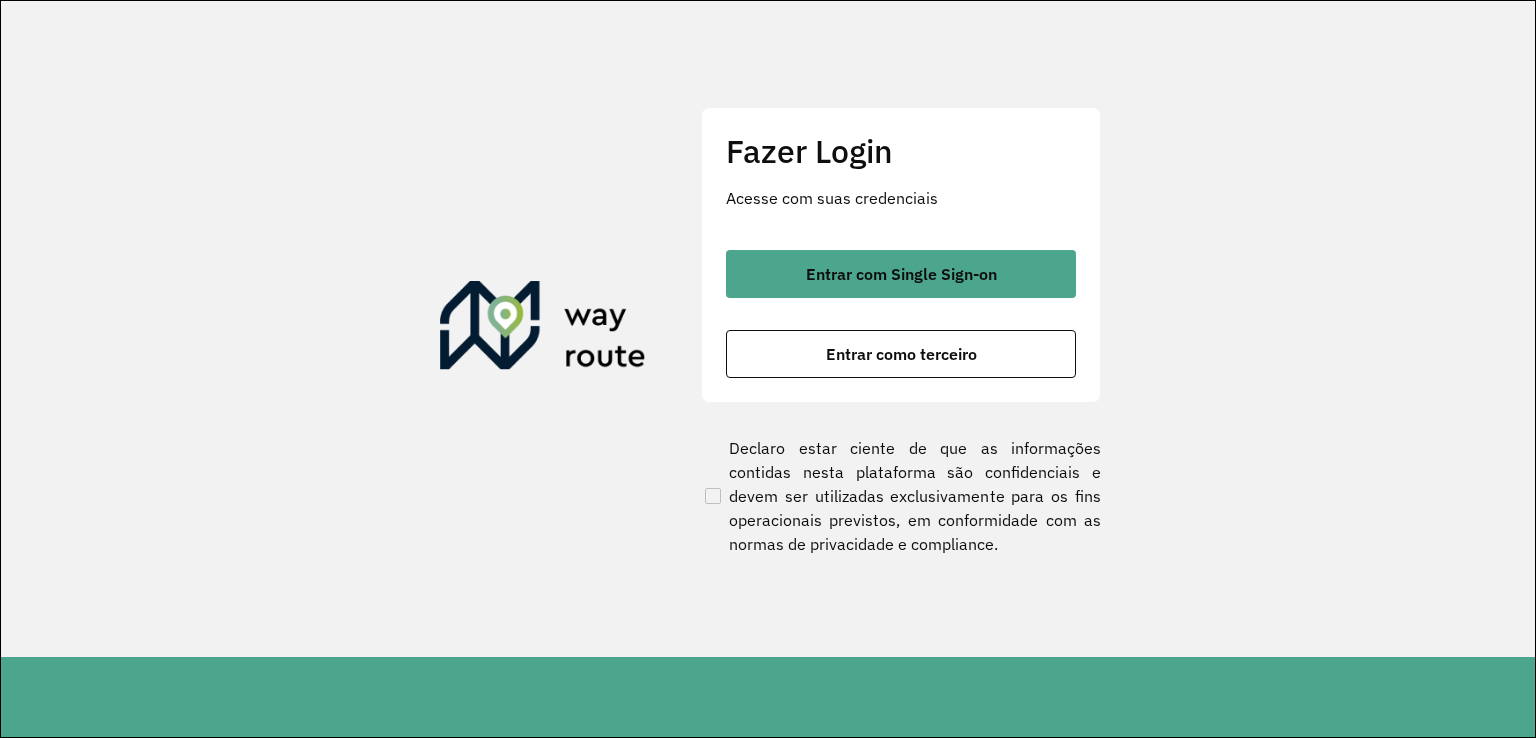 scroll, scrollTop: 0, scrollLeft: 0, axis: both 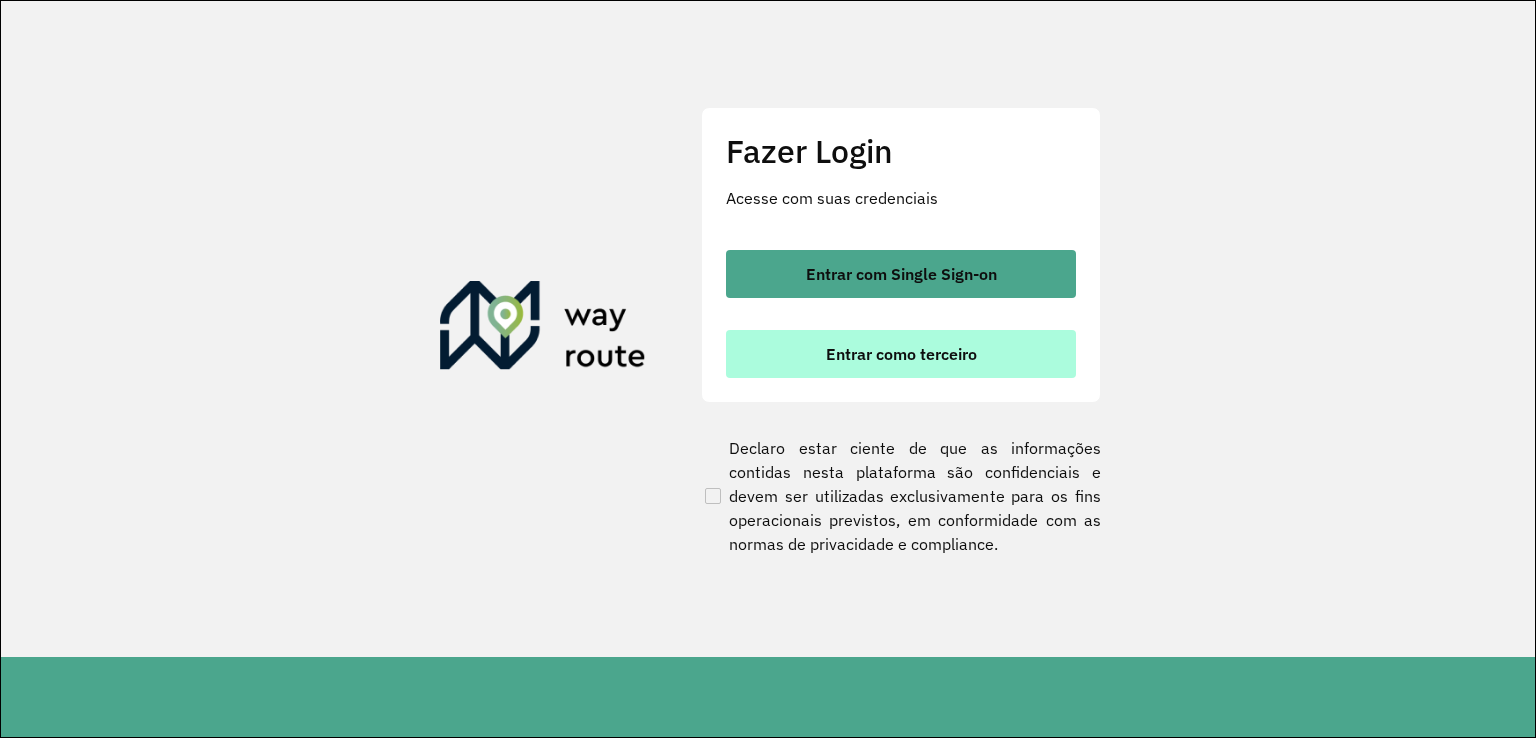 click on "Entrar como terceiro" at bounding box center (901, 354) 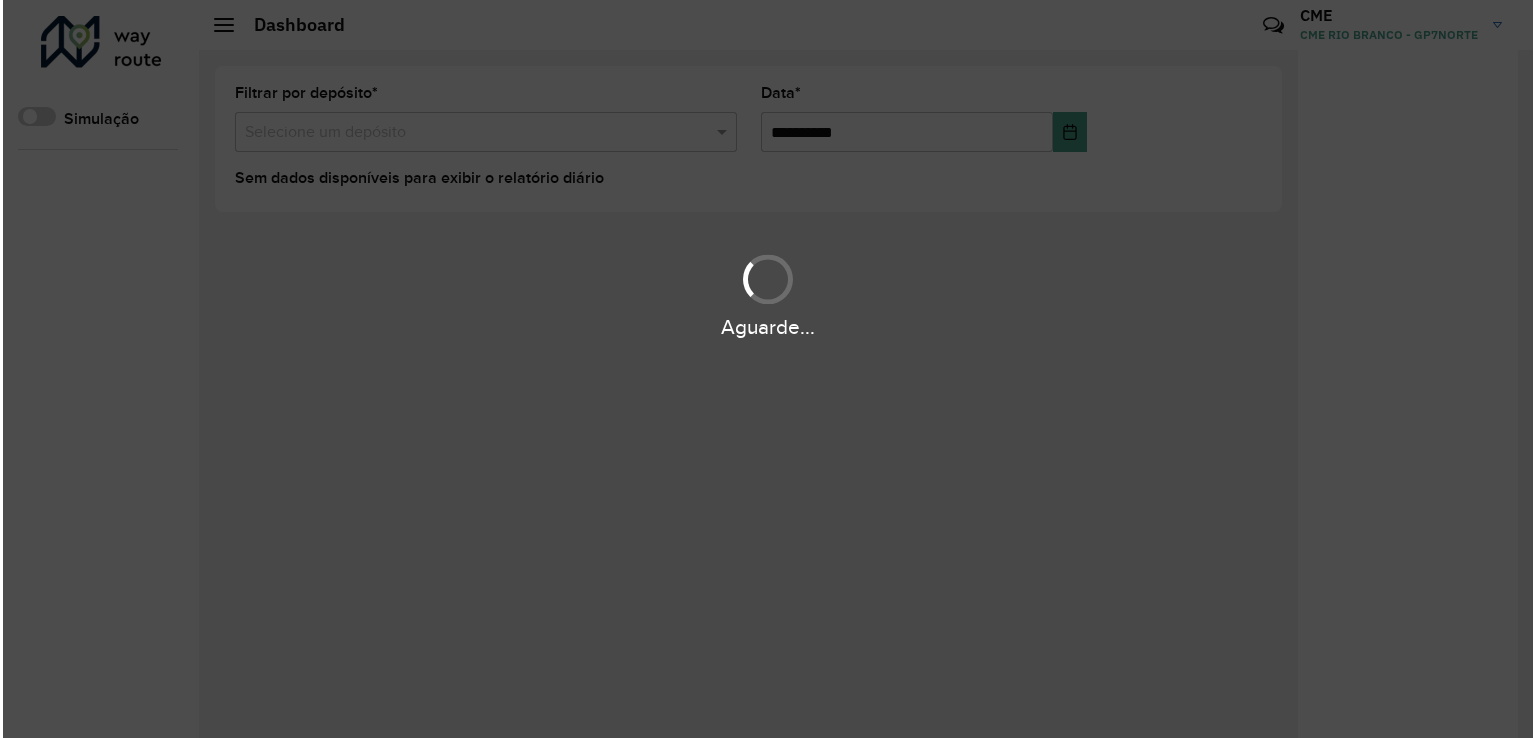 scroll, scrollTop: 0, scrollLeft: 0, axis: both 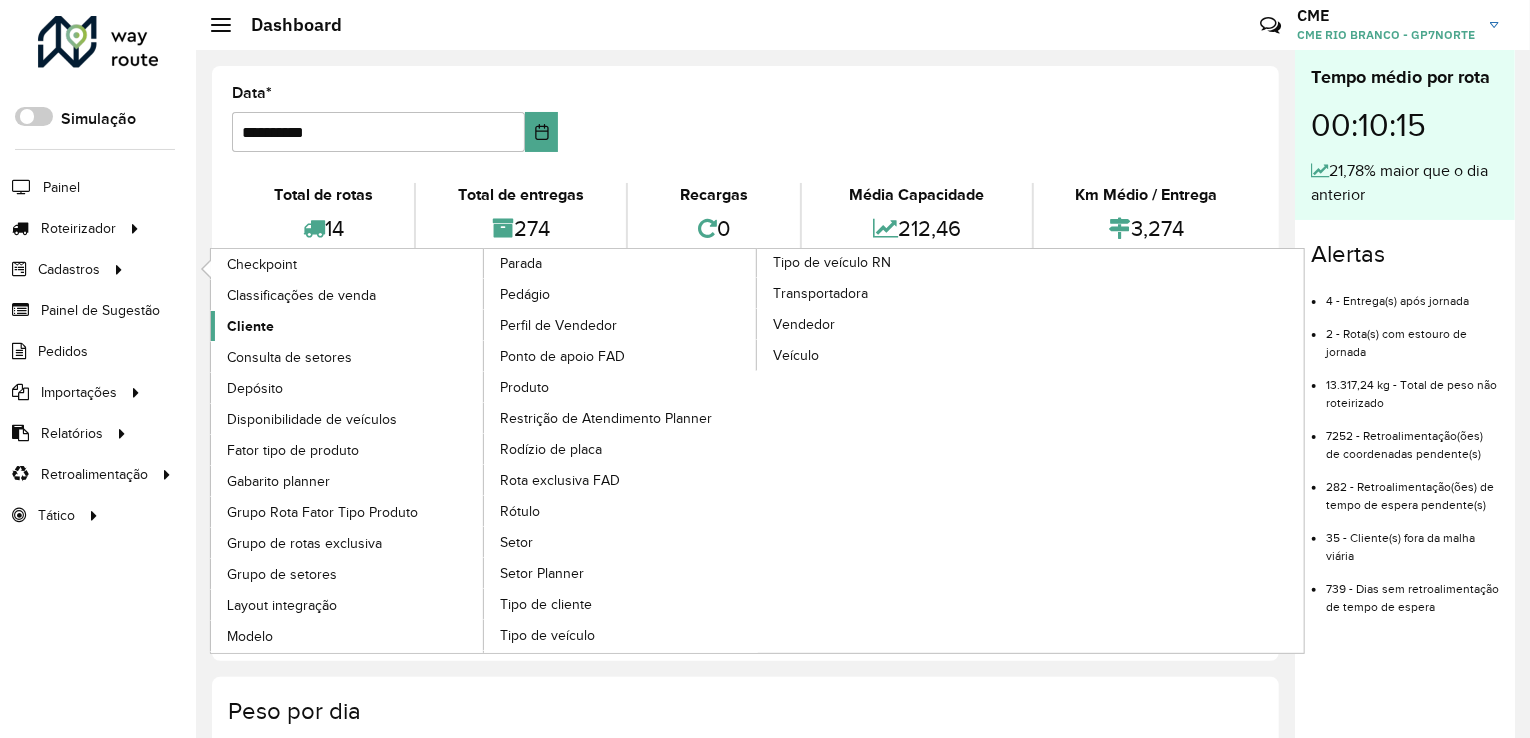 click on "Cliente" 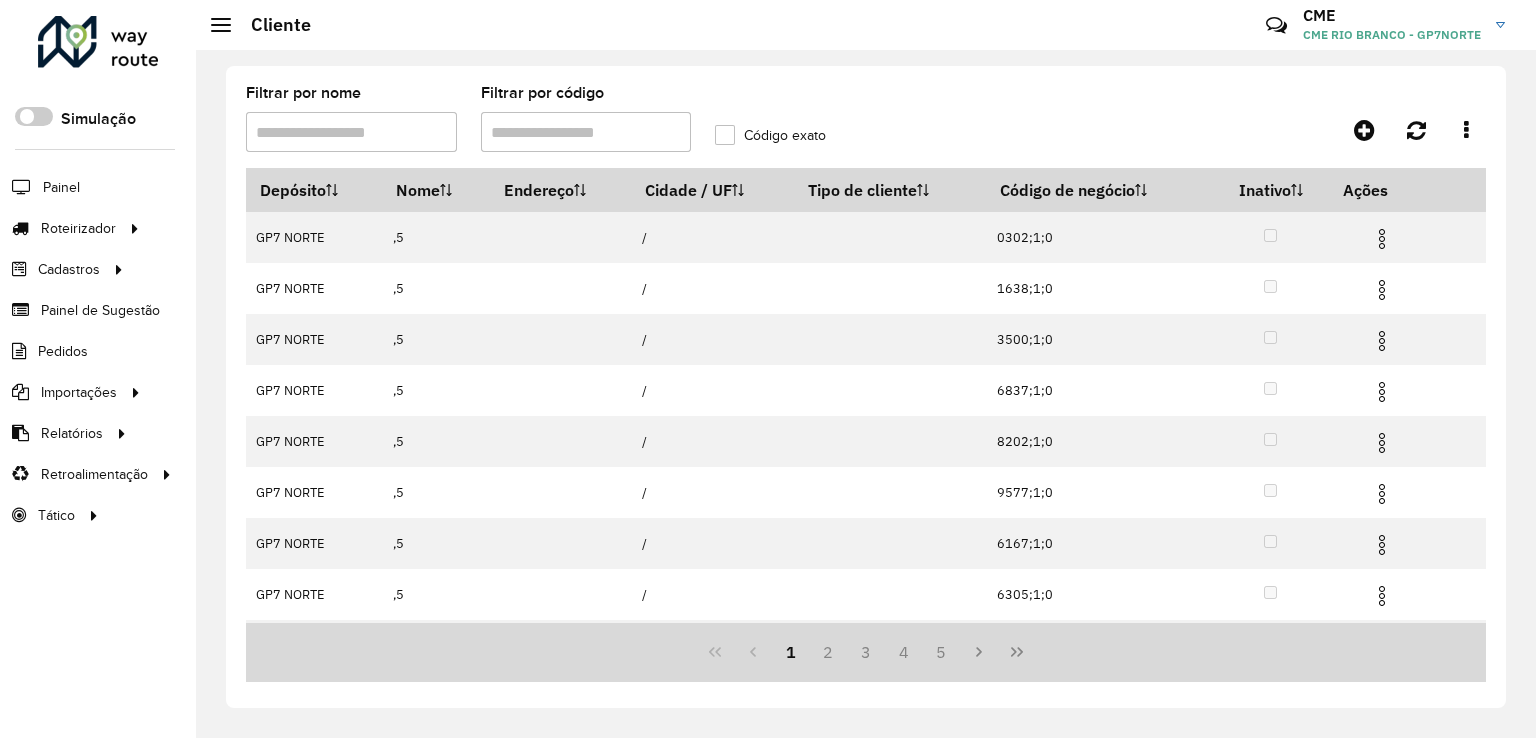 click on "Filtrar por código" at bounding box center [586, 132] 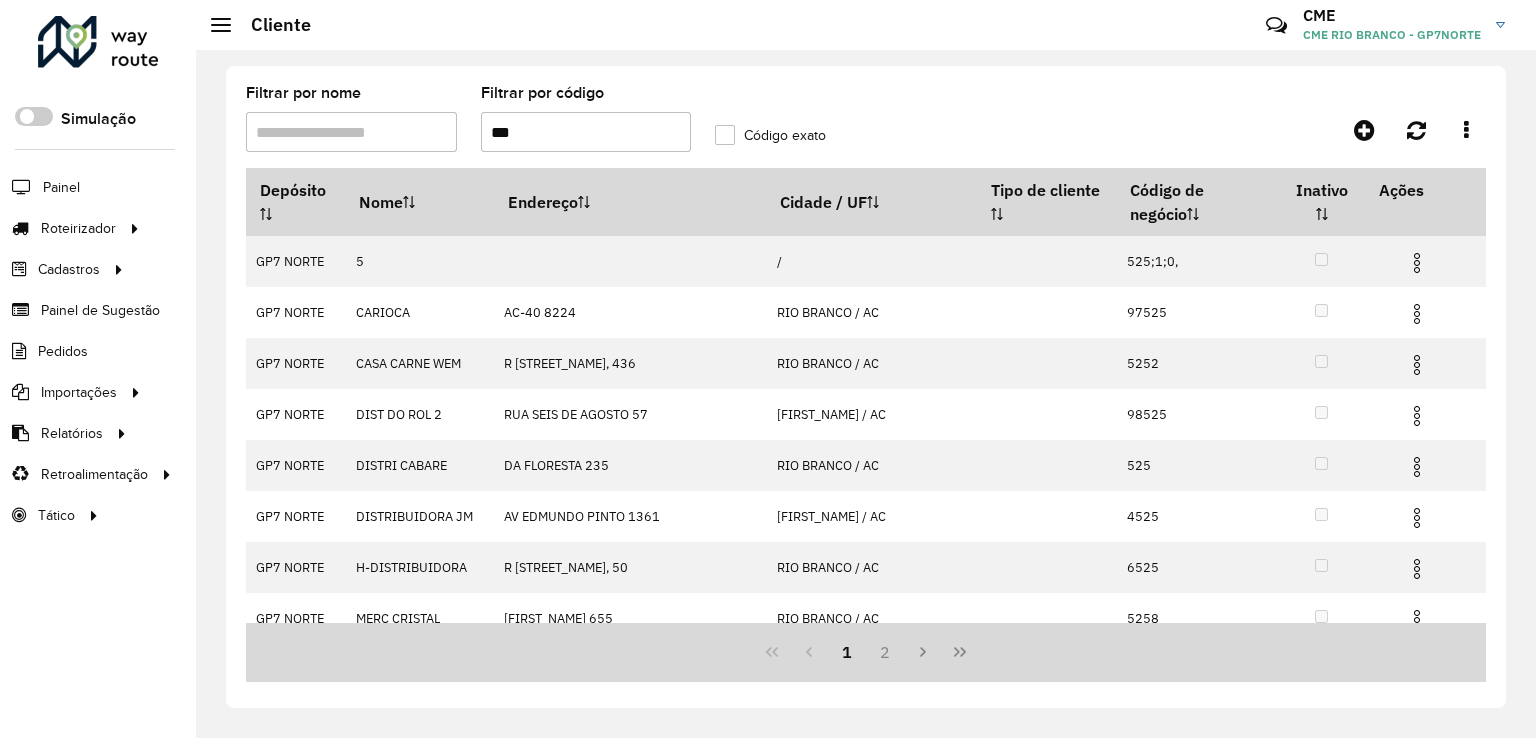type on "***" 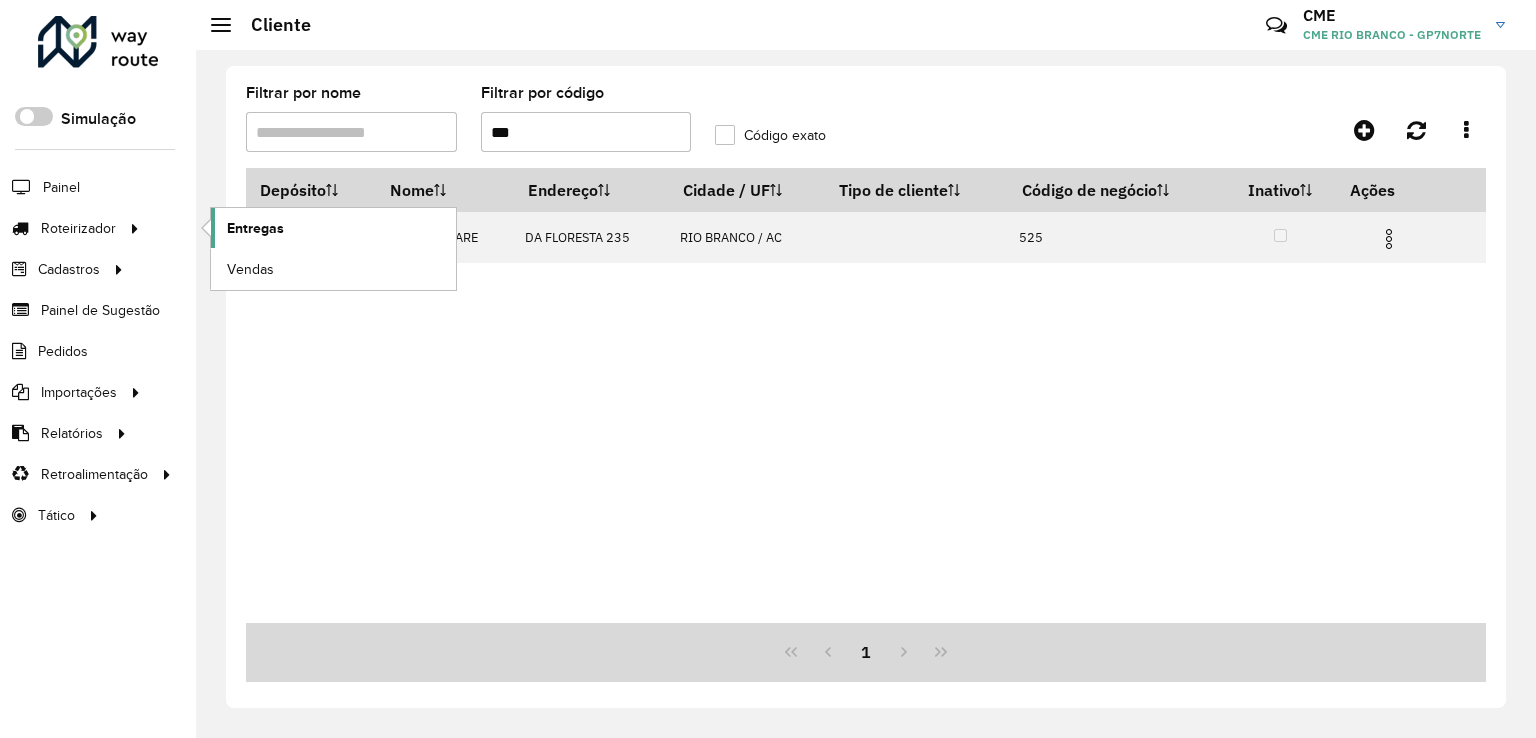 click on "Entregas" 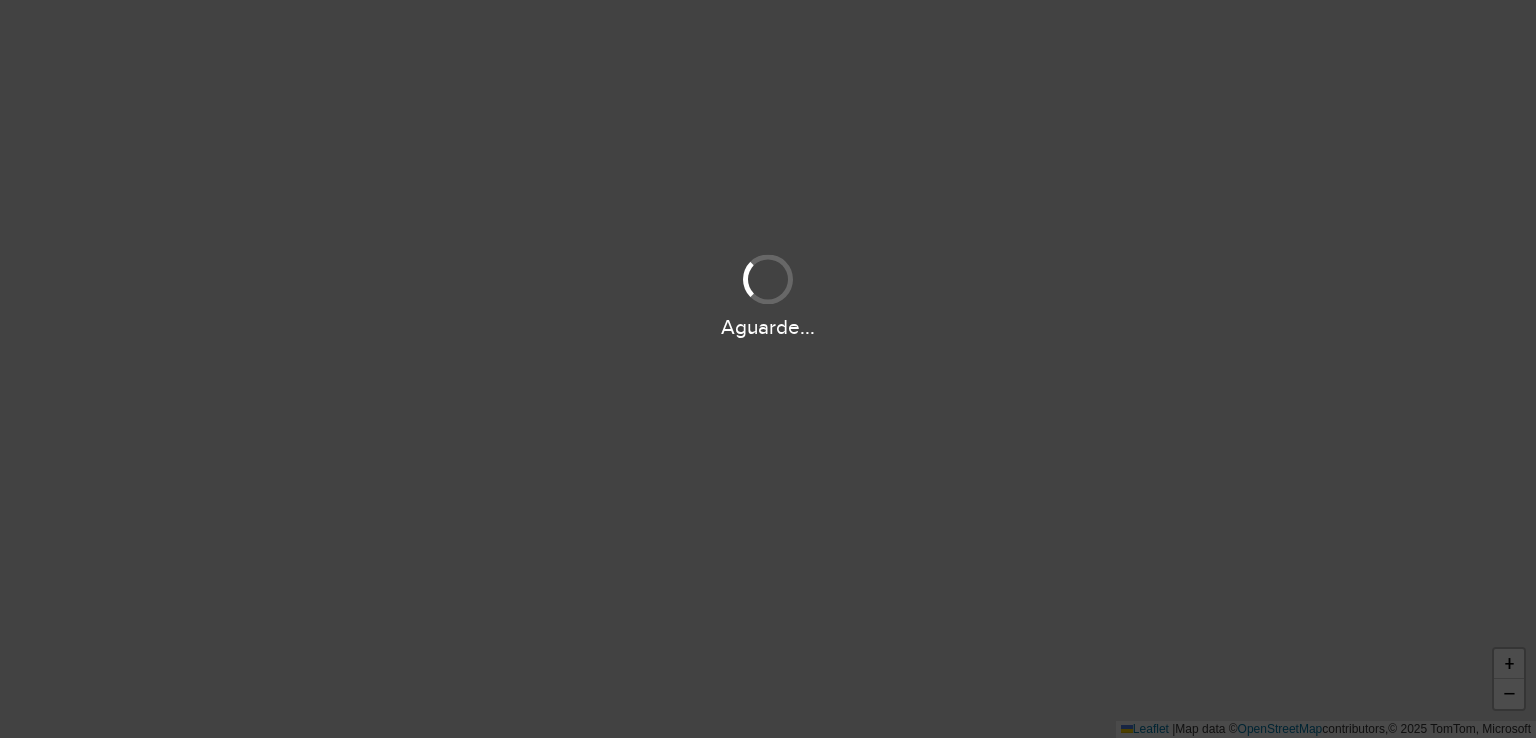 scroll, scrollTop: 0, scrollLeft: 0, axis: both 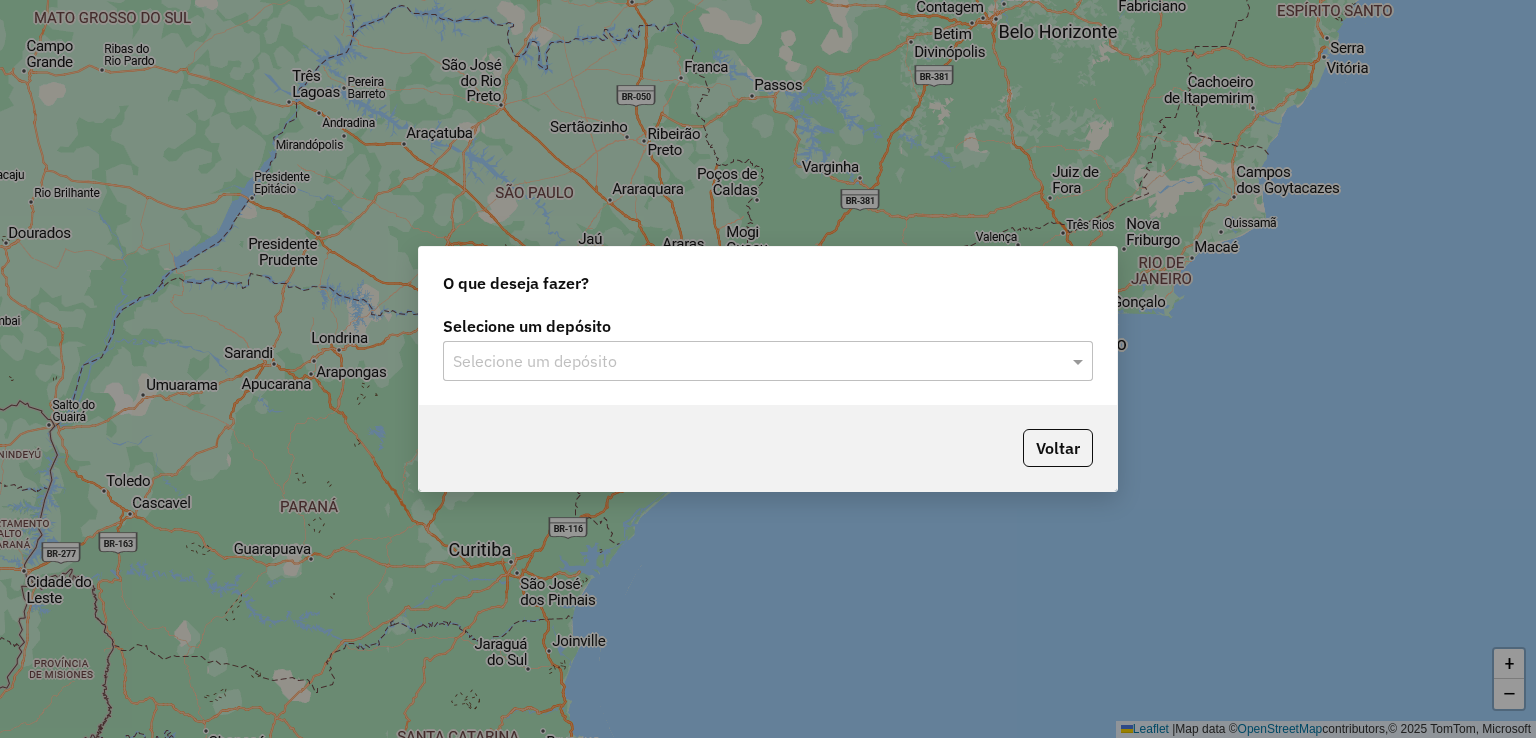 click on "Selecione um depósito" 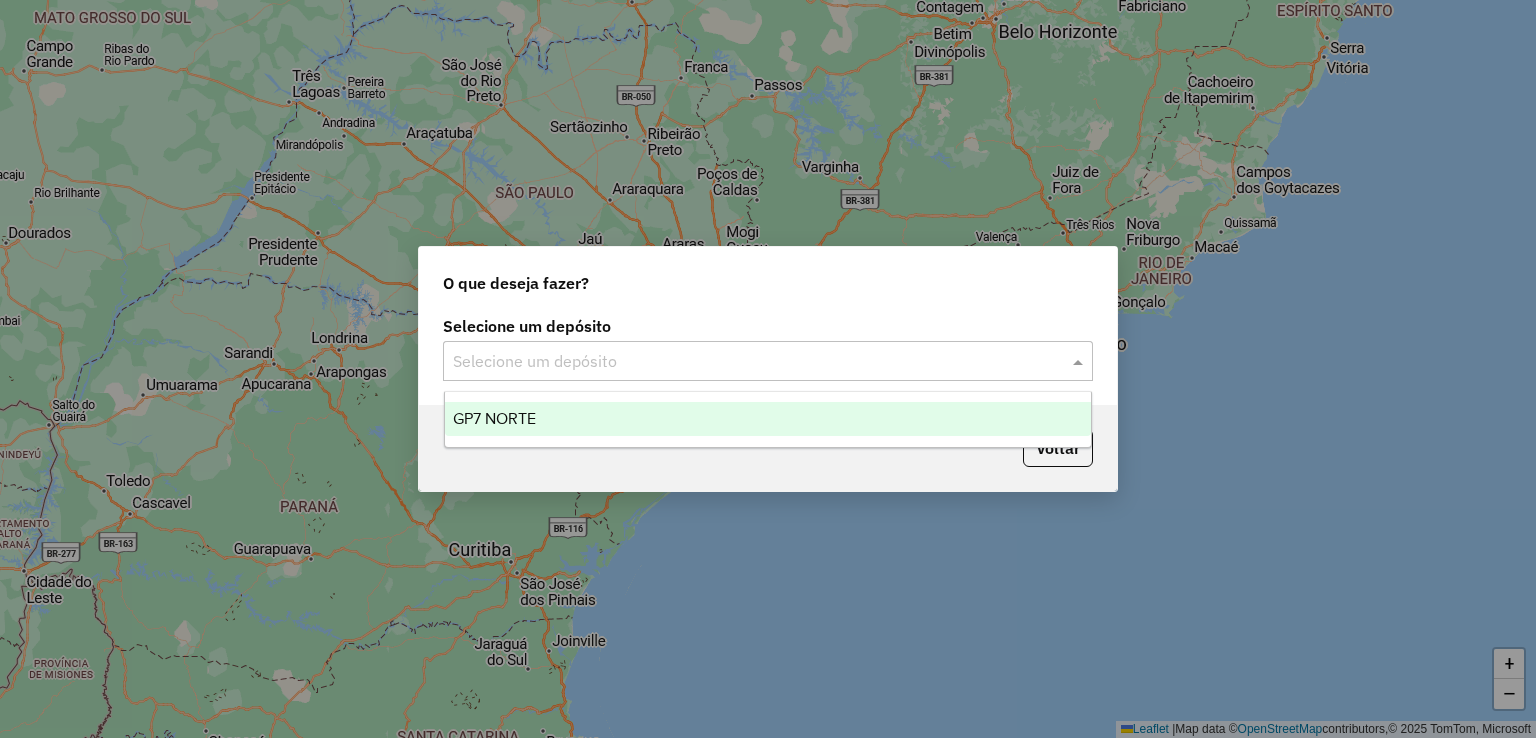click on "GP7 NORTE" at bounding box center [768, 419] 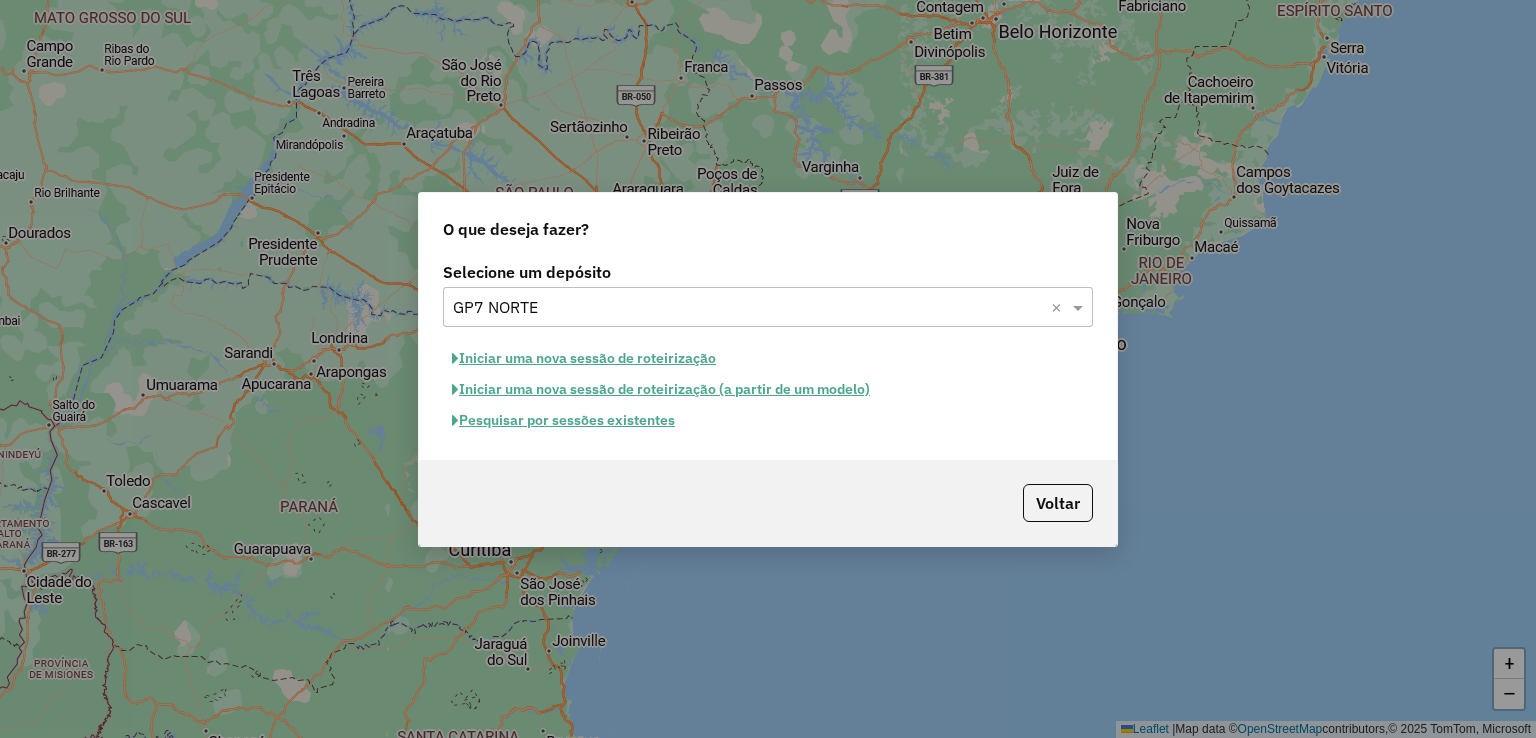 click on "Iniciar uma nova sessão de roteirização" 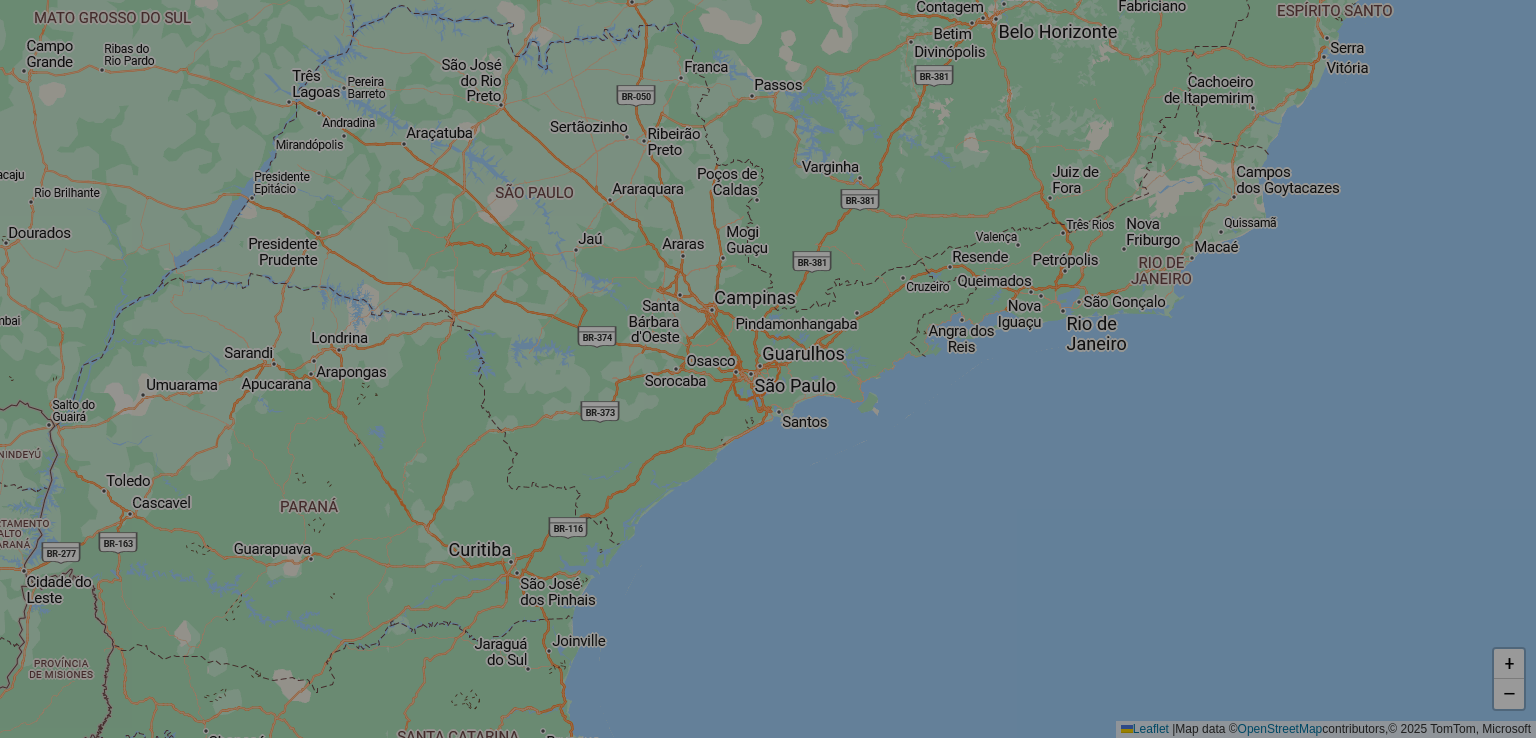 select on "*" 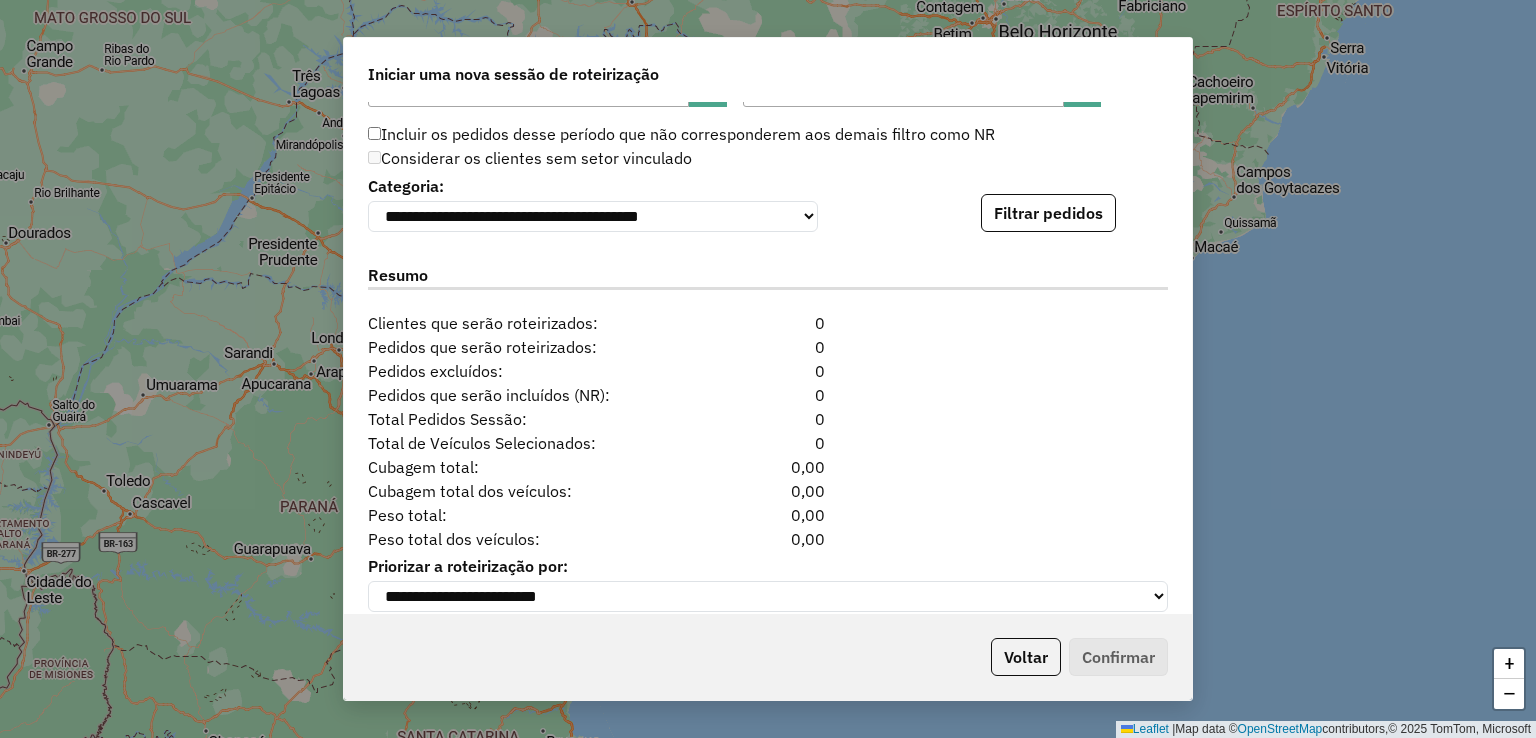scroll, scrollTop: 2000, scrollLeft: 0, axis: vertical 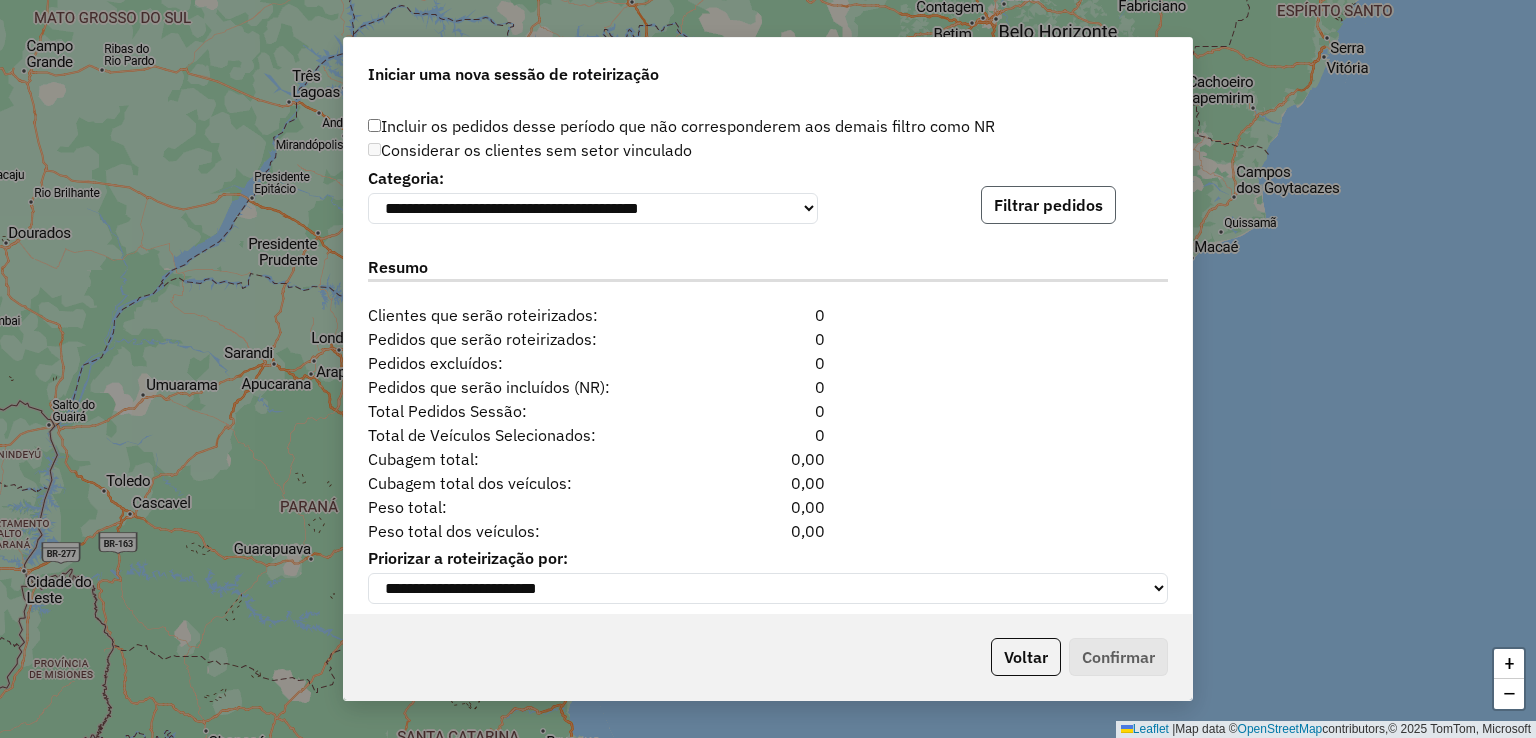 click on "Filtrar pedidos" 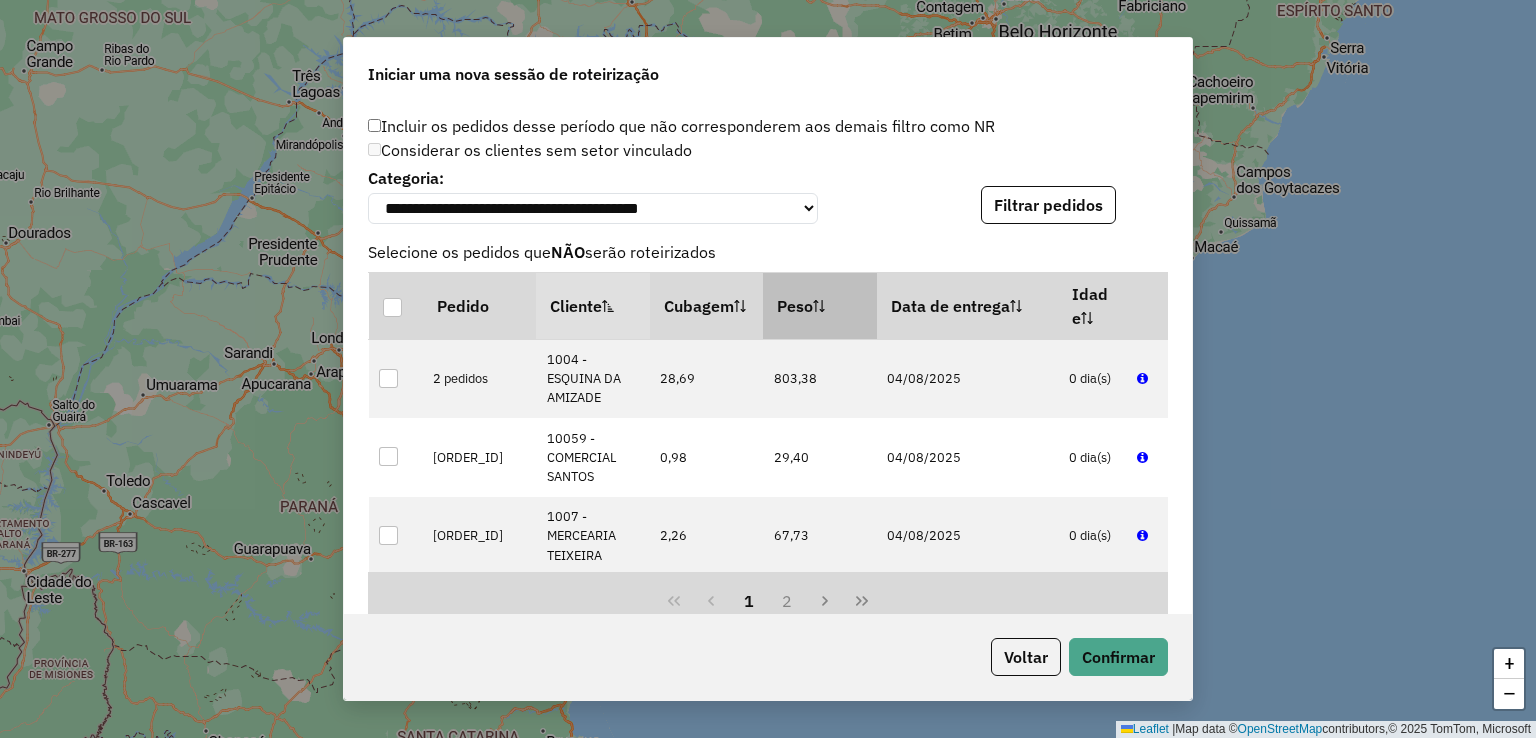 click on "Peso" at bounding box center [820, 305] 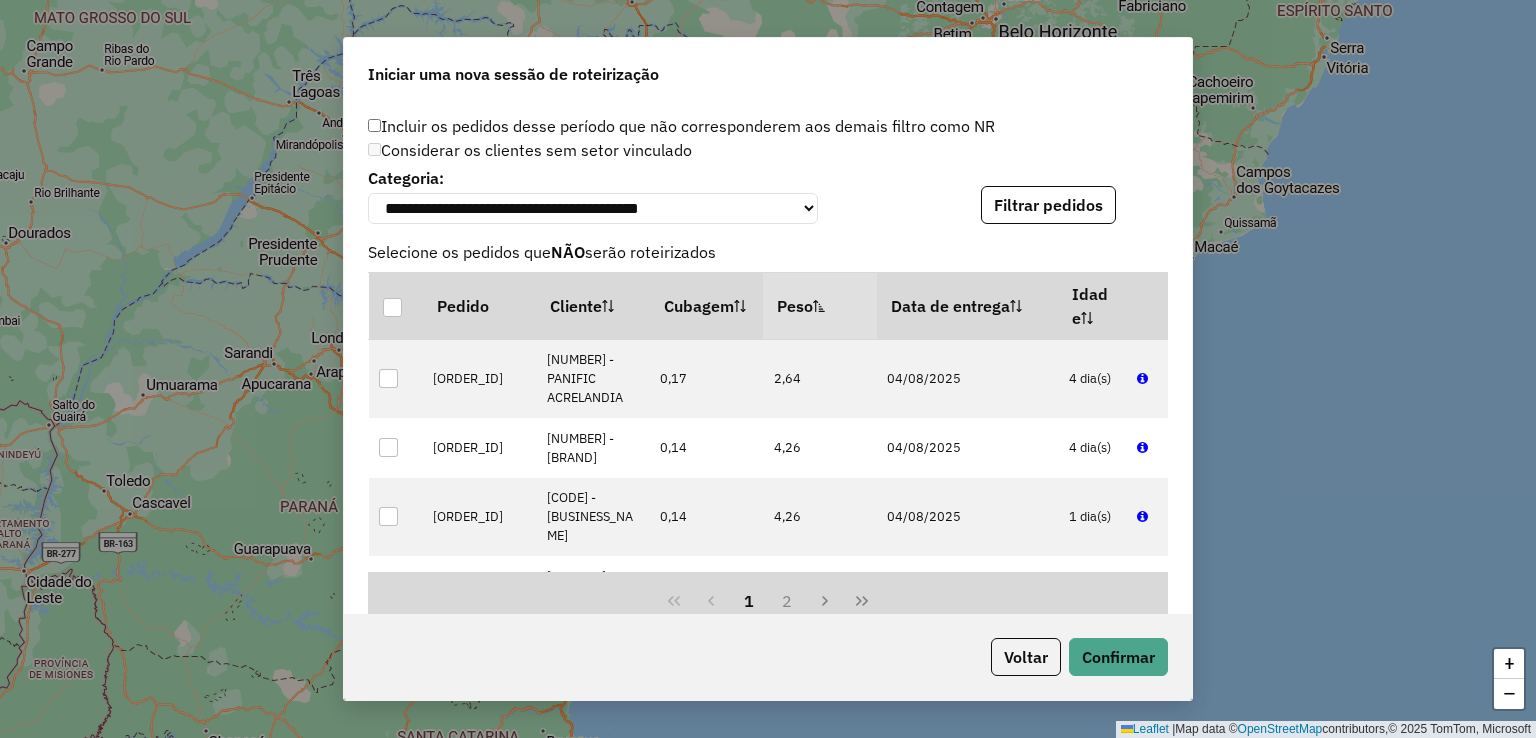 click on "Peso" at bounding box center (820, 305) 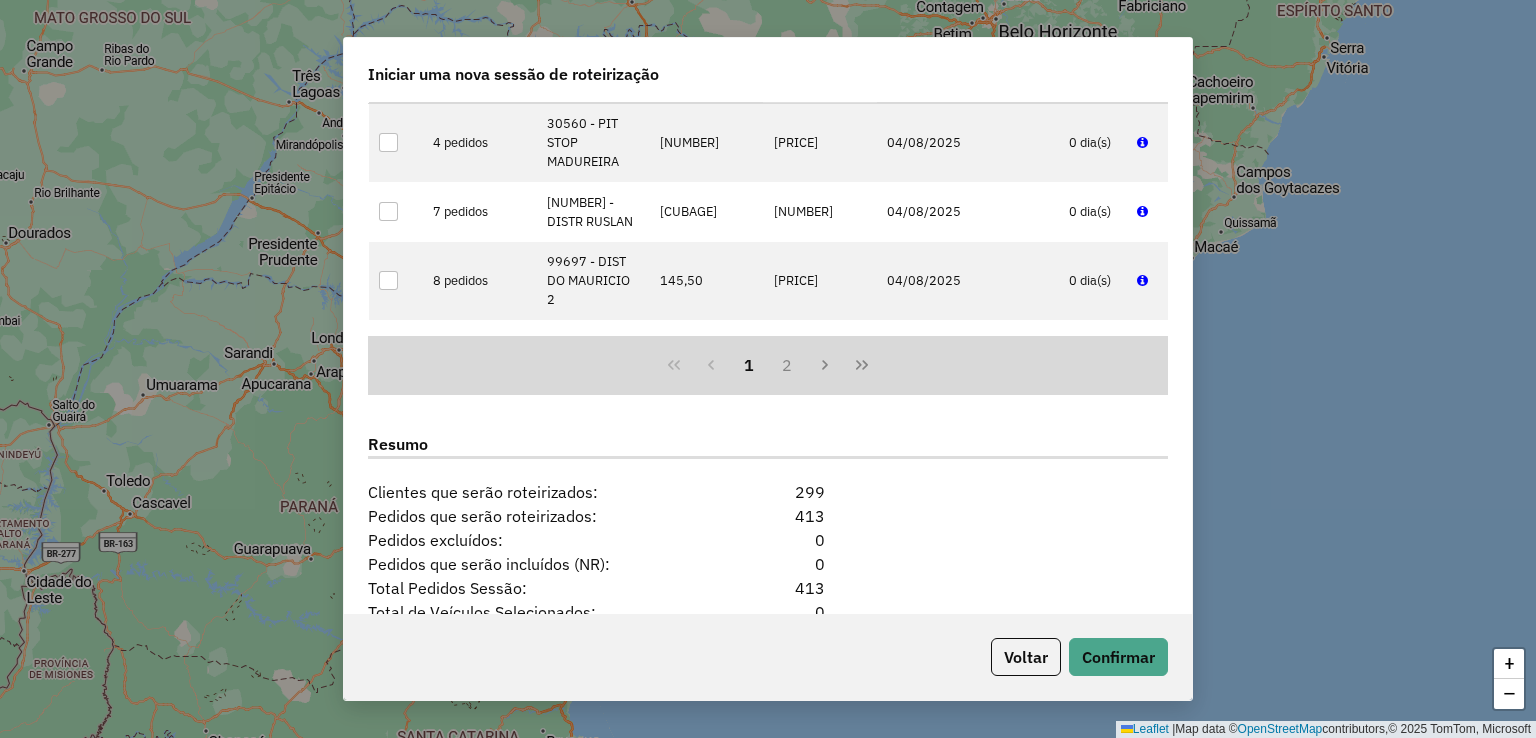 scroll, scrollTop: 2434, scrollLeft: 0, axis: vertical 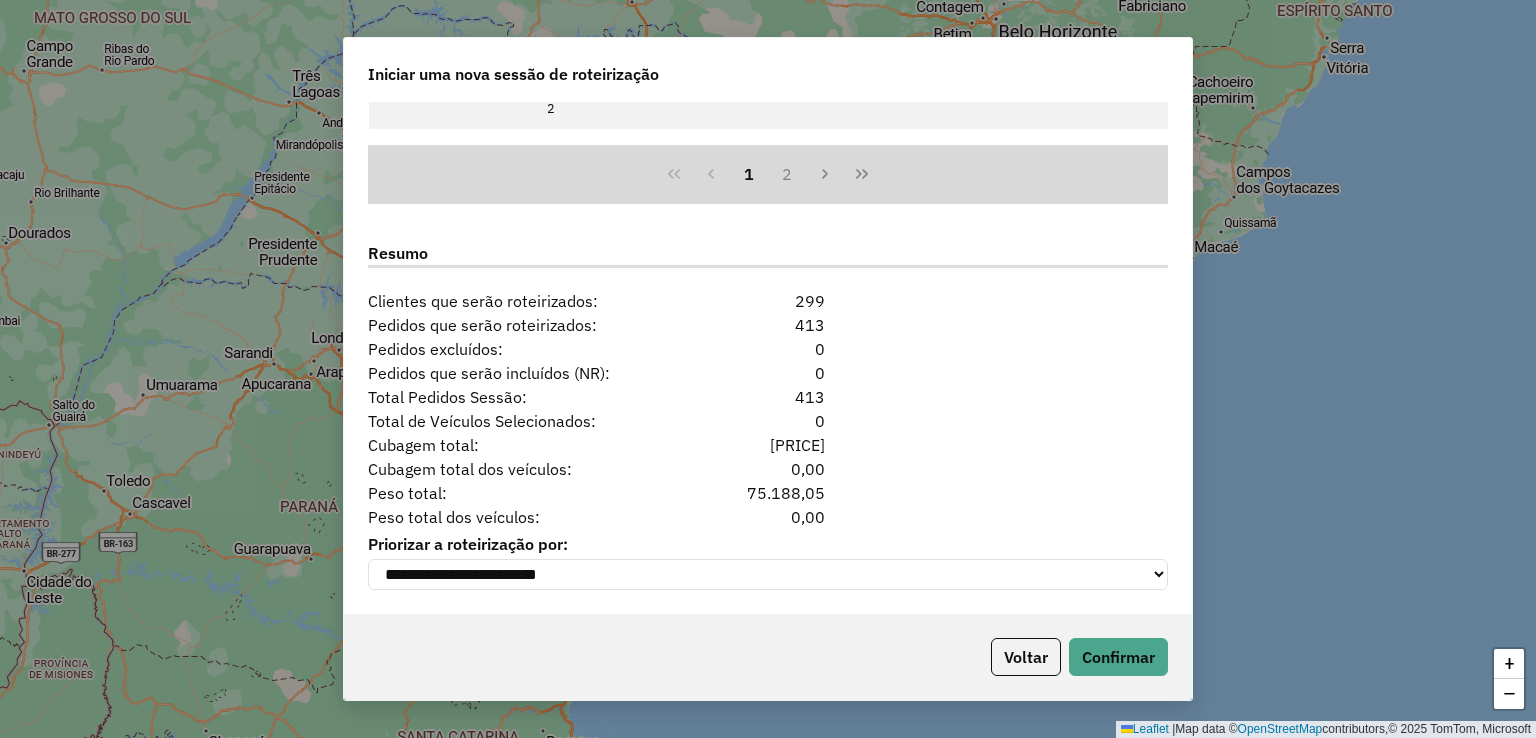 click on "Total de Veículos Selecionados:" 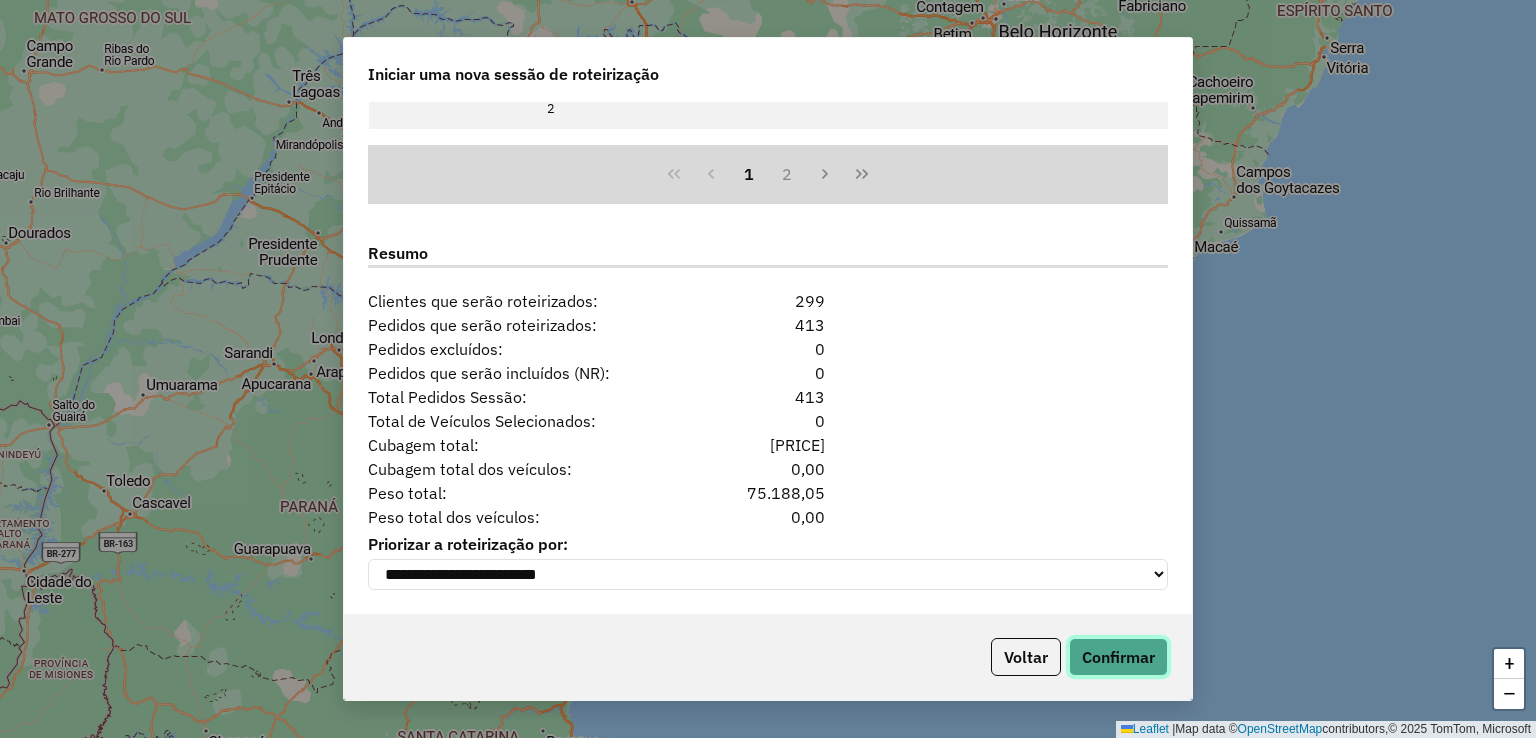 click on "Confirmar" 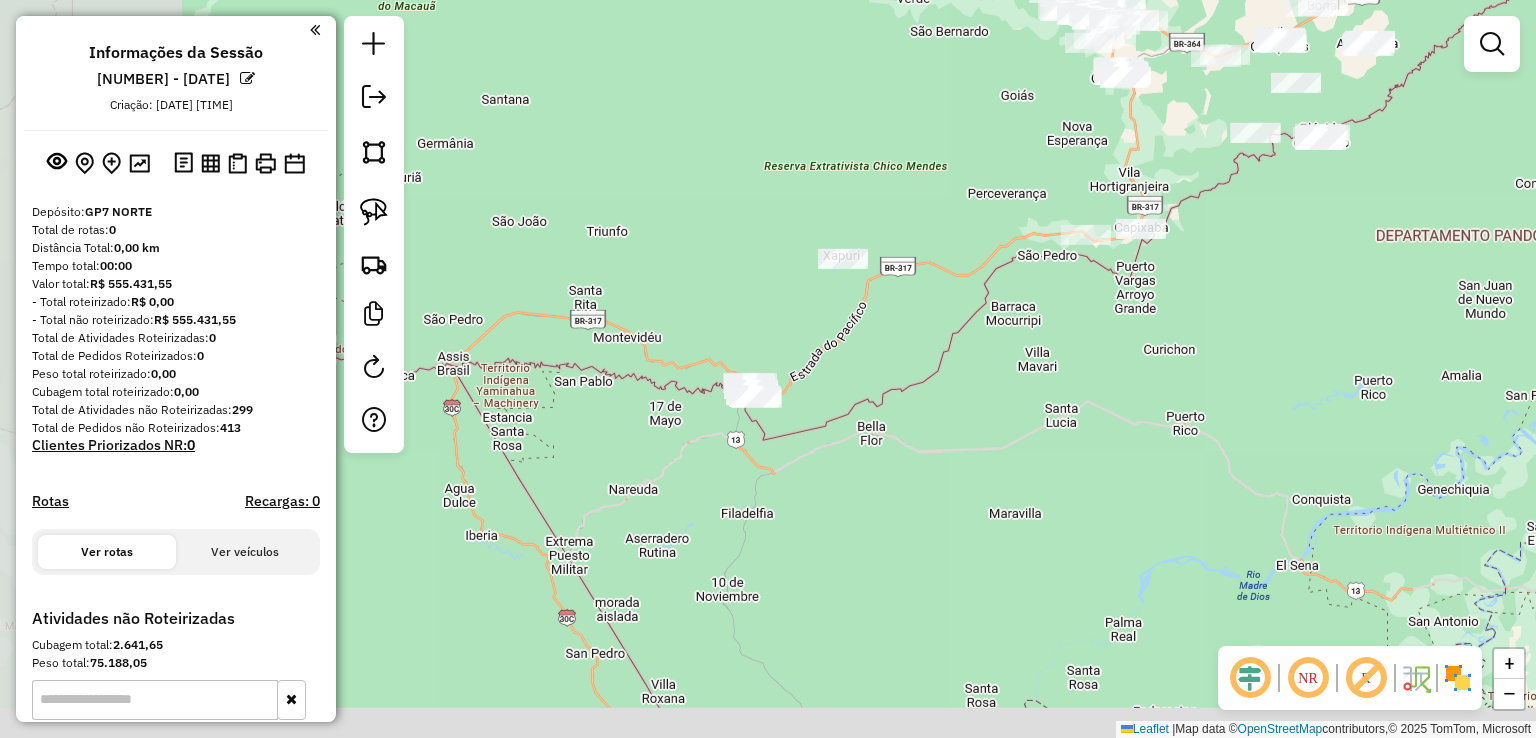 drag, startPoint x: 616, startPoint y: 547, endPoint x: 1101, endPoint y: 155, distance: 623.6097 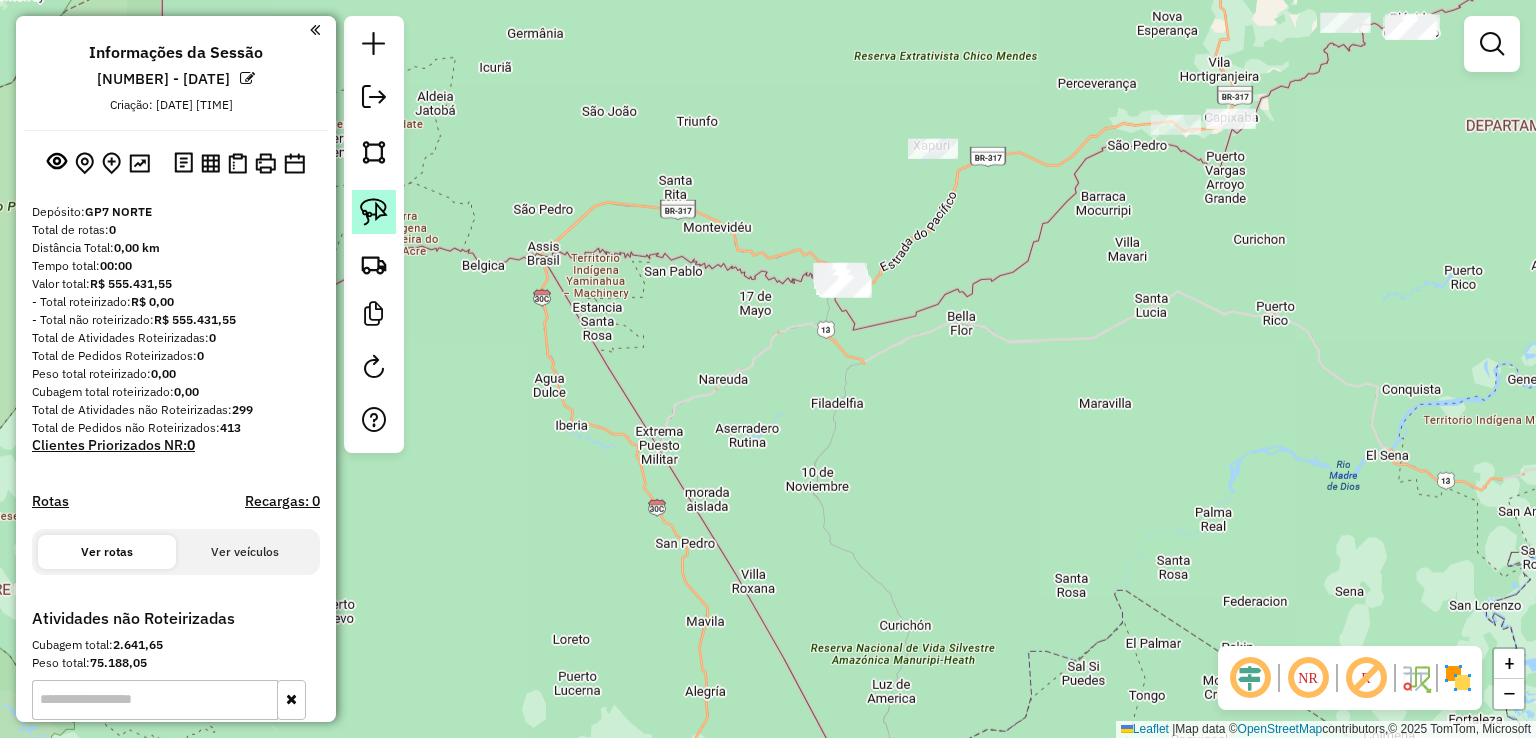 click 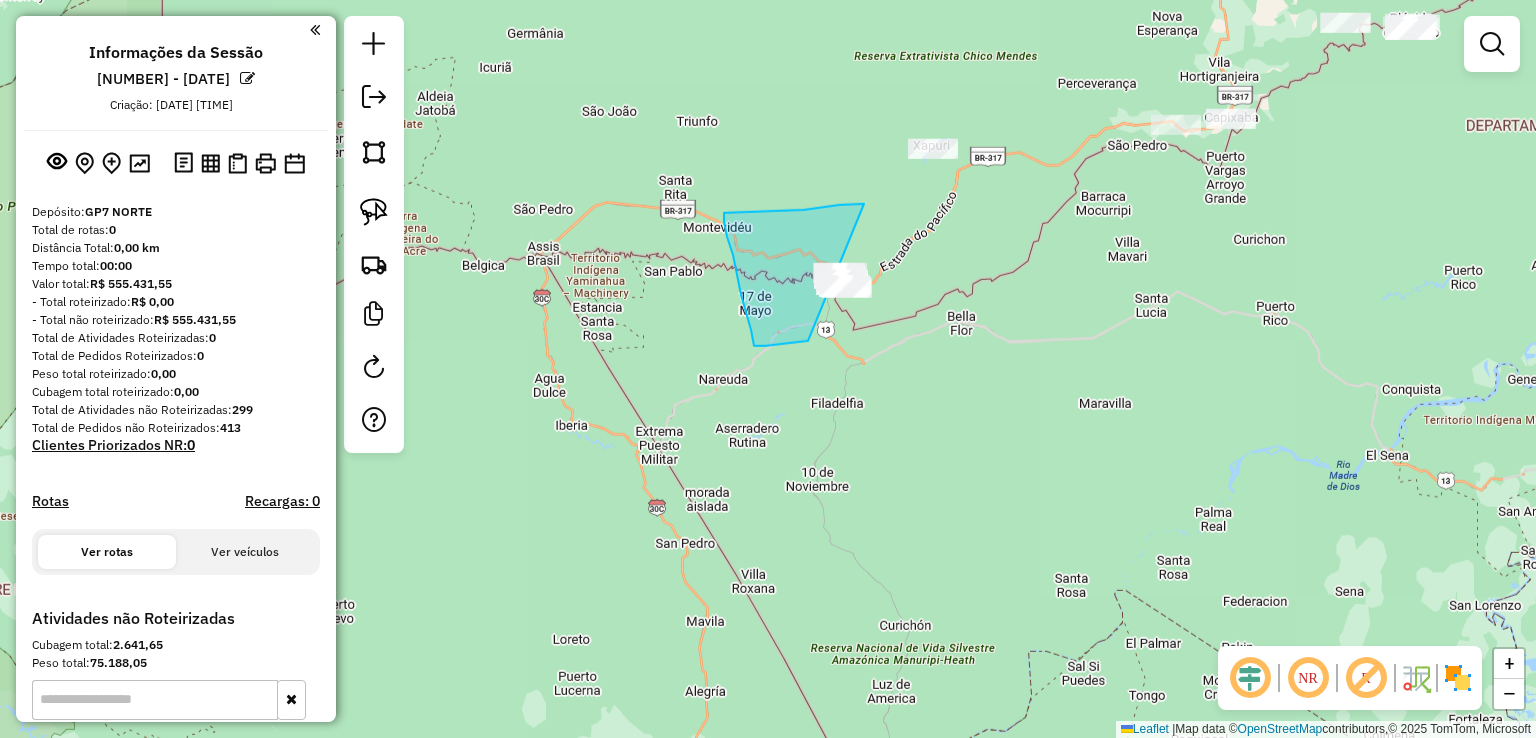 drag, startPoint x: 864, startPoint y: 204, endPoint x: 897, endPoint y: 341, distance: 140.91841 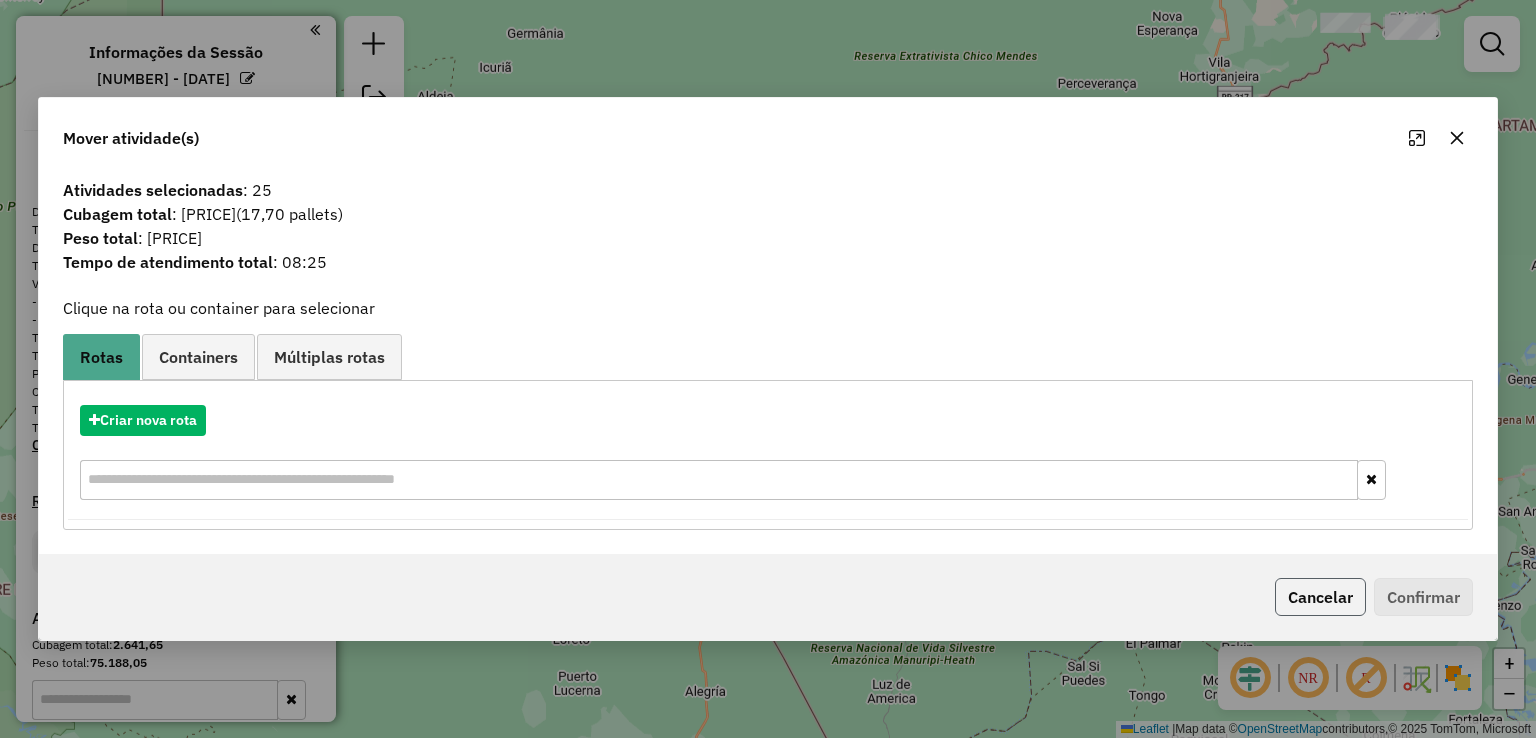 click on "Cancelar" 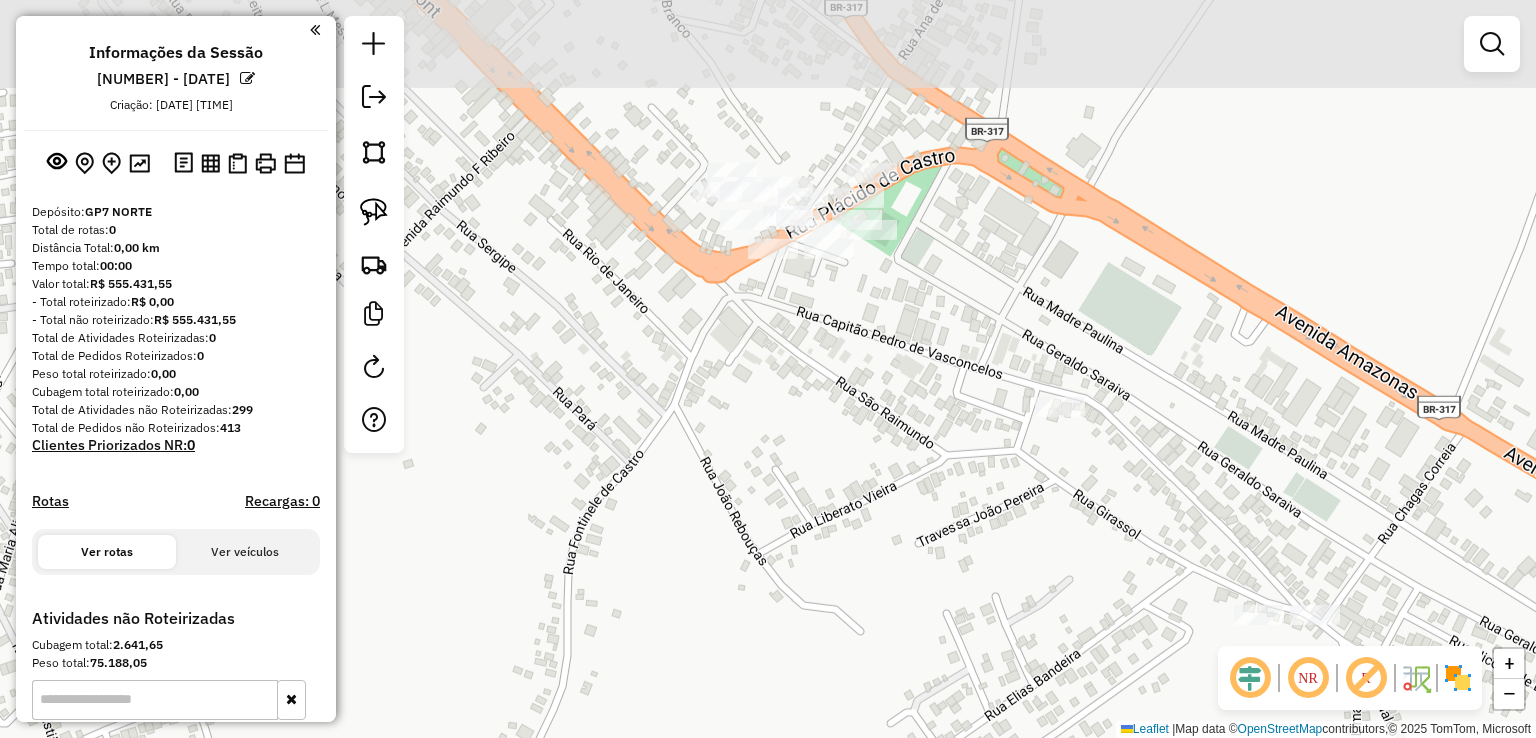 drag, startPoint x: 810, startPoint y: 237, endPoint x: 795, endPoint y: 325, distance: 89.26926 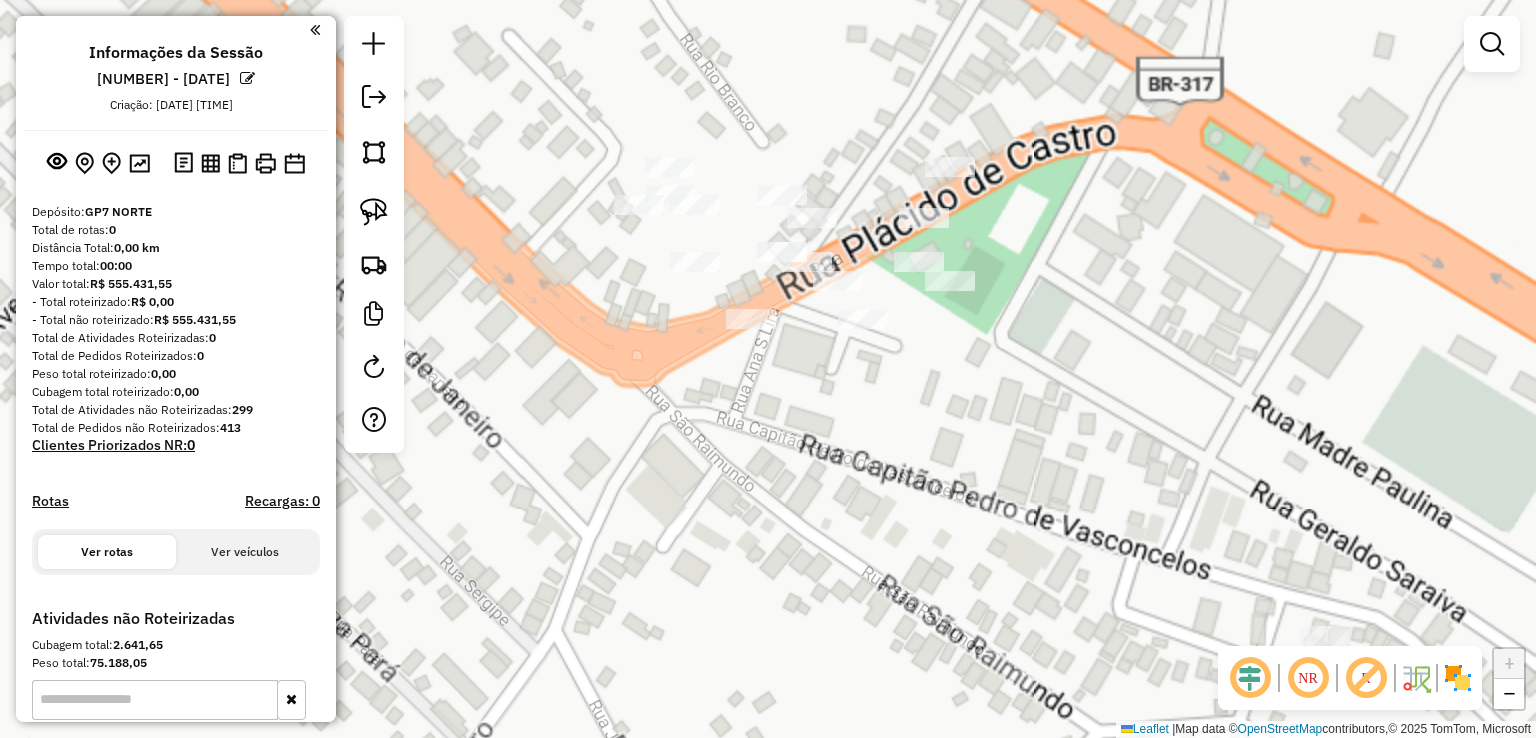 drag, startPoint x: 792, startPoint y: 325, endPoint x: 792, endPoint y: 425, distance: 100 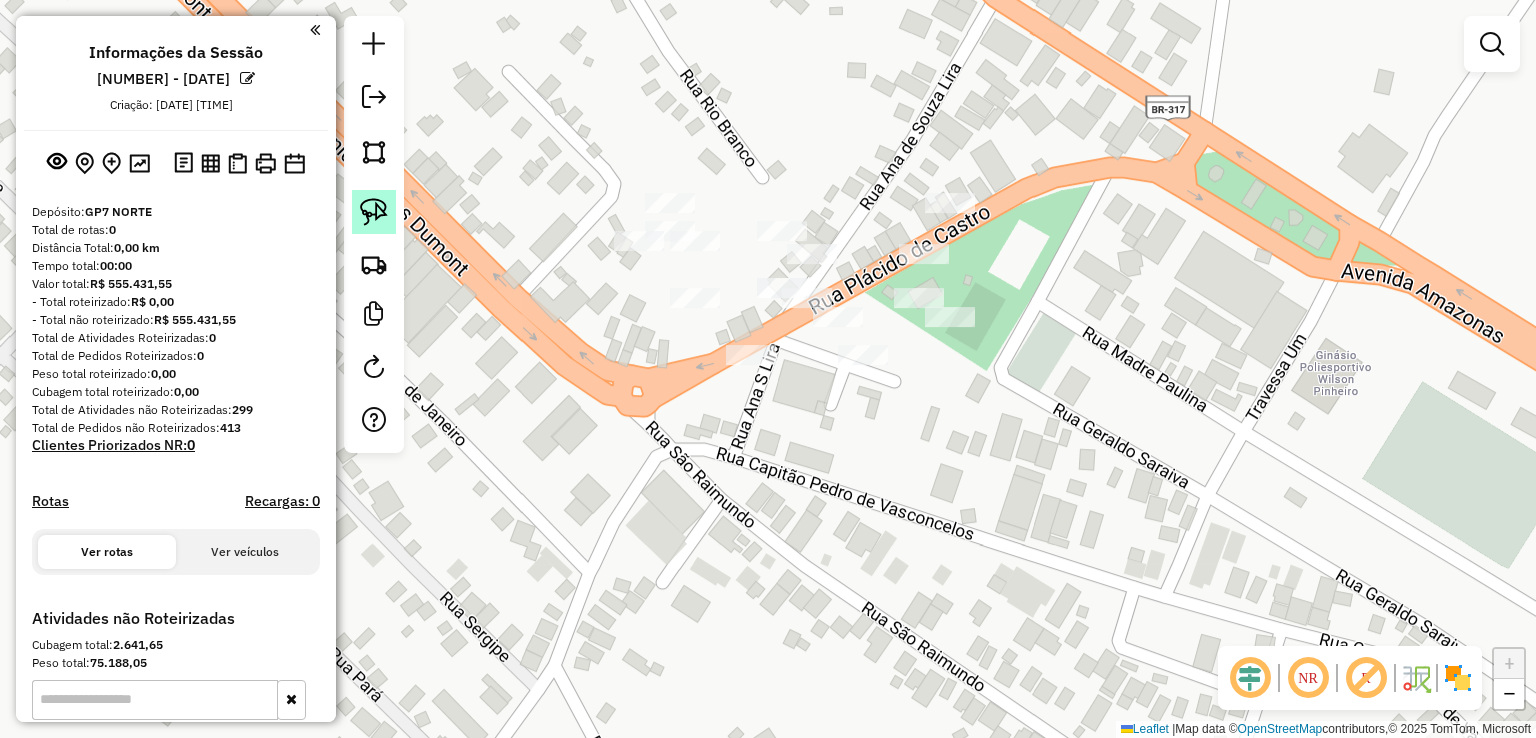 click 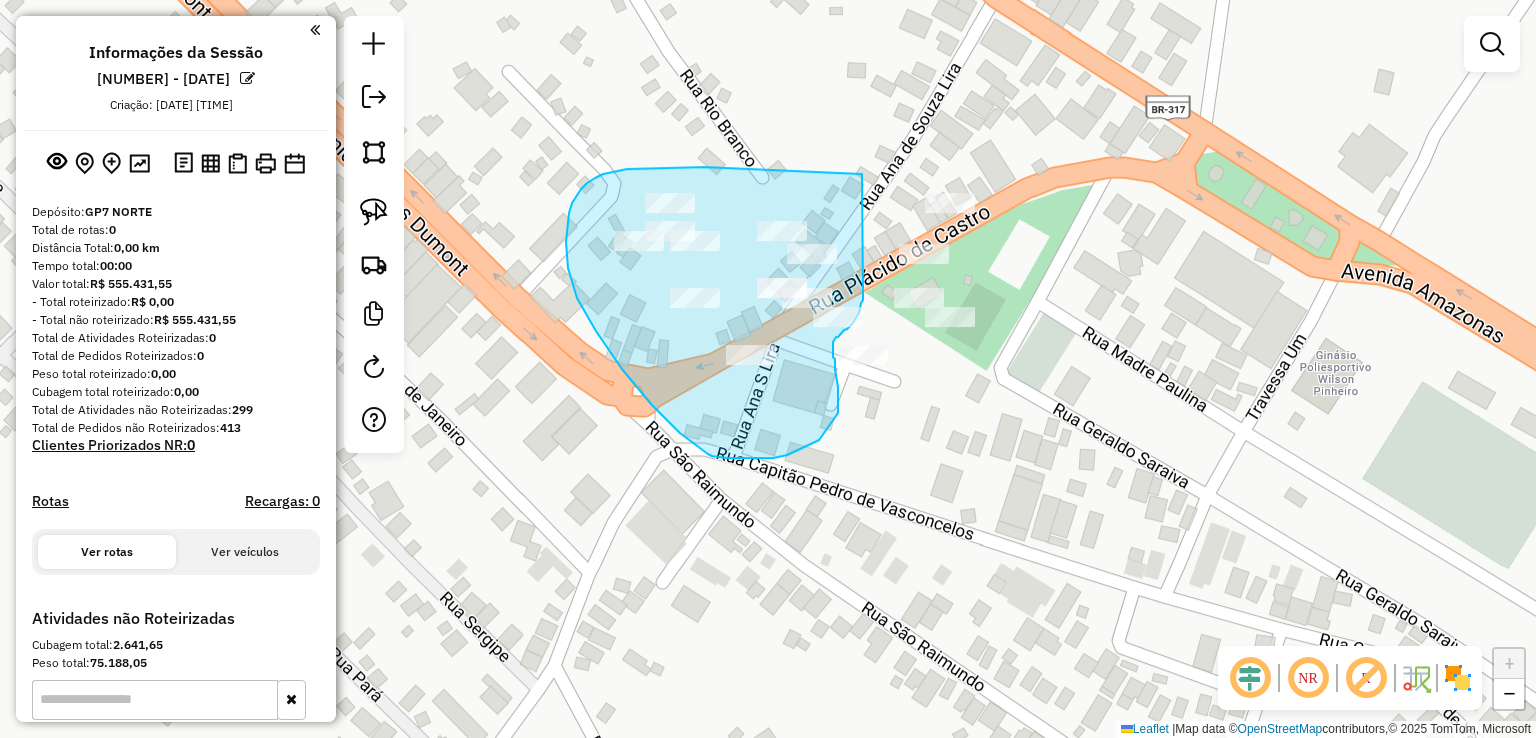 drag, startPoint x: 701, startPoint y: 167, endPoint x: 862, endPoint y: 174, distance: 161.1521 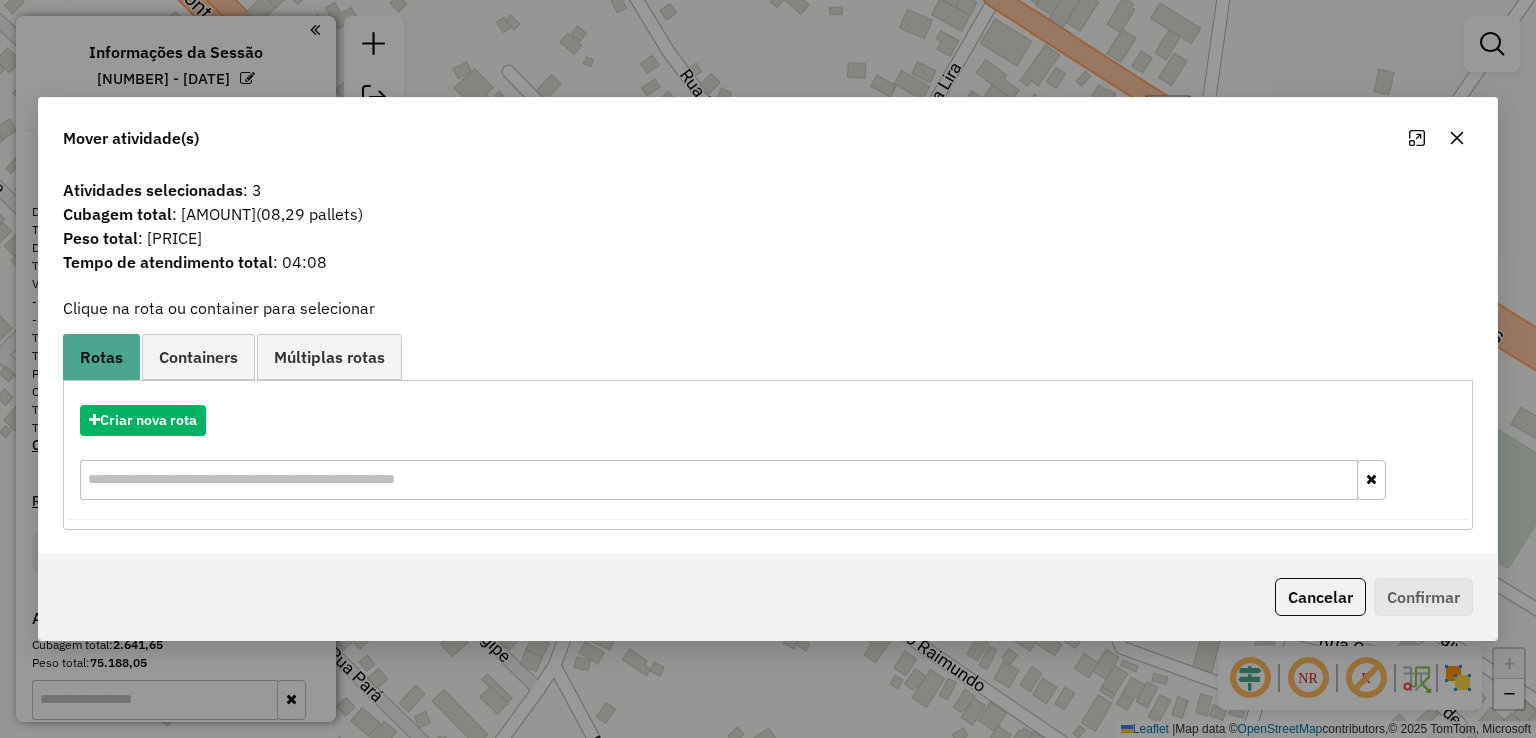 click 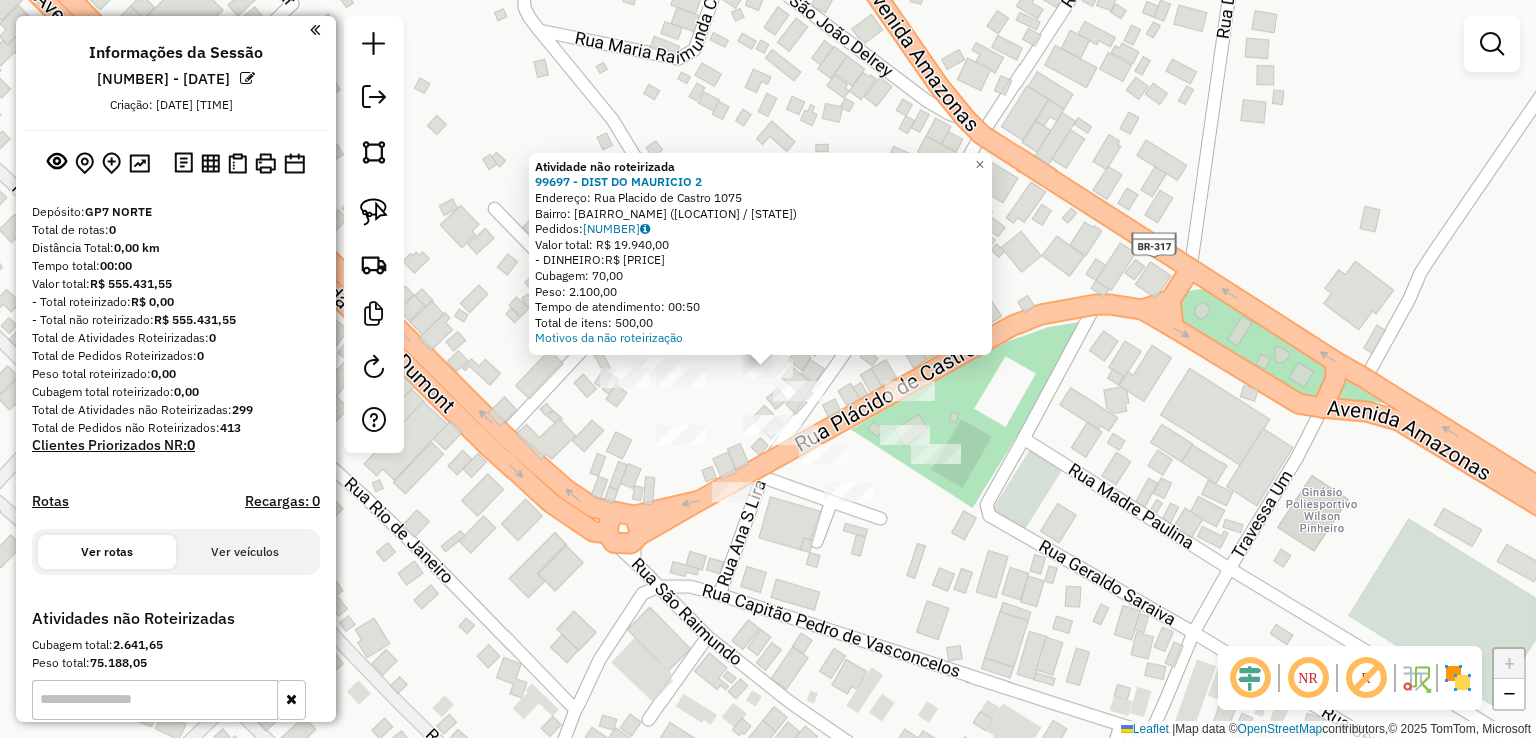 click on "Atividade não roteirizada 99697 - DIST DO MAURICIO 2  Endereço:  Rua Placido de Castro 1075   Bairro: VILA VITORIA (EPITACIOLANDIA / AC)   Pedidos:  02458567   Valor total: R$ 19.940,00   - DINHEIRO:  R$ 19.940,00   Cubagem: 70,00   Peso: 2.100,00   Tempo de atendimento: 00:50   Total de itens: 500,00  Motivos da não roteirização × Janela de atendimento Grade de atendimento Capacidade Transportadoras Veículos Cliente Pedidos  Rotas Selecione os dias de semana para filtrar as janelas de atendimento  Seg   Ter   Qua   Qui   Sex   Sáb   Dom  Informe o período da janela de atendimento: De: Até:  Filtrar exatamente a janela do cliente  Considerar janela de atendimento padrão  Selecione os dias de semana para filtrar as grades de atendimento  Seg   Ter   Qua   Qui   Sex   Sáb   Dom   Considerar clientes sem dia de atendimento cadastrado  Clientes fora do dia de atendimento selecionado Filtrar as atividades entre os valores definidos abaixo:  Peso mínimo:   Peso máximo:   Cubagem mínima:   De:   De:" 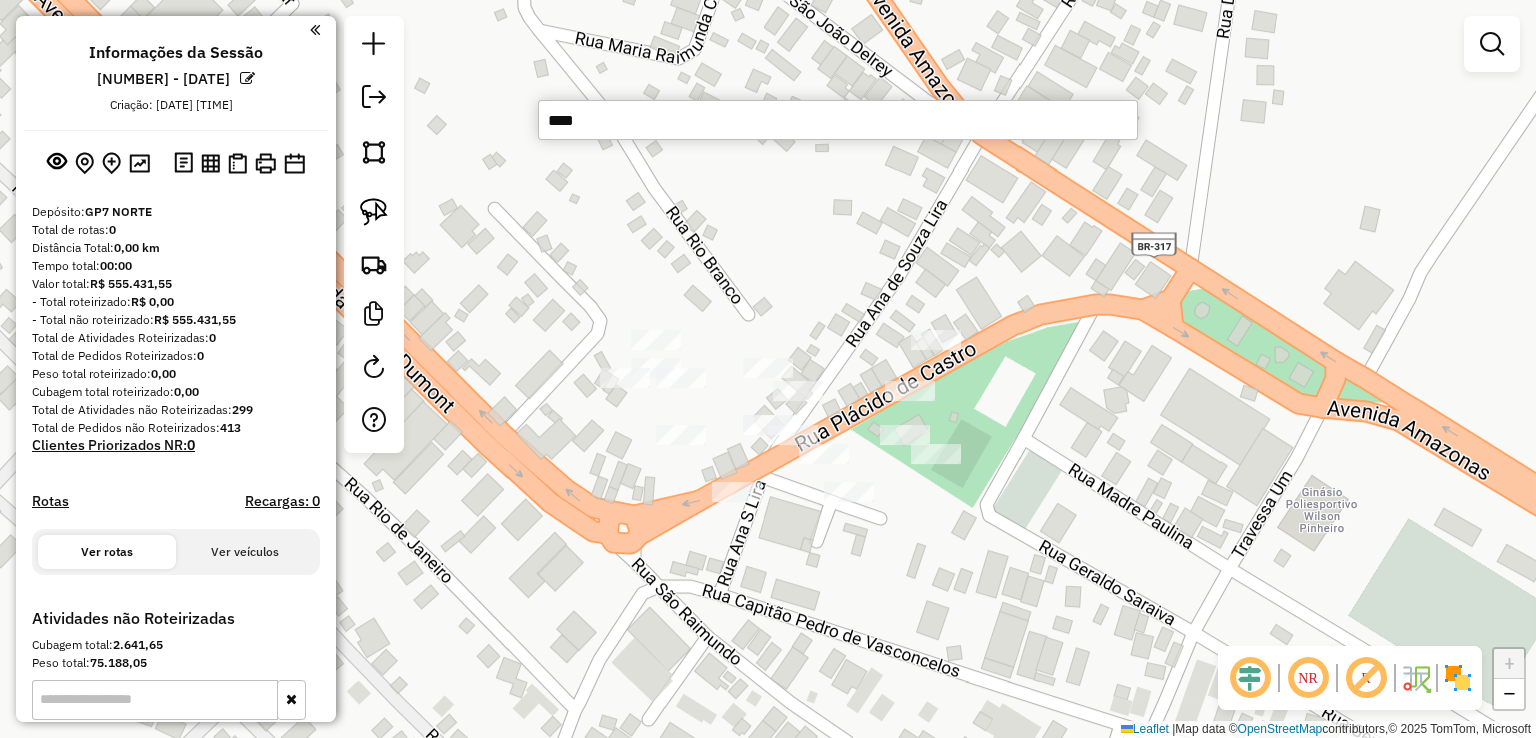 type on "*****" 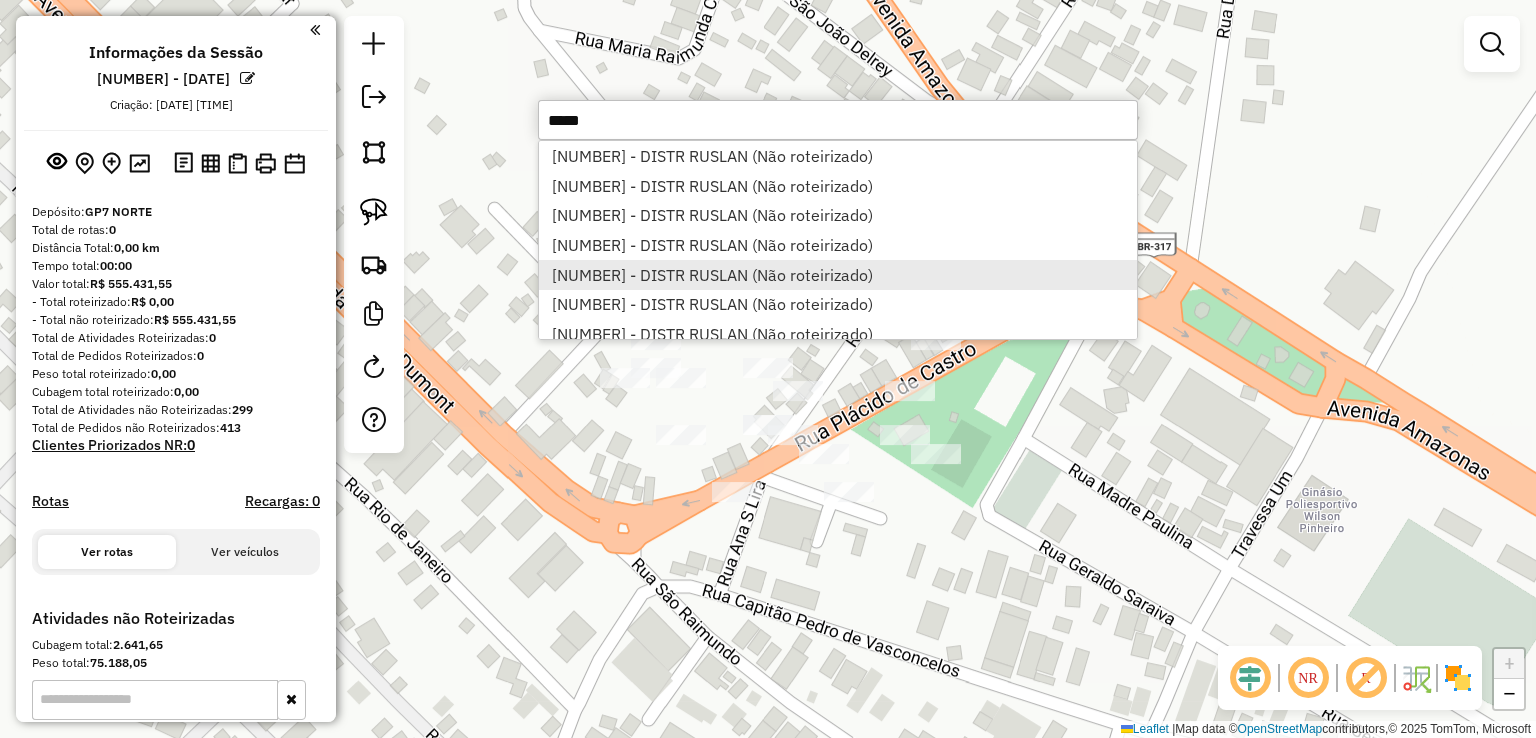 click on "99229 - DISTR RUSLAN (Não roteirizado)" at bounding box center (838, 275) 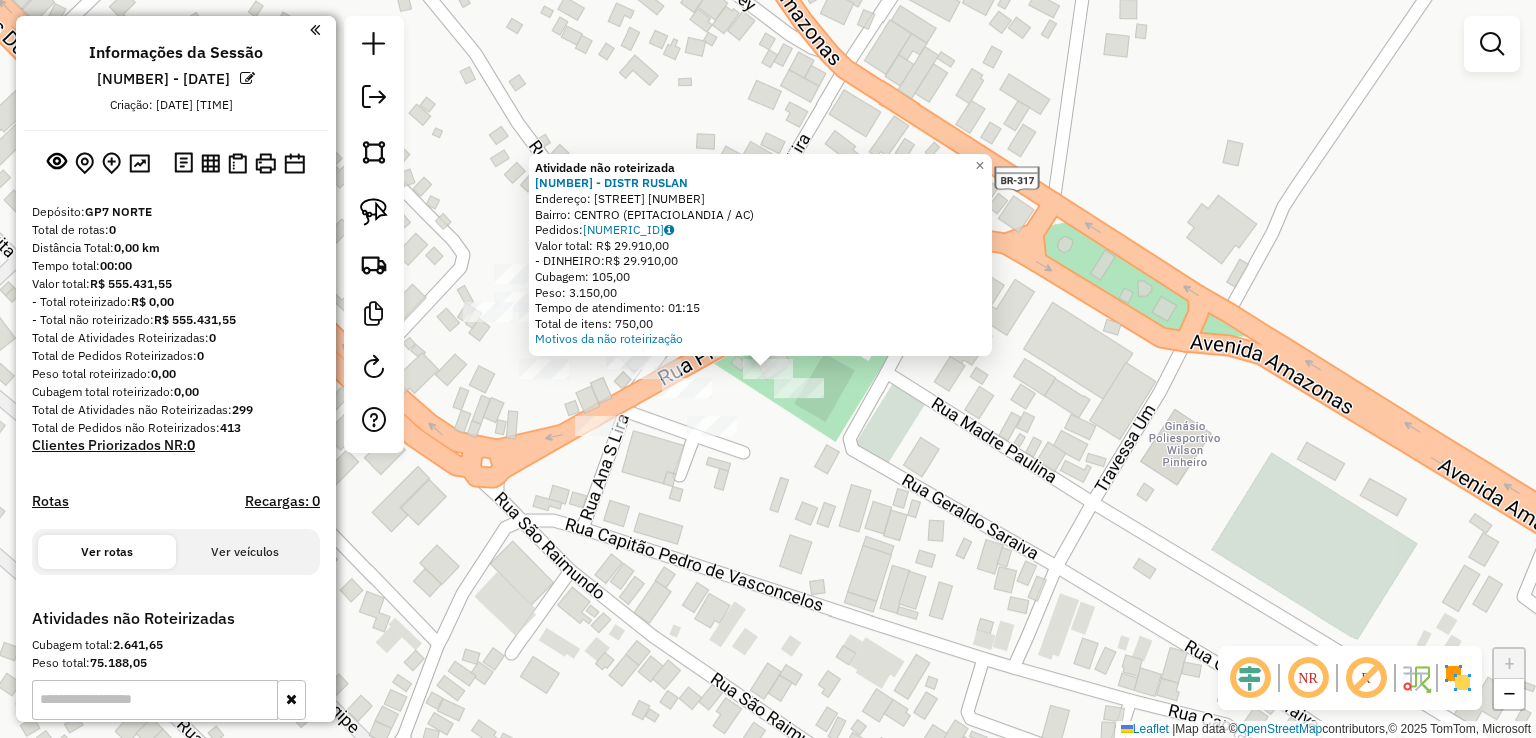 click on "Atividade não roteirizada 99229 - DISTR RUSLAN  Endereço:  SANTOS DUMONT 1041   Bairro: CENTRO (EPITACIOLANDIA / AC)   Pedidos:  02458572   Valor total: R$ 29.910,00   - DINHEIRO:  R$ 29.910,00   Cubagem: 105,00   Peso: 3.150,00   Tempo de atendimento: 01:15   Total de itens: 750,00  Motivos da não roteirização × Janela de atendimento Grade de atendimento Capacidade Transportadoras Veículos Cliente Pedidos  Rotas Selecione os dias de semana para filtrar as janelas de atendimento  Seg   Ter   Qua   Qui   Sex   Sáb   Dom  Informe o período da janela de atendimento: De: Até:  Filtrar exatamente a janela do cliente  Considerar janela de atendimento padrão  Selecione os dias de semana para filtrar as grades de atendimento  Seg   Ter   Qua   Qui   Sex   Sáb   Dom   Considerar clientes sem dia de atendimento cadastrado  Clientes fora do dia de atendimento selecionado Filtrar as atividades entre os valores definidos abaixo:  Peso mínimo:   Peso máximo:   Cubagem mínima:   Cubagem máxima:   De:   De:" 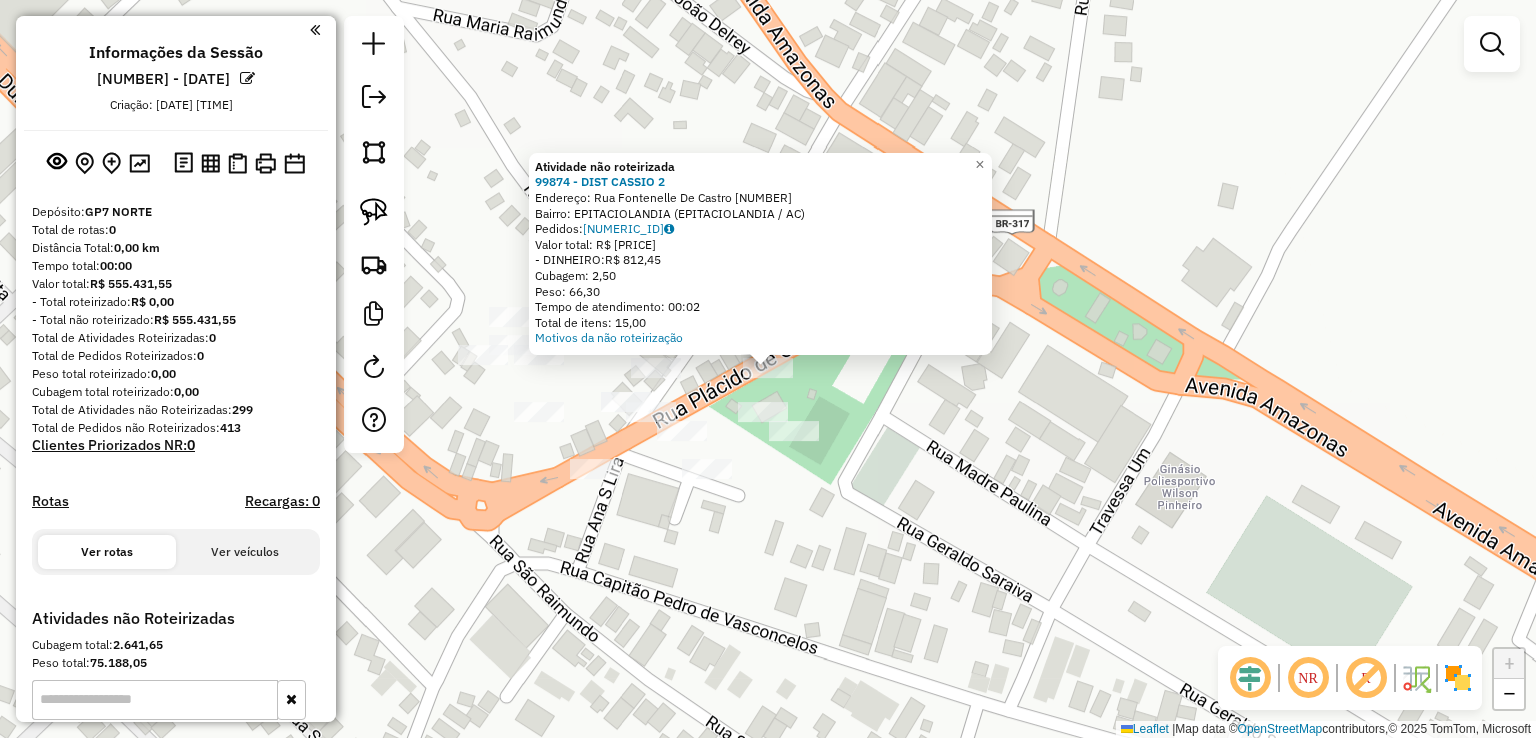 click on "Atividade não roteirizada 99874 - DIST CASSIO 2  Endereço:  Rua Fontenelle De Castro 219   Bairro: EPITACIOLANDIA (EPITACIOLANDIA / AC)   Pedidos:  02457541   Valor total: R$ 812,45   - DINHEIRO:  R$ 812,45   Cubagem: 2,50   Peso: 66,30   Tempo de atendimento: 00:02   Total de itens: 15,00  Motivos da não roteirização × Janela de atendimento Grade de atendimento Capacidade Transportadoras Veículos Cliente Pedidos  Rotas Selecione os dias de semana para filtrar as janelas de atendimento  Seg   Ter   Qua   Qui   Sex   Sáb   Dom  Informe o período da janela de atendimento: De: Até:  Filtrar exatamente a janela do cliente  Considerar janela de atendimento padrão  Selecione os dias de semana para filtrar as grades de atendimento  Seg   Ter   Qua   Qui   Sex   Sáb   Dom   Considerar clientes sem dia de atendimento cadastrado  Clientes fora do dia de atendimento selecionado Filtrar as atividades entre os valores definidos abaixo:  Peso mínimo:   Peso máximo:   Cubagem mínima:   Cubagem máxima:   De:" 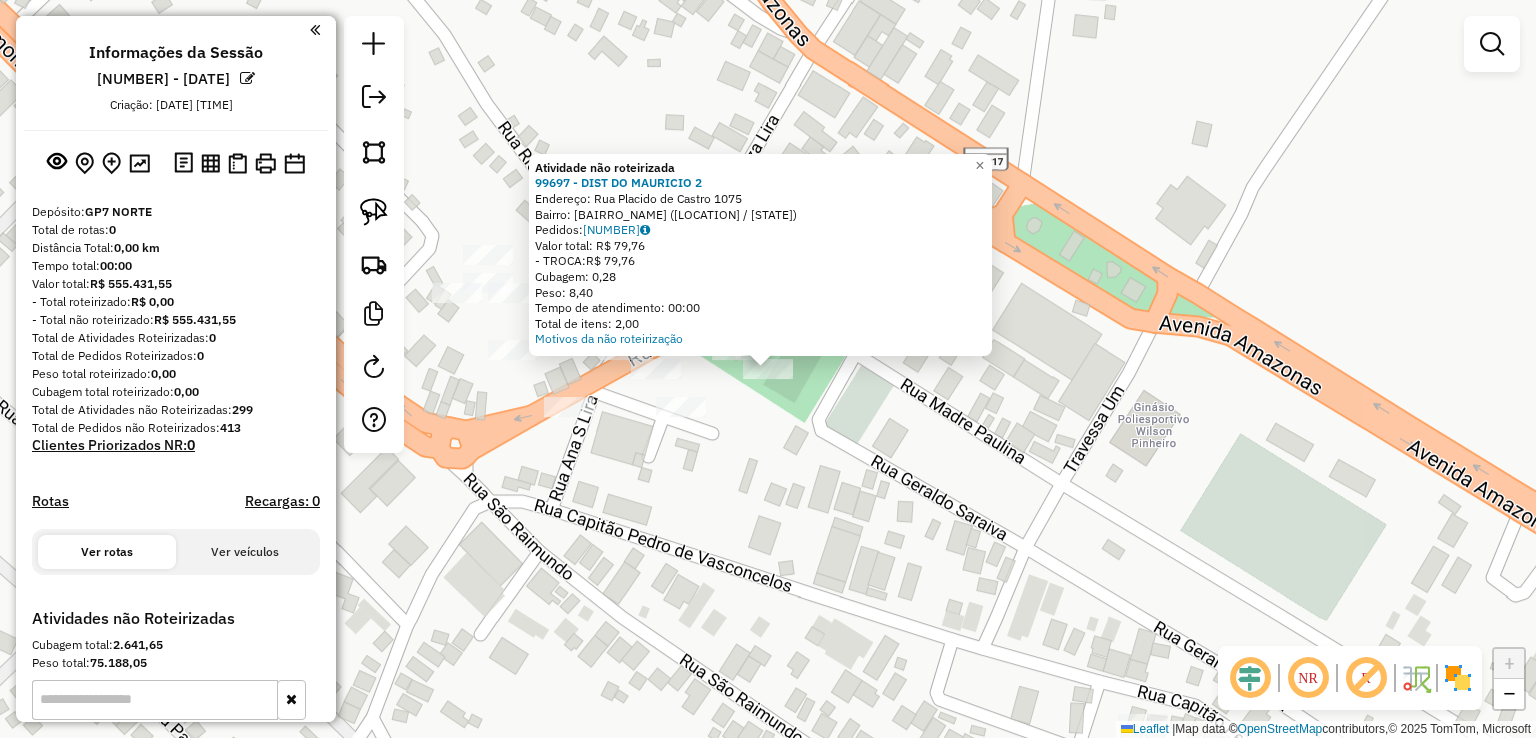 click on "Atividade não roteirizada 99697 - DIST DO MAURICIO 2  Endereço:  Rua Placido de Castro 1075   Bairro: VILA VITORIA (EPITACIOLANDIA / AC)   Pedidos:  02458614   Valor total: R$ 79,76   - TROCA:  R$ 79,76   Cubagem: 0,28   Peso: 8,40   Tempo de atendimento: 00:00   Total de itens: 2,00  Motivos da não roteirização × Janela de atendimento Grade de atendimento Capacidade Transportadoras Veículos Cliente Pedidos  Rotas Selecione os dias de semana para filtrar as janelas de atendimento  Seg   Ter   Qua   Qui   Sex   Sáb   Dom  Informe o período da janela de atendimento: De: Até:  Filtrar exatamente a janela do cliente  Considerar janela de atendimento padrão  Selecione os dias de semana para filtrar as grades de atendimento  Seg   Ter   Qua   Qui   Sex   Sáb   Dom   Considerar clientes sem dia de atendimento cadastrado  Clientes fora do dia de atendimento selecionado Filtrar as atividades entre os valores definidos abaixo:  Peso mínimo:   Peso máximo:   Cubagem mínima:   Cubagem máxima:   De:   De:" 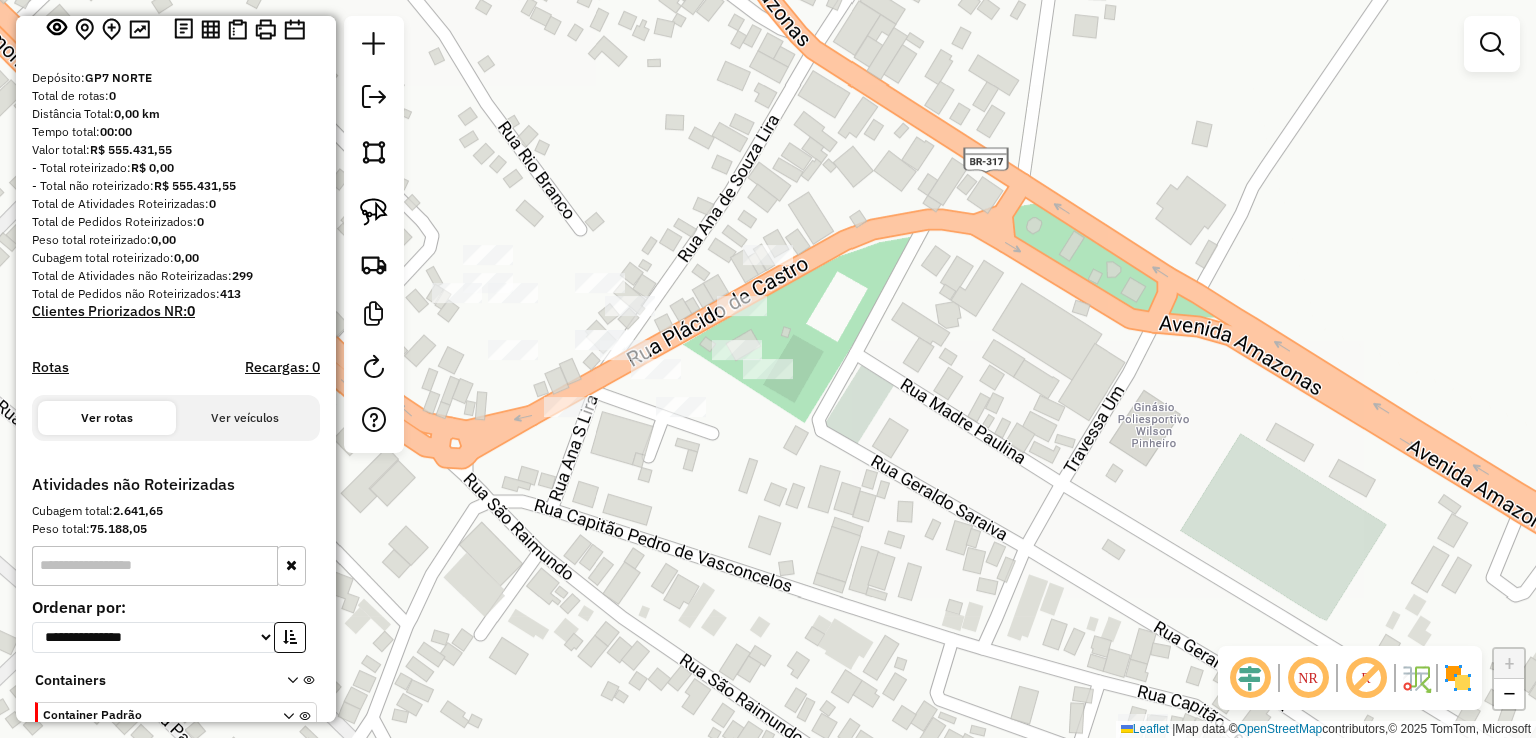 scroll, scrollTop: 245, scrollLeft: 0, axis: vertical 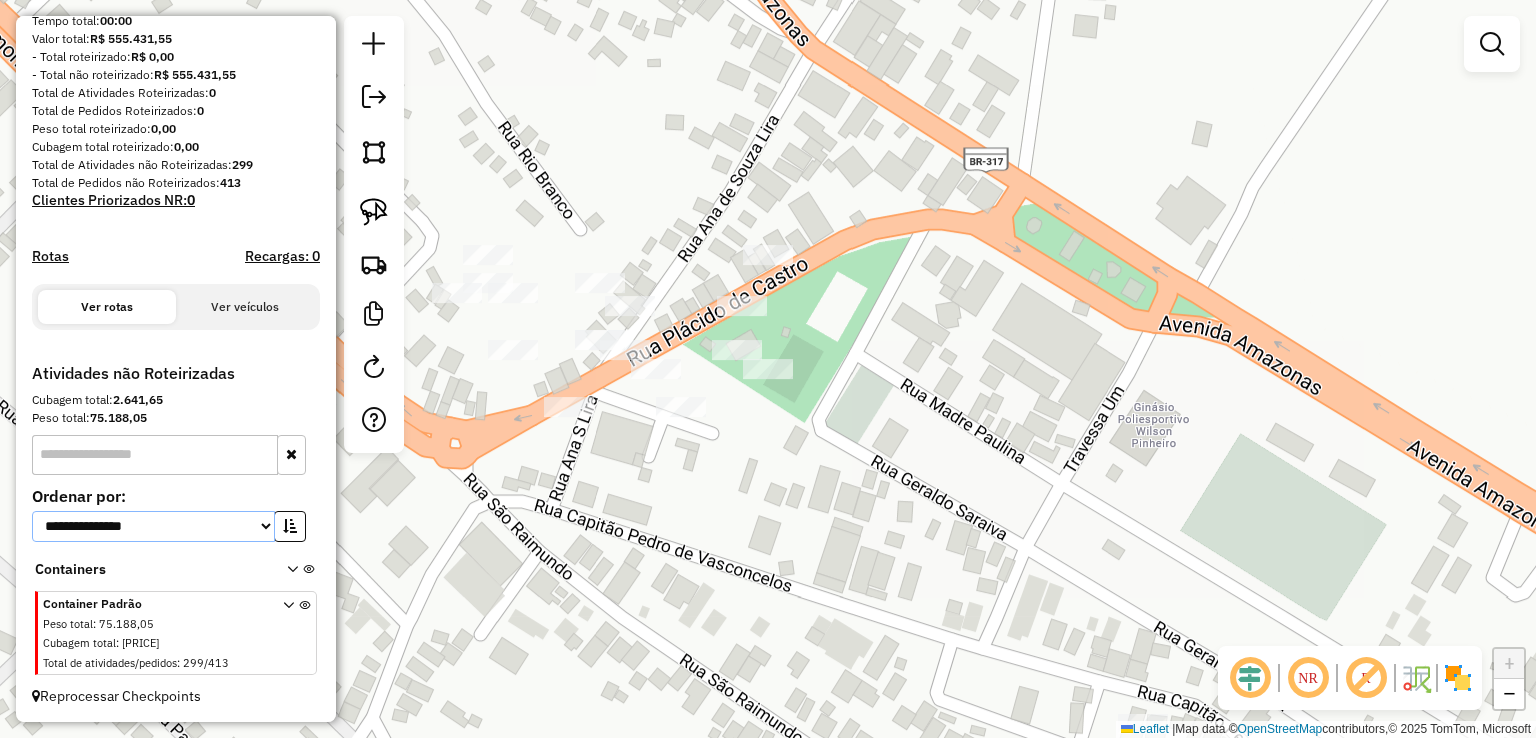 click on "**********" at bounding box center [153, 526] 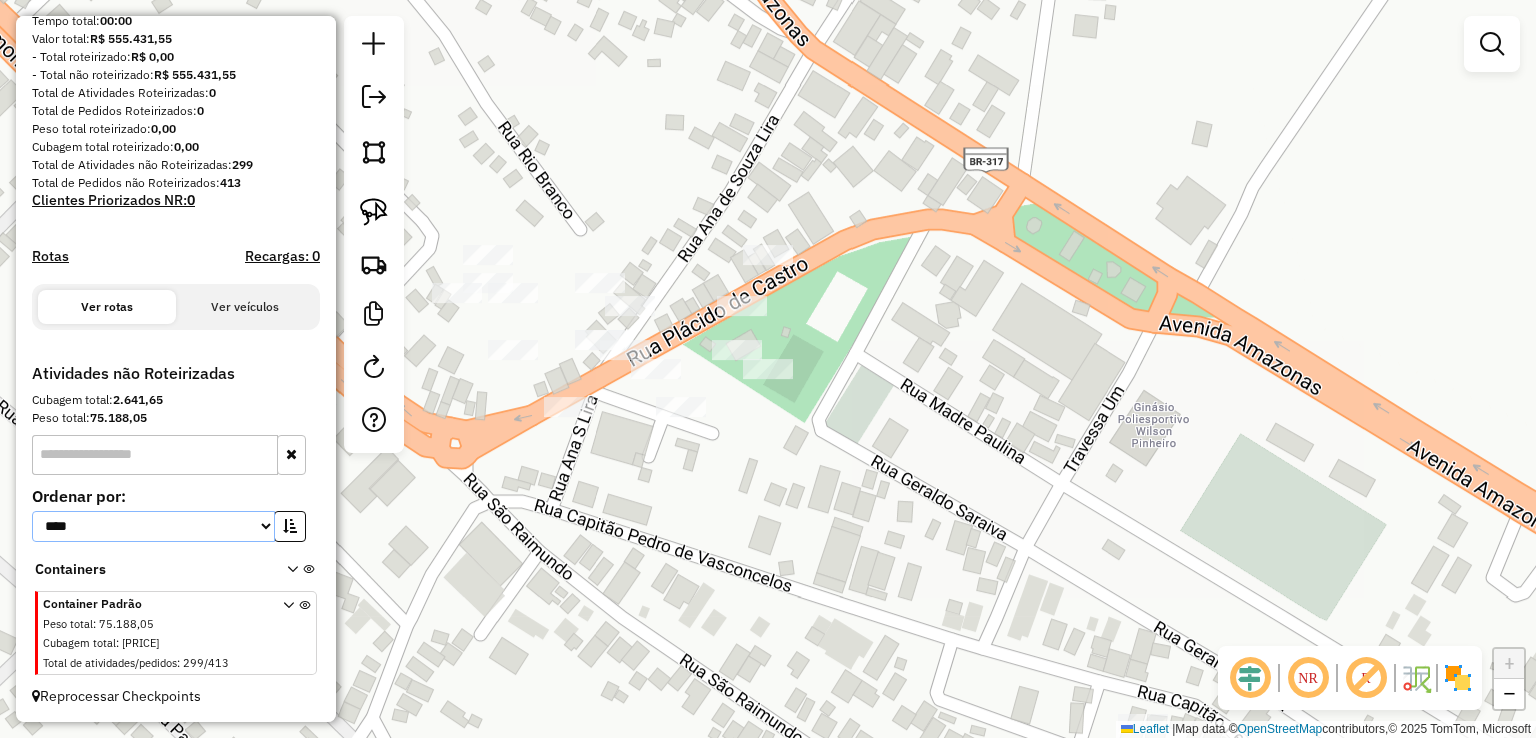 click on "**********" at bounding box center (153, 526) 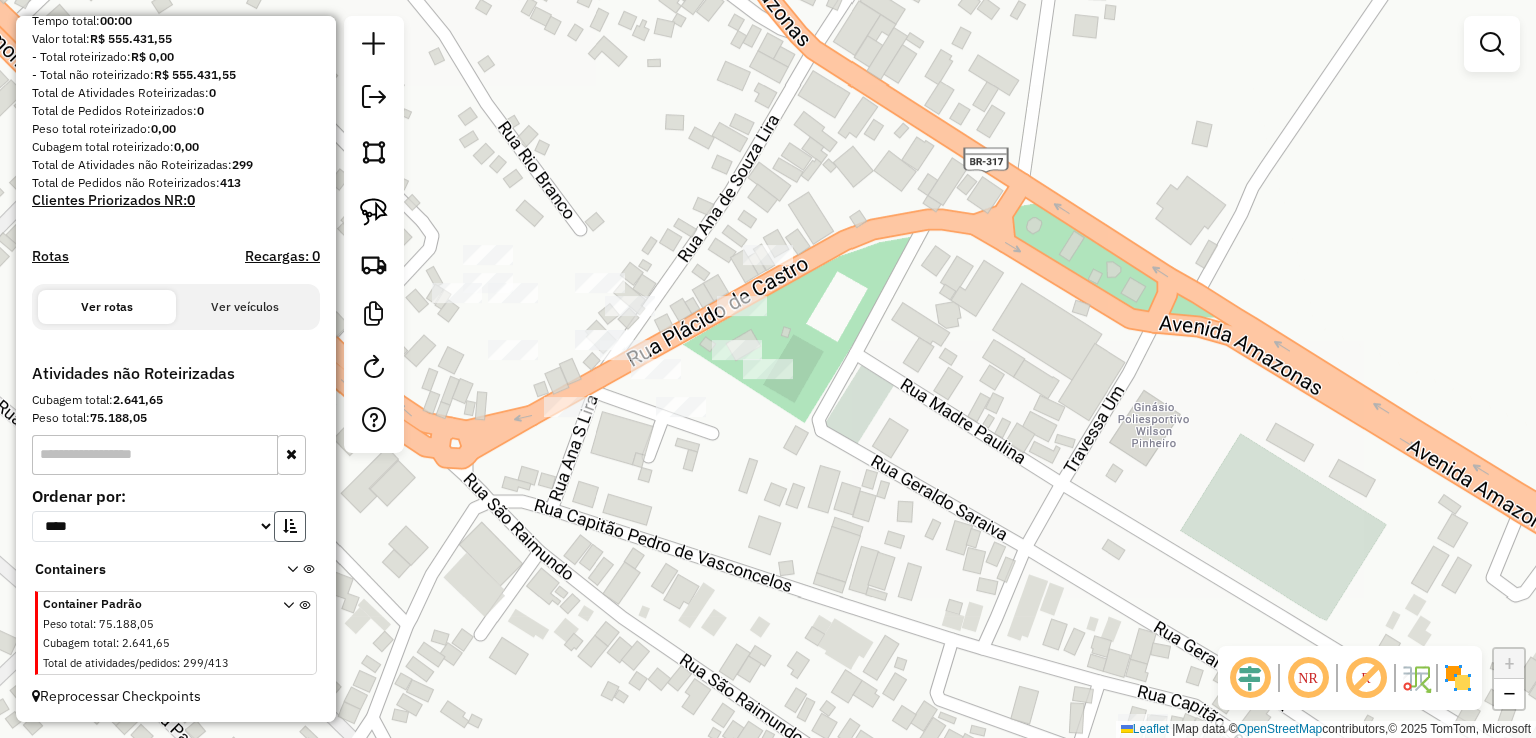 click at bounding box center (290, 526) 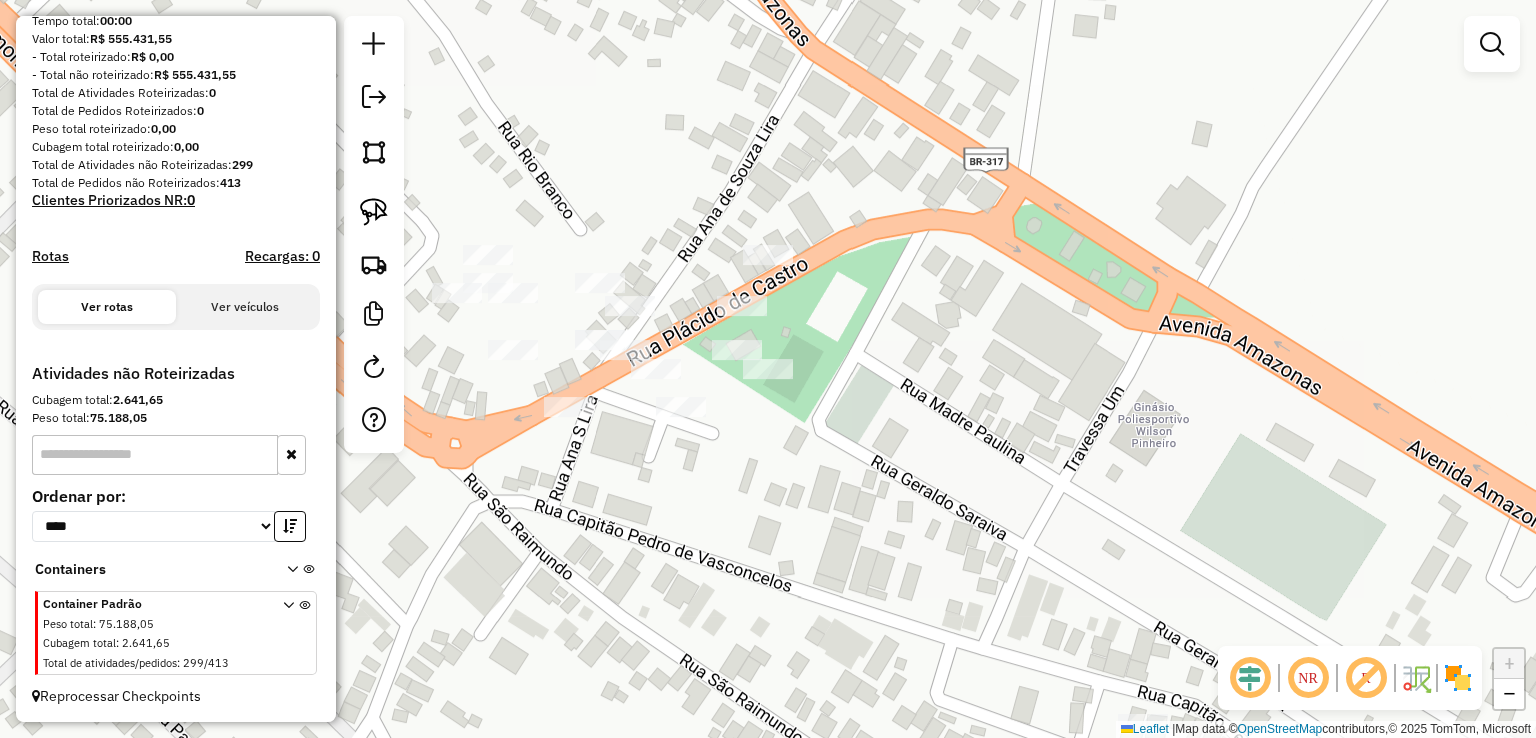 click at bounding box center [292, 573] 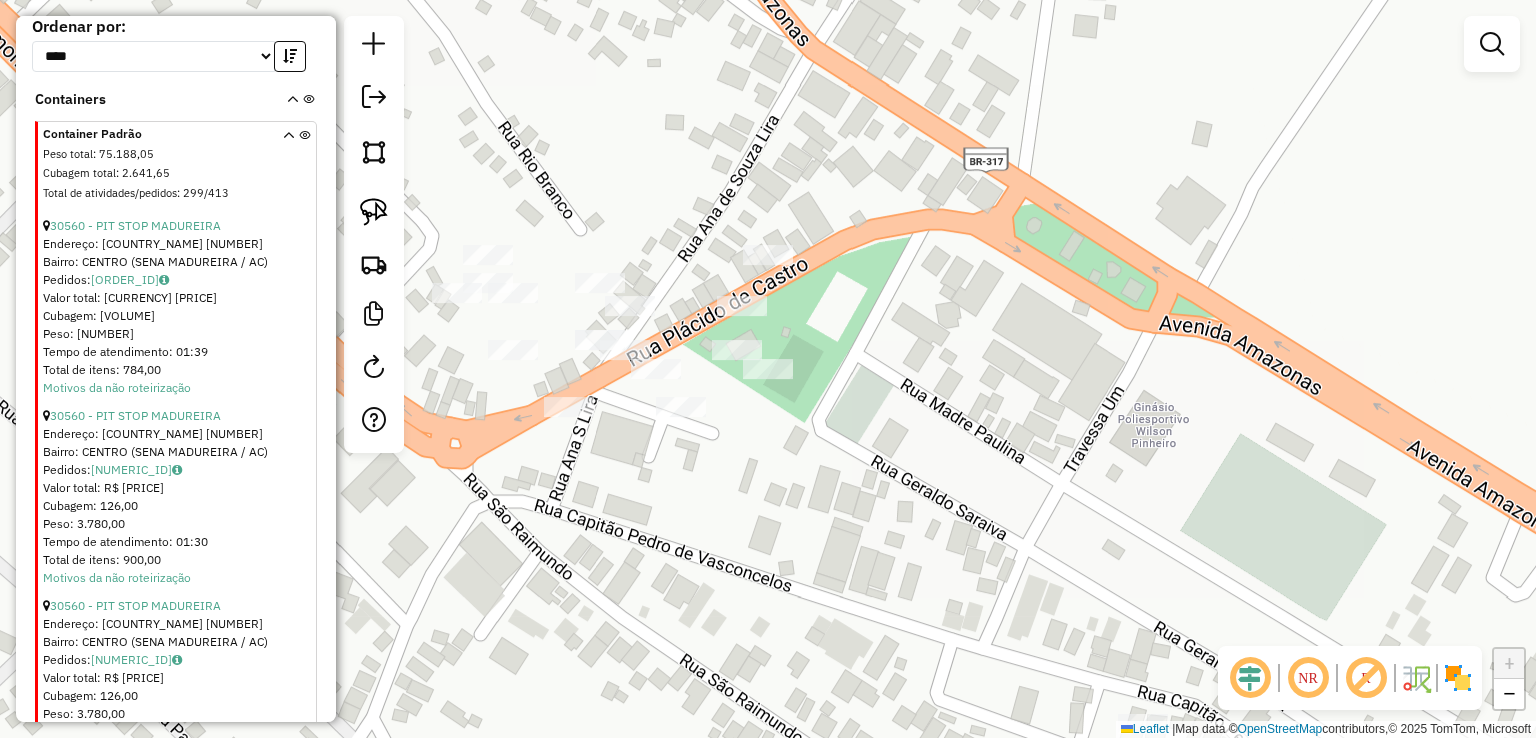 scroll, scrollTop: 745, scrollLeft: 0, axis: vertical 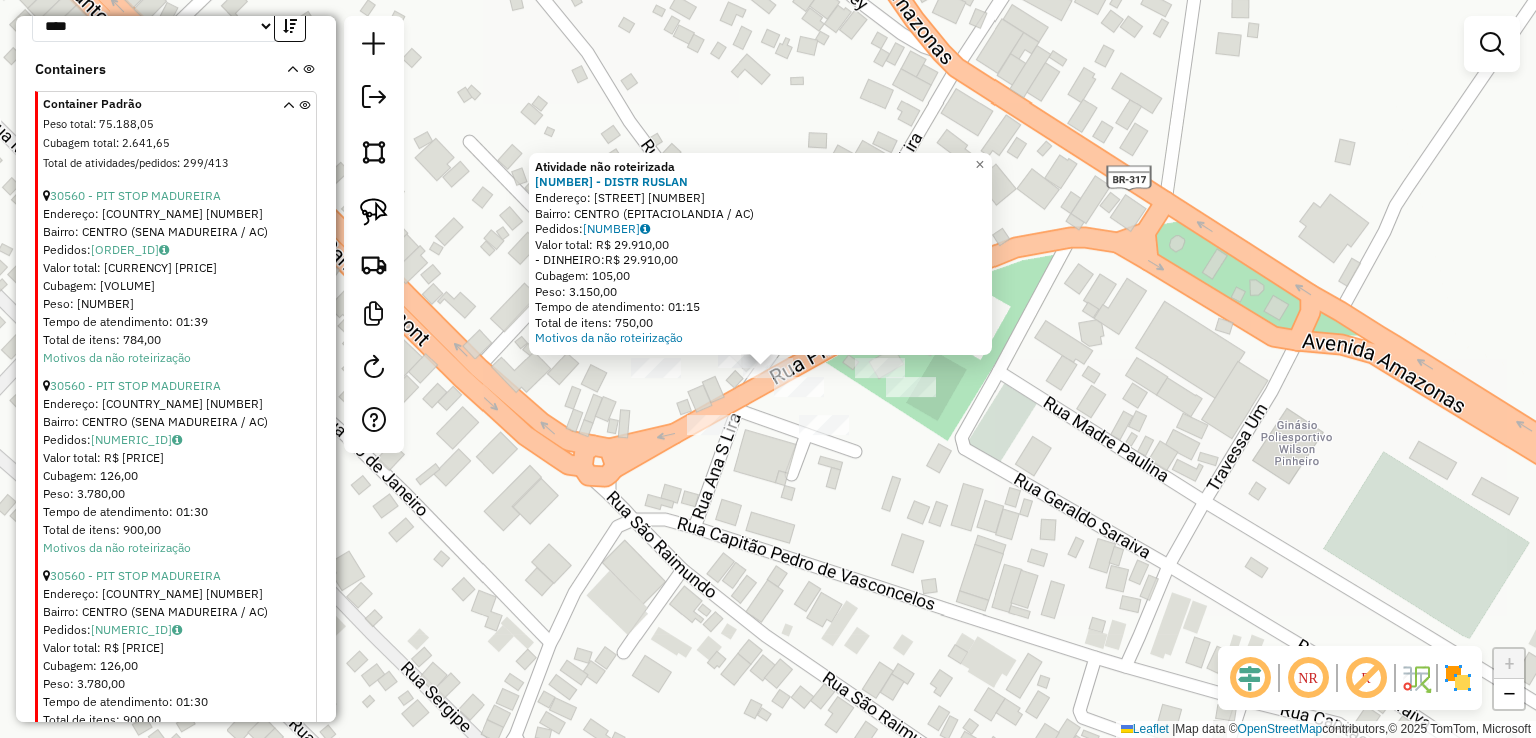 click on "Atividade não roteirizada 99229 - DISTR RUSLAN  Endereço:  SANTOS DUMONT 1041   Bairro: CENTRO (EPITACIOLANDIA / AC)   Pedidos:  02458575   Valor total: R$ 29.910,00   - DINHEIRO:  R$ 29.910,00   Cubagem: 105,00   Peso: 3.150,00   Tempo de atendimento: 01:15   Total de itens: 750,00  Motivos da não roteirização × Janela de atendimento Grade de atendimento Capacidade Transportadoras Veículos Cliente Pedidos  Rotas Selecione os dias de semana para filtrar as janelas de atendimento  Seg   Ter   Qua   Qui   Sex   Sáb   Dom  Informe o período da janela de atendimento: De: Até:  Filtrar exatamente a janela do cliente  Considerar janela de atendimento padrão  Selecione os dias de semana para filtrar as grades de atendimento  Seg   Ter   Qua   Qui   Sex   Sáb   Dom   Considerar clientes sem dia de atendimento cadastrado  Clientes fora do dia de atendimento selecionado Filtrar as atividades entre os valores definidos abaixo:  Peso mínimo:   Peso máximo:   Cubagem mínima:   Cubagem máxima:   De:   De:" 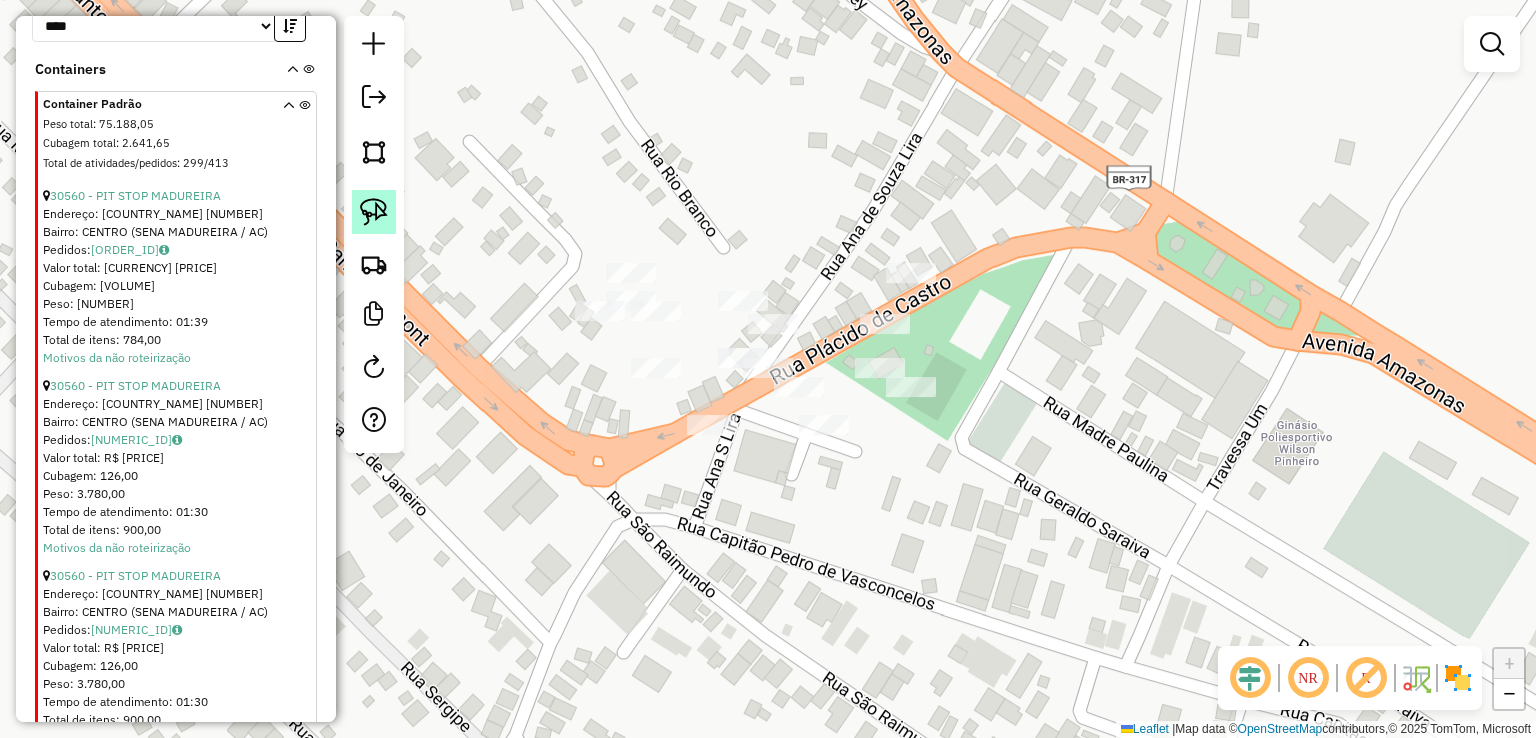 click 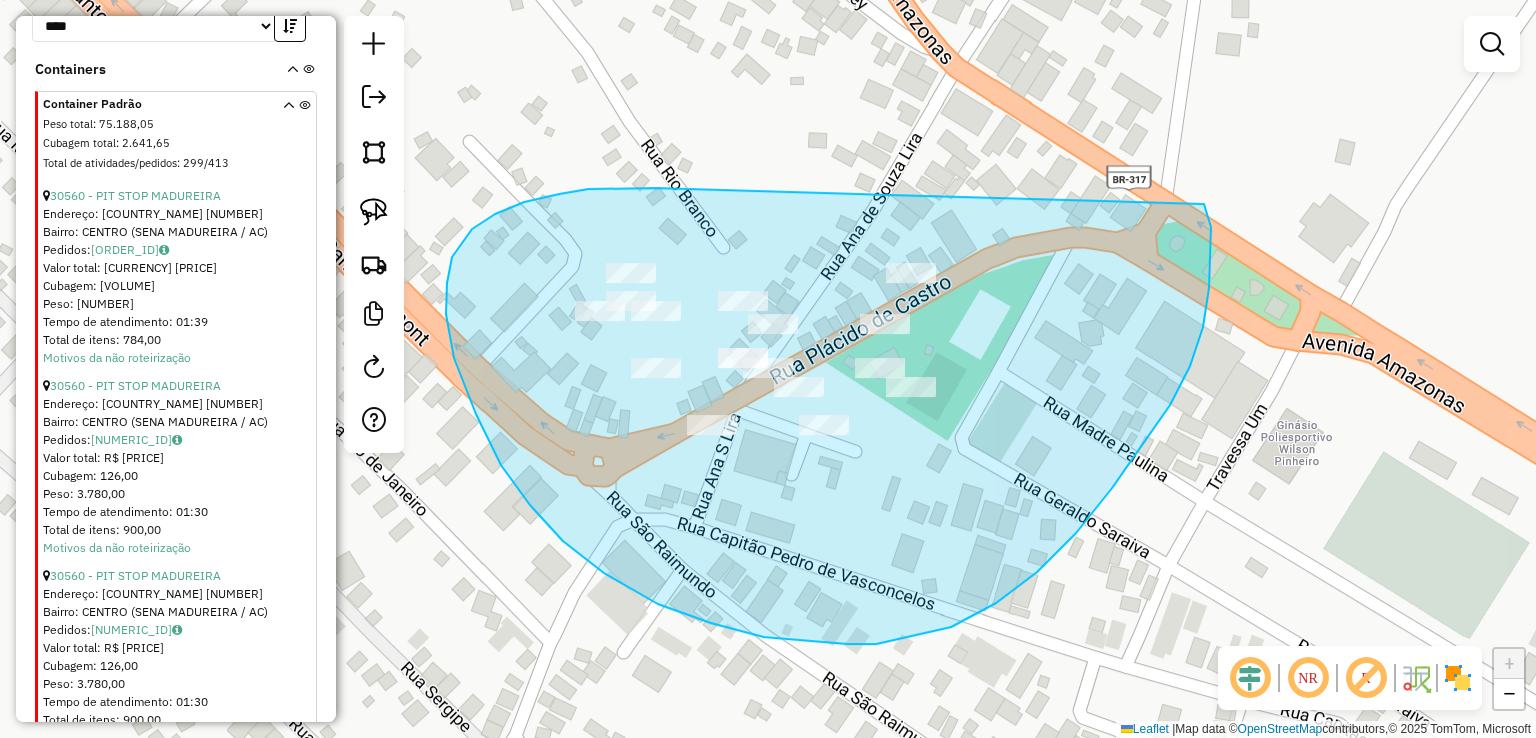 drag, startPoint x: 616, startPoint y: 189, endPoint x: 1178, endPoint y: 149, distance: 563.4217 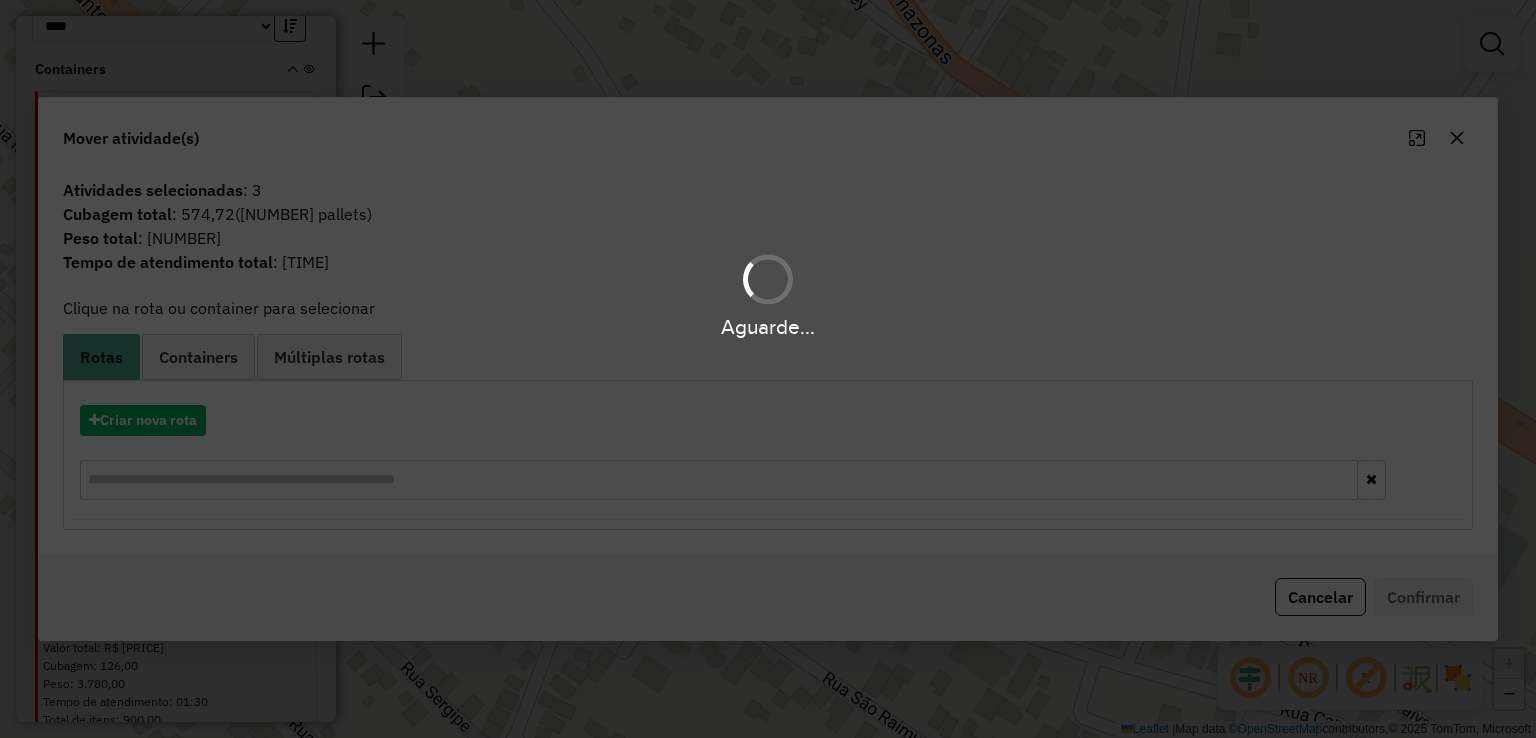 click on "**********" at bounding box center (768, 369) 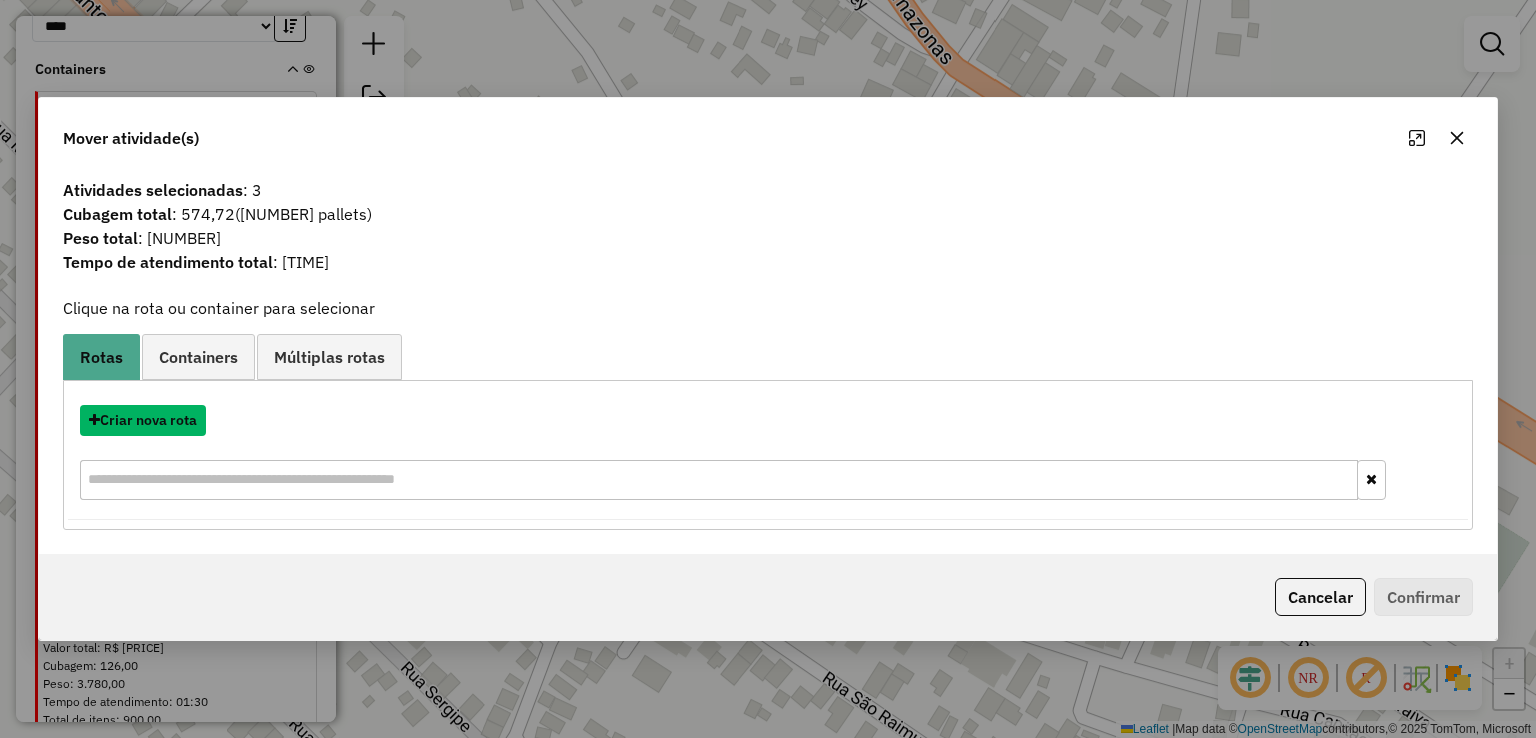 click on "Criar nova rota" at bounding box center (143, 420) 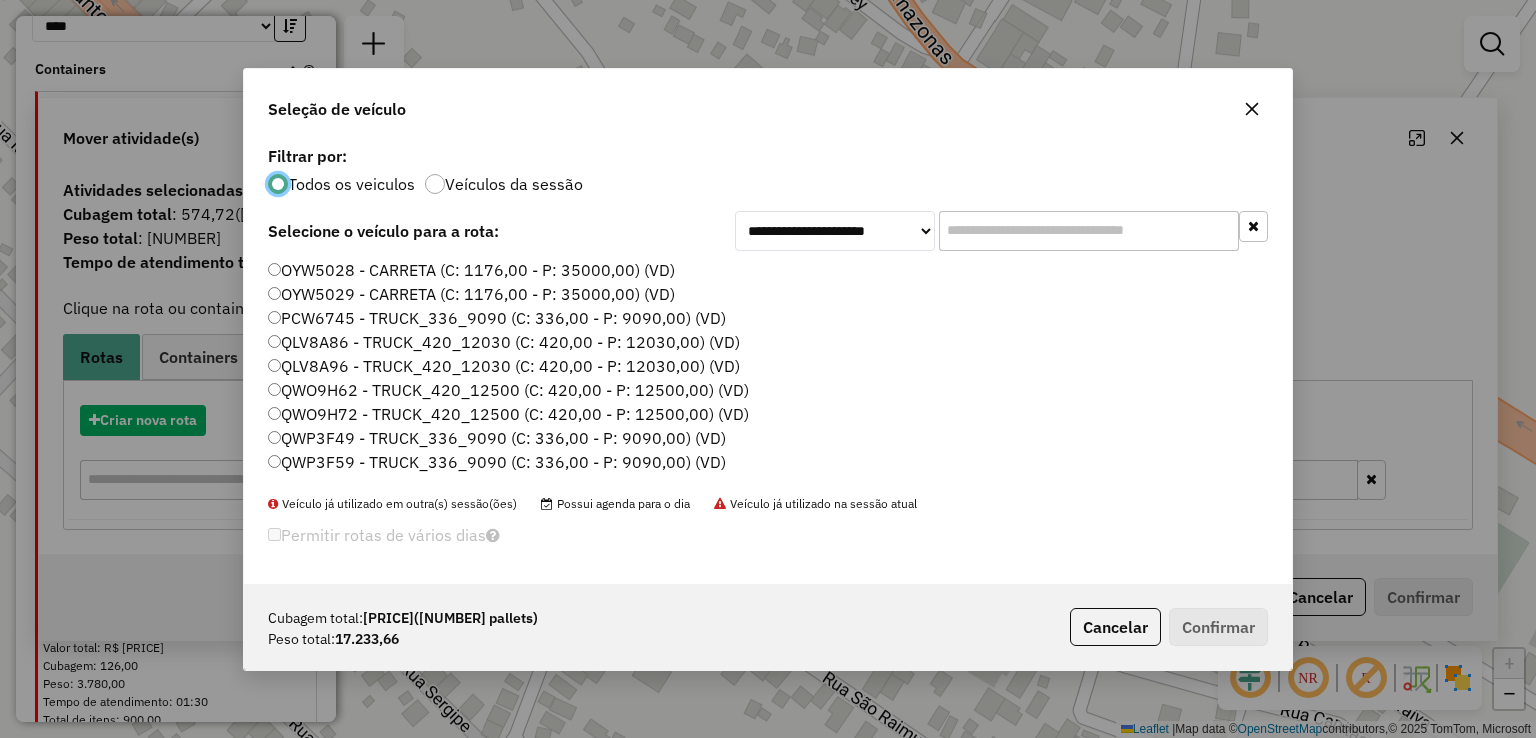 scroll, scrollTop: 10, scrollLeft: 6, axis: both 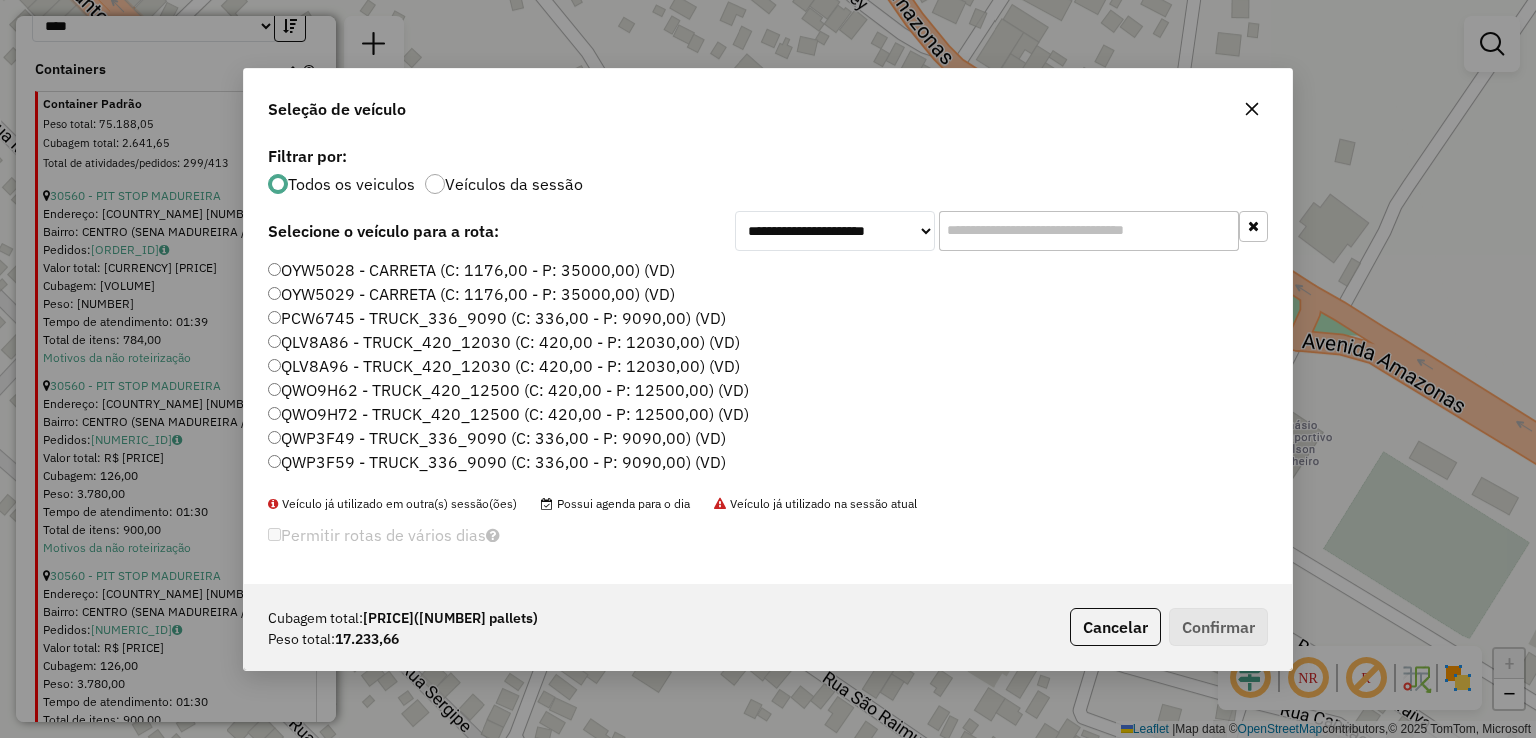 click 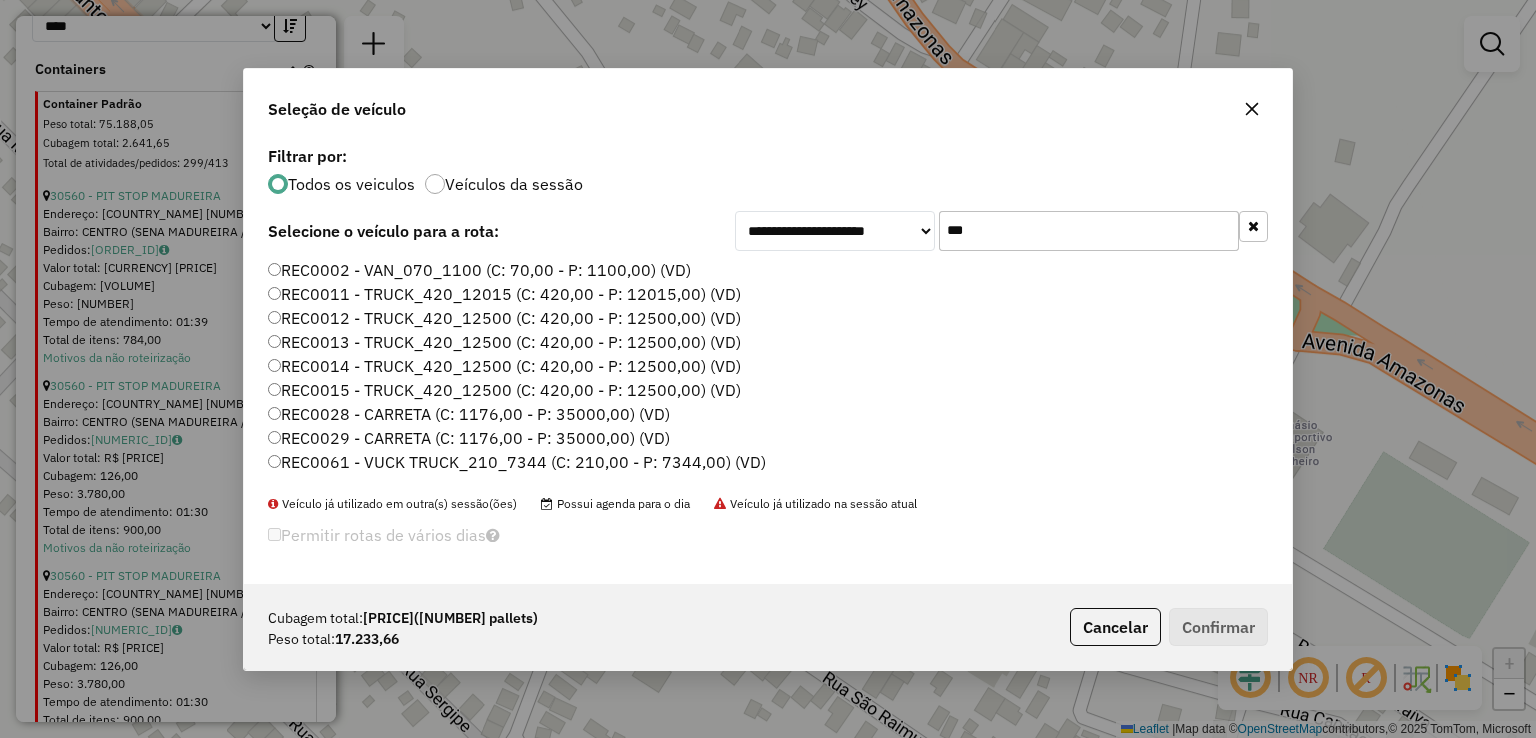 type on "***" 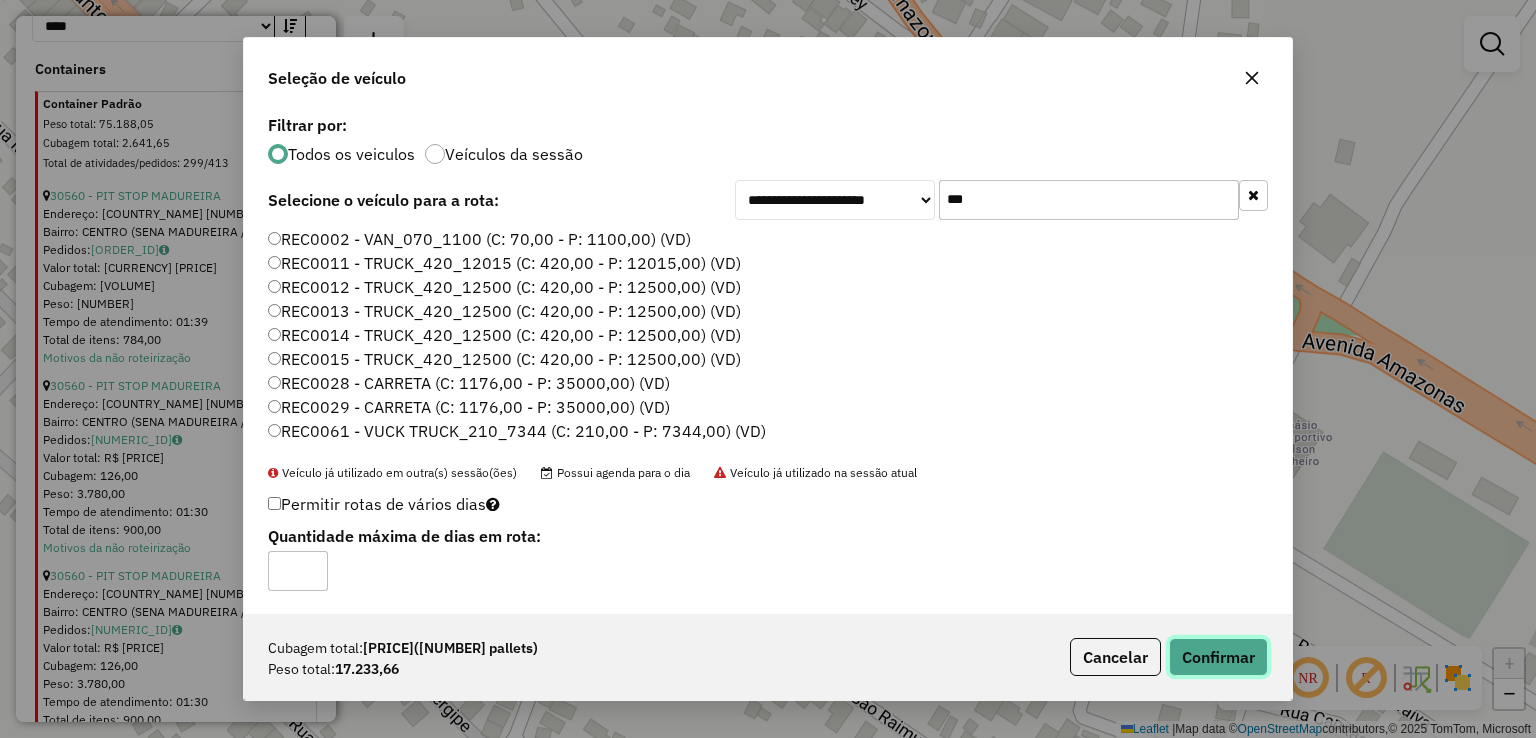 click on "Confirmar" 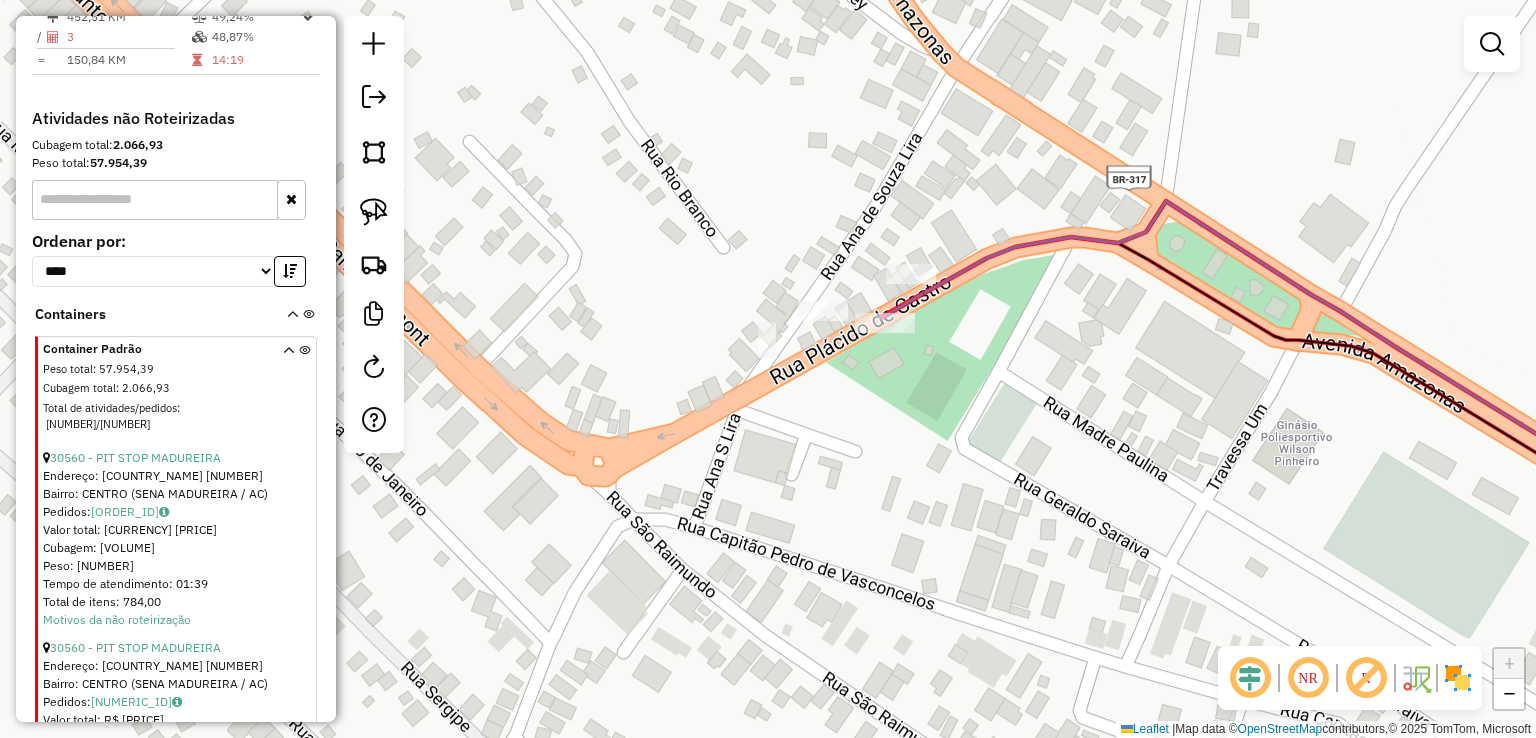 scroll, scrollTop: 990, scrollLeft: 0, axis: vertical 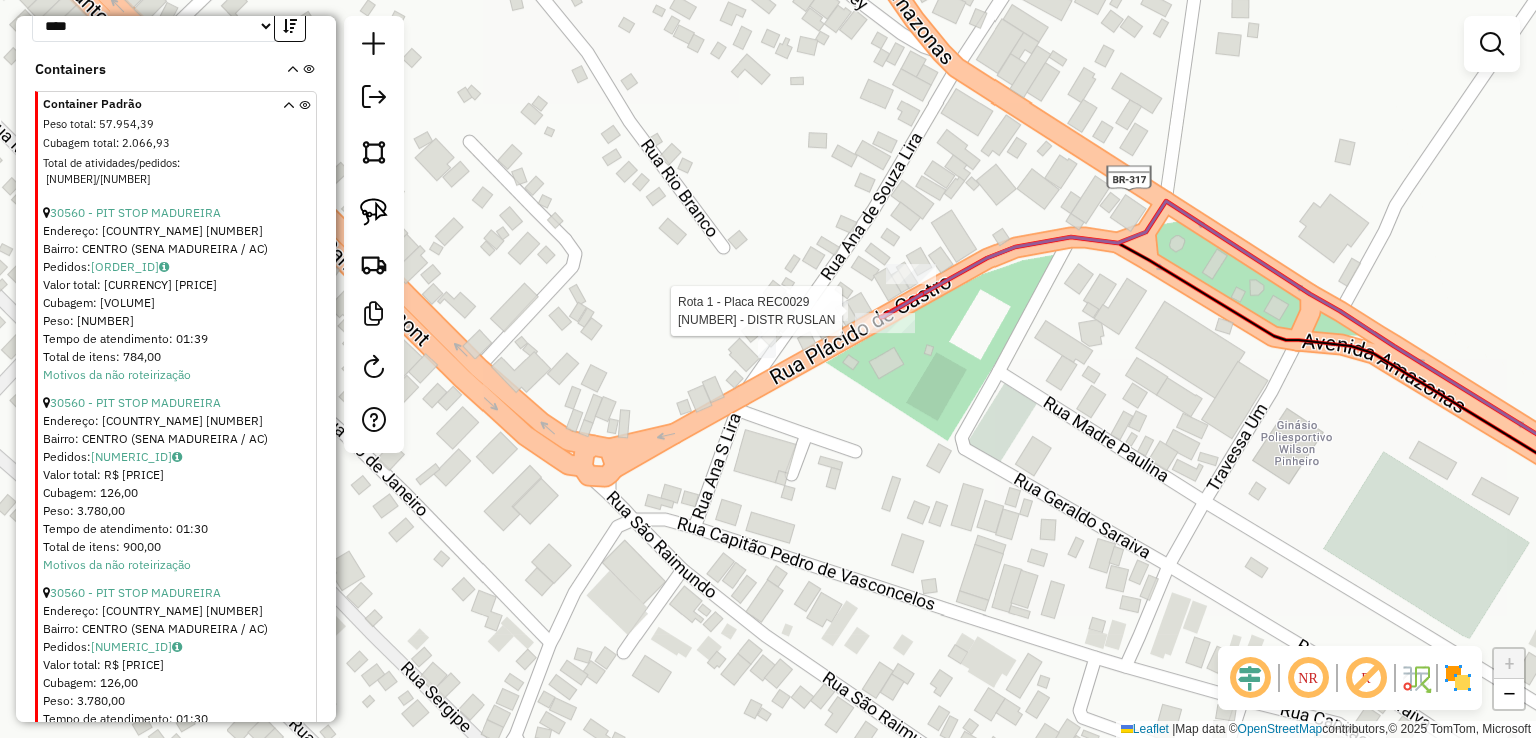 select on "**********" 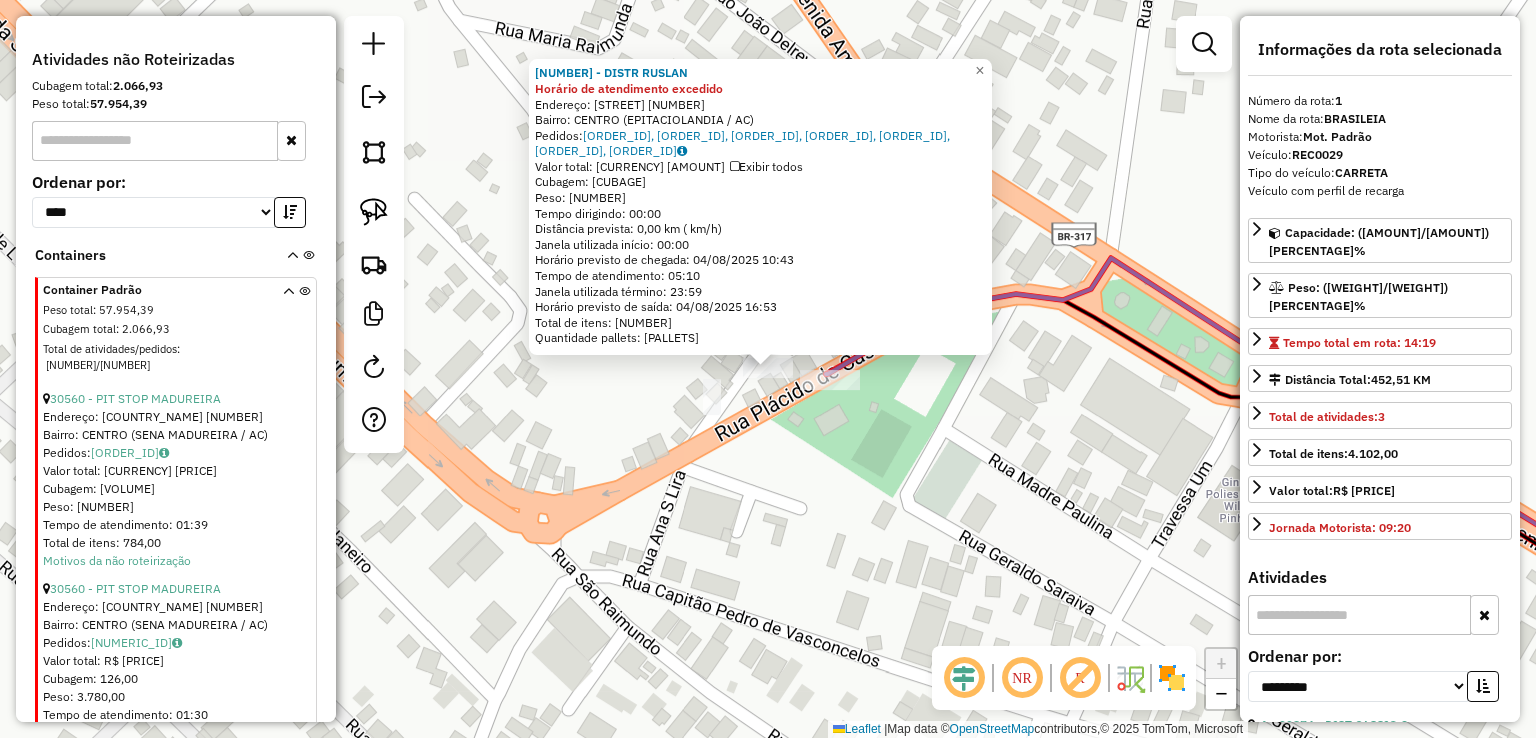 scroll, scrollTop: 708, scrollLeft: 0, axis: vertical 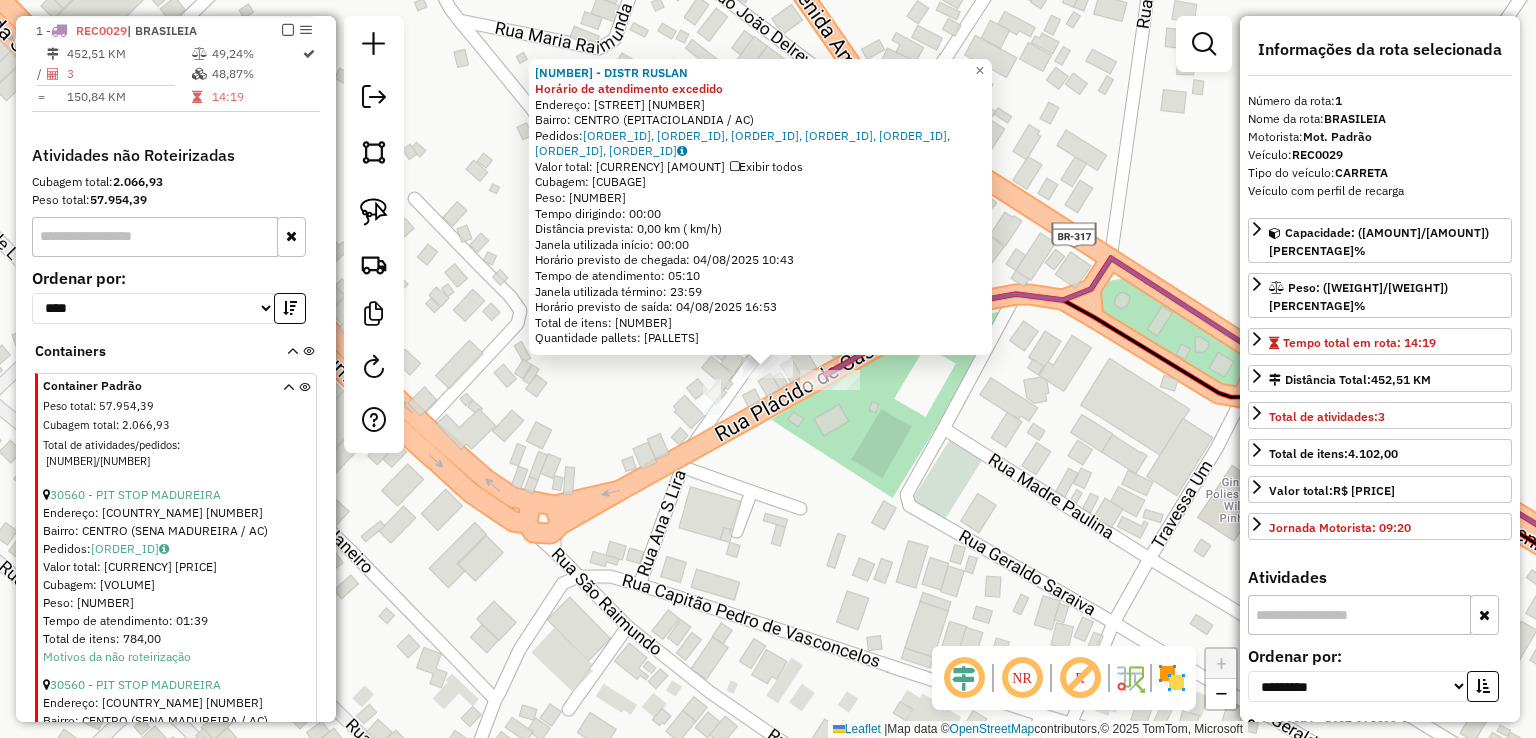 click on "99229 - DISTR RUSLAN Horário de atendimento excedido  Endereço:  SANTOS DUMONT 1041   Bairro: CENTRO (EPITACIOLANDIA / AC)   Pedidos:  02458572, 02458574, 02458575, 02458594, 02458595, 02458611, 02458570   Valor total: R$ 121.514,36   Exibir todos   Cubagem: 426,58  Peso: 12.797,40  Tempo dirigindo: 00:00   Distância prevista: 0,00 km ( km/h)   Janela utilizada início: 00:00   Horário previsto de chegada: 04/08/2025 10:43   Tempo de atendimento: 05:10   Janela utilizada término: 23:59   Horário previsto de saída: 04/08/2025 16:53   Total de itens: 3.047,00   Quantidade pallets: 10,157  × Janela de atendimento Grade de atendimento Capacidade Transportadoras Veículos Cliente Pedidos  Rotas Selecione os dias de semana para filtrar as janelas de atendimento  Seg   Ter   Qua   Qui   Sex   Sáb   Dom  Informe o período da janela de atendimento: De: Até:  Filtrar exatamente a janela do cliente  Considerar janela de atendimento padrão  Selecione os dias de semana para filtrar as grades de atendimento De:" 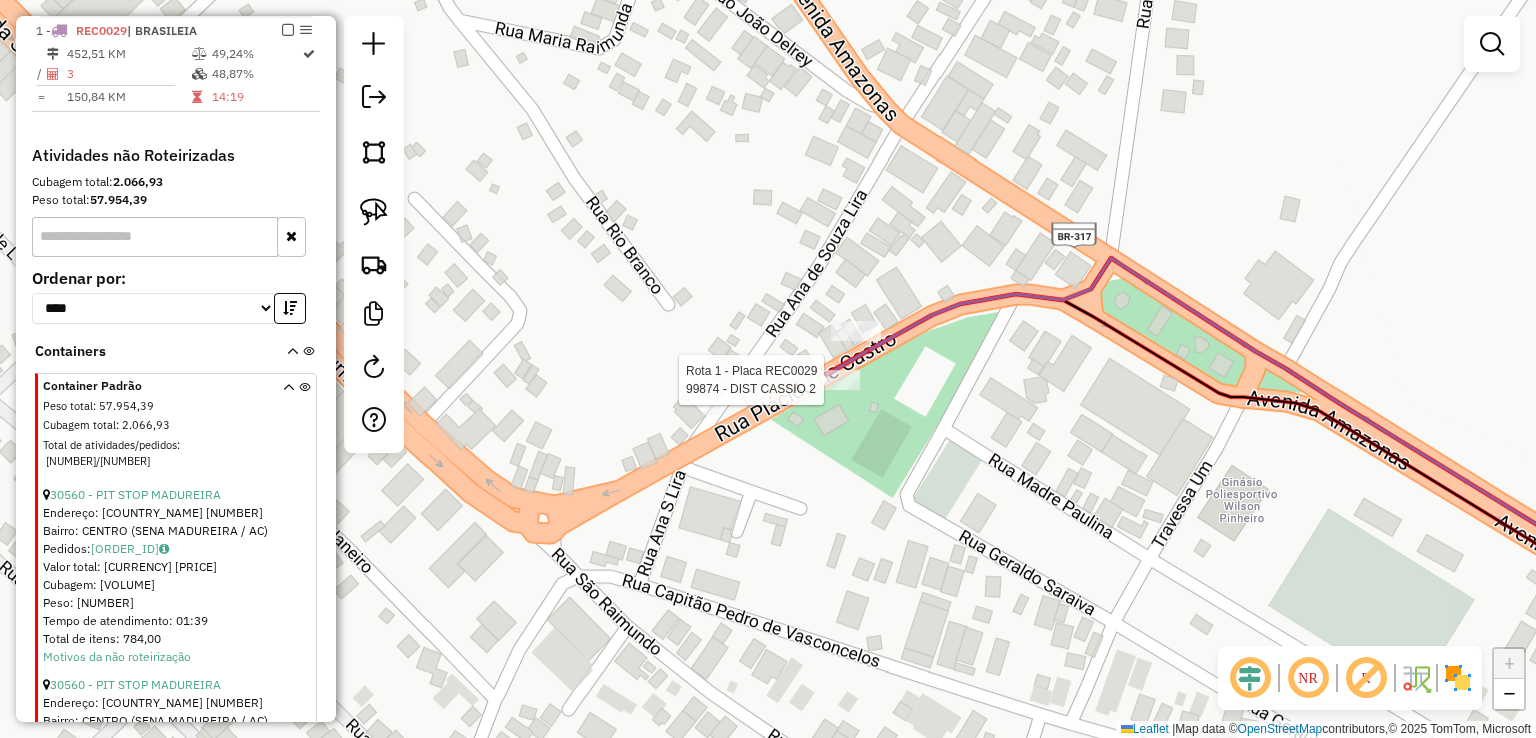 select on "**********" 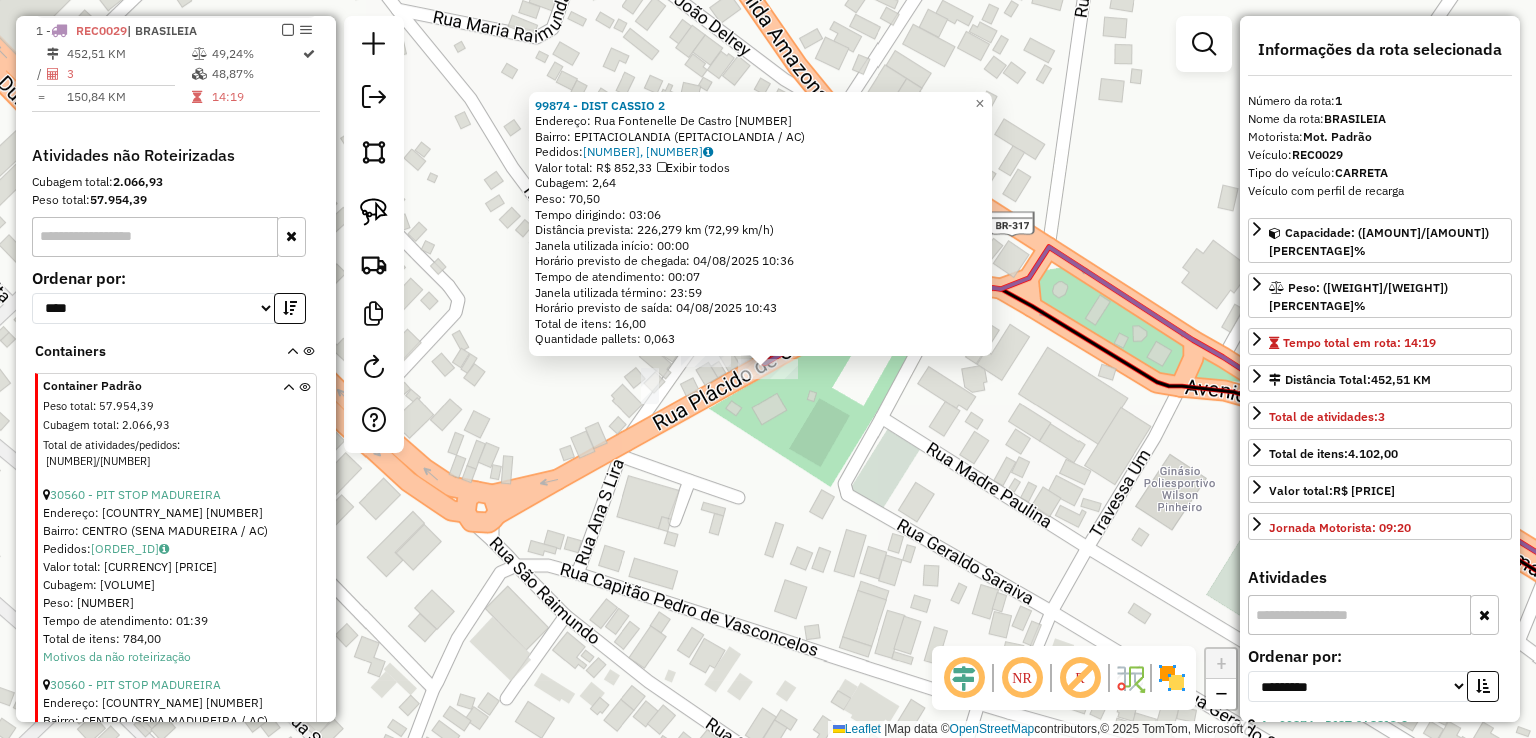 click on "99874 - DIST CASSIO 2  Endereço:  Rua Fontenelle De Castro 219   Bairro: EPITACIOLANDIA (EPITACIOLANDIA / AC)   Pedidos:  02457541, 02457848   Valor total: R$ 852,33   Exibir todos   Cubagem: 2,64  Peso: 70,50  Tempo dirigindo: 03:06   Distância prevista: 226,279 km (72,99 km/h)   Janela utilizada início: 00:00   Horário previsto de chegada: 04/08/2025 10:36   Tempo de atendimento: 00:07   Janela utilizada término: 23:59   Horário previsto de saída: 04/08/2025 10:43   Total de itens: 16,00   Quantidade pallets: 0,063  × Janela de atendimento Grade de atendimento Capacidade Transportadoras Veículos Cliente Pedidos  Rotas Selecione os dias de semana para filtrar as janelas de atendimento  Seg   Ter   Qua   Qui   Sex   Sáb   Dom  Informe o período da janela de atendimento: De: Até:  Filtrar exatamente a janela do cliente  Considerar janela de atendimento padrão  Selecione os dias de semana para filtrar as grades de atendimento  Seg   Ter   Qua   Qui   Sex   Sáb   Dom   Peso mínimo:   De:   Até:" 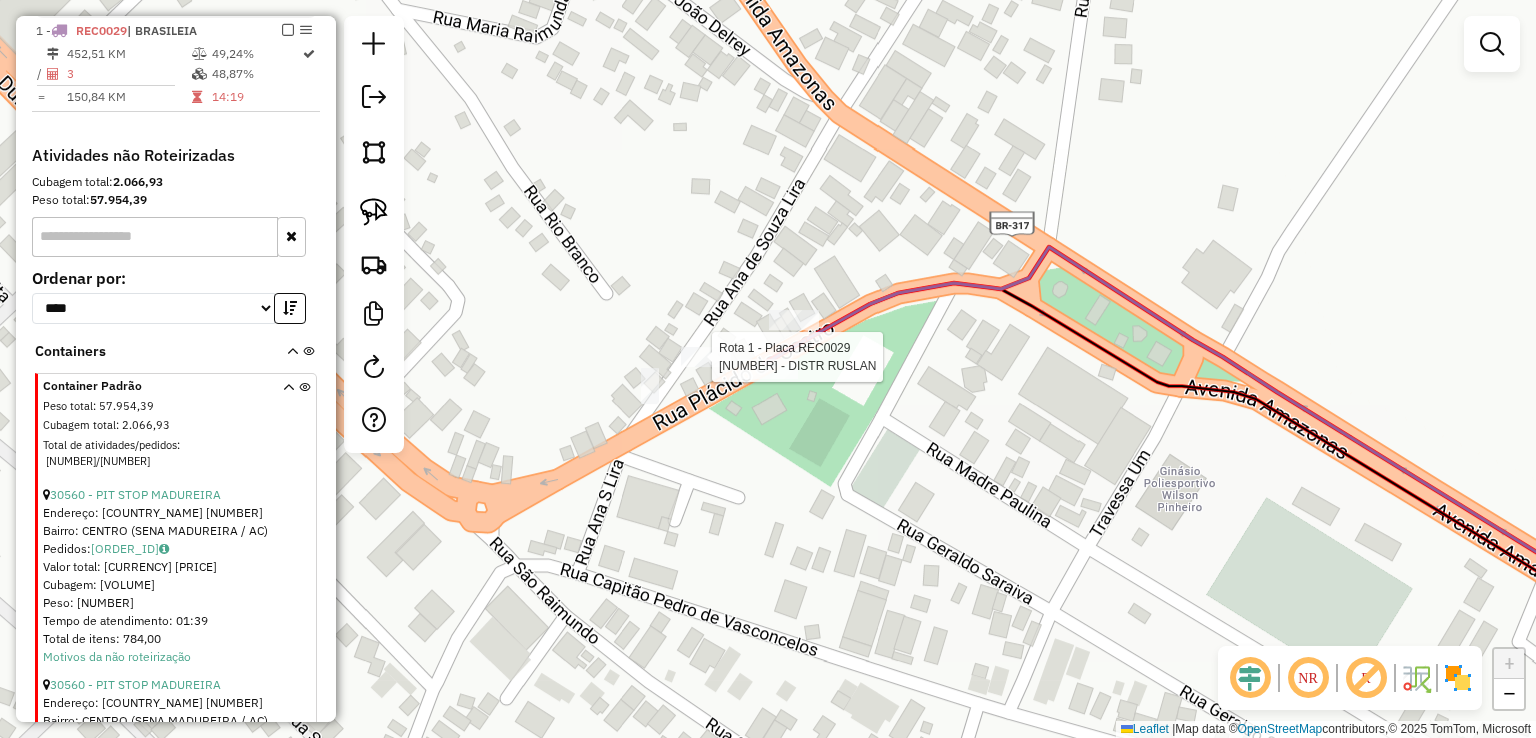 select on "**********" 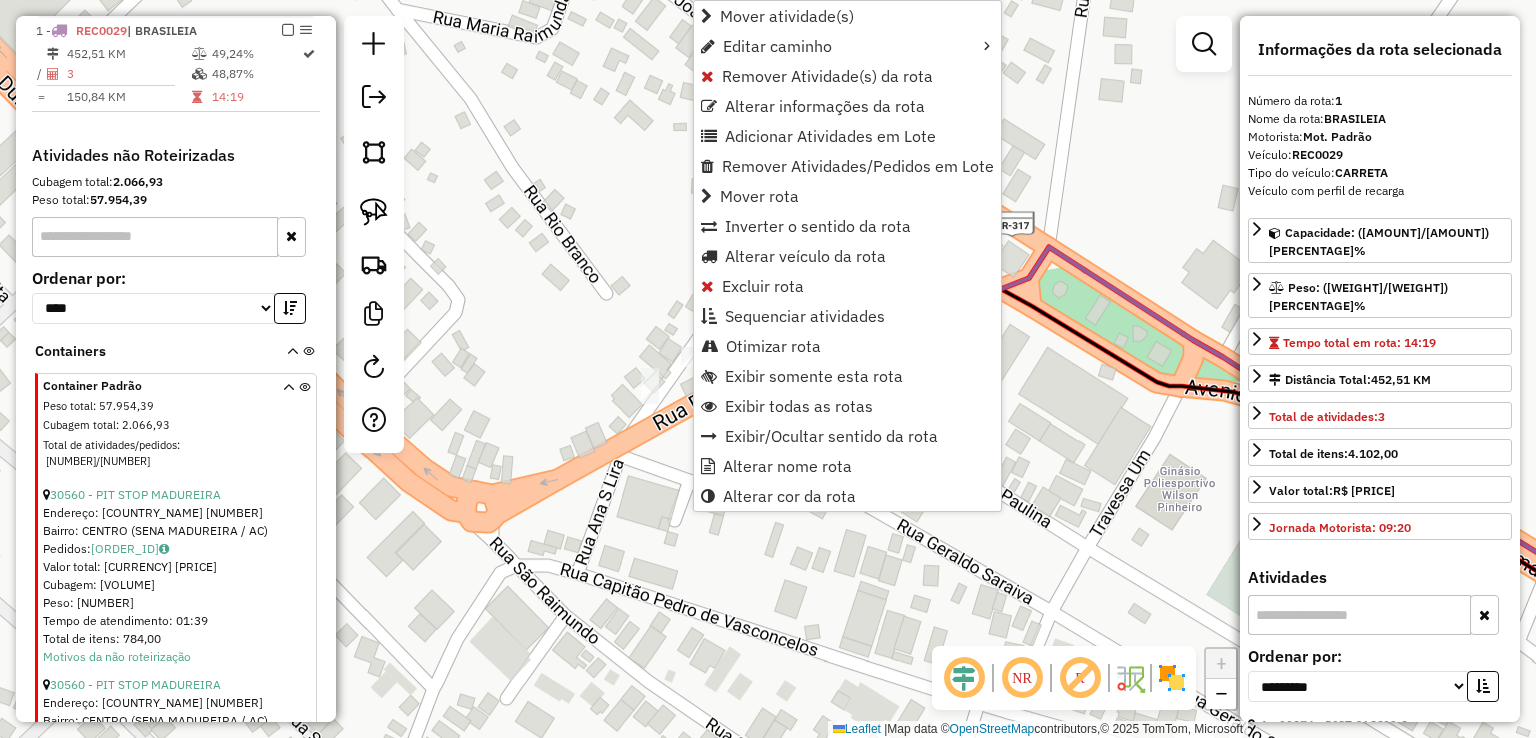 click on "Janela de atendimento Grade de atendimento Capacidade Transportadoras Veículos Cliente Pedidos  Rotas Selecione os dias de semana para filtrar as janelas de atendimento  Seg   Ter   Qua   Qui   Sex   Sáb   Dom  Informe o período da janela de atendimento: De: Até:  Filtrar exatamente a janela do cliente  Considerar janela de atendimento padrão  Selecione os dias de semana para filtrar as grades de atendimento  Seg   Ter   Qua   Qui   Sex   Sáb   Dom   Considerar clientes sem dia de atendimento cadastrado  Clientes fora do dia de atendimento selecionado Filtrar as atividades entre os valores definidos abaixo:  Peso mínimo:   Peso máximo:   Cubagem mínima:   Cubagem máxima:   De:   Até:  Filtrar as atividades entre o tempo de atendimento definido abaixo:  De:   Até:   Considerar capacidade total dos clientes não roteirizados Transportadora: Selecione um ou mais itens Tipo de veículo: Selecione um ou mais itens Veículo: Selecione um ou mais itens Motorista: Selecione um ou mais itens Nome: Rótulo:" 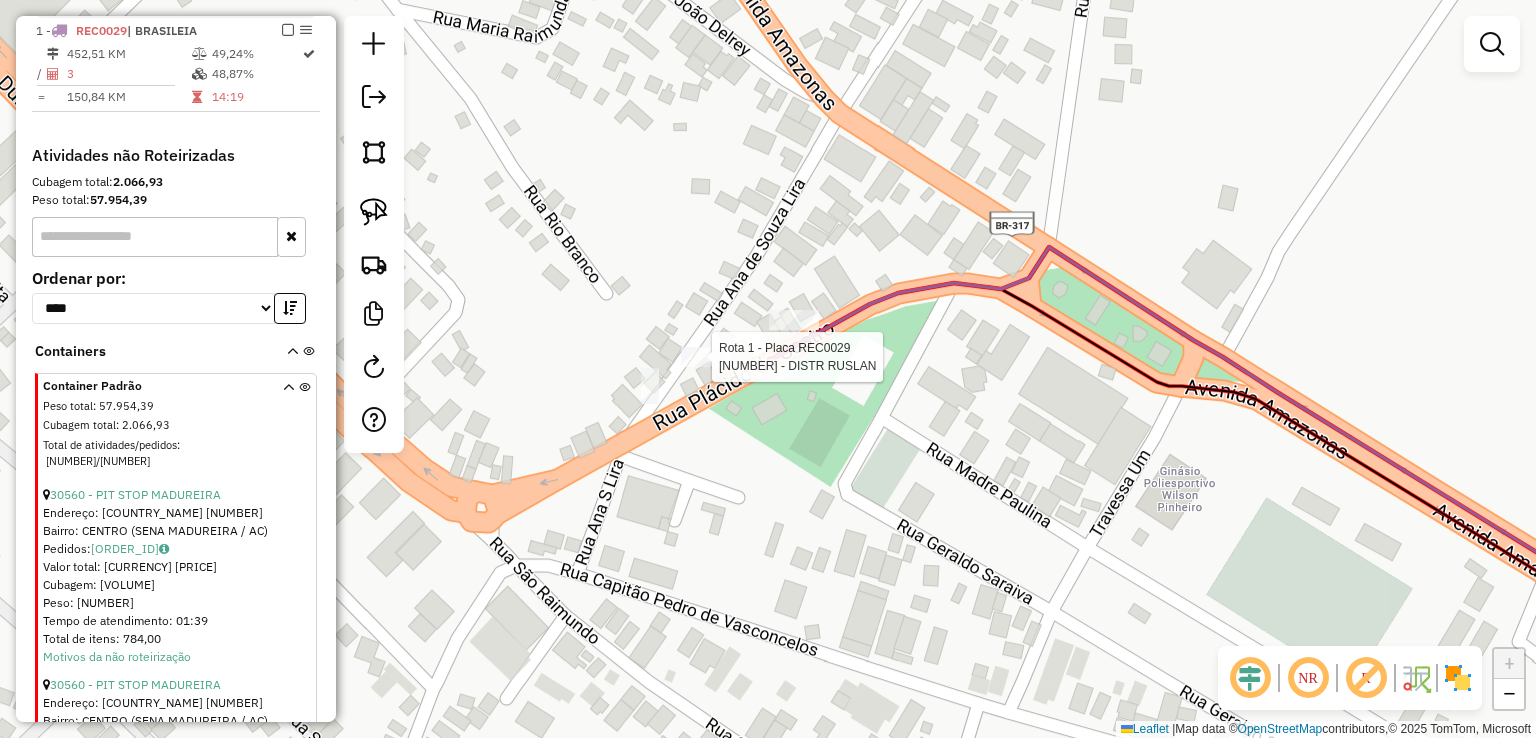 select on "**********" 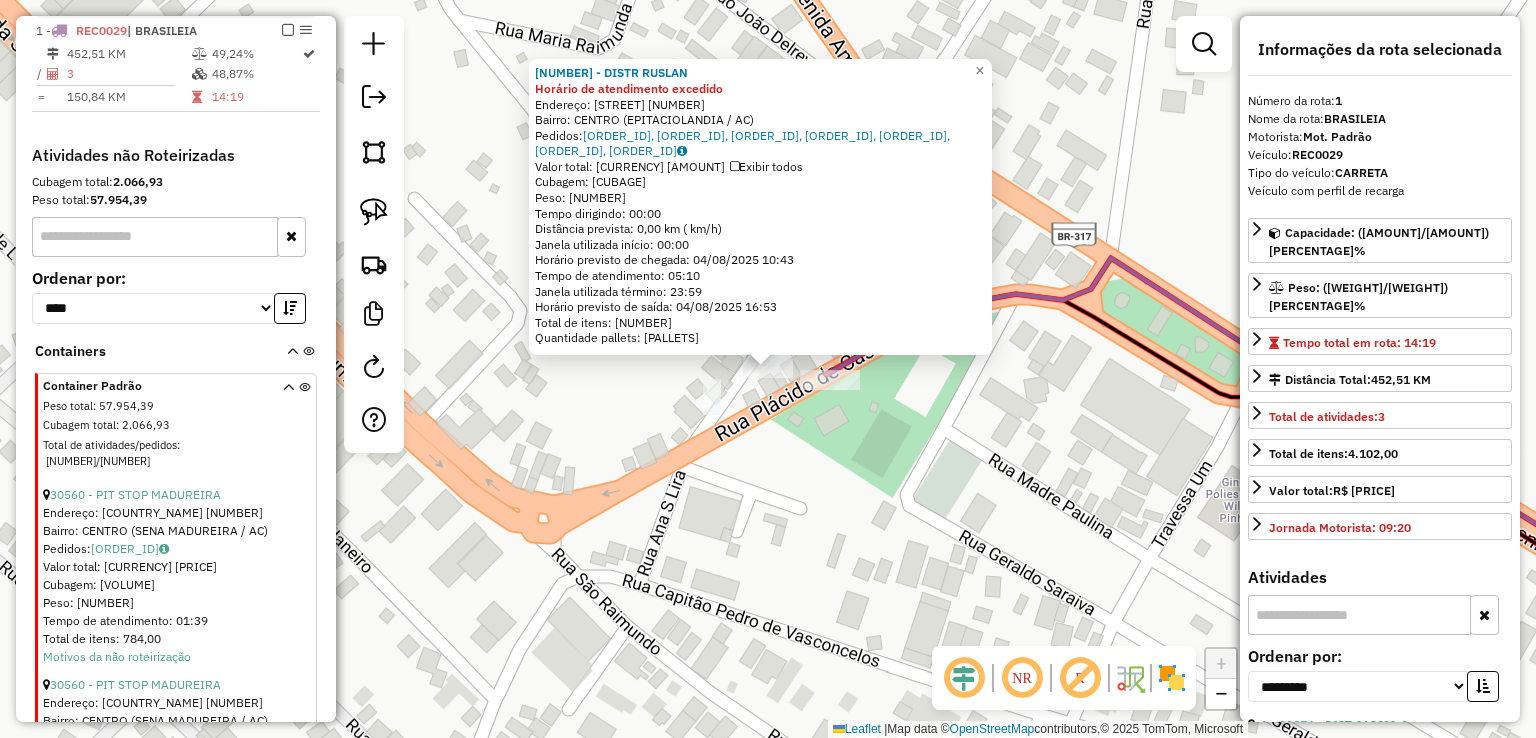 click on "99229 - DISTR RUSLAN Horário de atendimento excedido  Endereço:  SANTOS DUMONT 1041   Bairro: CENTRO (EPITACIOLANDIA / AC)   Pedidos:  02458572, 02458574, 02458575, 02458594, 02458595, 02458611, 02458570   Valor total: R$ 121.514,36   Exibir todos   Cubagem: 426,58  Peso: 12.797,40  Tempo dirigindo: 00:00   Distância prevista: 0,00 km ( km/h)   Janela utilizada início: 00:00   Horário previsto de chegada: 04/08/2025 10:43   Tempo de atendimento: 05:10   Janela utilizada término: 23:59   Horário previsto de saída: 04/08/2025 16:53   Total de itens: 3.047,00   Quantidade pallets: 10,157  × Janela de atendimento Grade de atendimento Capacidade Transportadoras Veículos Cliente Pedidos  Rotas Selecione os dias de semana para filtrar as janelas de atendimento  Seg   Ter   Qua   Qui   Sex   Sáb   Dom  Informe o período da janela de atendimento: De: Até:  Filtrar exatamente a janela do cliente  Considerar janela de atendimento padrão  Selecione os dias de semana para filtrar as grades de atendimento De:" 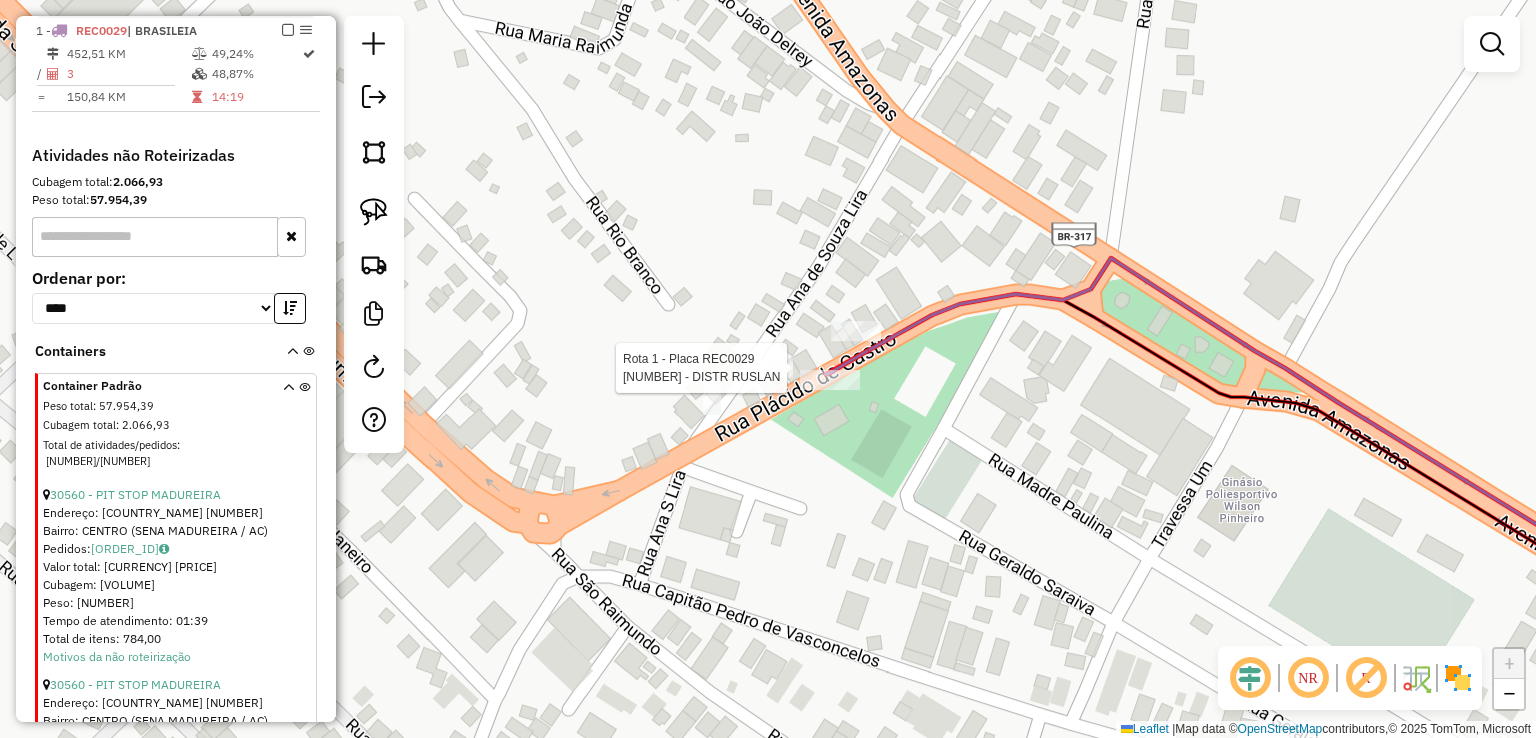 select on "**********" 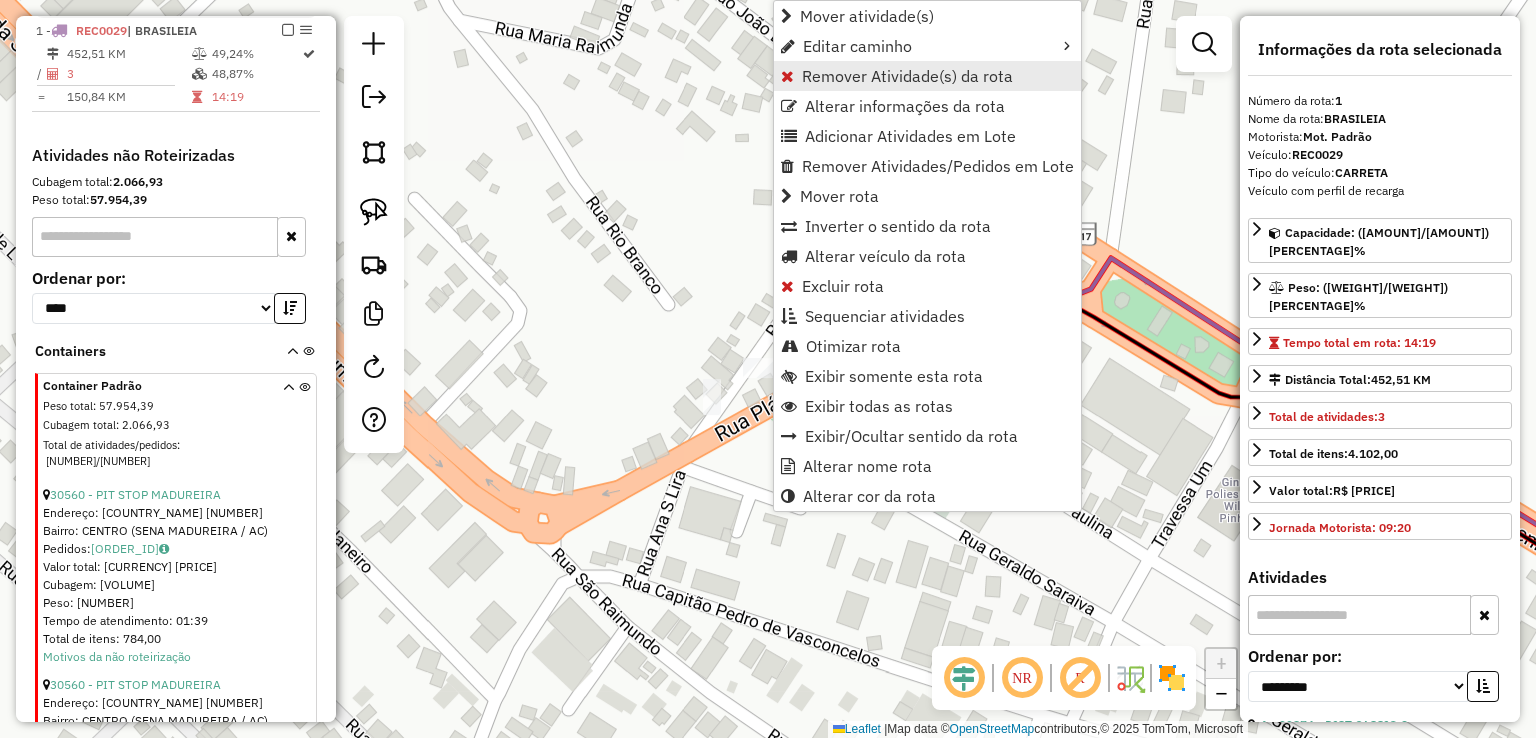 click on "Remover Atividade(s) da rota" at bounding box center [907, 76] 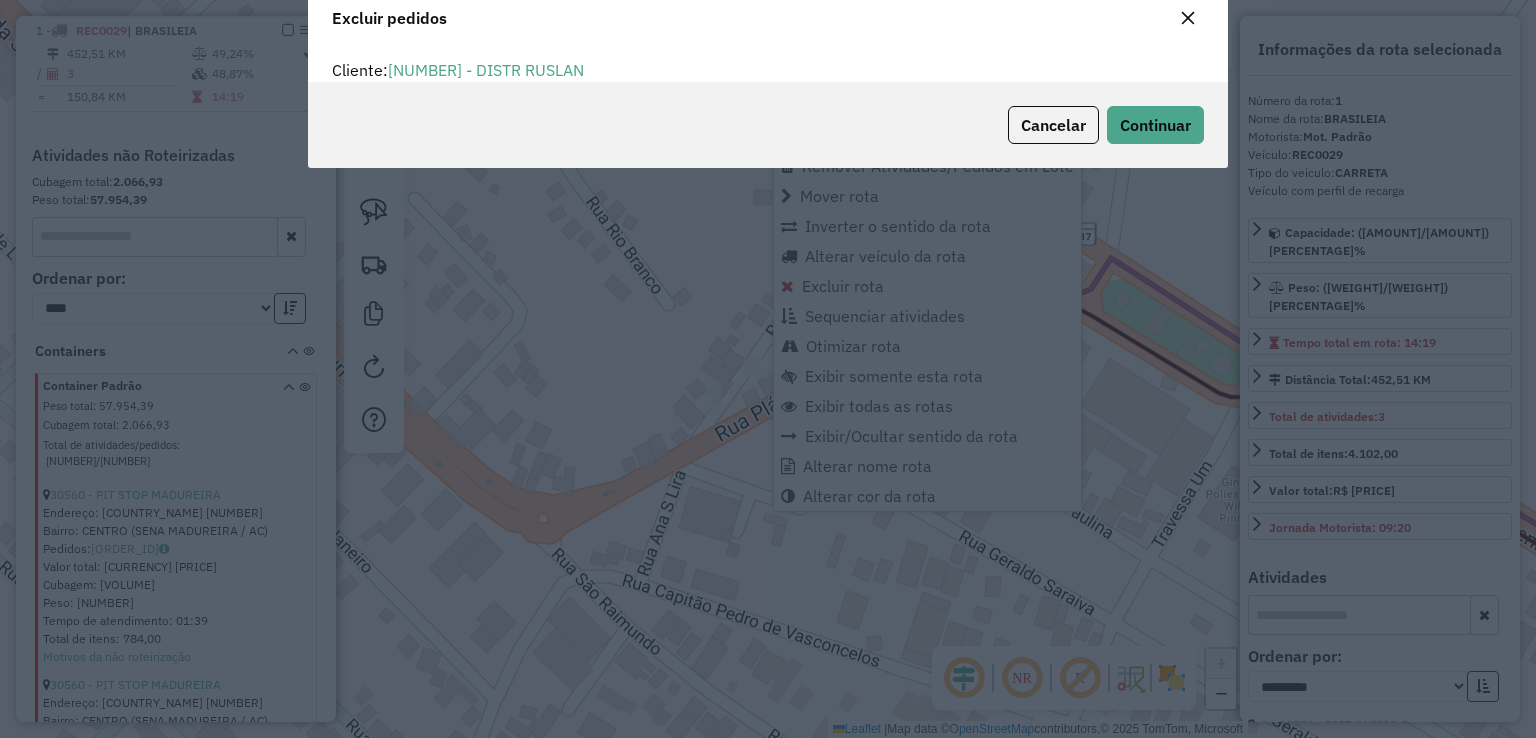 scroll, scrollTop: 69, scrollLeft: 0, axis: vertical 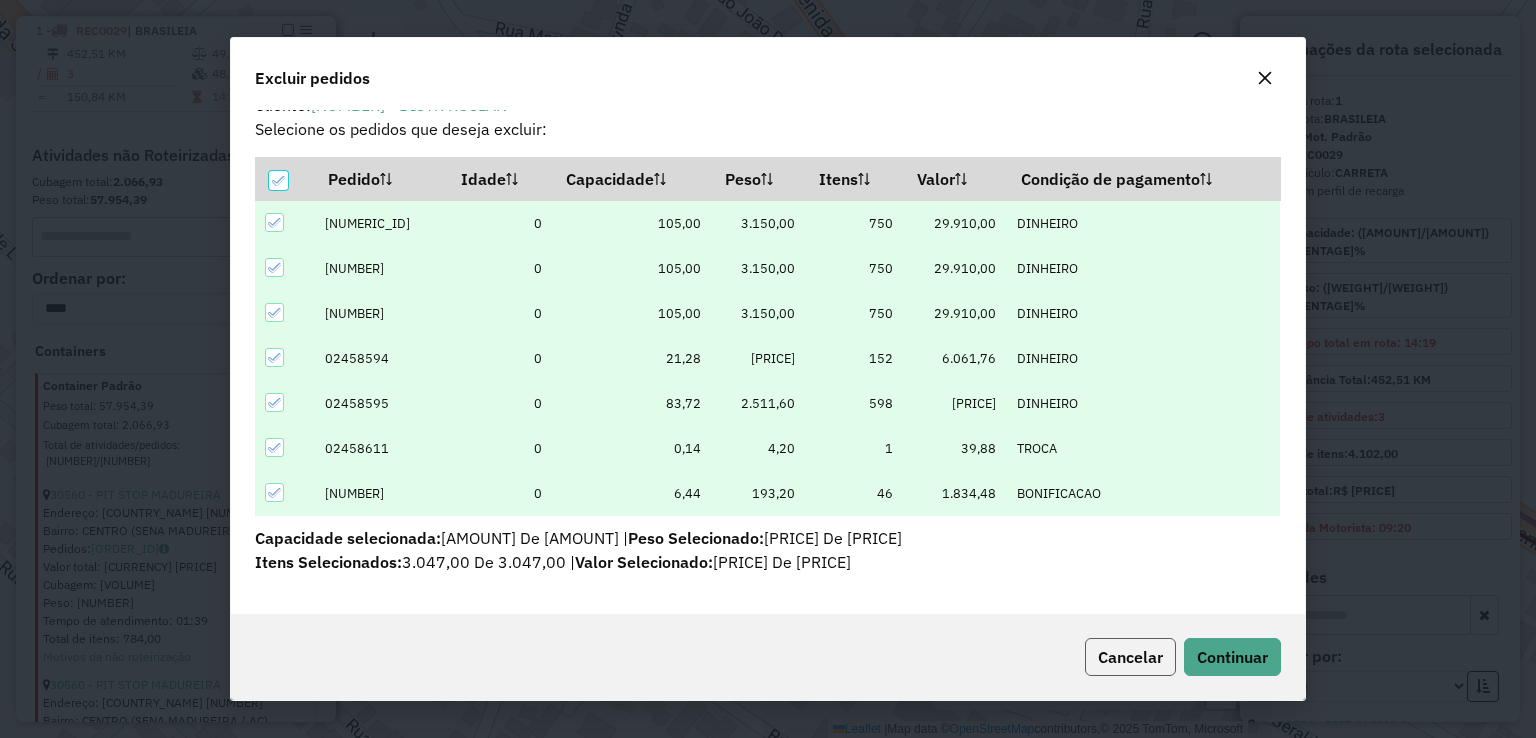 click on "Cancelar" 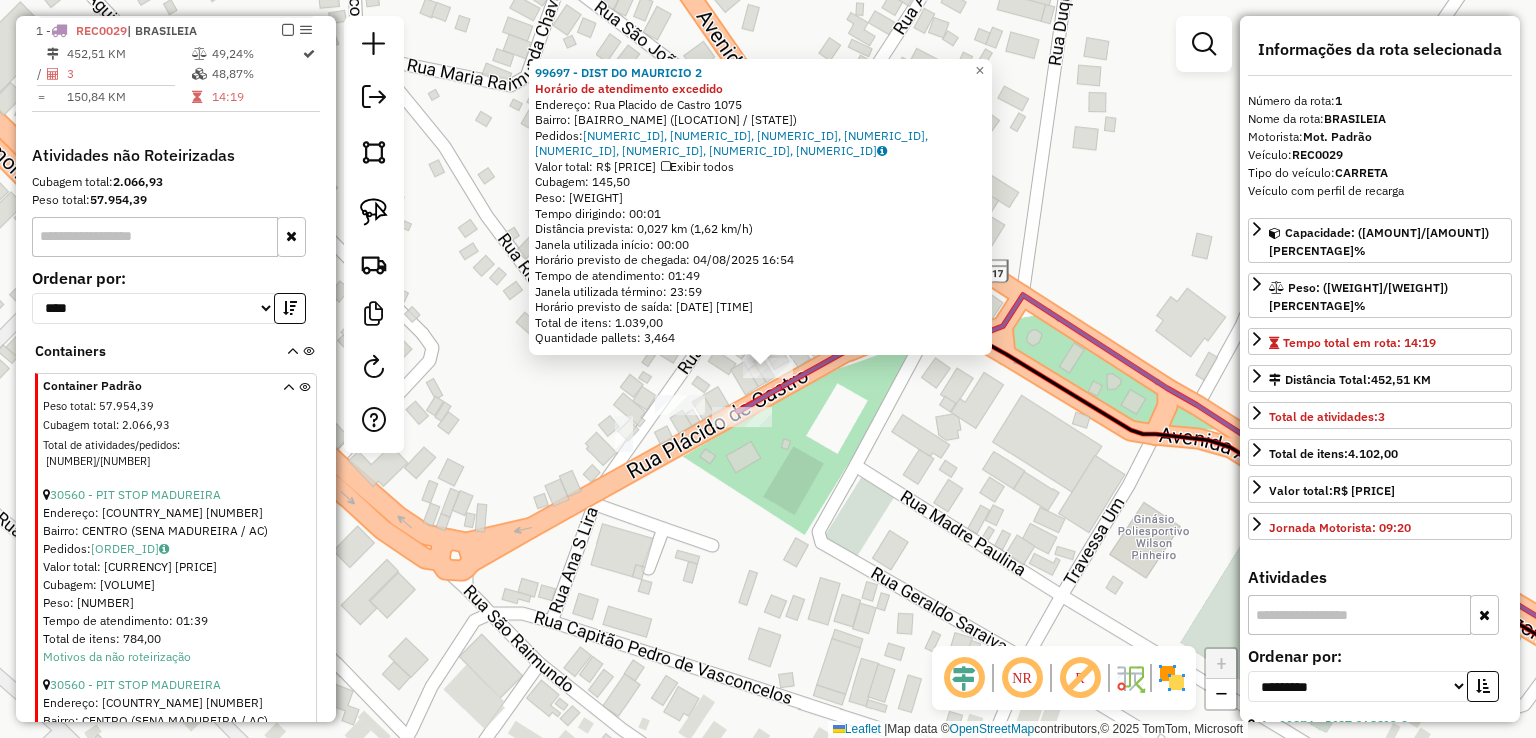 click on "Quantidade pallets: 3,464" 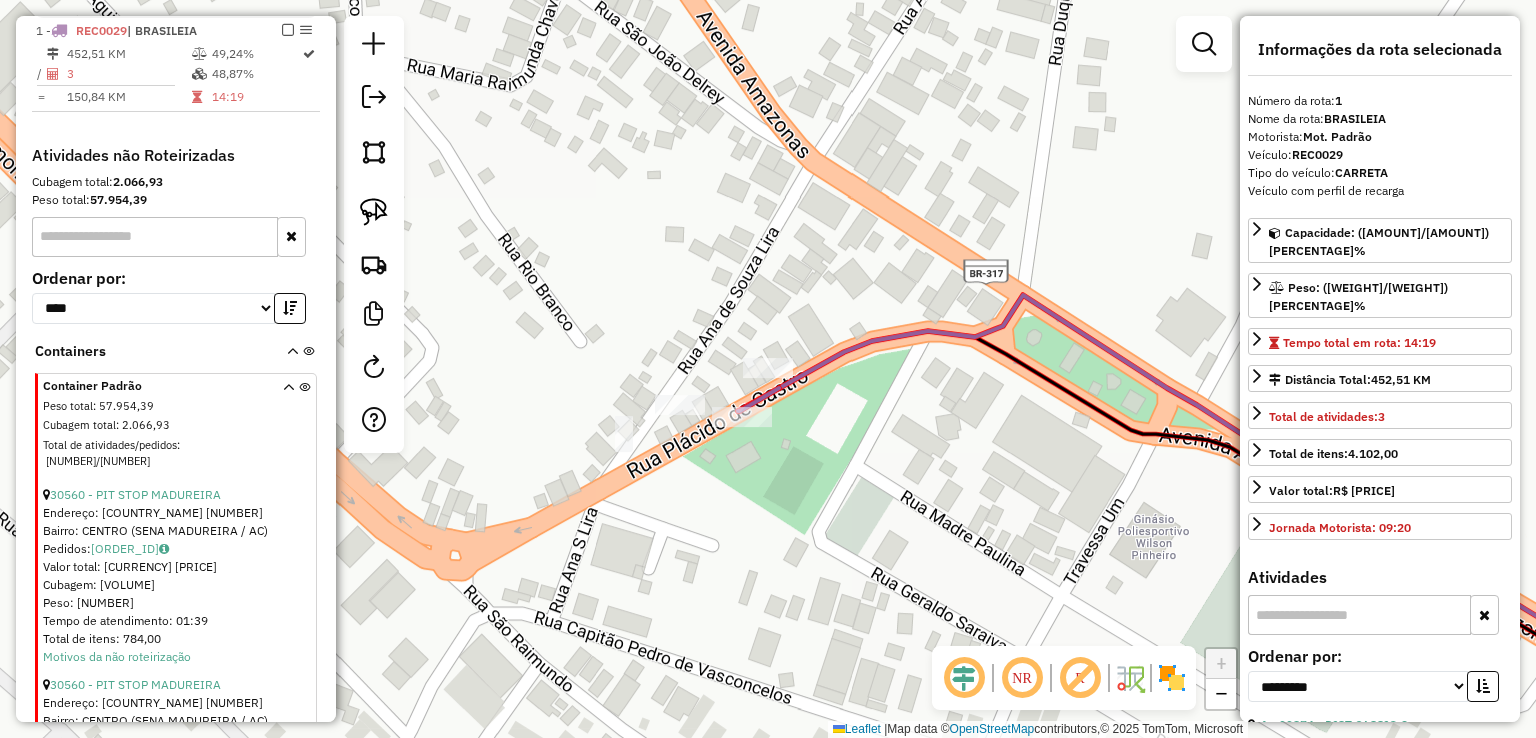click 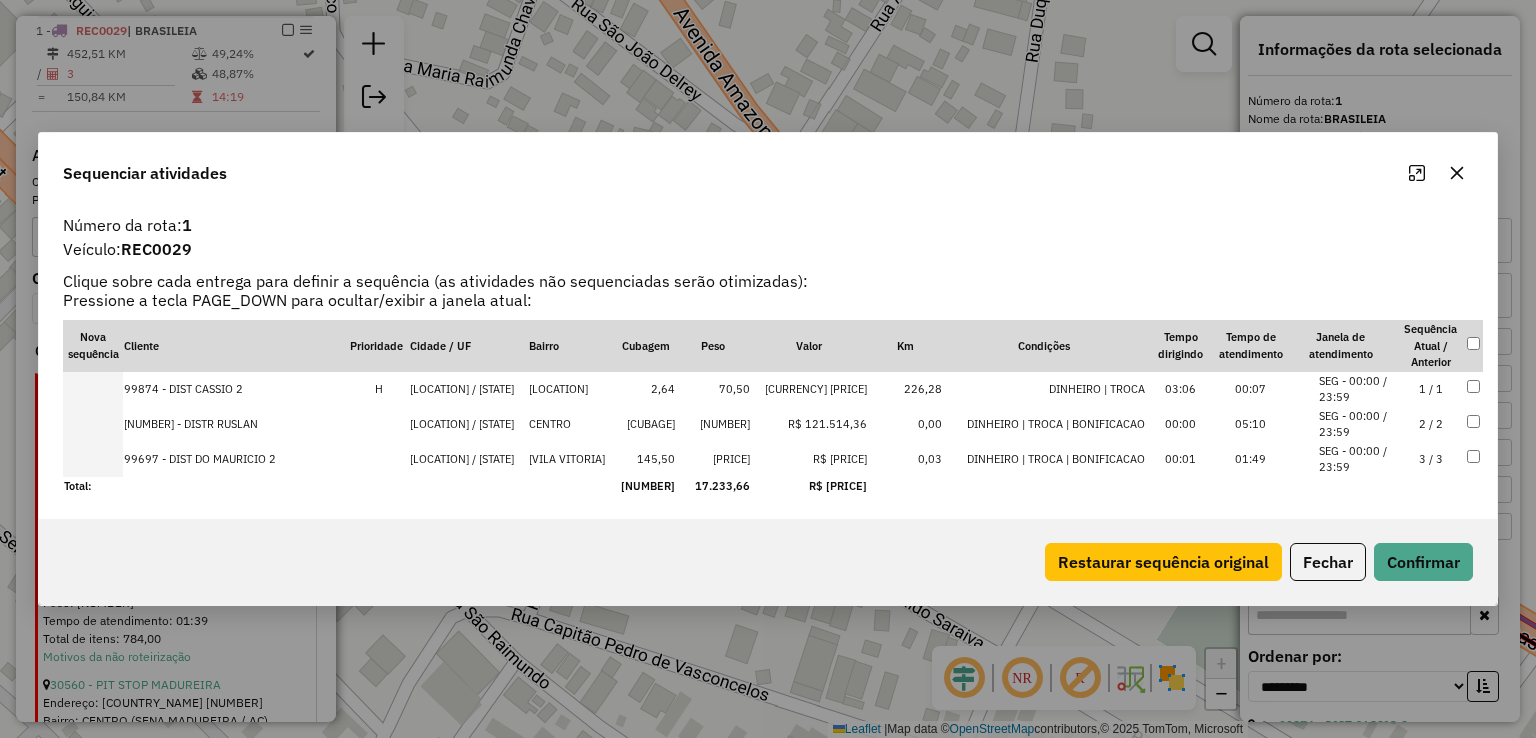 click on "1 / 1" at bounding box center (1431, 389) 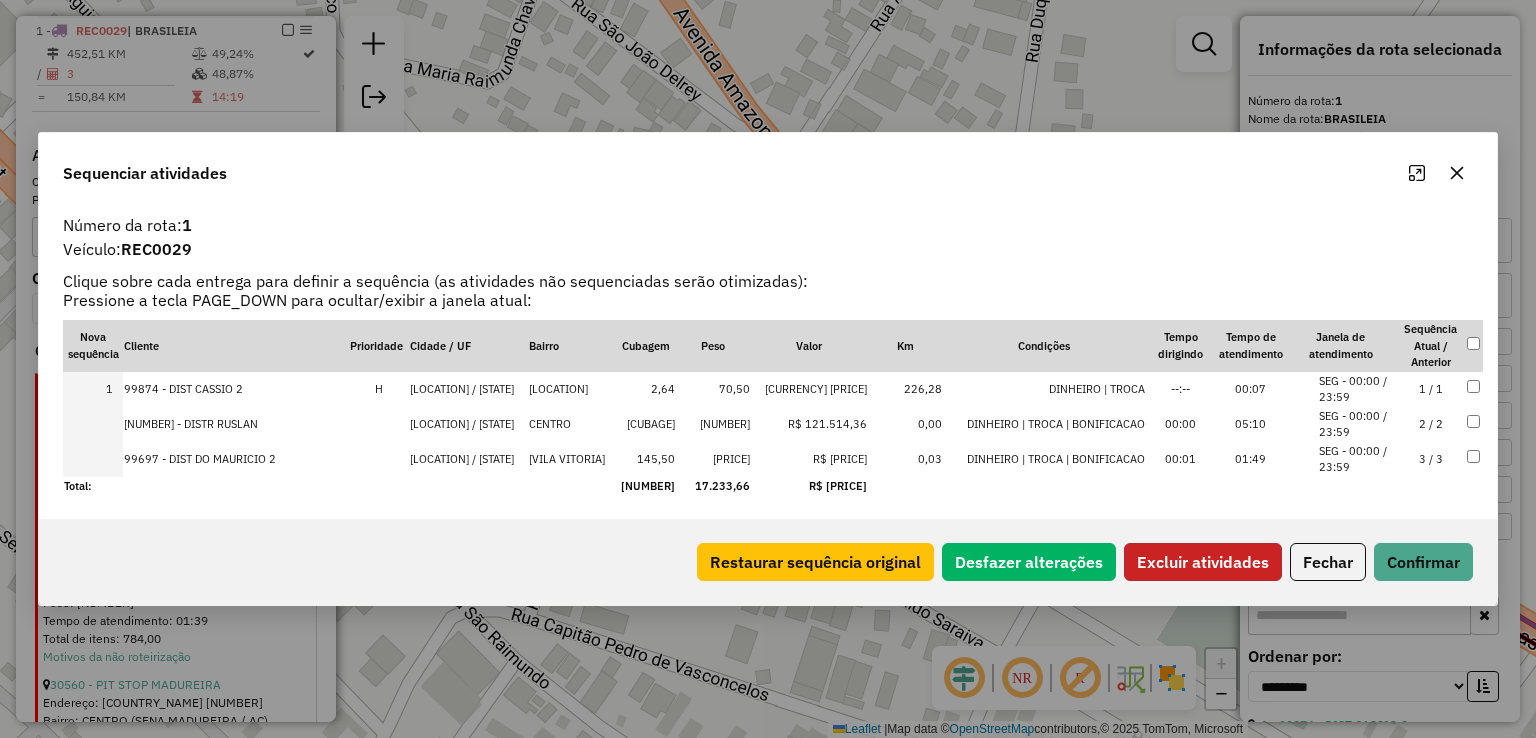 click on "Excluir atividades" 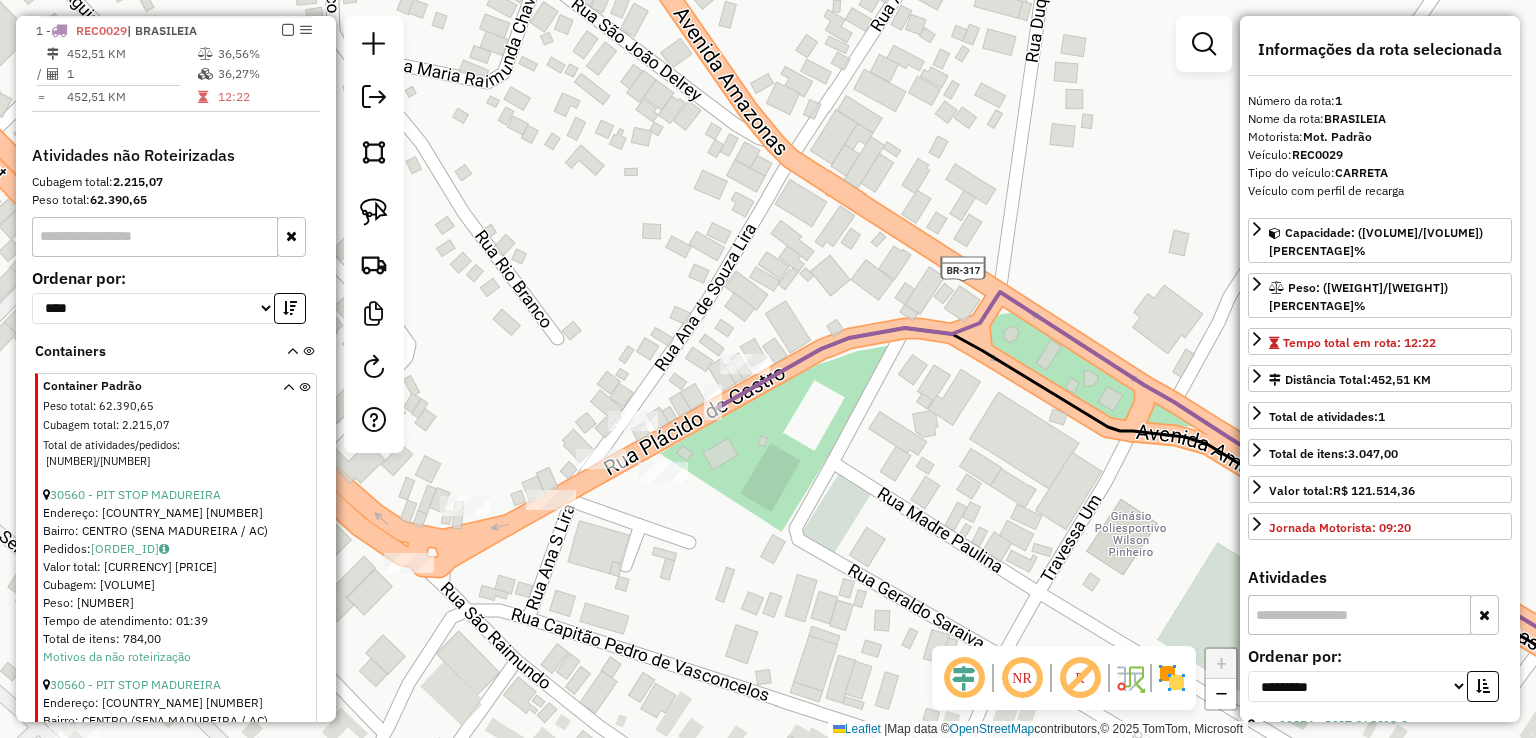 click 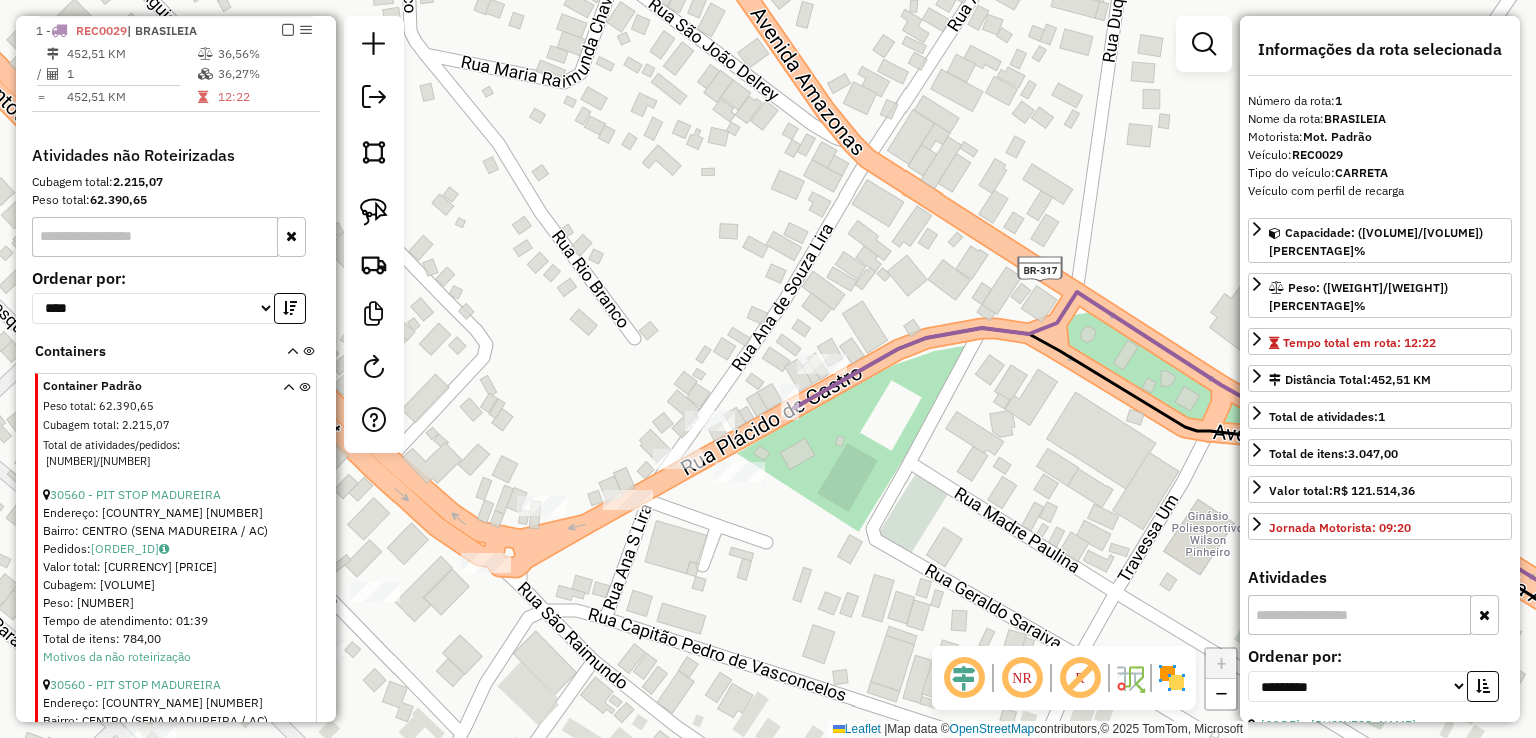 drag, startPoint x: 729, startPoint y: 238, endPoint x: 923, endPoint y: 230, distance: 194.16487 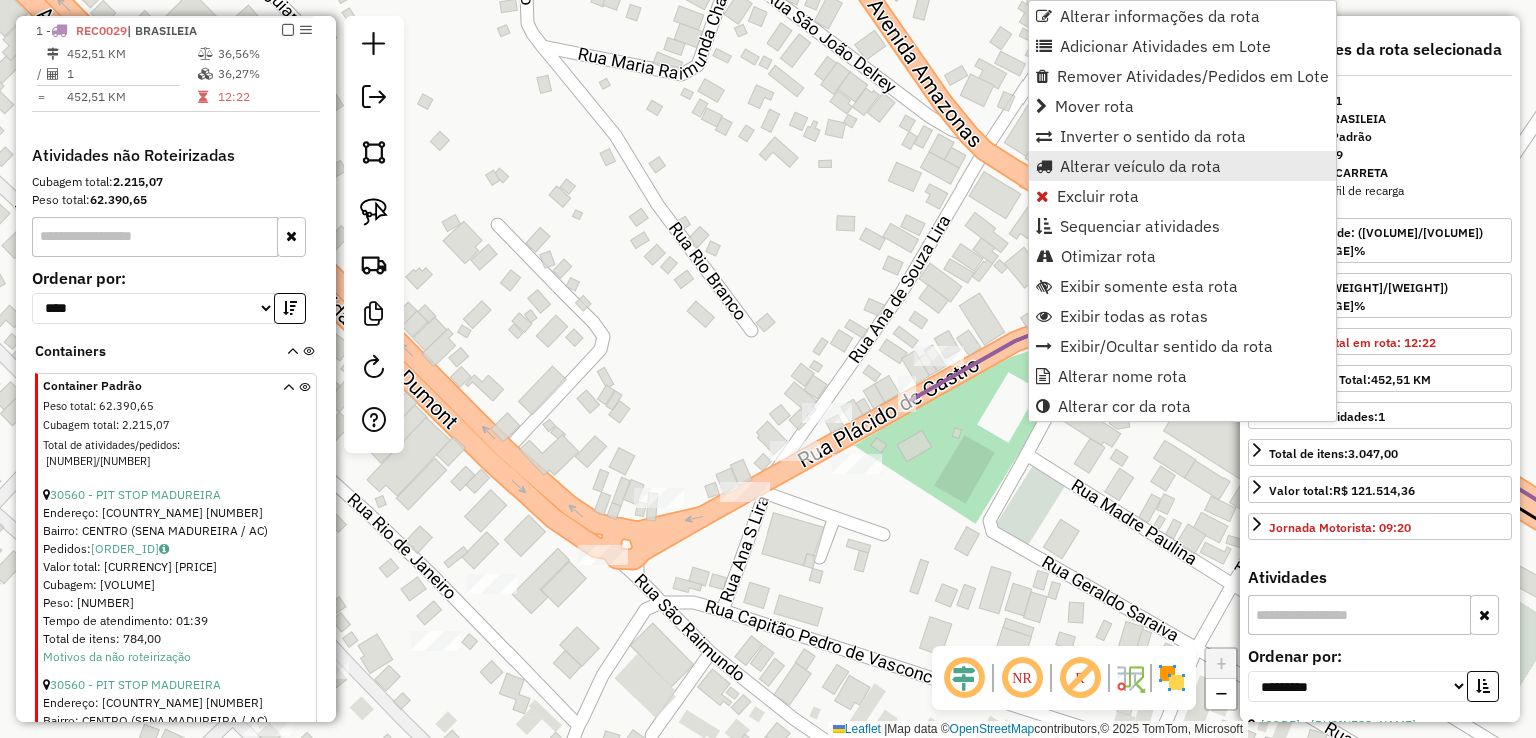 click on "Alterar veículo da rota" at bounding box center (1140, 166) 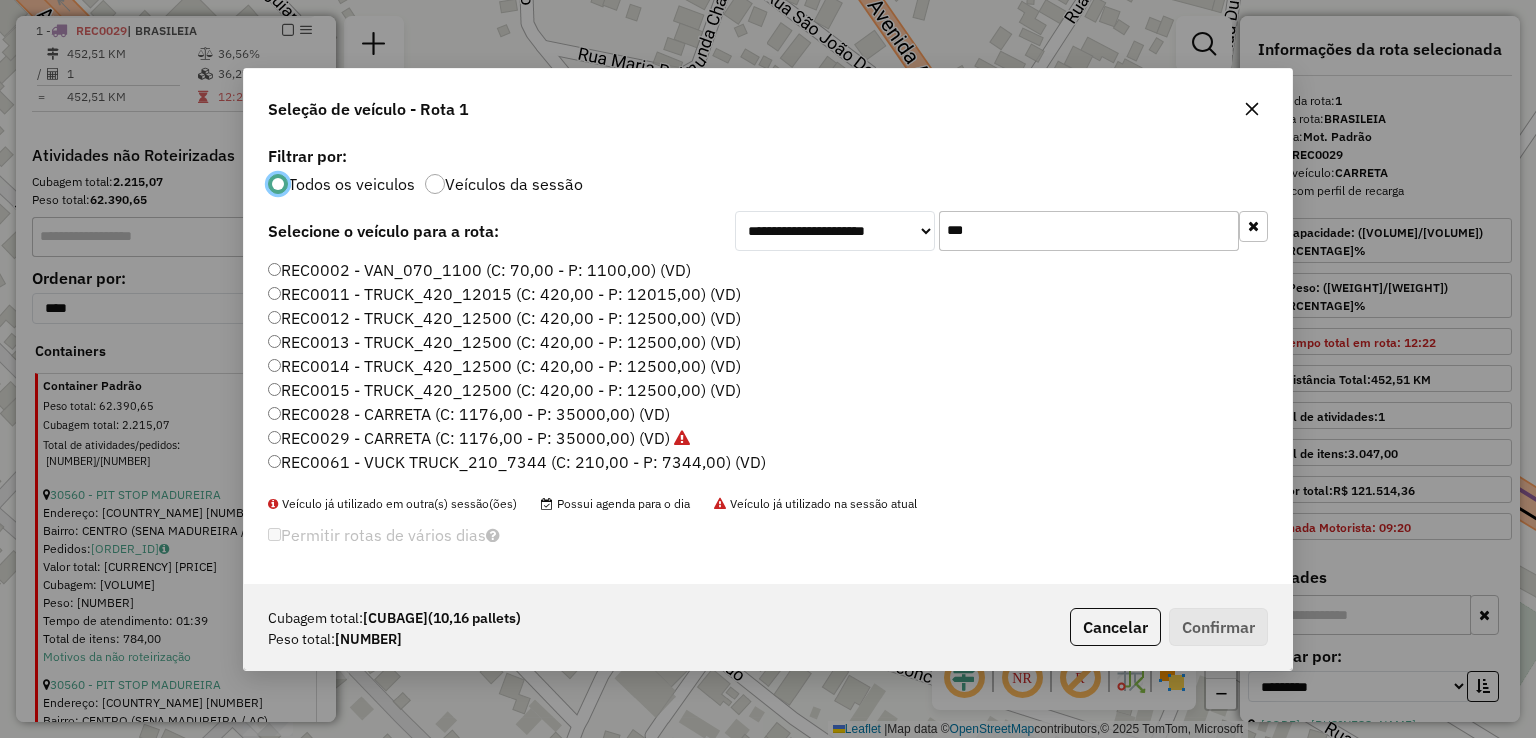 scroll, scrollTop: 10, scrollLeft: 6, axis: both 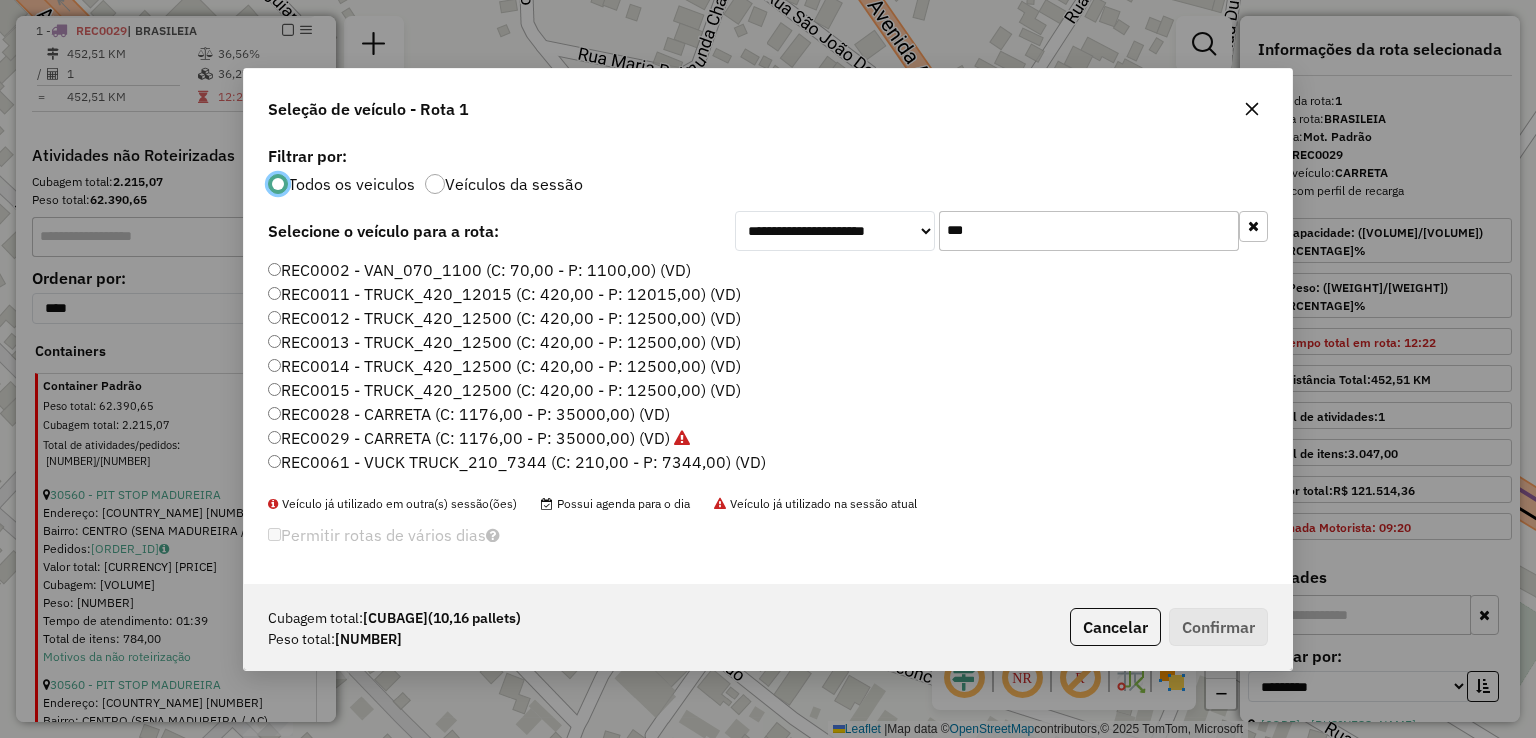 drag, startPoint x: 1066, startPoint y: 237, endPoint x: 756, endPoint y: 241, distance: 310.02582 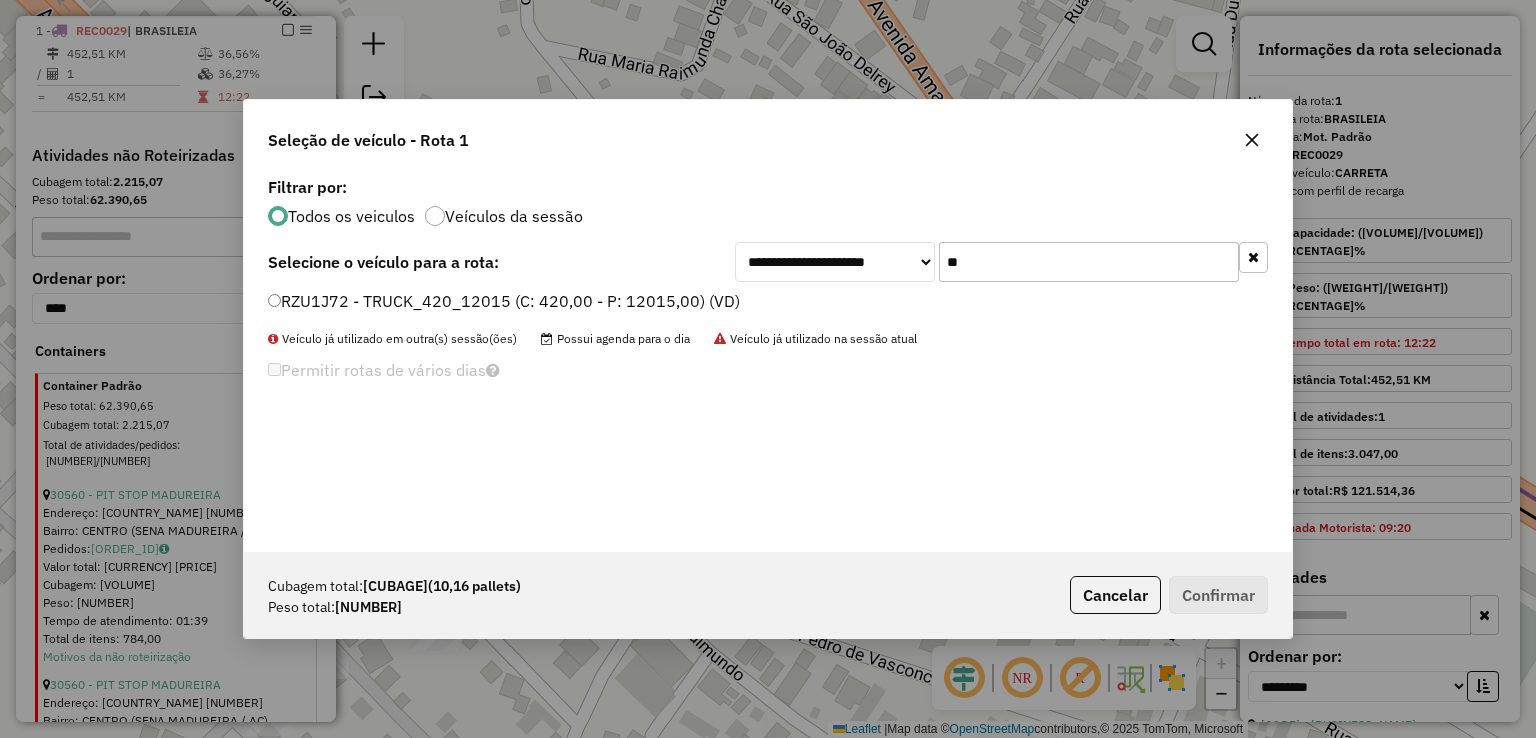 type on "**" 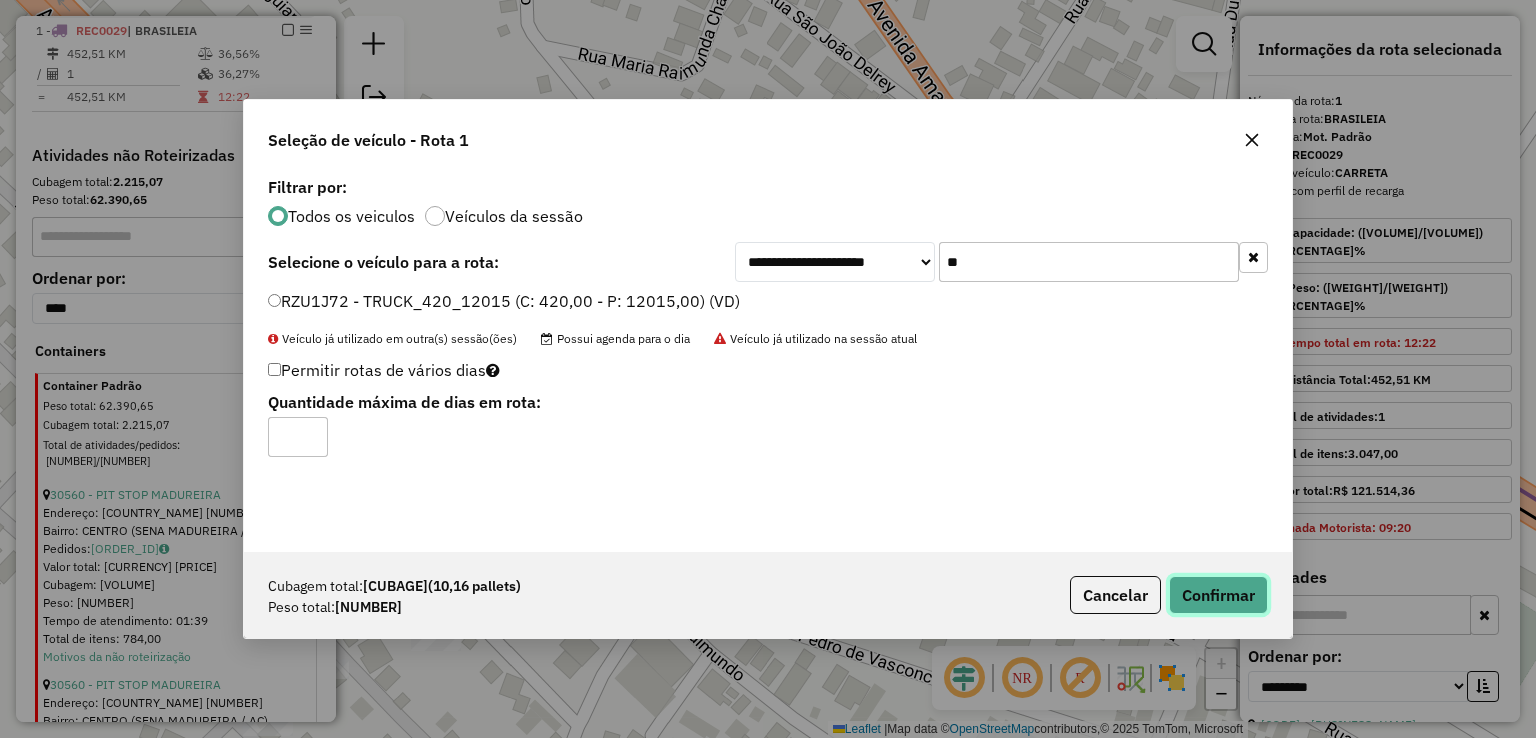 click on "Confirmar" 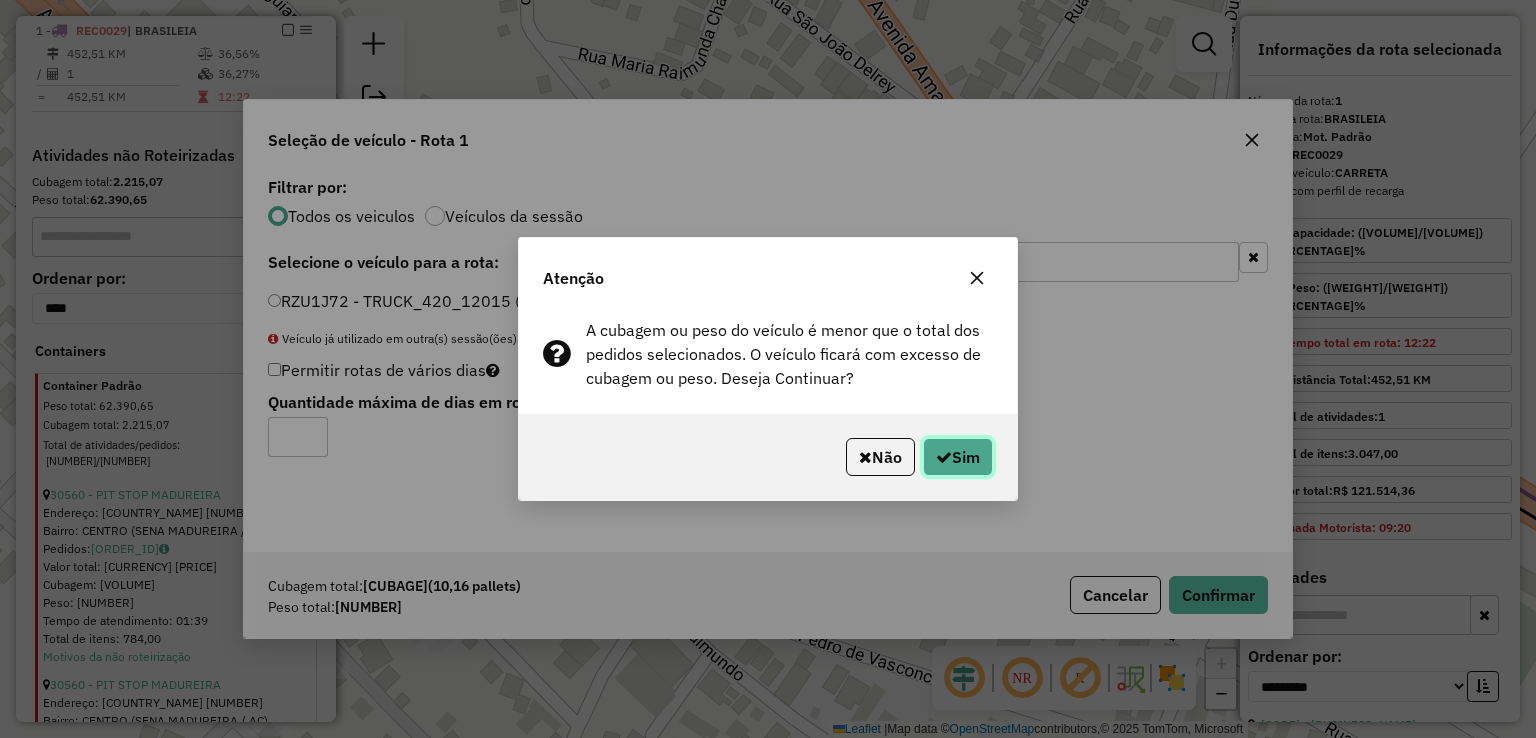 click on "Sim" 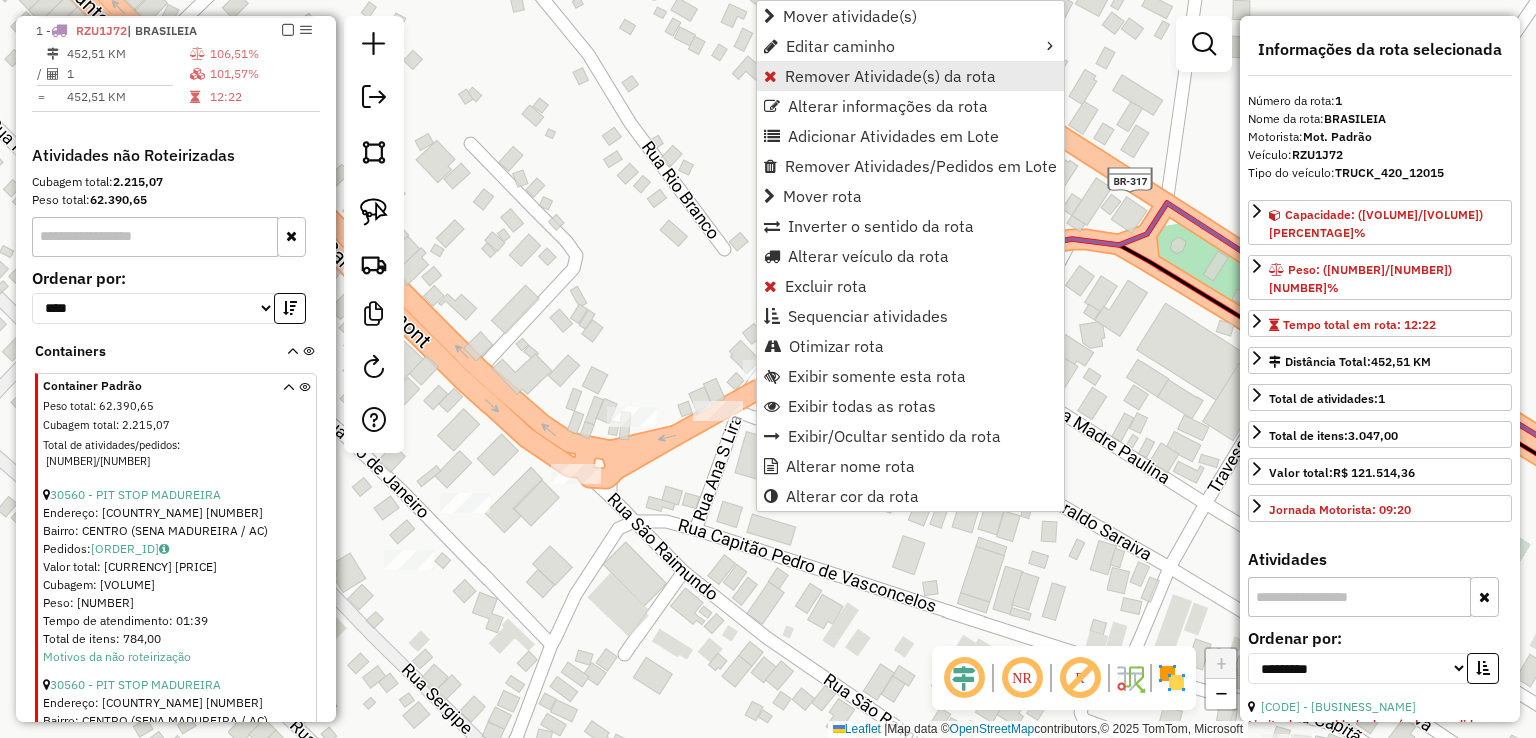 click on "Remover Atividade(s) da rota" at bounding box center [890, 76] 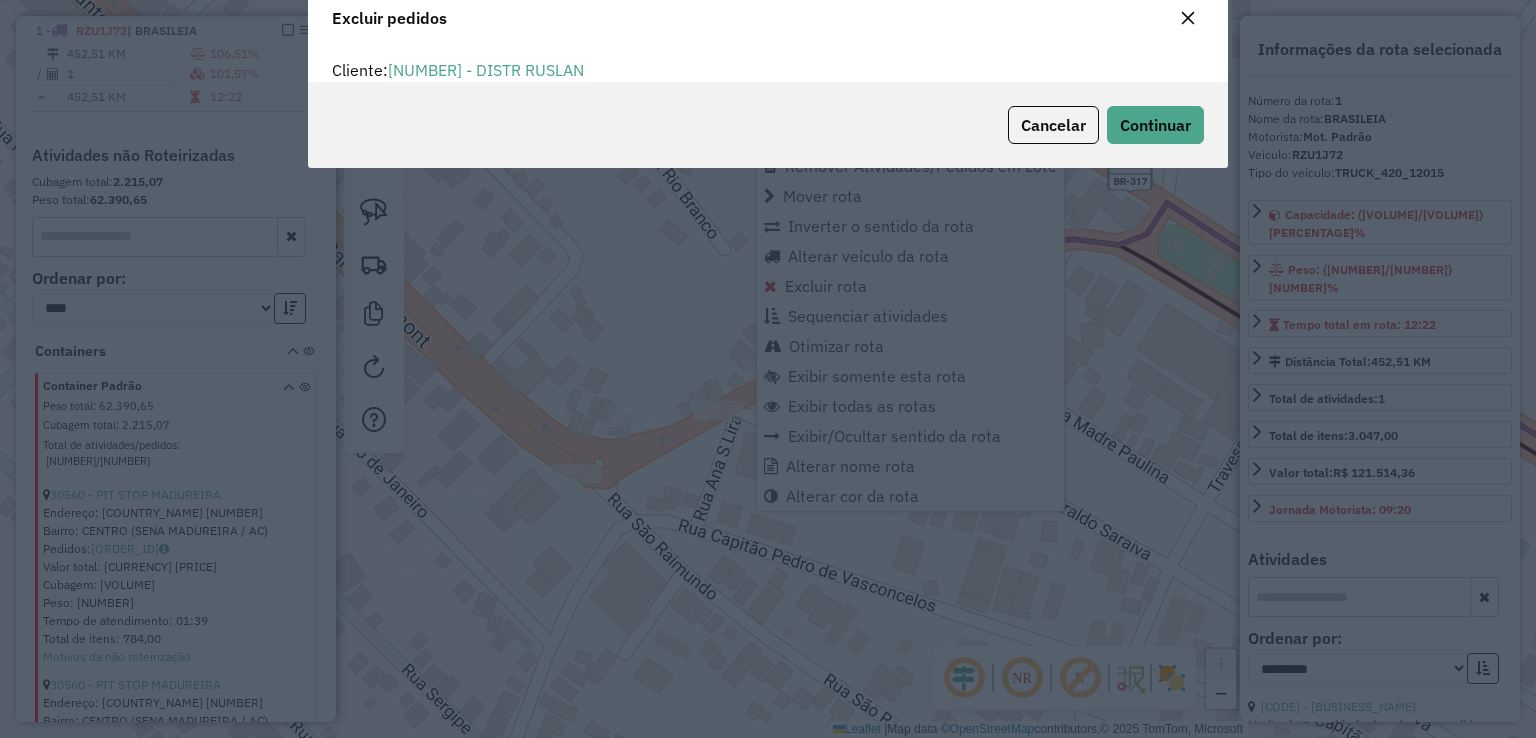scroll, scrollTop: 69, scrollLeft: 0, axis: vertical 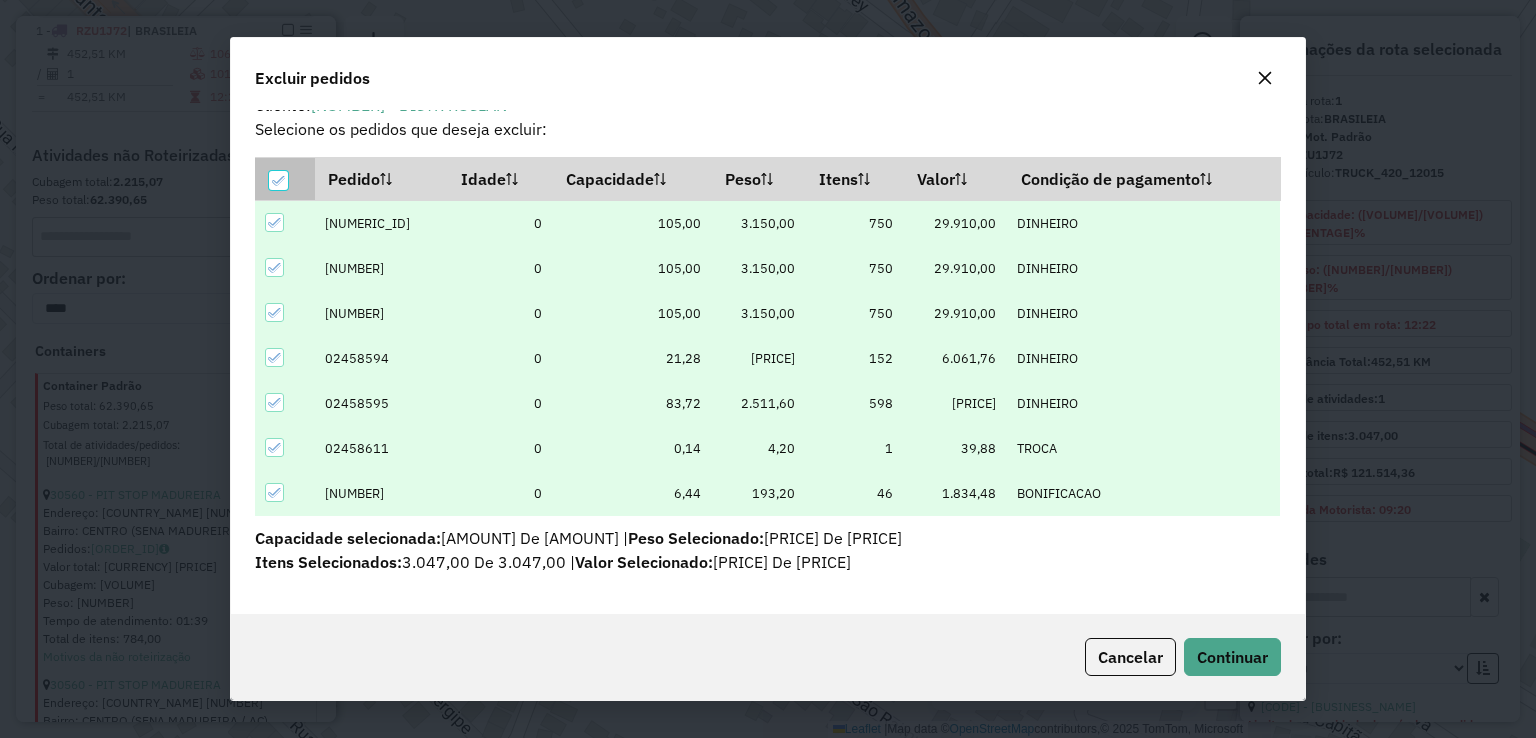 click 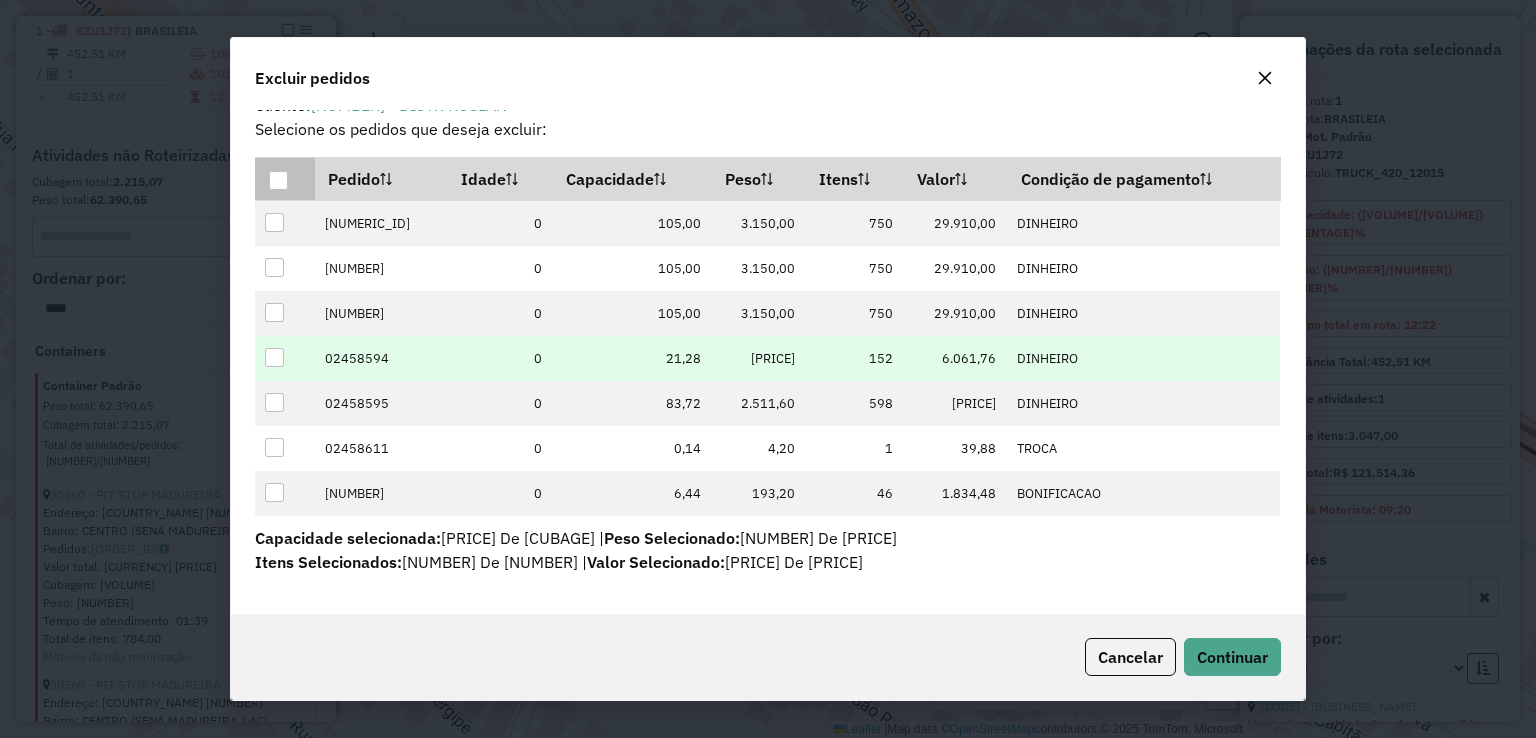 click on "638,40" at bounding box center [758, 358] 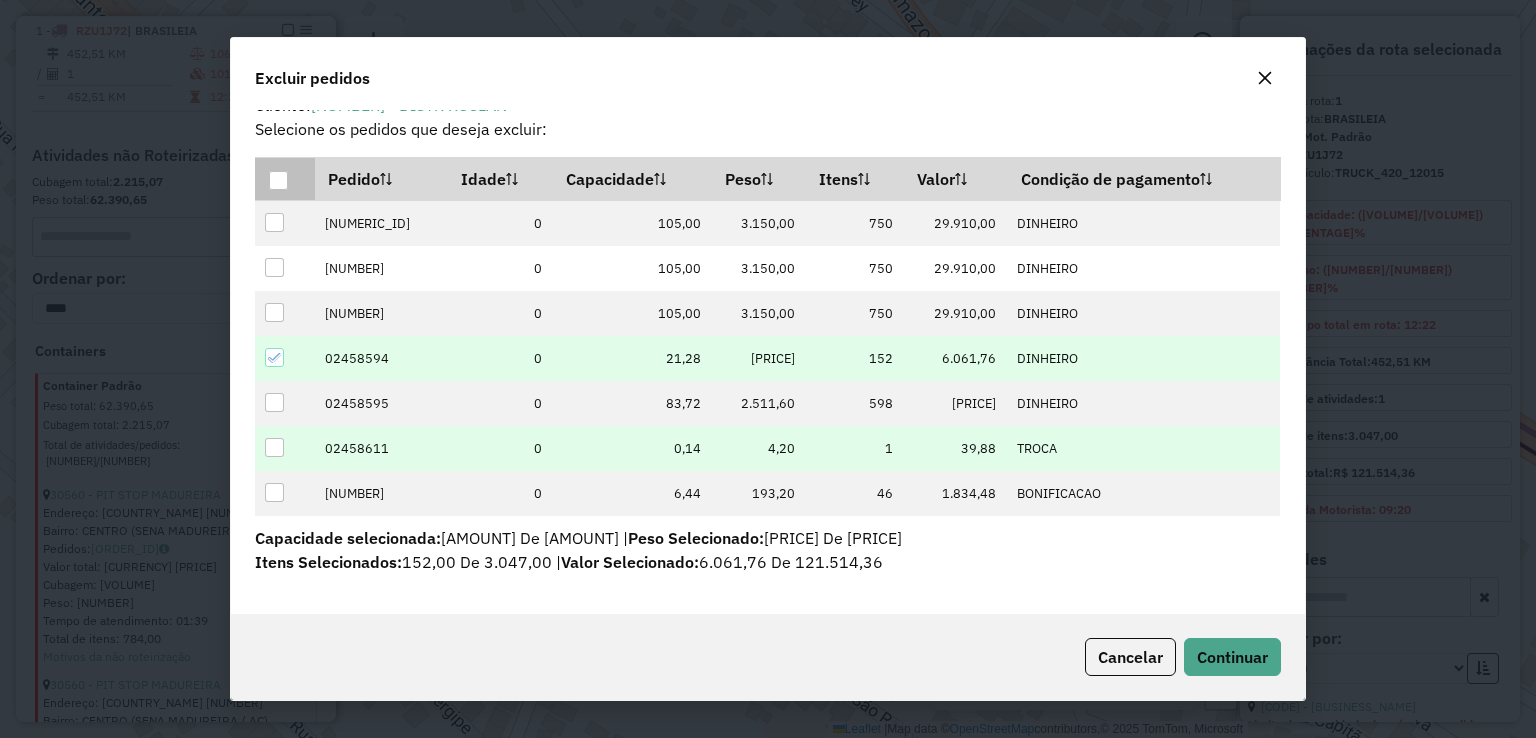 click at bounding box center (274, 447) 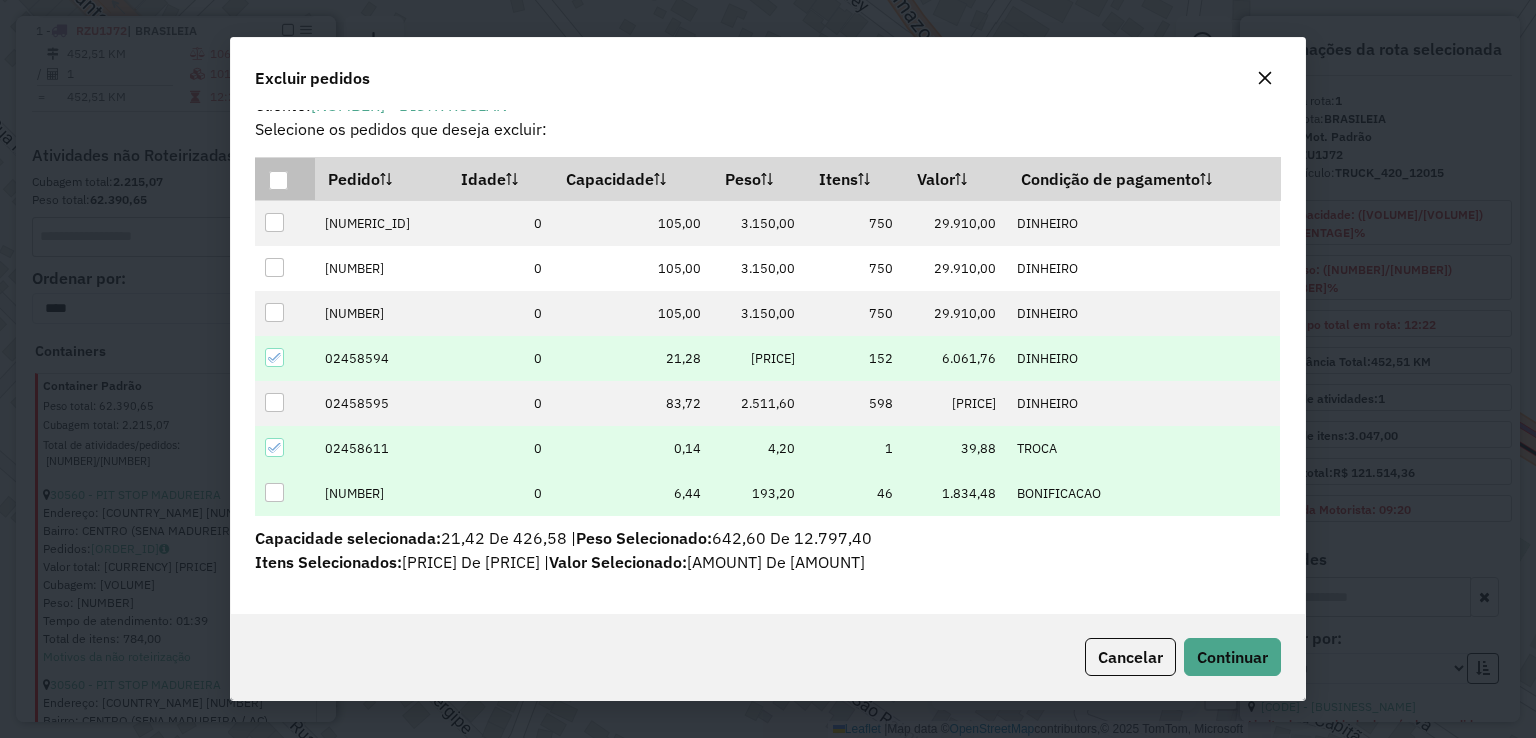 click at bounding box center [274, 492] 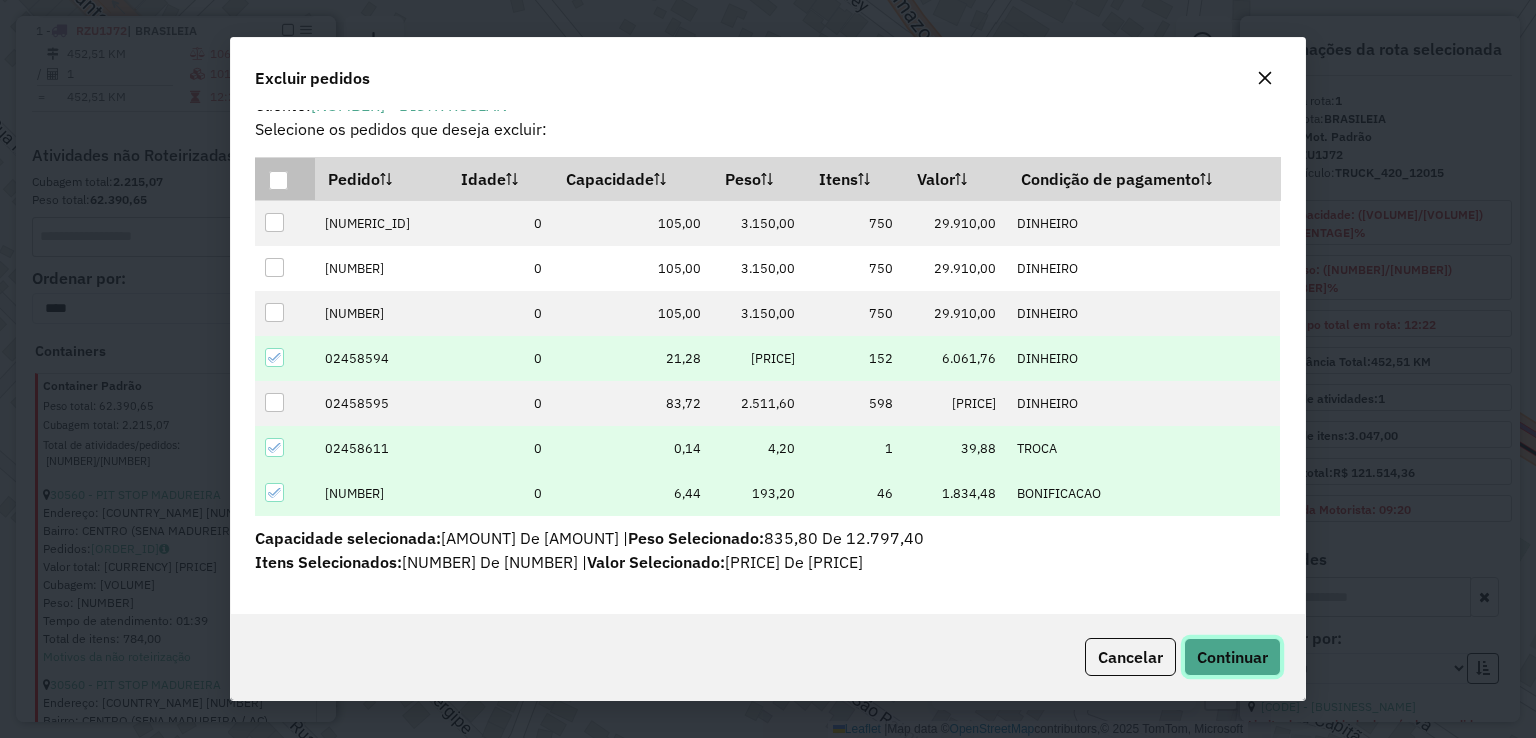 click on "Continuar" 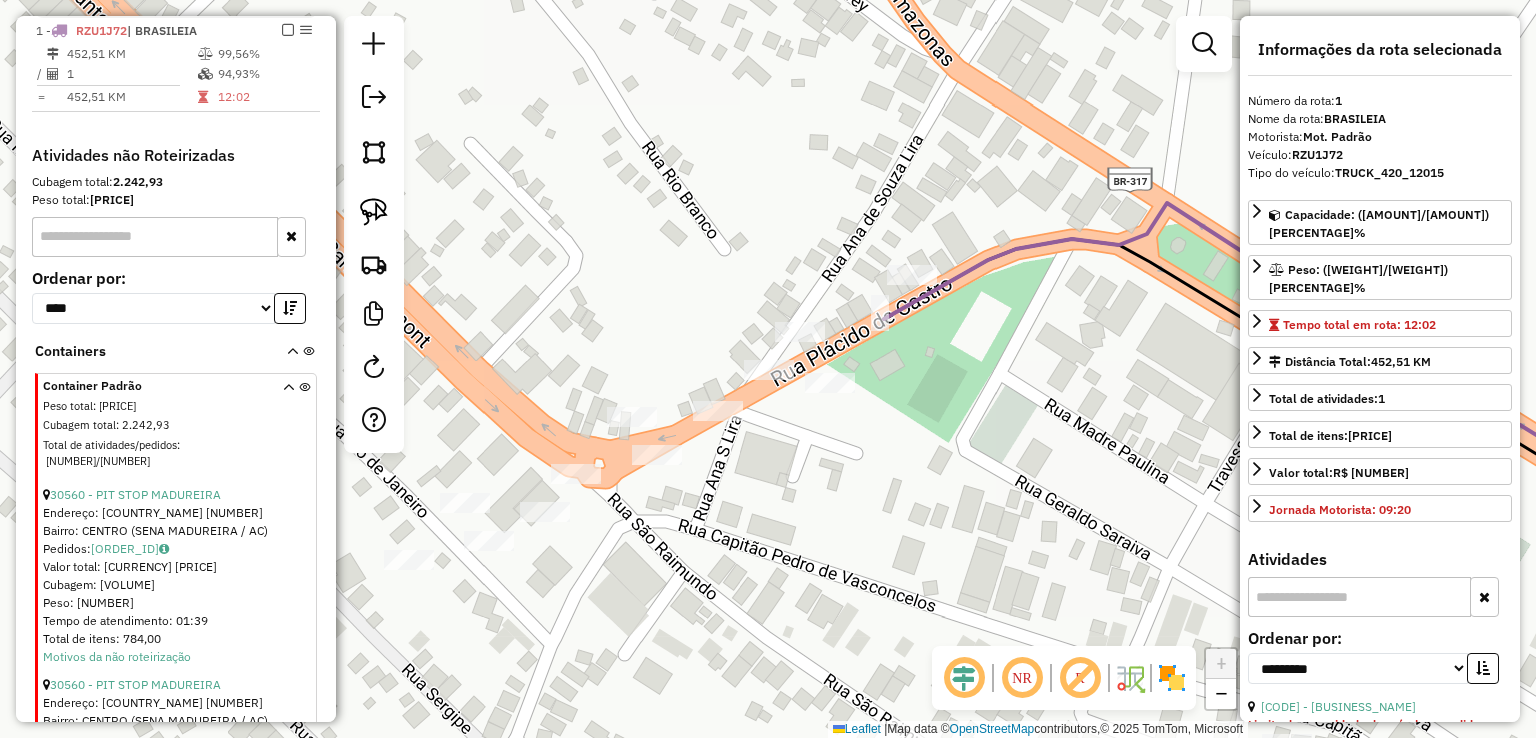 scroll, scrollTop: 608, scrollLeft: 0, axis: vertical 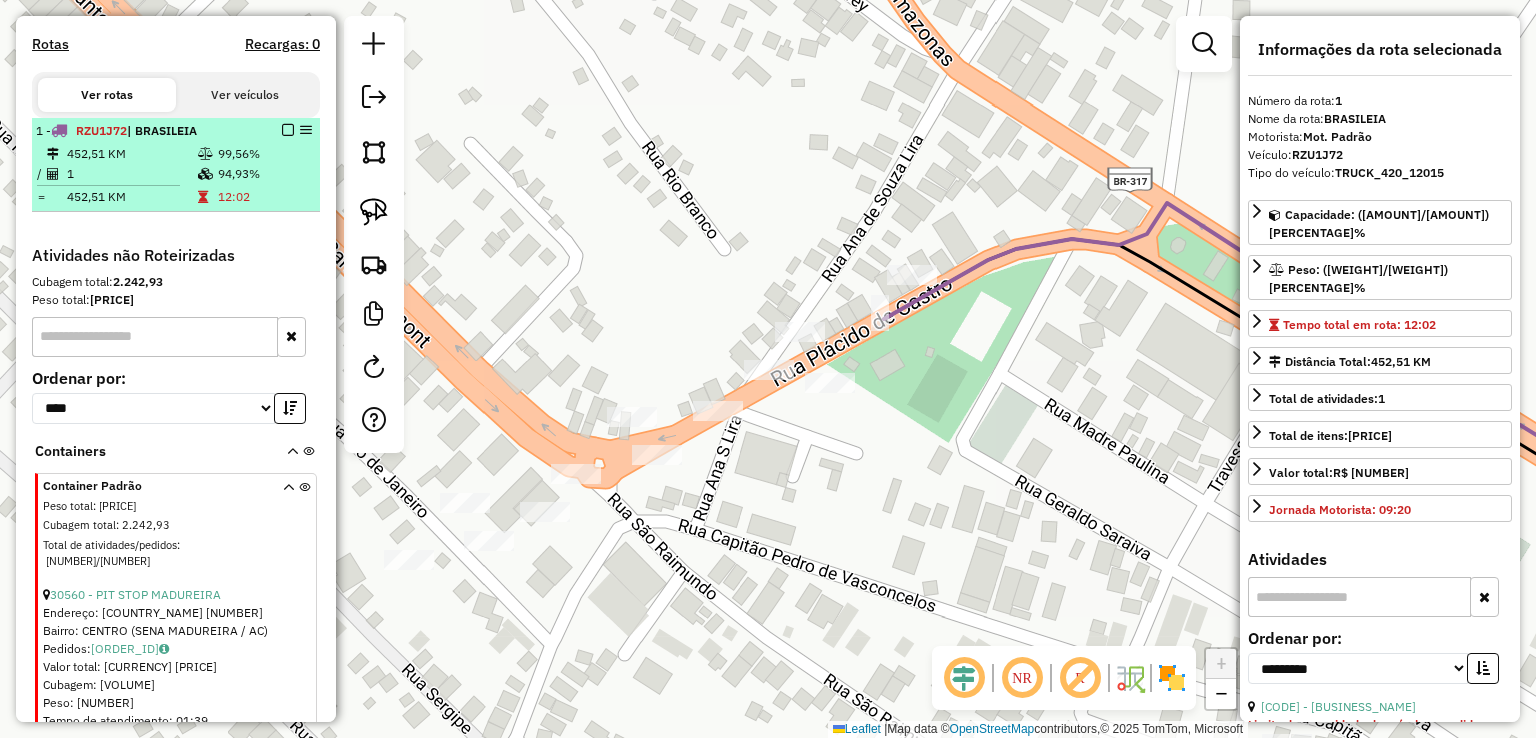 click at bounding box center [288, 130] 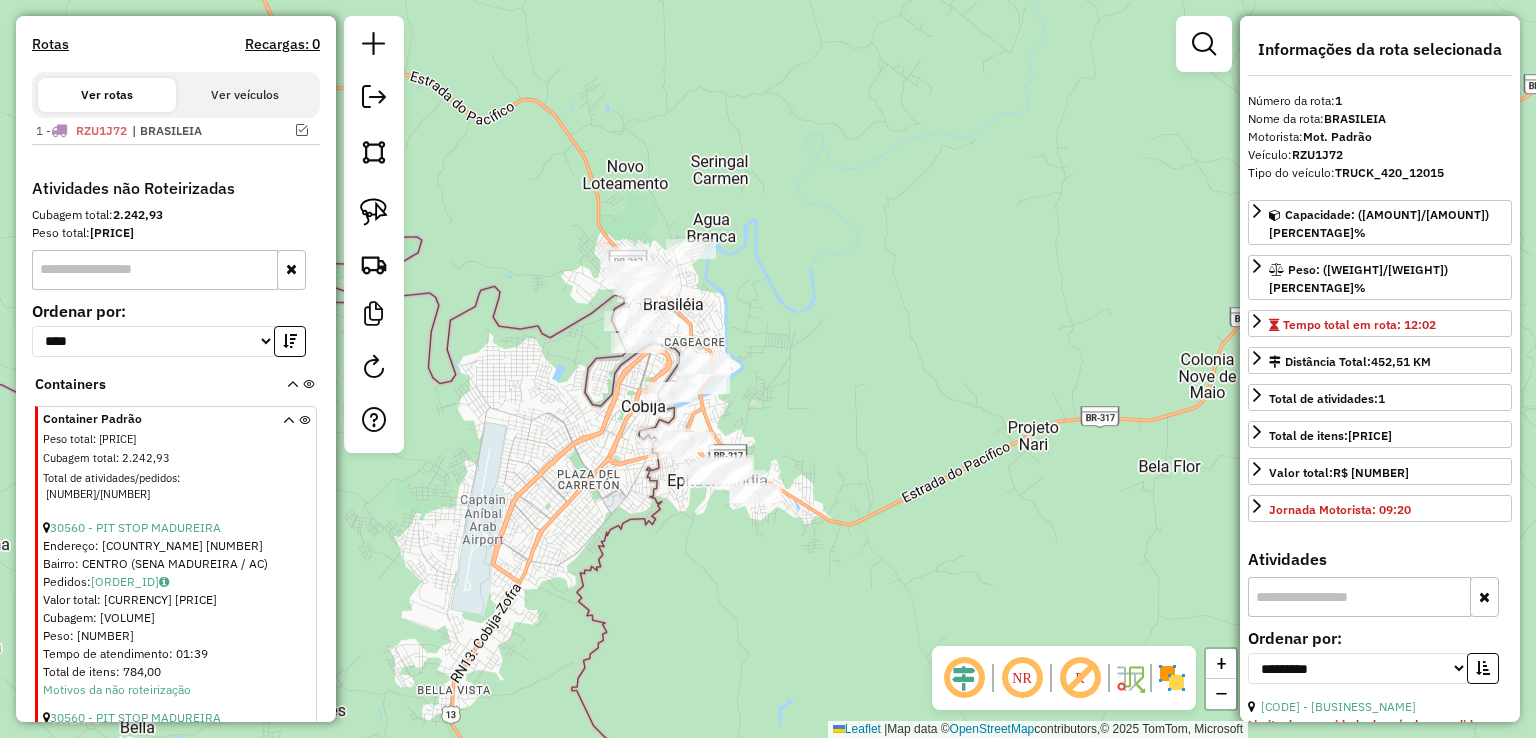 drag, startPoint x: 709, startPoint y: 293, endPoint x: 730, endPoint y: 405, distance: 113.951744 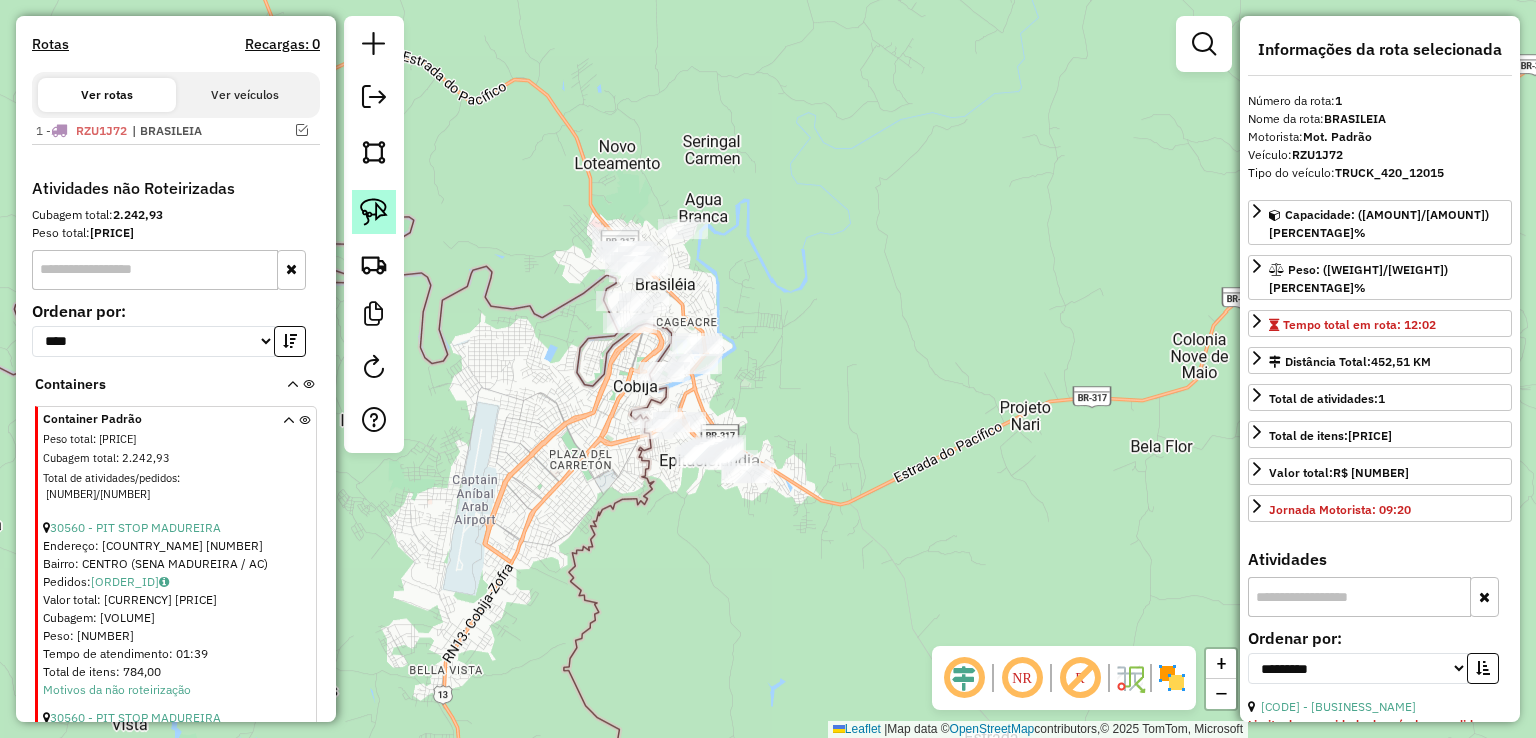 click 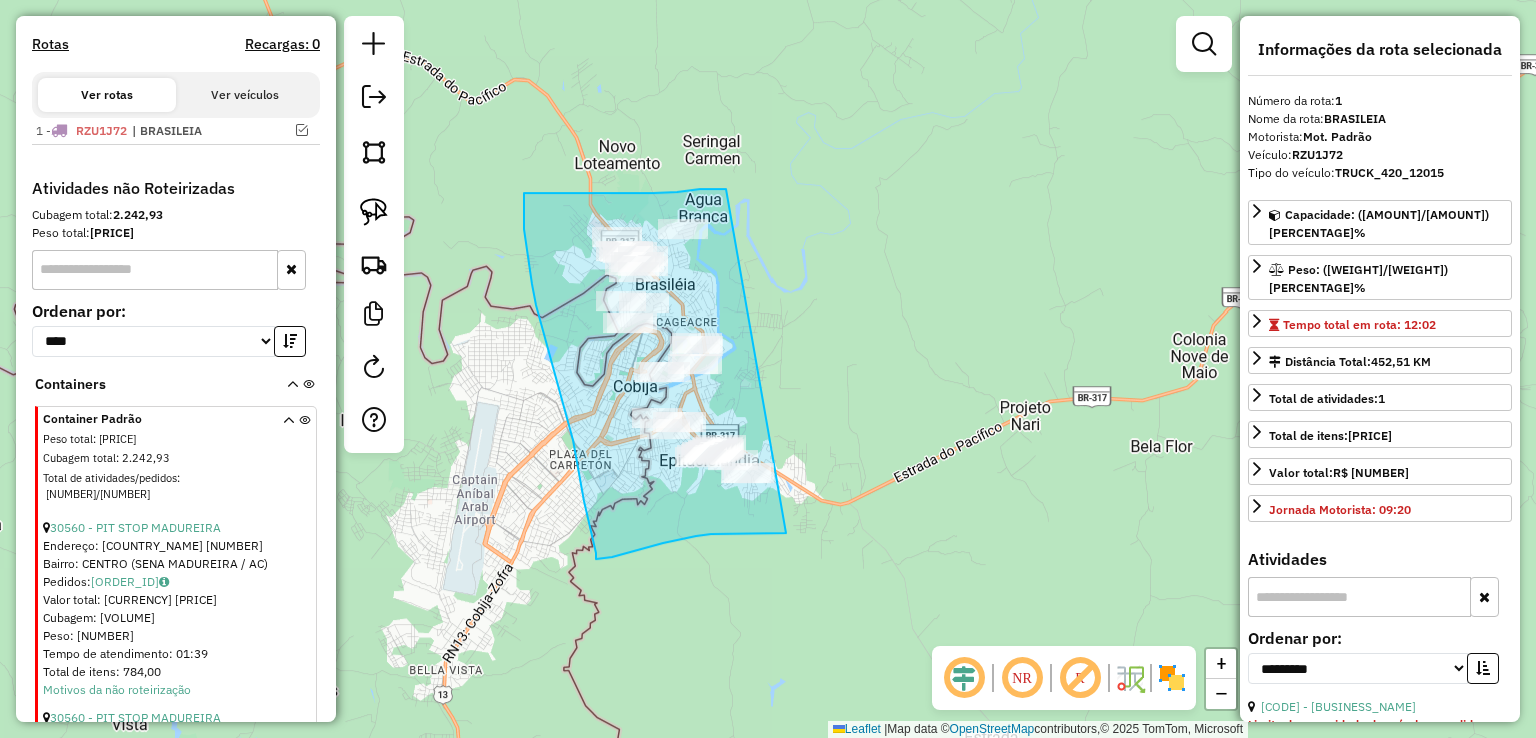 drag, startPoint x: 726, startPoint y: 189, endPoint x: 786, endPoint y: 533, distance: 349.19336 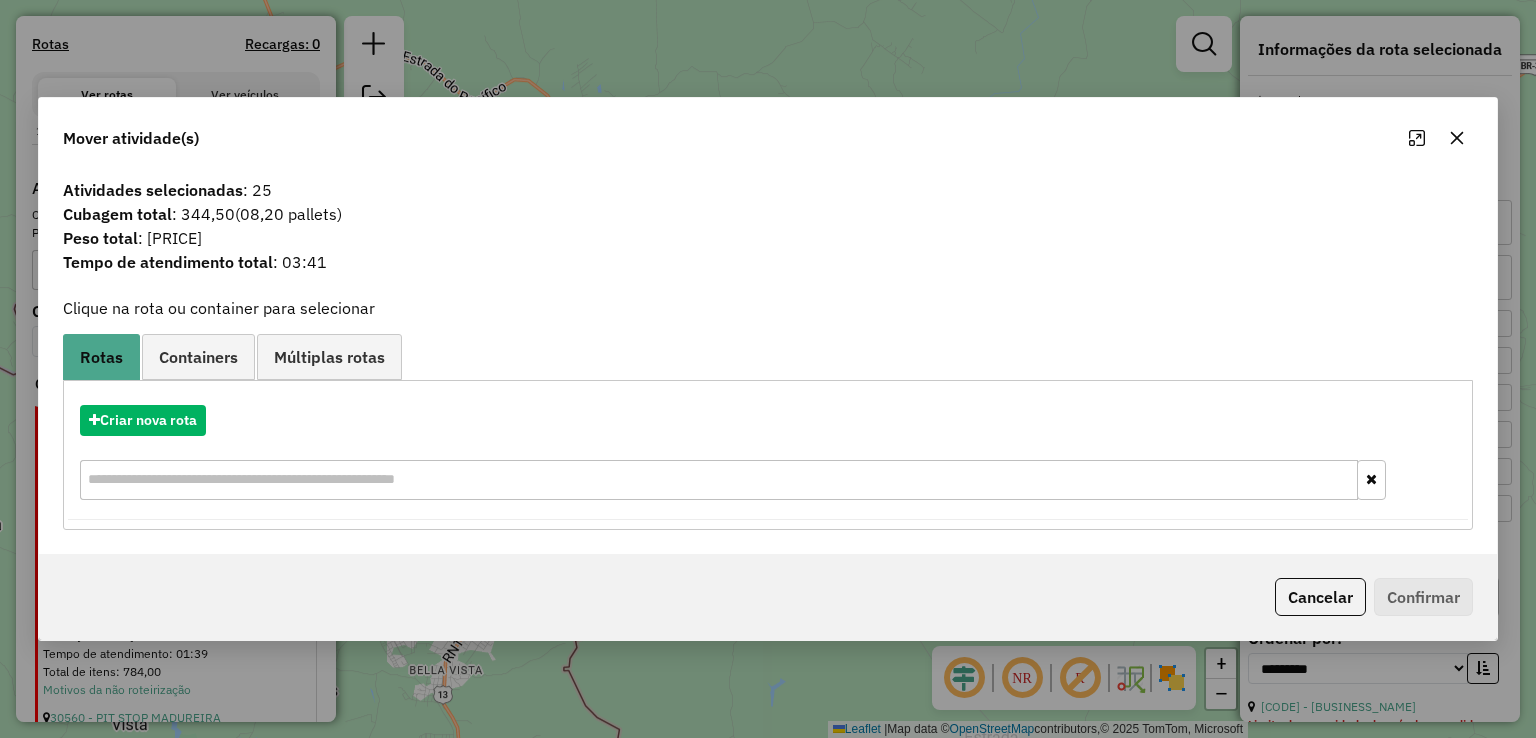 click on "Criar nova rota" at bounding box center [767, 455] 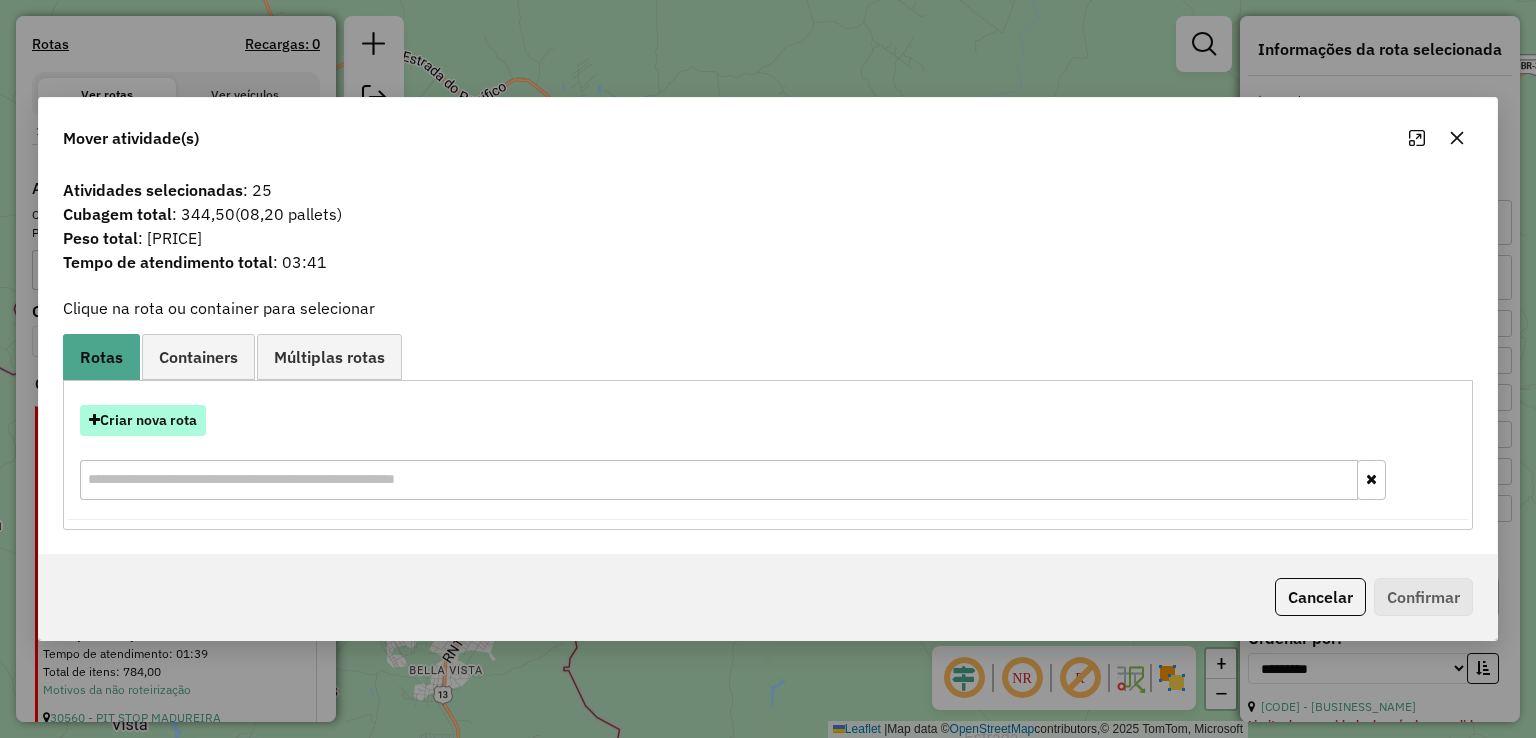 click on "Criar nova rota" at bounding box center [143, 420] 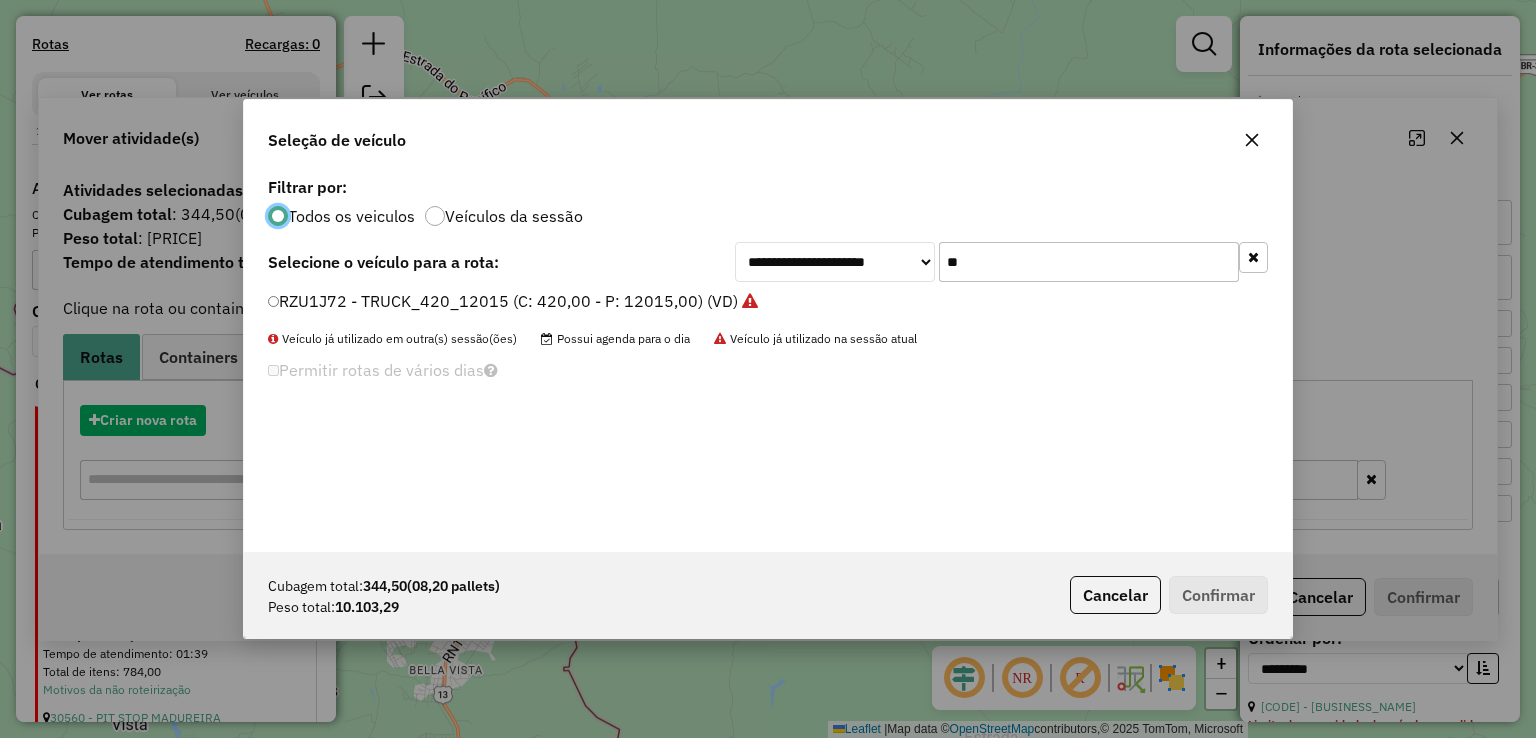 scroll, scrollTop: 10, scrollLeft: 6, axis: both 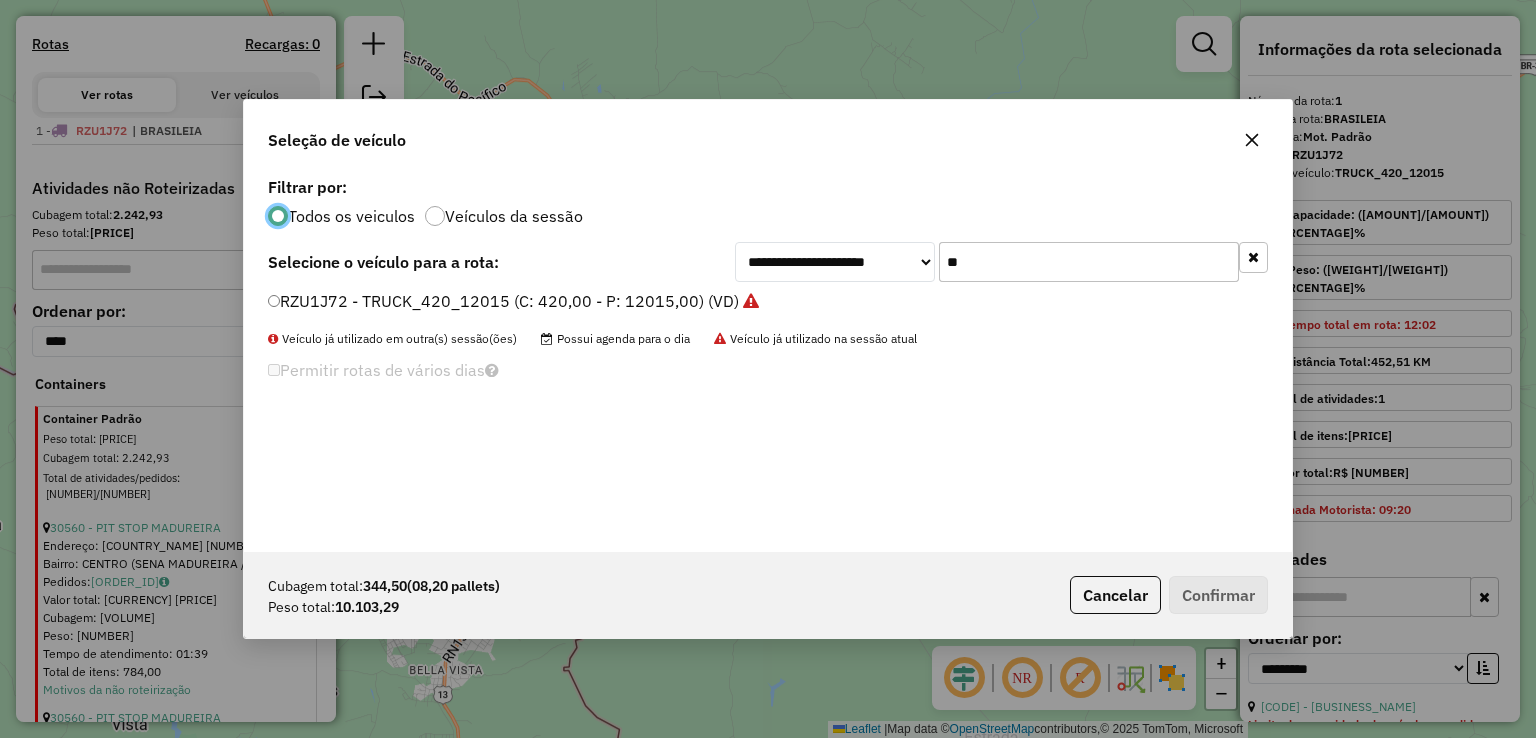drag, startPoint x: 1025, startPoint y: 257, endPoint x: 863, endPoint y: 258, distance: 162.00308 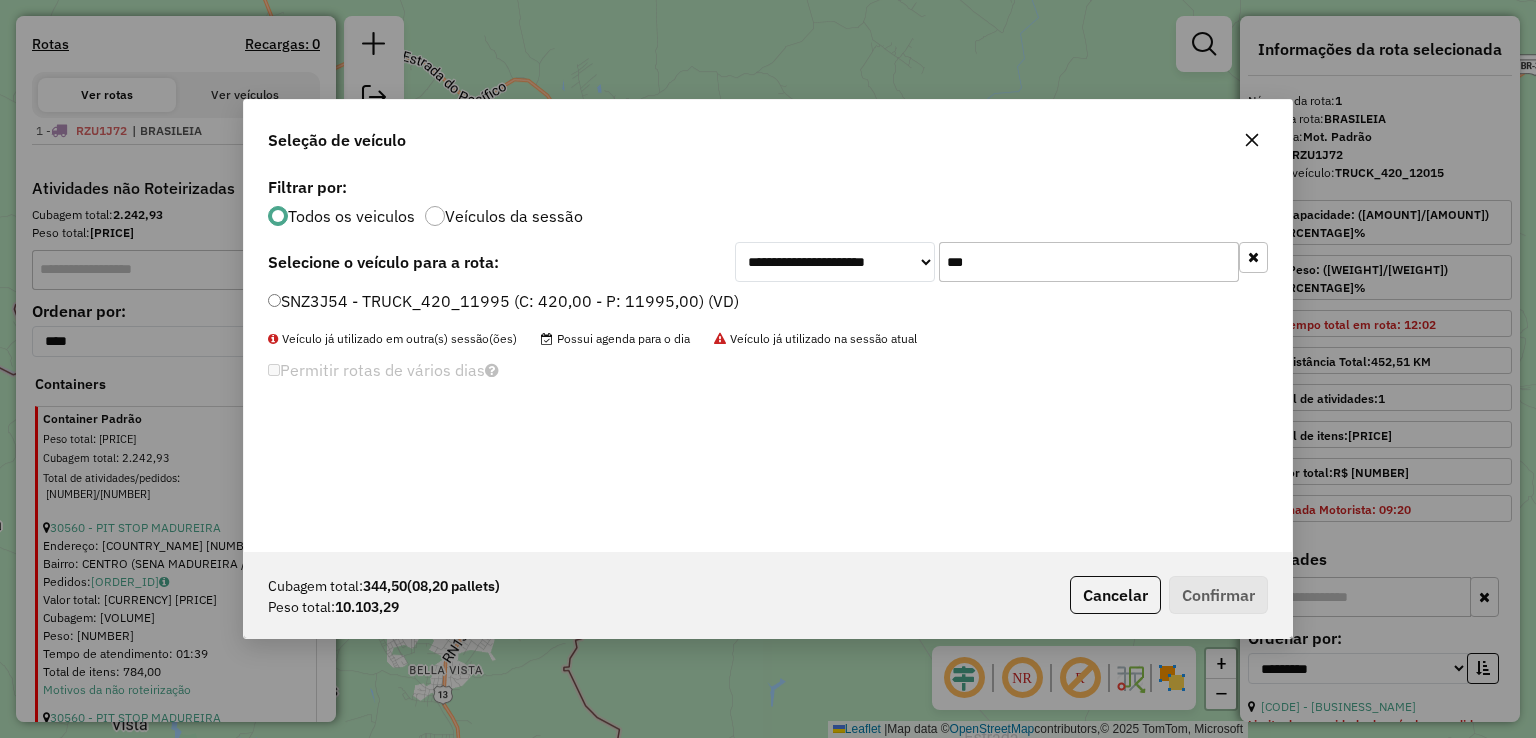 type on "***" 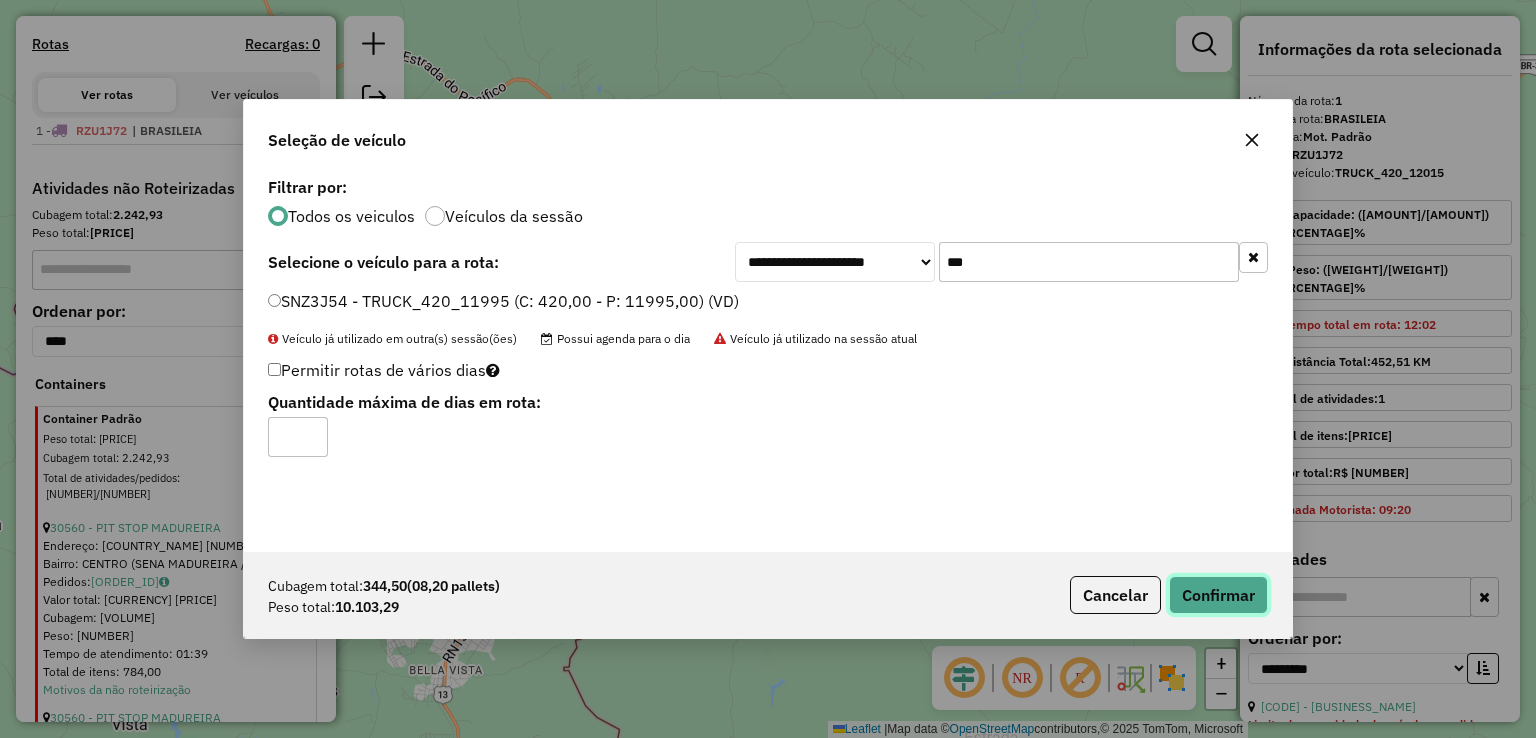 click on "Confirmar" 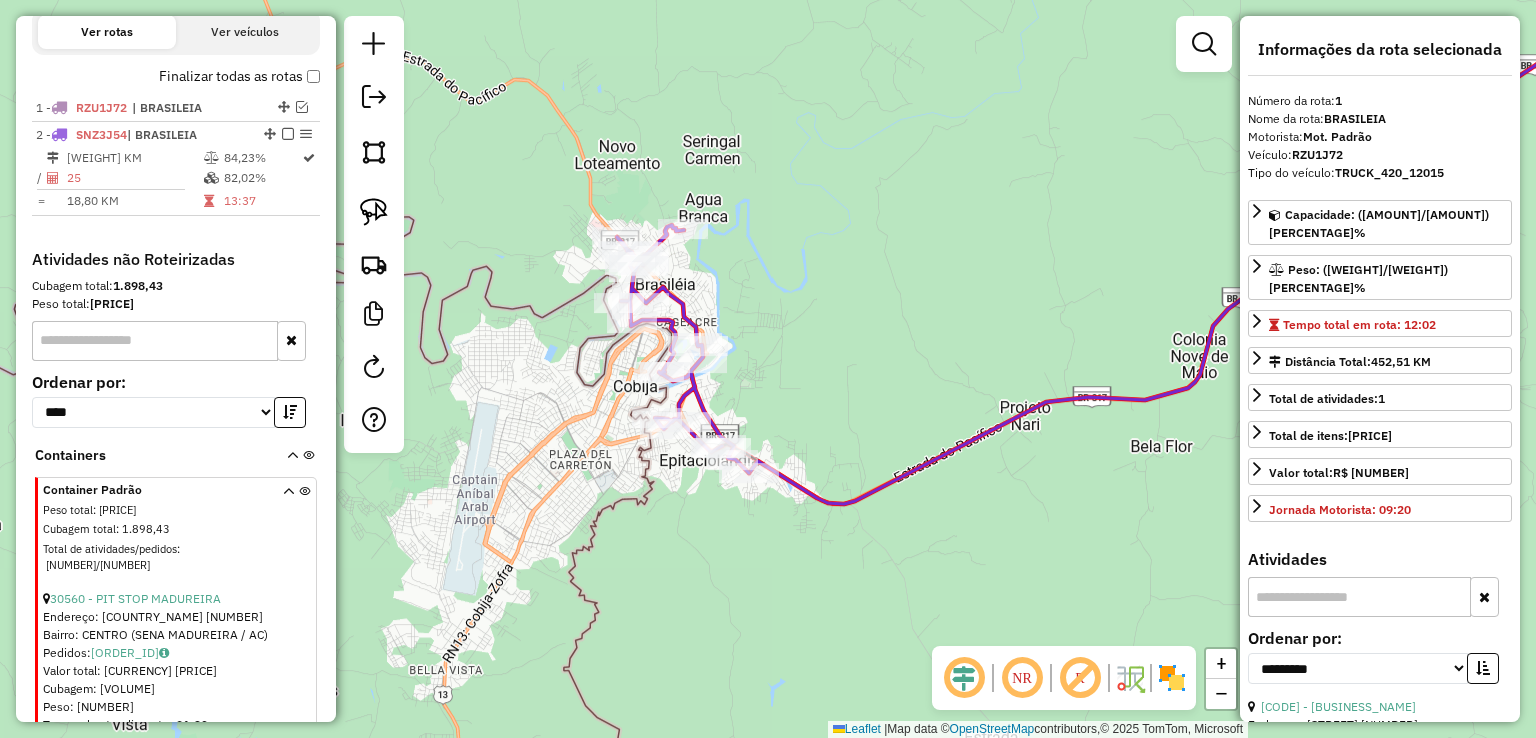 scroll, scrollTop: 708, scrollLeft: 0, axis: vertical 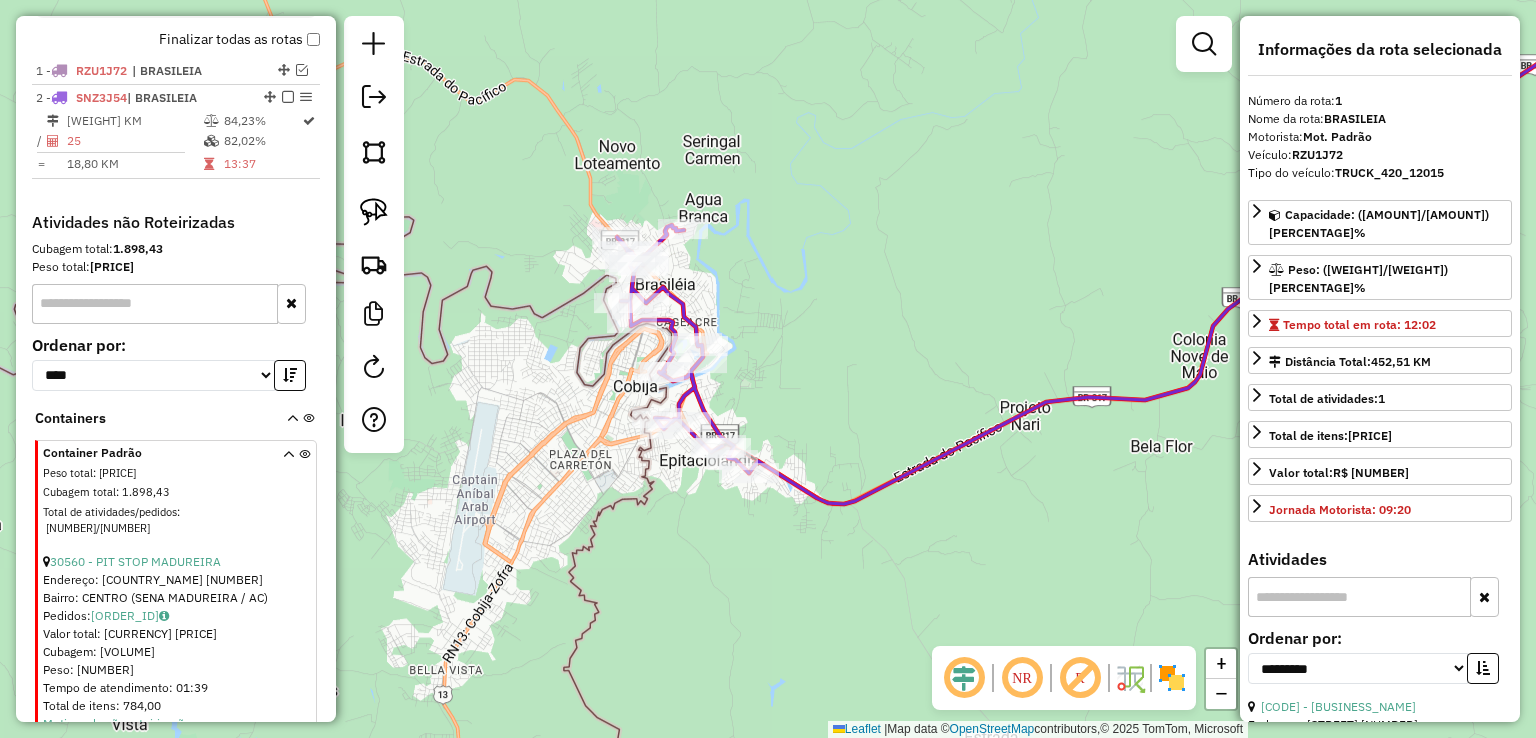 click 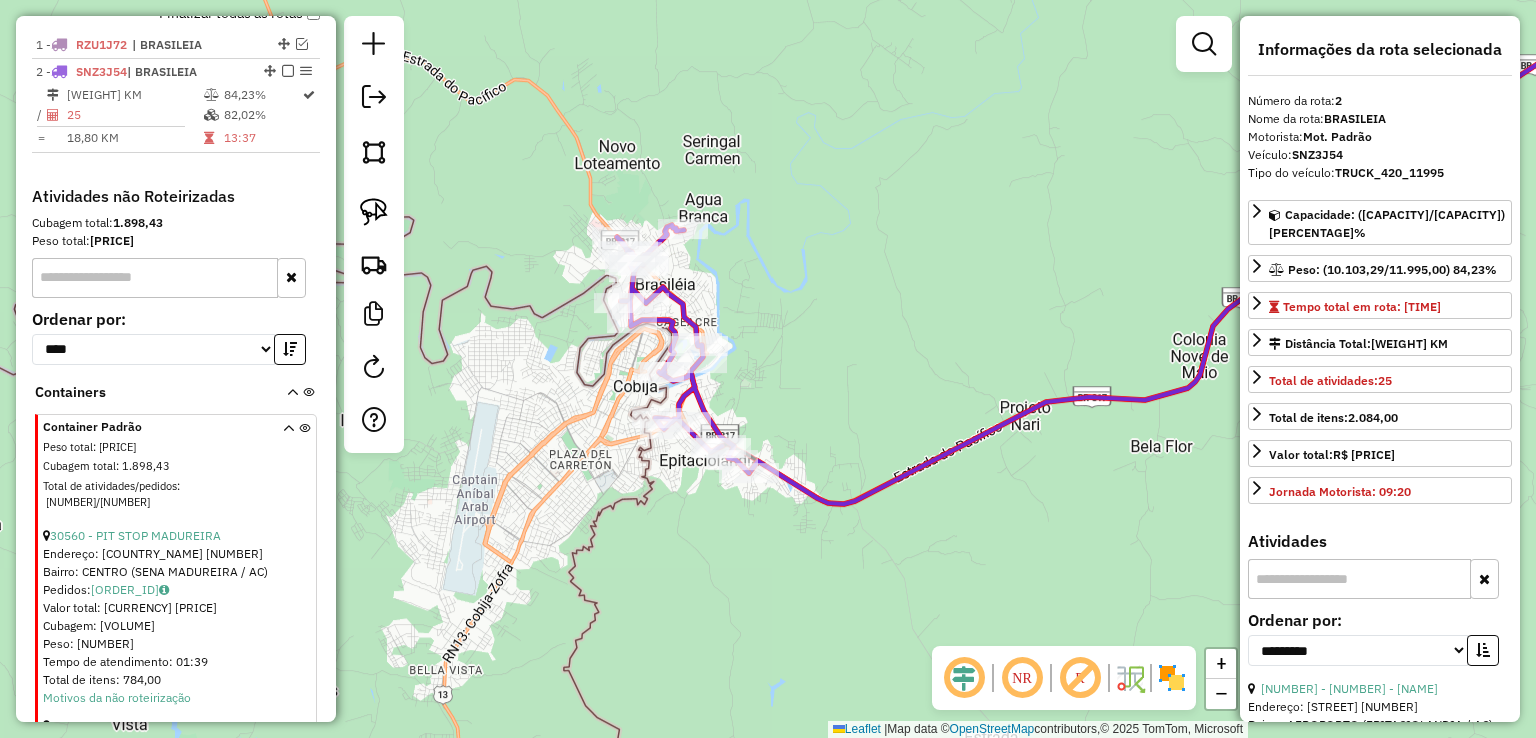 click 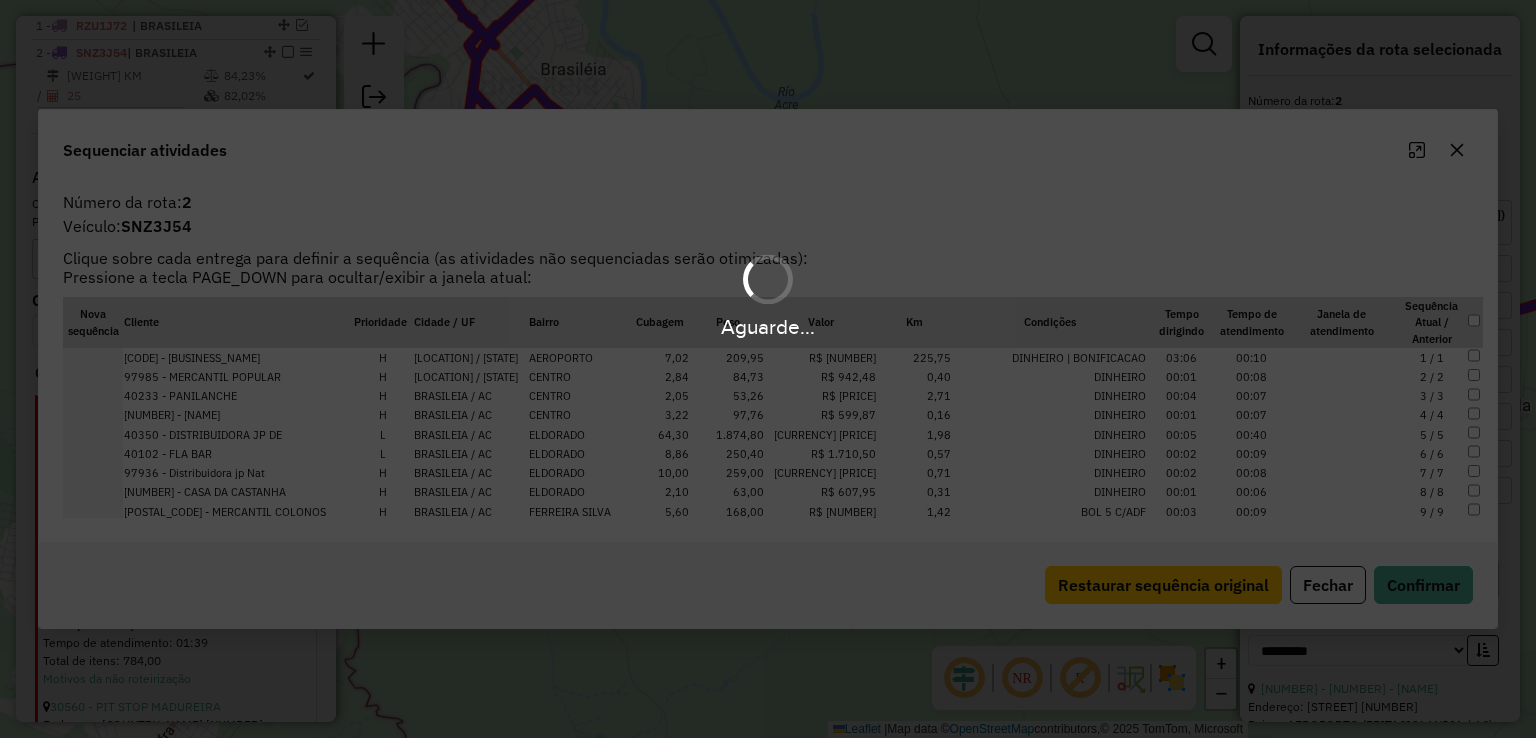 scroll, scrollTop: 776, scrollLeft: 0, axis: vertical 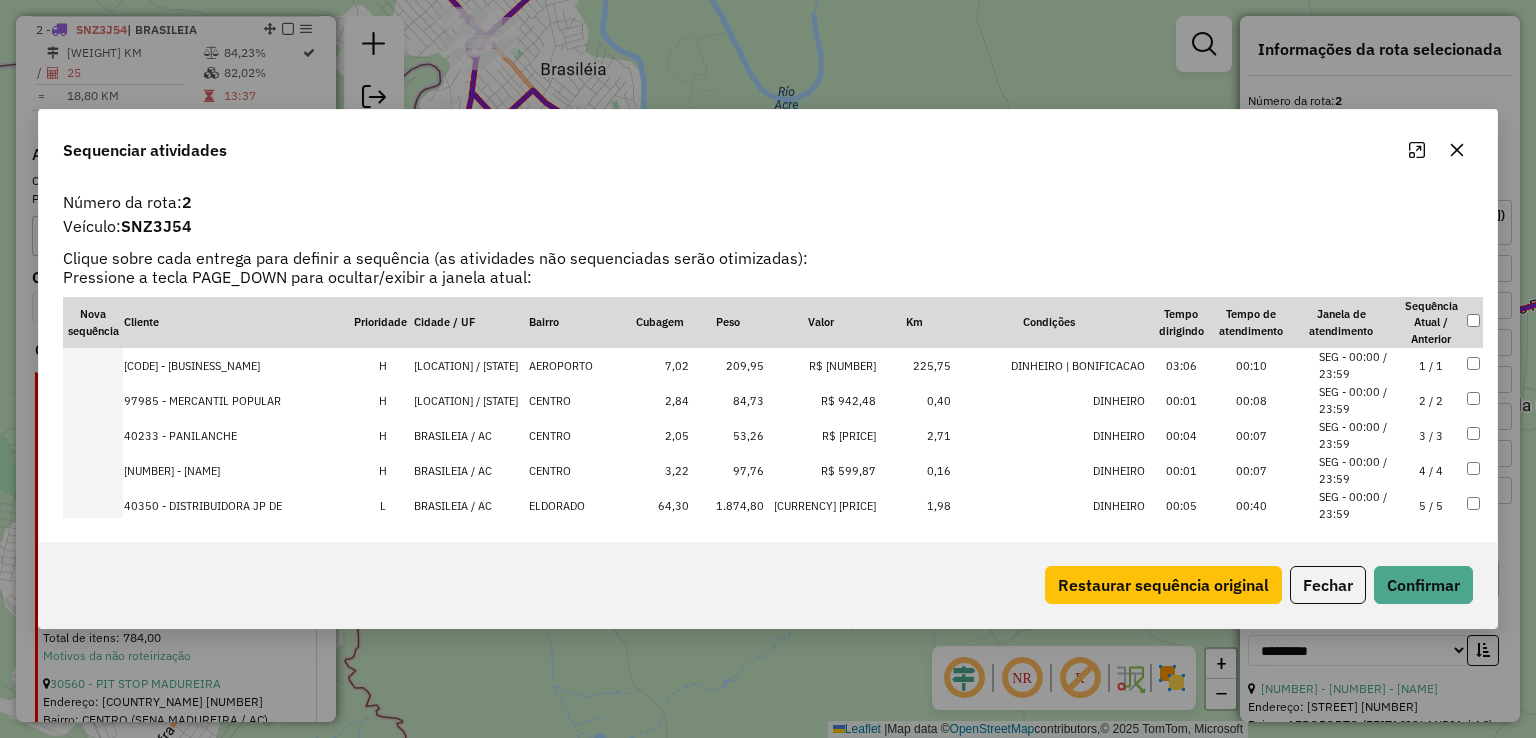 click on "EPITACIOLANDIA / AC" at bounding box center [470, 400] 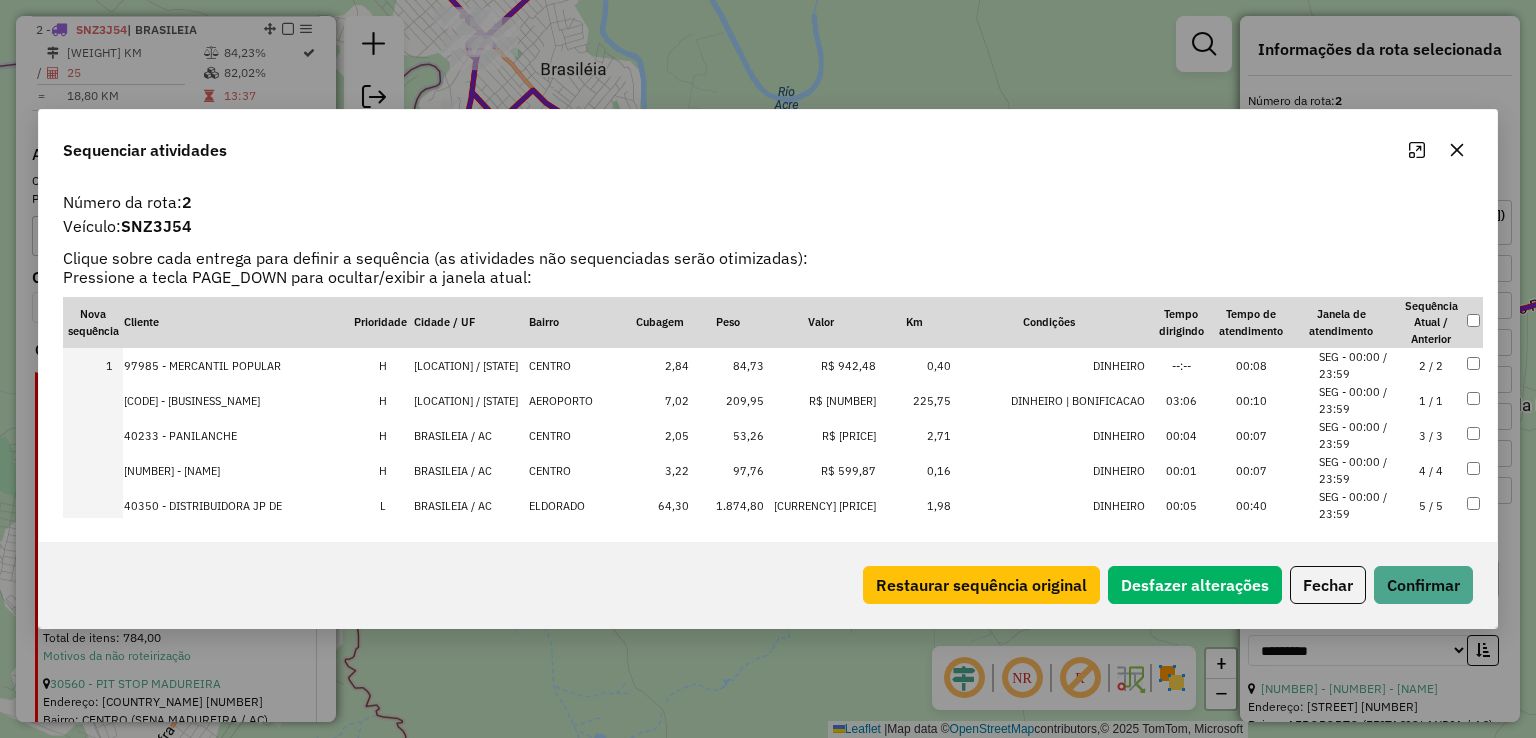click on "EPITACIOLANDIA / AC" at bounding box center [470, 400] 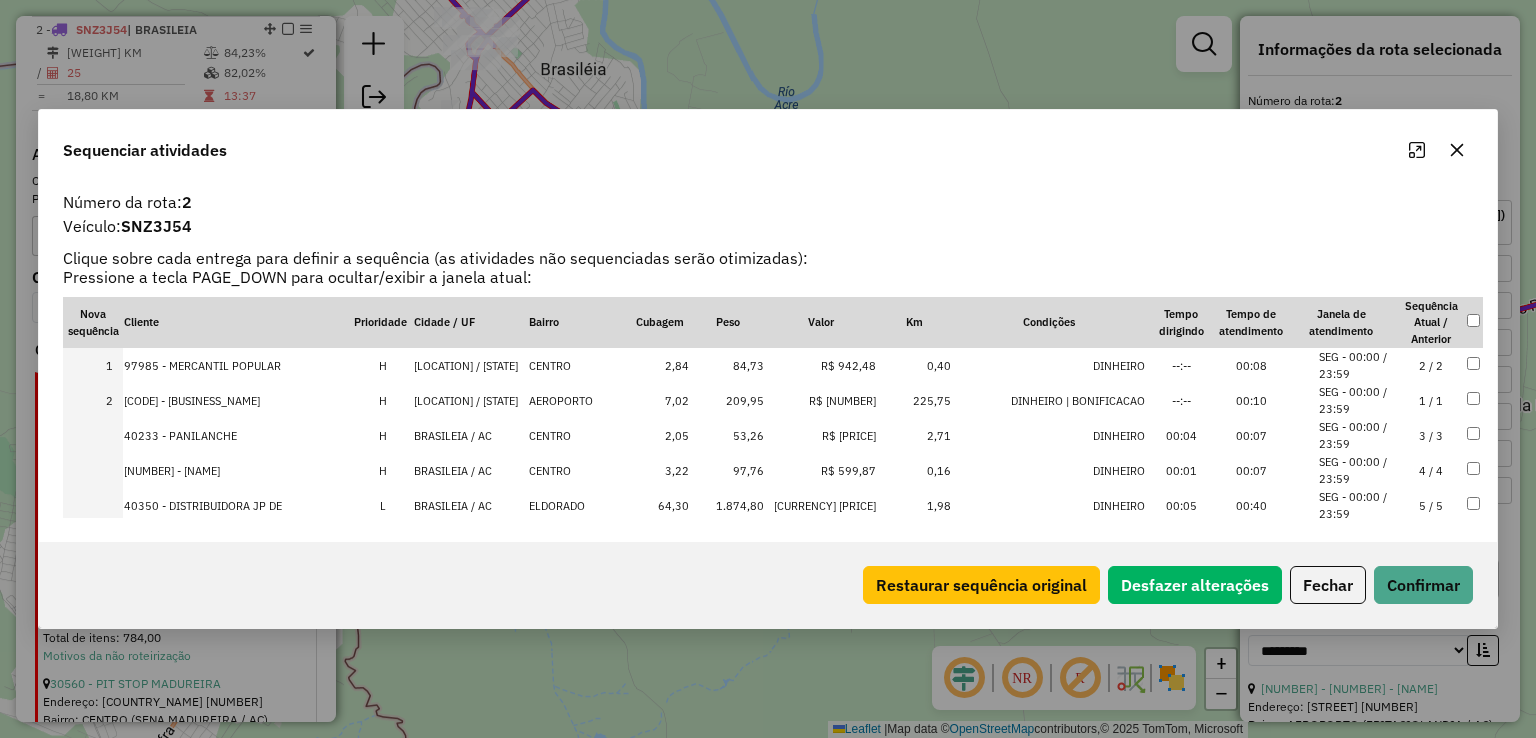 click on "BRASILEIA / AC" at bounding box center [470, 435] 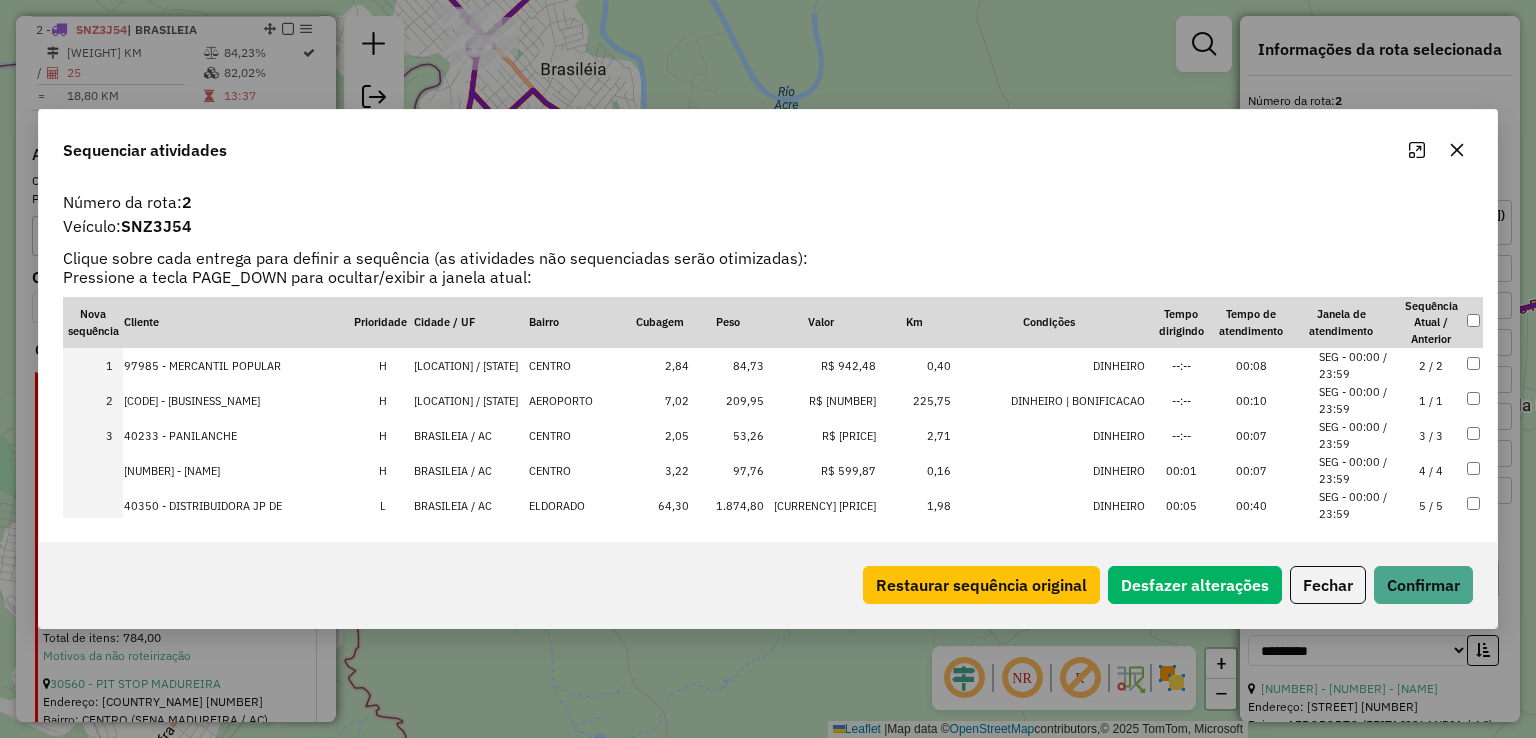 click on "BRASILEIA / AC" at bounding box center [470, 470] 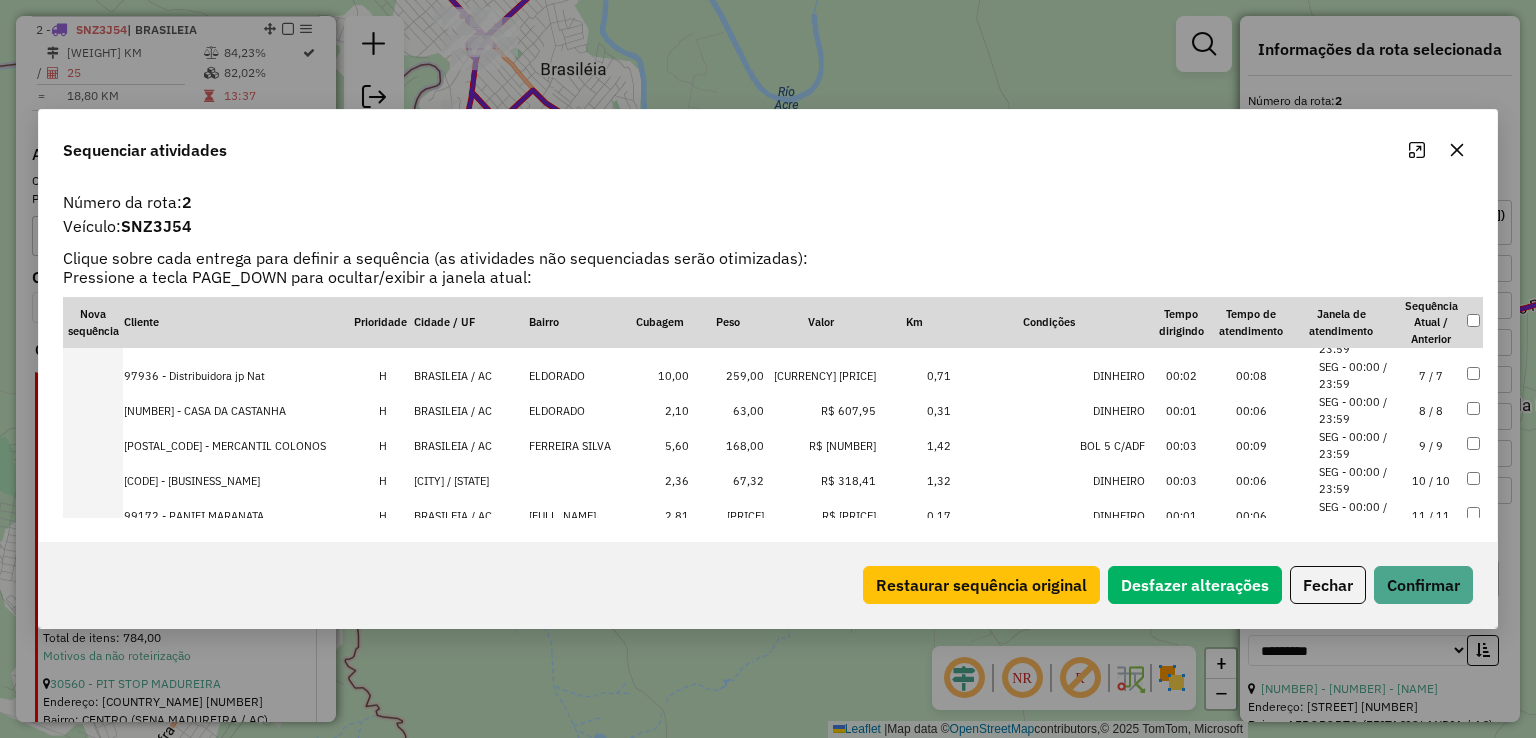 click on "BRASILEIA / AC" at bounding box center (470, 410) 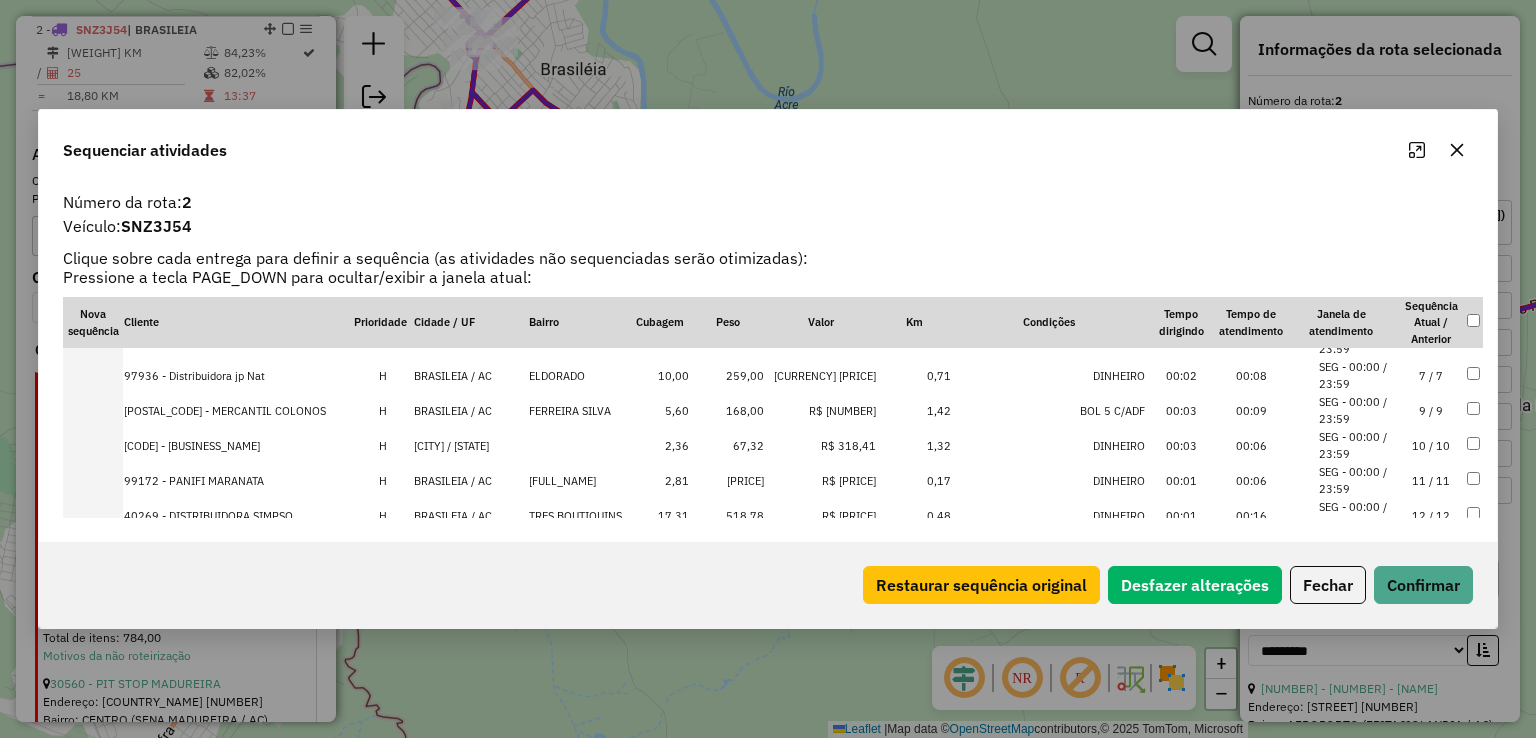 click on "BRASILEIA / AC" at bounding box center [470, 410] 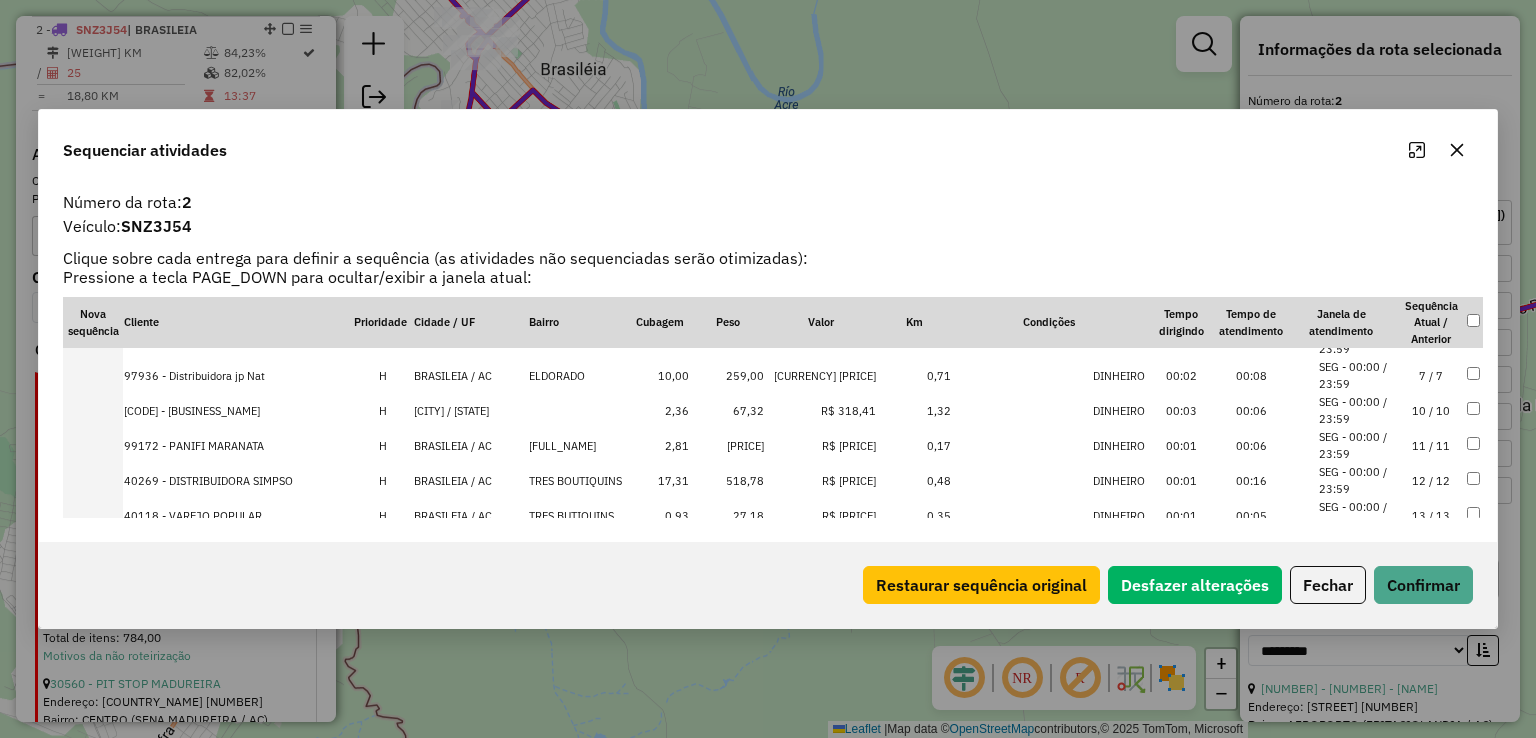 click on "Brasiléia / AC" at bounding box center (470, 410) 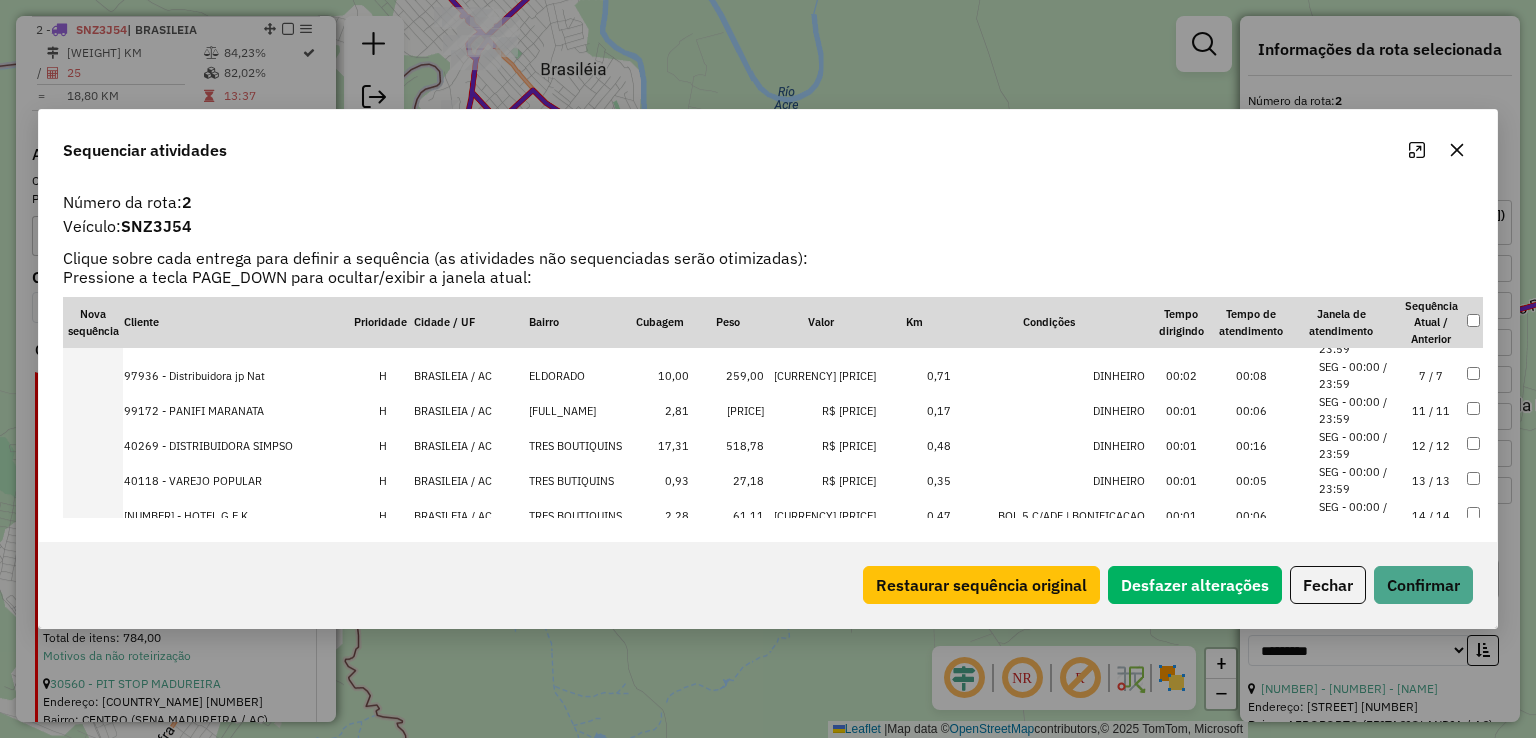click on "BRASILEIA / AC" at bounding box center [470, 410] 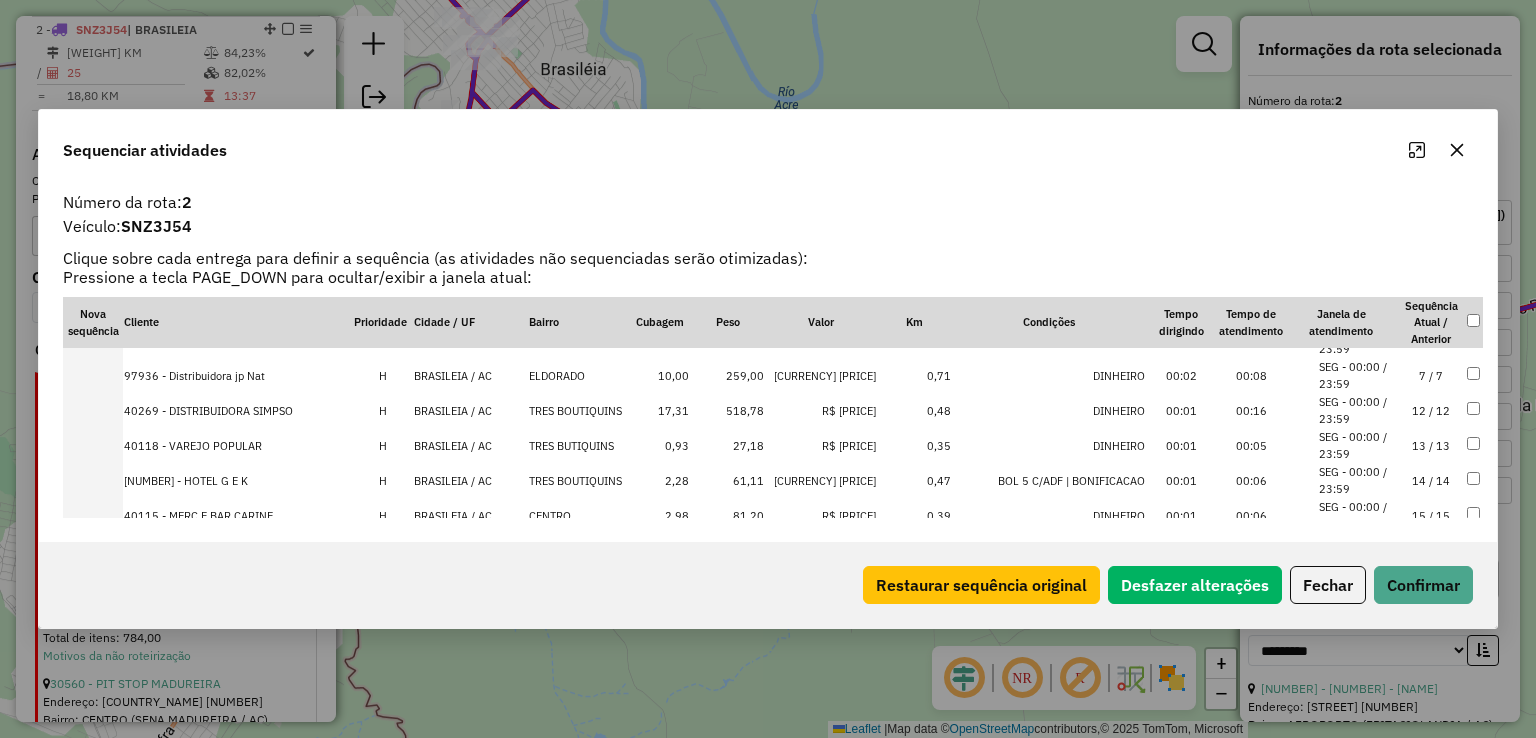 click on "BRASILEIA / AC" at bounding box center [470, 410] 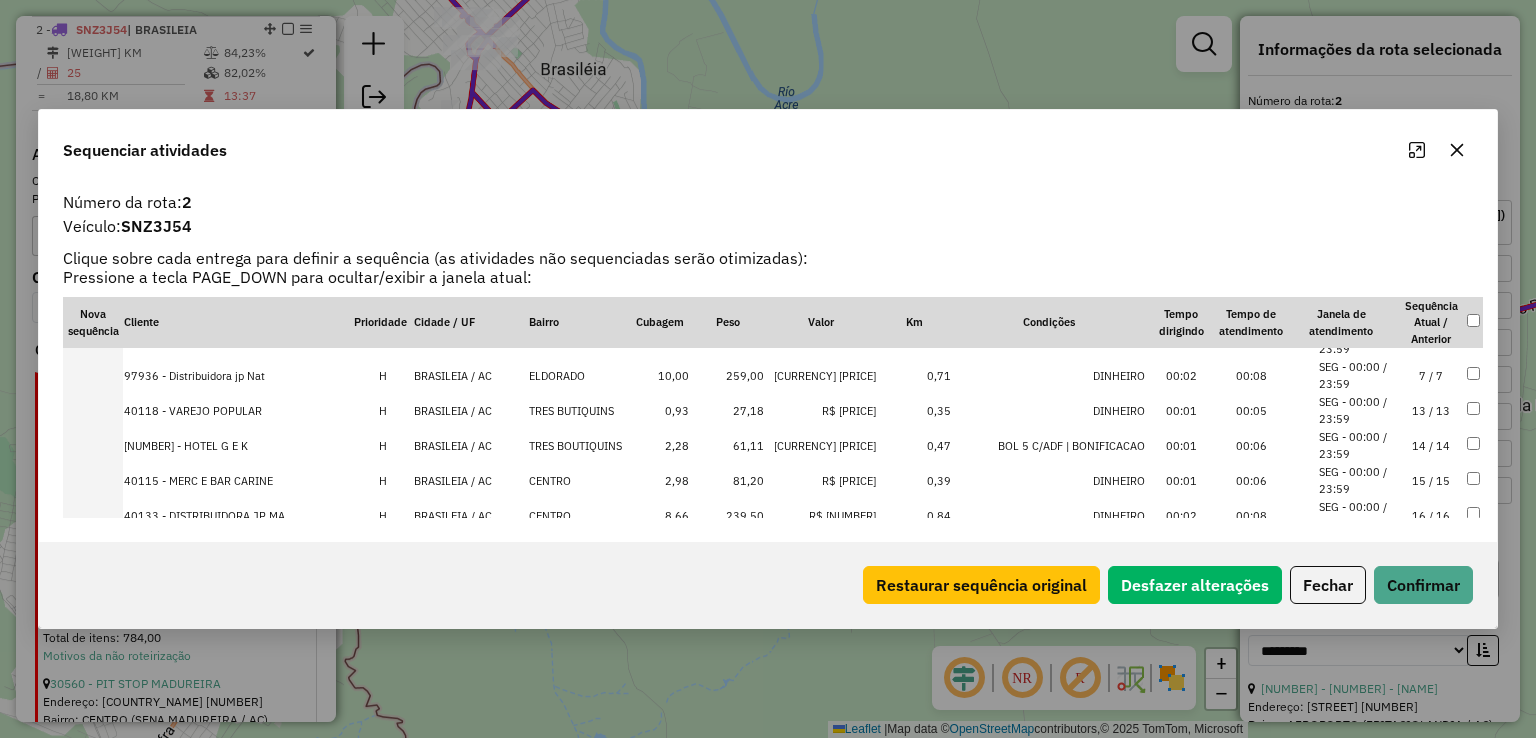 click on "BRASILEIA / AC" at bounding box center [470, 410] 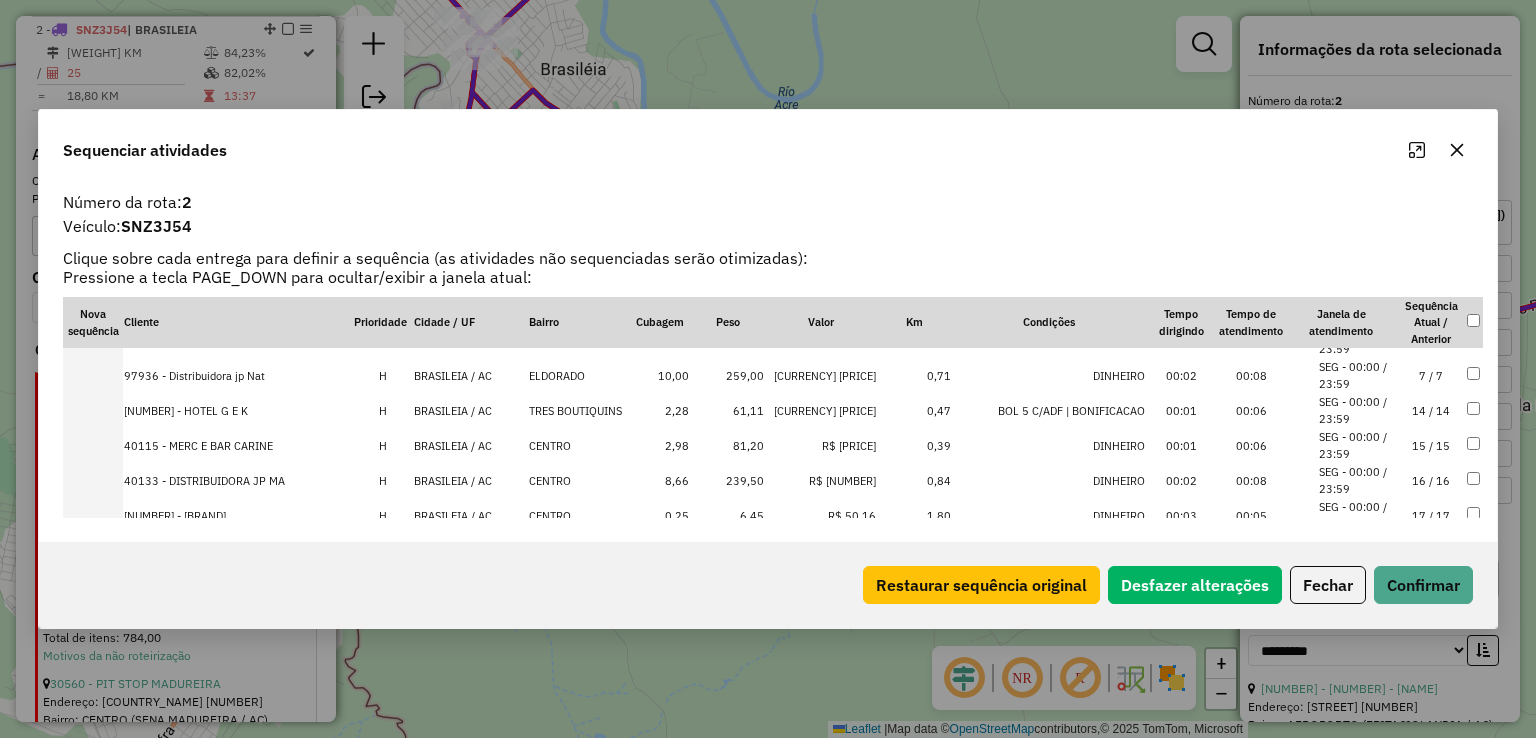 click on "BRASILEIA / AC" at bounding box center [470, 410] 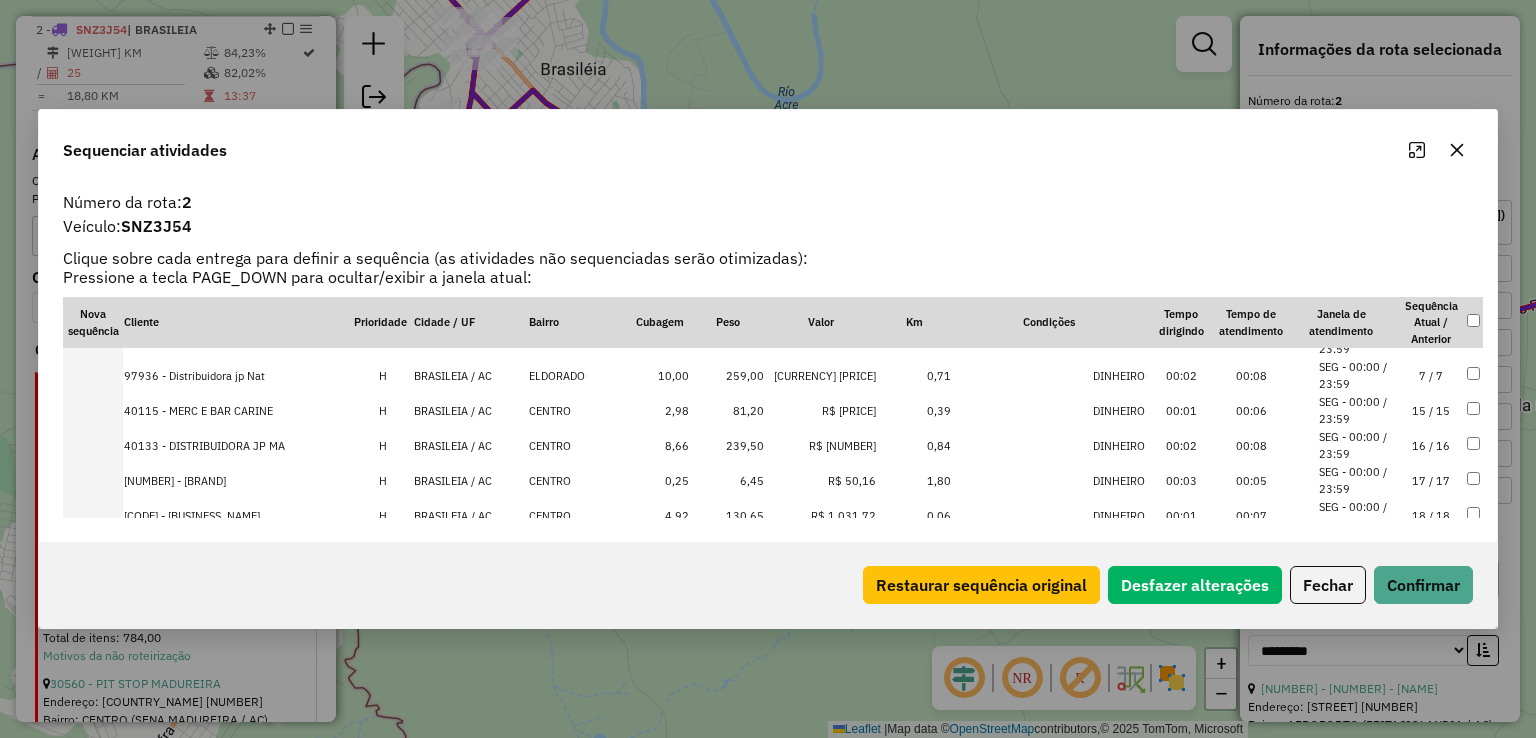 click on "BRASILEIA / AC" at bounding box center [470, 410] 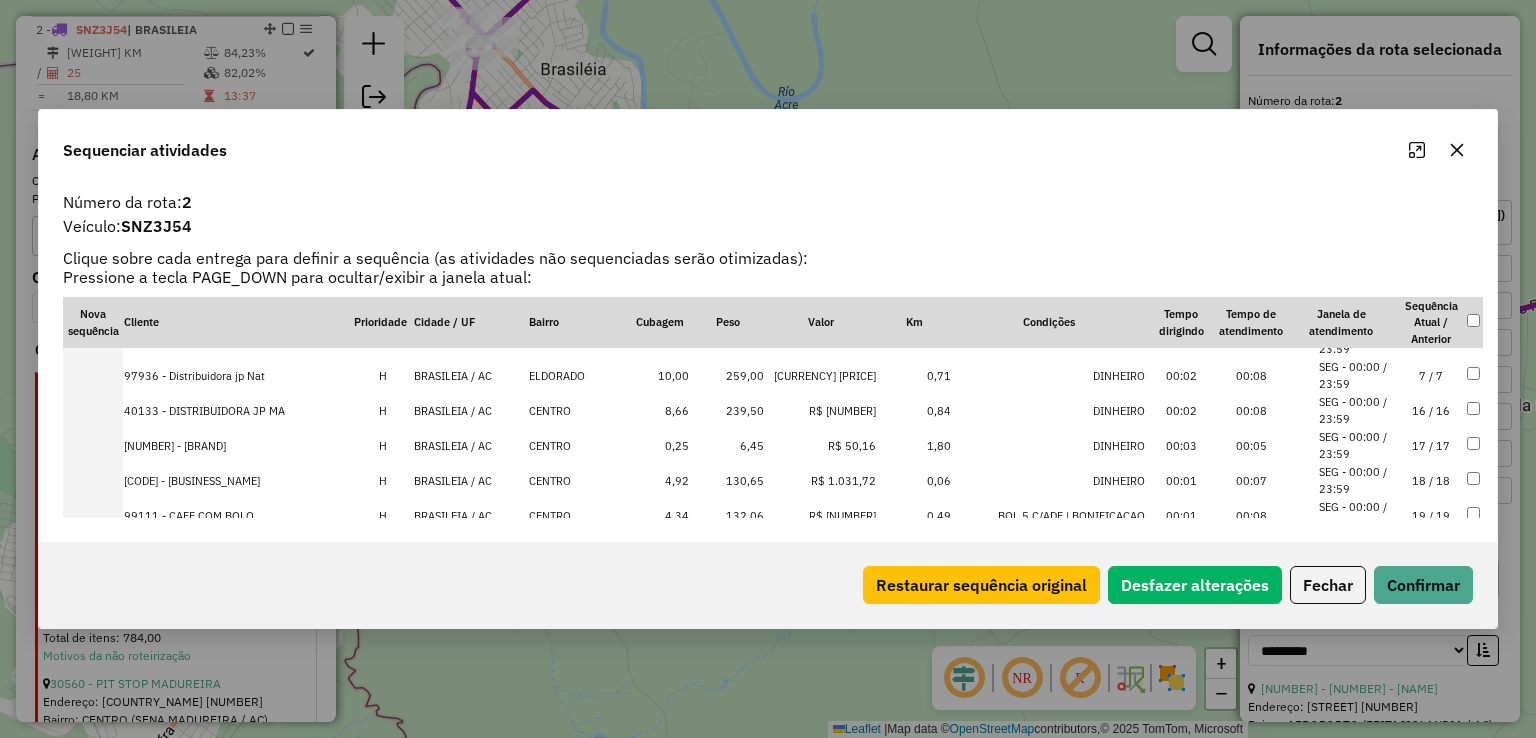click on "BRASILEIA / AC" at bounding box center (470, 410) 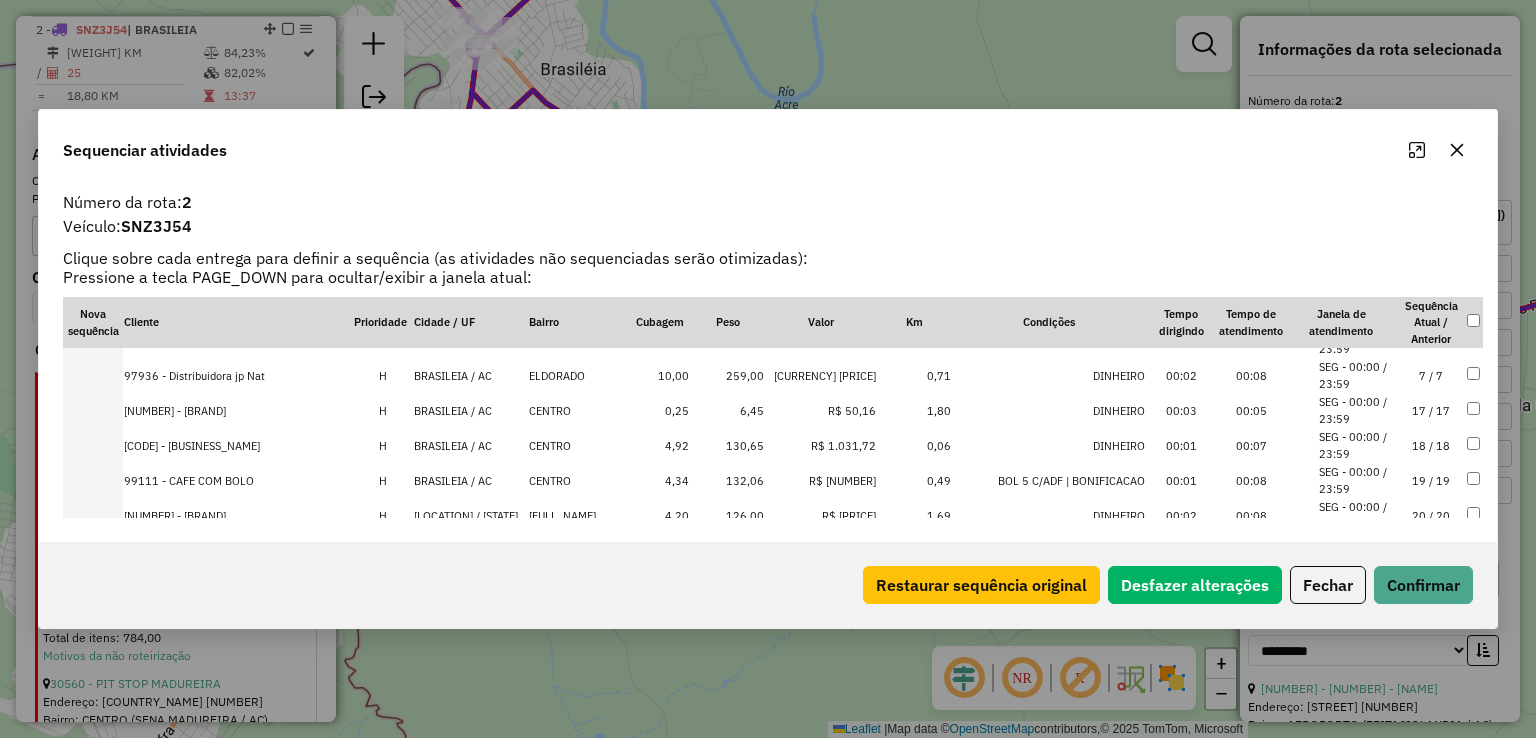 click on "BRASILEIA / AC" at bounding box center (470, 410) 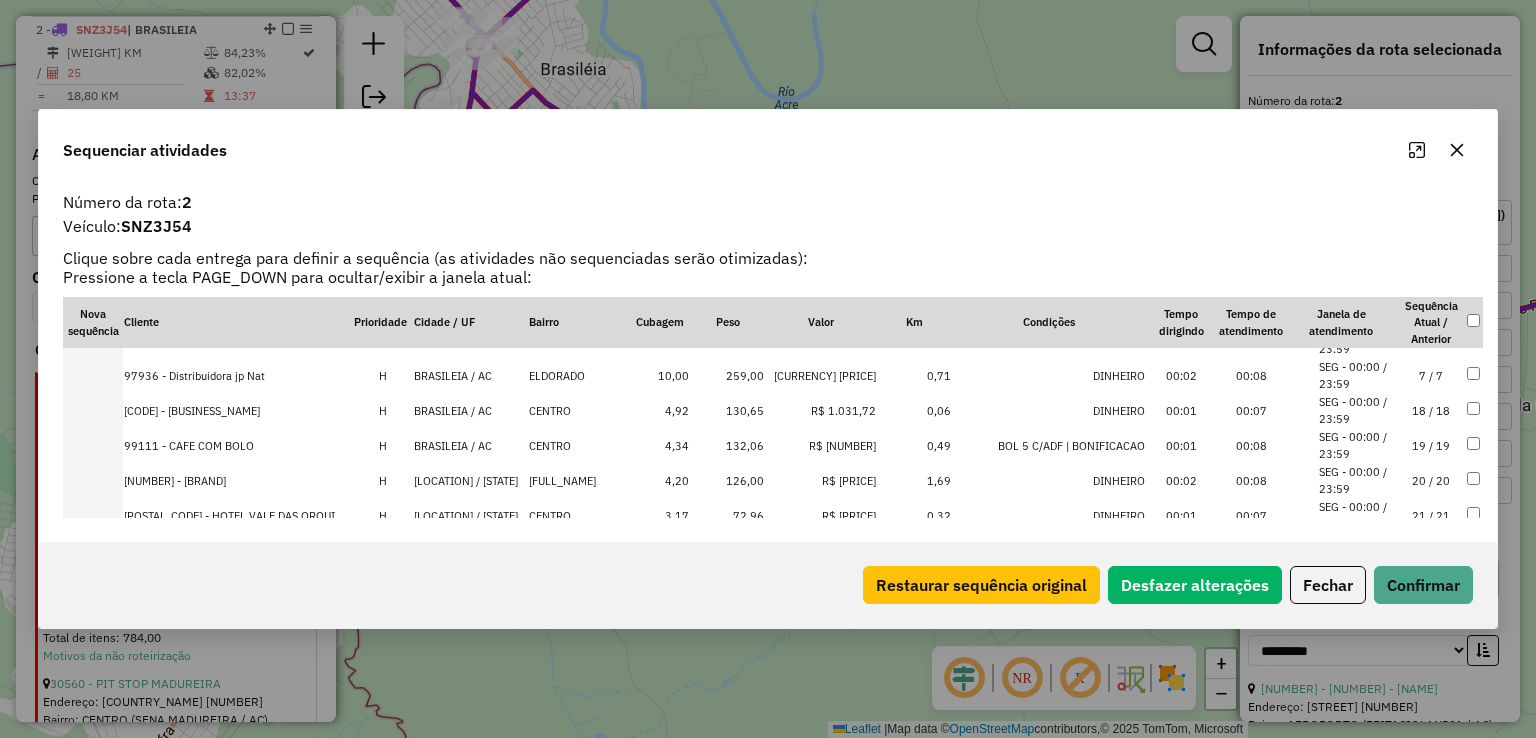 click on "BRASILEIA / AC" at bounding box center [470, 410] 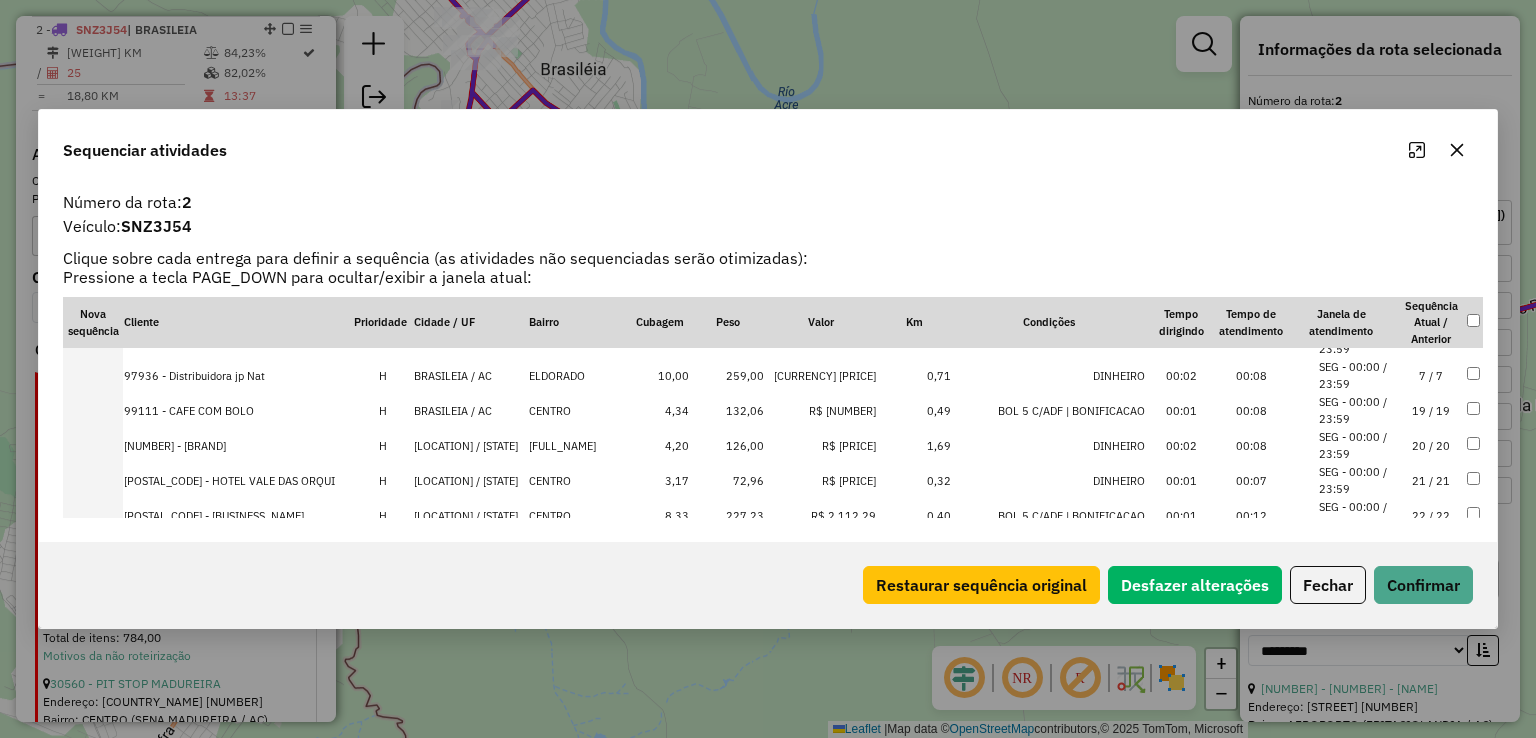 click on "BRASILEIA / AC" at bounding box center [470, 410] 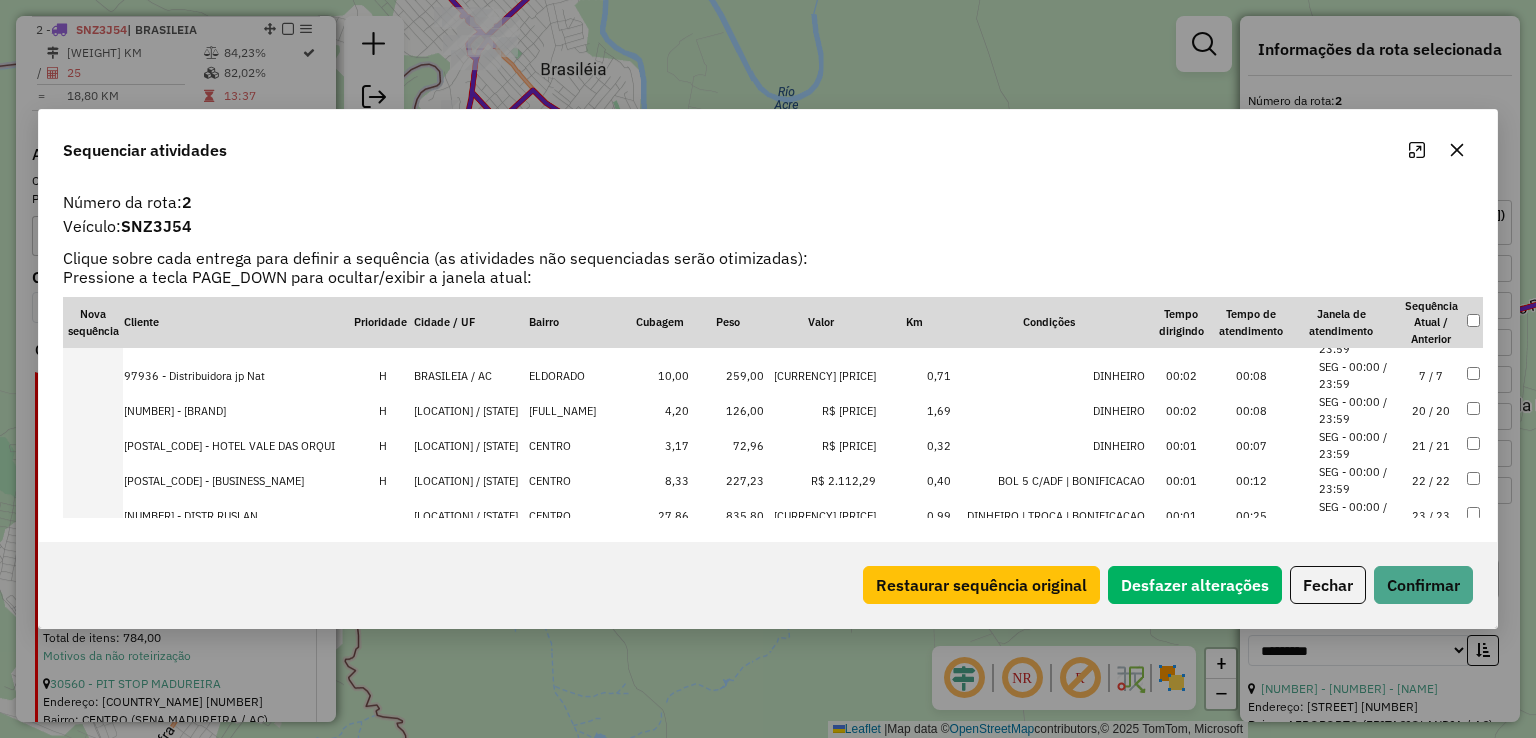 click on "EPITACIOLANDIA / AC" at bounding box center (470, 410) 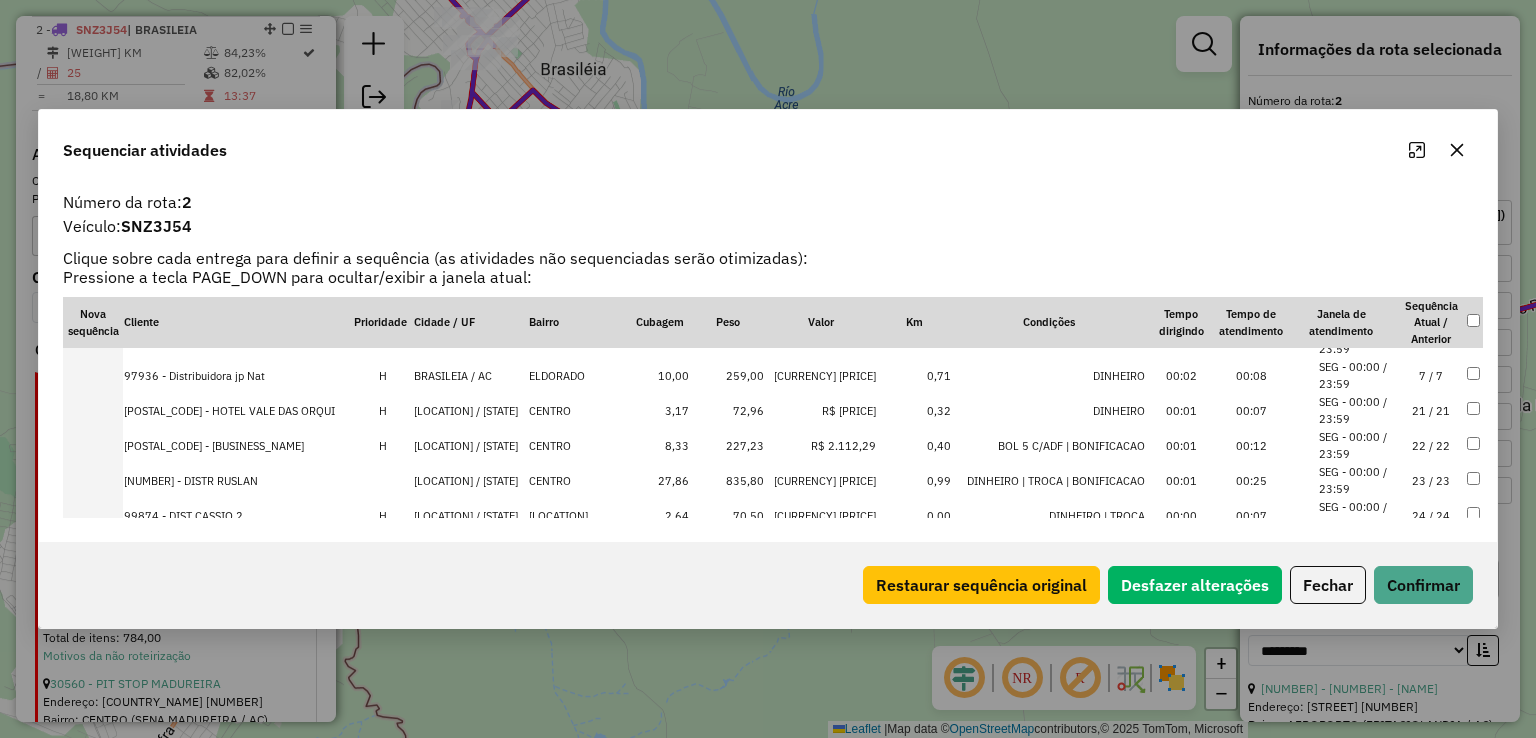 click on "EPITACIOLANDIA / AC" at bounding box center (470, 410) 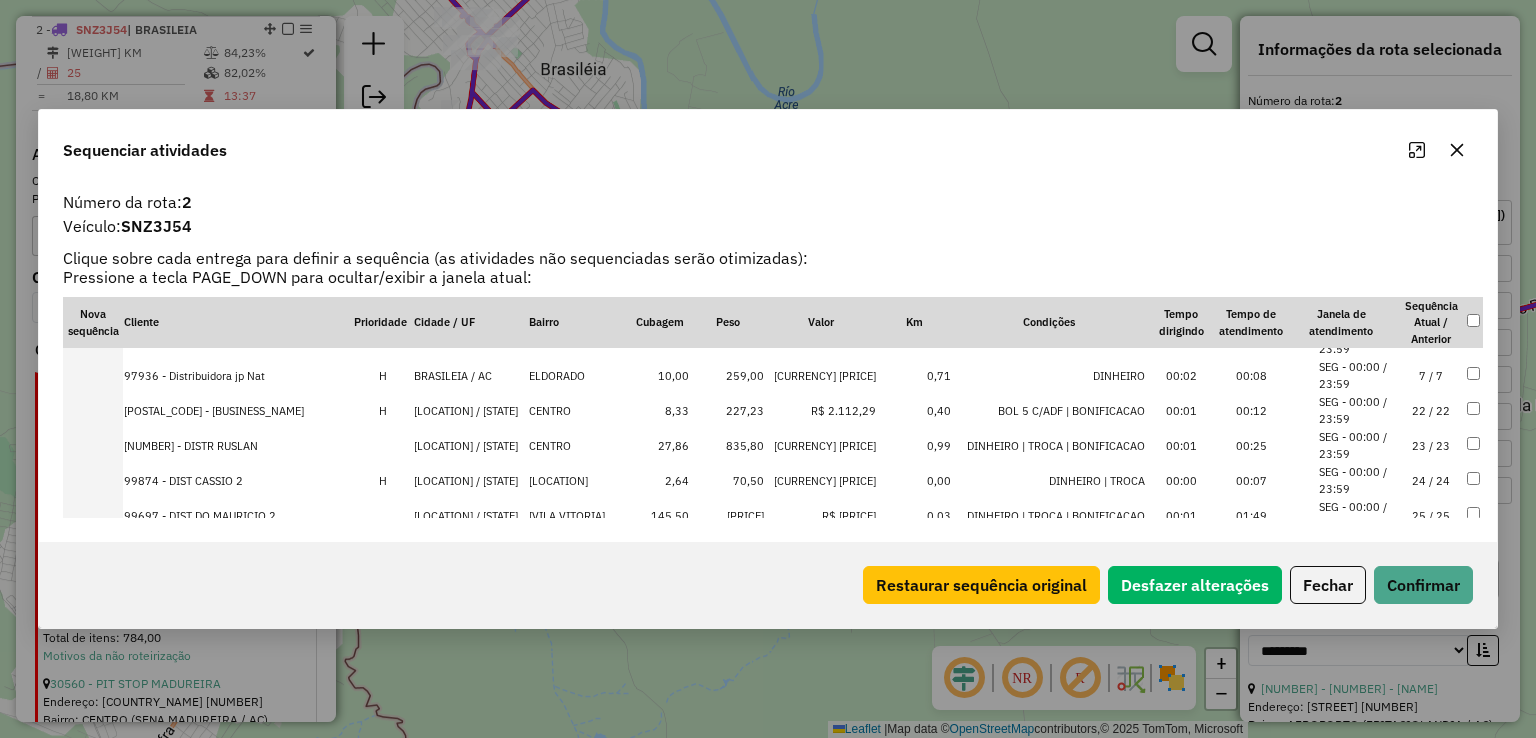 click on "EPITACIOLANDIA / AC" at bounding box center (470, 410) 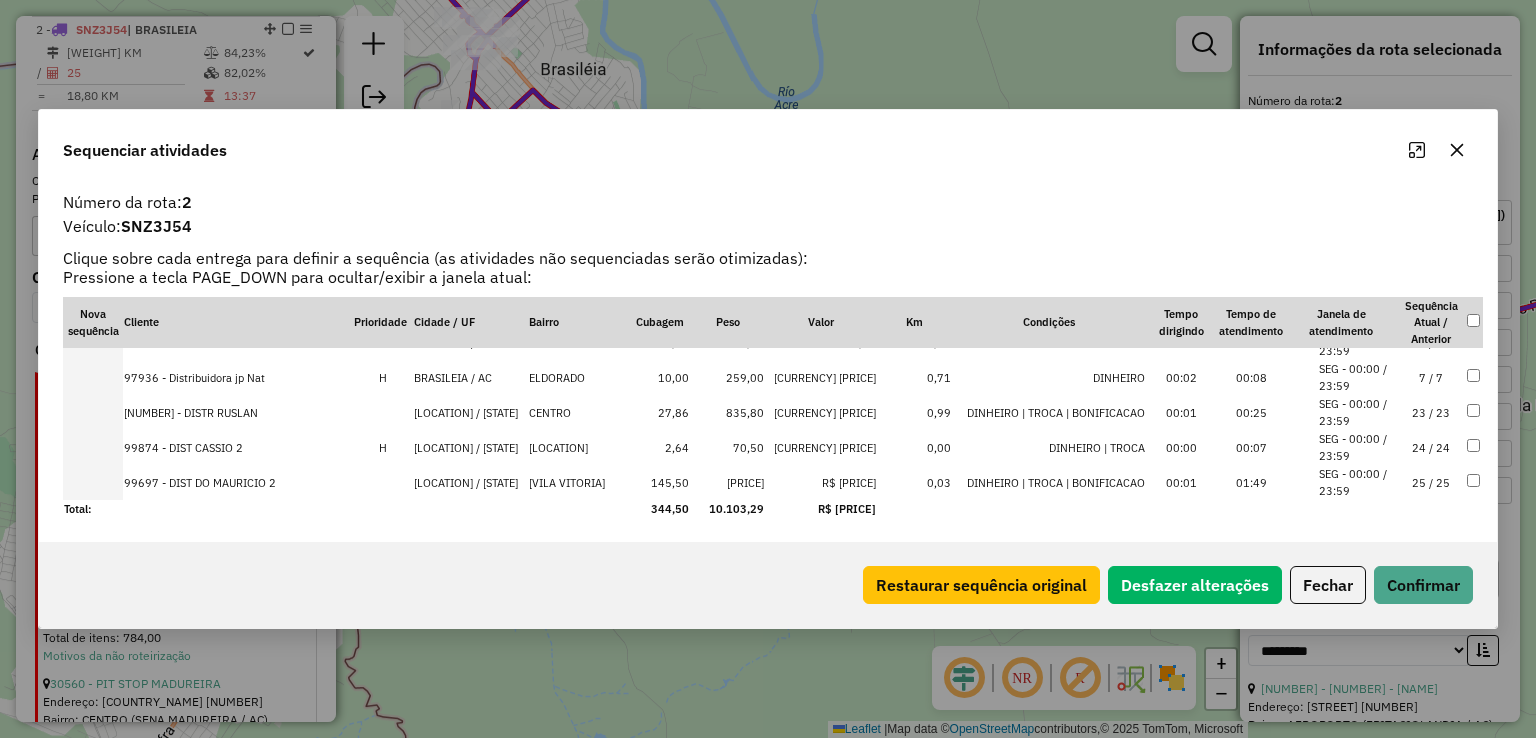 click on "EPITACIOLANDIA / AC" at bounding box center [470, 447] 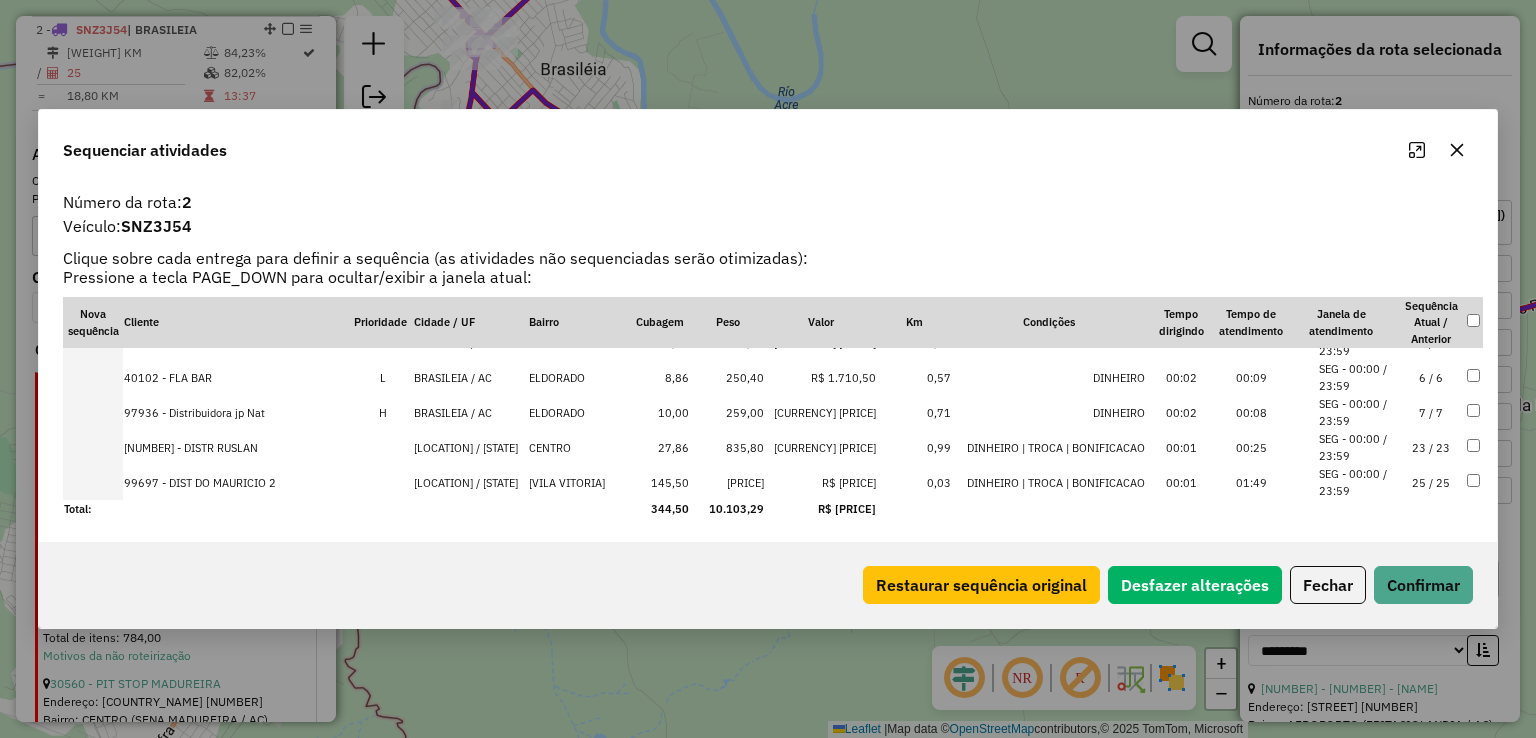 click on "BRASILEIA / AC" at bounding box center (470, 412) 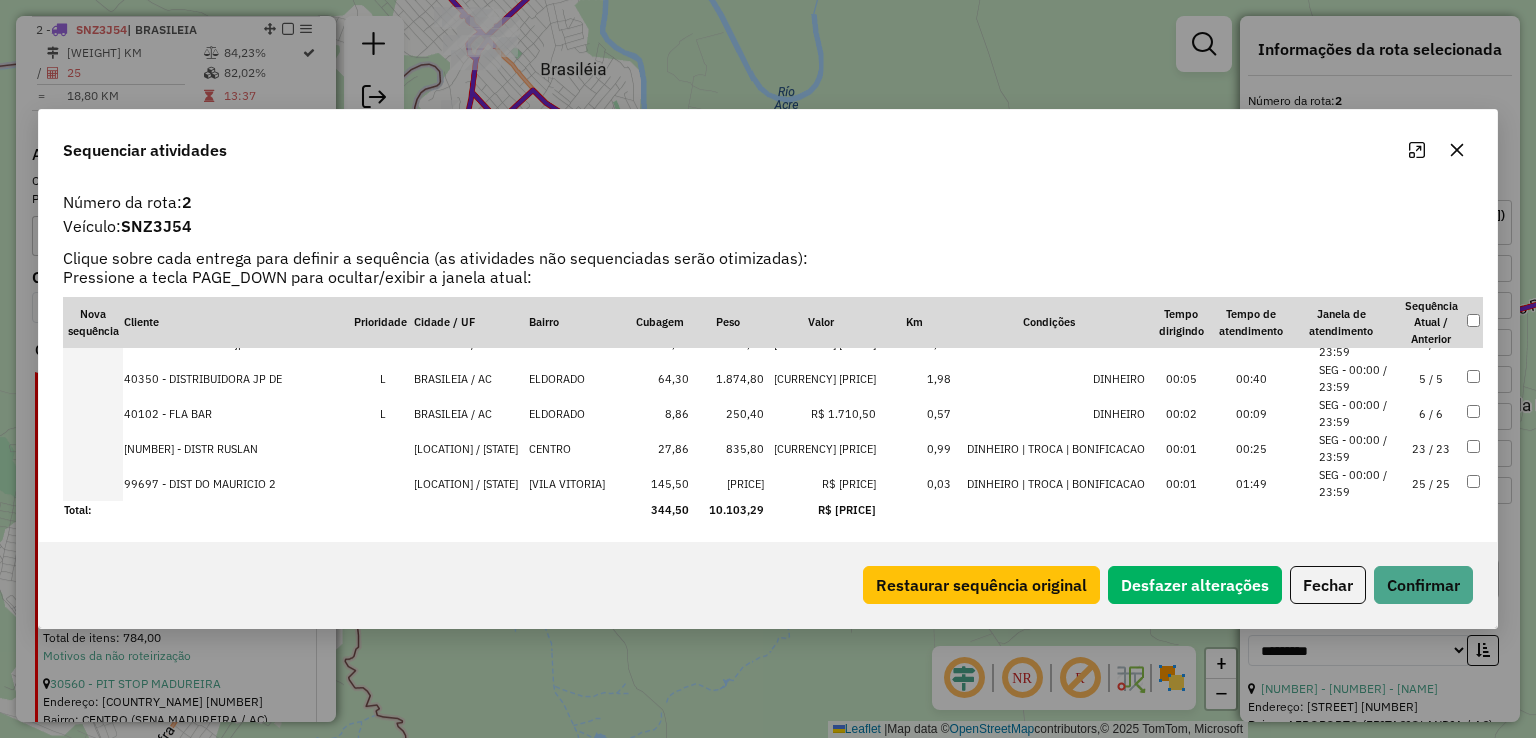 scroll, scrollTop: 723, scrollLeft: 0, axis: vertical 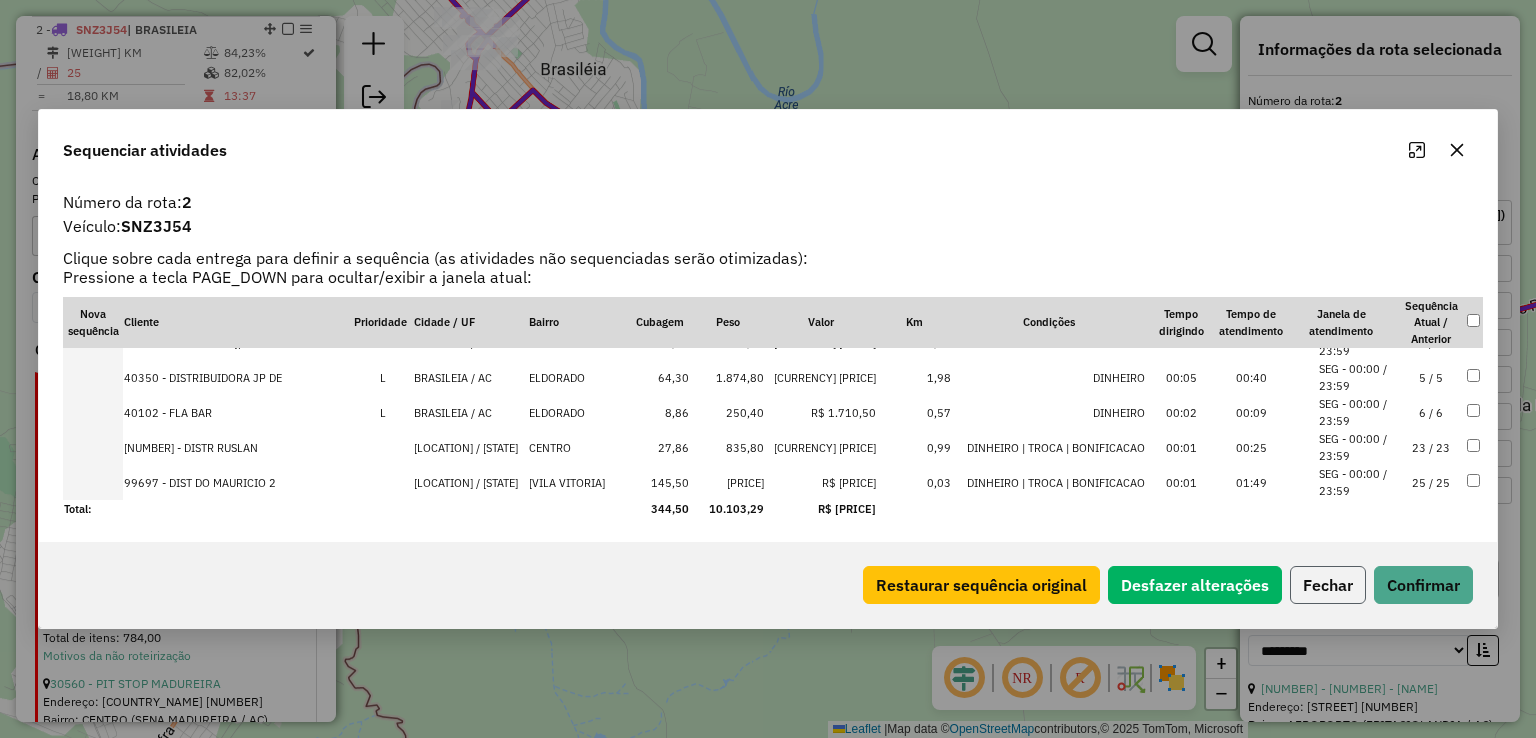 click on "Fechar" 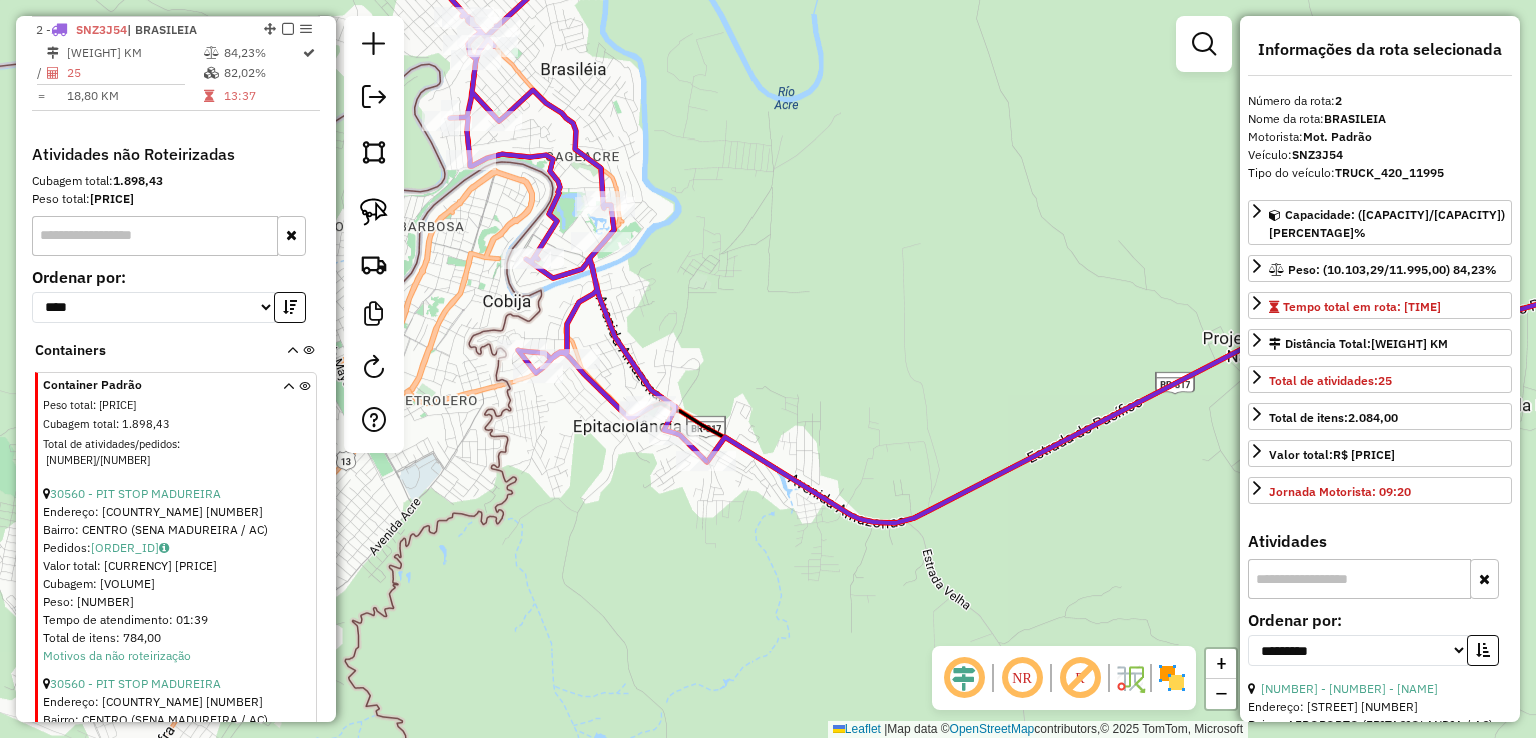 click 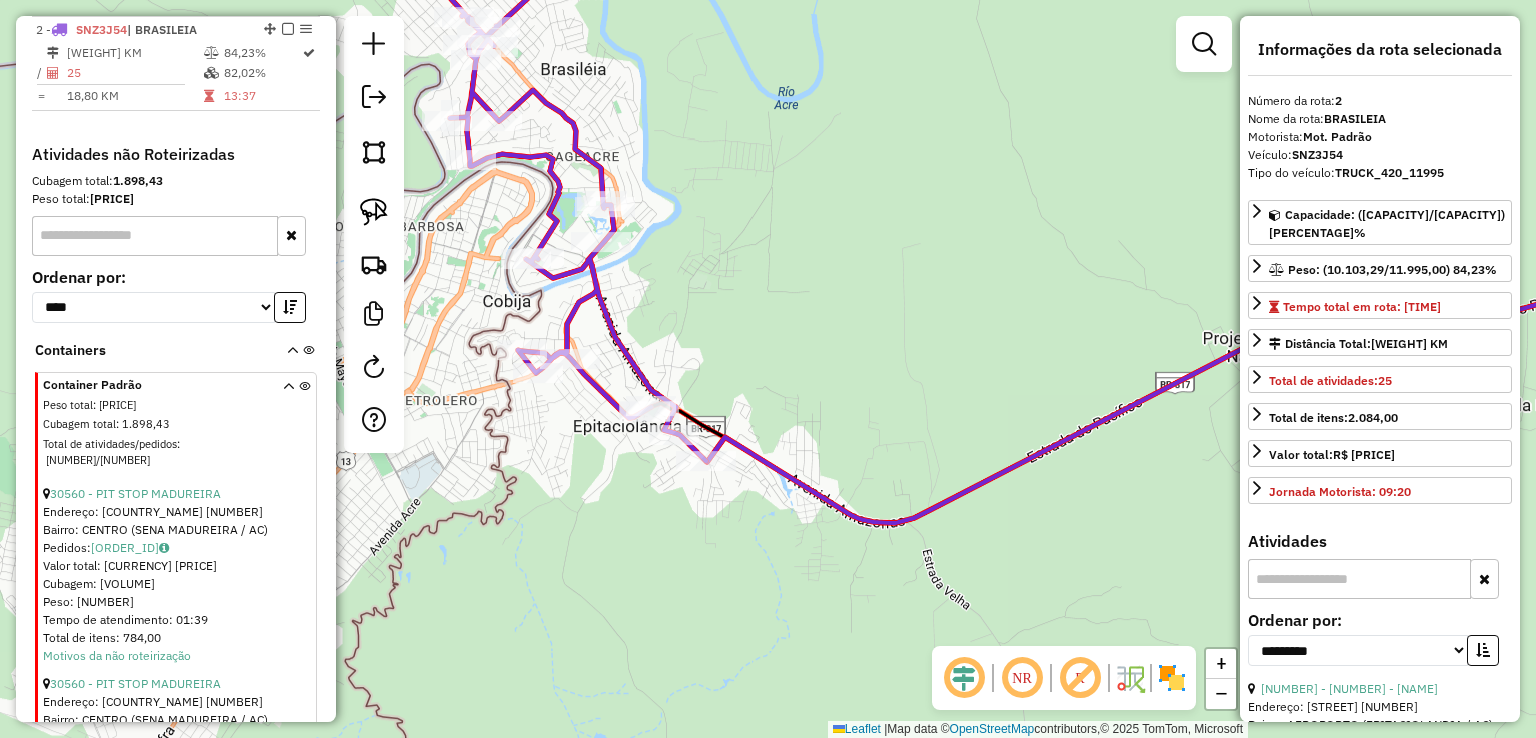 click 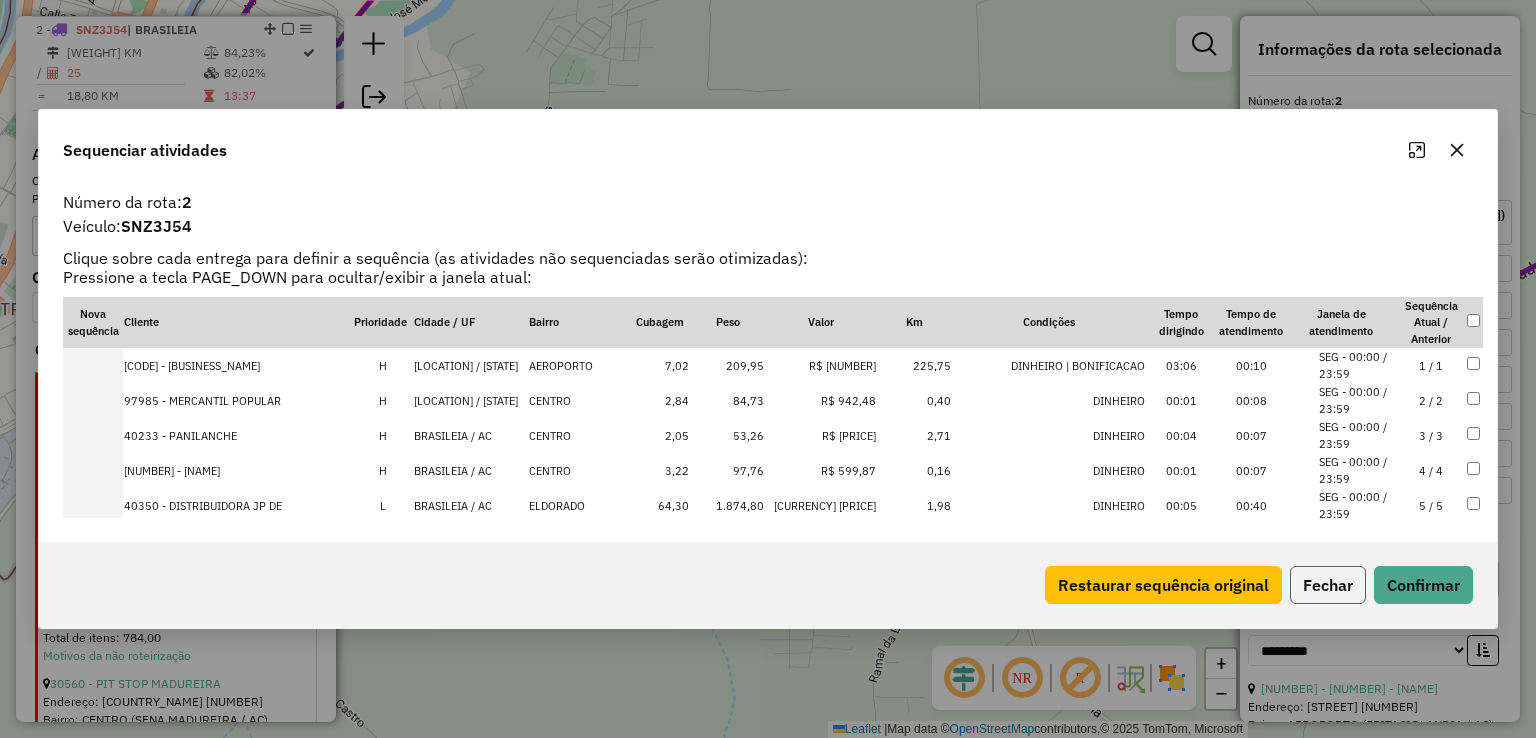 click on "Fechar" 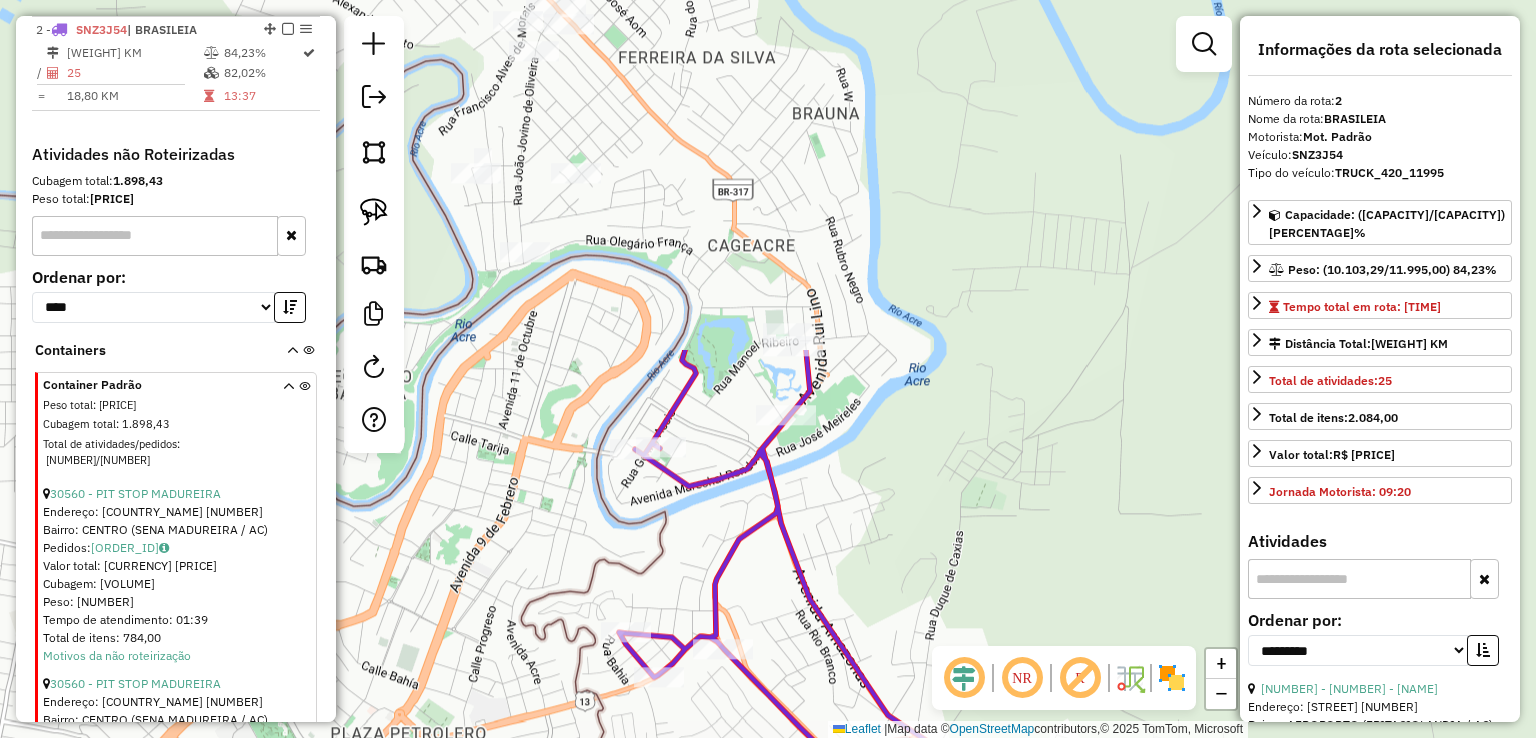 drag, startPoint x: 524, startPoint y: 150, endPoint x: 936, endPoint y: 577, distance: 593.3574 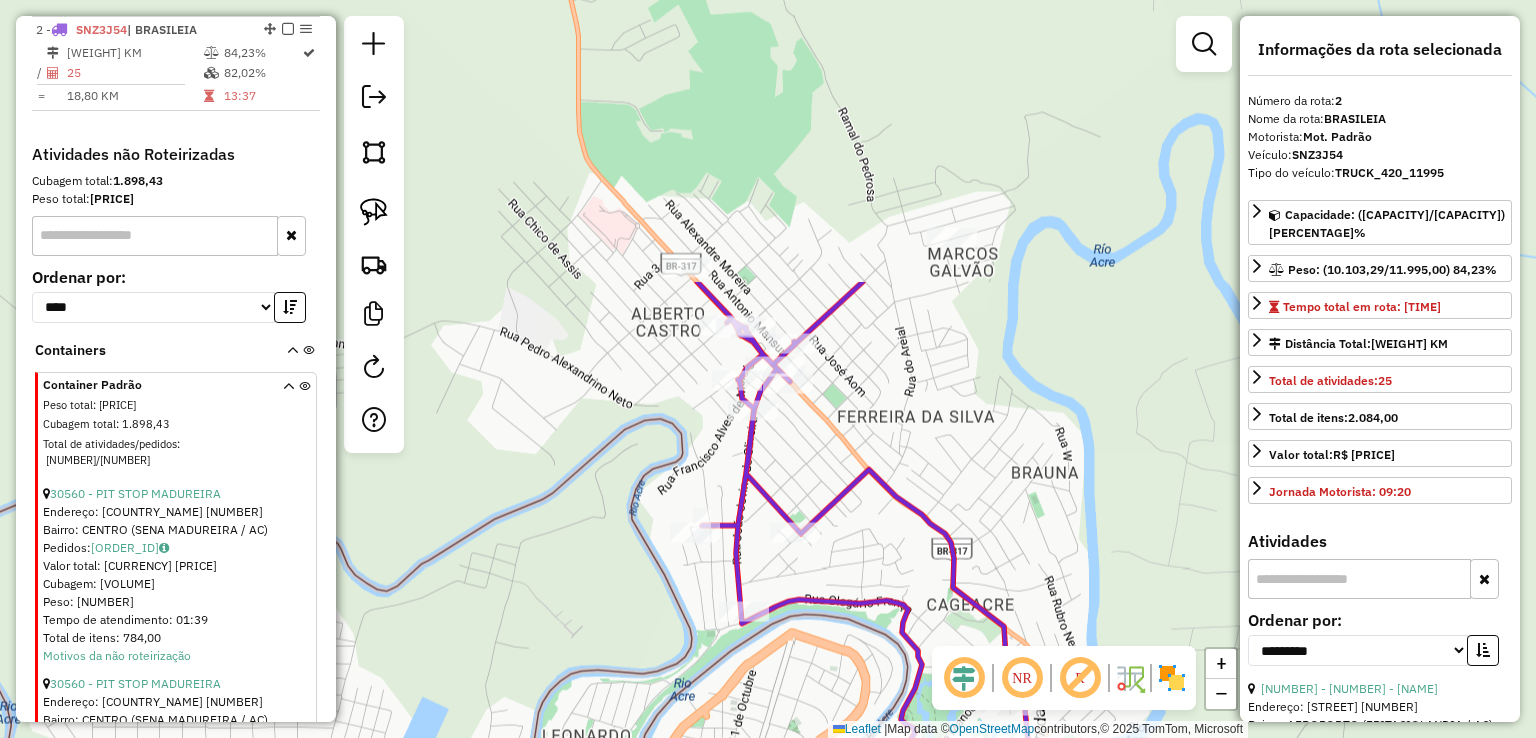 drag, startPoint x: 698, startPoint y: 193, endPoint x: 916, endPoint y: 548, distance: 416.59213 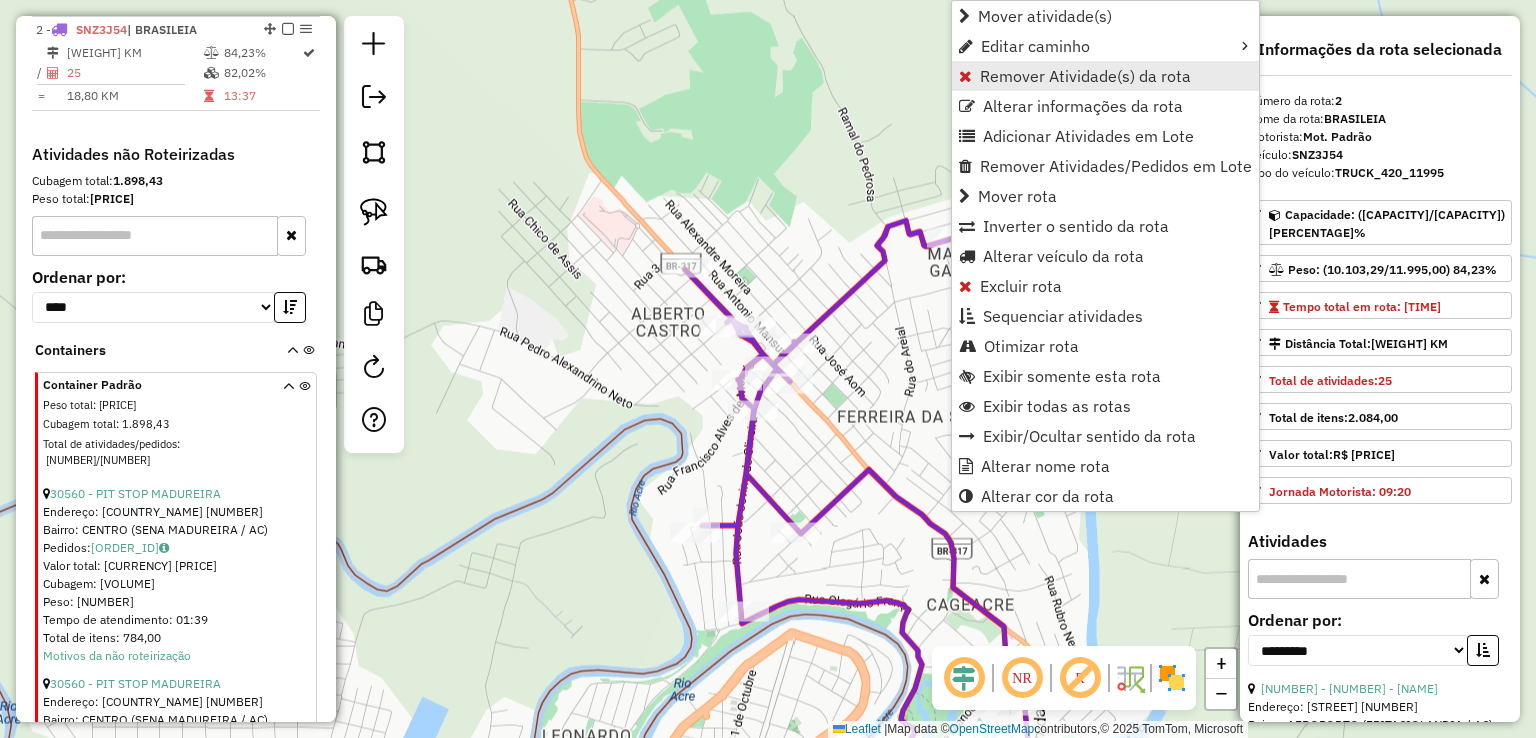 click on "Remover Atividade(s) da rota" at bounding box center [1085, 76] 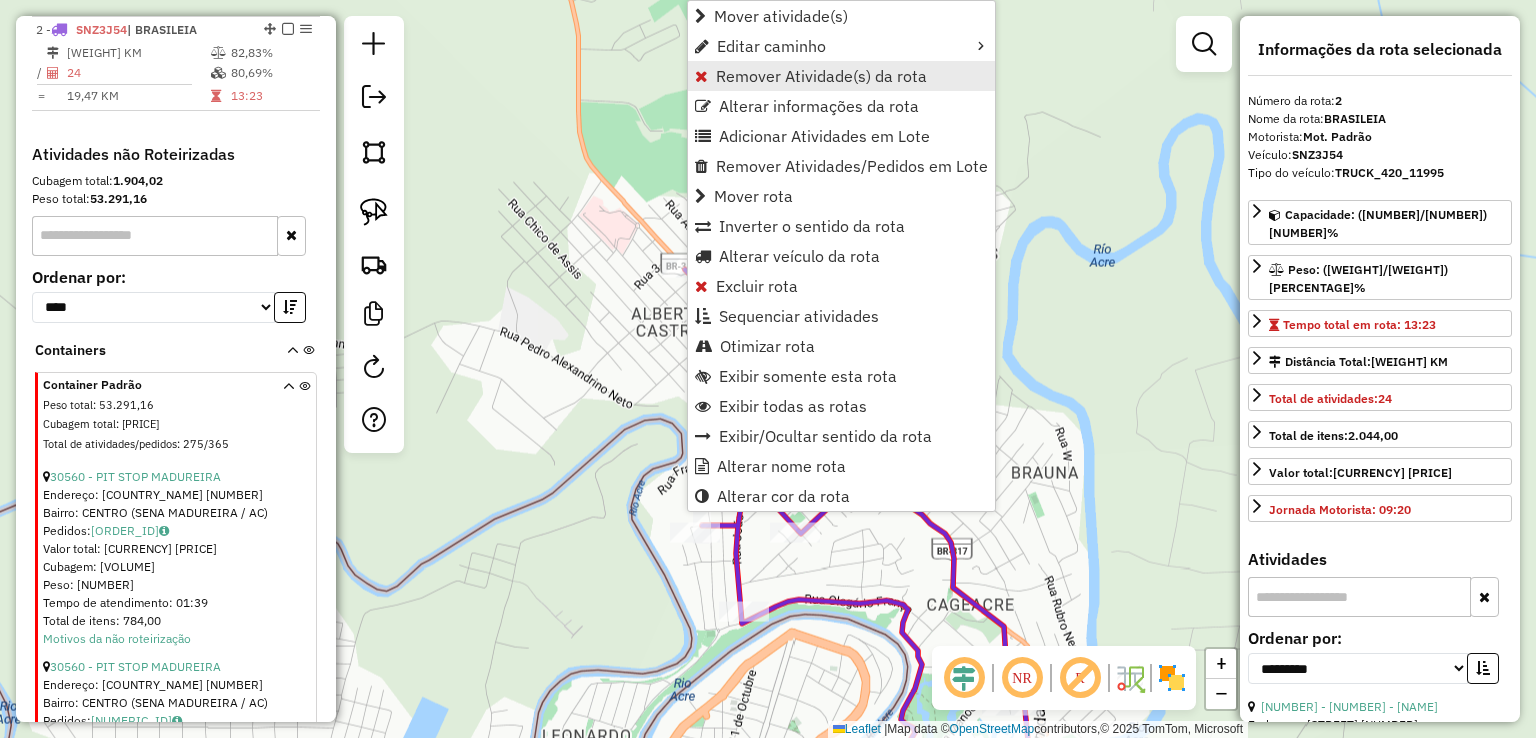 click on "Remover Atividade(s) da rota" at bounding box center (821, 76) 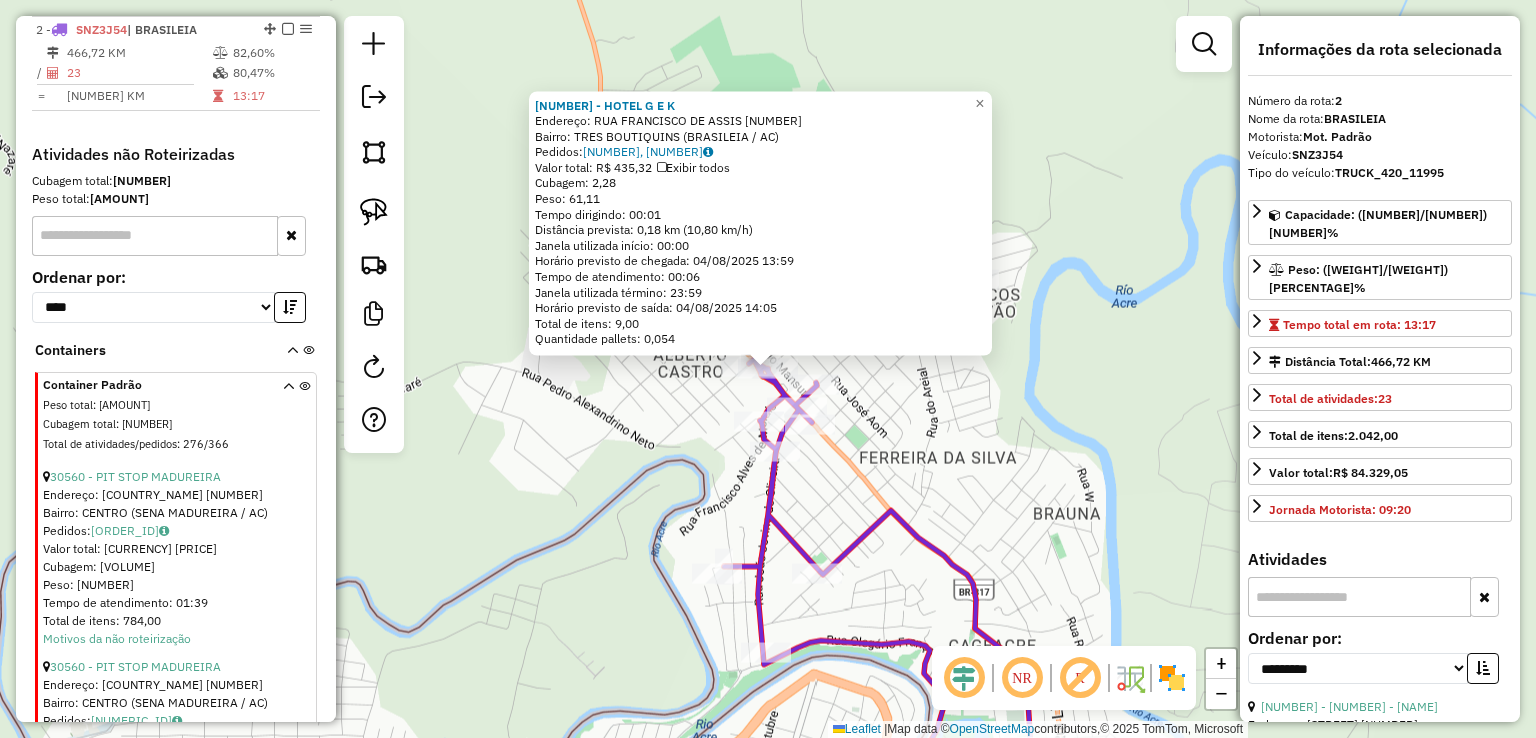 click on "40349 - HOTEL G E K  Endereço:  RUA FRANCISCO DE ASSIS 103   Bairro: TRES BOUTIQUINS (BRASILEIA / AC)   Pedidos:  02458089, 02458090   Valor total: R$ 435,32   Exibir todos   Cubagem: 2,28  Peso: 61,11  Tempo dirigindo: 00:01   Distância prevista: 0,18 km (10,80 km/h)   Janela utilizada início: 00:00   Horário previsto de chegada: 04/08/2025 13:59   Tempo de atendimento: 00:06   Janela utilizada término: 23:59   Horário previsto de saída: 04/08/2025 14:05   Total de itens: 9,00   Quantidade pallets: 0,054  × Janela de atendimento Grade de atendimento Capacidade Transportadoras Veículos Cliente Pedidos  Rotas Selecione os dias de semana para filtrar as janelas de atendimento  Seg   Ter   Qua   Qui   Sex   Sáb   Dom  Informe o período da janela de atendimento: De: Até:  Filtrar exatamente a janela do cliente  Considerar janela de atendimento padrão  Selecione os dias de semana para filtrar as grades de atendimento  Seg   Ter   Qua   Qui   Sex   Sáb   Dom   Peso mínimo:   Peso máximo:   De:  De:" 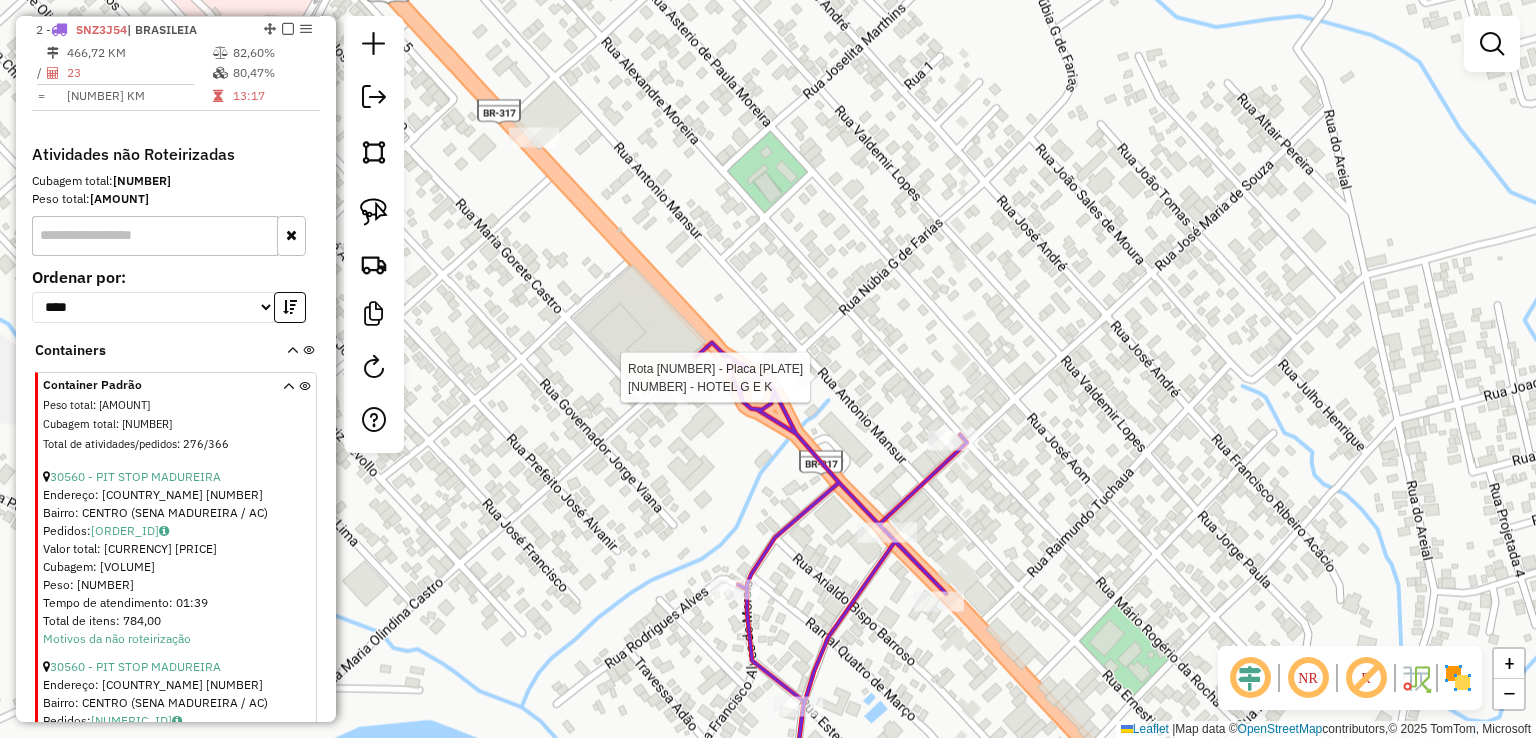select on "**********" 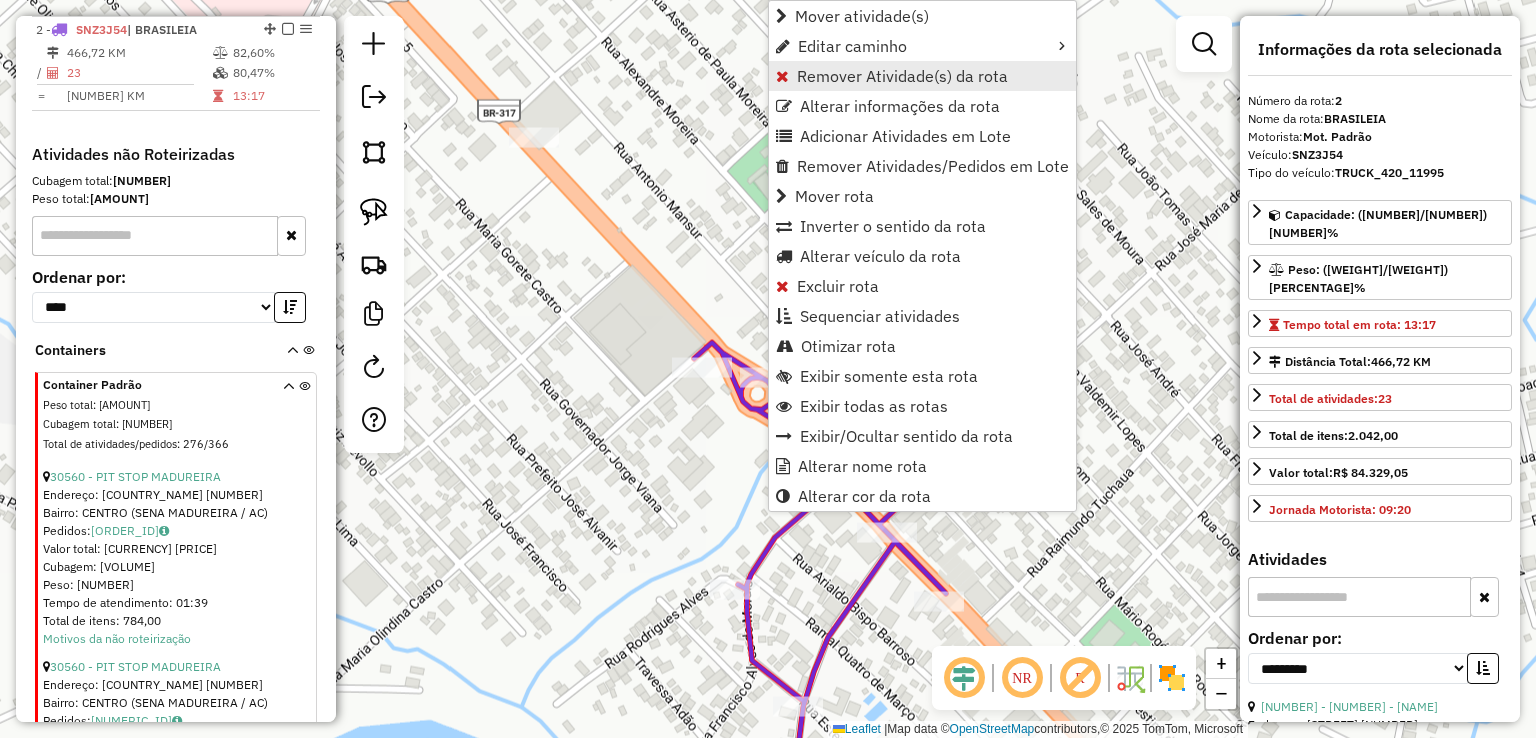 click on "Remover Atividade(s) da rota" at bounding box center (902, 76) 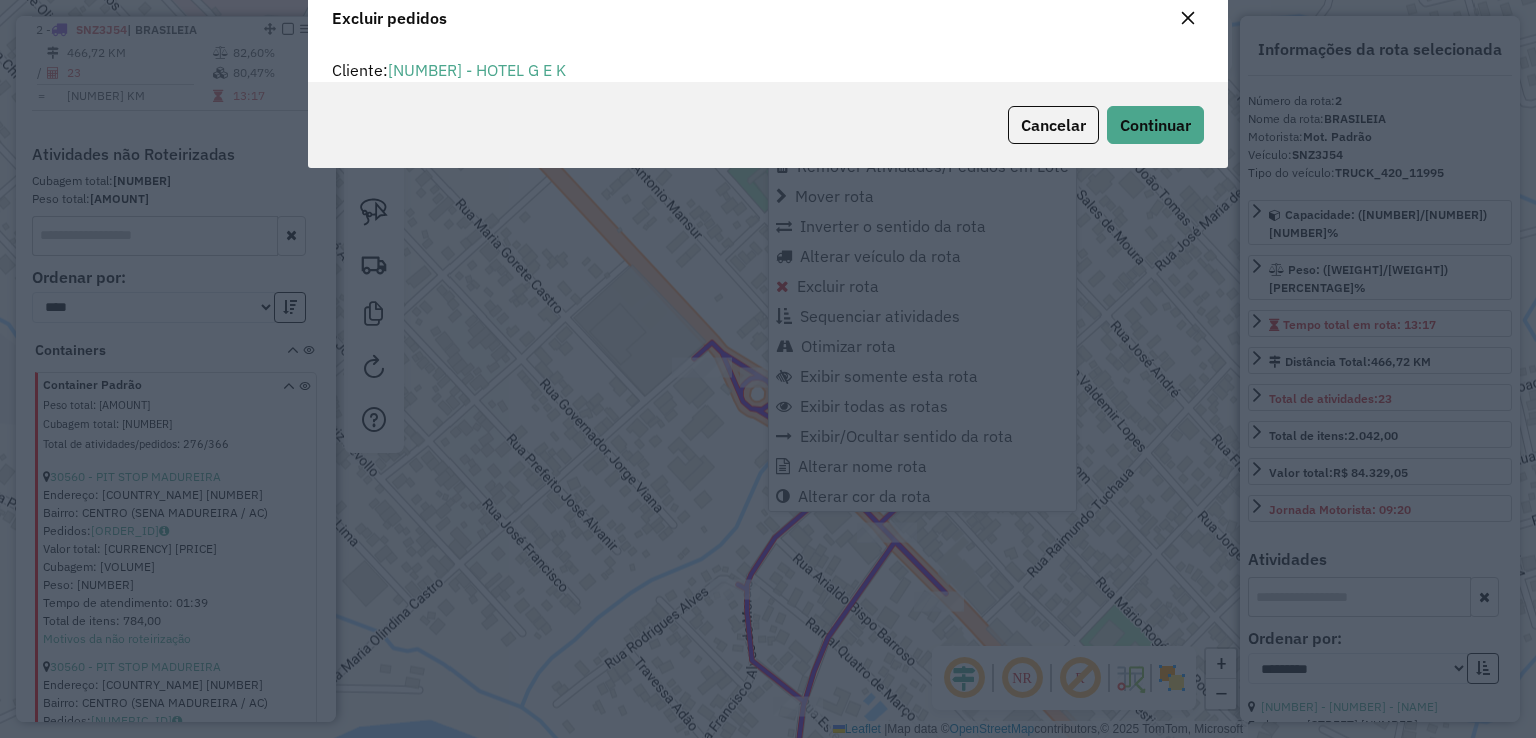 scroll, scrollTop: 69, scrollLeft: 0, axis: vertical 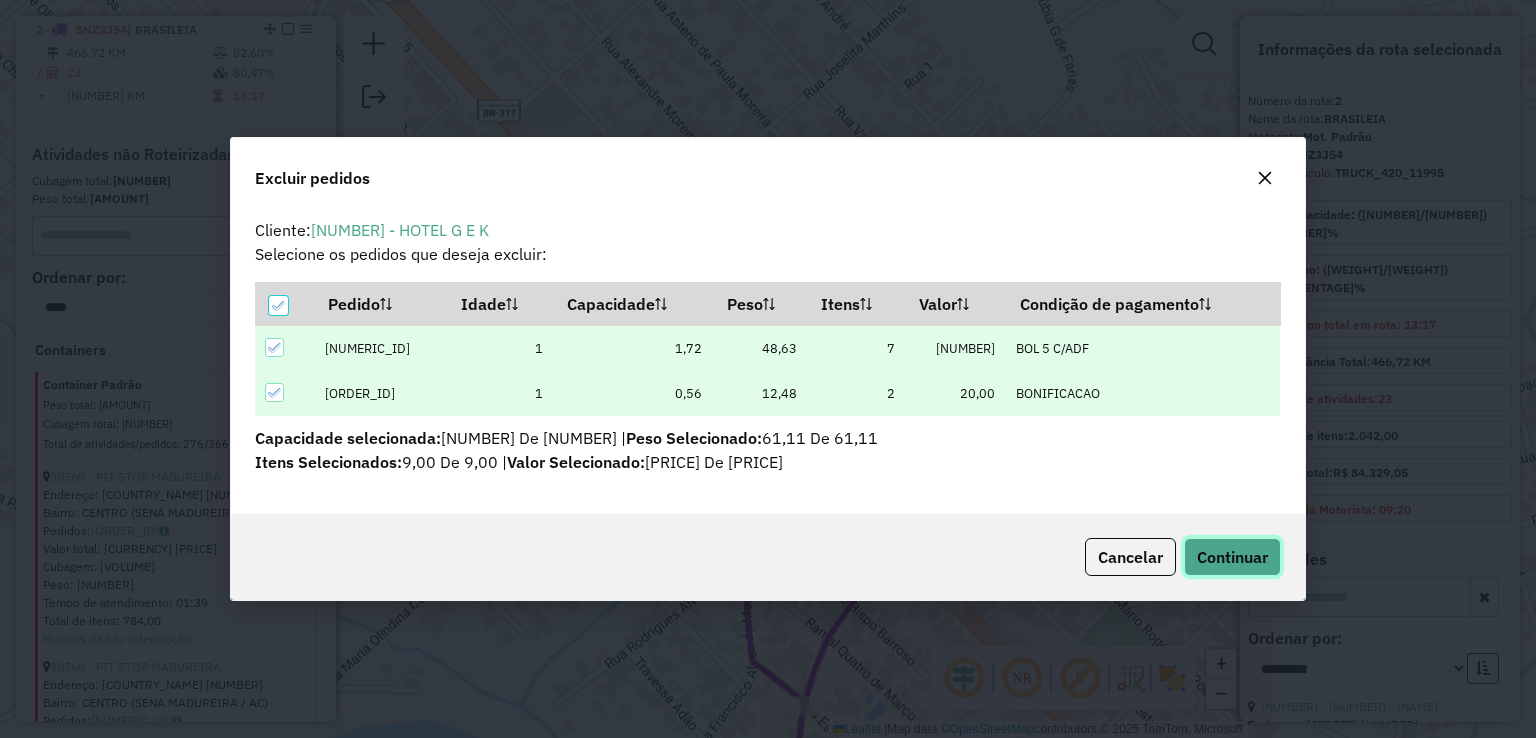 click on "Continuar" 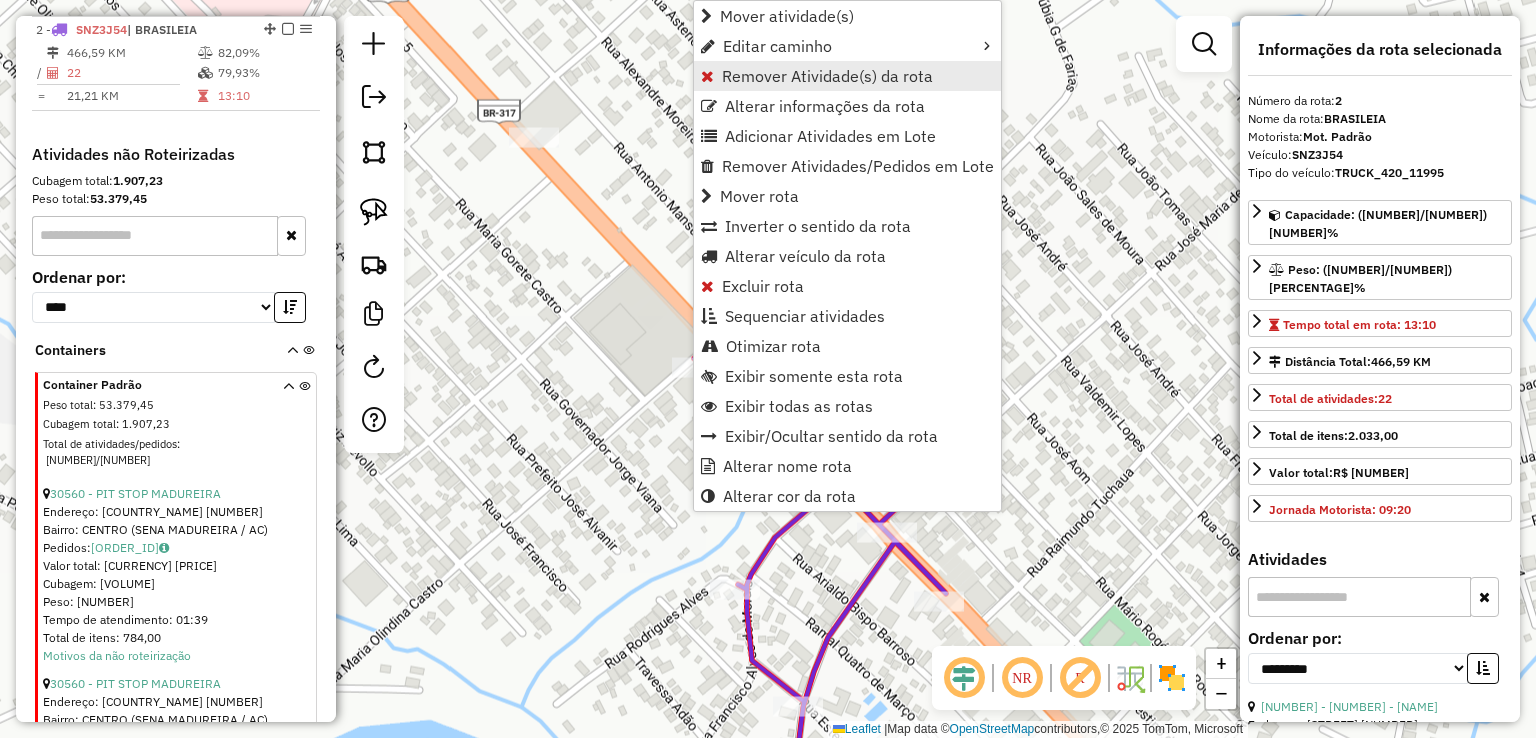 click on "Remover Atividade(s) da rota" at bounding box center (827, 76) 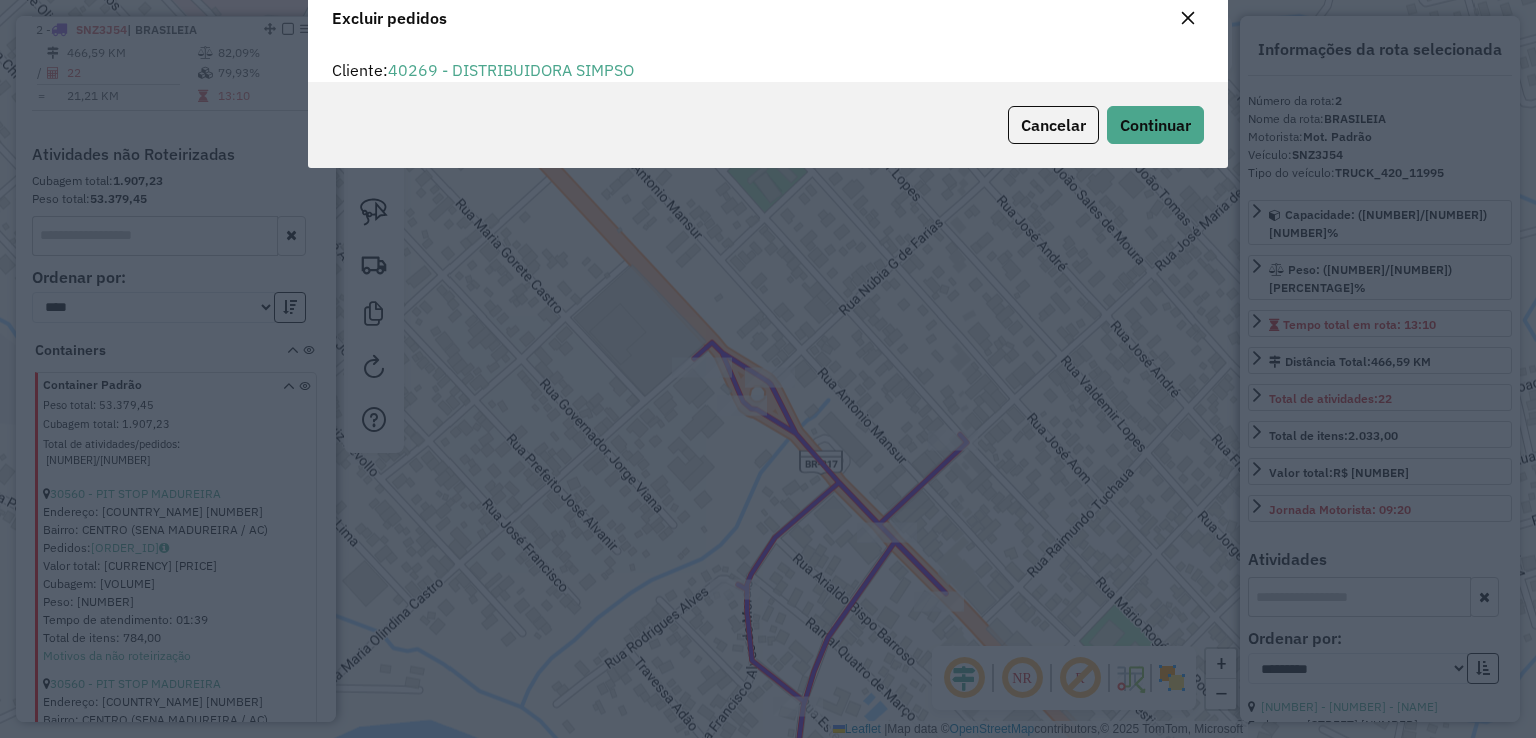 scroll, scrollTop: 69, scrollLeft: 0, axis: vertical 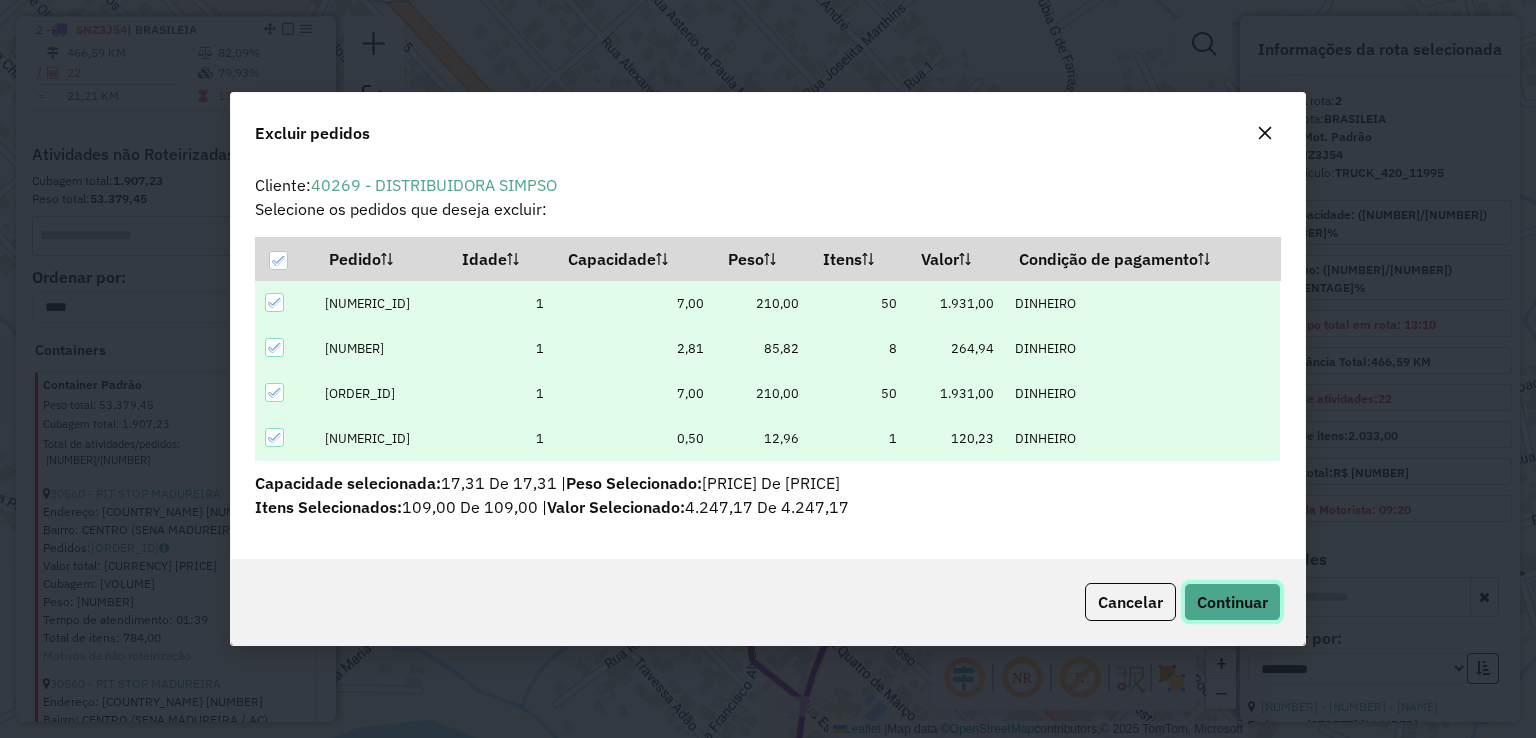 click on "Continuar" 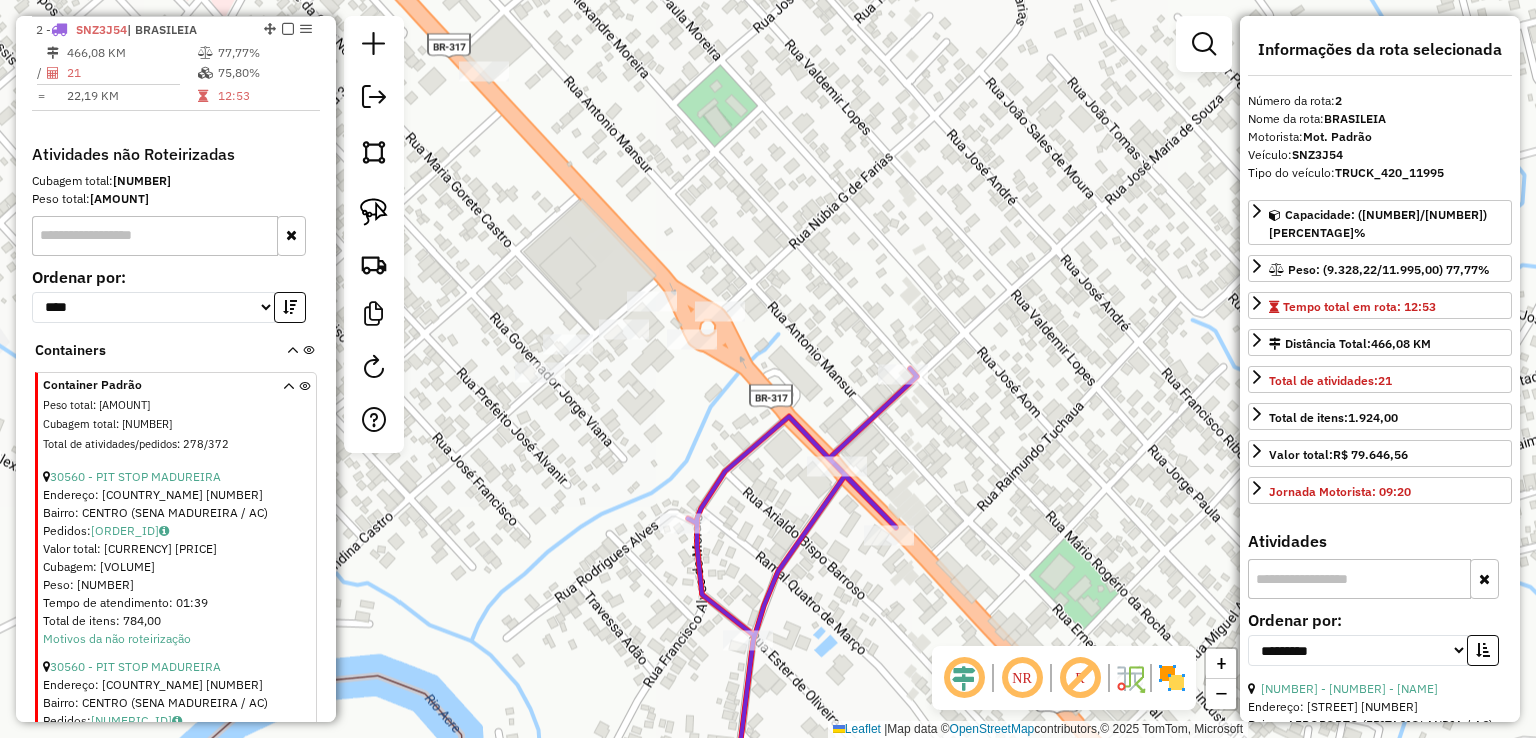 drag, startPoint x: 1042, startPoint y: 537, endPoint x: 841, endPoint y: 166, distance: 421.95023 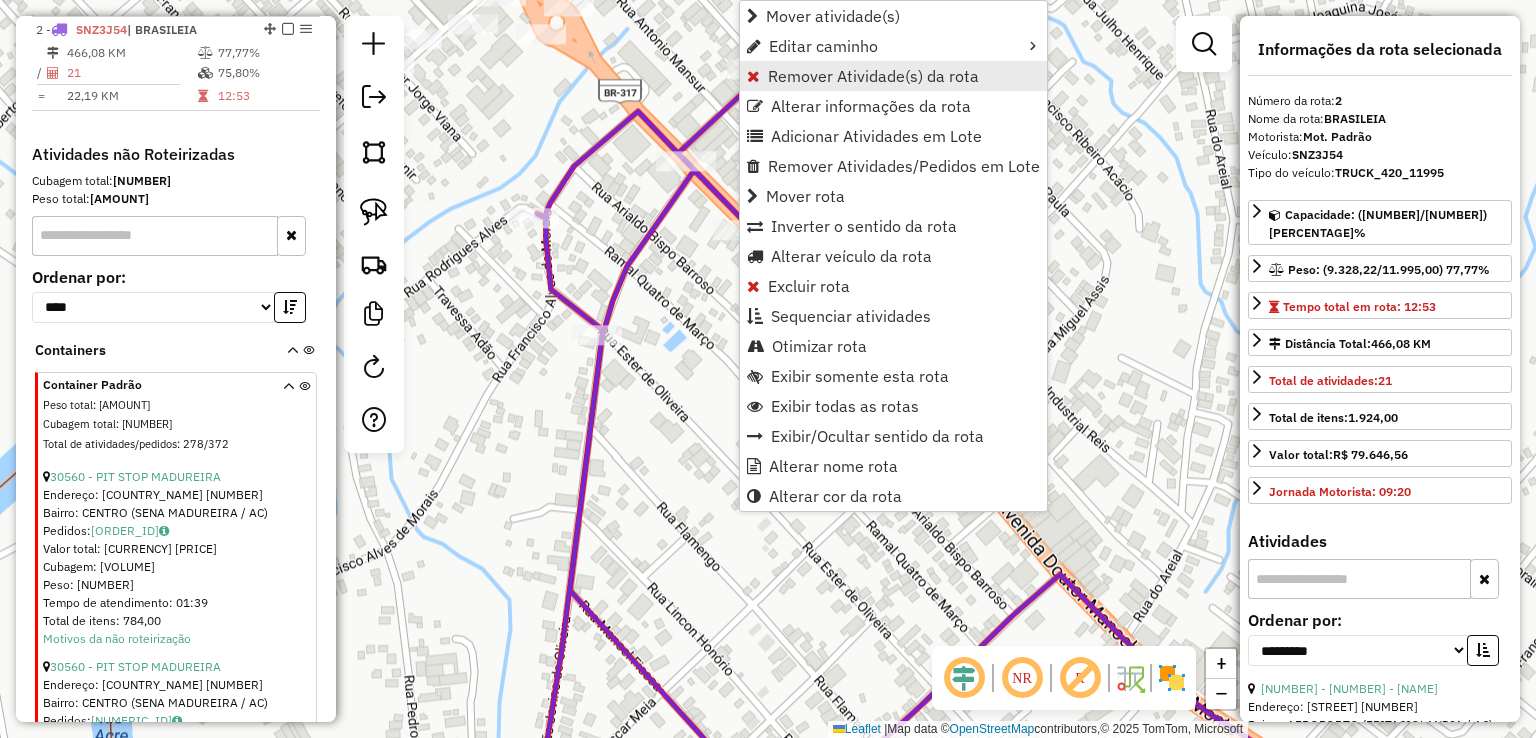 drag, startPoint x: 857, startPoint y: 58, endPoint x: 857, endPoint y: 75, distance: 17 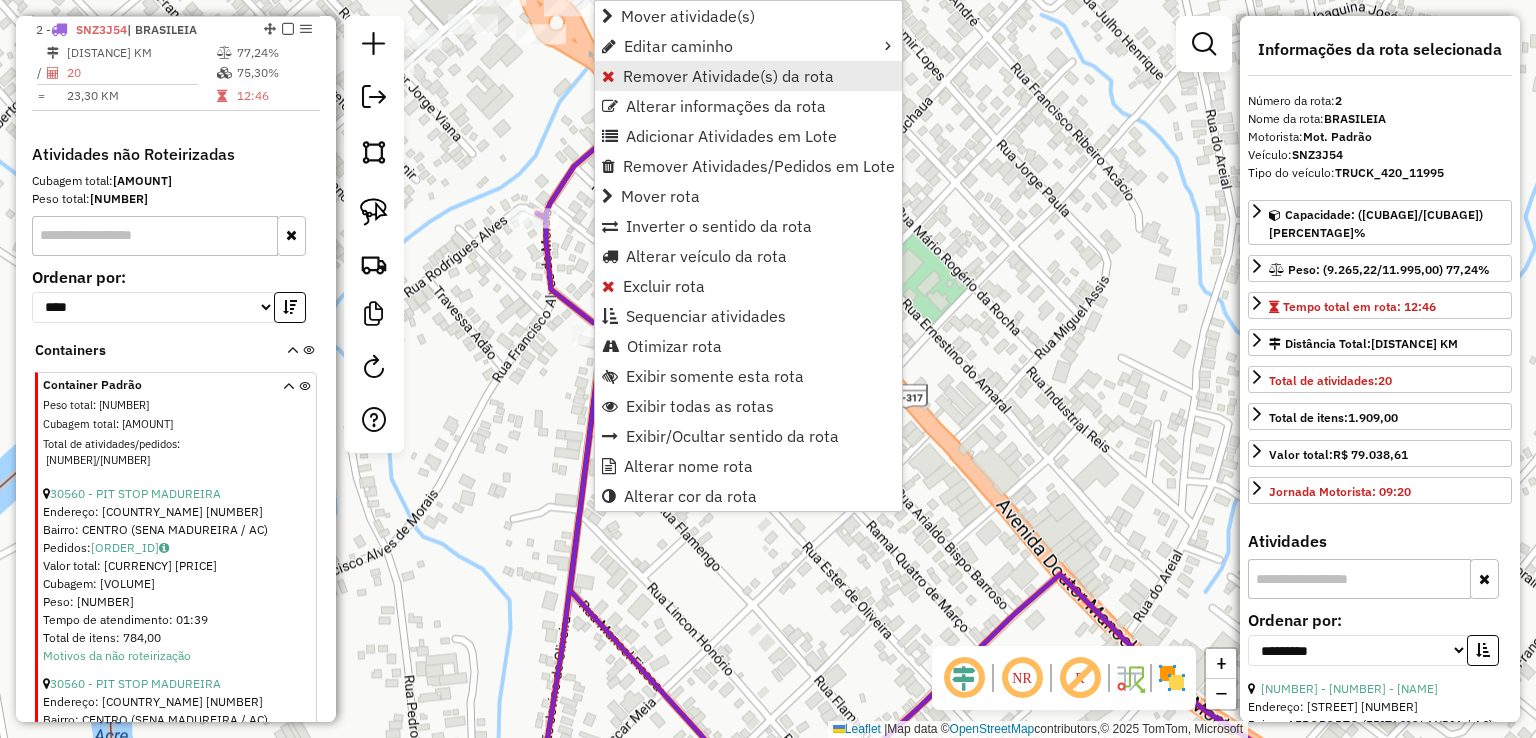 click on "Remover Atividade(s) da rota" at bounding box center (748, 76) 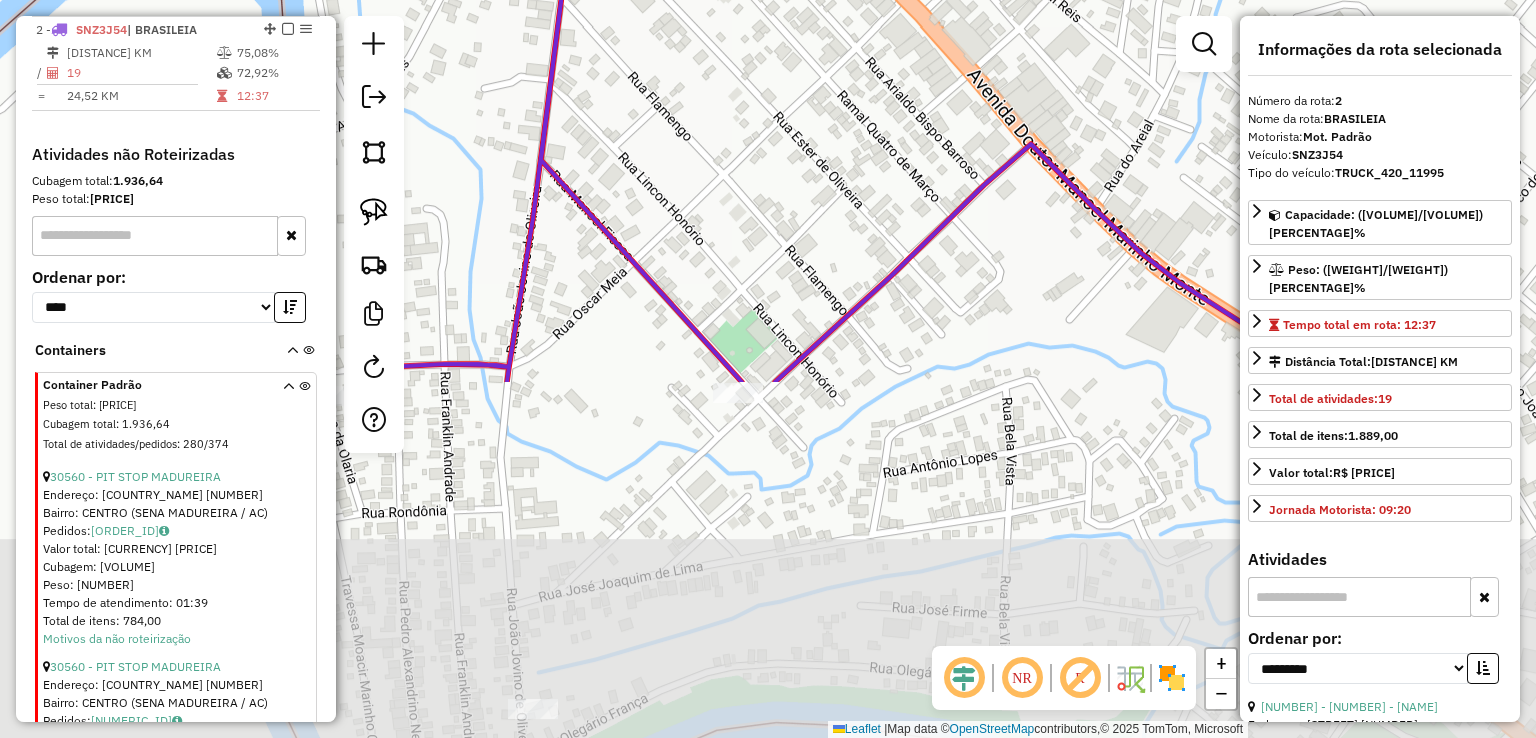 drag, startPoint x: 780, startPoint y: 545, endPoint x: 751, endPoint y: 94, distance: 451.9314 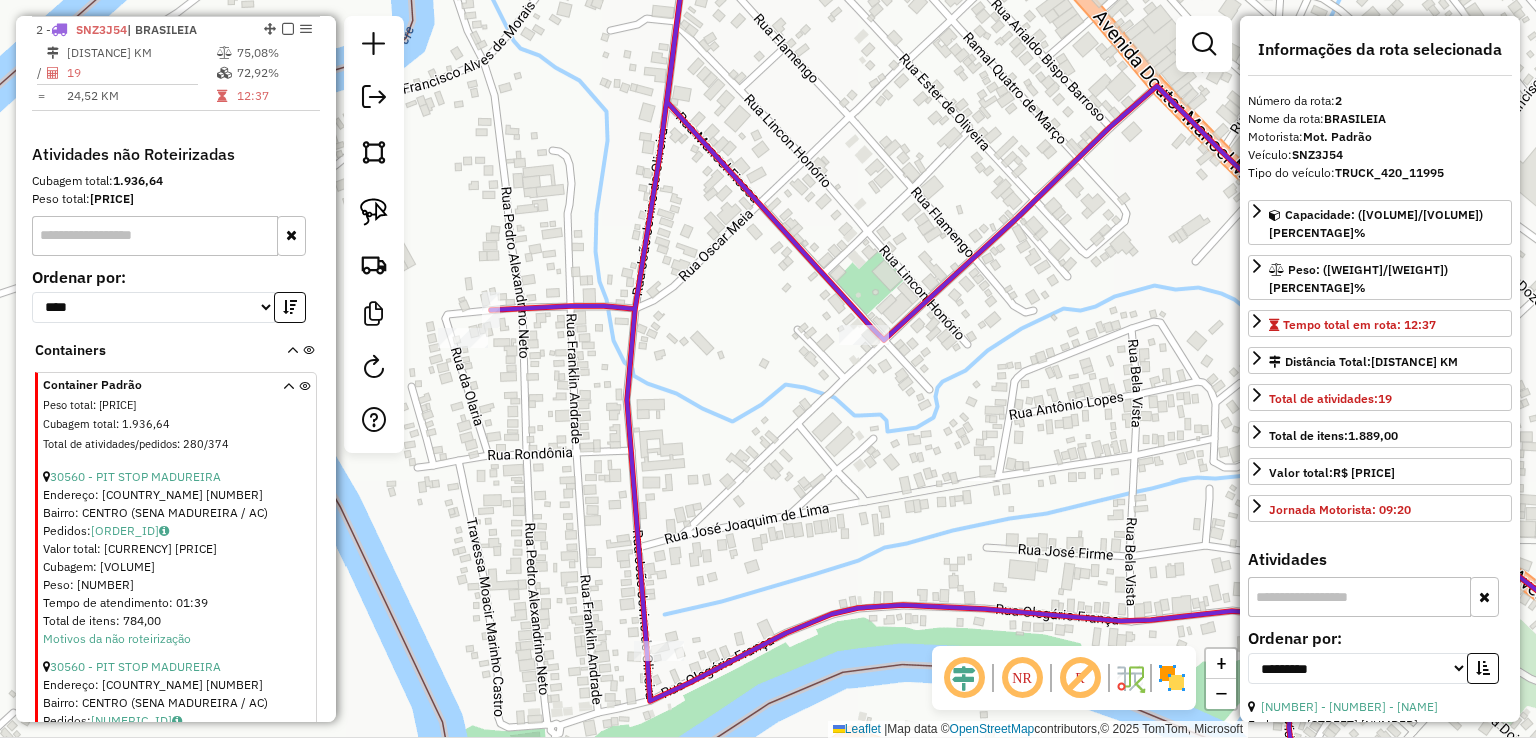 drag, startPoint x: 808, startPoint y: 262, endPoint x: 921, endPoint y: 227, distance: 118.29624 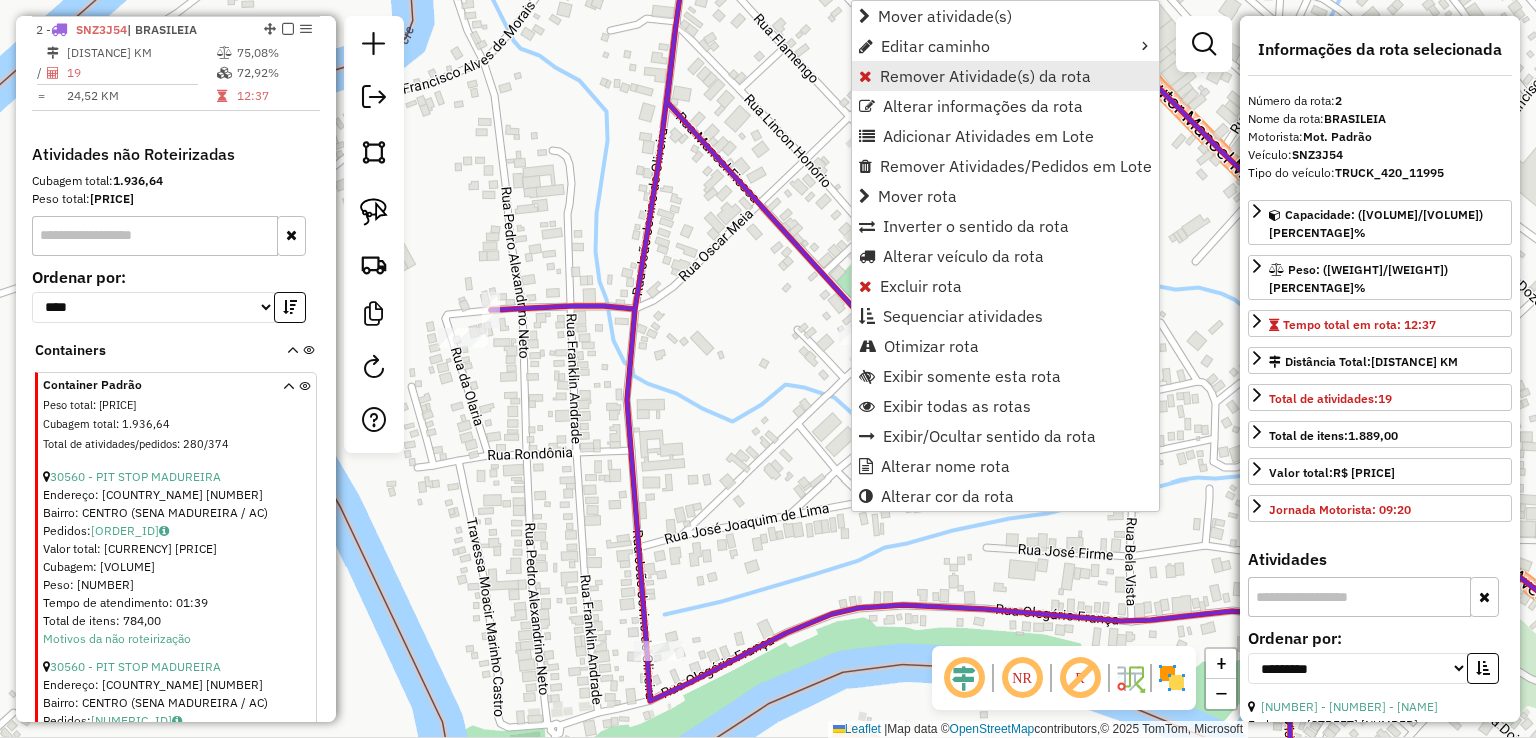 click on "Remover Atividade(s) da rota" at bounding box center (985, 76) 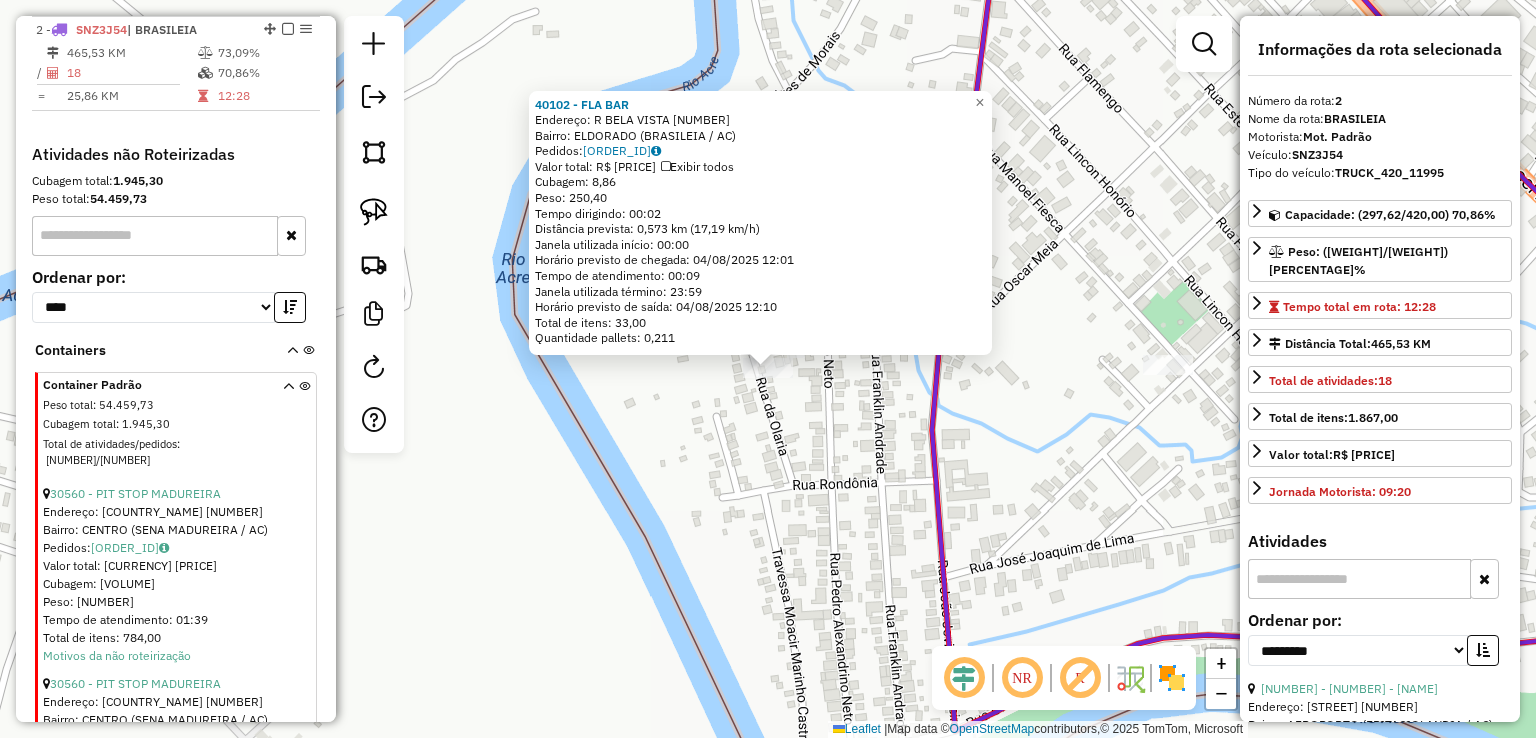 click on "40102 - FLA BAR  Endereço:  R BELA VISTA 249   Bairro: ELDORADO (BRASILEIA / AC)   Pedidos:  02458549   Valor total: R$ 1.710,50   Exibir todos   Cubagem: 8,86  Peso: 250,40  Tempo dirigindo: 00:02   Distância prevista: 0,573 km (17,19 km/h)   Janela utilizada início: 00:00   Horário previsto de chegada: 04/08/2025 12:01   Tempo de atendimento: 00:09   Janela utilizada término: 23:59   Horário previsto de saída: 04/08/2025 12:10   Total de itens: 33,00   Quantidade pallets: 0,211  × Janela de atendimento Grade de atendimento Capacidade Transportadoras Veículos Cliente Pedidos  Rotas Selecione os dias de semana para filtrar as janelas de atendimento  Seg   Ter   Qua   Qui   Sex   Sáb   Dom  Informe o período da janela de atendimento: De: Até:  Filtrar exatamente a janela do cliente  Considerar janela de atendimento padrão  Selecione os dias de semana para filtrar as grades de atendimento  Seg   Ter   Qua   Qui   Sex   Sáb   Dom   Considerar clientes sem dia de atendimento cadastrado  De:   Até:" 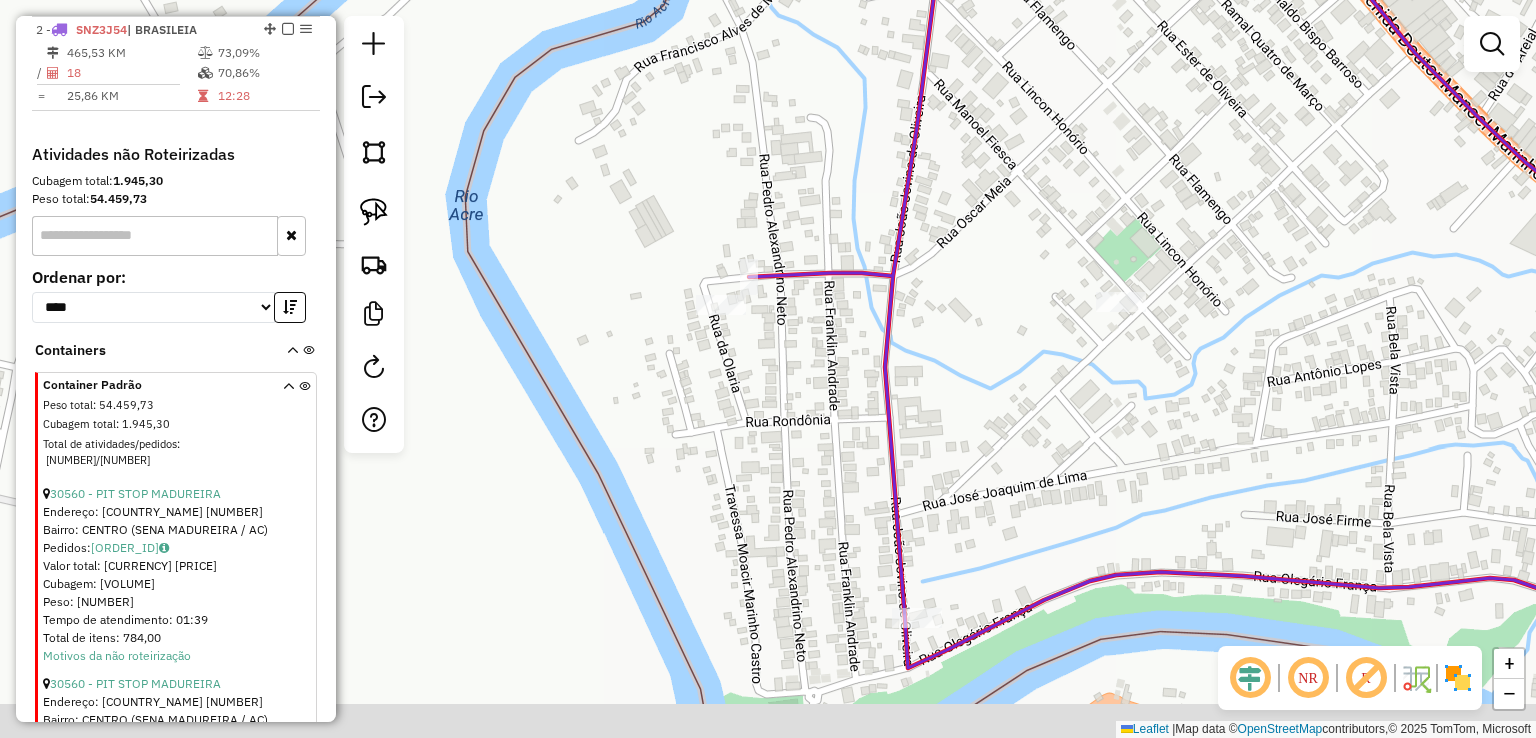 drag, startPoint x: 823, startPoint y: 505, endPoint x: 648, endPoint y: 221, distance: 333.58807 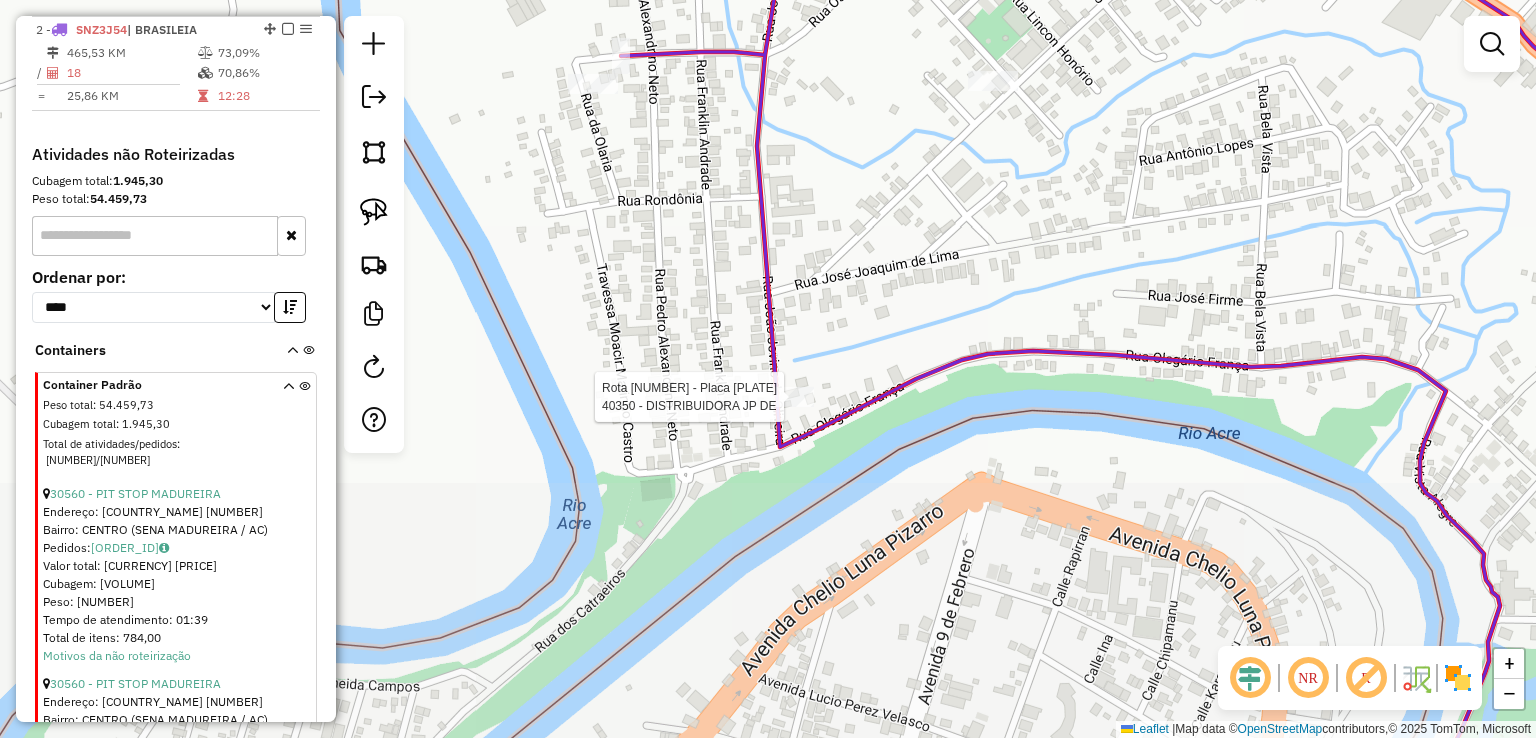 select on "**********" 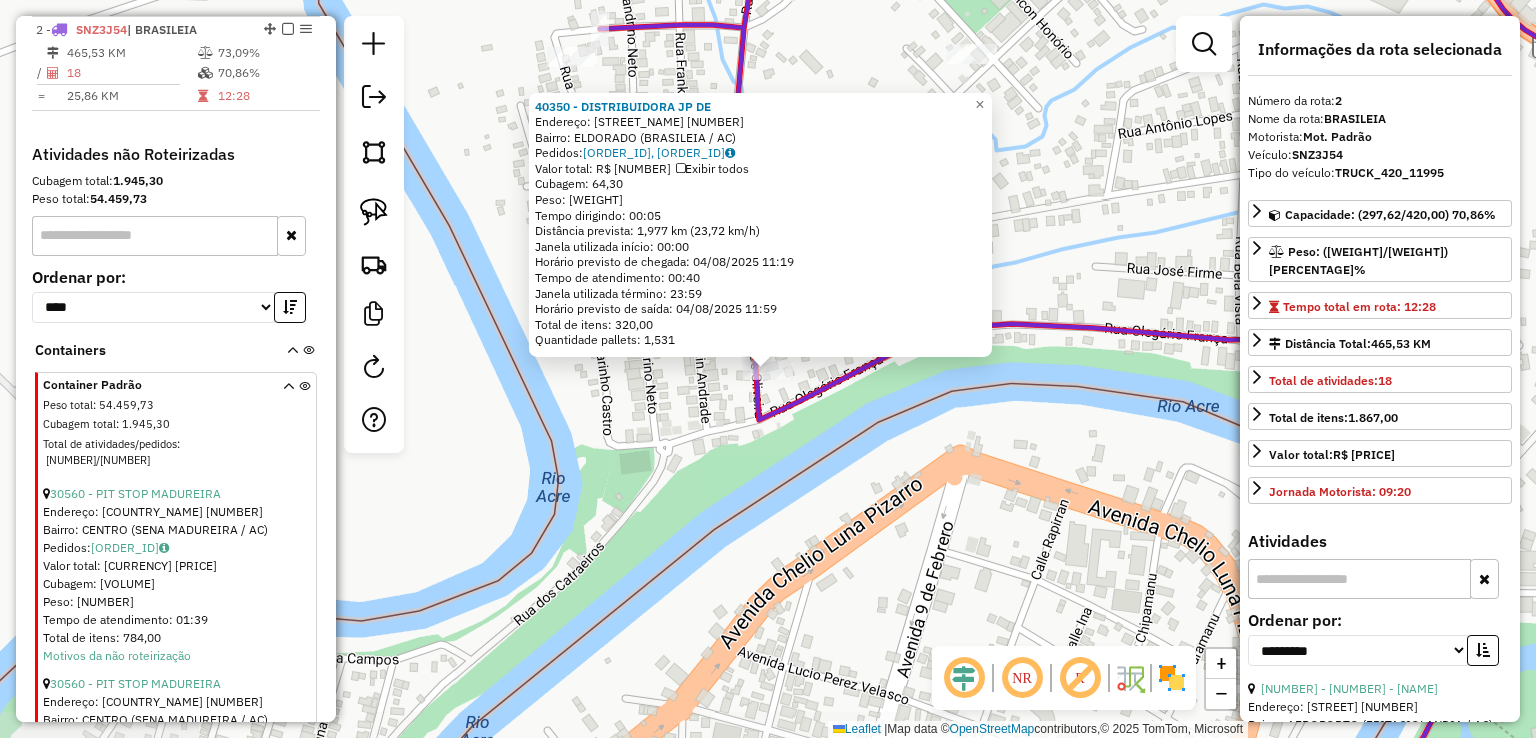 click on "40350 - DISTRIBUIDORA JP DE  Endereço:  RUA  JOAO JOVINO 915   Bairro: ELDORADO (BRASILEIA / AC)   Pedidos:  02458578, 02458579   Valor total: R$ 13.761,20   Exibir todos   Cubagem: 64,30  Peso: 1.874,80  Tempo dirigindo: 00:05   Distância prevista: 1,977 km (23,72 km/h)   Janela utilizada início: 00:00   Horário previsto de chegada: 04/08/2025 11:19   Tempo de atendimento: 00:40   Janela utilizada término: 23:59   Horário previsto de saída: 04/08/2025 11:59   Total de itens: 320,00   Quantidade pallets: 1,531  × Janela de atendimento Grade de atendimento Capacidade Transportadoras Veículos Cliente Pedidos  Rotas Selecione os dias de semana para filtrar as janelas de atendimento  Seg   Ter   Qua   Qui   Sex   Sáb   Dom  Informe o período da janela de atendimento: De: Até:  Filtrar exatamente a janela do cliente  Considerar janela de atendimento padrão  Selecione os dias de semana para filtrar as grades de atendimento  Seg   Ter   Qua   Qui   Sex   Sáb   Dom   Peso mínimo:   Peso máximo:   De:" 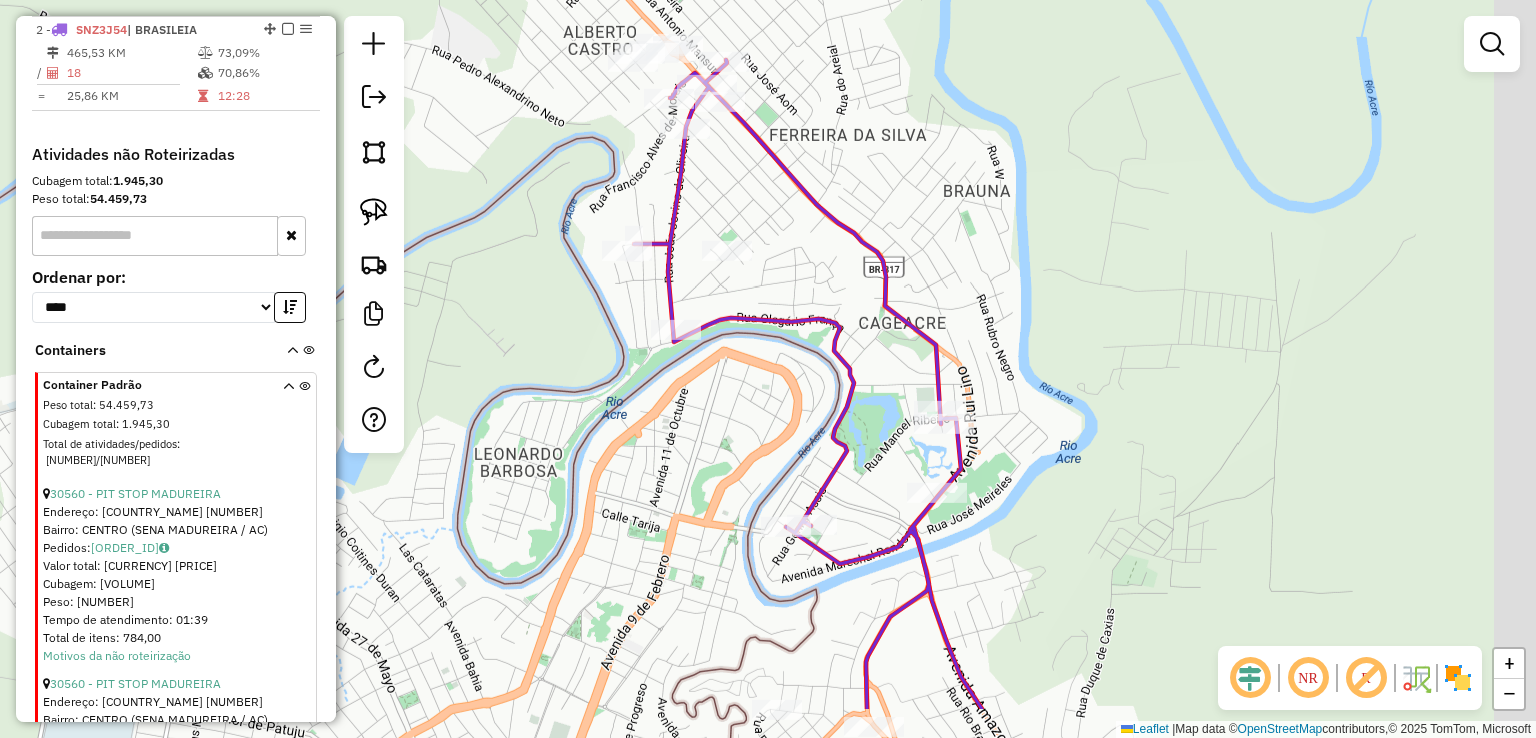 drag, startPoint x: 1209, startPoint y: 497, endPoint x: 942, endPoint y: 357, distance: 301.47803 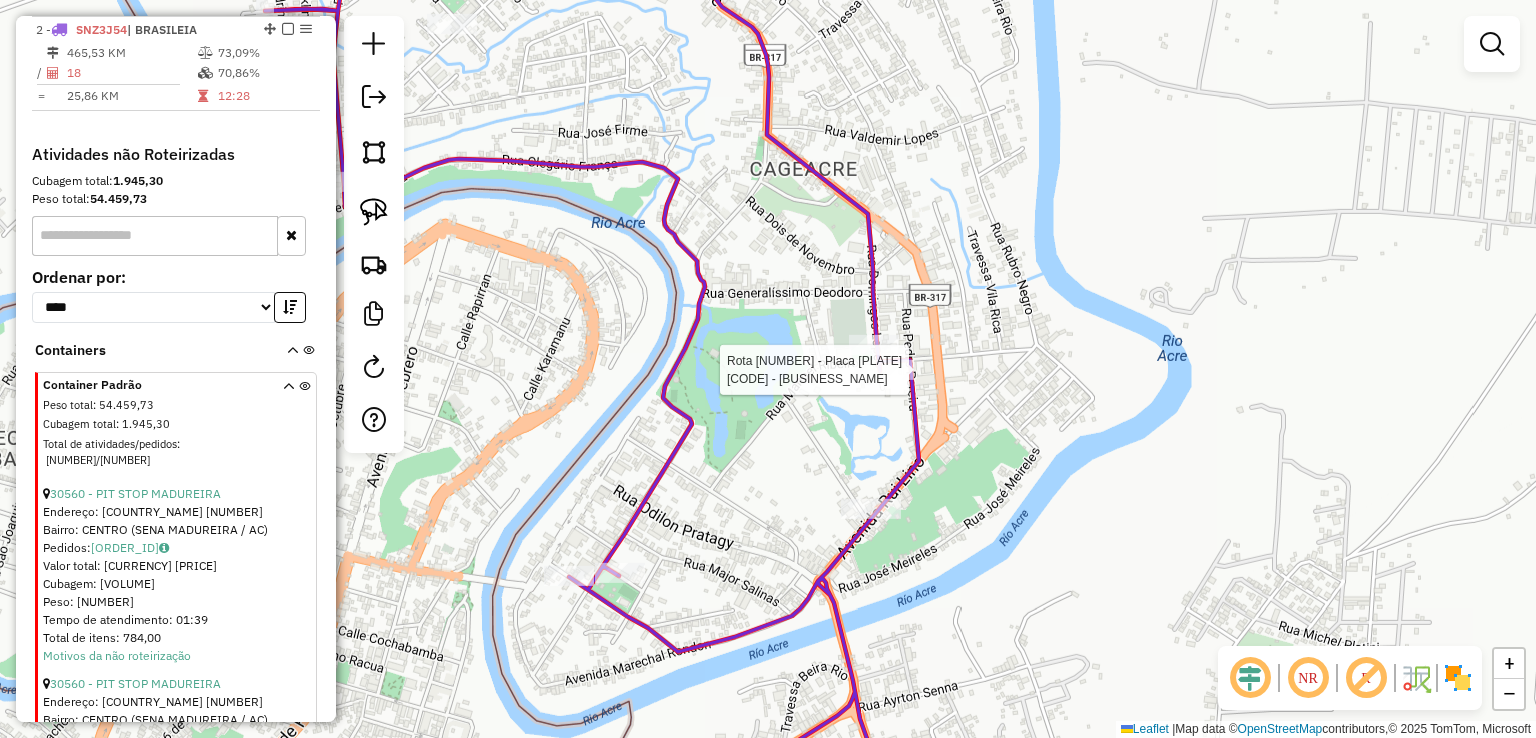 select on "**********" 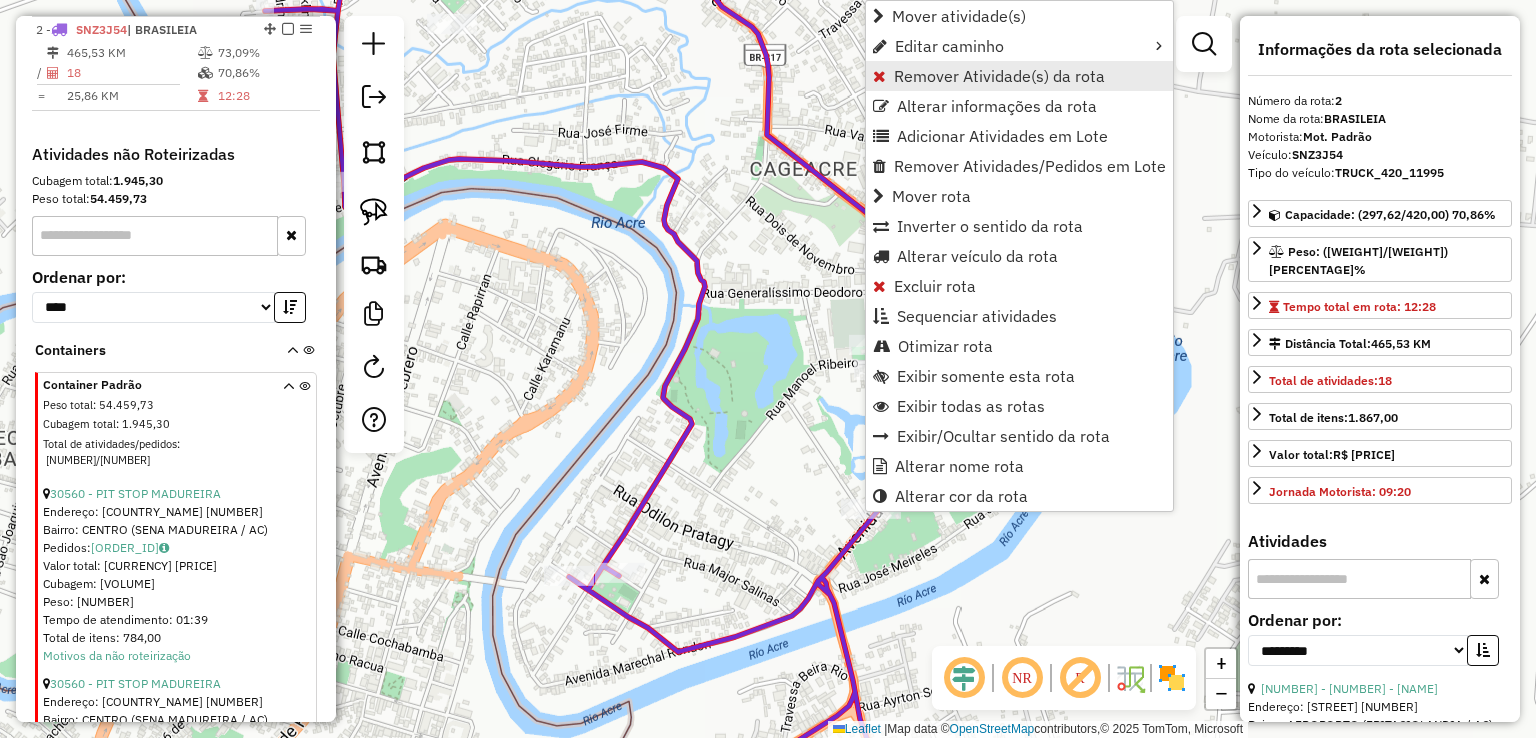 click on "Remover Atividade(s) da rota" at bounding box center (999, 76) 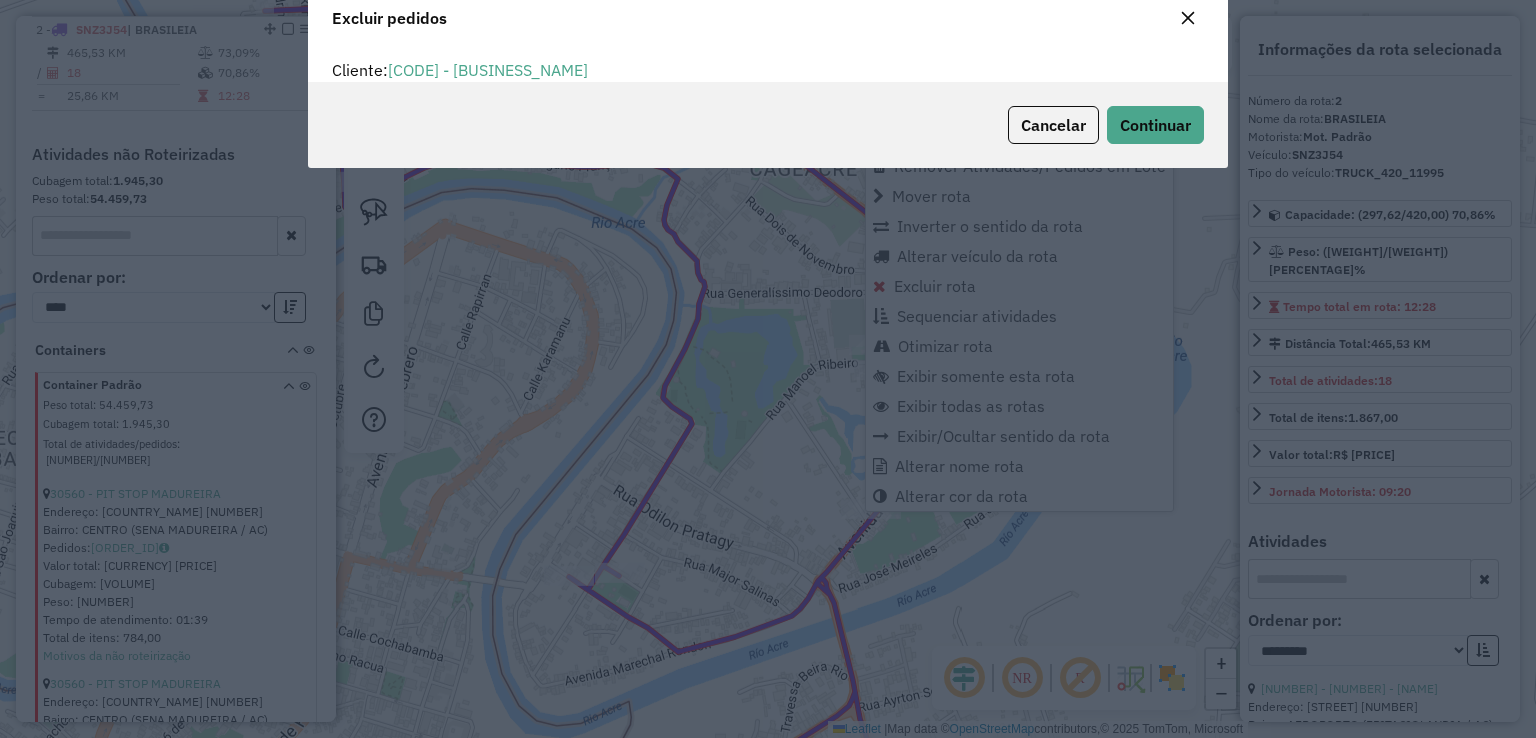 scroll, scrollTop: 69, scrollLeft: 0, axis: vertical 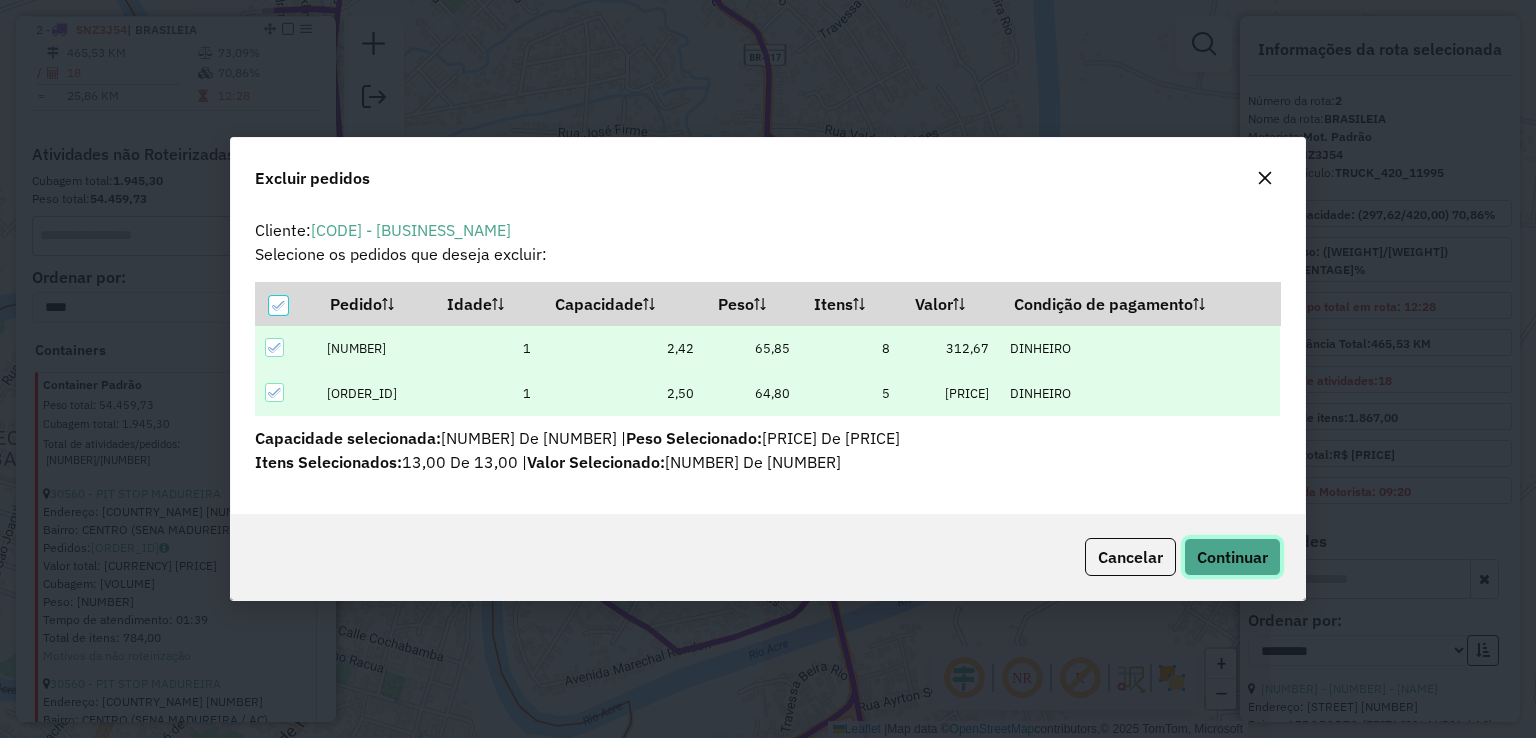 click on "Continuar" 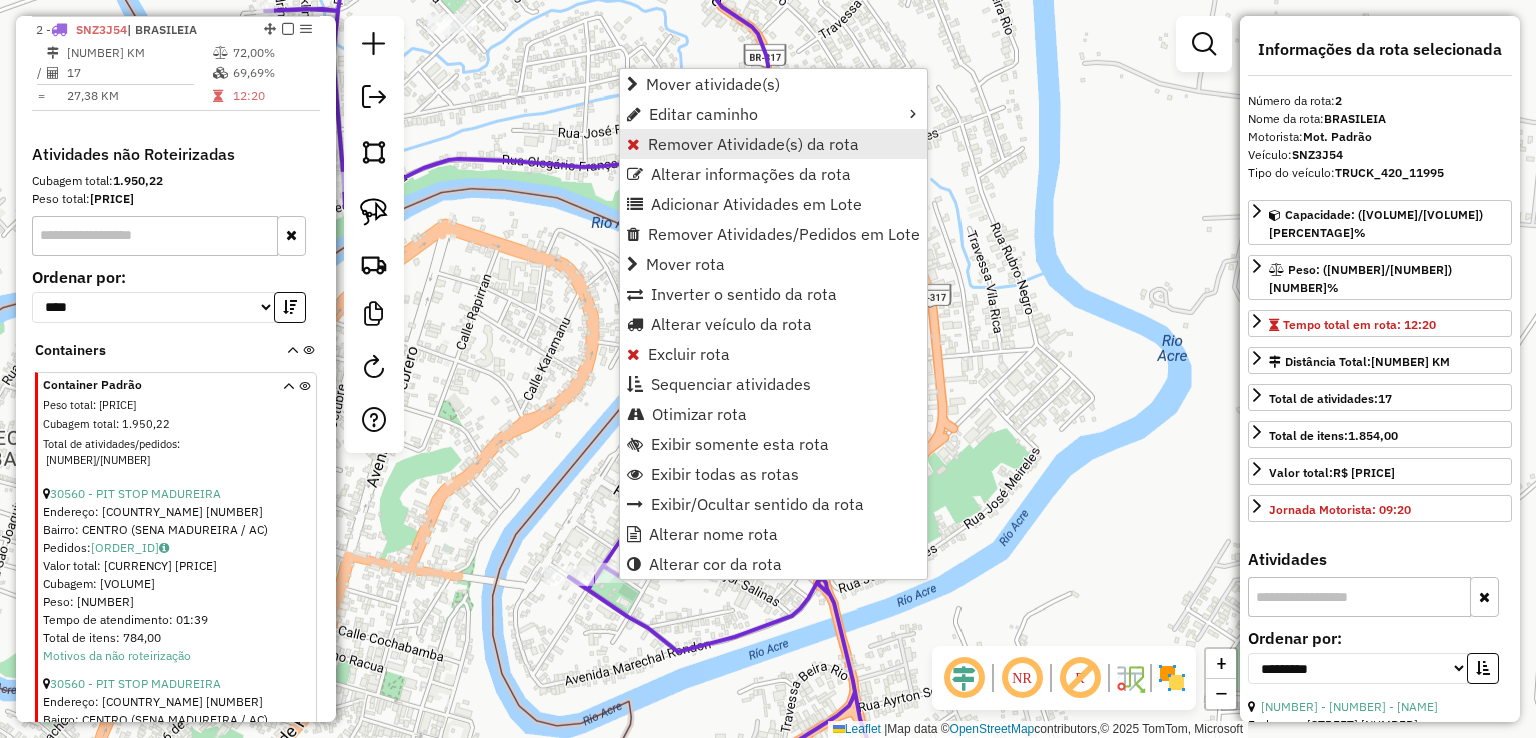 click on "Remover Atividade(s) da rota" at bounding box center [753, 144] 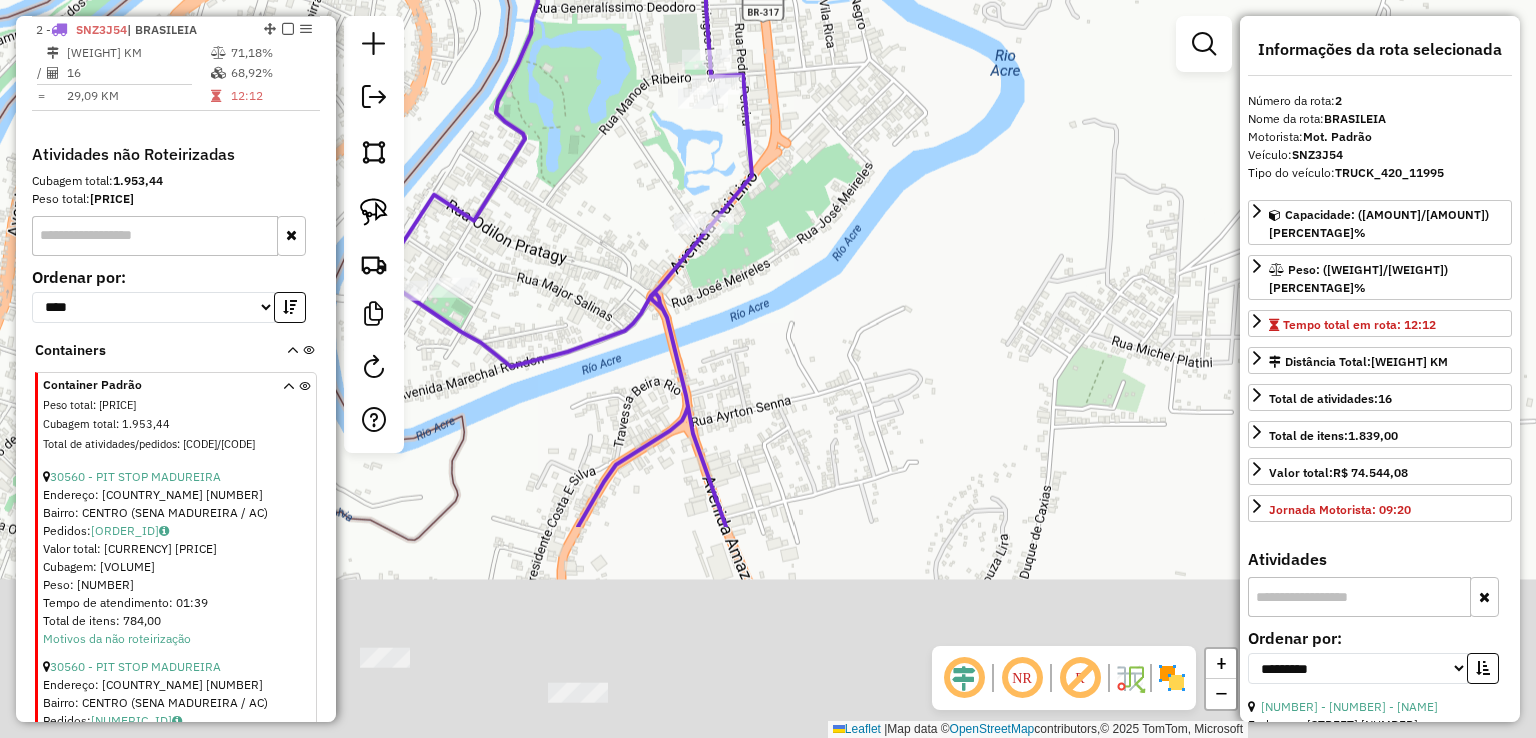 drag, startPoint x: 1039, startPoint y: 566, endPoint x: 818, endPoint y: 60, distance: 552.1567 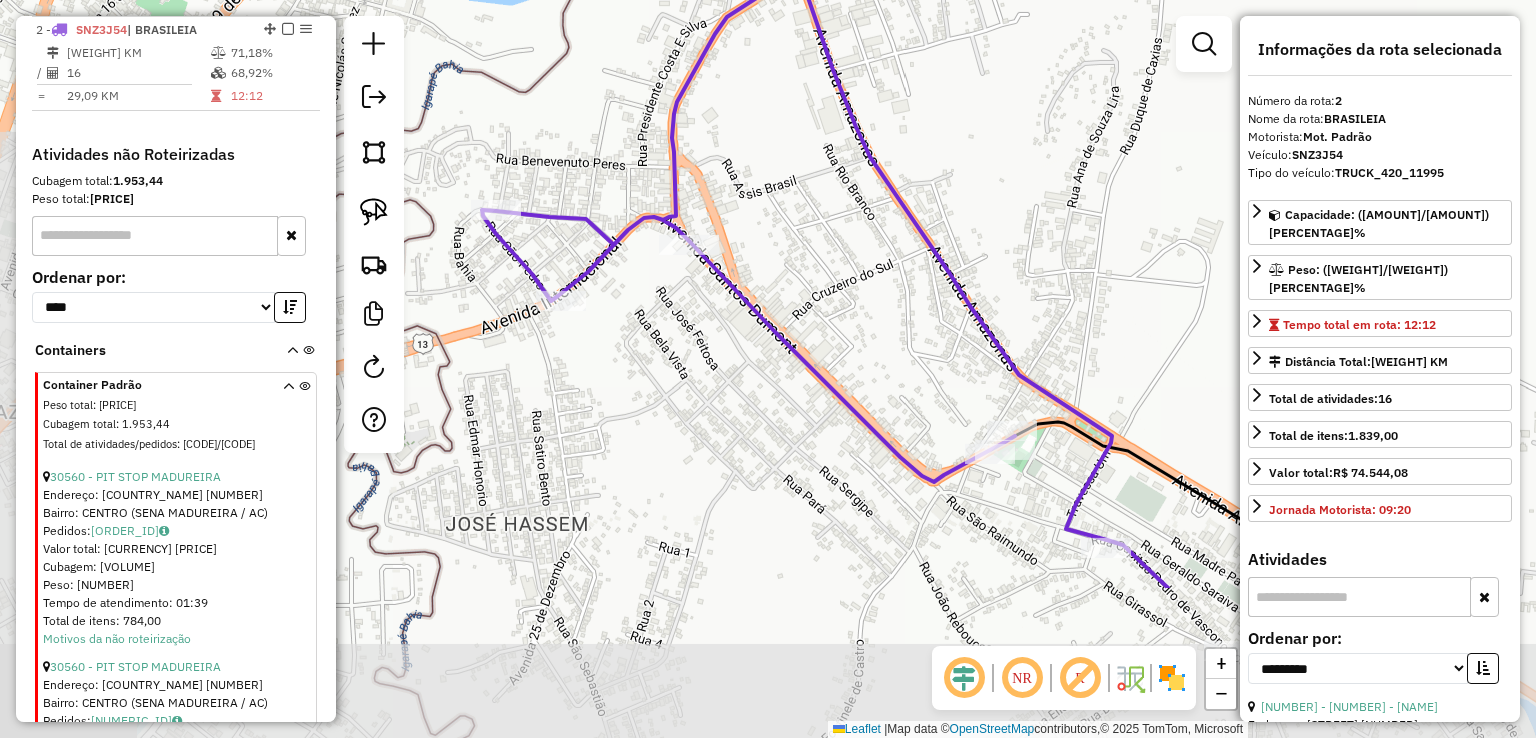 drag, startPoint x: 828, startPoint y: 333, endPoint x: 985, endPoint y: 133, distance: 254.26167 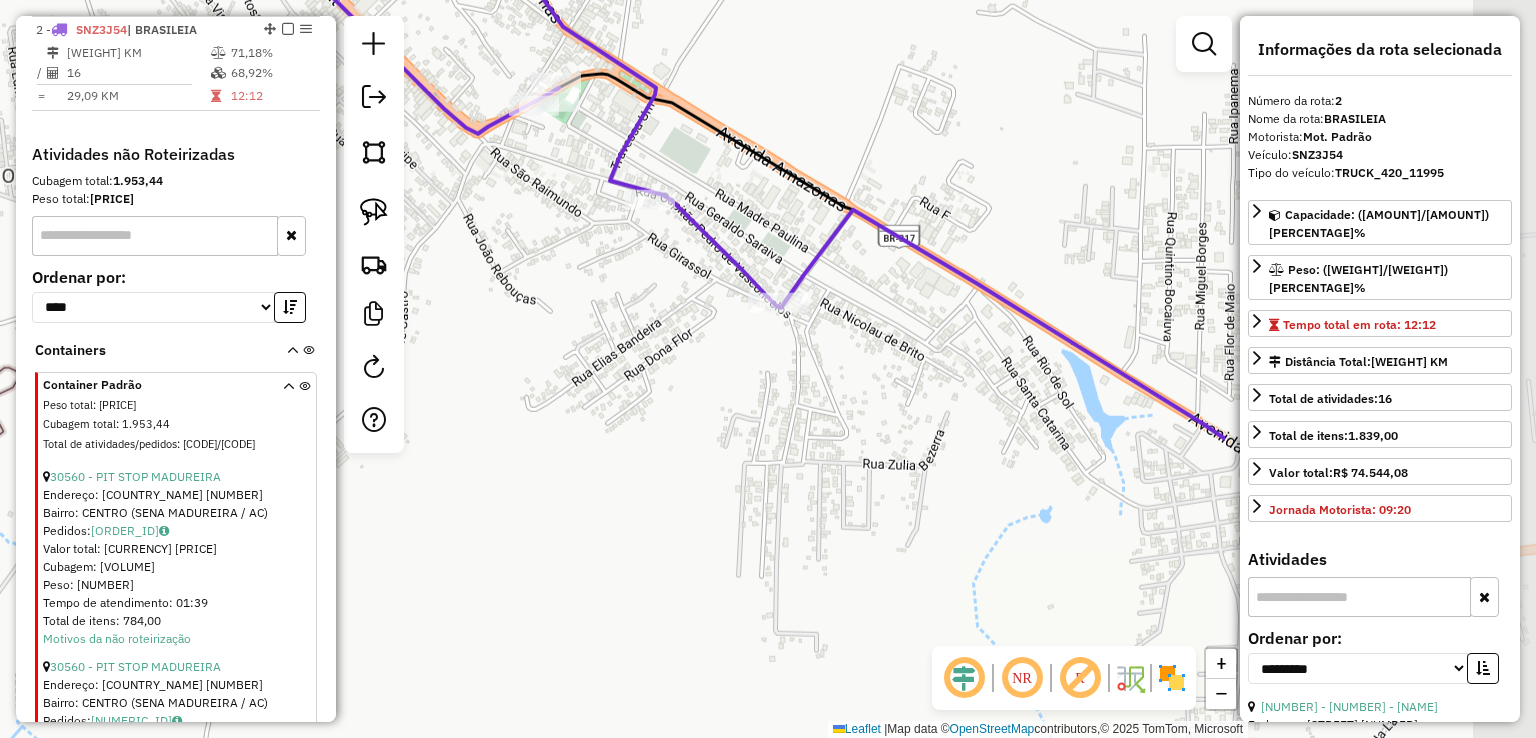 drag, startPoint x: 836, startPoint y: 277, endPoint x: 372, endPoint y: -67, distance: 577.6089 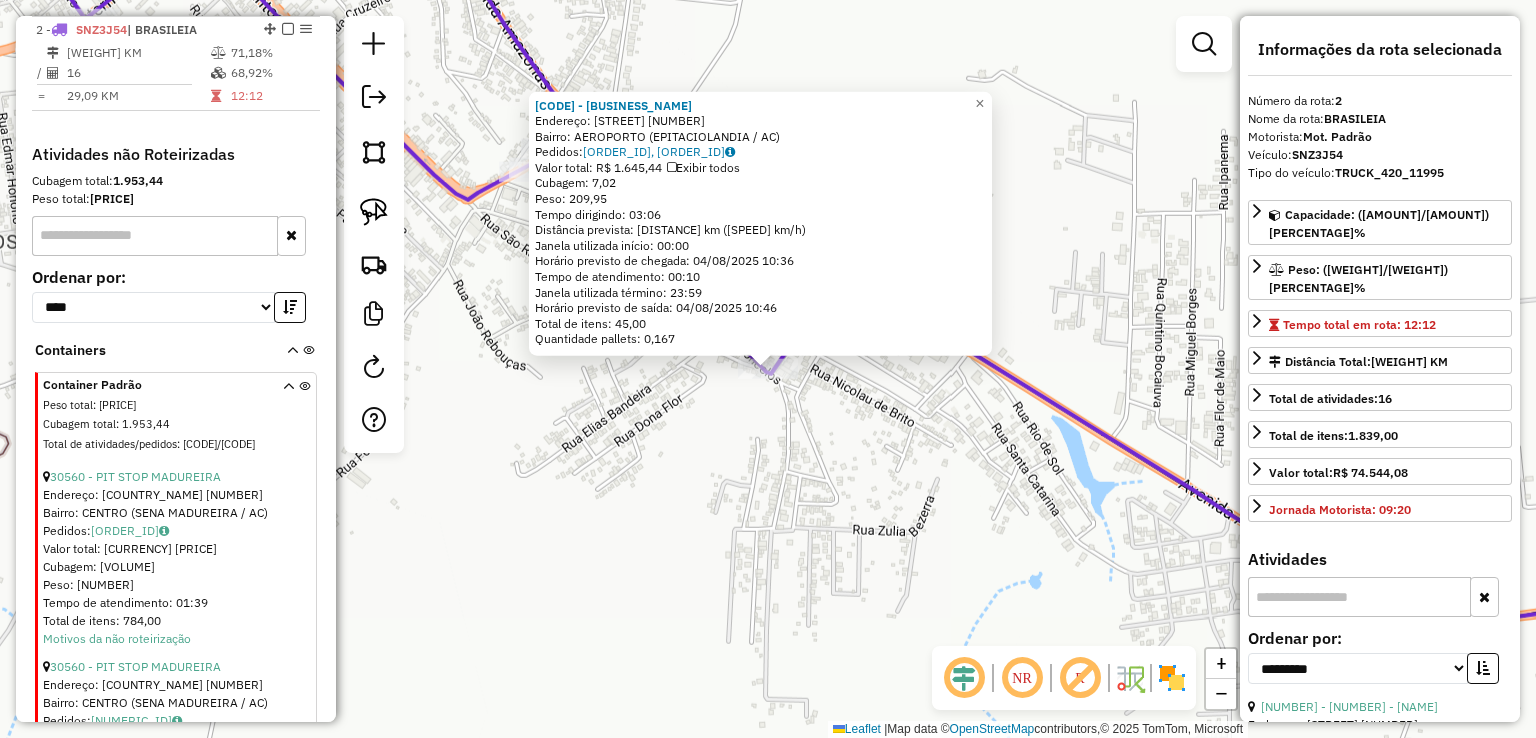 click on "40025 - FRANKS  Endereço:  R CAPITAO PEDRODE VASCONCELOS 861   Bairro: AEROPORTO (EPITACIOLANDIA / AC)   Pedidos:  02458092, 02458093   Valor total: R$ 1.645,44   Exibir todos   Cubagem: 7,02  Peso: 209,95  Tempo dirigindo: 03:06   Distância prevista: 225,746 km (72,82 km/h)   Janela utilizada início: 00:00   Horário previsto de chegada: 04/08/2025 10:36   Tempo de atendimento: 00:10   Janela utilizada término: 23:59   Horário previsto de saída: 04/08/2025 10:46   Total de itens: 45,00   Quantidade pallets: 0,167  × Janela de atendimento Grade de atendimento Capacidade Transportadoras Veículos Cliente Pedidos  Rotas Selecione os dias de semana para filtrar as janelas de atendimento  Seg   Ter   Qua   Qui   Sex   Sáb   Dom  Informe o período da janela de atendimento: De: Até:  Filtrar exatamente a janela do cliente  Considerar janela de atendimento padrão  Selecione os dias de semana para filtrar as grades de atendimento  Seg   Ter   Qua   Qui   Sex   Sáb   Dom   Peso mínimo:   Peso máximo:  +" 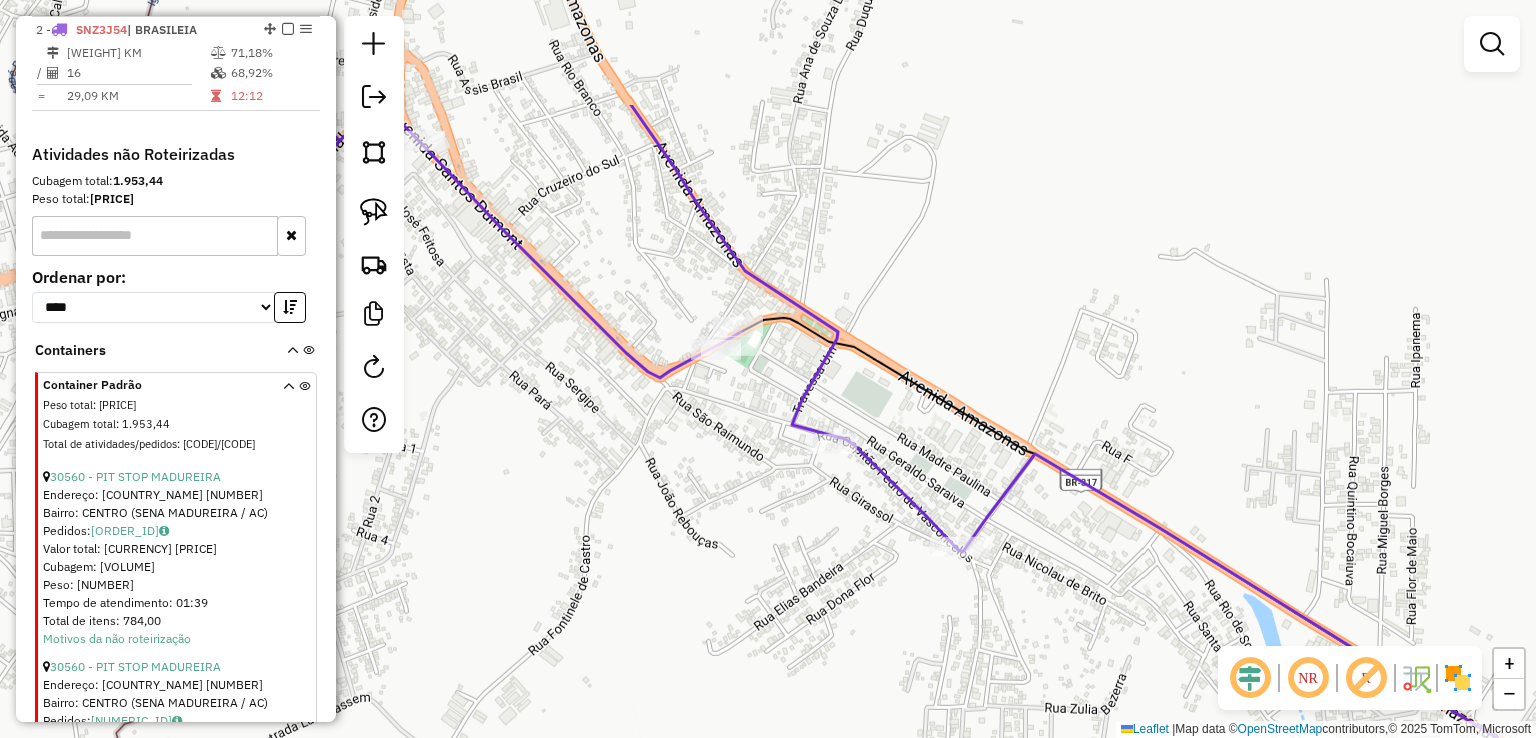 drag, startPoint x: 528, startPoint y: 347, endPoint x: 736, endPoint y: 536, distance: 281.0427 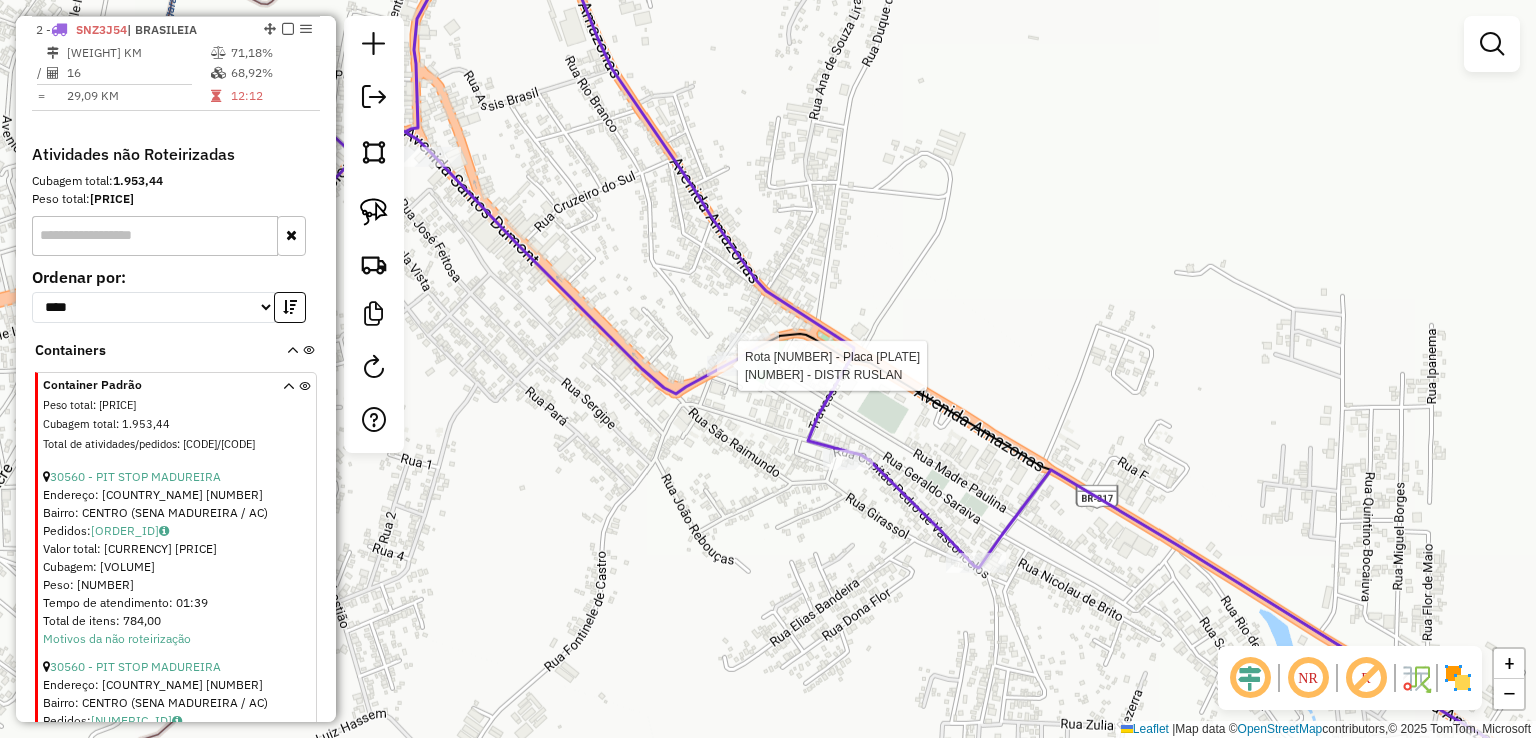 select on "**********" 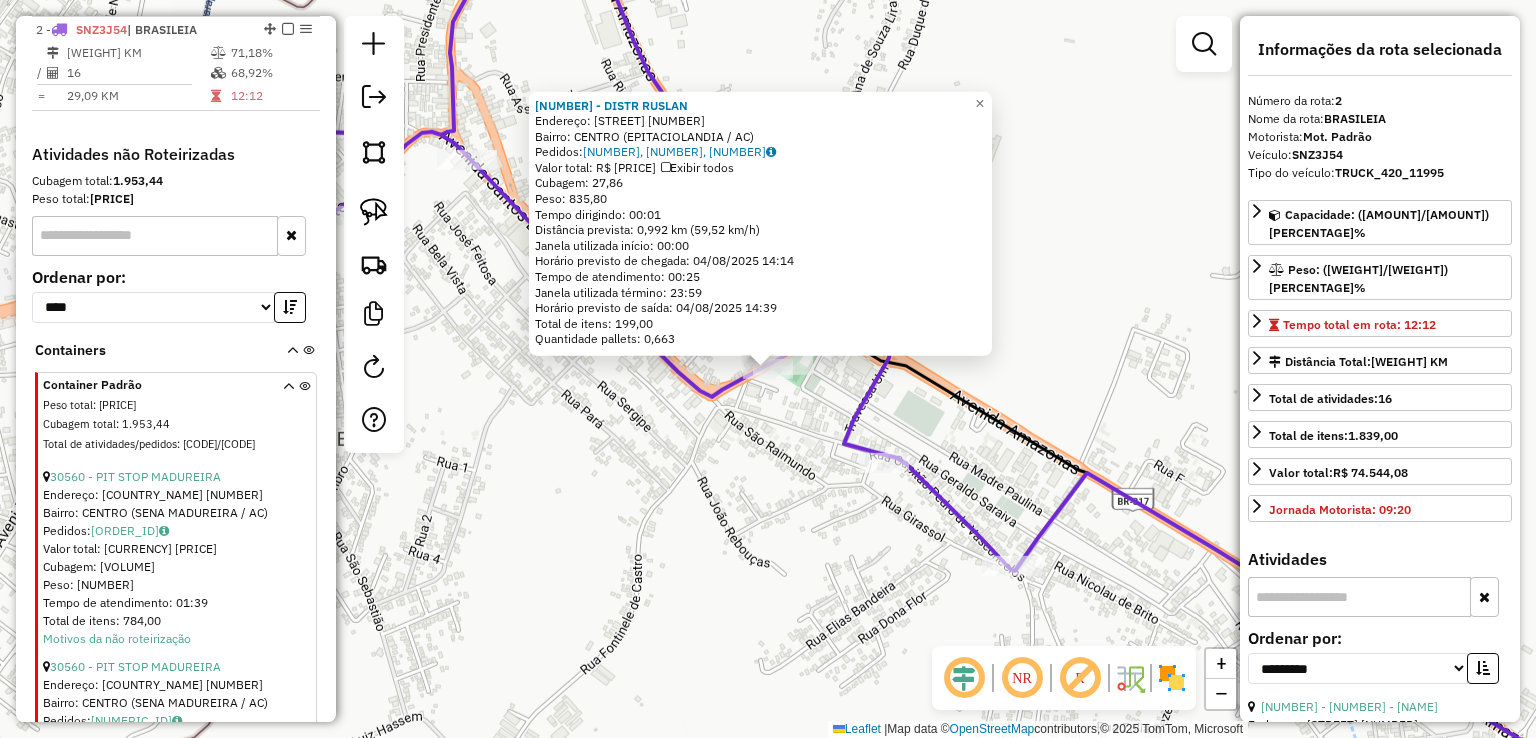 click on "99229 - DISTR RUSLAN  Endereço:  SANTOS DUMONT 1041   Bairro: CENTRO (EPITACIOLANDIA / AC)   Pedidos:  02458594, 02458611, 02458570   Valor total: R$ 7.936,12   Exibir todos   Cubagem: 27,86  Peso: 835,80  Tempo dirigindo: 00:01   Distância prevista: 0,992 km (59,52 km/h)   Janela utilizada início: 00:00   Horário previsto de chegada: 04/08/2025 14:14   Tempo de atendimento: 00:25   Janela utilizada término: 23:59   Horário previsto de saída: 04/08/2025 14:39   Total de itens: 199,00   Quantidade pallets: 0,663  × Janela de atendimento Grade de atendimento Capacidade Transportadoras Veículos Cliente Pedidos  Rotas Selecione os dias de semana para filtrar as janelas de atendimento  Seg   Ter   Qua   Qui   Sex   Sáb   Dom  Informe o período da janela de atendimento: De: Até:  Filtrar exatamente a janela do cliente  Considerar janela de atendimento padrão  Selecione os dias de semana para filtrar as grades de atendimento  Seg   Ter   Qua   Qui   Sex   Sáb   Dom   Peso mínimo:   Peso máximo:  De:" 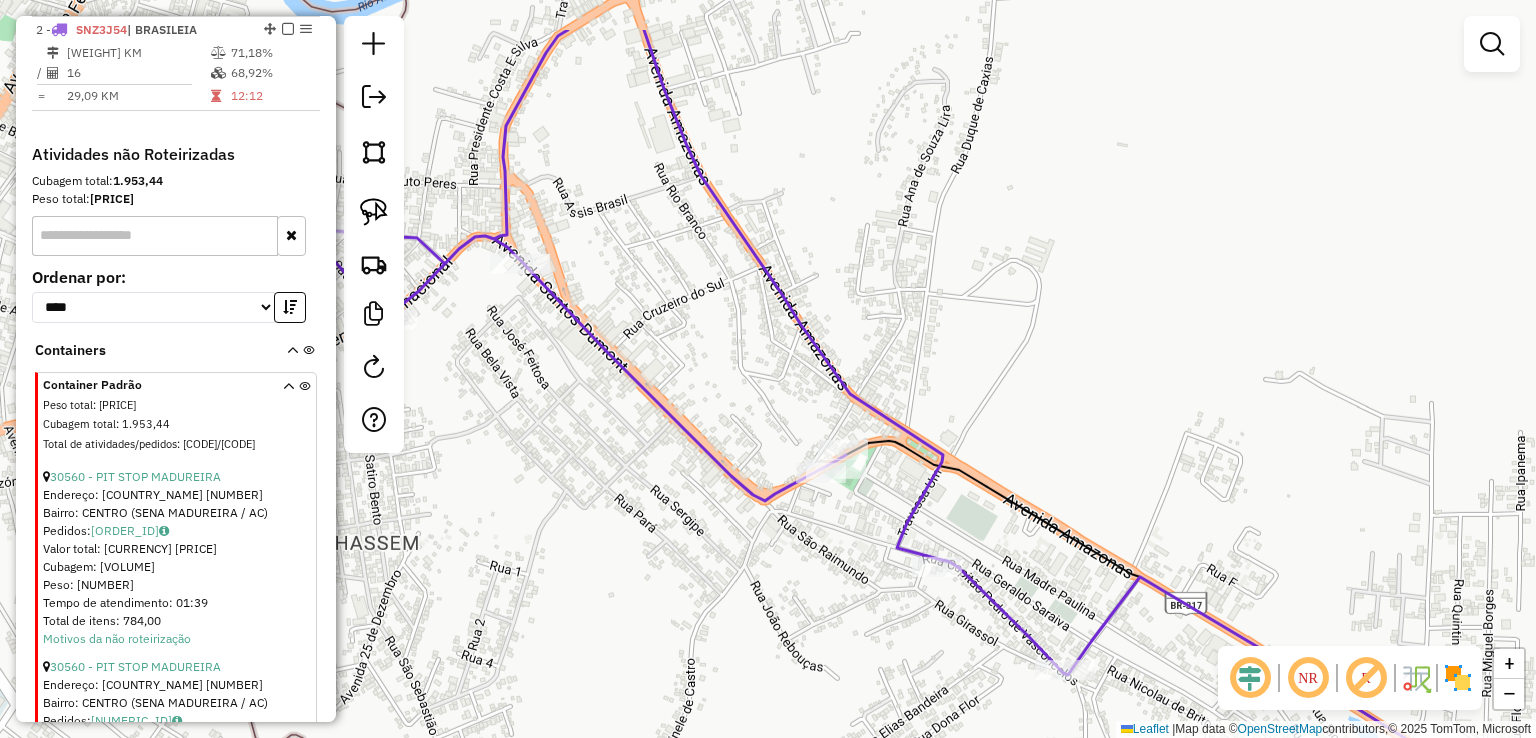 drag, startPoint x: 579, startPoint y: 117, endPoint x: 745, endPoint y: 346, distance: 282.8374 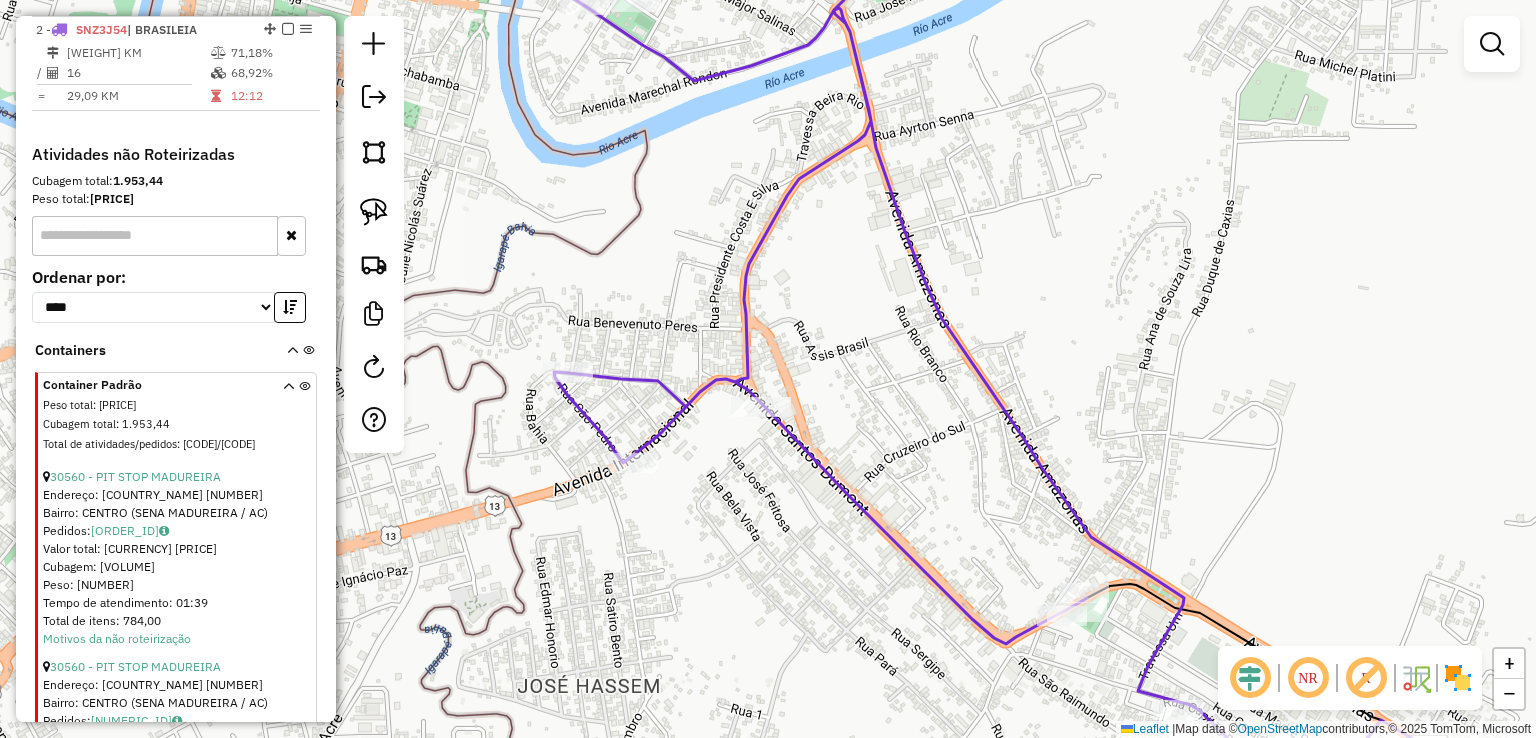 drag, startPoint x: 727, startPoint y: 369, endPoint x: 886, endPoint y: 389, distance: 160.25293 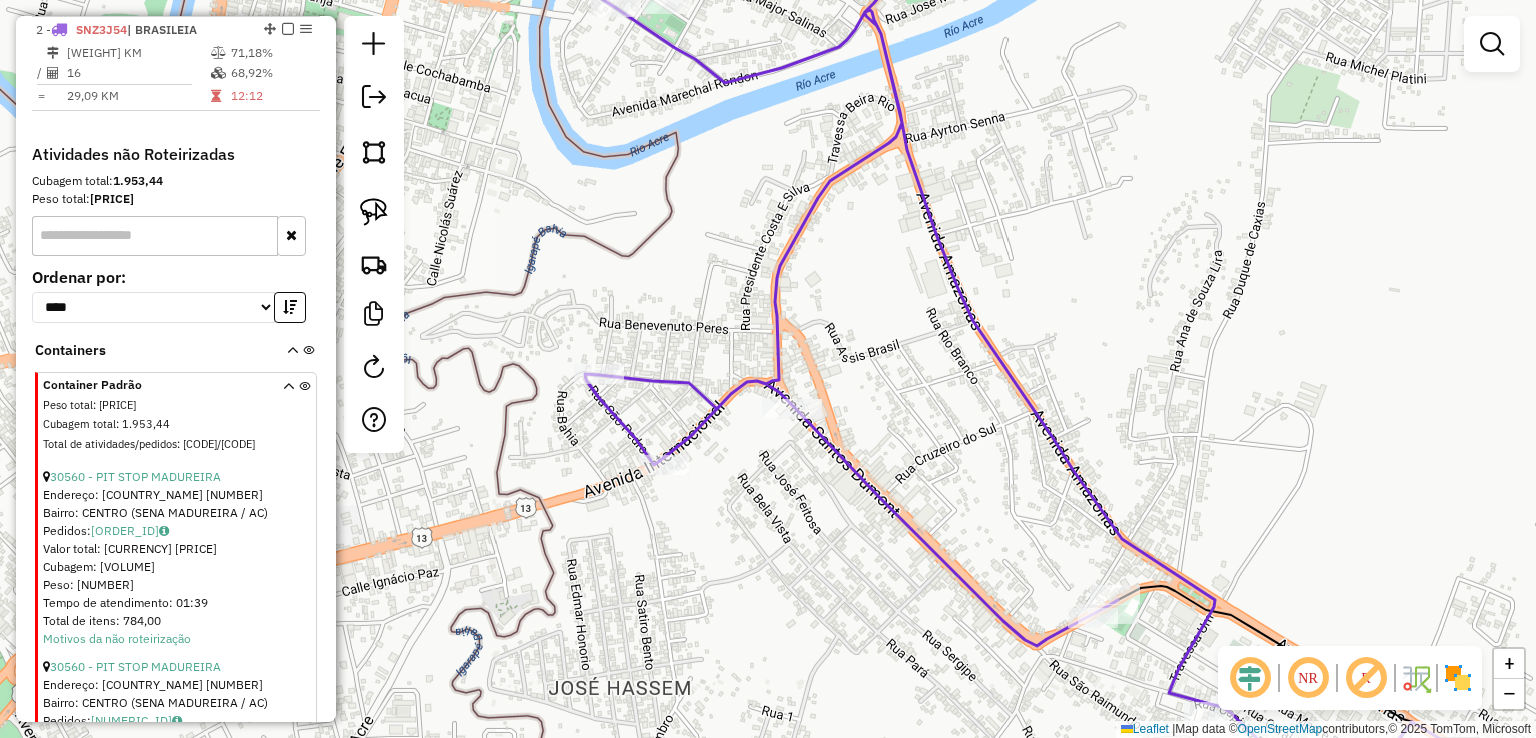 click 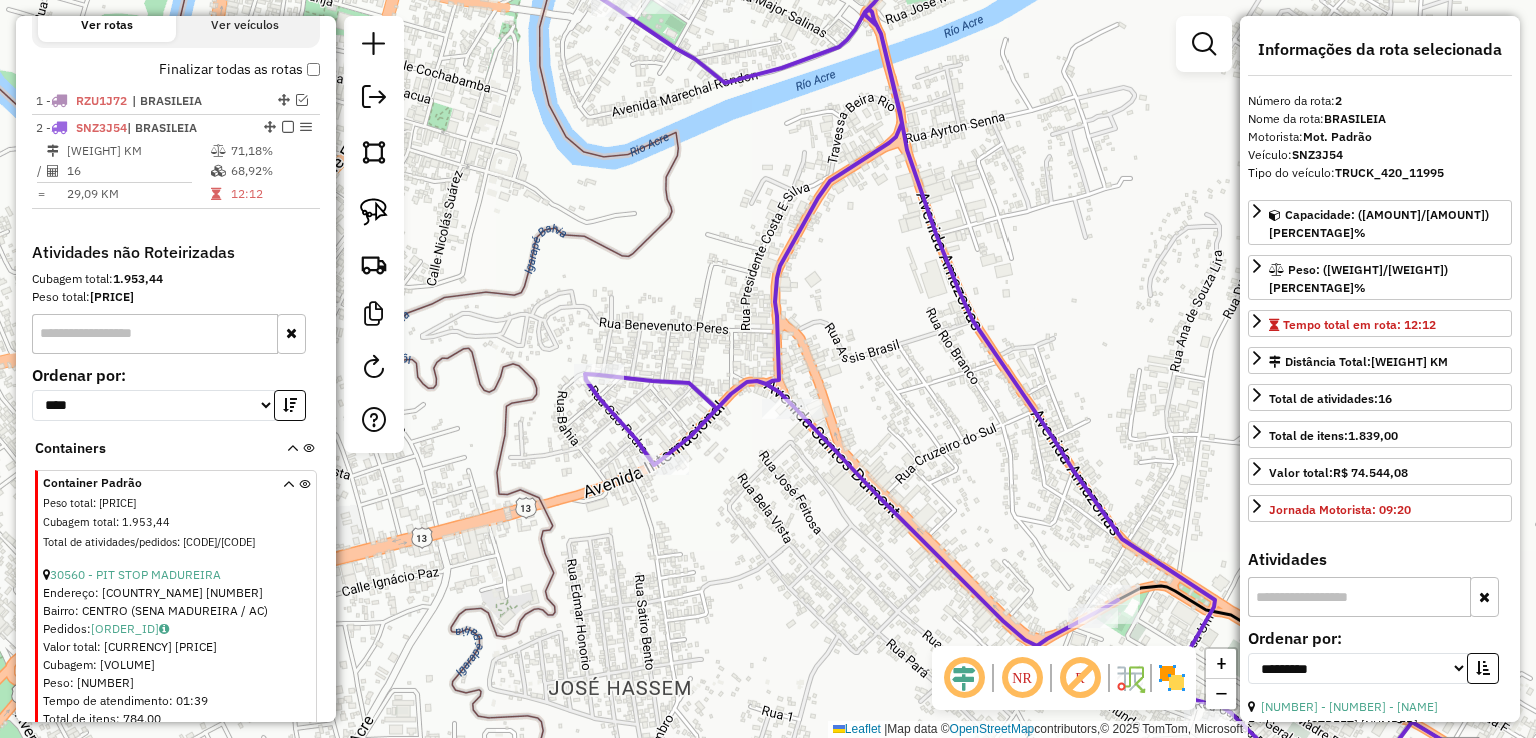 scroll, scrollTop: 576, scrollLeft: 0, axis: vertical 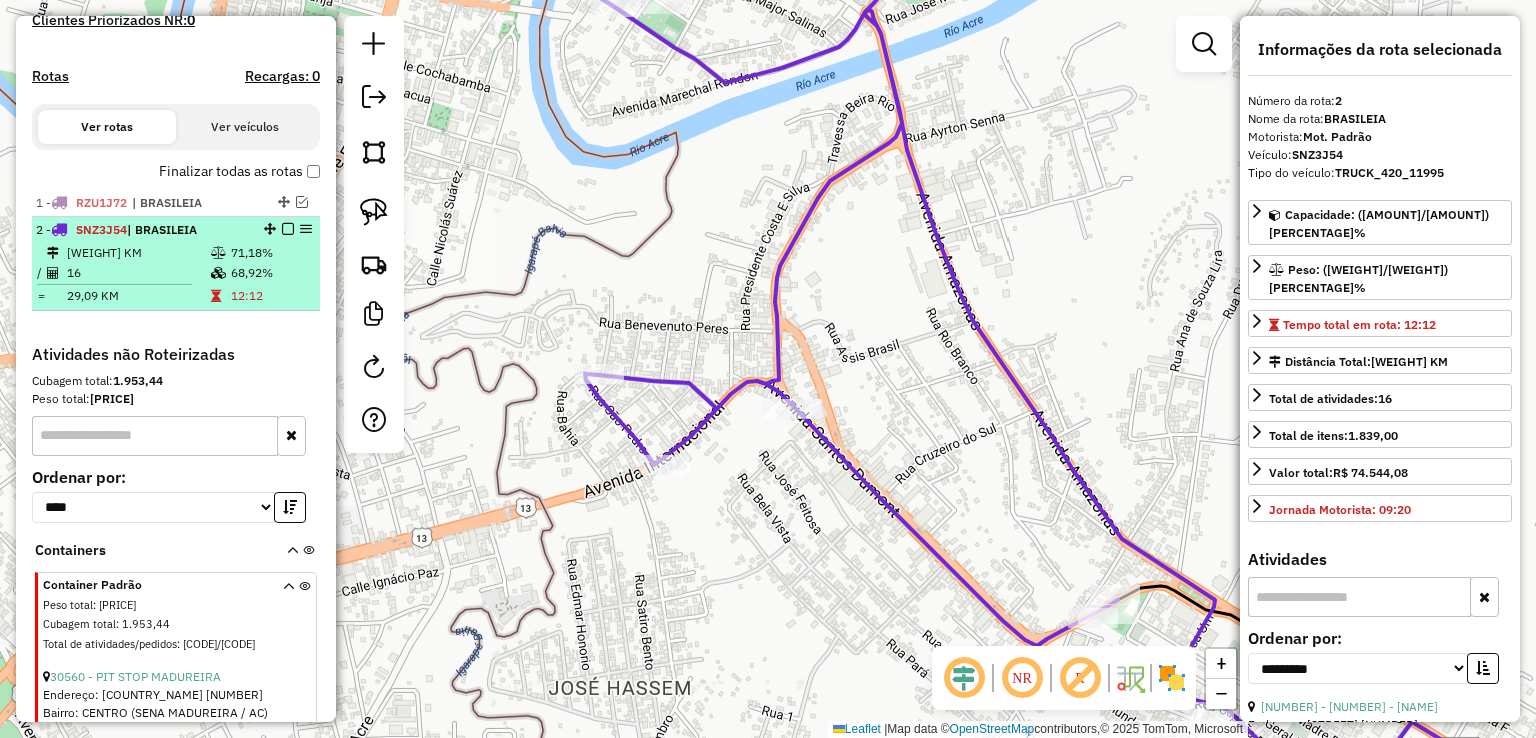 click at bounding box center (288, 229) 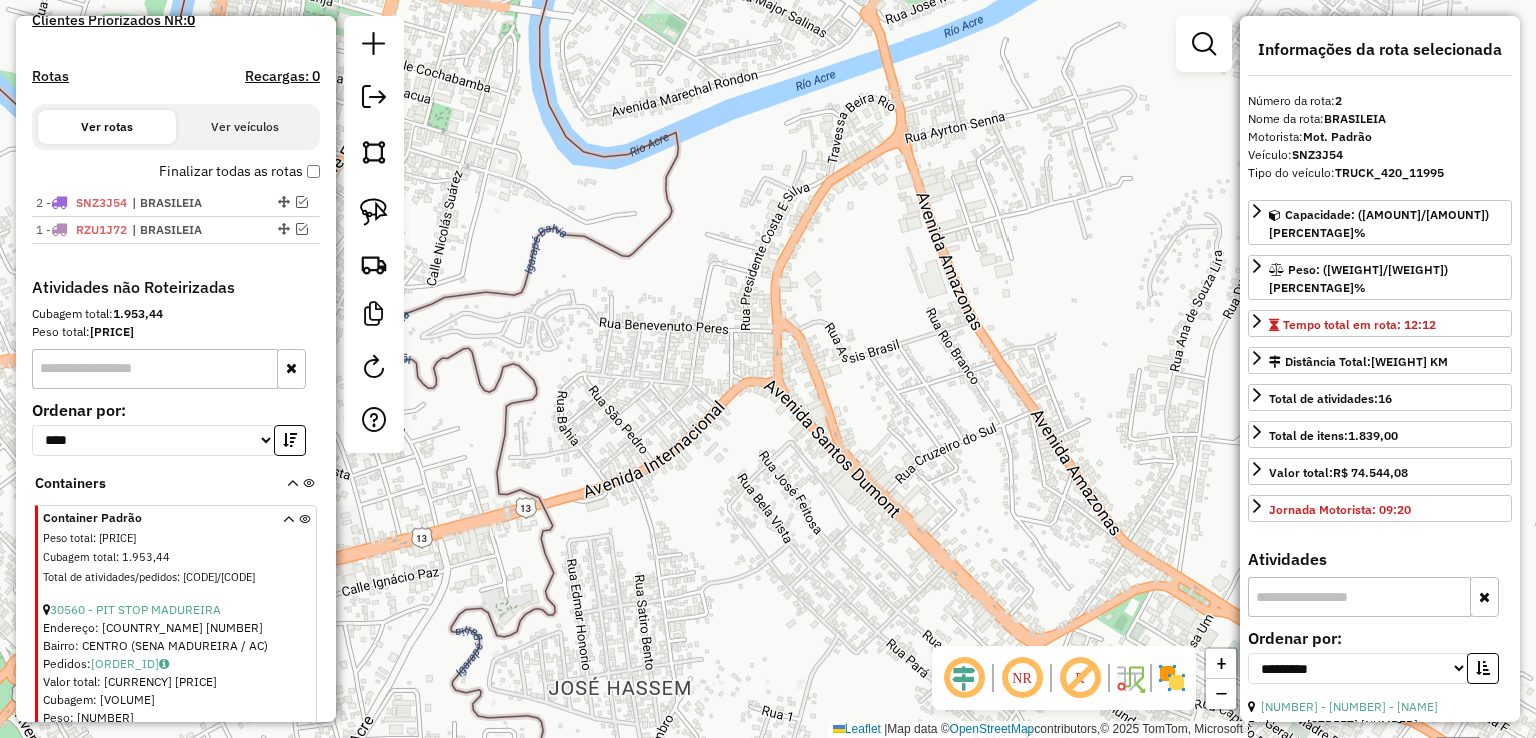 drag, startPoint x: 281, startPoint y: 232, endPoint x: 281, endPoint y: 197, distance: 35 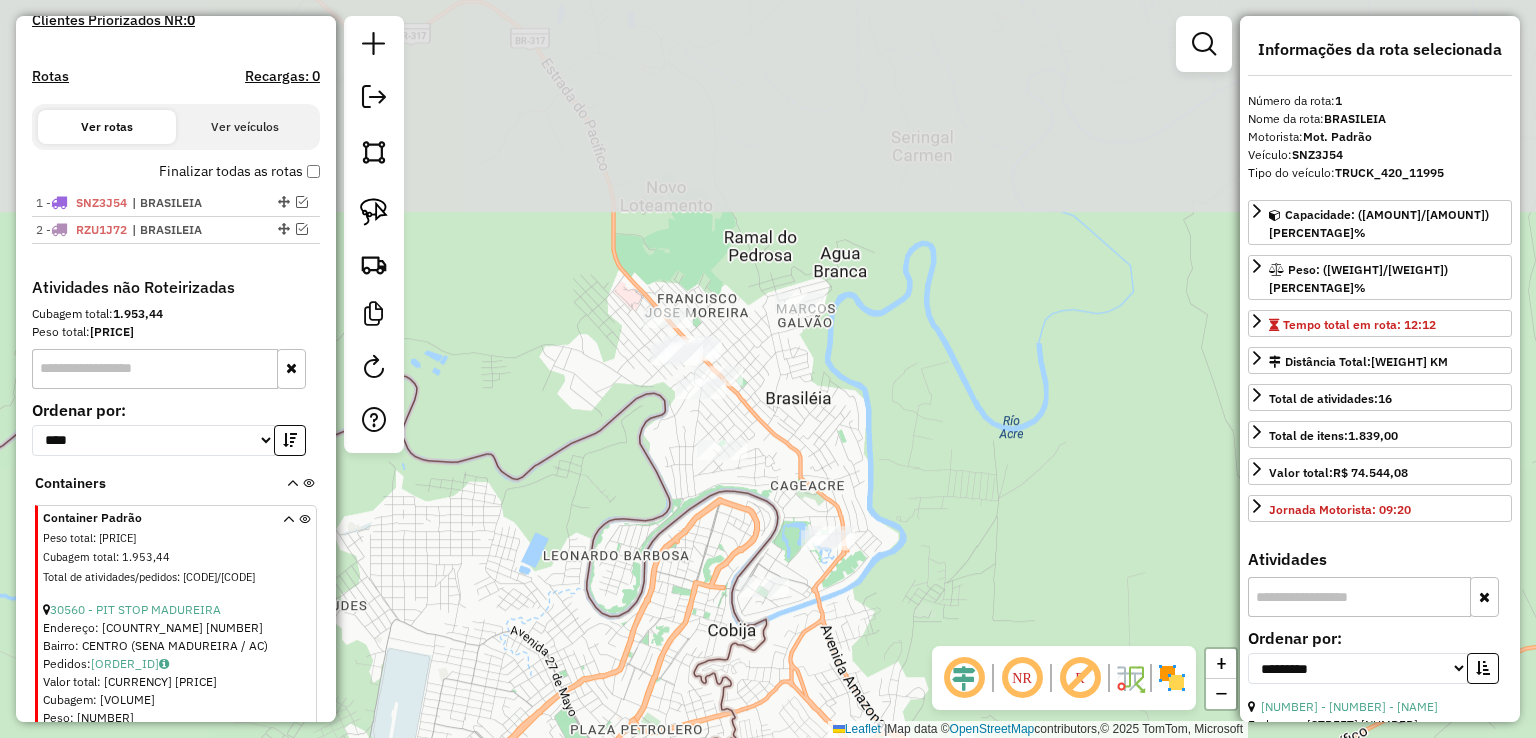 drag, startPoint x: 886, startPoint y: 176, endPoint x: 882, endPoint y: 595, distance: 419.0191 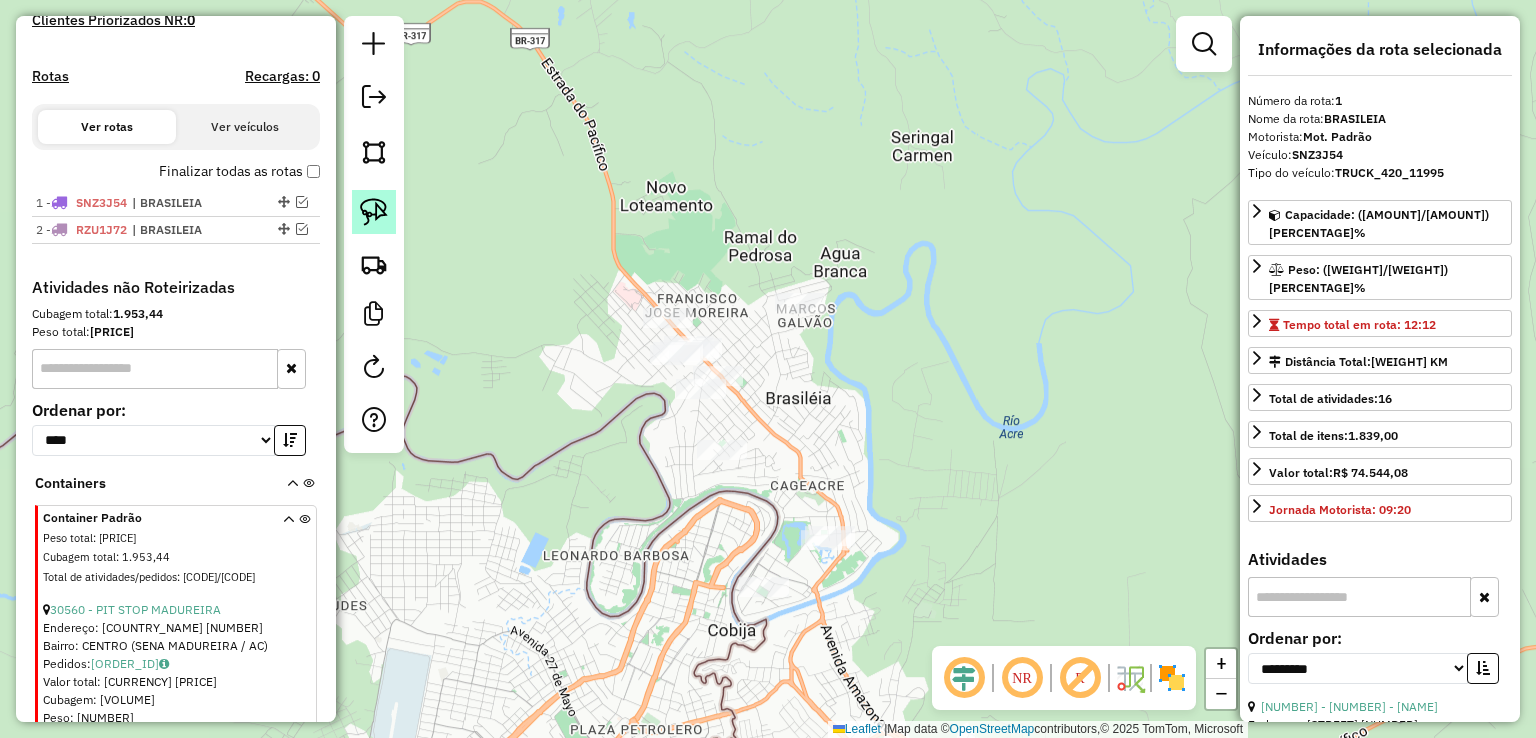 click 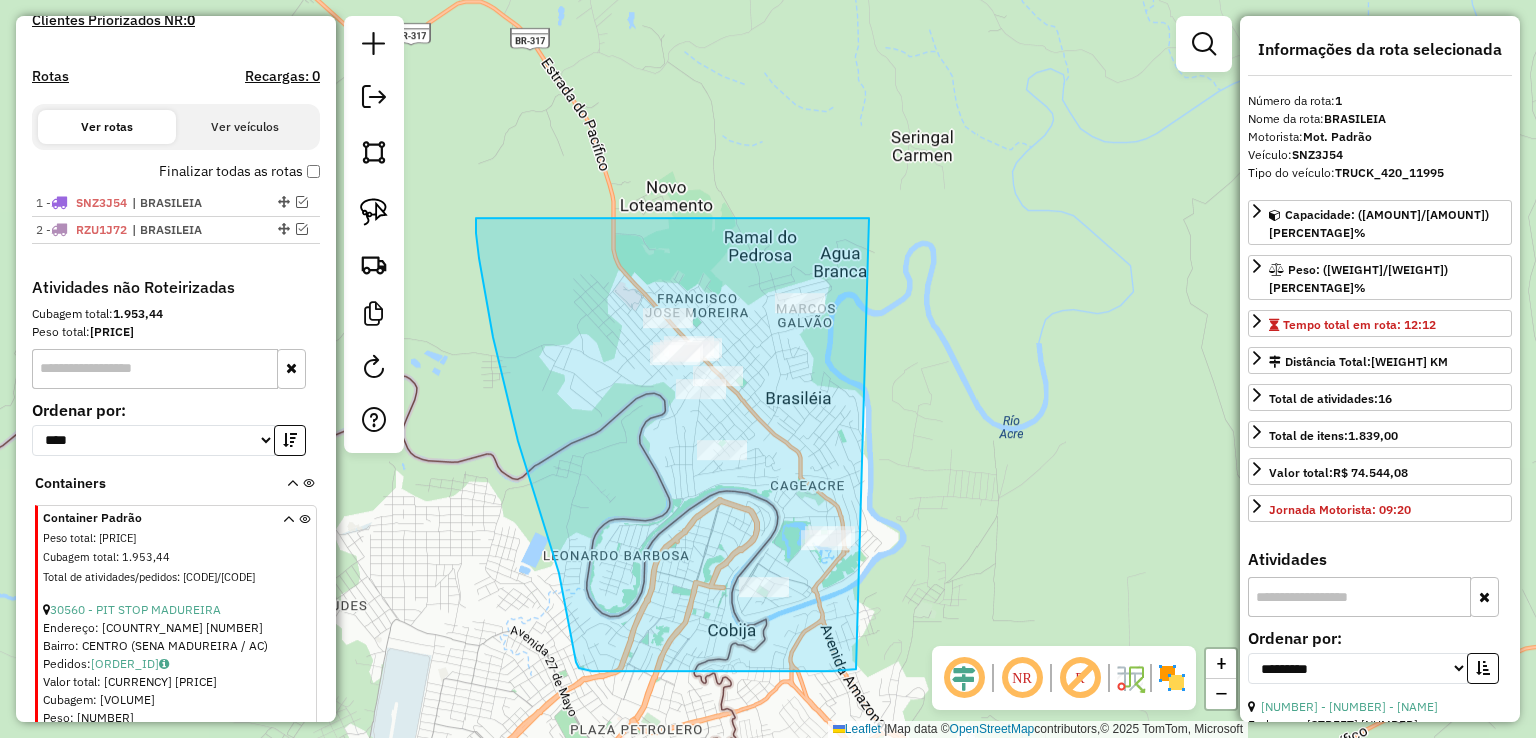 drag, startPoint x: 496, startPoint y: 218, endPoint x: 856, endPoint y: 669, distance: 577.0624 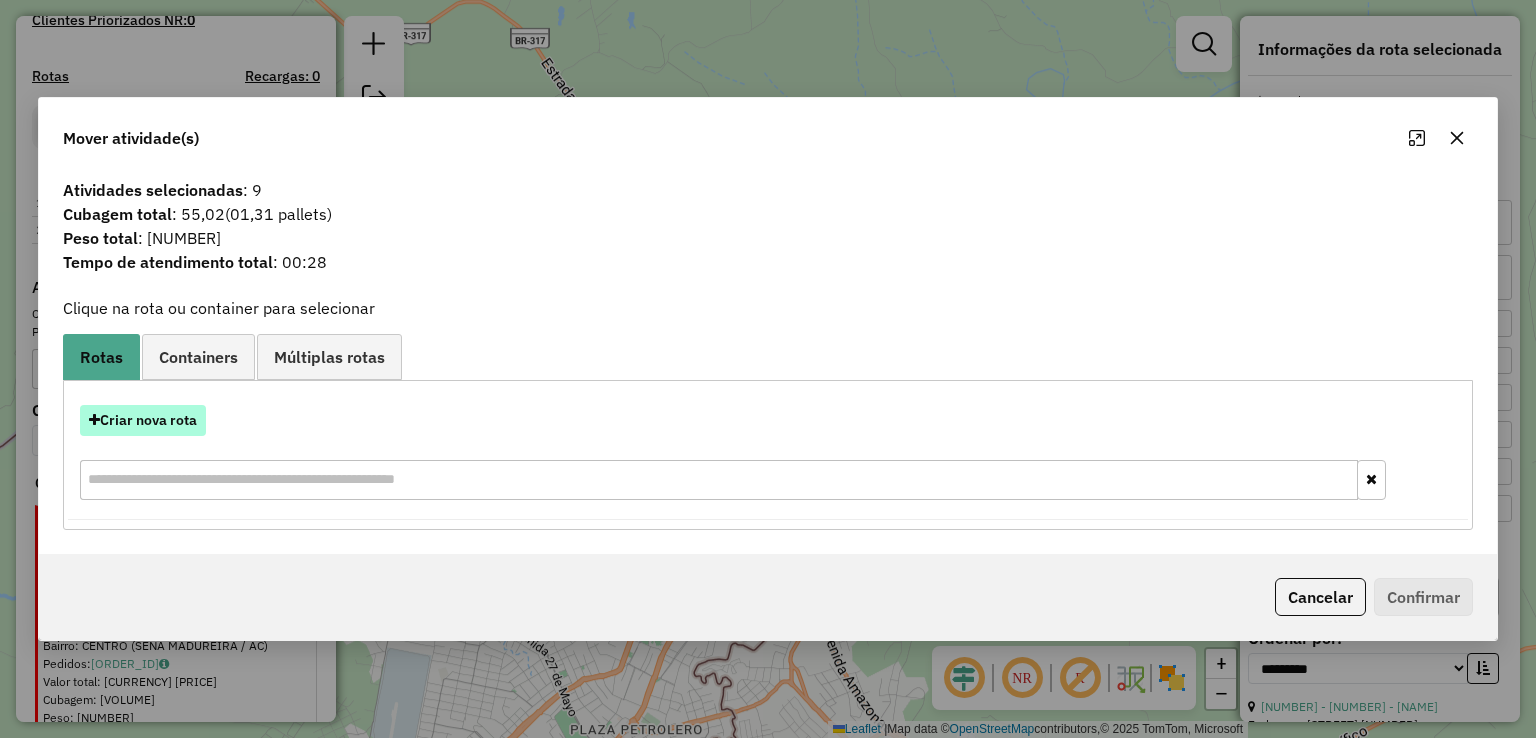 click on "Criar nova rota" at bounding box center (143, 420) 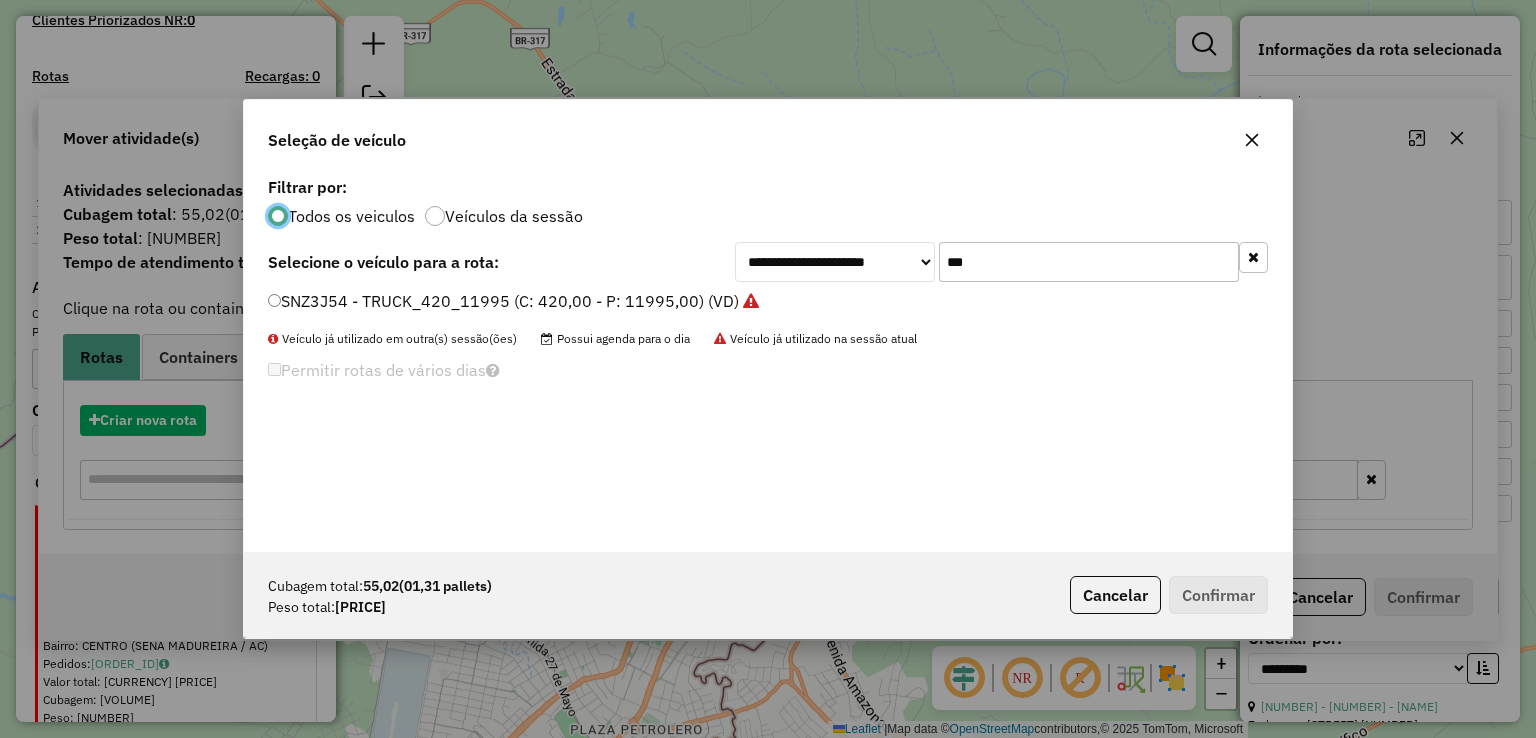 scroll, scrollTop: 10, scrollLeft: 6, axis: both 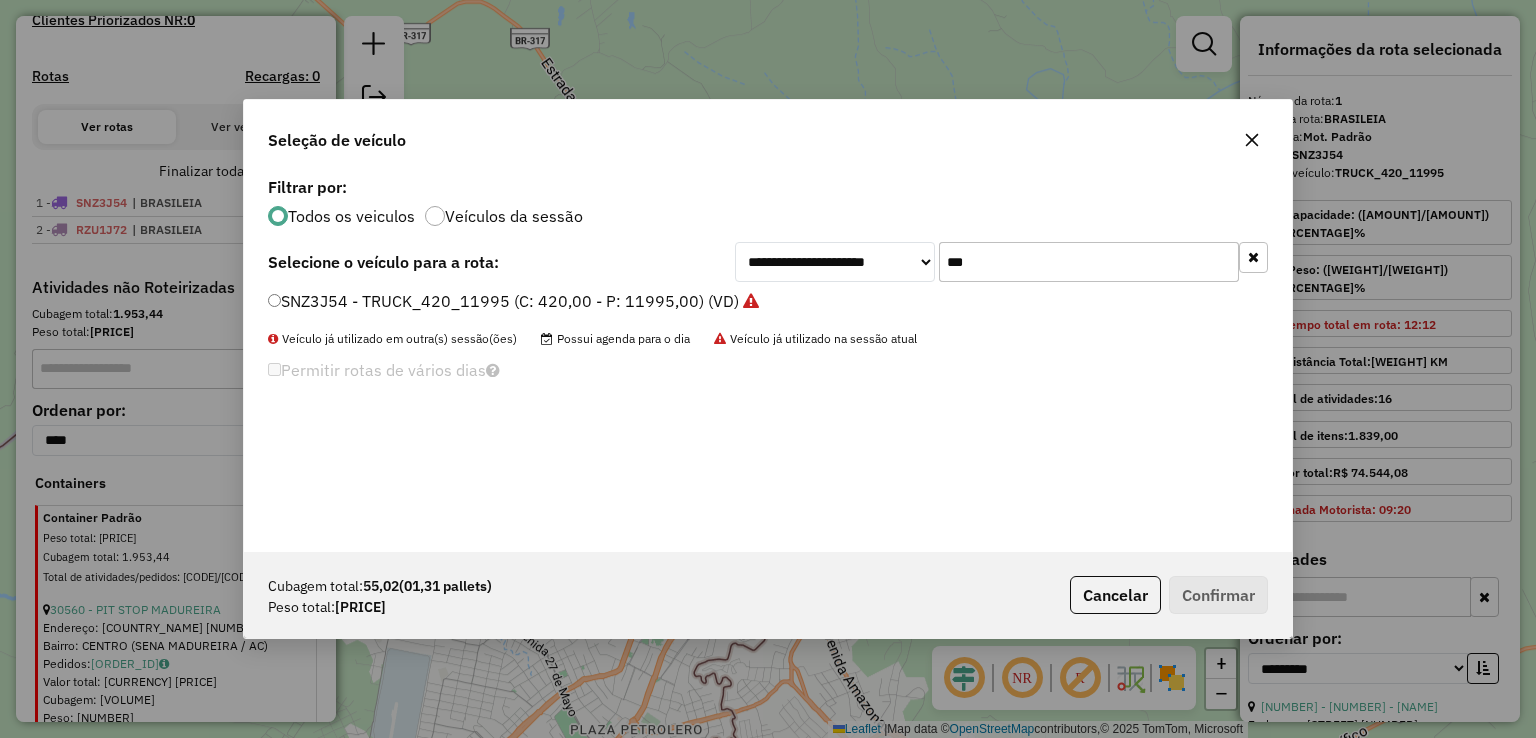 drag, startPoint x: 816, startPoint y: 263, endPoint x: 767, endPoint y: 263, distance: 49 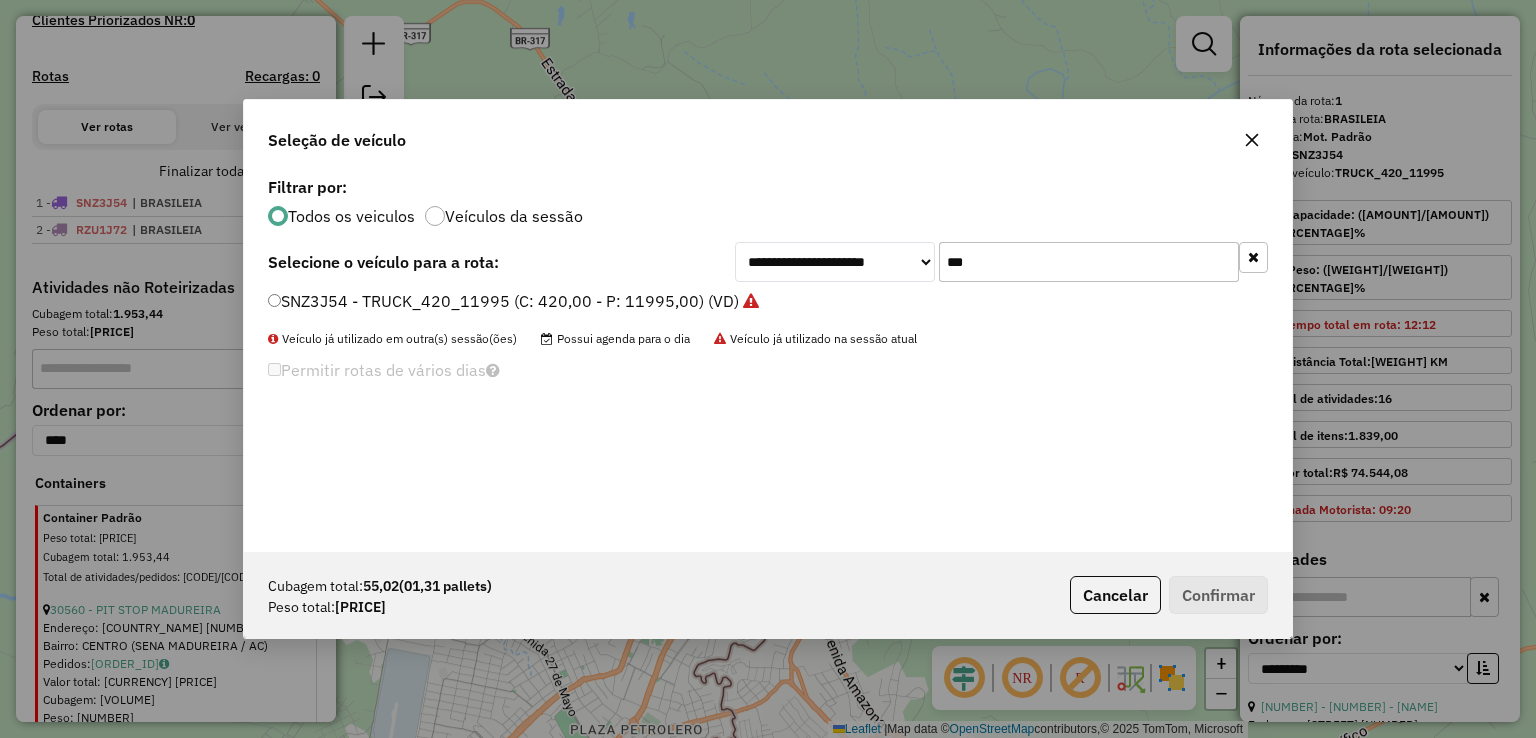 click on "SNZ3J54 - TRUCK_420_11995 (C: 420,00 - P: 11995,00) (VD)" 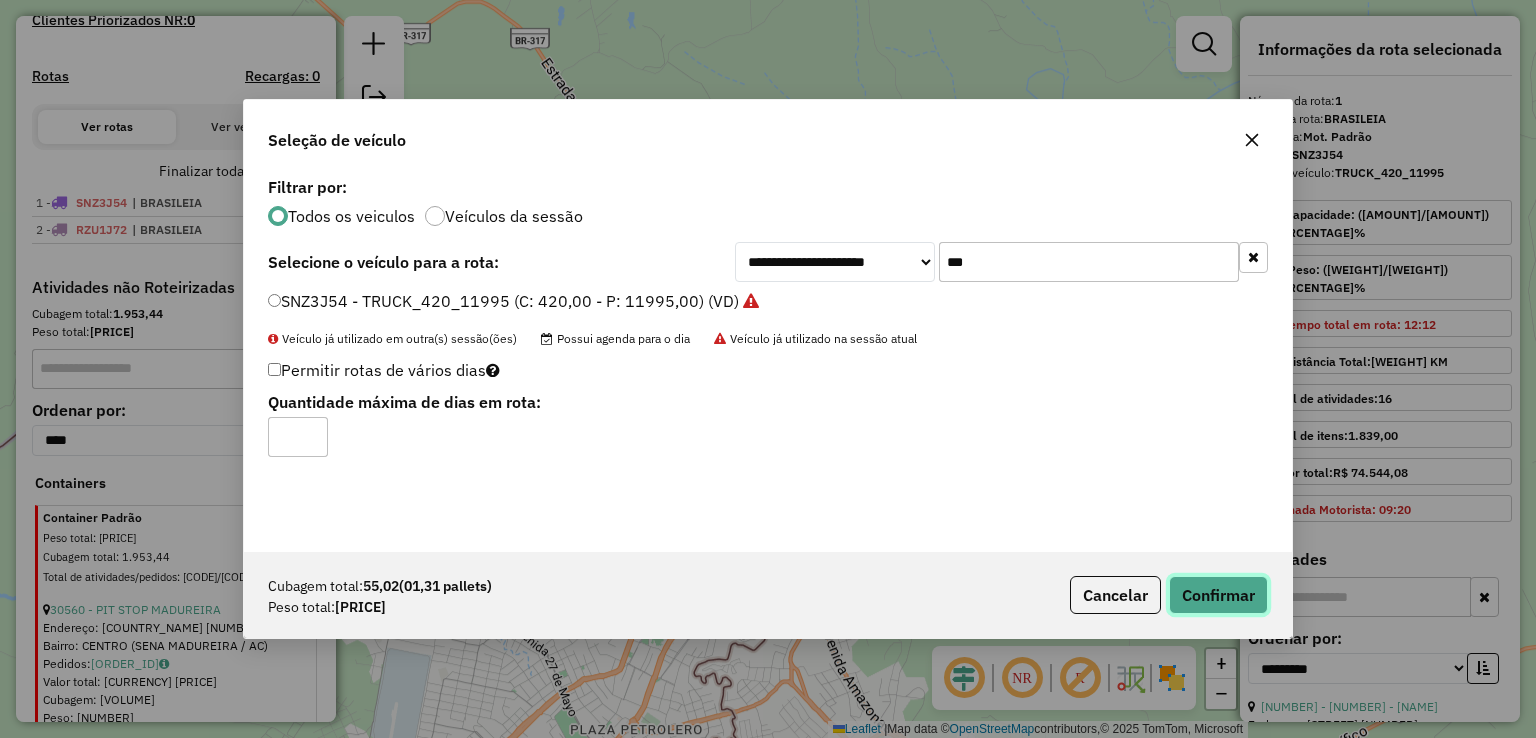 click on "Confirmar" 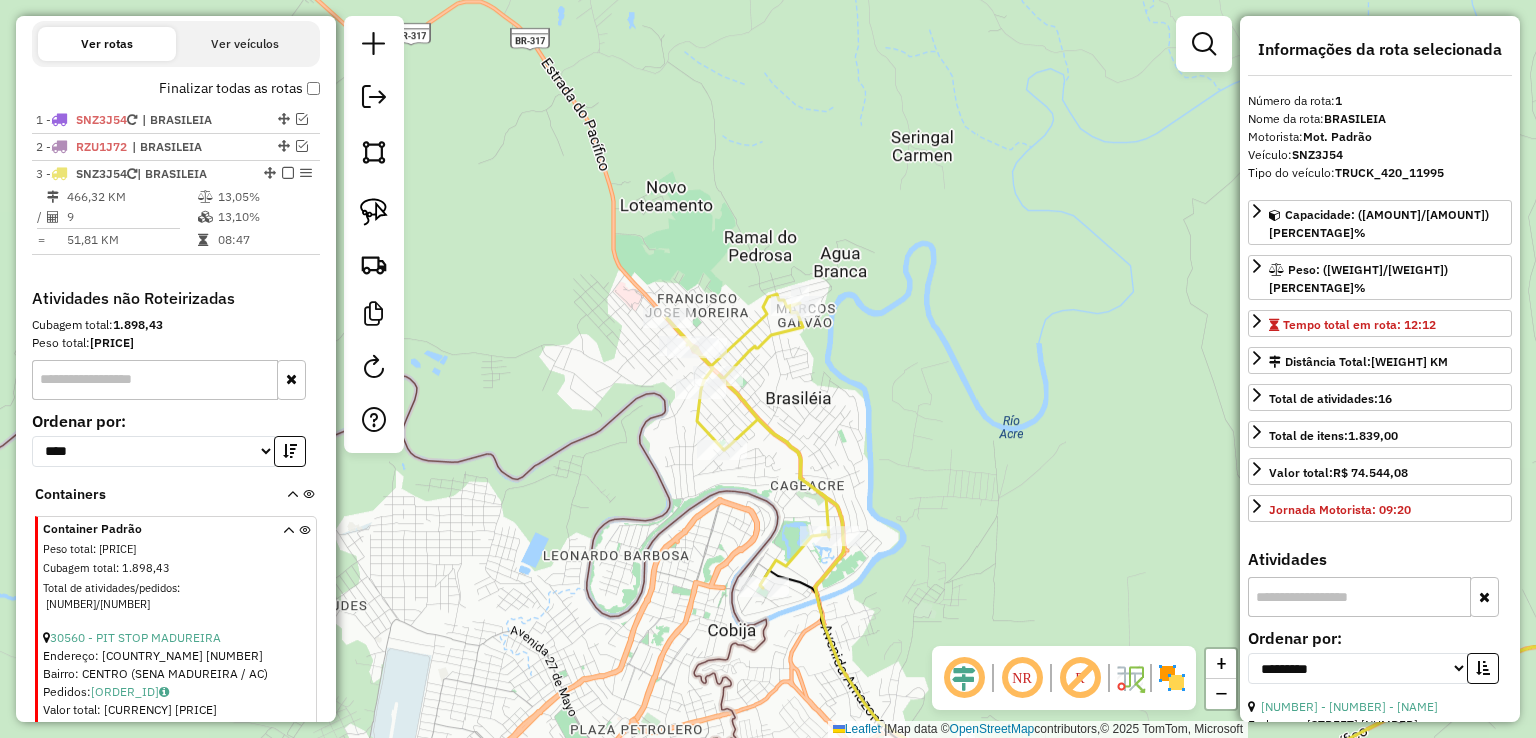 scroll, scrollTop: 548, scrollLeft: 0, axis: vertical 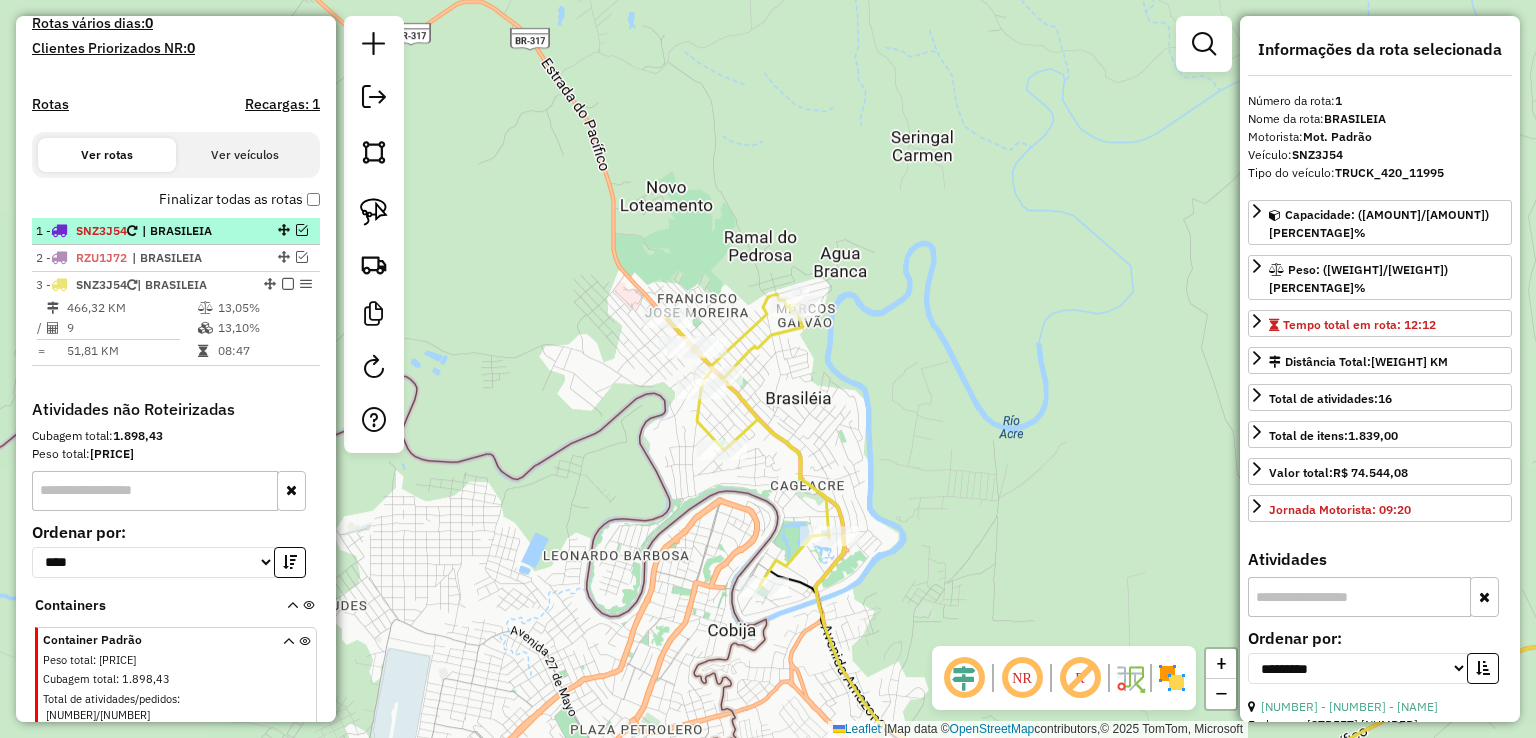 click at bounding box center [302, 230] 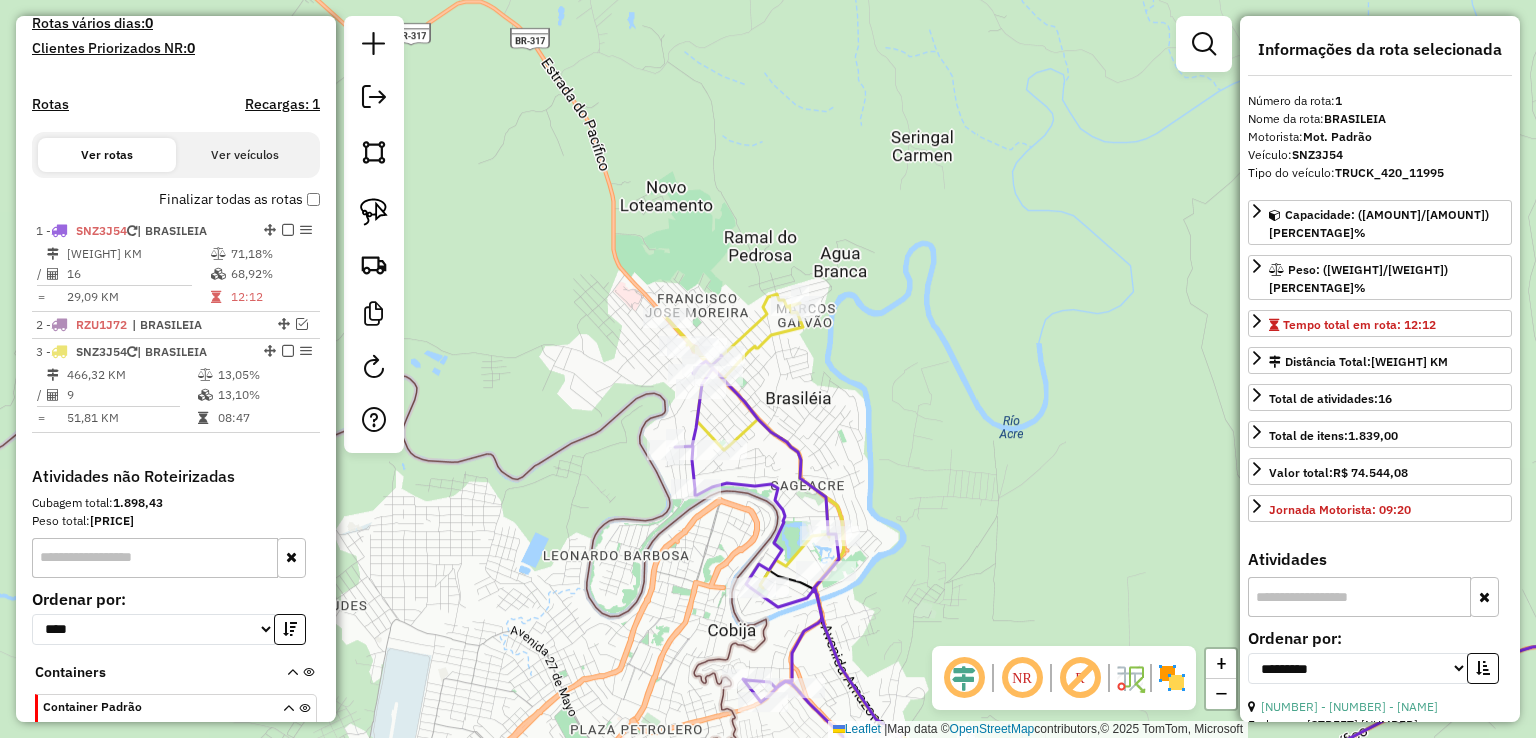 click 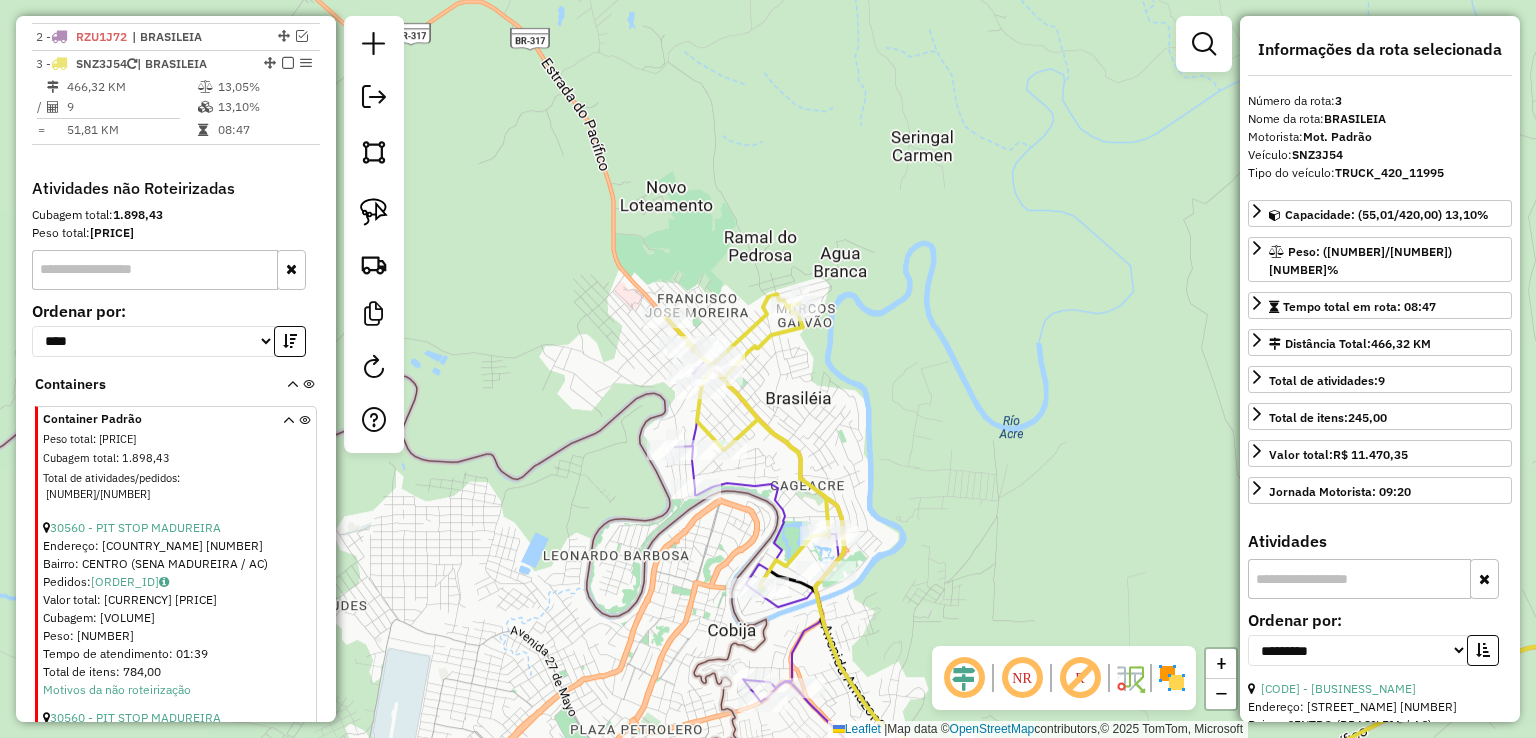 scroll, scrollTop: 869, scrollLeft: 0, axis: vertical 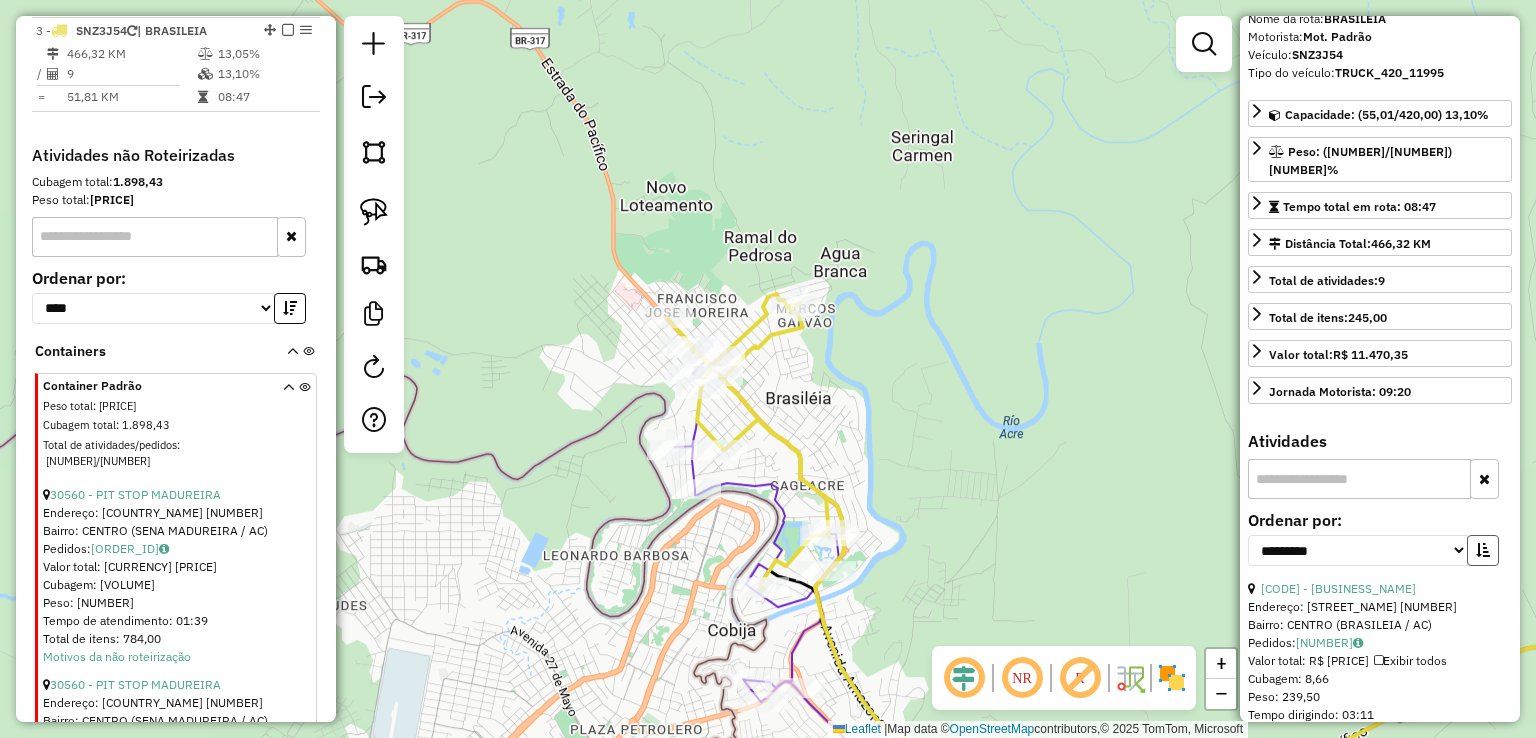 click at bounding box center (1483, 550) 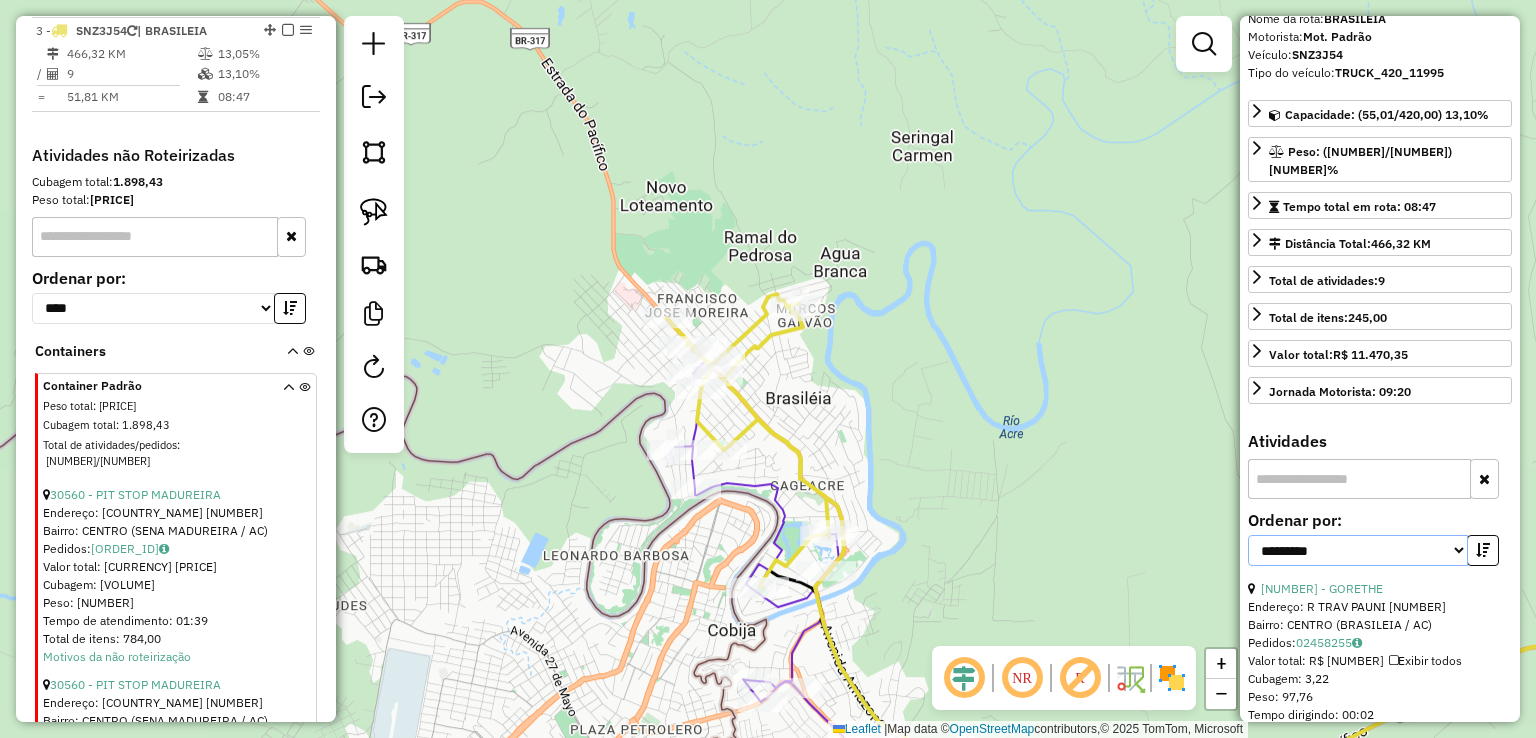 click on "**********" at bounding box center [1358, 550] 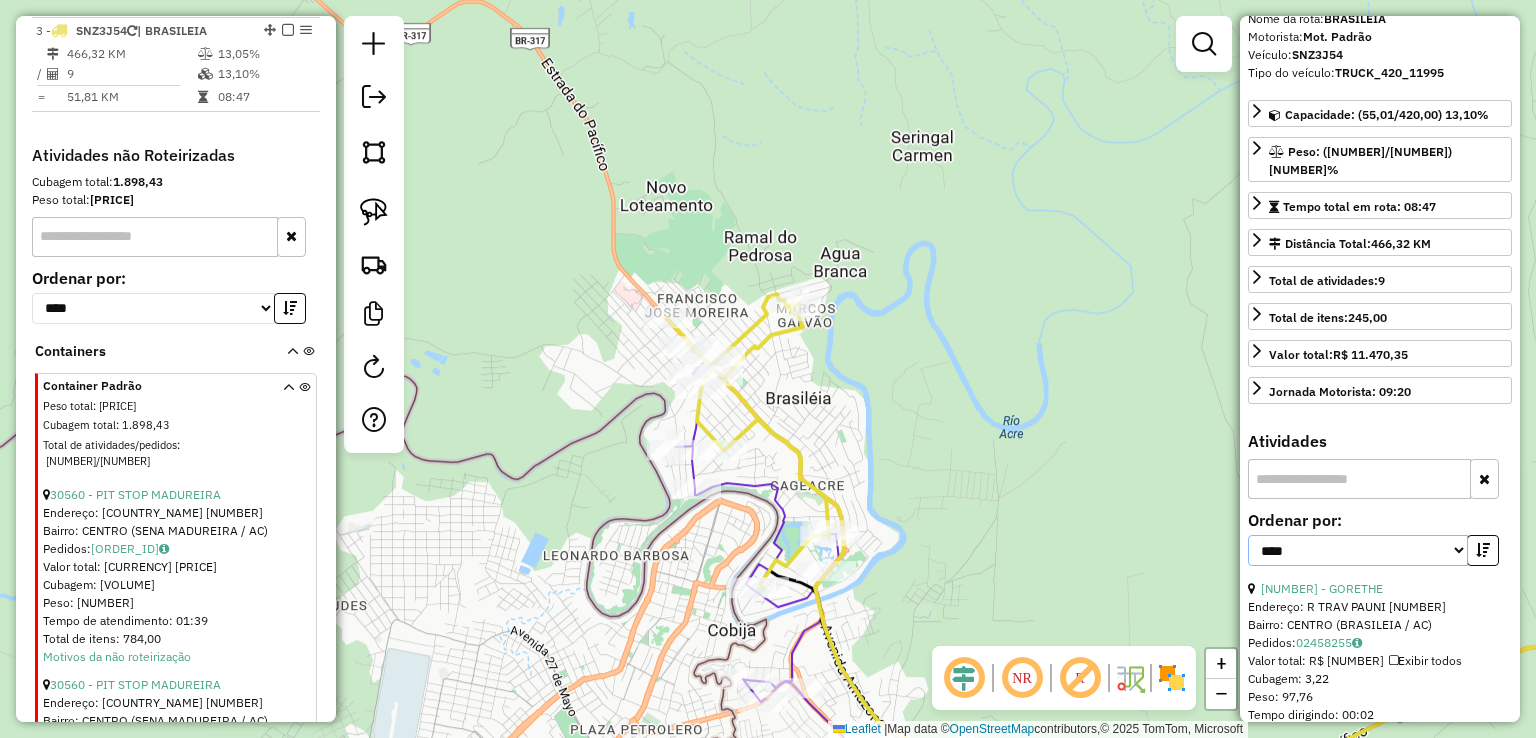 click on "**********" at bounding box center (1358, 550) 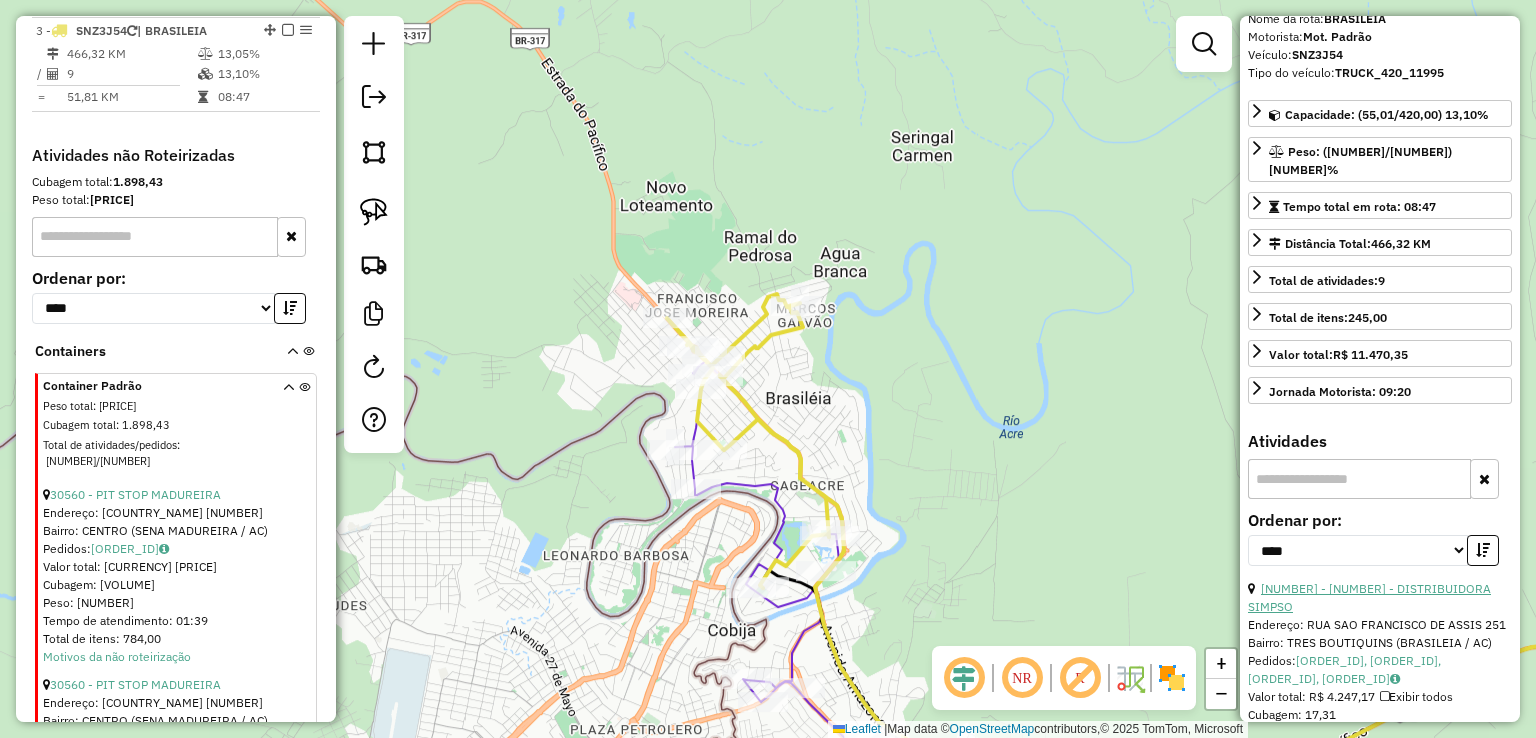click on "5 - 40269 - DISTRIBUIDORA SIMPSO" at bounding box center (1369, 597) 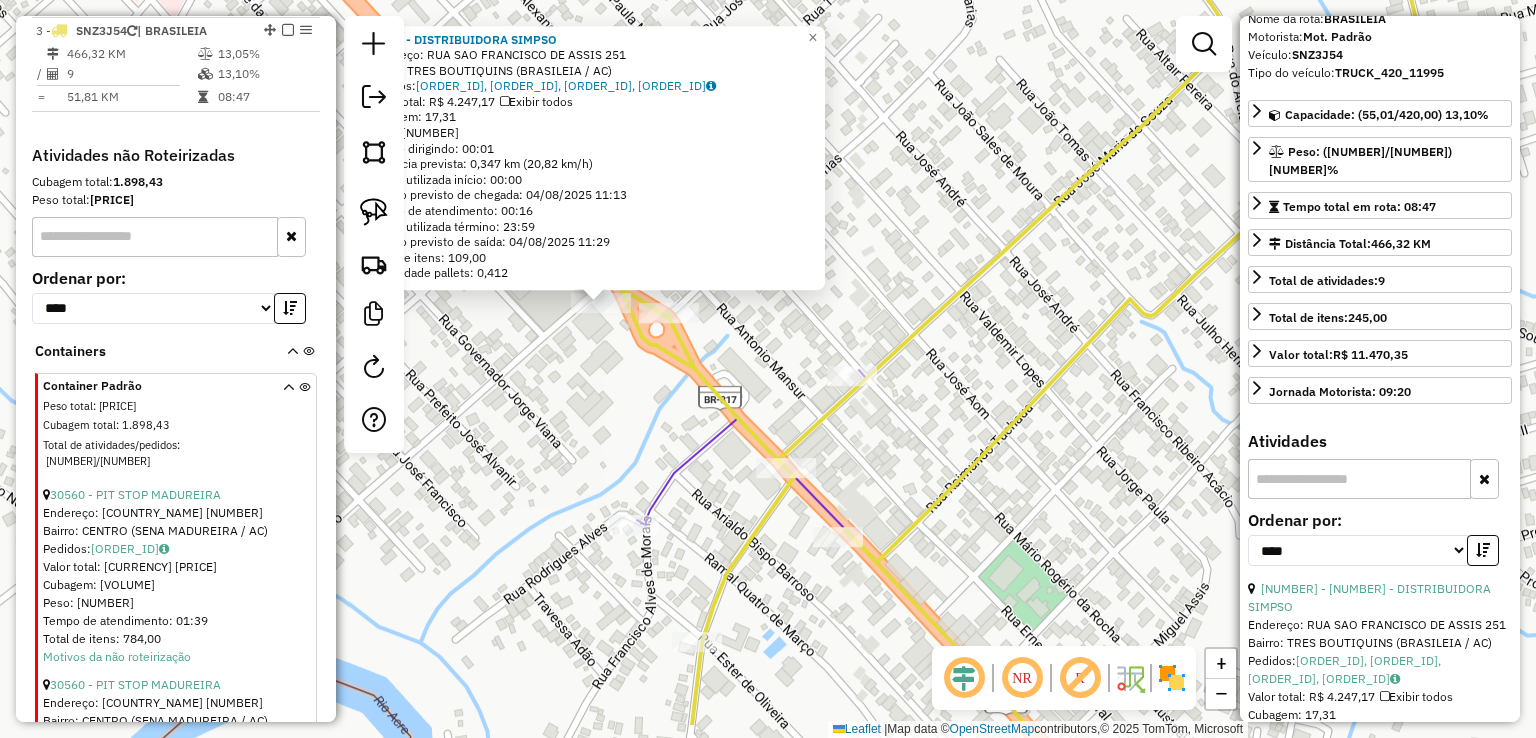 drag, startPoint x: 730, startPoint y: 473, endPoint x: 610, endPoint y: 386, distance: 148.21944 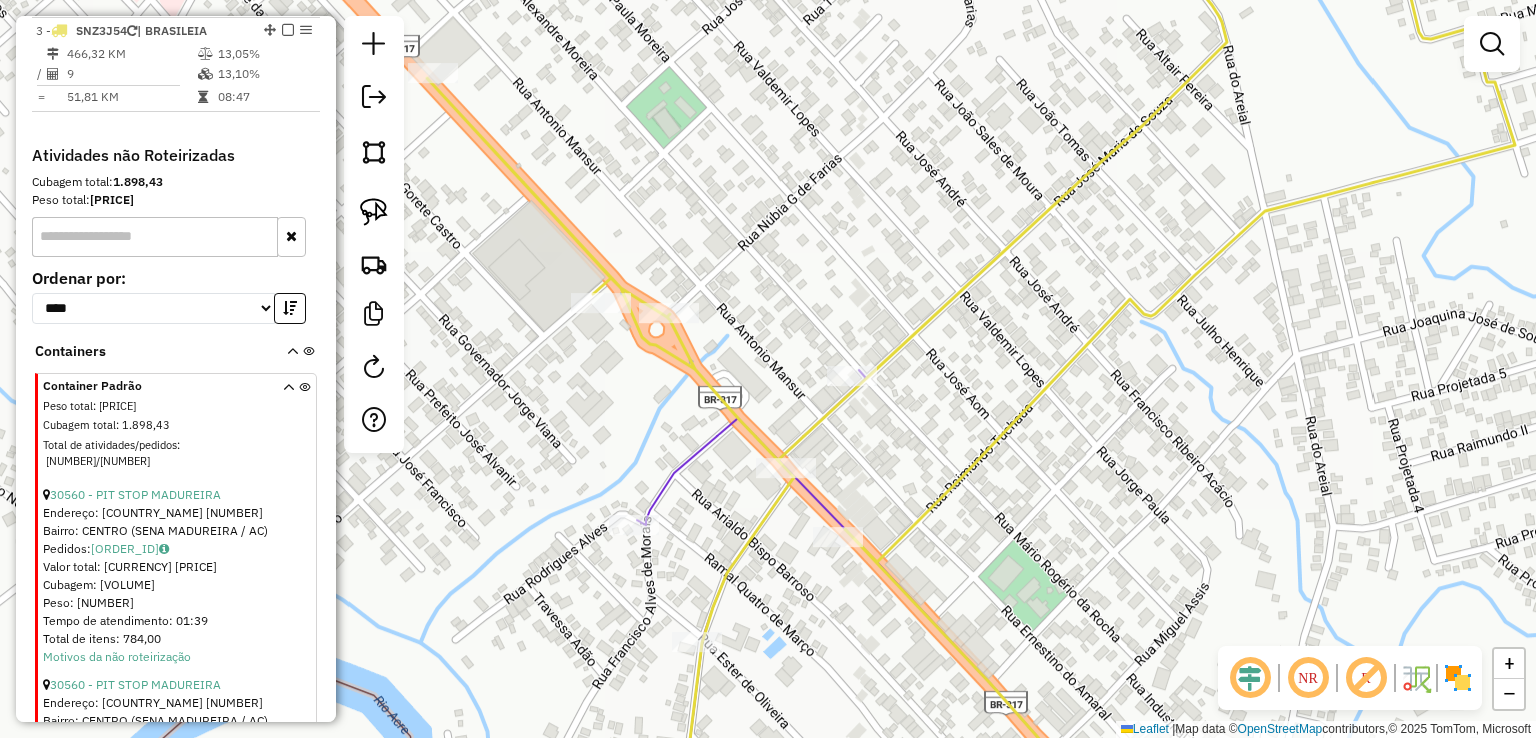 click 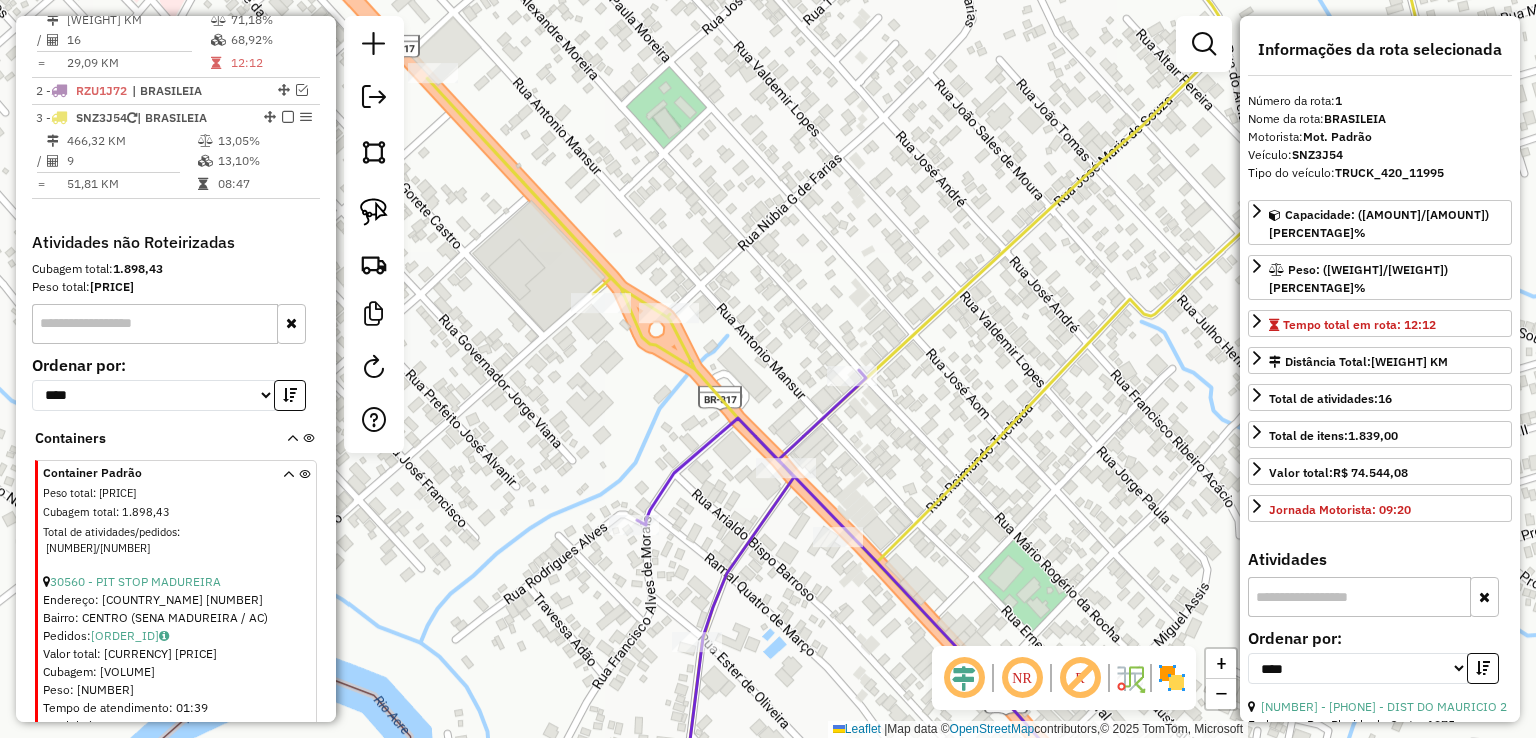 scroll, scrollTop: 748, scrollLeft: 0, axis: vertical 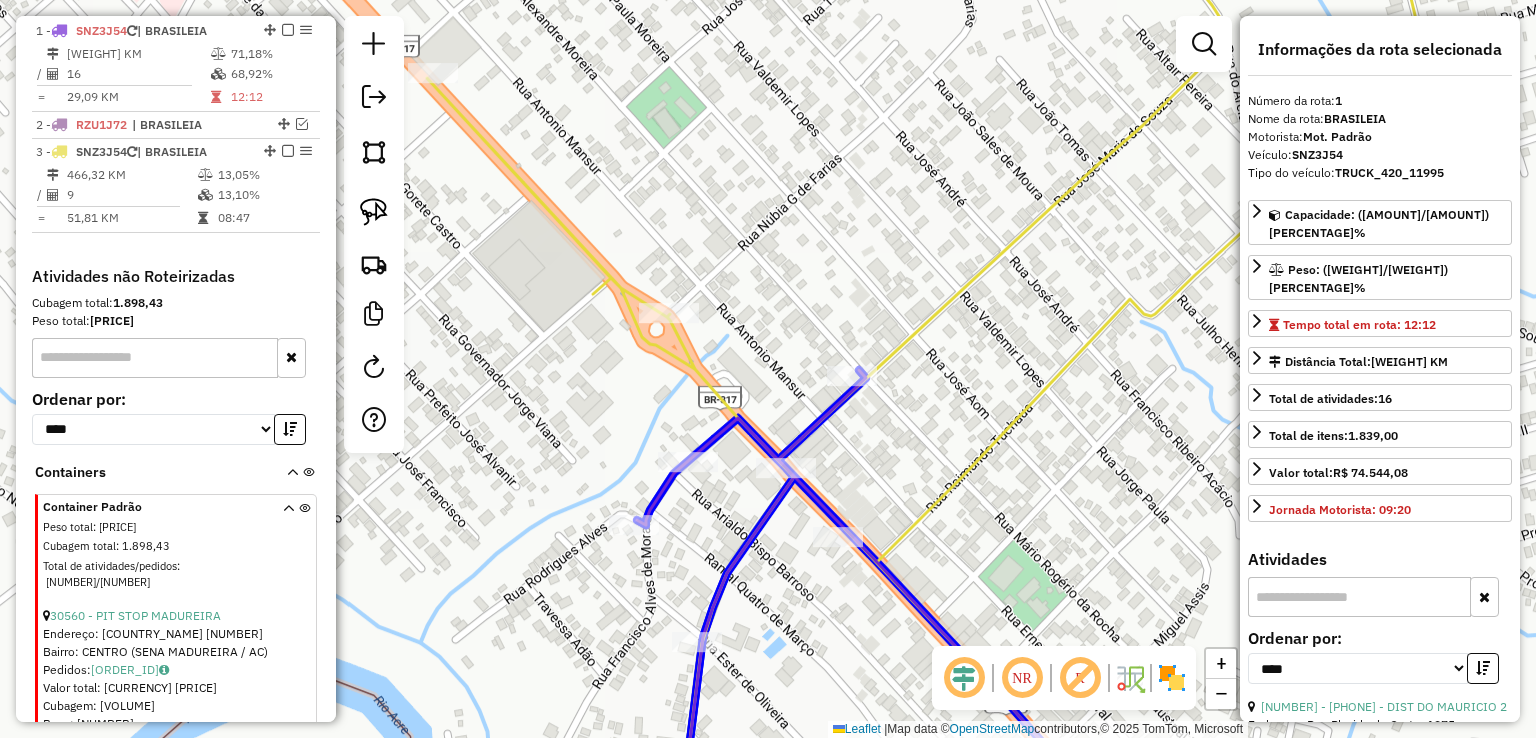 click on "Rota 3 - Placa SNZ3J54  40269 - DISTRIBUIDORA SIMPSO" 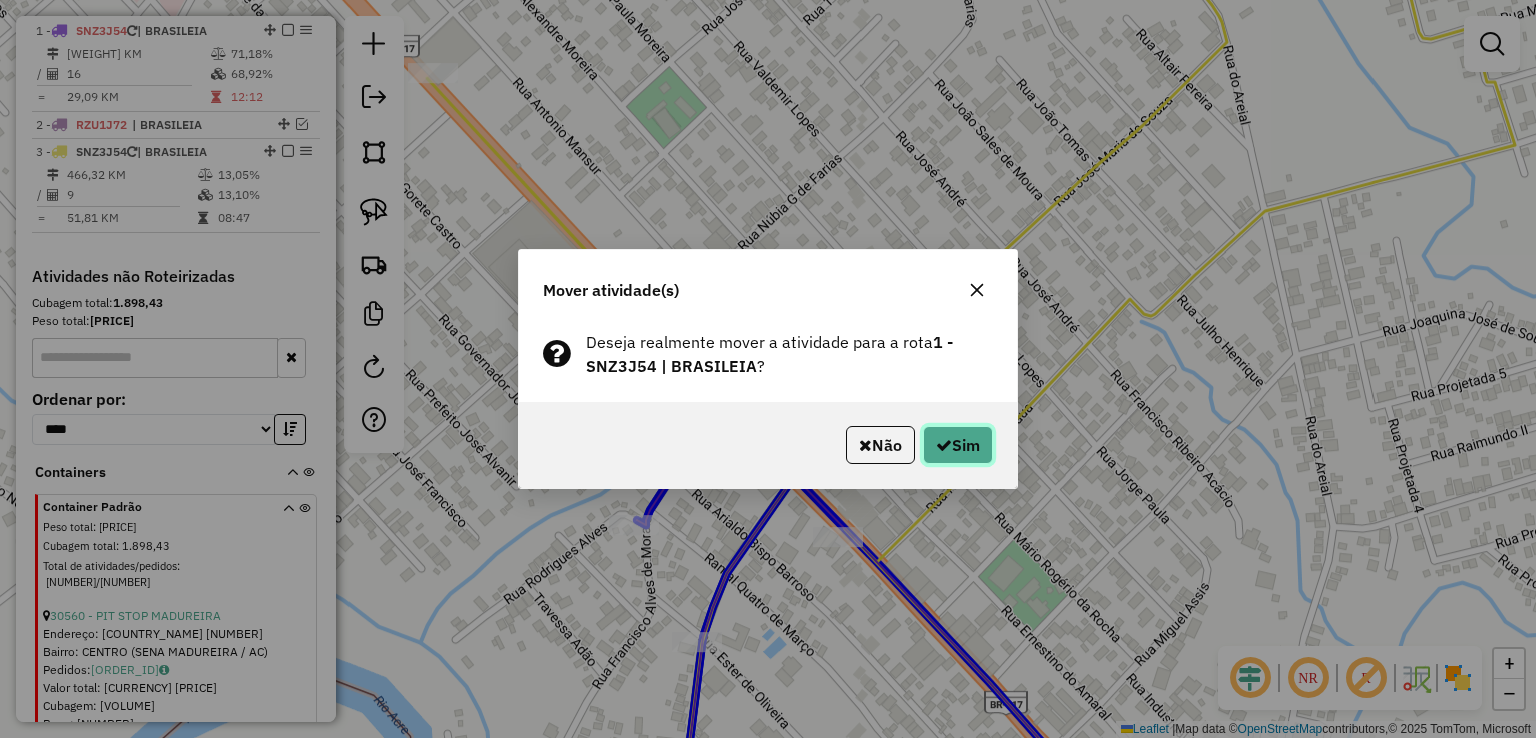 click 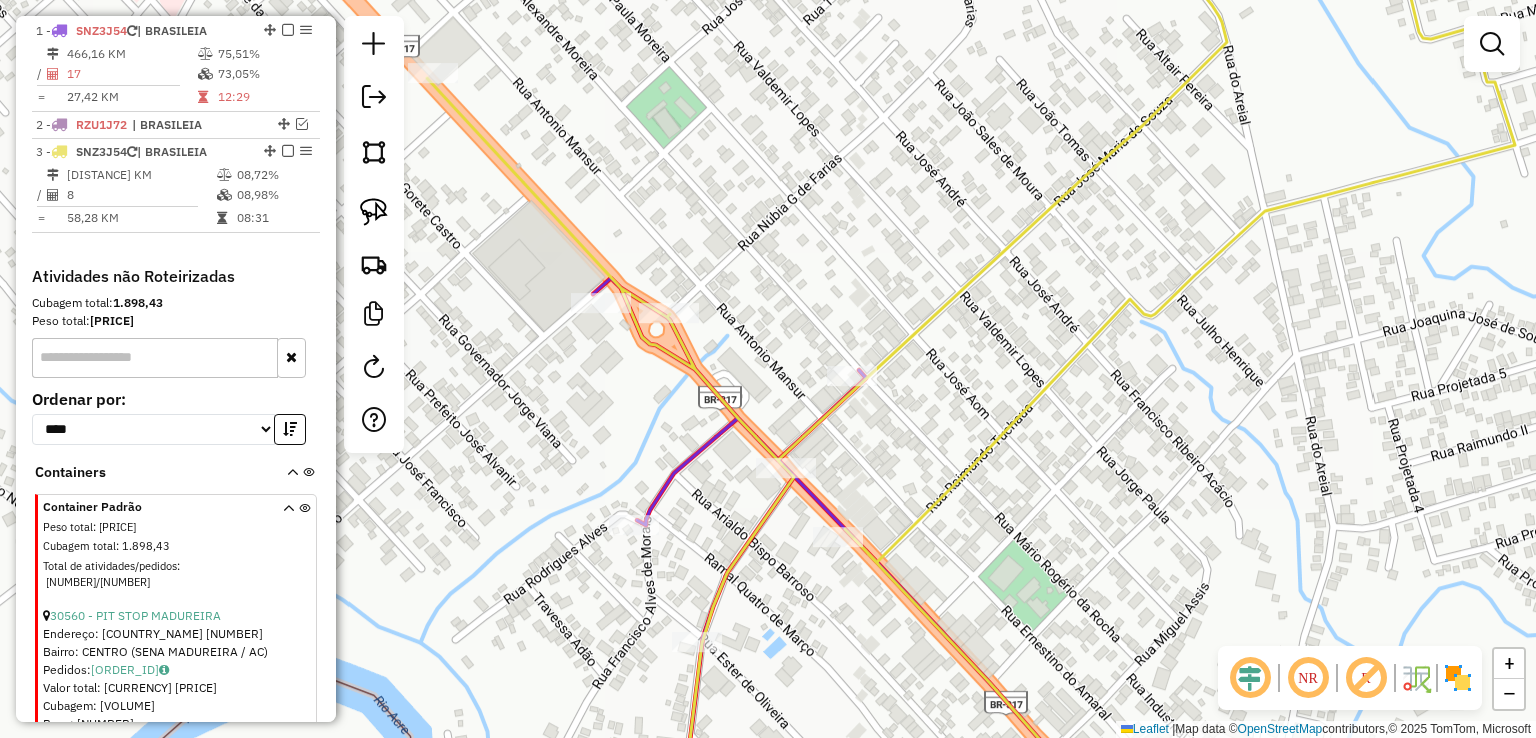 click 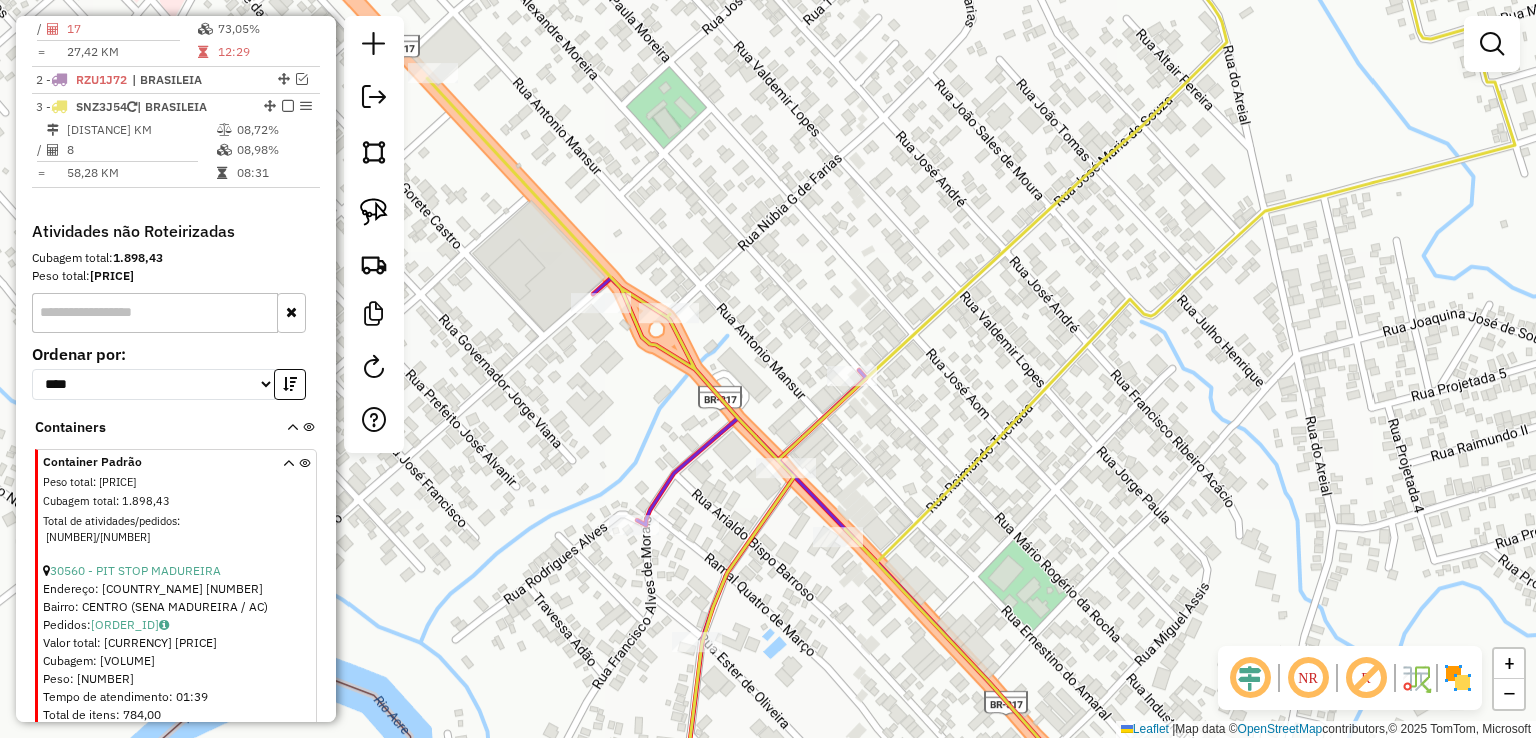 select on "*********" 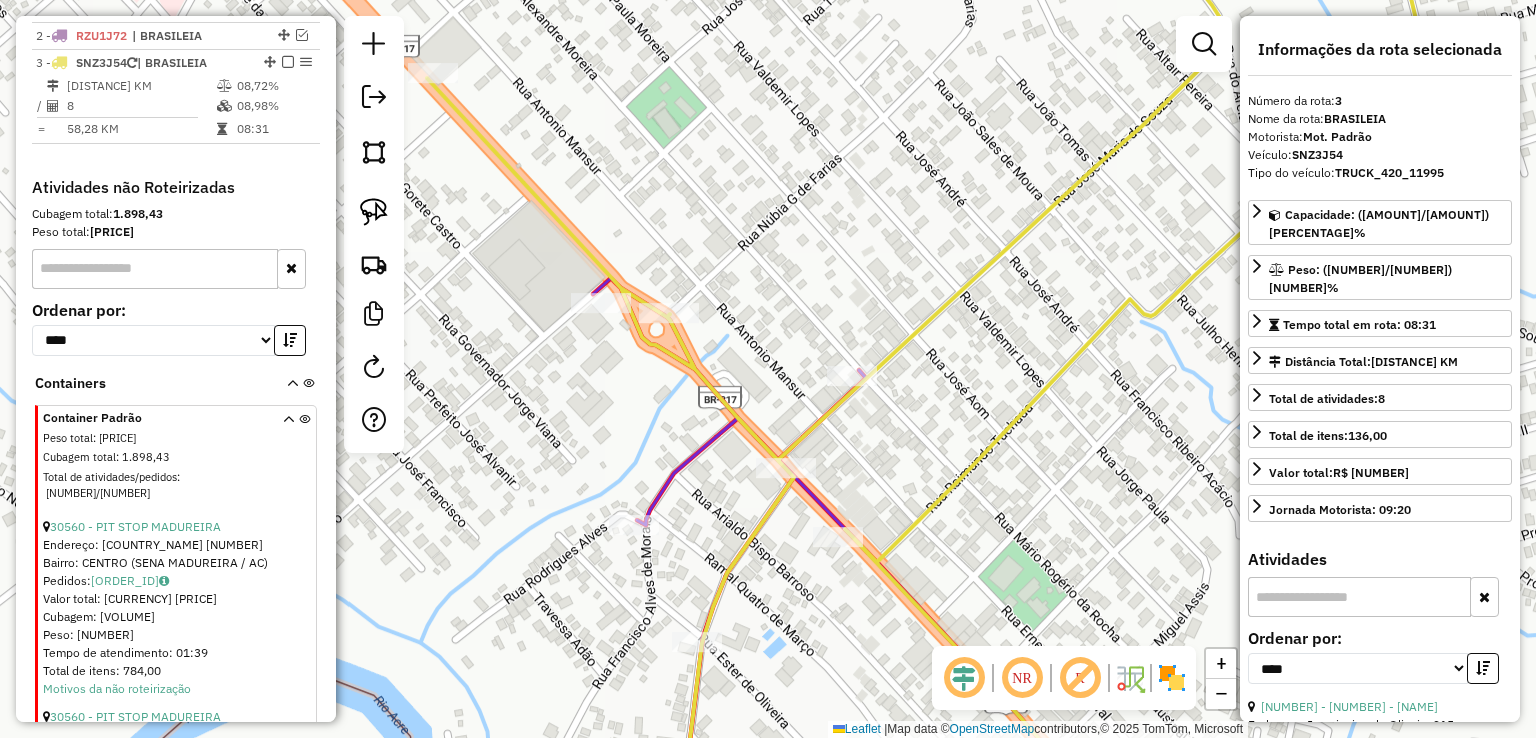 scroll, scrollTop: 869, scrollLeft: 0, axis: vertical 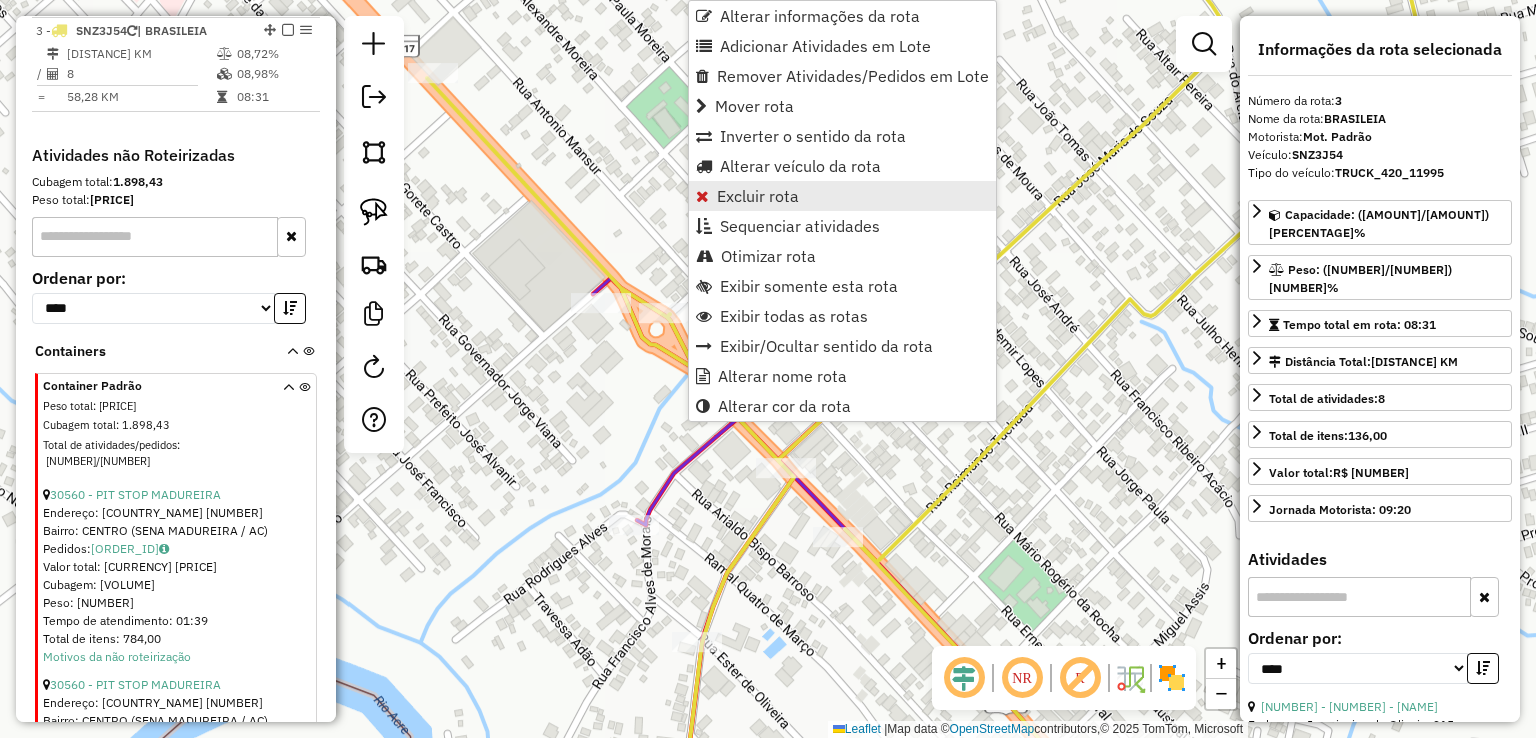 click on "Excluir rota" at bounding box center (842, 196) 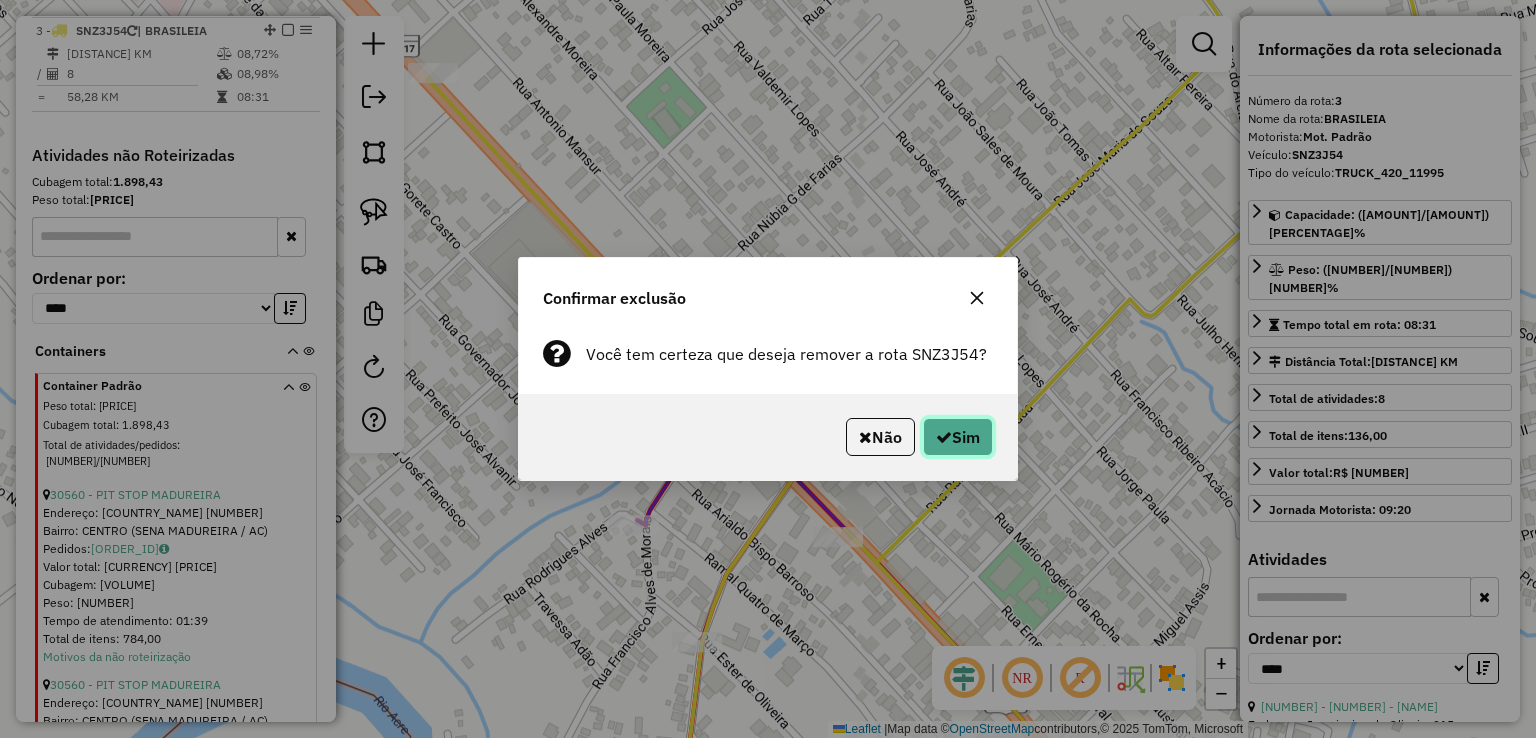 click on "Sim" 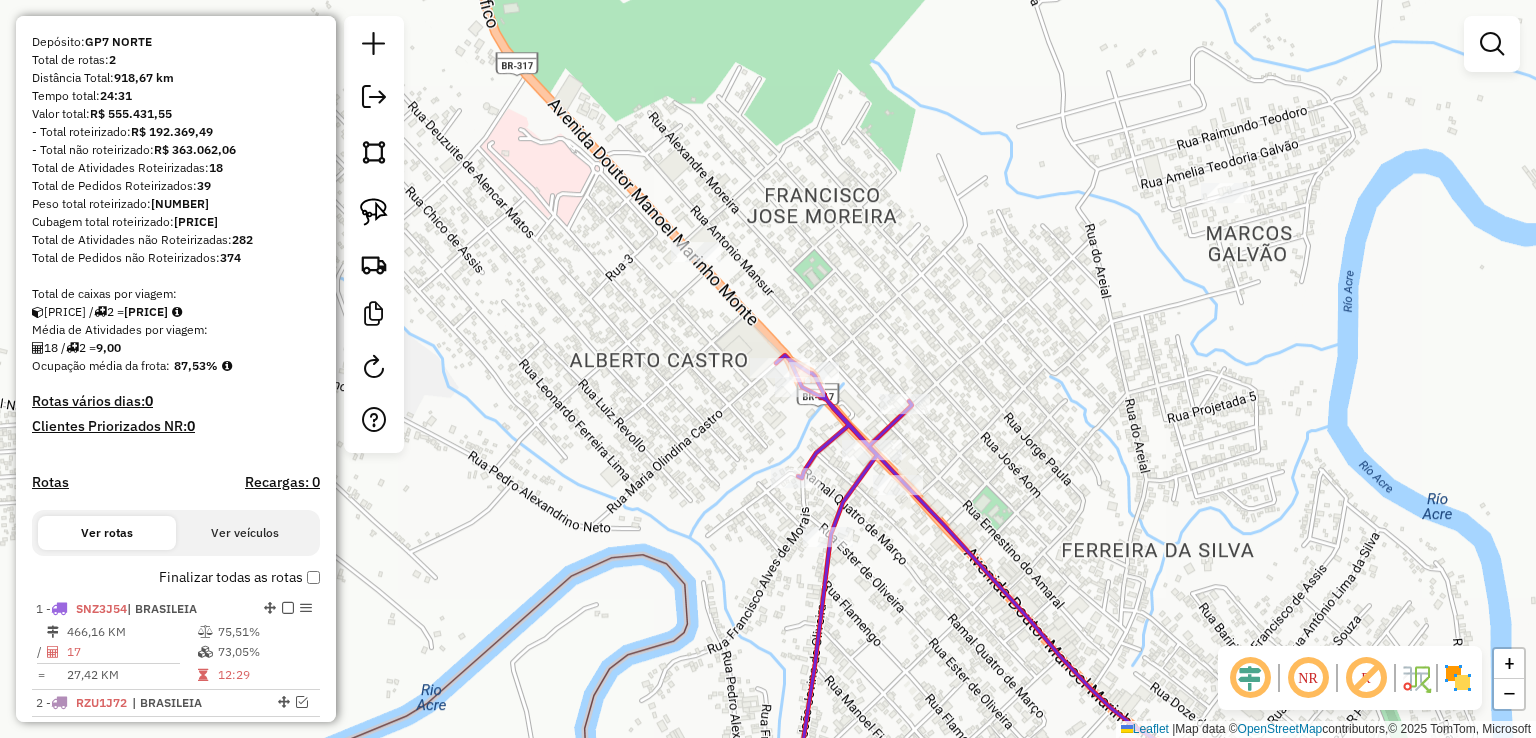 scroll, scrollTop: 269, scrollLeft: 0, axis: vertical 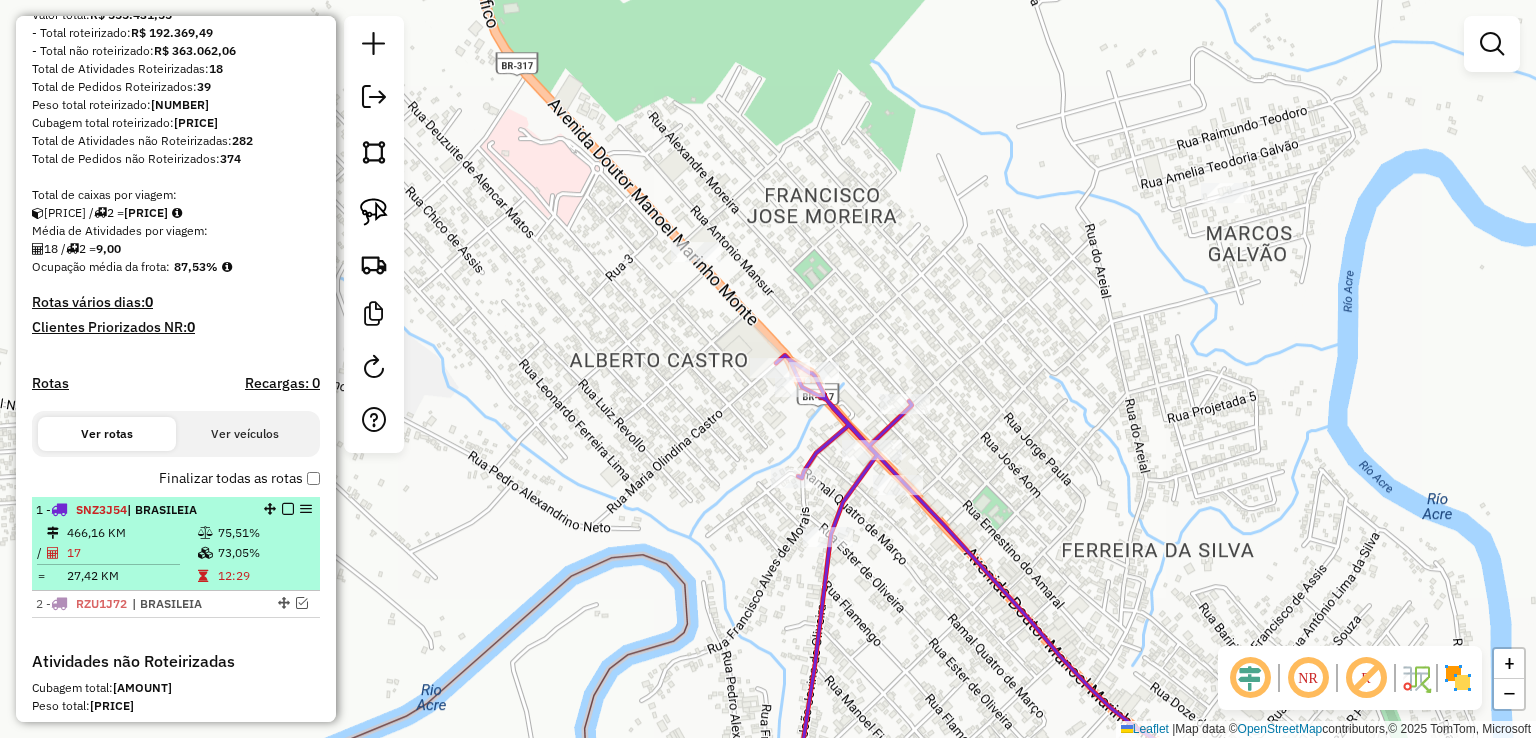 click at bounding box center [288, 509] 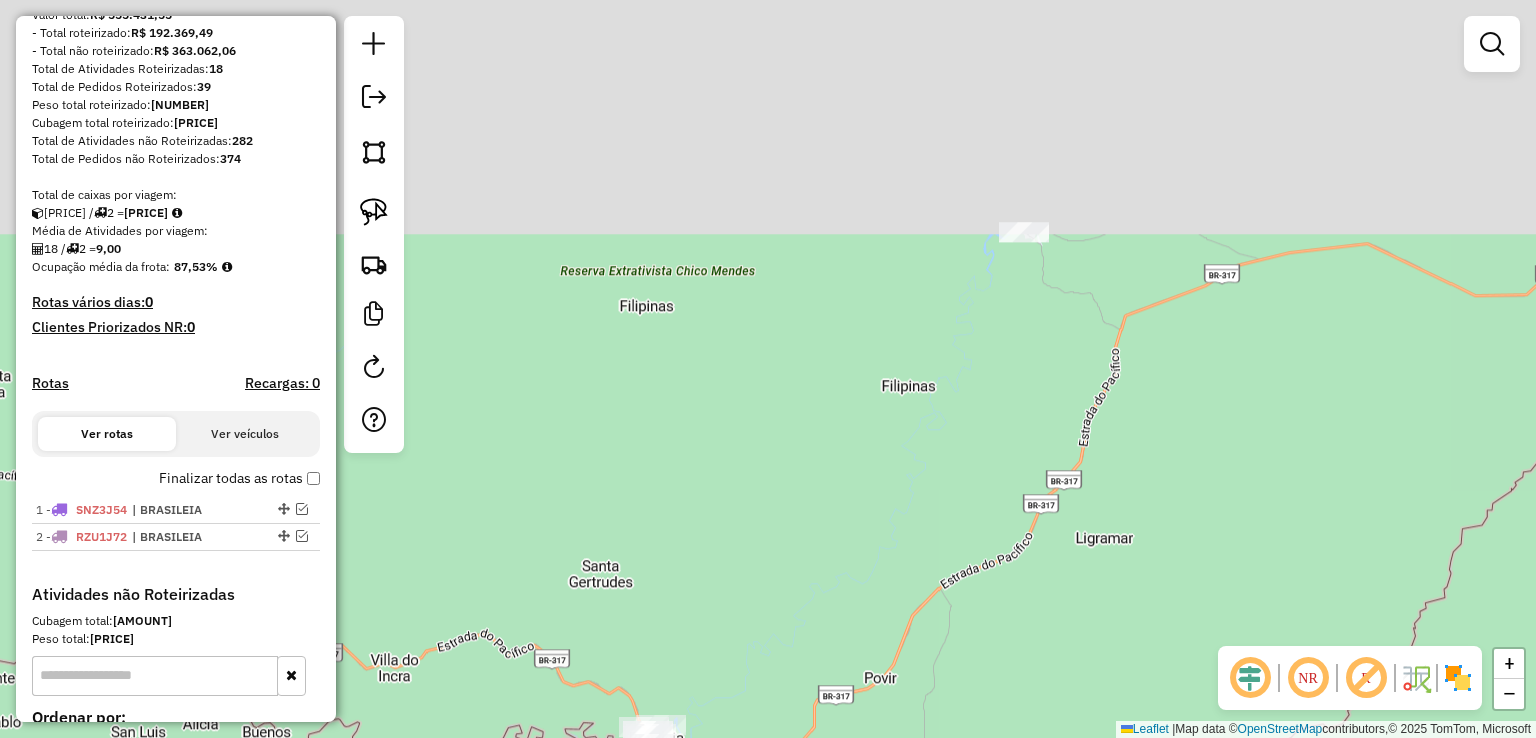 drag, startPoint x: 814, startPoint y: 425, endPoint x: 752, endPoint y: 733, distance: 314.17828 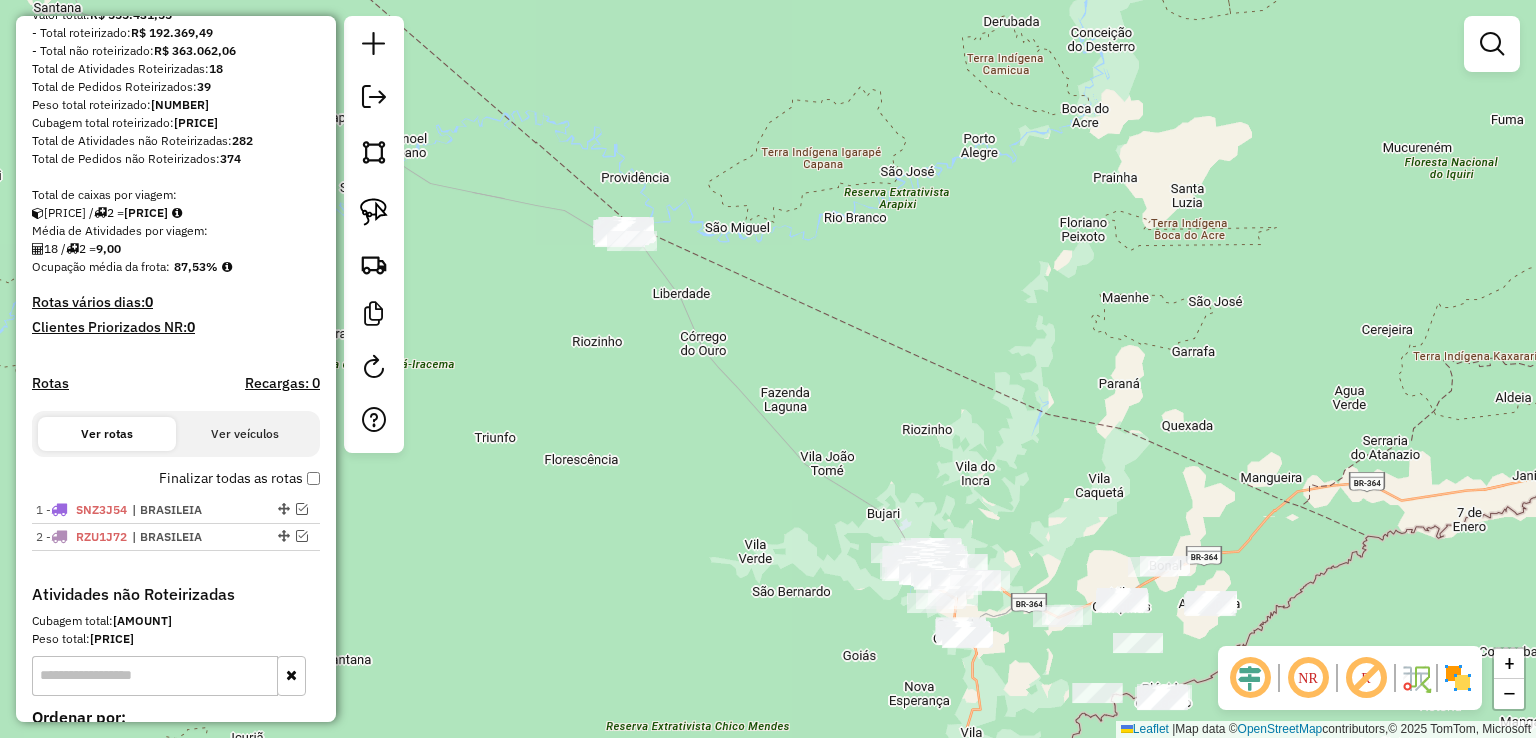 drag, startPoint x: 654, startPoint y: 247, endPoint x: 780, endPoint y: 653, distance: 425.10233 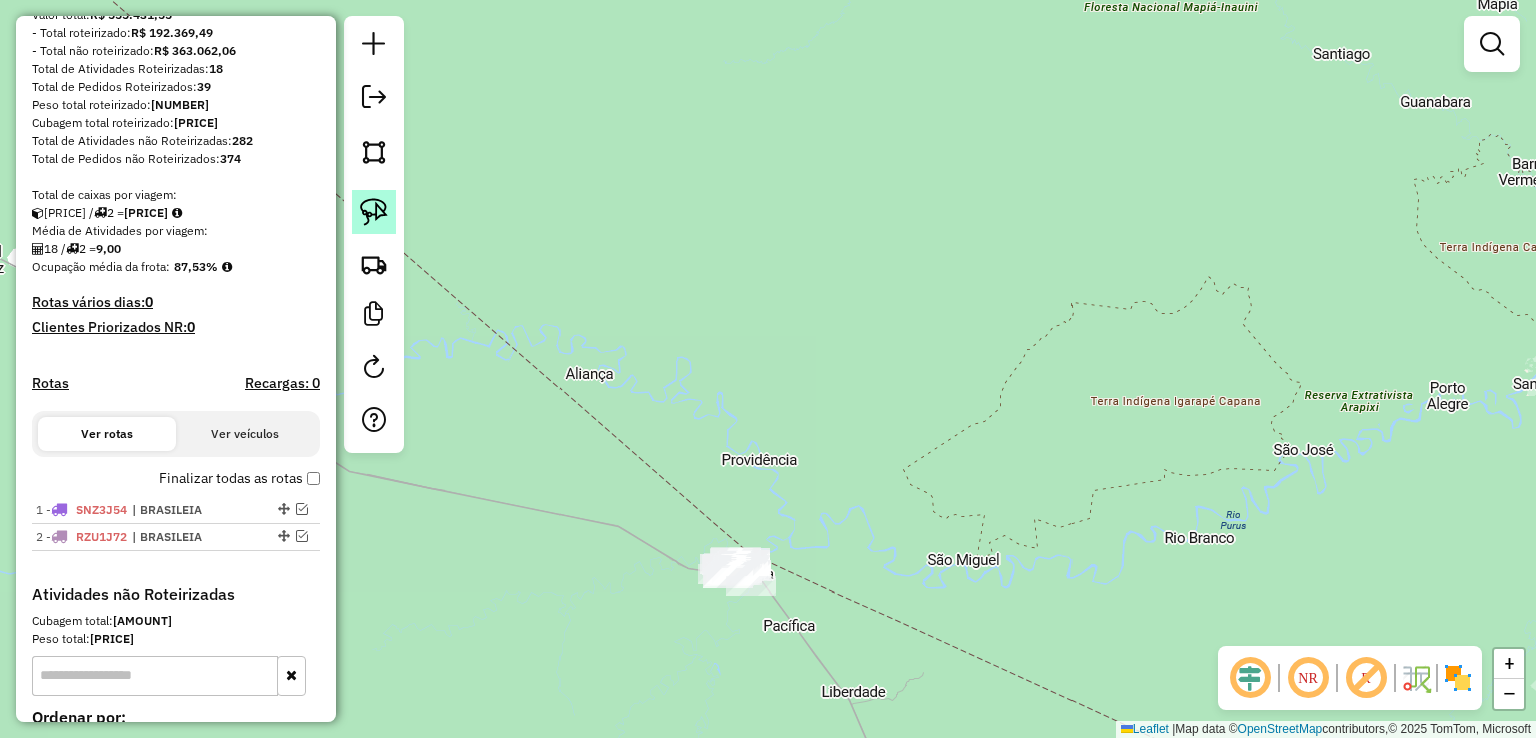 click 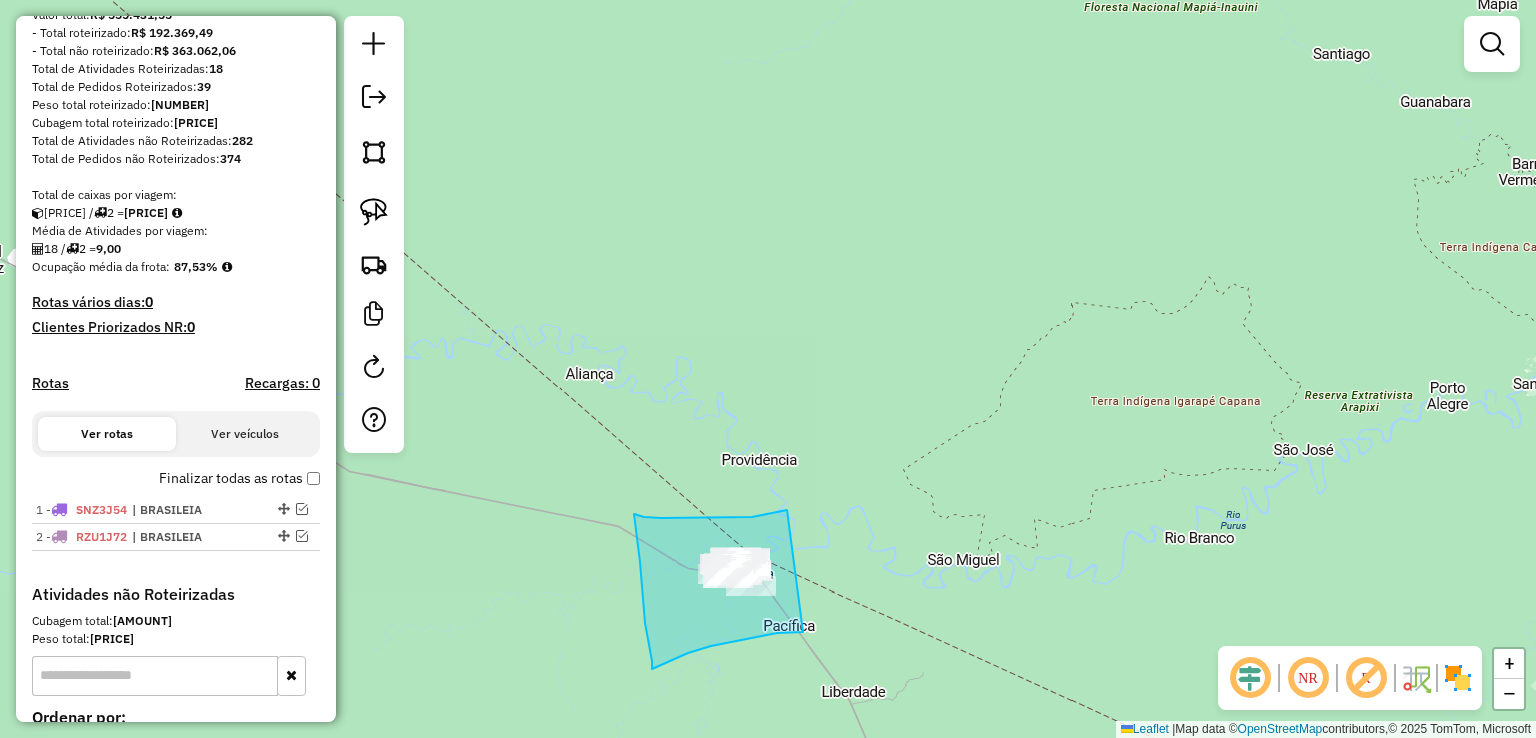 drag, startPoint x: 787, startPoint y: 510, endPoint x: 803, endPoint y: 632, distance: 123.04471 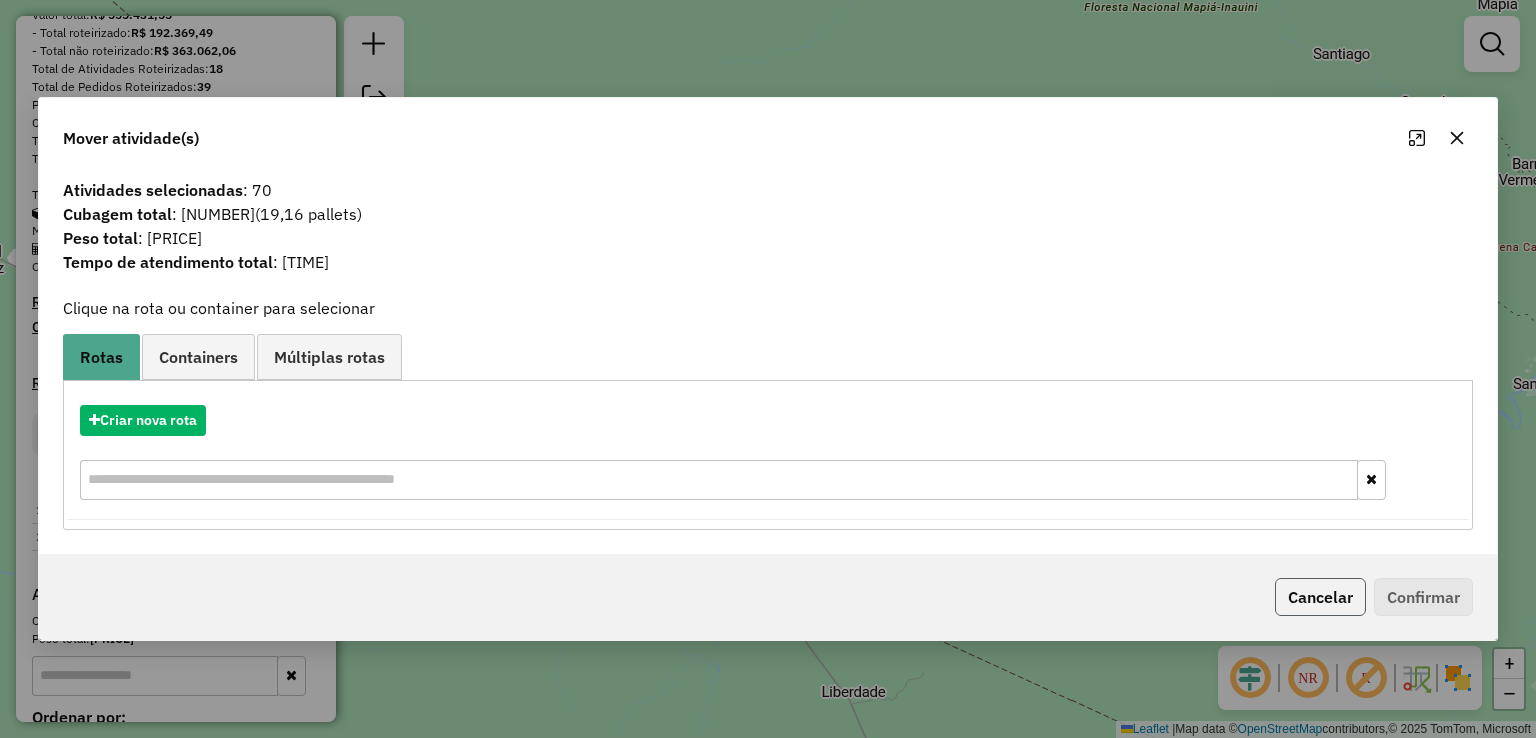 click on "Cancelar" 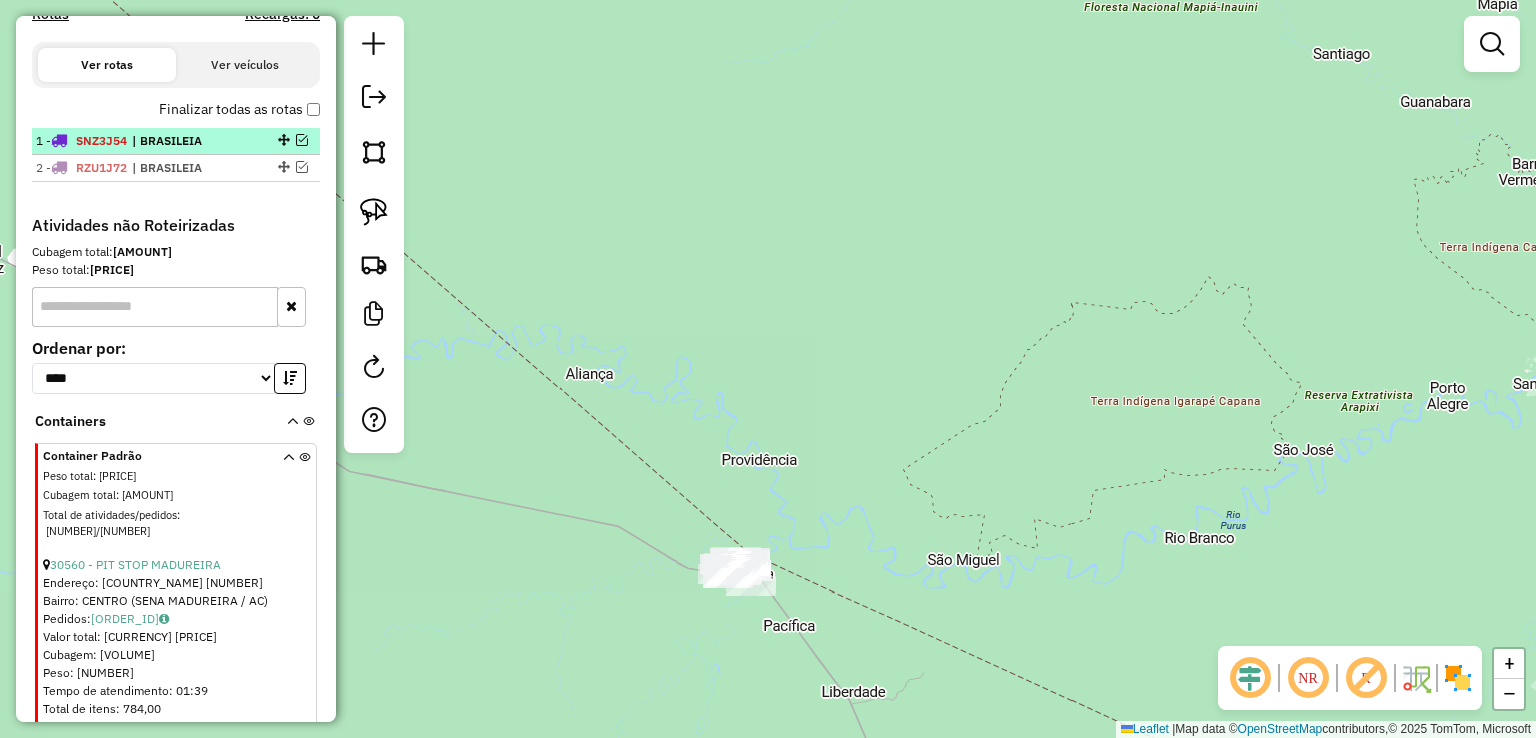 scroll, scrollTop: 669, scrollLeft: 0, axis: vertical 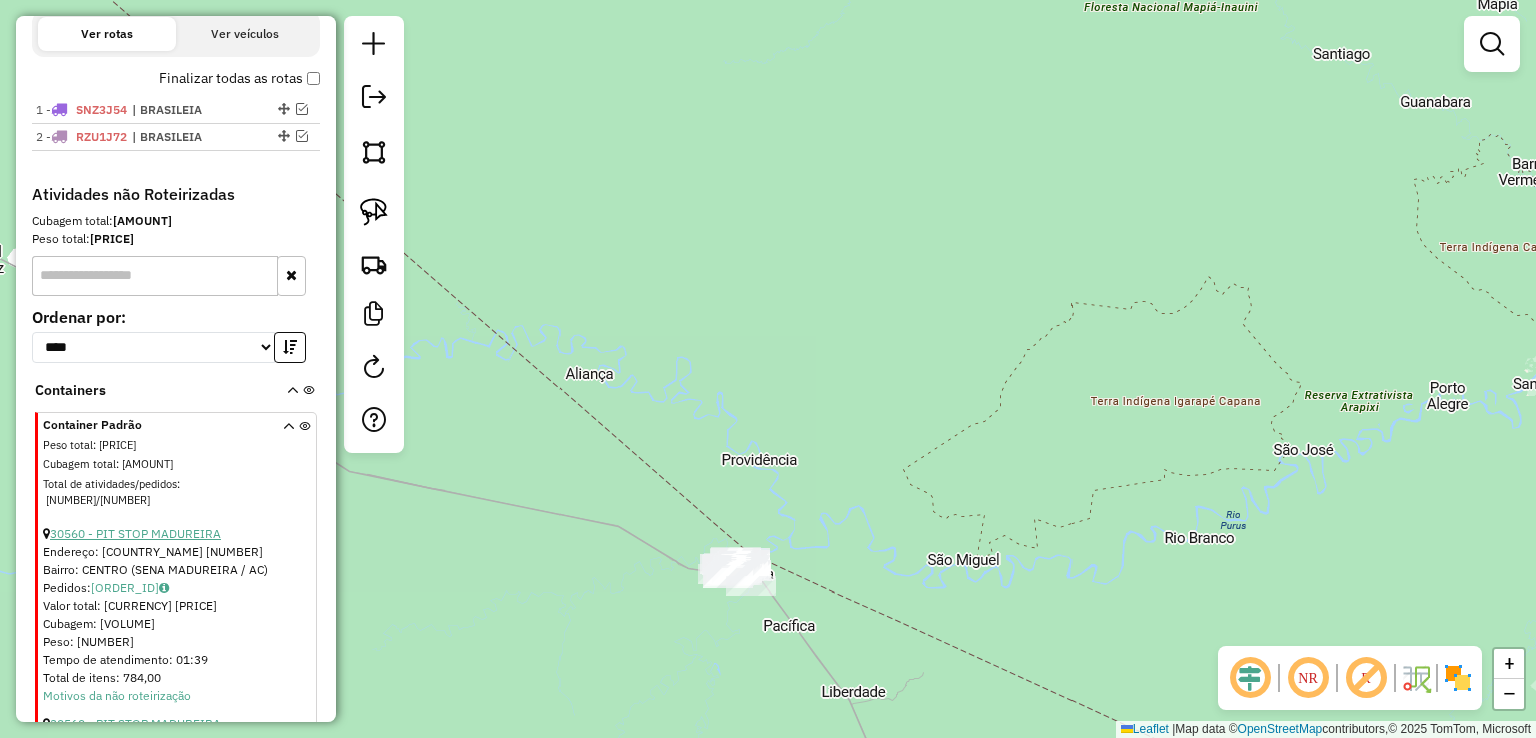 click on "30560 - PIT STOP MADUREIRA" at bounding box center (135, 533) 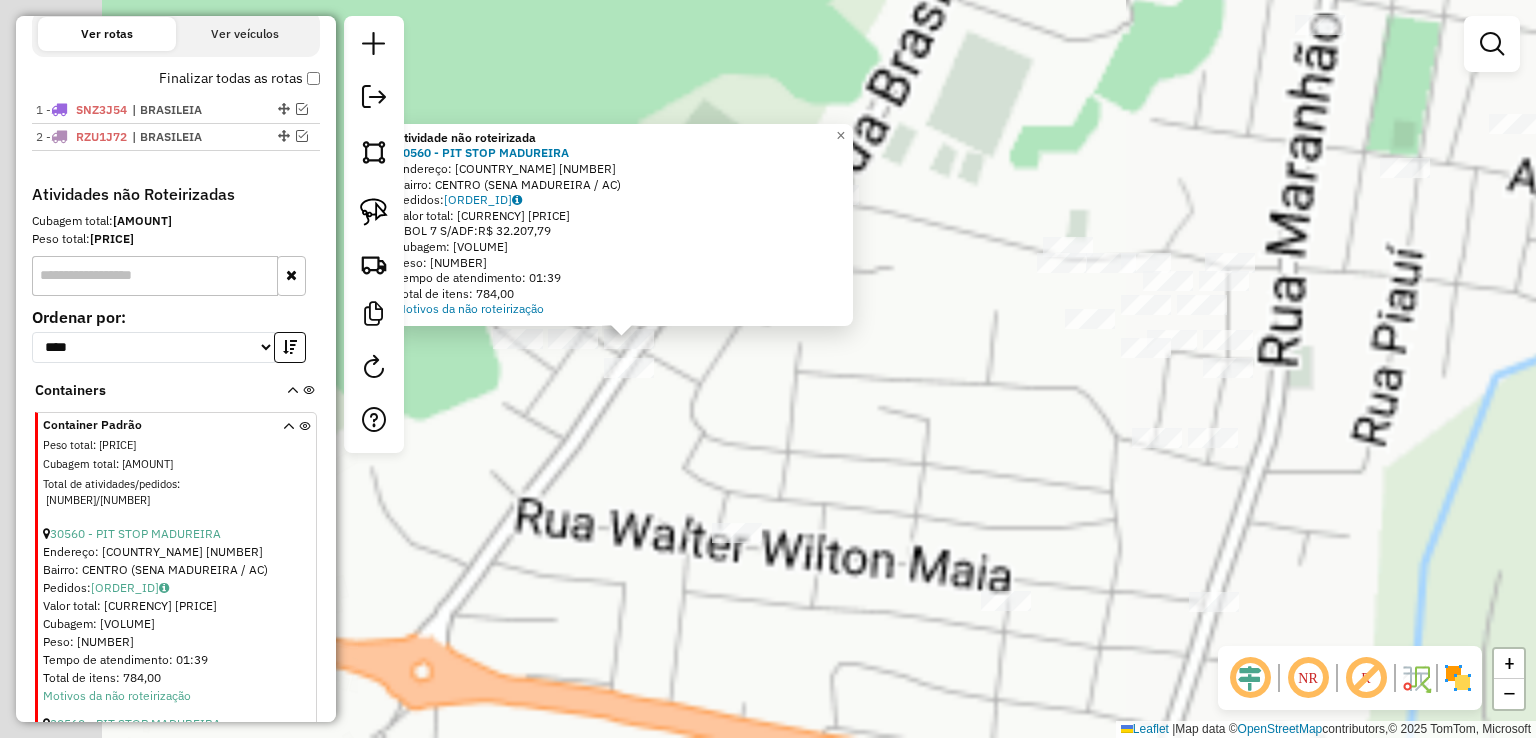 drag, startPoint x: 638, startPoint y: 321, endPoint x: 831, endPoint y: 426, distance: 219.71346 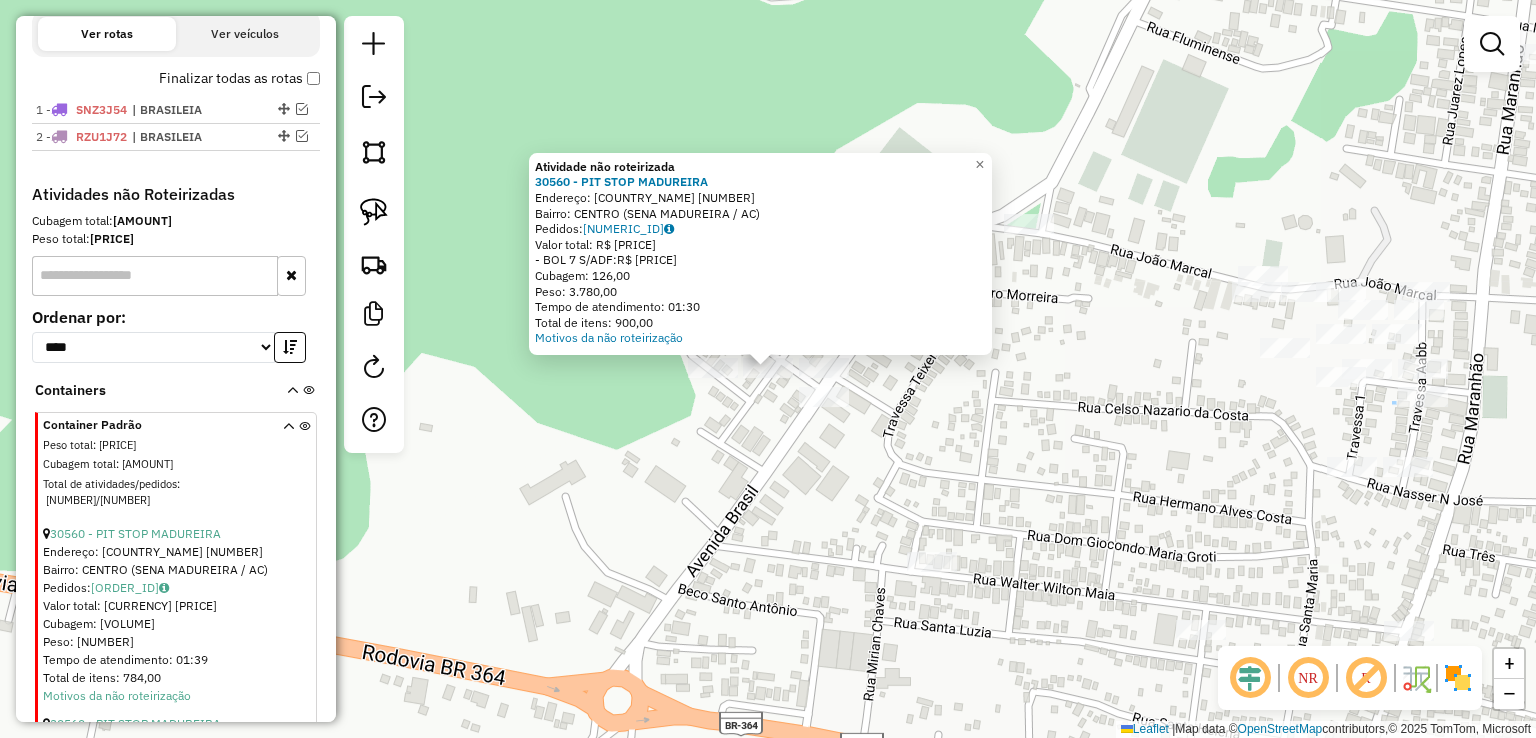 click 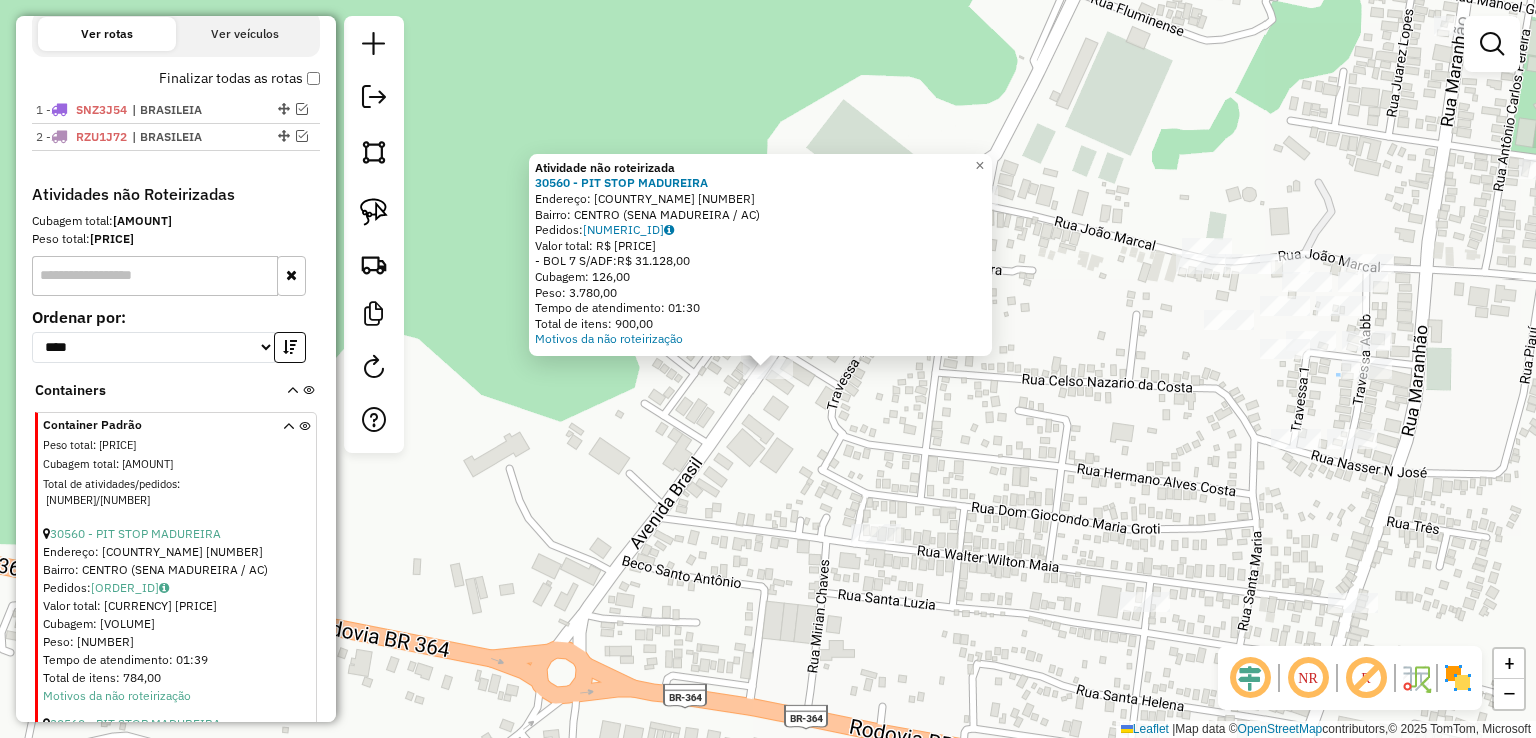 click on "Atividade não roteirizada 30560 - PIT STOP MADUREIRA  Endereço:  Brasil 263   Bairro: CENTRO (SENA MADUREIRA / AC)   Pedidos:  02458565   Valor total: R$ 31.128,00   - BOL 7 S/ADF:  R$ 31.128,00   Cubagem: 126,00   Peso: 3.780,00   Tempo de atendimento: 01:30   Total de itens: 900,00  Motivos da não roteirização × Janela de atendimento Grade de atendimento Capacidade Transportadoras Veículos Cliente Pedidos  Rotas Selecione os dias de semana para filtrar as janelas de atendimento  Seg   Ter   Qua   Qui   Sex   Sáb   Dom  Informe o período da janela de atendimento: De: Até:  Filtrar exatamente a janela do cliente  Considerar janela de atendimento padrão  Selecione os dias de semana para filtrar as grades de atendimento  Seg   Ter   Qua   Qui   Sex   Sáb   Dom   Considerar clientes sem dia de atendimento cadastrado  Clientes fora do dia de atendimento selecionado Filtrar as atividades entre os valores definidos abaixo:  Peso mínimo:   Peso máximo:   Cubagem mínima:   Cubagem máxima:   De:   De:" 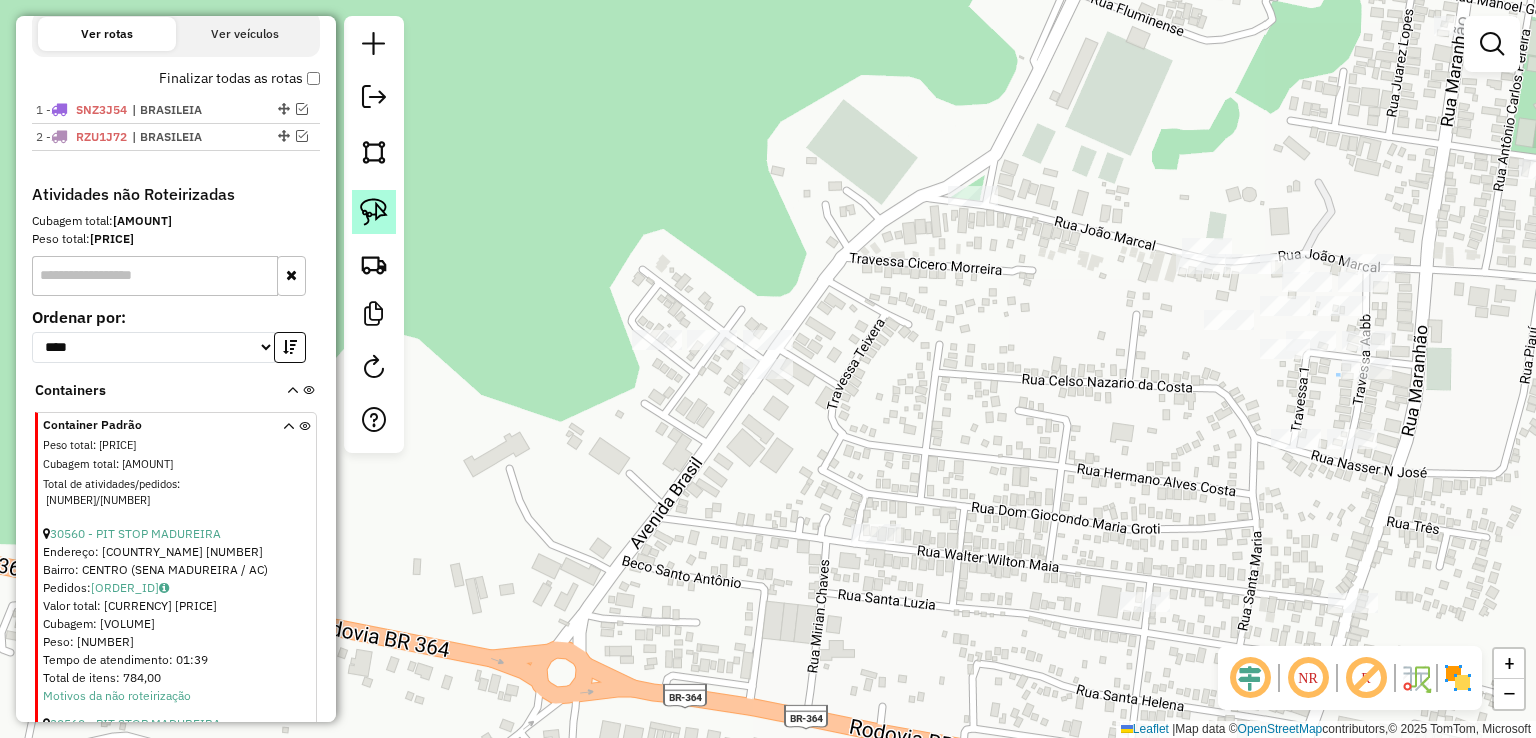 click 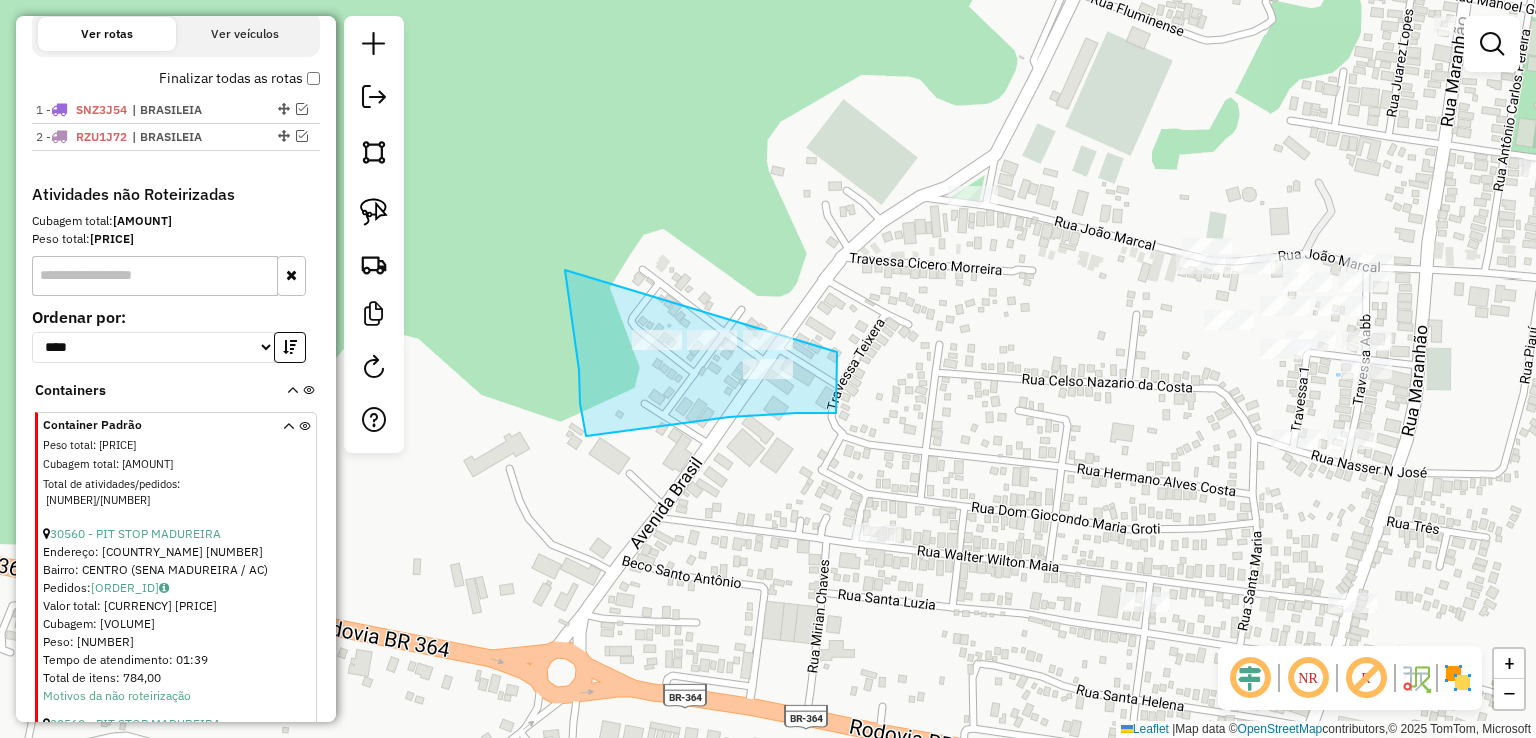 drag, startPoint x: 565, startPoint y: 270, endPoint x: 833, endPoint y: 289, distance: 268.67267 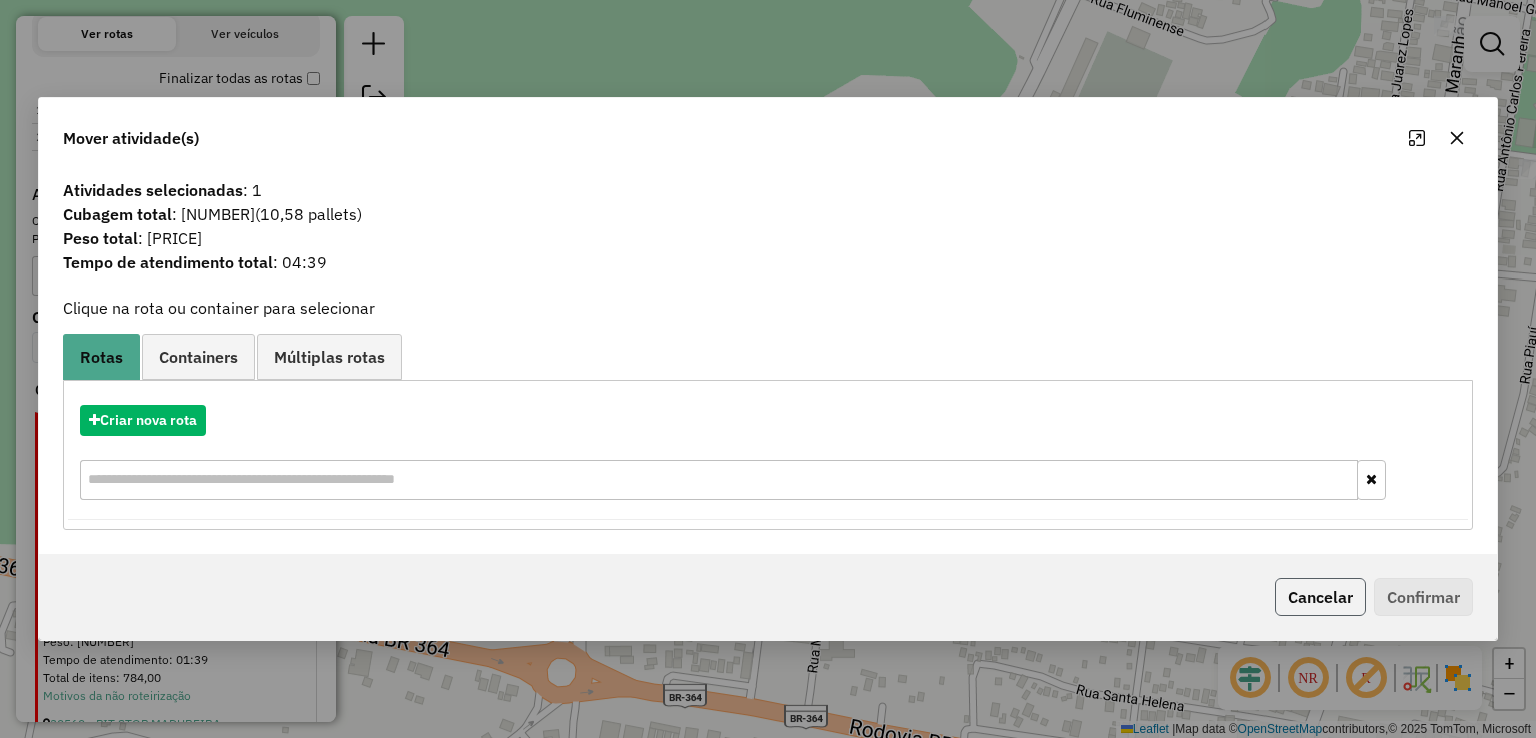 click on "Cancelar" 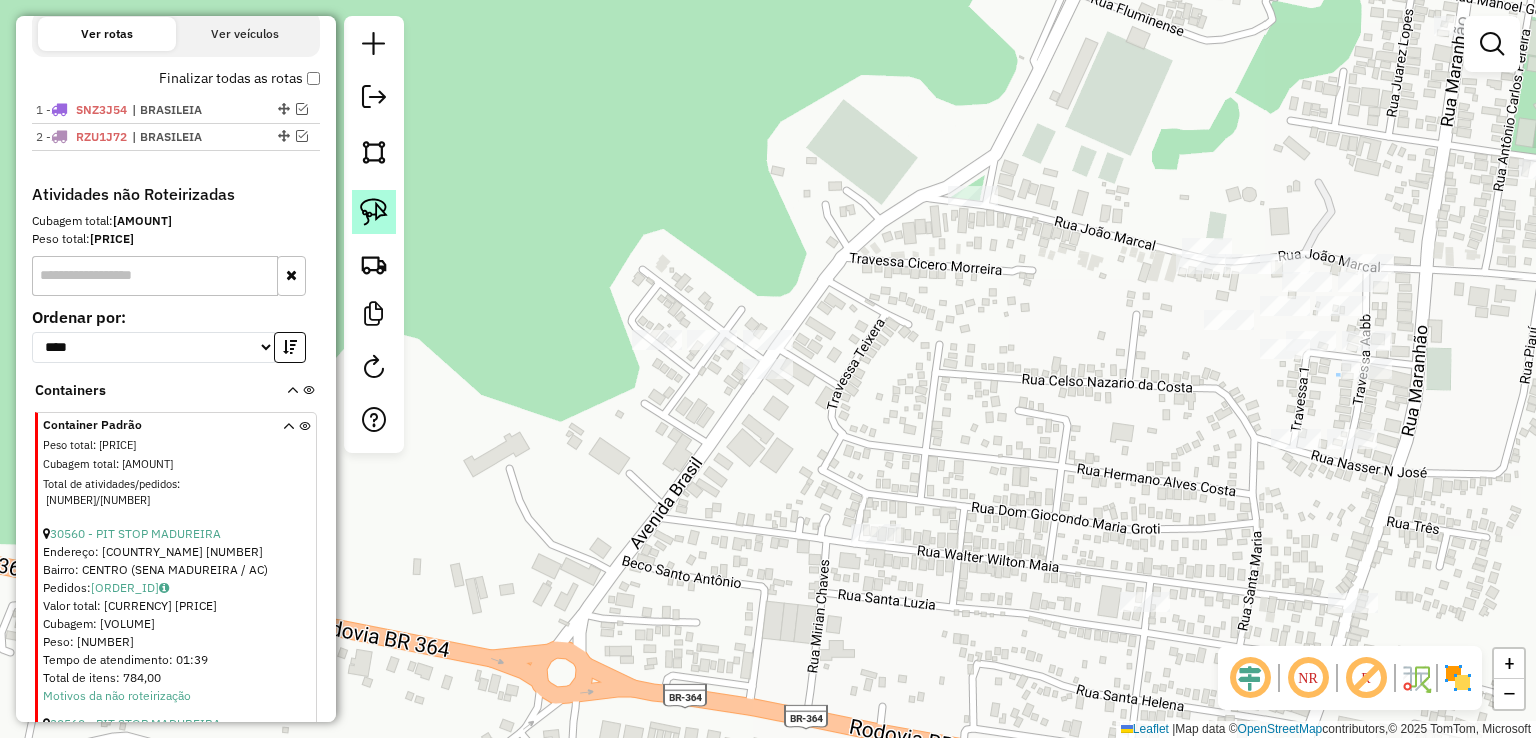 click 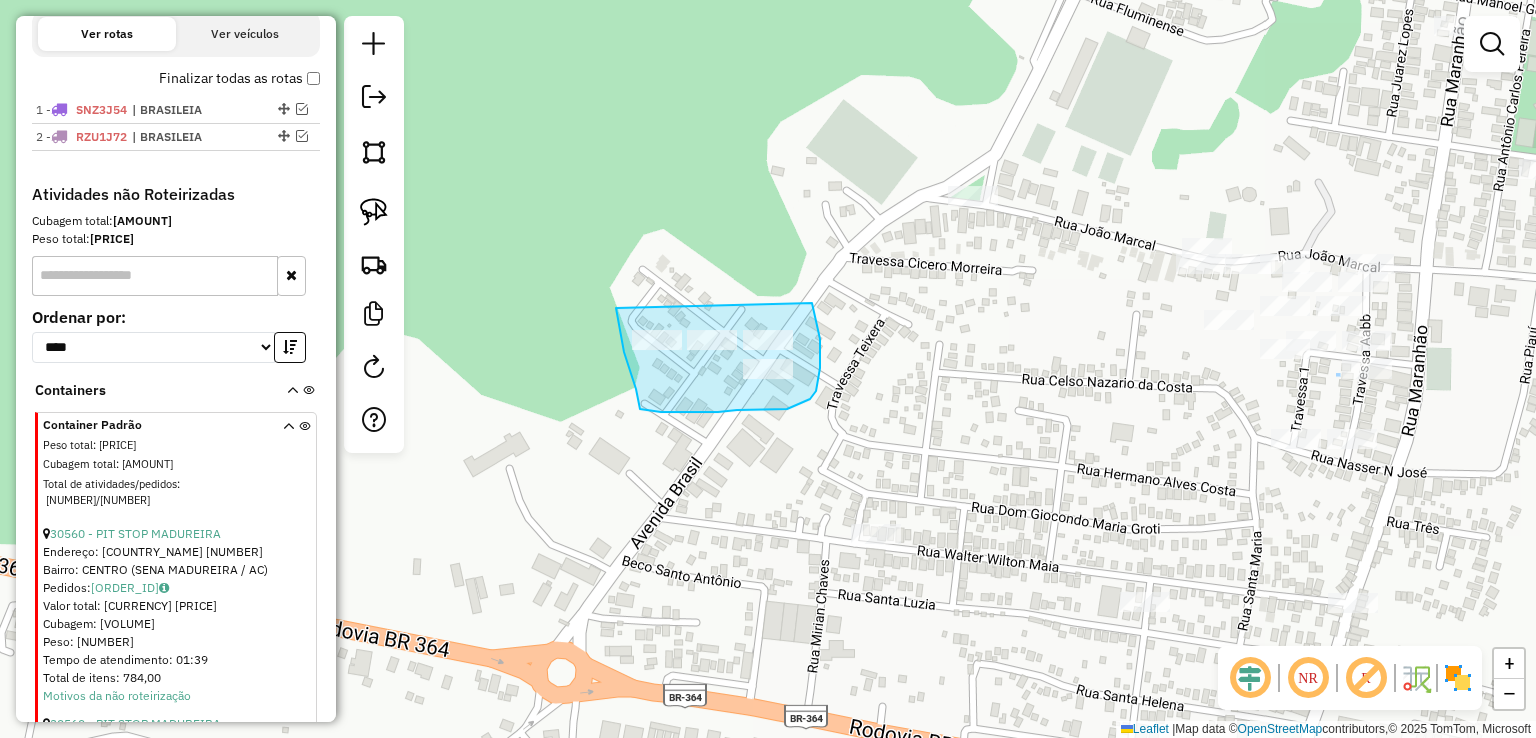 drag, startPoint x: 638, startPoint y: 403, endPoint x: 812, endPoint y: 303, distance: 200.68881 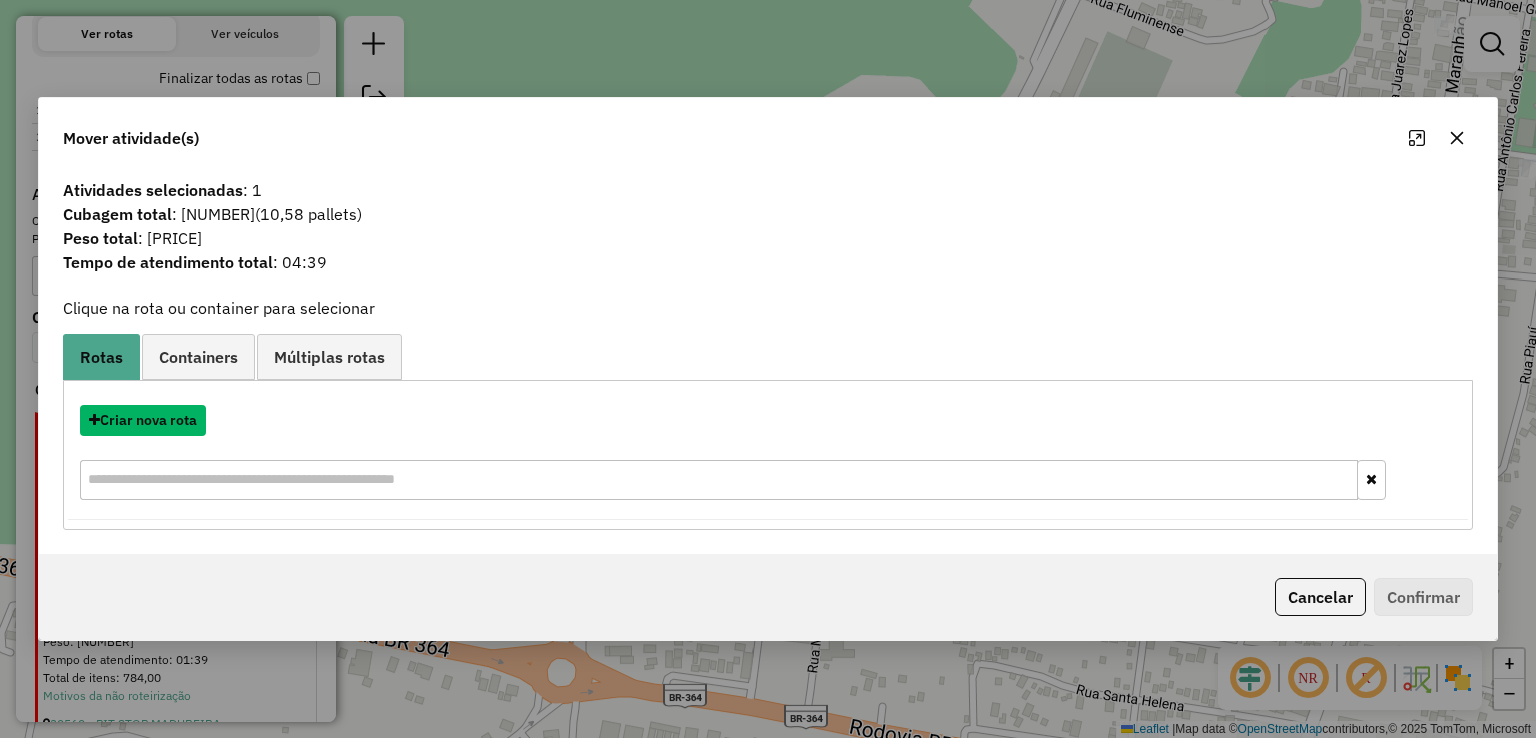 click on "Criar nova rota" at bounding box center (143, 420) 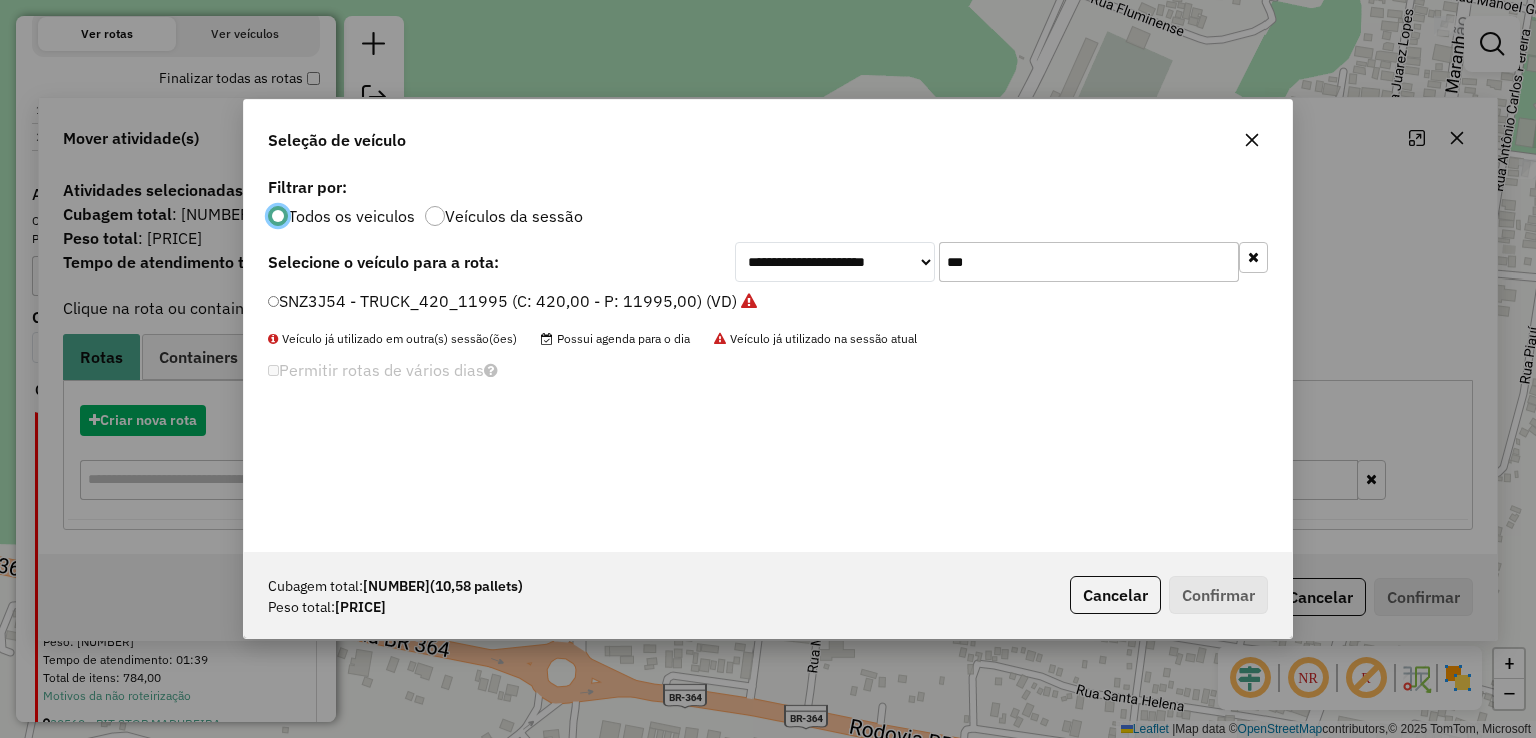 scroll, scrollTop: 10, scrollLeft: 6, axis: both 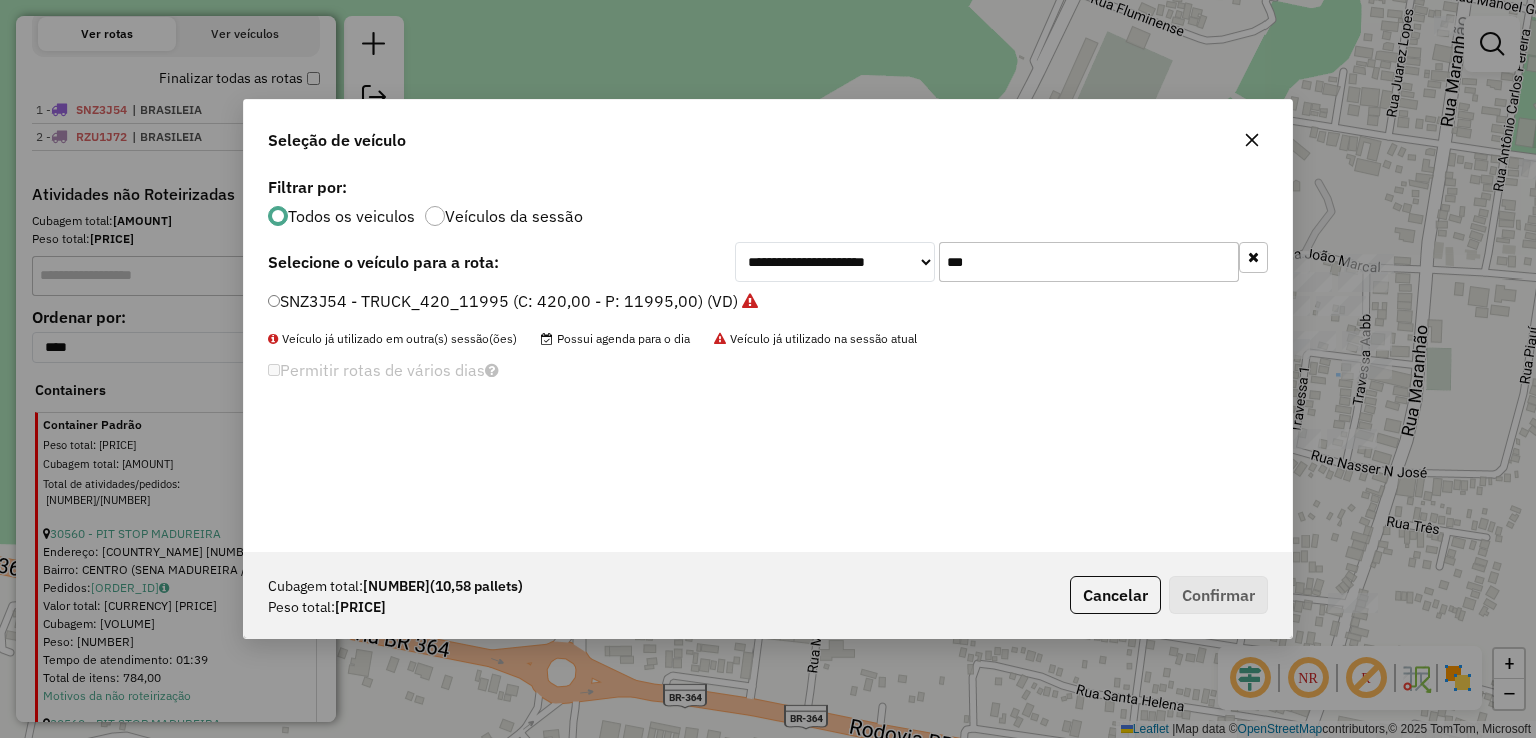 drag, startPoint x: 1076, startPoint y: 243, endPoint x: 854, endPoint y: 253, distance: 222.22511 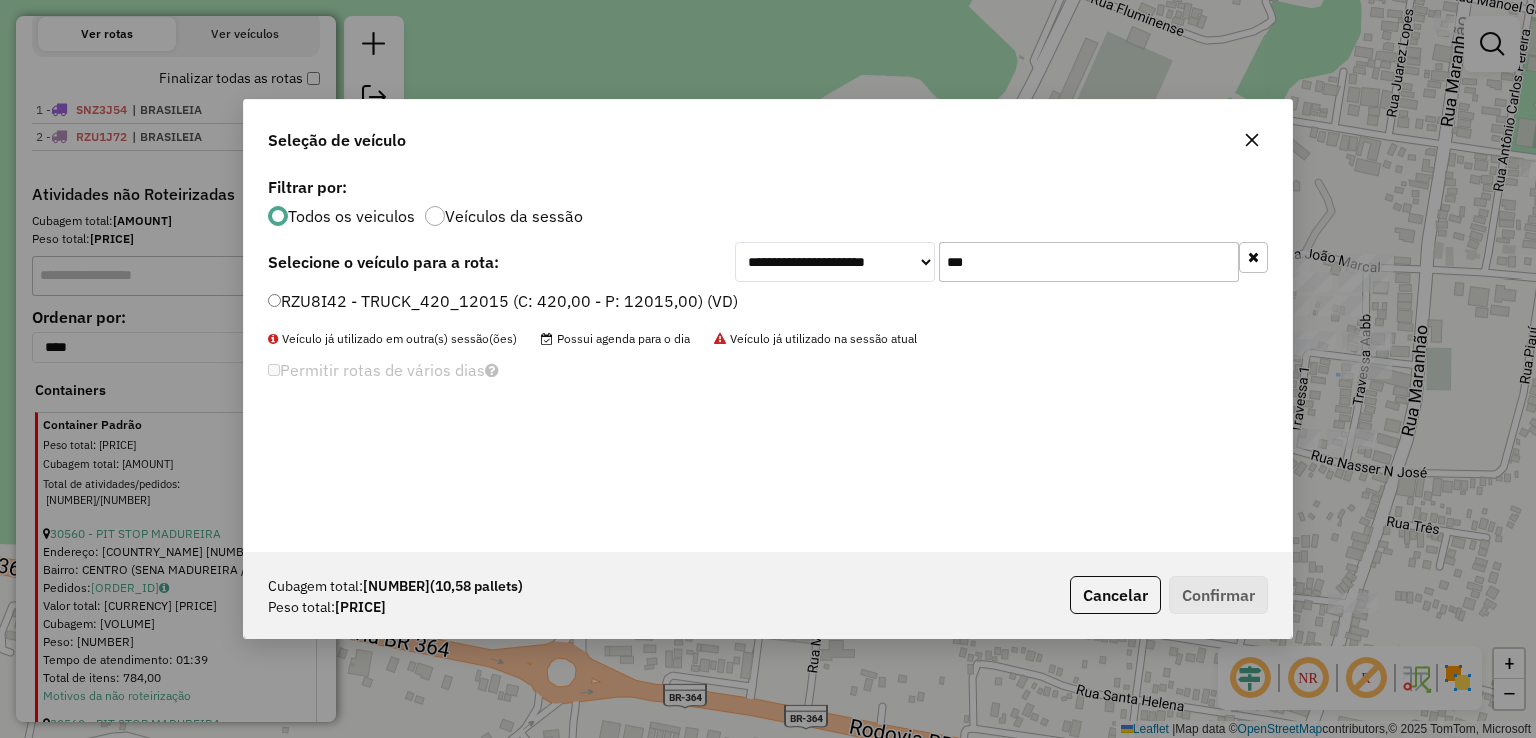 type on "***" 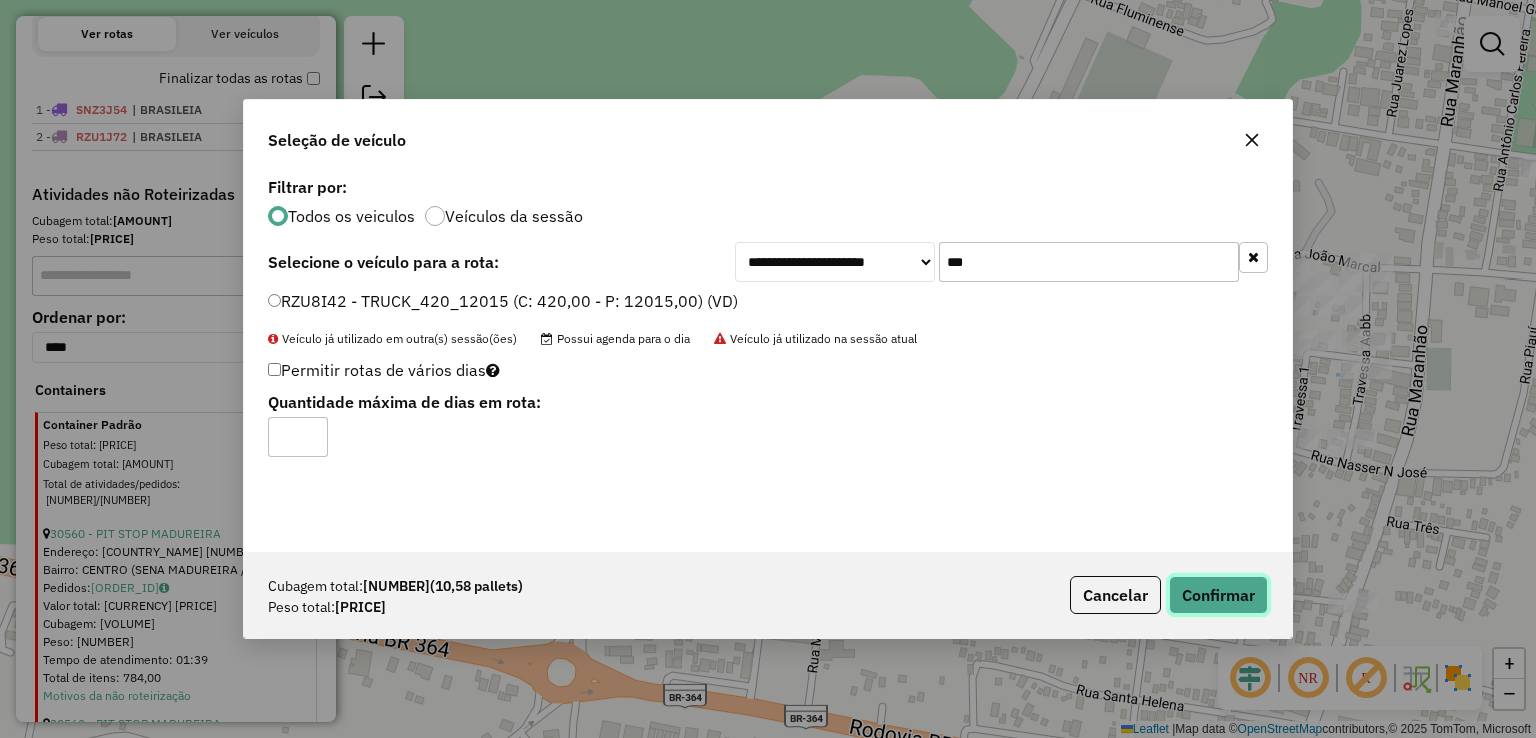 click on "Confirmar" 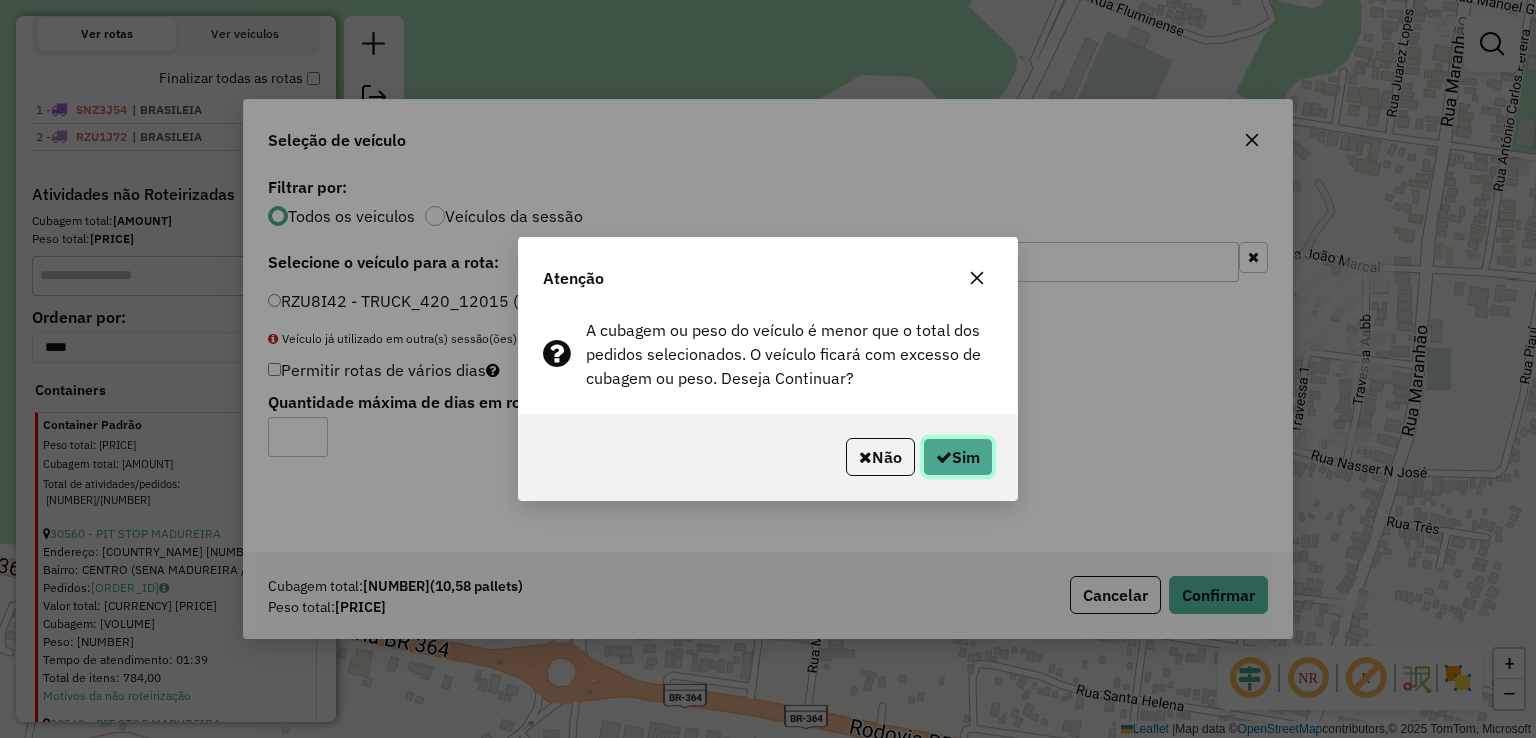 click on "Sim" 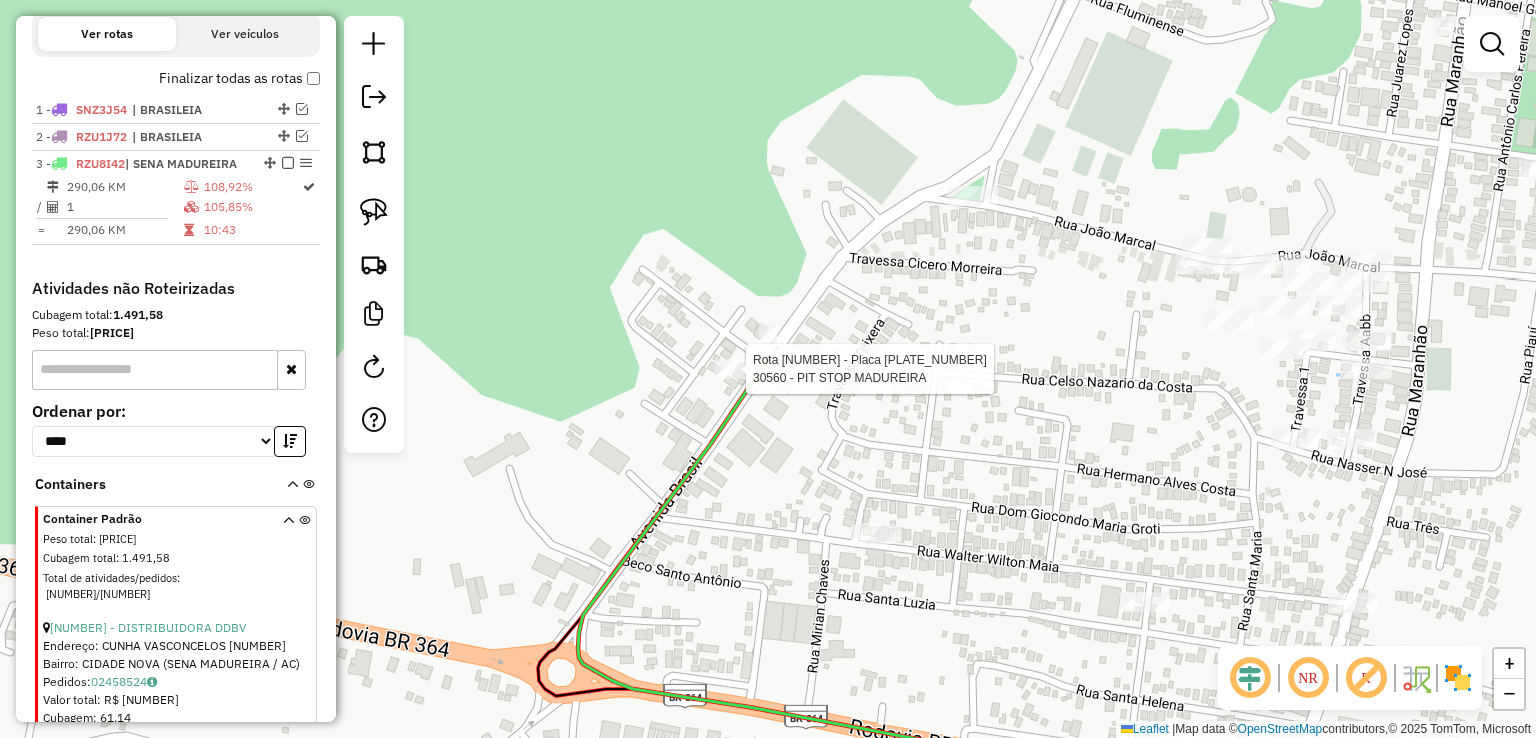 select on "*********" 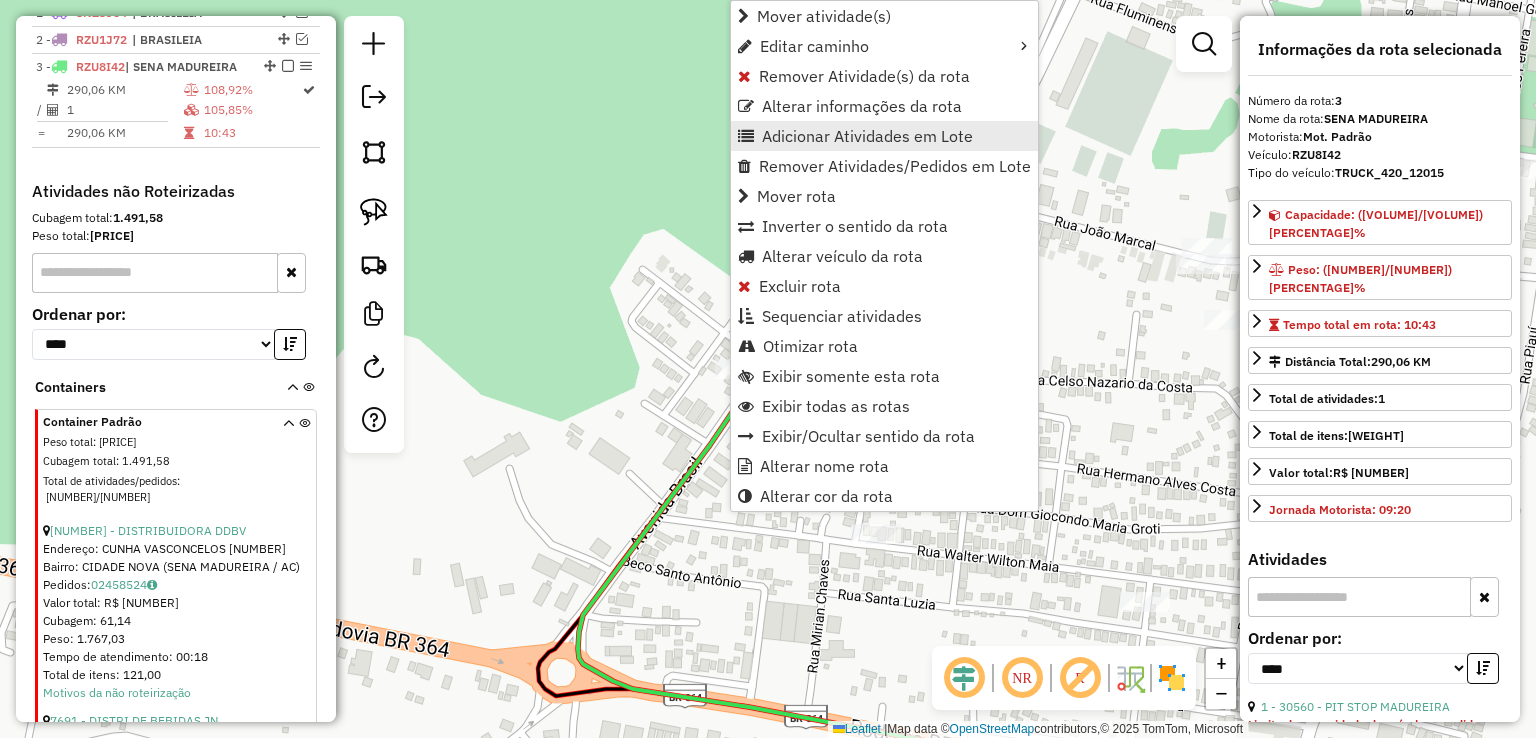 scroll, scrollTop: 802, scrollLeft: 0, axis: vertical 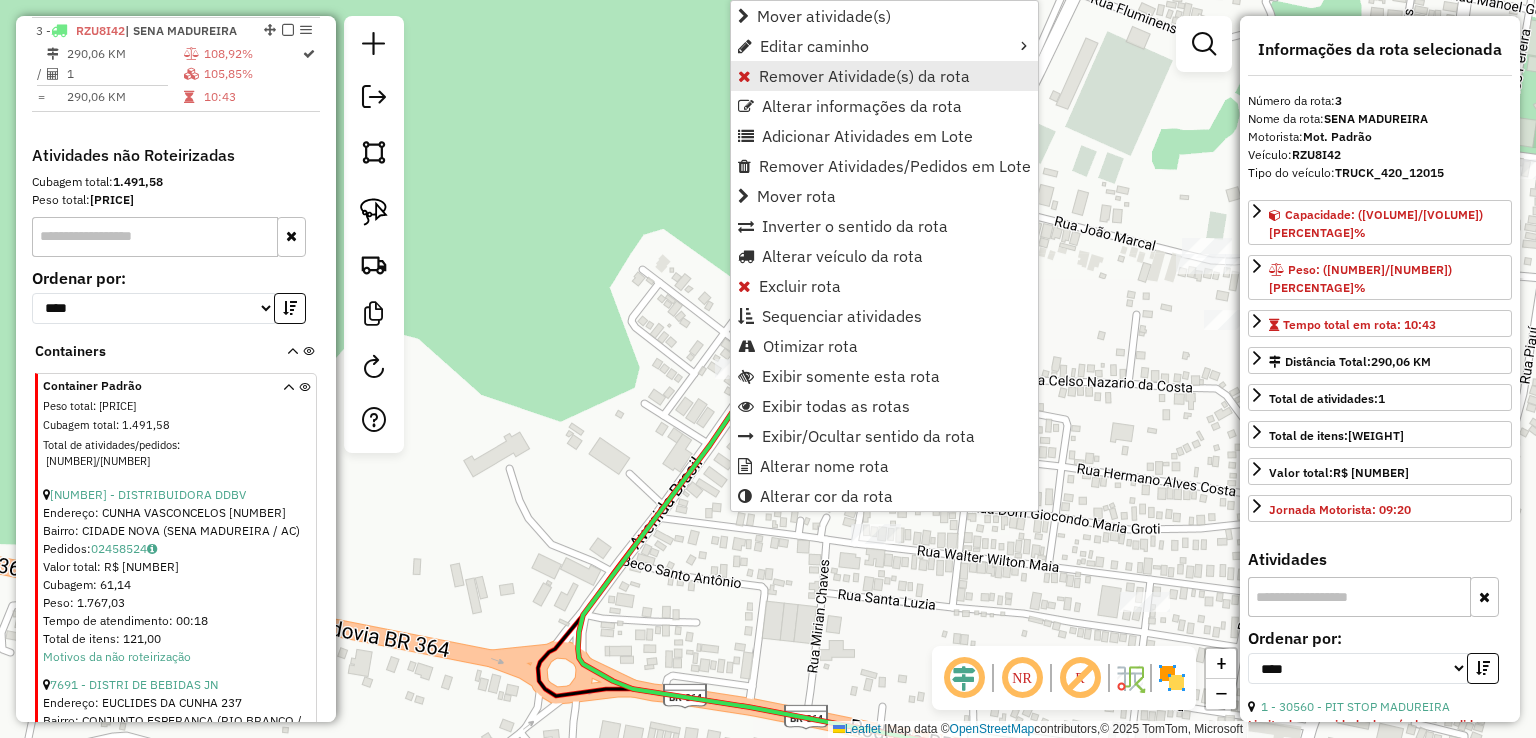click on "Remover Atividade(s) da rota" at bounding box center (864, 76) 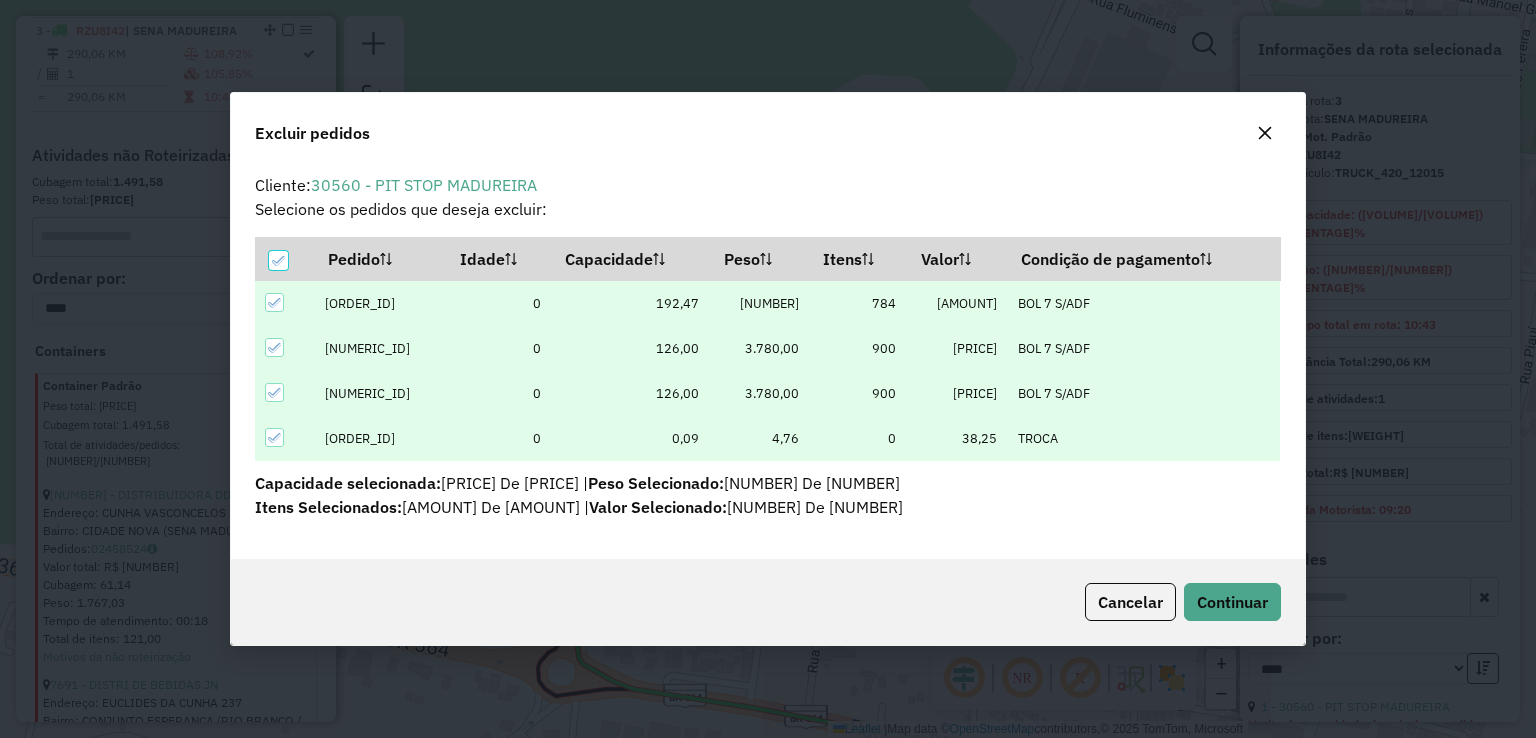 scroll, scrollTop: 69, scrollLeft: 0, axis: vertical 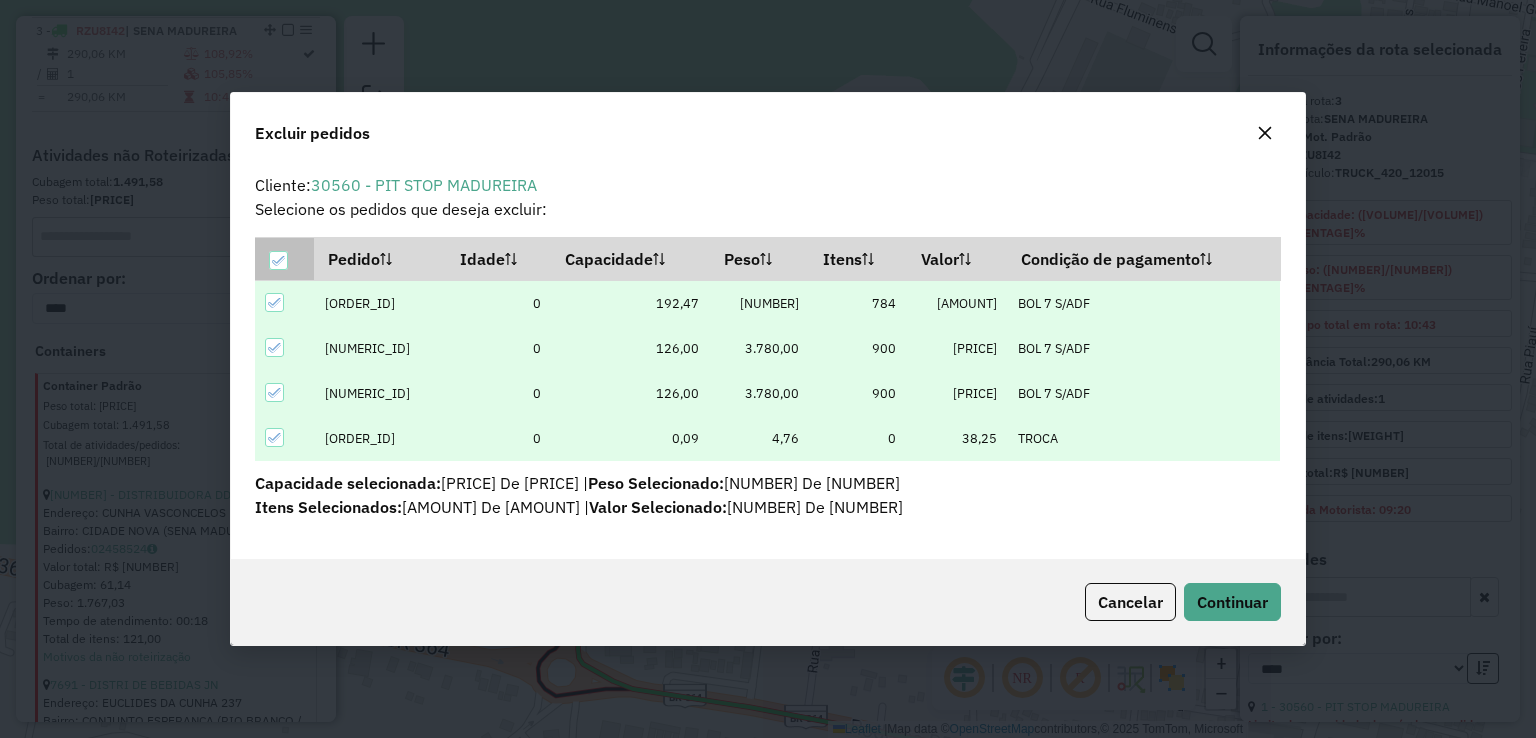 click at bounding box center [284, 258] 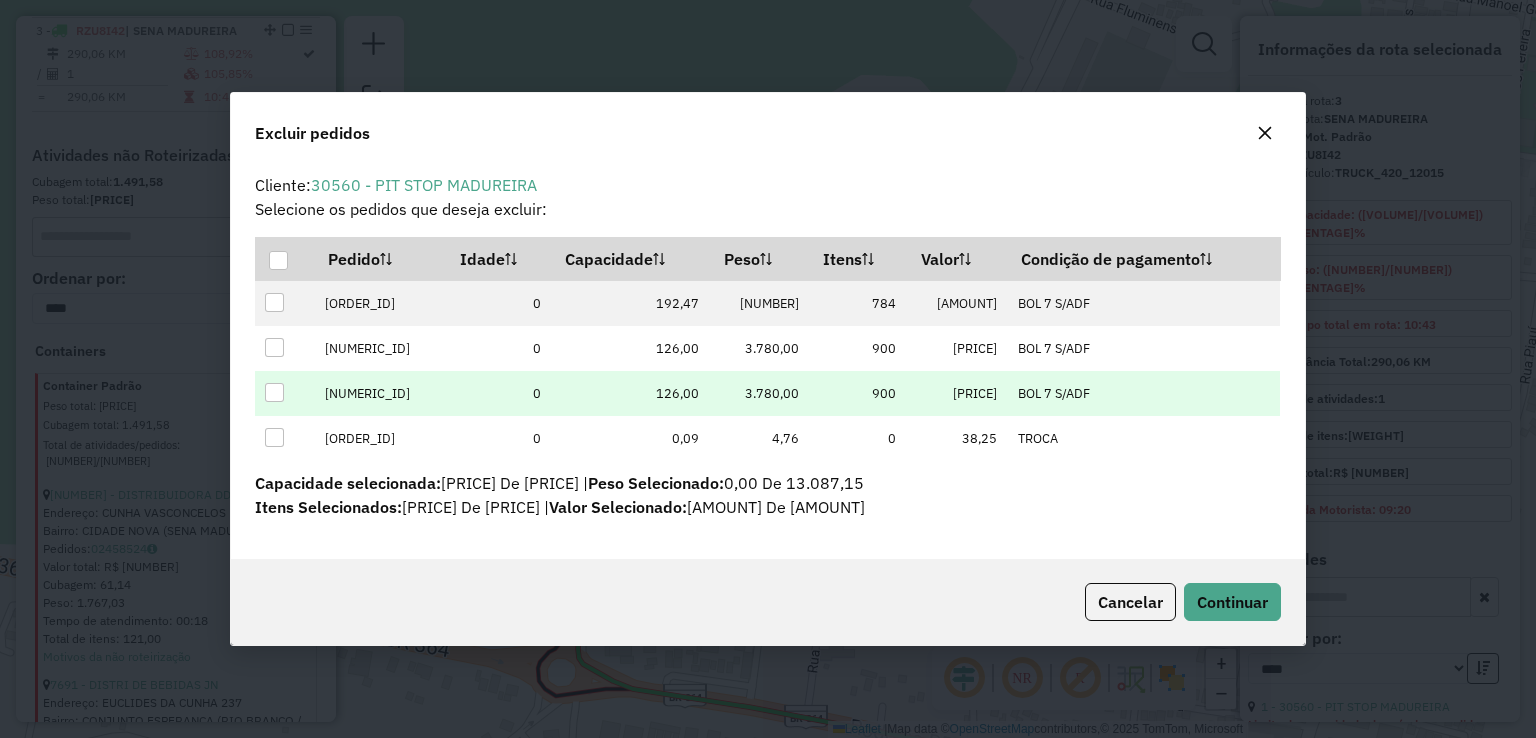 click at bounding box center [274, 392] 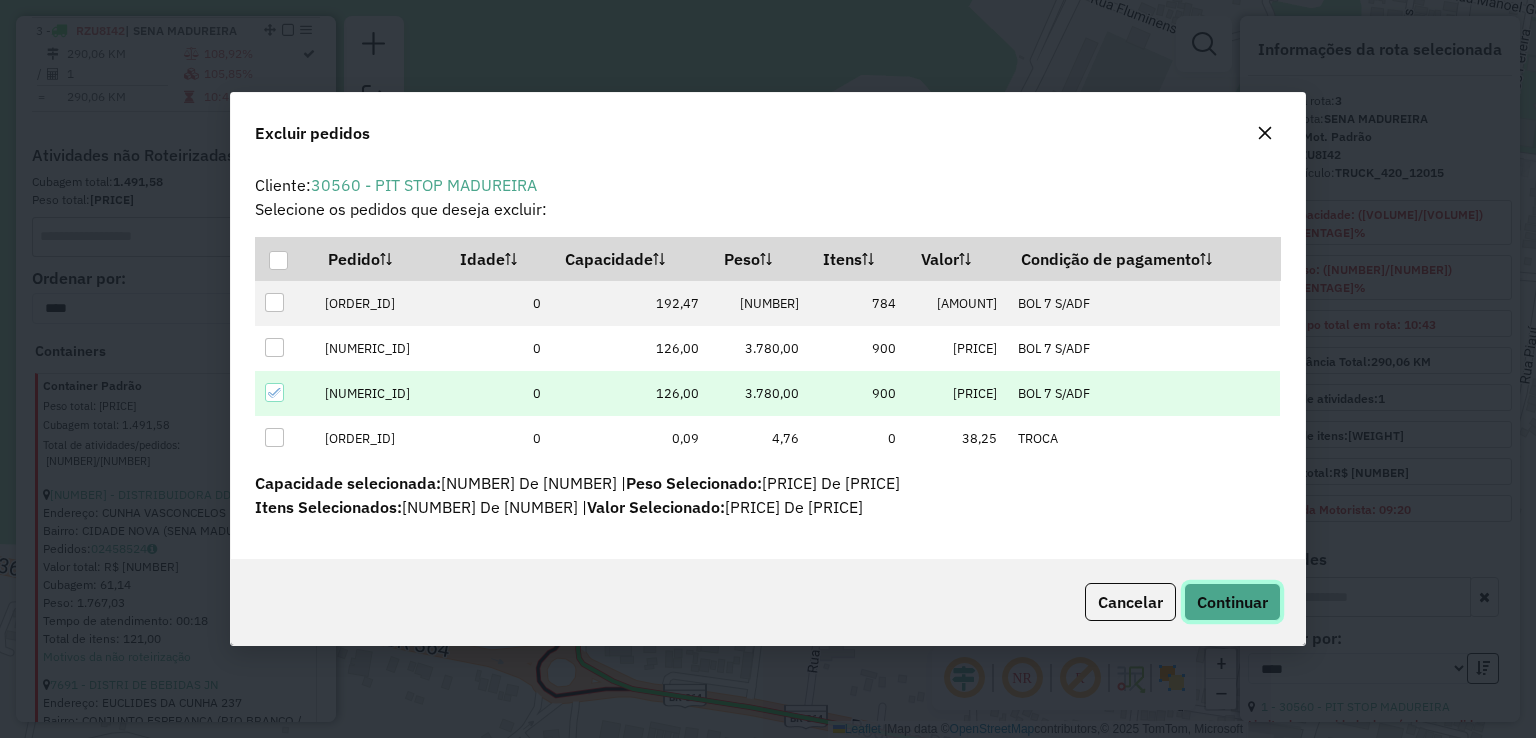 click on "Continuar" 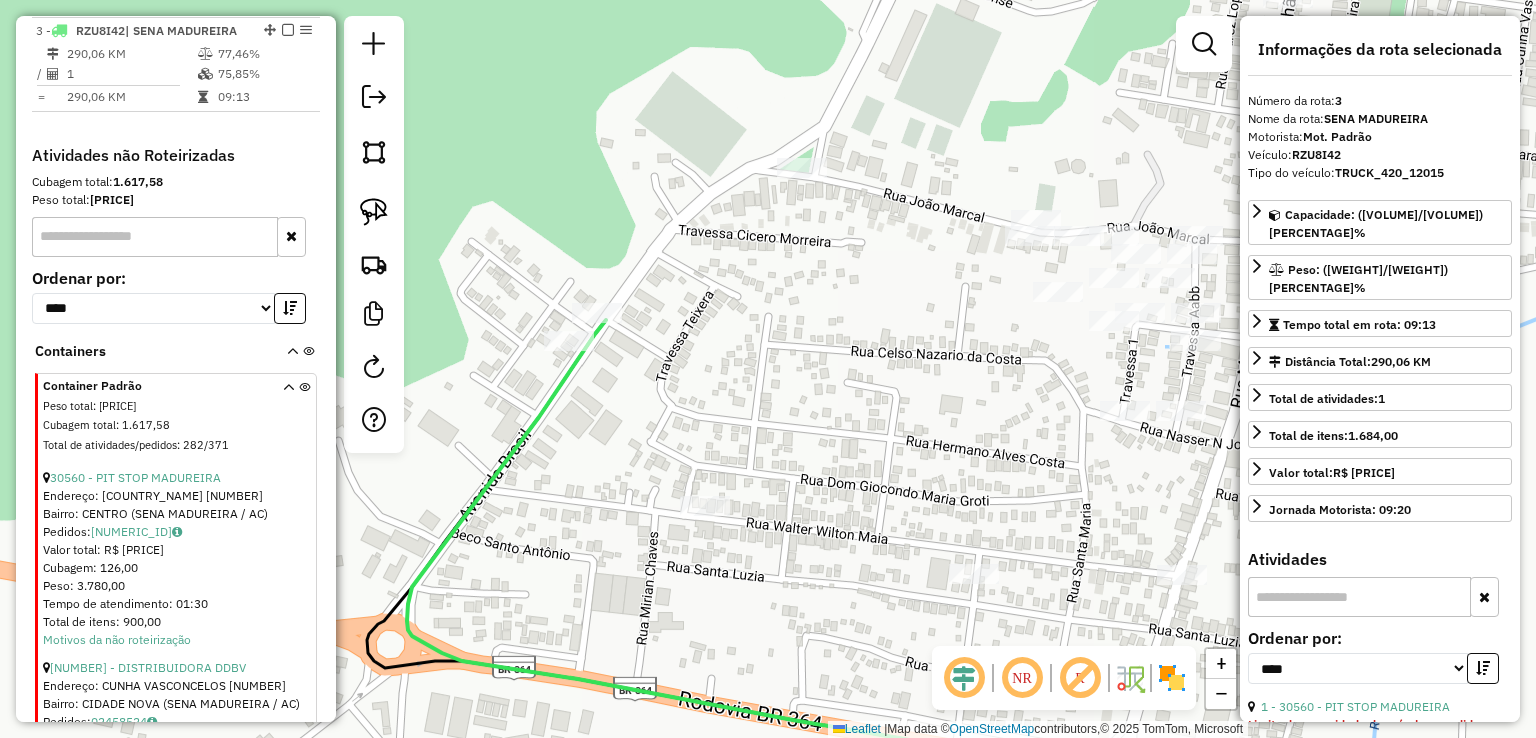 drag, startPoint x: 963, startPoint y: 357, endPoint x: 792, endPoint y: 329, distance: 173.27724 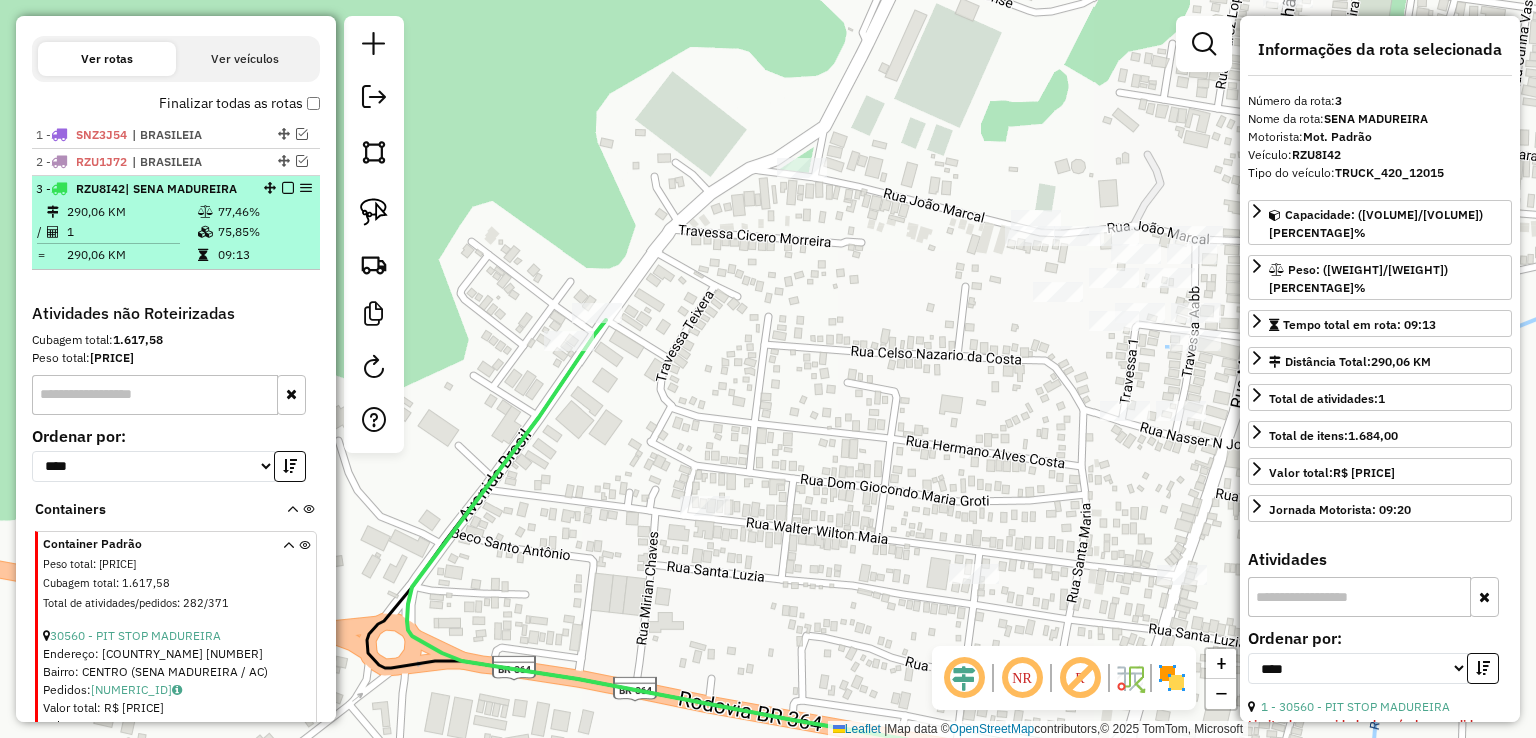 scroll, scrollTop: 602, scrollLeft: 0, axis: vertical 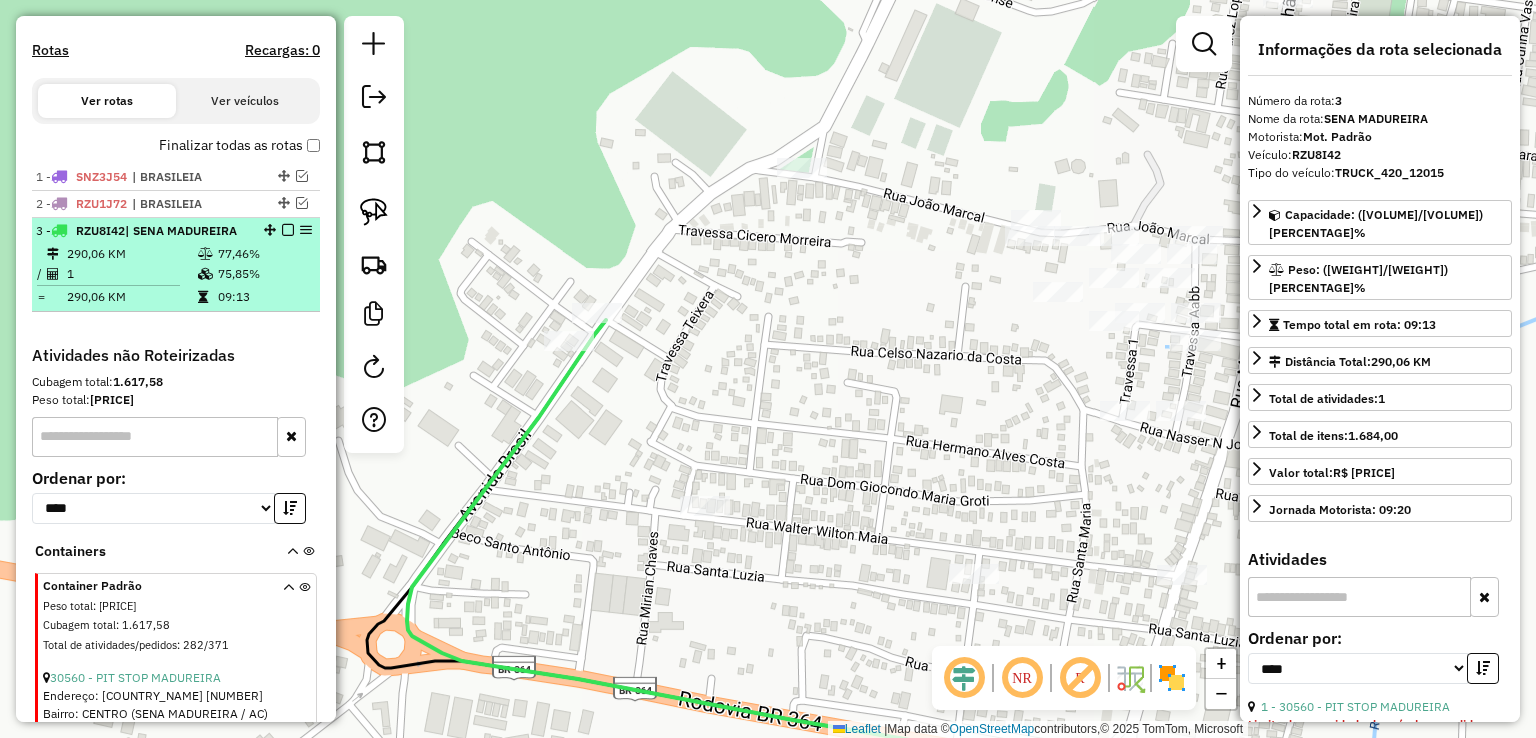 click at bounding box center (288, 230) 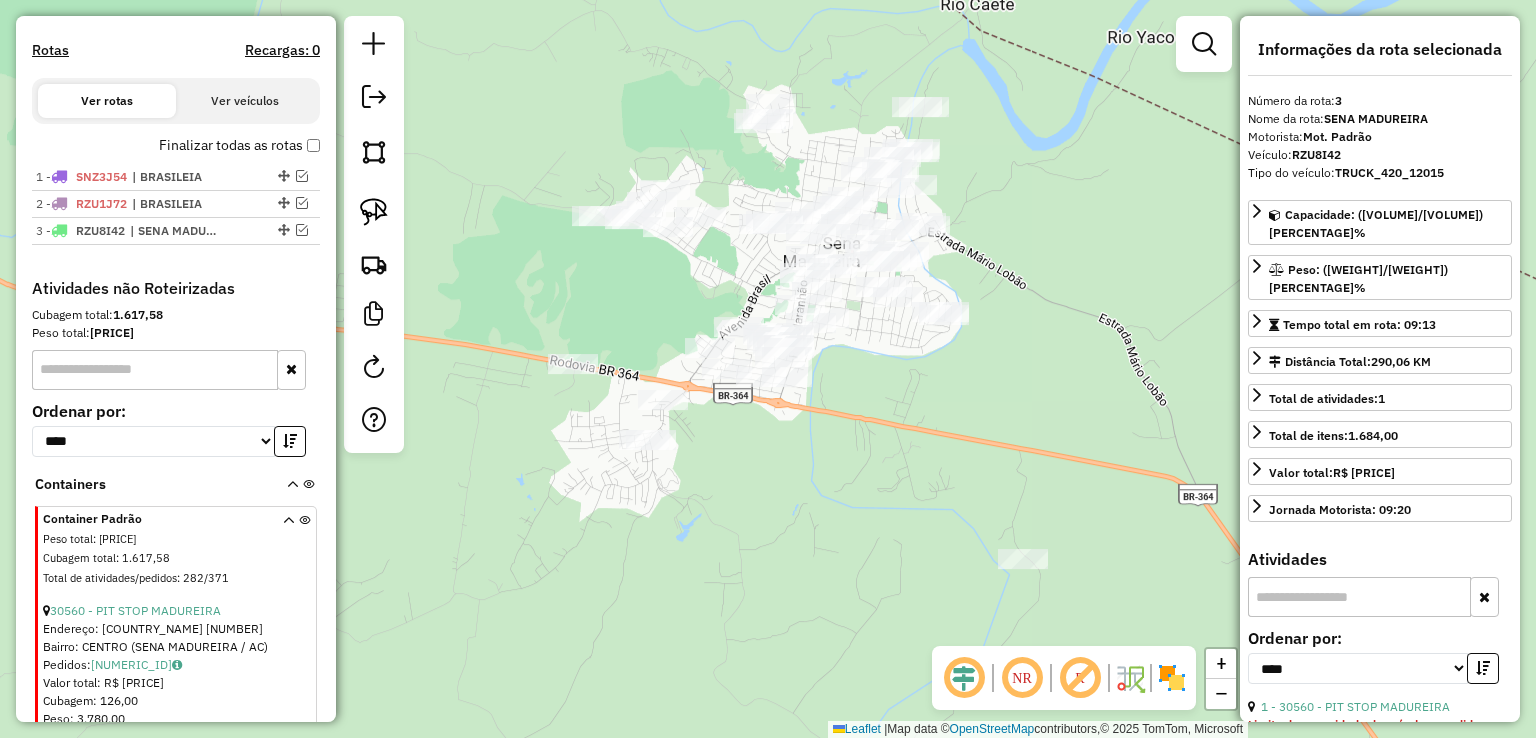 drag, startPoint x: 673, startPoint y: 297, endPoint x: 660, endPoint y: 370, distance: 74.1485 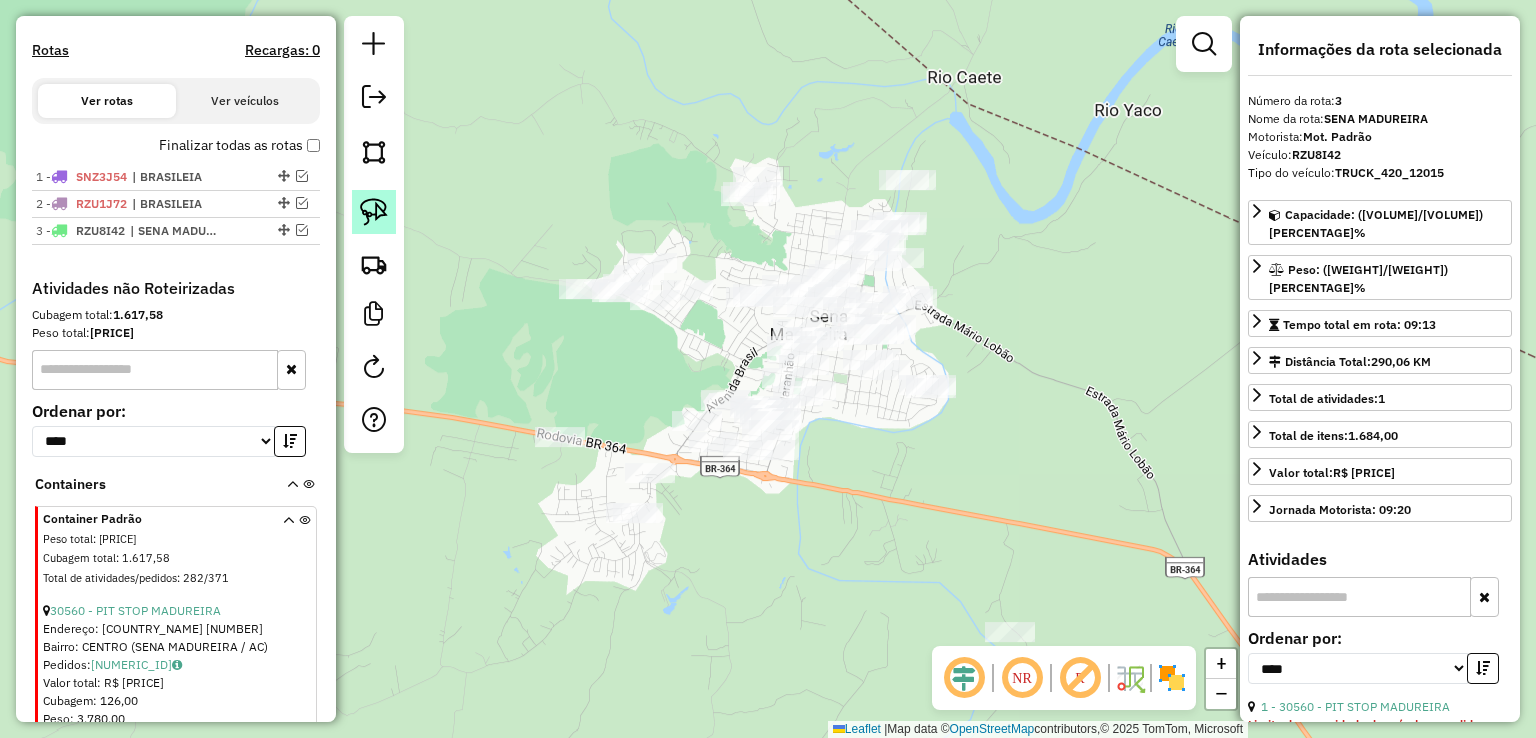 click 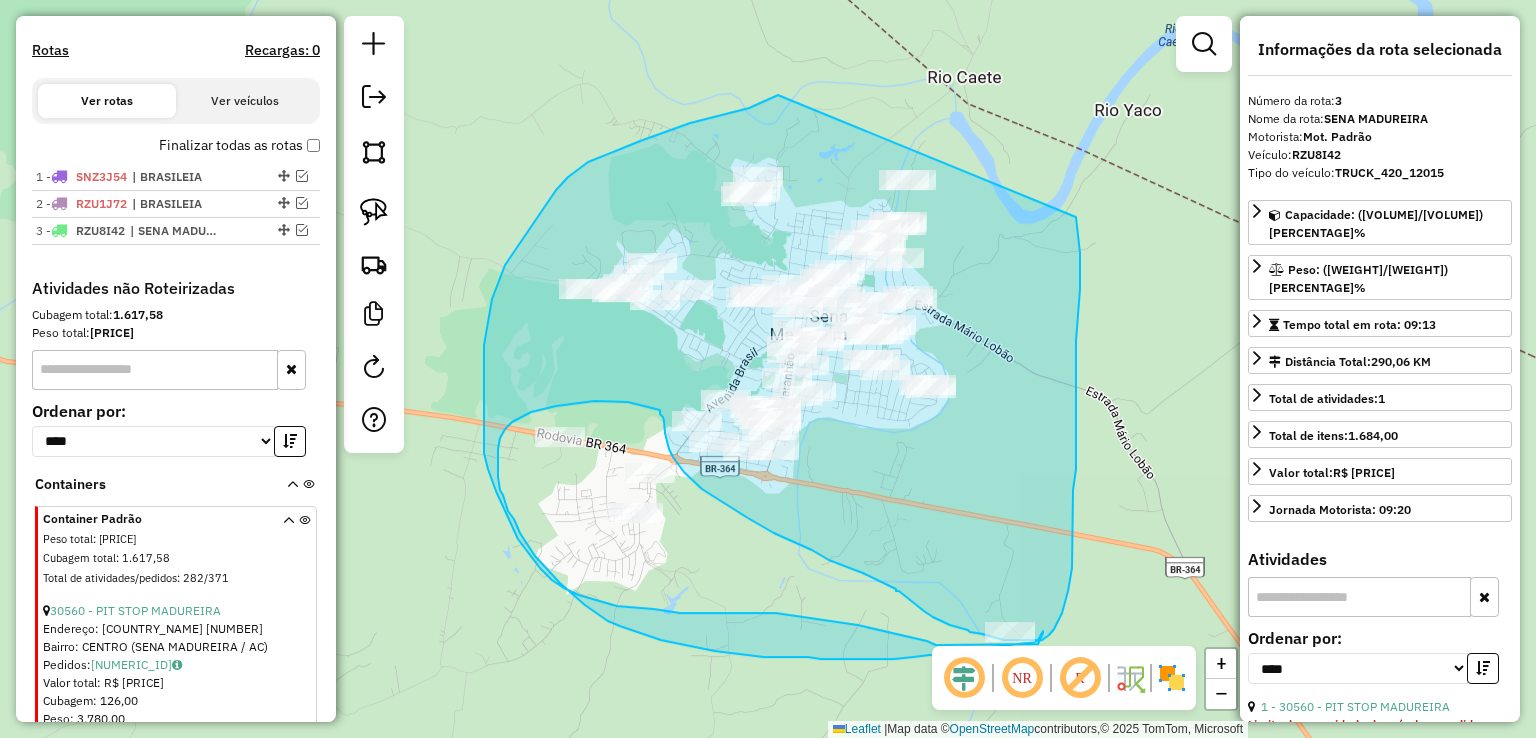 drag, startPoint x: 778, startPoint y: 95, endPoint x: 1076, endPoint y: 217, distance: 322.00623 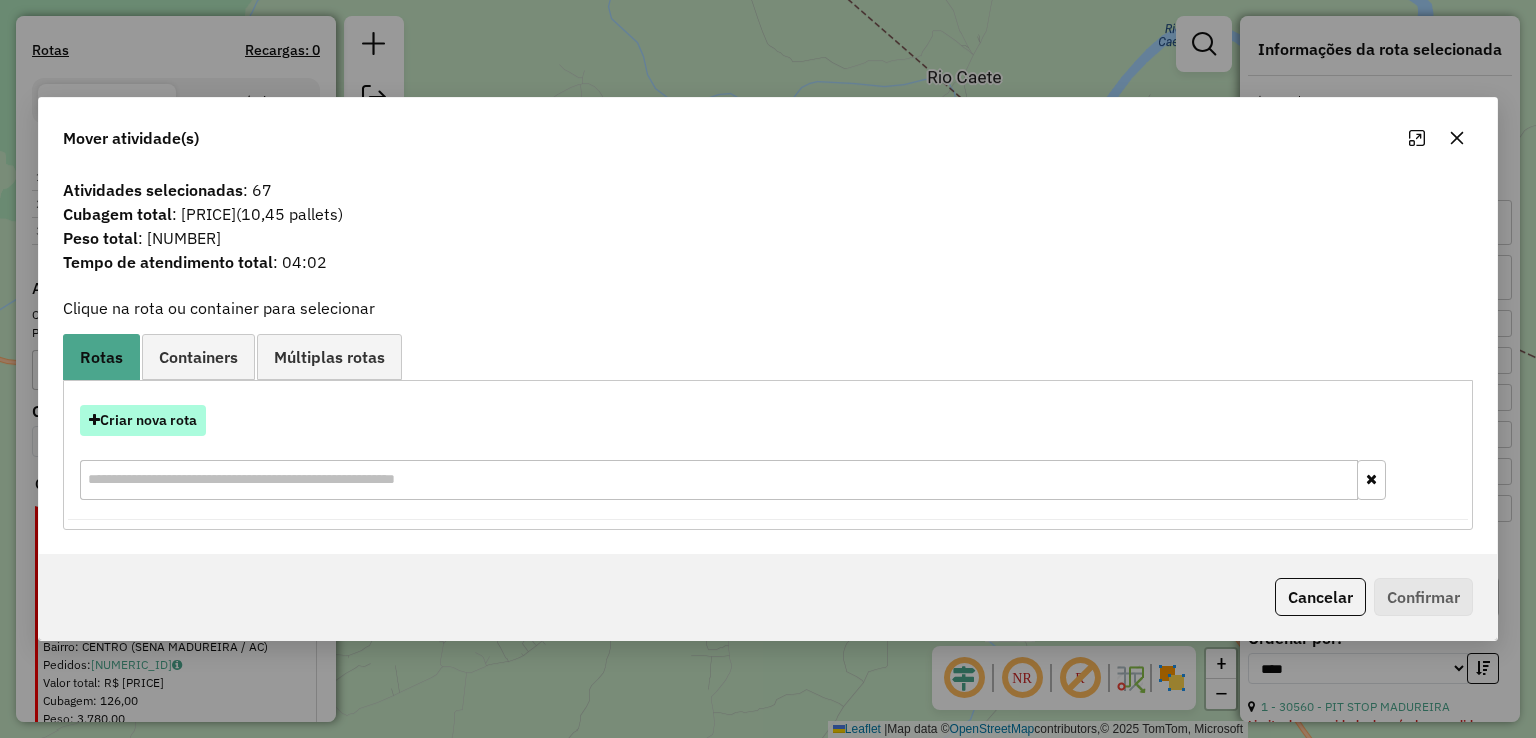 click on "Criar nova rota" at bounding box center (143, 420) 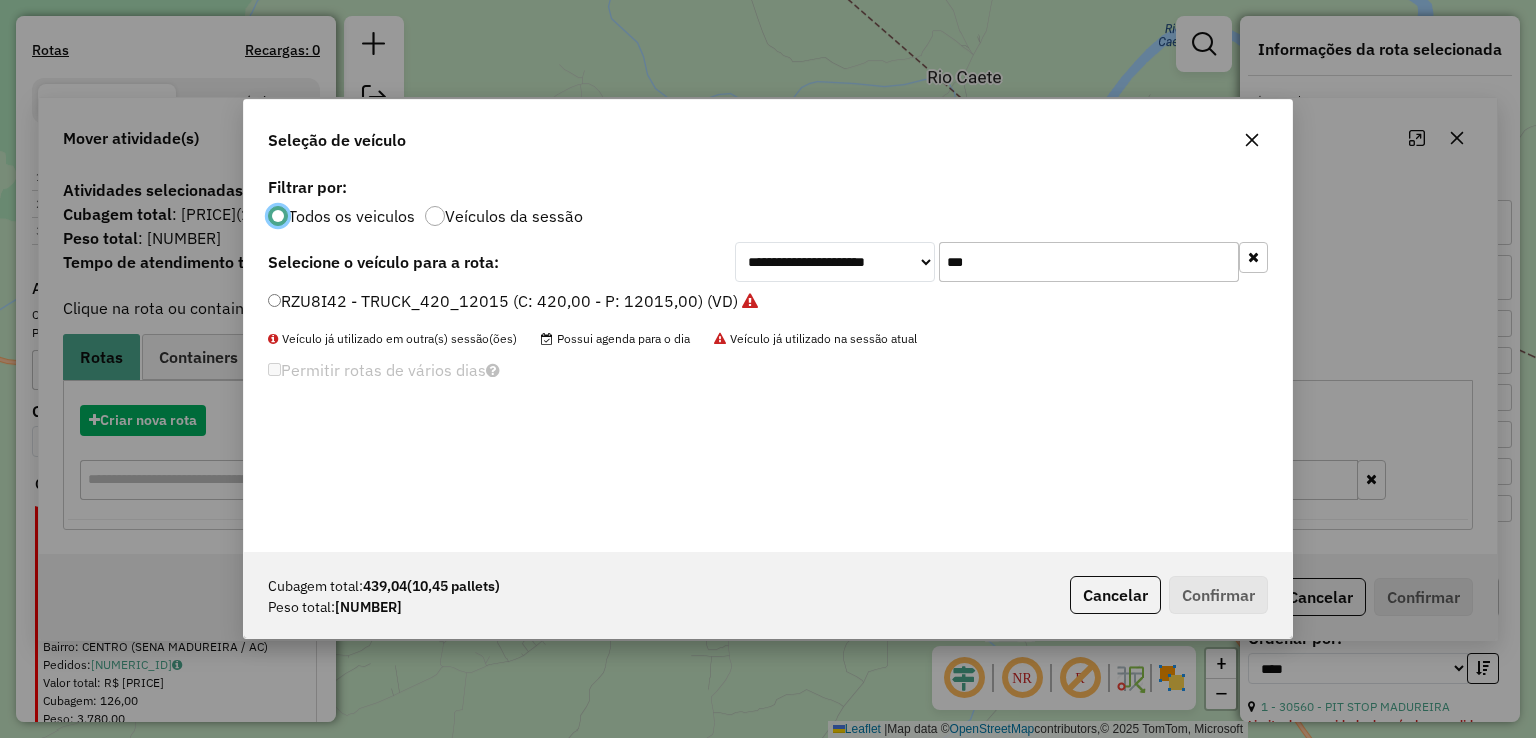 scroll, scrollTop: 10, scrollLeft: 6, axis: both 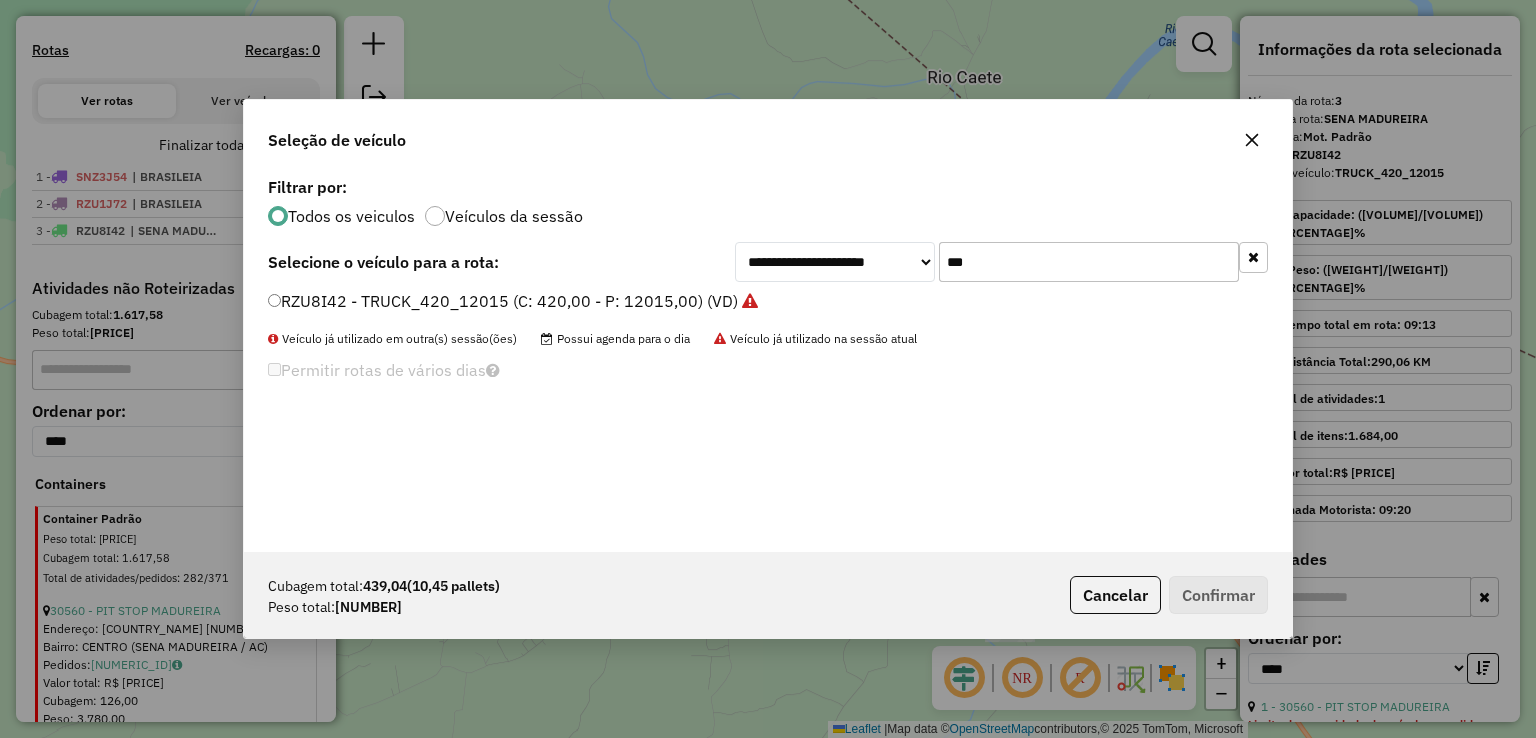 drag, startPoint x: 1118, startPoint y: 256, endPoint x: 519, endPoint y: 256, distance: 599 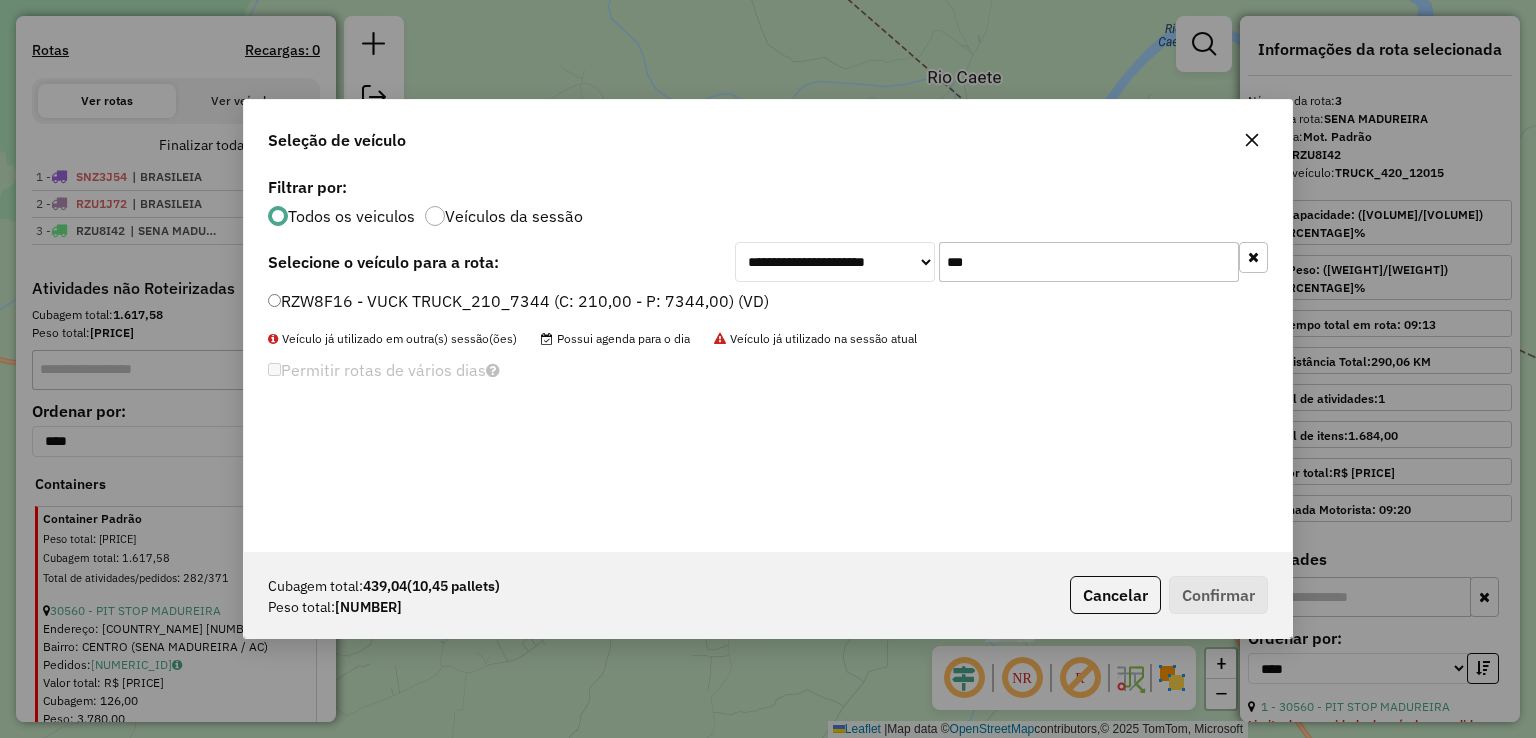 type on "***" 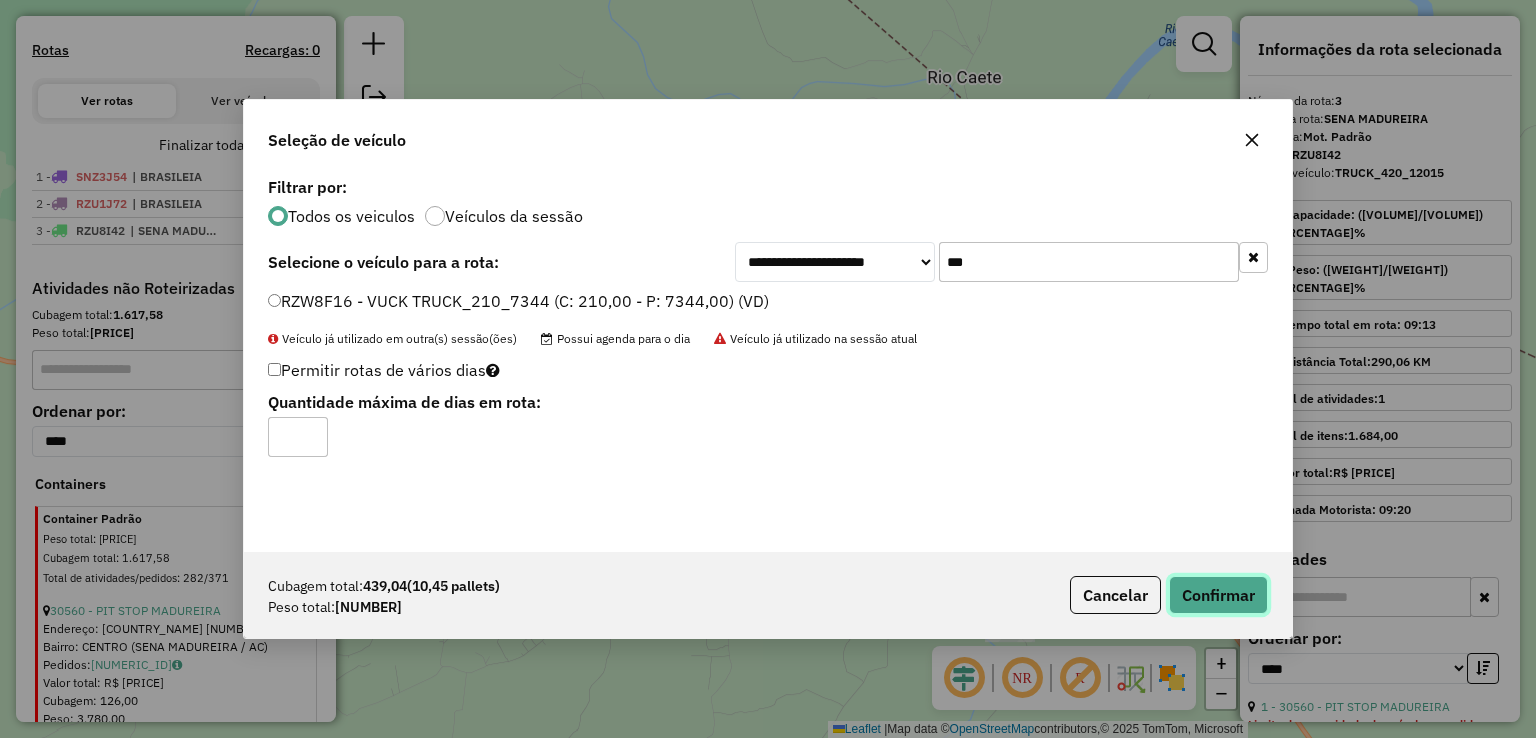 click on "Confirmar" 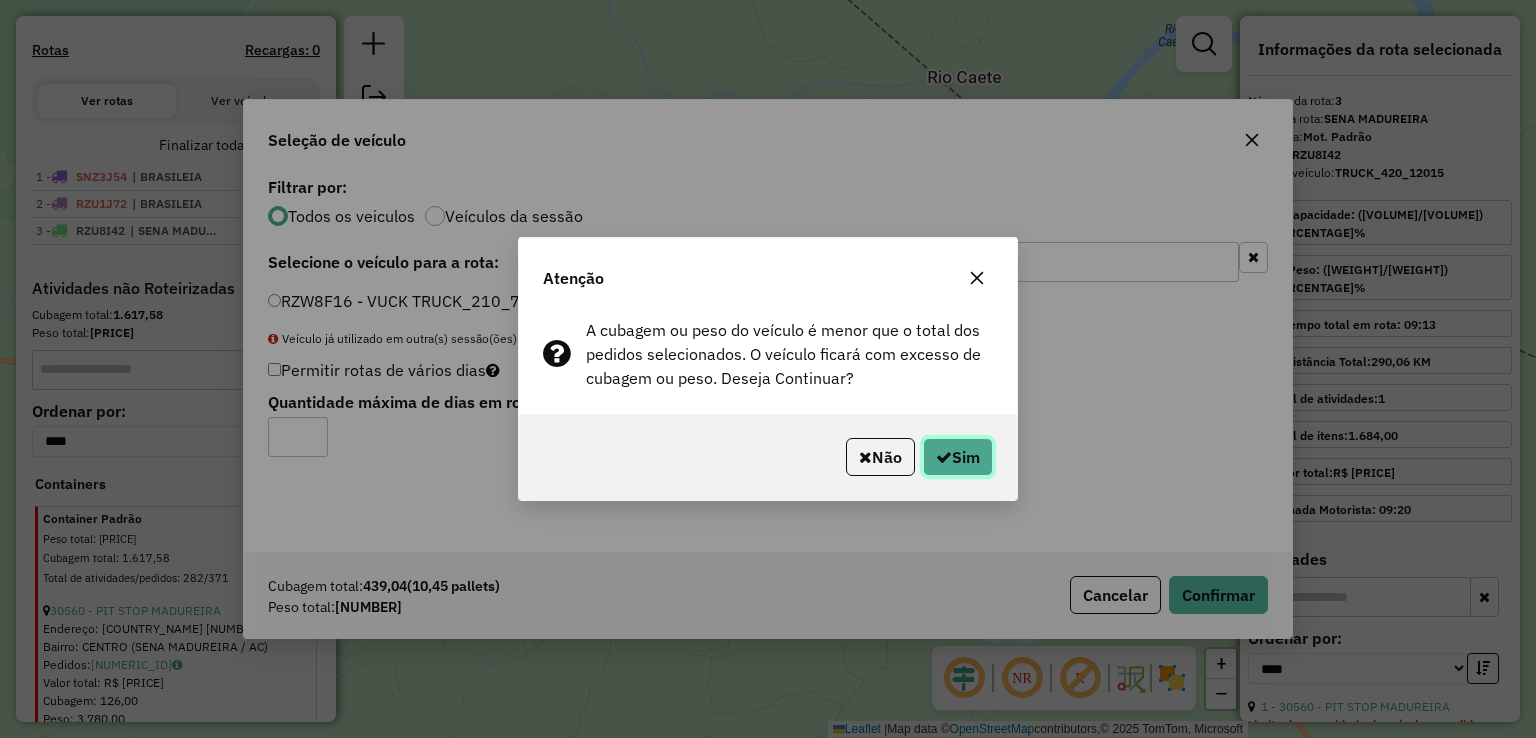 click on "Sim" 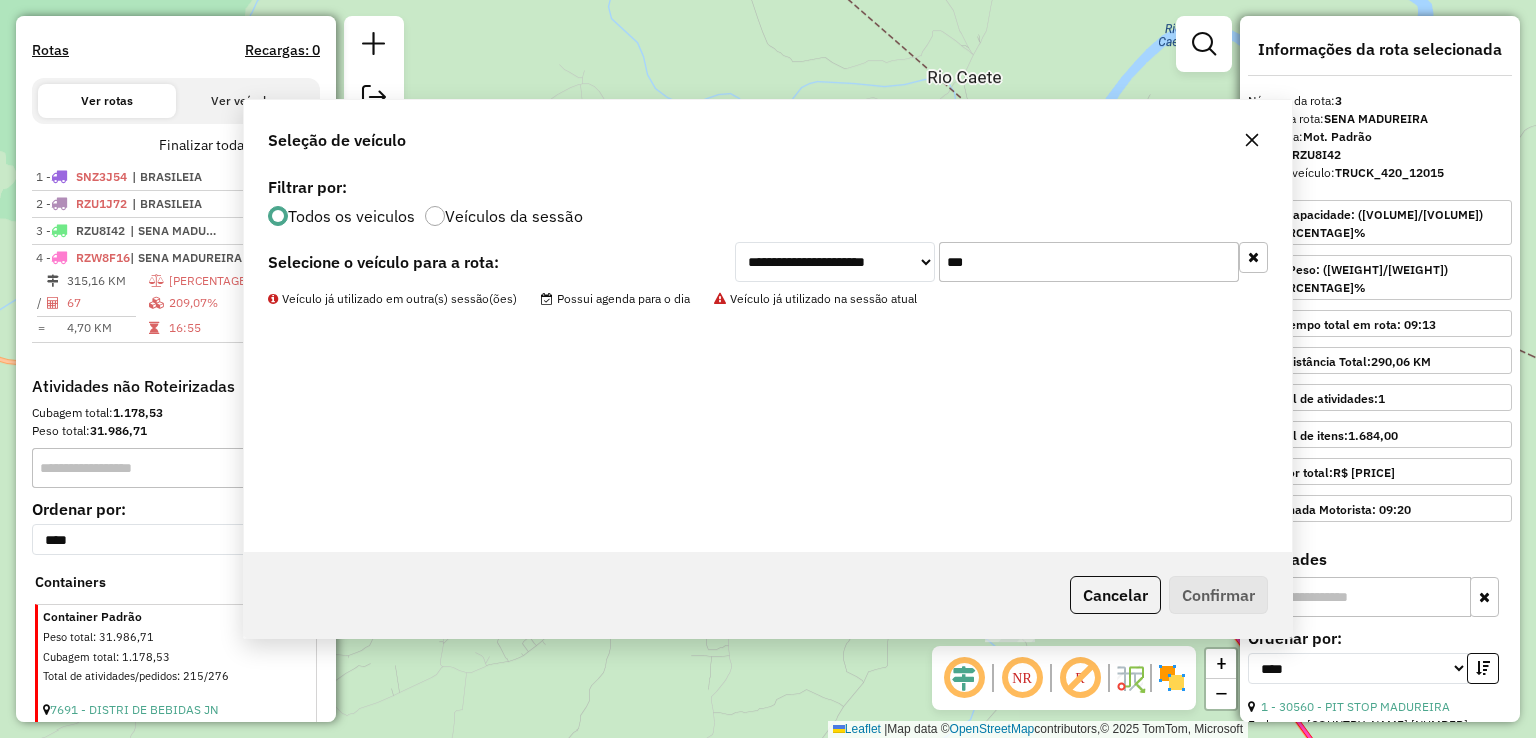 scroll, scrollTop: 802, scrollLeft: 0, axis: vertical 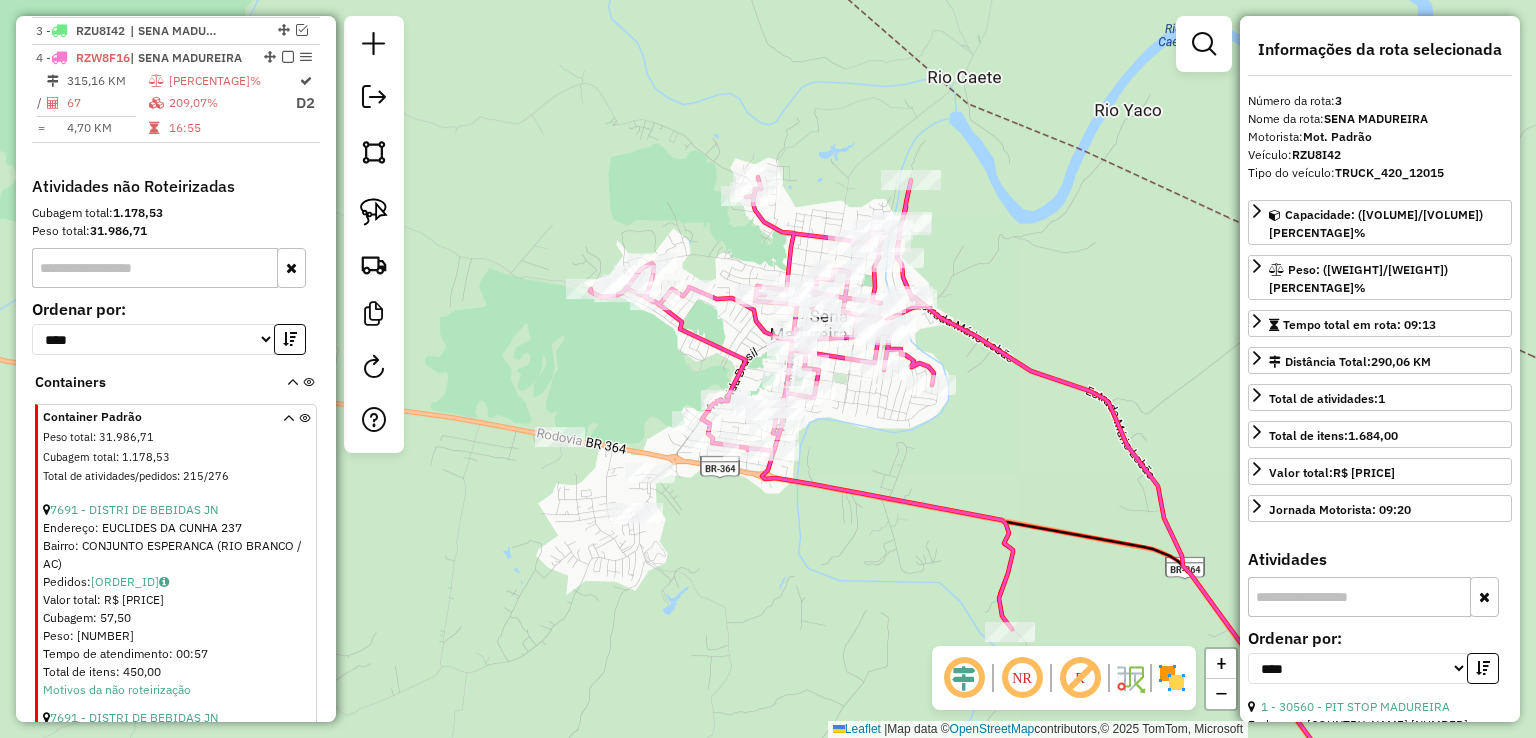 click 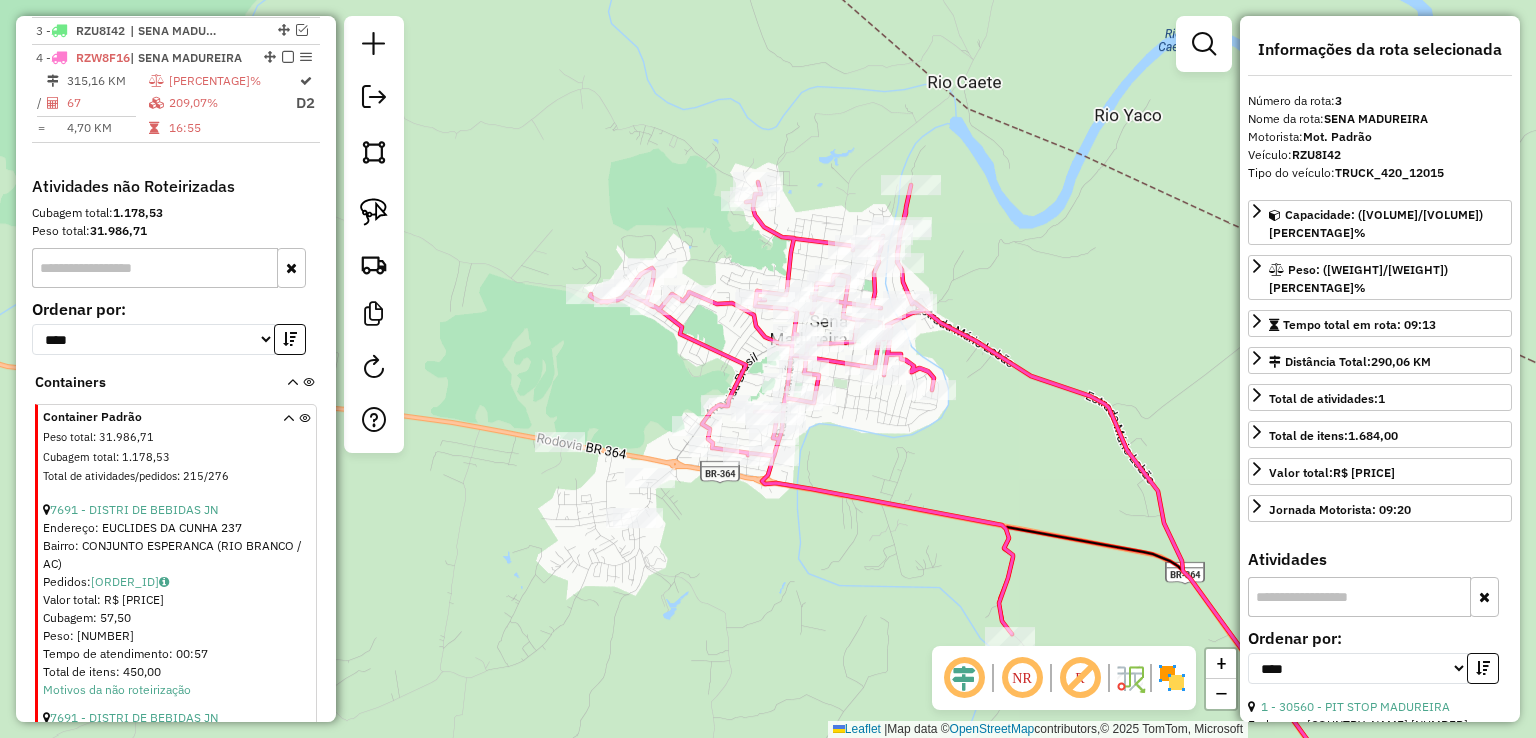 click 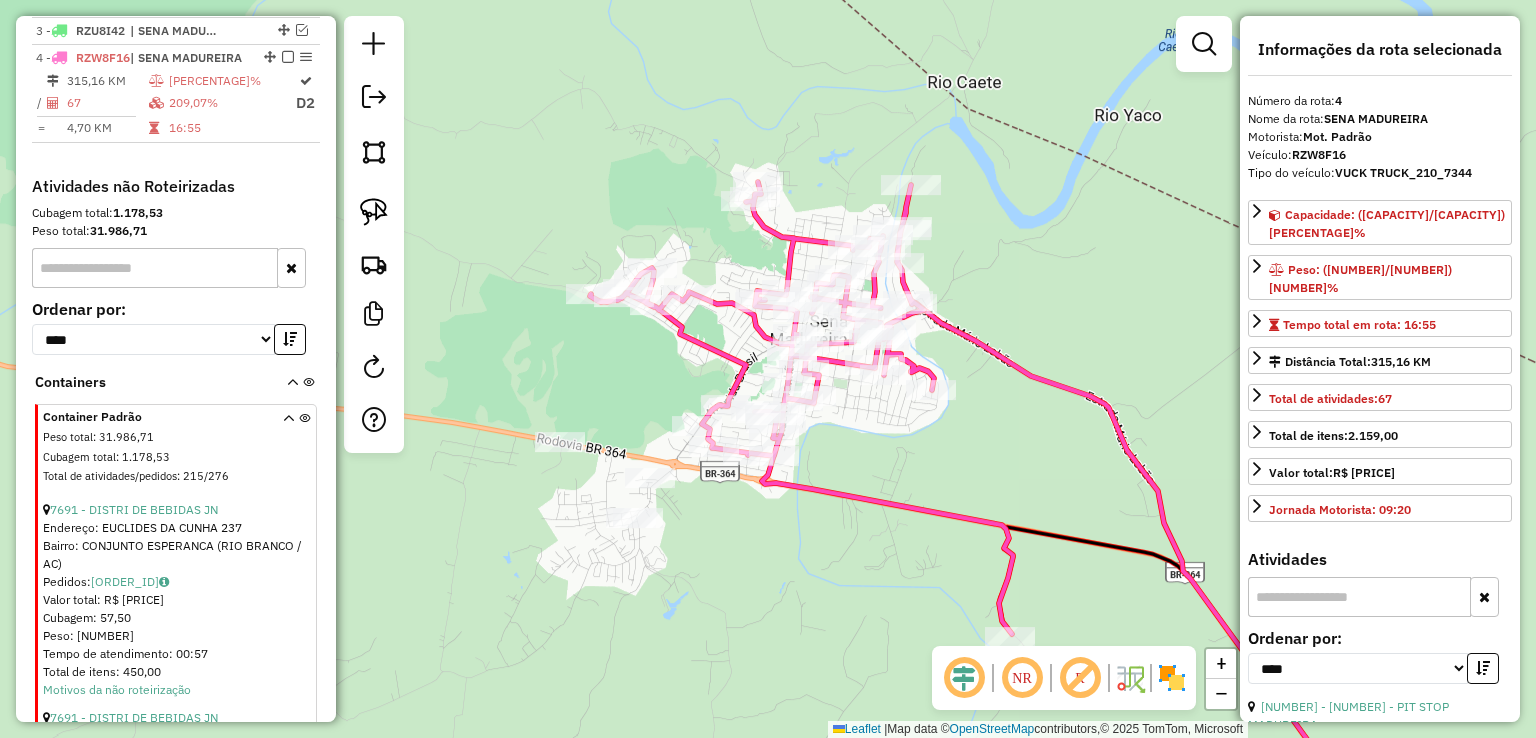 click 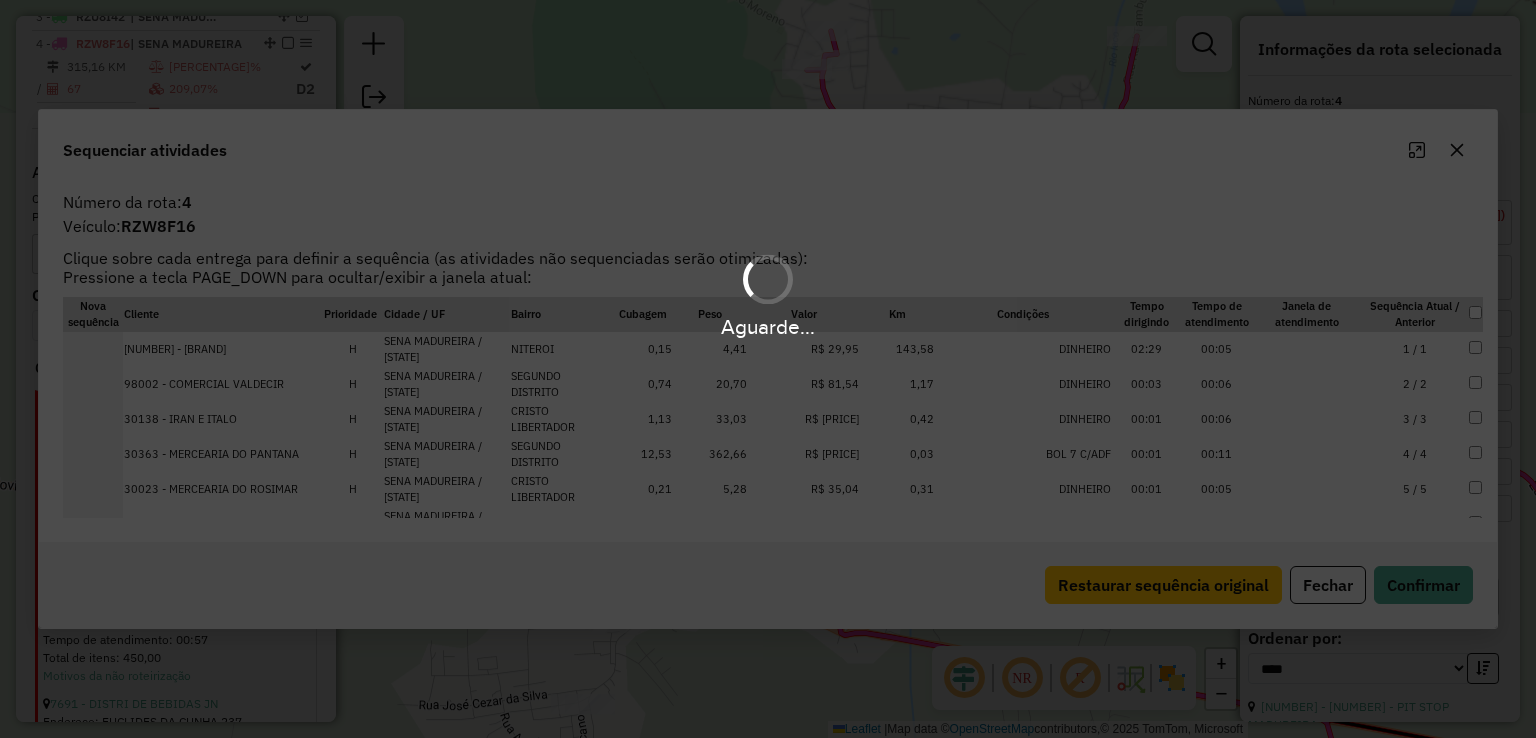 scroll, scrollTop: 829, scrollLeft: 0, axis: vertical 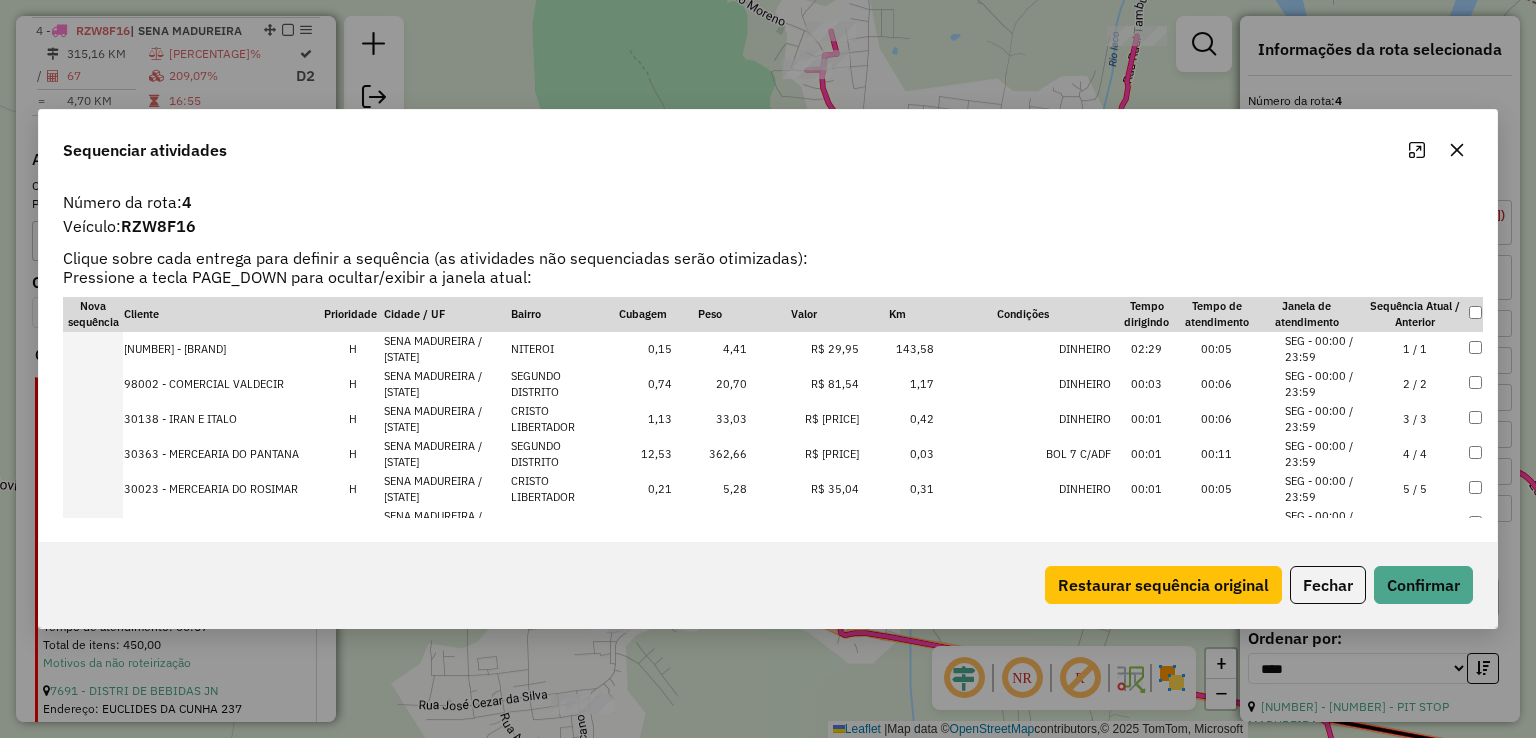 click on "Fechar" 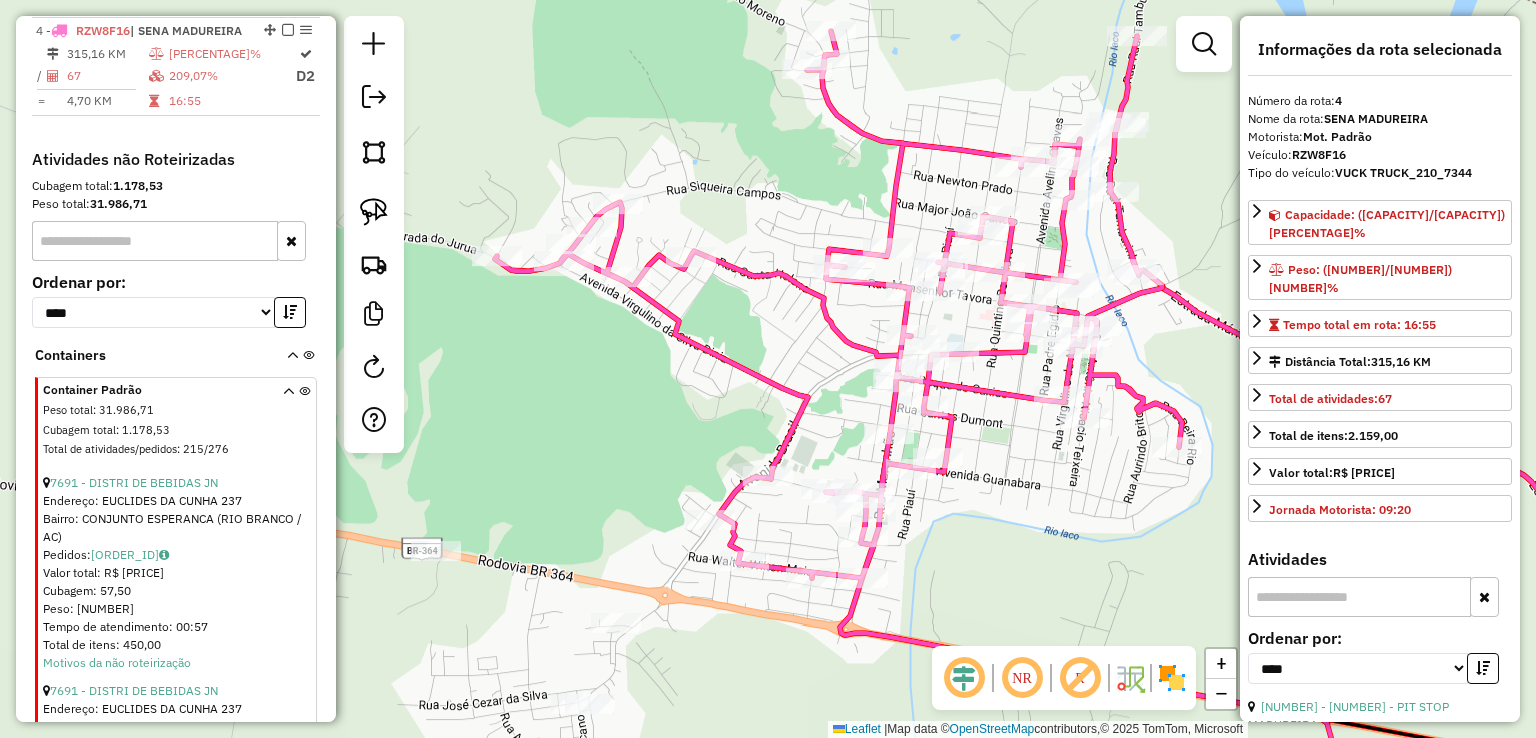 click 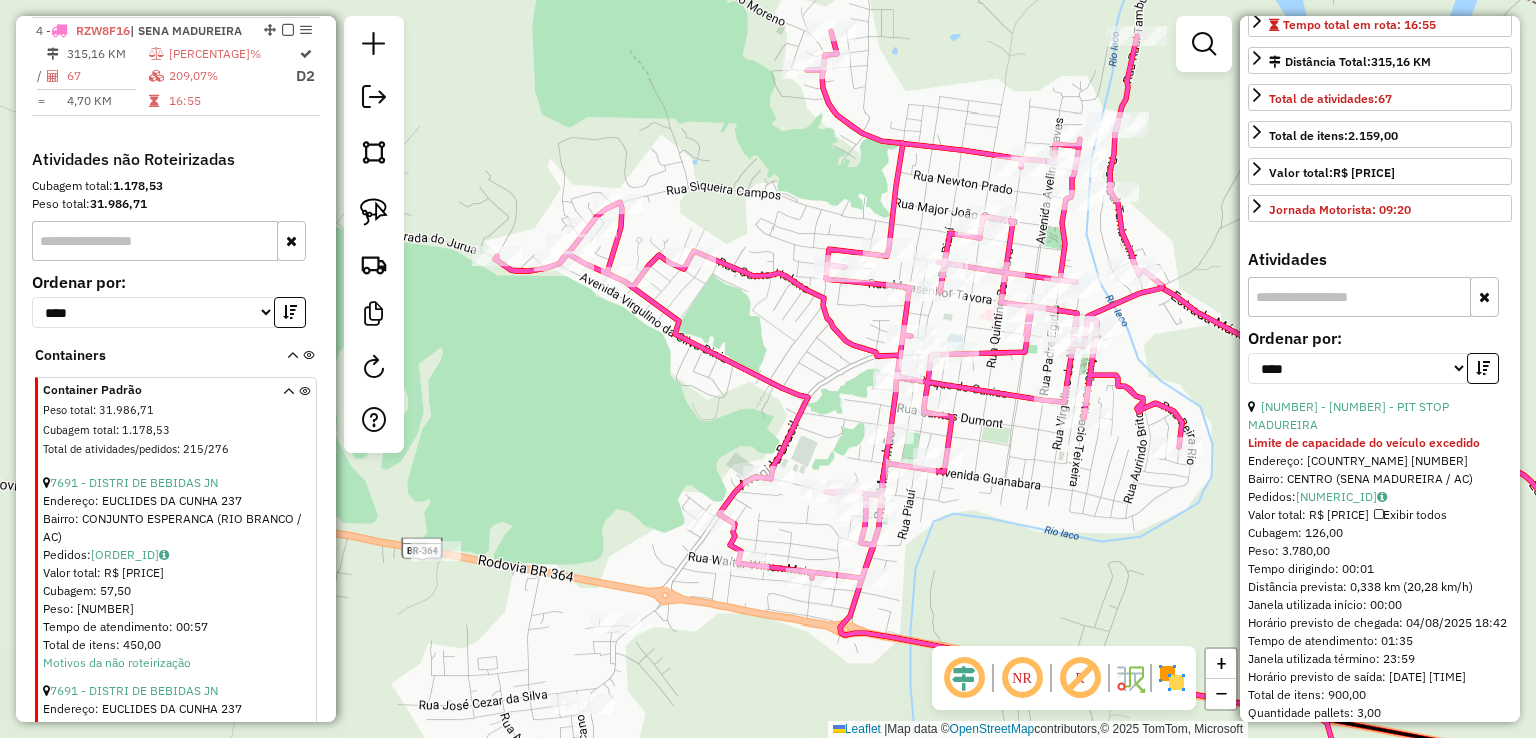 scroll, scrollTop: 500, scrollLeft: 0, axis: vertical 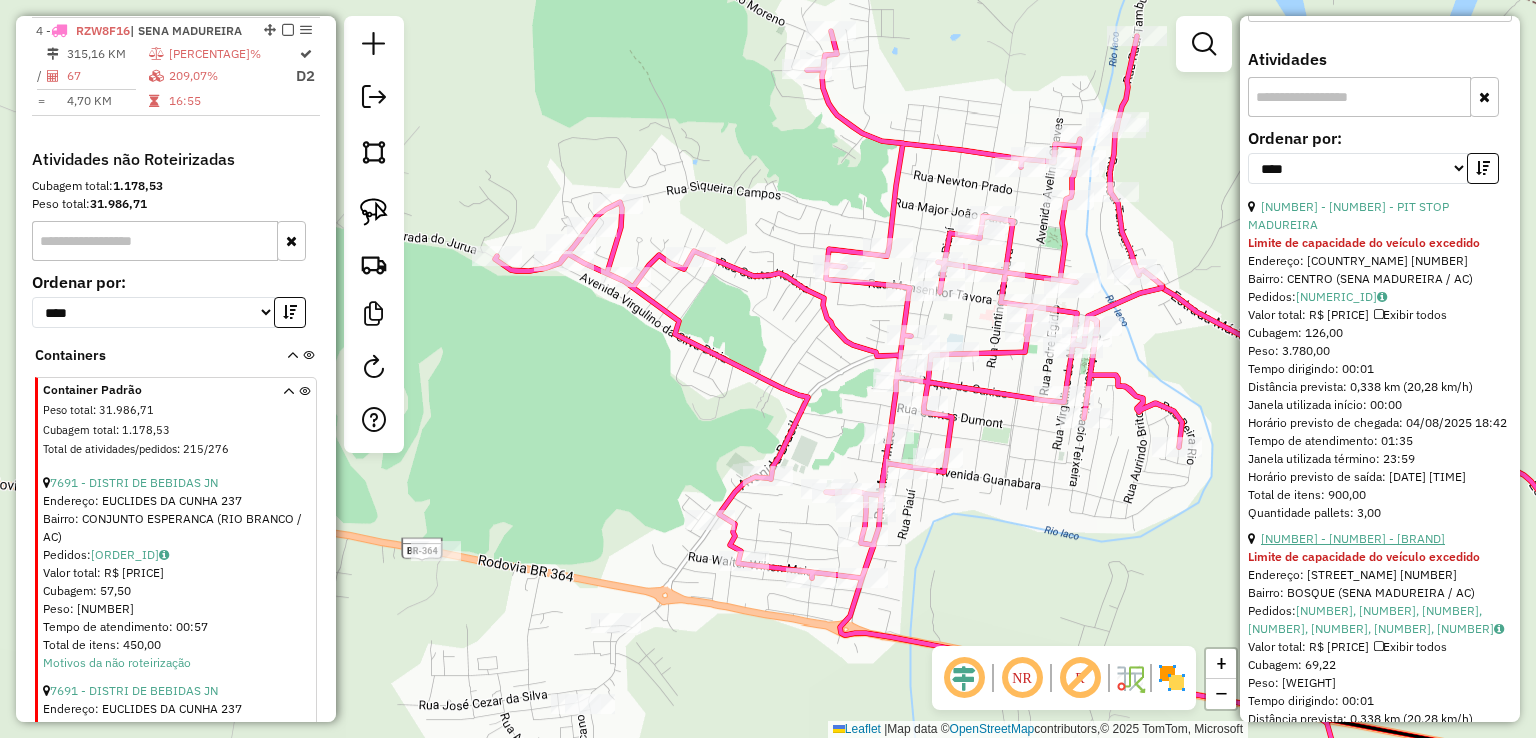 click on "46 - 30494 - DISTRIBUIDORA GUANAB" at bounding box center (1353, 538) 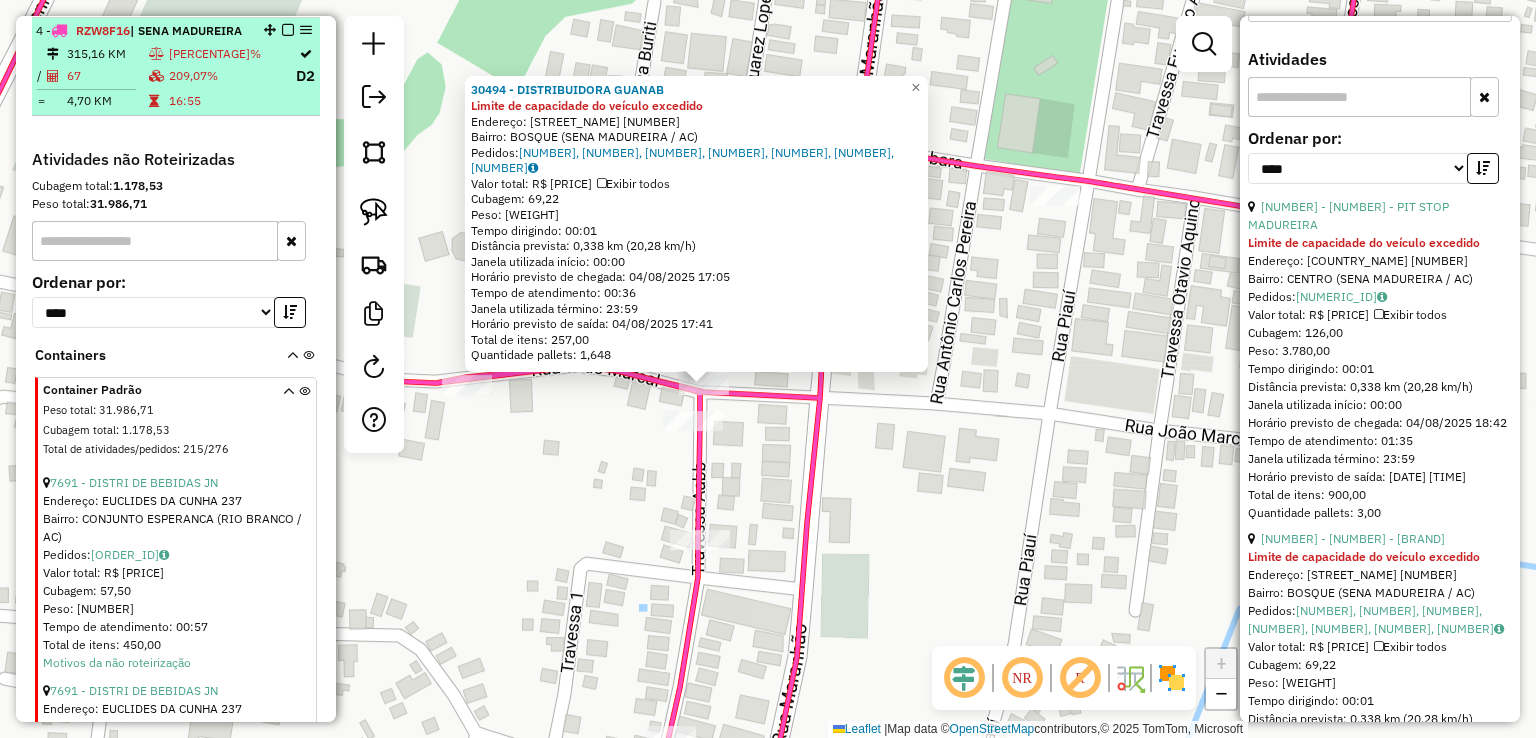 scroll, scrollTop: 729, scrollLeft: 0, axis: vertical 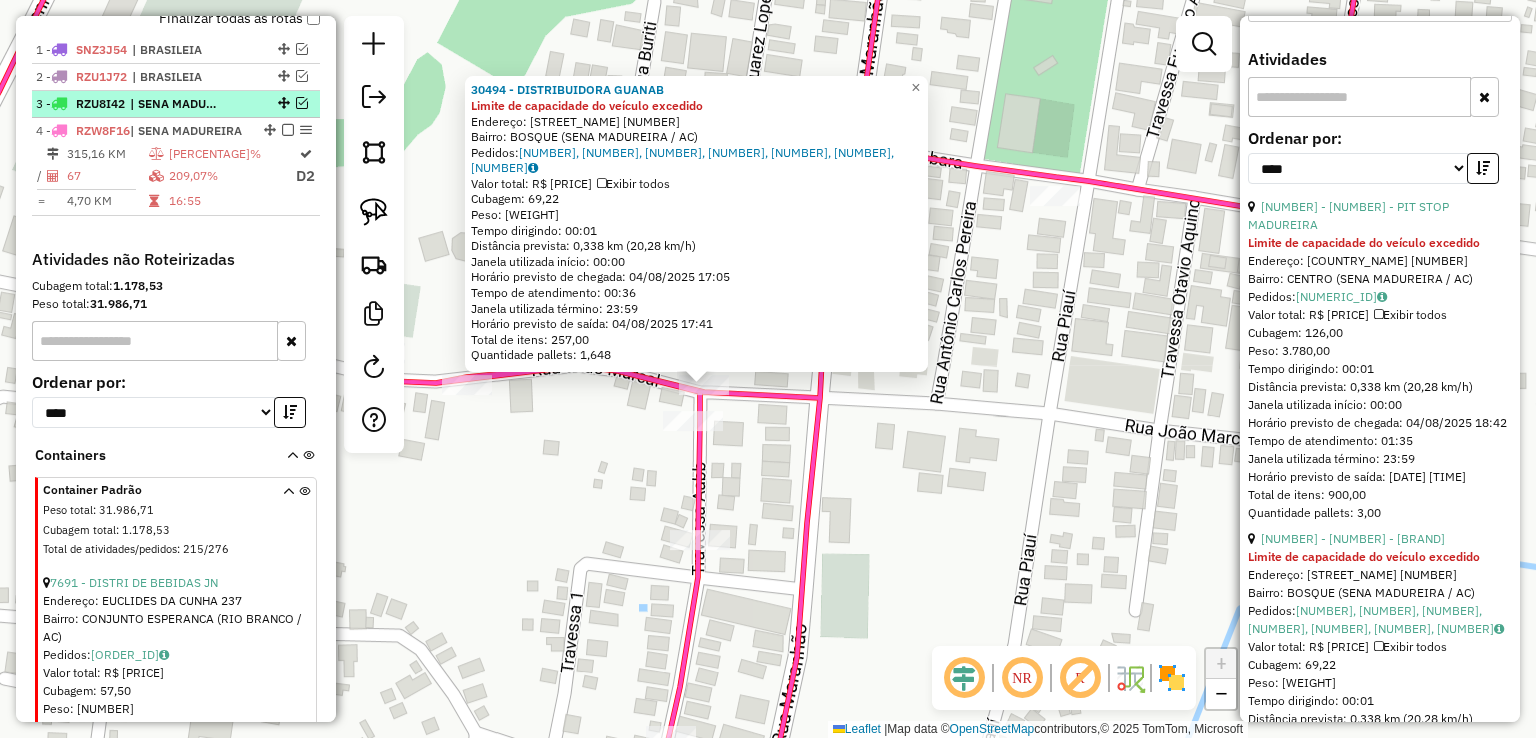 click at bounding box center [302, 103] 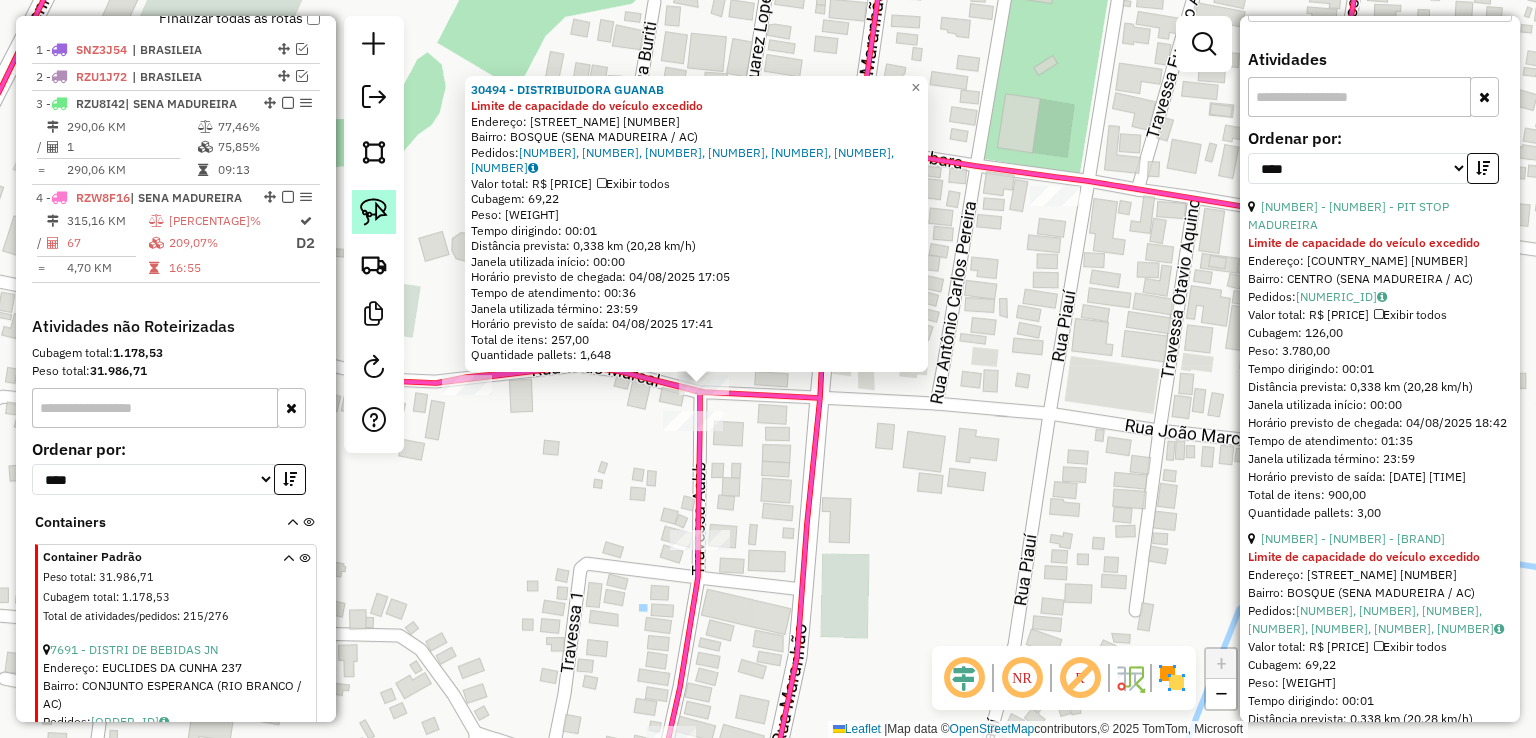 click 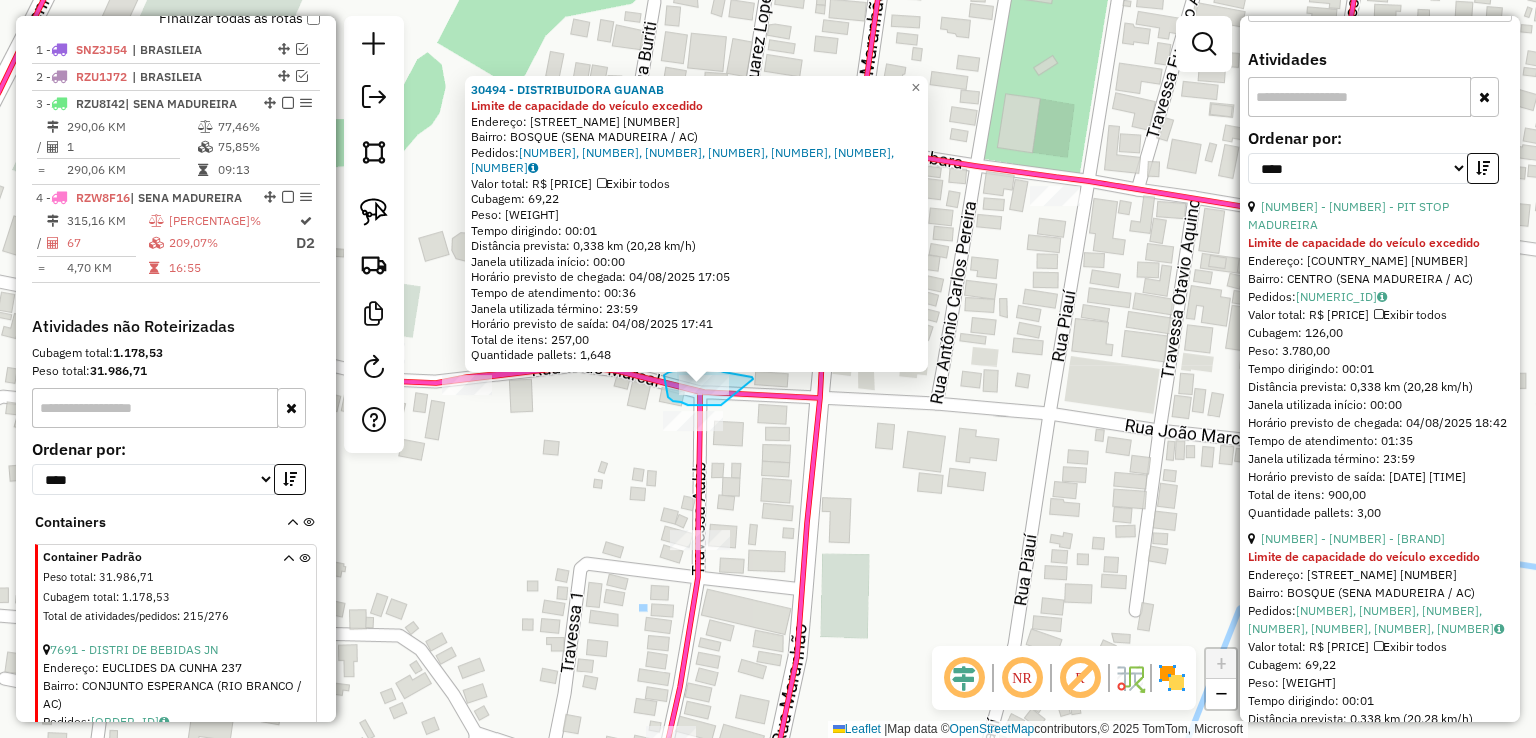 drag, startPoint x: 694, startPoint y: 405, endPoint x: 753, endPoint y: 379, distance: 64.4748 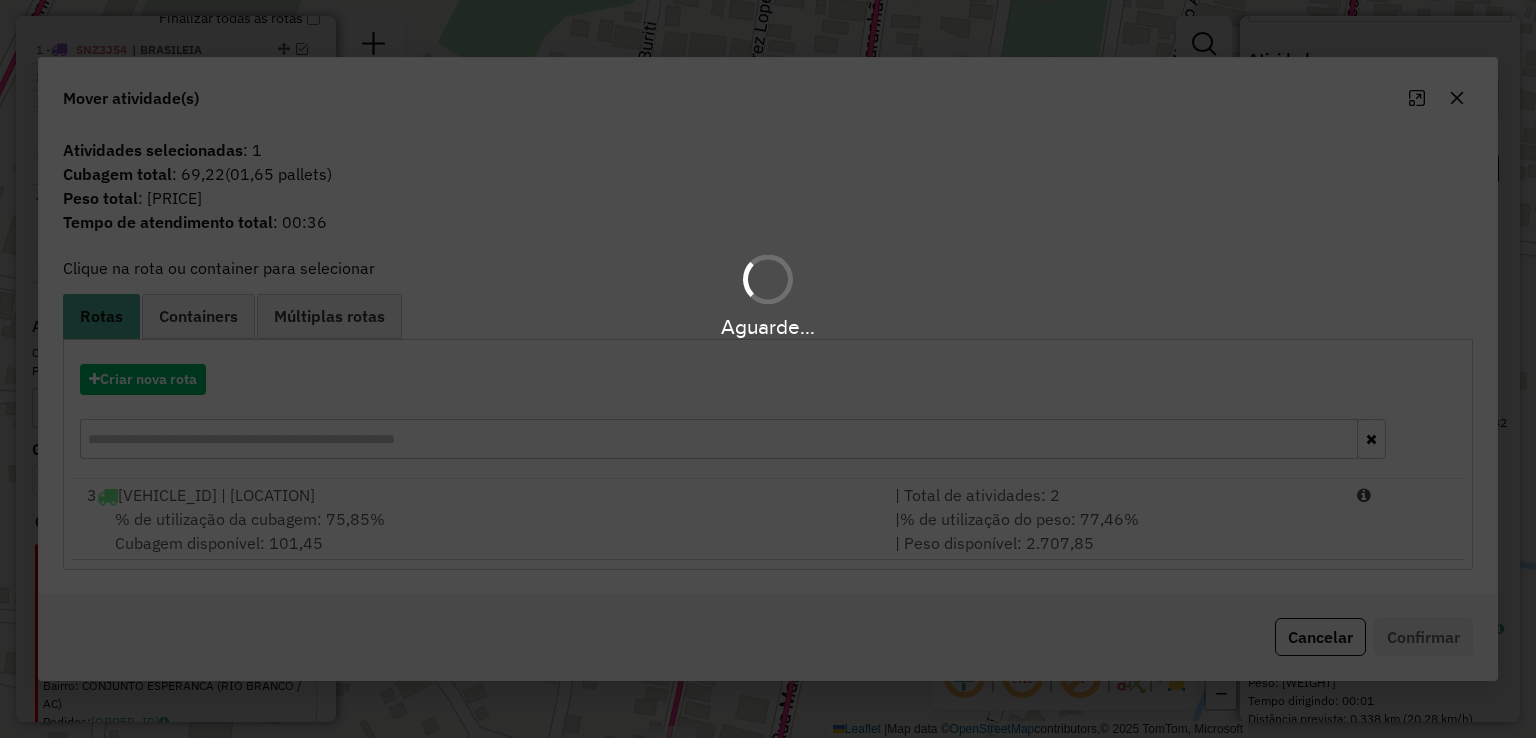 click on "Aguarde..." at bounding box center (768, 369) 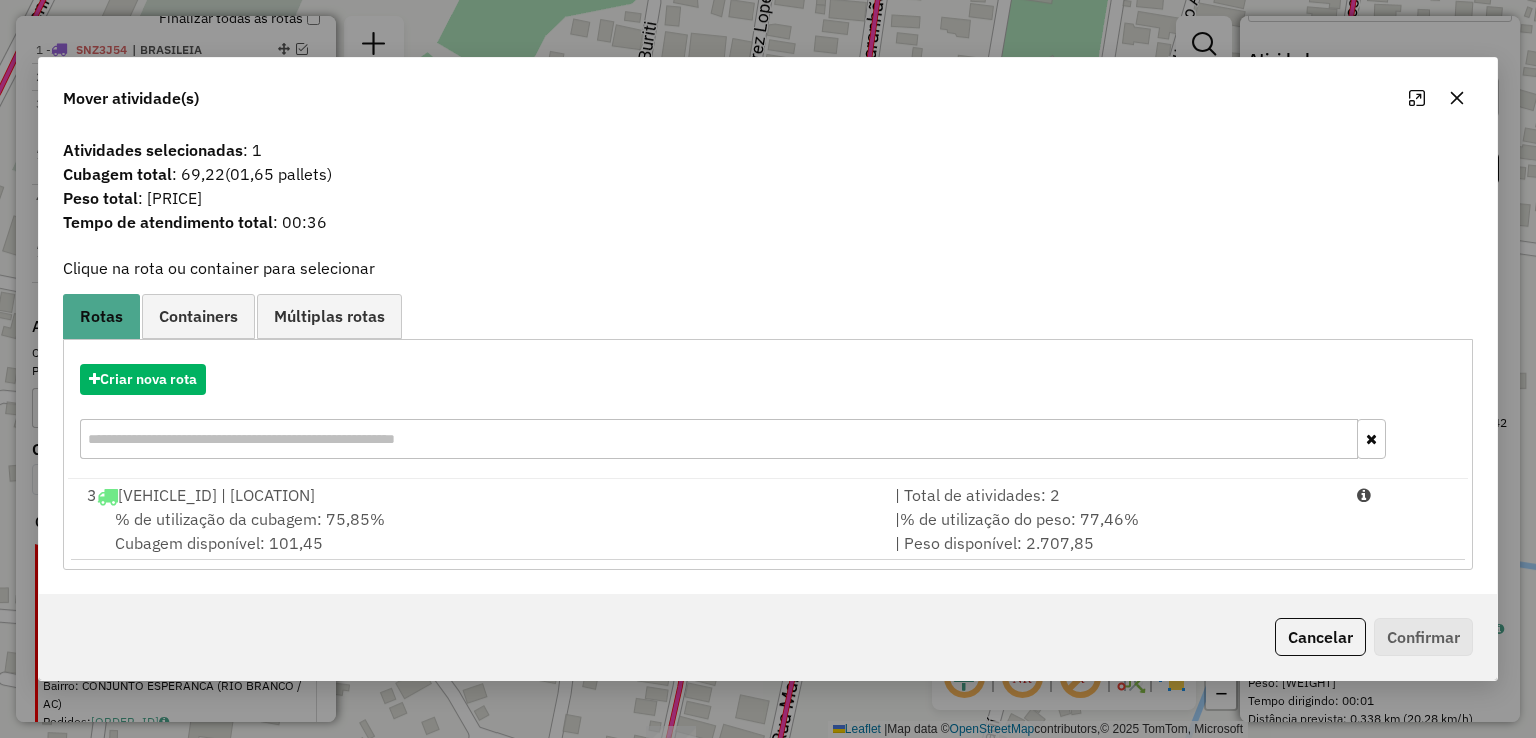 click on "% de utilização da cubagem: 75,85%" at bounding box center [250, 519] 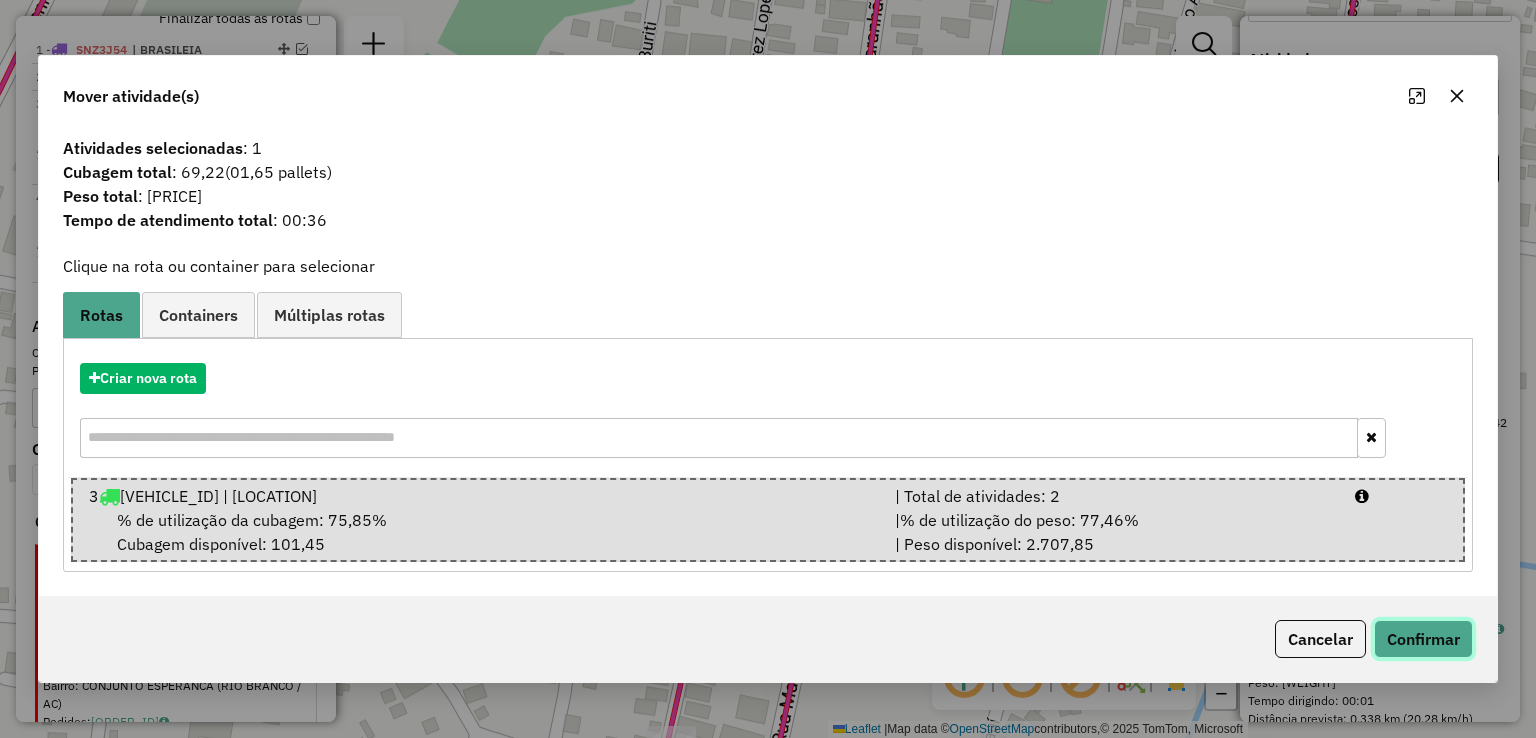 click on "Confirmar" 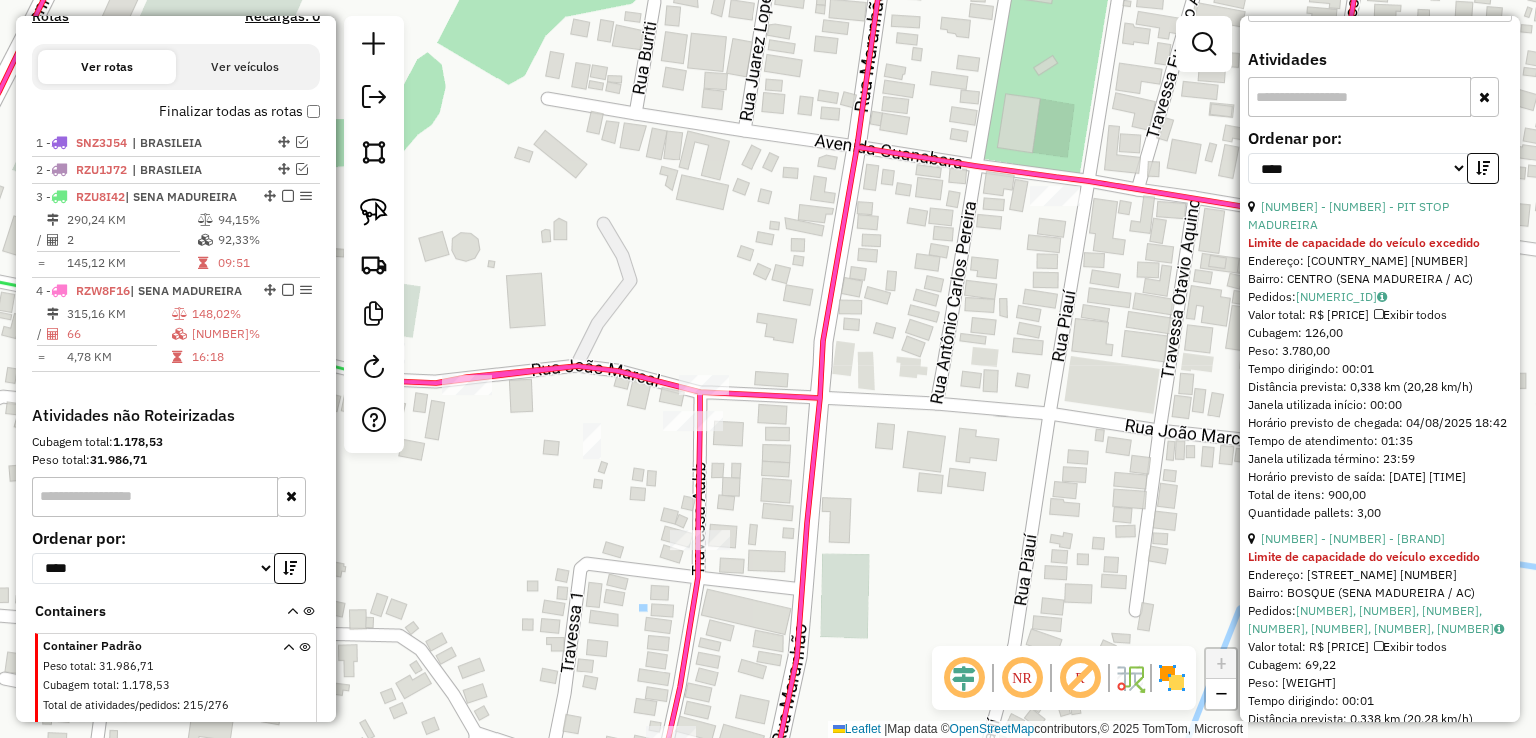 scroll, scrollTop: 614, scrollLeft: 0, axis: vertical 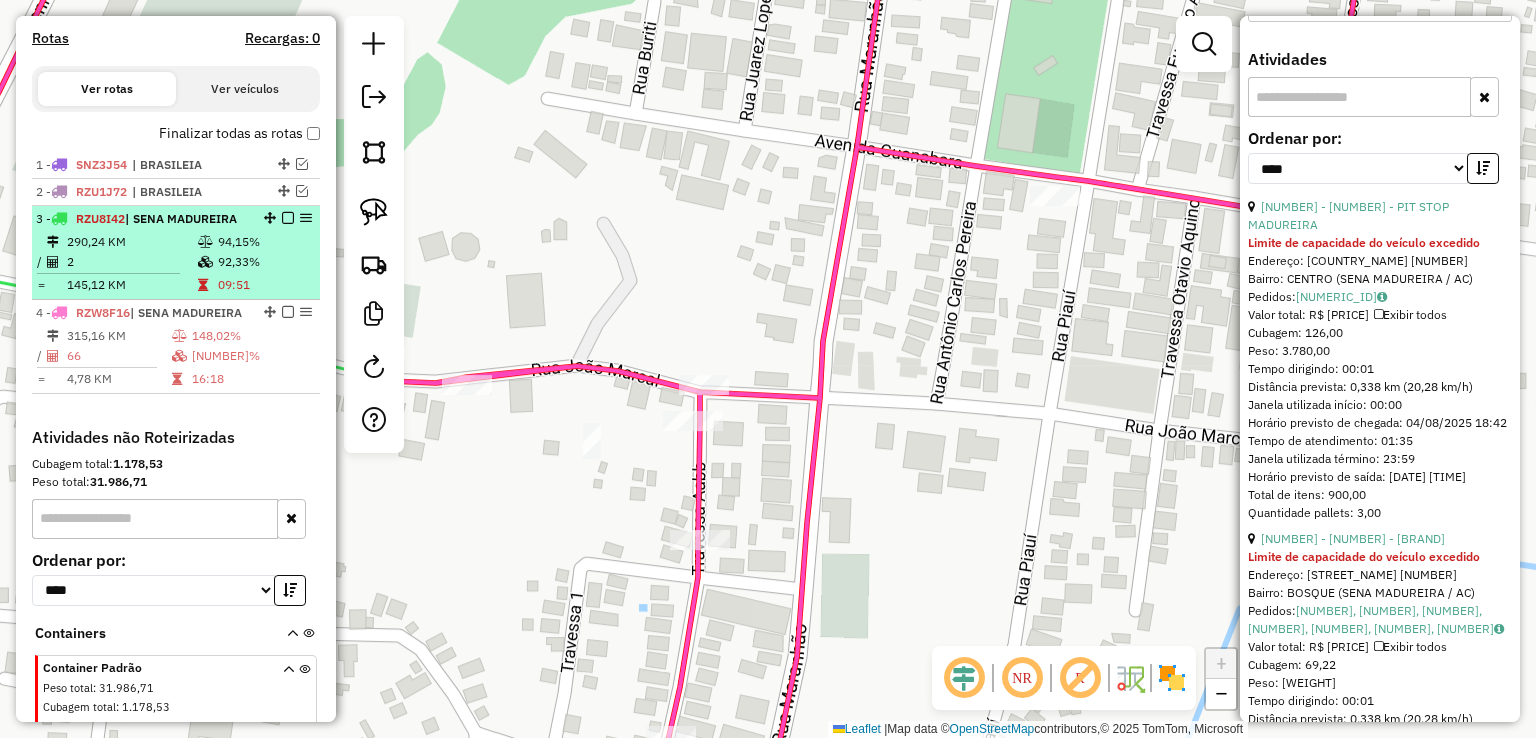 click on "94,15%" at bounding box center (264, 242) 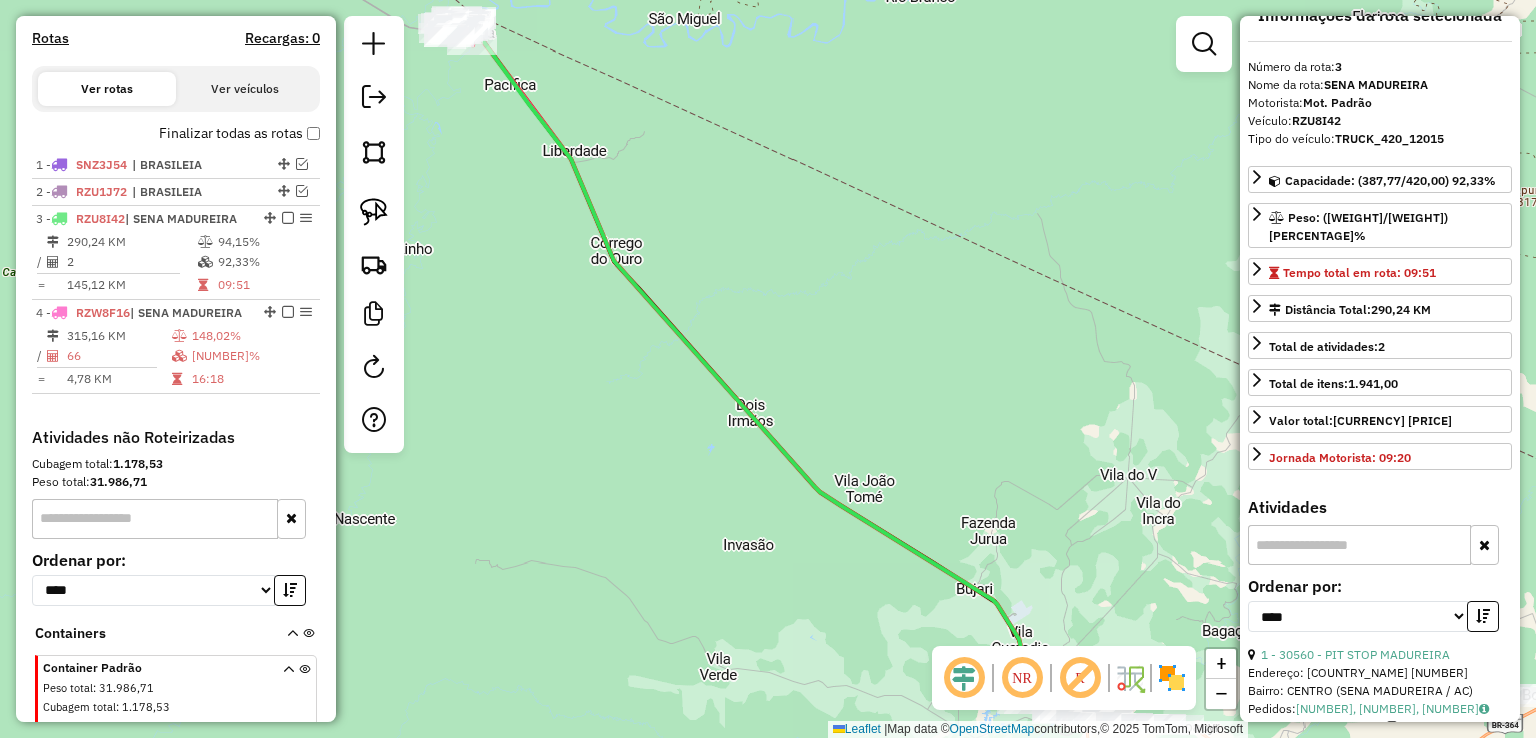 scroll, scrollTop: 0, scrollLeft: 0, axis: both 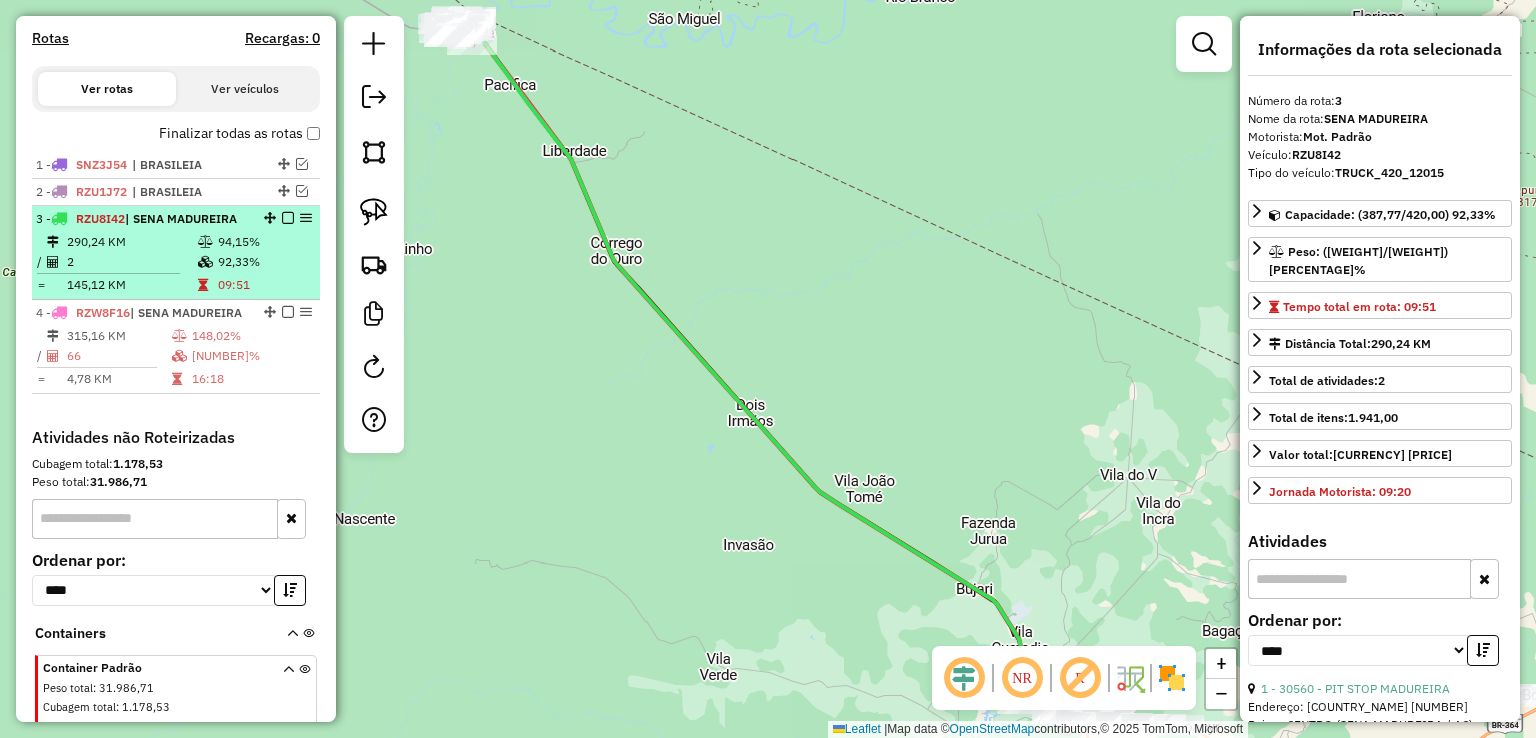 click at bounding box center (288, 218) 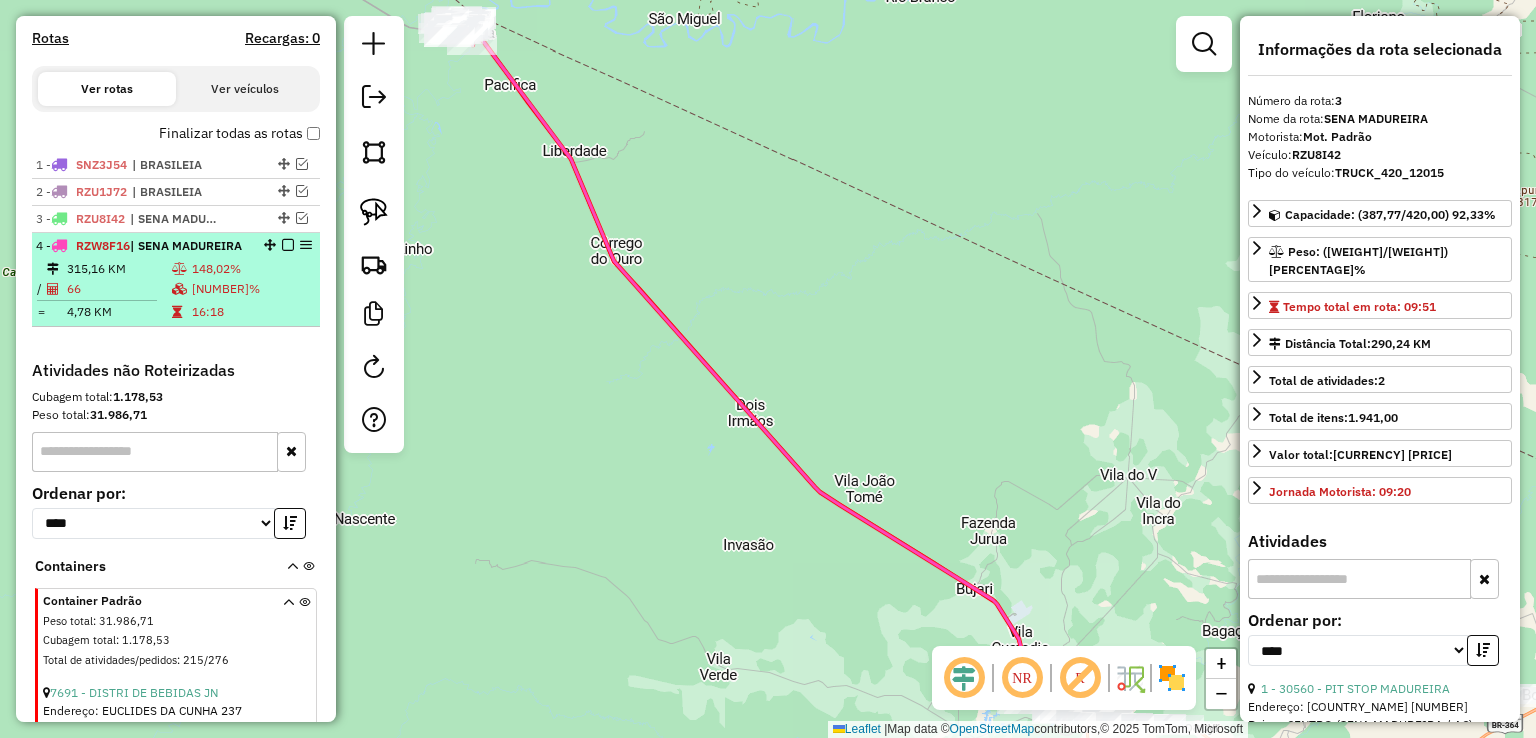 click on "176,10%" at bounding box center [251, 289] 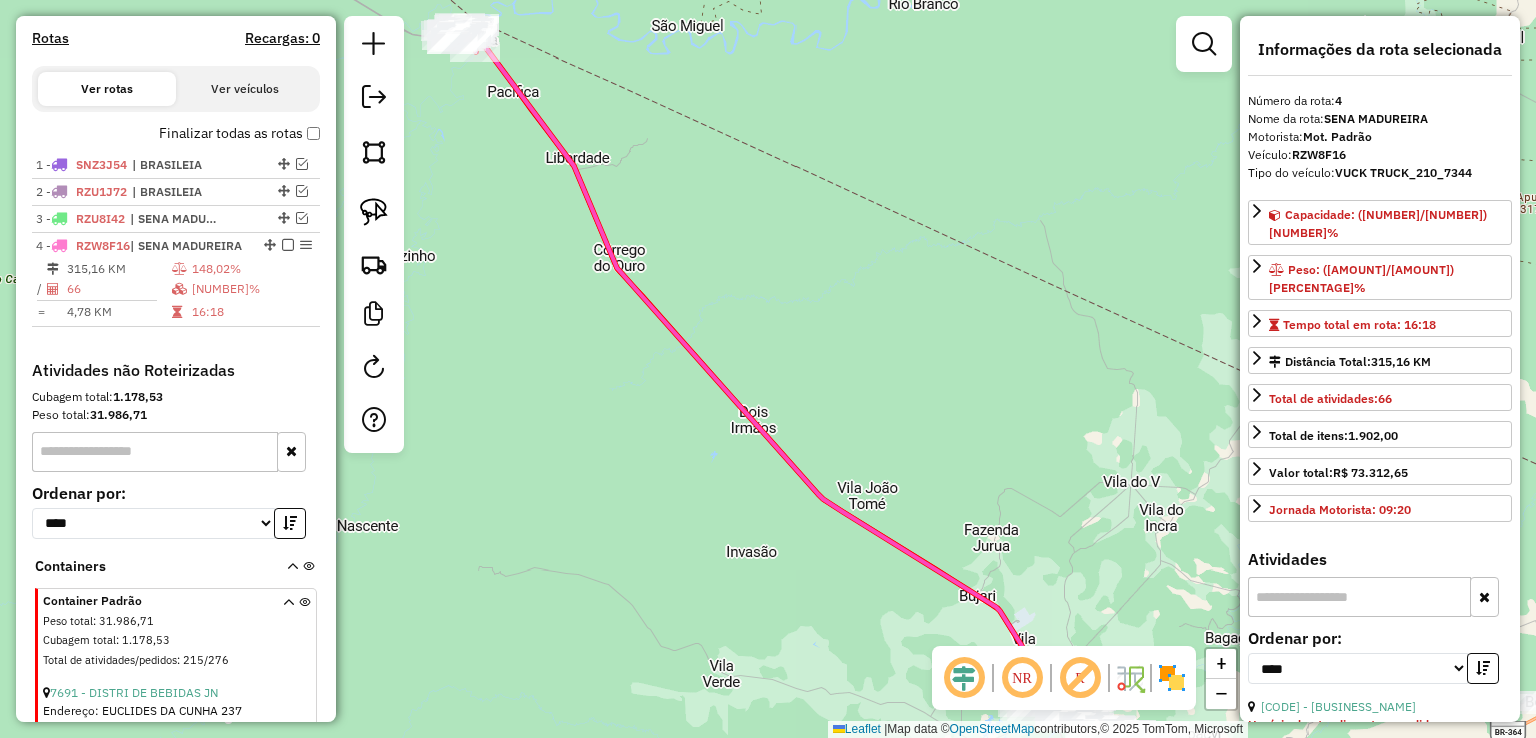 click 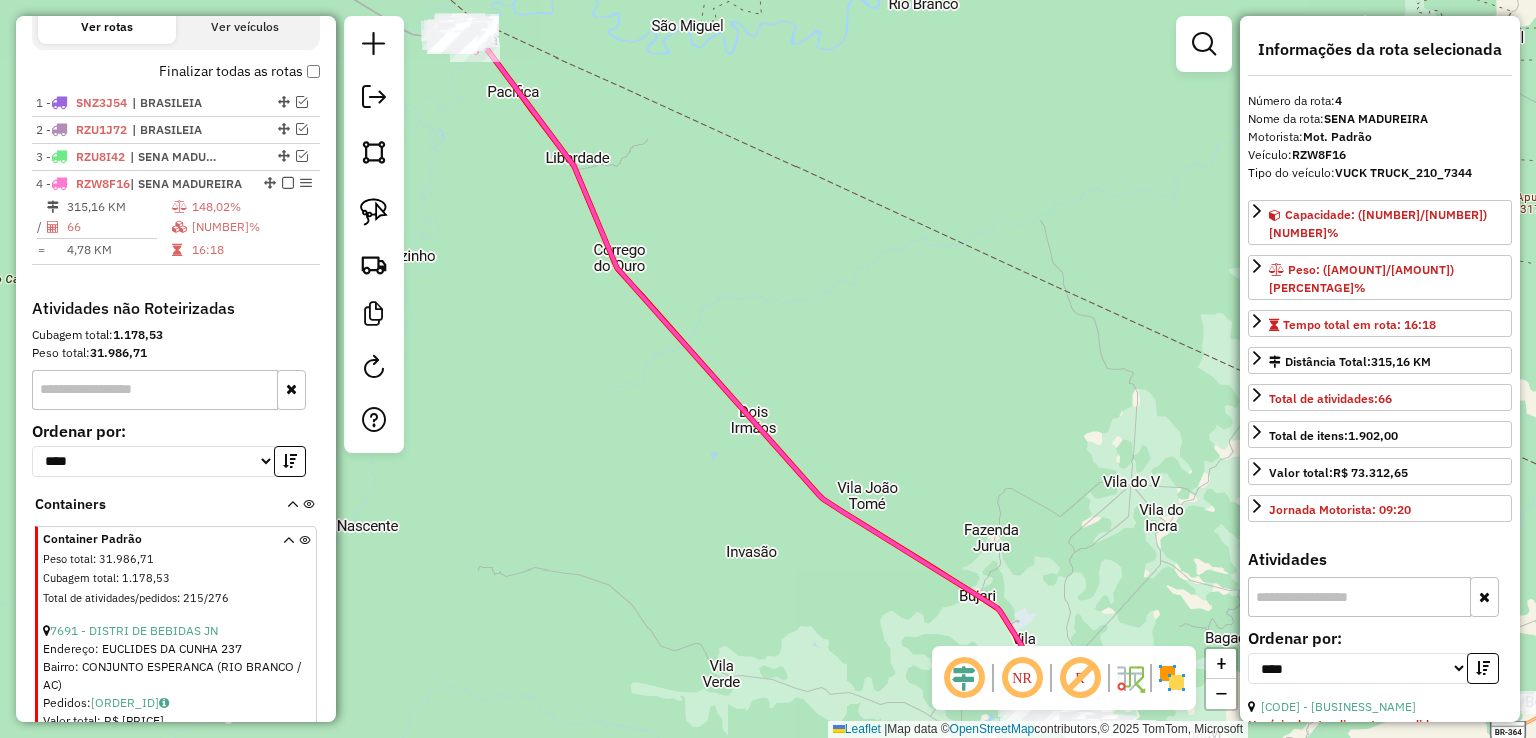 click 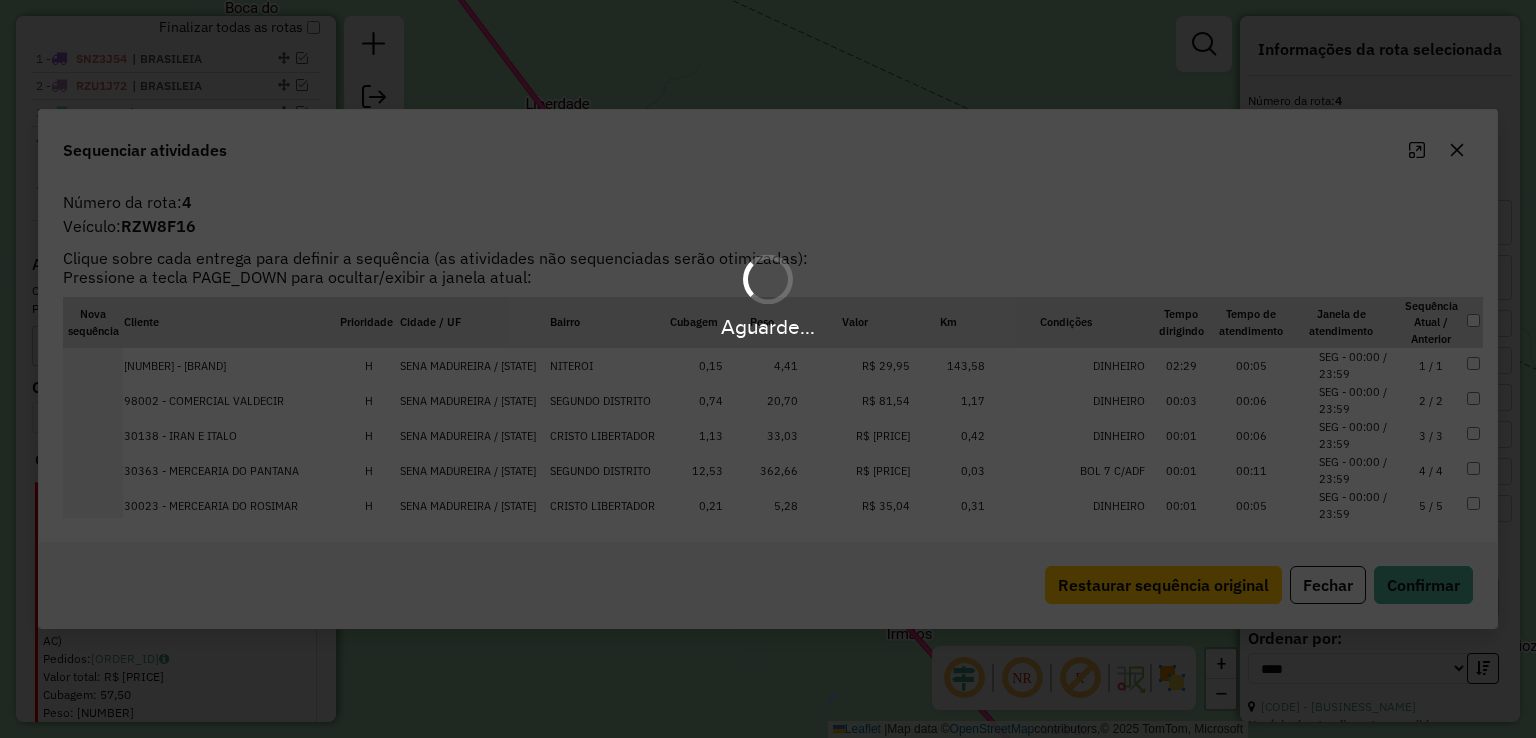 scroll, scrollTop: 829, scrollLeft: 0, axis: vertical 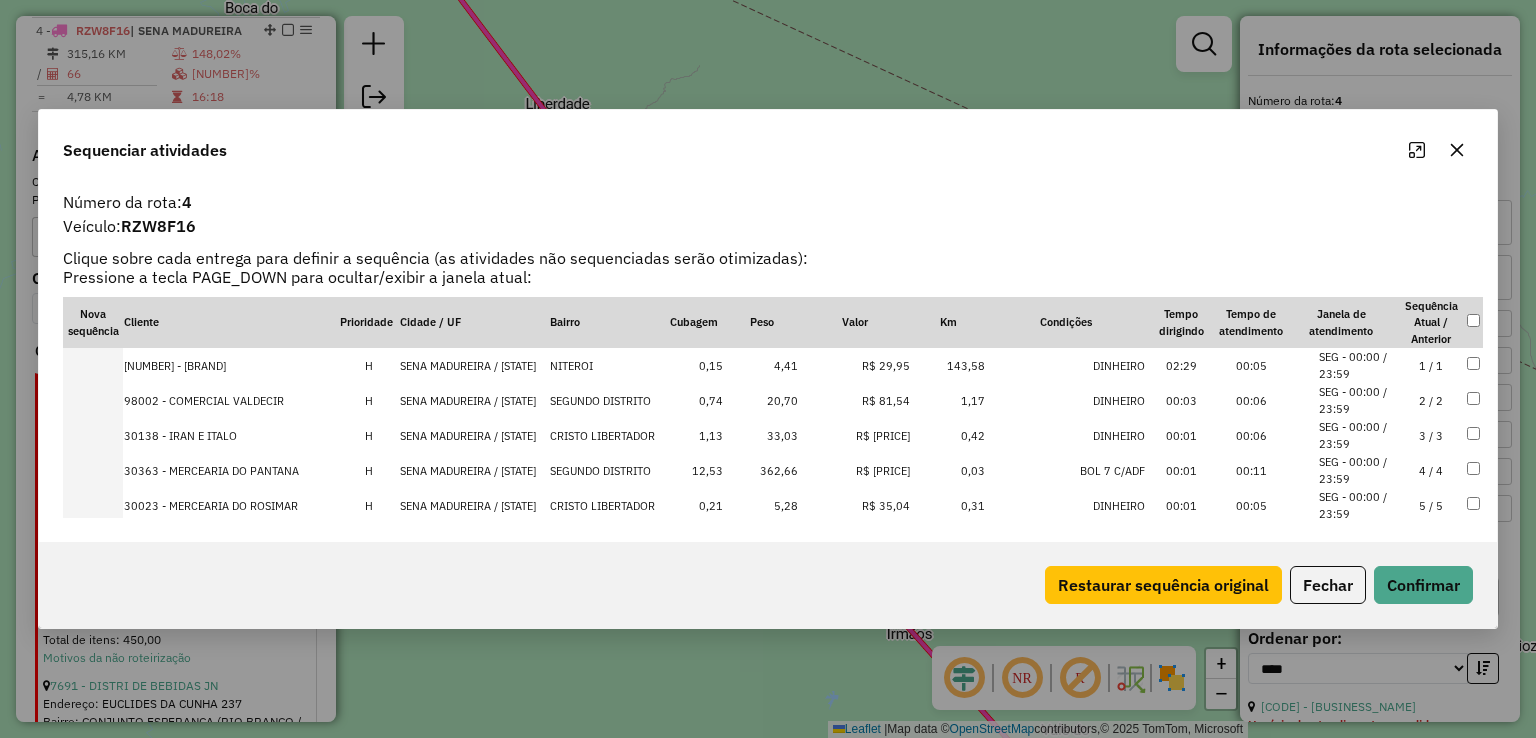 click 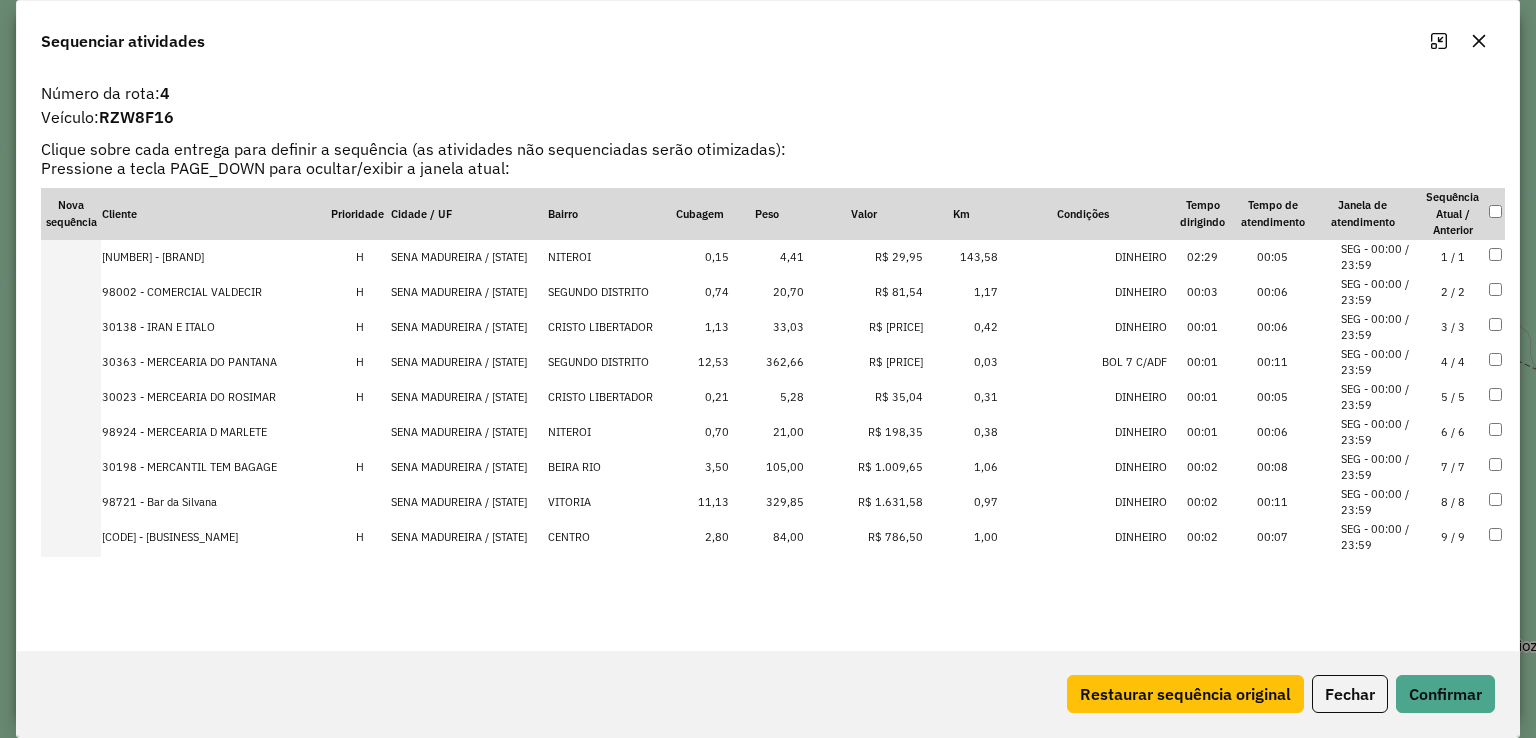 click on "SENA MADUREIRA / AC" at bounding box center [469, 327] 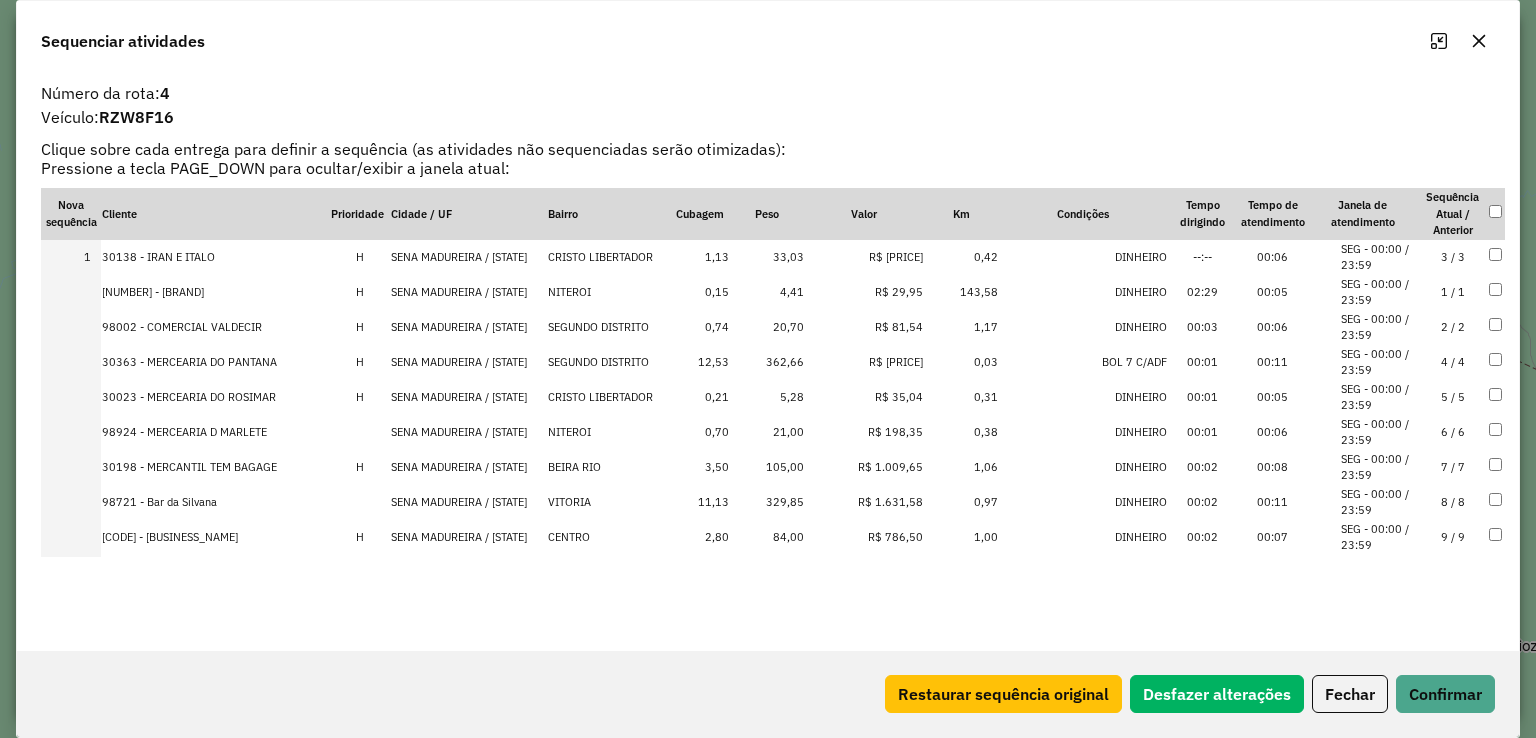 click on "SENA MADUREIRA / AC" at bounding box center [469, 327] 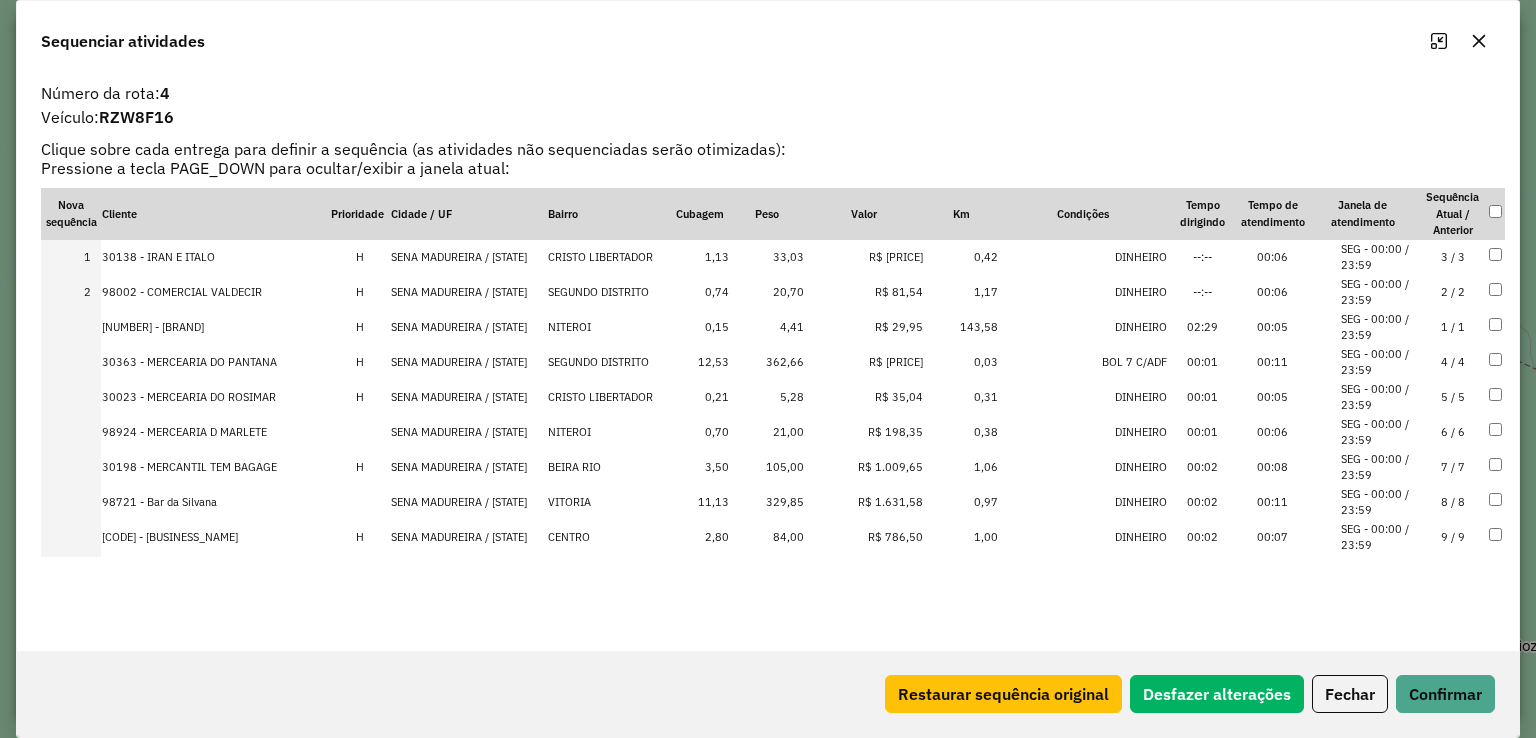 click on "SENA MADUREIRA / AC" at bounding box center (469, 327) 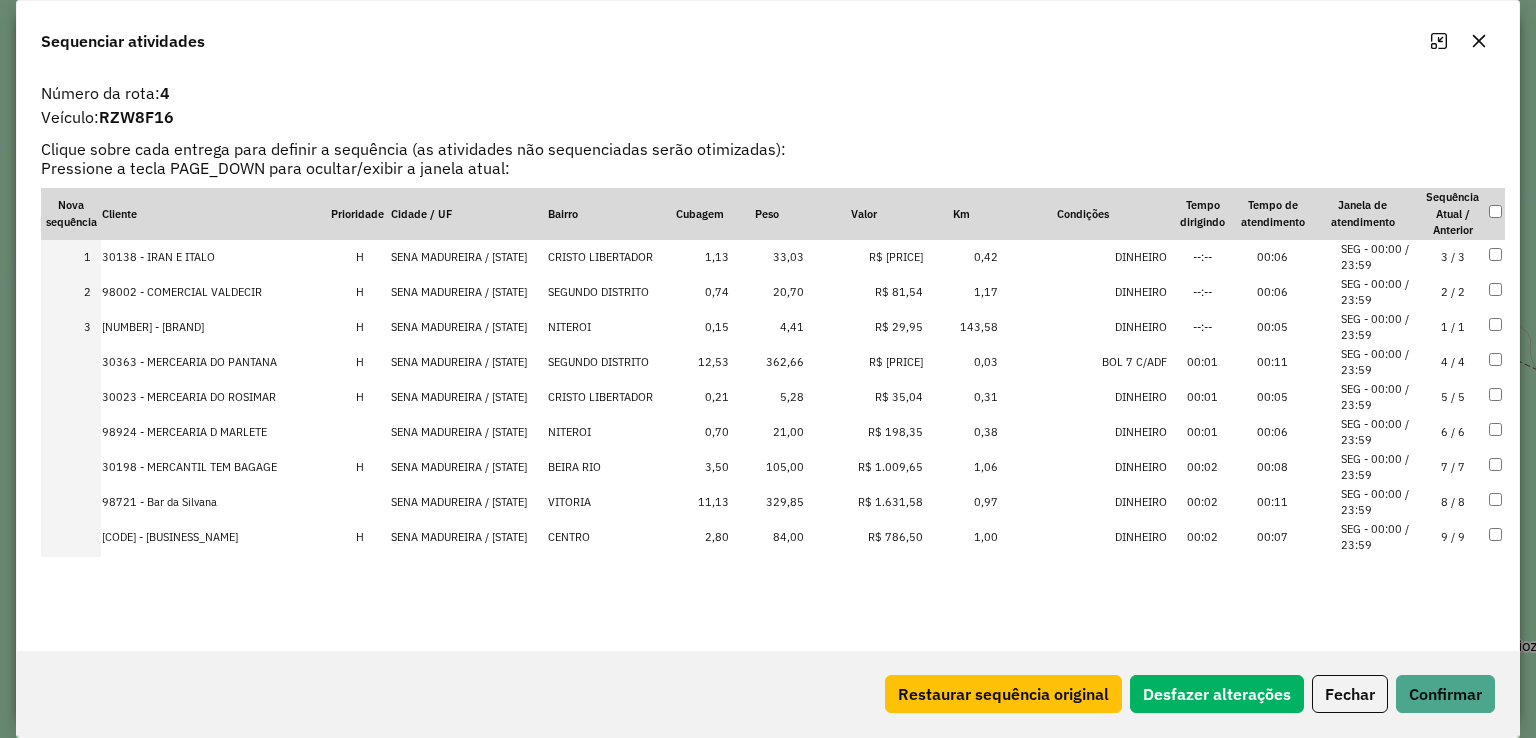 click on "SENA MADUREIRA / AC" at bounding box center [469, 362] 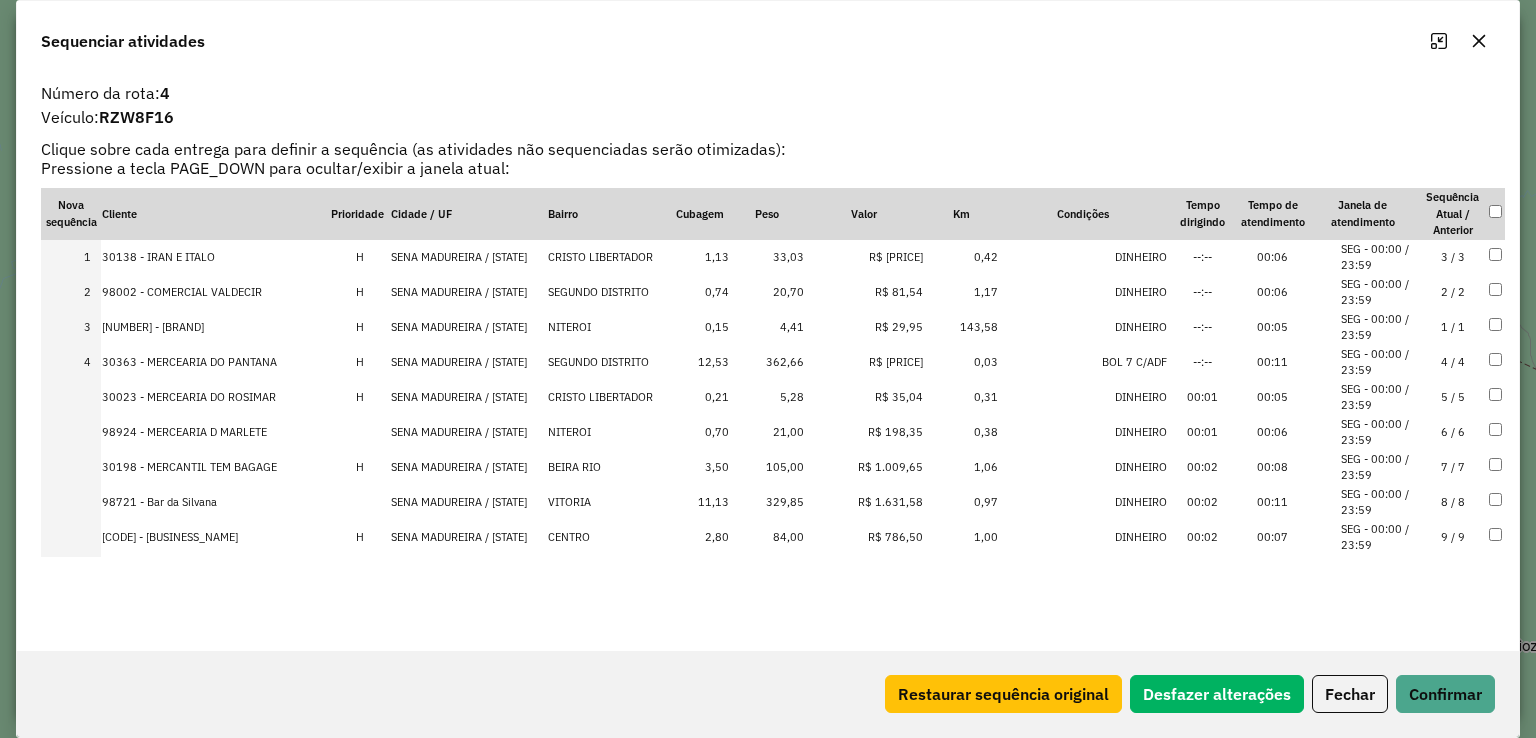 click on "SENA MADUREIRA / AC" at bounding box center [469, 397] 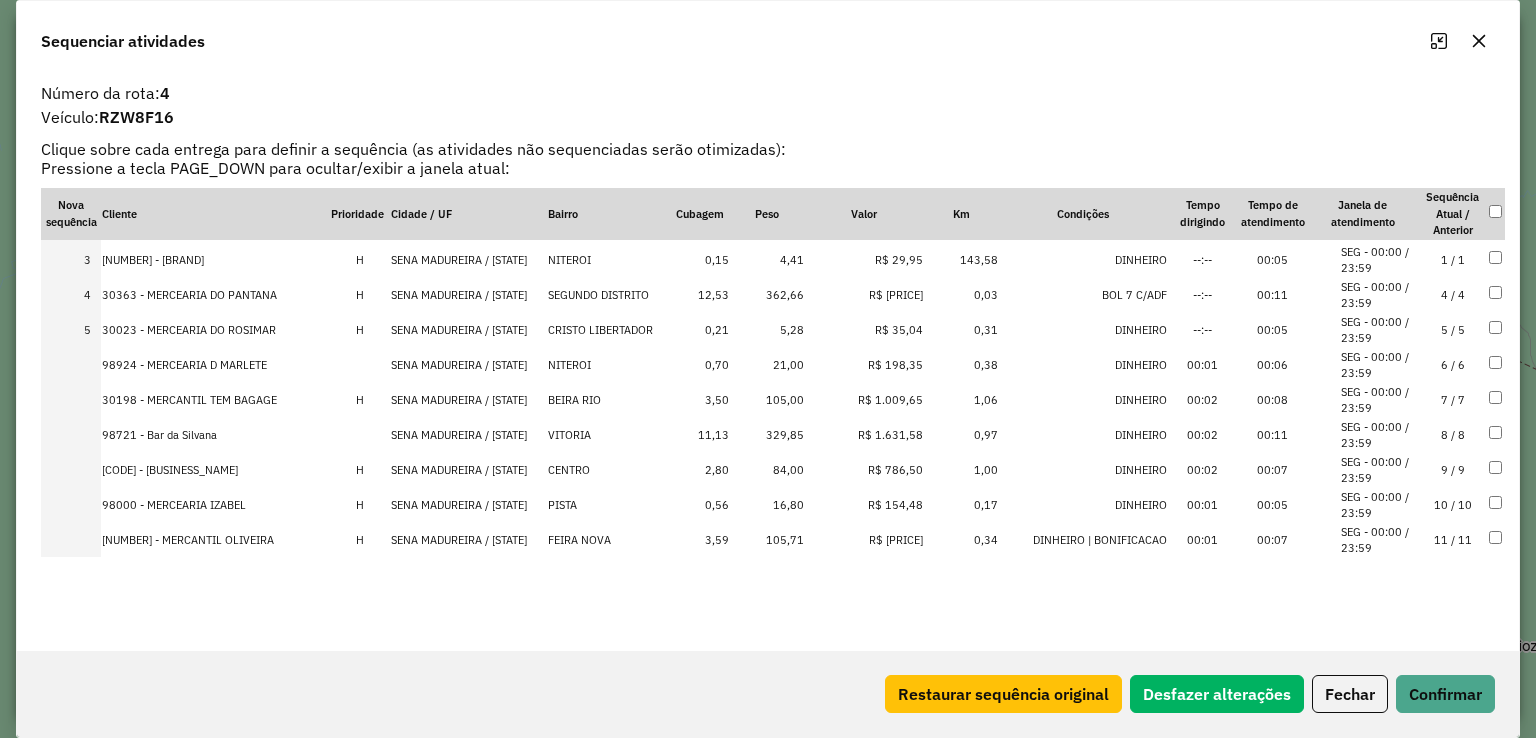 scroll, scrollTop: 100, scrollLeft: 0, axis: vertical 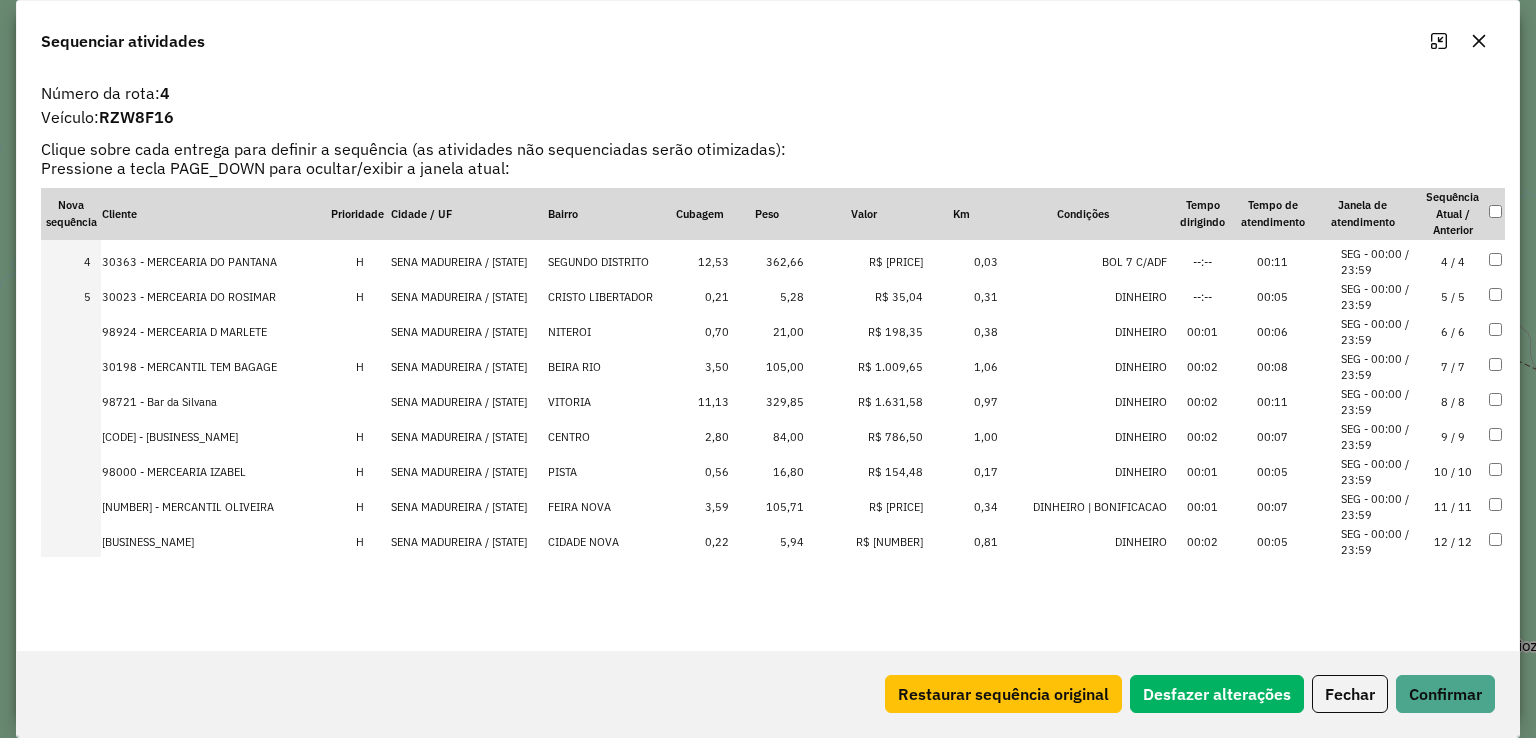 click on "SENA MADUREIRA / AC" at bounding box center (469, 367) 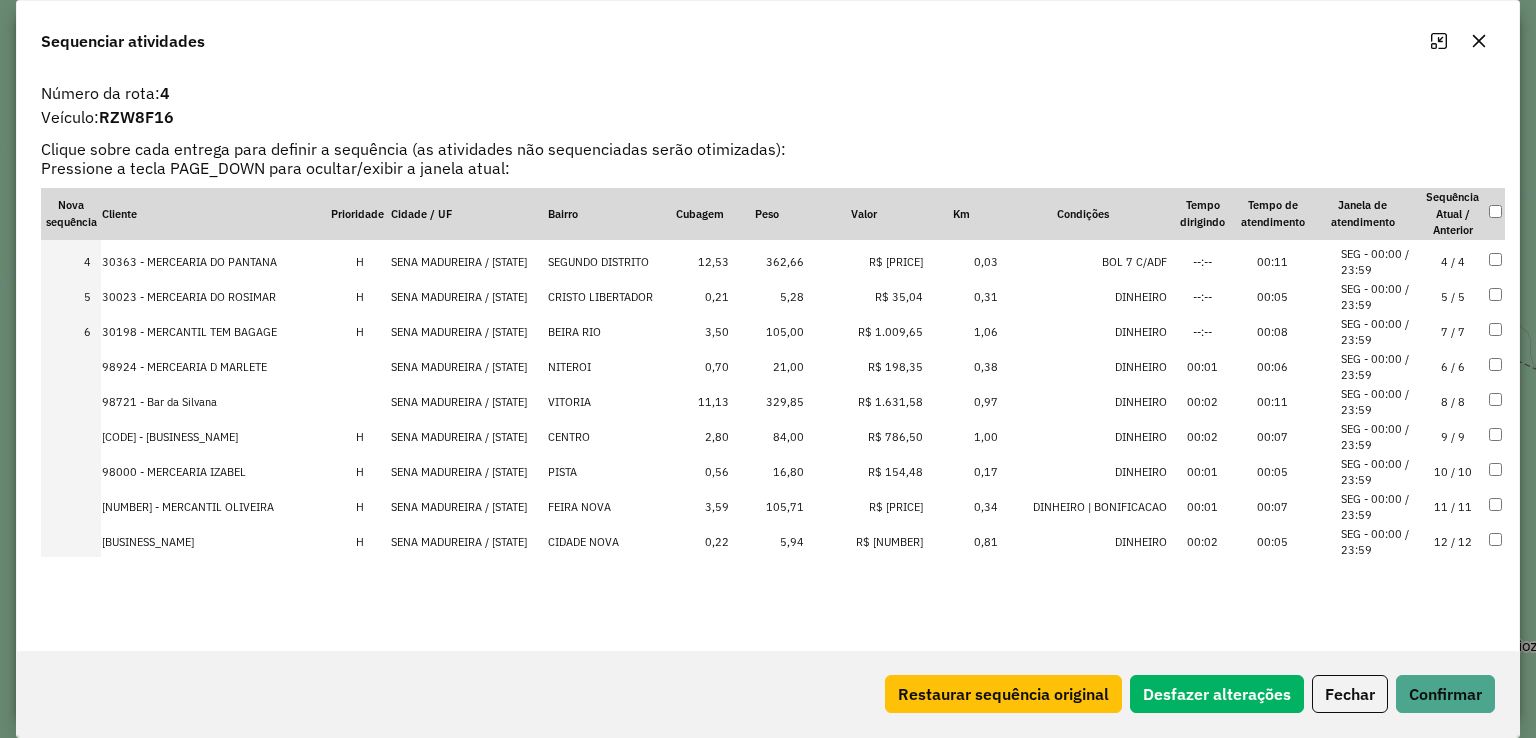 click on "SENA MADUREIRA / AC" at bounding box center (469, 437) 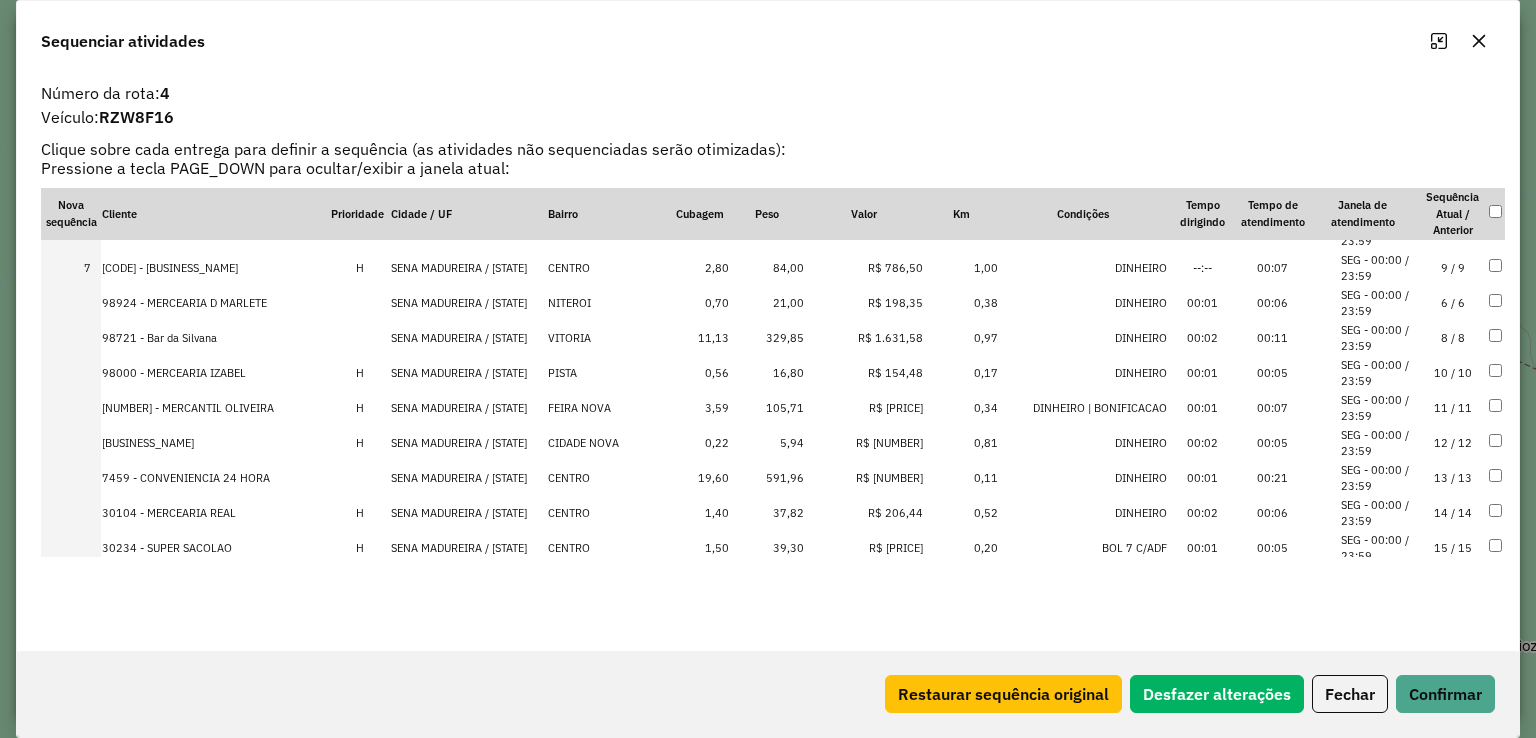 scroll, scrollTop: 200, scrollLeft: 0, axis: vertical 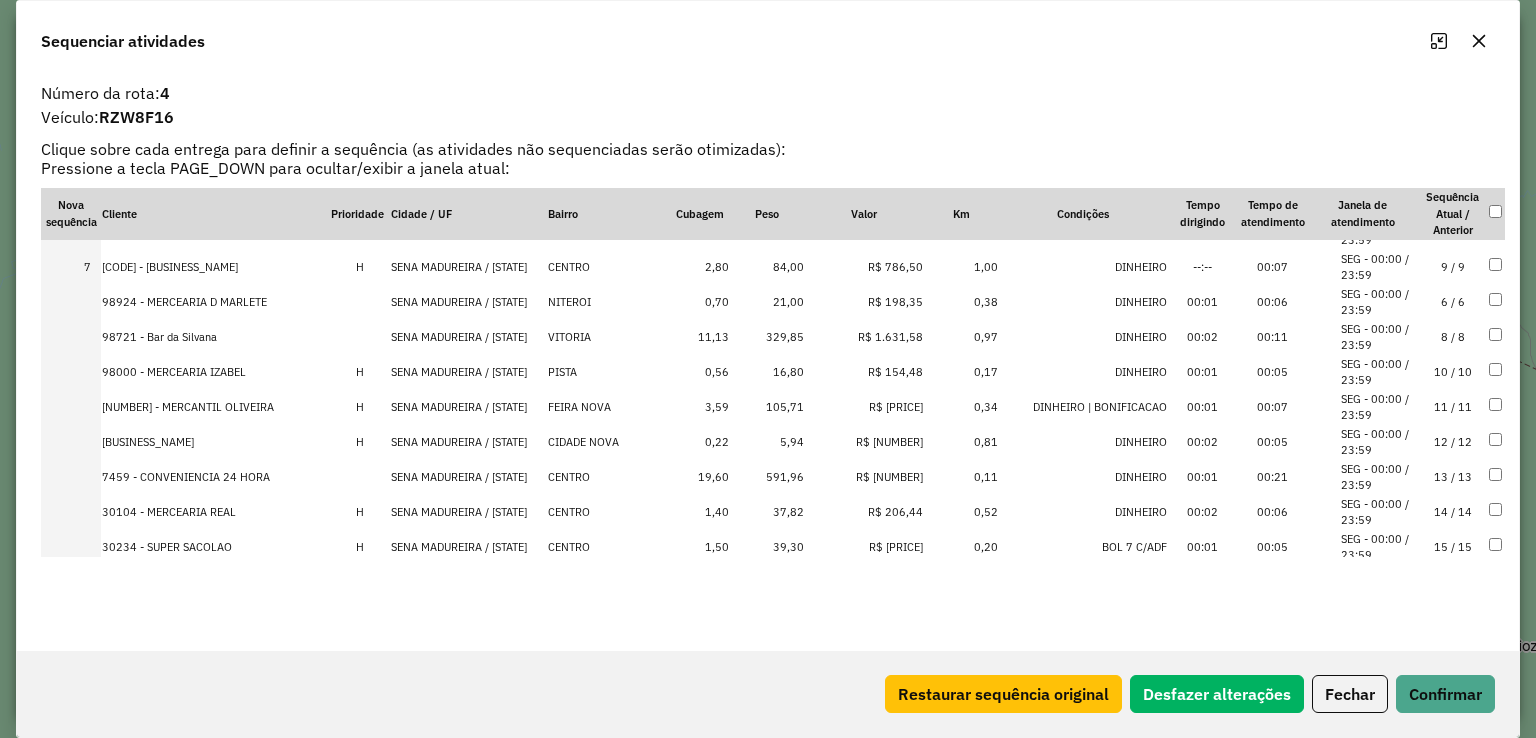 click on "SENA MADUREIRA / AC" at bounding box center (469, 407) 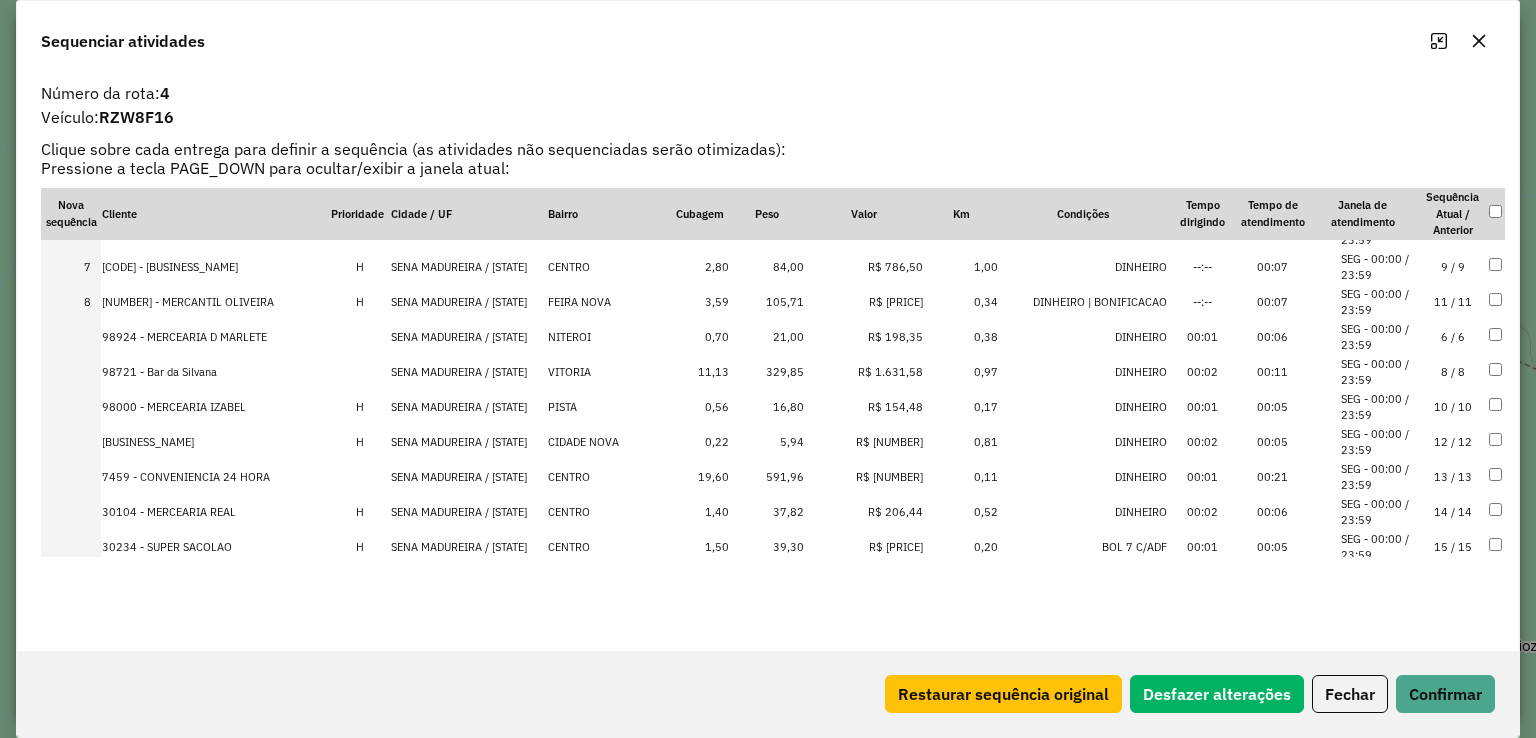click on "SENA MADUREIRA / AC" at bounding box center [469, 407] 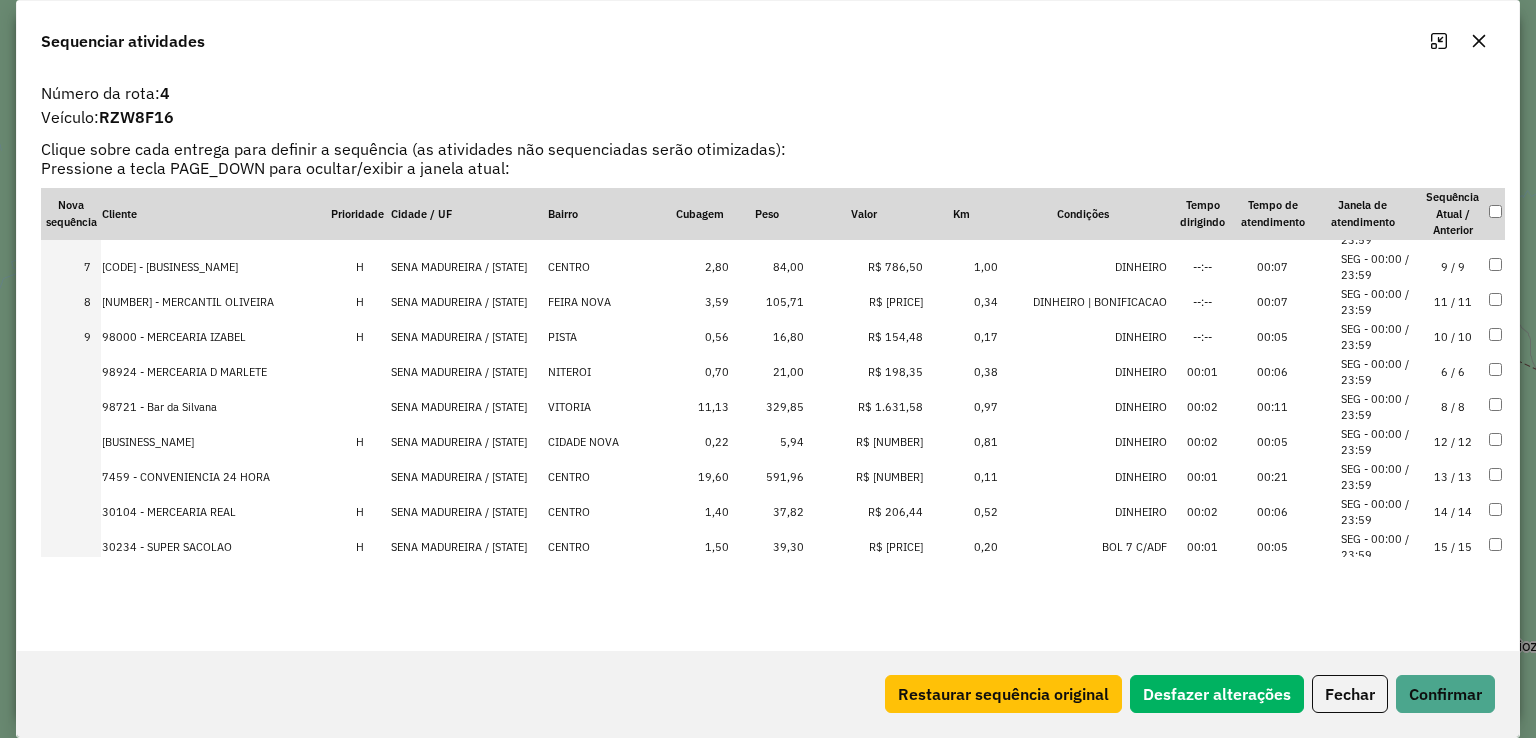 click on "SENA MADUREIRA / AC" at bounding box center (469, 442) 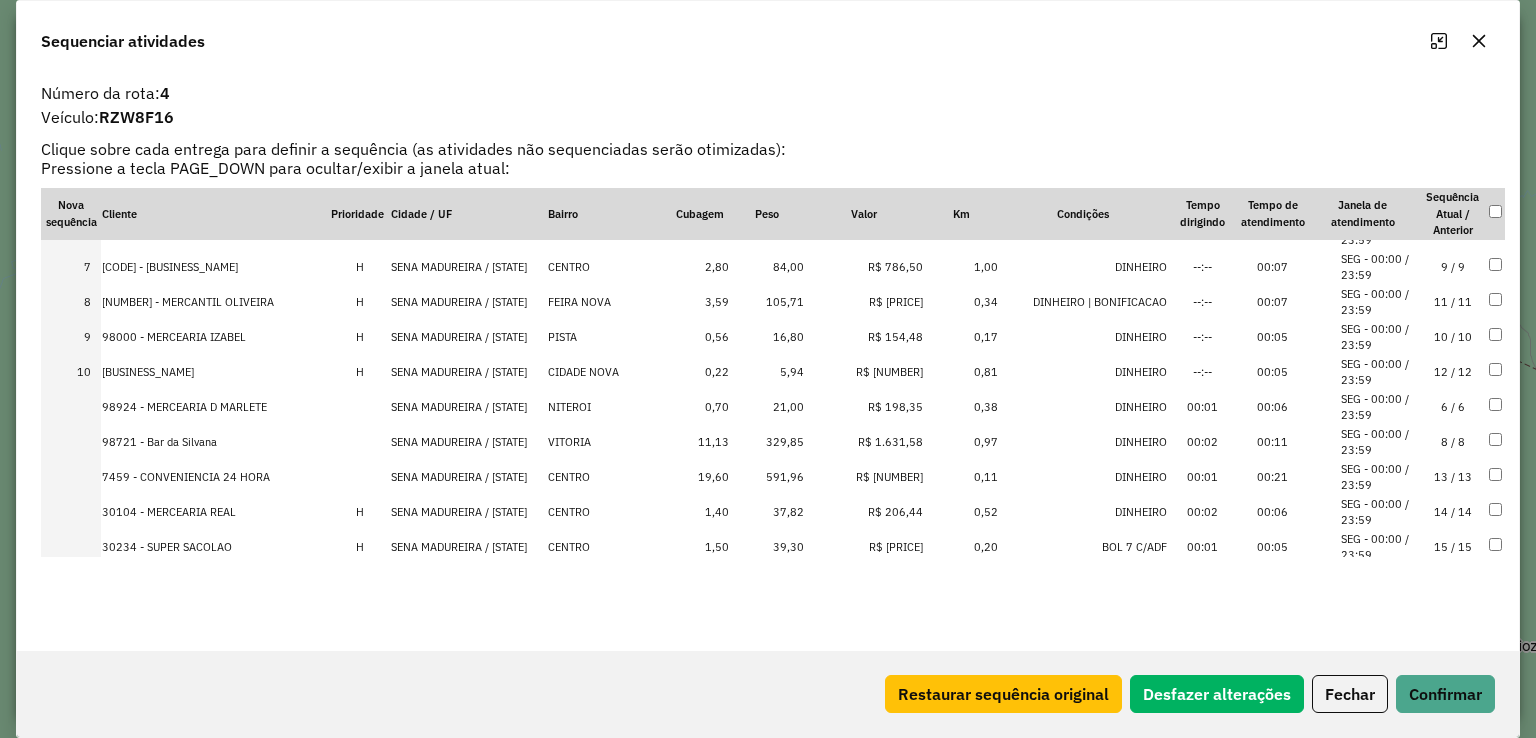 scroll, scrollTop: 300, scrollLeft: 0, axis: vertical 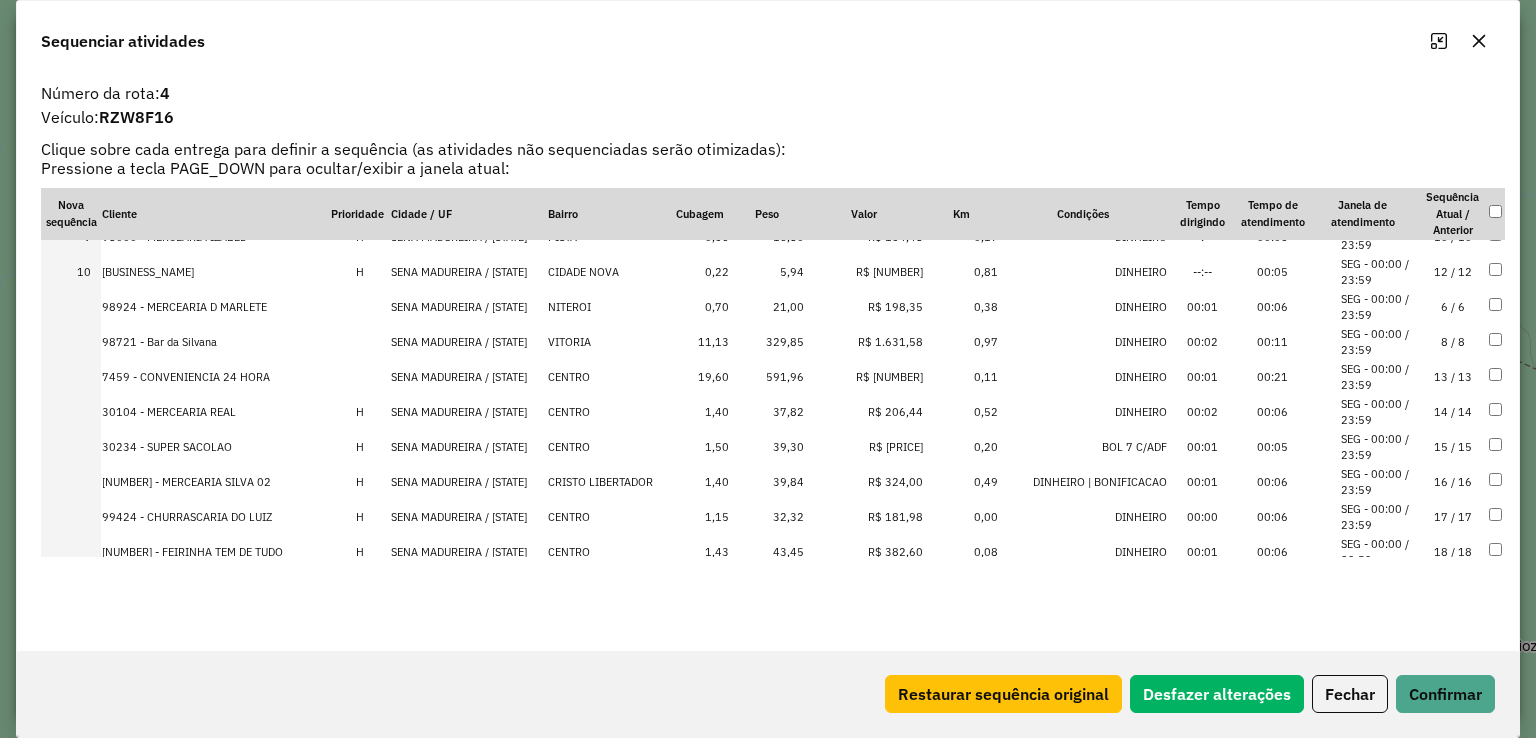 click on "SENA MADUREIRA / AC" at bounding box center (469, 447) 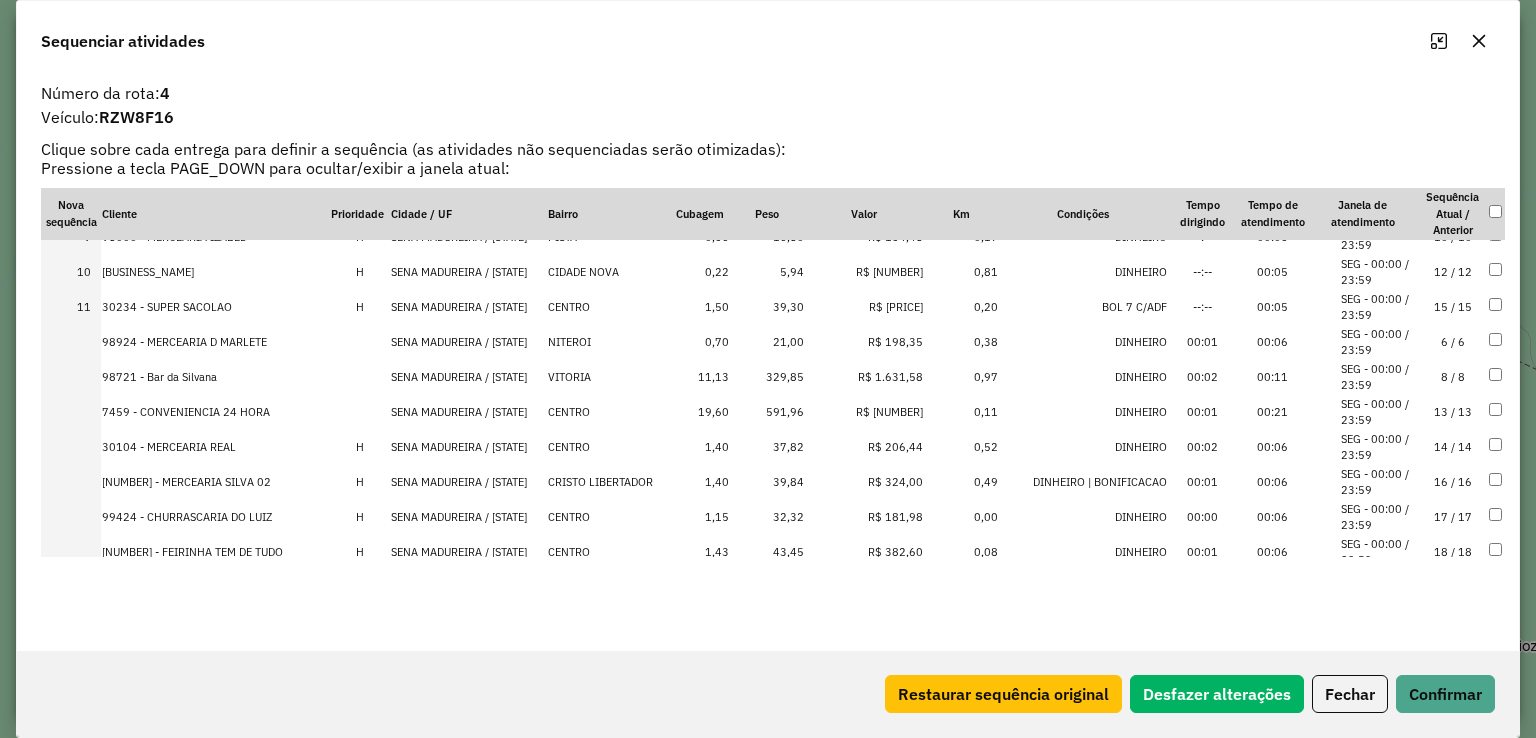 click on "SENA MADUREIRA / AC" at bounding box center [469, 447] 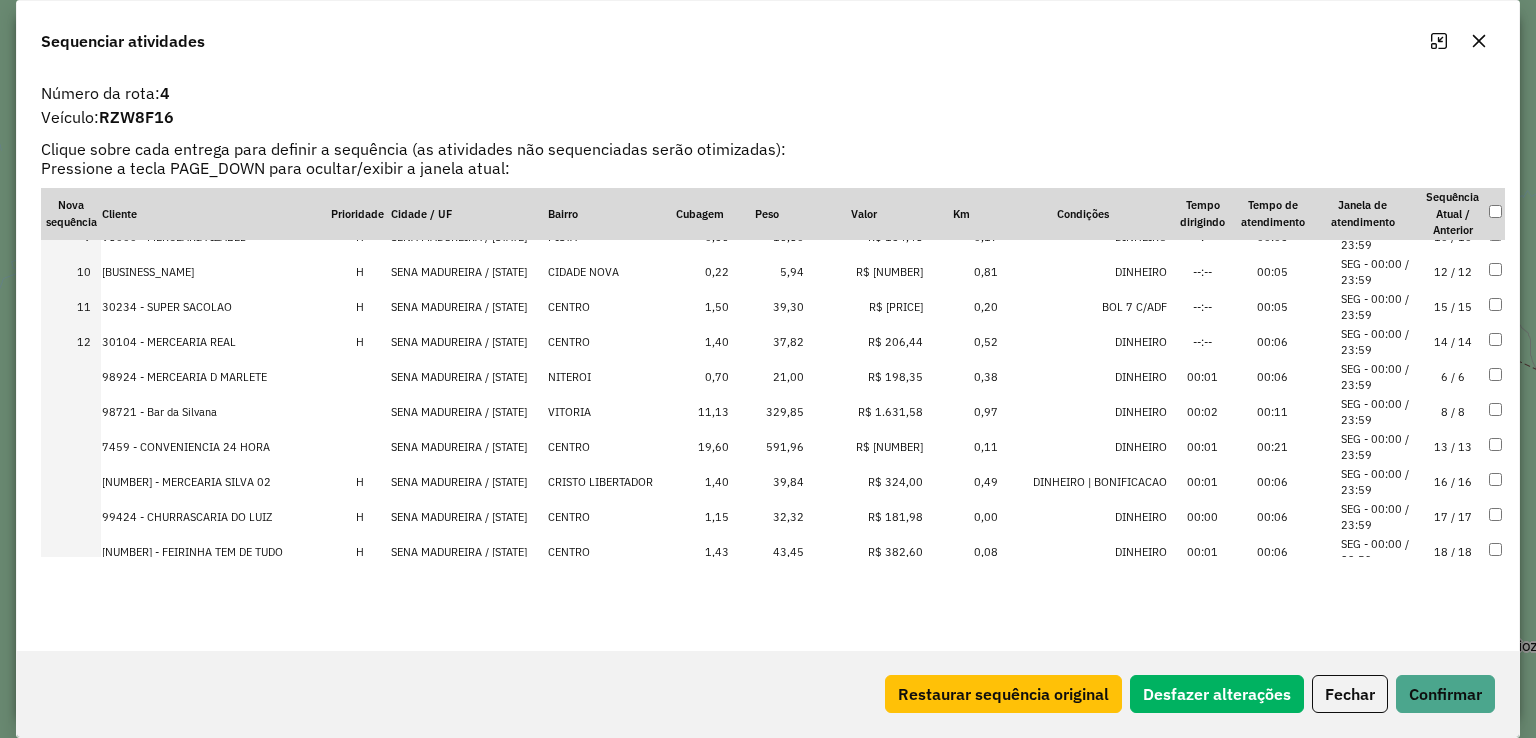 click on "SENA MADUREIRA / AC" at bounding box center (469, 482) 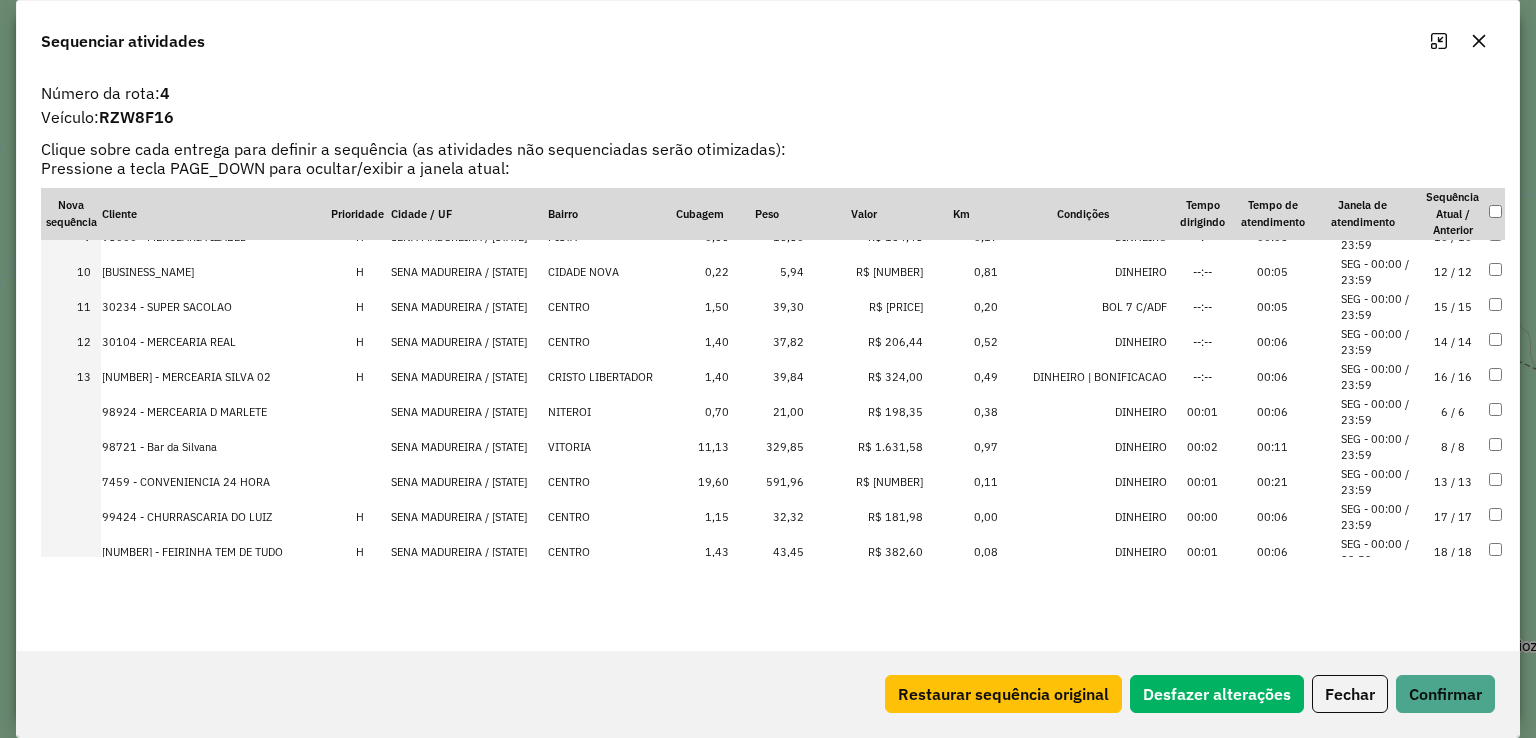 scroll, scrollTop: 400, scrollLeft: 0, axis: vertical 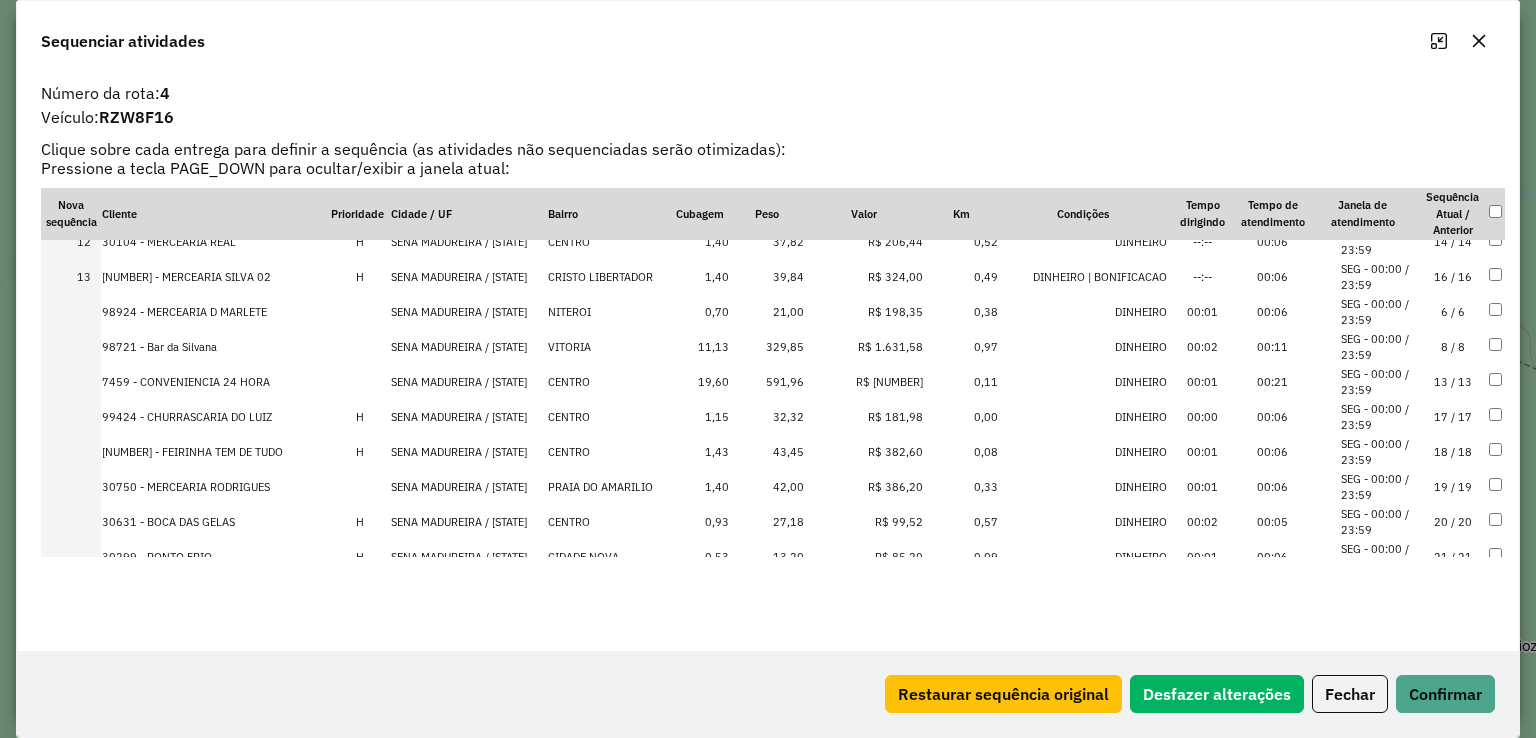 click on "SENA MADUREIRA / AC" at bounding box center (469, 417) 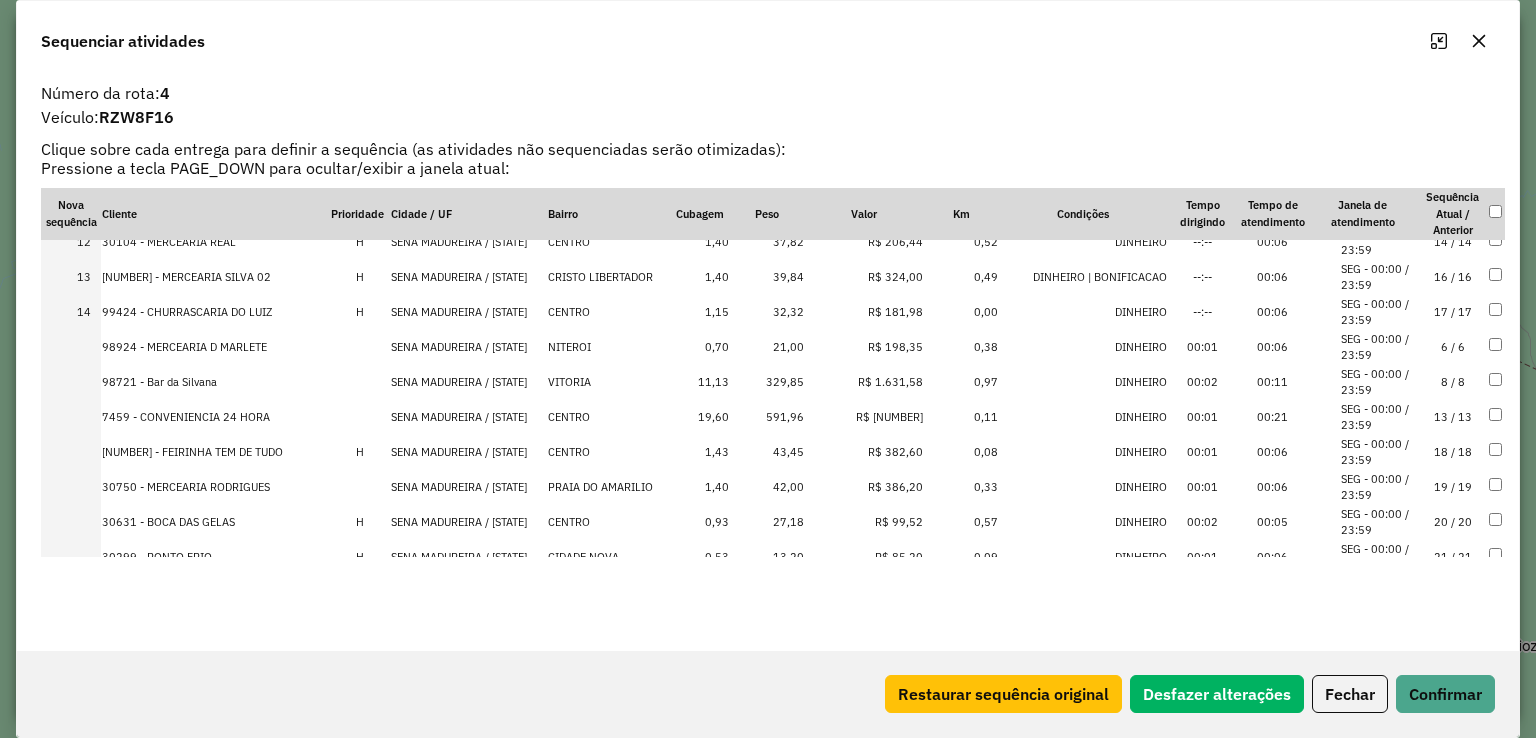 click on "SENA MADUREIRA / AC" at bounding box center (469, 452) 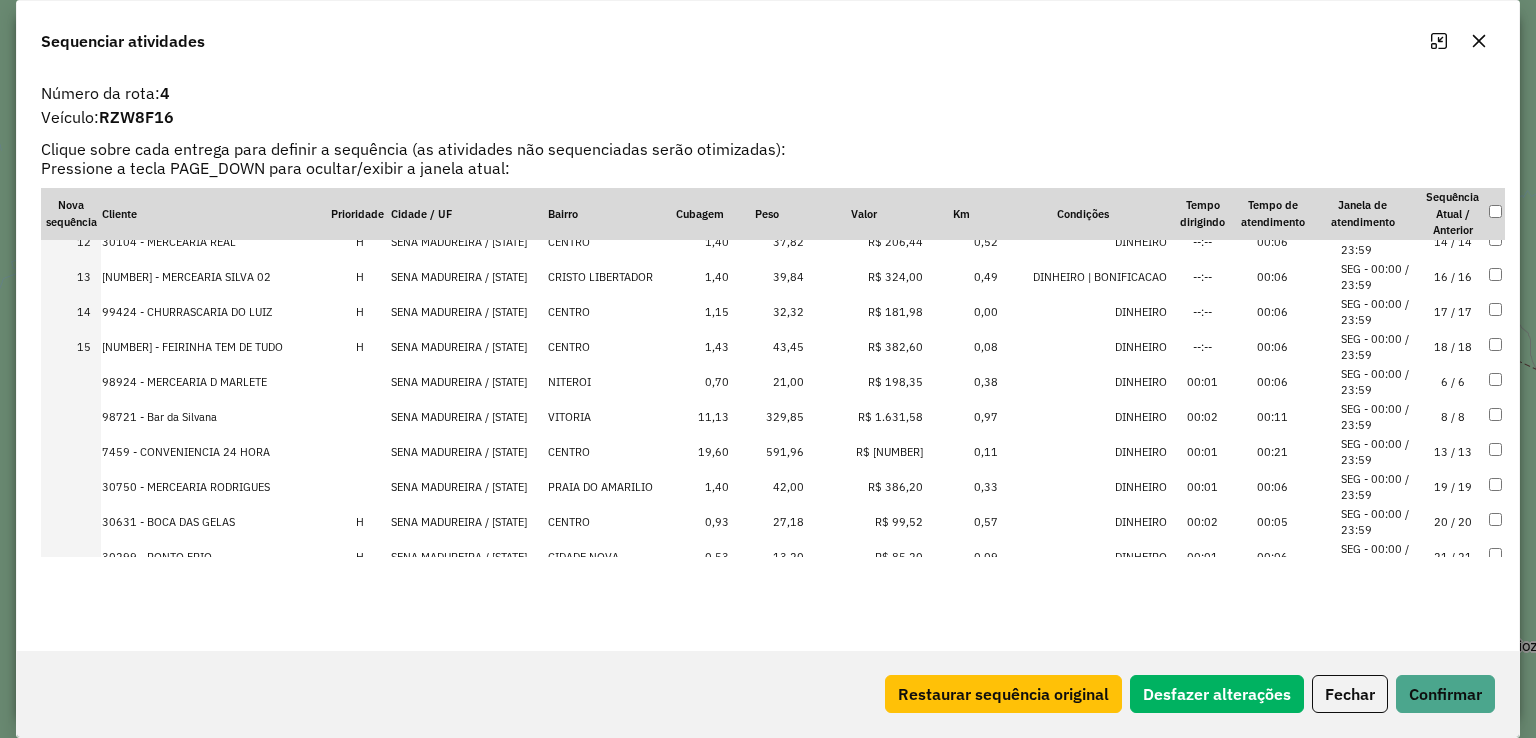 scroll, scrollTop: 500, scrollLeft: 0, axis: vertical 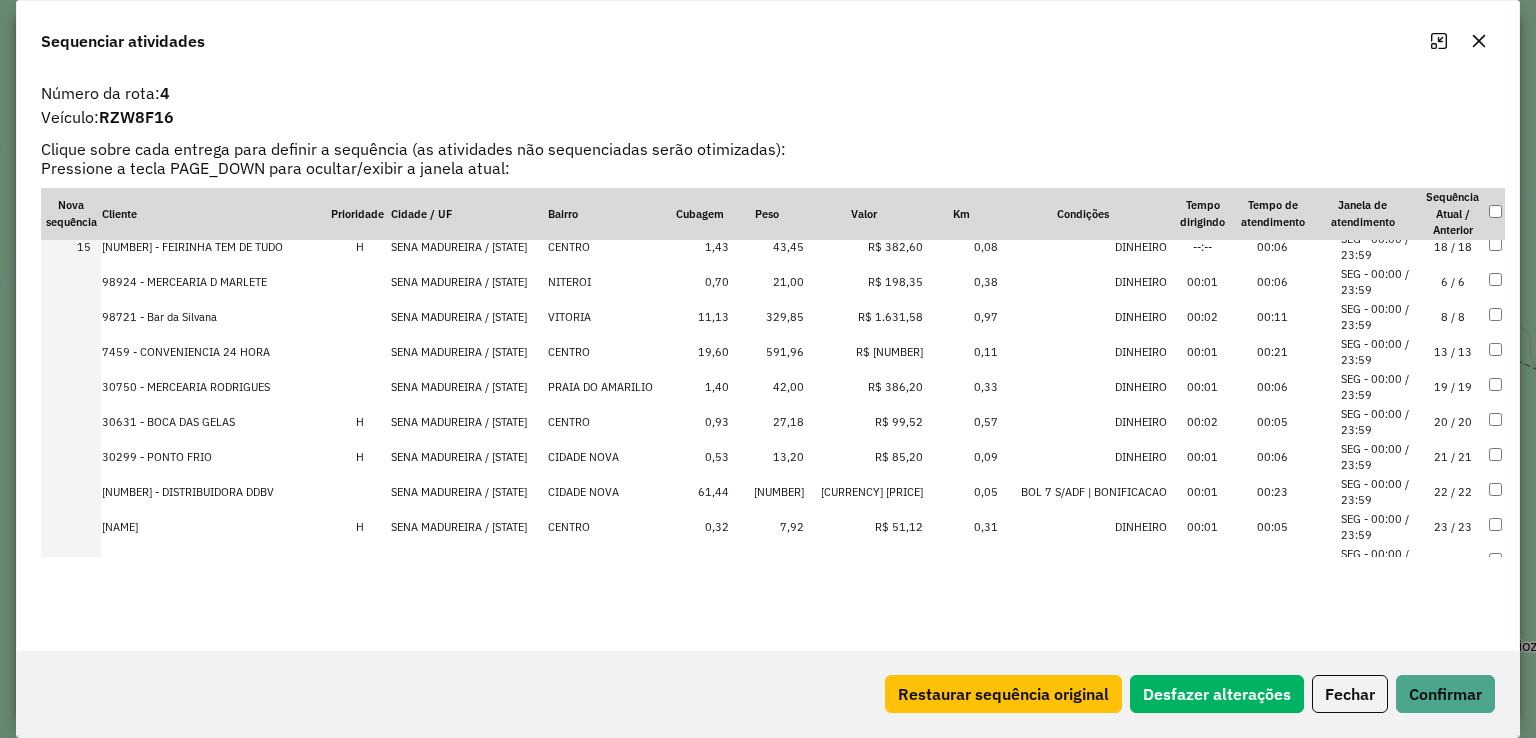 click on "SENA MADUREIRA / AC" at bounding box center (469, 422) 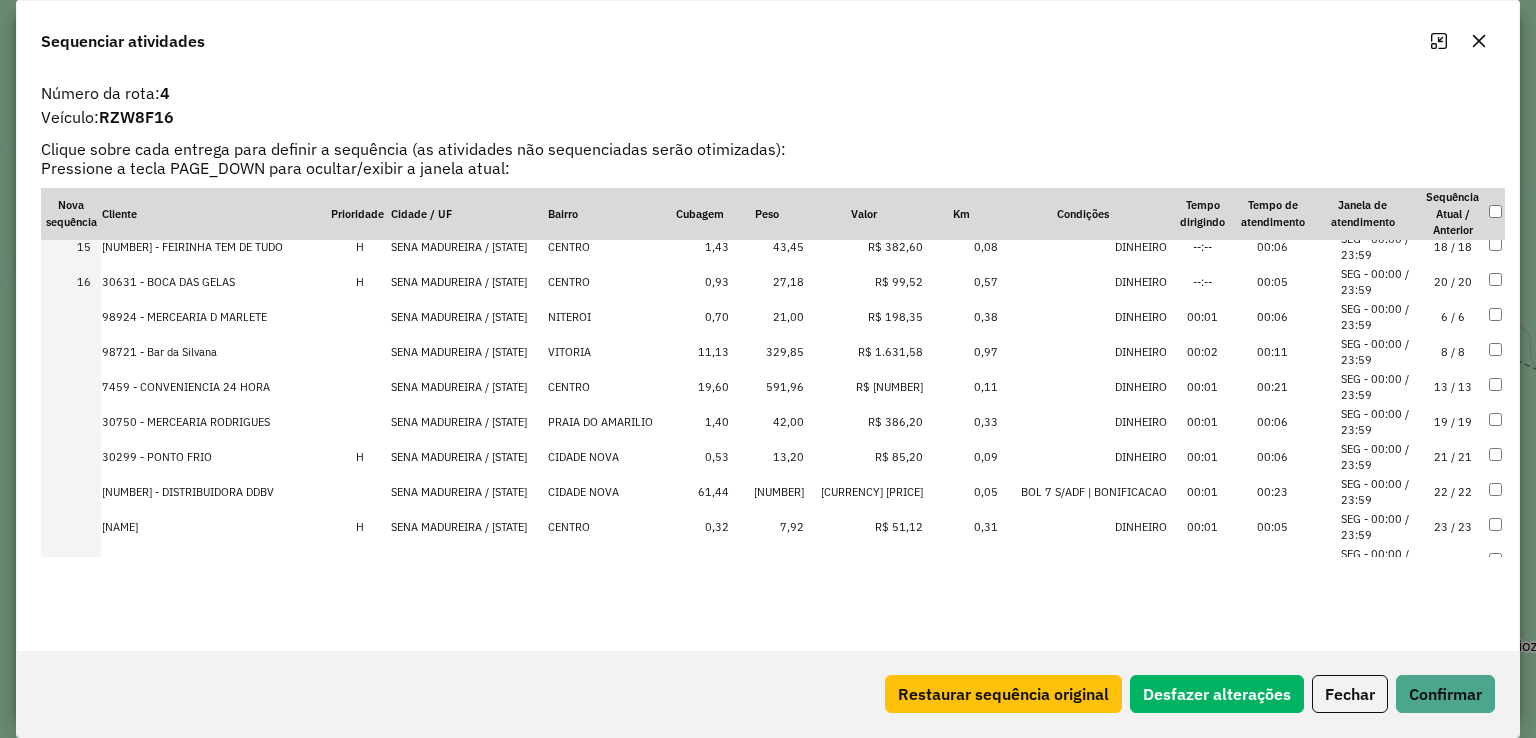 click on "SENA MADUREIRA / AC" at bounding box center [469, 457] 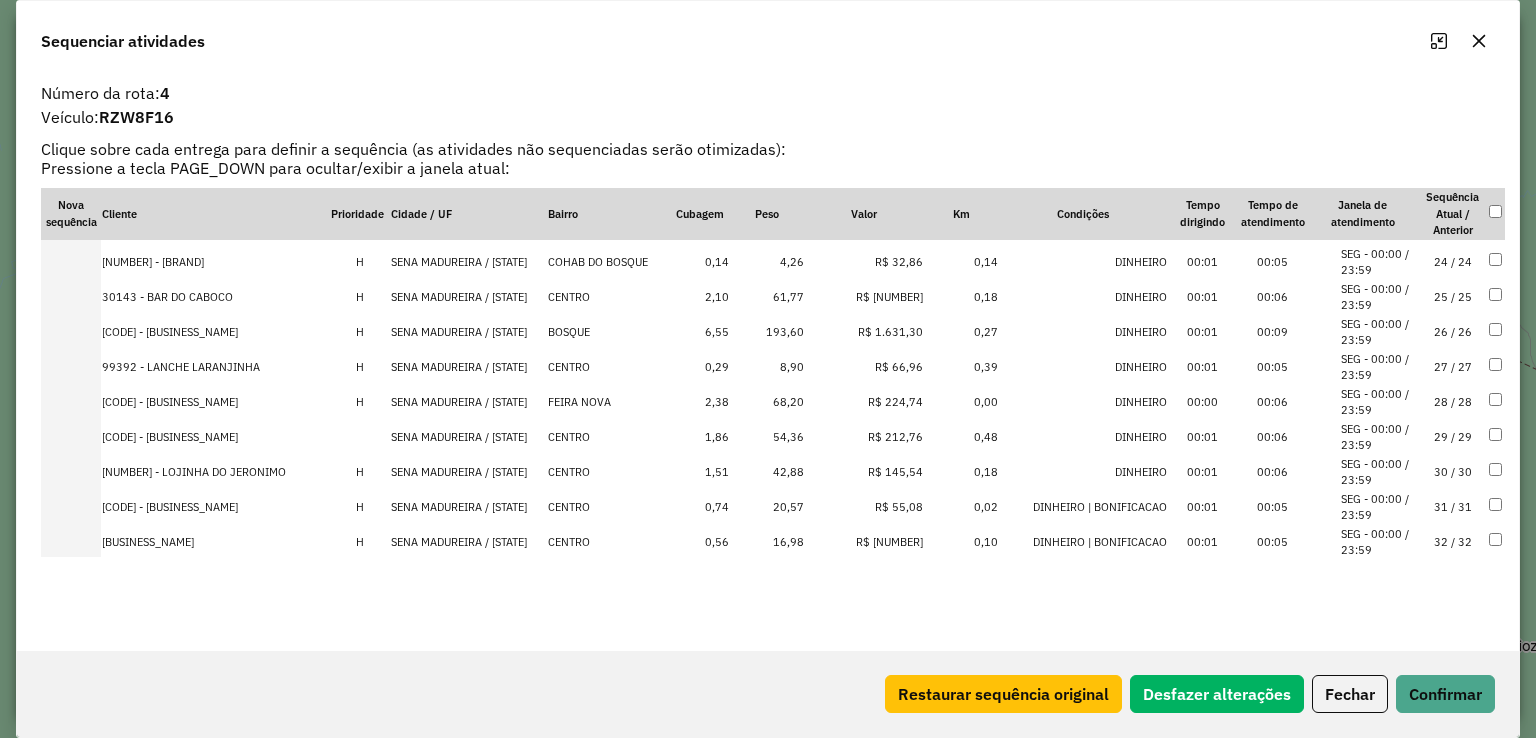 click on "SENA MADUREIRA / AC" at bounding box center [469, 367] 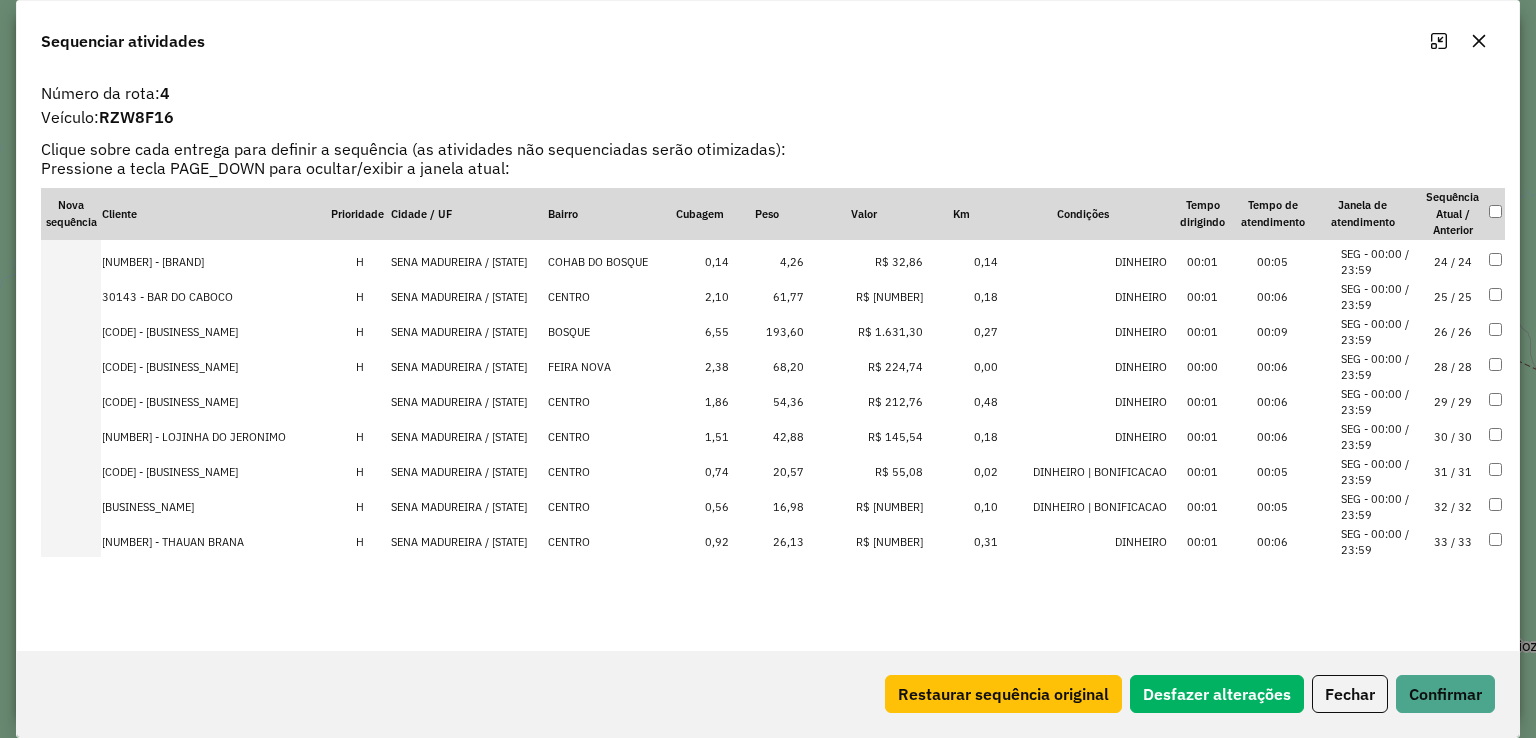 click on "SENA MADUREIRA / AC" at bounding box center (469, 367) 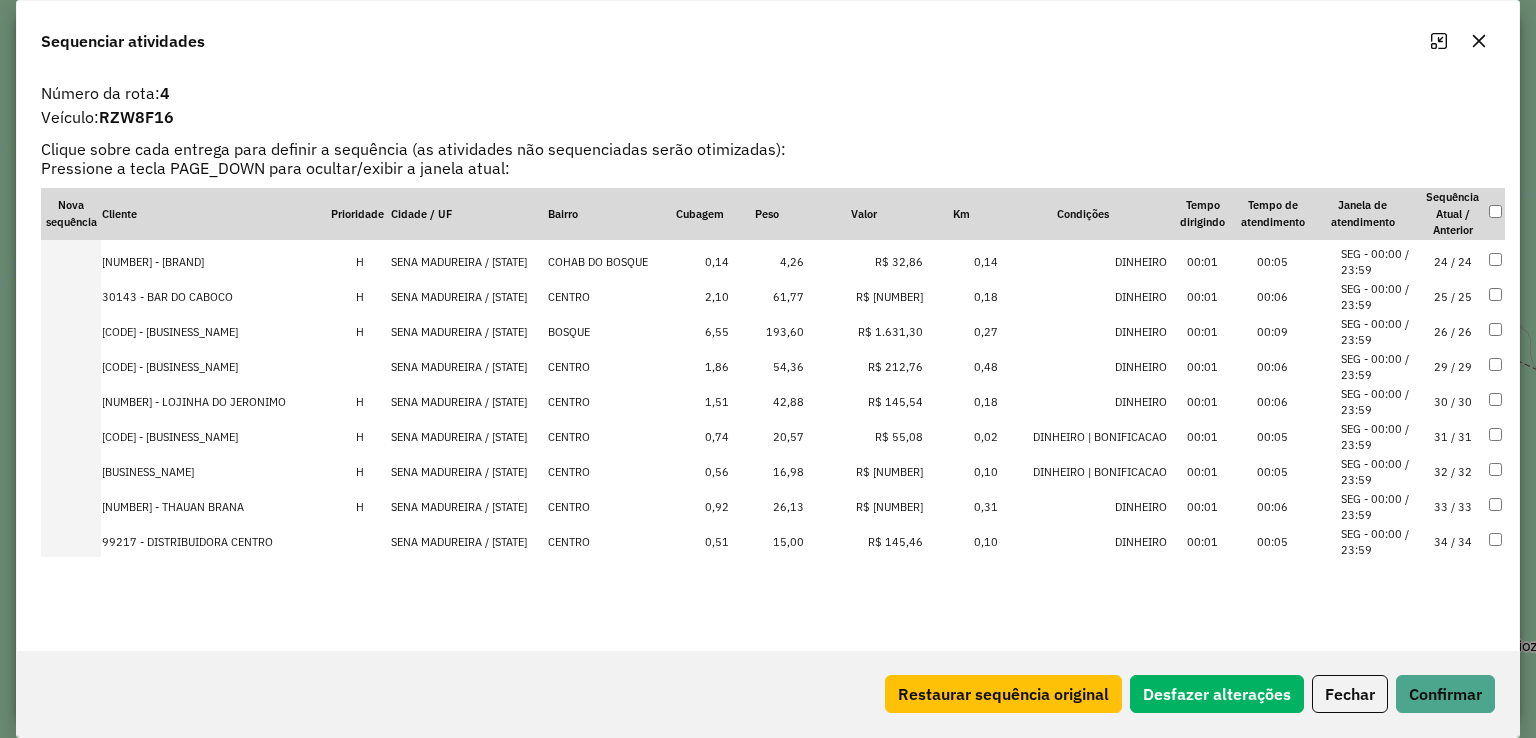 click on "SENA MADUREIRA / AC" at bounding box center (469, 332) 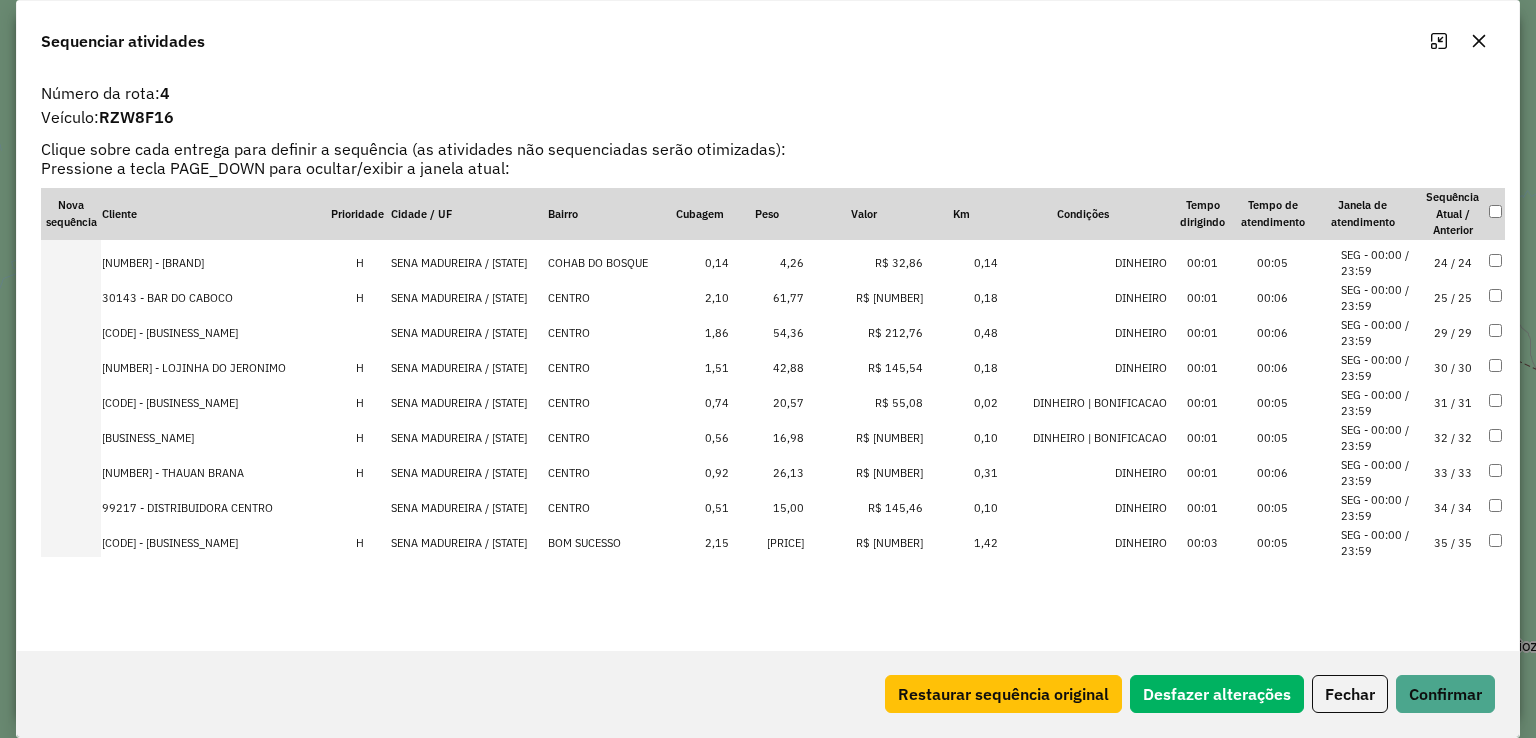 click on "SENA MADUREIRA / AC" at bounding box center [469, 298] 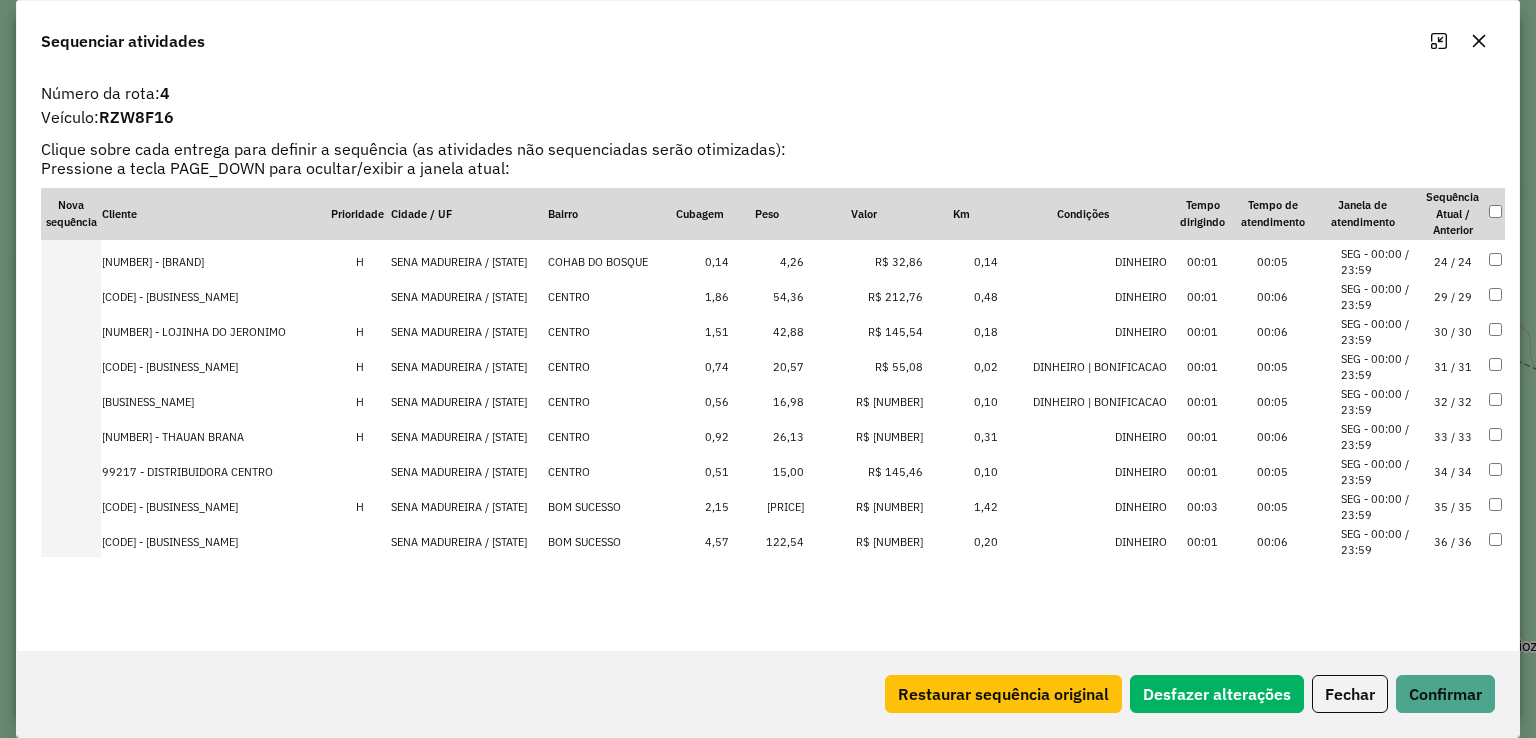 scroll, scrollTop: 740, scrollLeft: 0, axis: vertical 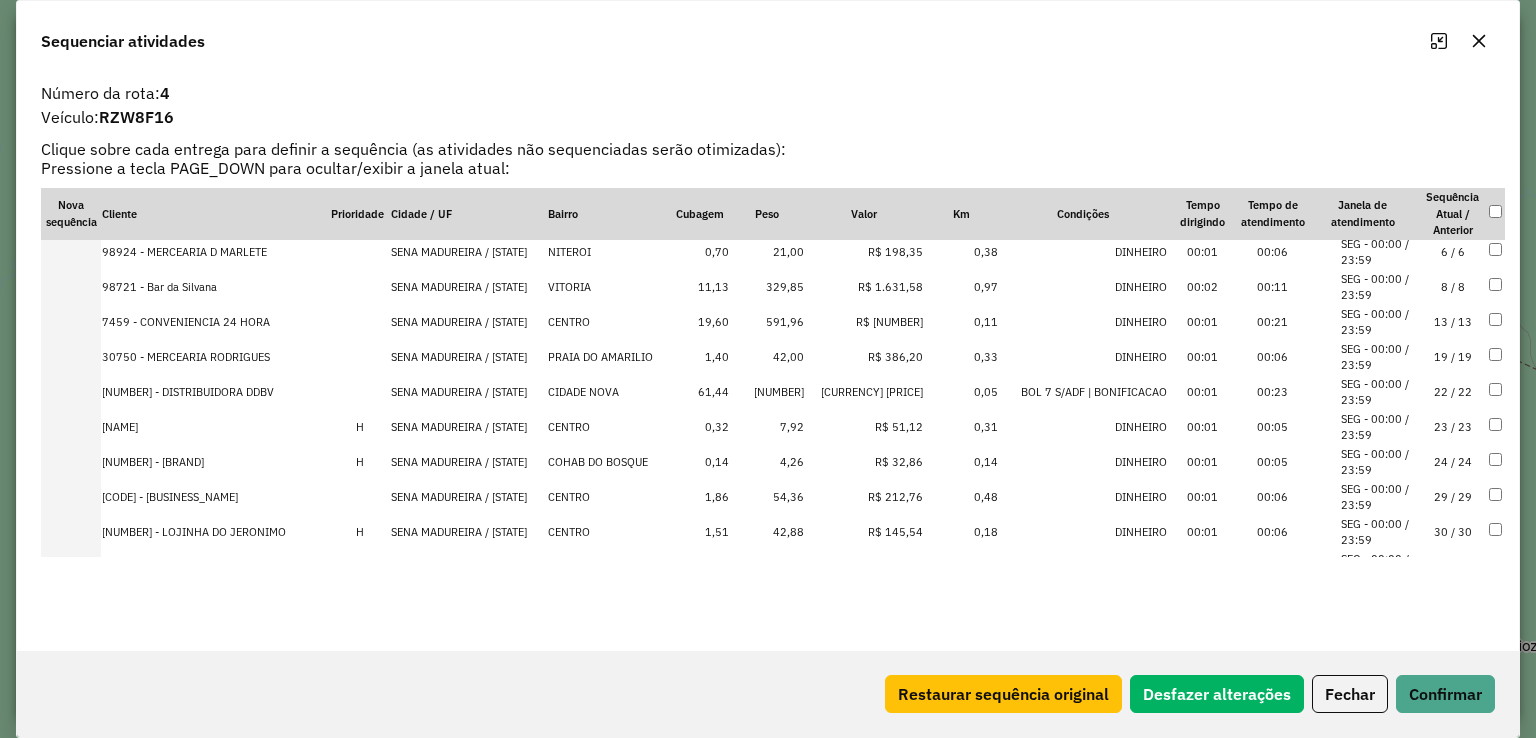 click on "SENA MADUREIRA / AC" at bounding box center [469, 427] 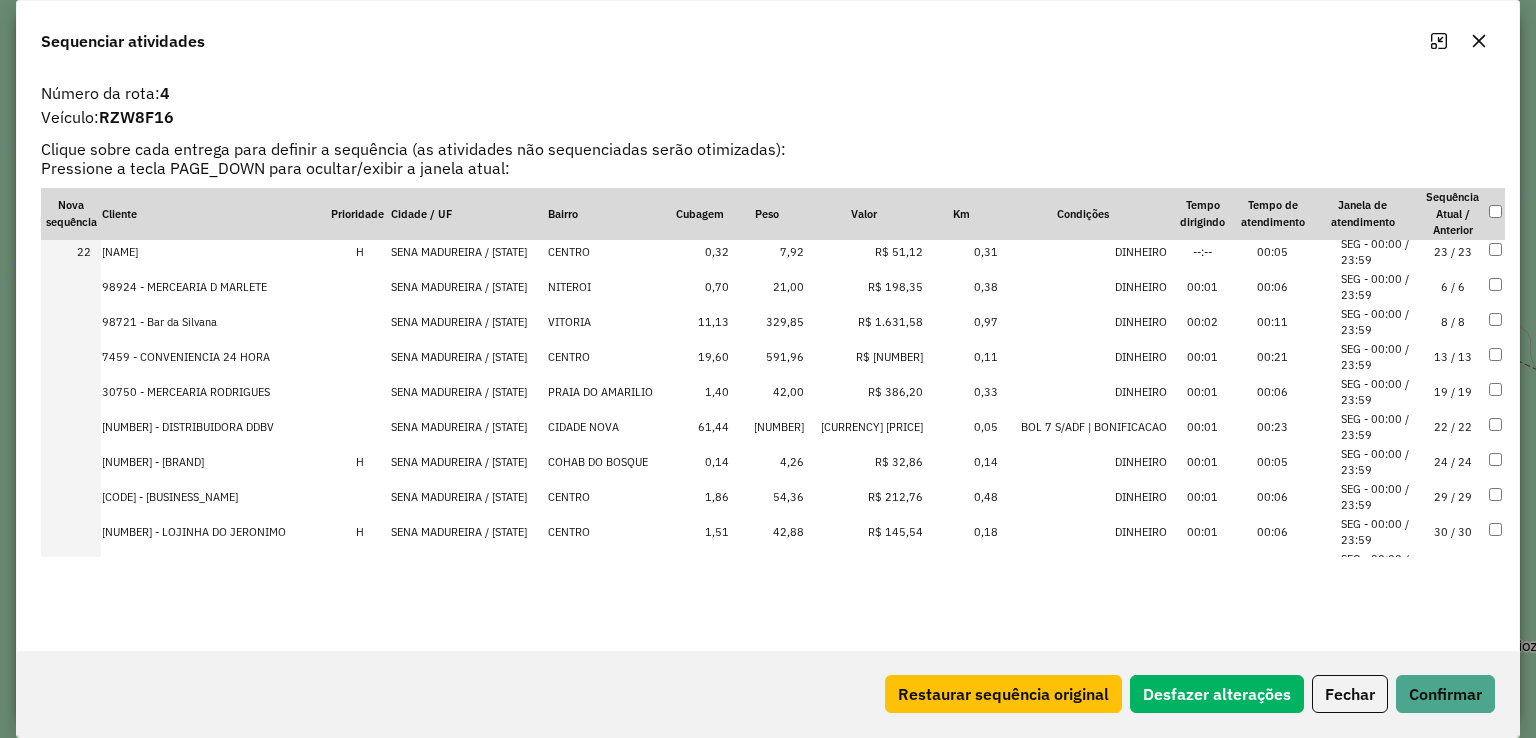 click on "SENA MADUREIRA / AC" at bounding box center [469, 427] 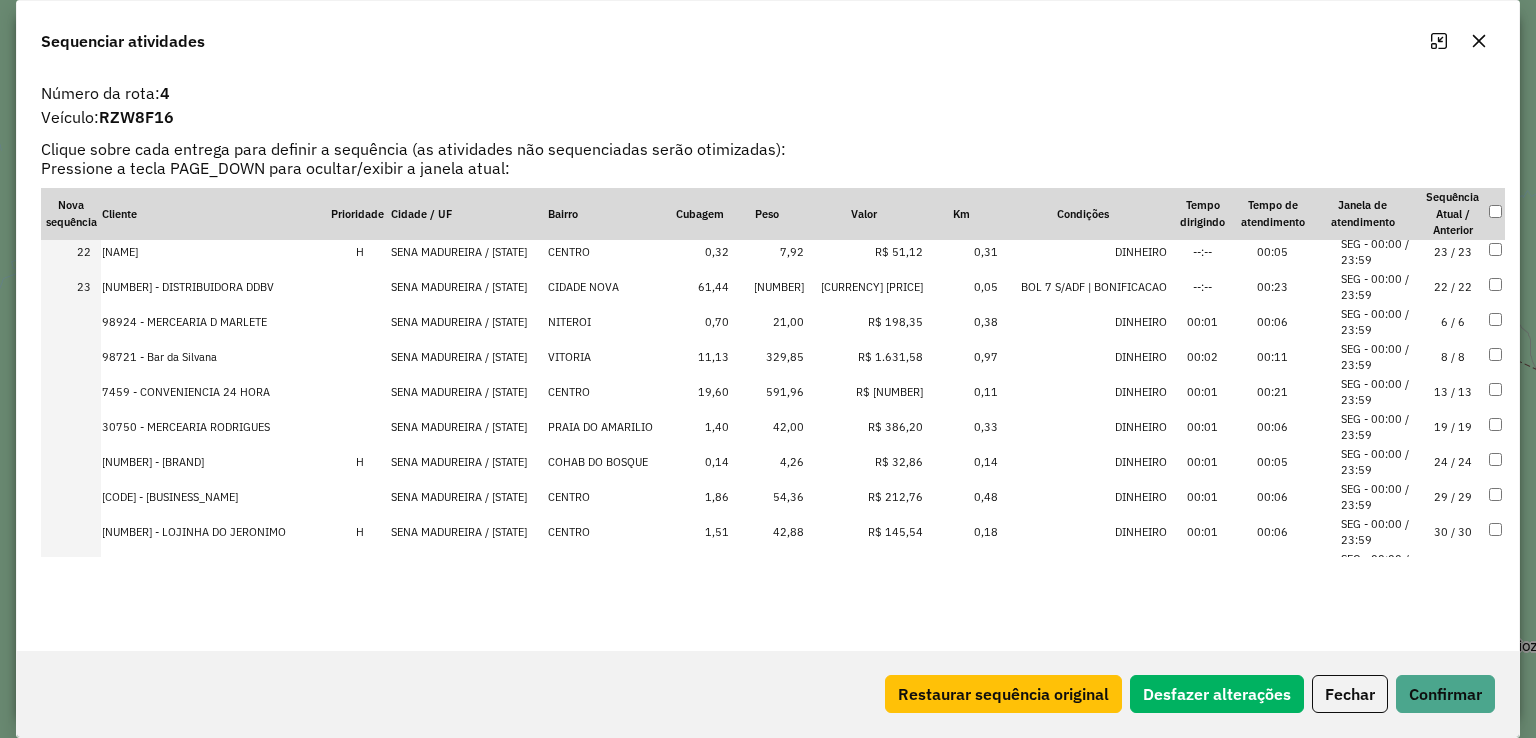 click on "SENA MADUREIRA / AC" at bounding box center (469, 462) 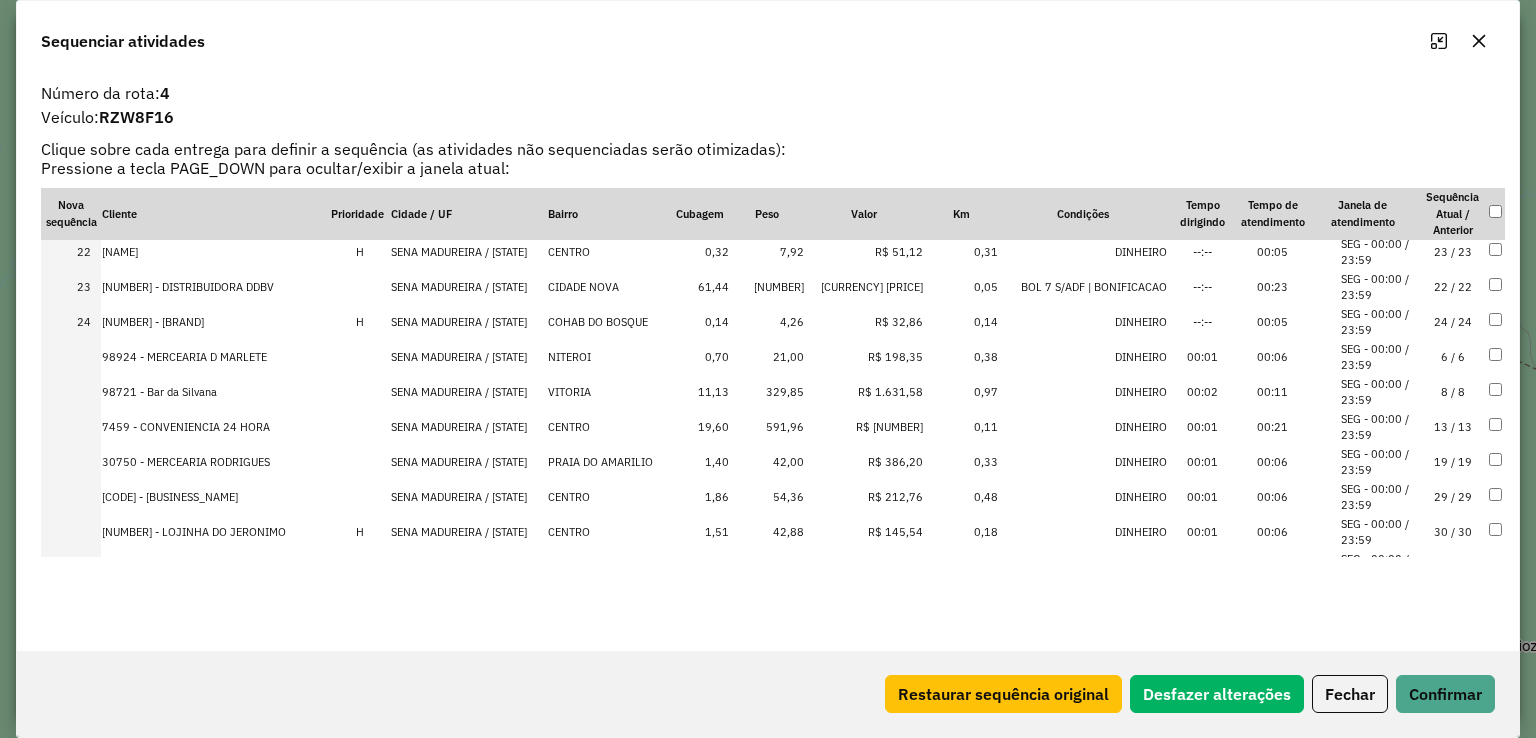 click on "SENA MADUREIRA / AC" at bounding box center [469, 532] 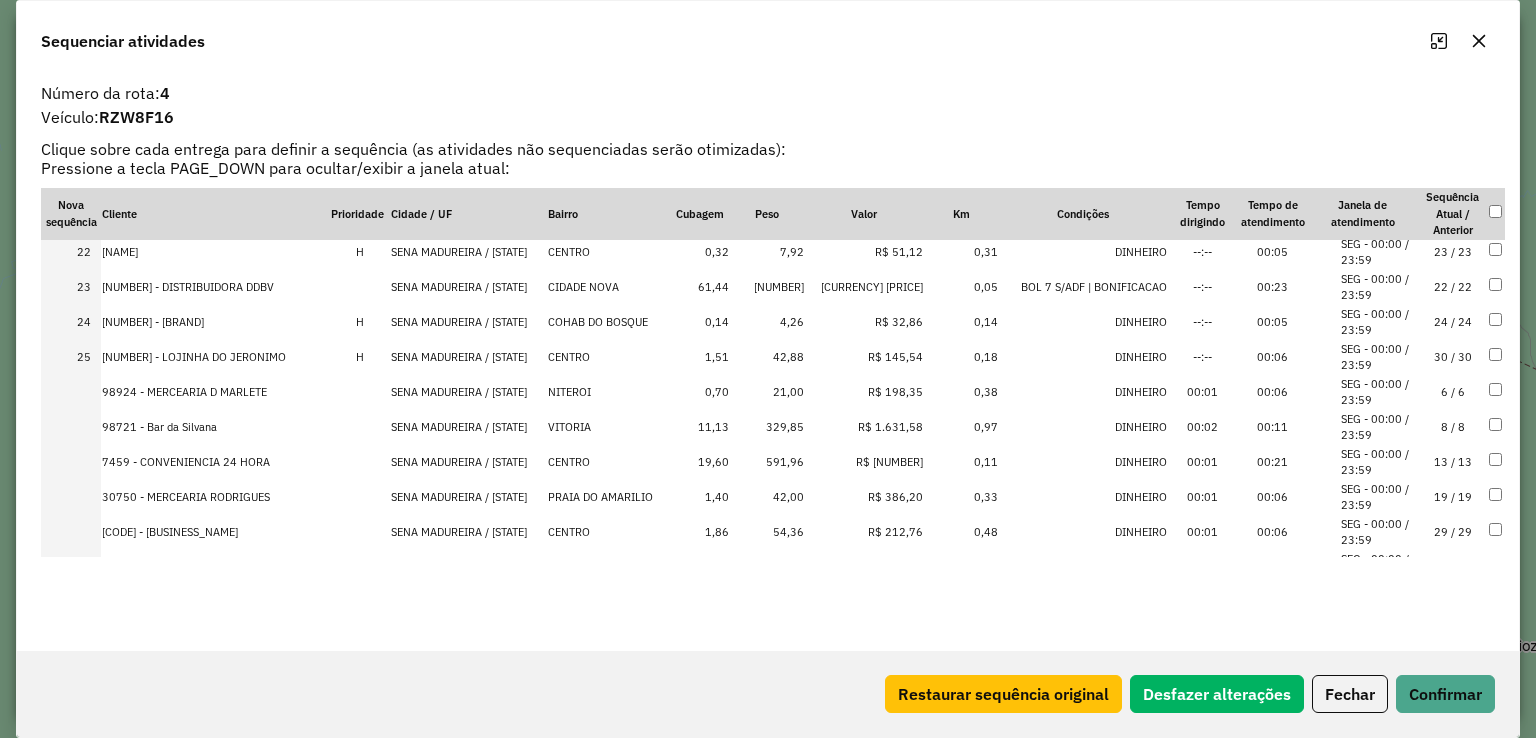 scroll, scrollTop: 840, scrollLeft: 0, axis: vertical 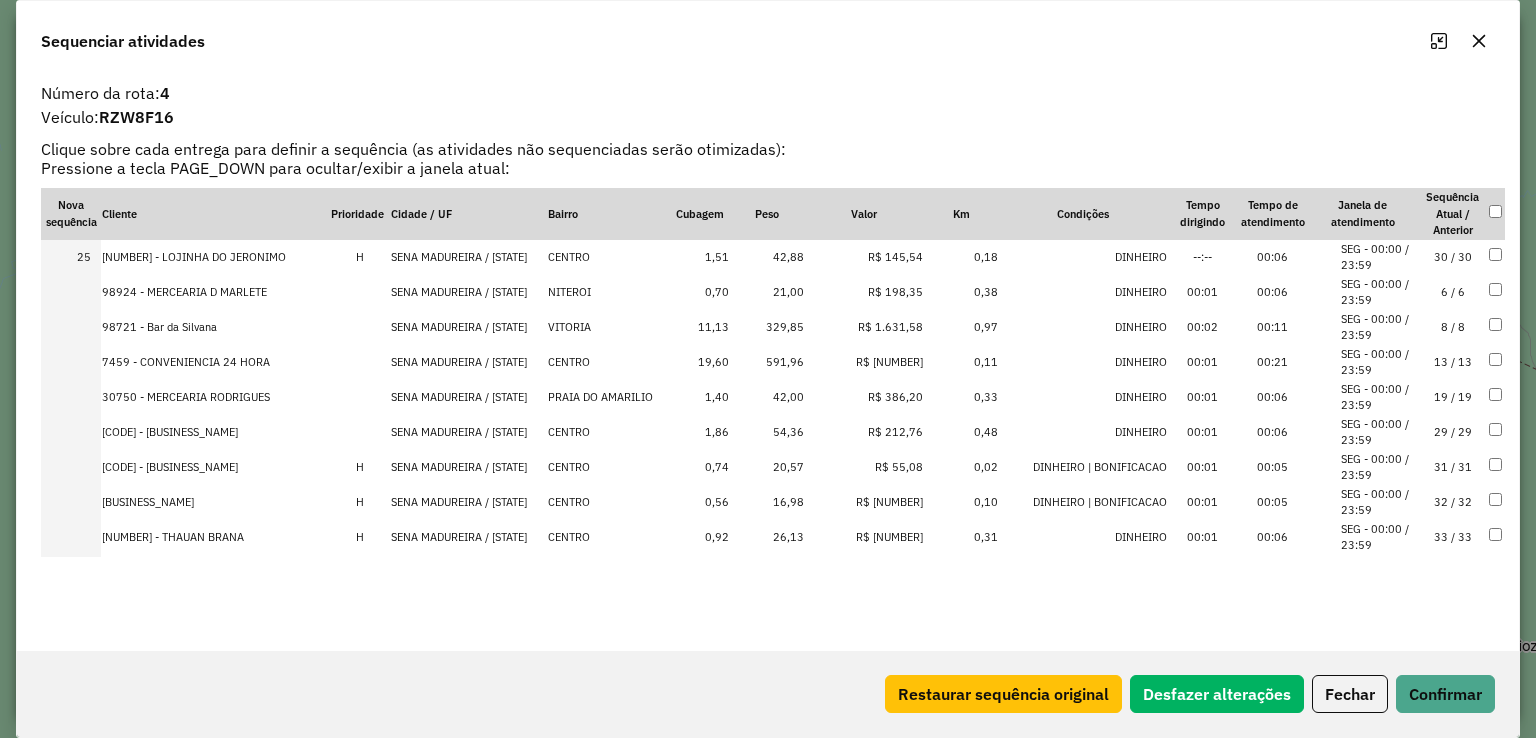 click on "SENA MADUREIRA / AC" at bounding box center [469, 467] 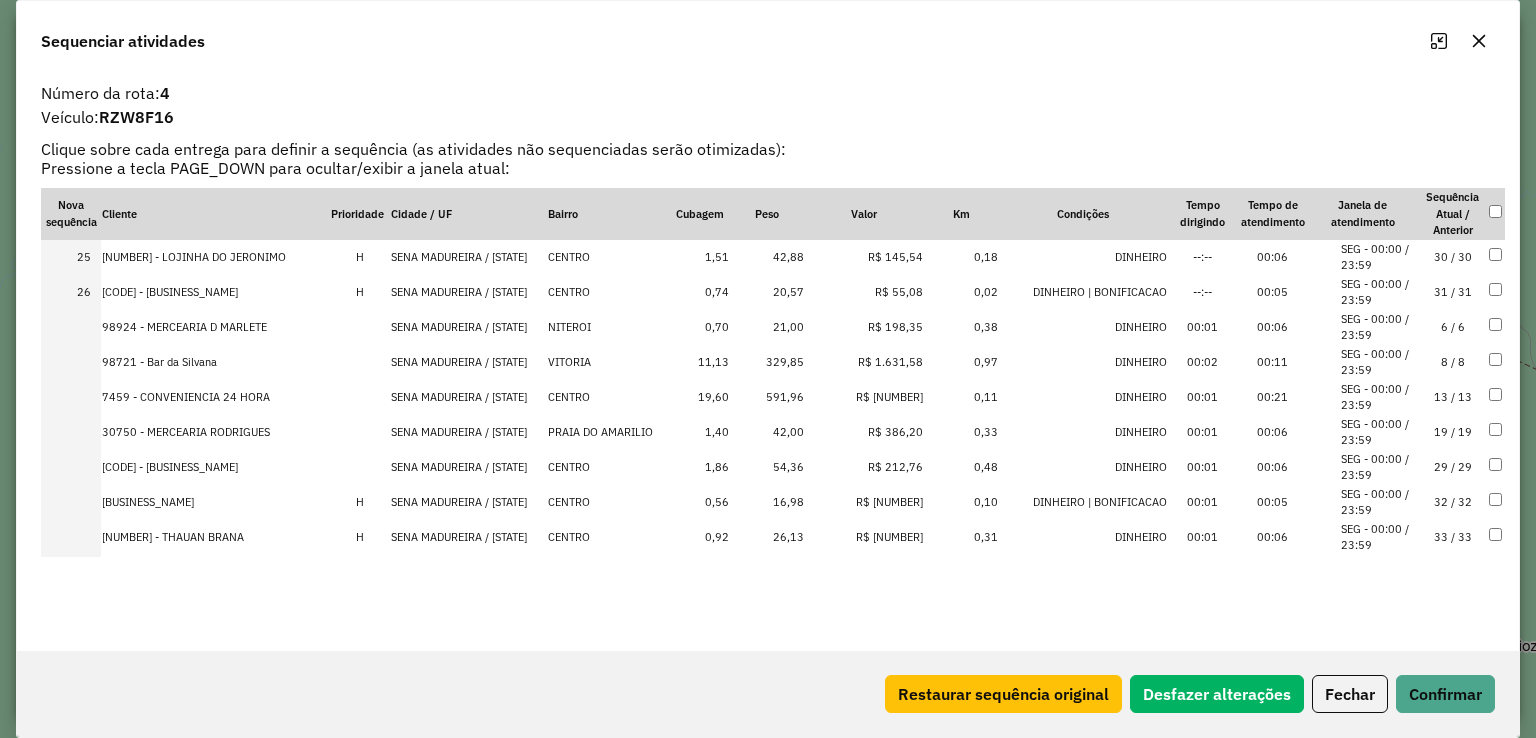 click on "SENA MADUREIRA / AC" at bounding box center (469, 502) 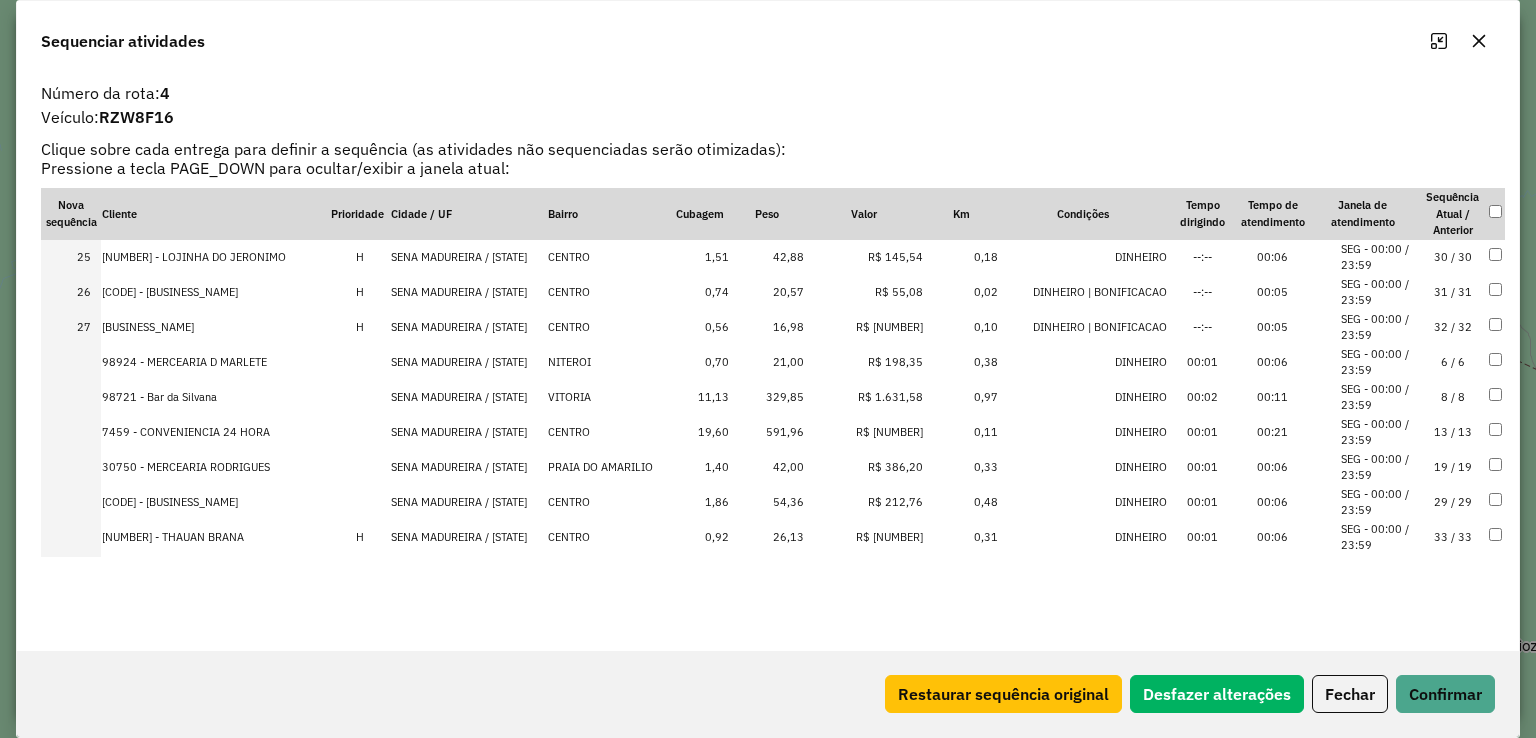 click on "SENA MADUREIRA / AC" at bounding box center (469, 537) 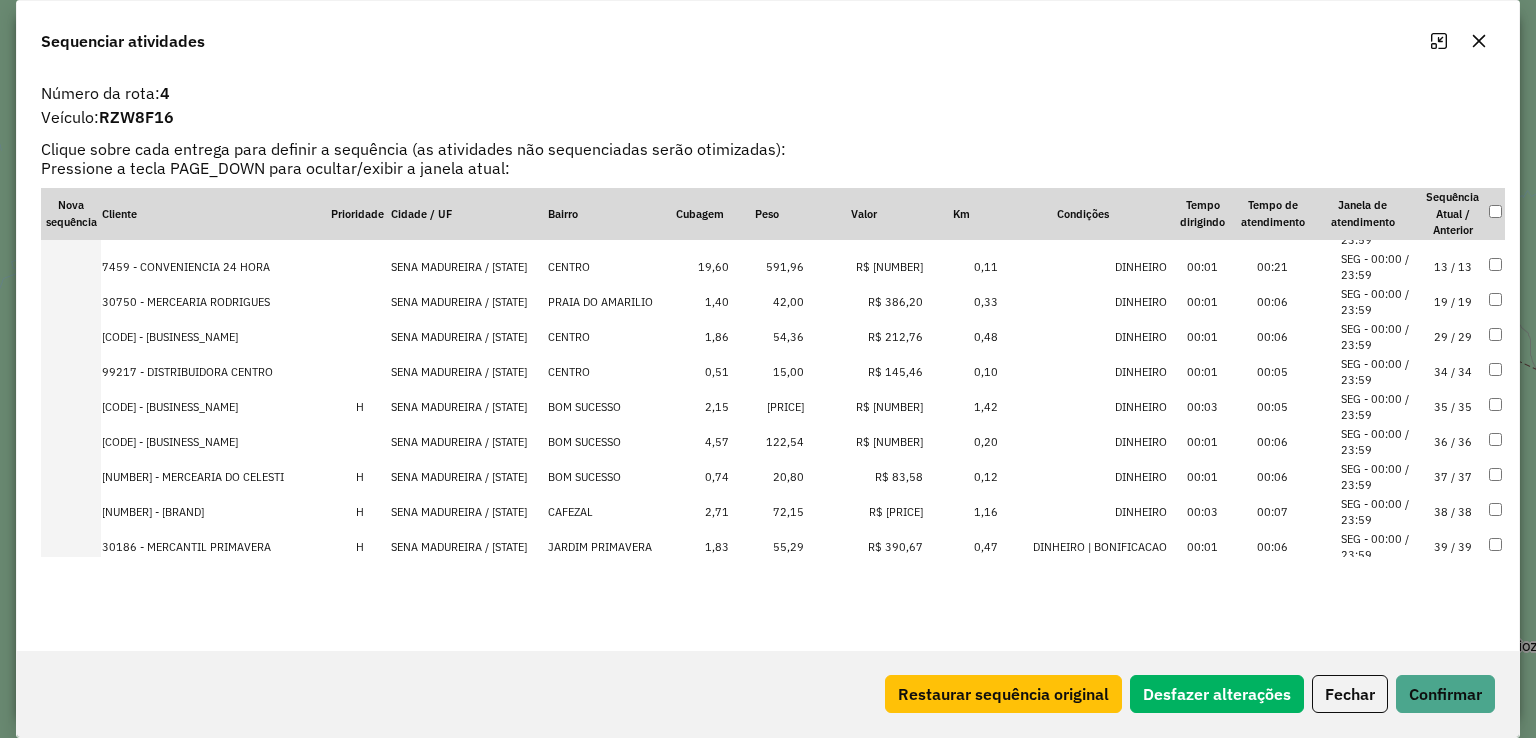 click on "SENA MADUREIRA / AC" at bounding box center (469, 442) 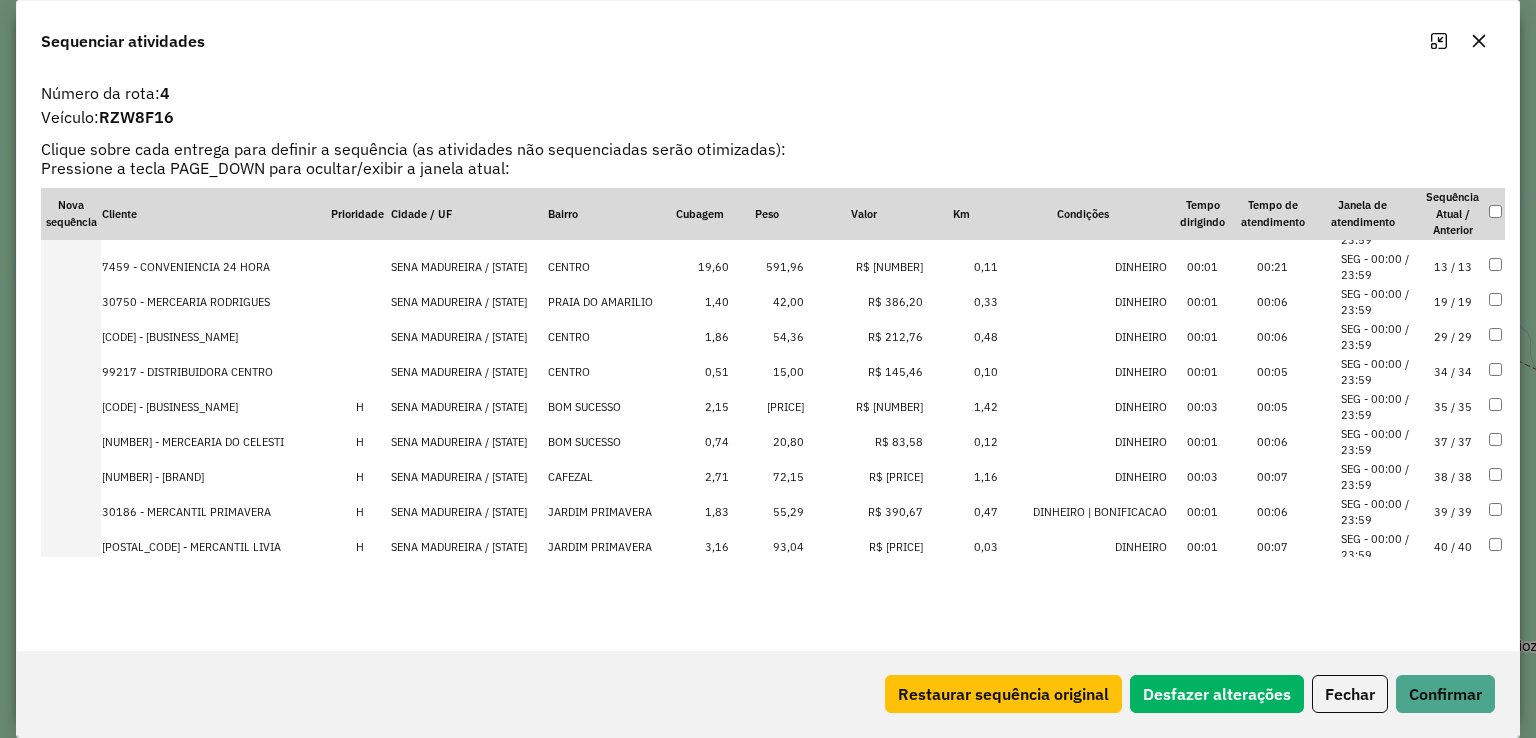click on "SENA MADUREIRA / AC" at bounding box center (469, 407) 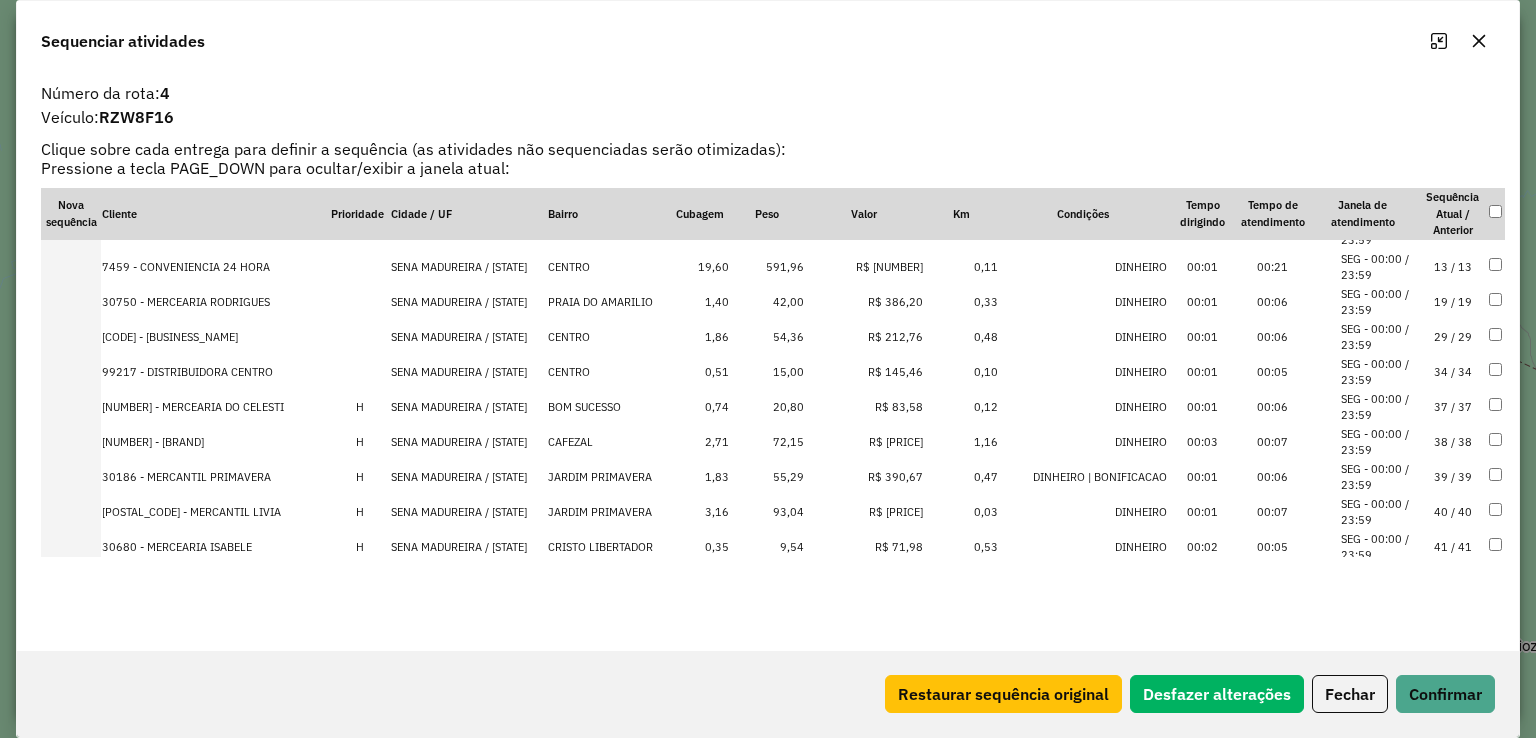 click on "SENA MADUREIRA / AC" at bounding box center [469, 407] 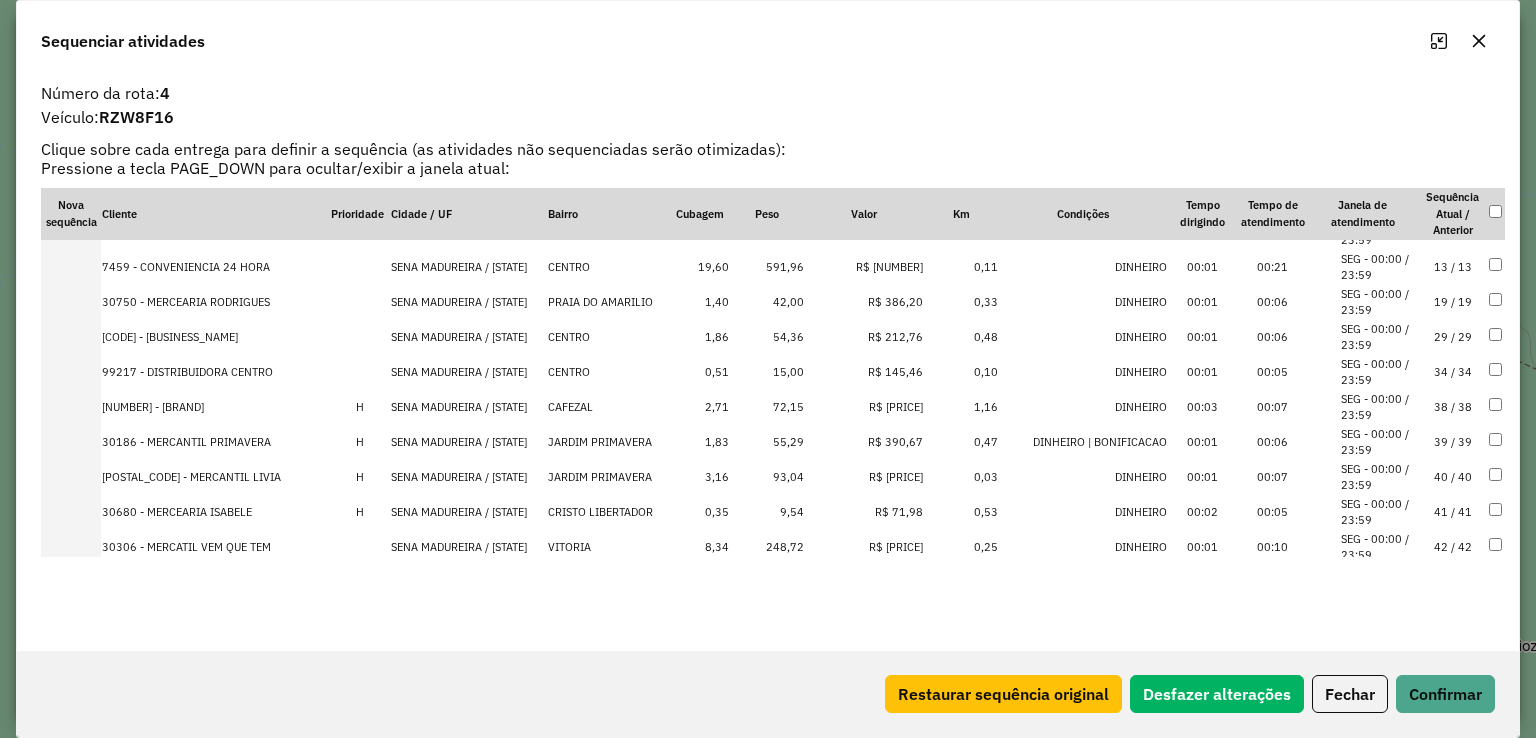 click on "SENA MADUREIRA / AC" at bounding box center (469, 407) 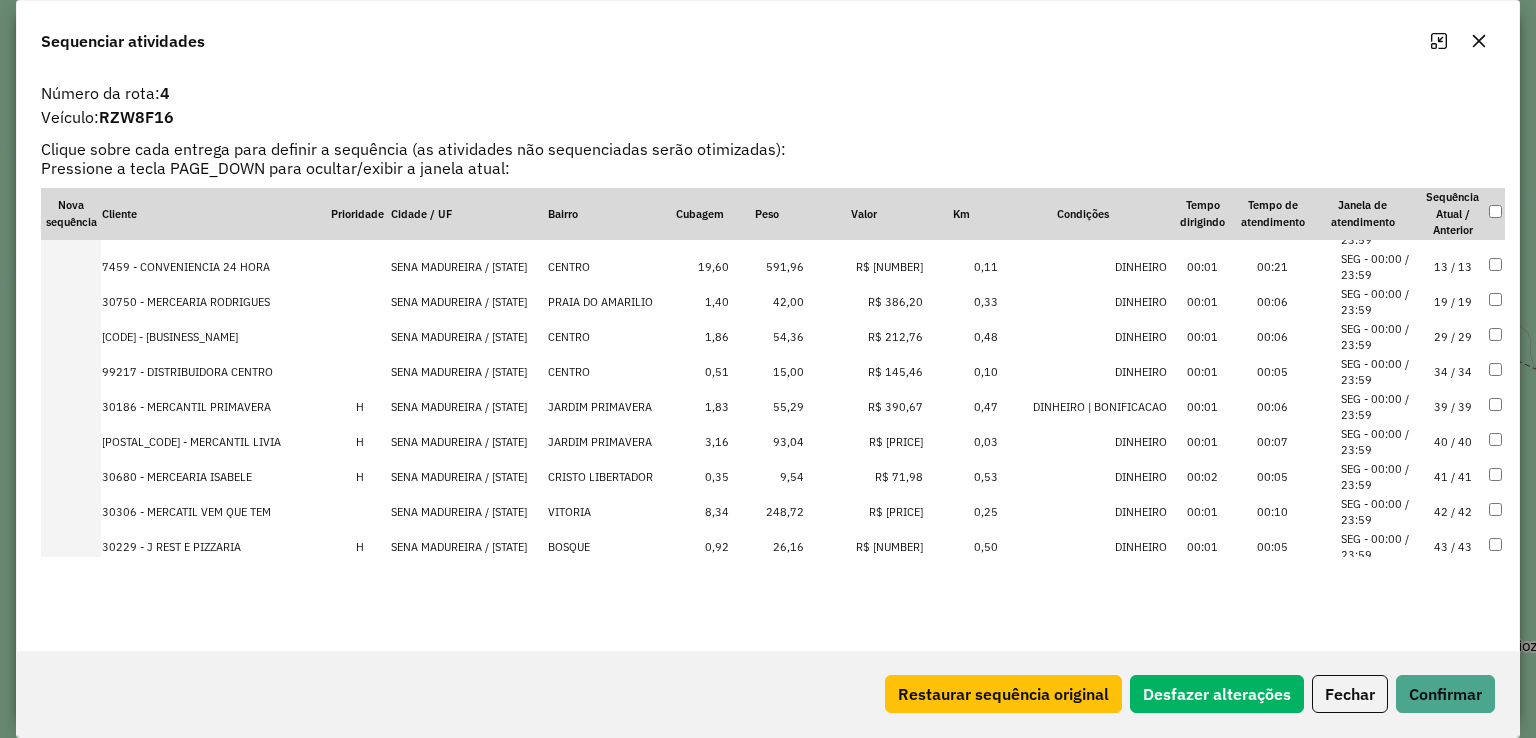 click on "SENA MADUREIRA / AC" at bounding box center (469, 407) 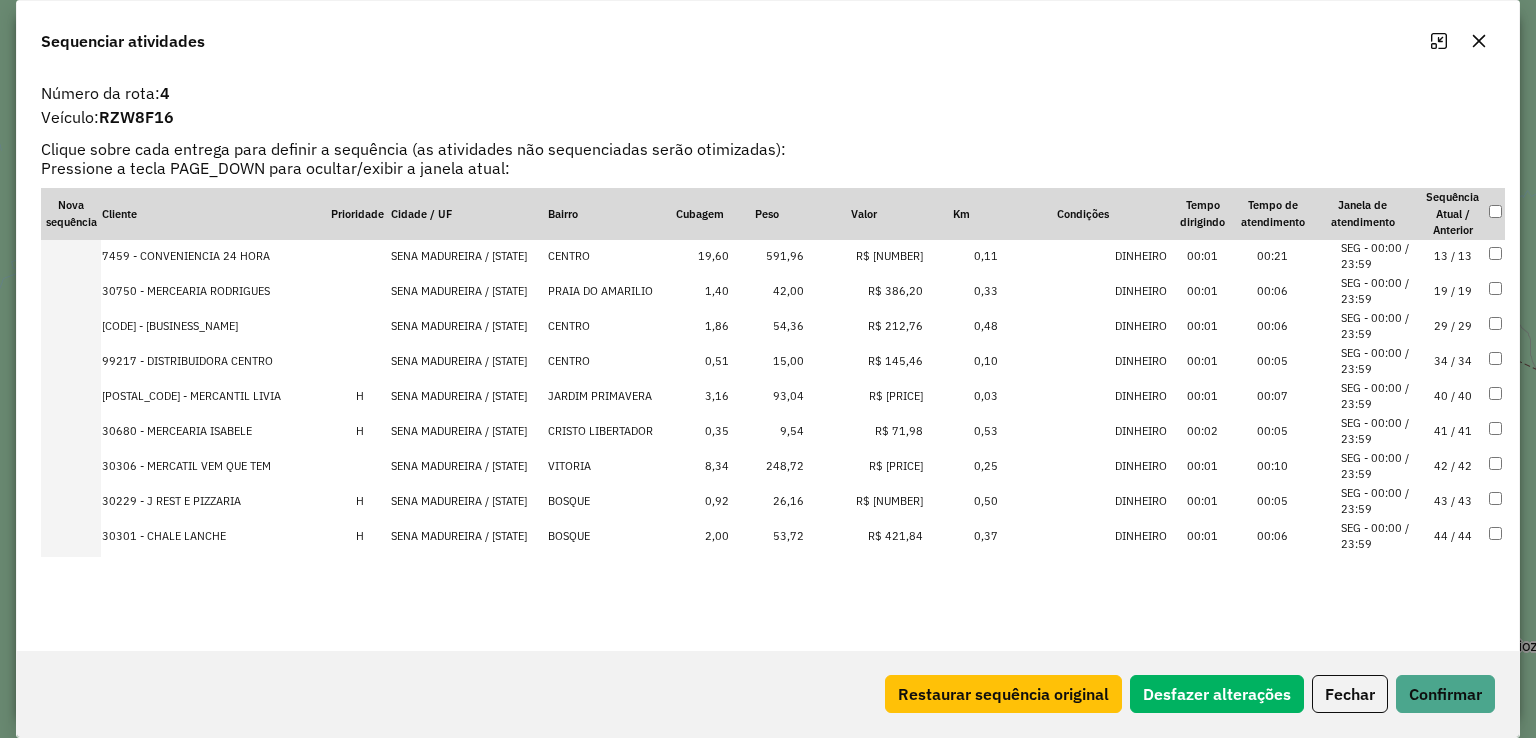 click on "SENA MADUREIRA / AC" at bounding box center [469, 396] 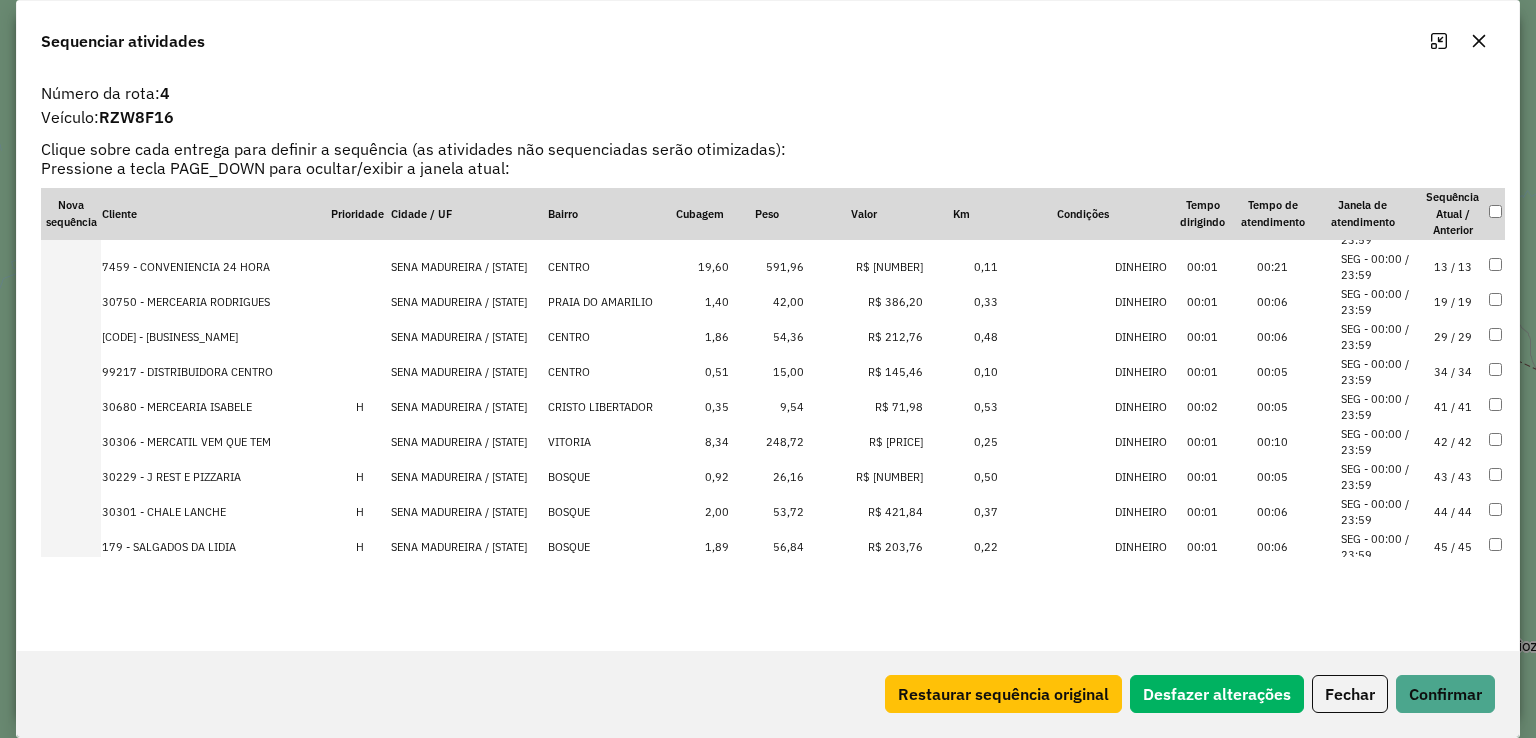 click on "SENA MADUREIRA / AC" at bounding box center [469, 407] 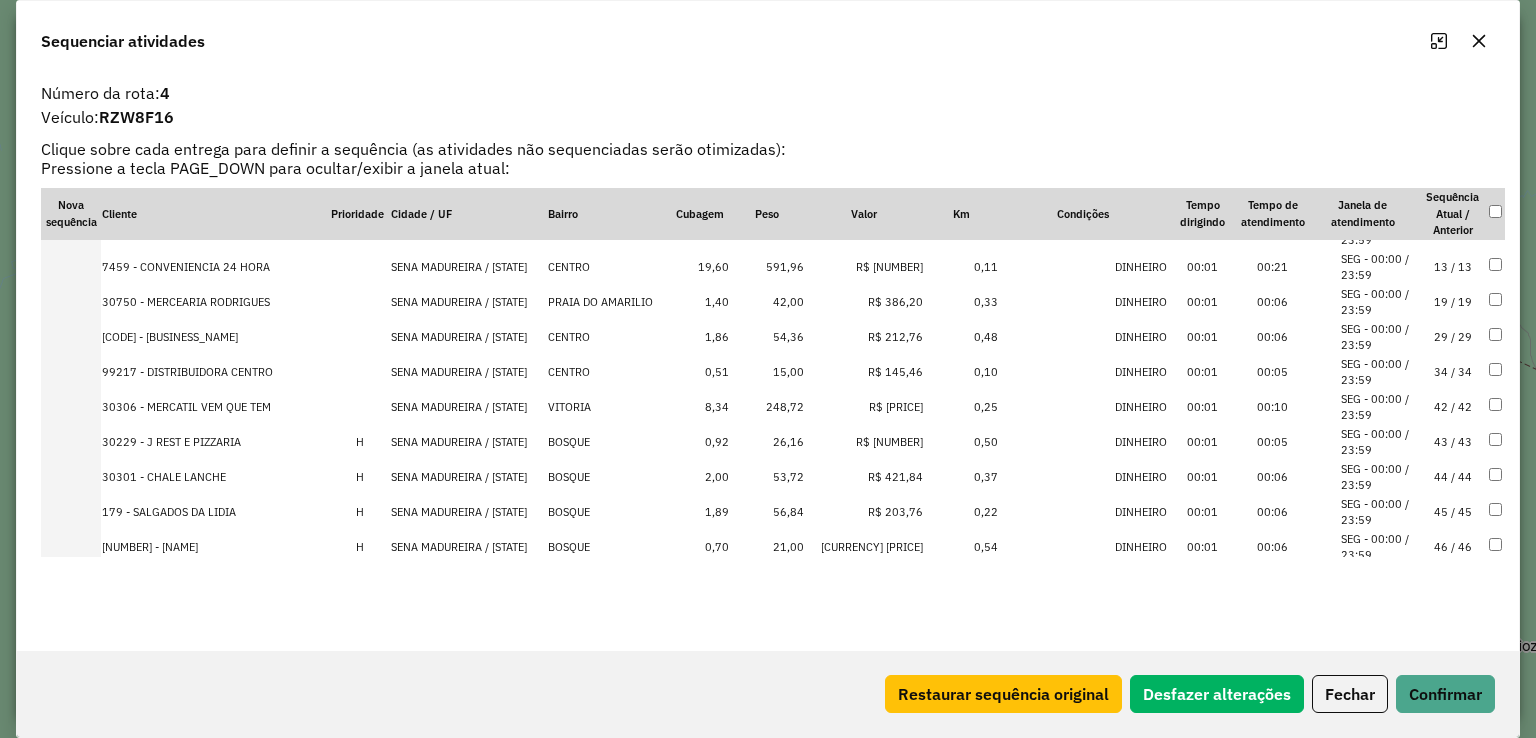 click on "SENA MADUREIRA / AC" at bounding box center (469, 477) 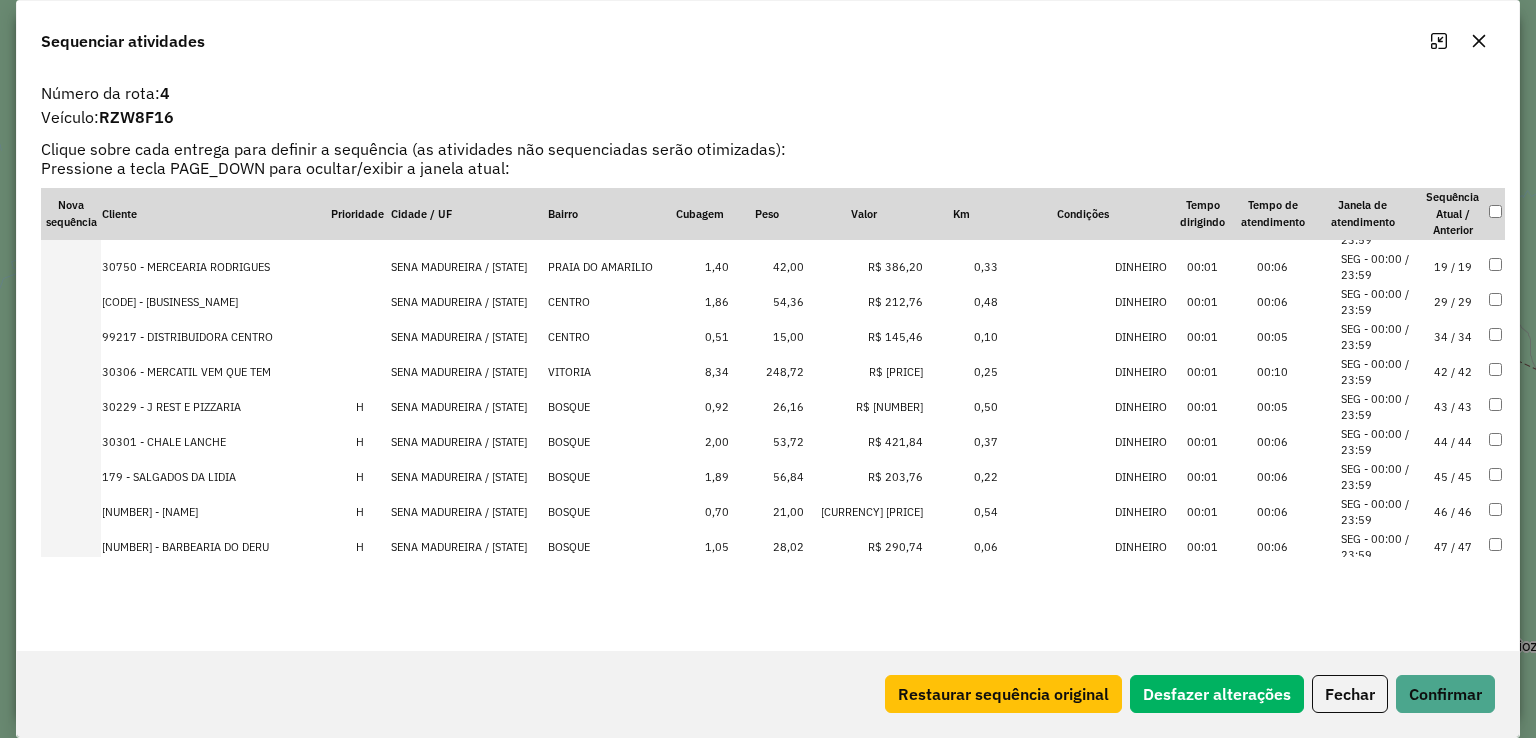 click on "SENA MADUREIRA / AC" at bounding box center (469, 477) 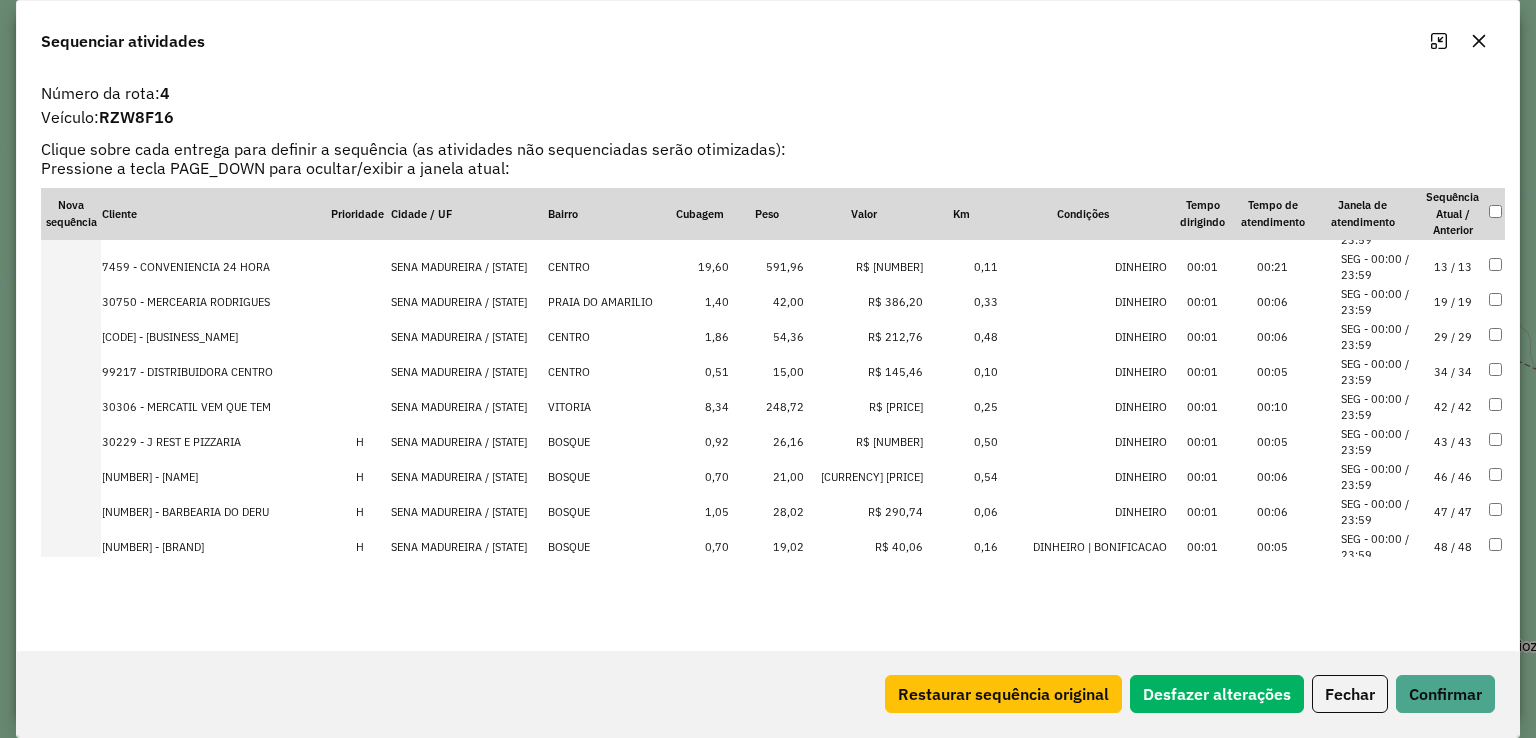 click on "SENA MADUREIRA / AC" at bounding box center [469, 477] 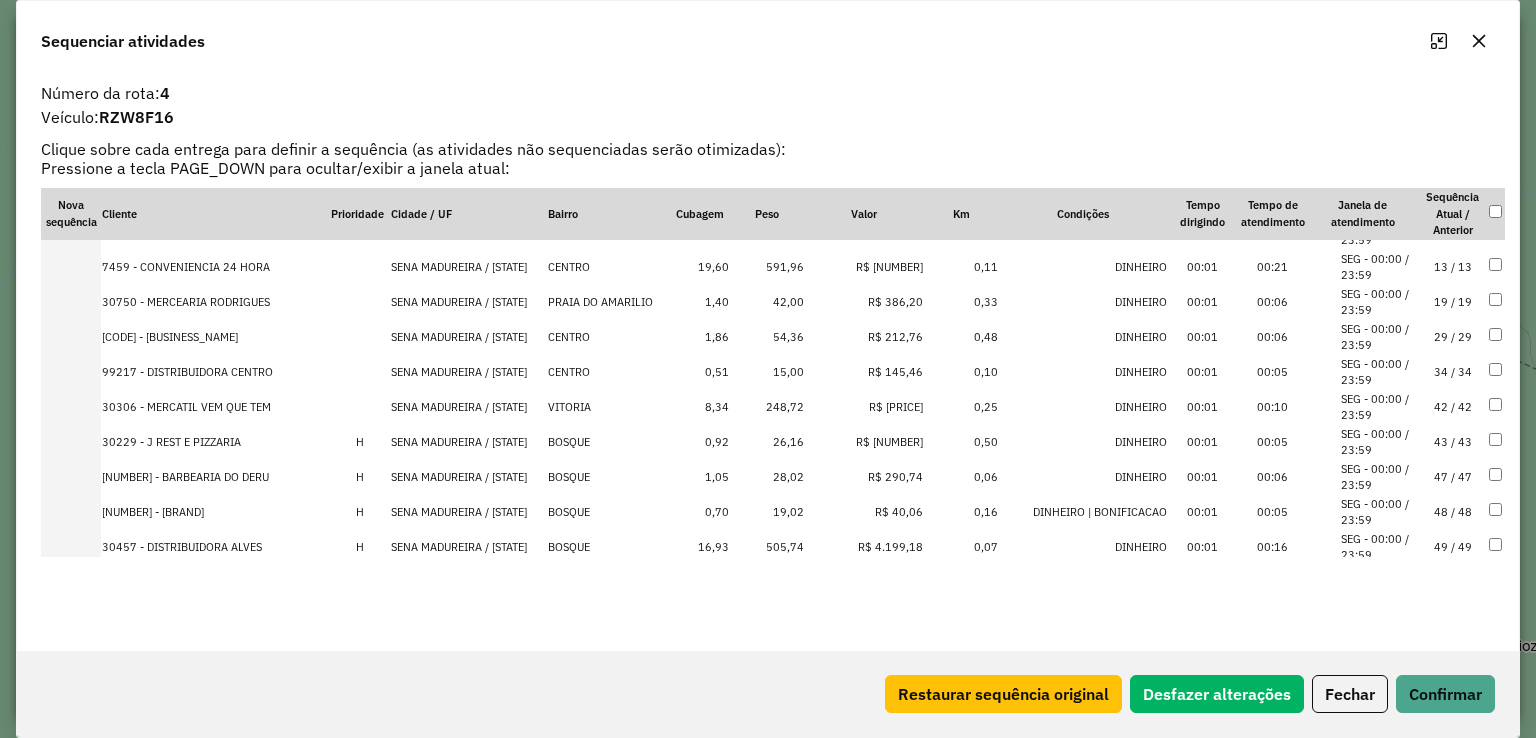 click on "SENA MADUREIRA / AC" at bounding box center (469, 477) 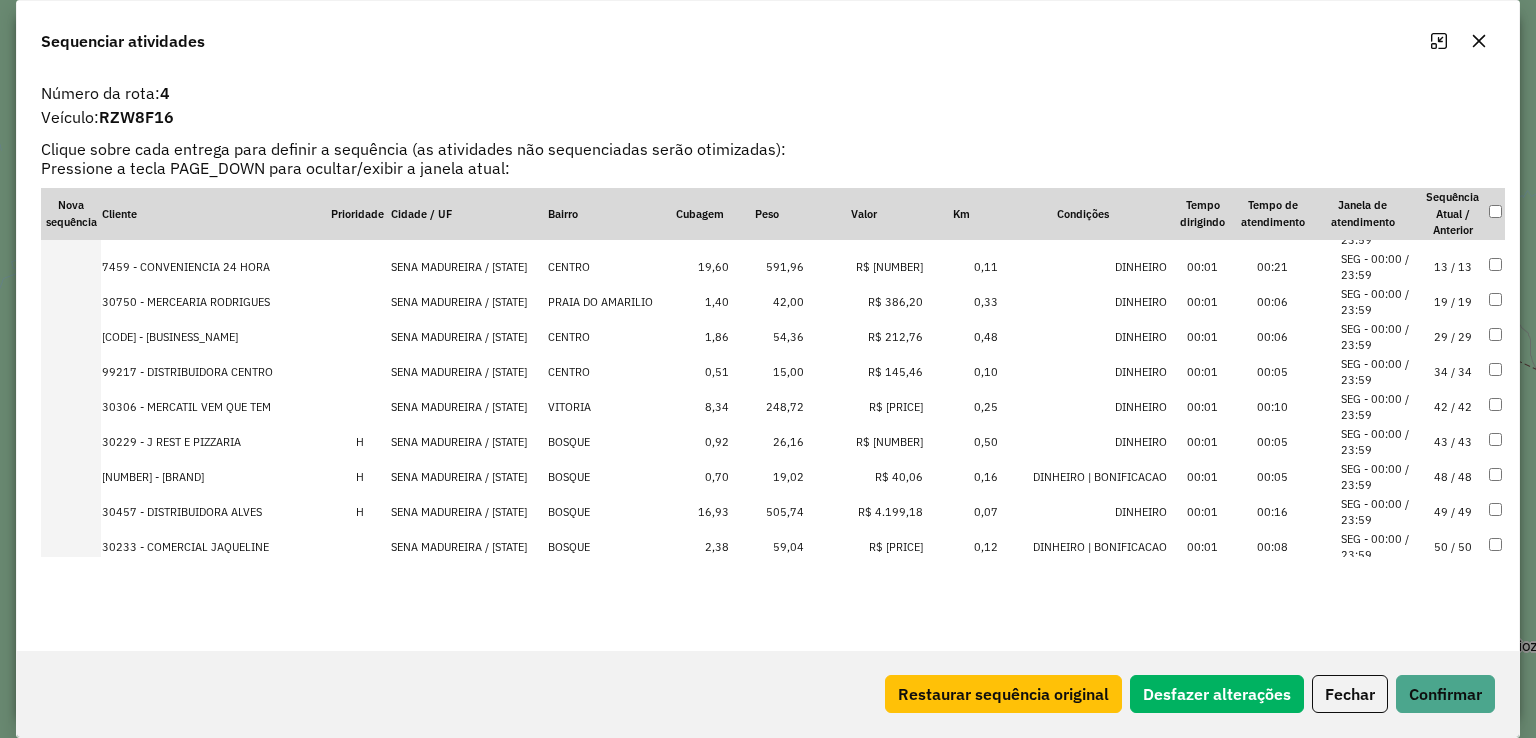 click on "SENA MADUREIRA / AC" at bounding box center (469, 477) 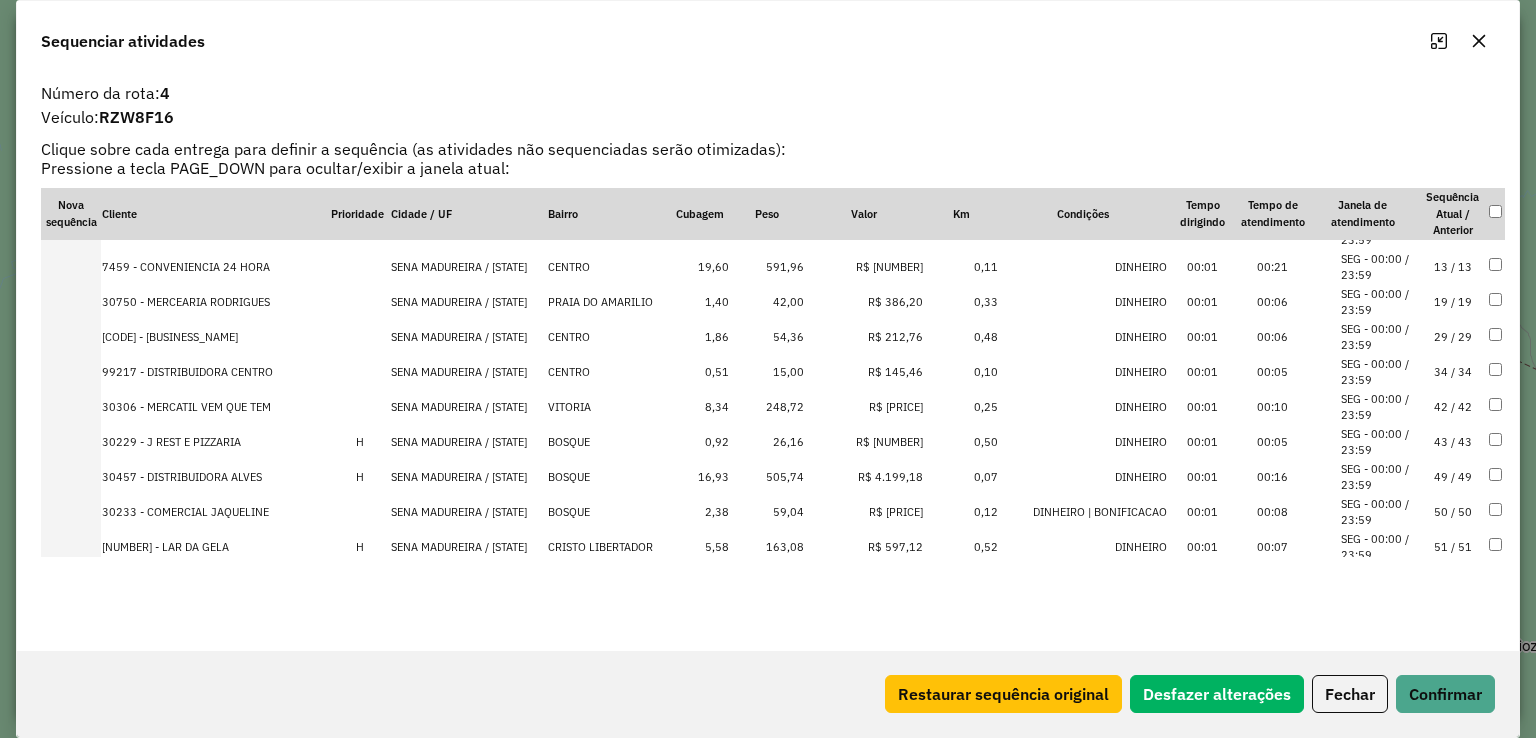 click on "SENA MADUREIRA / AC" at bounding box center (469, 477) 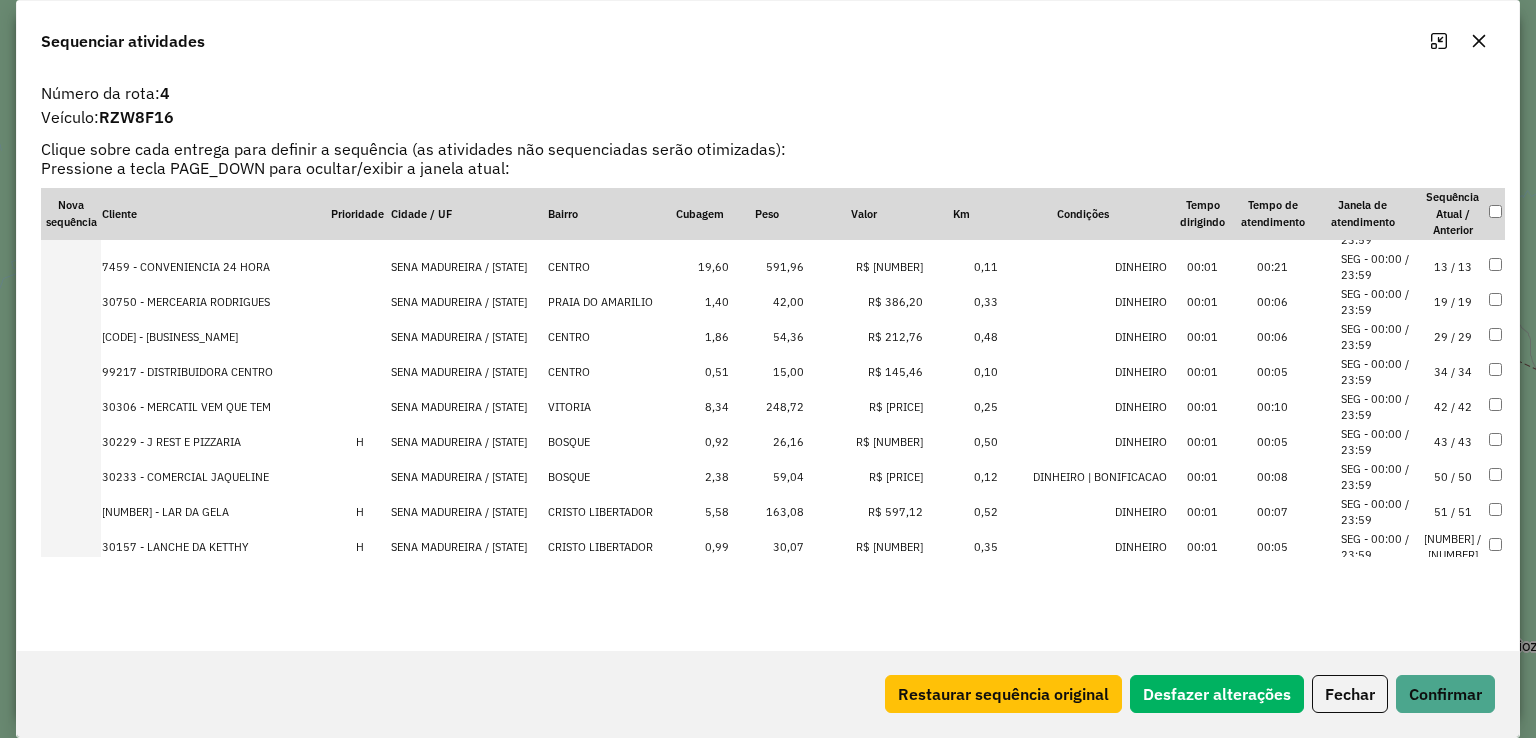 click on "SENA MADUREIRA / AC" at bounding box center (469, 442) 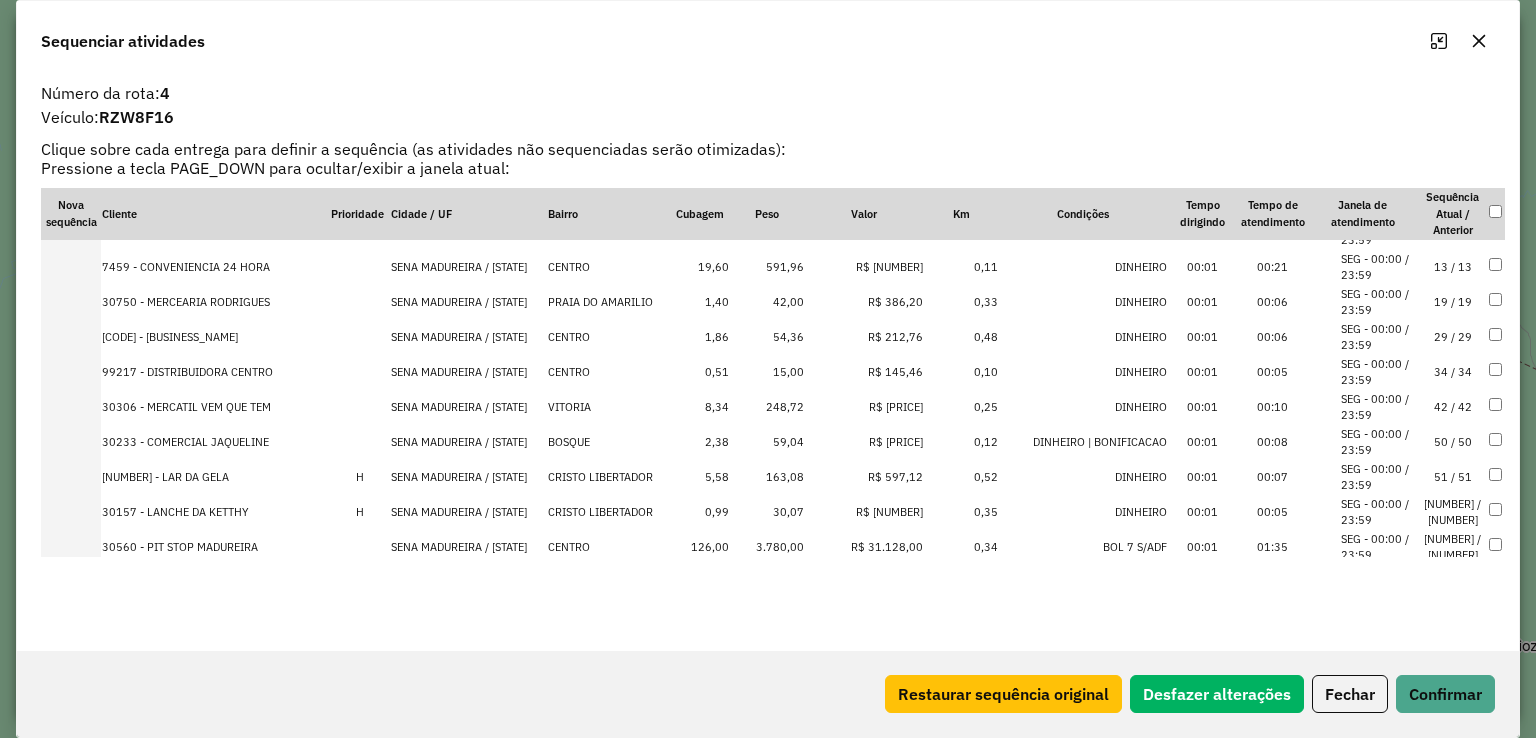 click on "SENA MADUREIRA / AC" at bounding box center [469, 512] 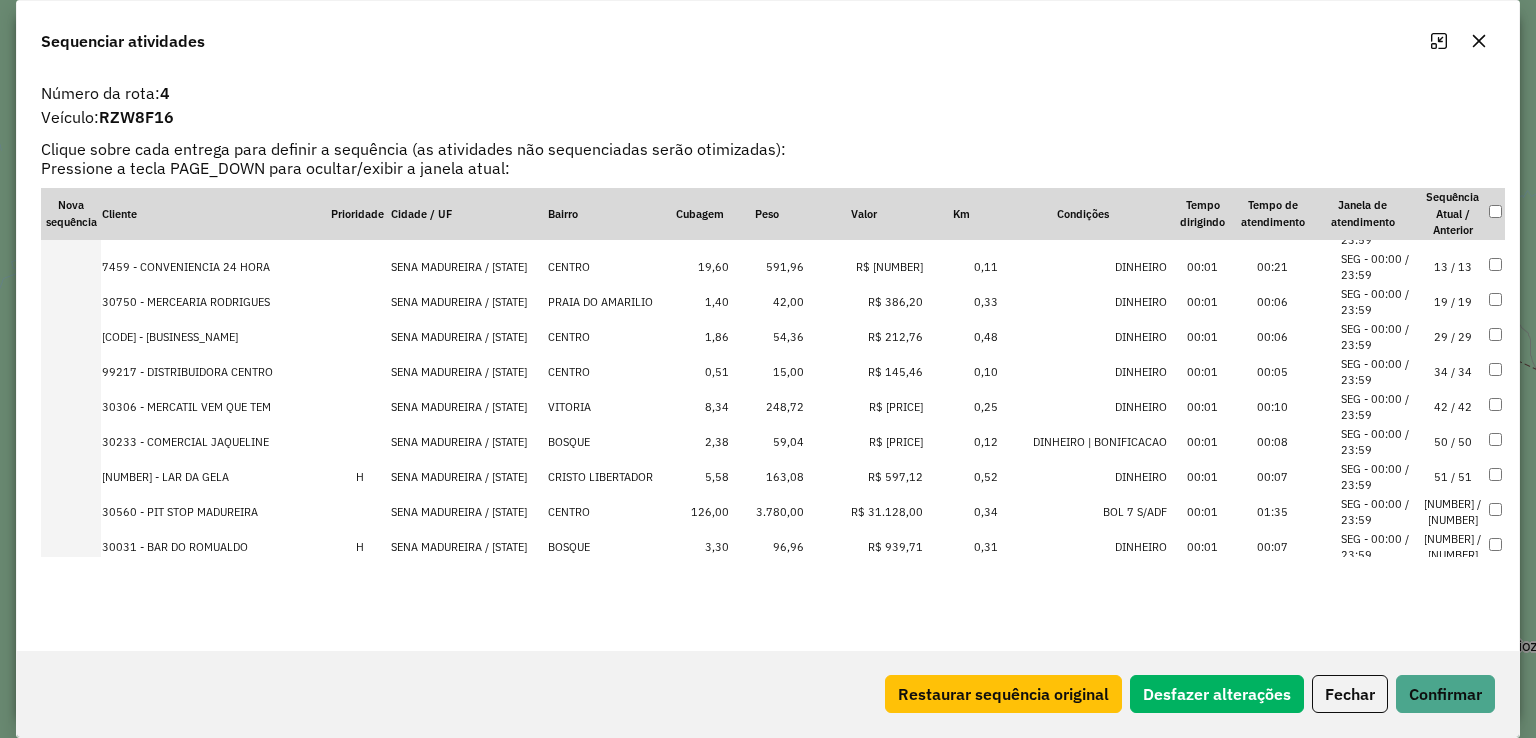 click on "SENA MADUREIRA / AC" at bounding box center (469, 477) 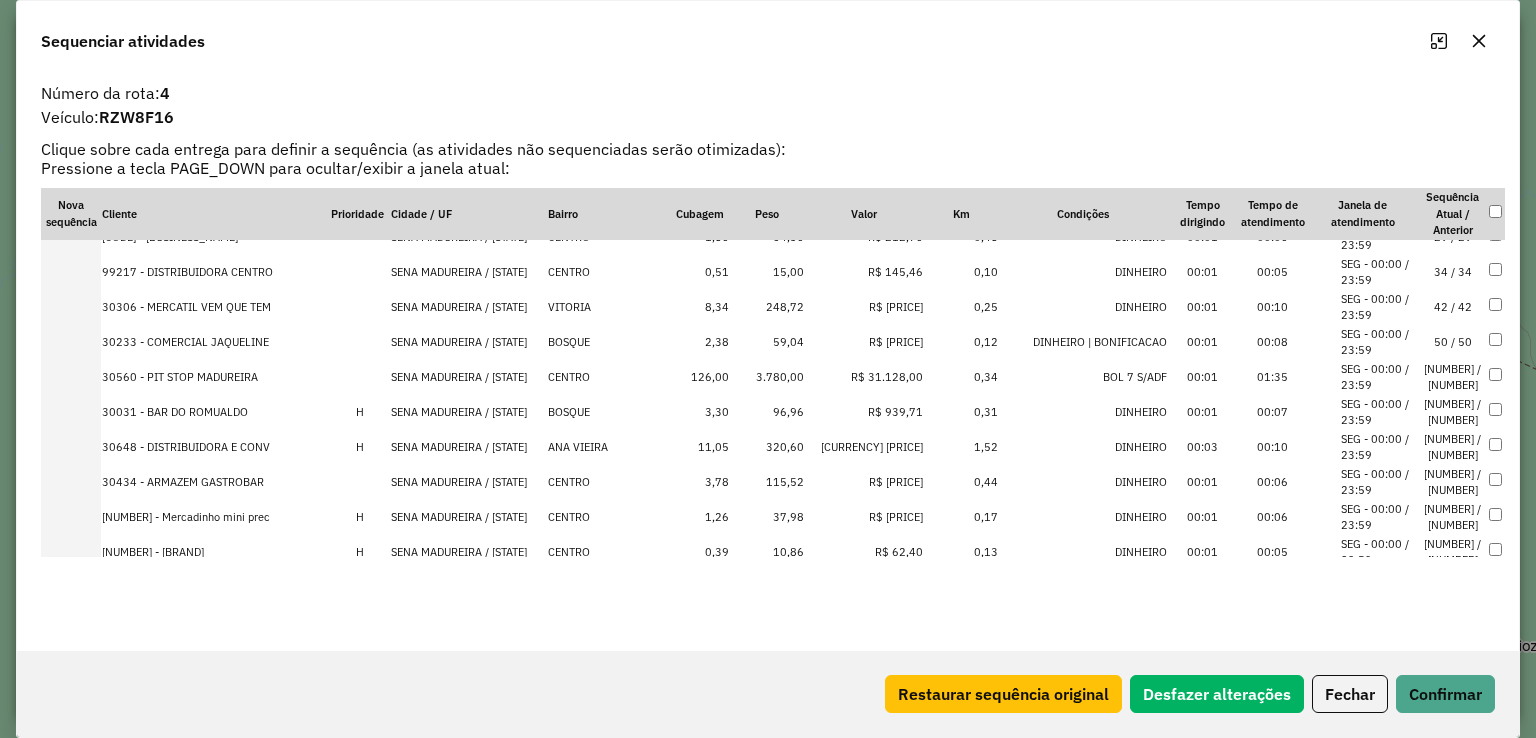 click on "SENA MADUREIRA / AC" at bounding box center (469, 447) 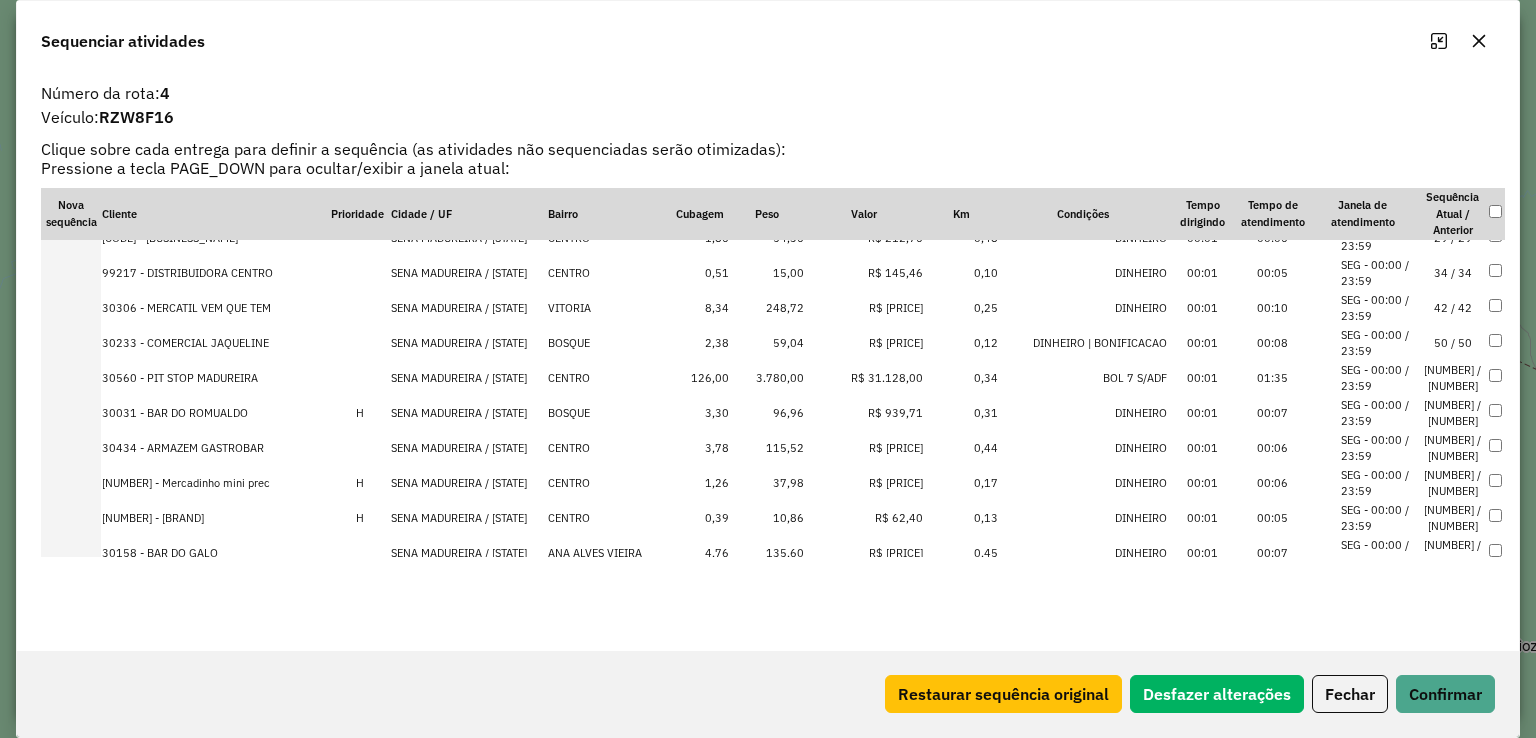 click on "SENA MADUREIRA / AC" at bounding box center [469, 413] 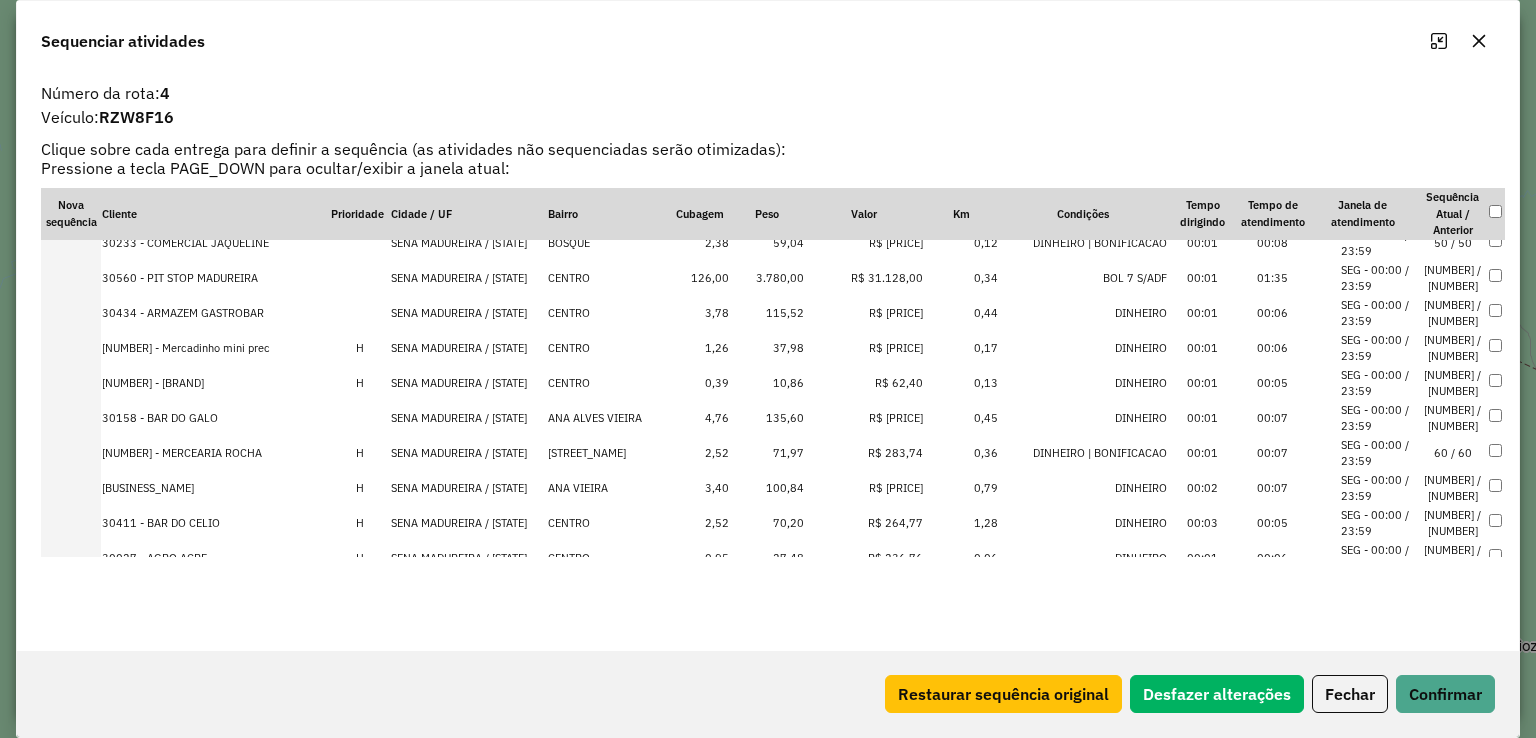 click on "SENA MADUREIRA / AC" at bounding box center [469, 383] 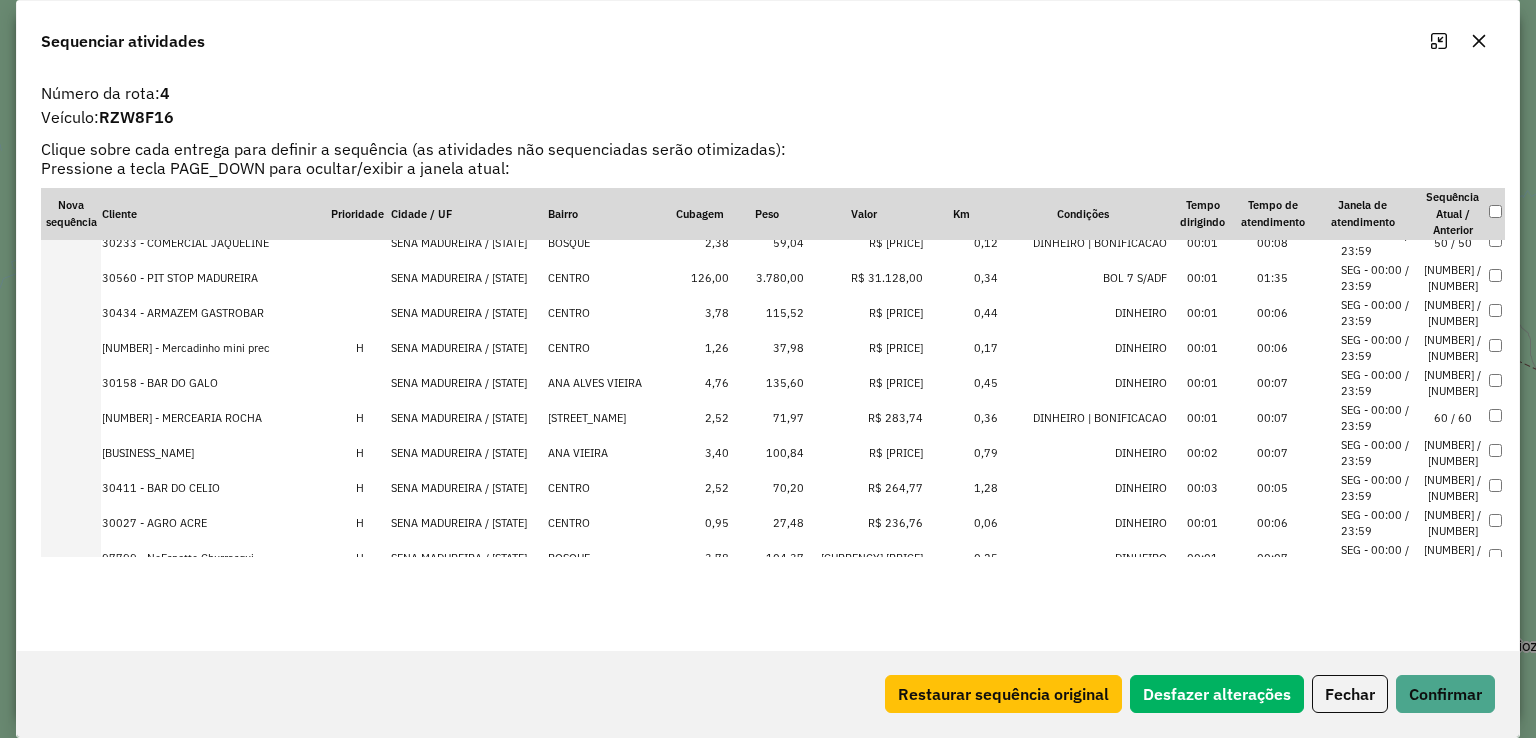 click on "SENA MADUREIRA / AC" at bounding box center [469, 348] 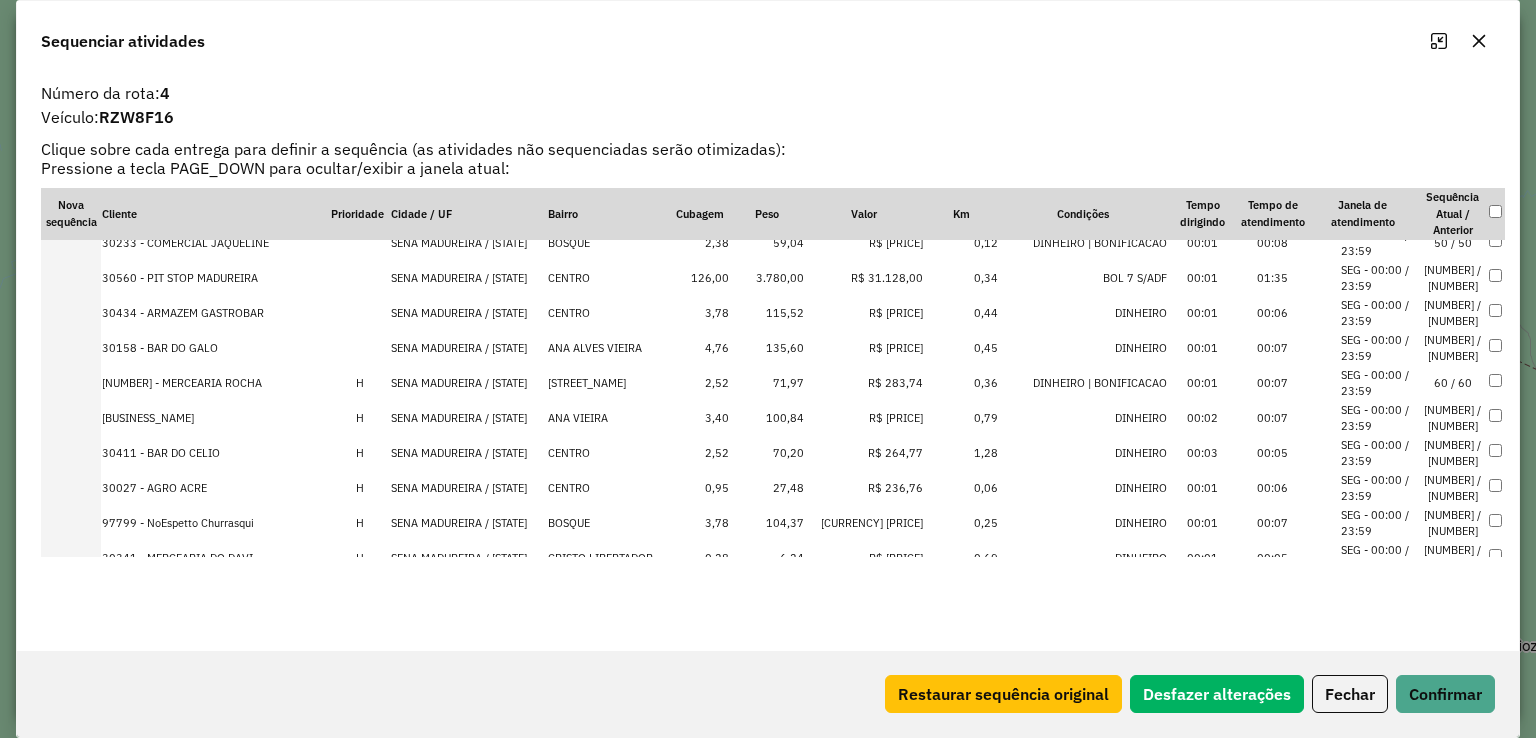 click on "SENA MADUREIRA / AC" at bounding box center (469, 418) 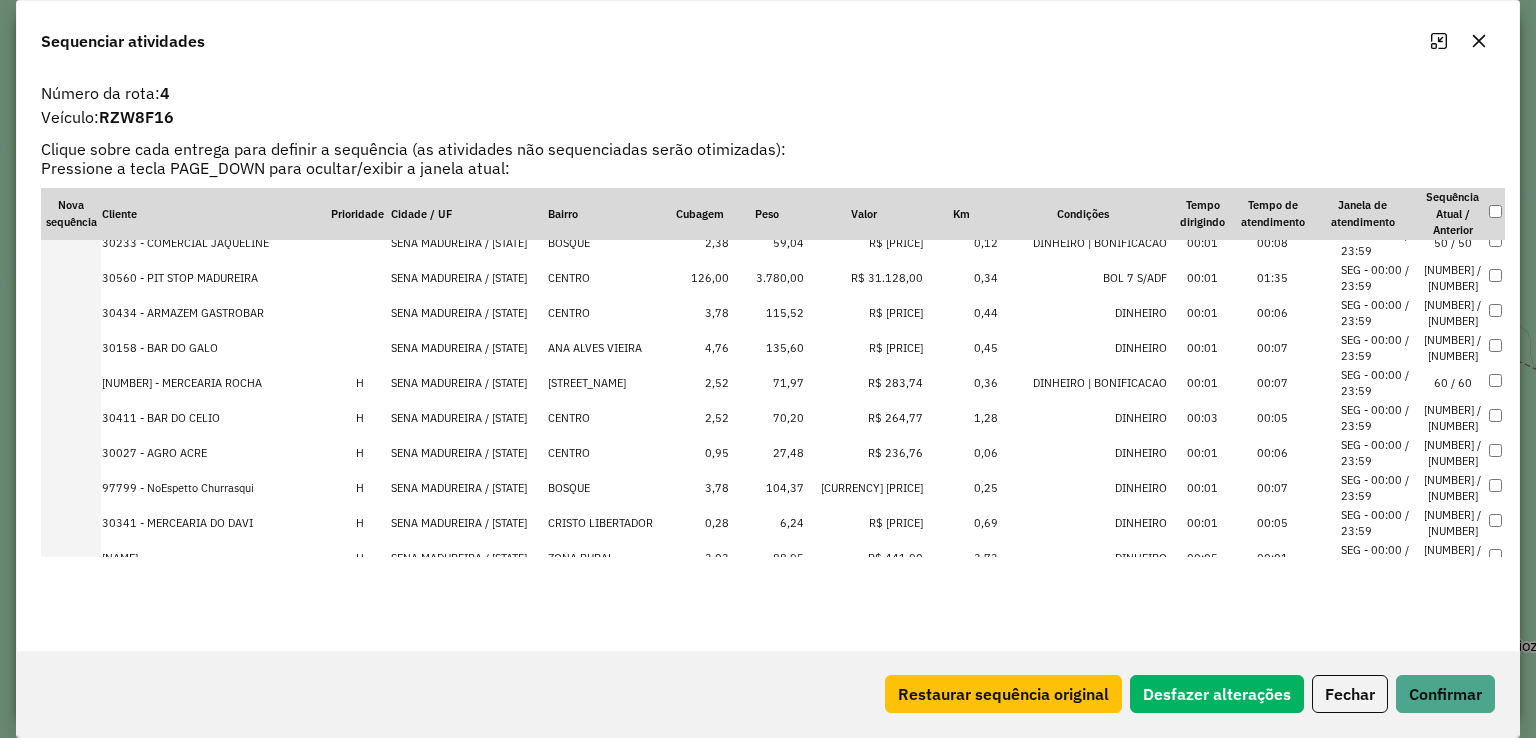 click on "SENA MADUREIRA / AC" at bounding box center [469, 418] 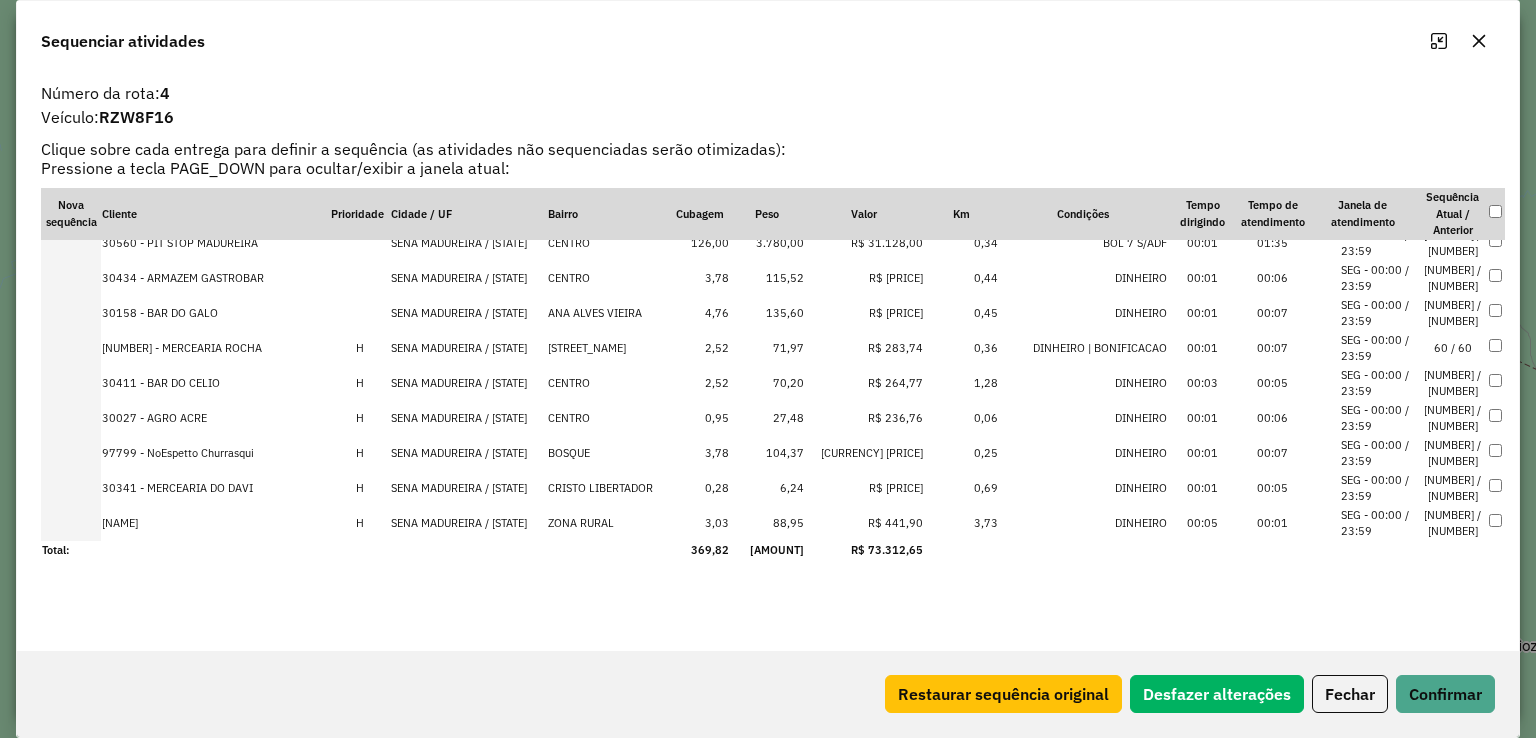 click on "SENA MADUREIRA / AC" at bounding box center [469, 418] 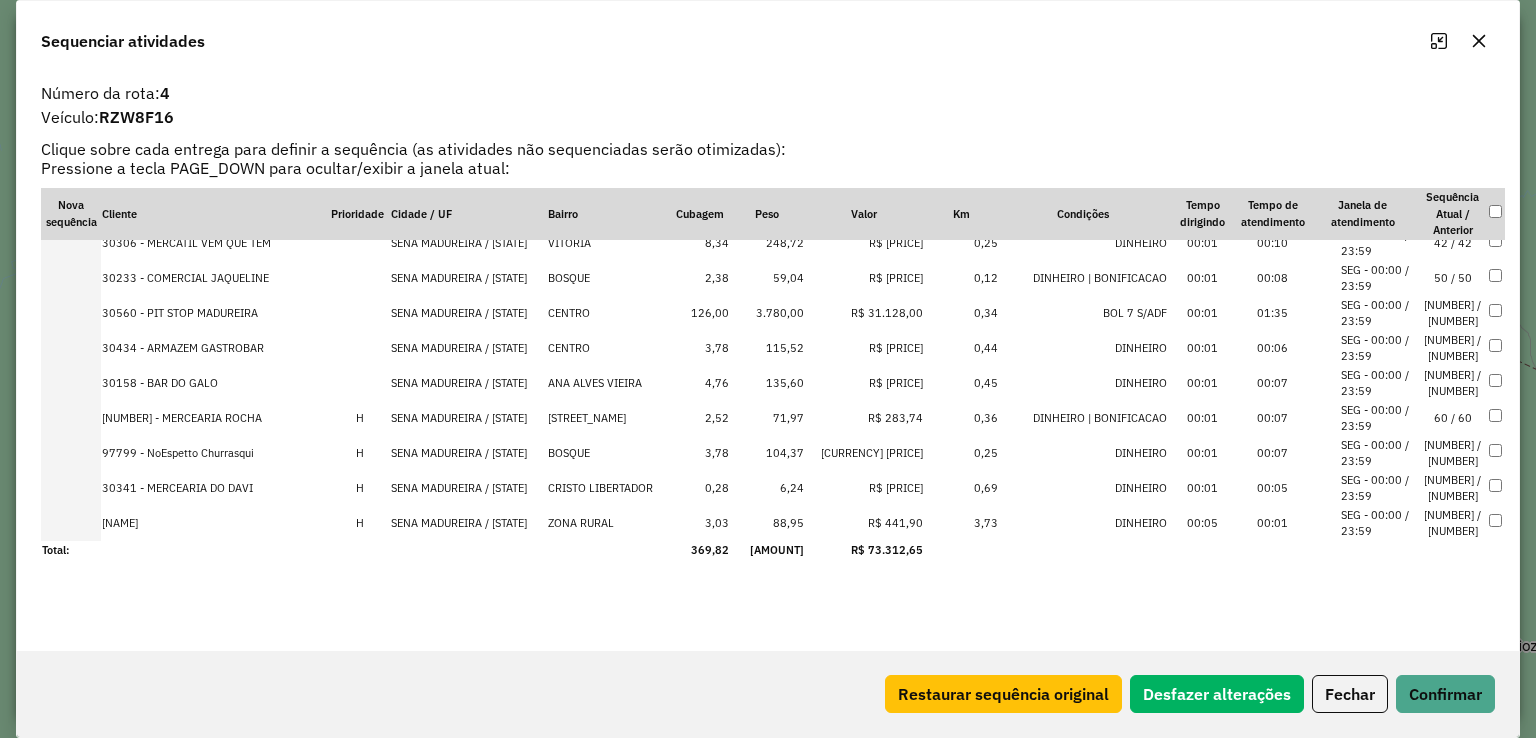 scroll, scrollTop: 2011, scrollLeft: 0, axis: vertical 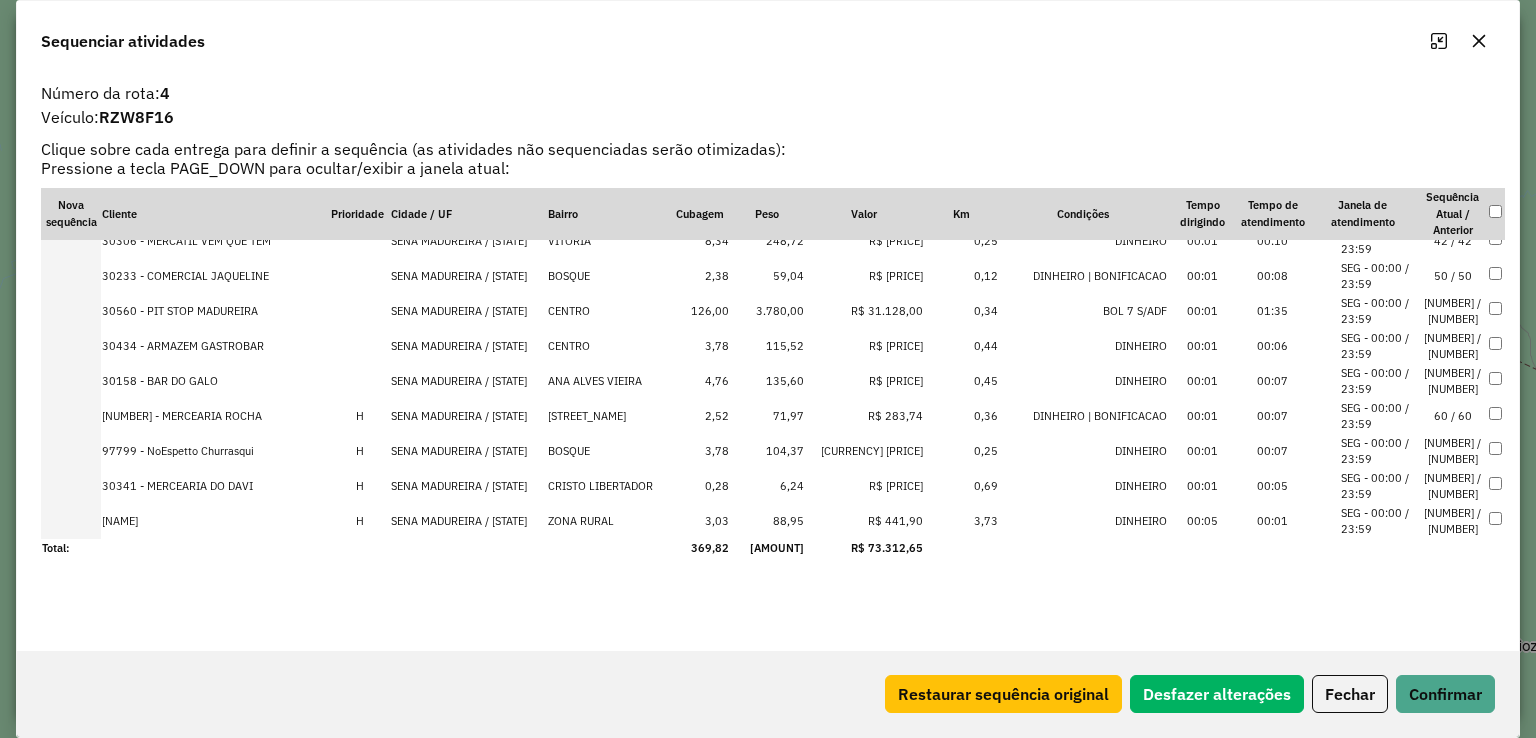 click on "SENA MADUREIRA / AC" at bounding box center [469, 416] 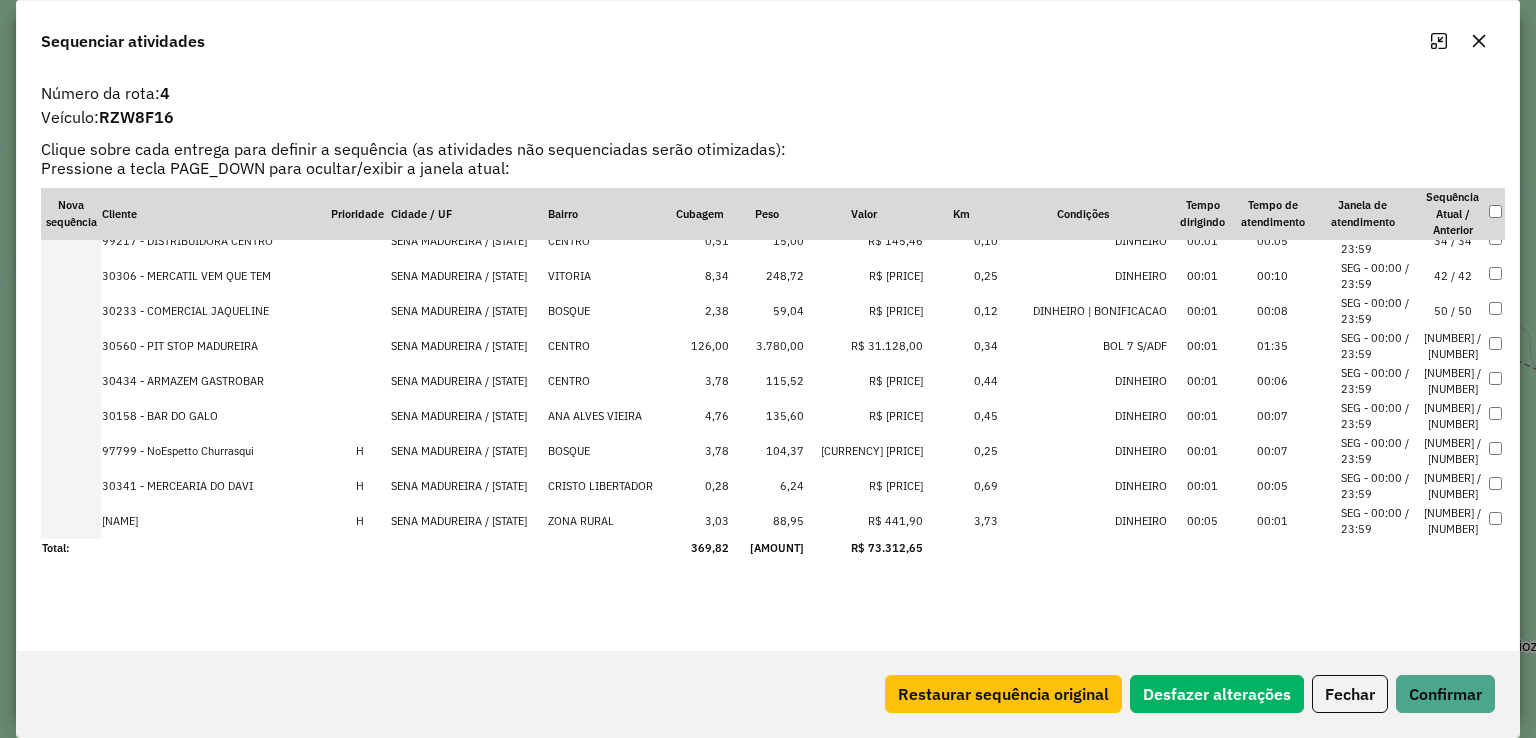 click on "SENA MADUREIRA / AC" at bounding box center [469, 416] 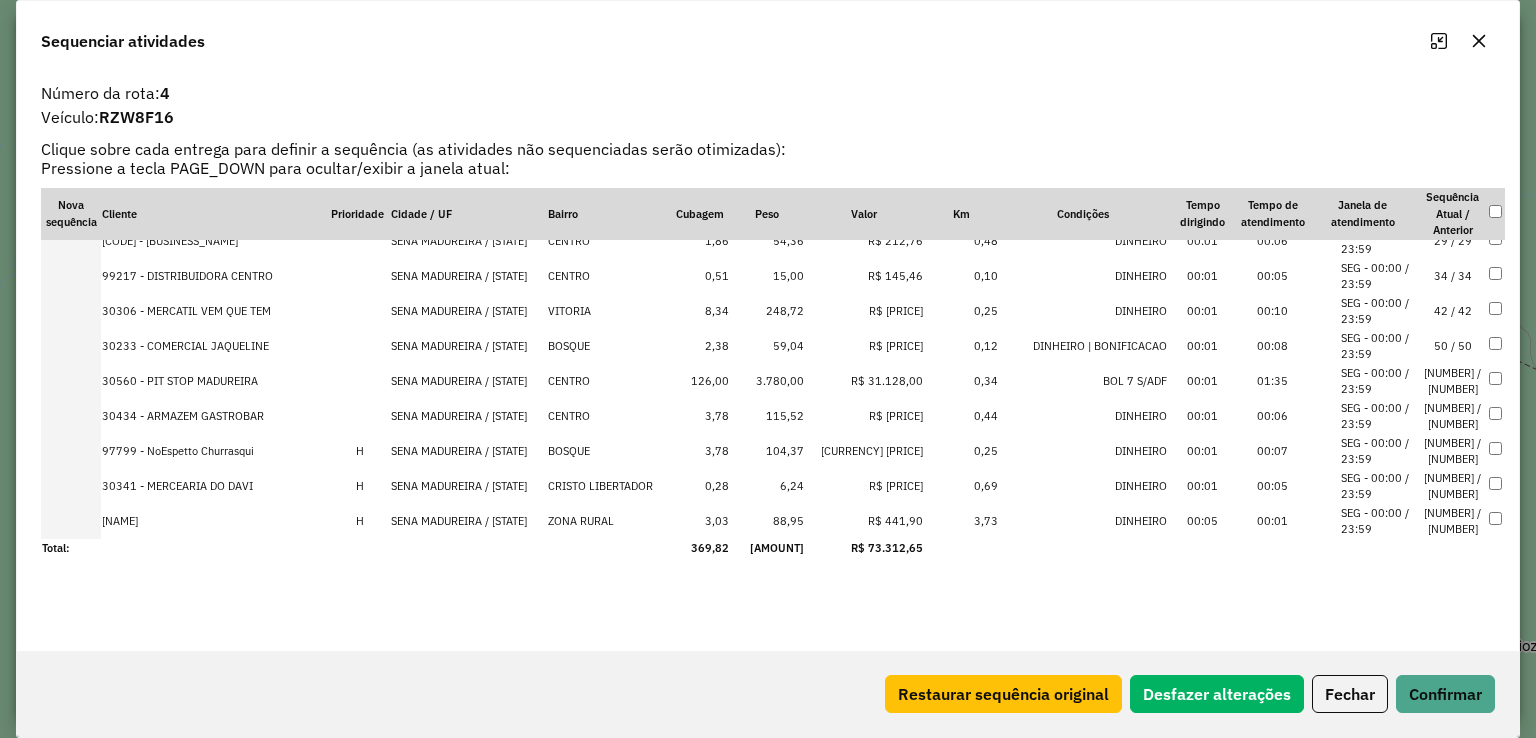 click on "SENA MADUREIRA / AC" at bounding box center (469, 451) 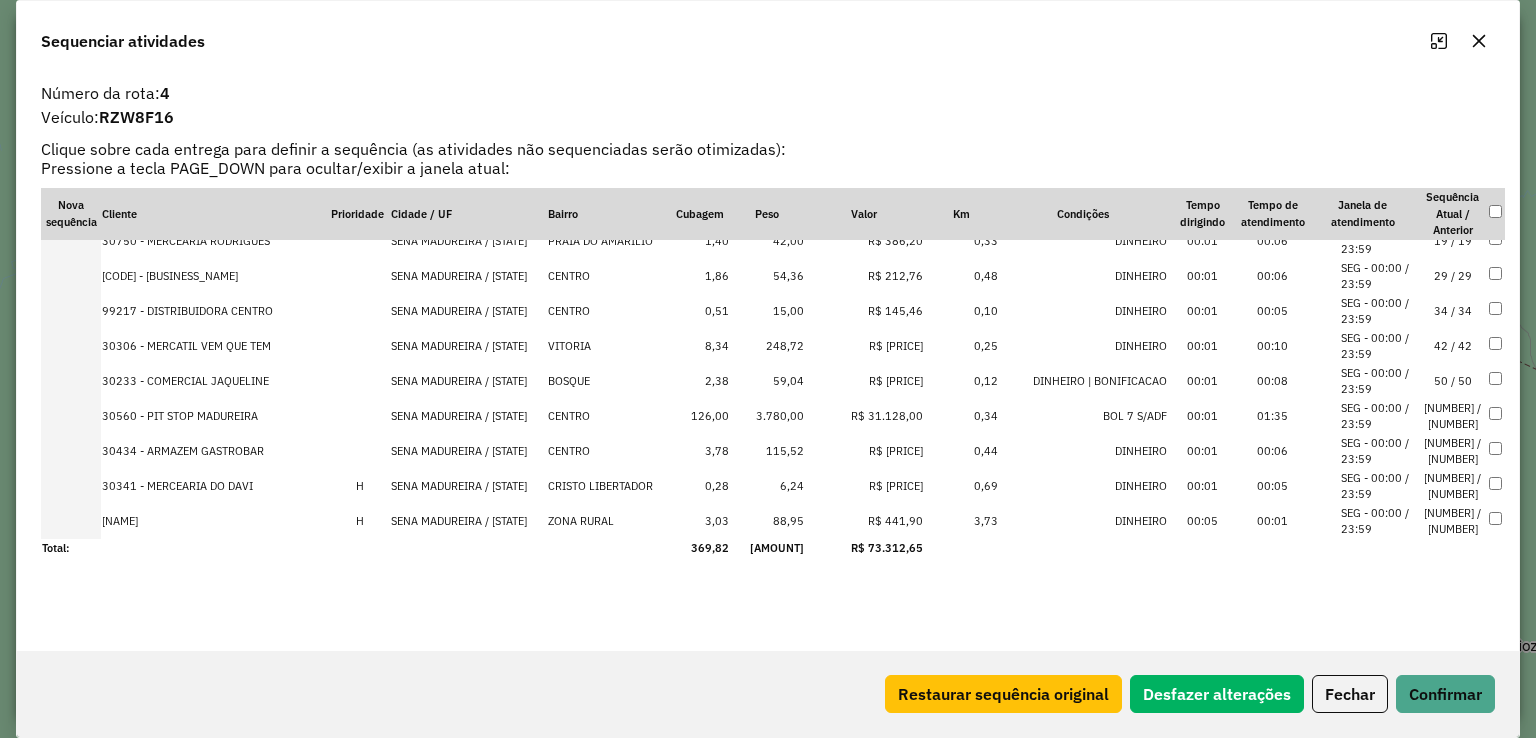 click on "SENA MADUREIRA / AC" at bounding box center [469, 486] 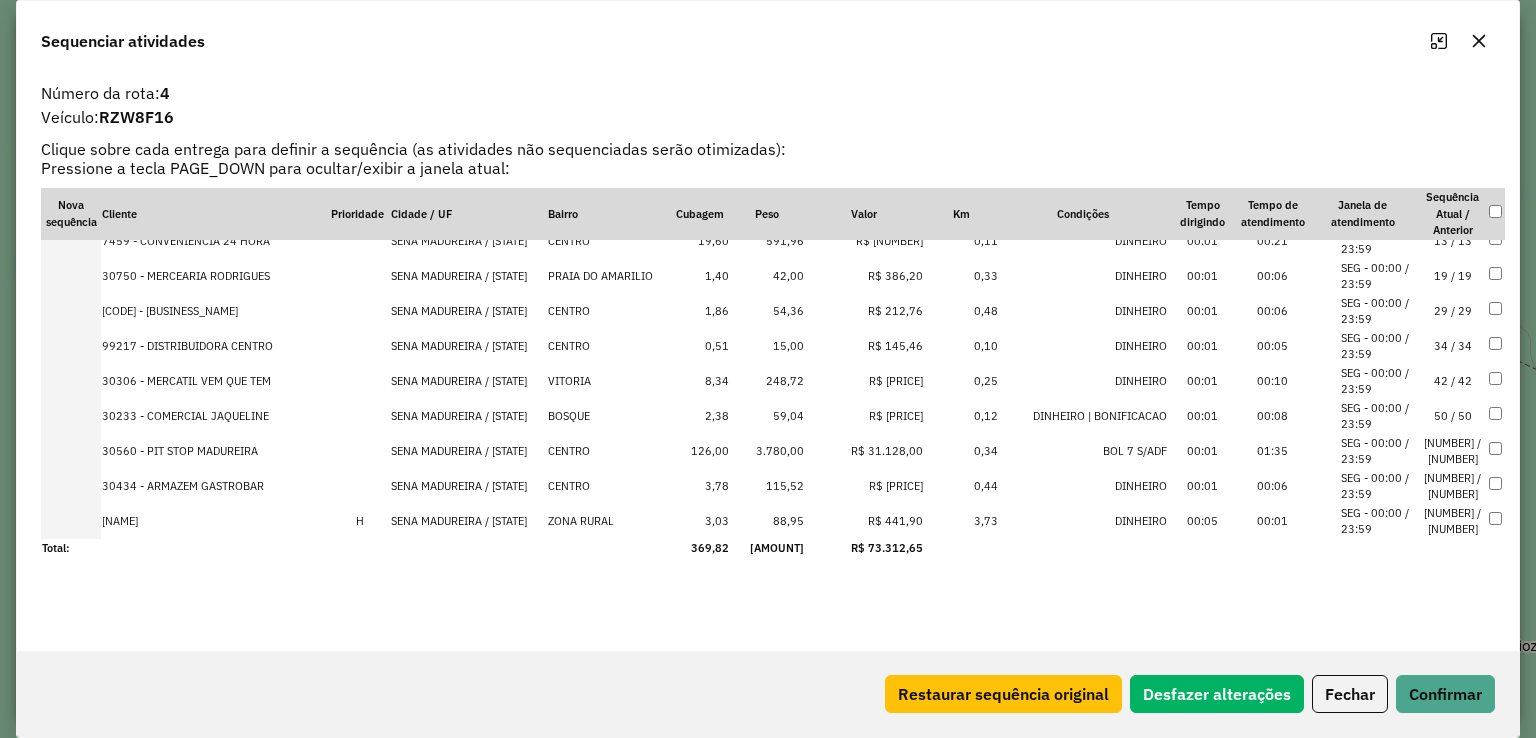 click on "SENA MADUREIRA / AC" at bounding box center (469, 521) 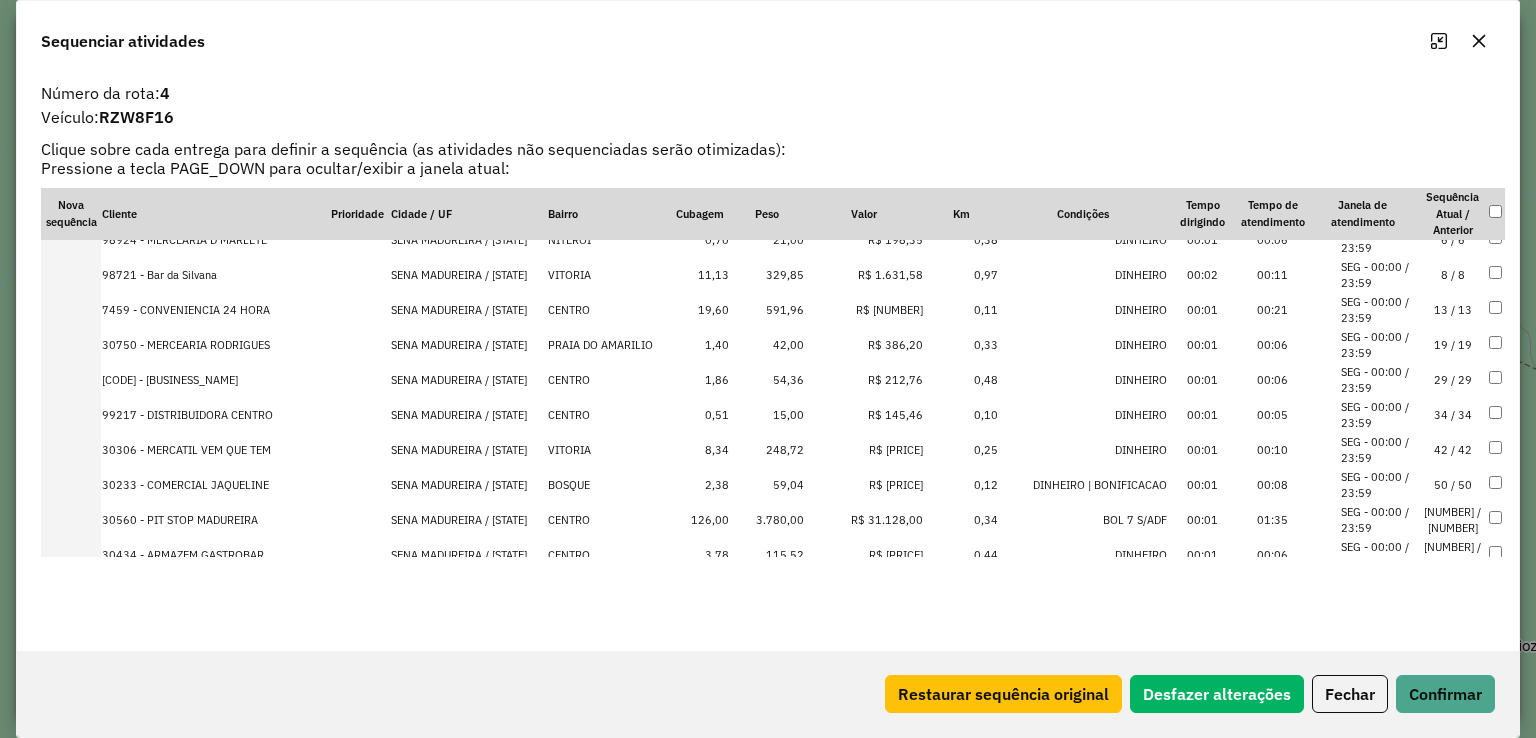 scroll, scrollTop: 2011, scrollLeft: 0, axis: vertical 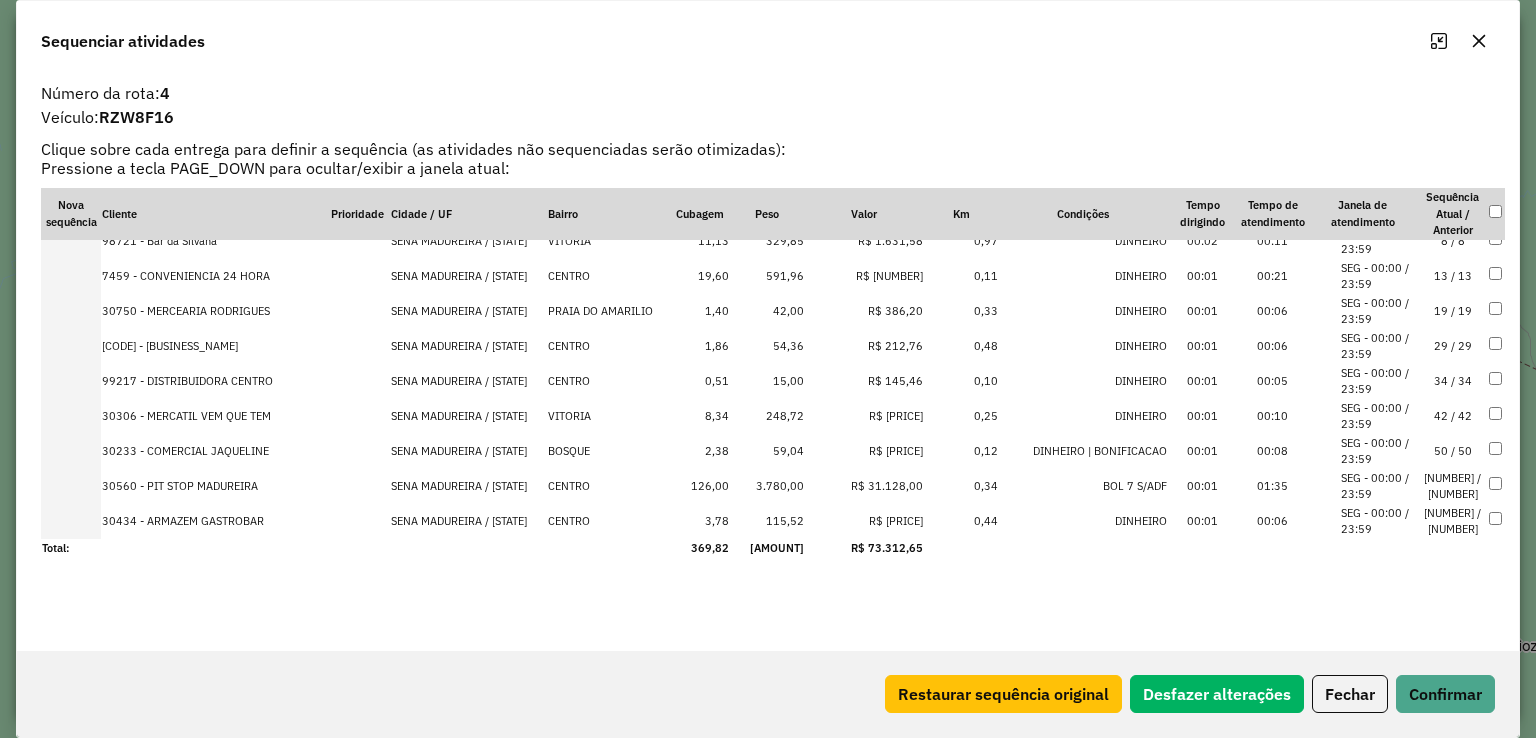 click on "R$ 31.128,00" at bounding box center [864, 486] 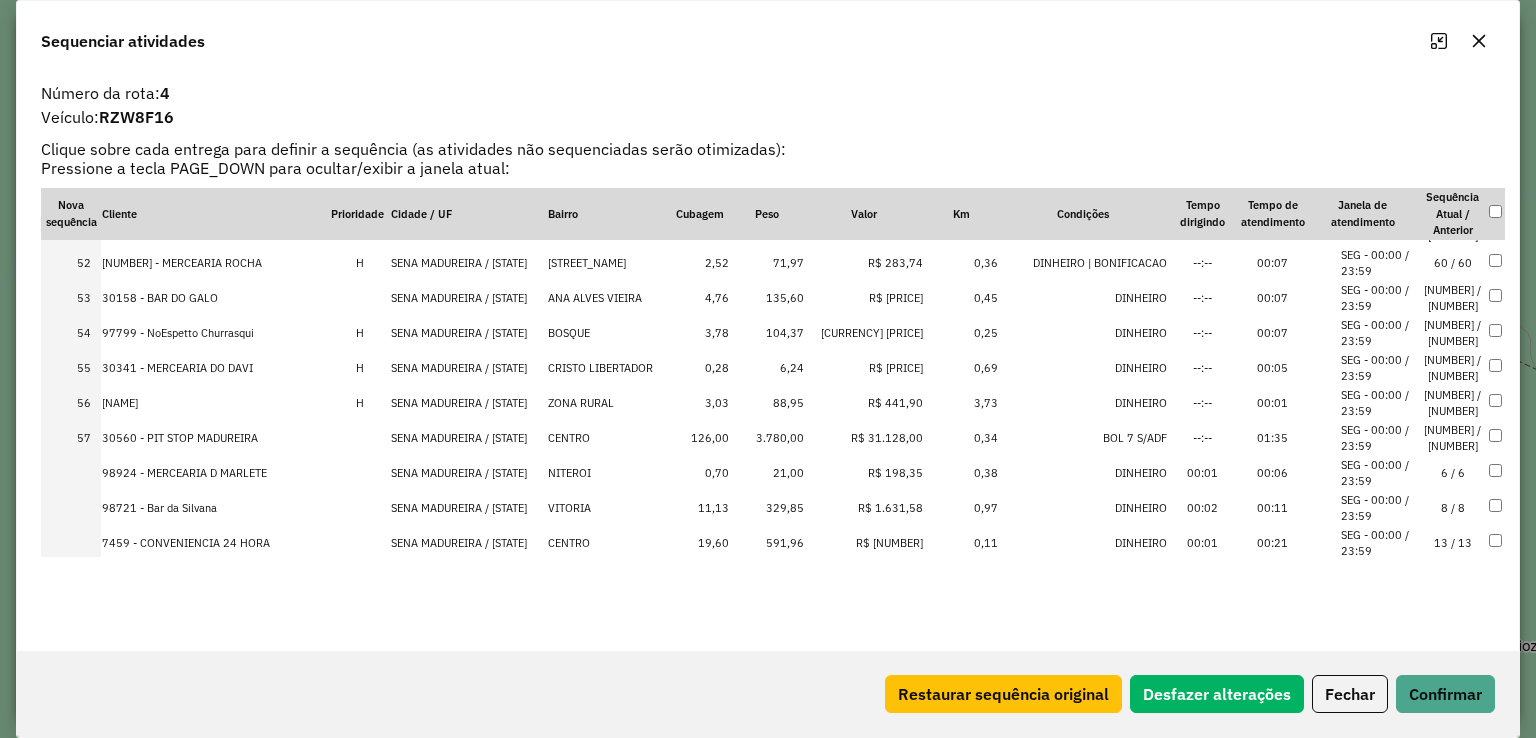scroll, scrollTop: 1811, scrollLeft: 0, axis: vertical 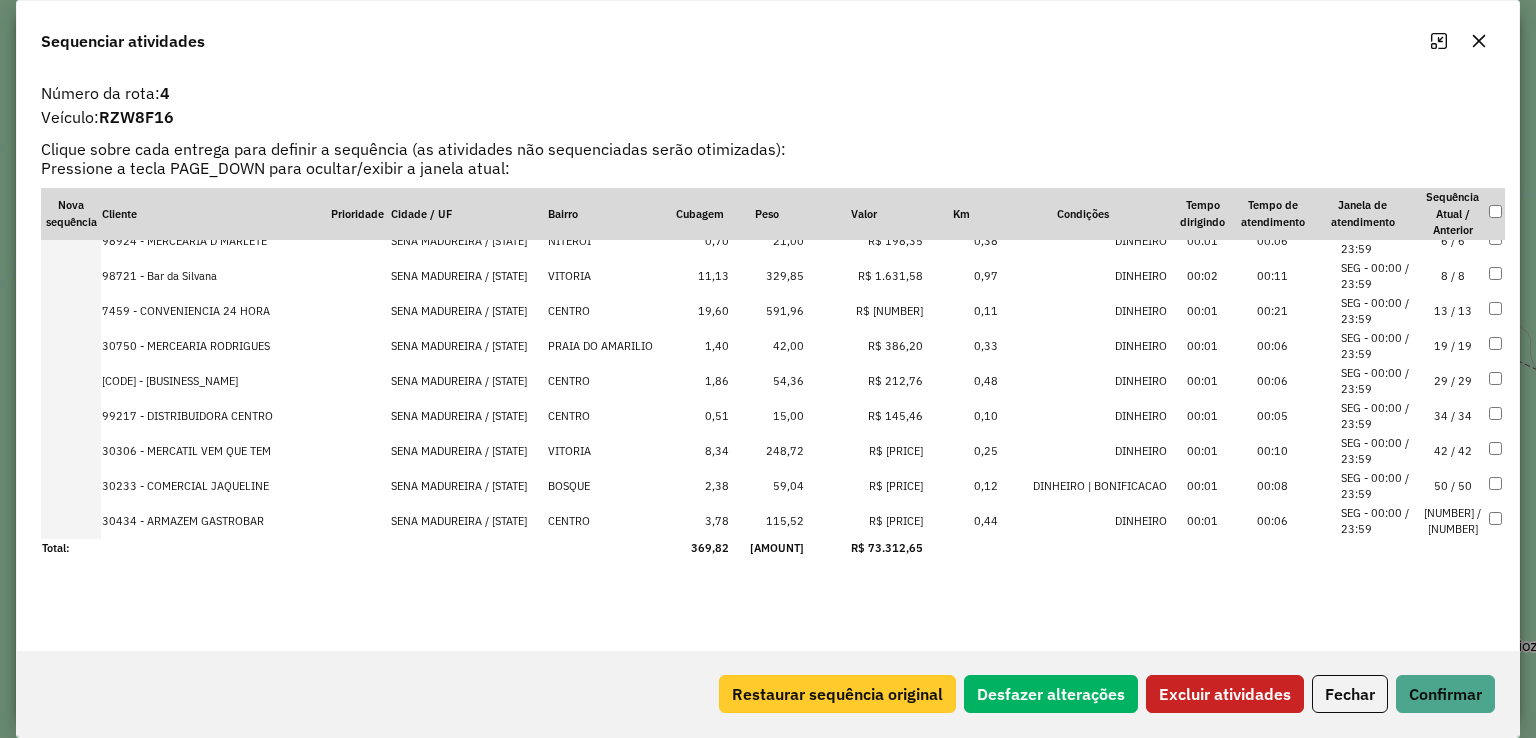 click on "Excluir atividades" 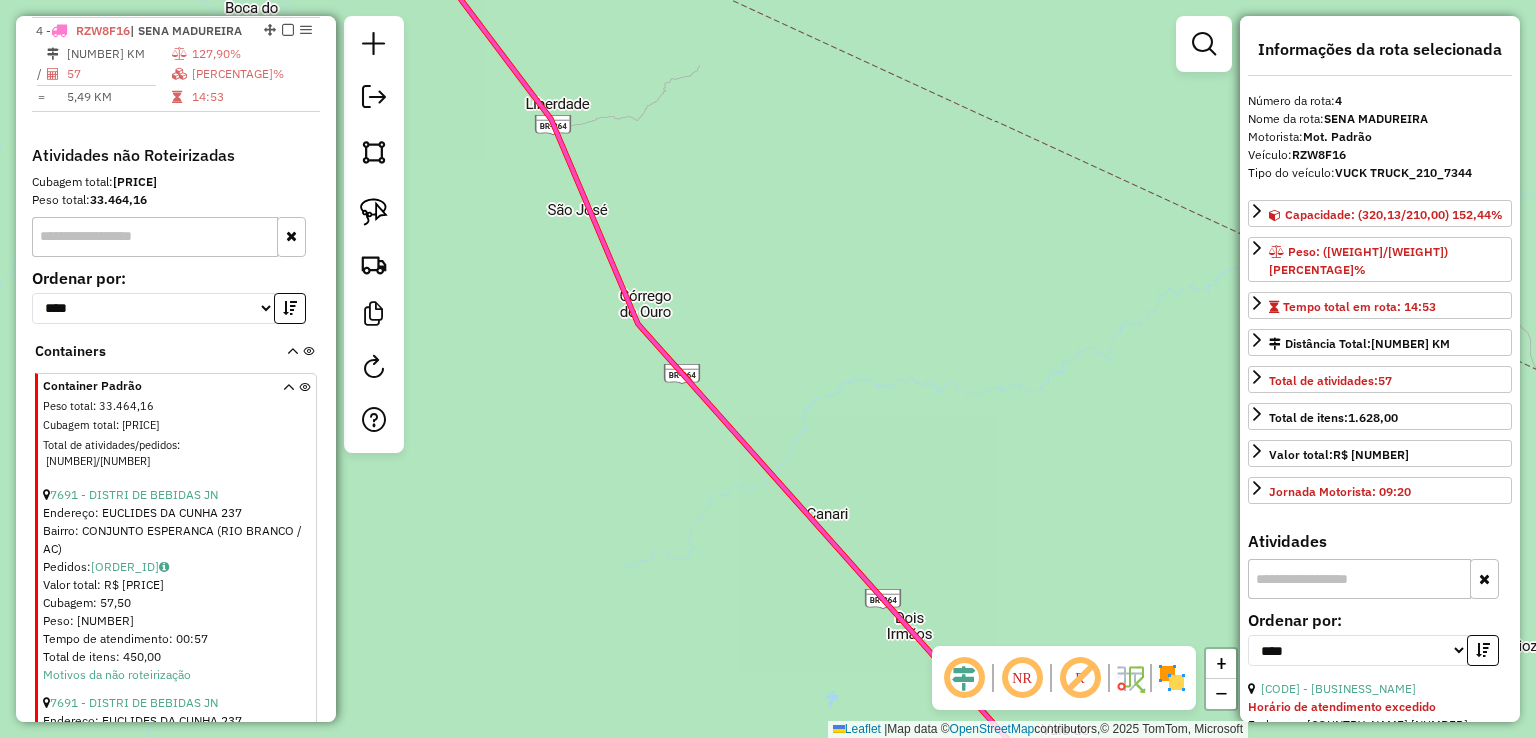 click 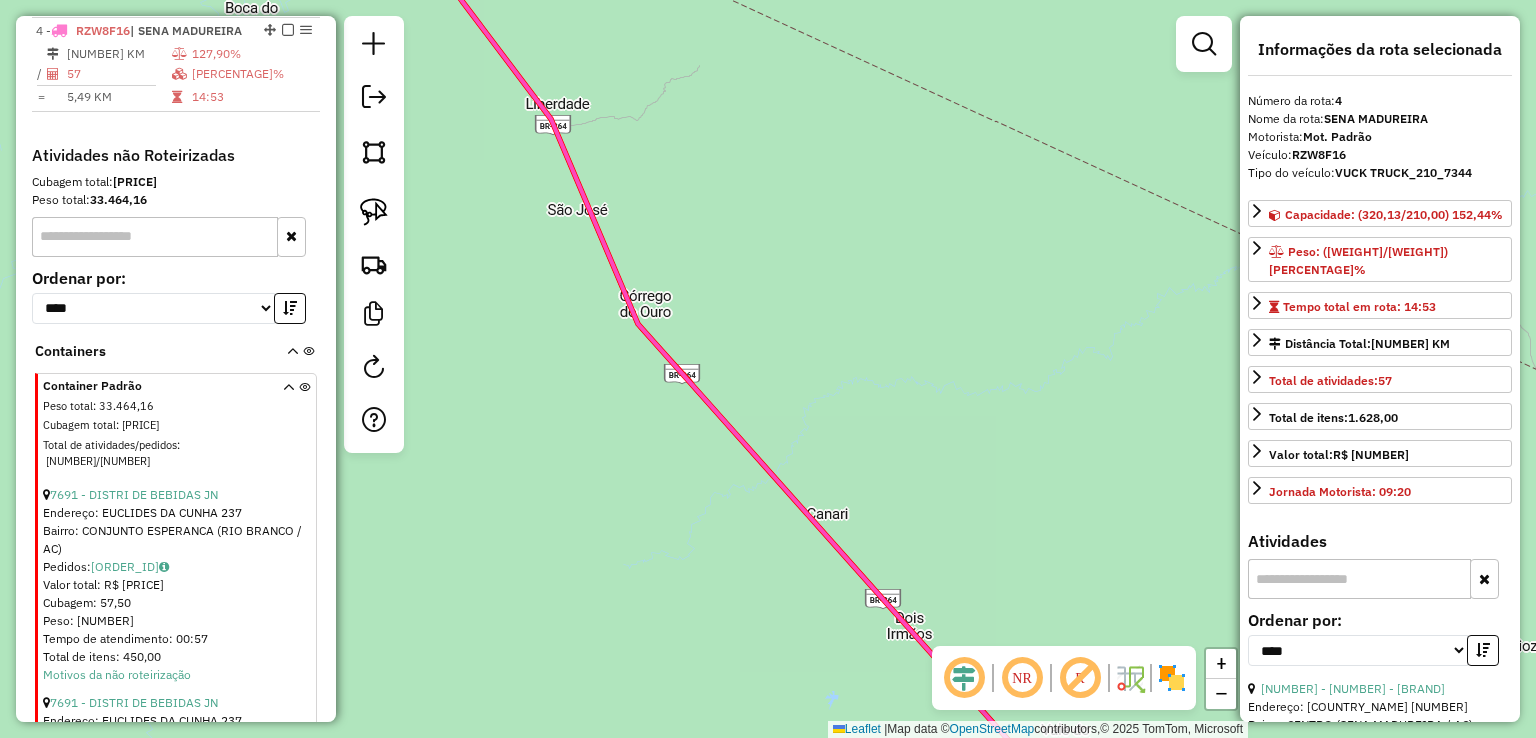 click 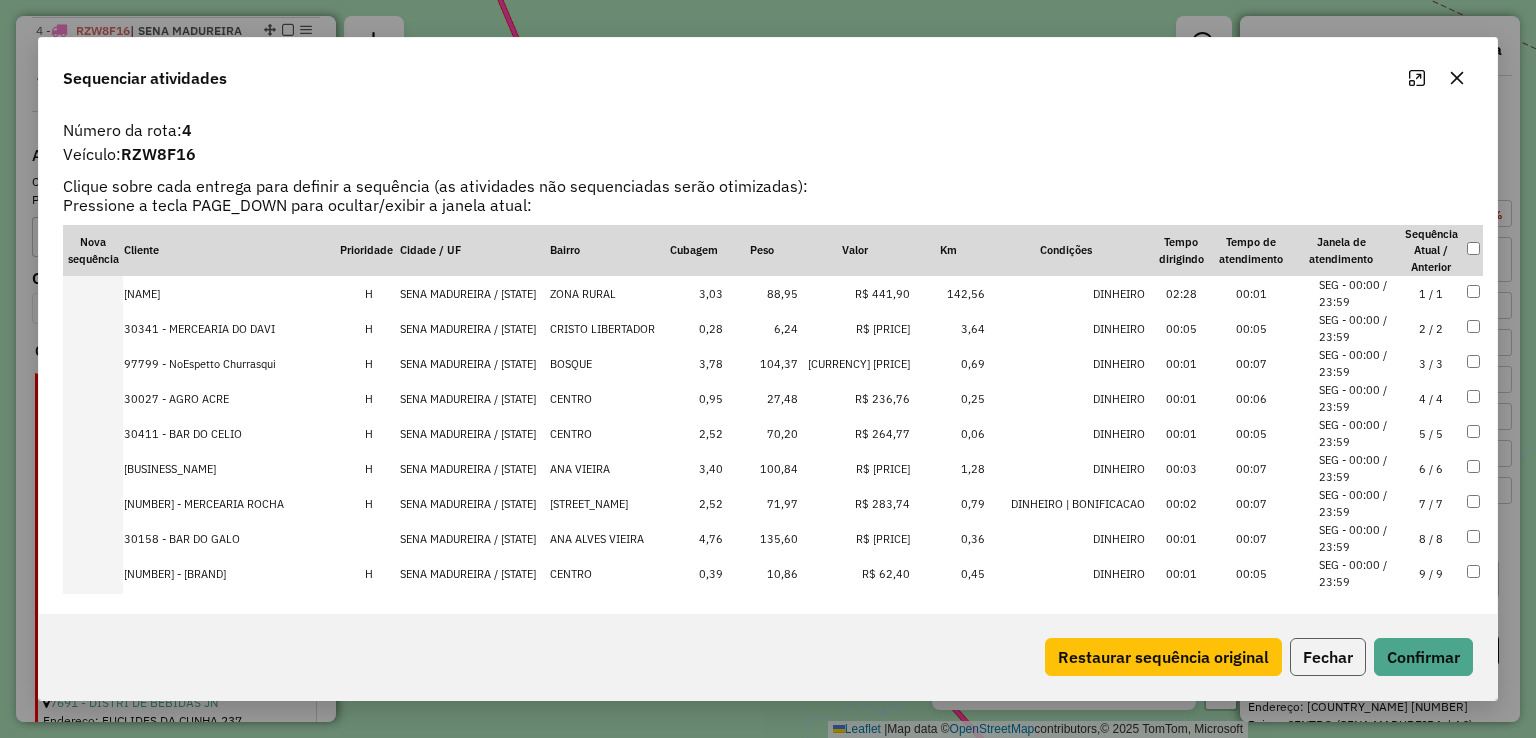 click on "Fechar" 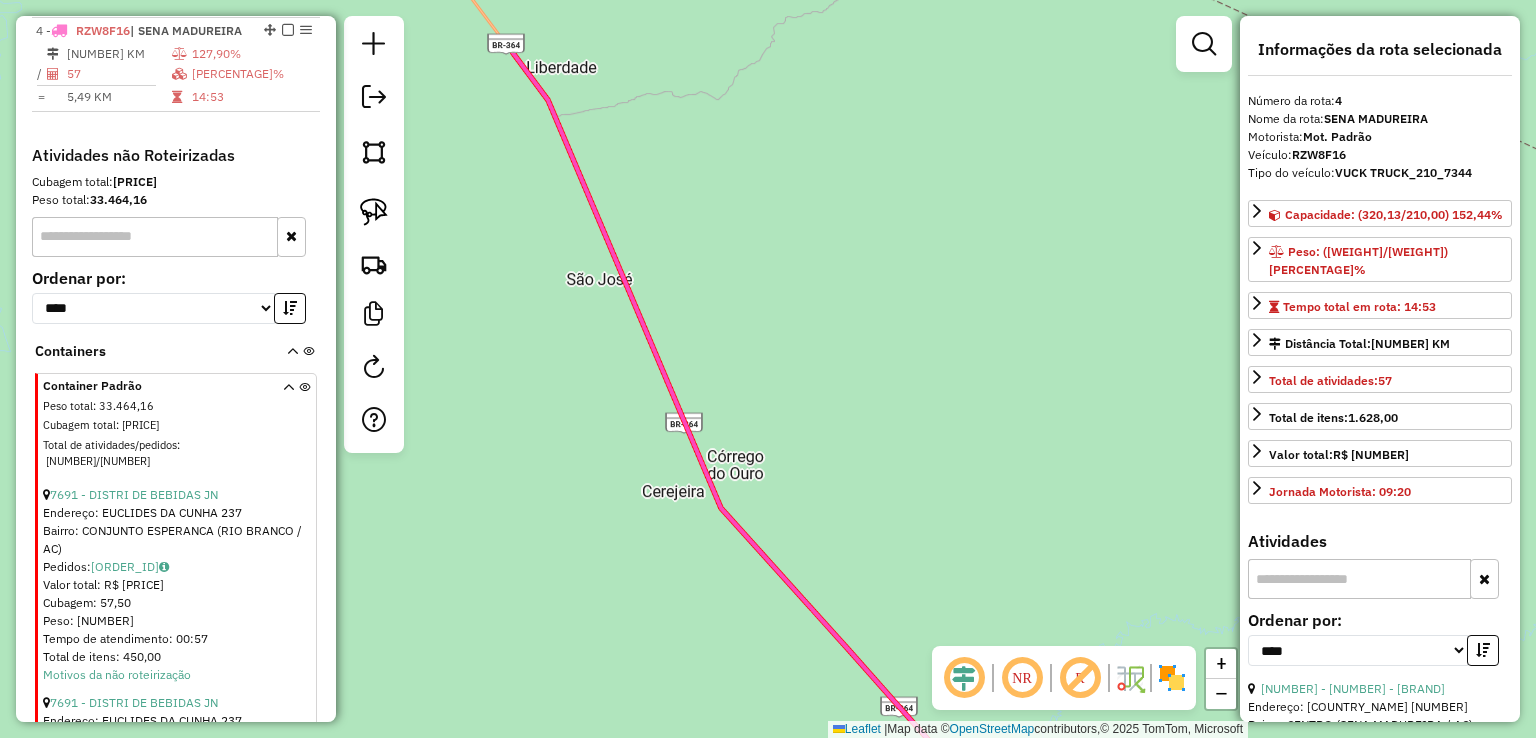 drag, startPoint x: 574, startPoint y: 77, endPoint x: 997, endPoint y: 581, distance: 657.98553 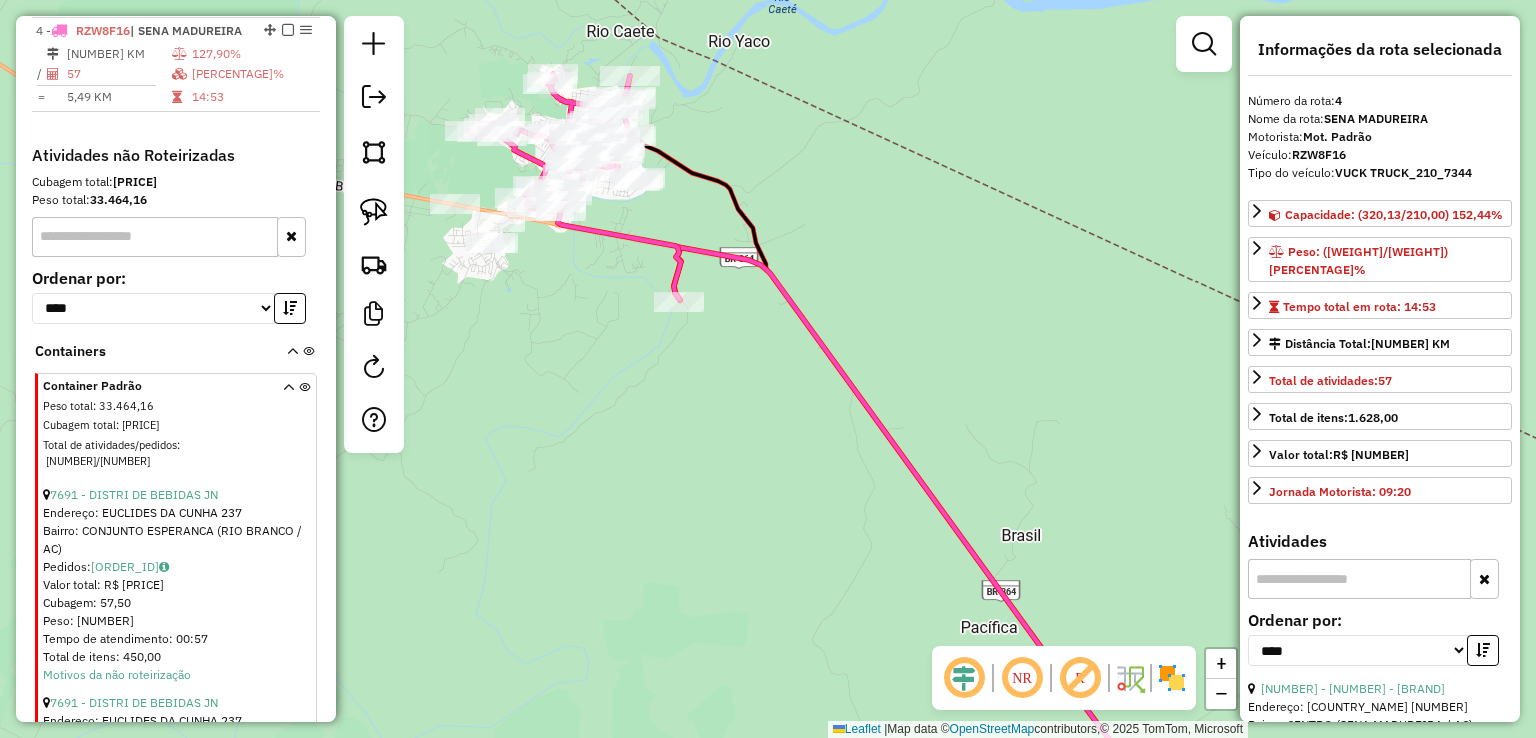 drag, startPoint x: 591, startPoint y: 305, endPoint x: 651, endPoint y: 497, distance: 201.15666 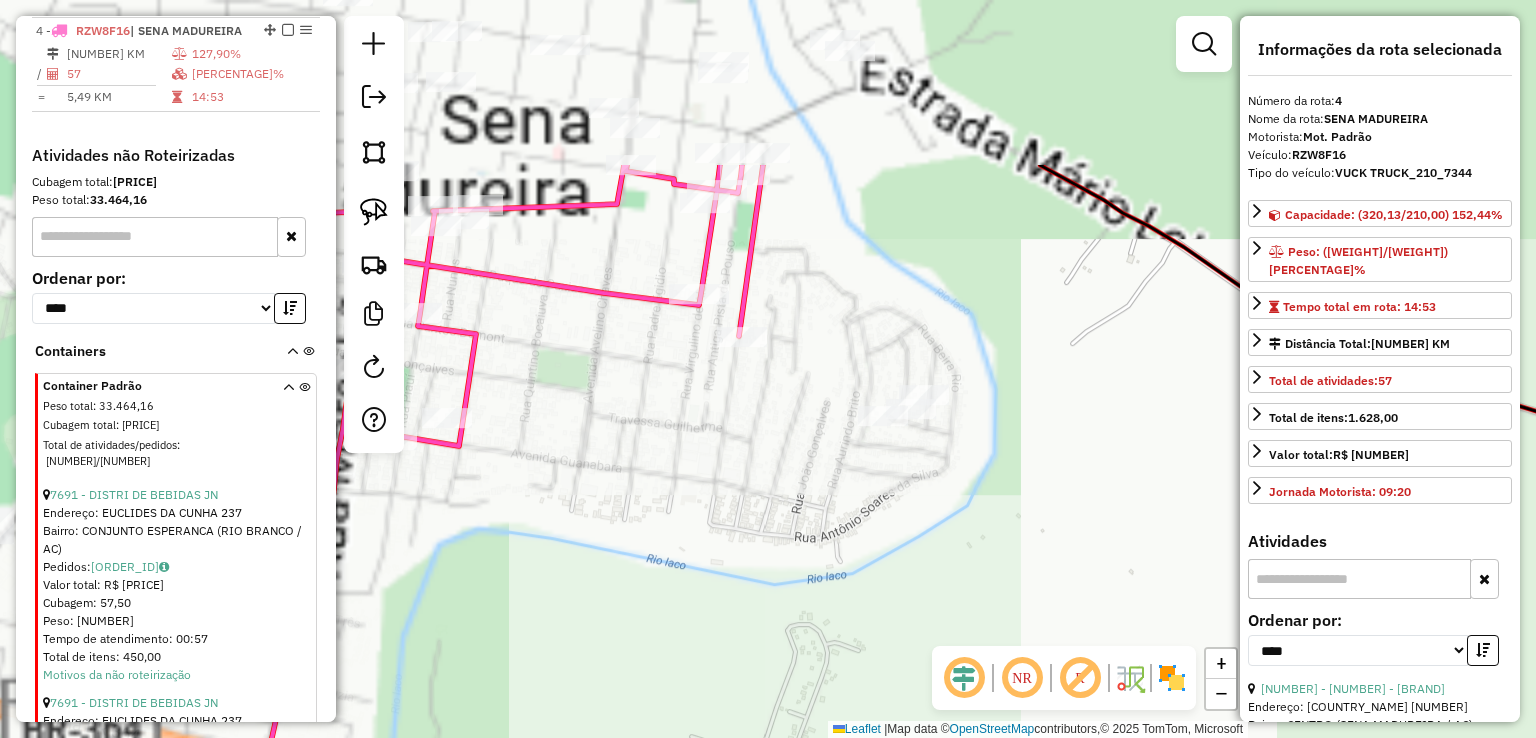 drag, startPoint x: 554, startPoint y: 307, endPoint x: 876, endPoint y: 594, distance: 431.33862 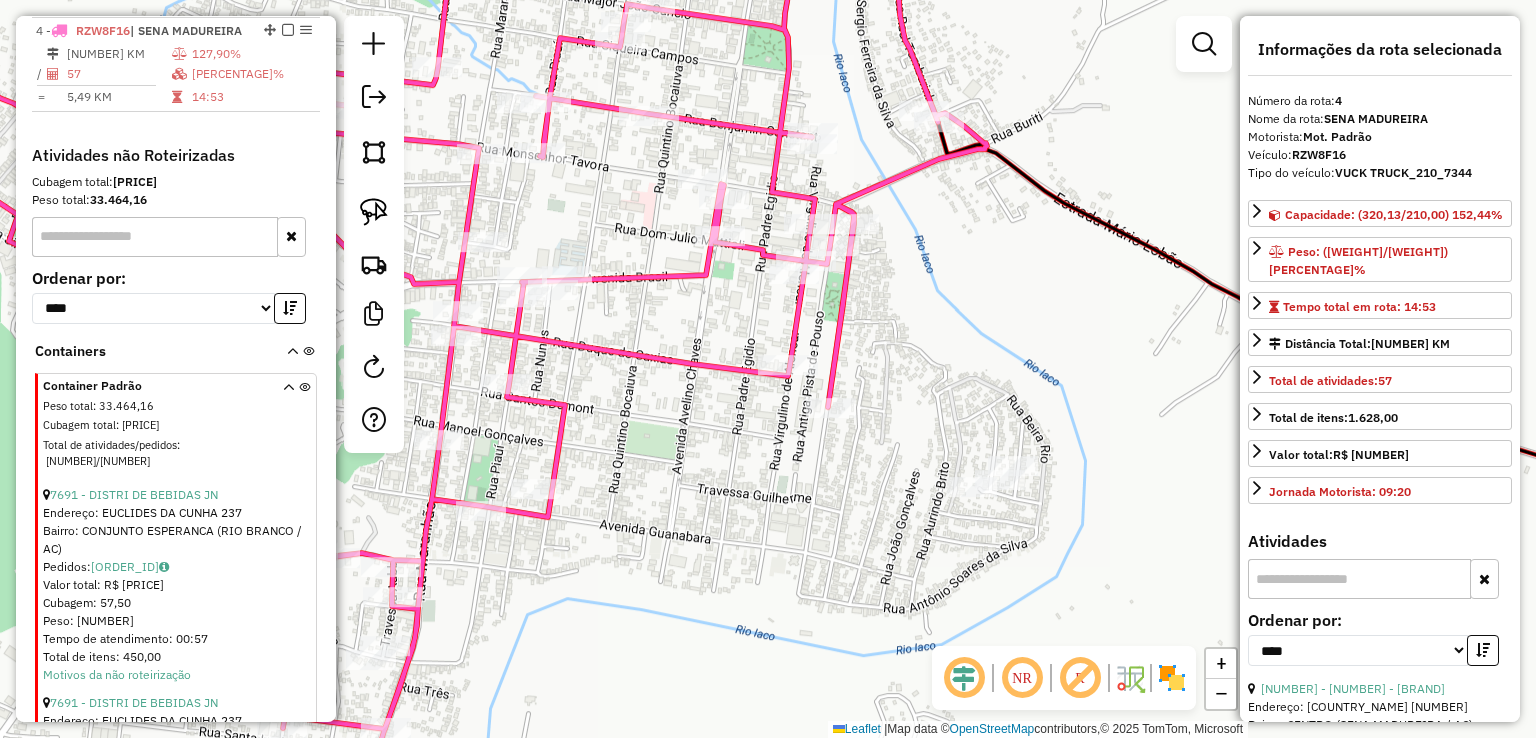 drag, startPoint x: 724, startPoint y: 415, endPoint x: 895, endPoint y: 585, distance: 241.12445 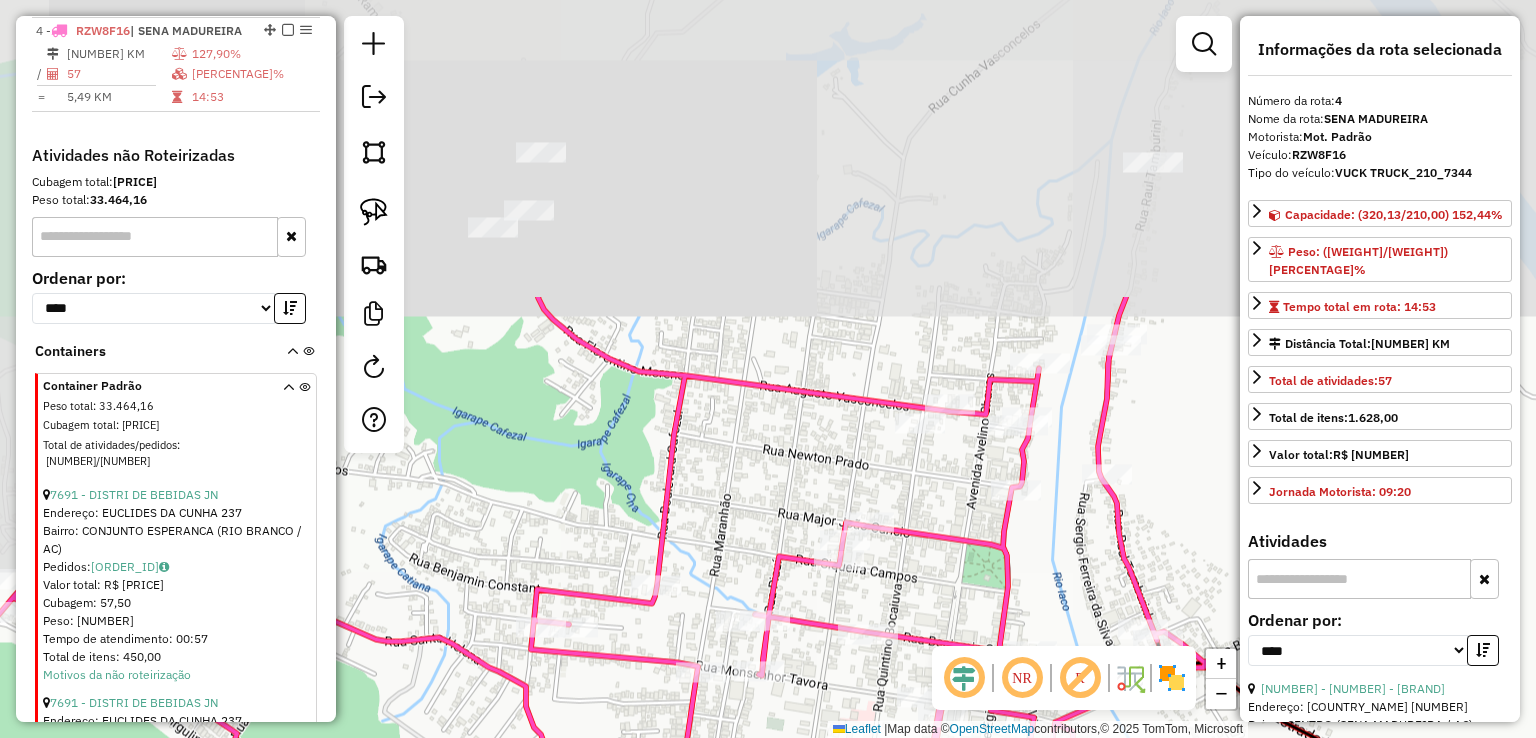 drag, startPoint x: 728, startPoint y: 383, endPoint x: 791, endPoint y: 719, distance: 341.85522 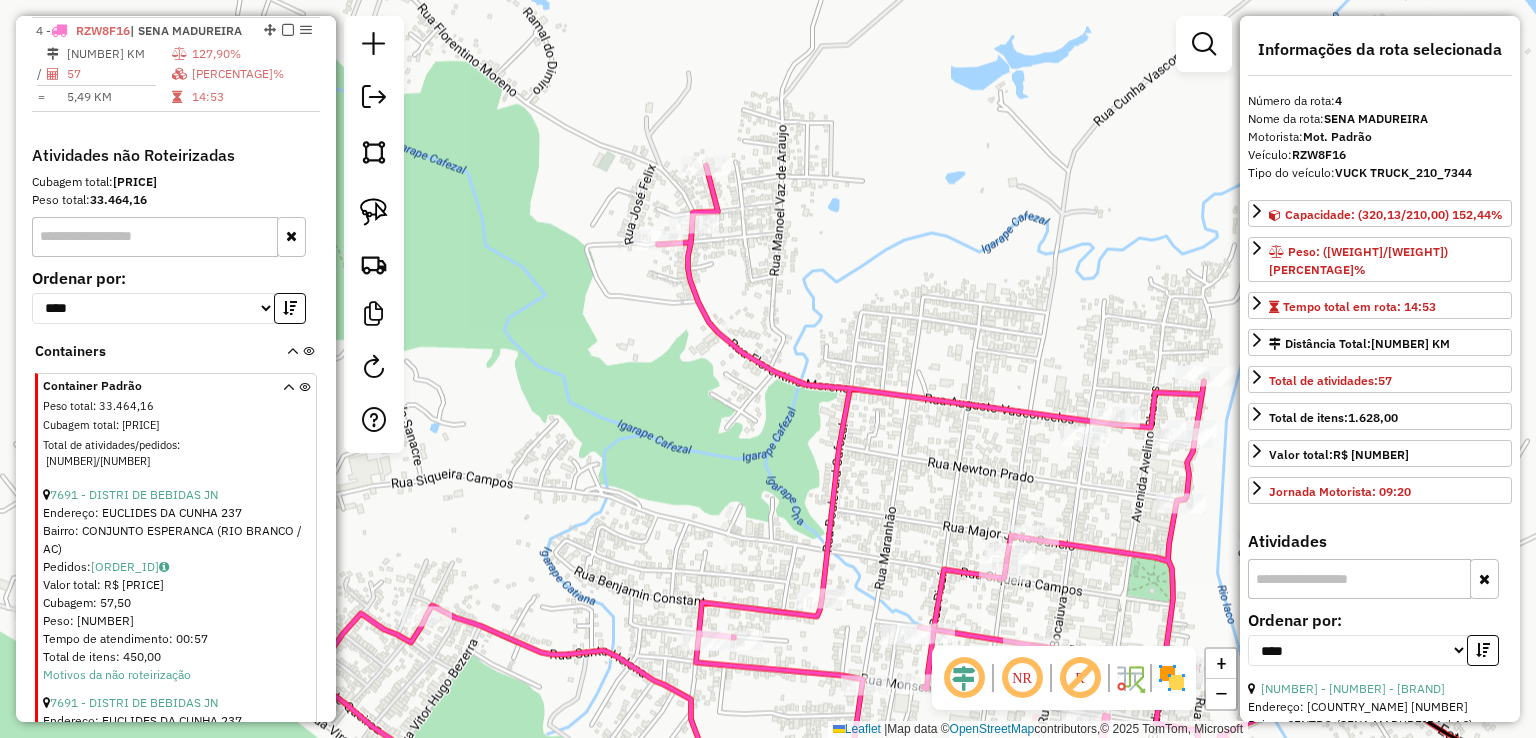 drag, startPoint x: 642, startPoint y: 299, endPoint x: 807, endPoint y: 312, distance: 165.51132 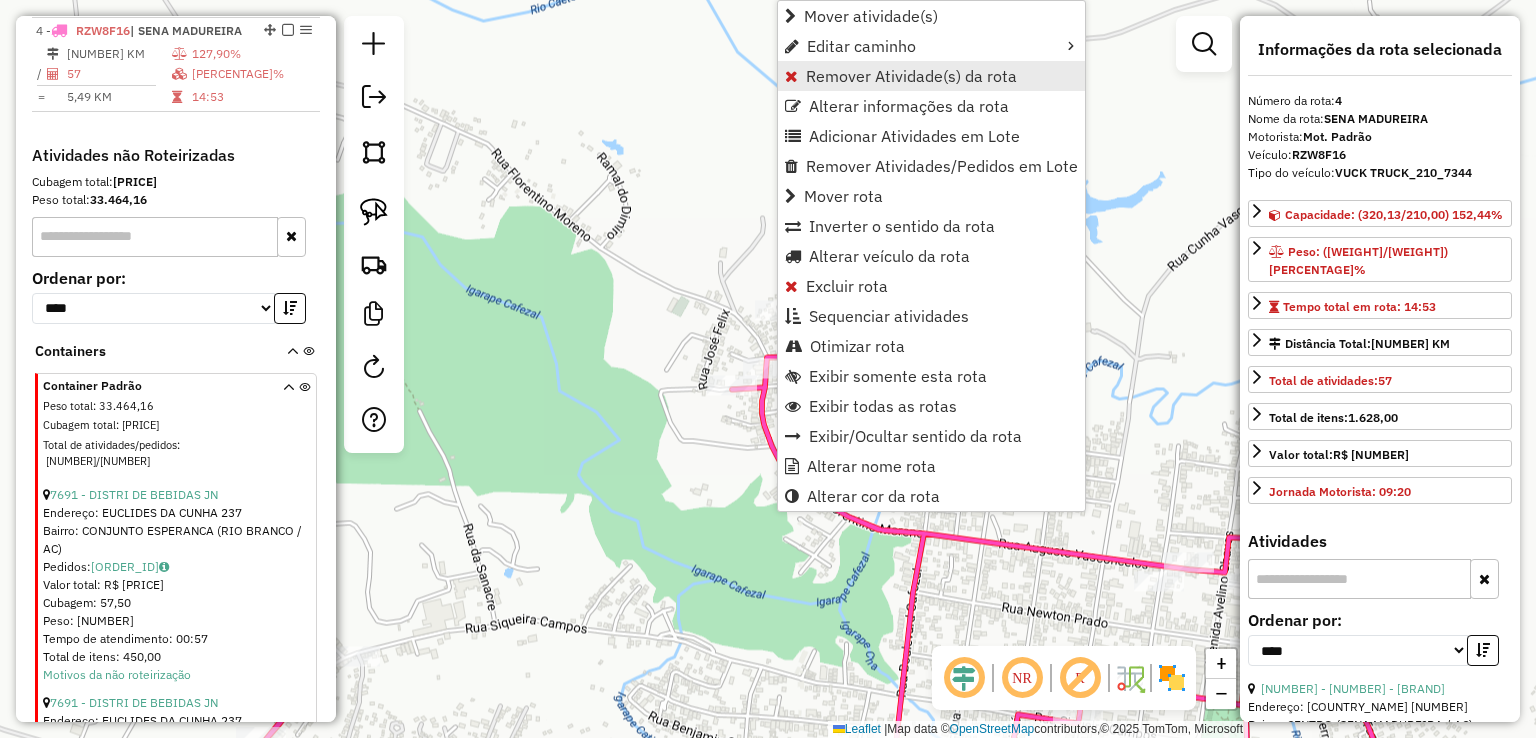click on "Remover Atividade(s) da rota" at bounding box center (911, 76) 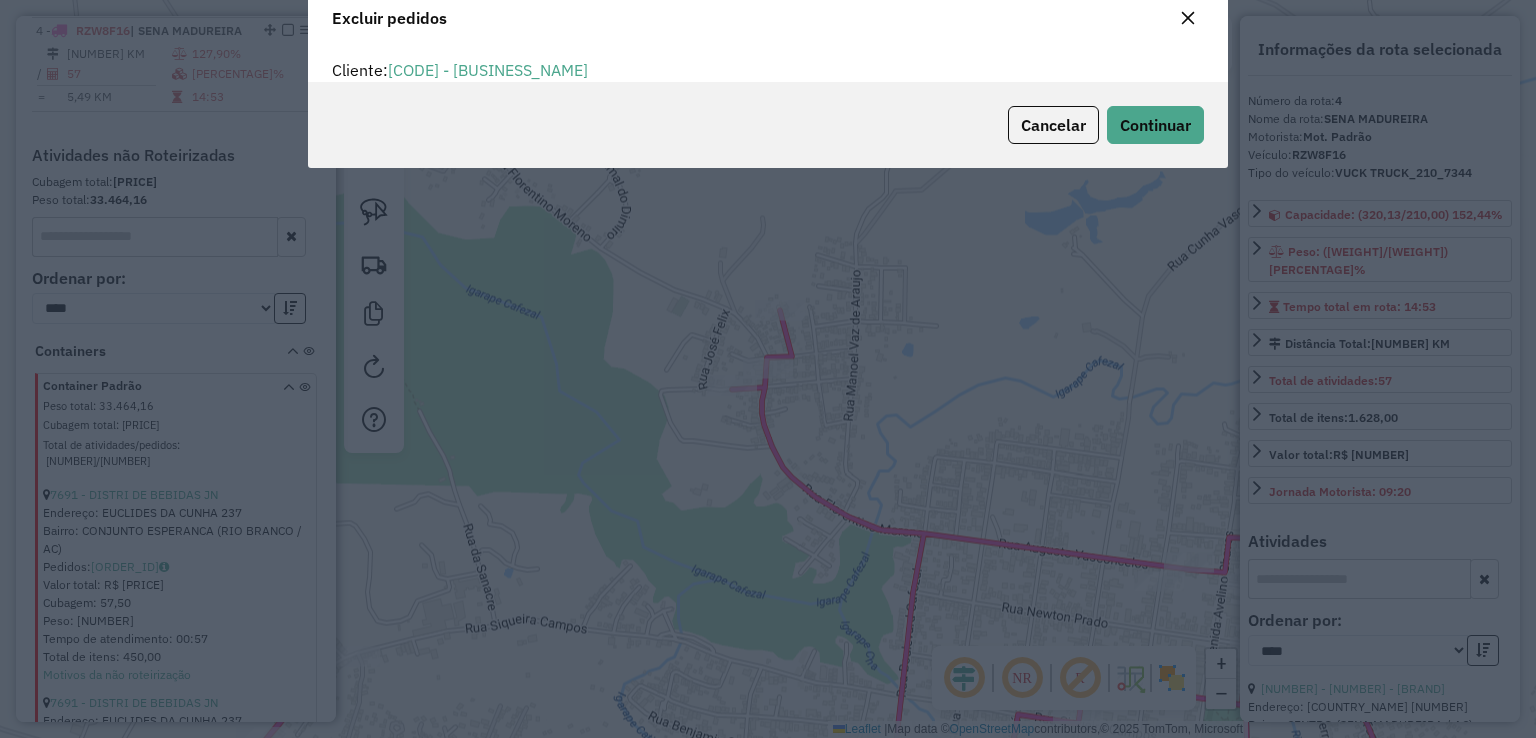scroll, scrollTop: 0, scrollLeft: 0, axis: both 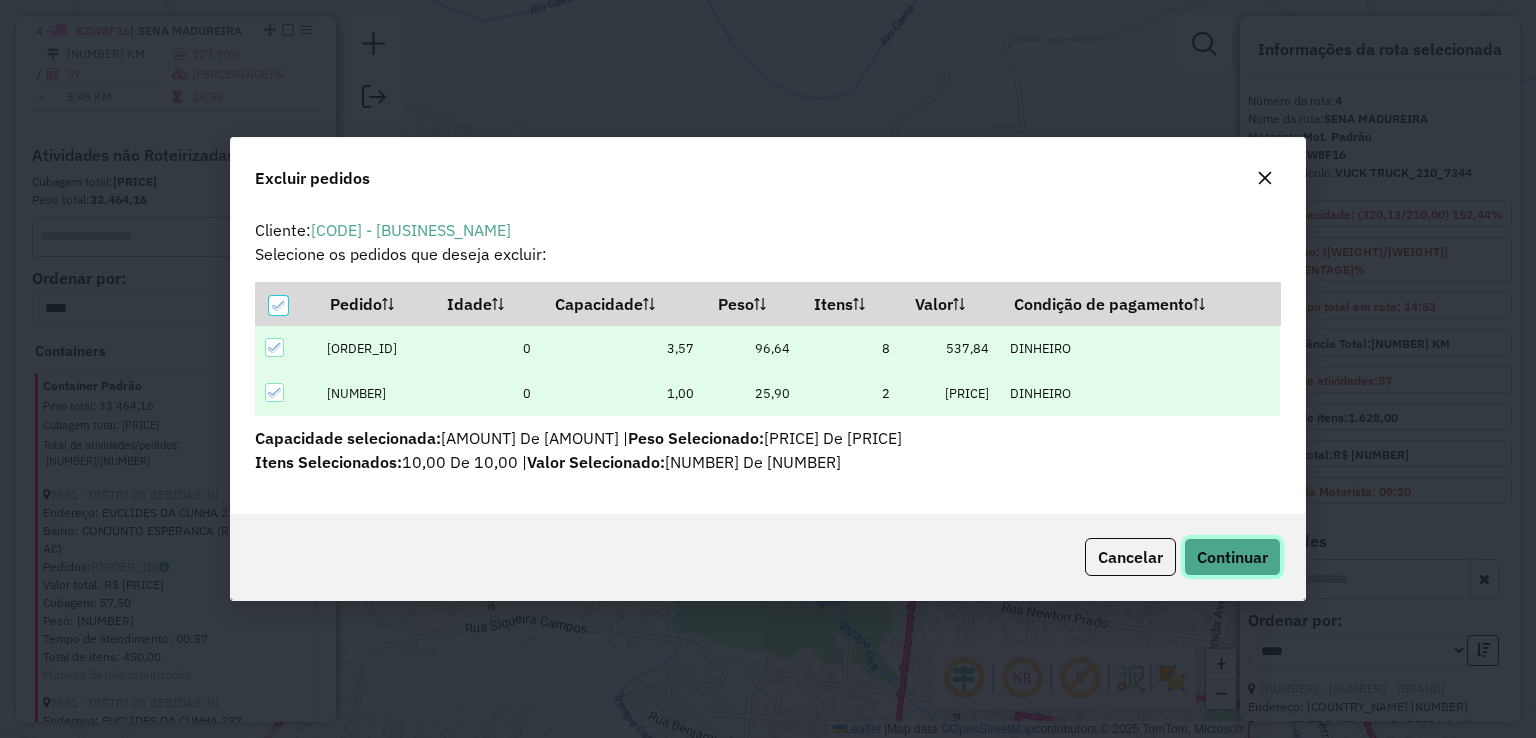 click on "Continuar" 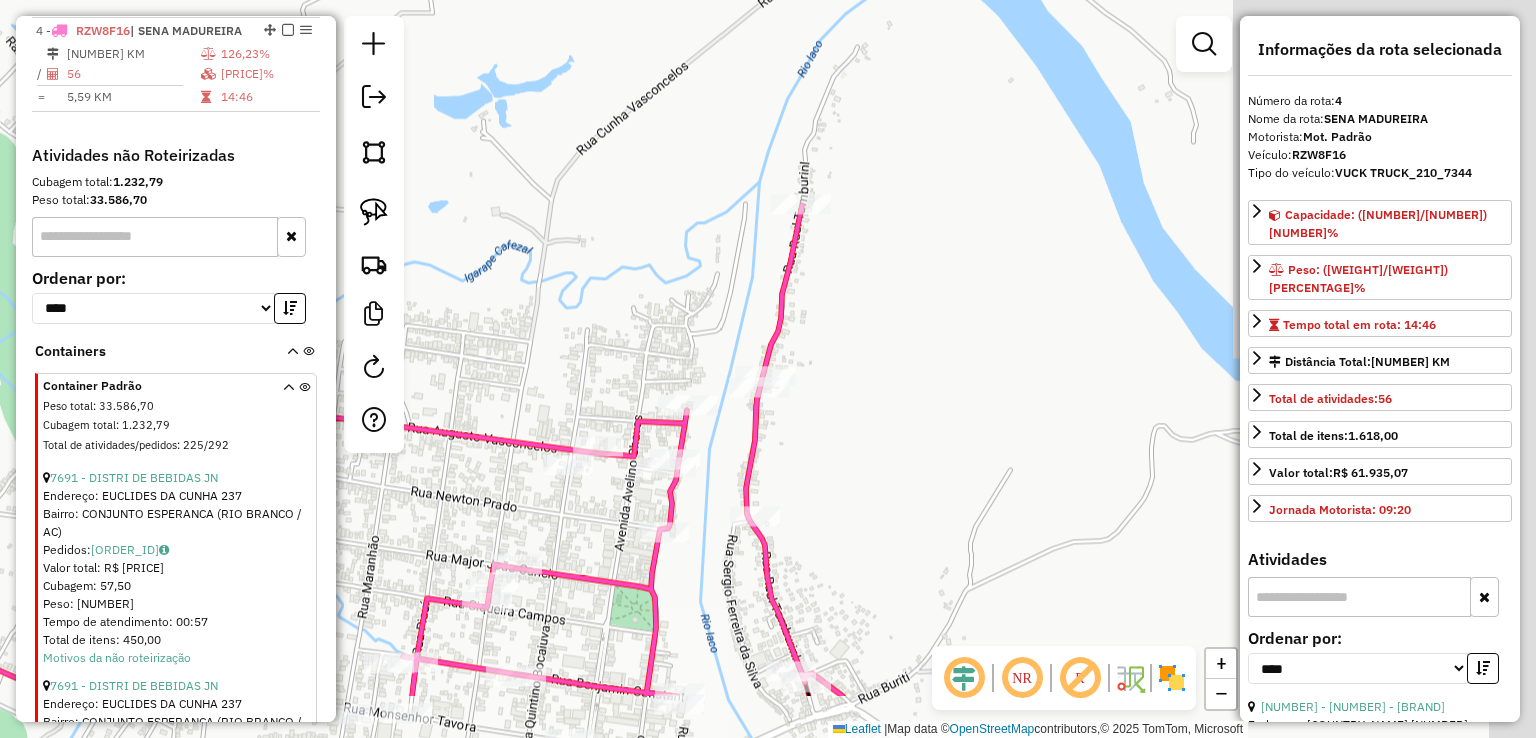 drag, startPoint x: 1126, startPoint y: 413, endPoint x: 533, endPoint y: 297, distance: 604.2392 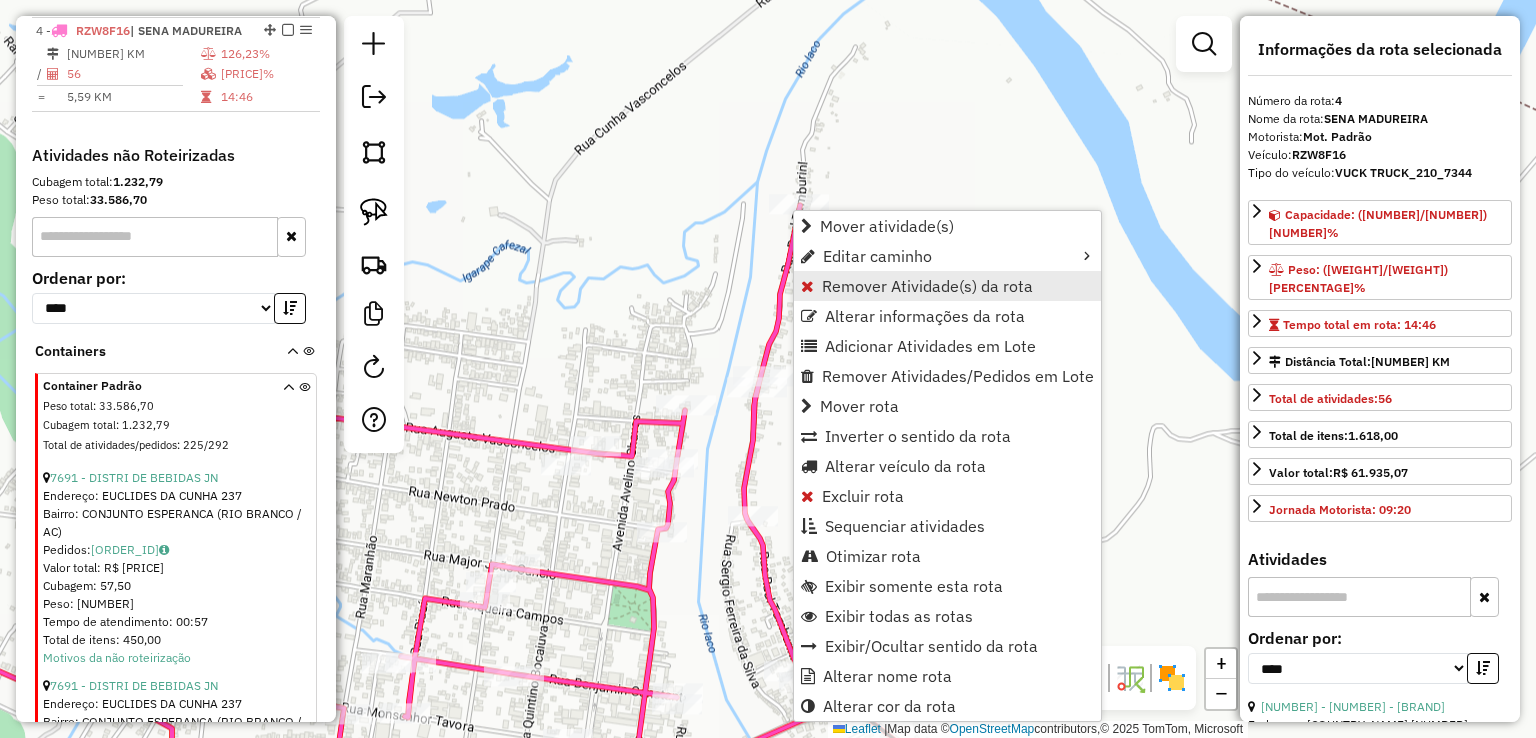 click on "Remover Atividade(s) da rota" at bounding box center [927, 286] 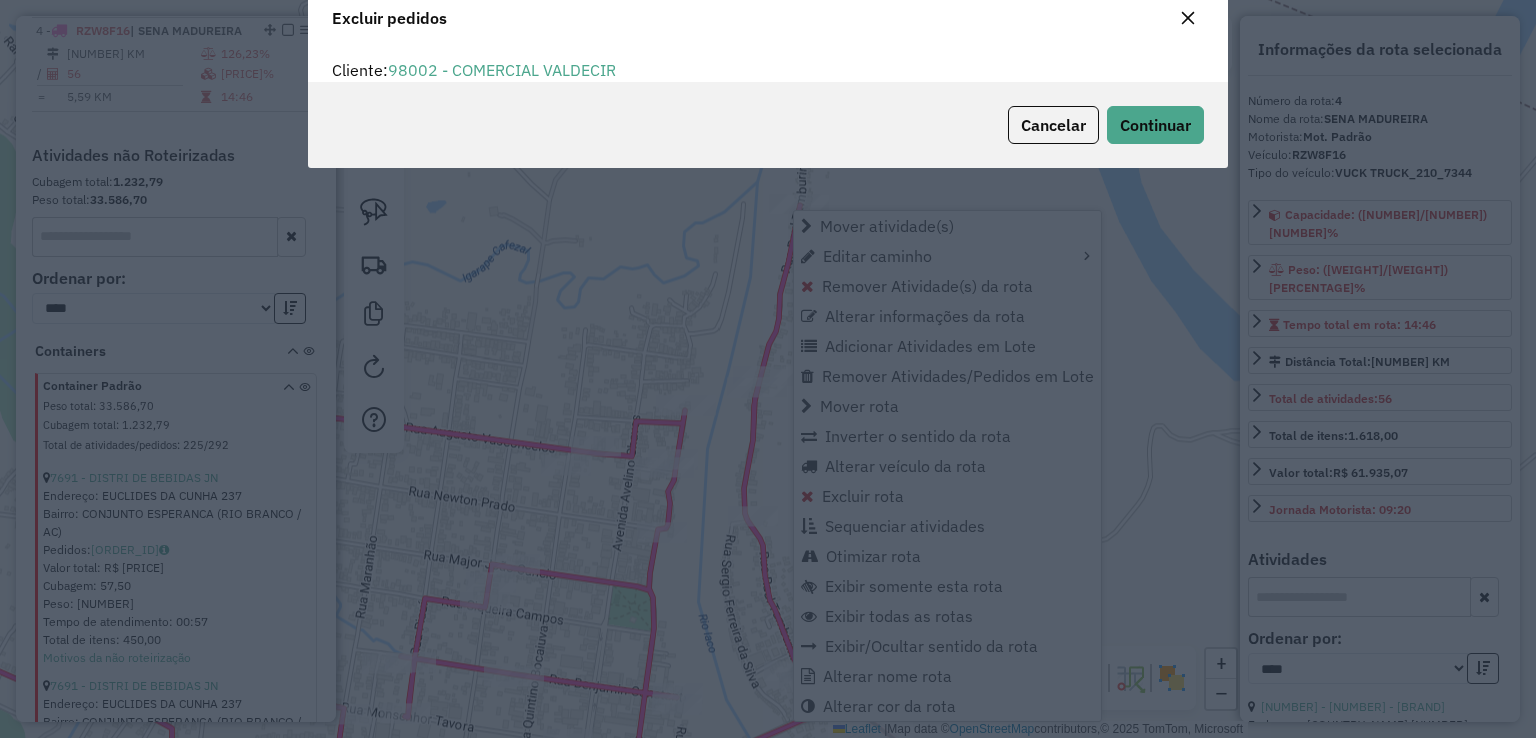 scroll, scrollTop: 69, scrollLeft: 0, axis: vertical 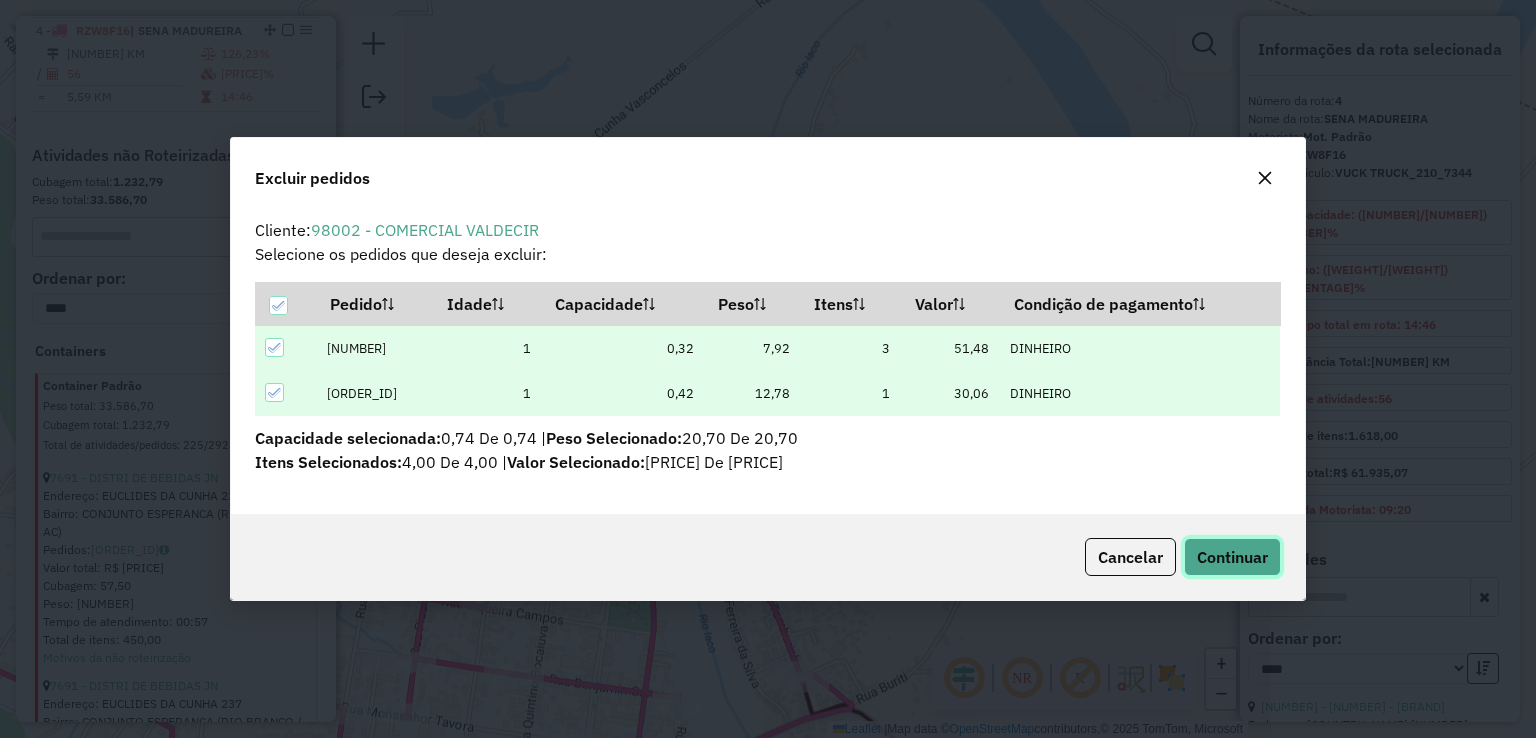 click on "Continuar" 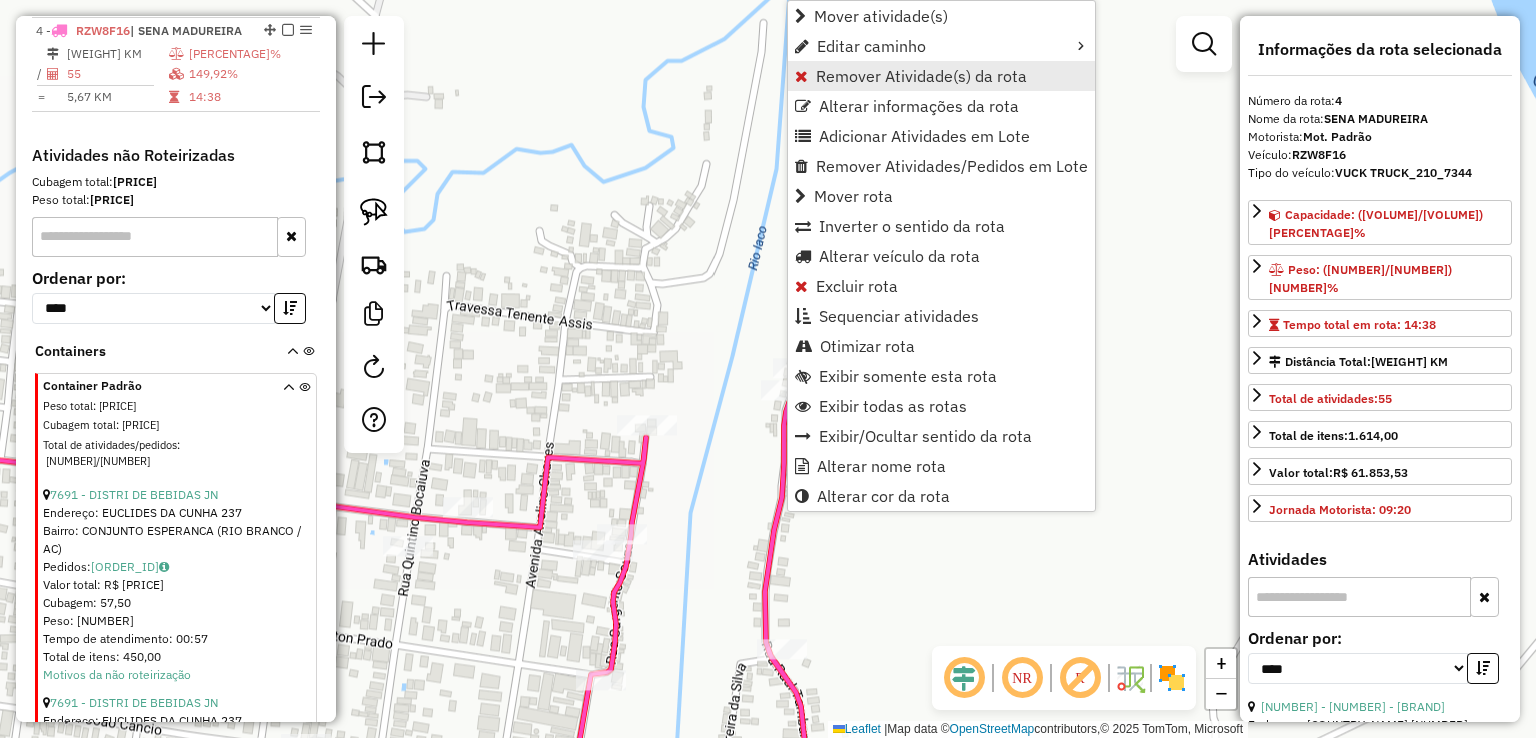 click on "Remover Atividade(s) da rota" at bounding box center (921, 76) 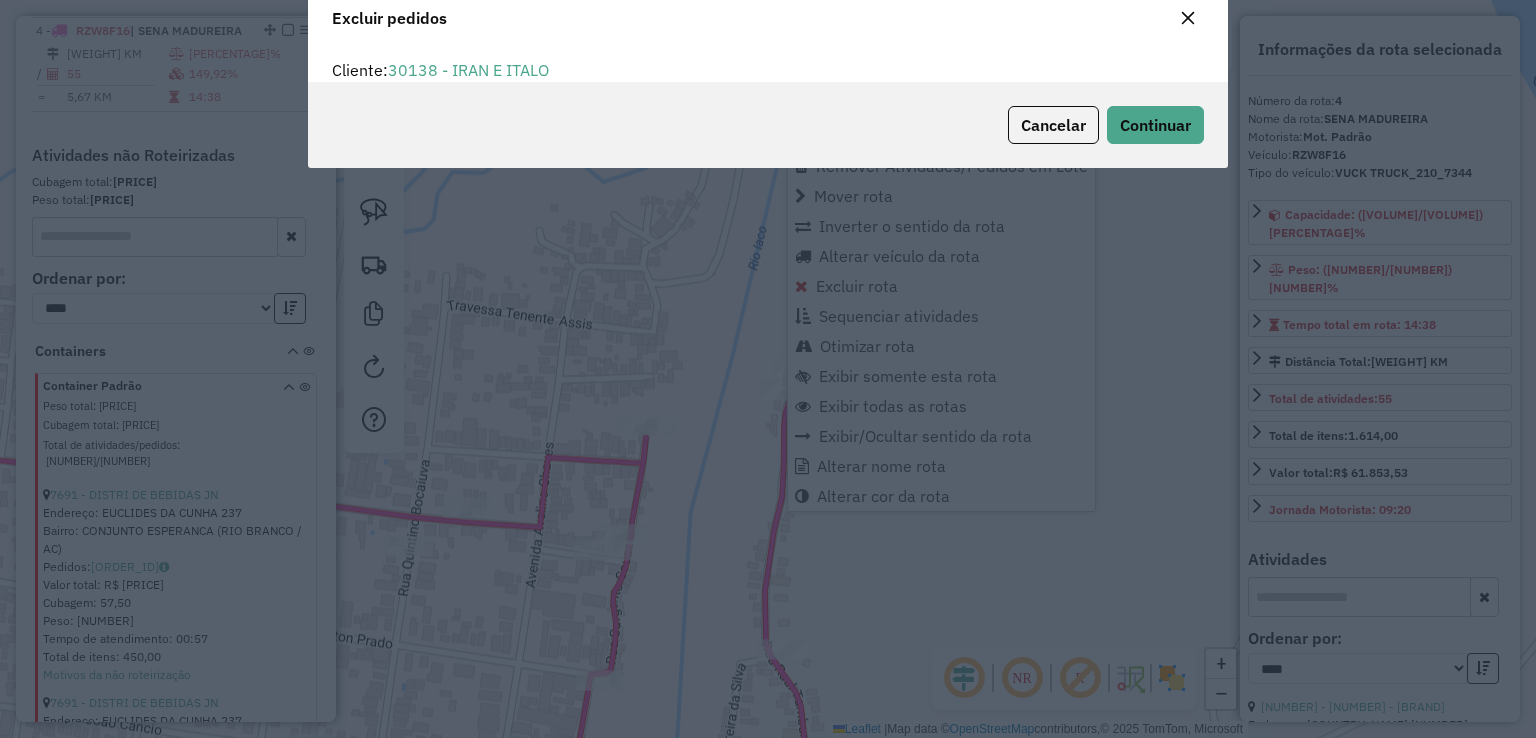 scroll, scrollTop: 69, scrollLeft: 0, axis: vertical 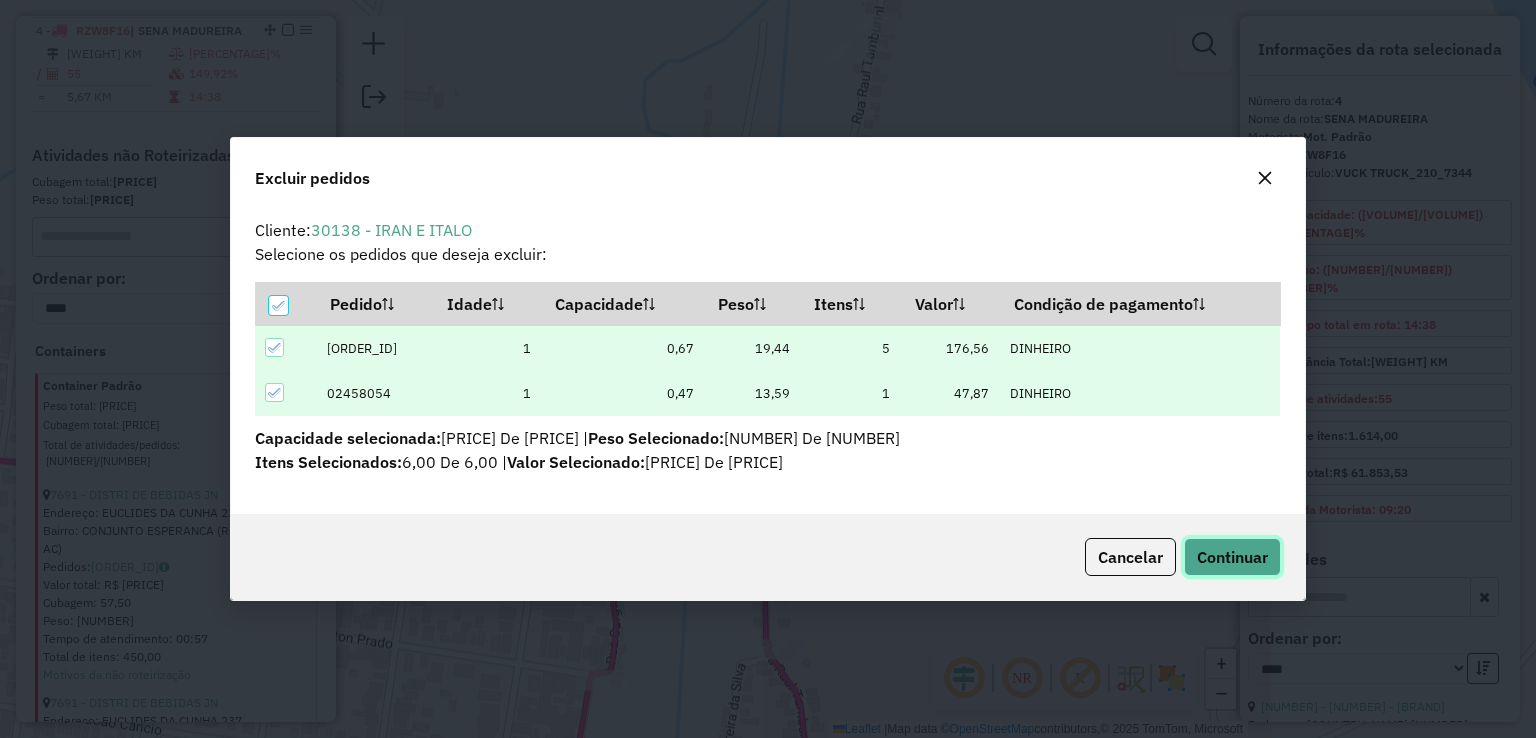 click on "Continuar" 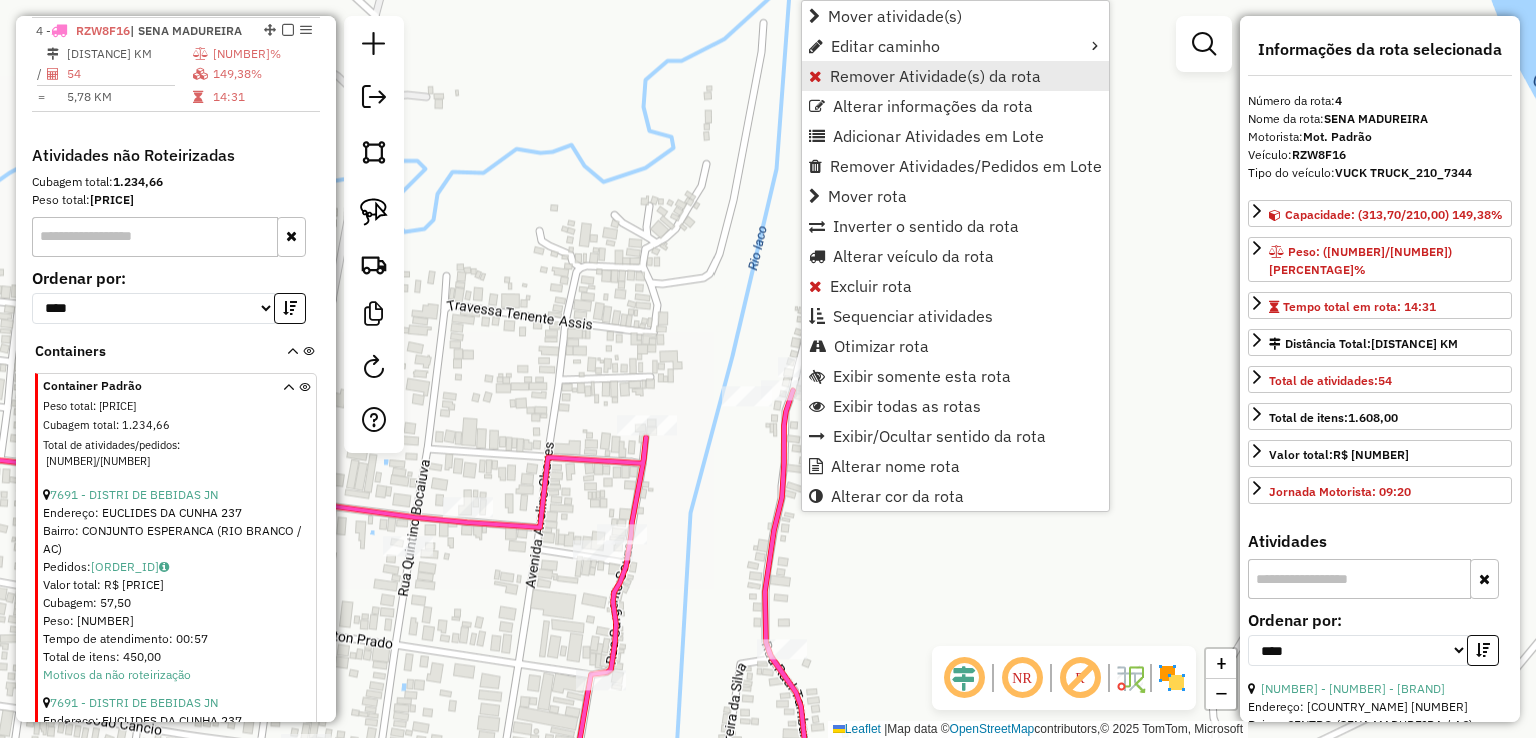 click on "Remover Atividade(s) da rota" at bounding box center (935, 76) 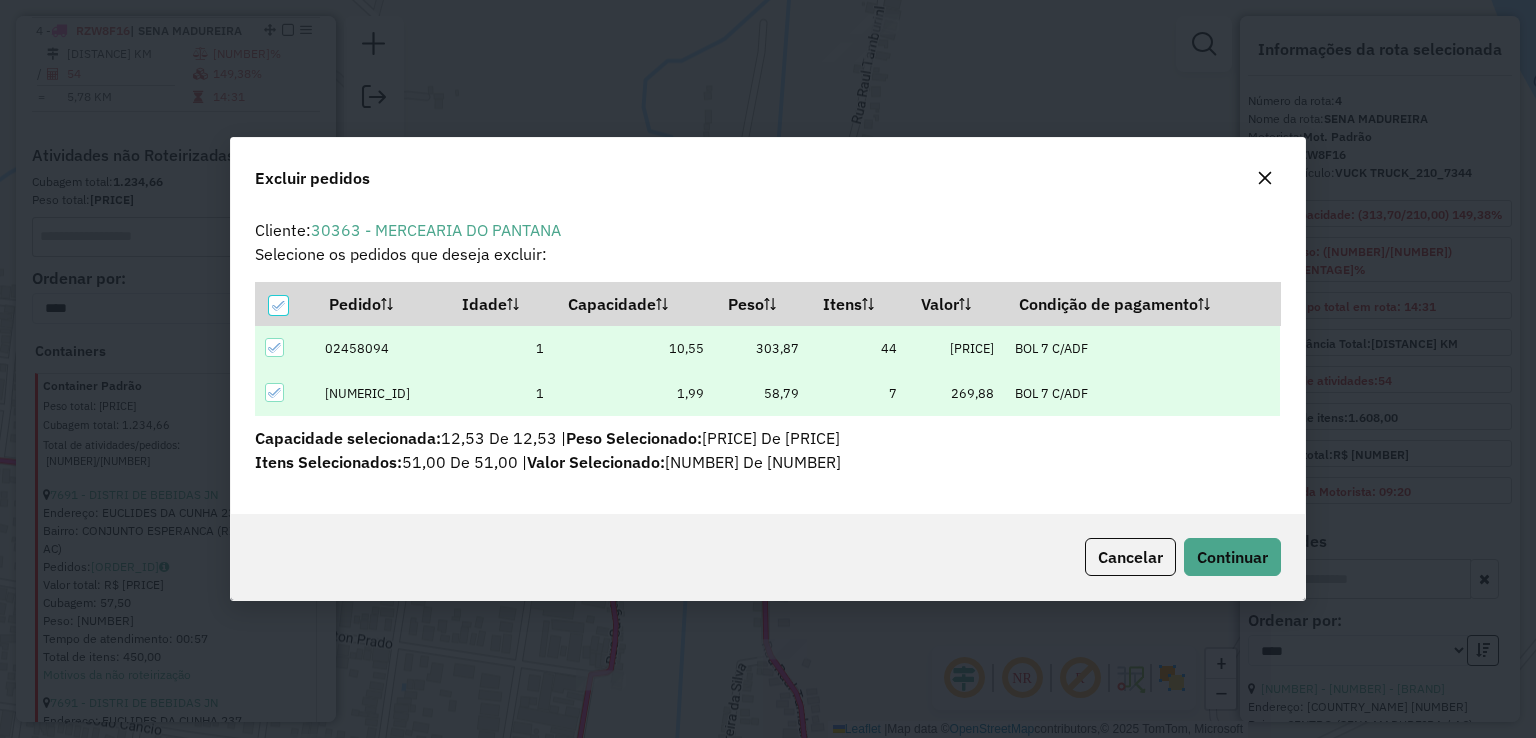 scroll, scrollTop: 0, scrollLeft: 0, axis: both 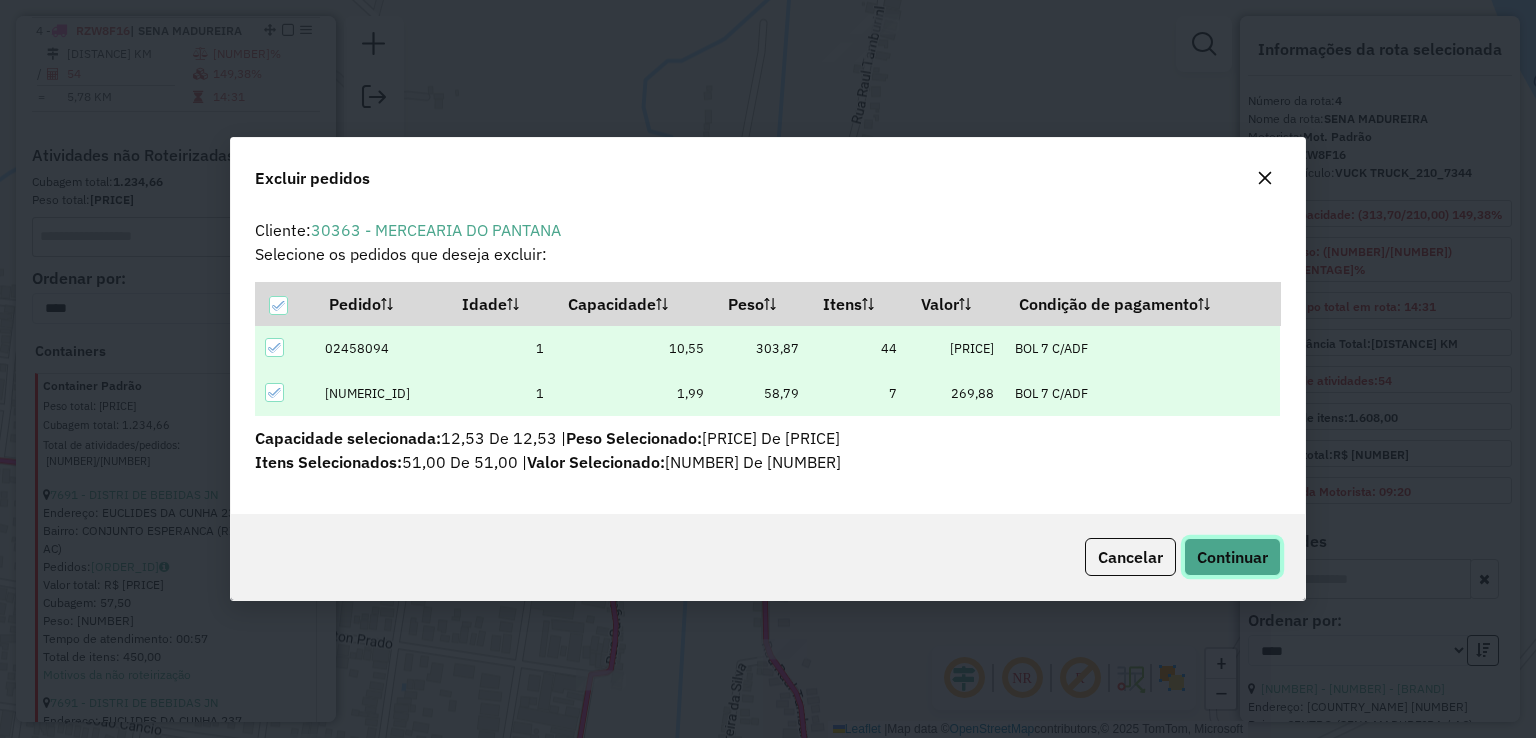 click on "Continuar" 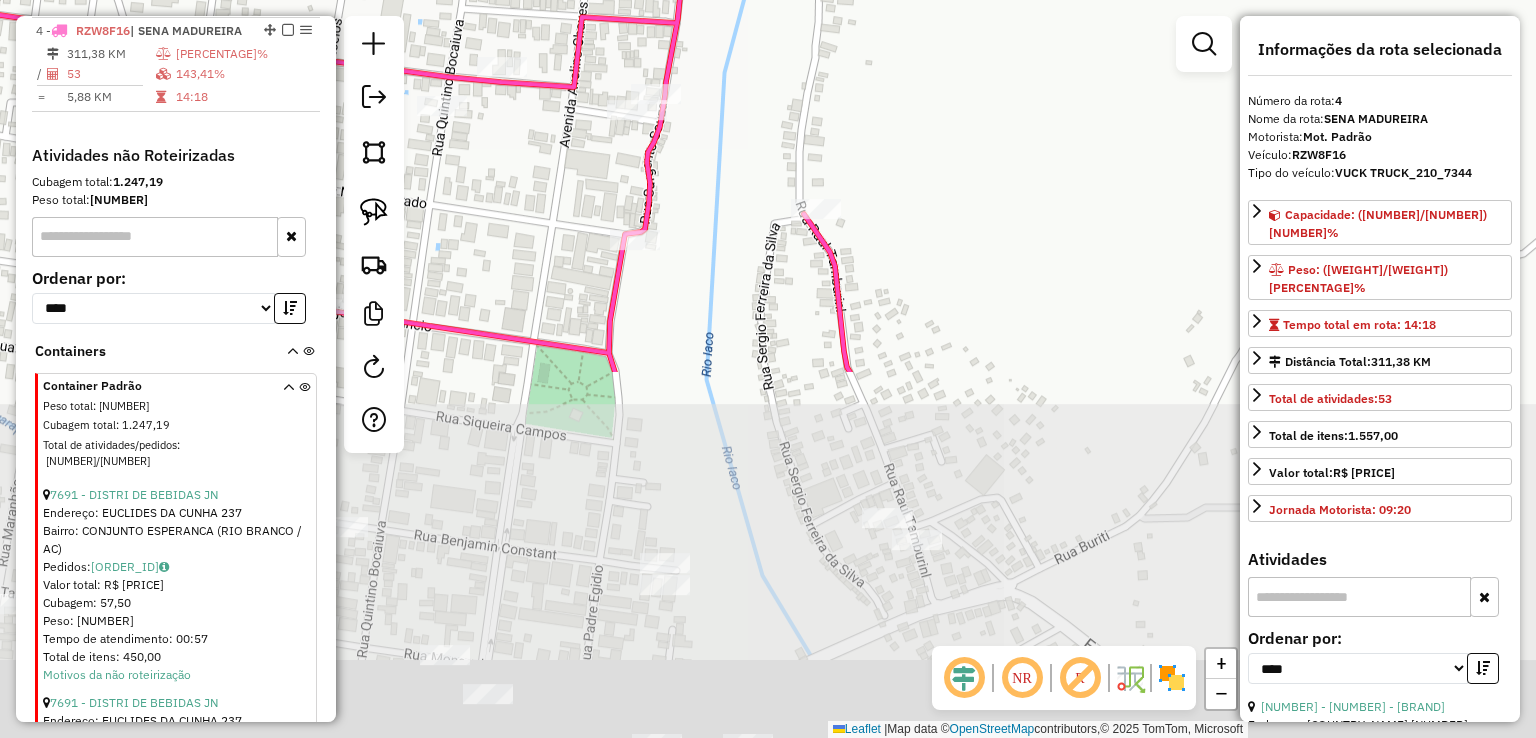 drag, startPoint x: 910, startPoint y: 565, endPoint x: 944, endPoint y: 125, distance: 441.31168 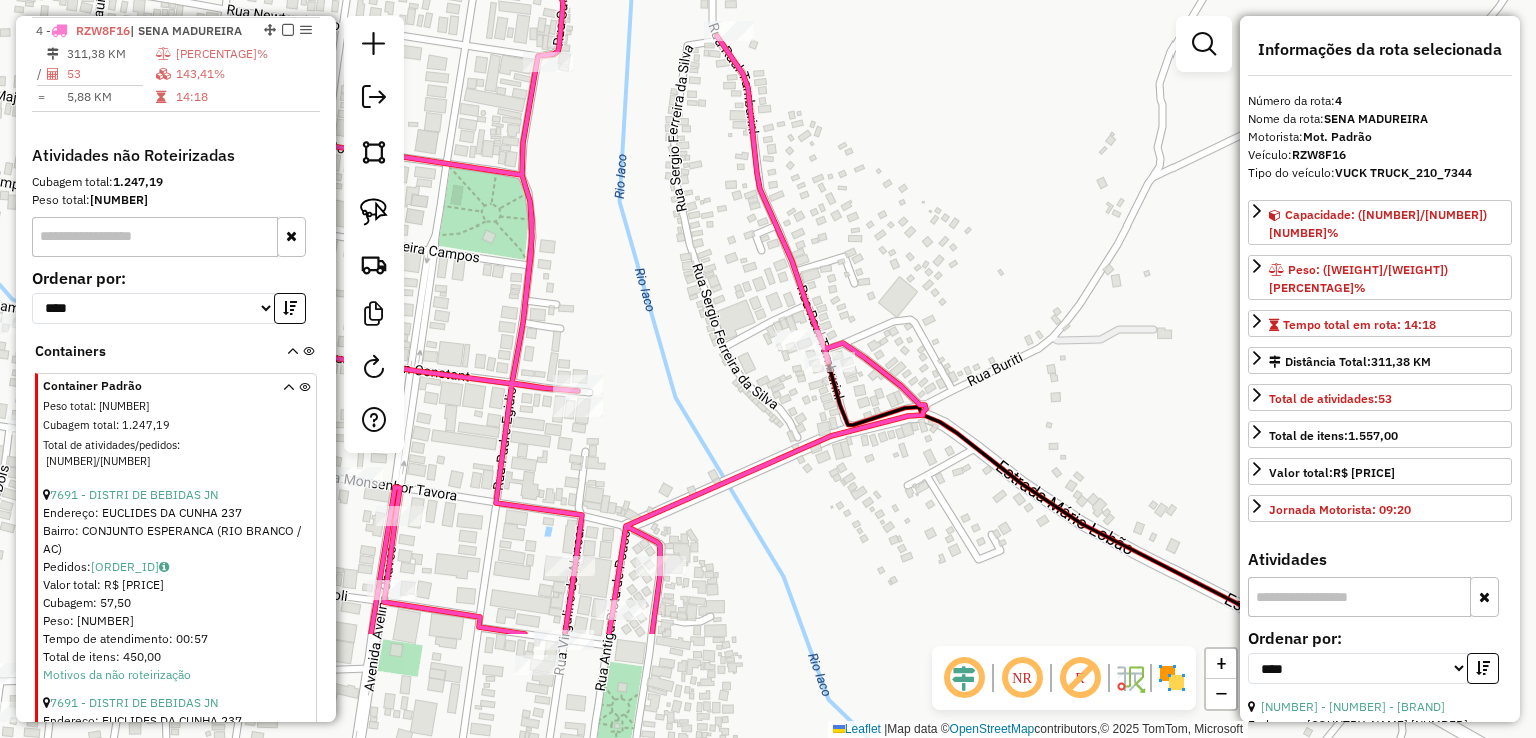 drag, startPoint x: 949, startPoint y: 276, endPoint x: 904, endPoint y: 181, distance: 105.11898 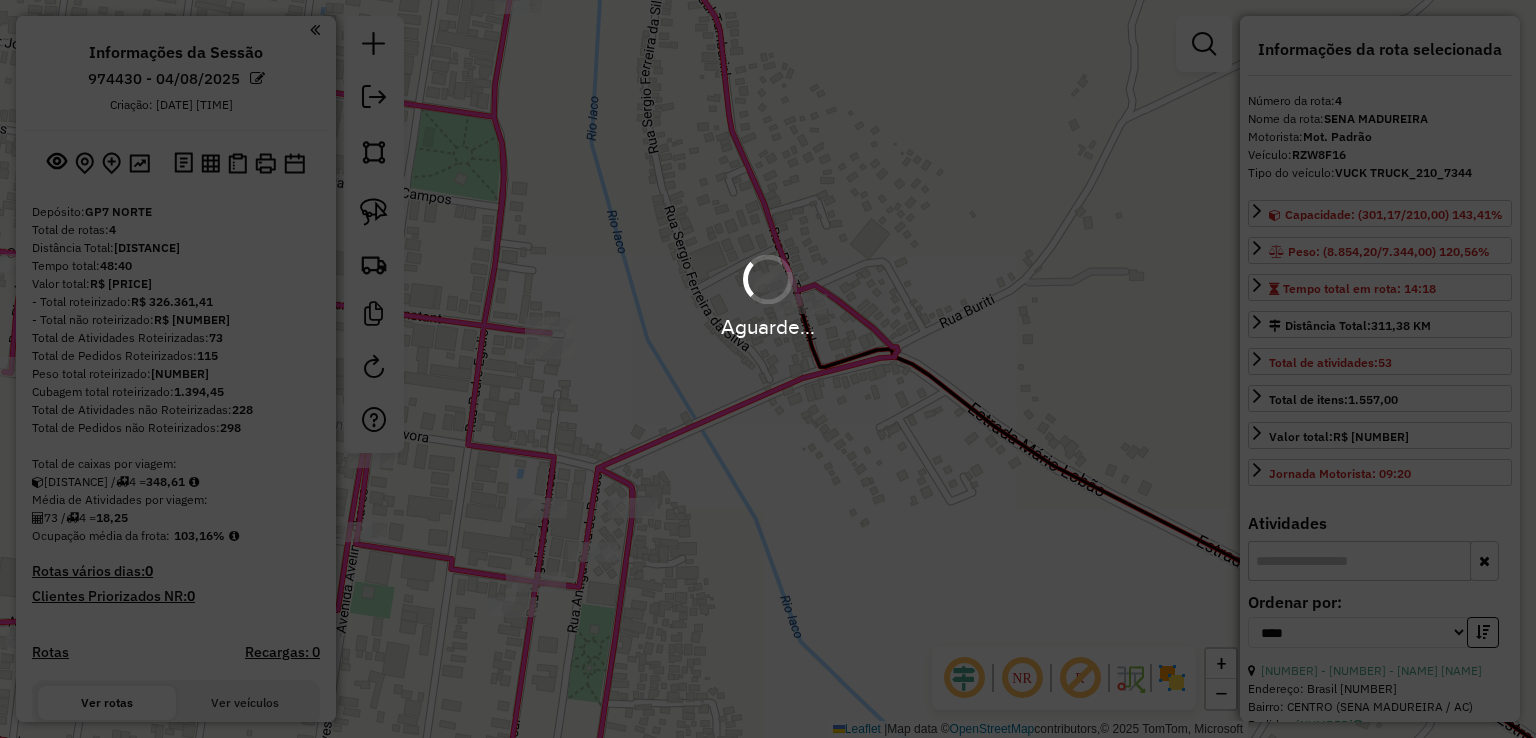 select on "*********" 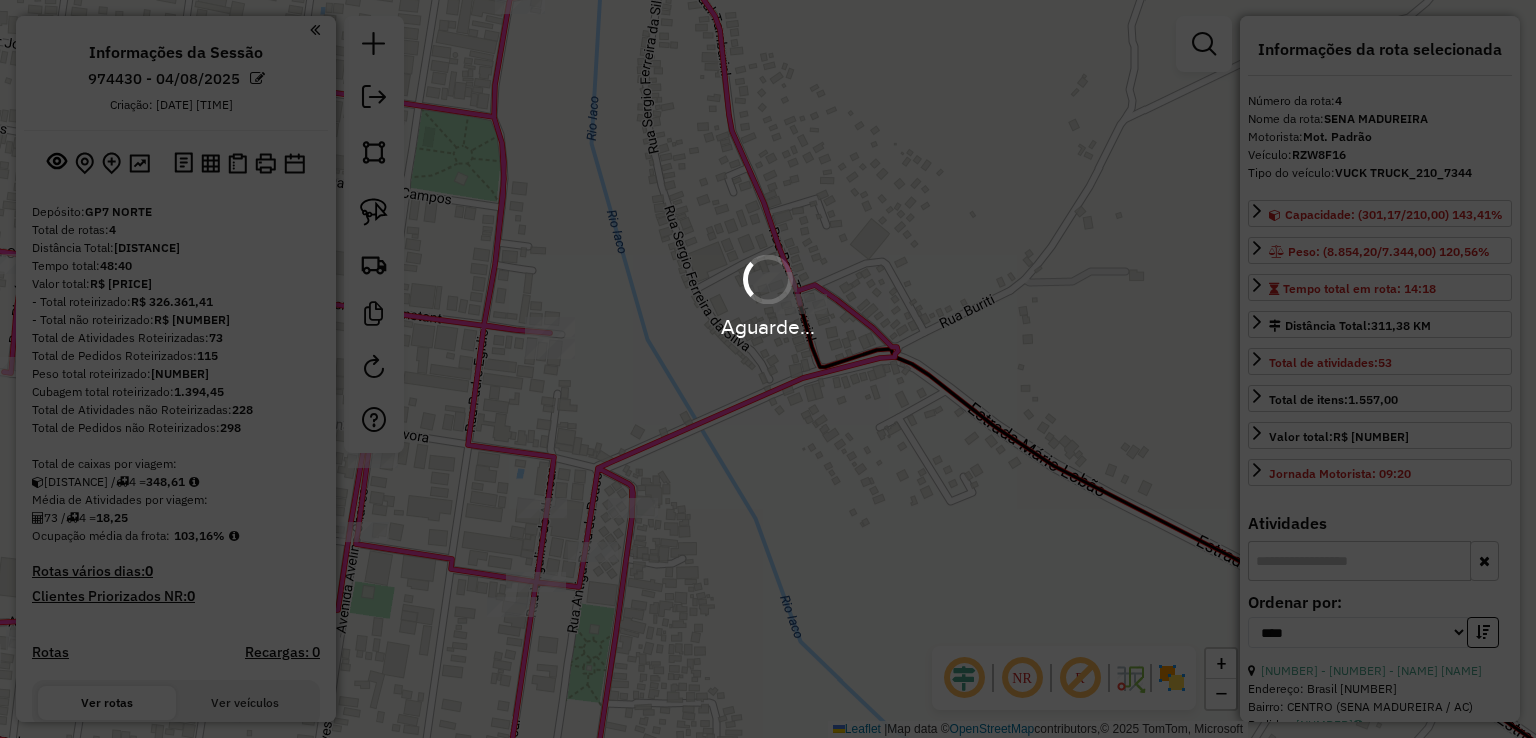 scroll, scrollTop: 0, scrollLeft: 0, axis: both 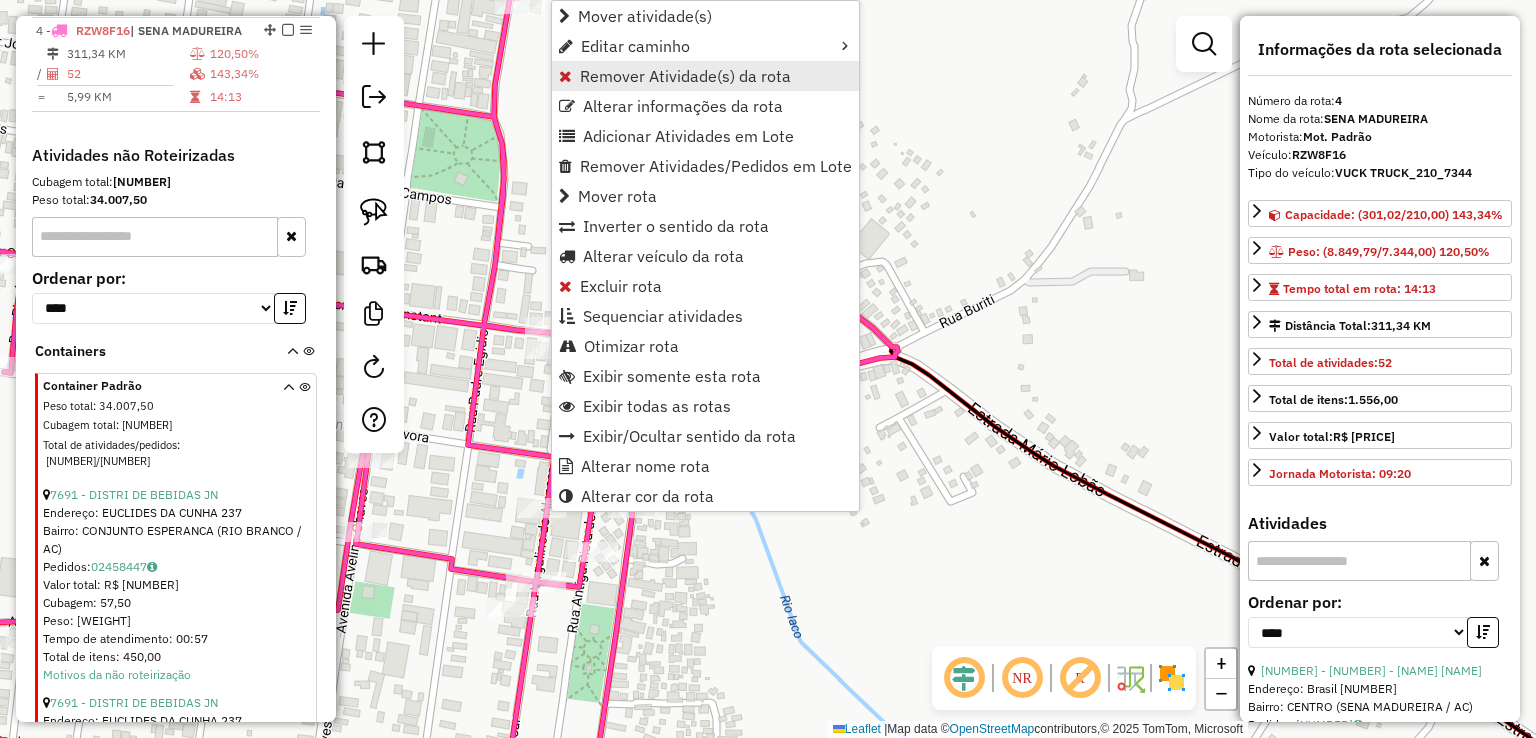 click on "Remover Atividade(s) da rota" at bounding box center [685, 76] 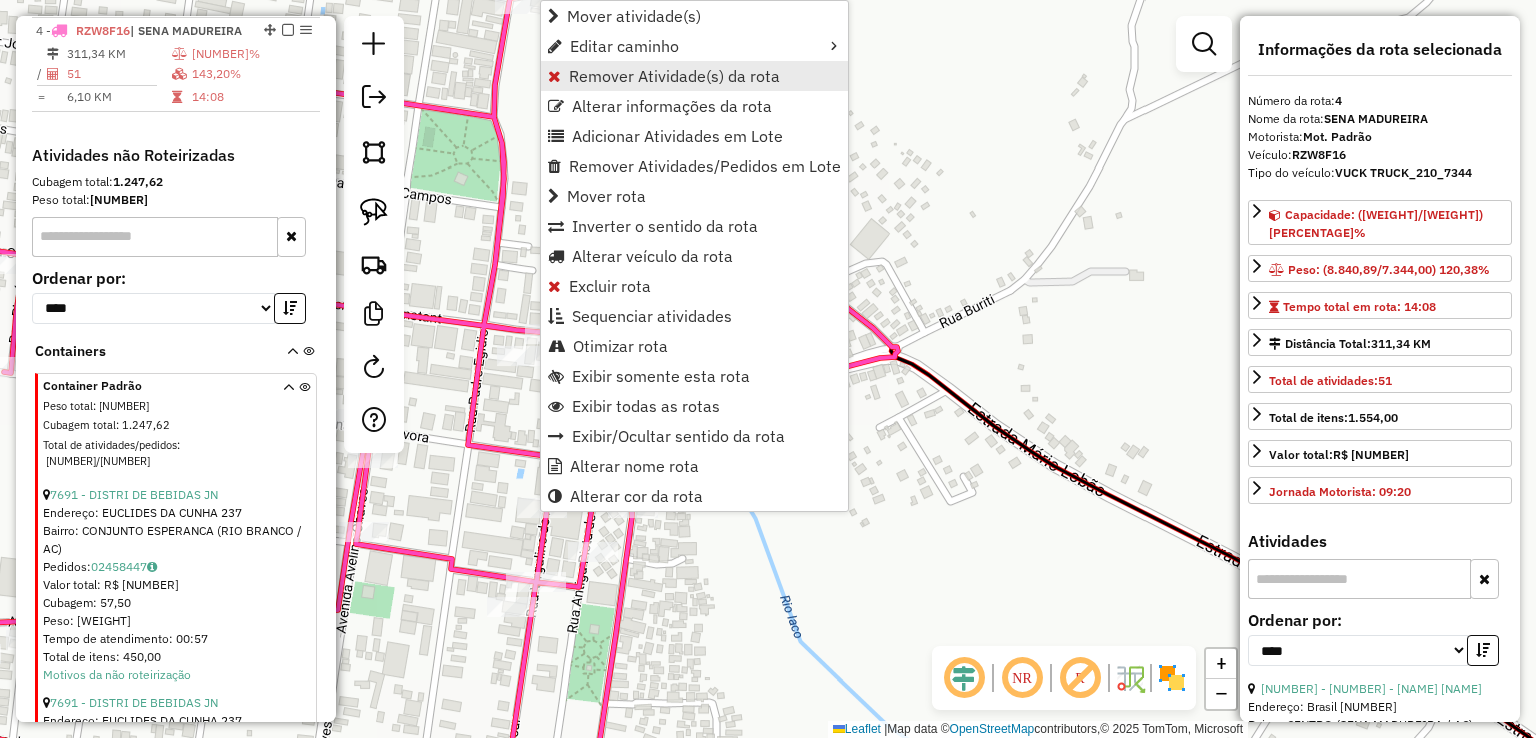 click on "Remover Atividade(s) da rota" at bounding box center (674, 76) 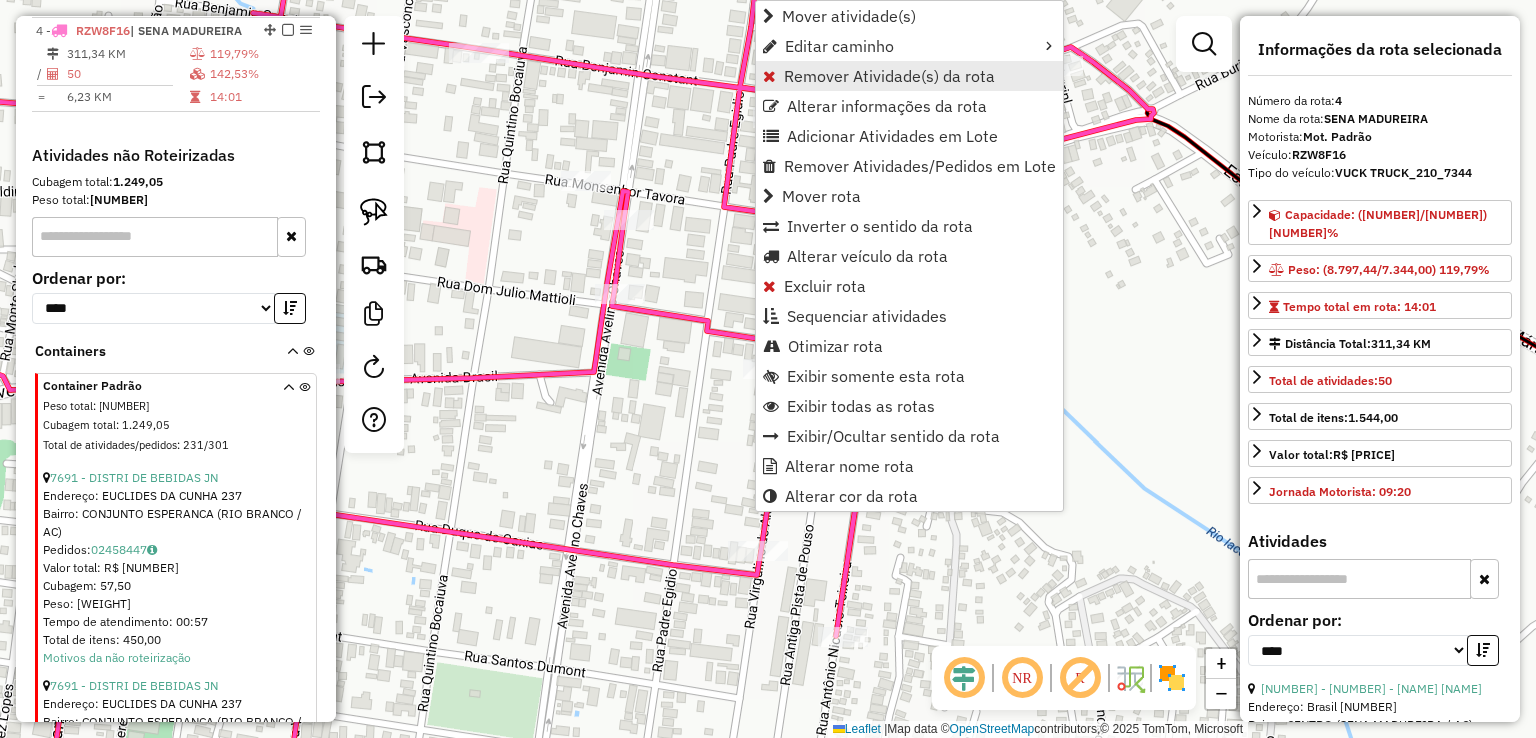 click on "Remover Atividade(s) da rota" at bounding box center [889, 76] 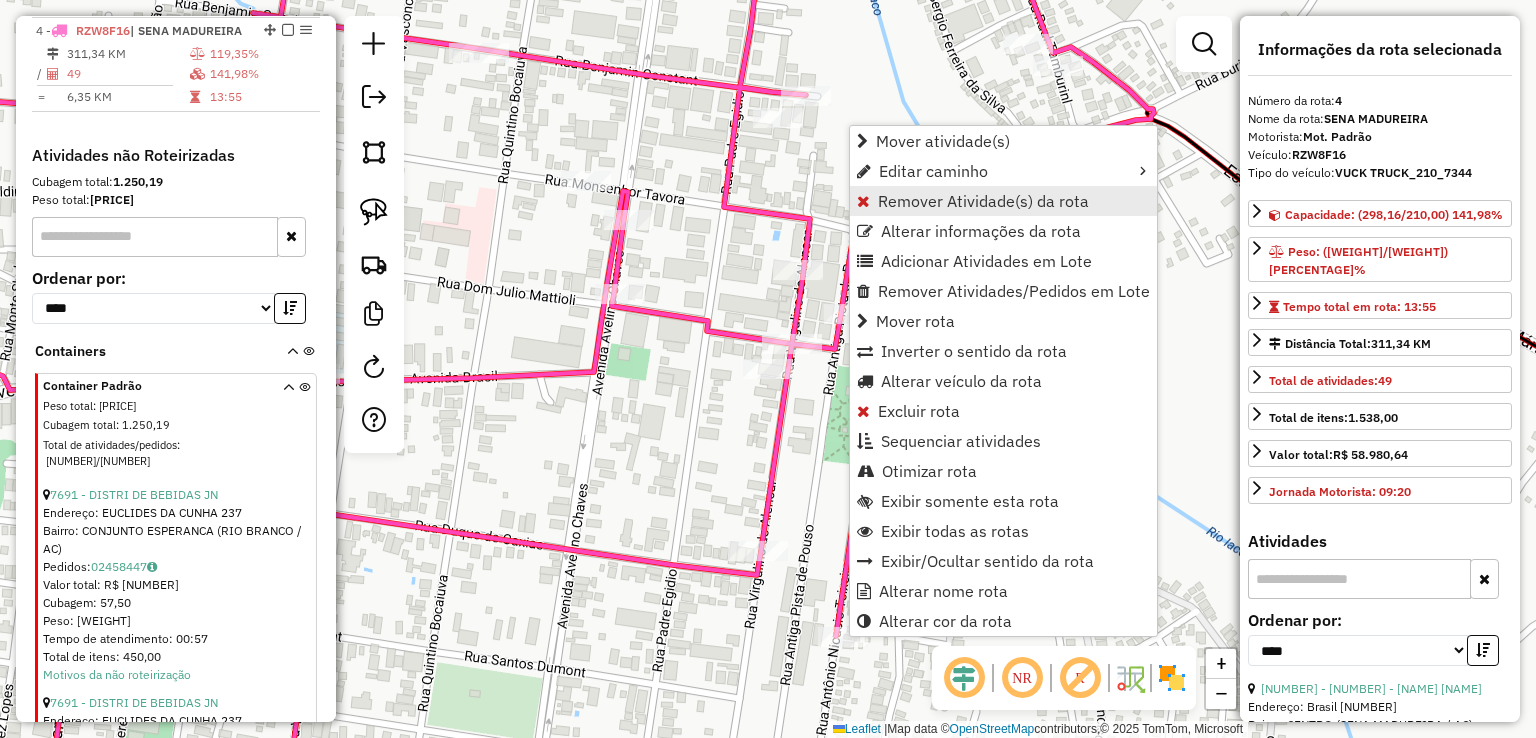 click on "Remover Atividade(s) da rota" at bounding box center (983, 201) 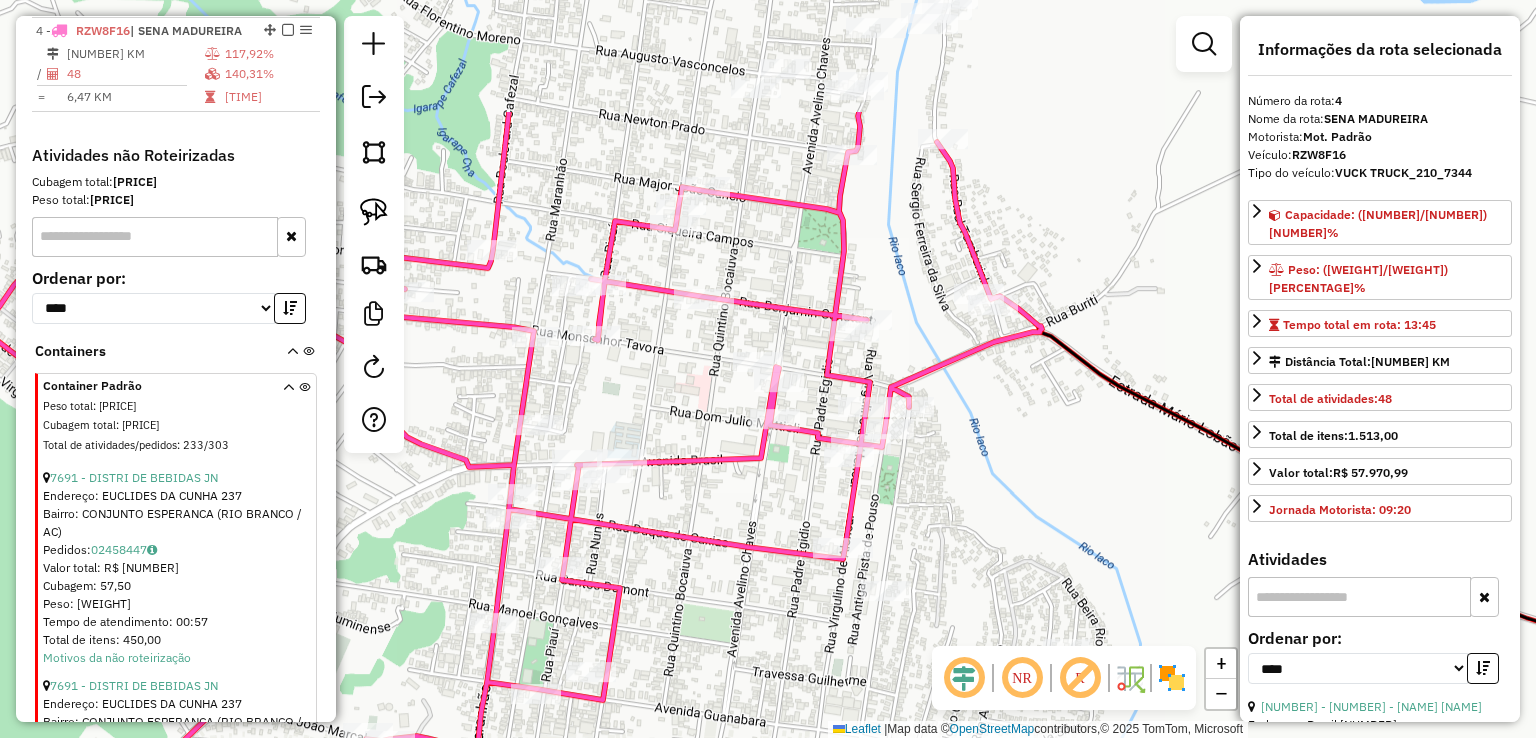 drag, startPoint x: 886, startPoint y: 137, endPoint x: 917, endPoint y: 318, distance: 183.63551 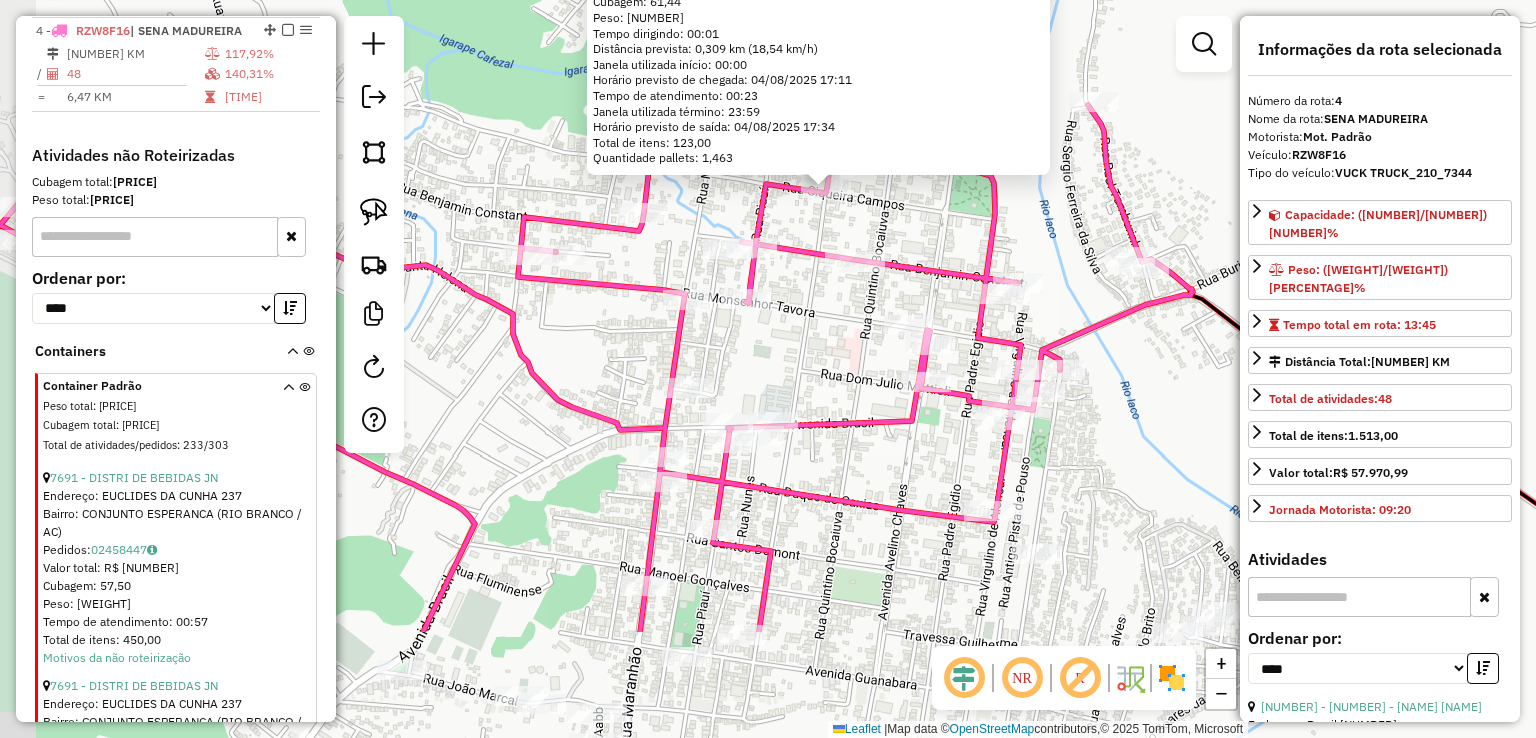 drag, startPoint x: 757, startPoint y: 489, endPoint x: 815, endPoint y: 309, distance: 189.11372 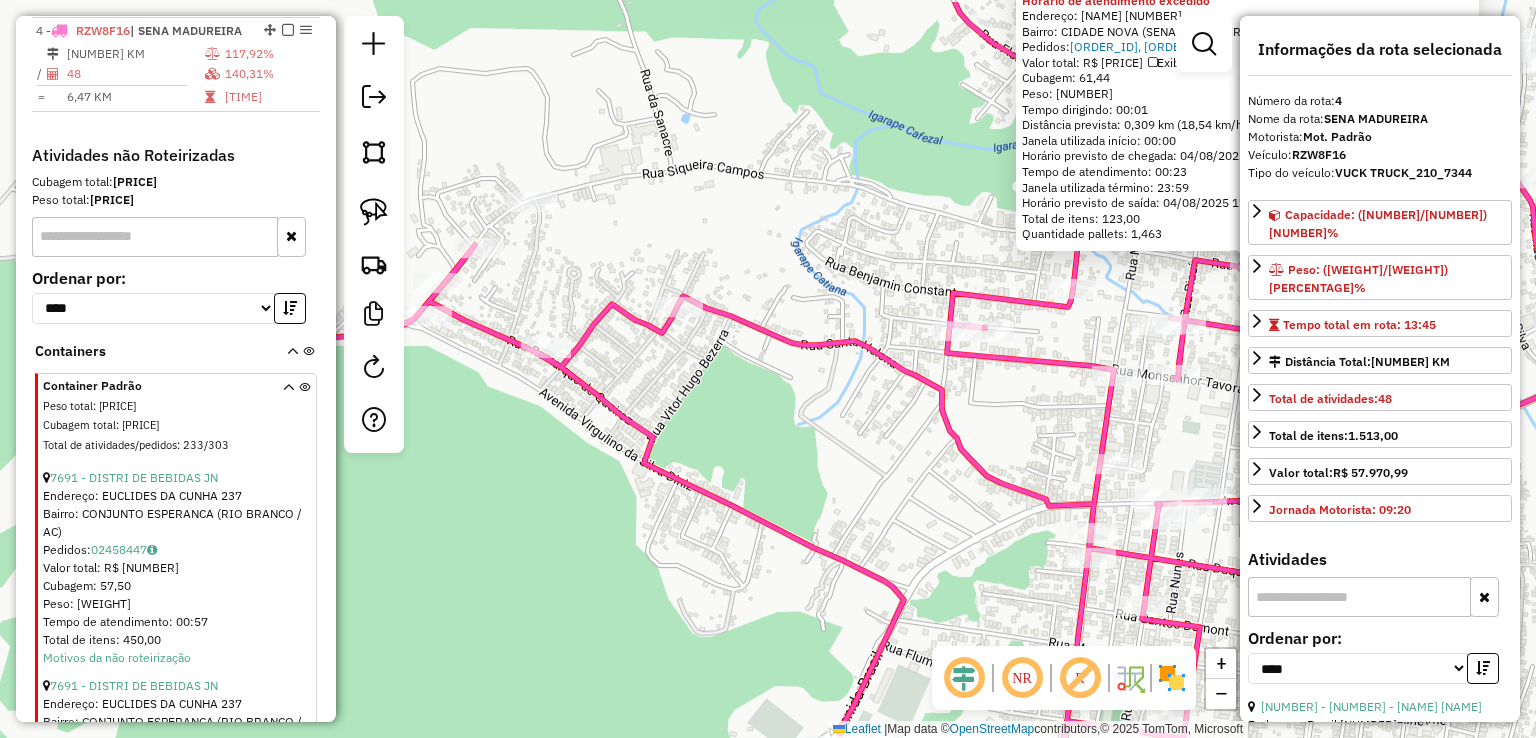 drag, startPoint x: 604, startPoint y: 349, endPoint x: 1031, endPoint y: 425, distance: 433.71072 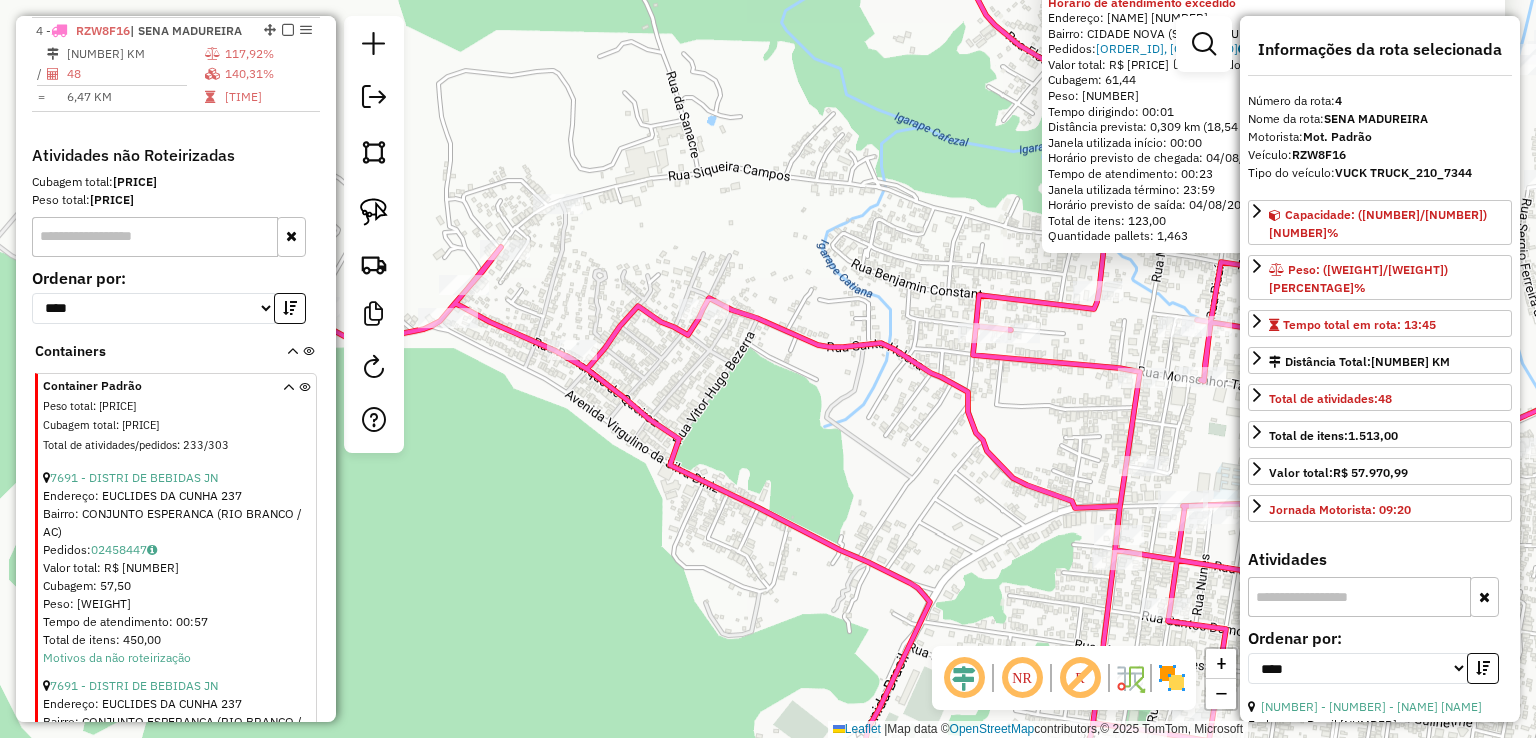 drag, startPoint x: 629, startPoint y: 243, endPoint x: 714, endPoint y: 248, distance: 85.146935 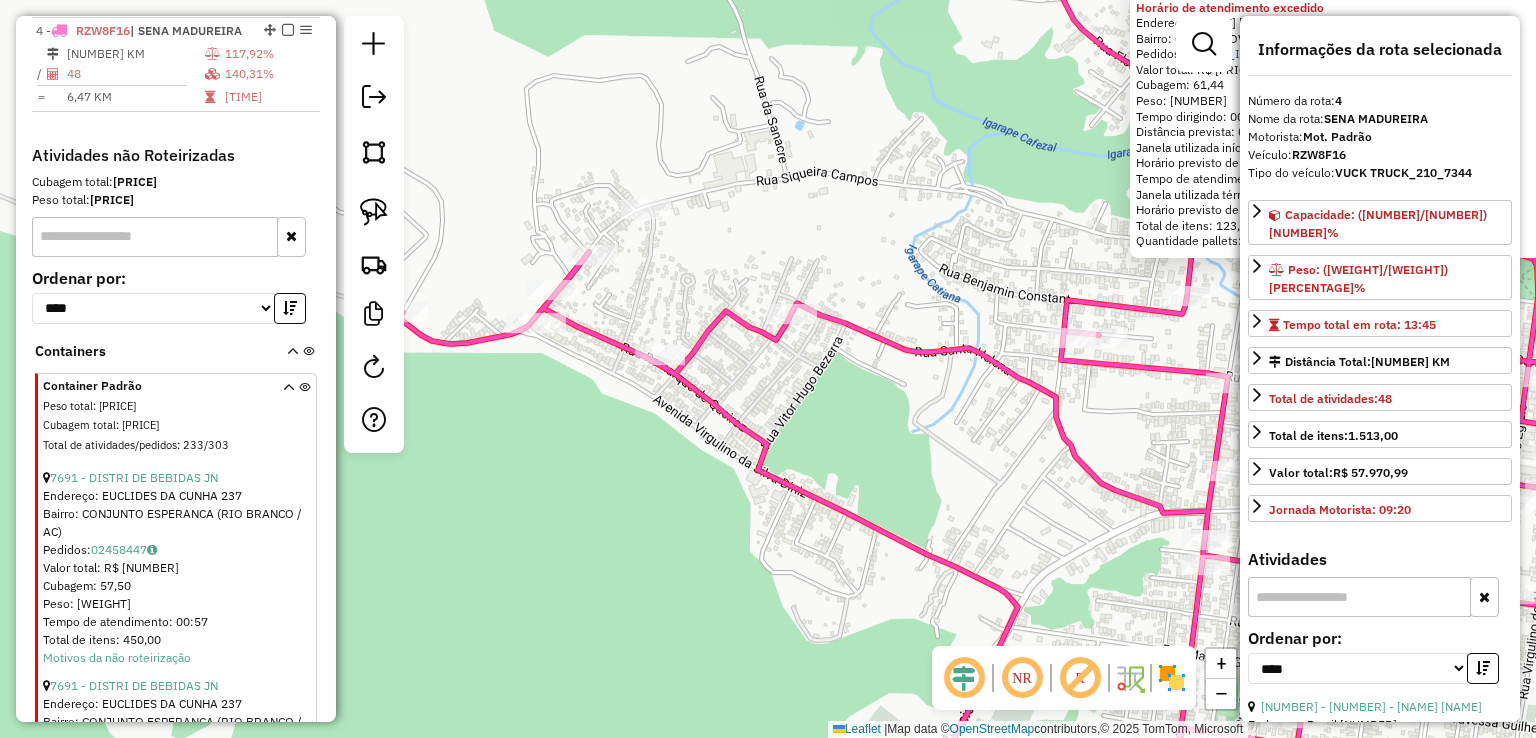 drag, startPoint x: 672, startPoint y: 323, endPoint x: 771, endPoint y: 310, distance: 99.849884 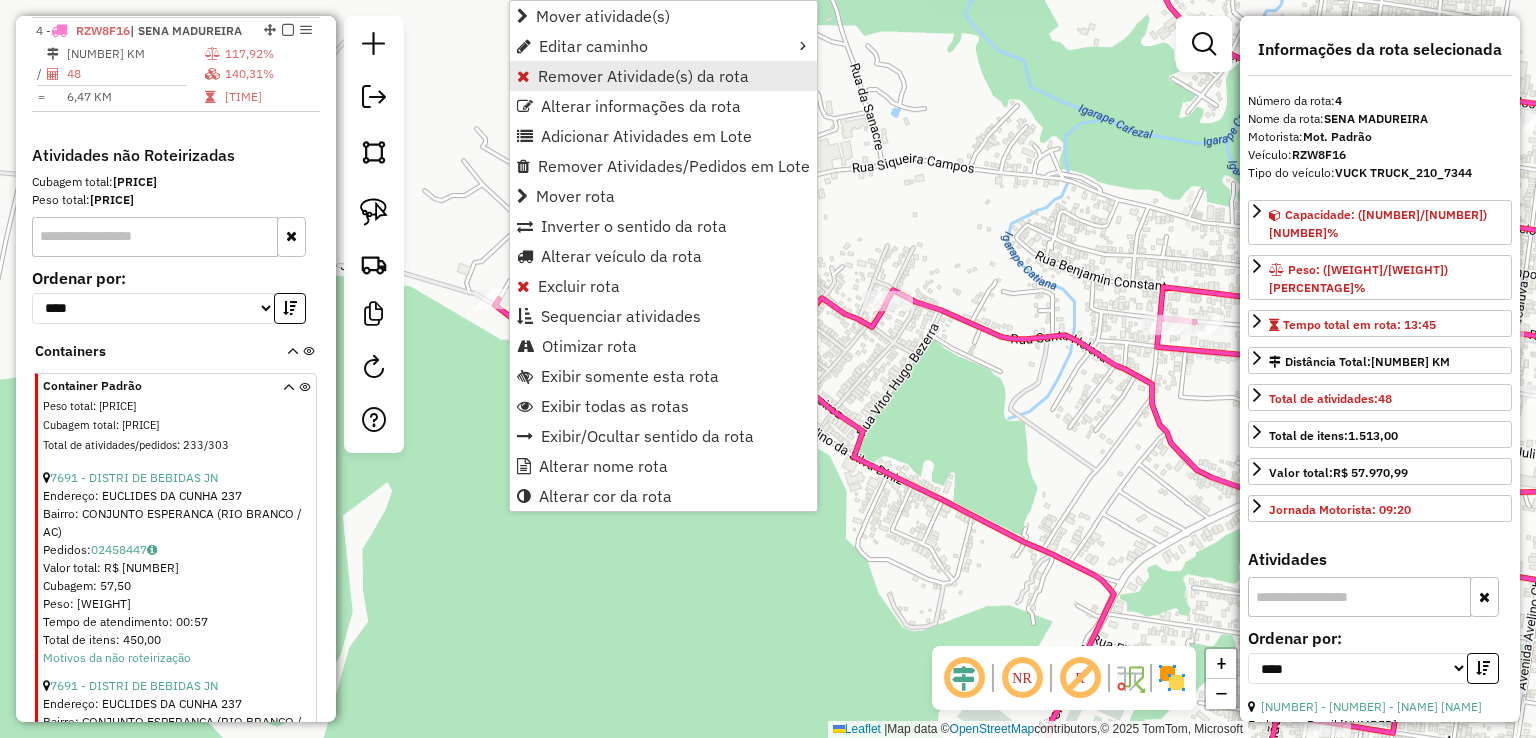 click on "Remover Atividade(s) da rota" at bounding box center [643, 76] 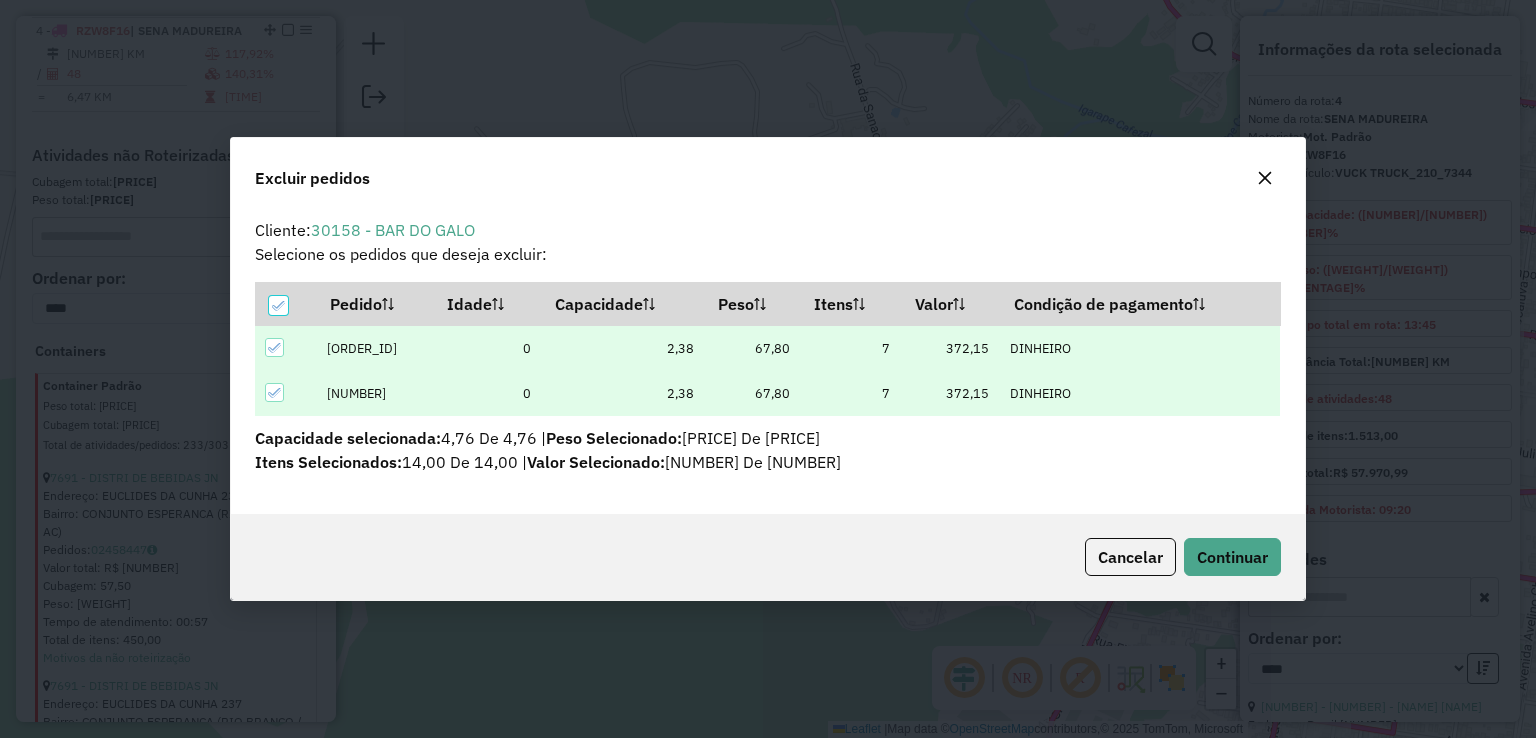 scroll, scrollTop: 0, scrollLeft: 0, axis: both 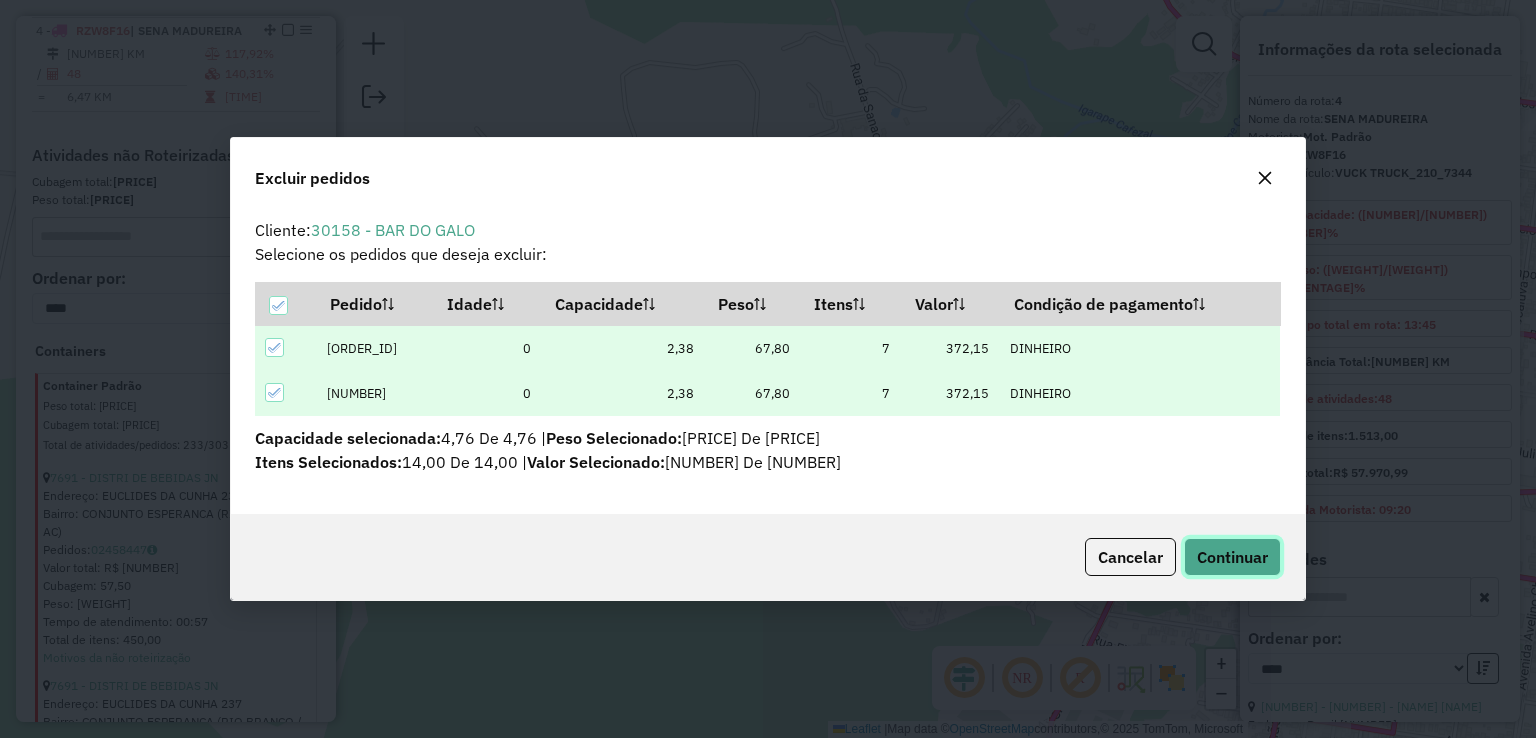 click on "Continuar" 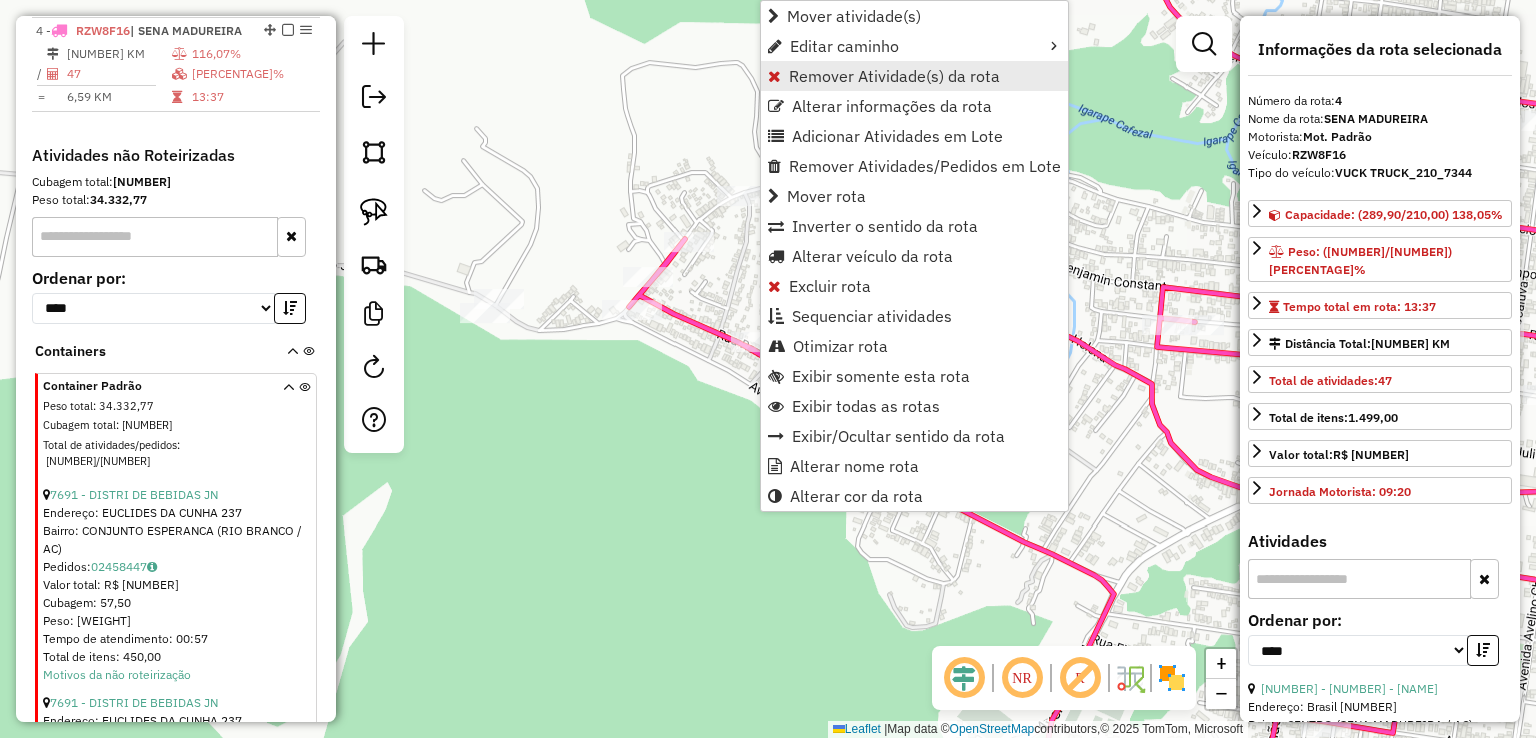 click on "Remover Atividade(s) da rota" at bounding box center [894, 76] 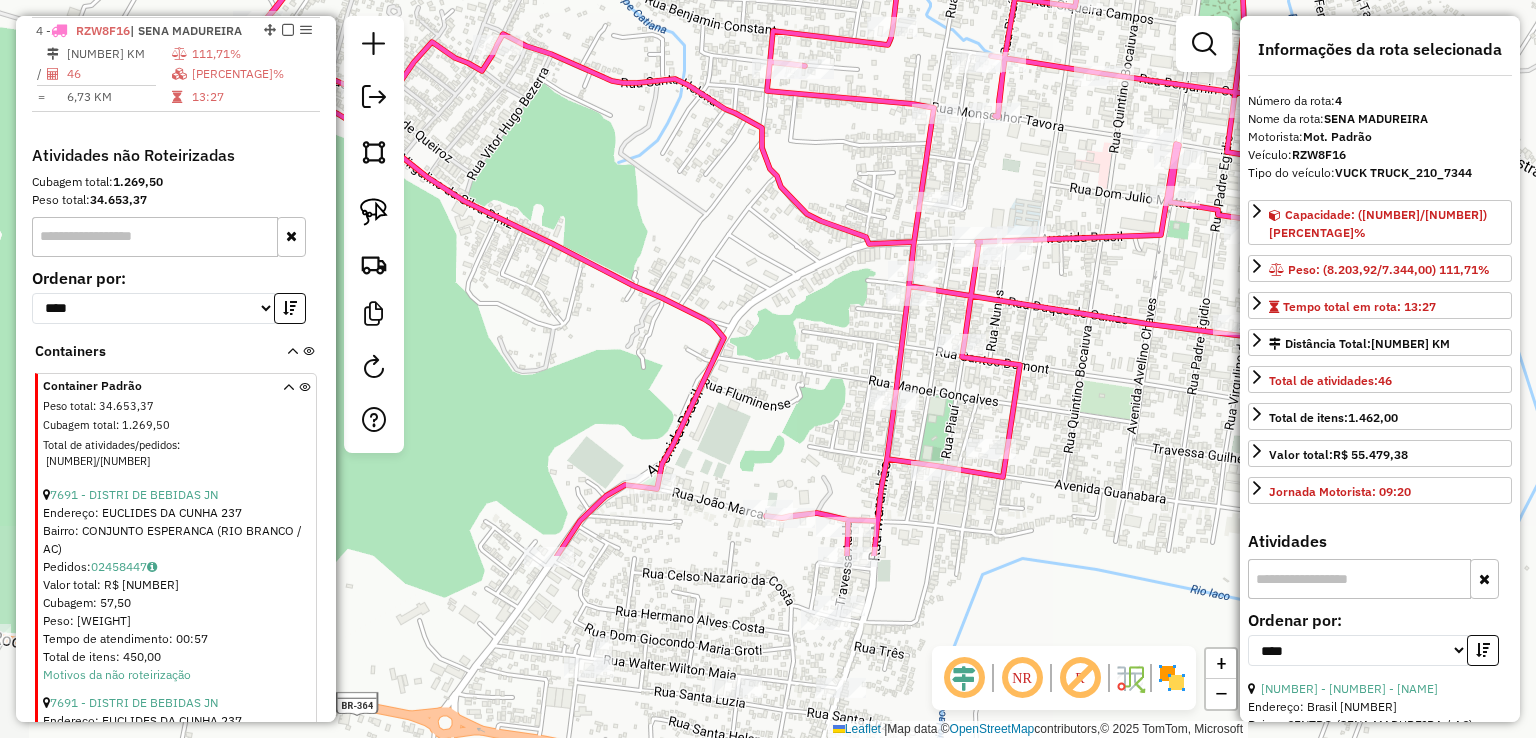 drag, startPoint x: 986, startPoint y: 434, endPoint x: 596, endPoint y: 178, distance: 466.51474 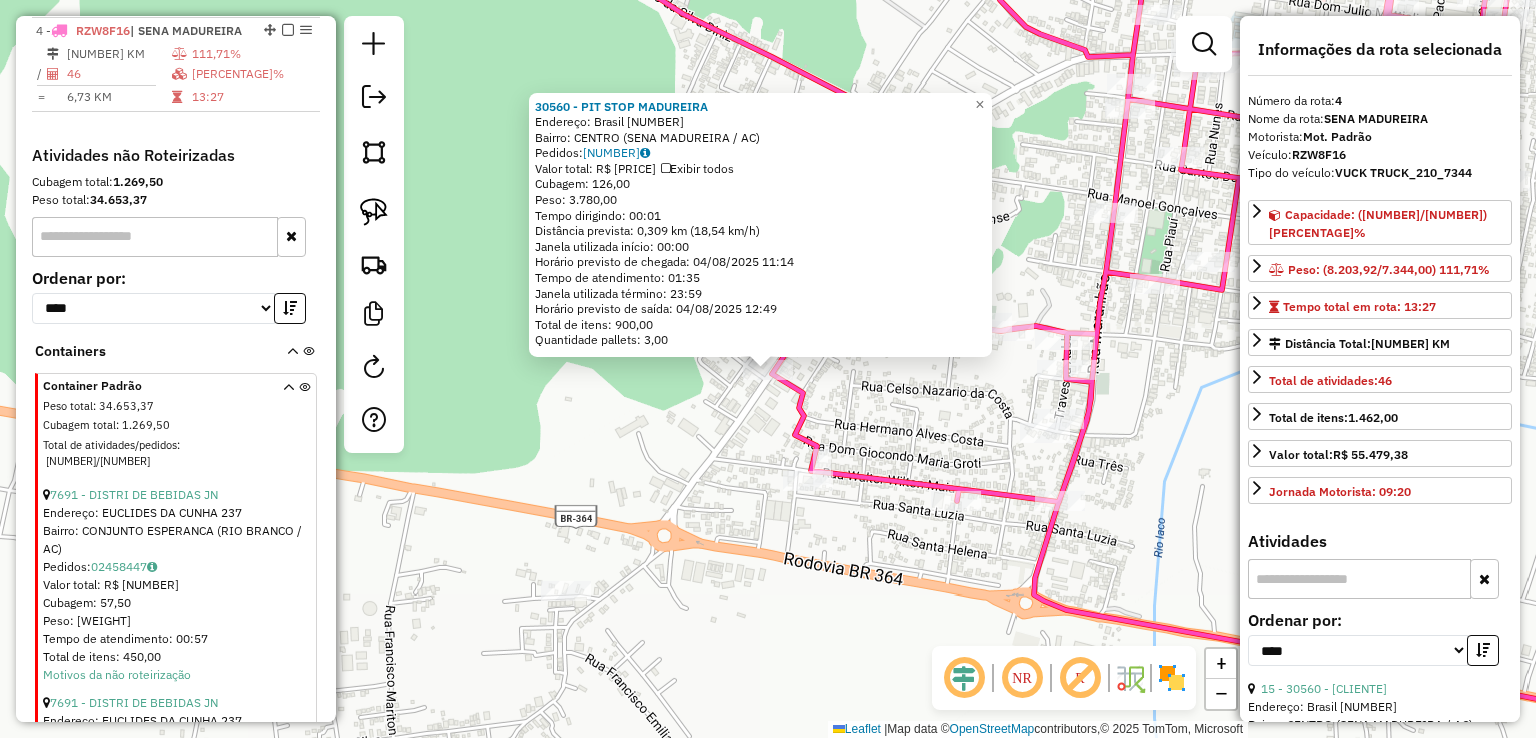 click on "[NUMBER] - [CLIENTE]  Endereço:  [LOGRADOURO] [NUMBER]   Bairro: [BAIRRO] ([CIDADE] / [UF])   Pedidos:  [ORDER_ID]   Valor total: R$ [PRICE]   Exibir todos   Cubagem: [NUMBER]  Peso: [NUMBER]  Tempo dirigindo: [TIME]   Distância prevista: [DISTANCE] km ([SPEED] km/h)   Janela utilizada início: [TIME]   Horário previsto de chegada: [DATE] [TIME]   Tempo de atendimento: [TIME]   Janela utilizada término: [TIME]   Horário previsto de saída: [DATE] [TIME]   Total de itens: [NUMBER]   Quantidade pallets: [NUMBER]  × Janela de atendimento Grade de atendimento Capacidade Transportadoras Veículos Cliente Pedidos  Rotas Selecione os dias de semana para filtrar as janelas de atendimento  Seg   Ter   Qua   Qui   Sex   Sáb   Dom  Informe o período da janela de atendimento: De: Até:  Filtrar exatamente a janela do cliente  Considerar janela de atendimento padrão   Seg   Ter   Qua   Qui   Sex   Sáb   Dom   Considerar clientes sem dia de atendimento cadastrado" 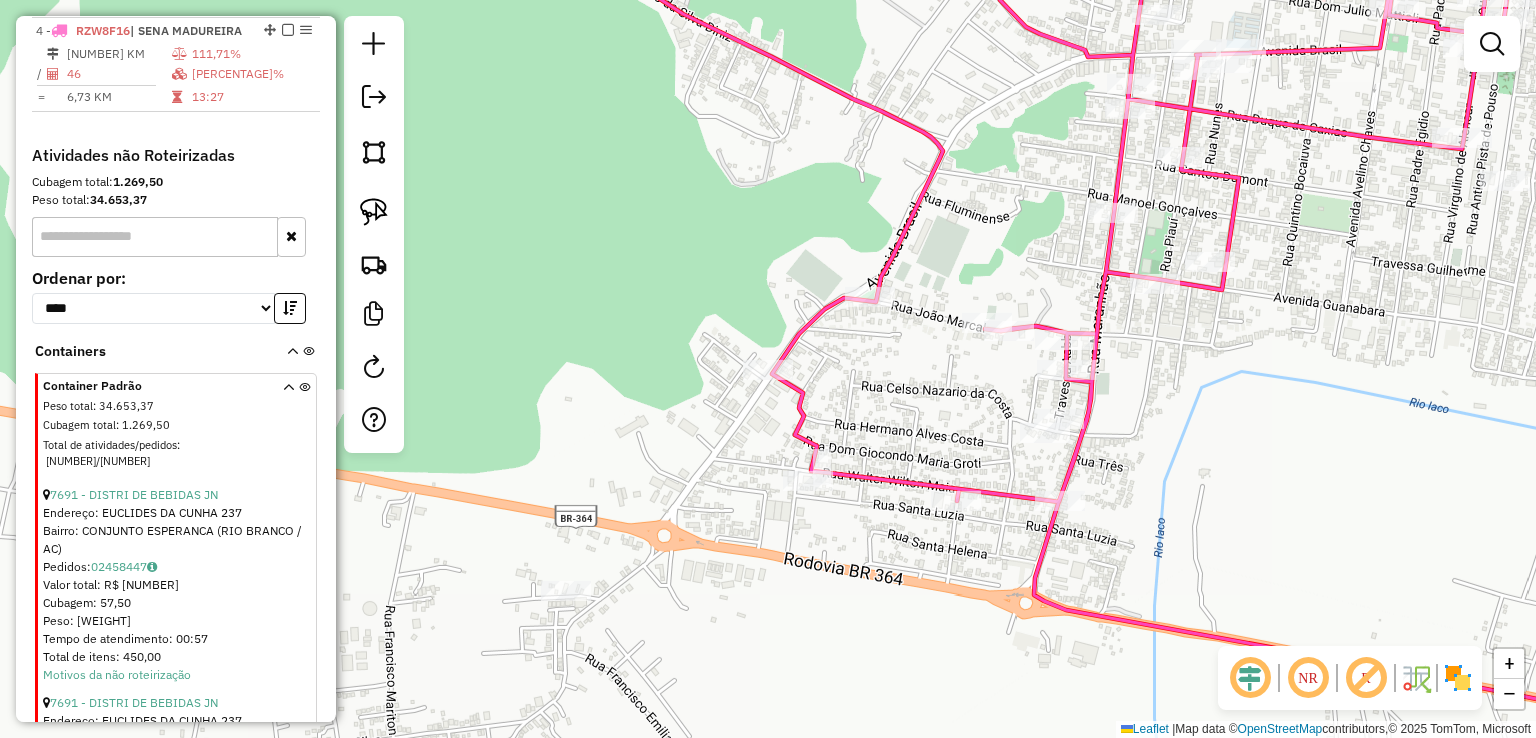 click 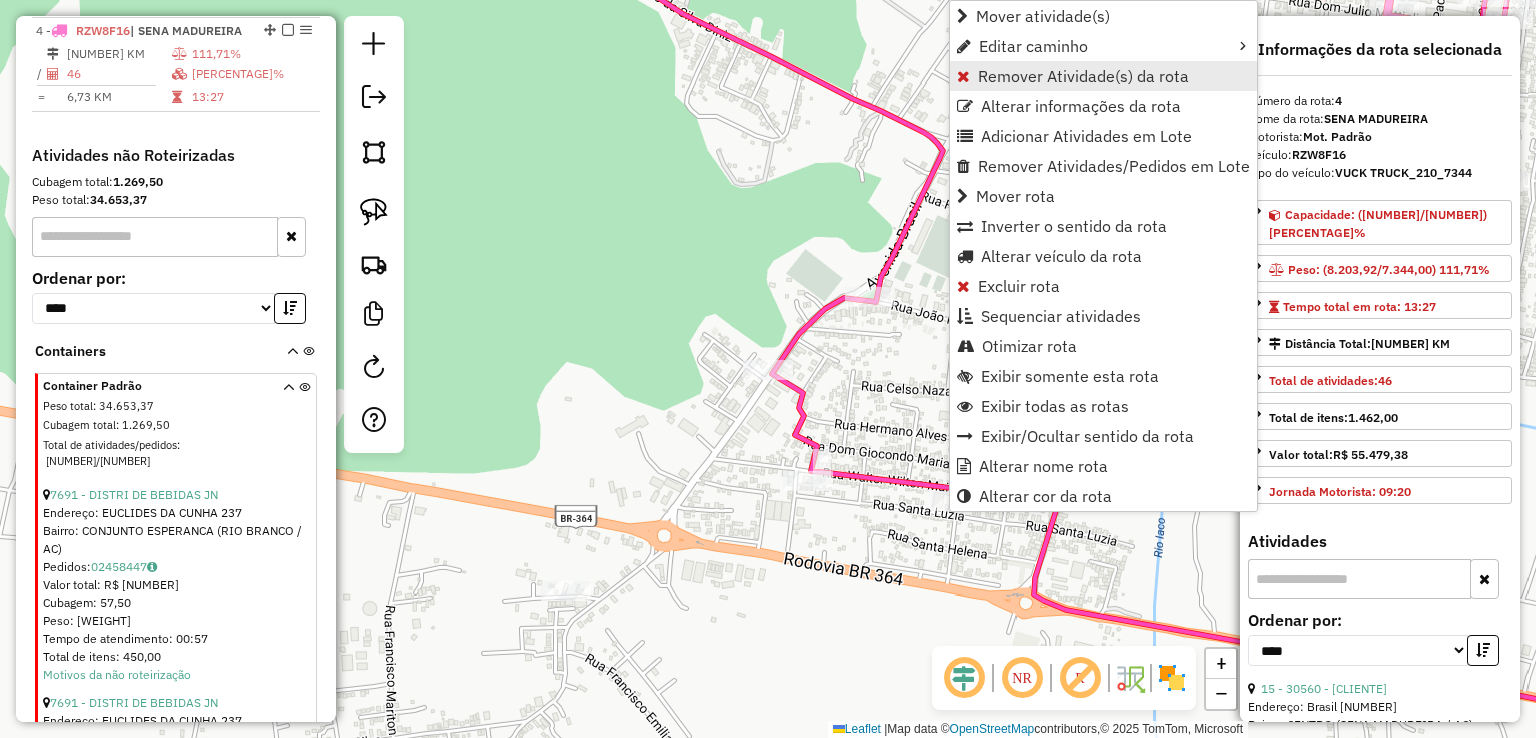 click on "Remover Atividade(s) da rota" at bounding box center [1083, 76] 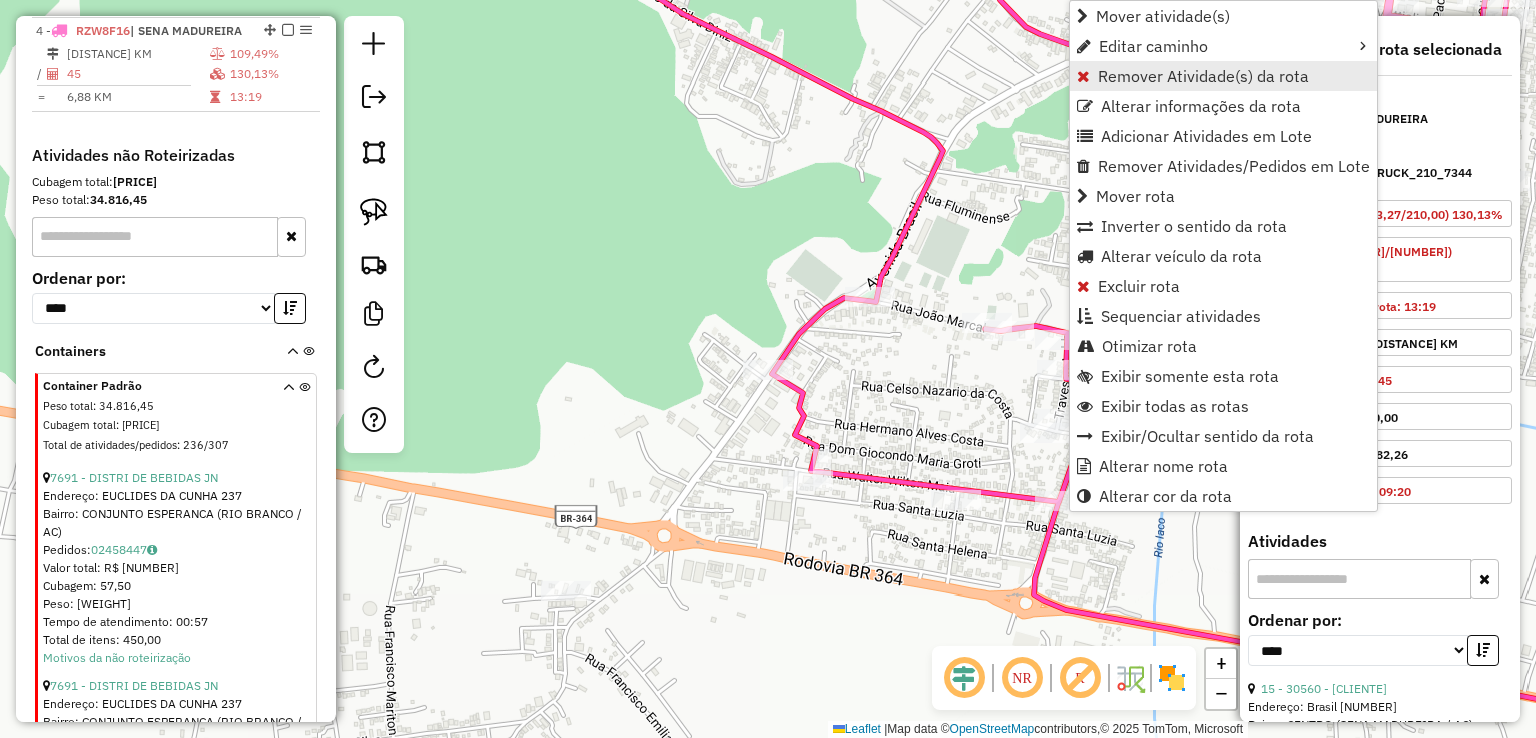 click on "Remover Atividade(s) da rota" at bounding box center (1203, 76) 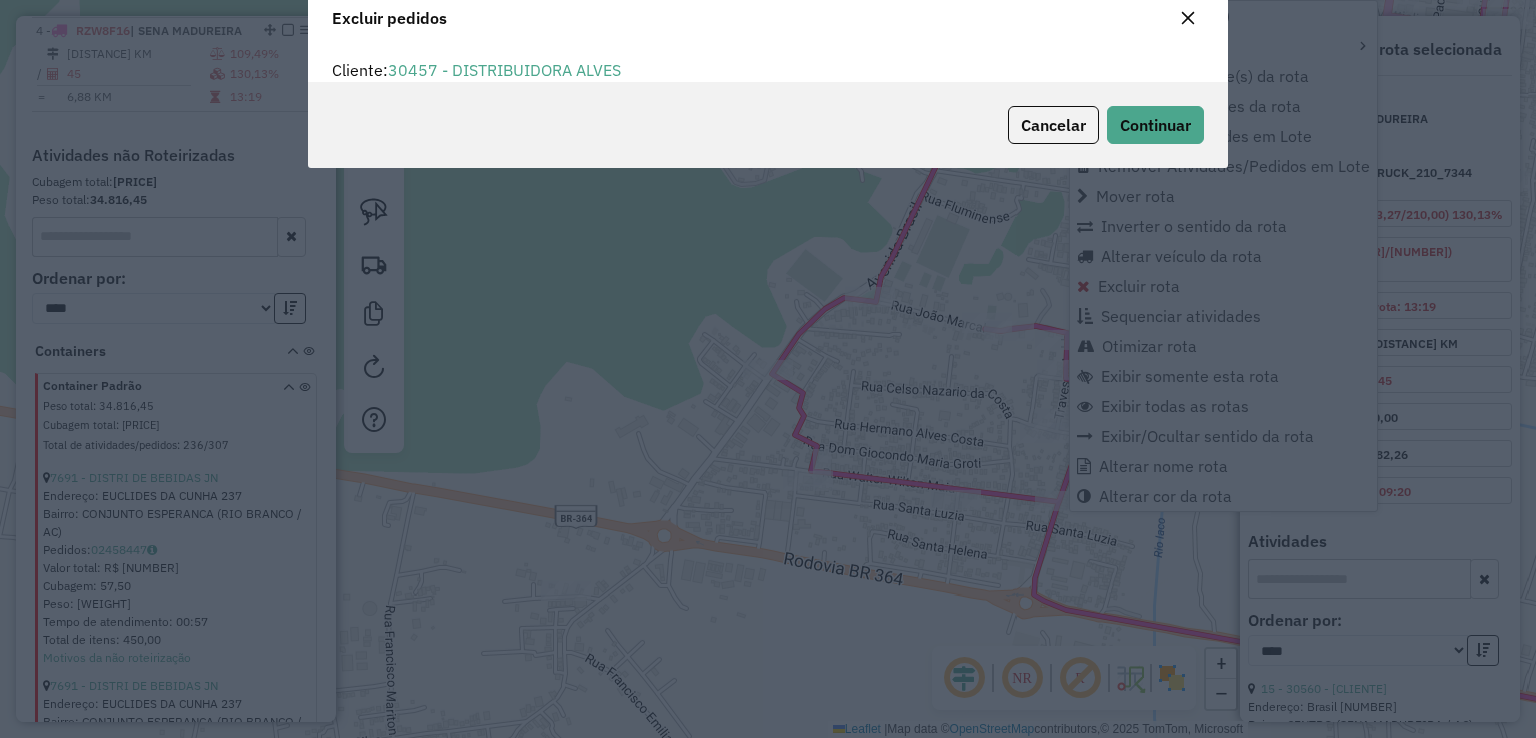 scroll, scrollTop: 69, scrollLeft: 0, axis: vertical 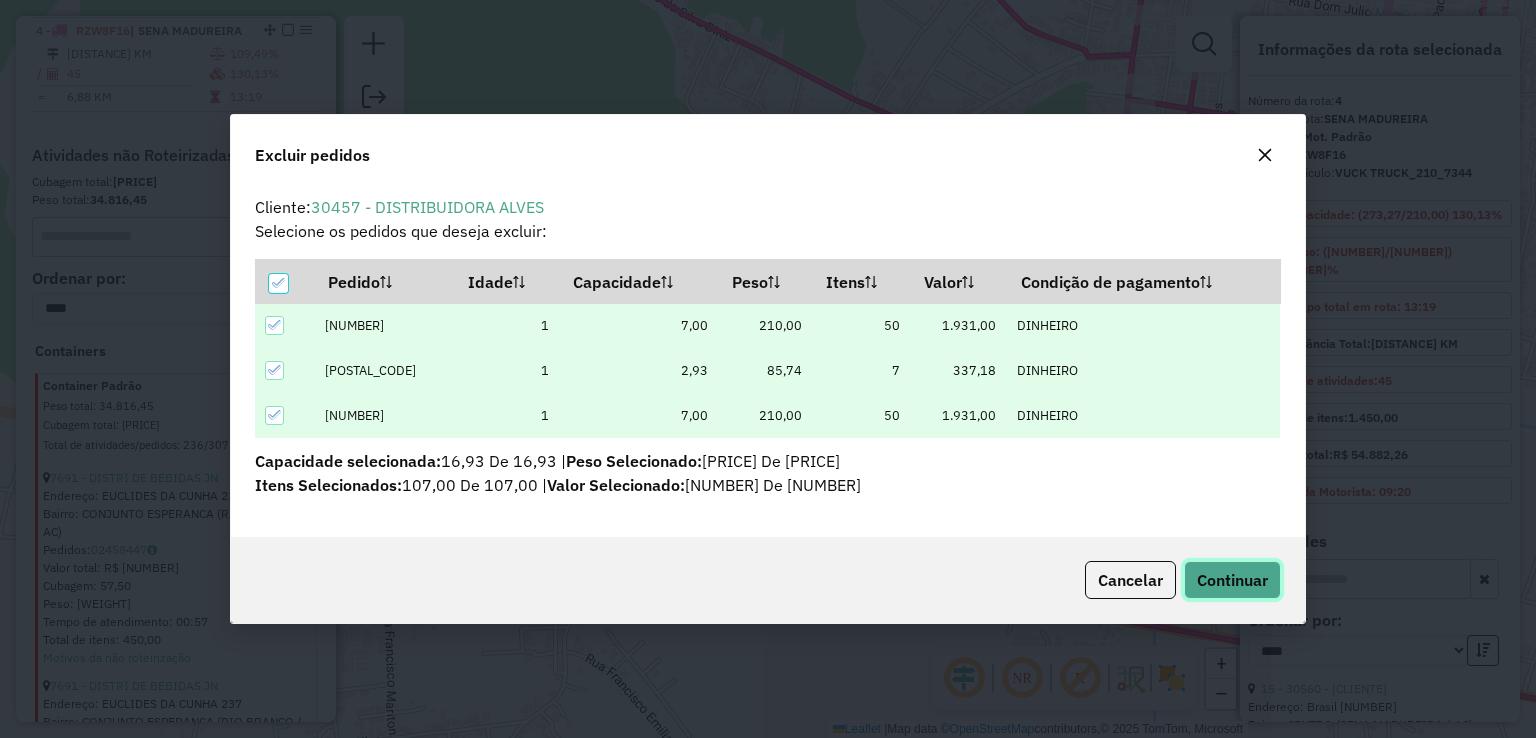 click on "Continuar" 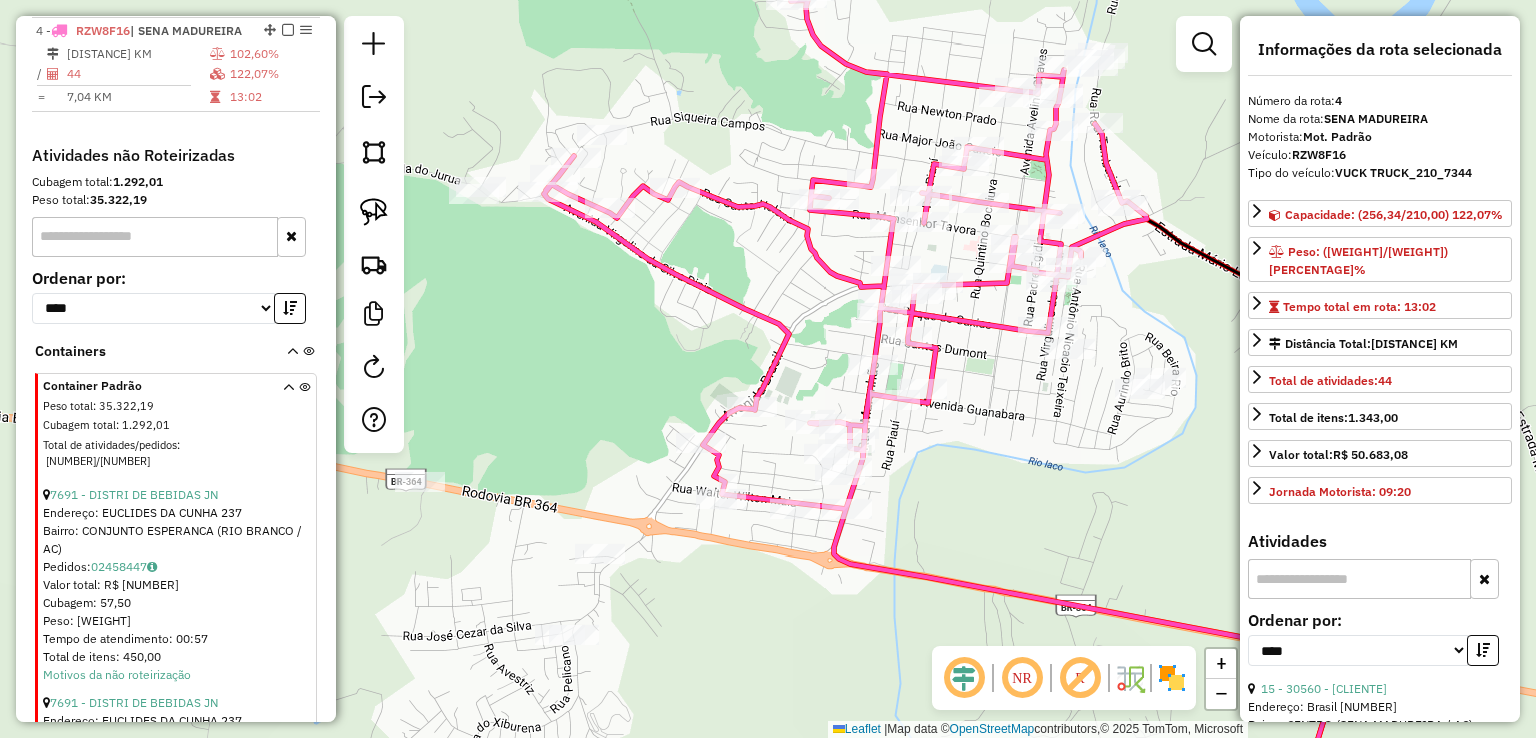 drag, startPoint x: 1158, startPoint y: 463, endPoint x: 897, endPoint y: 490, distance: 262.39282 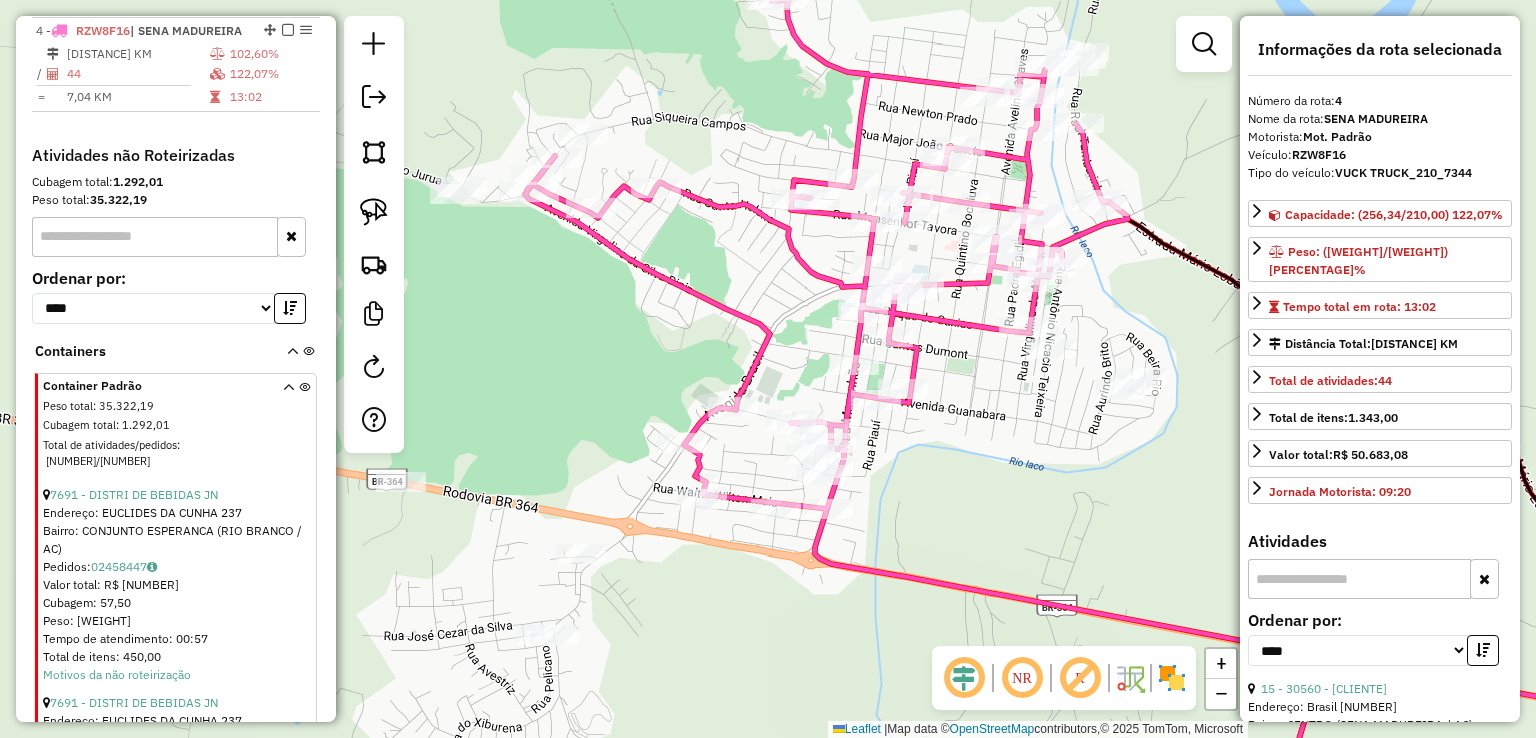 click 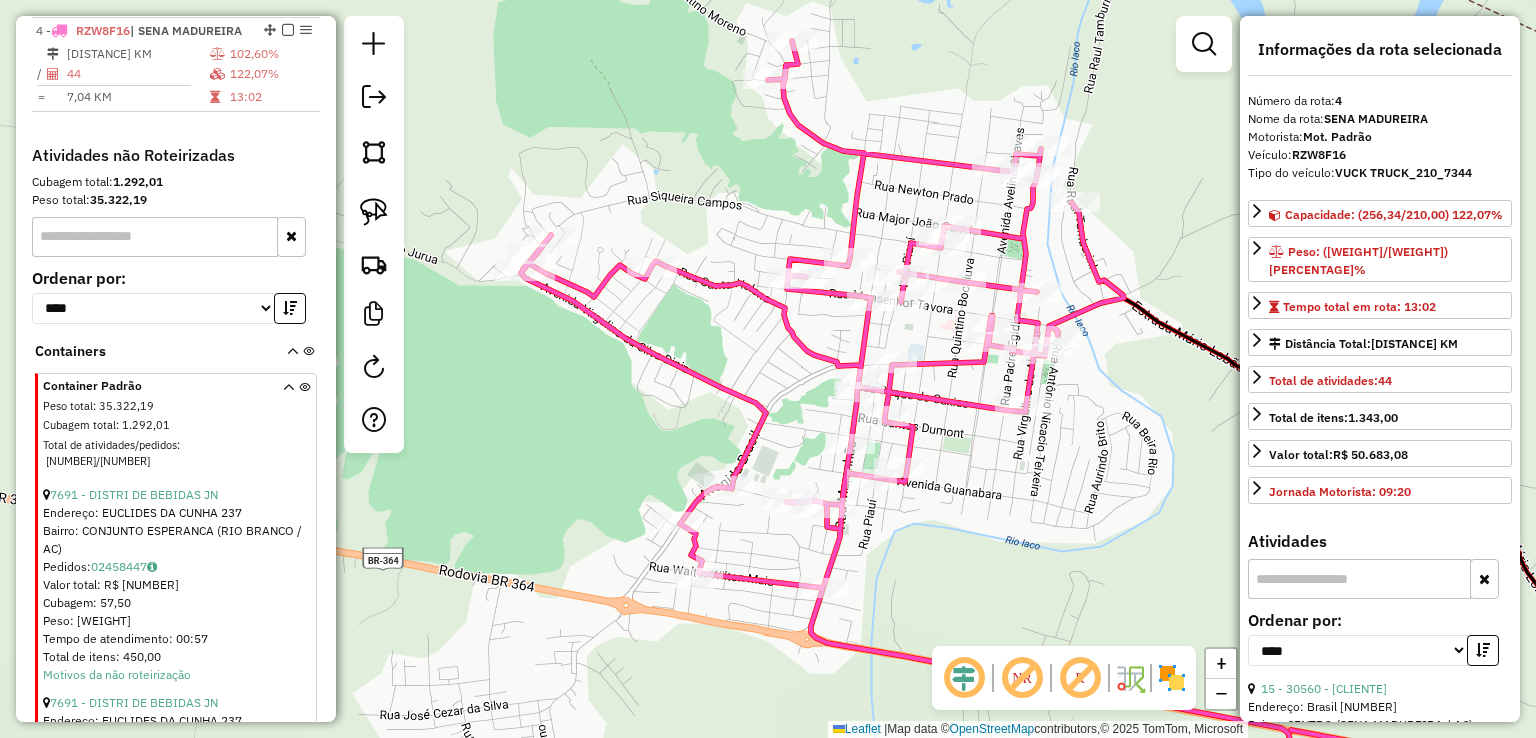 drag, startPoint x: 944, startPoint y: 449, endPoint x: 940, endPoint y: 525, distance: 76.105194 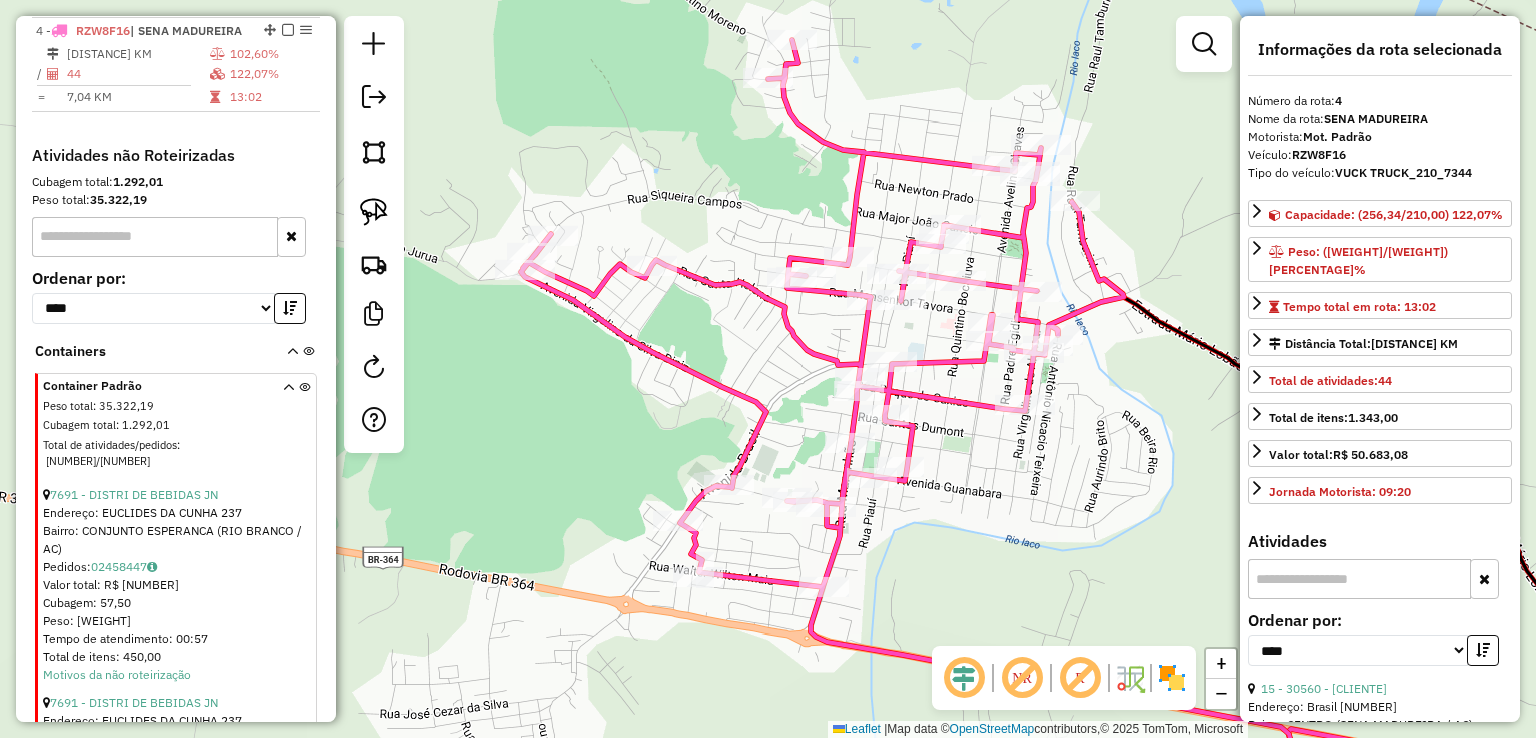click 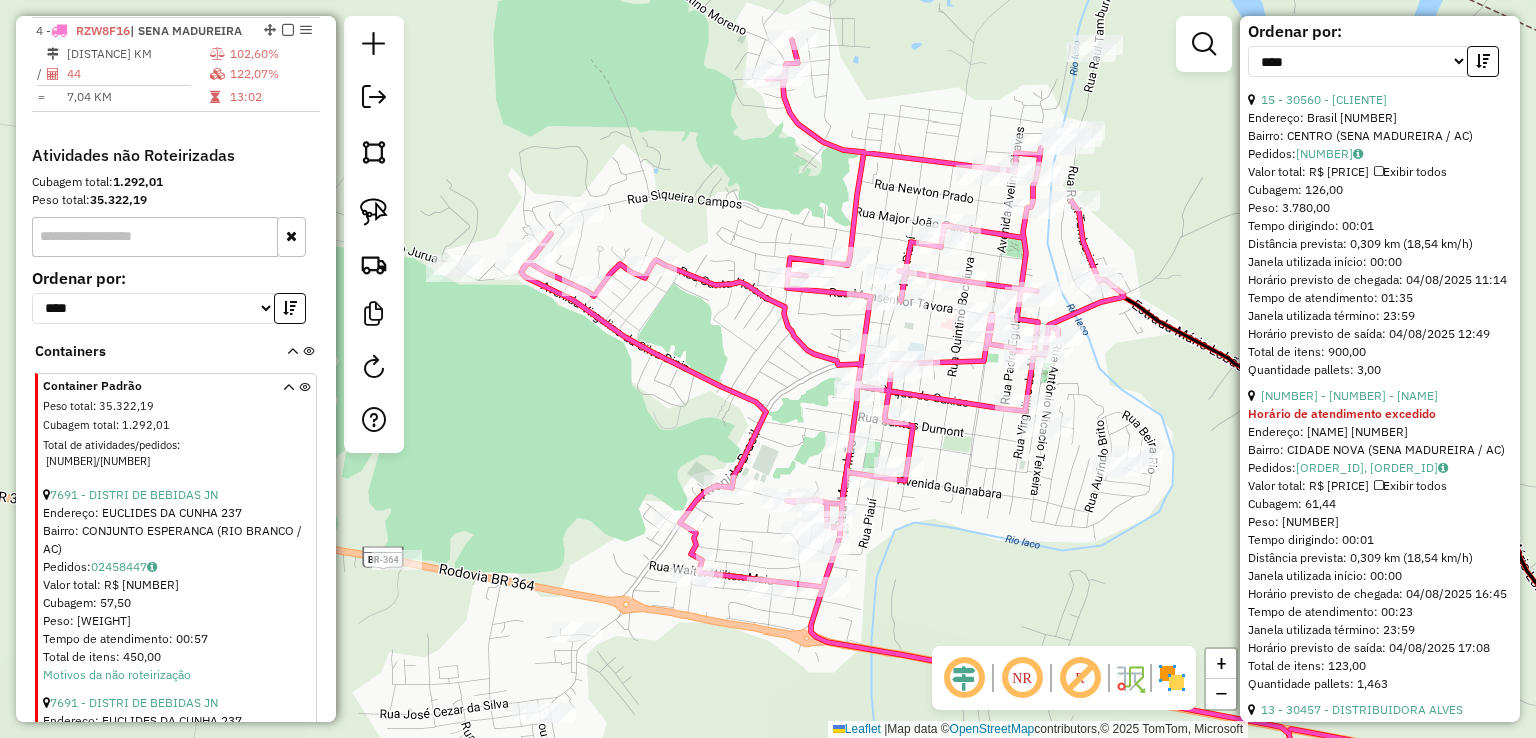 scroll, scrollTop: 600, scrollLeft: 0, axis: vertical 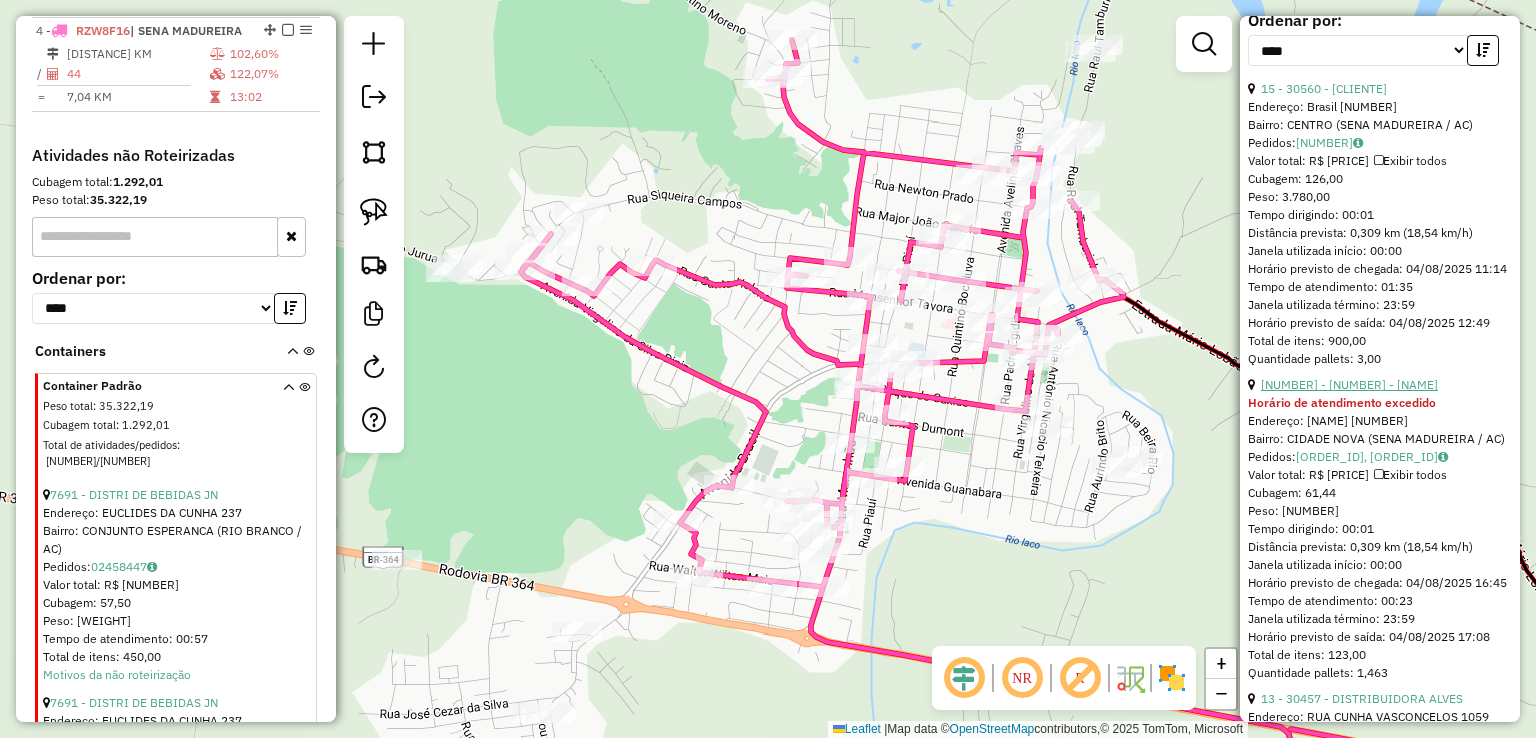 click on "[NUMBER] - [NUMBER] - [NAME]" at bounding box center [1349, 384] 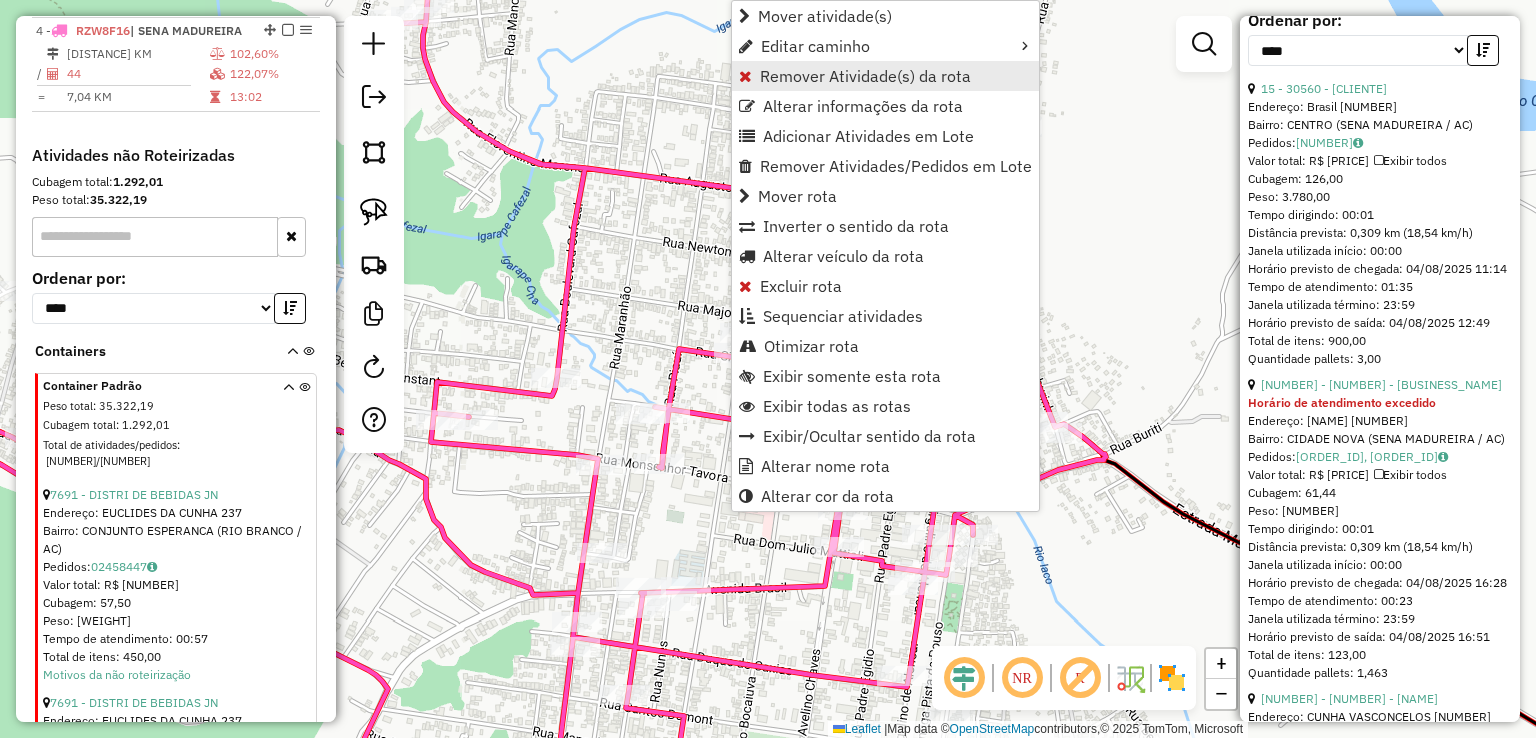 click on "Remover Atividade(s) da rota" at bounding box center (865, 76) 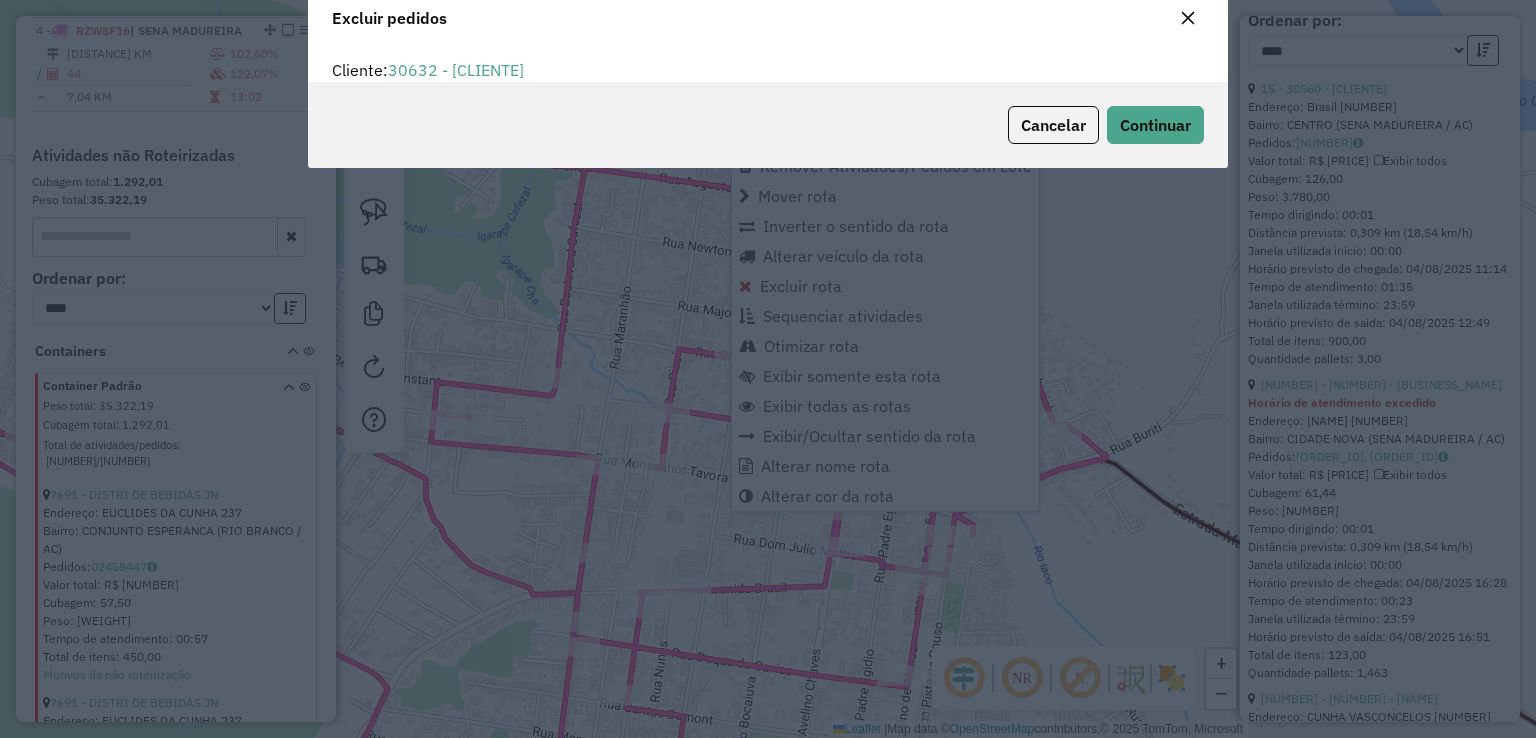 scroll, scrollTop: 69, scrollLeft: 0, axis: vertical 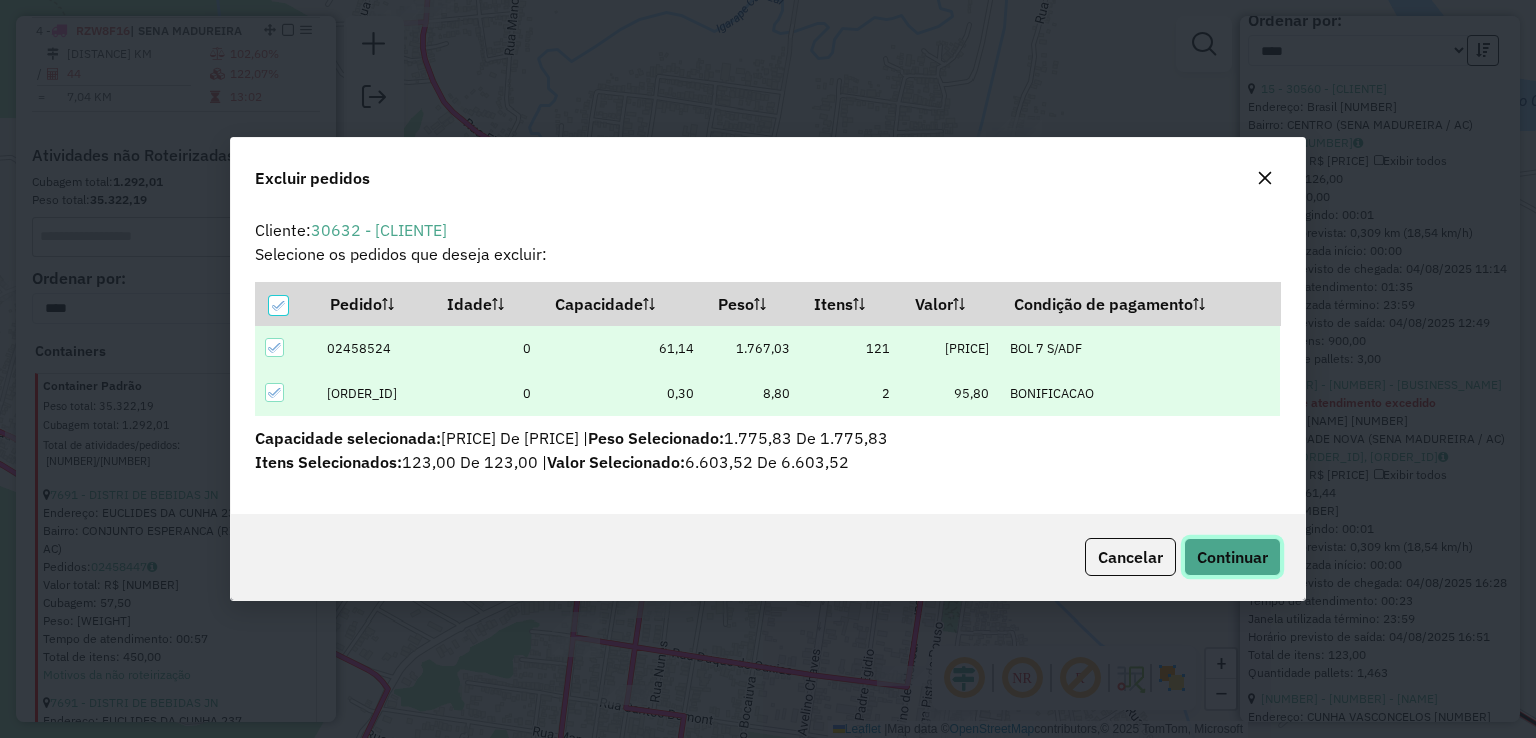 click on "Continuar" 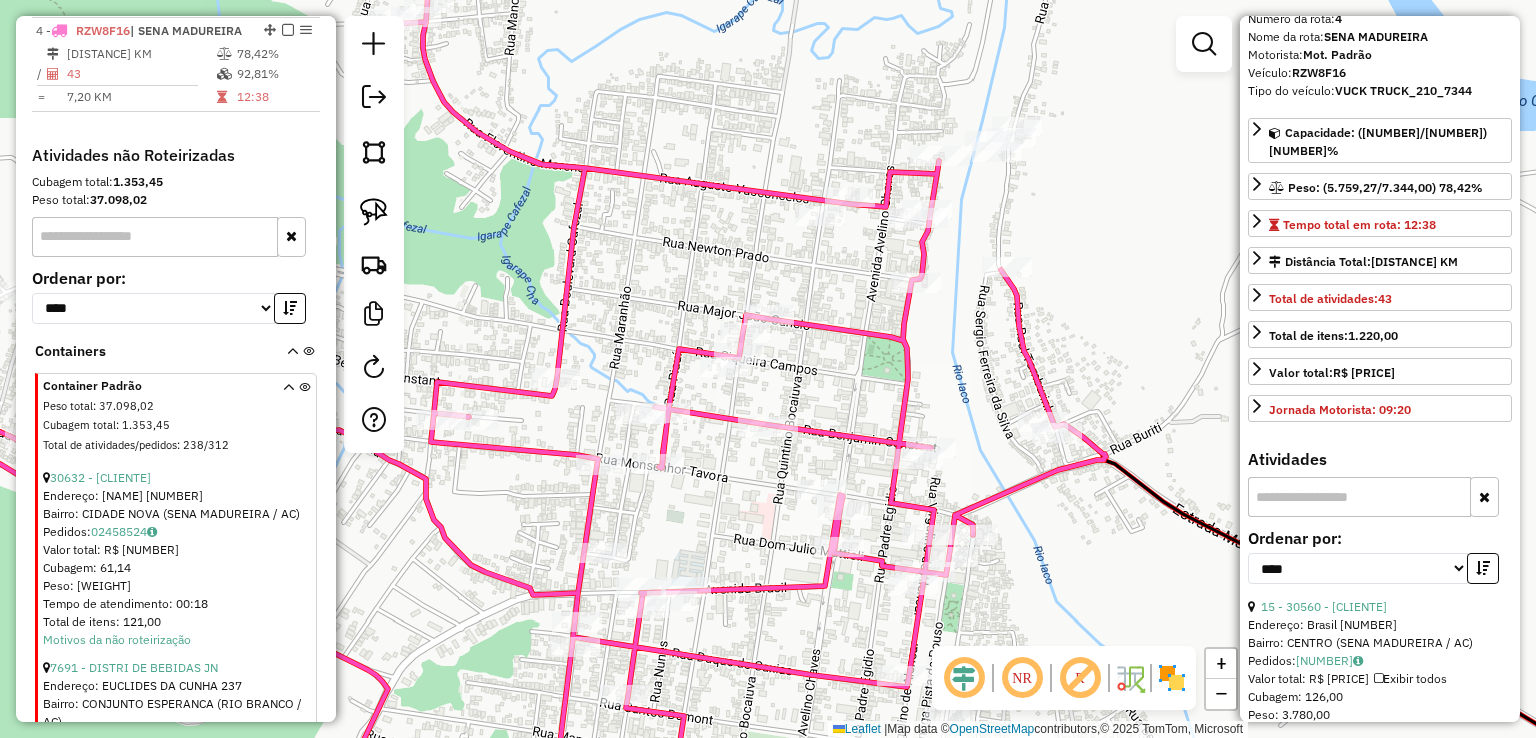scroll, scrollTop: 0, scrollLeft: 0, axis: both 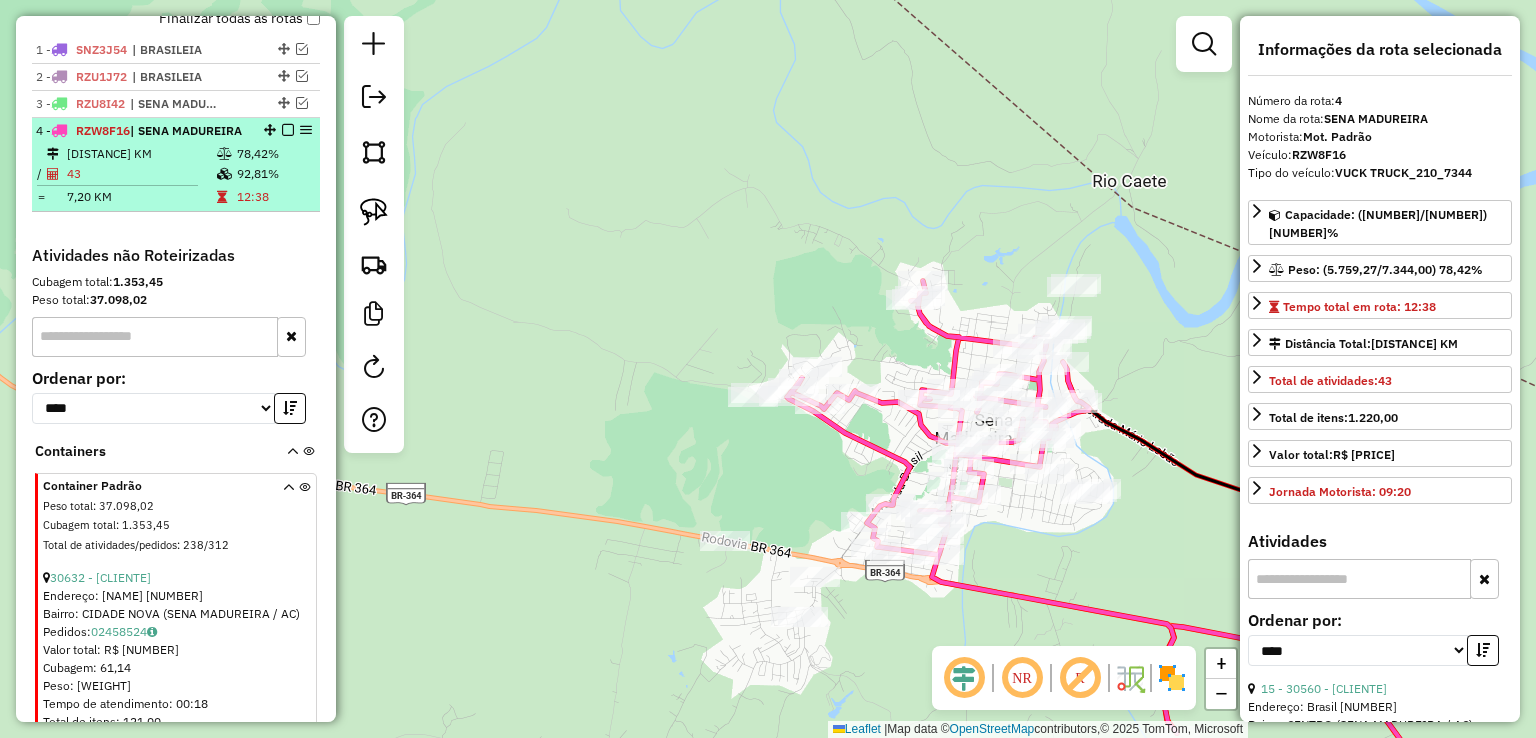 click at bounding box center [288, 130] 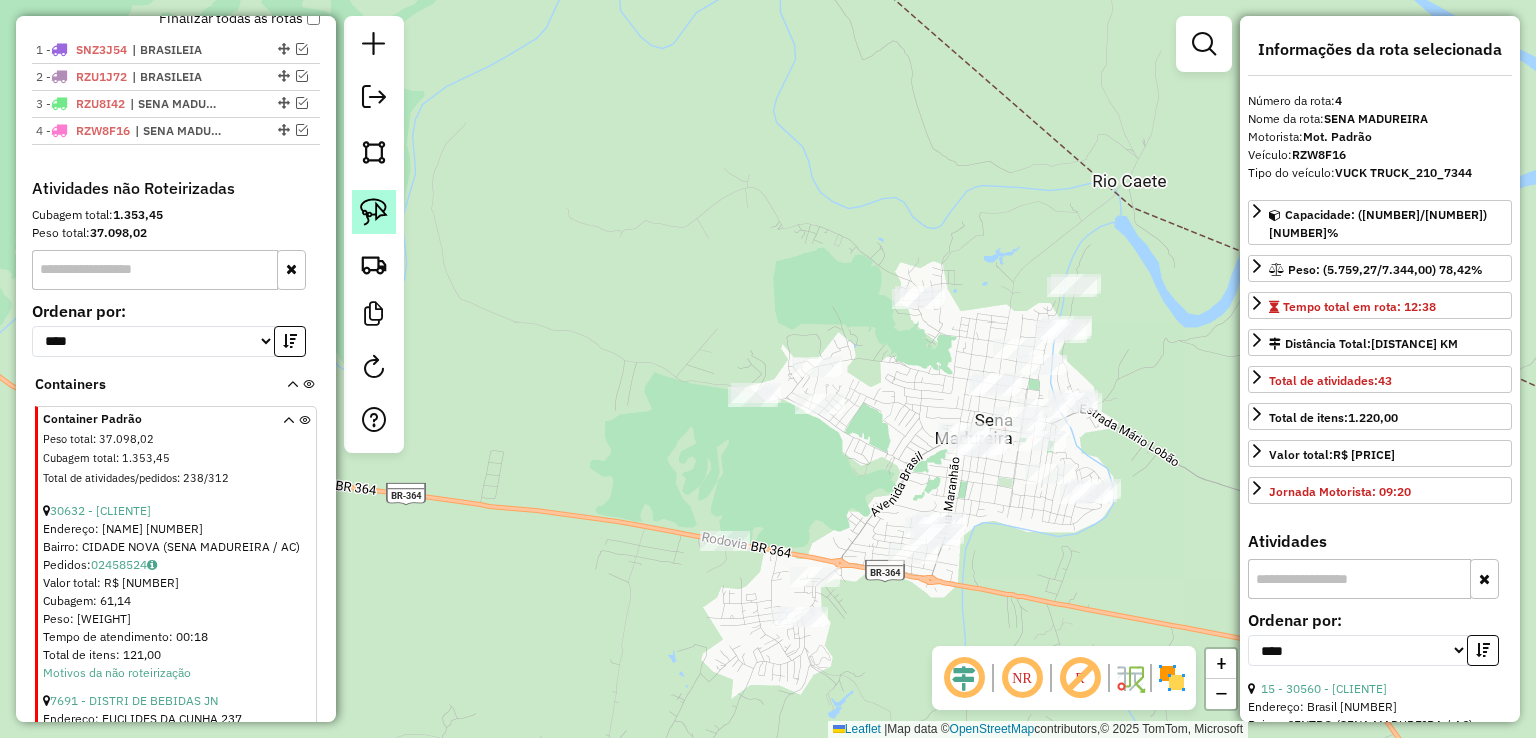 click 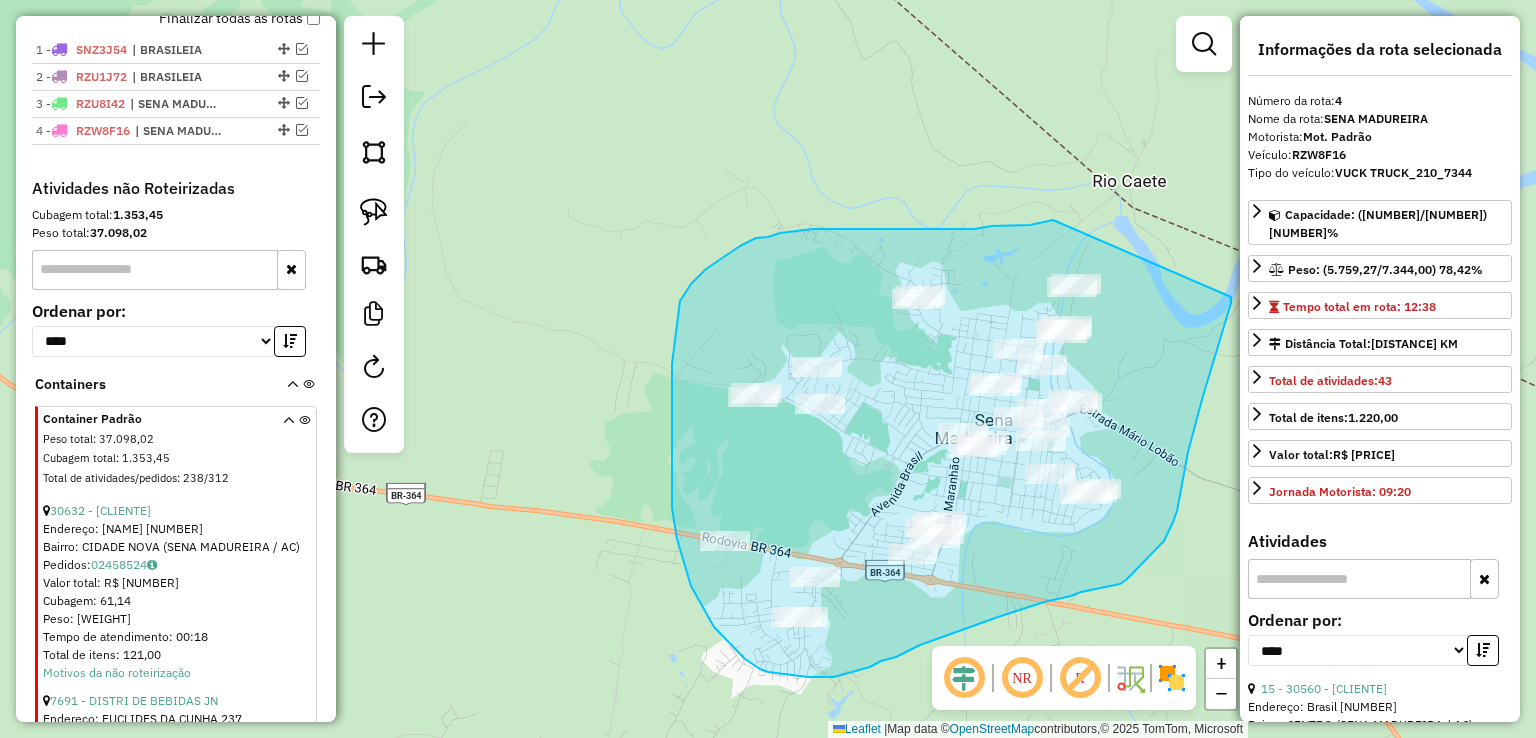 drag, startPoint x: 1051, startPoint y: 220, endPoint x: 1231, endPoint y: 297, distance: 195.77794 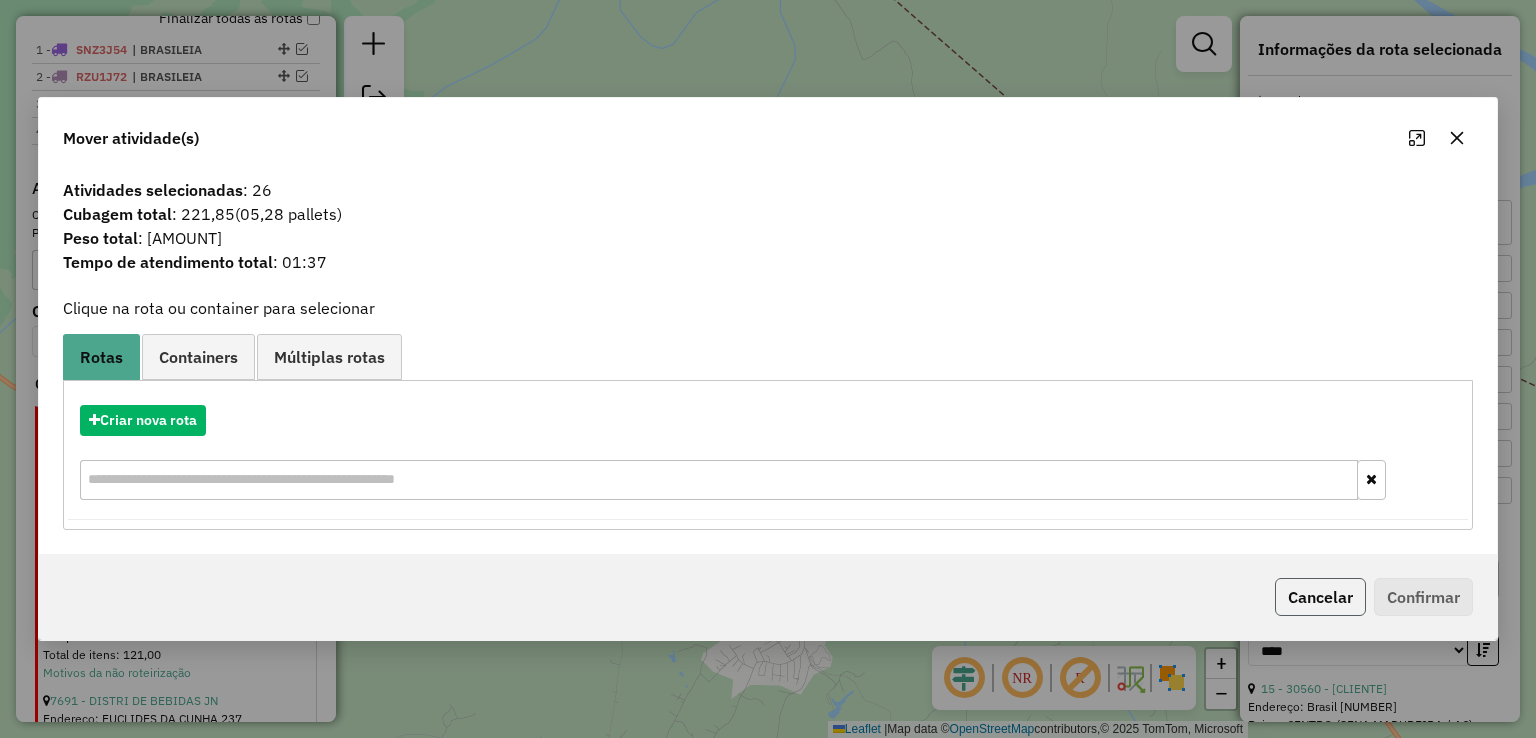 click on "Cancelar" 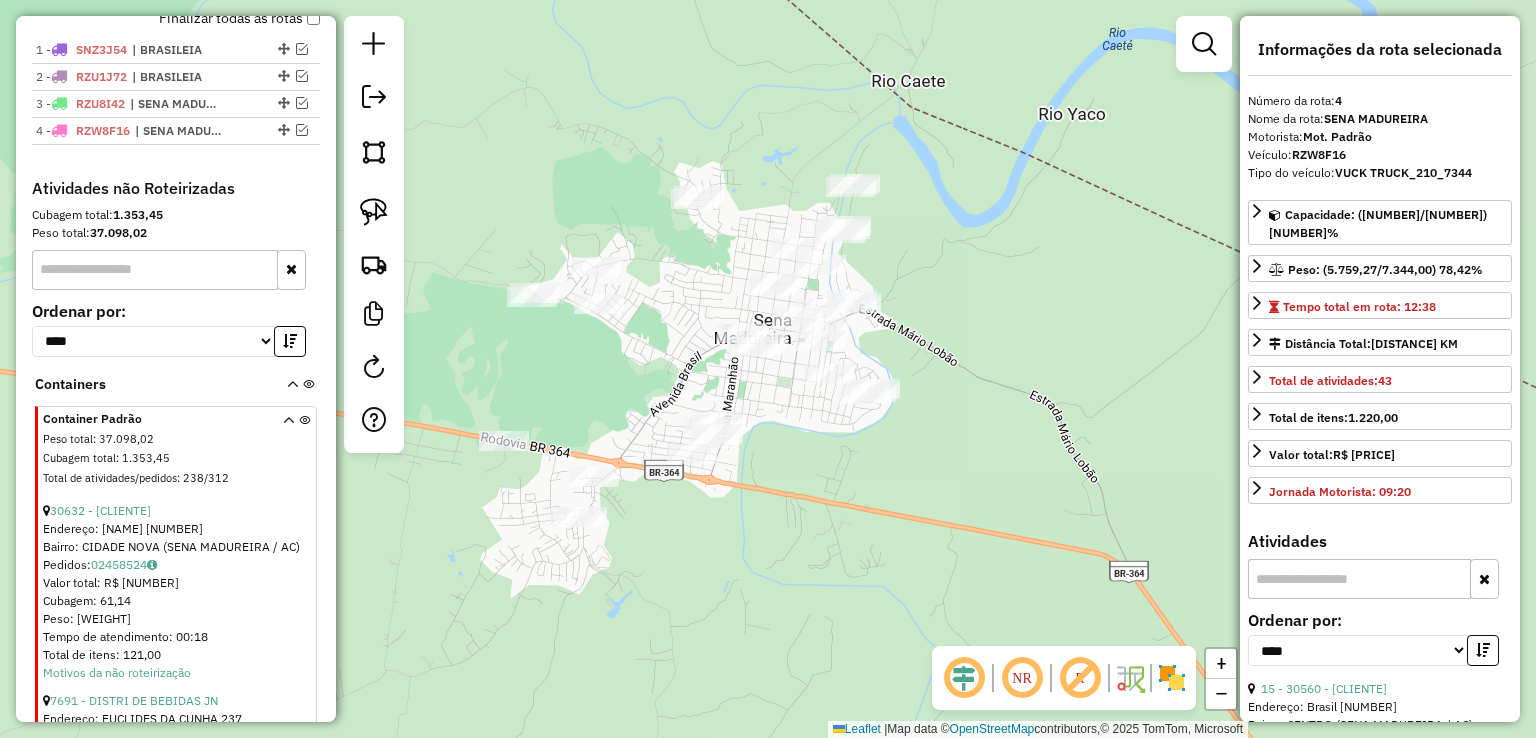 drag, startPoint x: 1078, startPoint y: 566, endPoint x: 857, endPoint y: 466, distance: 242.57164 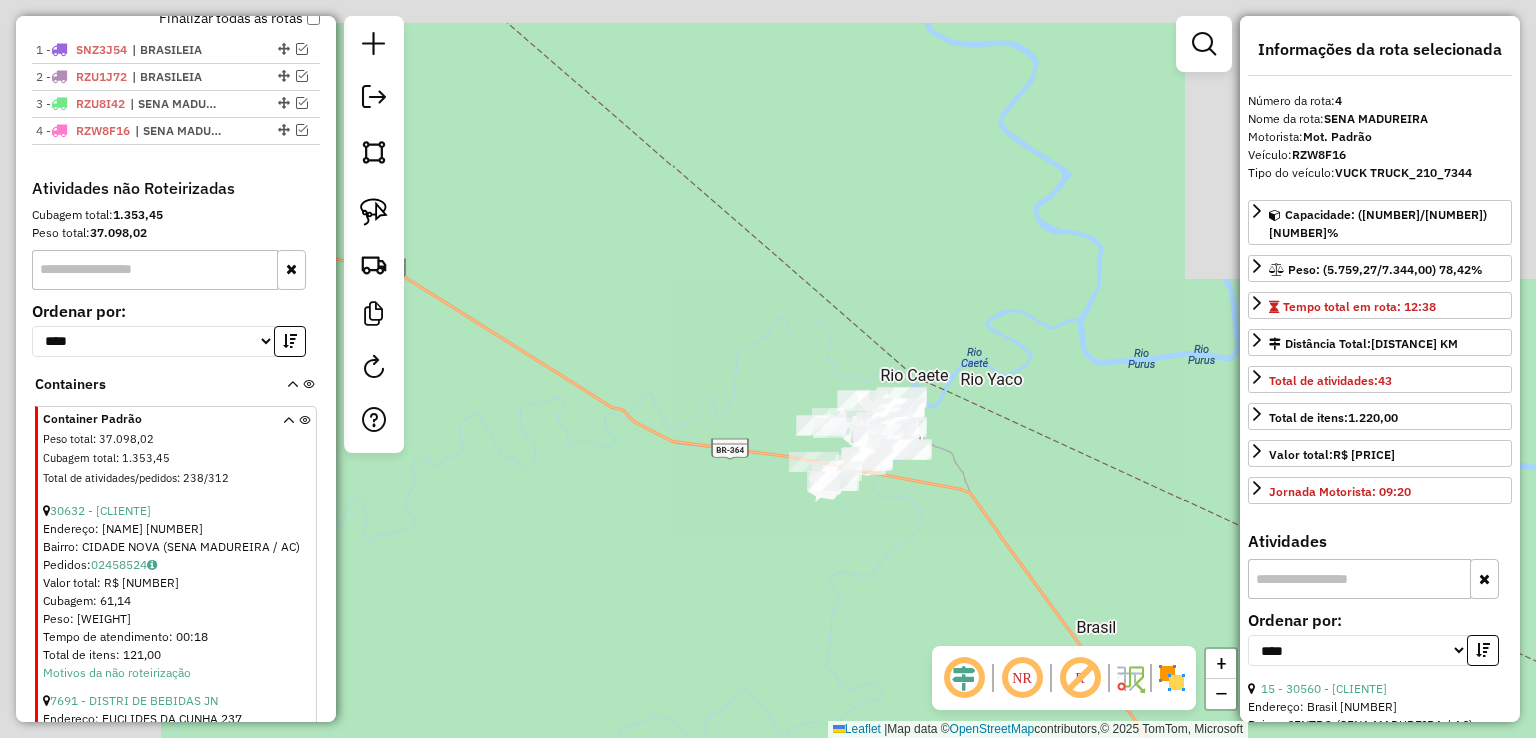 drag, startPoint x: 1085, startPoint y: 501, endPoint x: 616, endPoint y: 44, distance: 654.8359 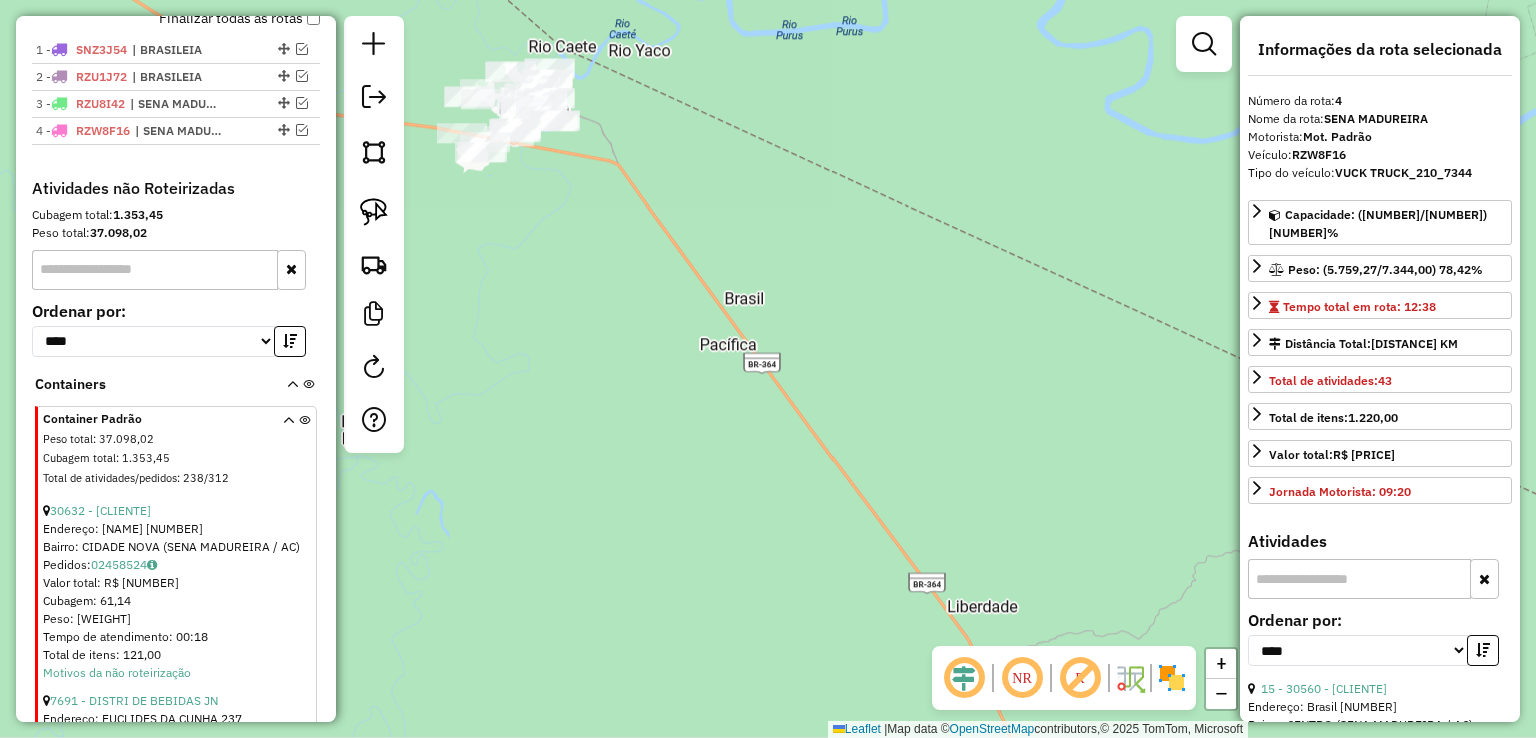 drag, startPoint x: 594, startPoint y: 80, endPoint x: 712, endPoint y: 82, distance: 118.016945 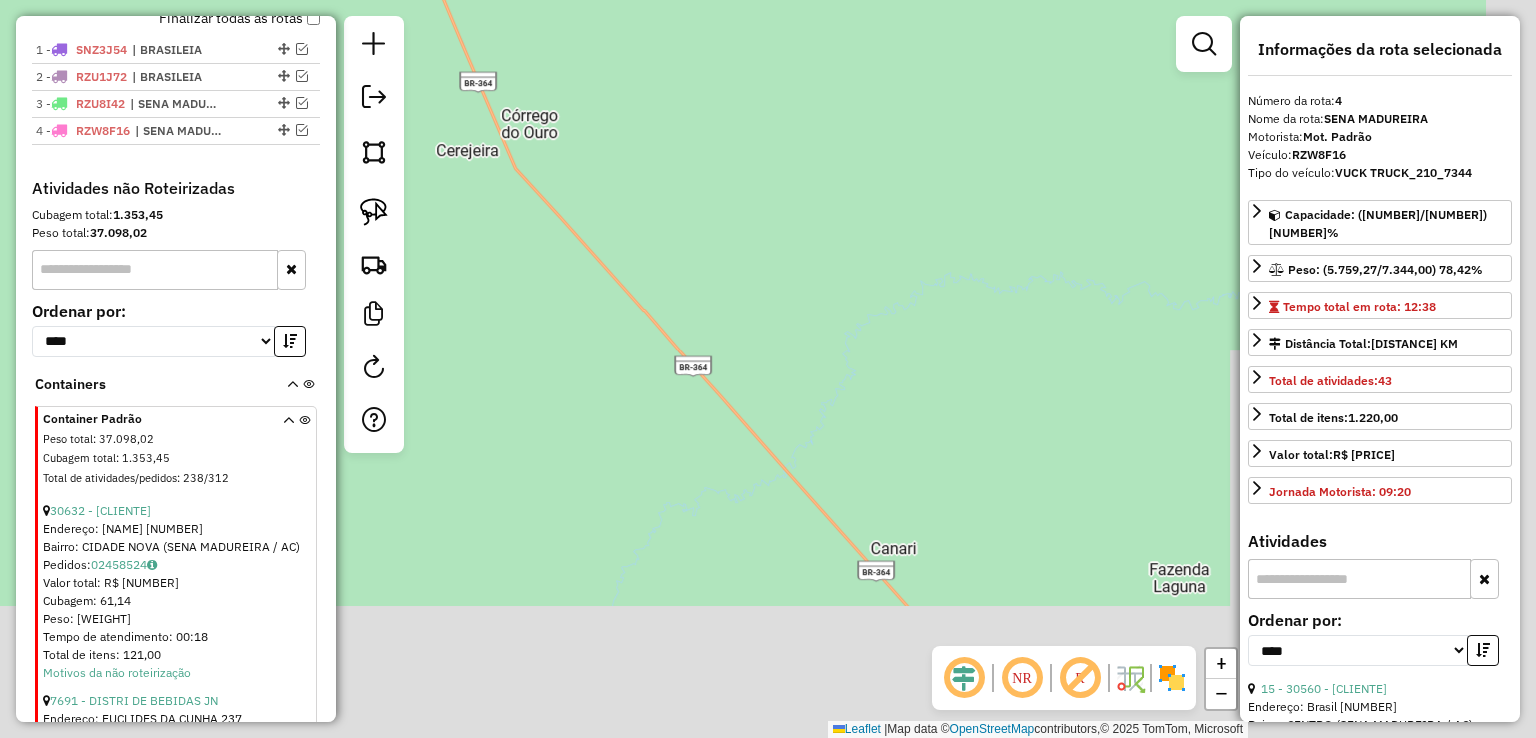 drag, startPoint x: 756, startPoint y: 292, endPoint x: 697, endPoint y: 226, distance: 88.52683 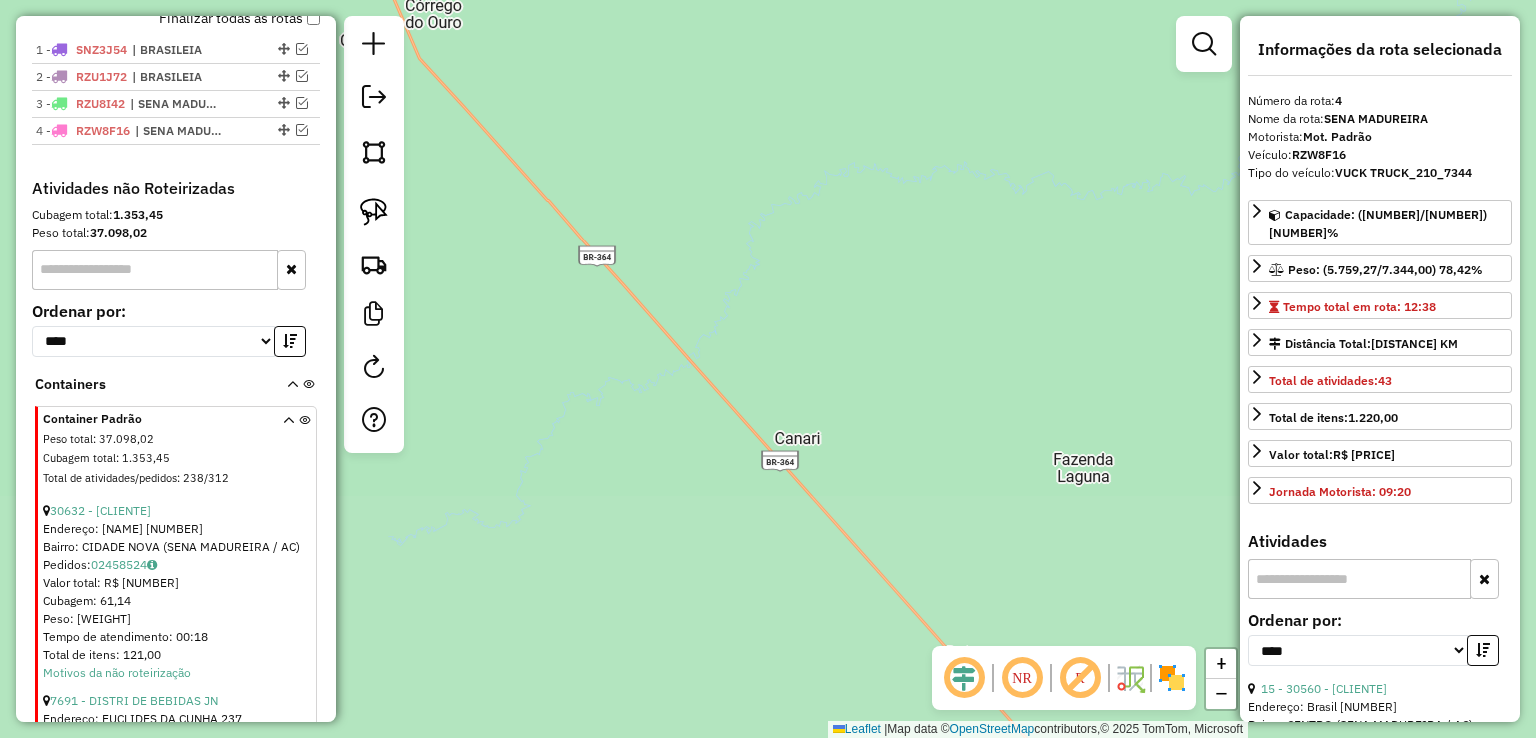 drag, startPoint x: 896, startPoint y: 454, endPoint x: 708, endPoint y: 219, distance: 300.94684 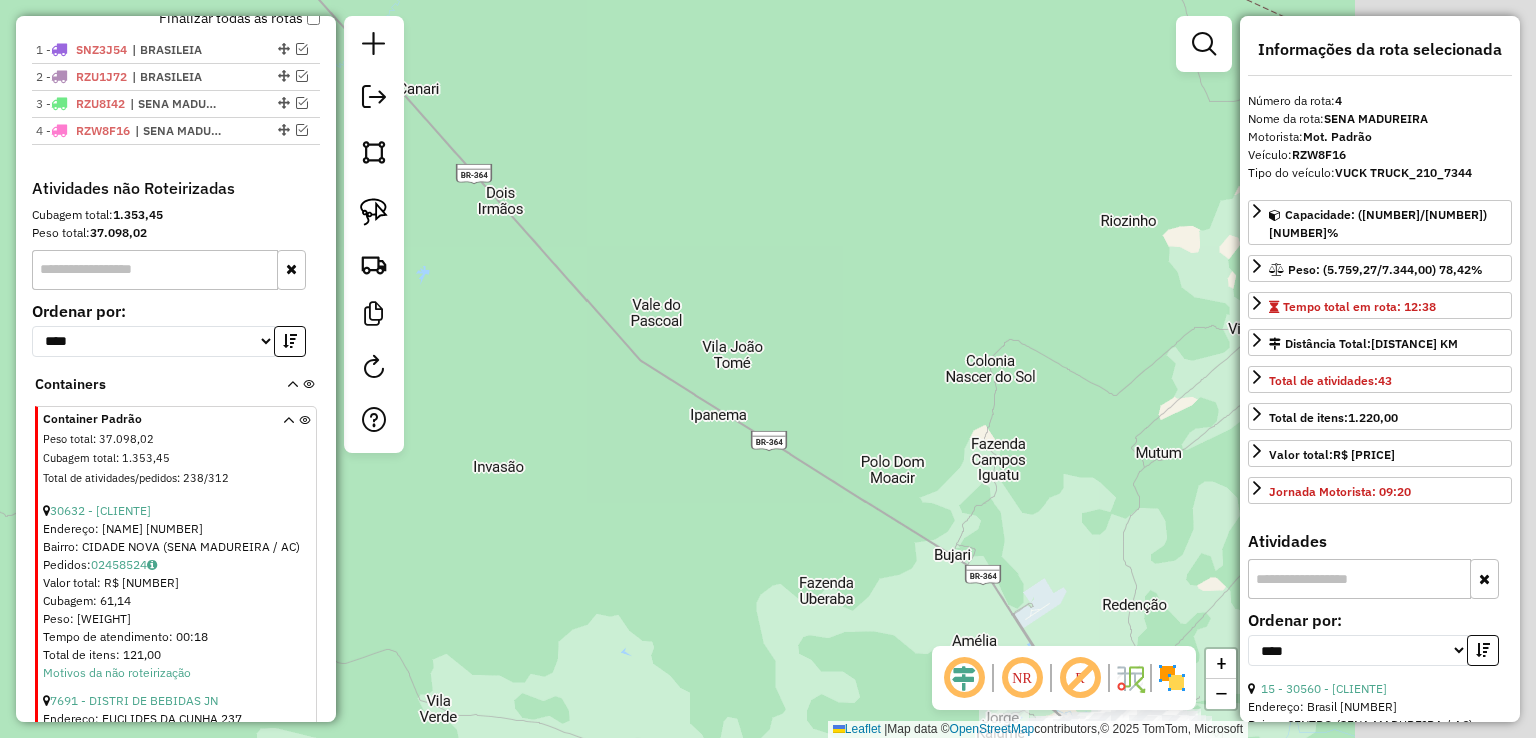 drag, startPoint x: 1078, startPoint y: 301, endPoint x: 750, endPoint y: 122, distance: 373.66428 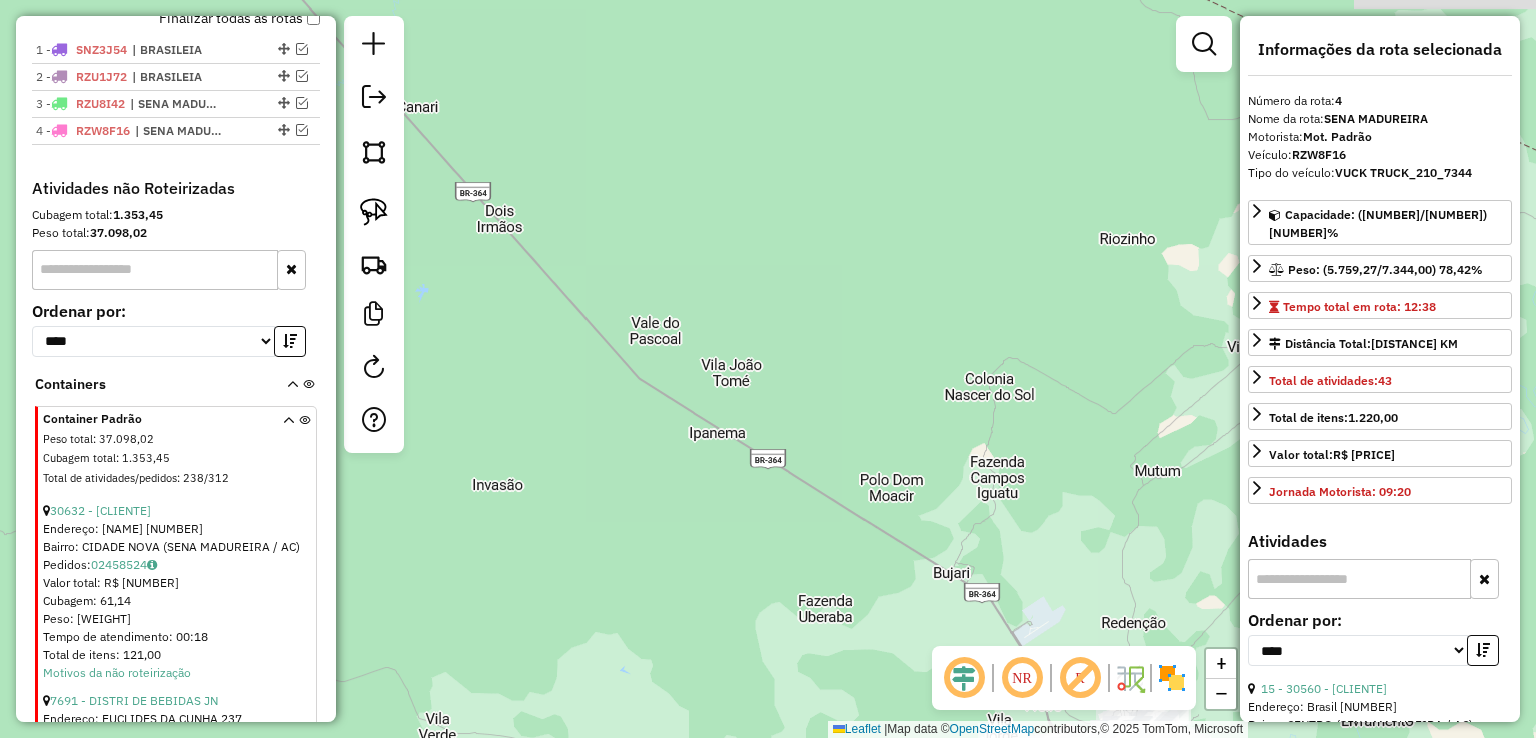 drag, startPoint x: 565, startPoint y: 114, endPoint x: 693, endPoint y: 305, distance: 229.9239 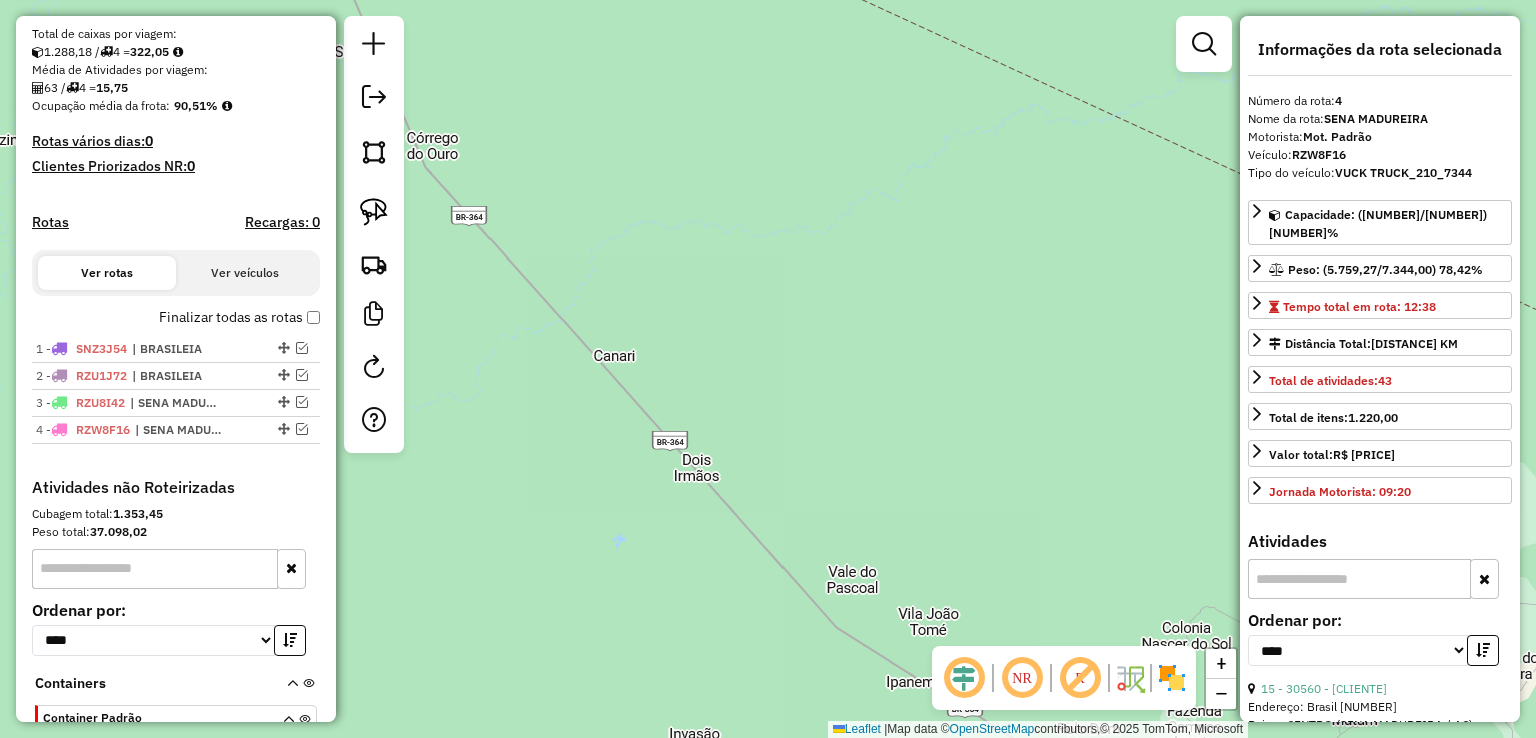 scroll, scrollTop: 429, scrollLeft: 0, axis: vertical 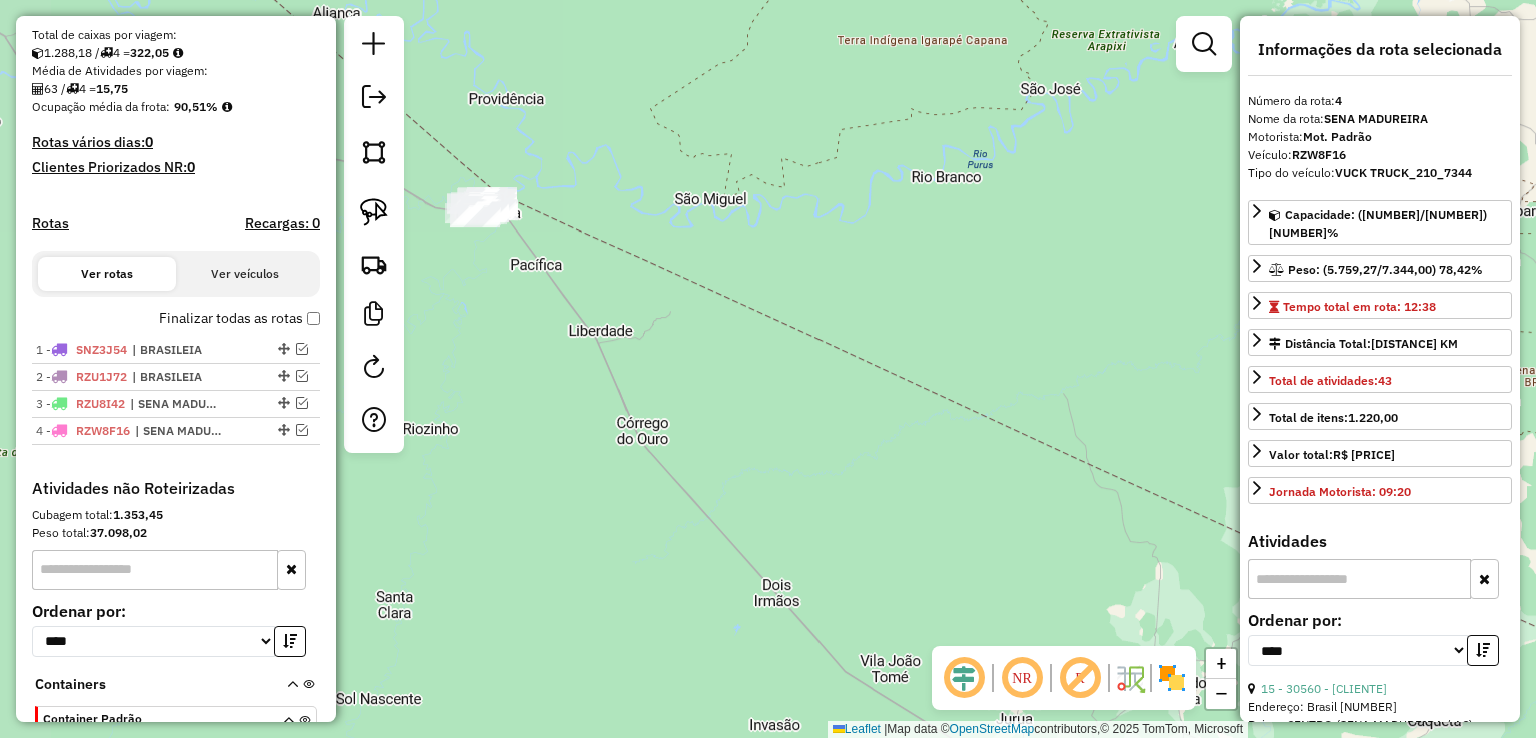 drag, startPoint x: 543, startPoint y: 258, endPoint x: 702, endPoint y: 417, distance: 224.85995 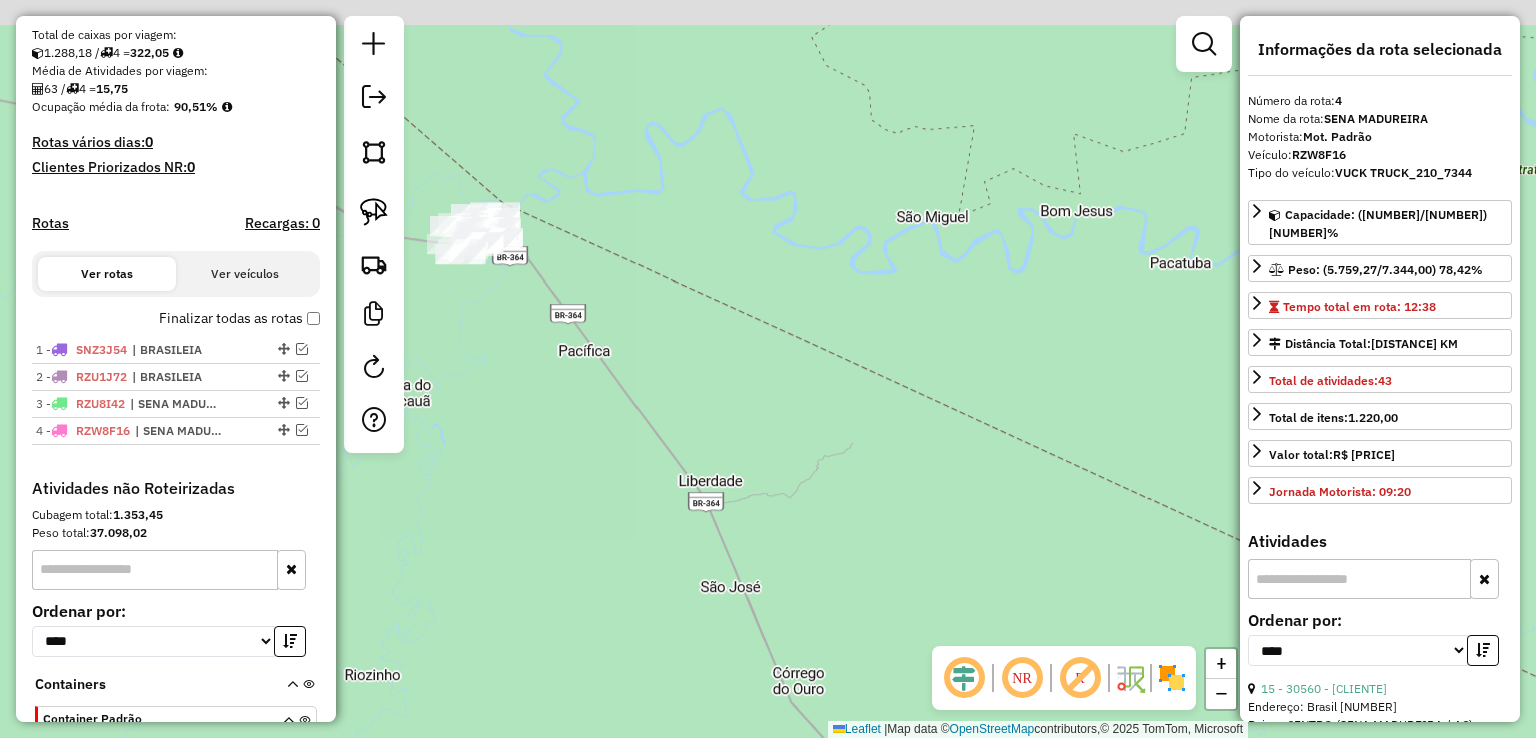drag, startPoint x: 510, startPoint y: 217, endPoint x: 509, endPoint y: 316, distance: 99.00505 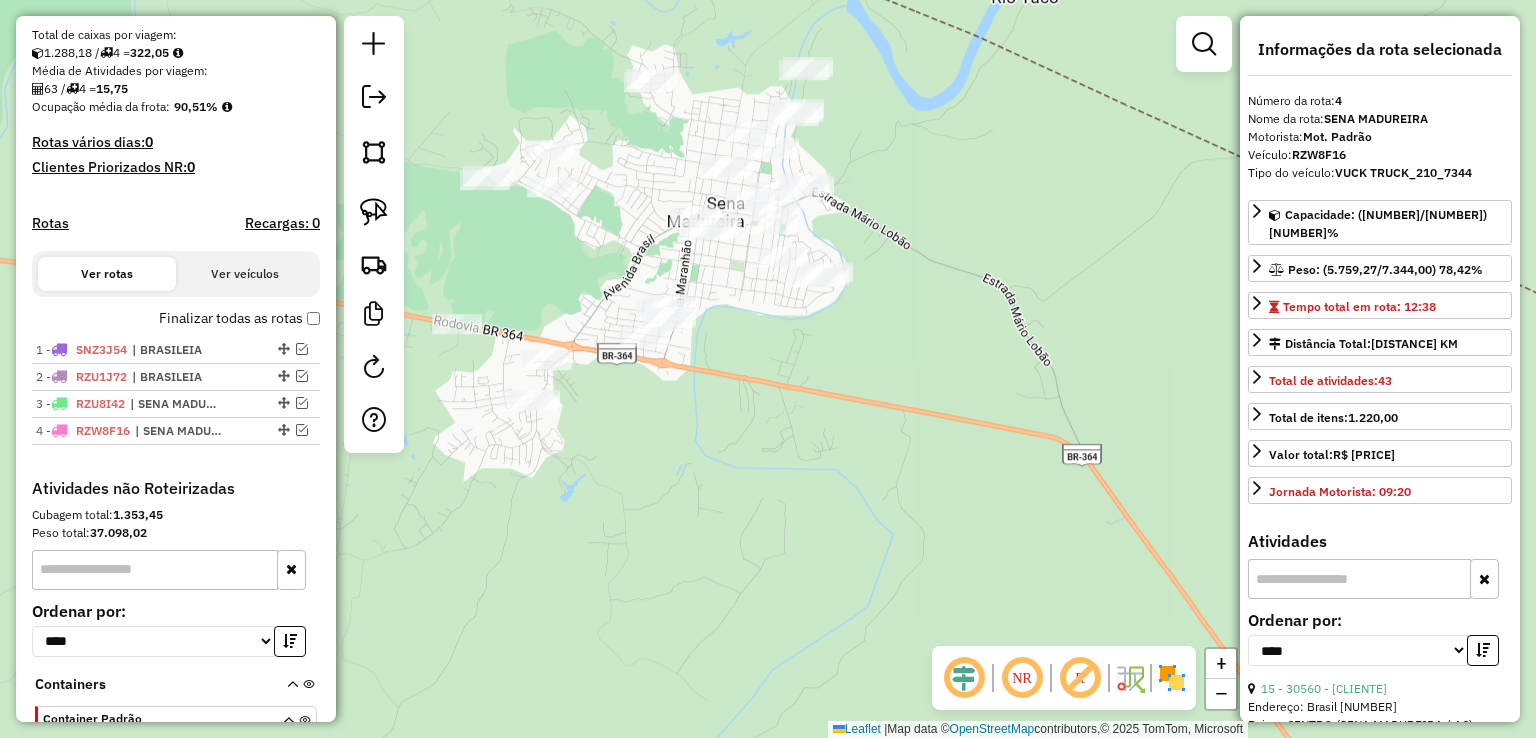 drag, startPoint x: 672, startPoint y: 434, endPoint x: 662, endPoint y: 442, distance: 12.806249 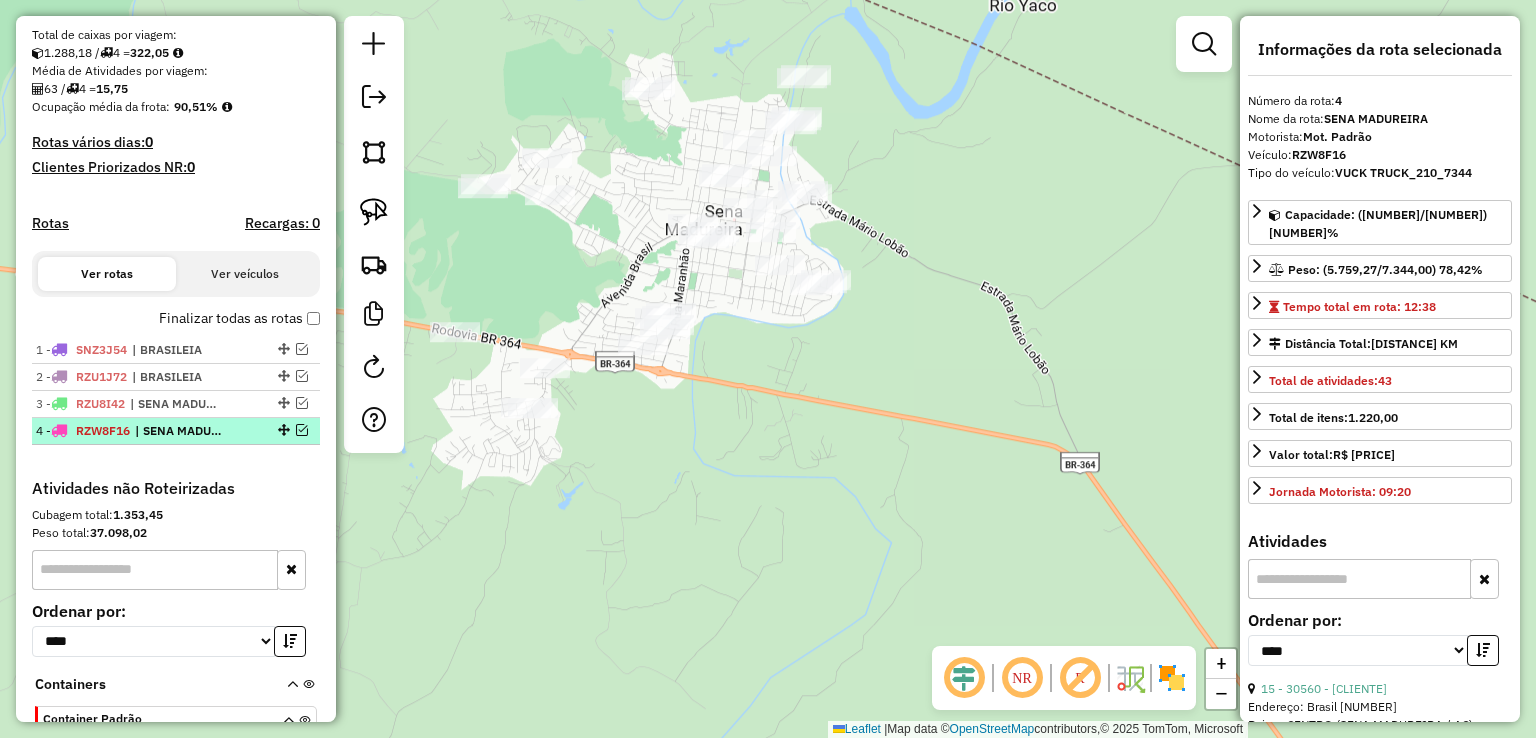click at bounding box center [302, 430] 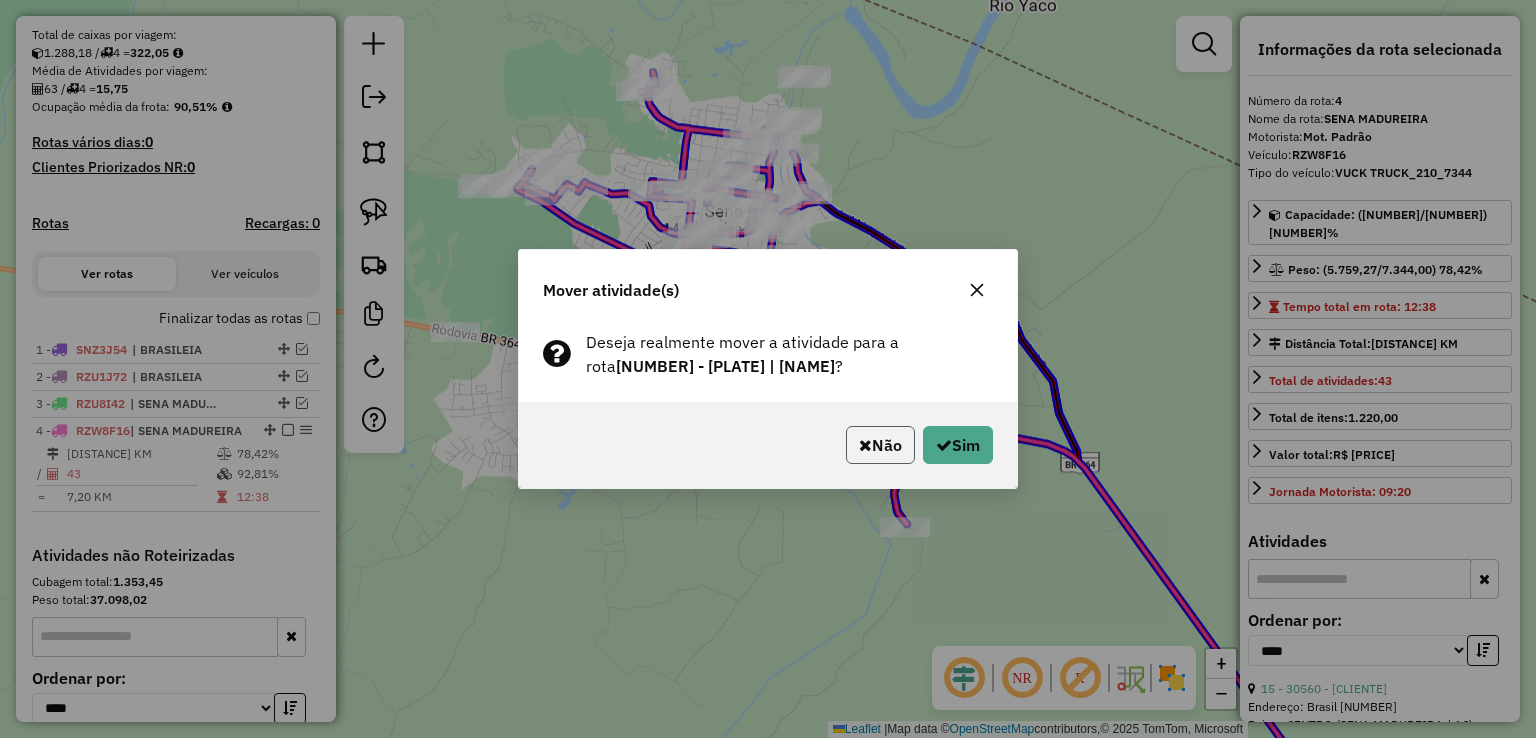 click on "Não" 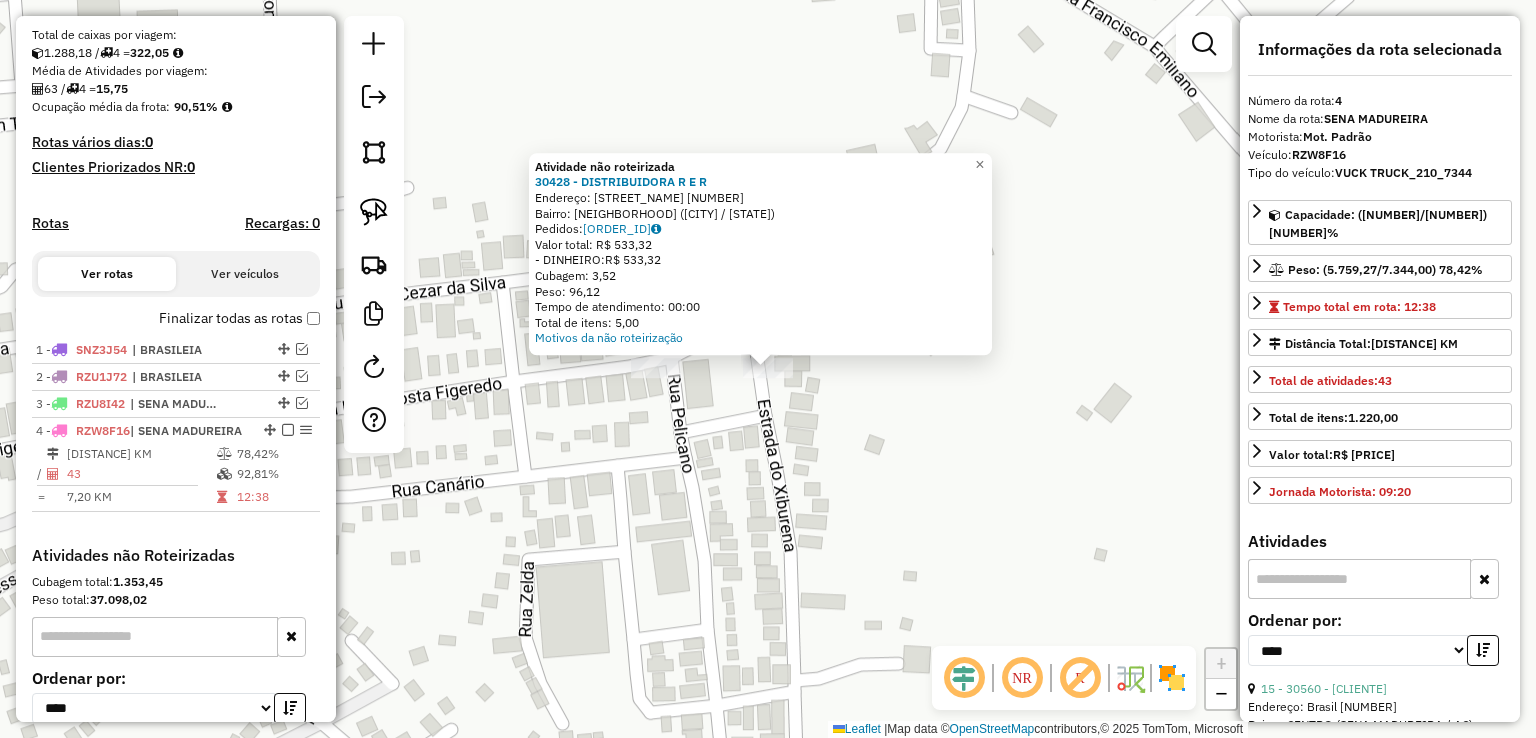 click 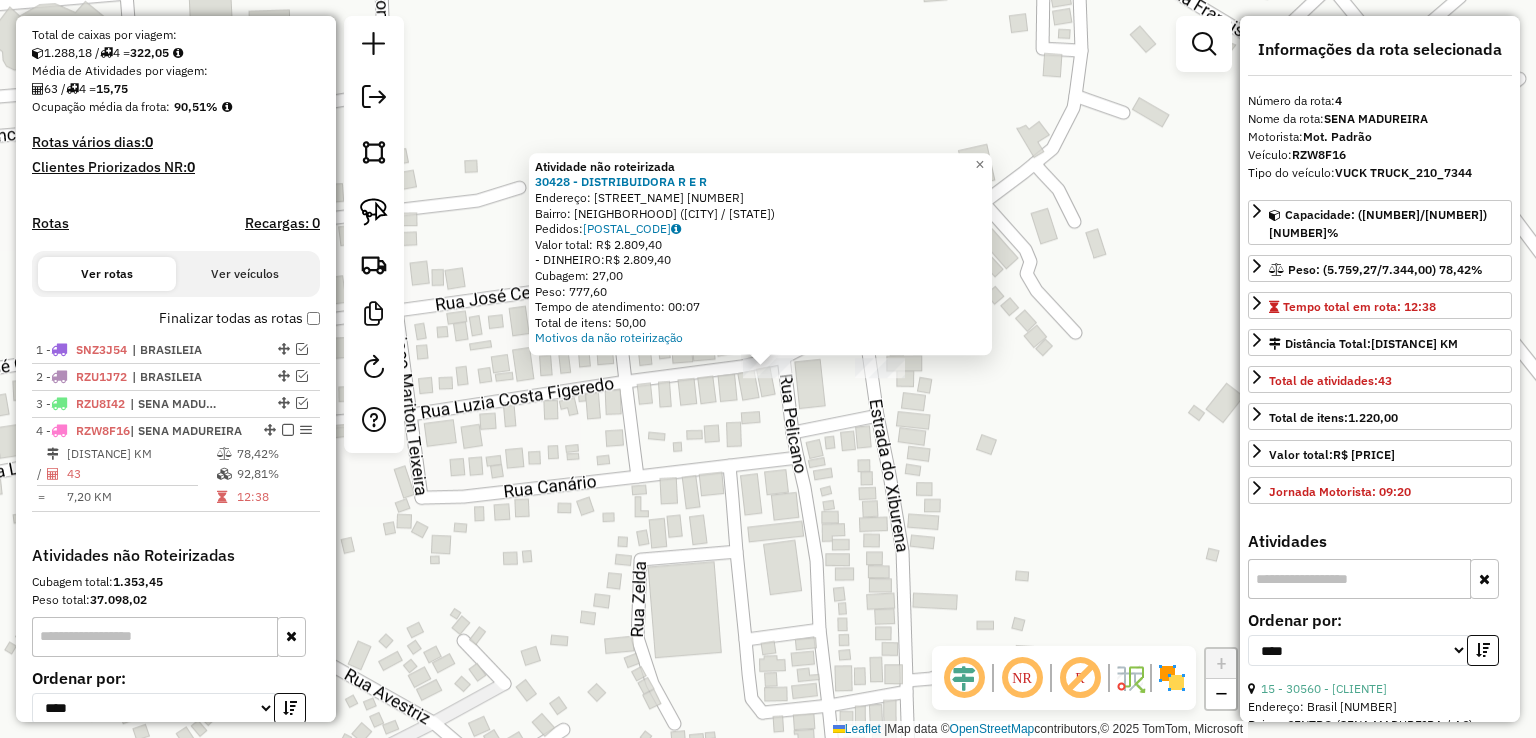 click on "Atividade não roteirizada 30428 - DISTRIBUIDORA R E R Endereço: ESTRADA XIBUREMA [NUMBER] Bairro: EUGENIO AREA ([STATE] / [STATE]) Pedidos: 02458520 Valor total: R$ [NUMBER] - DINHEIRO: R$ [NUMBER] Cubagem: [NUMBER] Peso: [NUMBER] Tempo de atendimento: [TIME] Total de itens: [NUMBER] Motivos da não roteirização × Janela de atendimento Grade de atendimento Capacidade Transportadoras Veículos Cliente Pedidos Rotas Selecione os dias de semana para filtrar as janelas de atendimento Seg Ter Qua Qui Sex Sáb Dom Informe o período da janela de atendimento: De: Até: Filtrar exatamente a janela do cliente Considerar janela de atendimento padrão Selecione os dias de semana para filtrar as grades de atendimento Seg Ter Qua Qui Sex Sáb Dom Considerar clientes sem dia de atendimento cadastrado Clientes fora do dia de atendimento selecionado Filtrar as atividades entre os valores definidos abaixo: Peso mínimo: Peso máximo: Cubagem mínima: Cubagem máxima: De:" 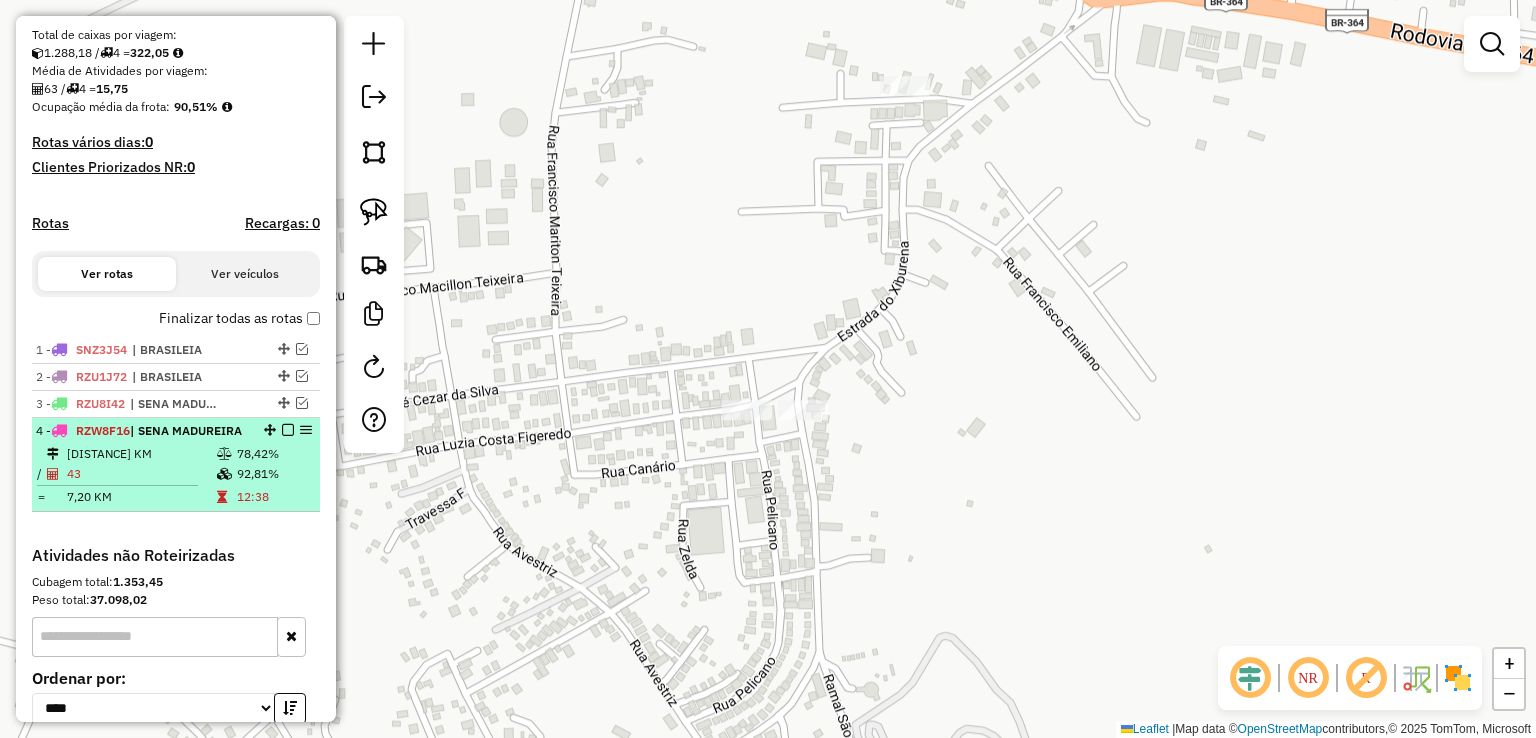 drag, startPoint x: 279, startPoint y: 426, endPoint x: 356, endPoint y: 432, distance: 77.23341 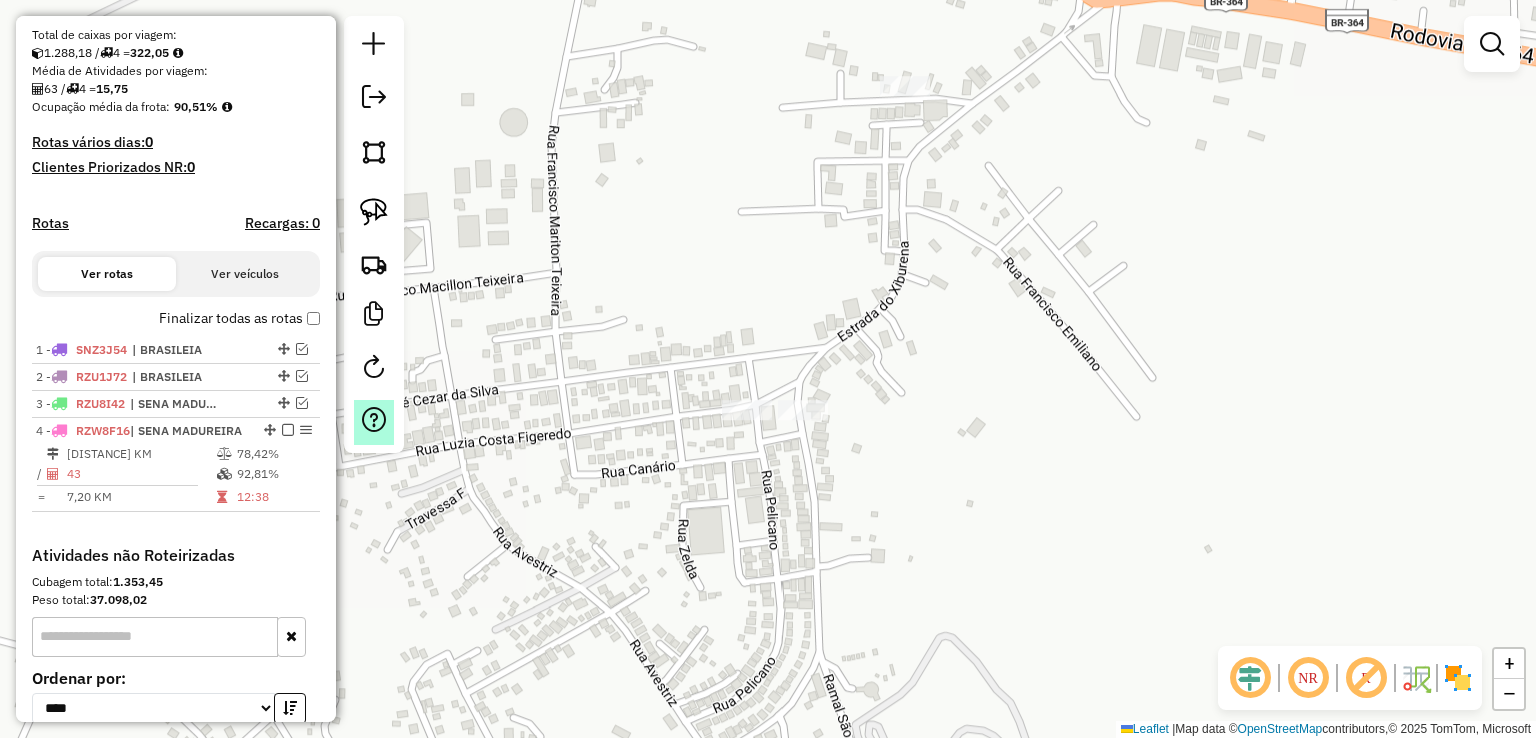 click at bounding box center [288, 430] 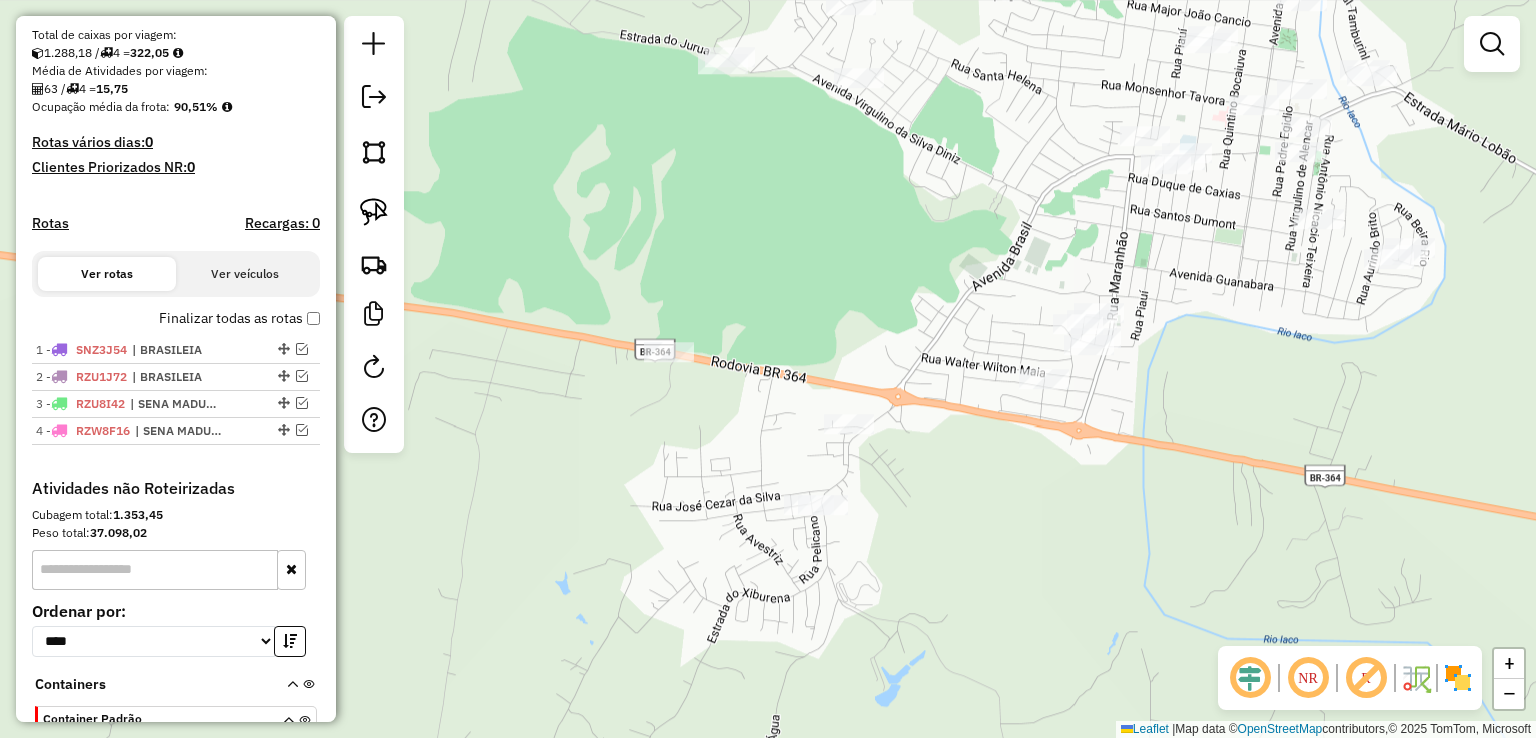 drag, startPoint x: 1143, startPoint y: 365, endPoint x: 904, endPoint y: 453, distance: 254.68608 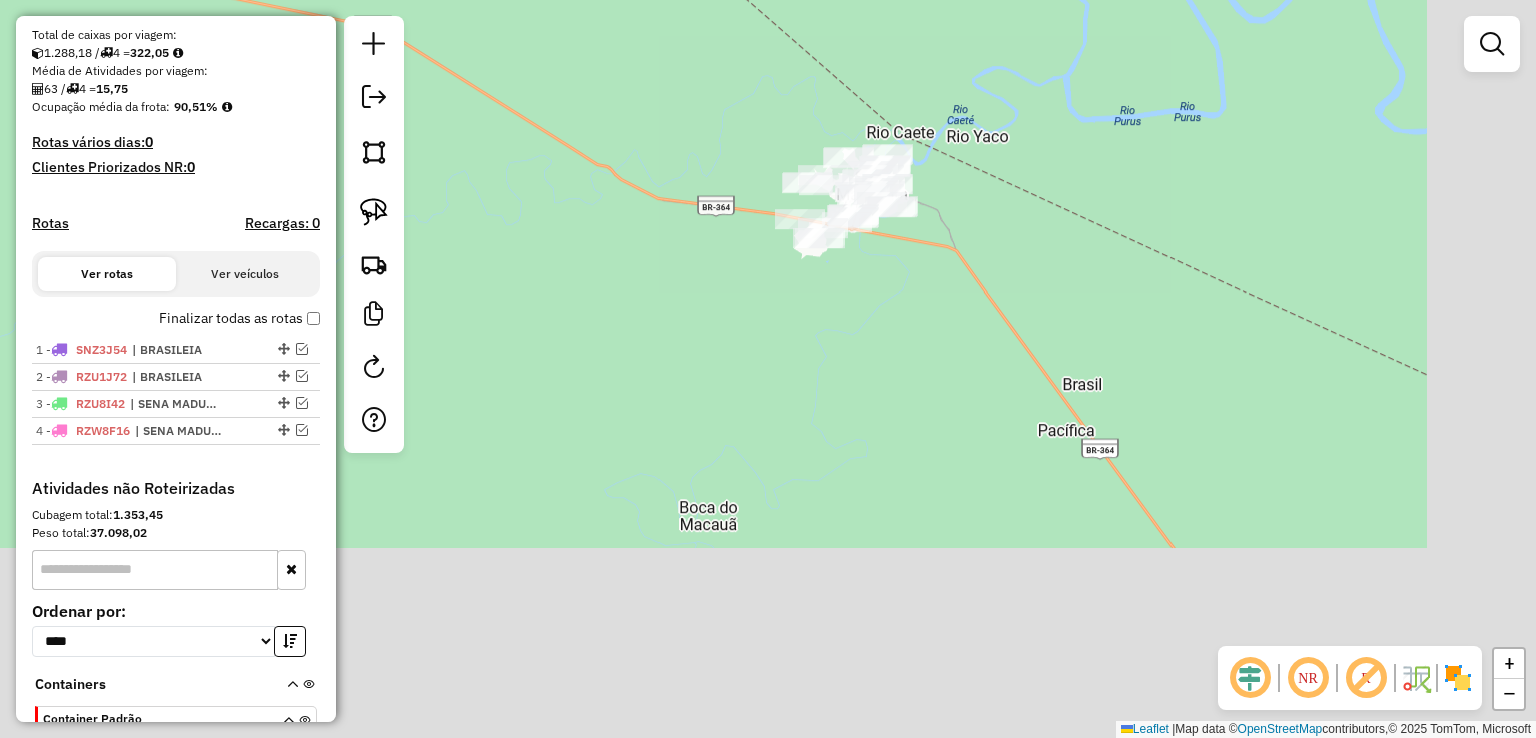 drag, startPoint x: 1125, startPoint y: 381, endPoint x: 762, endPoint y: 39, distance: 498.73138 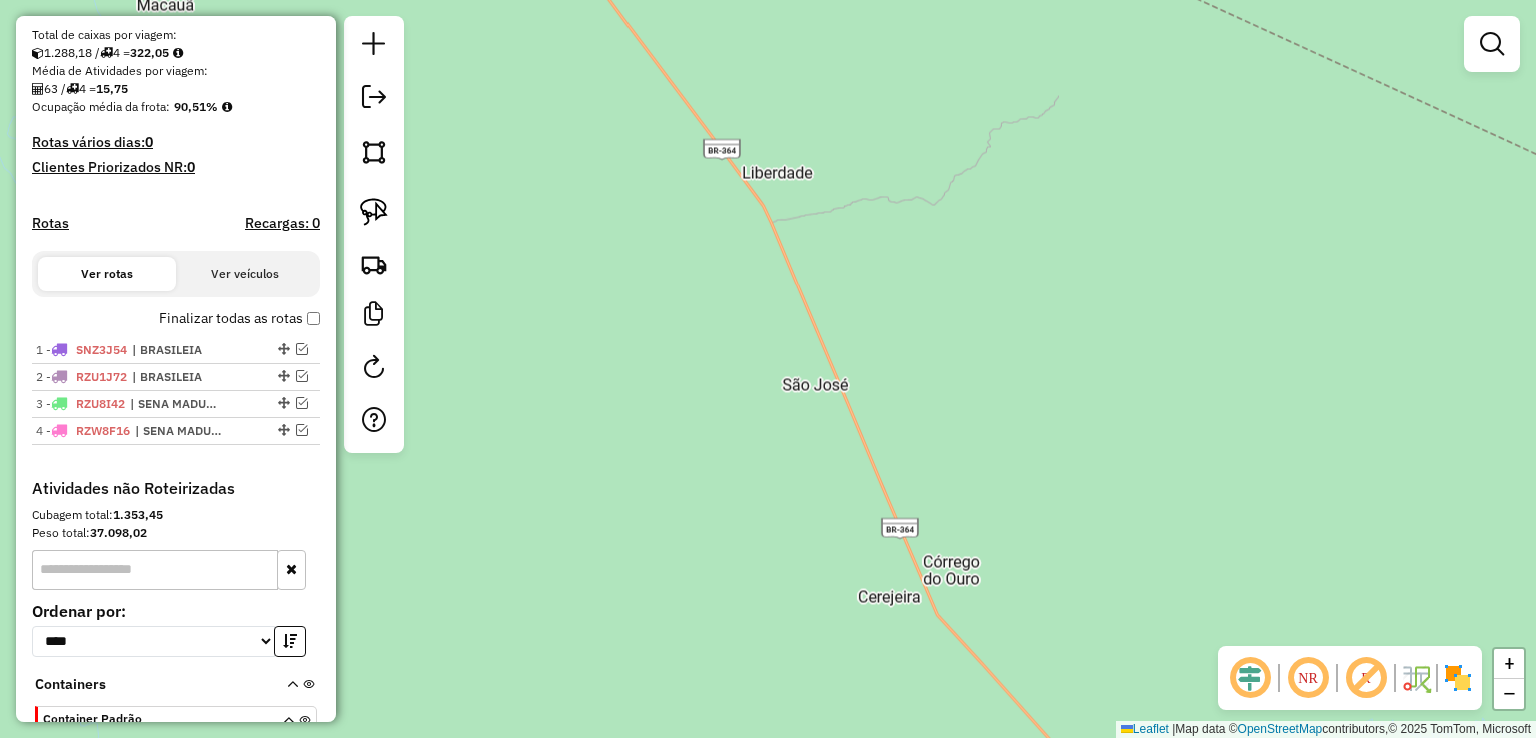 drag, startPoint x: 1076, startPoint y: 417, endPoint x: 734, endPoint y: 41, distance: 508.27158 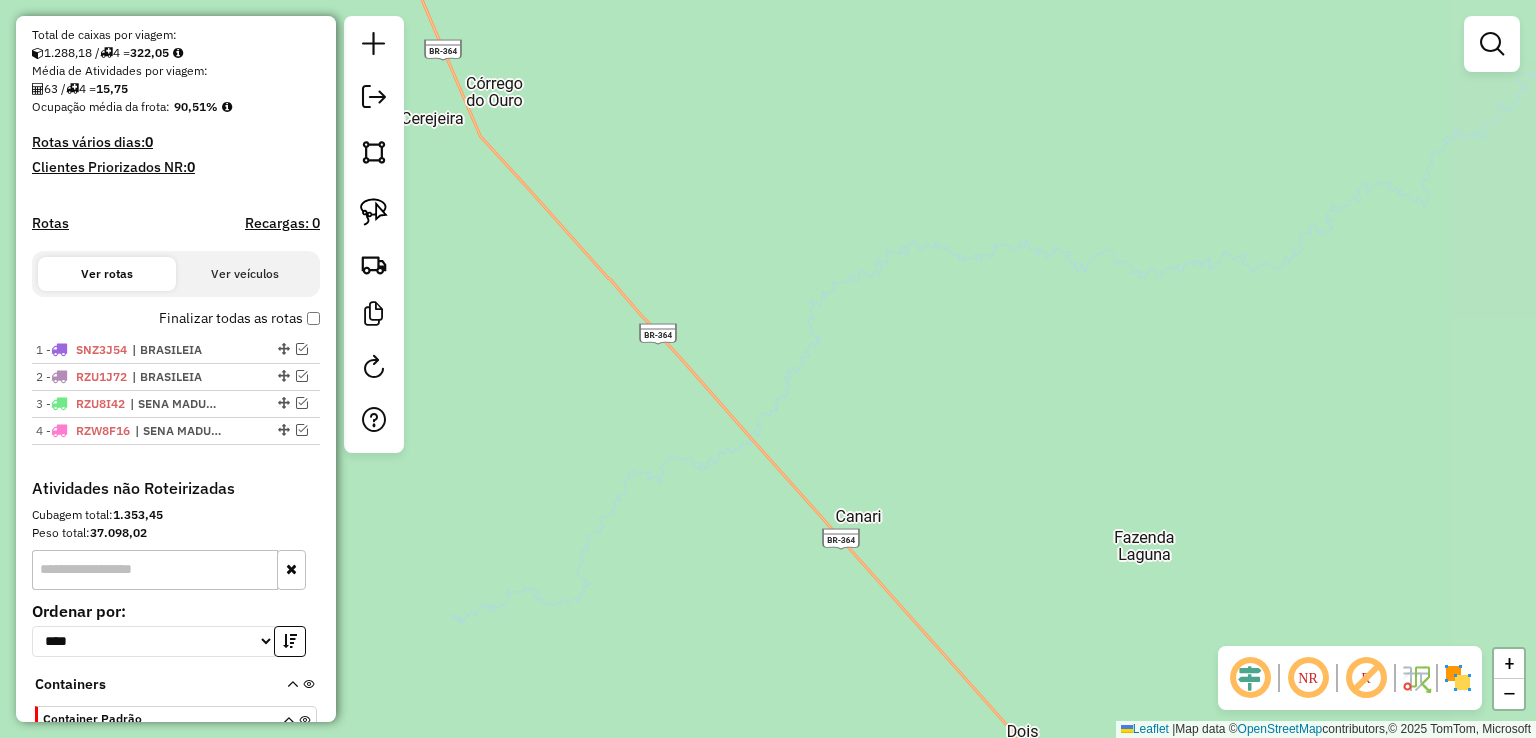 drag, startPoint x: 885, startPoint y: 245, endPoint x: 672, endPoint y: 110, distance: 252.17851 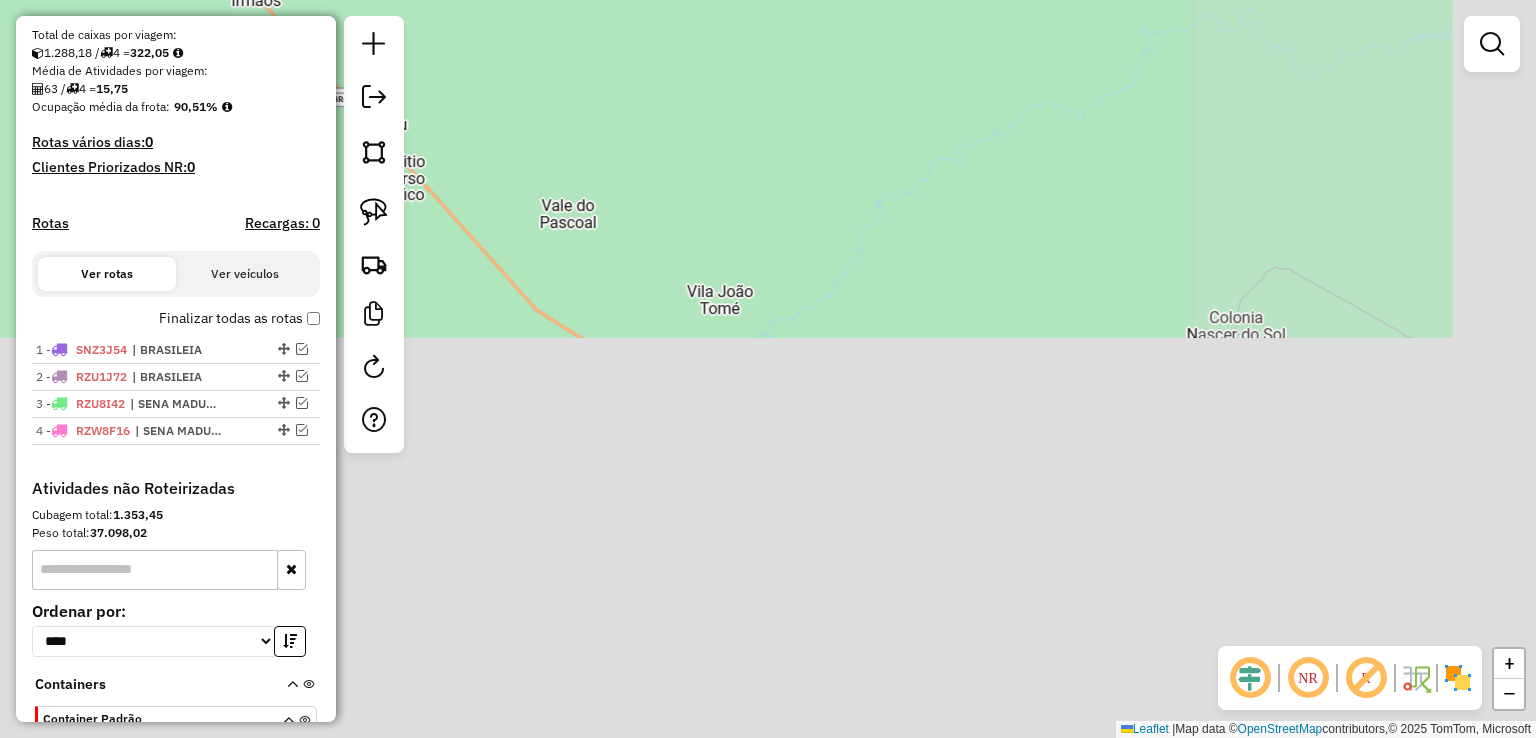drag, startPoint x: 898, startPoint y: 447, endPoint x: 795, endPoint y: 73, distance: 387.92395 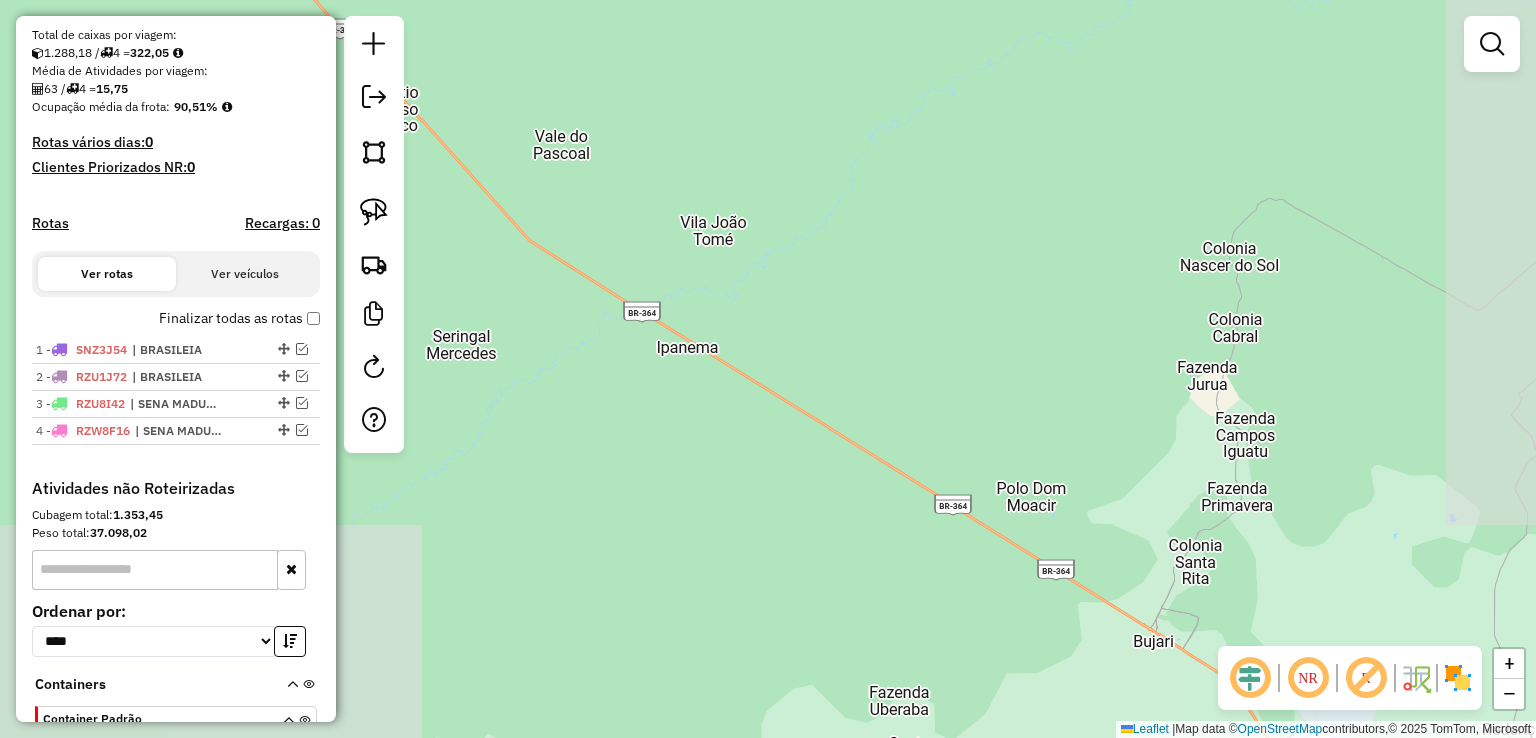 drag, startPoint x: 1058, startPoint y: 343, endPoint x: 748, endPoint y: 72, distance: 411.75357 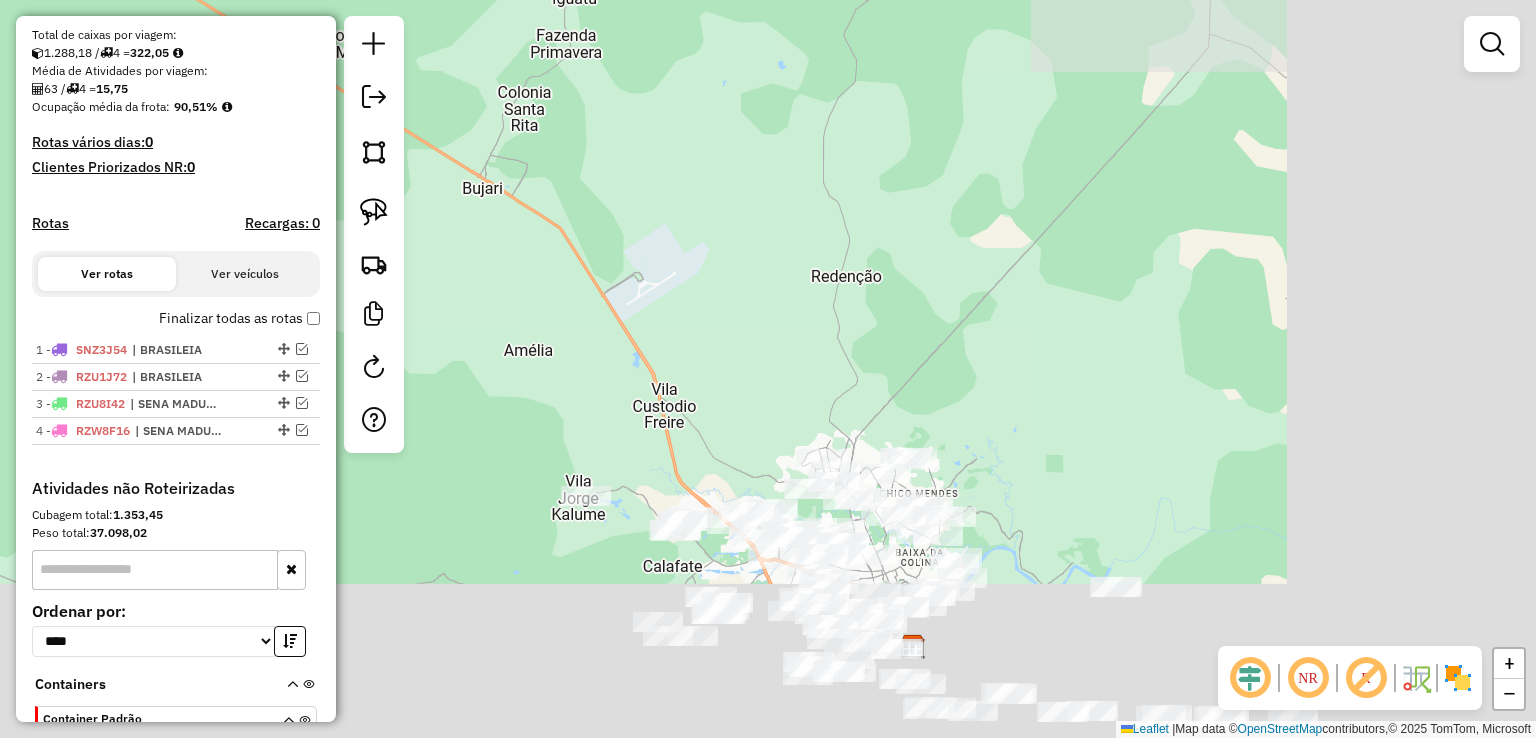 drag, startPoint x: 1136, startPoint y: 264, endPoint x: 716, endPoint y: -18, distance: 505.8893 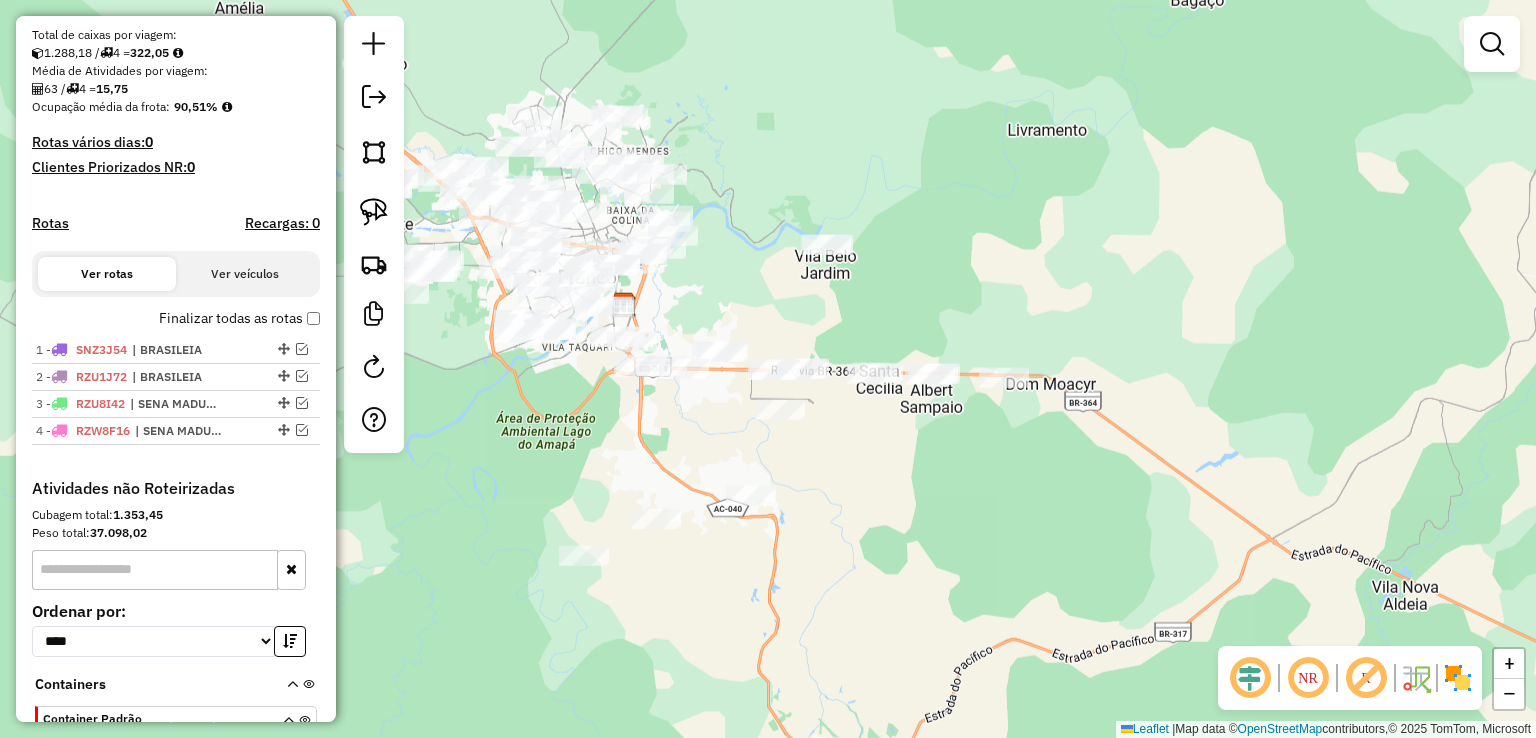 drag, startPoint x: 1080, startPoint y: 328, endPoint x: 881, endPoint y: 119, distance: 288.5862 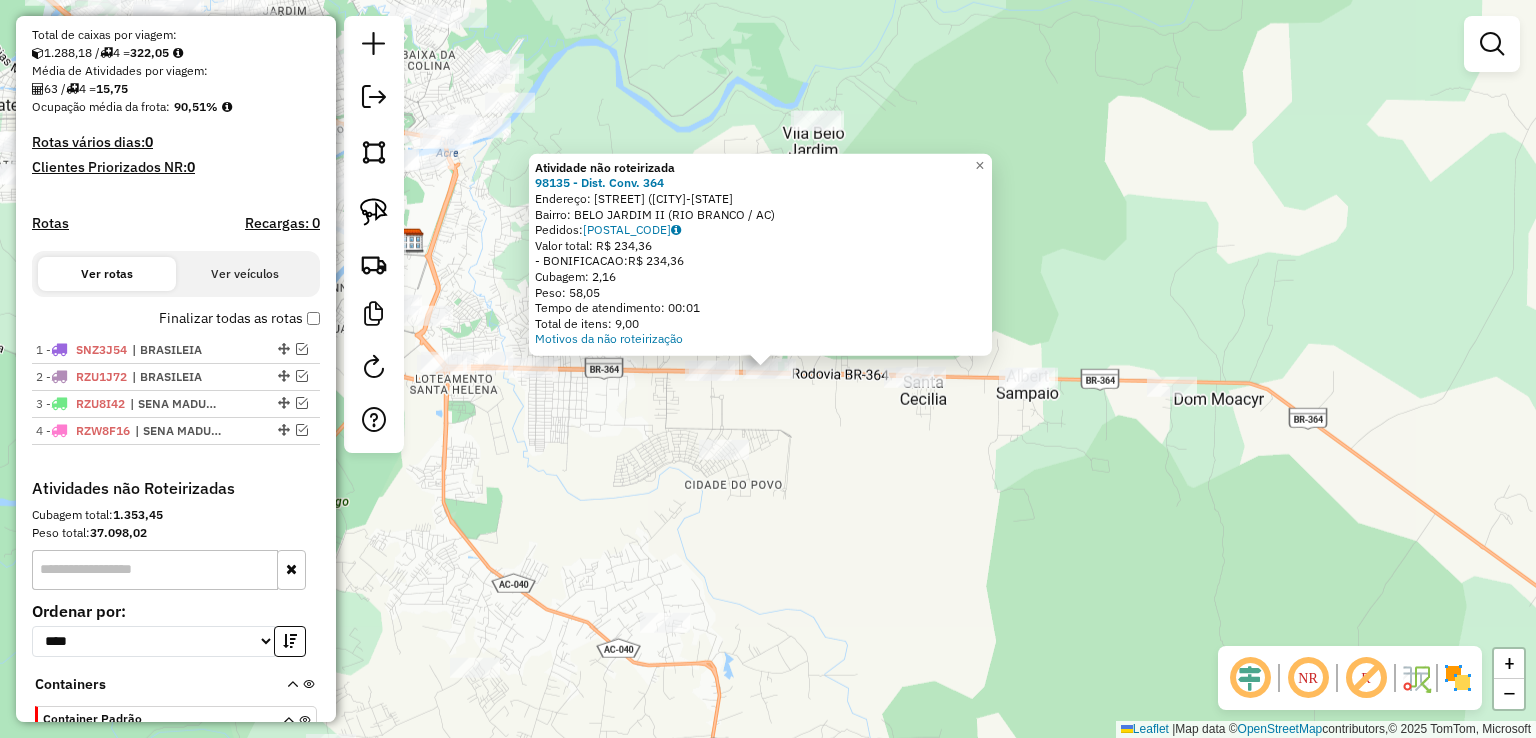 click on "Atividade não roteirizada [POSTAL_CODE] - Dist. Conv. [NUMBER]  Endereço:  [STREET] ([CITY]-[STATE])   Pedidos:  [POSTAL_CODE]   Valor total: R$ [PRICE]   -BONIFICACAO:  R$ [PRICE]   Cubagem: [VOLUME]   Peso: [WEIGHT]   Tempo de atendimento: [TIME]   Total de itens: [NUMBER]  Motivos da não roteirização × Janela de atendimento Grade de atendimento Capacidade Transportadoras Veículos Cliente Pedidos  Rotas Selecione os dias de semana para filtrar as janelas de atendimento  Seg   Ter   Qua   Qui   Sex   Sáb   Dom  Informe o período da janela de atendimento: De: Até:  Filtrar exatamente a janela do cliente  Considerar janela de atendimento padrão  Selecione os dias de semana para filtrar as grades de atendimento  Seg   Ter   Qua   Qui   Sex   Sáb   Dom   Considerar clientes sem dia de atendimento cadastrado  Clientes fora do dia de atendimento selecionado Filtrar as atividades entre os valores definidos abaixo:  Peso mínimo:   Peso máximo:   Cubagem mínima:   De:   Até:  De:" 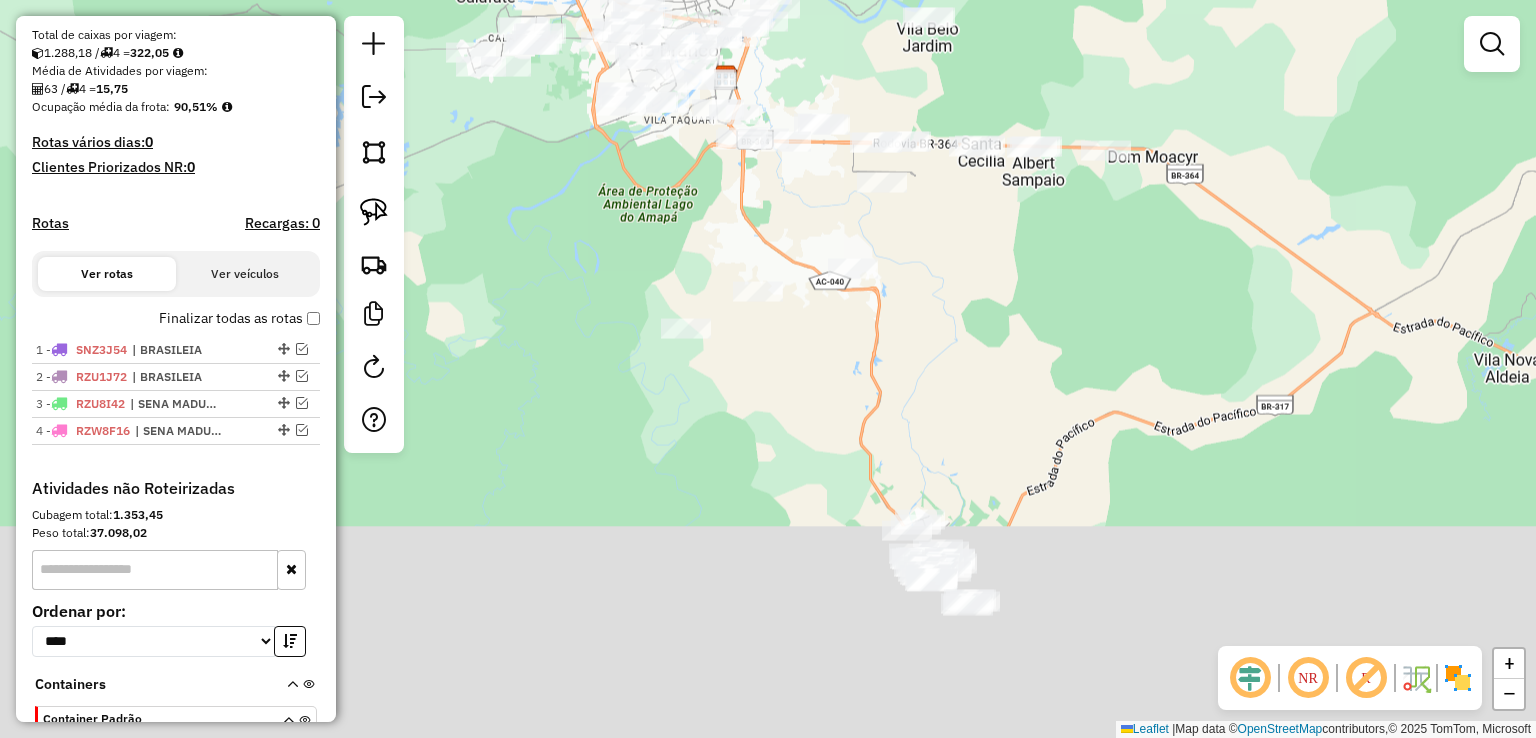 drag, startPoint x: 906, startPoint y: 572, endPoint x: 1000, endPoint y: 67, distance: 513.674 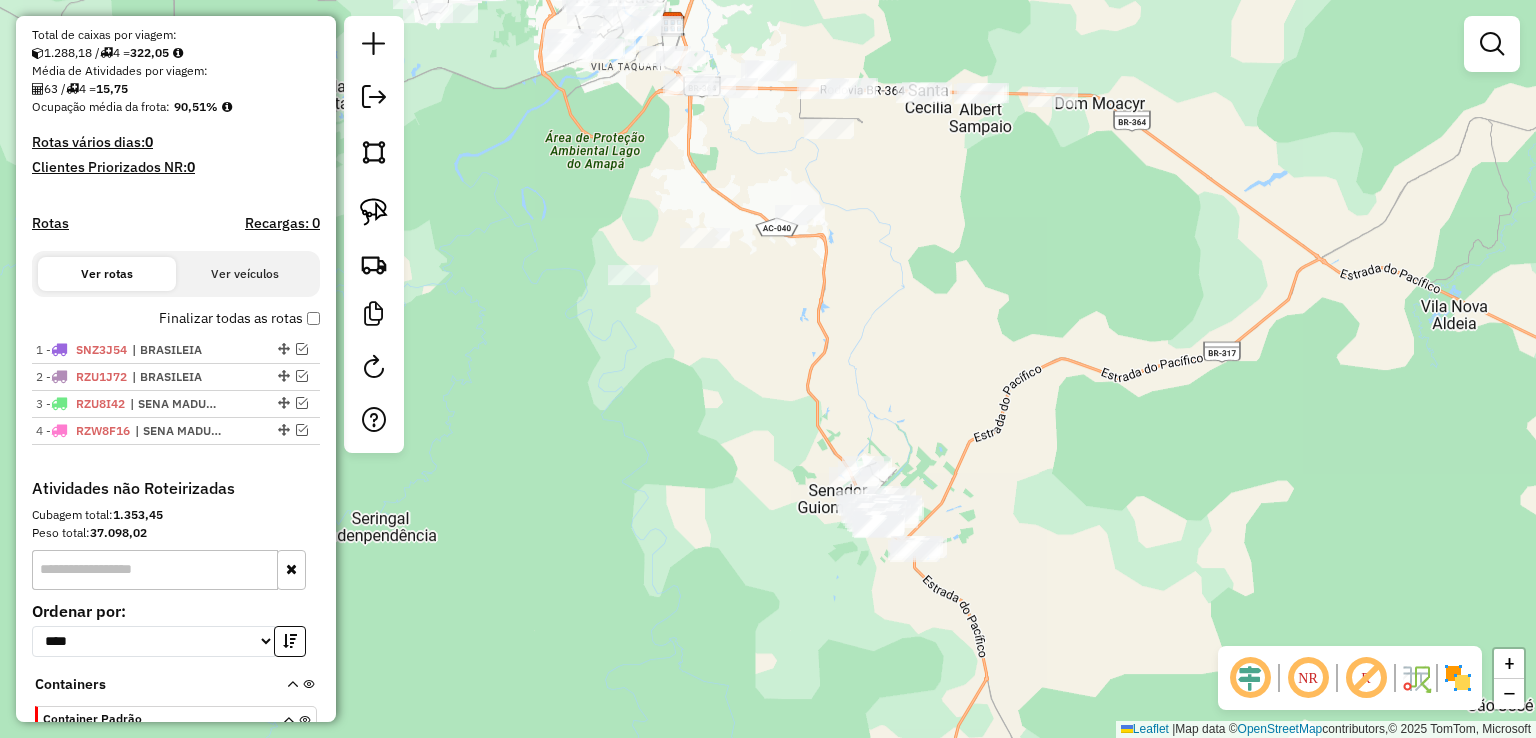 drag, startPoint x: 946, startPoint y: 216, endPoint x: 762, endPoint y: 53, distance: 245.81497 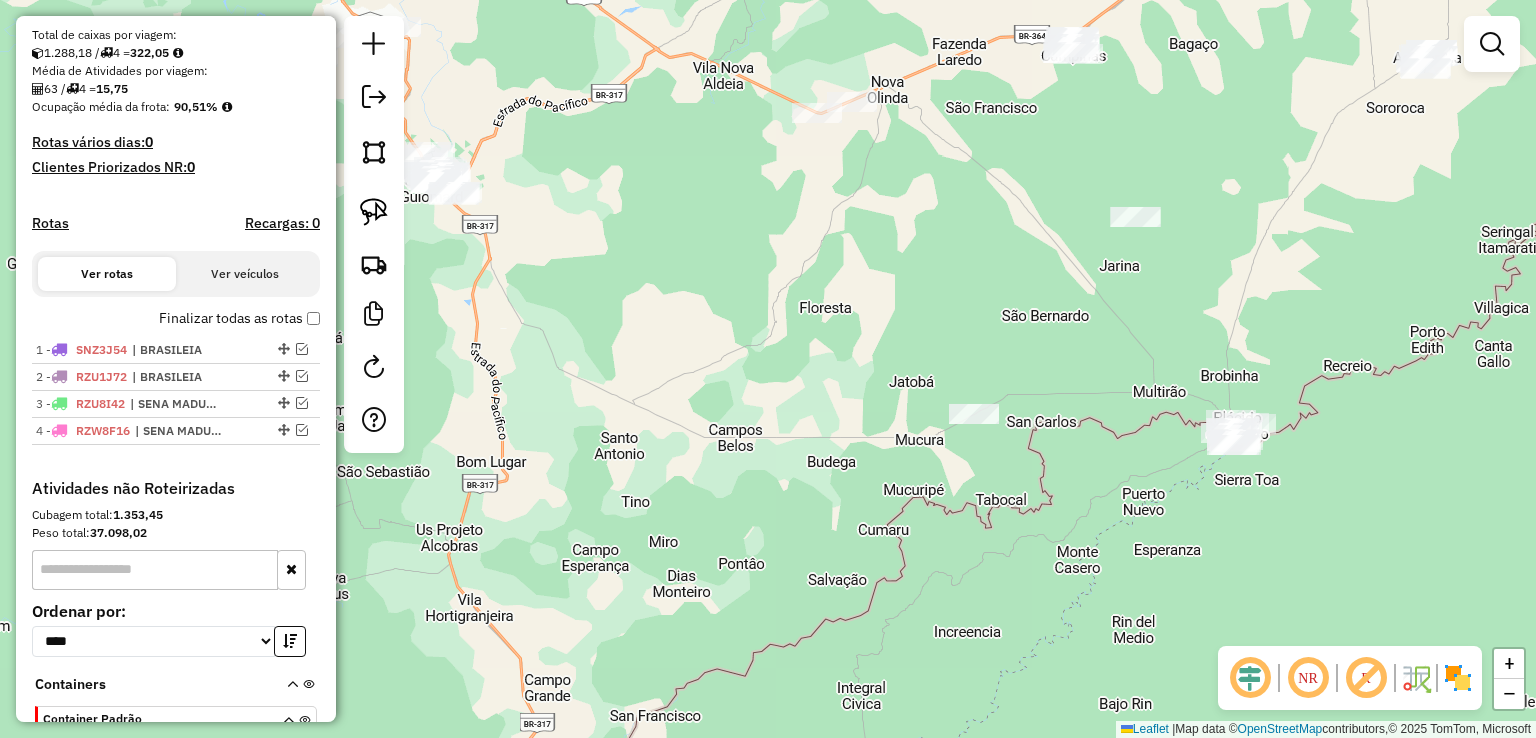 drag, startPoint x: 828, startPoint y: 290, endPoint x: 642, endPoint y: 275, distance: 186.60385 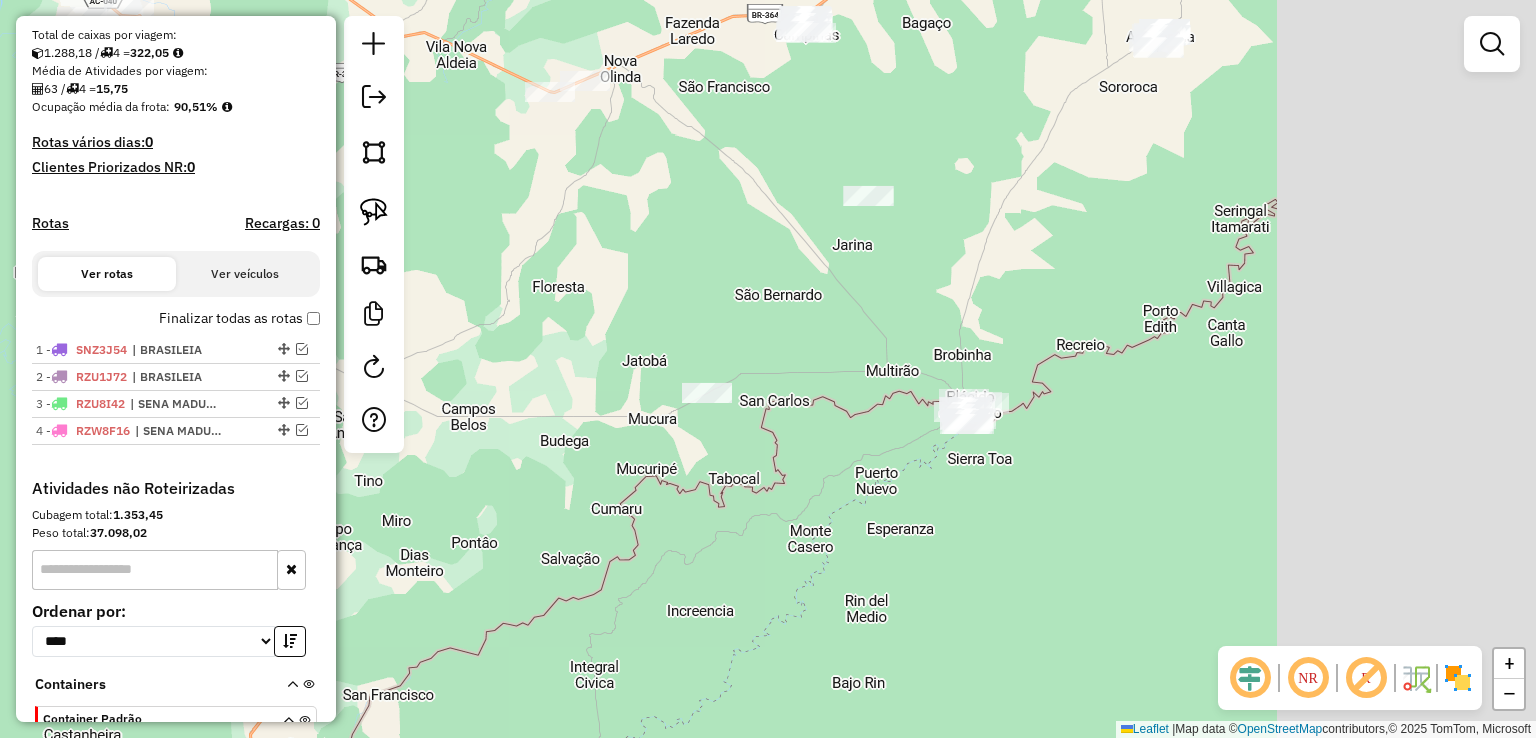 drag, startPoint x: 1036, startPoint y: 286, endPoint x: 769, endPoint y: 265, distance: 267.82455 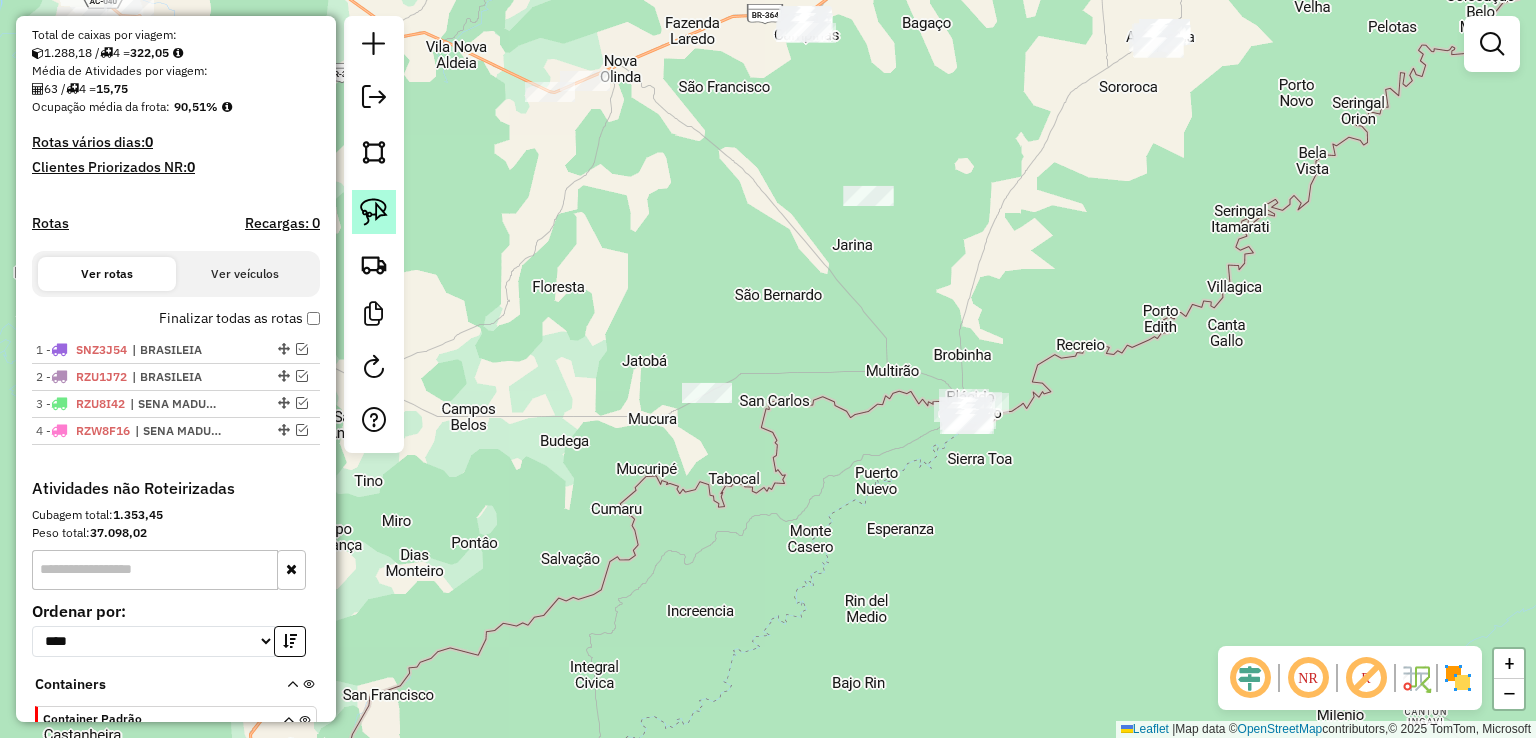 click 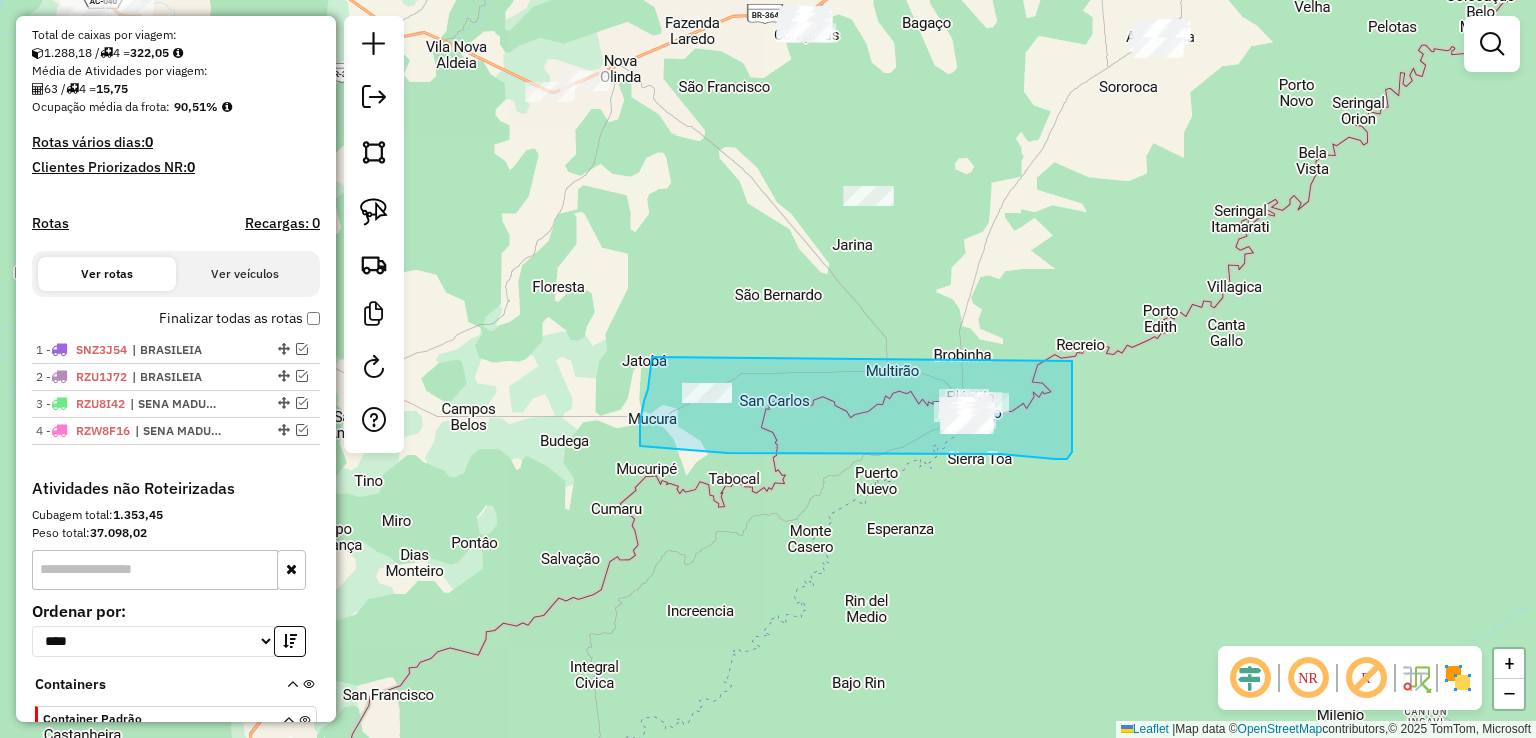 drag, startPoint x: 650, startPoint y: 377, endPoint x: 1072, endPoint y: 361, distance: 422.30322 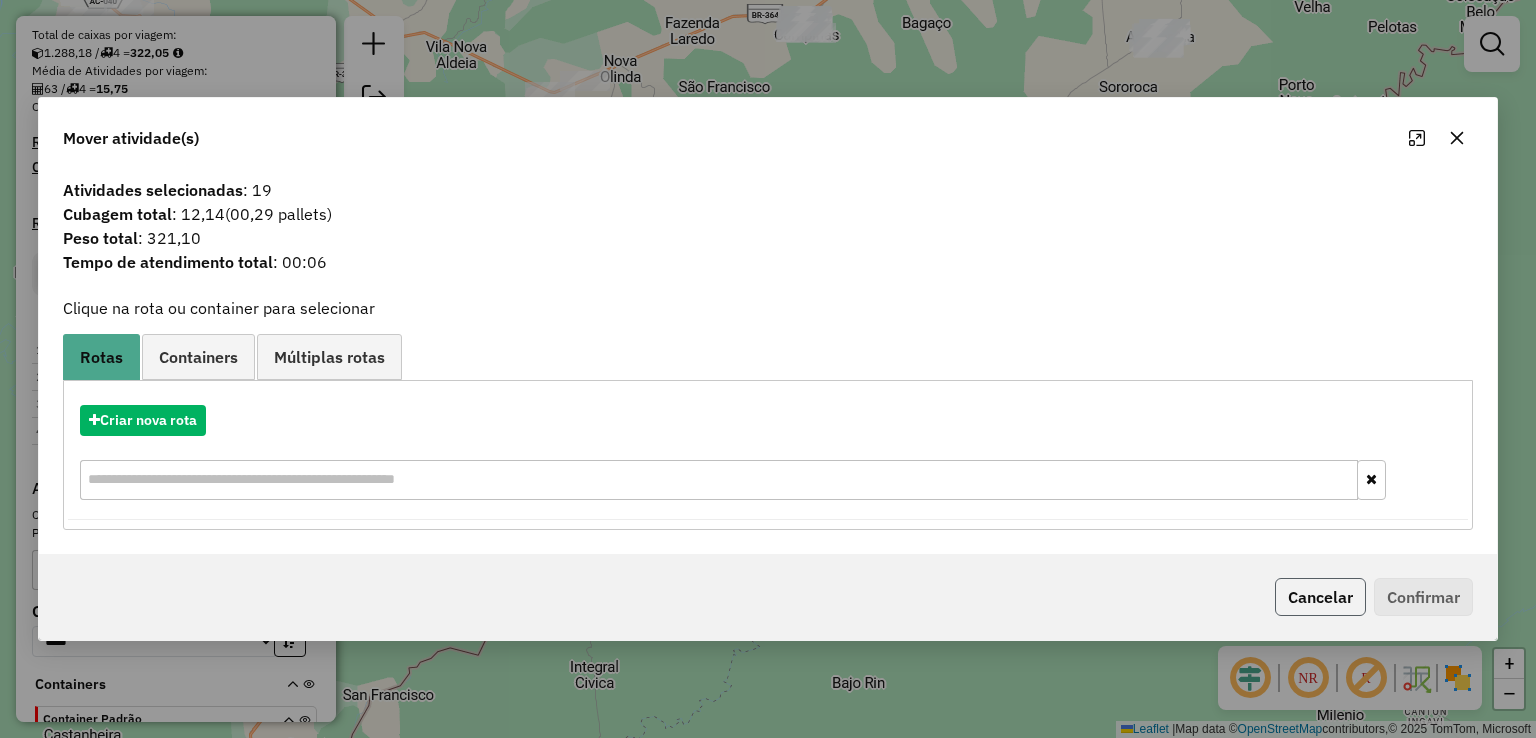 click on "Cancelar" 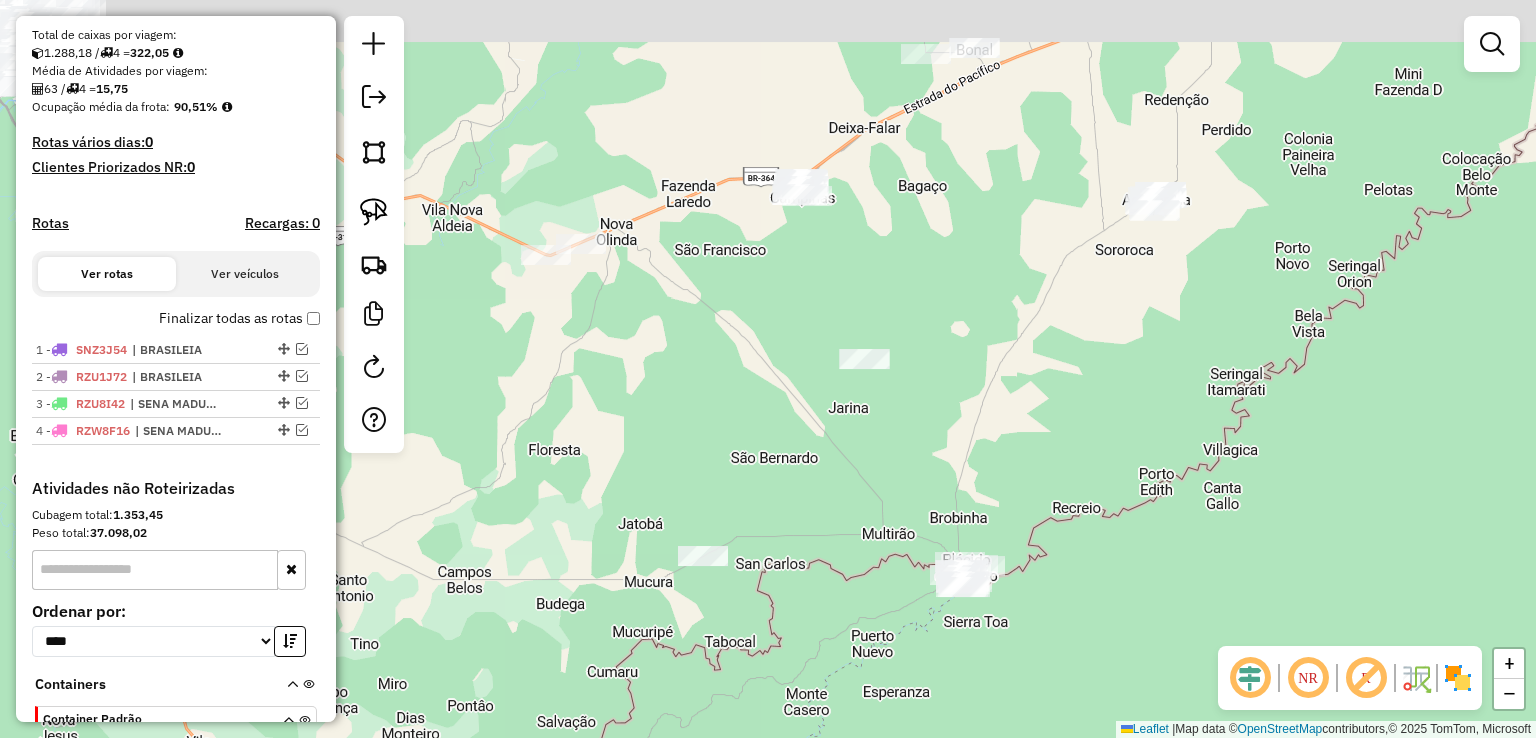 drag, startPoint x: 936, startPoint y: 395, endPoint x: 935, endPoint y: 505, distance: 110.00455 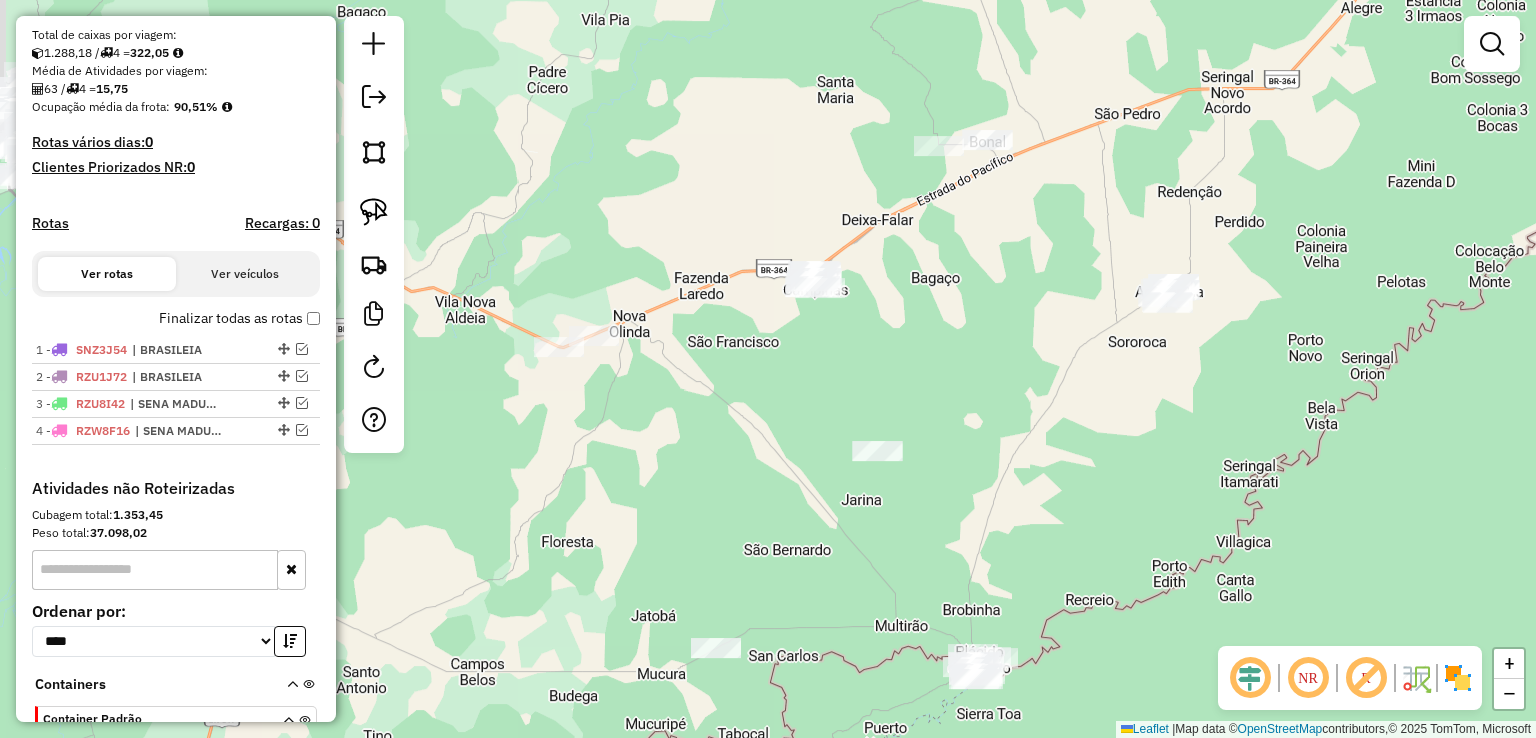 drag, startPoint x: 676, startPoint y: 341, endPoint x: 681, endPoint y: 378, distance: 37.336308 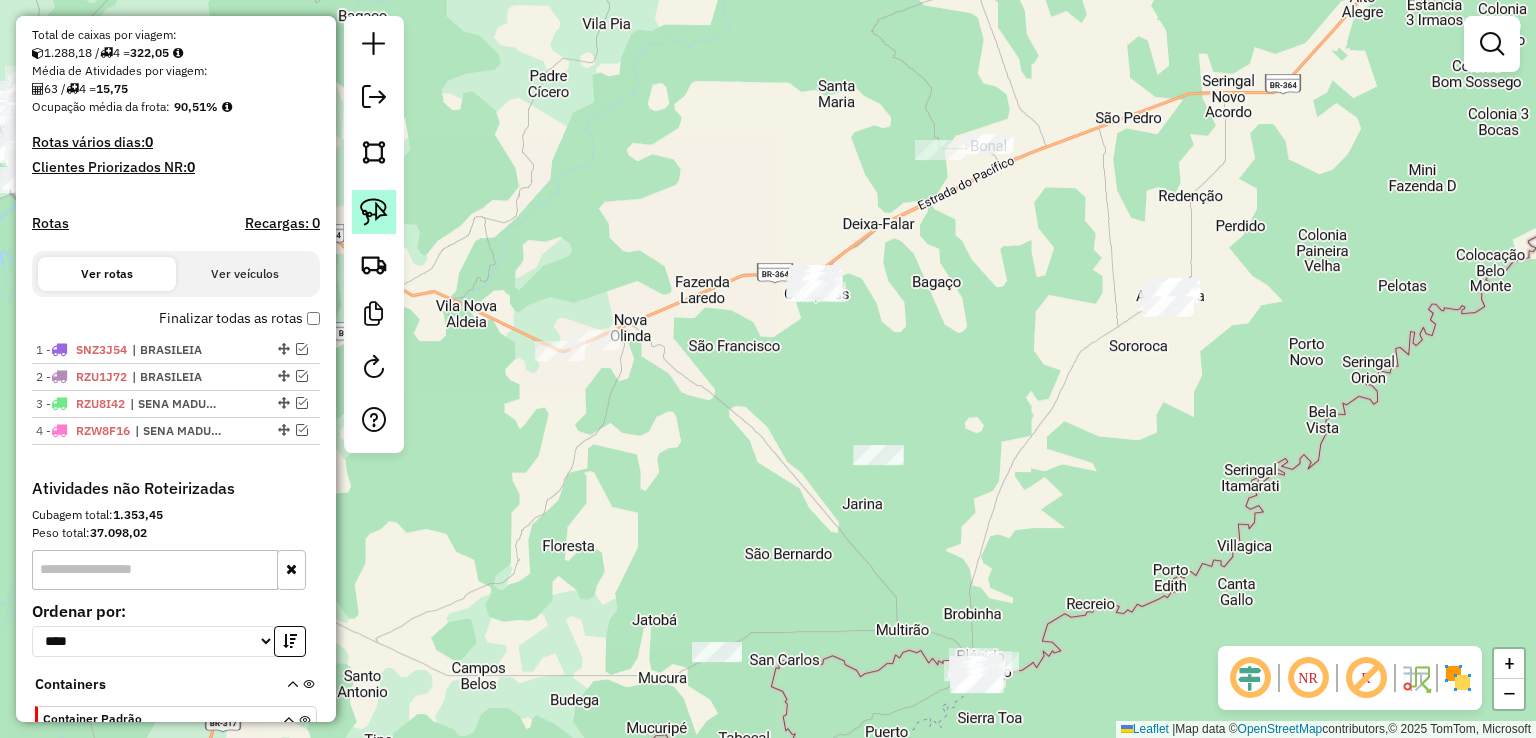 click 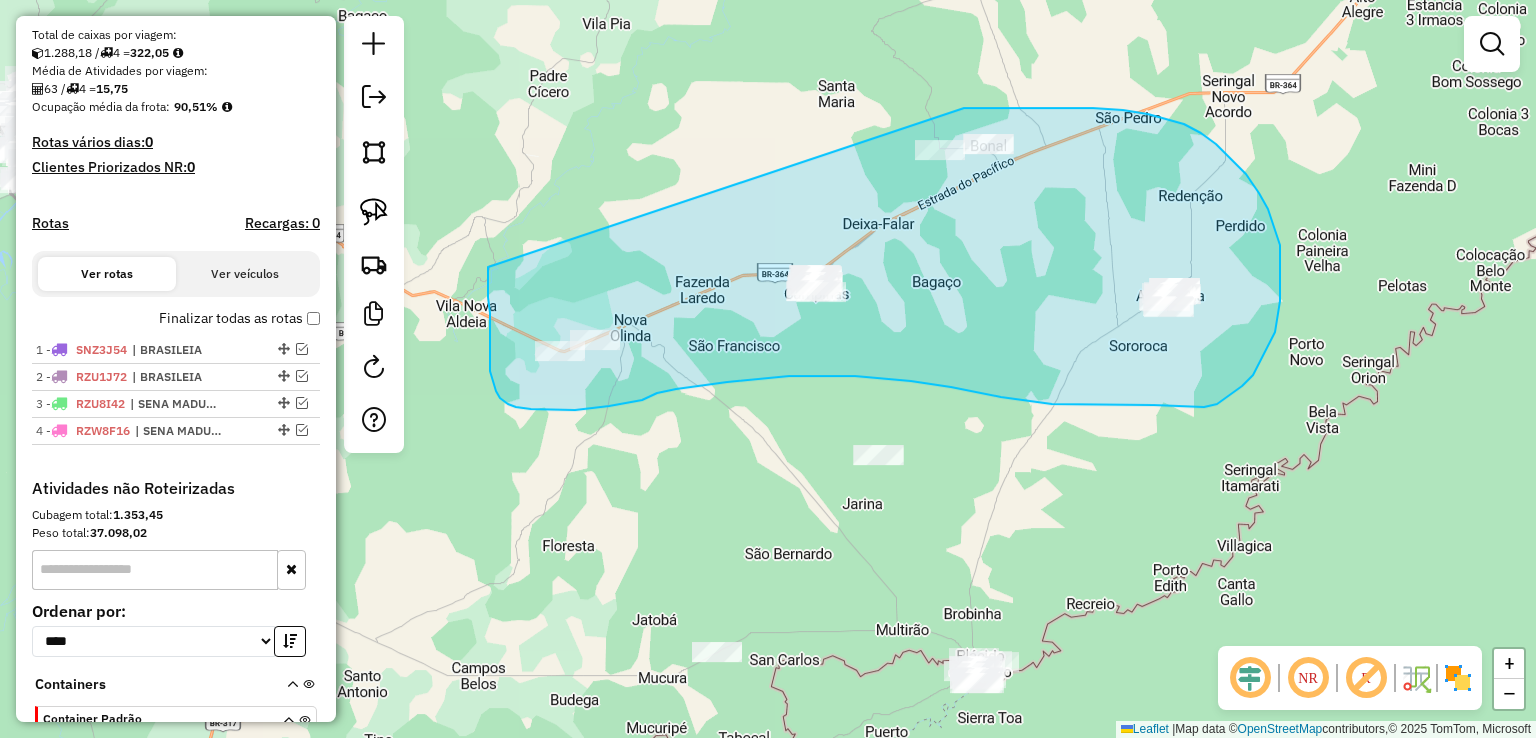 drag, startPoint x: 488, startPoint y: 267, endPoint x: 954, endPoint y: 108, distance: 492.3789 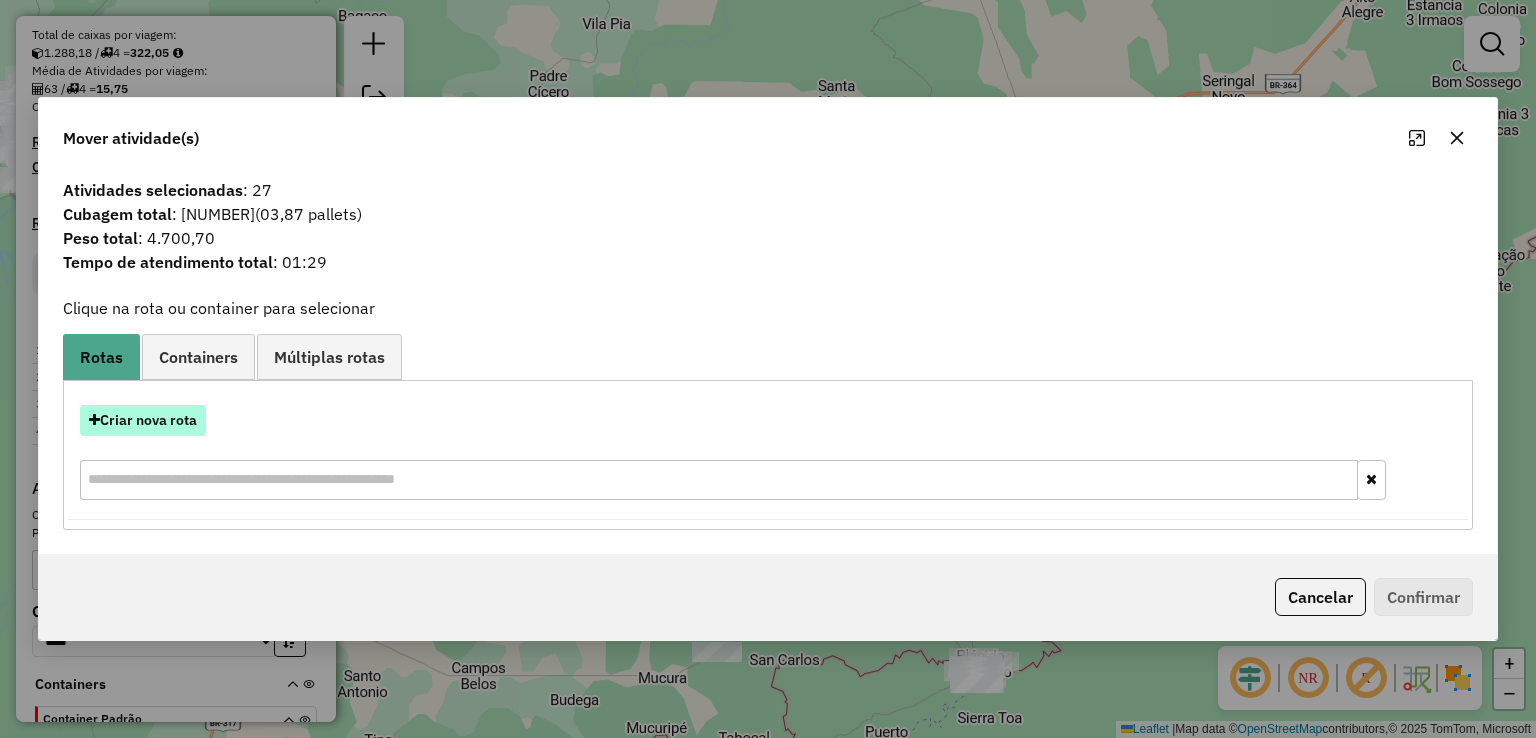 click on "Criar nova rota" at bounding box center (143, 420) 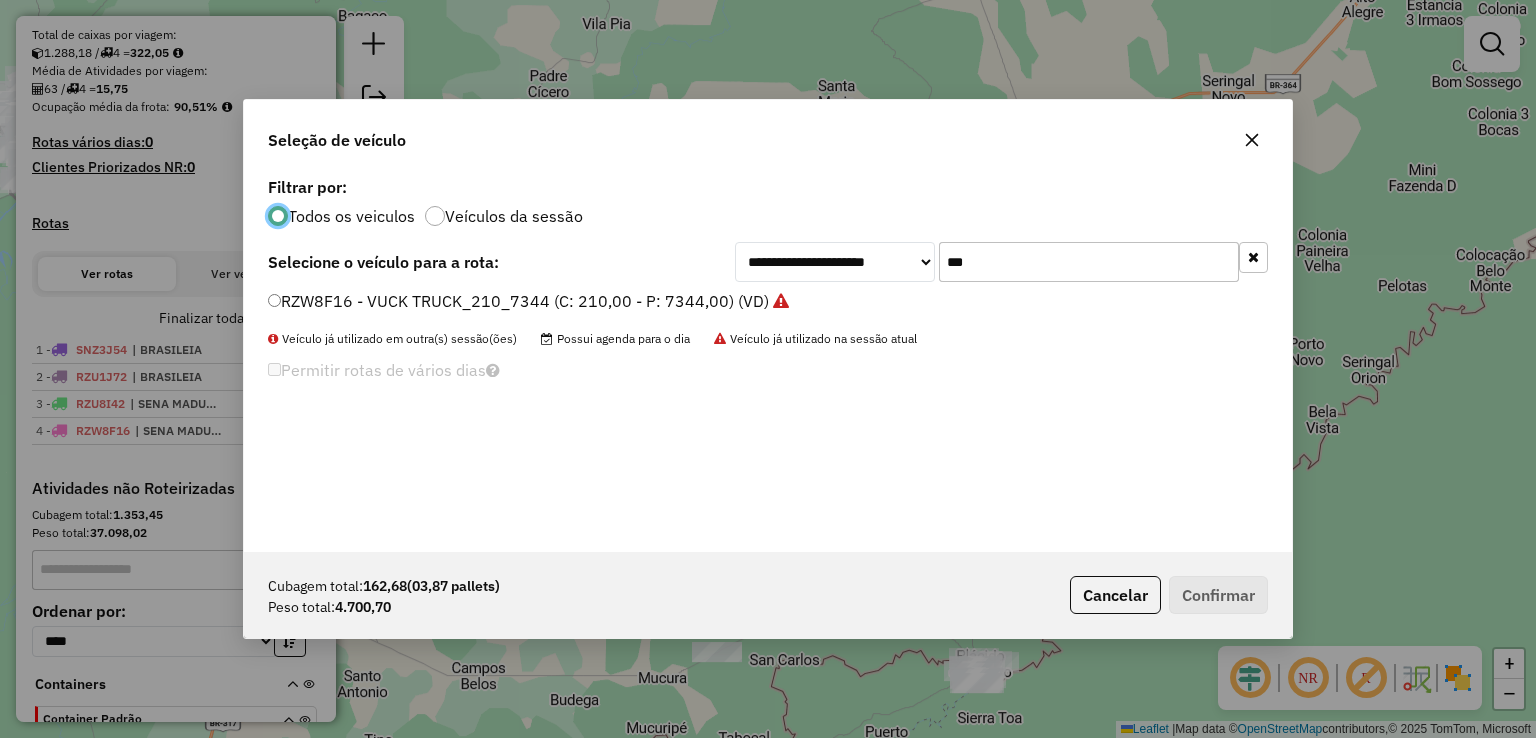 scroll, scrollTop: 10, scrollLeft: 6, axis: both 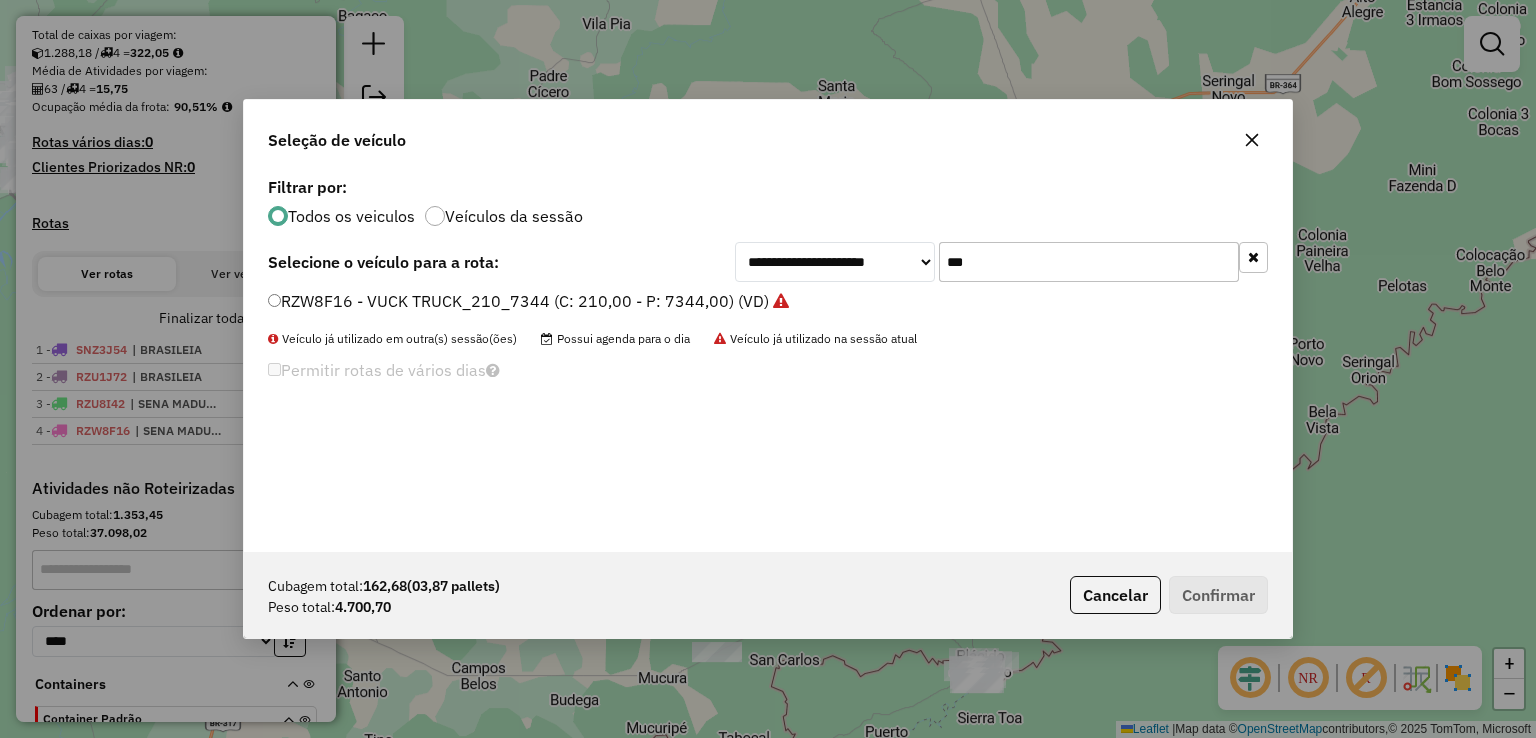 drag, startPoint x: 989, startPoint y: 258, endPoint x: 840, endPoint y: 256, distance: 149.01343 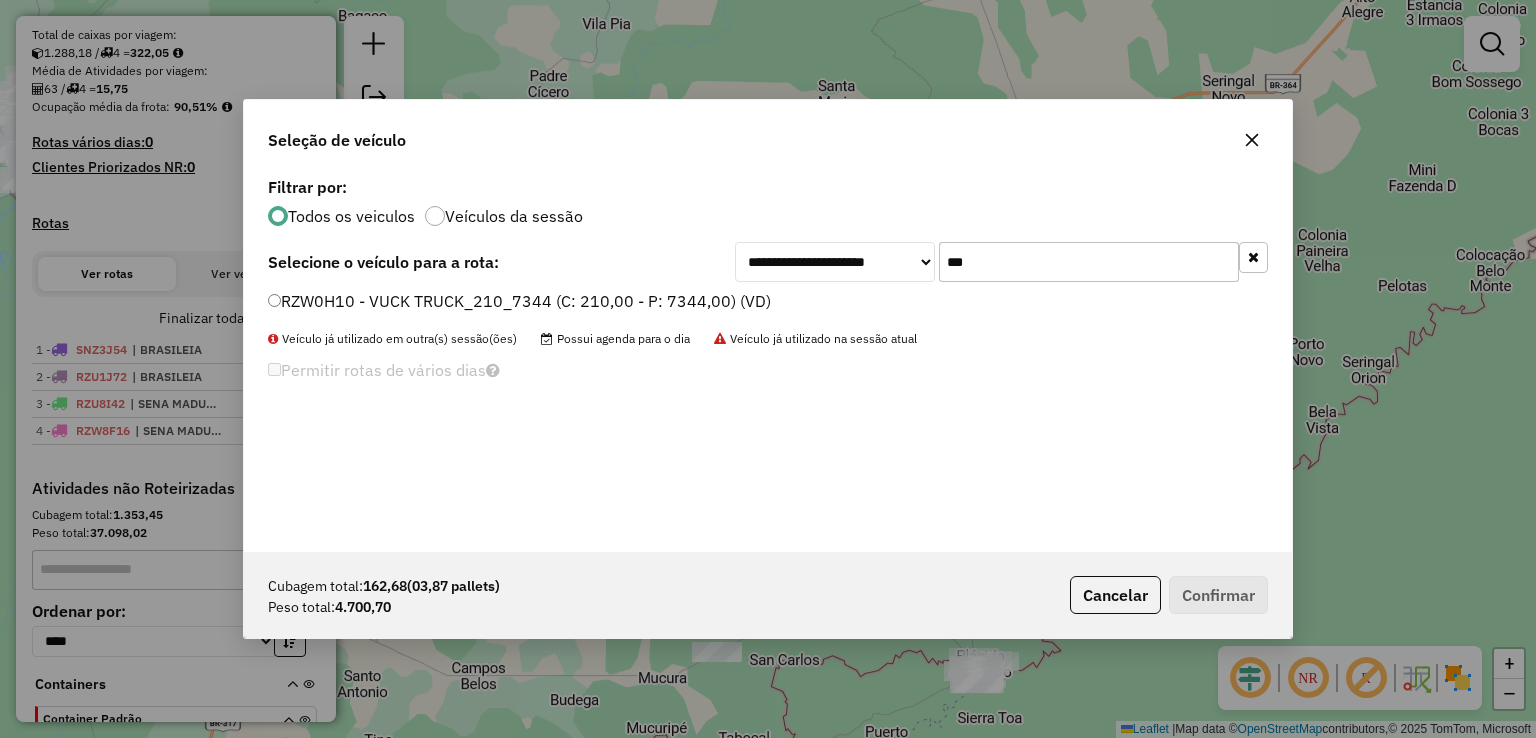 type on "***" 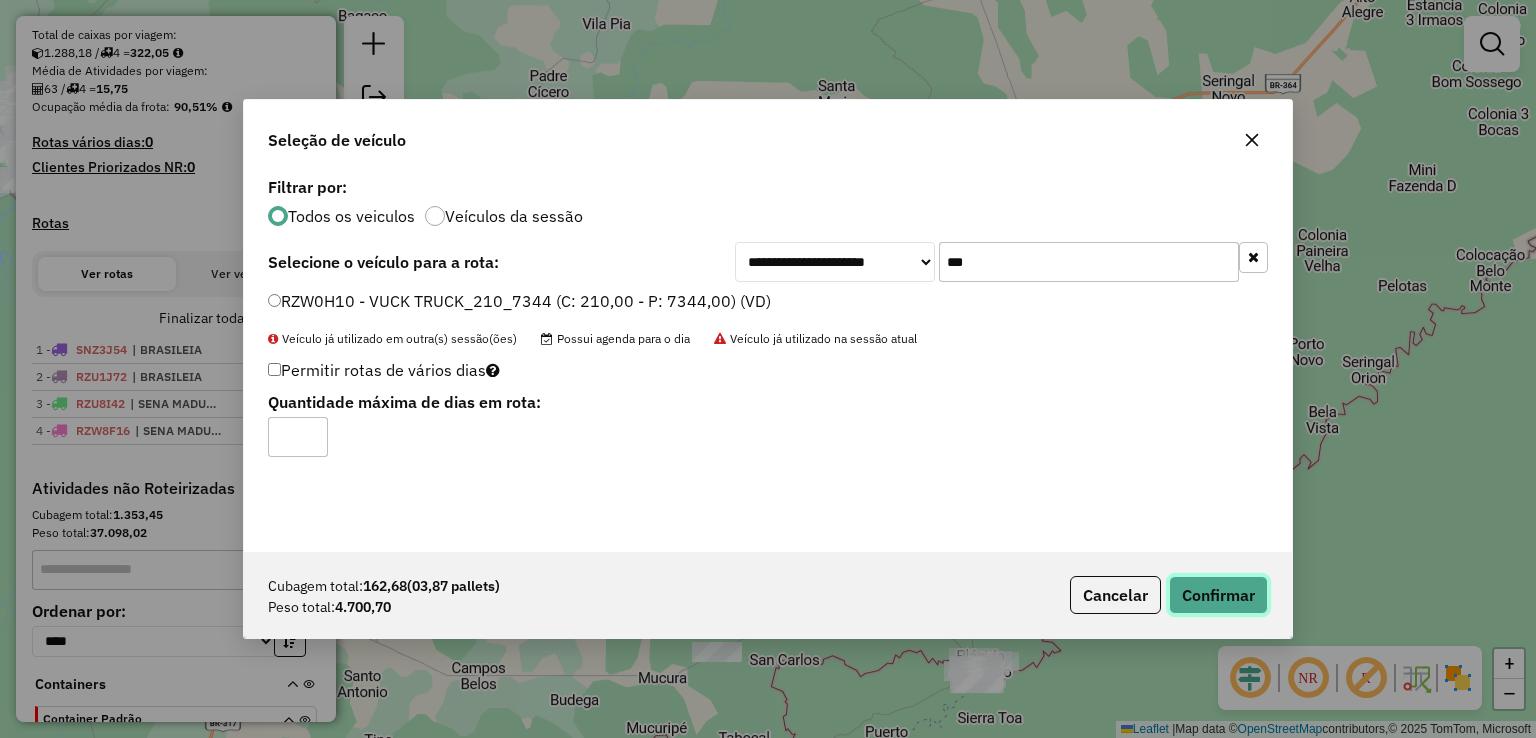 click on "Confirmar" 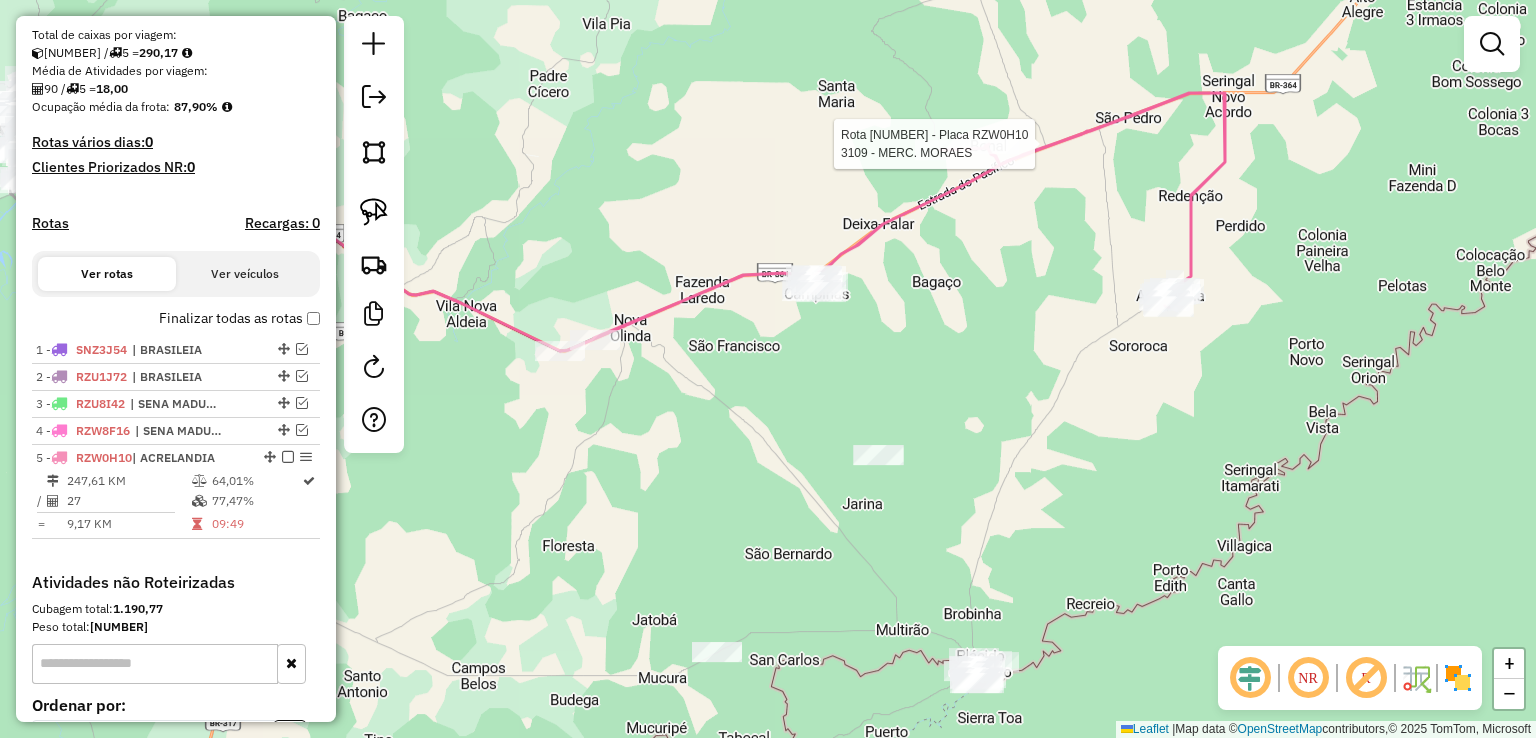 select on "*********" 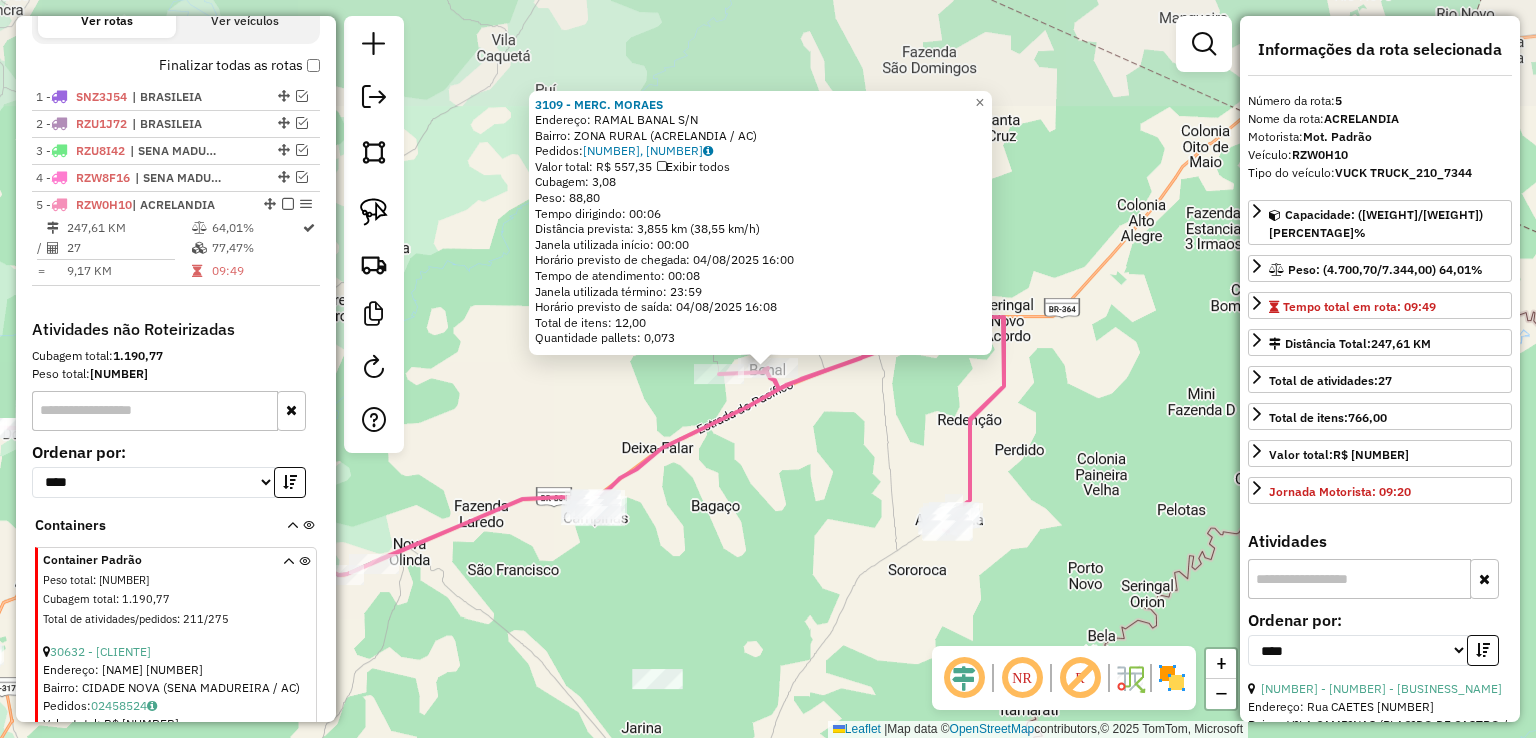scroll, scrollTop: 856, scrollLeft: 0, axis: vertical 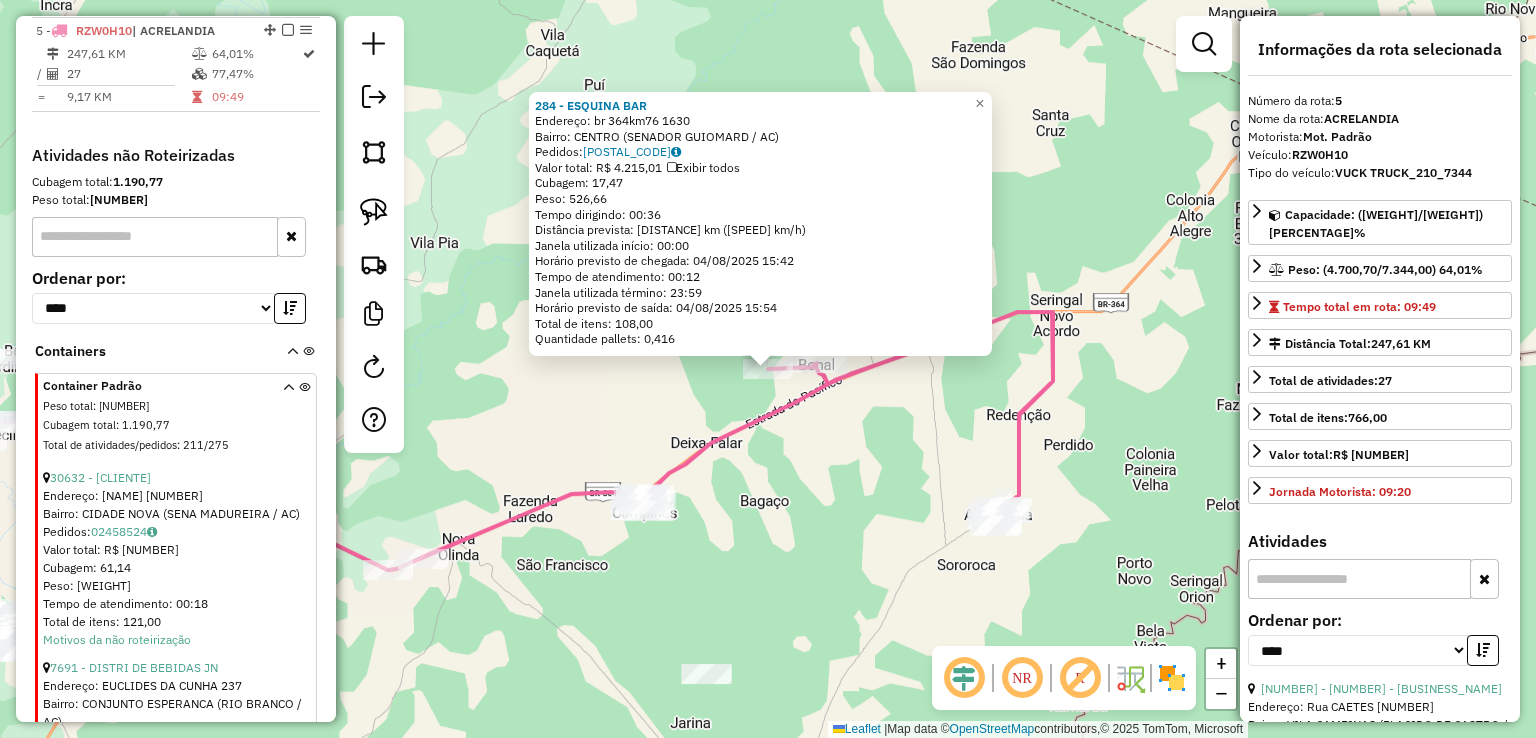 click on "[NUMBER] - [BUSINESS_NAME]  Endereço: [STREET_NAME] [NUMBER]   Bairro: [NEIGHBORHOOD] ([CITY] / [STATE])   Pedidos:  [POSTAL_CODE]   Valor total: R$ [PRICE]   Exibir todos   Cubagem: [VOLUME]  Peso: [WEIGHT]  Tempo dirigindo: [TIME]   Distância prevista: [DISTANCE] km ([SPEED] km/h)   Janela utilizada início: [TIME]   Horário previsto de chegada: [DATE] [TIME]   Tempo de atendimento: [TIME]   Janela utilizada término: [TIME]   Horário previsto de saída: [DATE] [TIME]   Total de itens: [NUMBER]   Quantidade pallets: [NUMBER]  × Janela de atendimento Grade de atendimento Capacidade Transportadoras Veículos Cliente Pedidos  Rotas Selecione os dias de semana para filtrar as janelas de atendimento  Seg   Ter   Qua   Qui   Sex   Sáb   Dom  Informe o período da janela de atendimento: De: [TIME] Até: [TIME]  Filtrar exatamente a janela do cliente  Considerar janela de atendimento padrão  Selecione os dias de semana para filtrar as grades de atendimento  Seg   Ter   Qua   Qui   Sex   Sáb   Dom   Considerar clientes sem dia de atendimento cadastrado De: [TIME]" 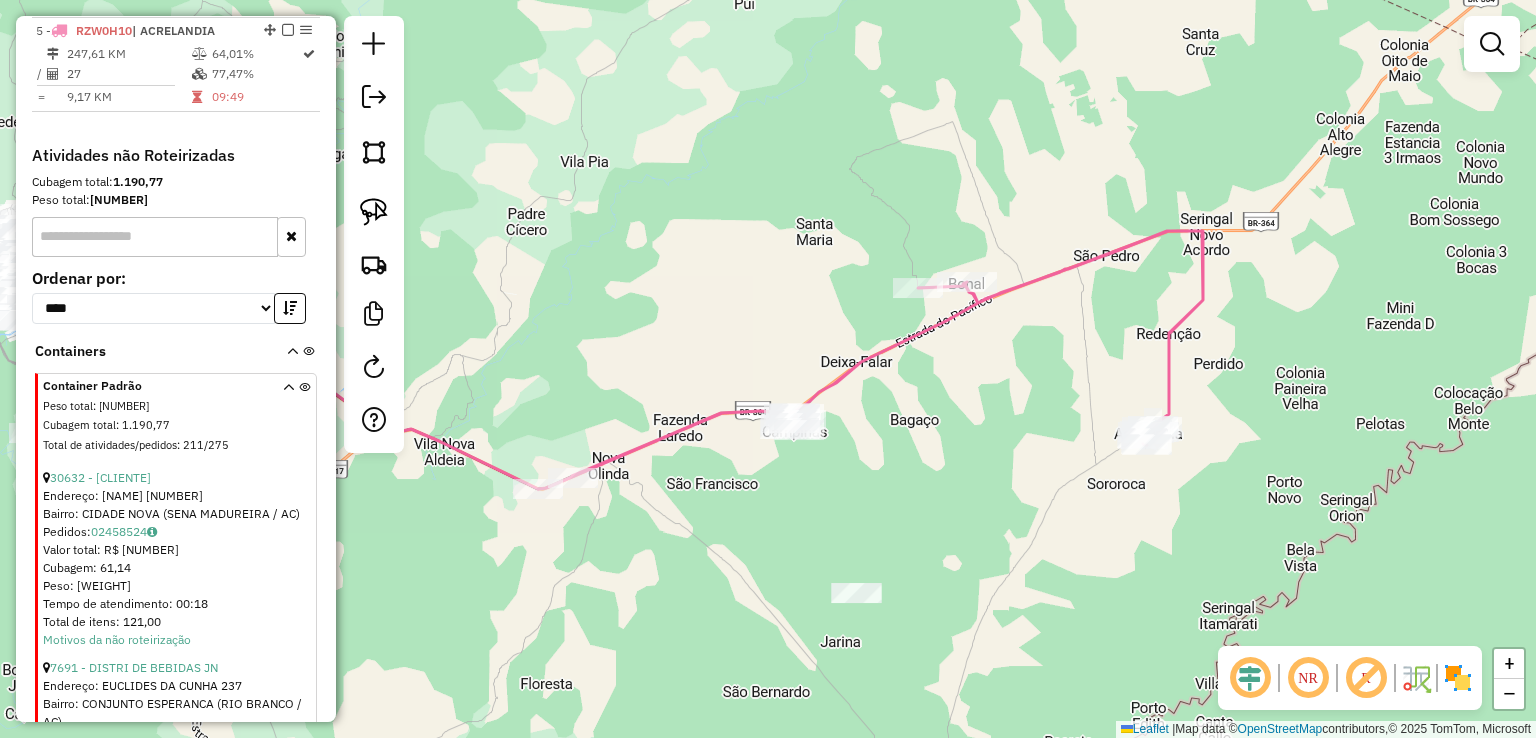 drag, startPoint x: 583, startPoint y: 450, endPoint x: 812, endPoint y: 329, distance: 259.00192 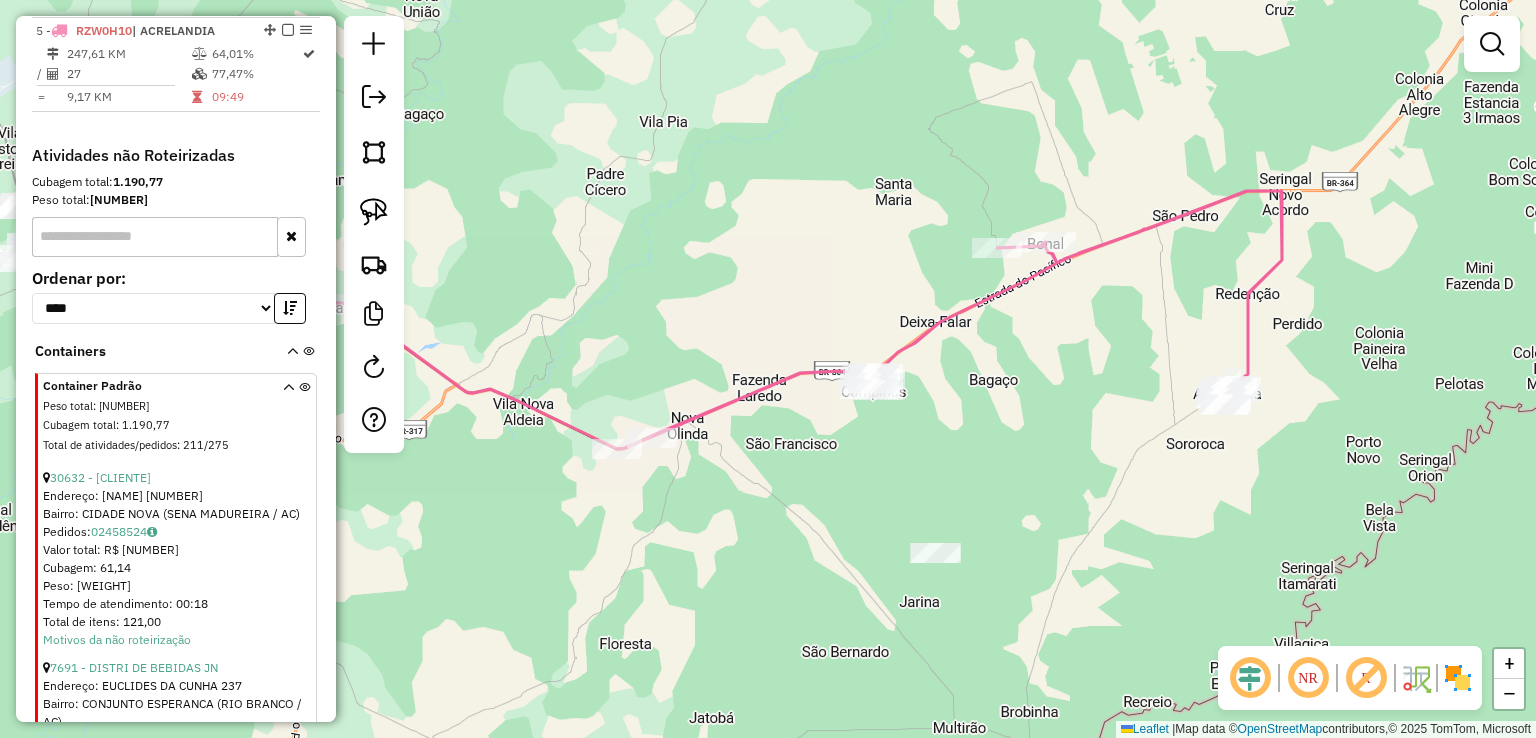 click 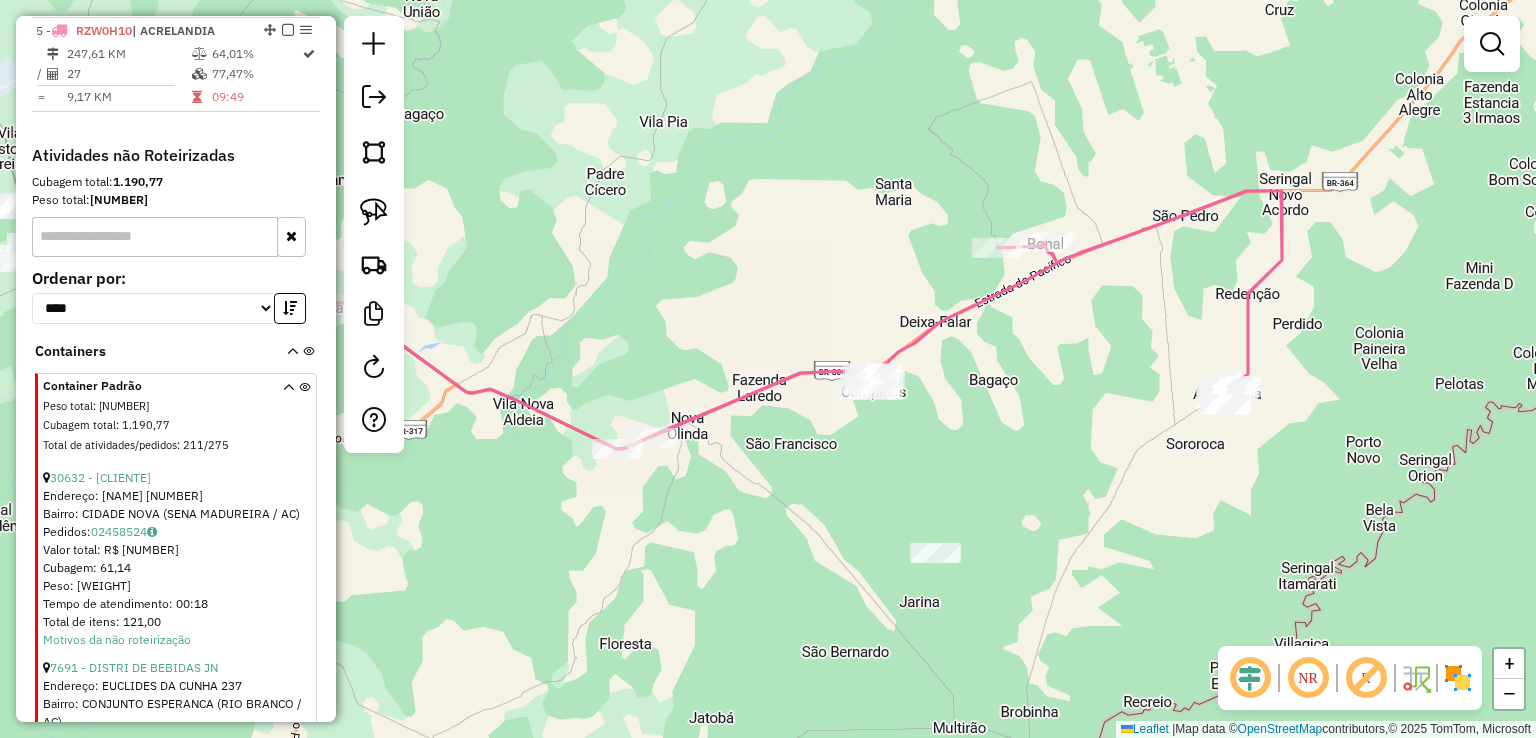 select on "*********" 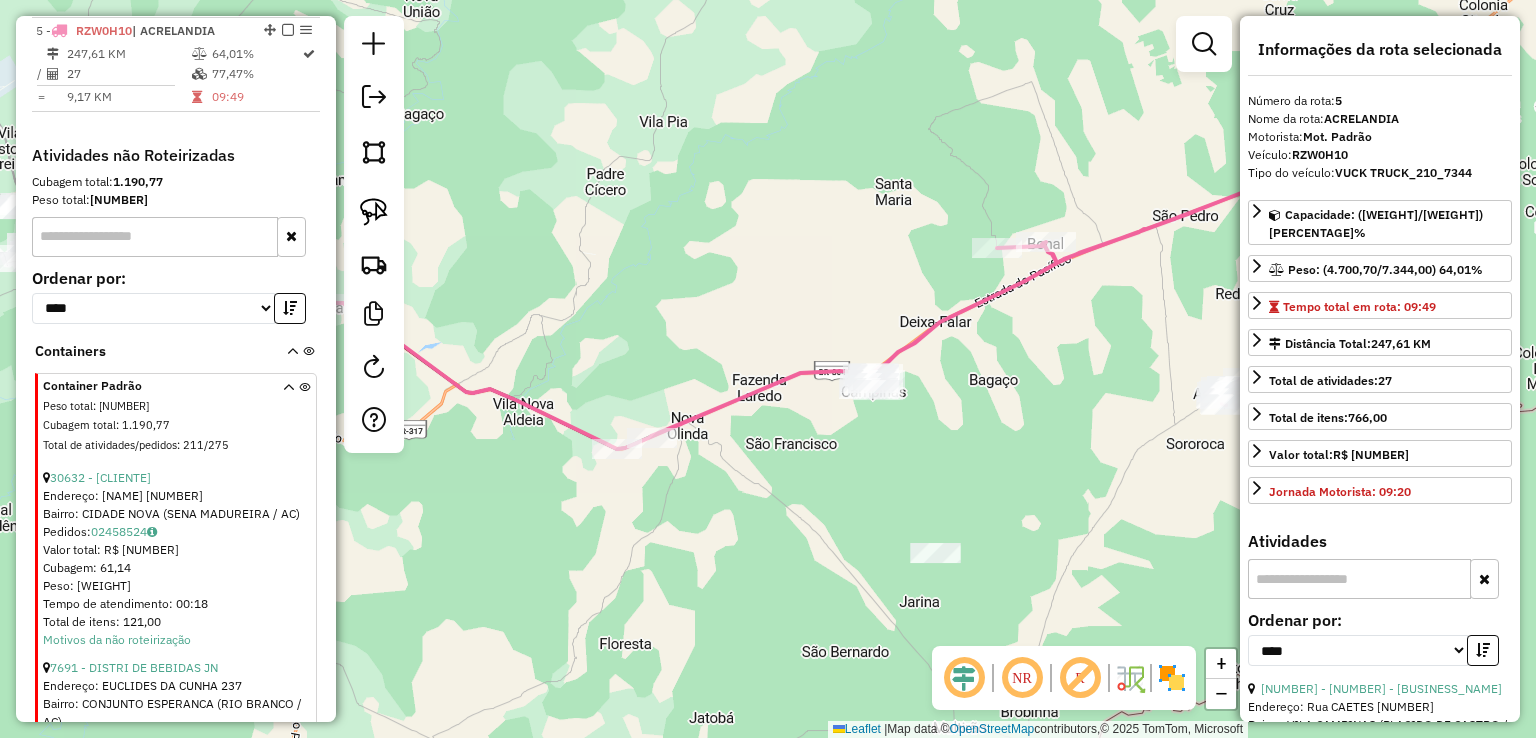 scroll, scrollTop: 656, scrollLeft: 0, axis: vertical 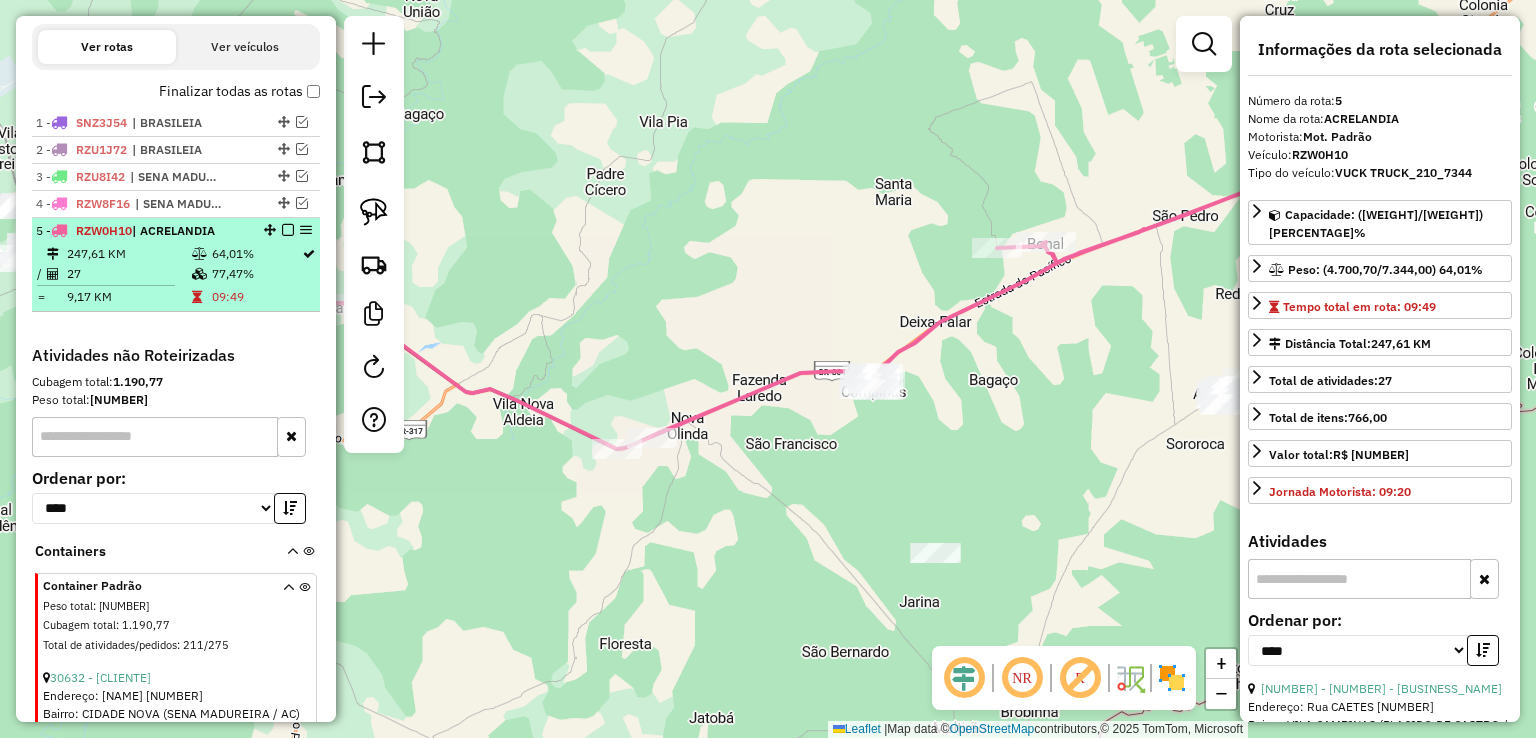 click at bounding box center (288, 230) 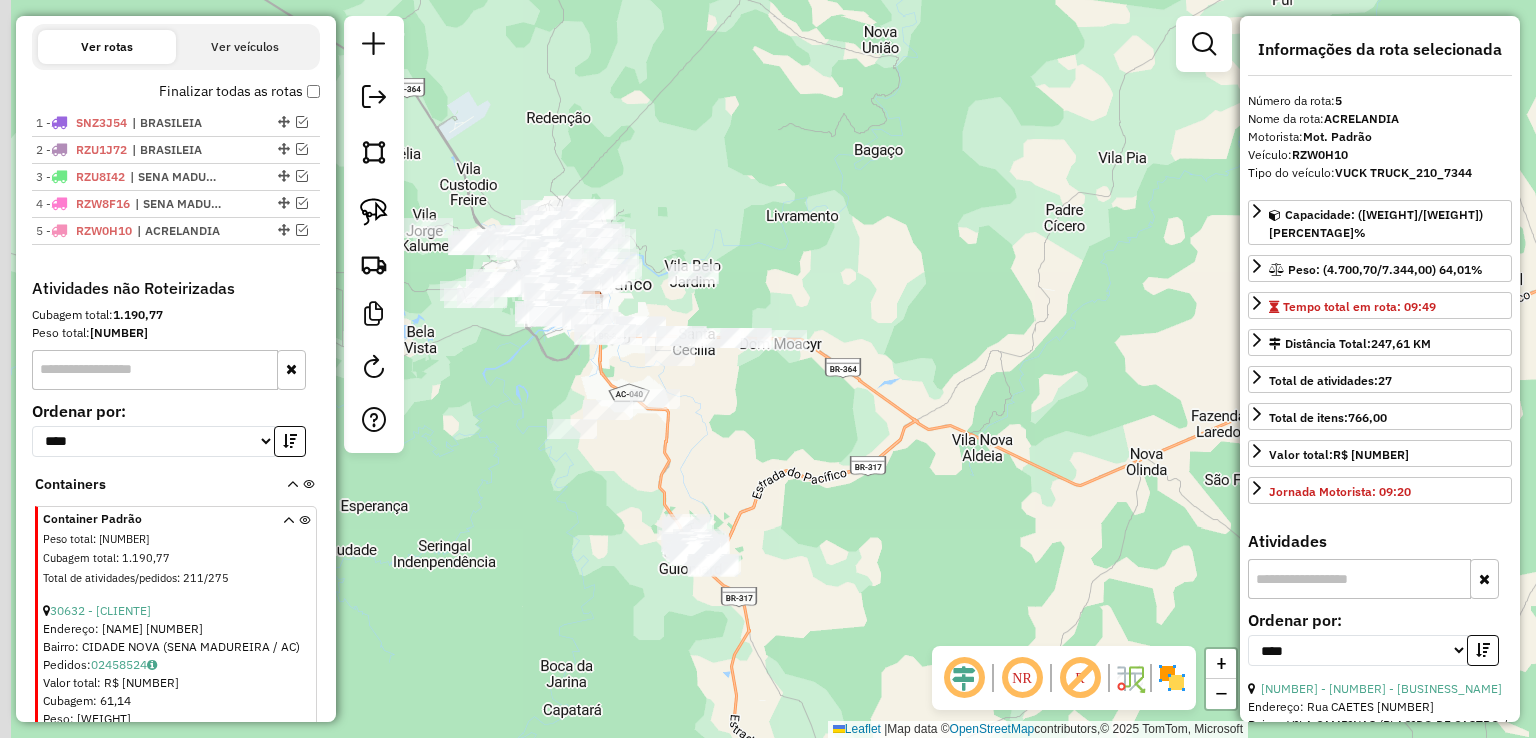 drag, startPoint x: 534, startPoint y: 361, endPoint x: 939, endPoint y: 389, distance: 405.96674 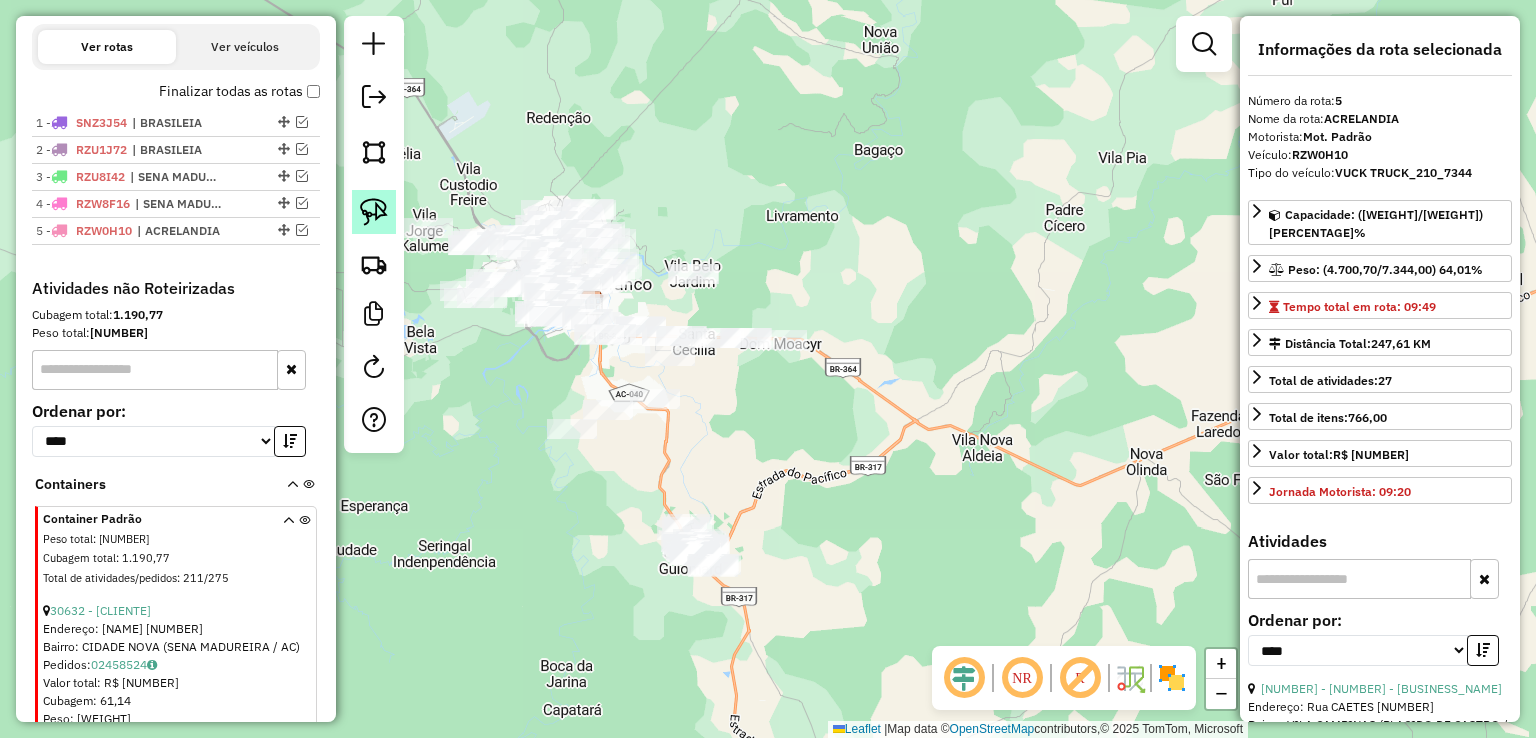 click 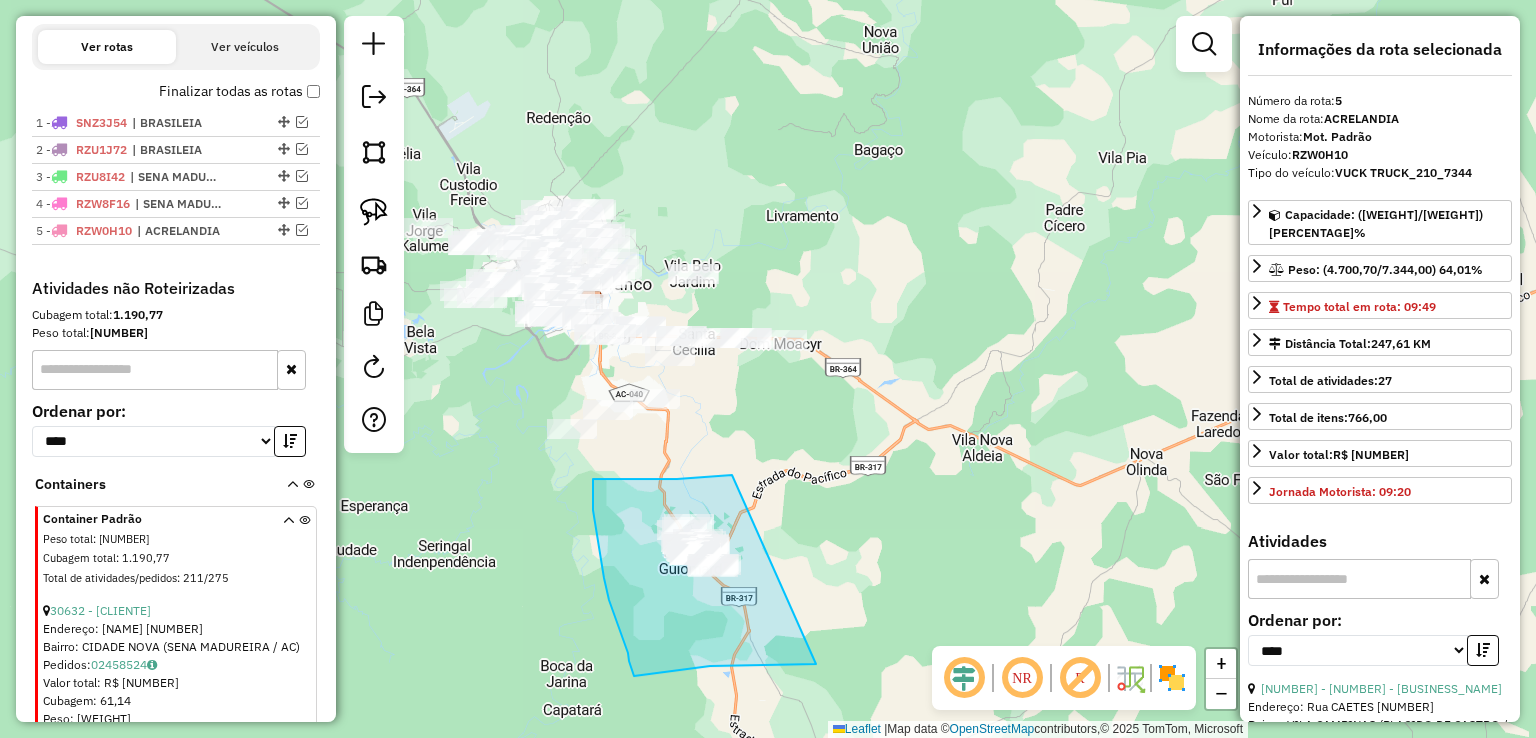 drag, startPoint x: 732, startPoint y: 475, endPoint x: 816, endPoint y: 664, distance: 206.82602 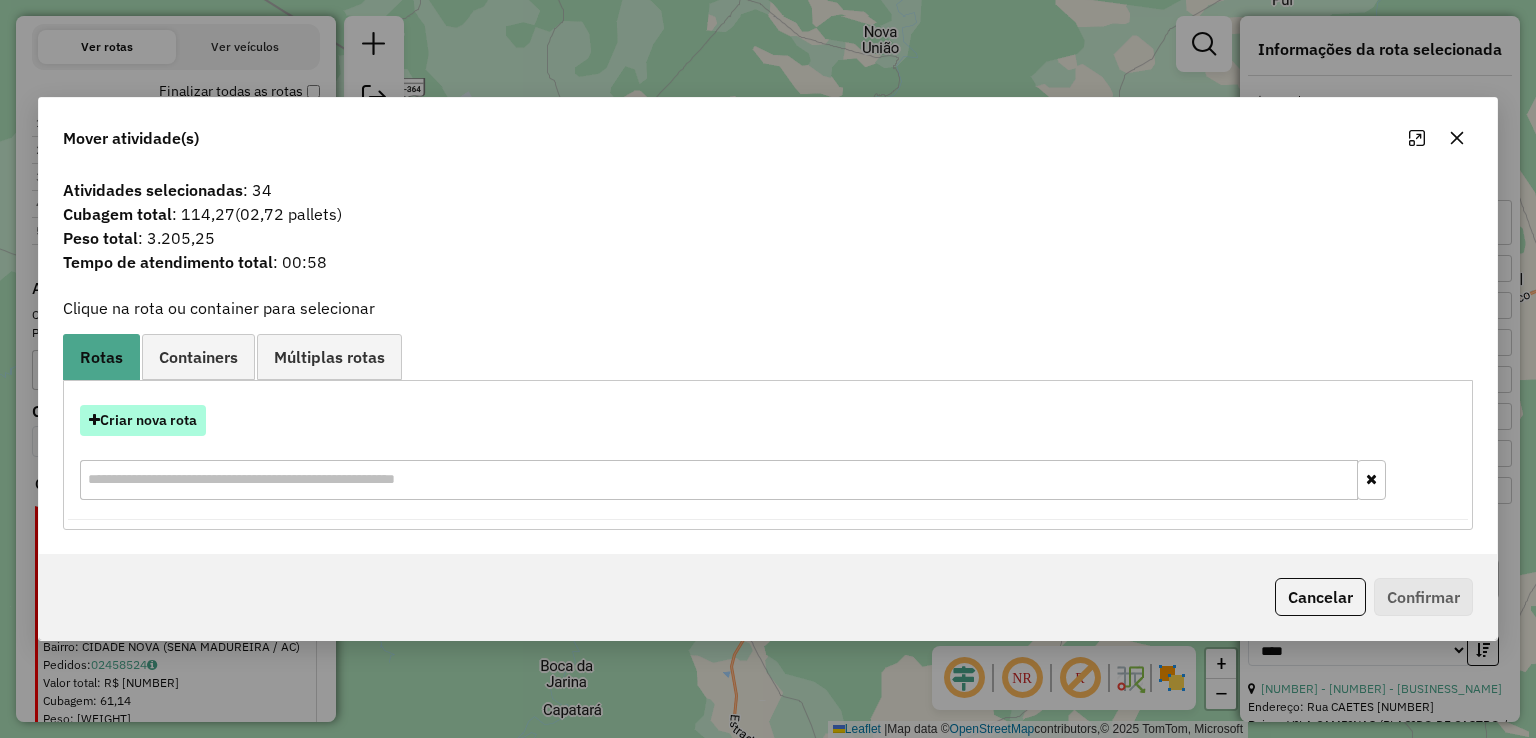 click on "Criar nova rota" at bounding box center [143, 420] 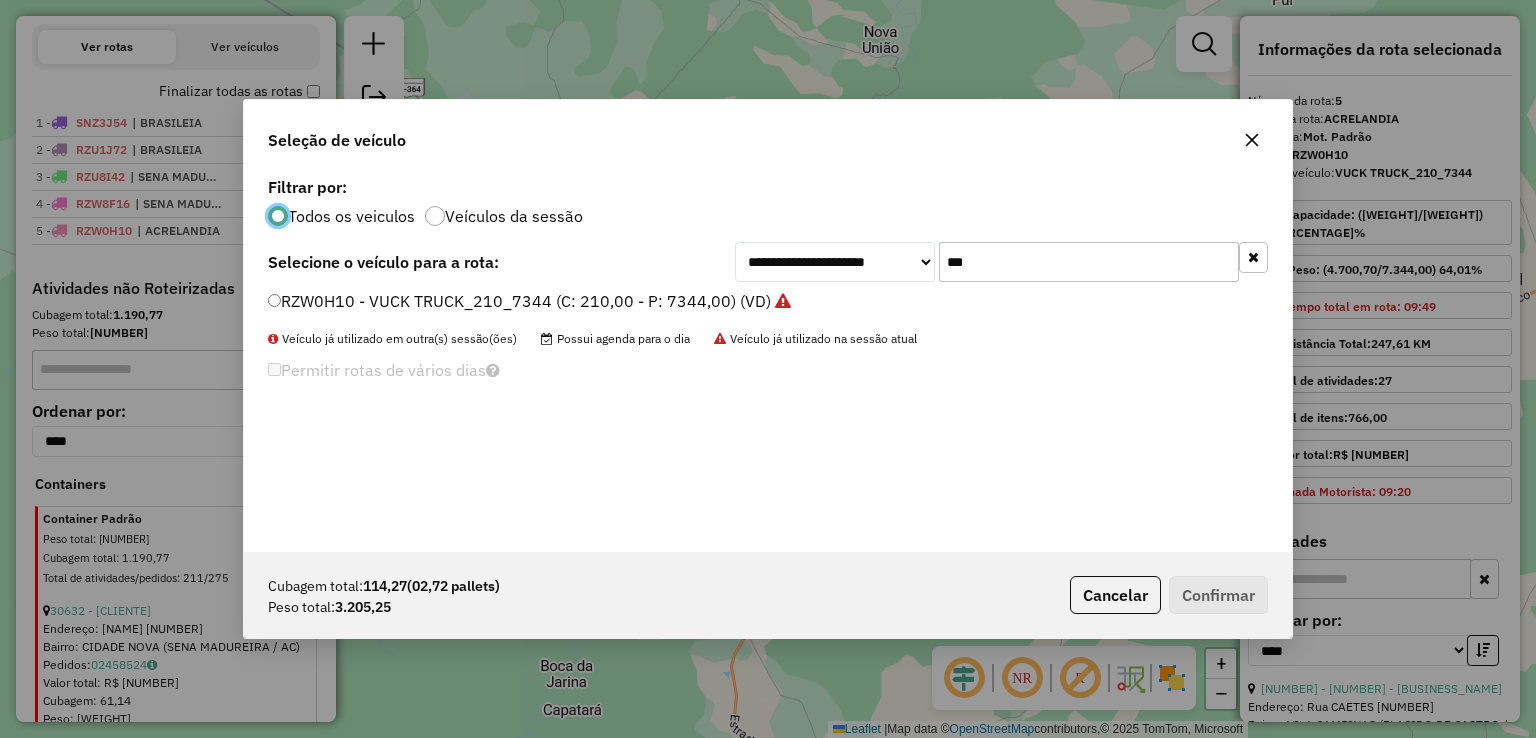 scroll, scrollTop: 10, scrollLeft: 6, axis: both 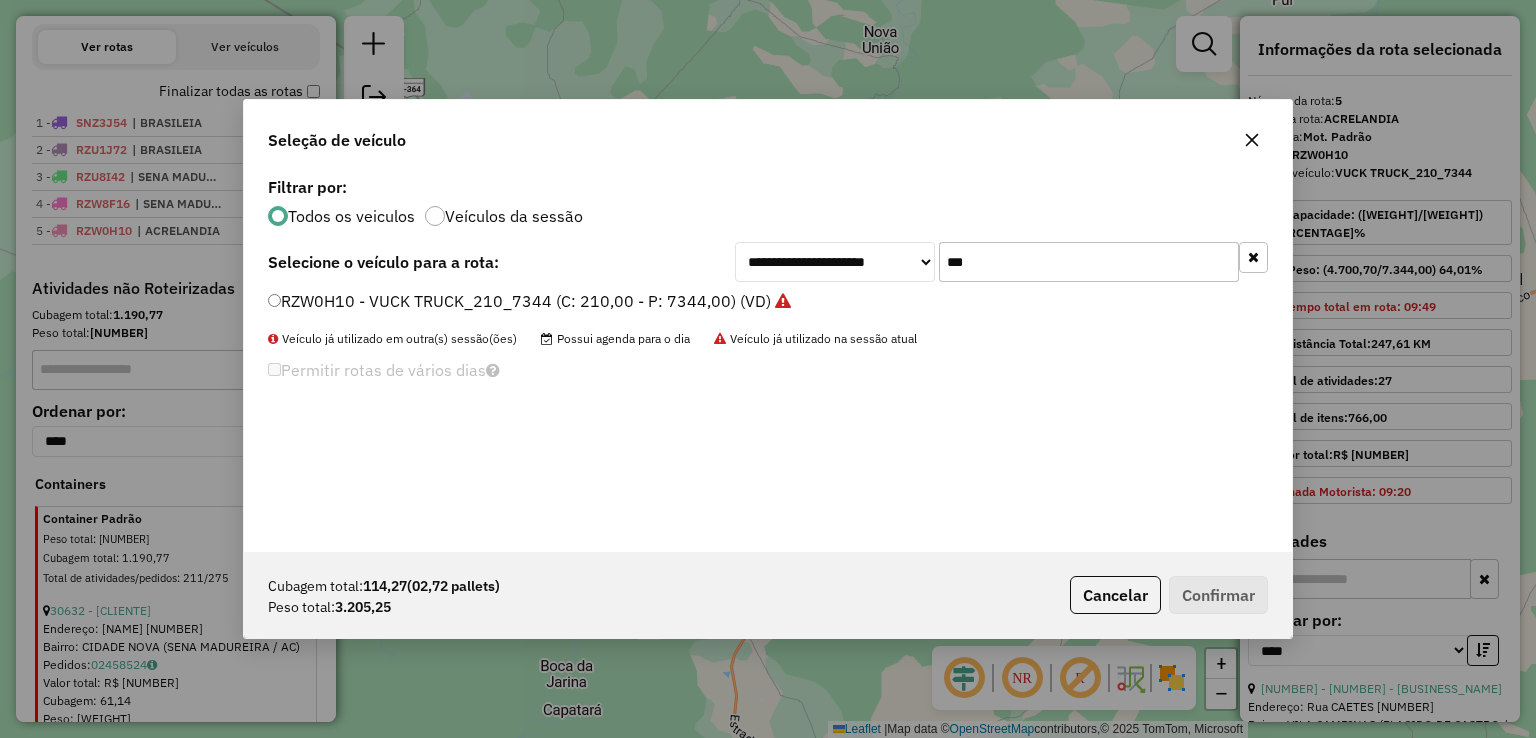 drag, startPoint x: 1075, startPoint y: 277, endPoint x: 744, endPoint y: 278, distance: 331.0015 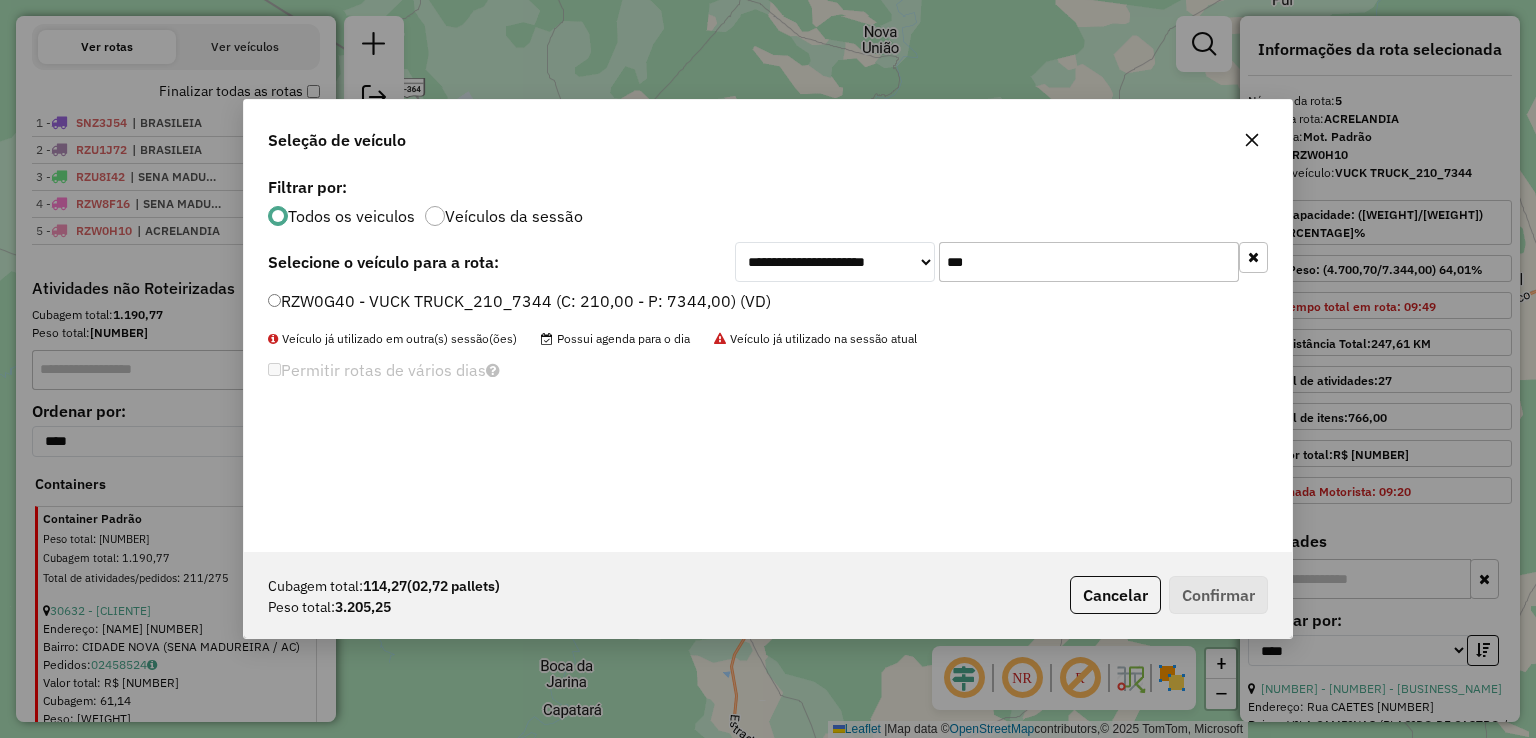 type on "***" 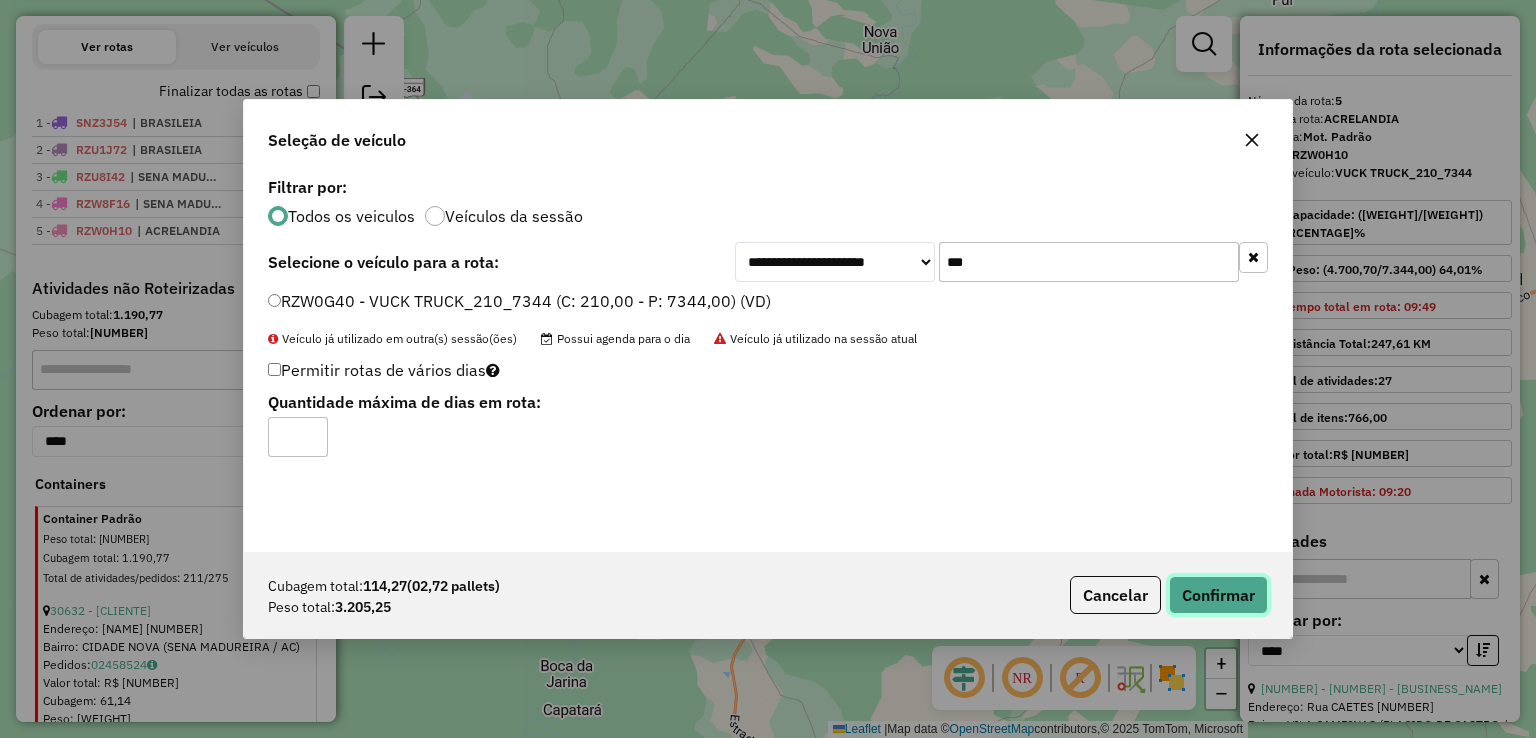 click on "Confirmar" 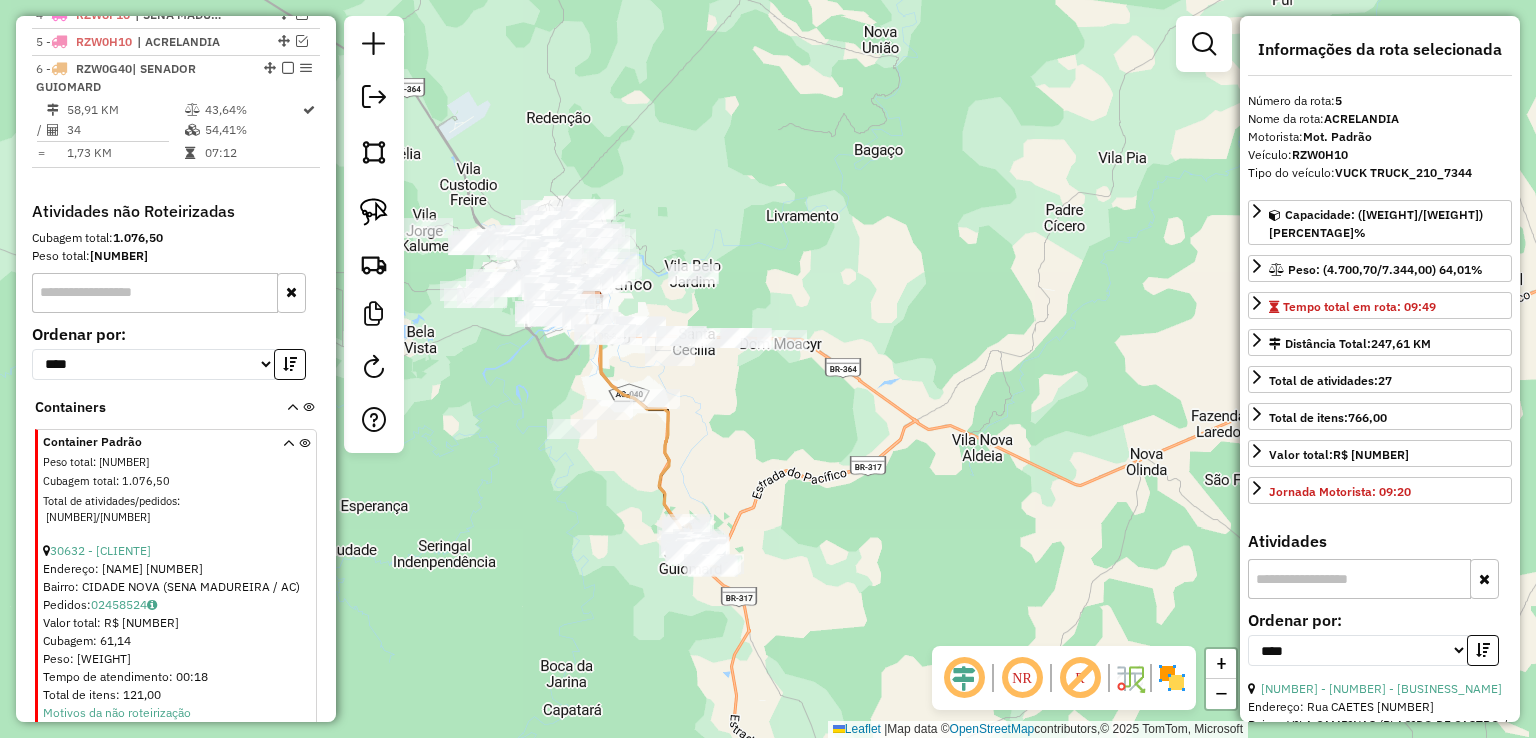 scroll, scrollTop: 856, scrollLeft: 0, axis: vertical 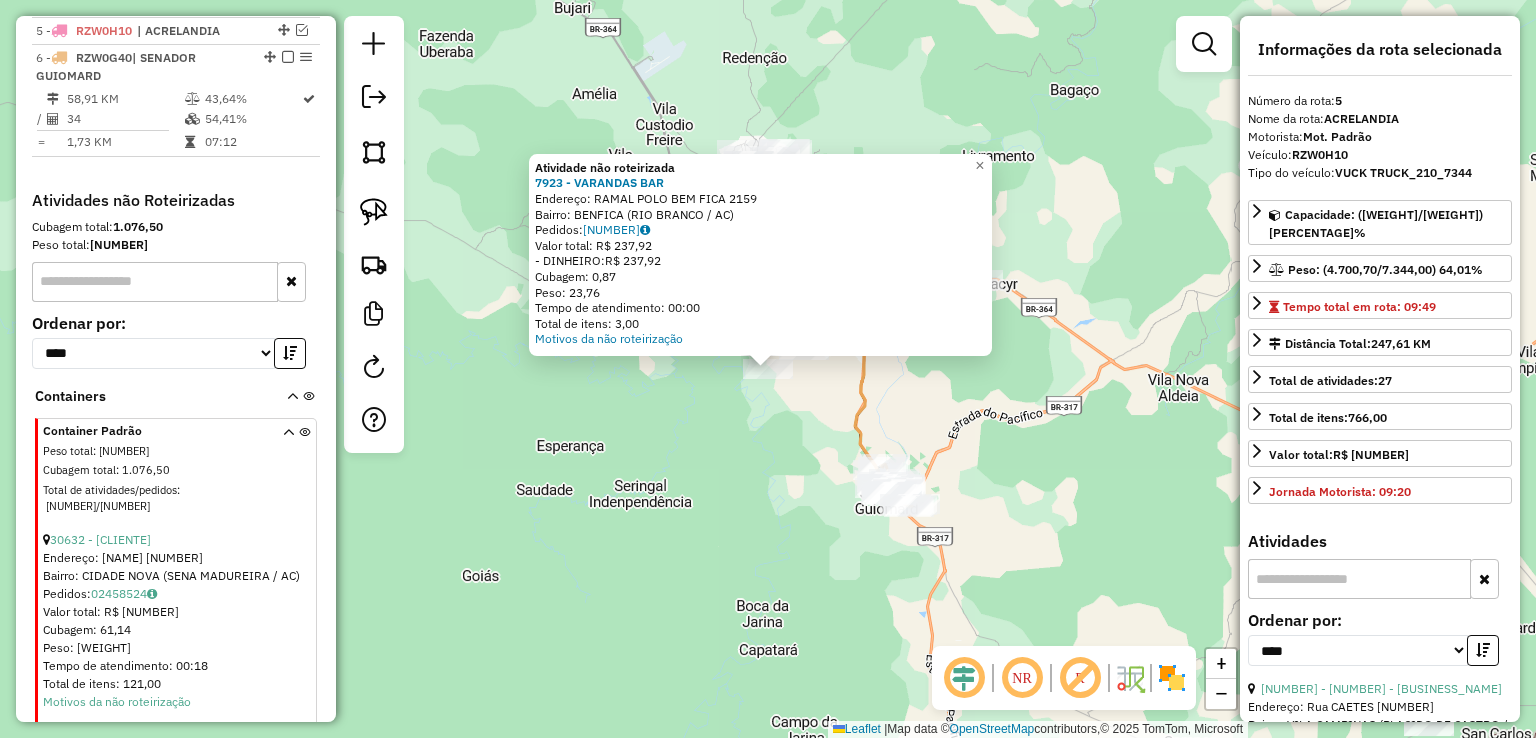 click on "Atividade não roteirizada [POSTAL_CODE] - [BUSINESS_NAME]  Endereço:  [STREET] [NUMBER]   Bairro: [NEIGHBORHOOD] ([CITY] / [STATE])   Pedidos:  [POSTAL_CODE]   Valor total: R$ [PRICE]   - DINHEIRO:  R$ [PRICE]   Cubagem: [VOLUME]   Peso: [WEIGHT]   Tempo de atendimento: [TIME]   Total de itens: [NUMBER]  Motivos da não roteirização × Janela de atendimento Grade de atendimento Capacidade Transportadoras Veículos Cliente Pedidos  Rotas Selecione os dias de semana para filtrar as janelas de atendimento  Seg   Ter   Qua   Qui   Sex   Sáb   Dom  Informe o período da janela de atendimento: De: Até:  Filtrar exatamente a janela do cliente  Considerar janela de atendimento padrão  Selecione os dias de semana para filtrar as grades de atendimento  Seg   Ter   Qua   Qui   Sex   Sáb   Dom   Considerar clientes sem dia de atendimento cadastrado  Clientes fora do dia de atendimento selecionado Filtrar as atividades entre os valores definidos abaixo:  Peso mínimo:   Peso máximo:   Cubagem mínima:   Cubagem máxima:   De:   Até:   De:  De:" 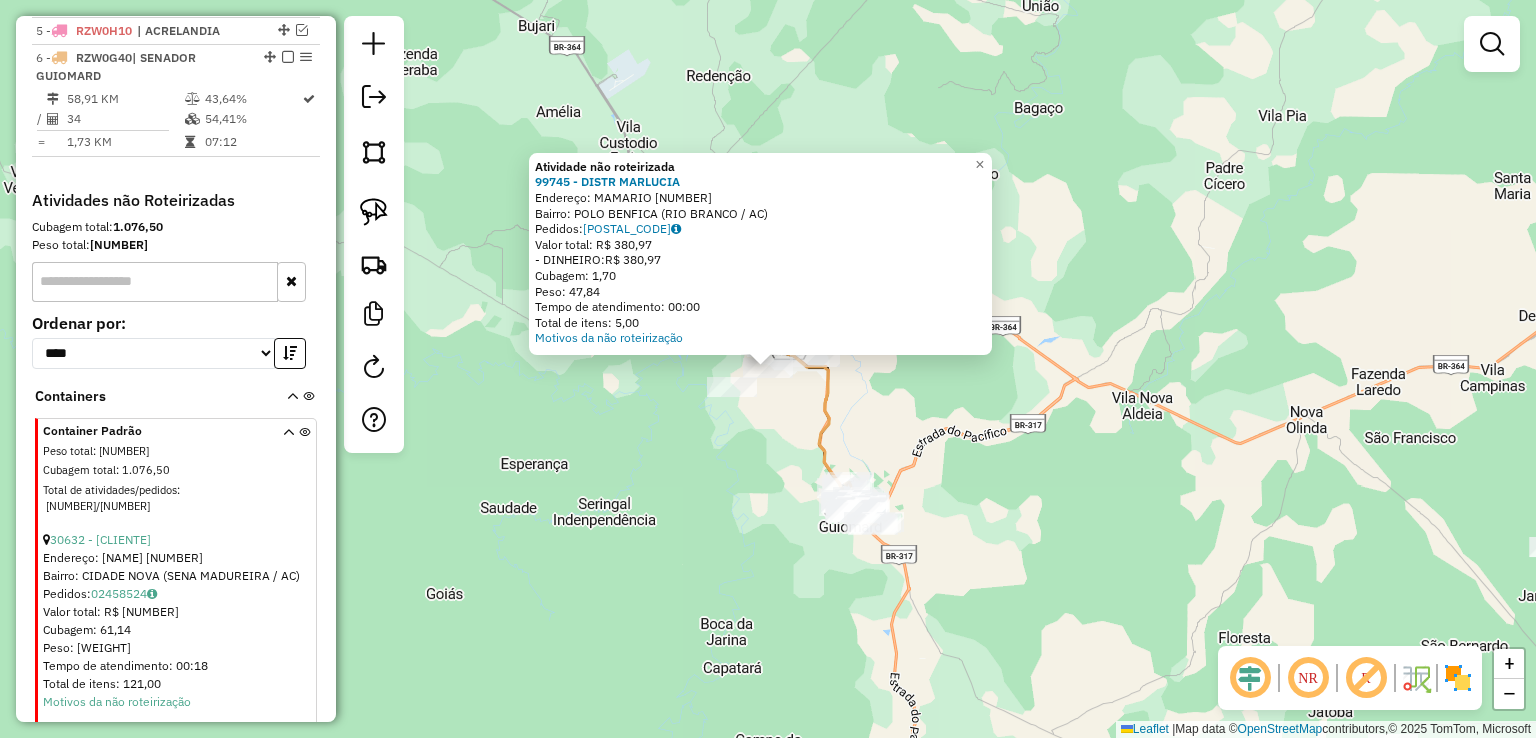 click on "Atividade não roteirizada 99745 - DISTR MARLUCIA Endereço: MAMARIO [NUMBER] Bairro: POLO BENFICA ([STATE] / [STATE]) Pedidos: 02458490 Valor total: R$ [NUMBER] - DINHEIRO: R$ [NUMBER] Cubagem: [NUMBER] Peso: [NUMBER] Tempo de atendimento: [TIME] Total de itens: [NUMBER] Motivos da não roteirização × Janela de atendimento Grade de atendimento Capacidade Transportadoras Veículos Cliente Pedidos Rotas Selecione os dias de semana para filtrar as janelas de atendimento Seg Ter Qua Qui Sex Sáb Dom Informe o período da janela de atendimento: De: Até: Filtrar exatamente a janela do cliente Considerar janela de atendimento padrão Selecione os dias de semana para filtrar as grades de atendimento Seg Ter Qua Qui Sex Sáb Dom Considerar clientes sem dia de atendimento cadastrado Clientes fora do dia de atendimento selecionado Filtrar as atividades entre os valores definidos abaixo: Peso mínimo: Peso máximo: Cubagem mínima: Cubagem máxima: De: Até: De: Até:" 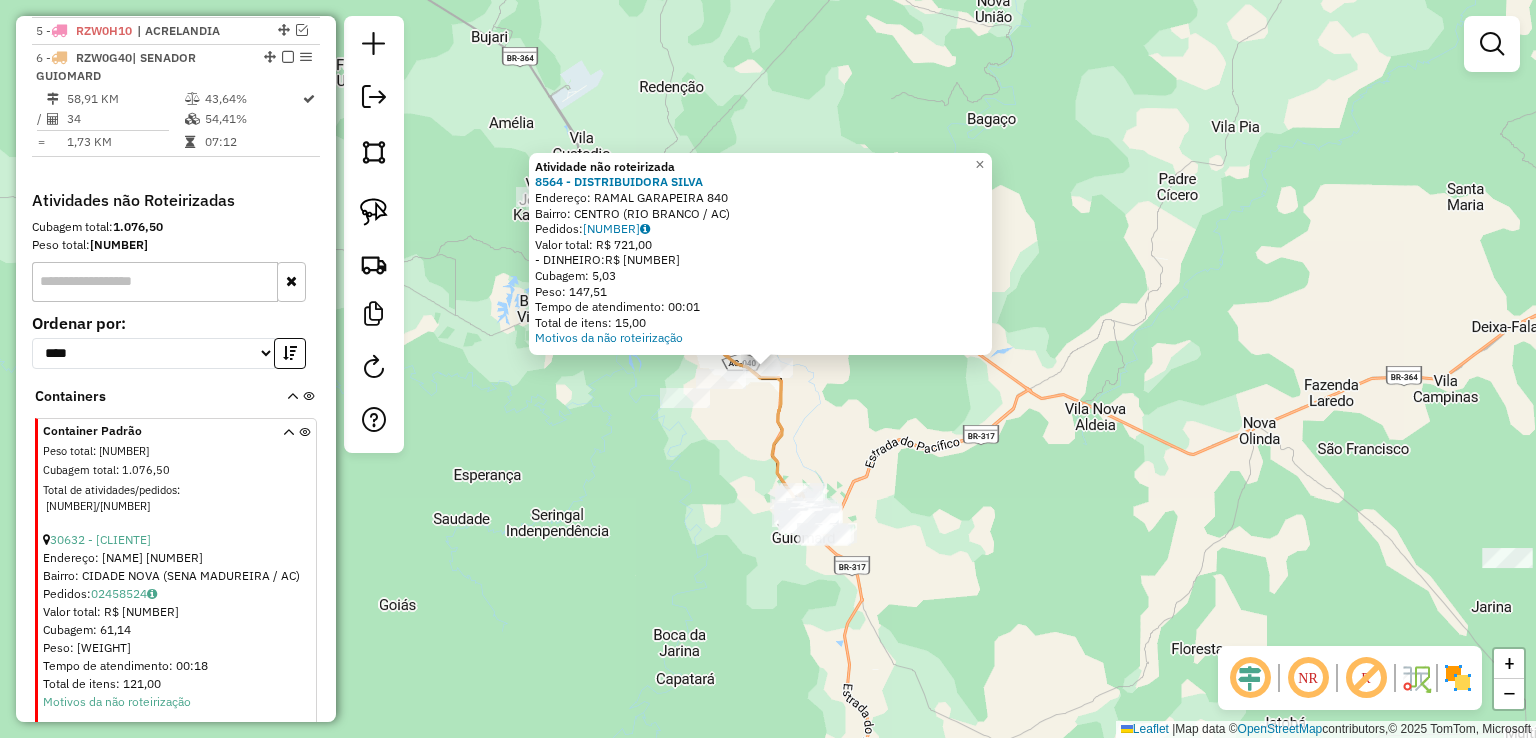 click on "Atividade não roteirizada [NUMBER] - DISTRIBUIDORA SILVA Endereço: RAMAL GARAPEIRA [NUMBER] Bairro: [NEIGHBORHOOD] ([CITY] / [STATE]) Pedidos: [ORDER_ID] Valor total: R$ [PRICE] - DINHEIRO: R$ [PRICE] Cubagem: [WEIGHT] Peso: [WEIGHT] Tempo de atendimento: [TIME] Total de itens: [ITEMS] Motivos da não roteirização × Janela de atendimento Grade de atendimento Capacidade Transportadoras Veículos Cliente Pedidos Rotas Selecione os dias de semana para filtrar as janelas de atendimento Seg Ter Qua Qui Sex Sáb Dom Informe o período da janela de atendimento: De: Até: Filtrar exatamente a janela do cliente Considerar janela de atendimento padrão Selecione os dias de semana para filtrar as grades de atendimento Seg Ter Qua Qui Sex Sáb Dom Considerar clientes sem dia de atendimento cadastrado Clientes fora do dia de atendimento selecionado Filtrar as atividades entre os valores definidos abaixo: Peso mínimo: Peso máximo: Cubagem mínima: Cubagem máxima: De: Até: De:" 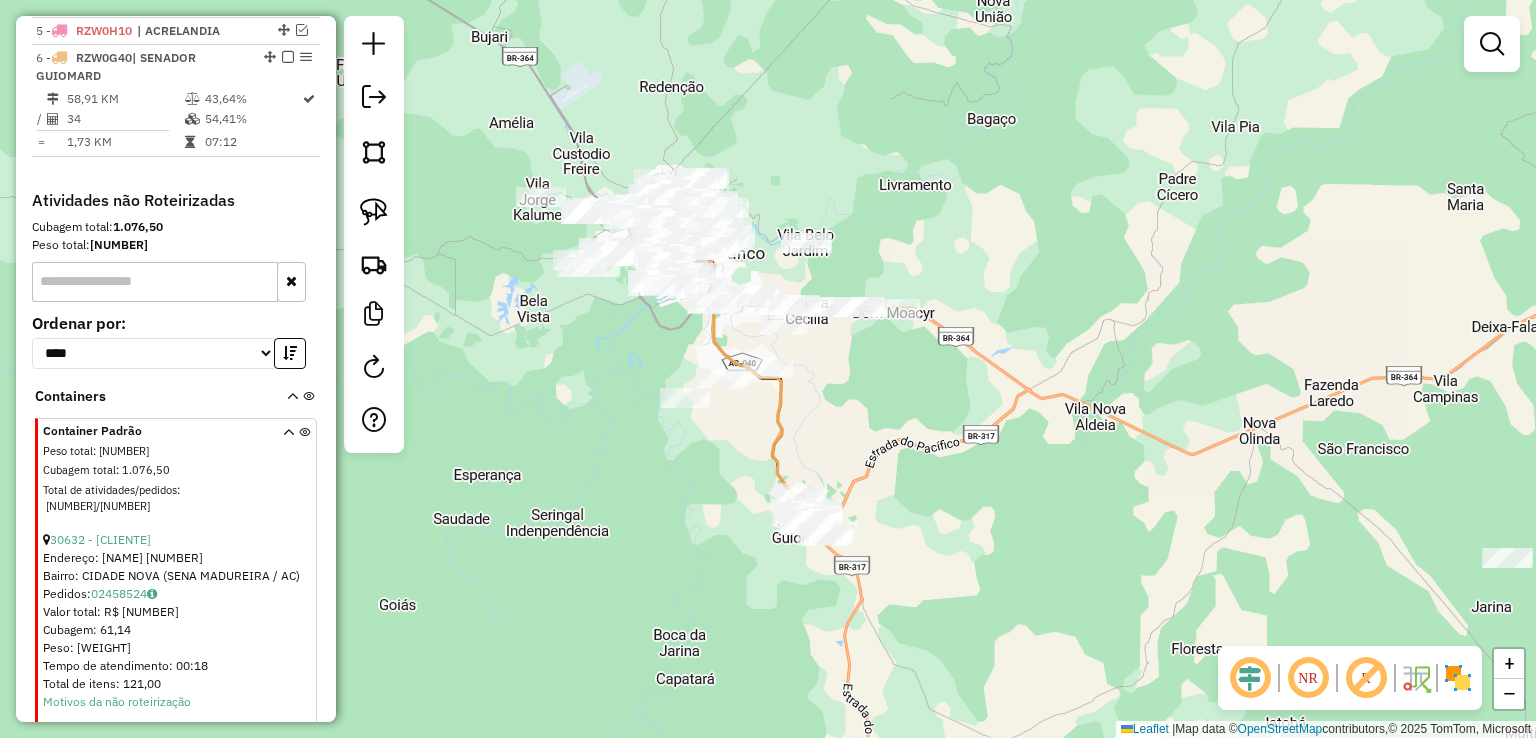 click 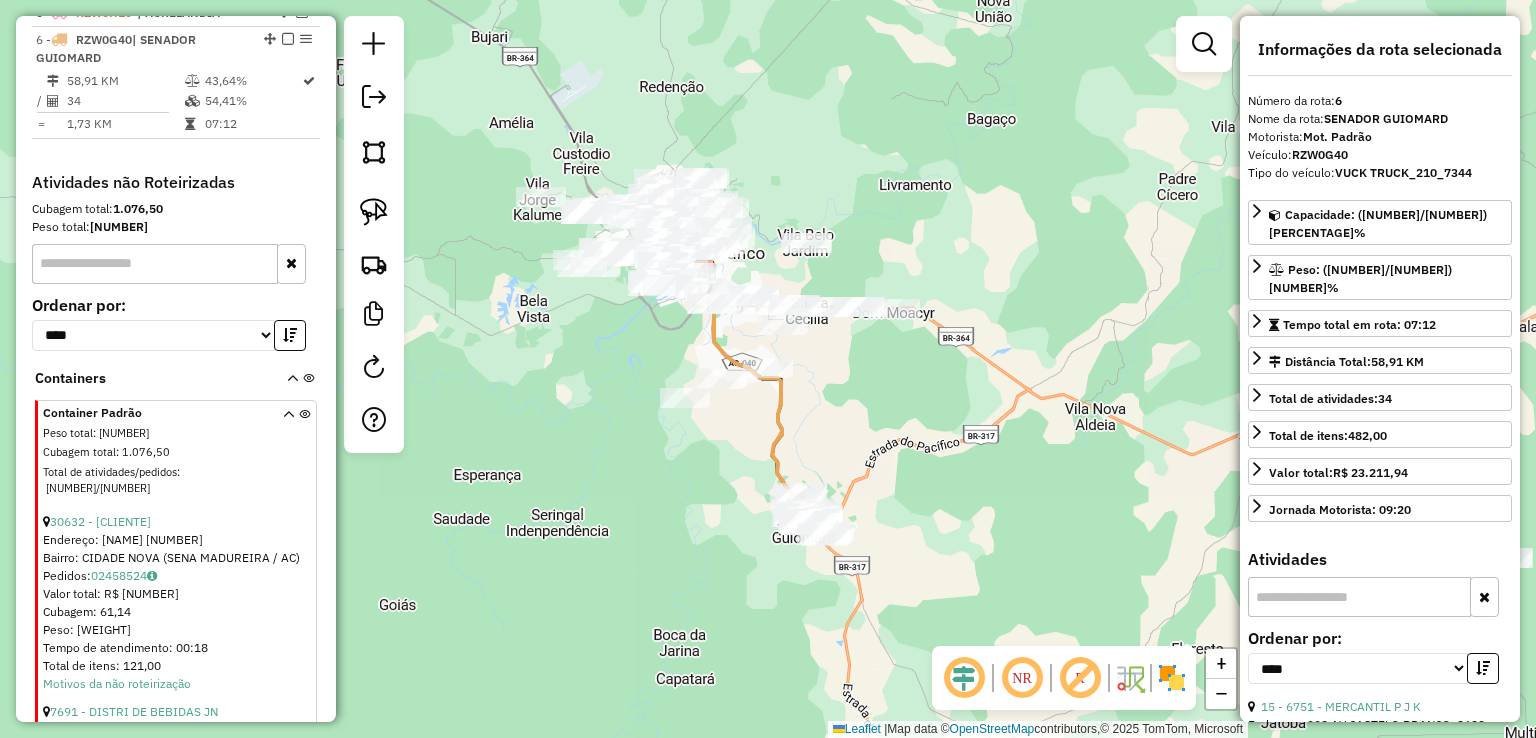 scroll, scrollTop: 882, scrollLeft: 0, axis: vertical 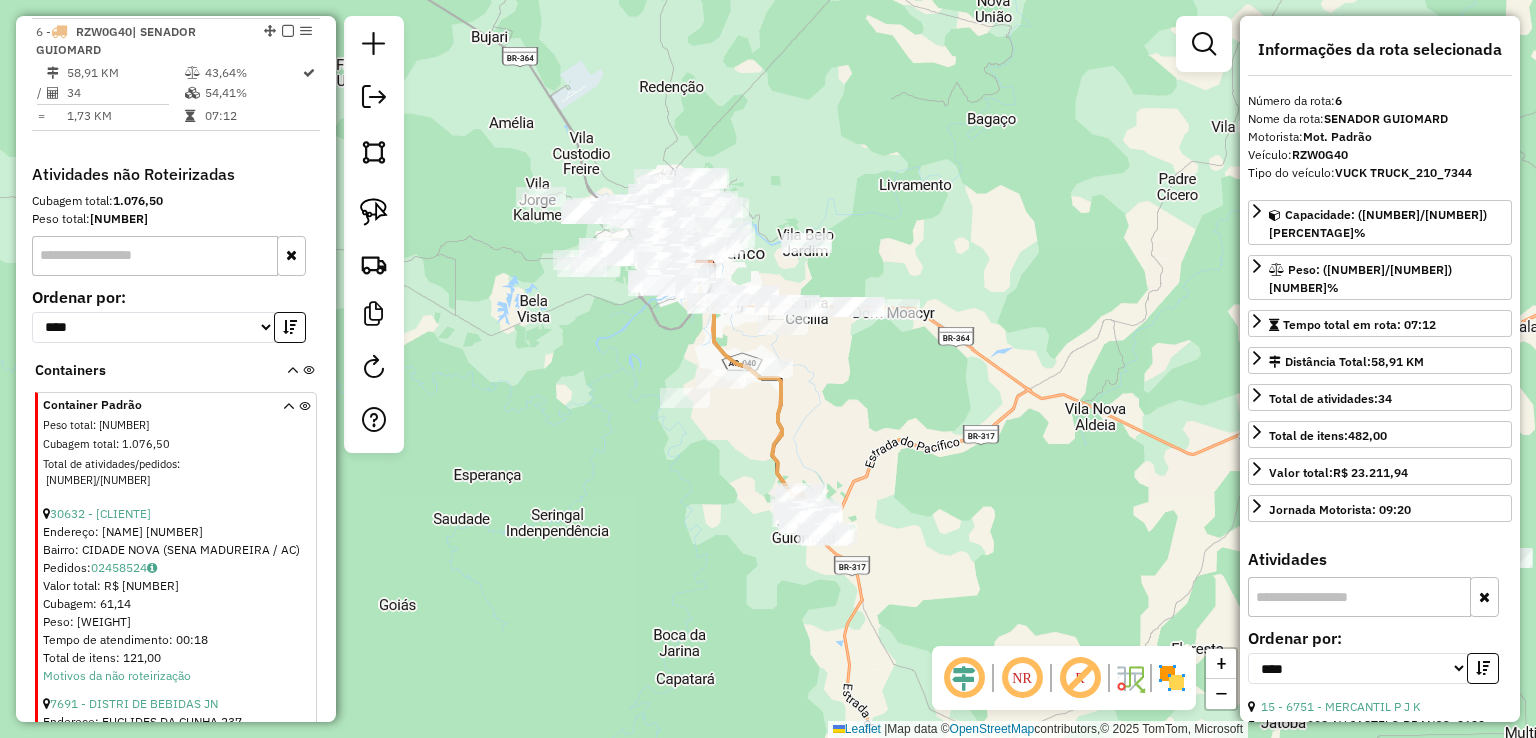 drag, startPoint x: 809, startPoint y: 373, endPoint x: 808, endPoint y: 501, distance: 128.0039 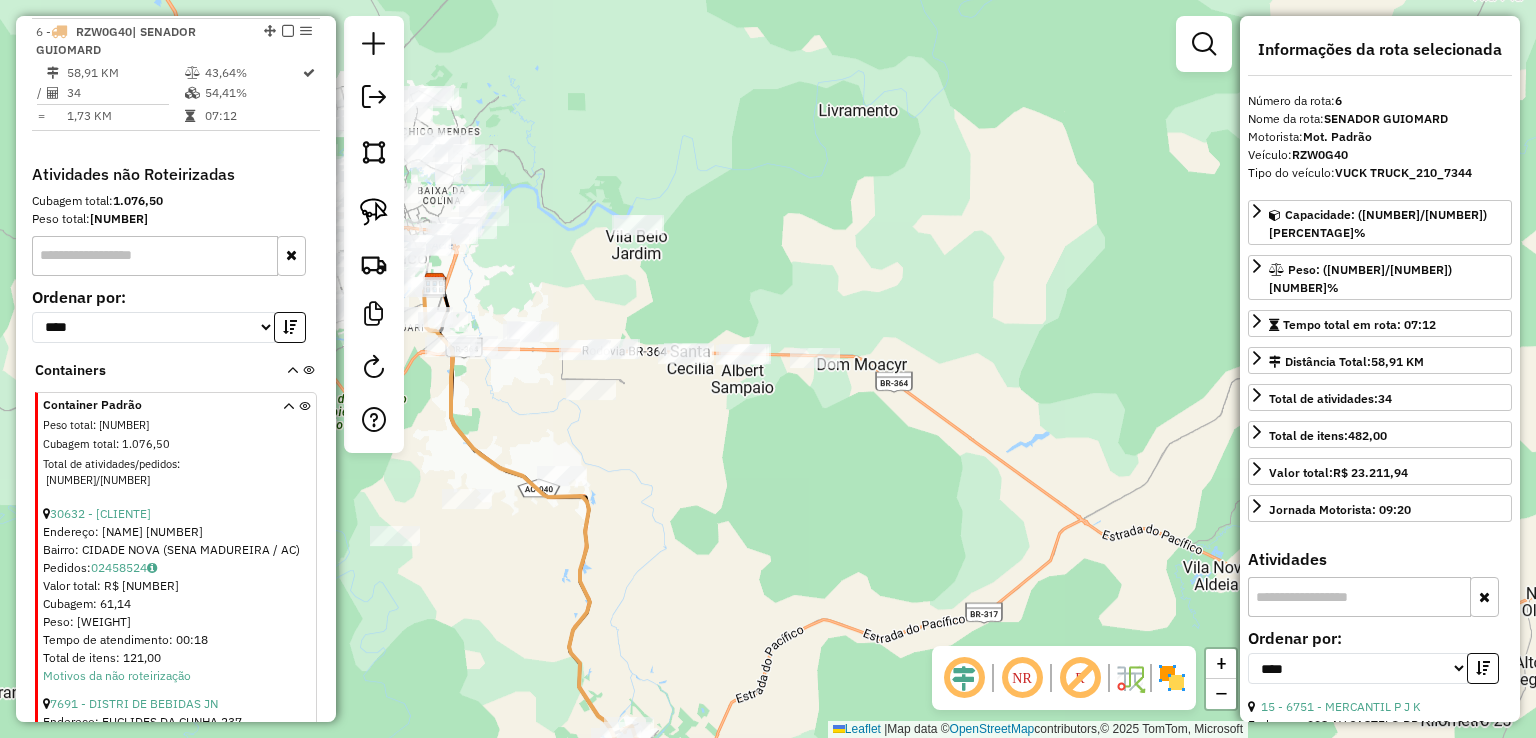 drag, startPoint x: 821, startPoint y: 406, endPoint x: 648, endPoint y: 333, distance: 187.77113 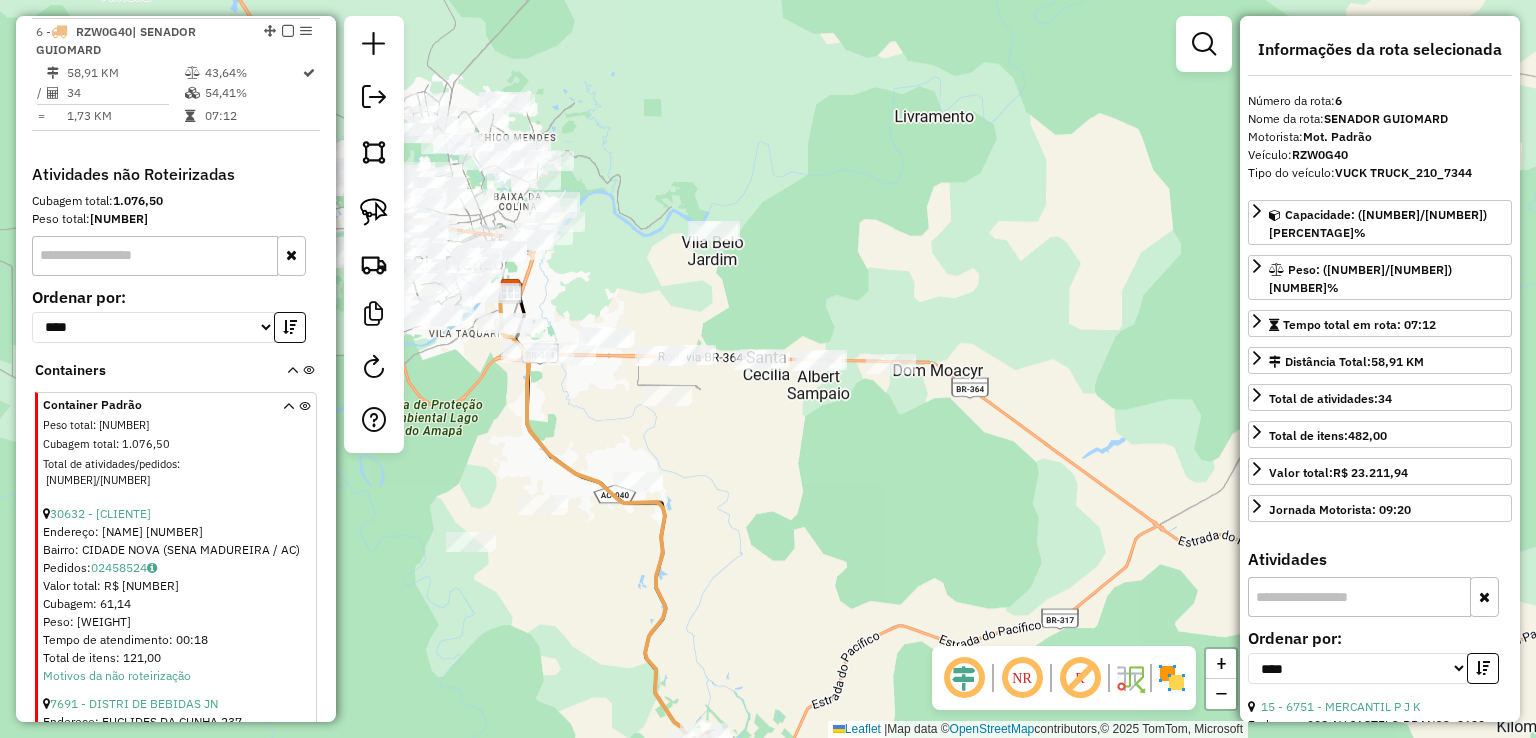 drag, startPoint x: 672, startPoint y: 286, endPoint x: 730, endPoint y: 290, distance: 58.137768 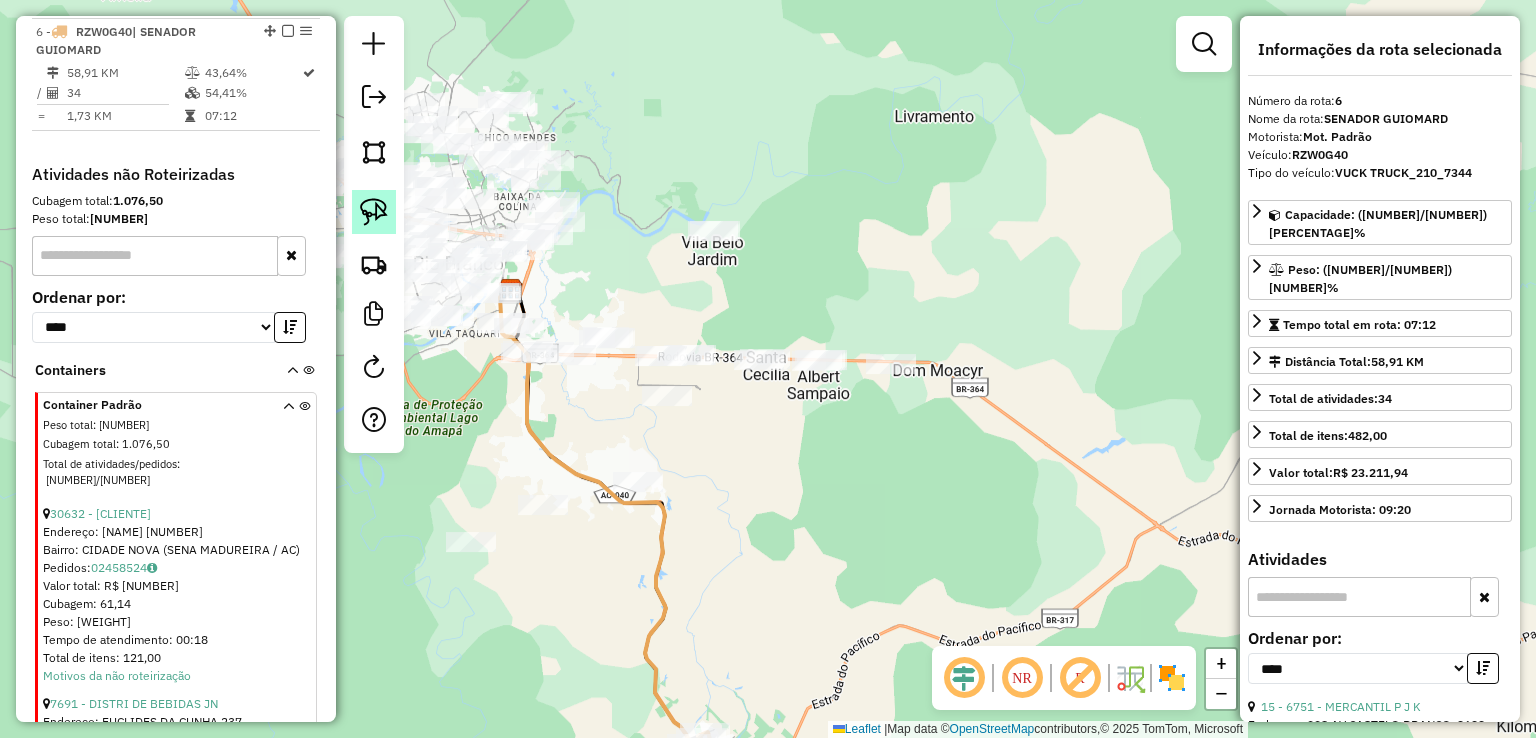 click 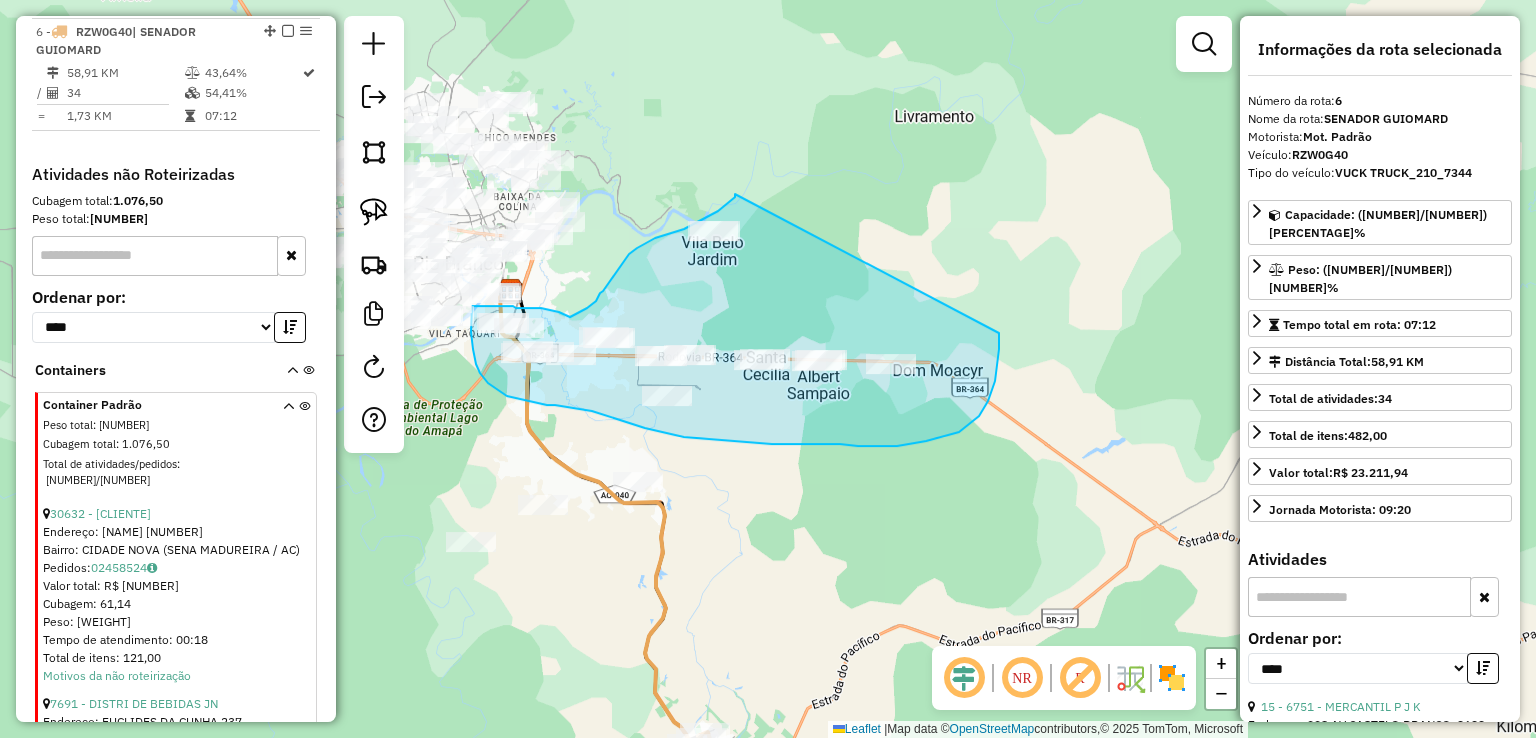 drag, startPoint x: 735, startPoint y: 194, endPoint x: 999, endPoint y: 333, distance: 298.35718 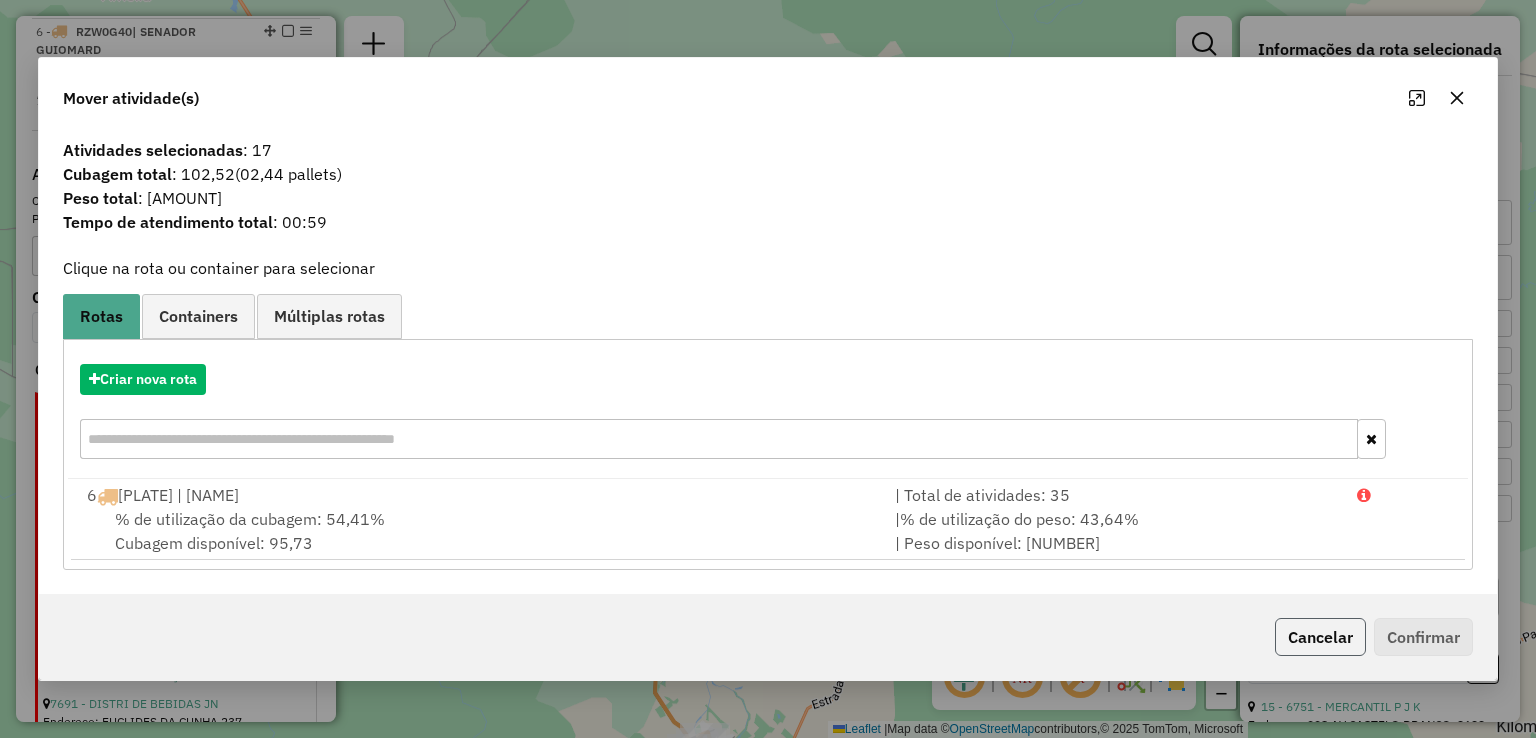 click on "Cancelar" 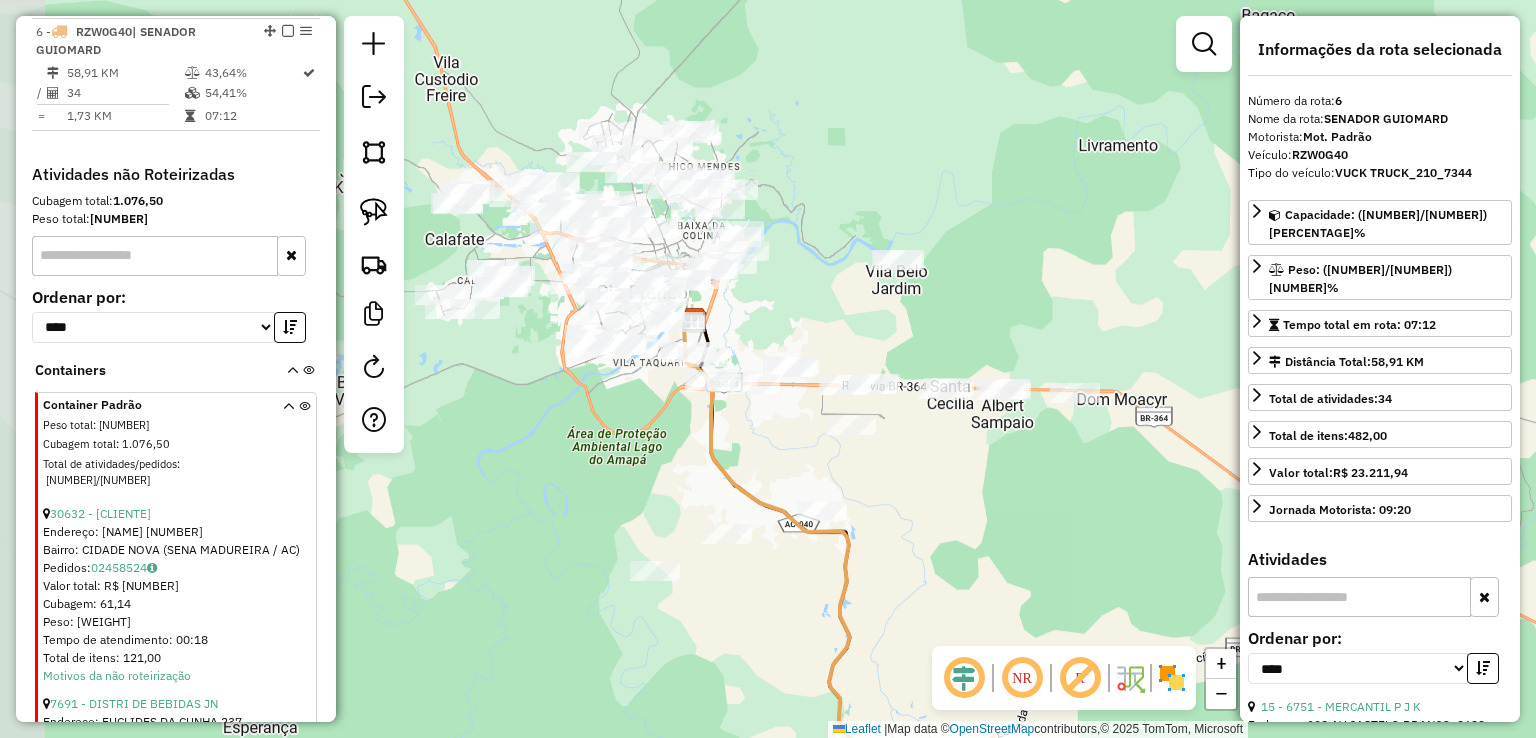 drag, startPoint x: 673, startPoint y: 271, endPoint x: 870, endPoint y: 300, distance: 199.12308 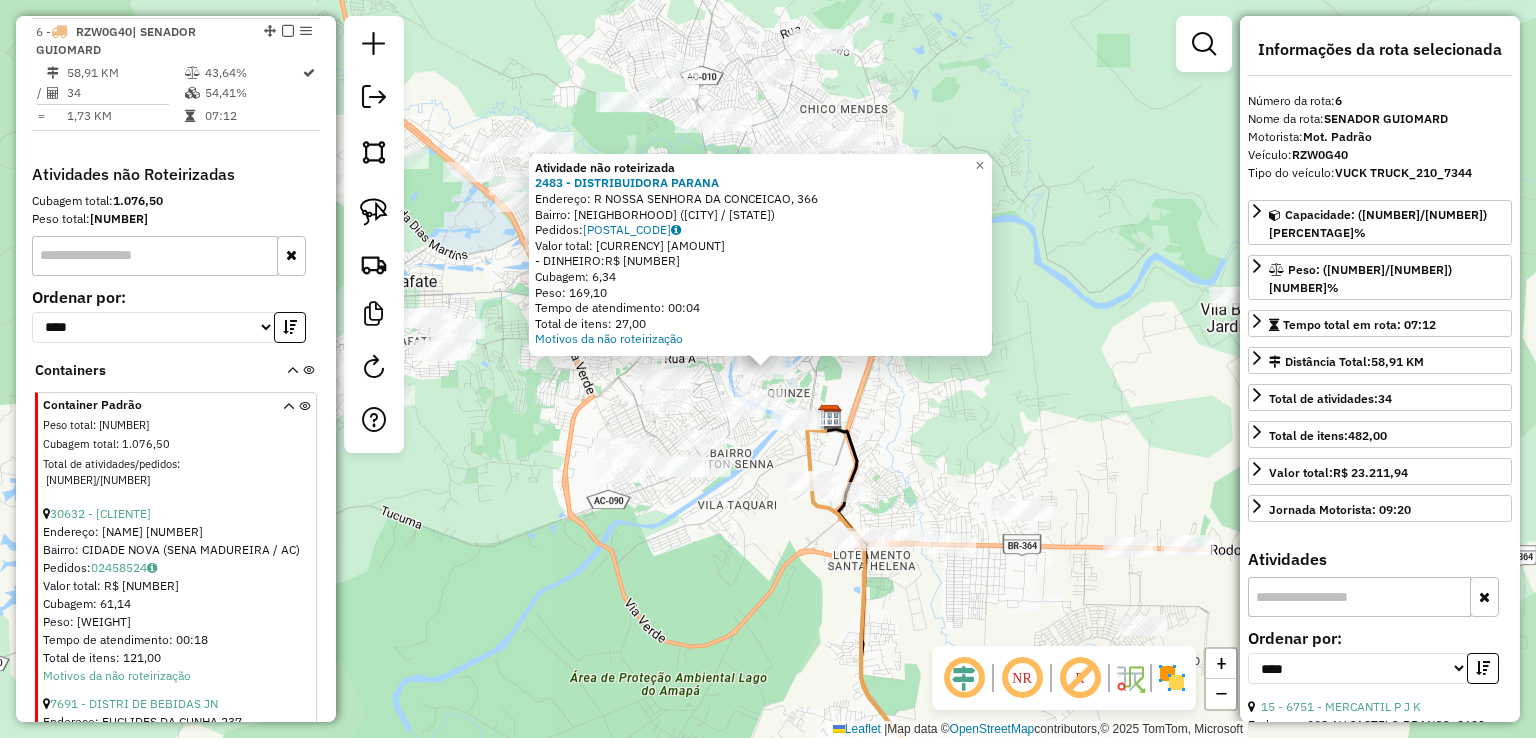 click on "Atividade não roteirizada [NUMBER] - [NAME]  Endereço: R   [NAME] [NAME], [NUMBER]   Bairro: [NAME] ([NAME] / [STATE])   Pedidos:  [NUMBER]   Valor total: [CURRENCY] [AMOUNT]   - DINHEIRO:  [CURRENCY] [AMOUNT]   Cubagem: [AMOUNT]   Peso: [AMOUNT]   Tempo de atendimento: [TIME]   Total de itens: [AMOUNT]  Motivos da não roteirização × Janela de atendimento Grade de atendimento Capacidade Transportadoras Veículos Cliente Pedidos  Rotas Selecione os dias de semana para filtrar as janelas de atendimento  Seg   Ter   Qua   Qui   Sex   Sáb   Dom  Informe o período da janela de atendimento: De: [TIME] Até: [TIME]  Filtrar exatamente a janela do cliente  Considerar janela de atendimento padrão  Selecione os dias de semana para filtrar as grades de atendimento  Seg   Ter   Qua   Qui   Sex   Sáb   Dom   Considerar clientes sem dia de atendimento cadastrado  Clientes fora do dia de atendimento selecionado Filtrar as atividades entre os valores definidos abaixo:  Peso mínimo:   Peso máximo:   Cubagem mínima:   Cubagem máxima:   De:  De:" 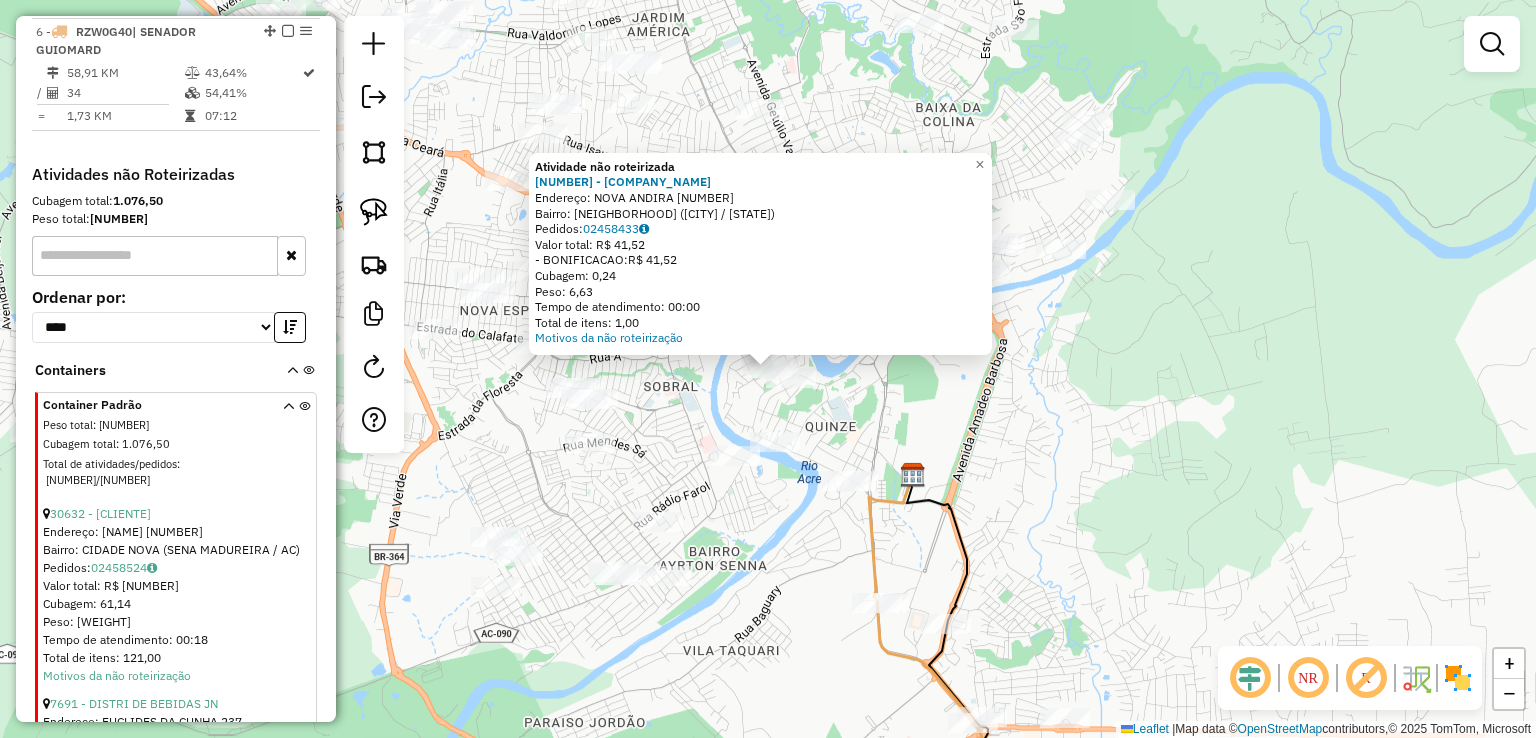 click on "Atividade não roteirizada [NUMBER] - [COMPANY_NAME] Endereço: [STREET] [NUMBER] Bairro: [NEIGHBORHOOD] ([CITY] / [STATE]) Pedidos: [ORDER_ID] Valor total: [CURRENCY] [AMOUNT] -BONIFICACAO: [CURRENCY] [AMOUNT] Cubagem: [CUBAGE] Peso: [WEIGHT] Tempo de atendimento: [TIME] Total de itens: [ITEMS] Motivos da não roteirização × Janela de atendimento Grade de atendimento Capacidade Transportadoras Veículos Cliente Pedidos Rotas Selecione os dias de semana para filtrar as janelas de atendimento Seg Ter Qua Qui Sex Sáb Dom Informe o período da janela de atendimento: De: [TIME] Até: [TIME] Filtrar exatamente a janela do cliente Considerar janela de atendimento padrão Selecione os dias de semana para filtrar as grades de atendimento Seg Ter Qua Qui Sex Sáb Dom Considerar clientes sem dia de atendimento cadastrado Clientes fora do dia de atendimento selecionado Filtrar as atividades entre os valores definidos abaixo: Peso mínimo: Peso máximo: Cubagem mínima: Cubagem máxima: De: [TIME] Até: [TIME] De:" 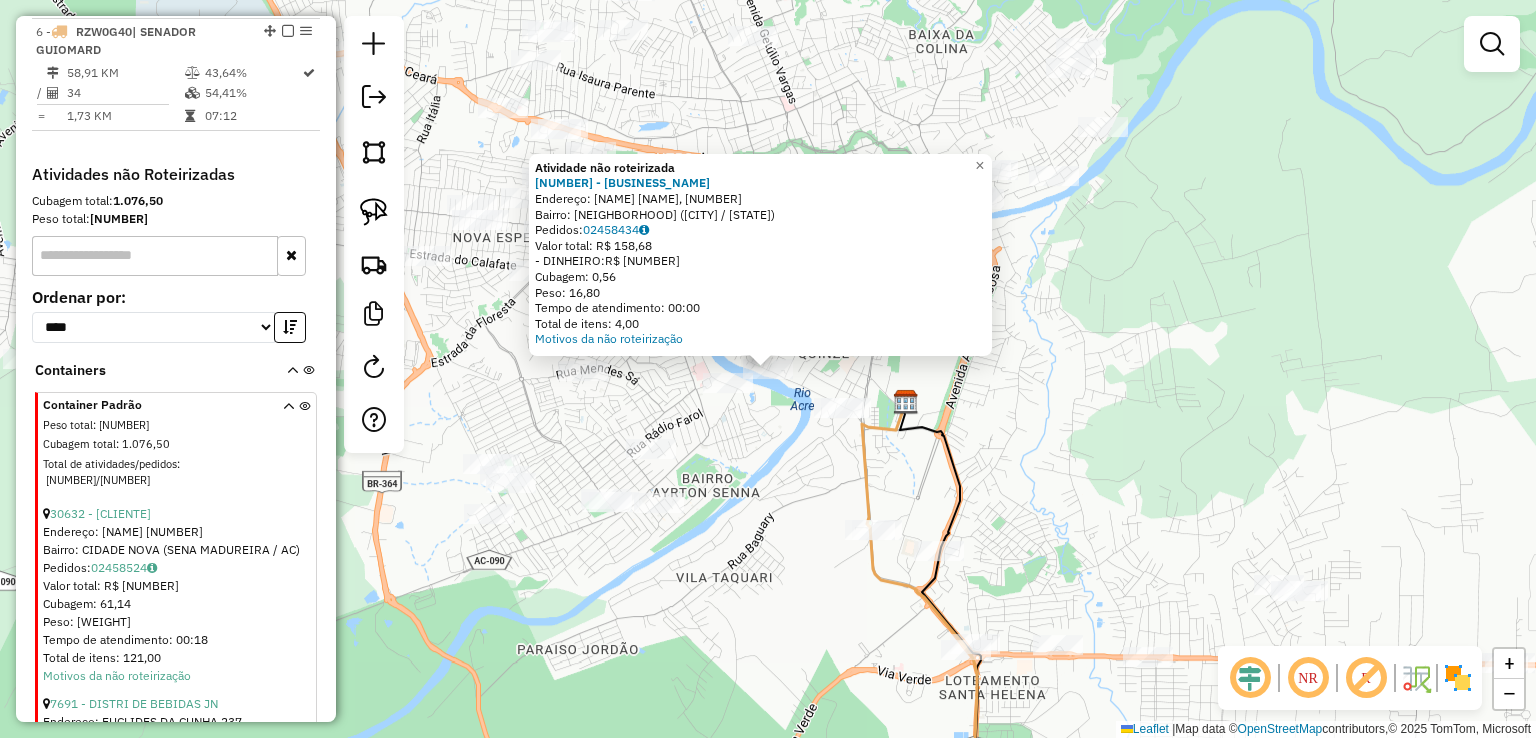 click on "Atividade não roteirizada [NUMBER] - MERCEARIA SÃO JOSÉ Endereço: BOULEVARD AUGUSTO MONTEIRO, [NUMBER] Bairro: QUINZE ([CITY] / [STATE]) Pedidos: [NUMBER] Valor total: R$ [NUMBER] - DINHEIRO: R$ [NUMBER] Cubagem: [NUMBER] Peso: [NUMBER] Tempo de atendimento: 00:00 Total de itens: [NUMBER] Motivos da não roteirização × Janela de atendimento Grade de atendimento Capacidade Transportadoras Veículos Cliente Pedidos Rotas Selecione os dias de semana para filtrar as janelas de atendimento Seg Ter Qua Qui Sex Sáb Dom Informe o período da janela de atendimento: De: Até: Filtrar exatamente a janela do cliente Considerar janela de atendimento padrão Selecione os dias de semana para filtrar as grades de atendimento Seg Ter Qua Qui Sex Sáb Dom Considerar clientes sem dia de atendimento cadastrado Clientes fora do dia de atendimento selecionado Filtrar as atividades entre os valores definidos abaixo: Peso mínimo: Peso máximo: Cubagem mínima: Cubagem máxima: De: De:" 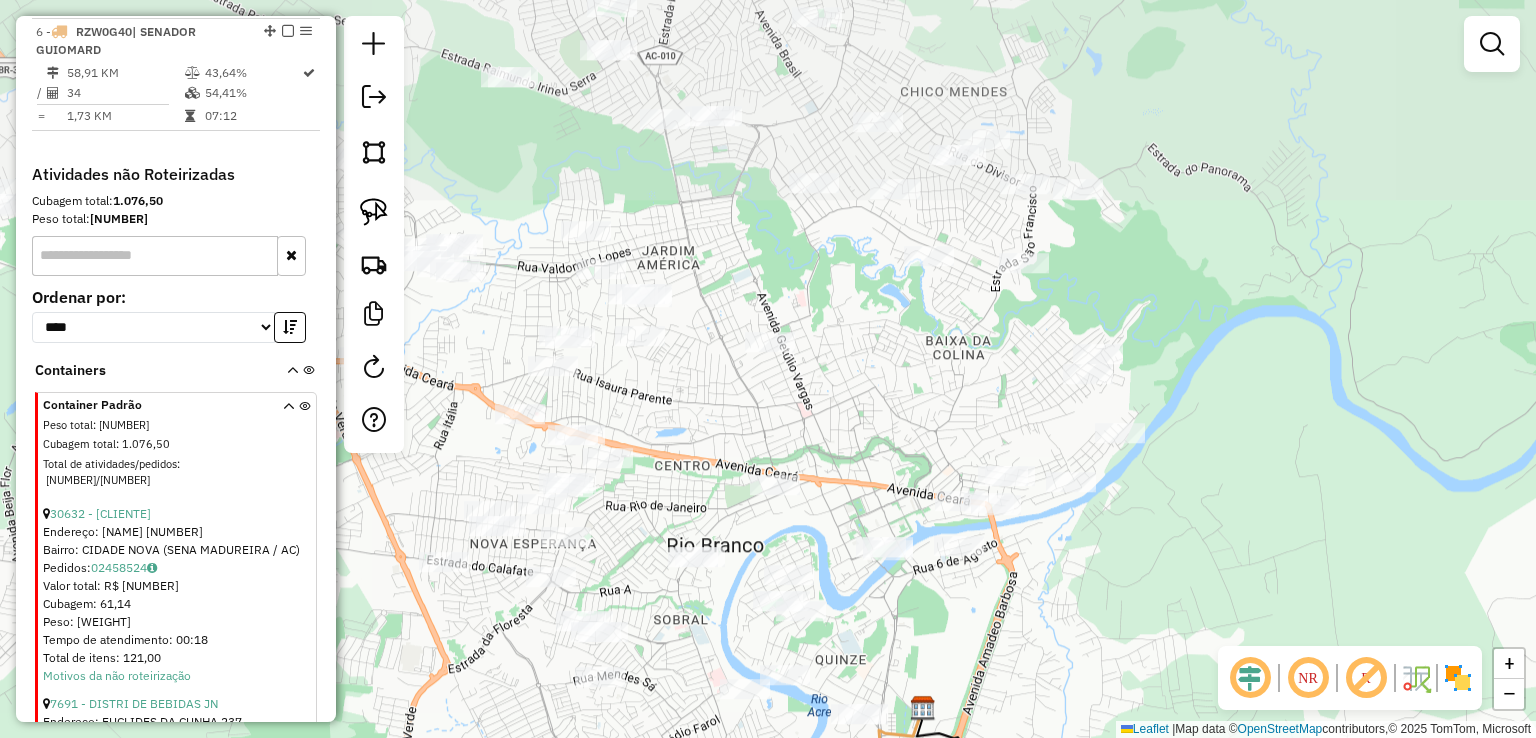drag, startPoint x: 1114, startPoint y: 466, endPoint x: 1114, endPoint y: 548, distance: 82 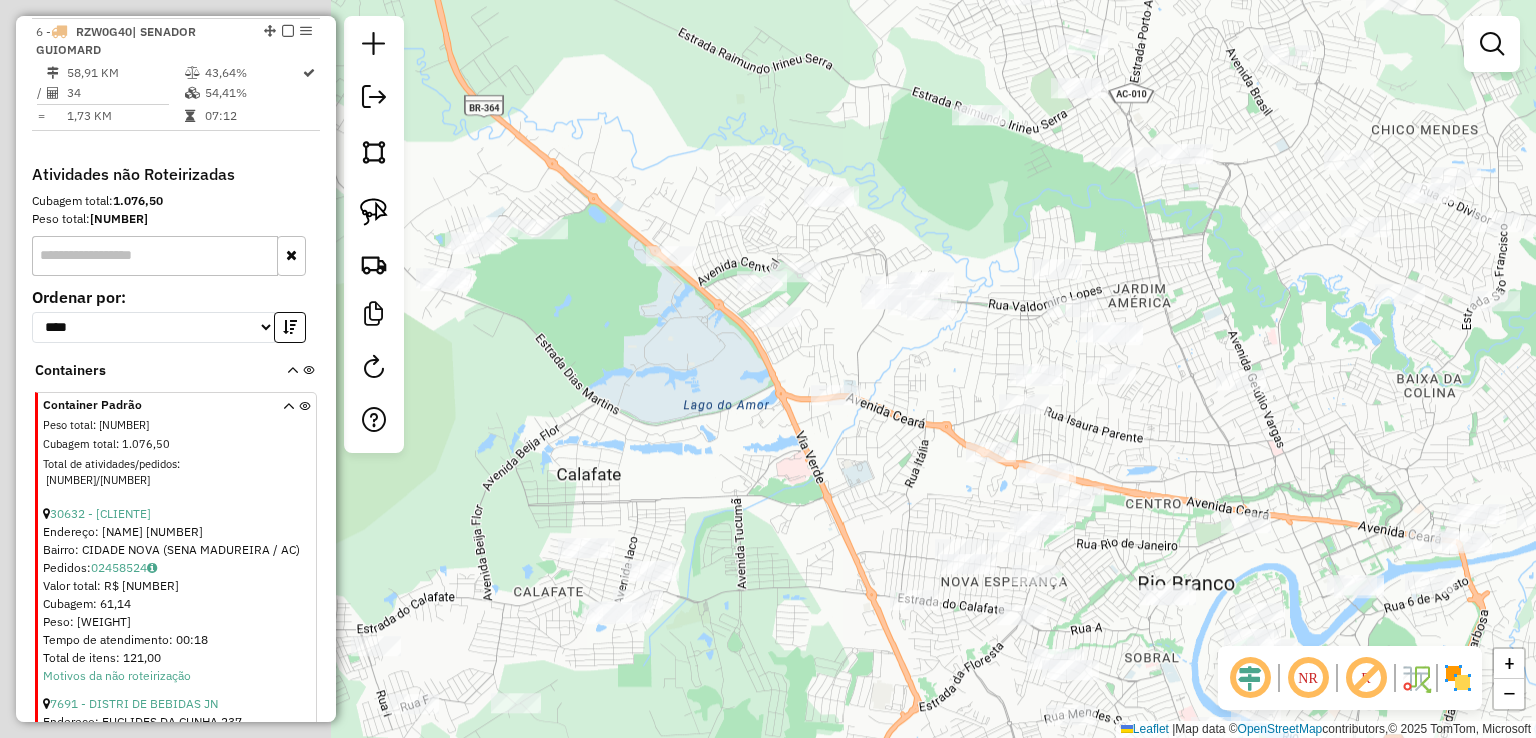 drag, startPoint x: 916, startPoint y: 396, endPoint x: 1372, endPoint y: 378, distance: 456.35513 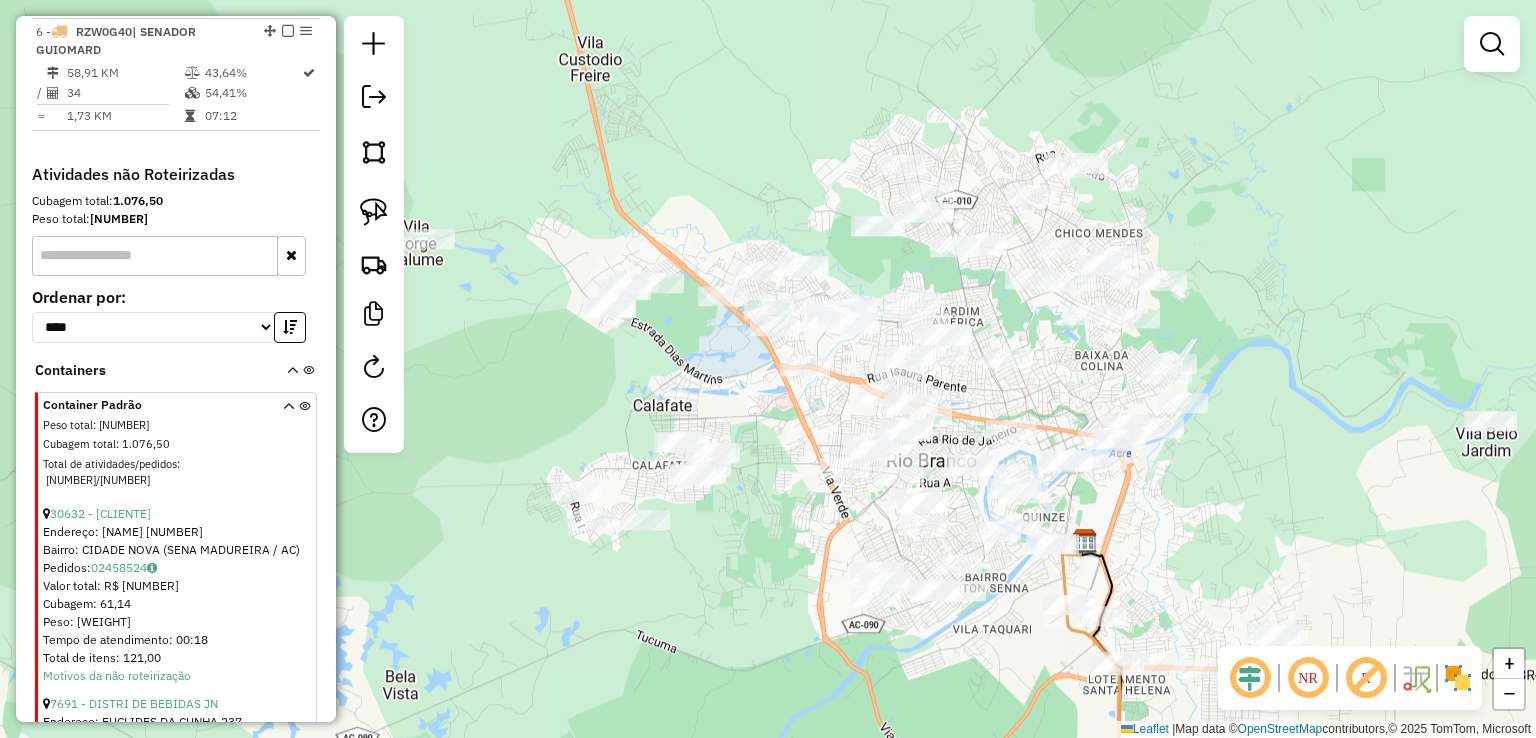 drag, startPoint x: 688, startPoint y: 610, endPoint x: 715, endPoint y: 557, distance: 59.48109 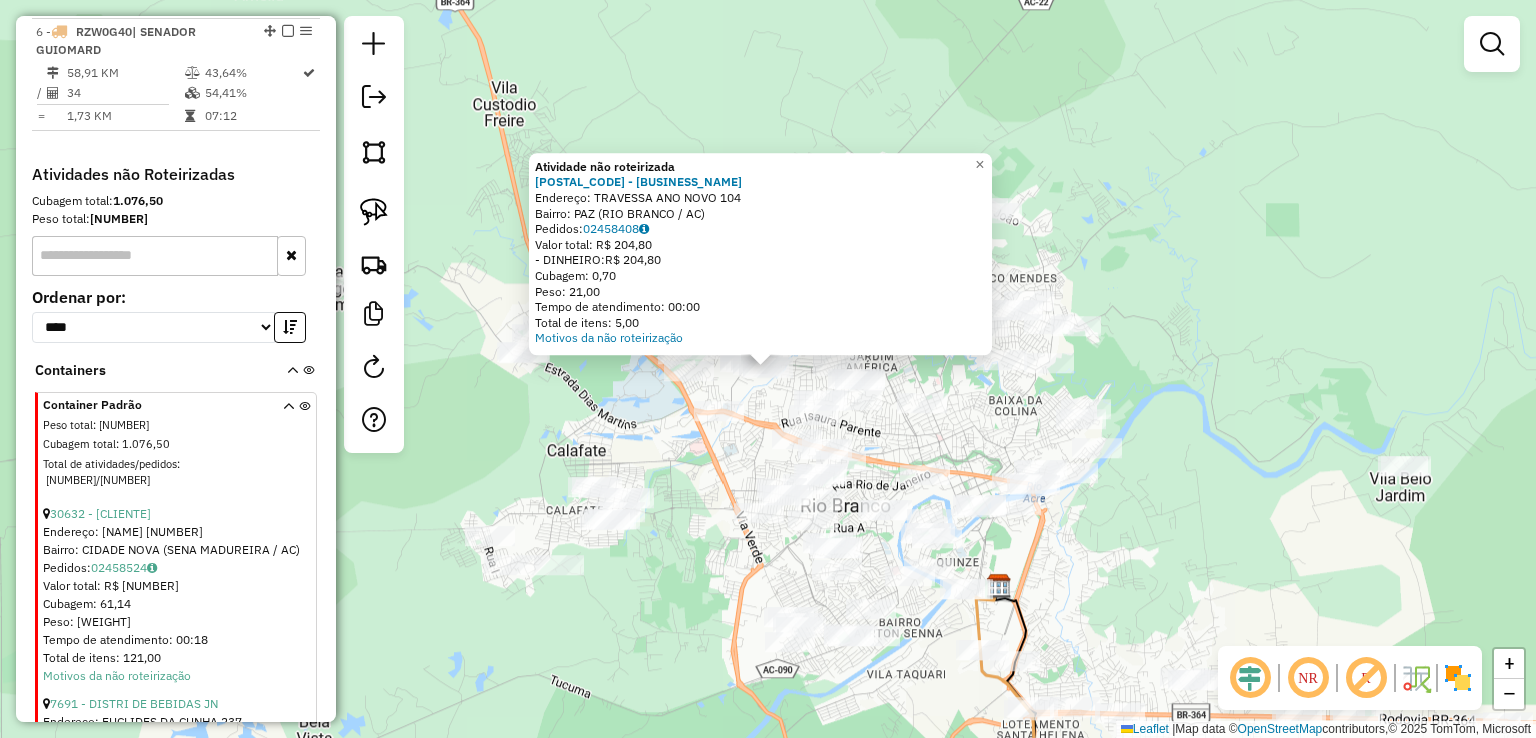 click on "Atividade não roteirizada [POSTAL_CODE] - [BUSINESS_NAME]  Endereço:  [STREET] [NUMBER]   Bairro: [NEIGHBORHOOD] ([CITY] / [STATE])   Pedidos:  [POSTAL_CODE]   Valor total: R$ [PRICE]   - DINHEIRO:  R$ [PRICE]   Cubagem: [VOLUME]   Peso: [WEIGHT]   Tempo de atendimento: [TIME]   Total de itens: [NUMBER]  Motivos da não roteirização × Janela de atendimento Grade de atendimento Capacidade Transportadoras Veículos Cliente Pedidos  Rotas Selecione os dias de semana para filtrar as janelas de atendimento  Seg   Ter   Qua   Qui   Sex   Sáb   Dom  Informe o período da janela de atendimento: De: Até:  Filtrar exatamente a janela do cliente  Considerar janela de atendimento padrão  Selecione os dias de semana para filtrar as grades de atendimento  Seg   Ter   Qua   Qui   Sex   Sáb   Dom   Considerar clientes sem dia de atendimento cadastrado  Clientes fora do dia de atendimento selecionado Filtrar as atividades entre os valores definidos abaixo:  Peso mínimo:   Peso máximo:   Cubagem mínima:   Cubagem máxima:   De:   Até:   De:  Nome:" 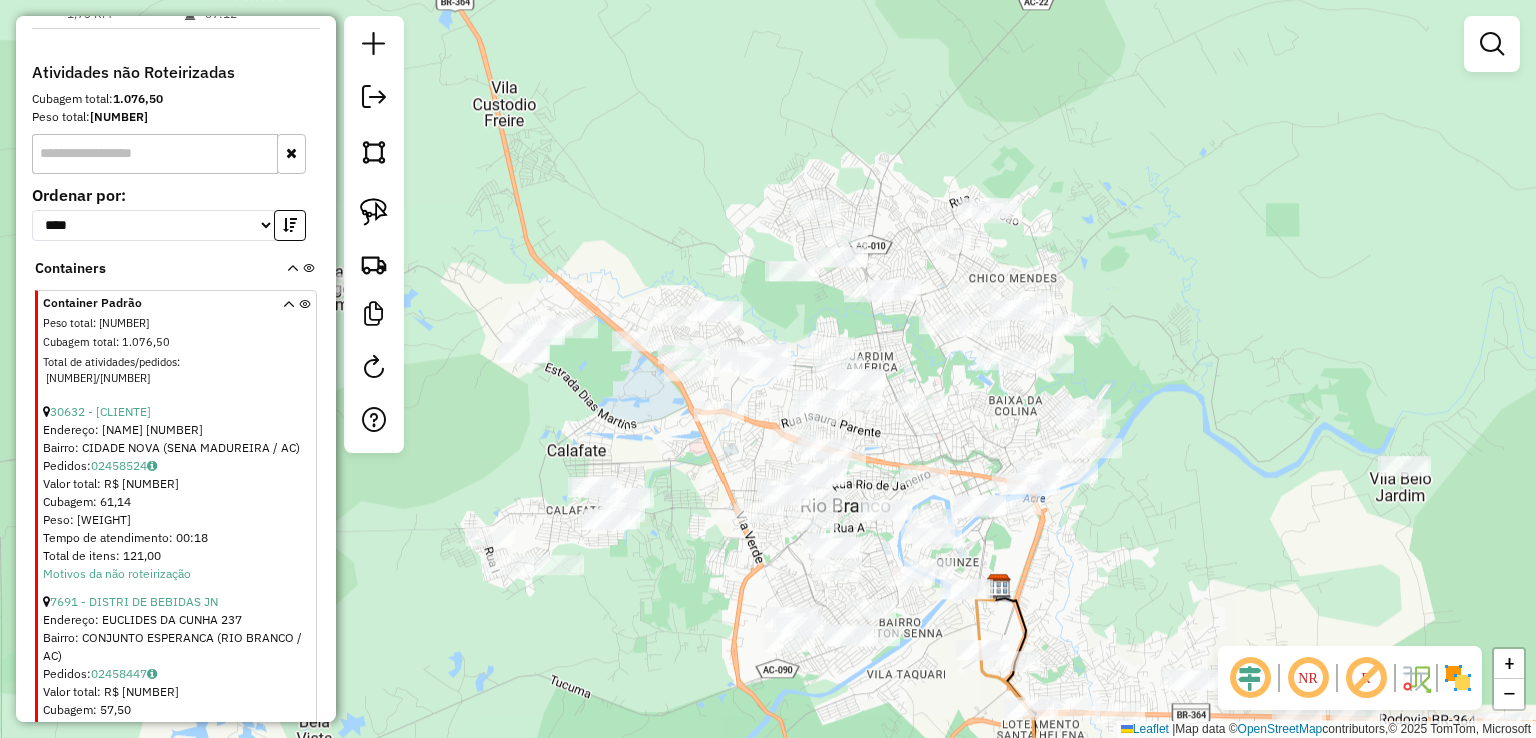 scroll, scrollTop: 1082, scrollLeft: 0, axis: vertical 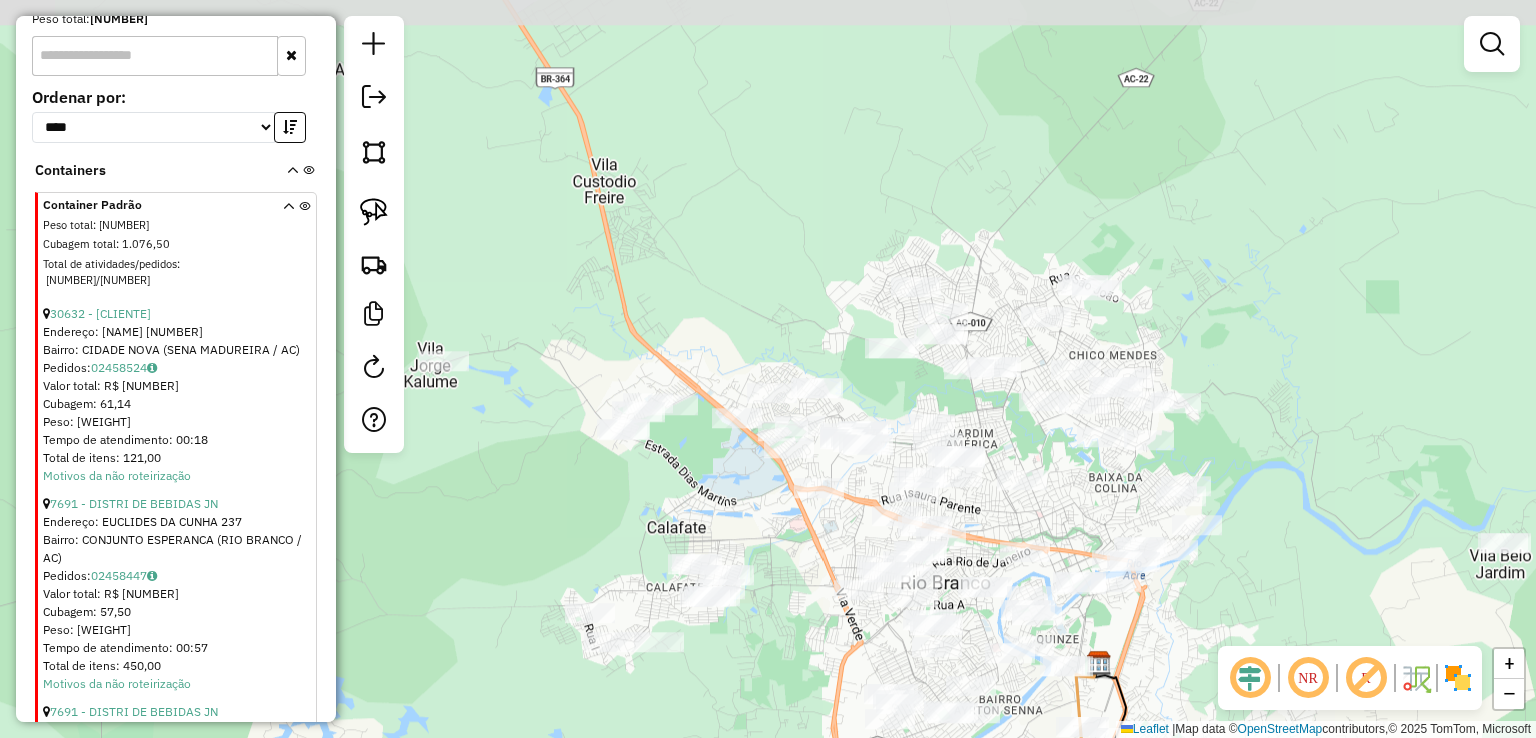 drag, startPoint x: 661, startPoint y: 472, endPoint x: 774, endPoint y: 549, distance: 136.74063 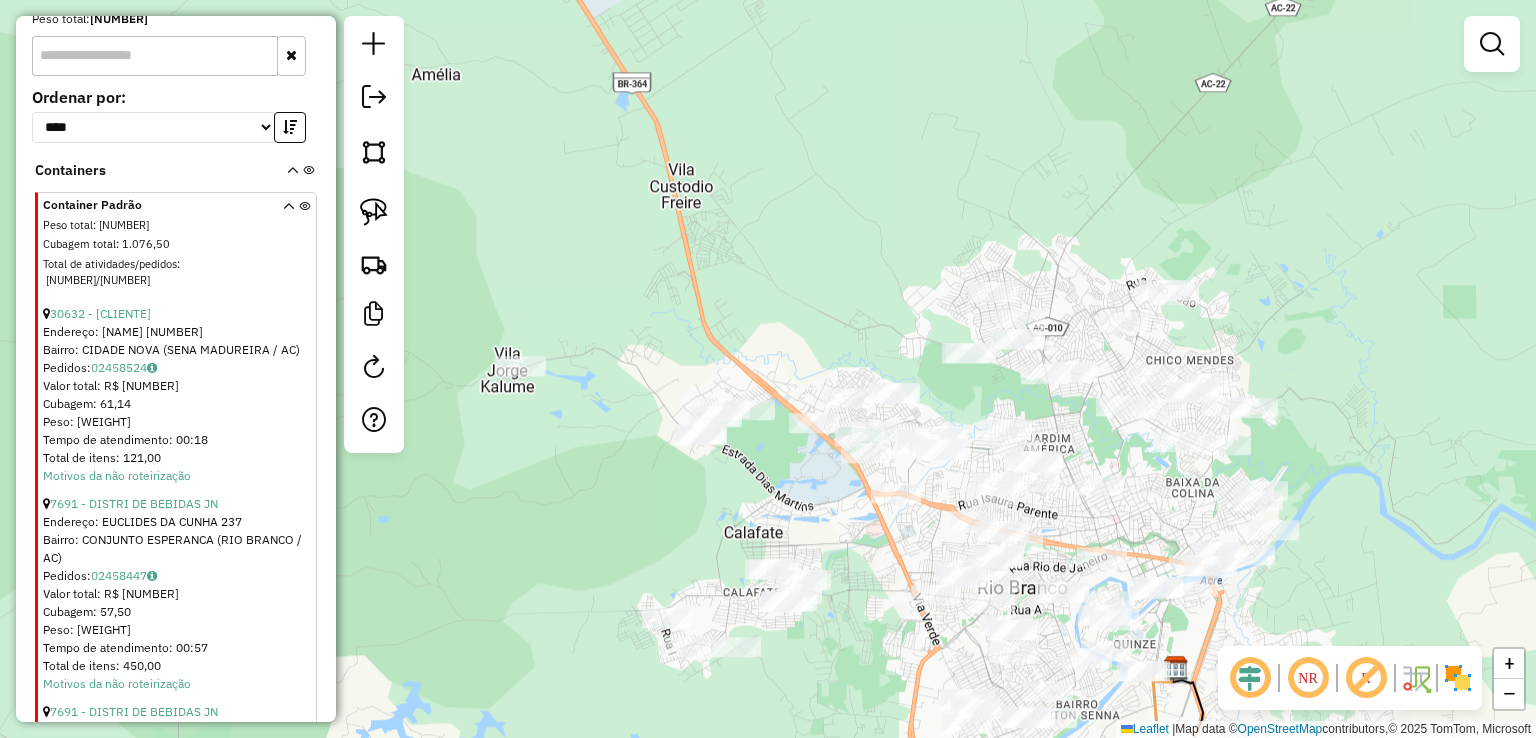 drag, startPoint x: 631, startPoint y: 527, endPoint x: 694, endPoint y: 532, distance: 63.1981 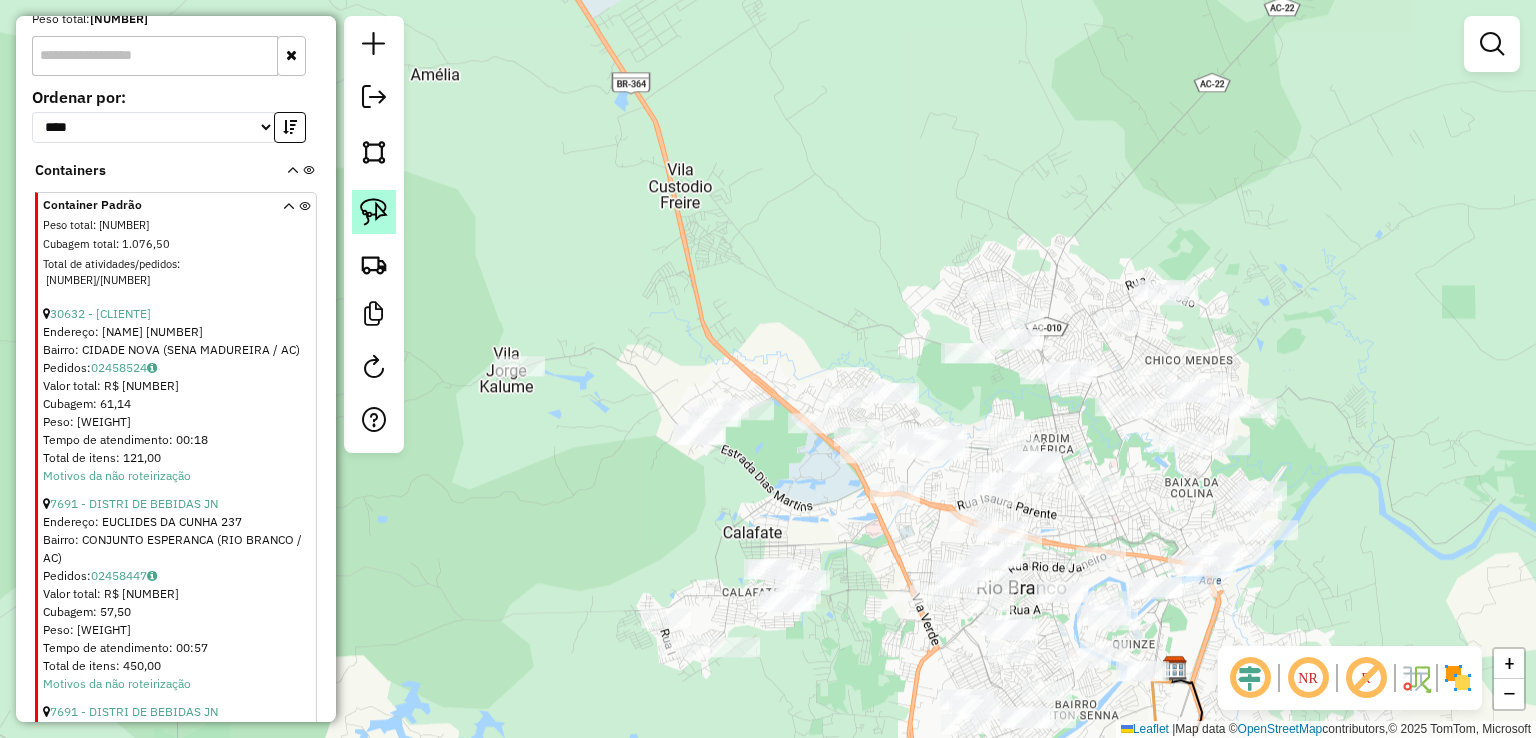 click 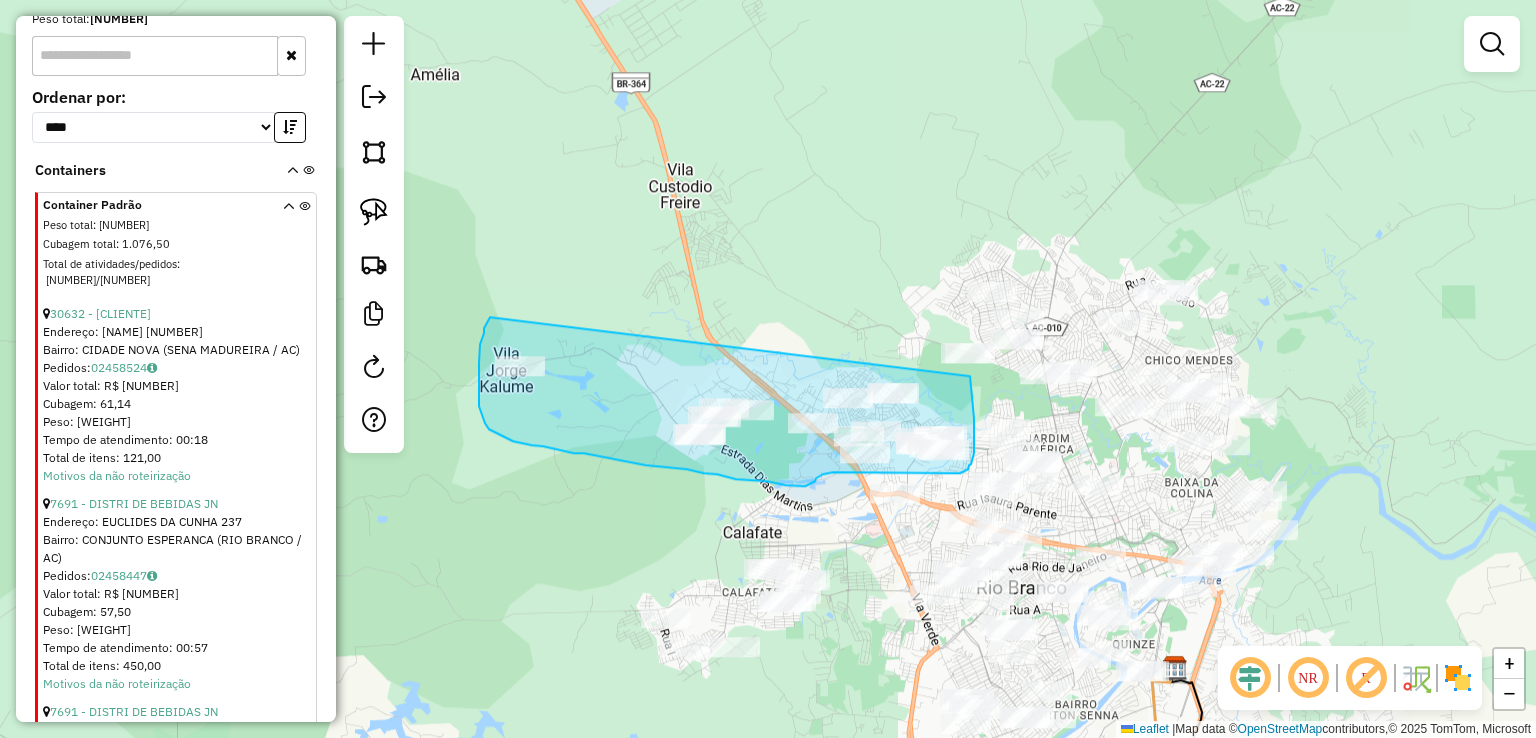 drag, startPoint x: 480, startPoint y: 350, endPoint x: 970, endPoint y: 371, distance: 490.4498 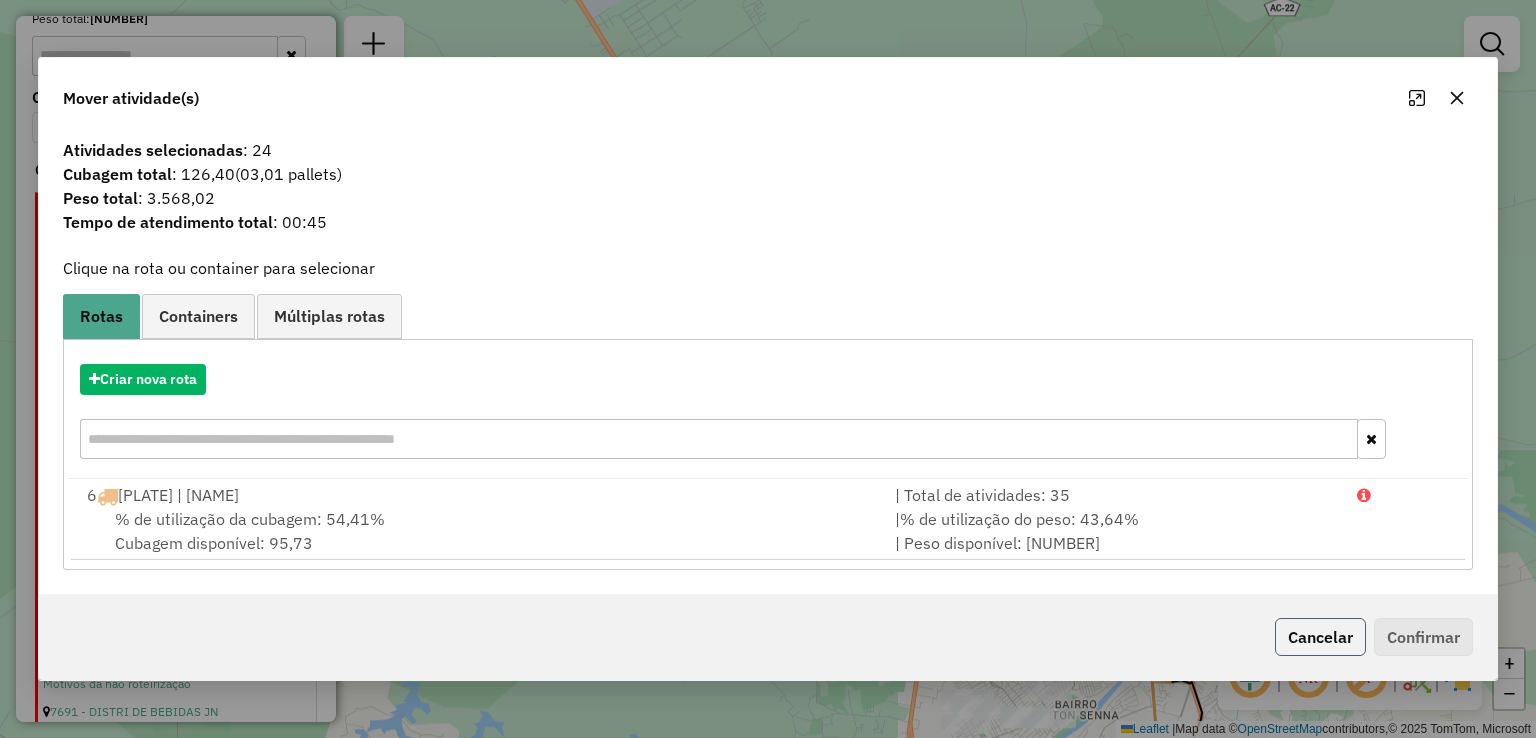 click on "Cancelar" 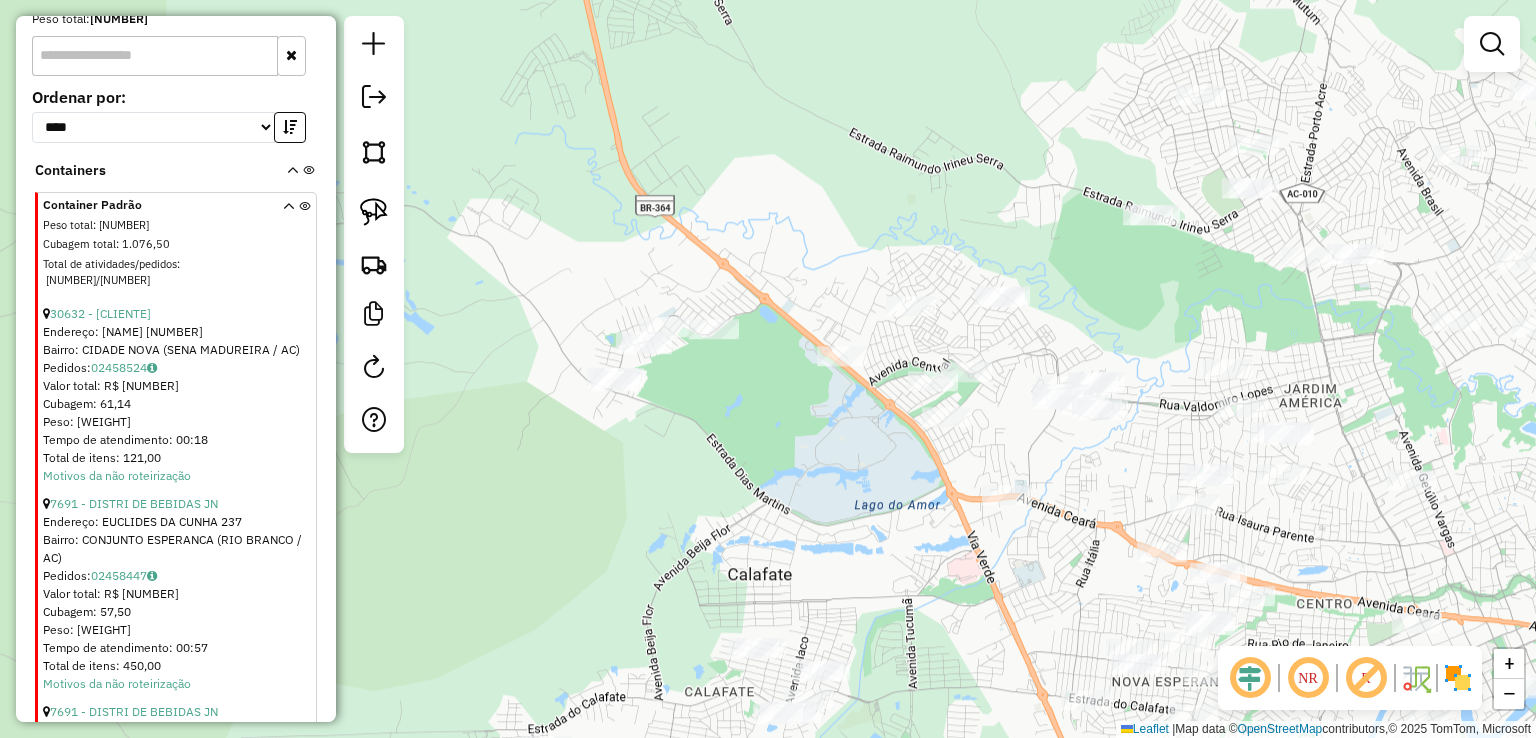 drag, startPoint x: 934, startPoint y: 458, endPoint x: 1146, endPoint y: 444, distance: 212.46176 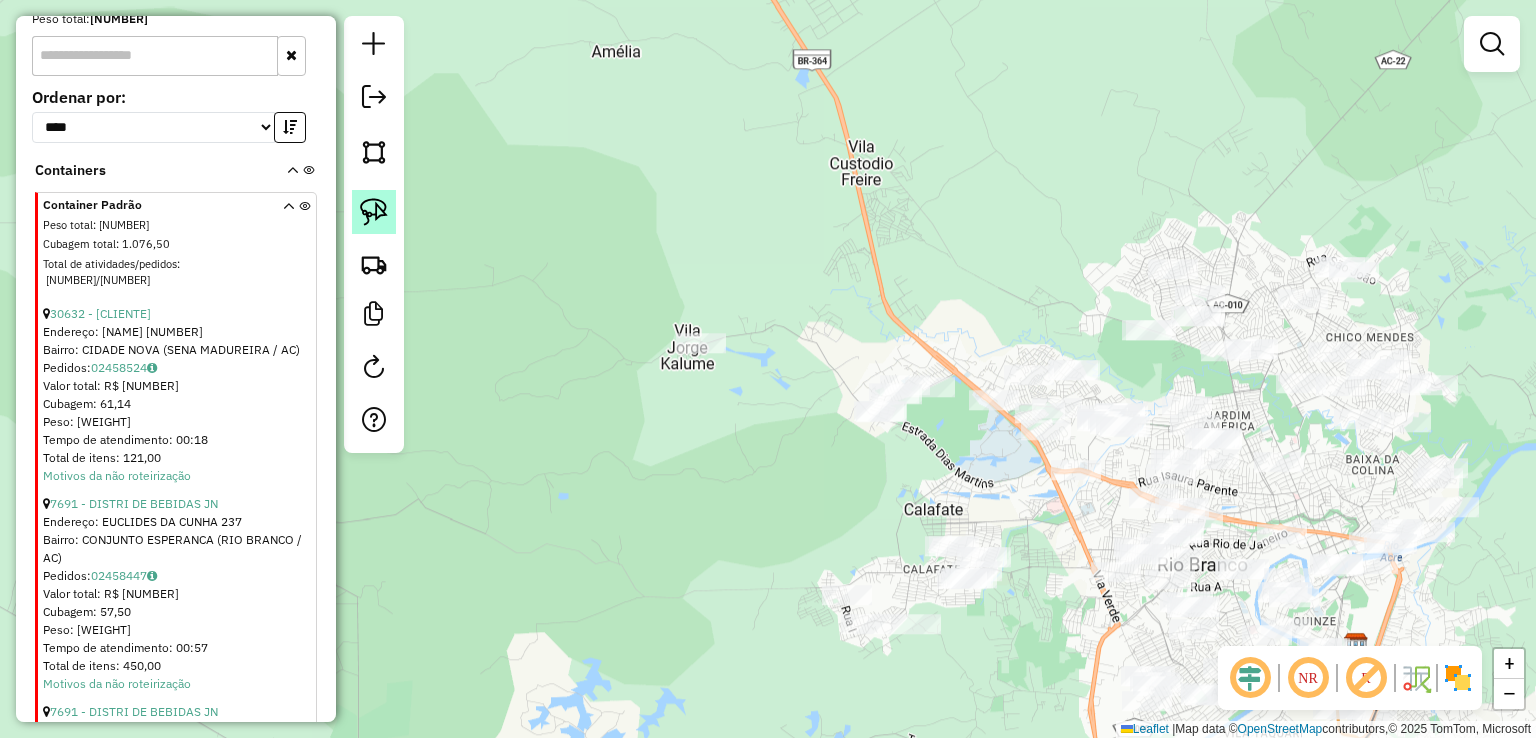 click 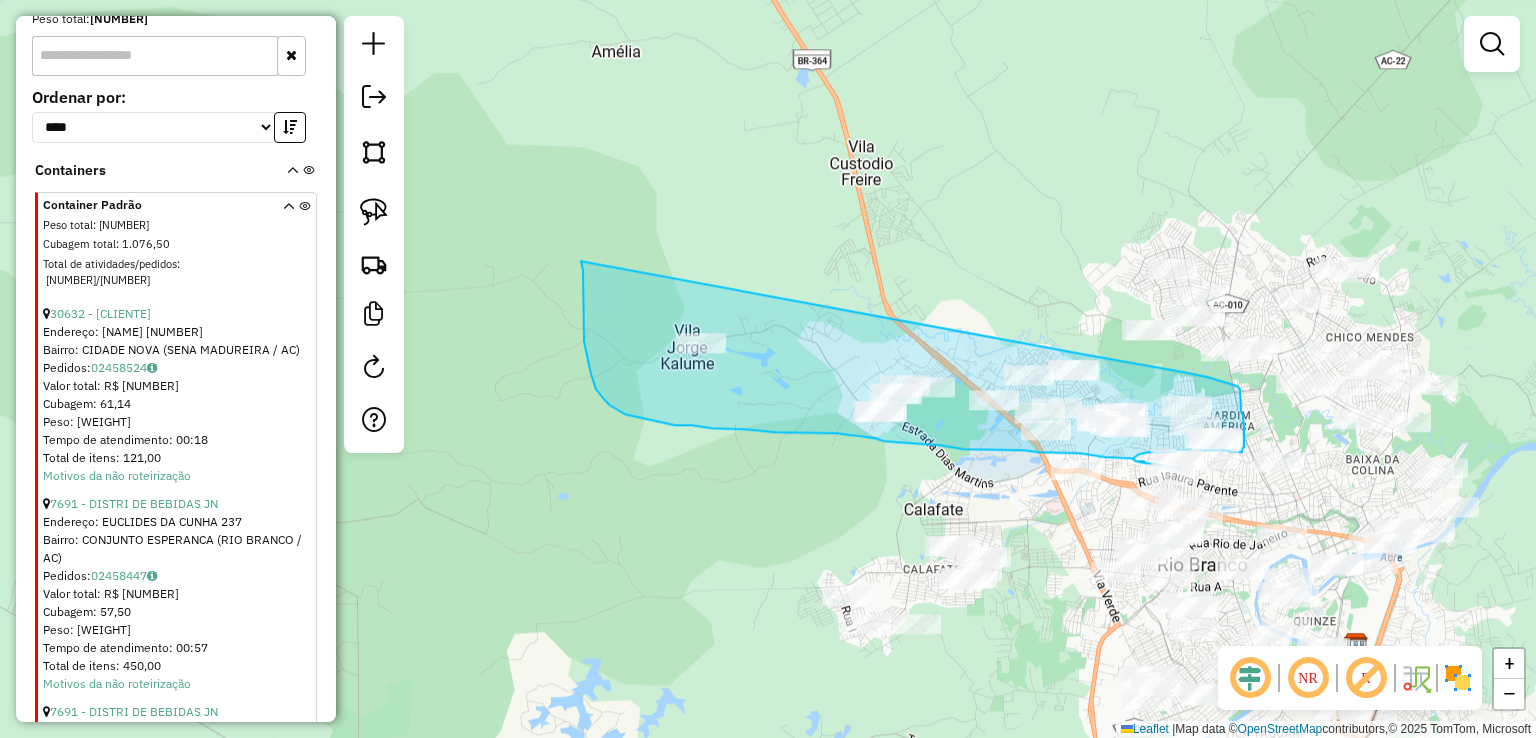 drag, startPoint x: 581, startPoint y: 261, endPoint x: 1083, endPoint y: 354, distance: 510.54187 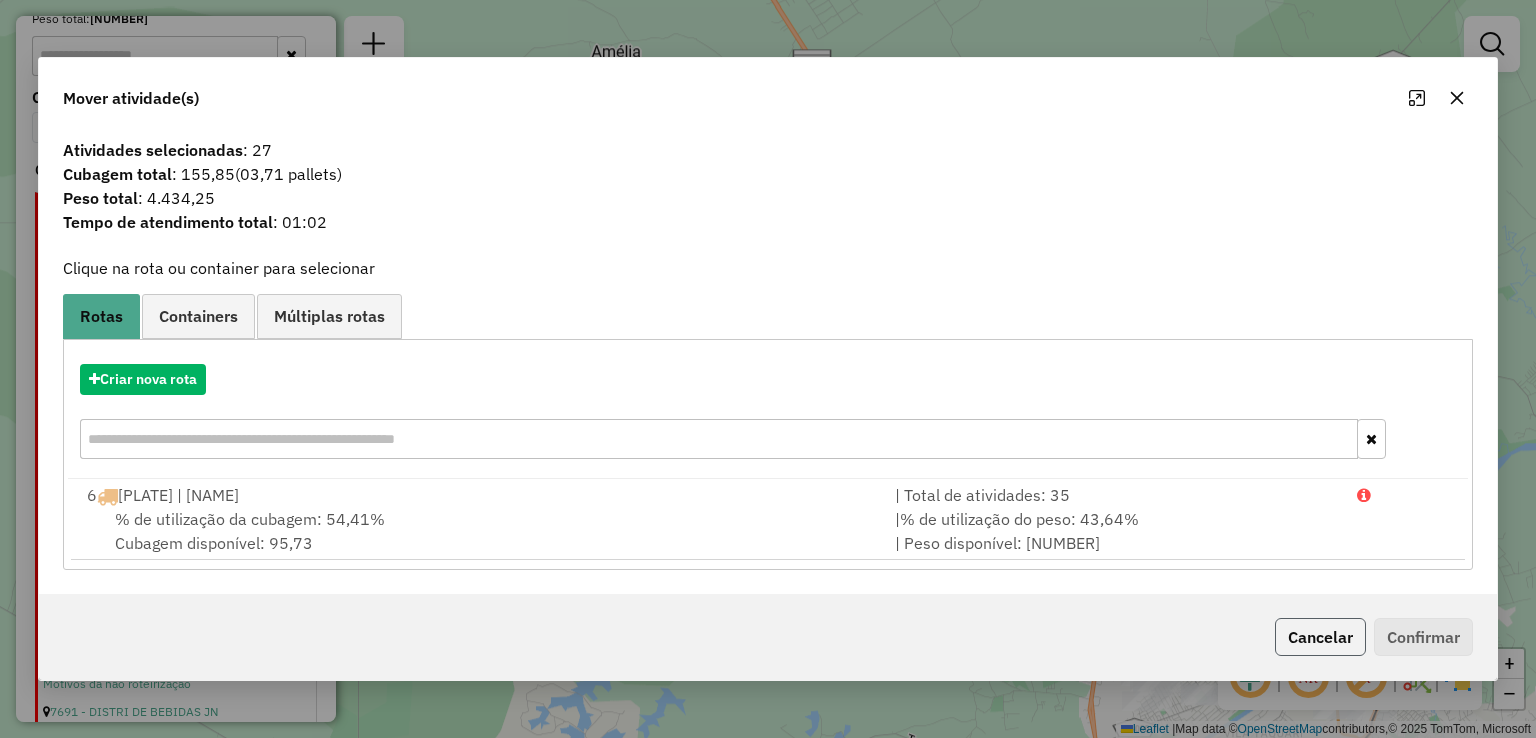 click on "Cancelar" 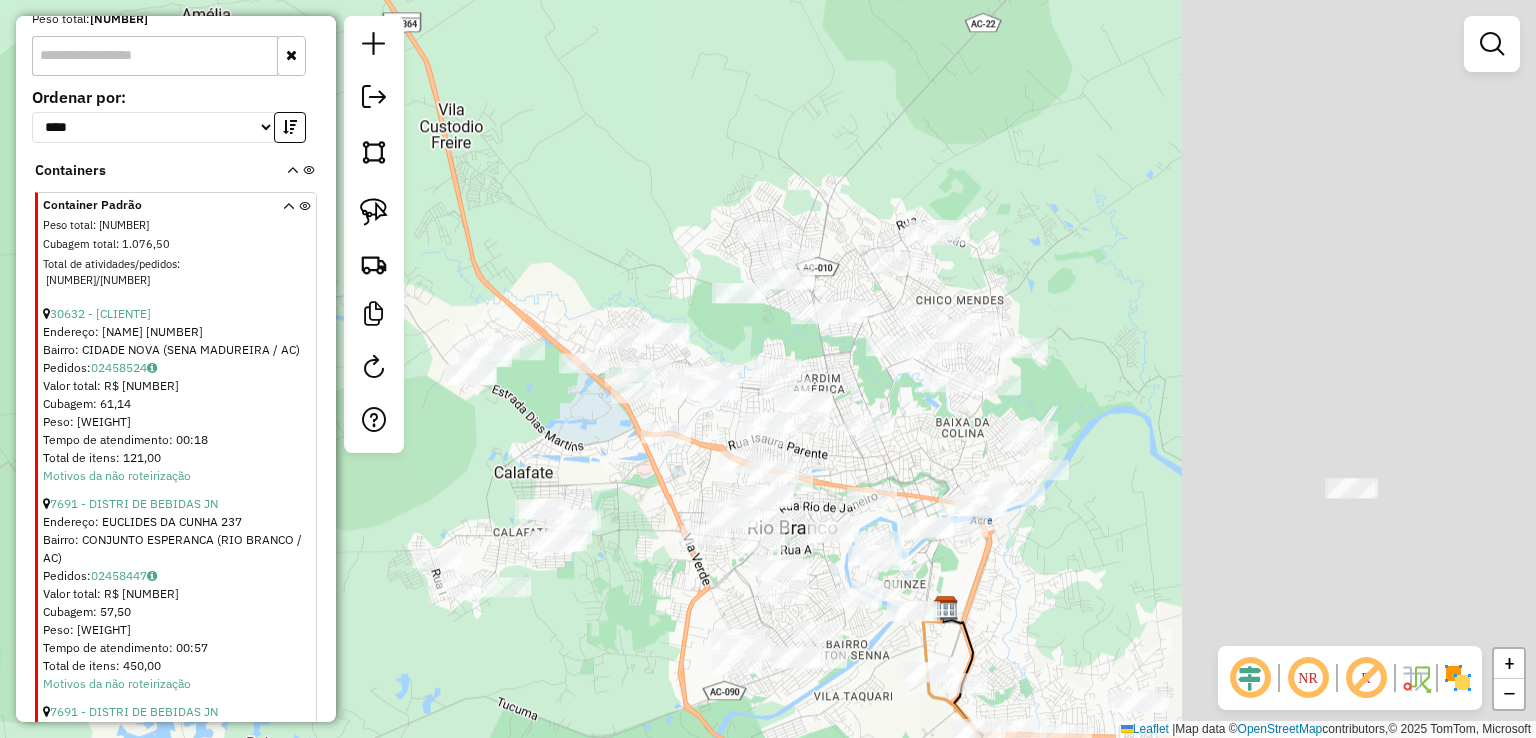 drag, startPoint x: 1260, startPoint y: 441, endPoint x: 804, endPoint y: 401, distance: 457.75104 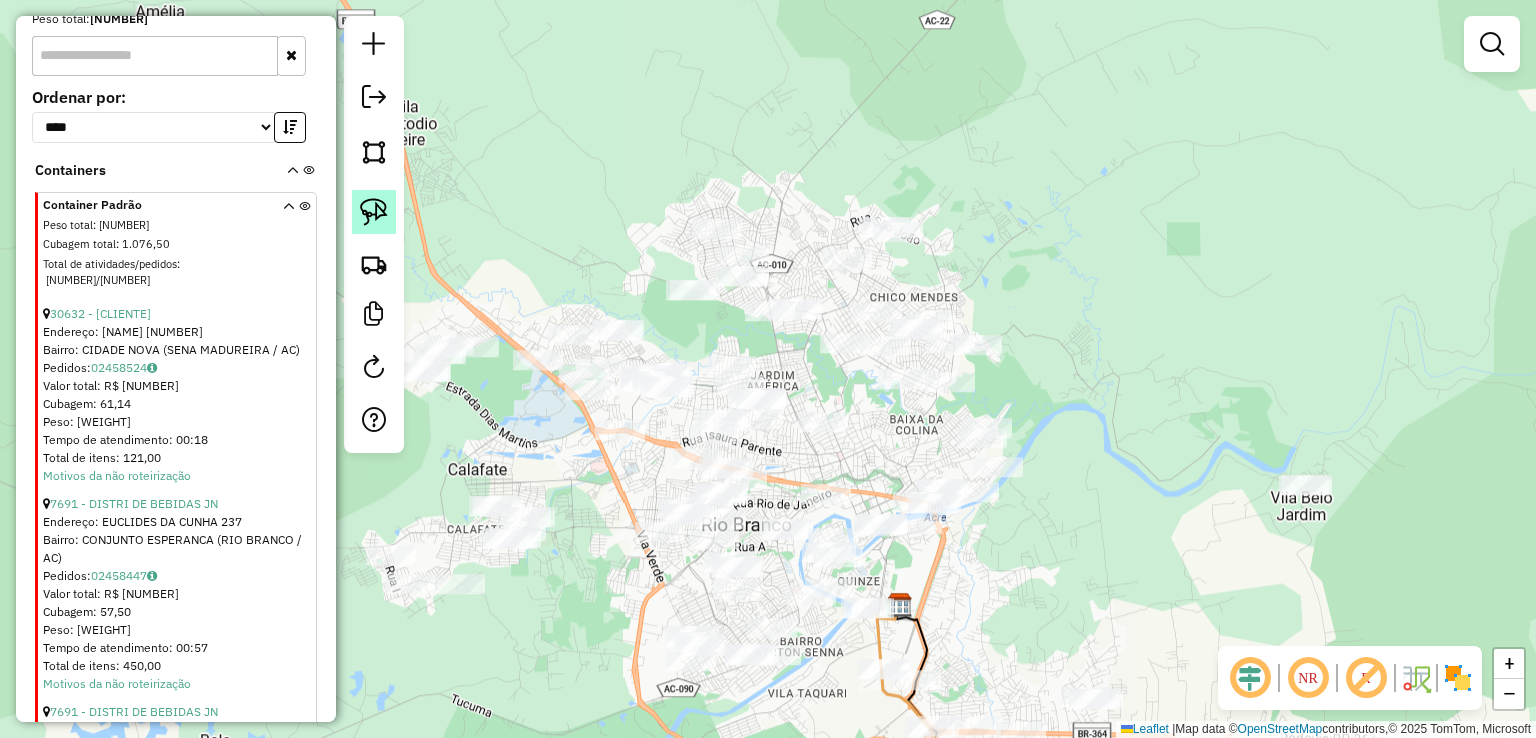 click 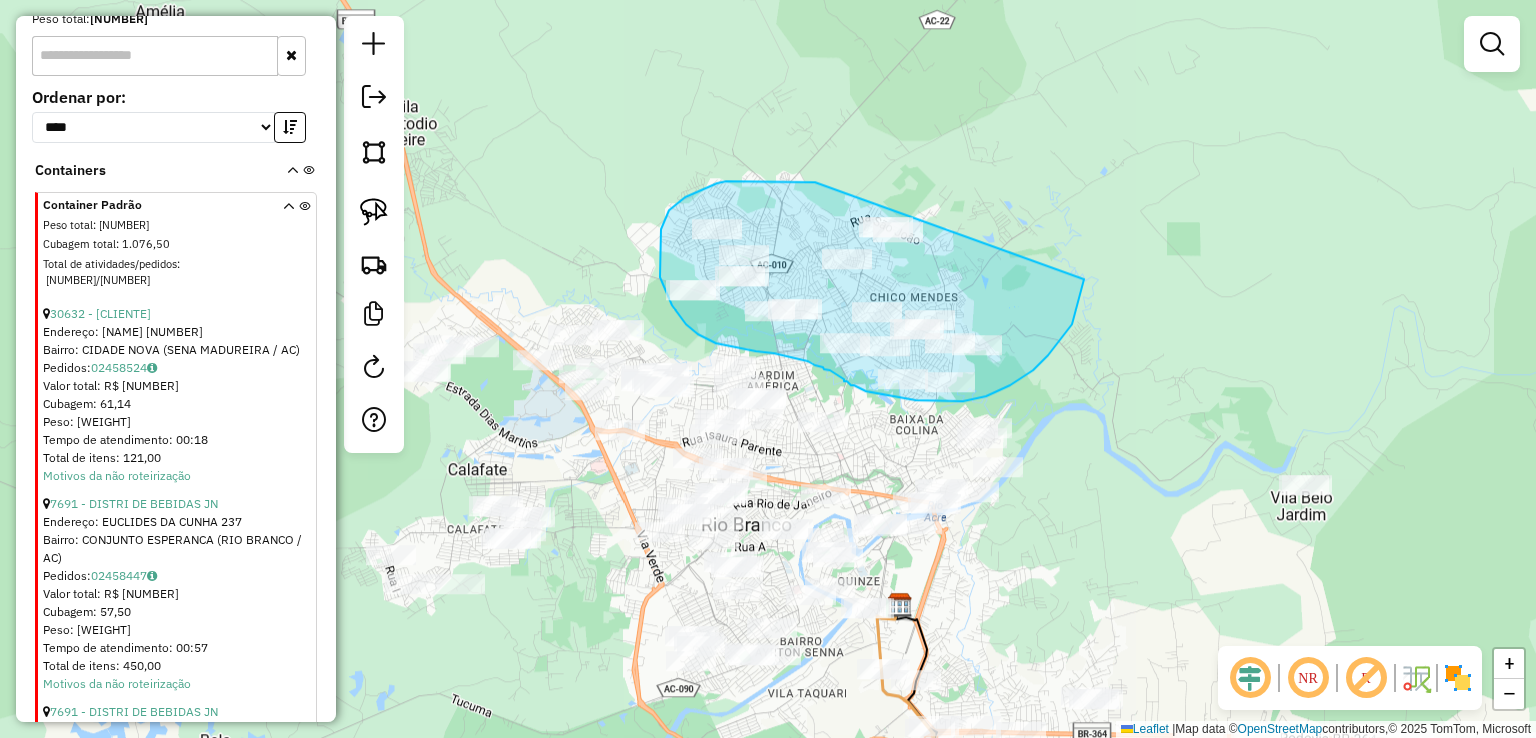 drag, startPoint x: 815, startPoint y: 182, endPoint x: 1084, endPoint y: 219, distance: 271.53268 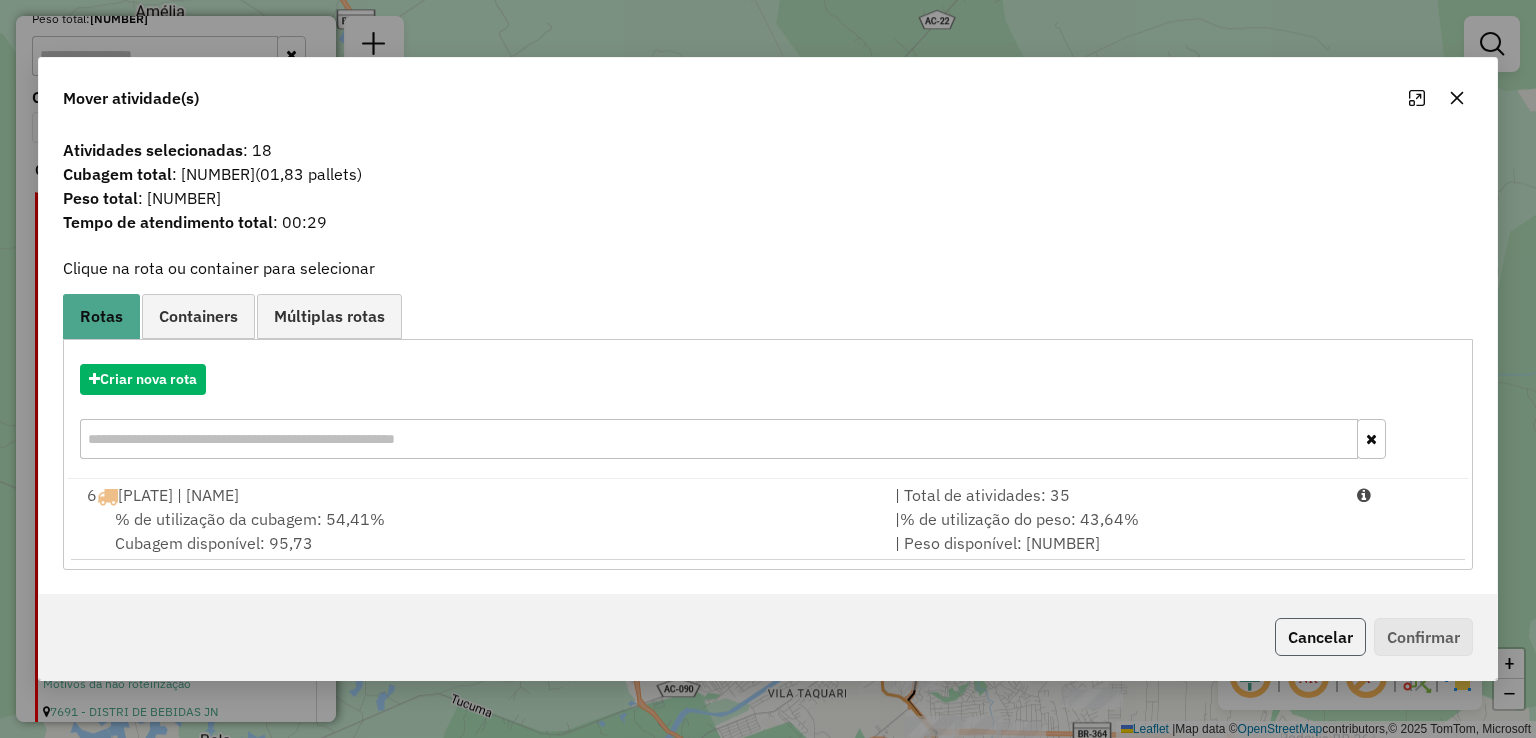 click on "Cancelar" 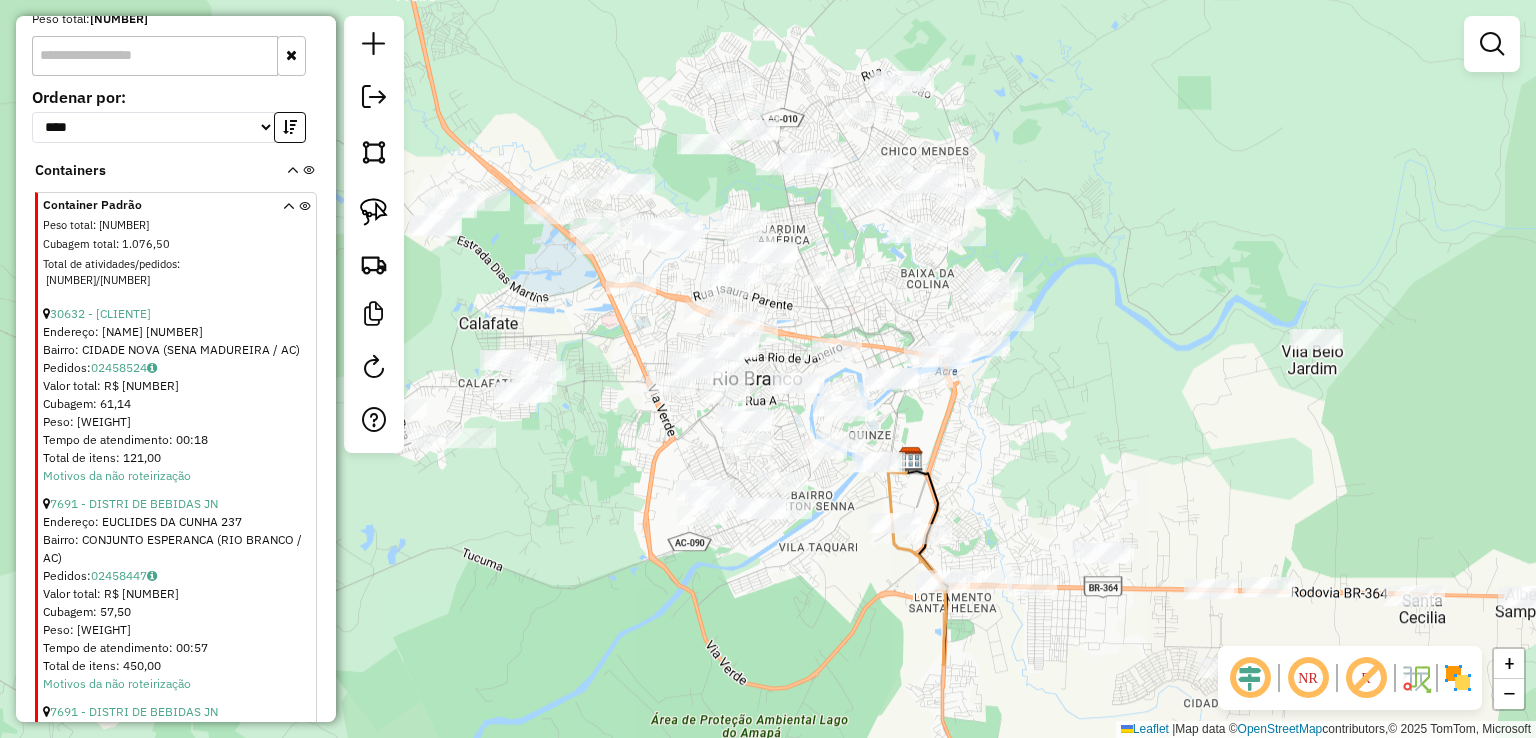 drag, startPoint x: 885, startPoint y: 468, endPoint x: 896, endPoint y: 314, distance: 154.39236 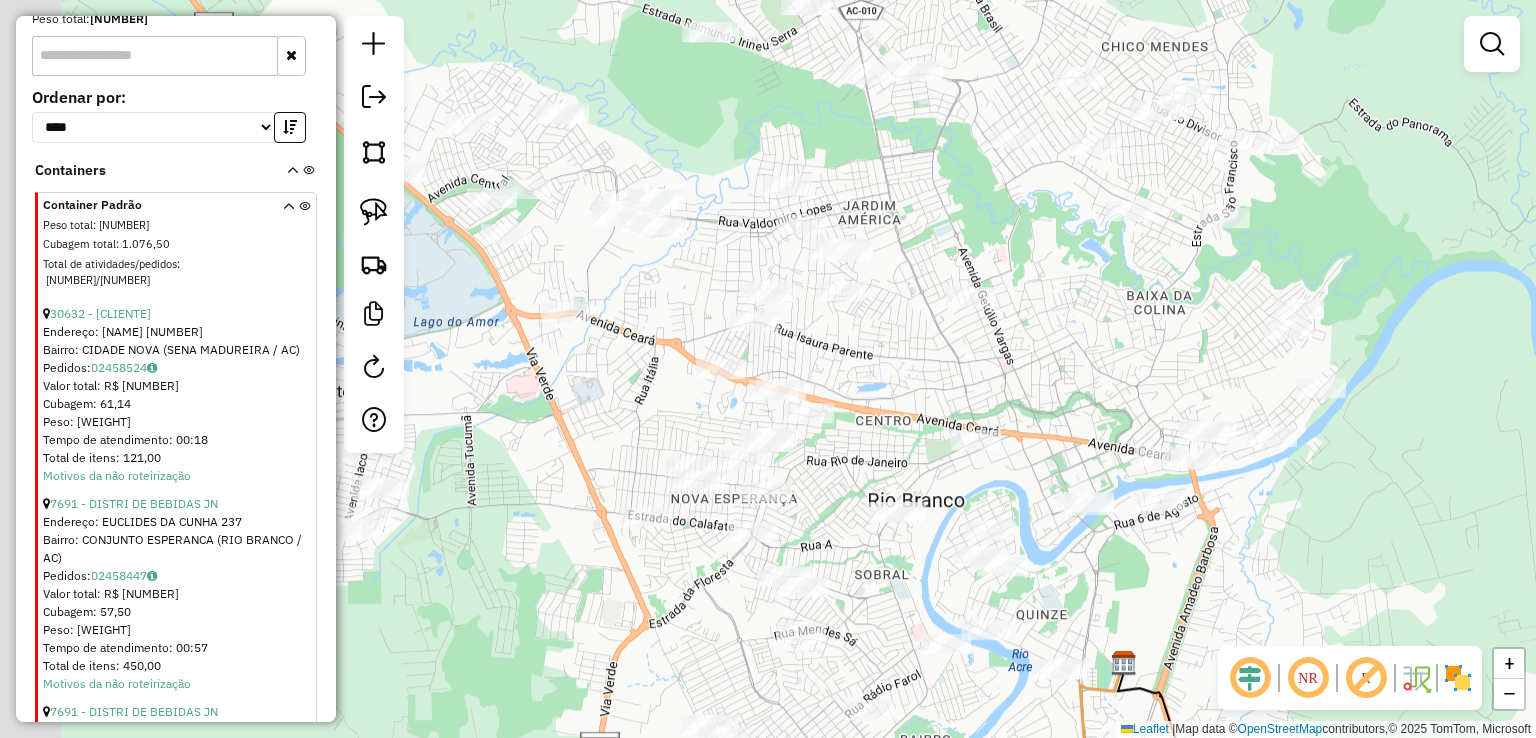 drag, startPoint x: 898, startPoint y: 312, endPoint x: 1144, endPoint y: 385, distance: 256.6028 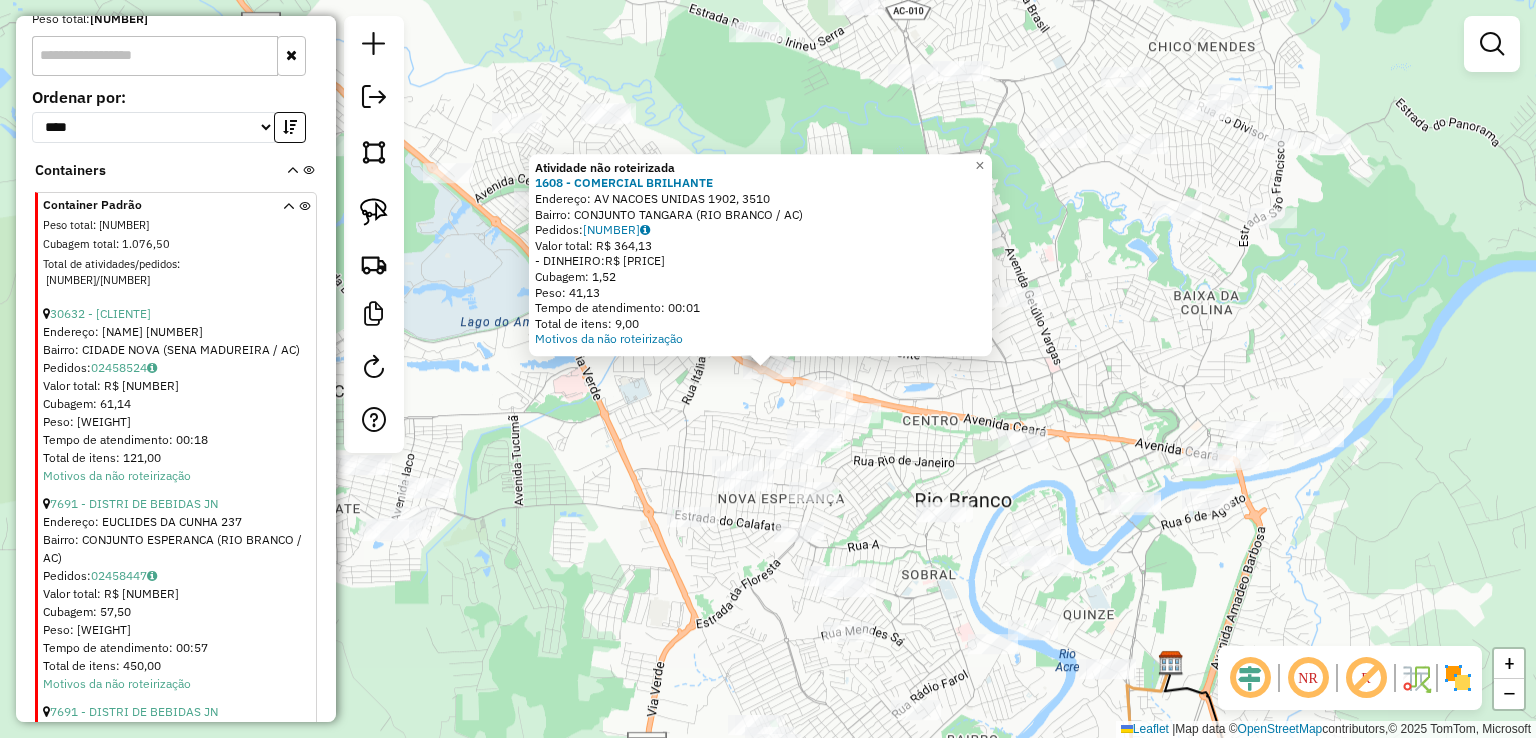 click on "Atividade não roteirizada 1608 - [CLIENTE]  Endereço: [LOGRADOURO], [NUMBER]   Bairro: [BAIRRO] ([CIDADE] / [UF])   Pedidos:  [ORDER_ID]   Valor total: R$ [PRICE]   - DINHEIRO:  R$ [PRICE]   Cubagem: [VOLUME]   Peso: [WEIGHT]   Tempo de atendimento: [TIME]   Total de itens: [NUMBER]  Motivos da não roteirização × Janela de atendimento Grade de atendimento Capacidade Transportadoras Veículos Cliente Pedidos  Rotas Selecione os dias de semana para filtrar as janelas de atendimento  Seg   Ter   Qua   Qui   Sex   Sáb   Dom  Informe o período da janela de atendimento: De: Até:  Filtrar exatamente a janela do cliente  Considerar janela de atendimento padrão  Selecione os dias de semana para filtrar as grades de atendimento  Seg   Ter   Qua   Qui   Sex   Sáb   Dom   Considerar clientes sem dia de atendimento cadastrado  Clientes fora do dia de atendimento selecionado Filtrar as atividades entre os valores definidos abaixo:  Peso mínimo:   Peso máximo:   Cubagem mínima:   Cubagem máxima:  De:" 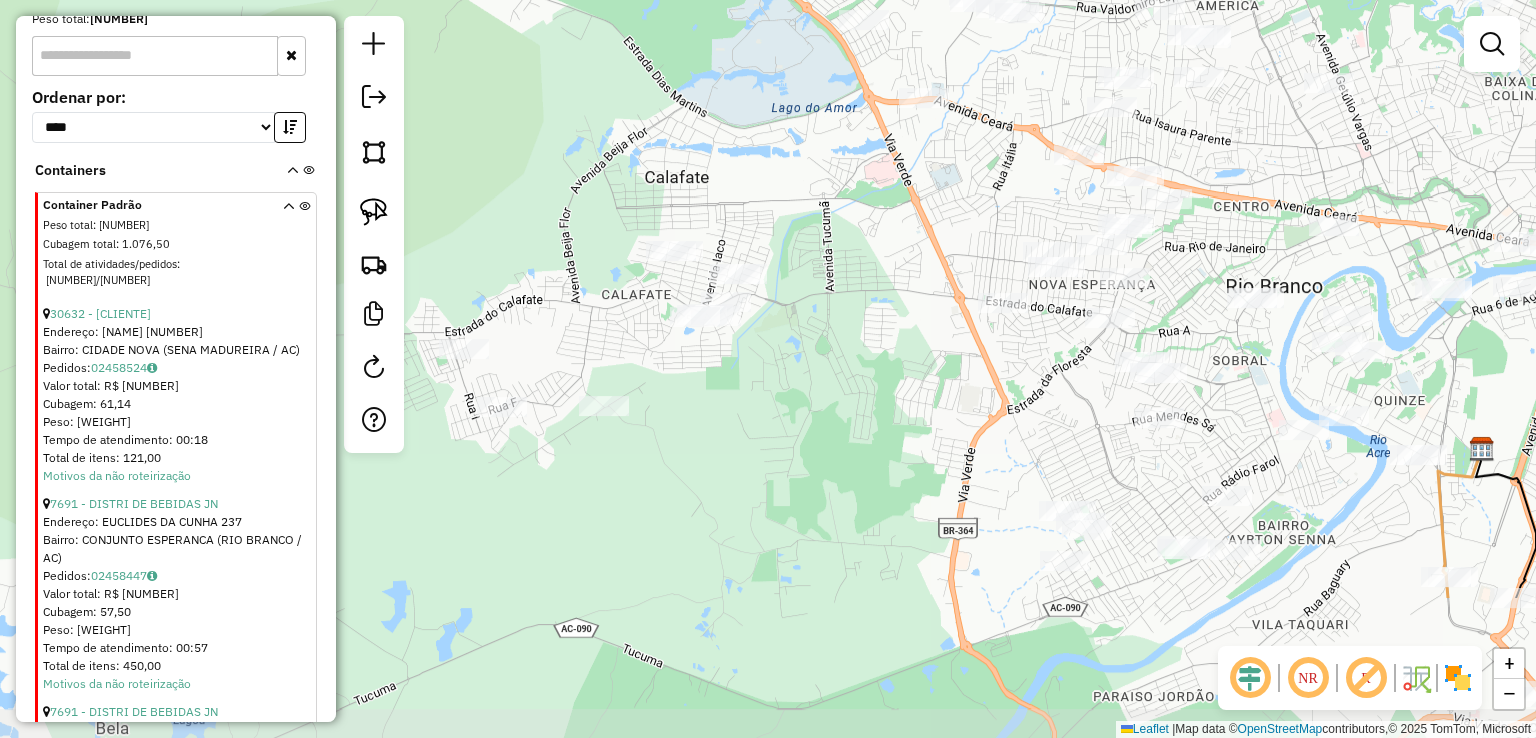 drag, startPoint x: 589, startPoint y: 421, endPoint x: 900, endPoint y: 207, distance: 377.51425 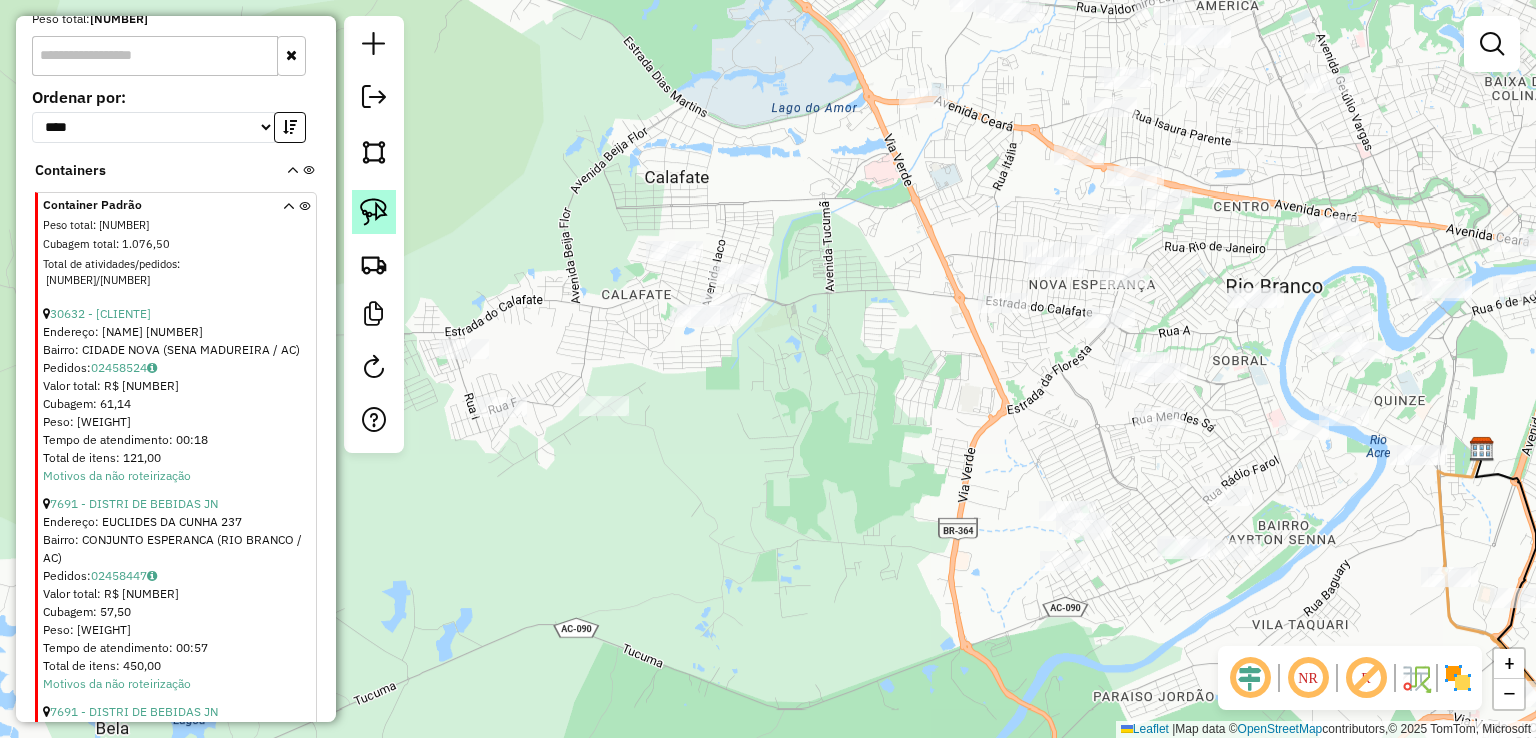 click 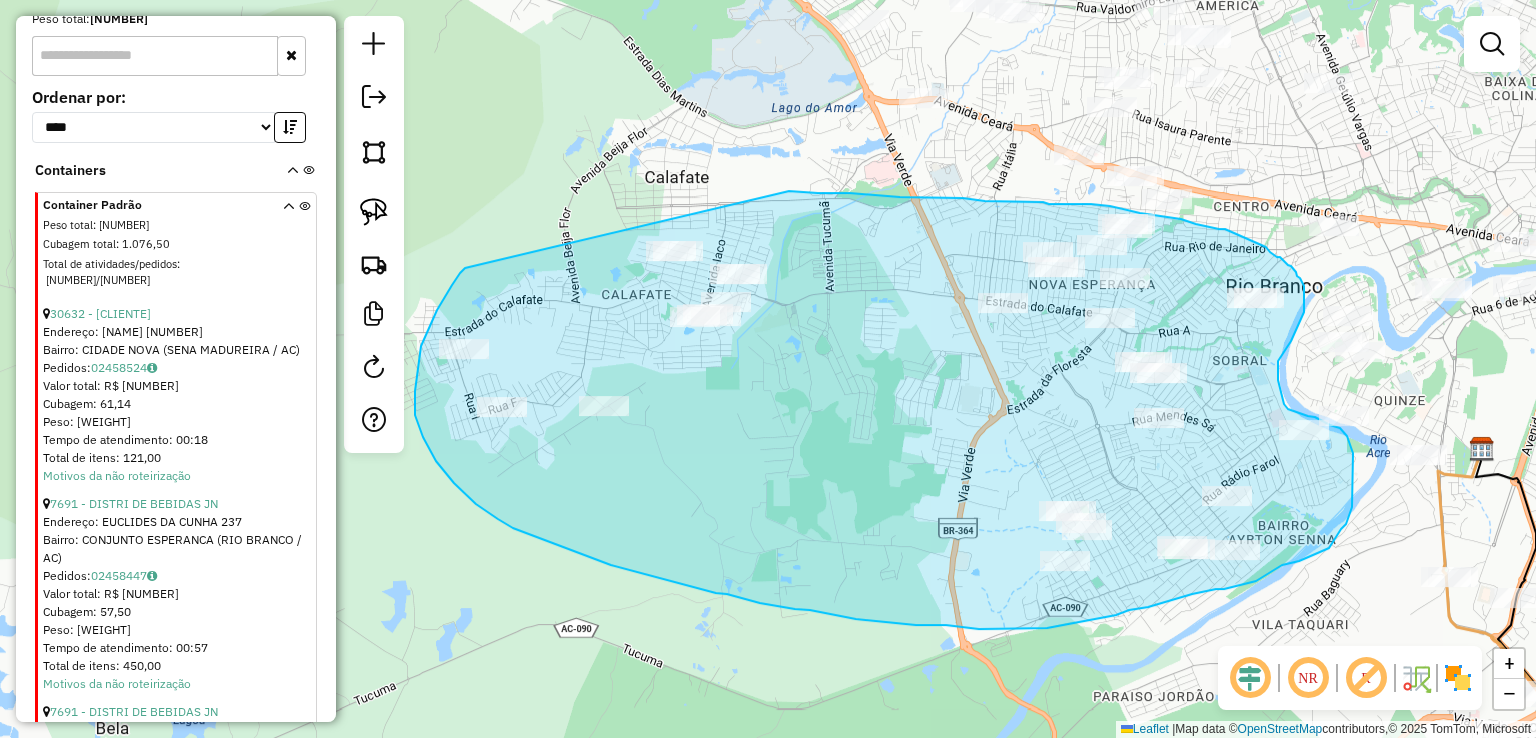drag, startPoint x: 456, startPoint y: 280, endPoint x: 724, endPoint y: 187, distance: 283.67764 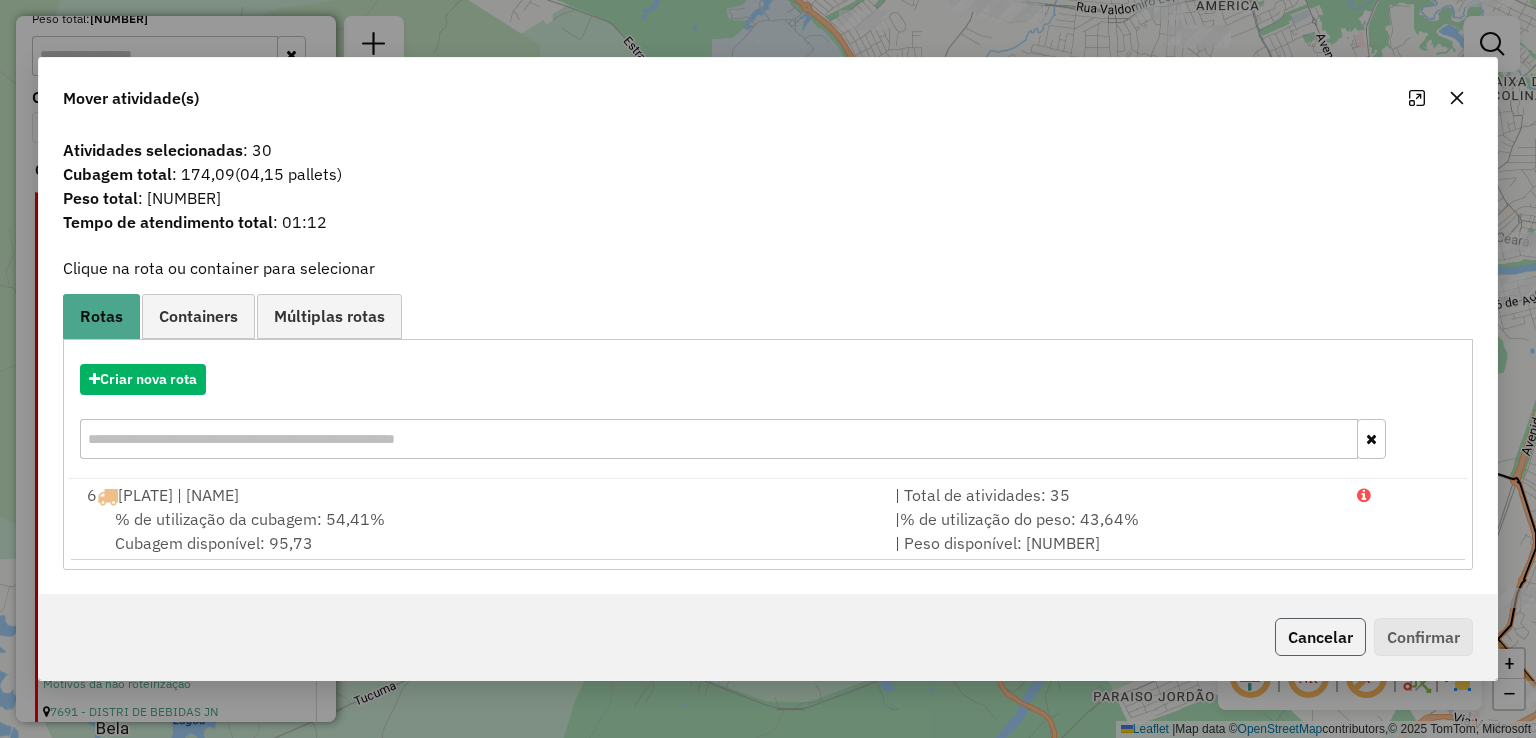 click on "Cancelar" 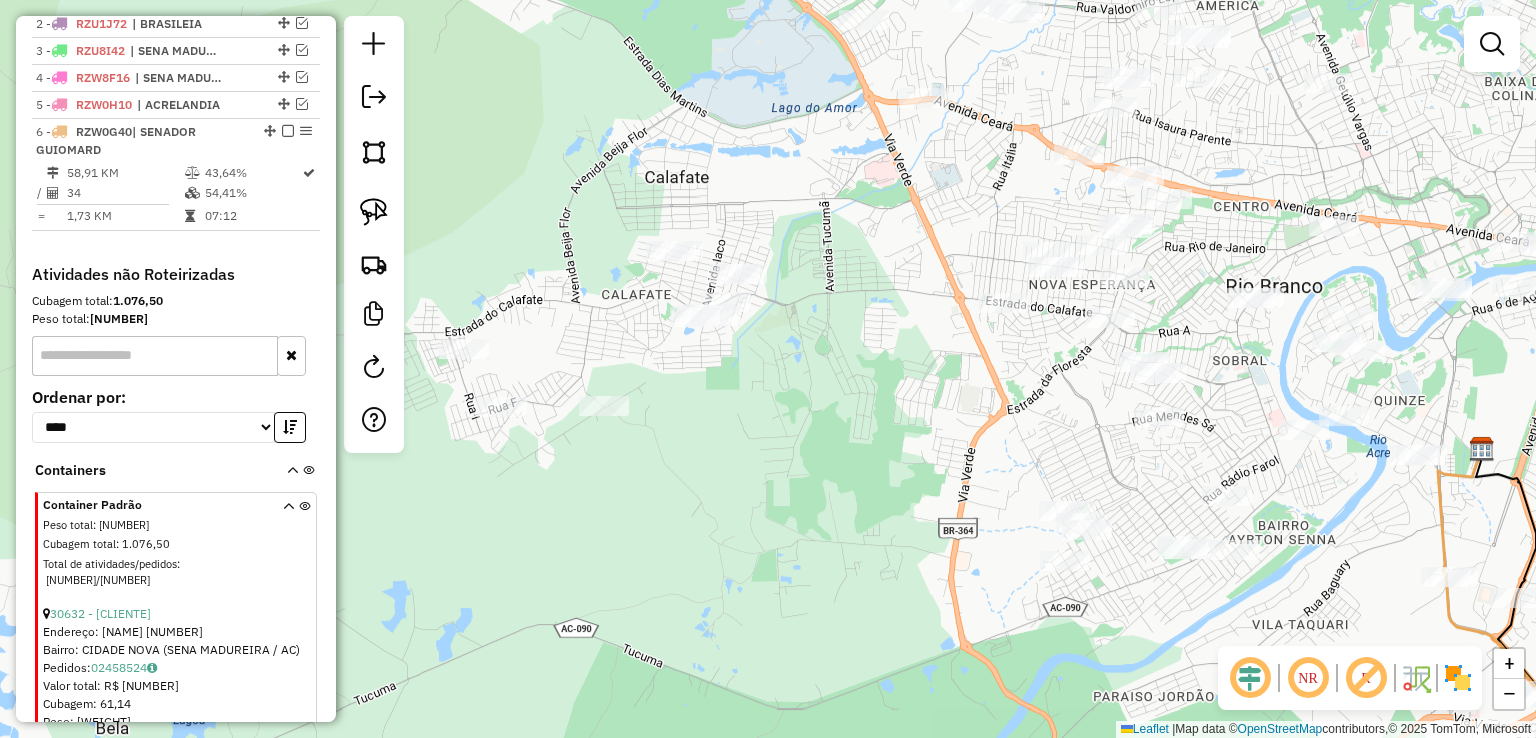 scroll, scrollTop: 682, scrollLeft: 0, axis: vertical 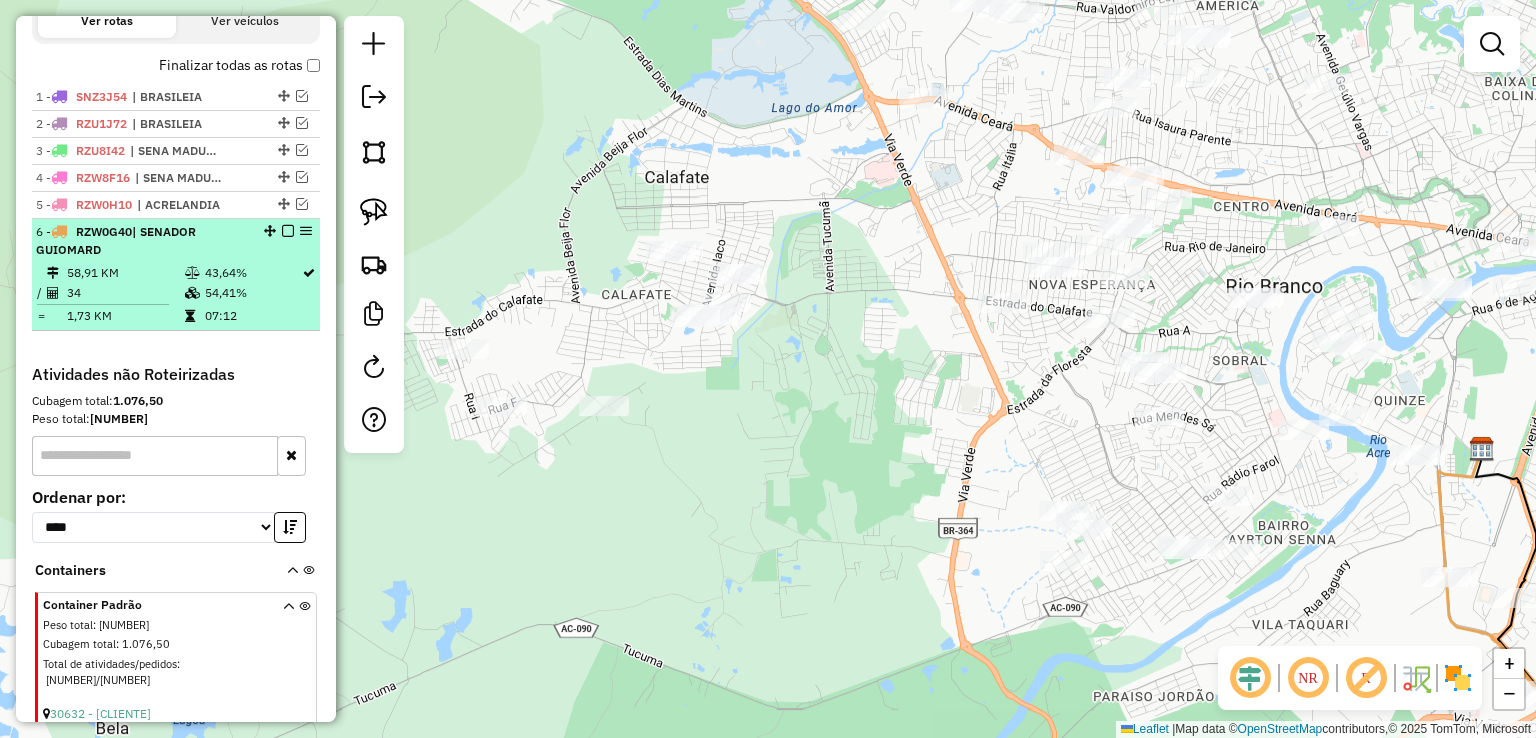 click on "6 -       RZW0G40   | [CIDADE]" at bounding box center [176, 241] 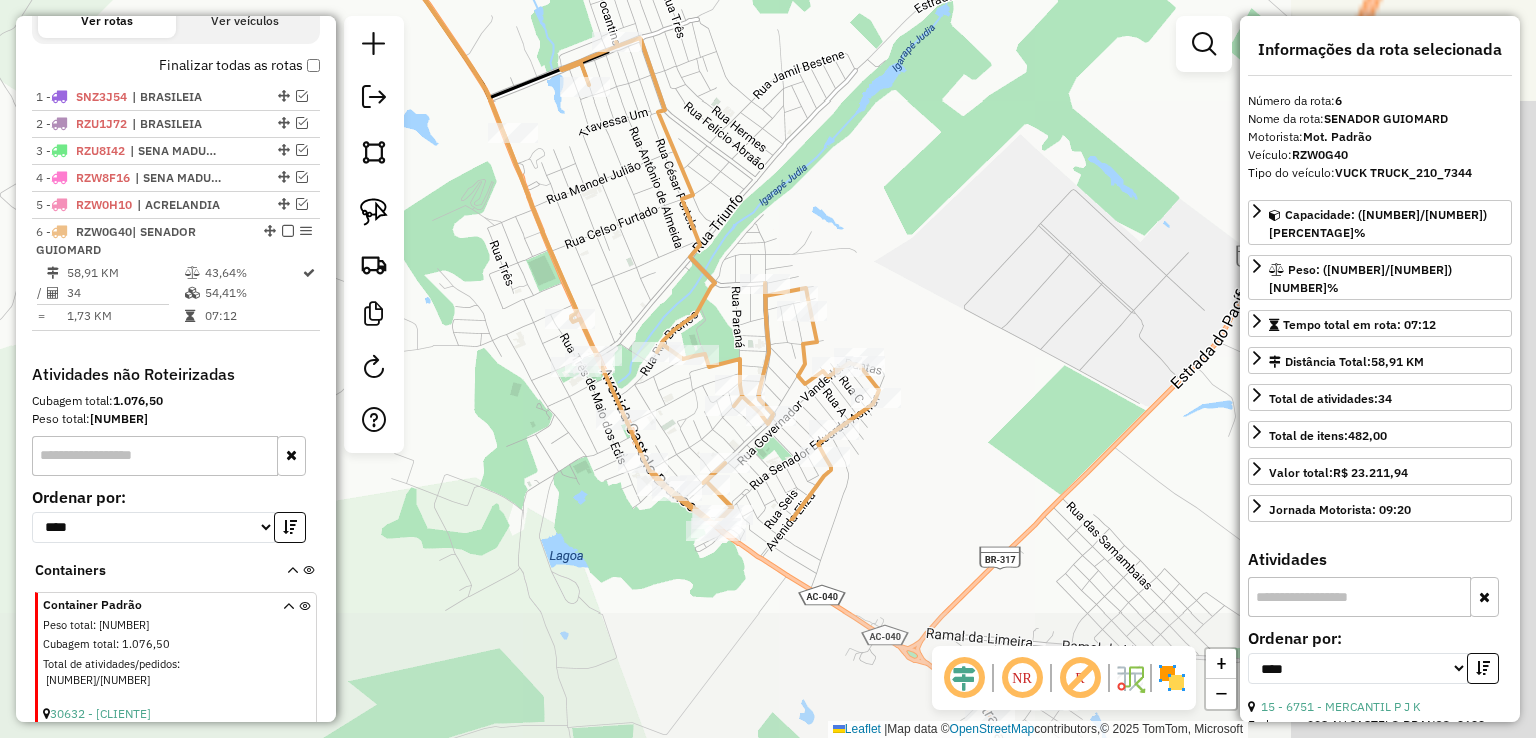 drag, startPoint x: 1064, startPoint y: 531, endPoint x: 817, endPoint y: 240, distance: 381.6936 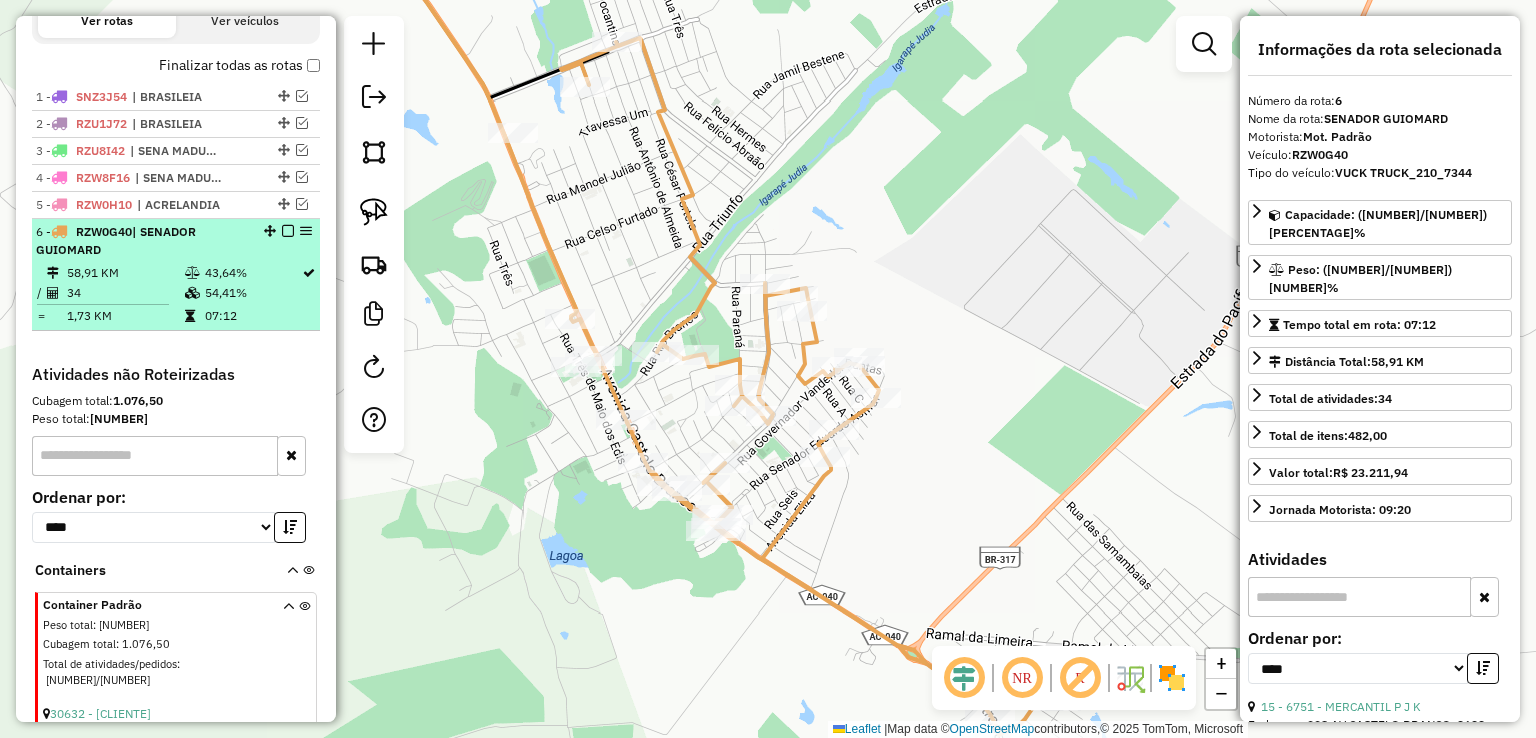 click at bounding box center (288, 231) 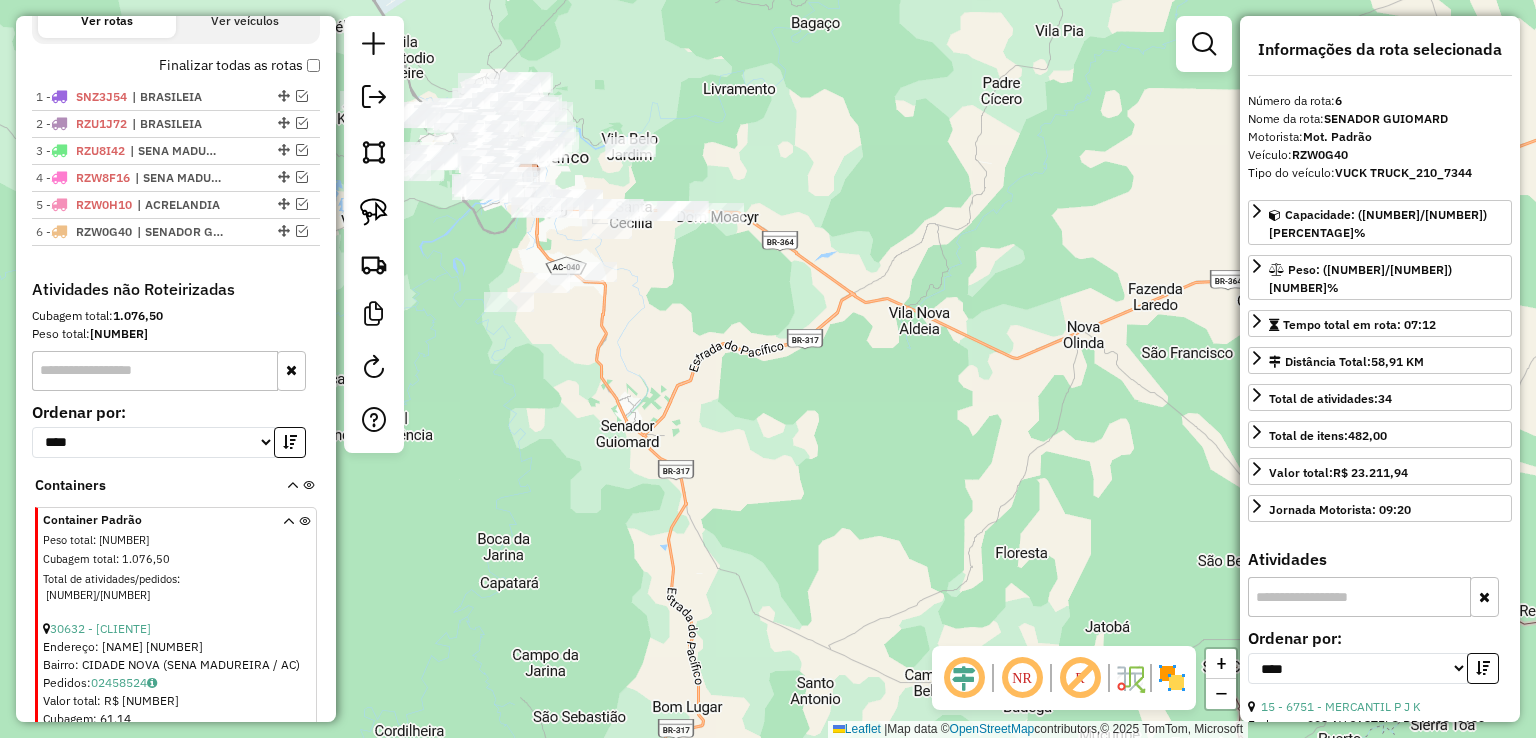drag, startPoint x: 652, startPoint y: 215, endPoint x: 672, endPoint y: 477, distance: 262.76224 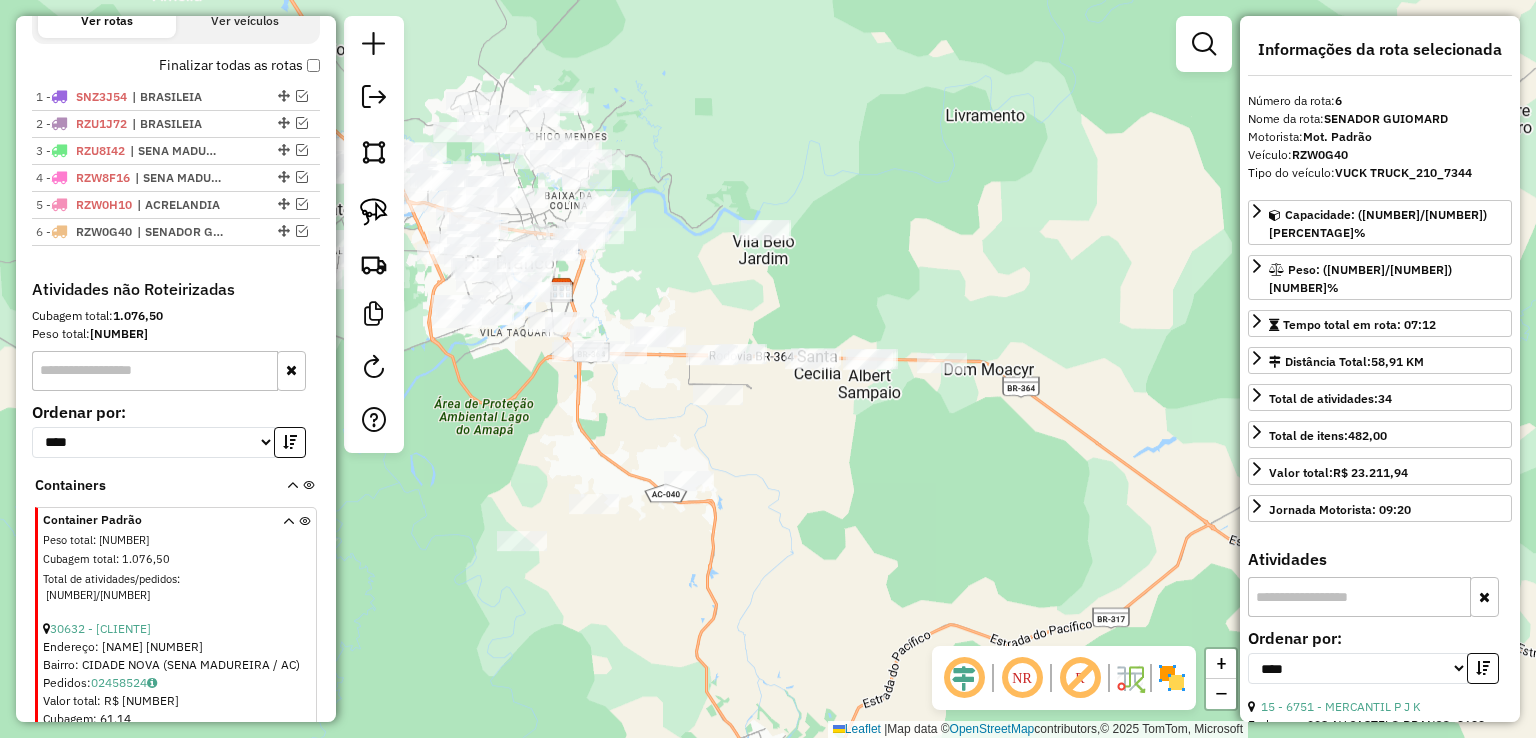 drag, startPoint x: 626, startPoint y: 399, endPoint x: 817, endPoint y: 433, distance: 194.00258 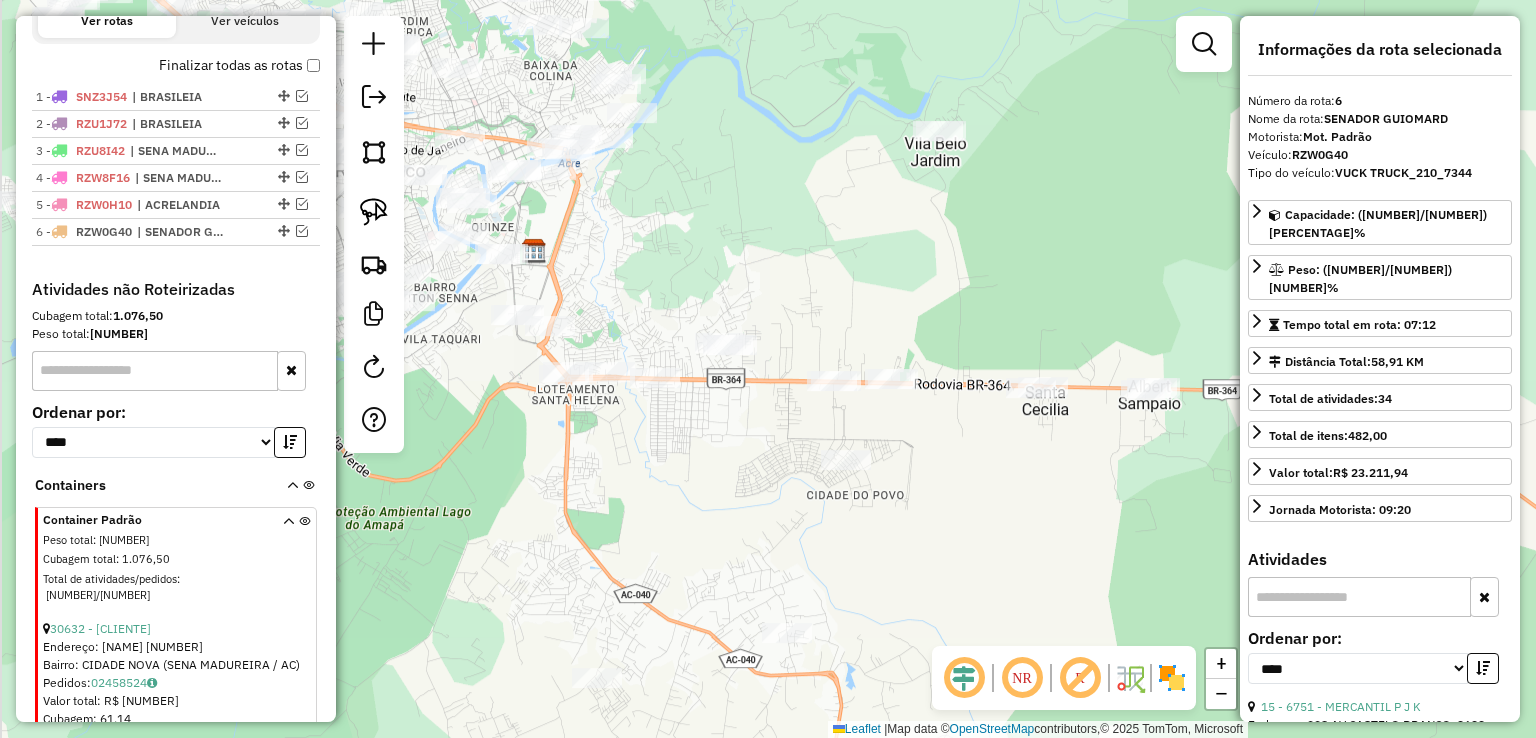 click on "Janela de atendimento Grade de atendimento Capacidade Transportadoras Veículos Cliente Pedidos  Rotas Selecione os dias de semana para filtrar as janelas de atendimento  Seg   Ter   Qua   Qui   Sex   Sáb   Dom  Informe o período da janela de atendimento: De: Até:  Filtrar exatamente a janela do cliente  Considerar janela de atendimento padrão  Selecione os dias de semana para filtrar as grades de atendimento  Seg   Ter   Qua   Qui   Sex   Sáb   Dom   Considerar clientes sem dia de atendimento cadastrado  Clientes fora do dia de atendimento selecionado Filtrar as atividades entre os valores definidos abaixo:  Peso mínimo:   Peso máximo:   Cubagem mínima:   Cubagem máxima:   De:   Até:  Filtrar as atividades entre o tempo de atendimento definido abaixo:  De:   Até:   Considerar capacidade total dos clientes não roteirizados Transportadora: Selecione um ou mais itens Tipo de veículo: Selecione um ou mais itens Veículo: Selecione um ou mais itens Motorista: Selecione um ou mais itens Nome: Rótulo:" 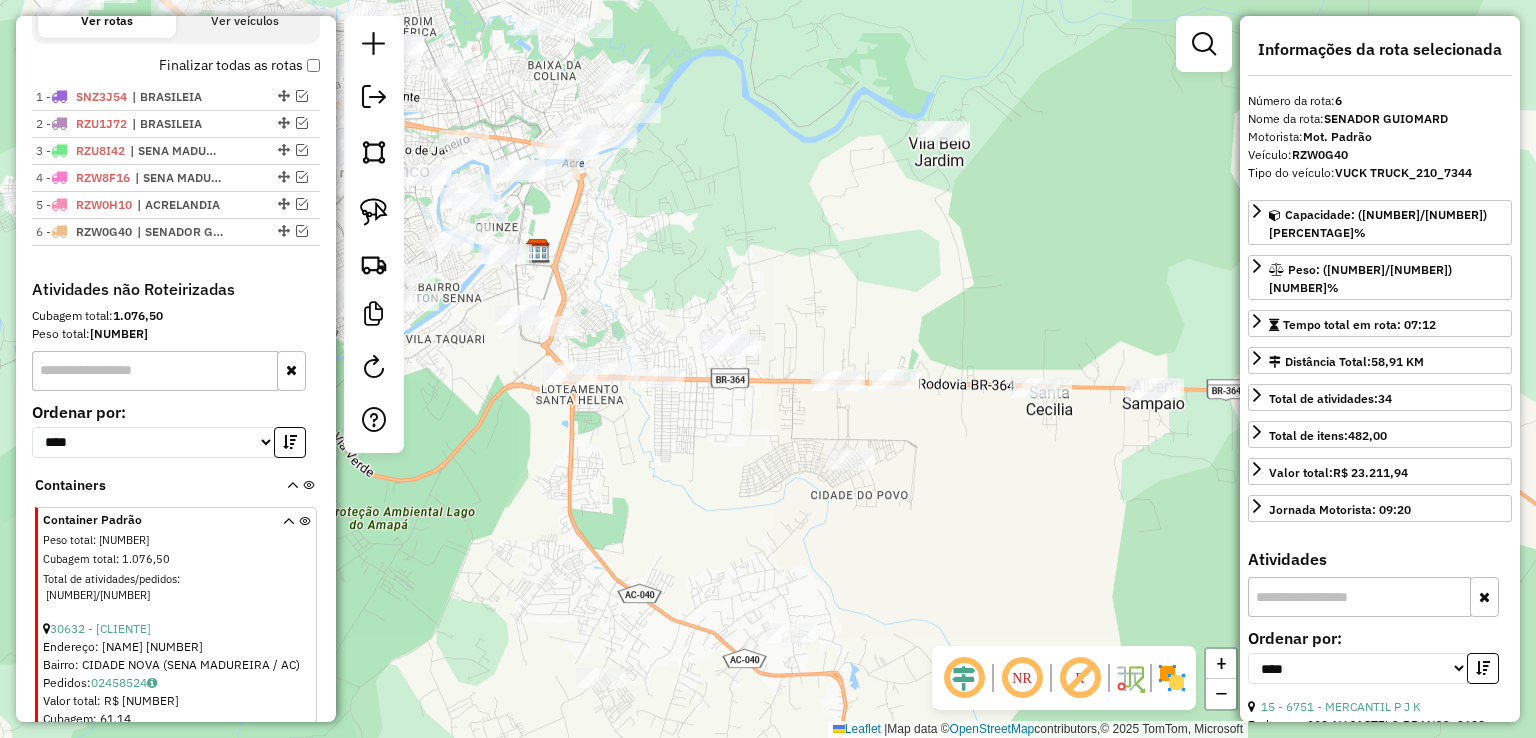 drag, startPoint x: 765, startPoint y: 283, endPoint x: 974, endPoint y: 284, distance: 209.0024 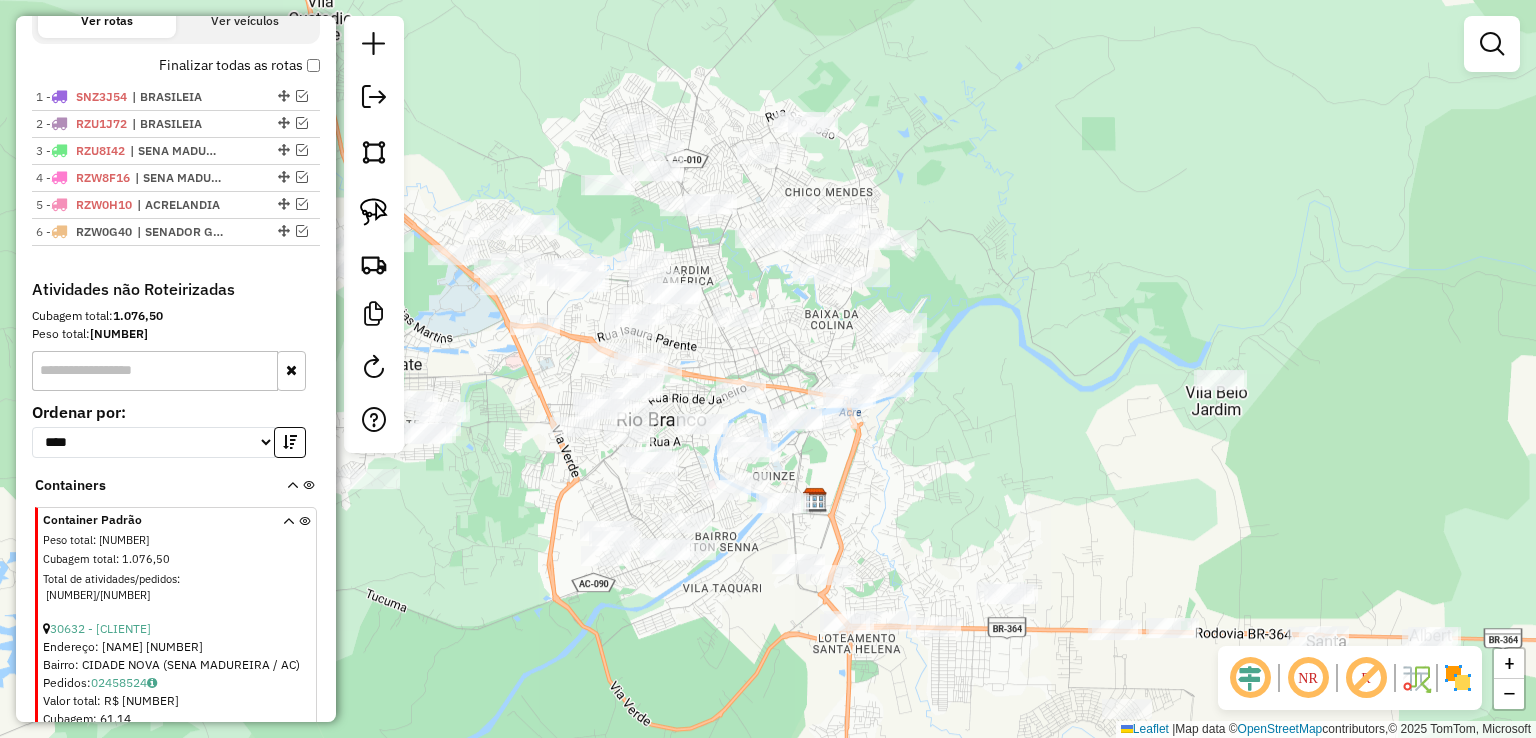 drag, startPoint x: 635, startPoint y: 446, endPoint x: 684, endPoint y: 693, distance: 251.81342 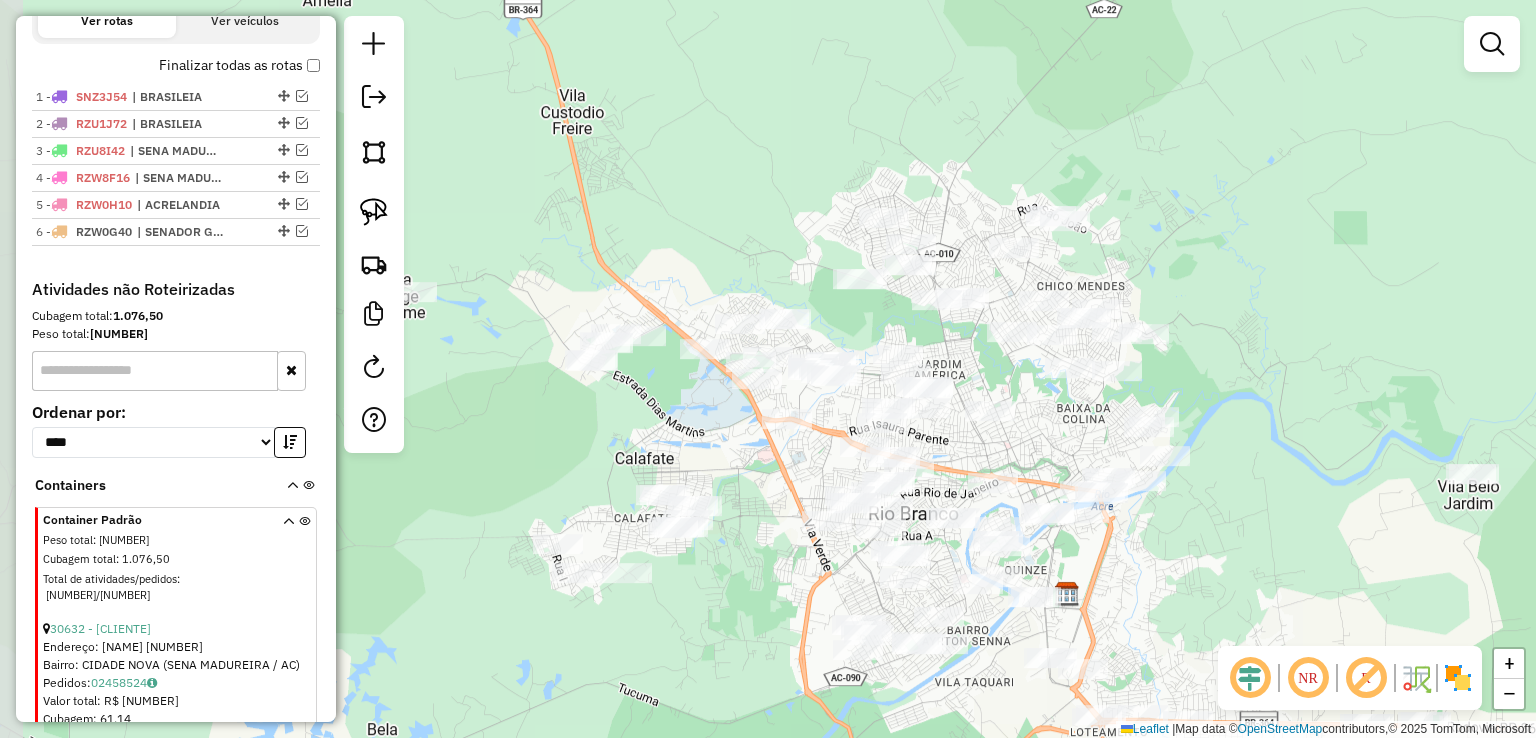 drag, startPoint x: 800, startPoint y: 310, endPoint x: 1052, endPoint y: 404, distance: 268.96097 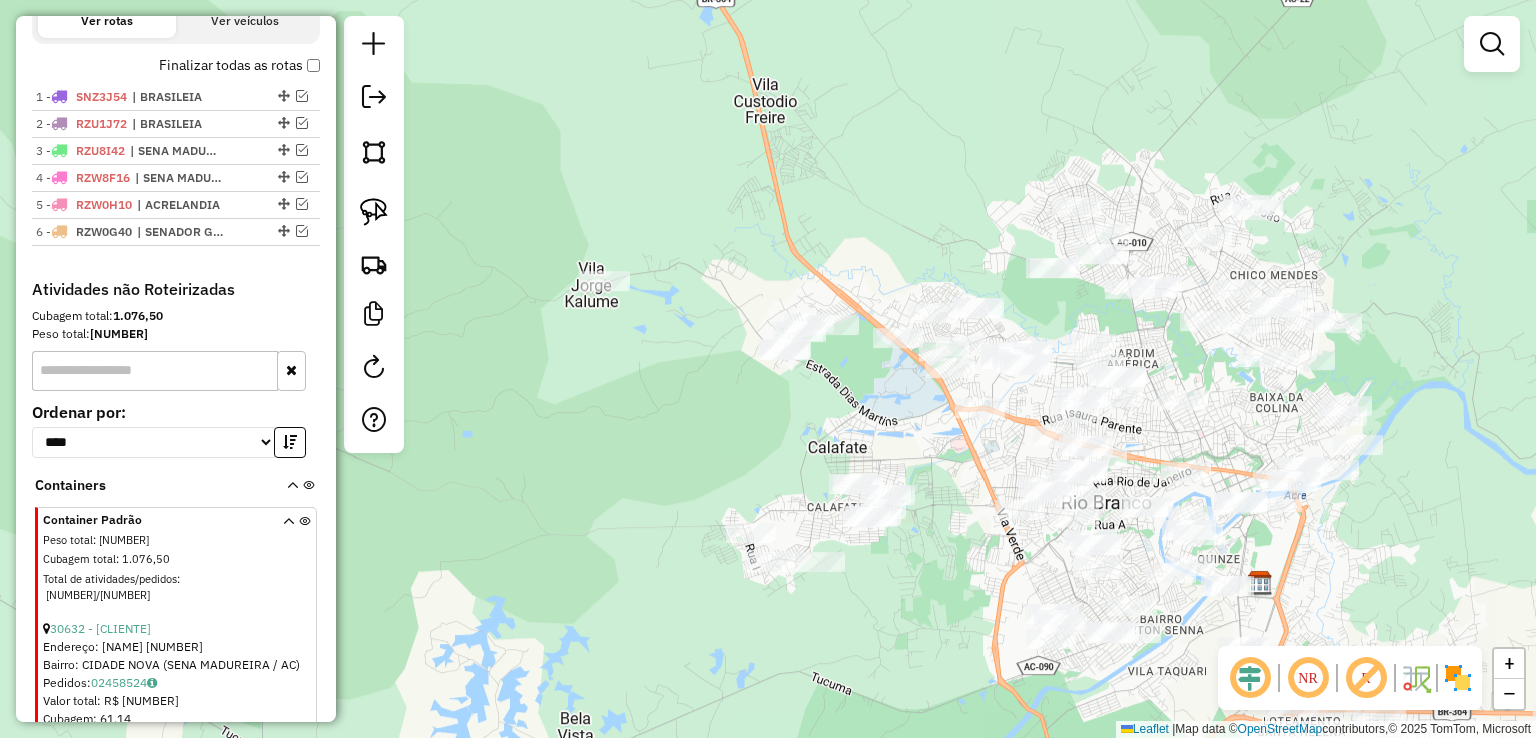 drag, startPoint x: 731, startPoint y: 268, endPoint x: 924, endPoint y: 257, distance: 193.31322 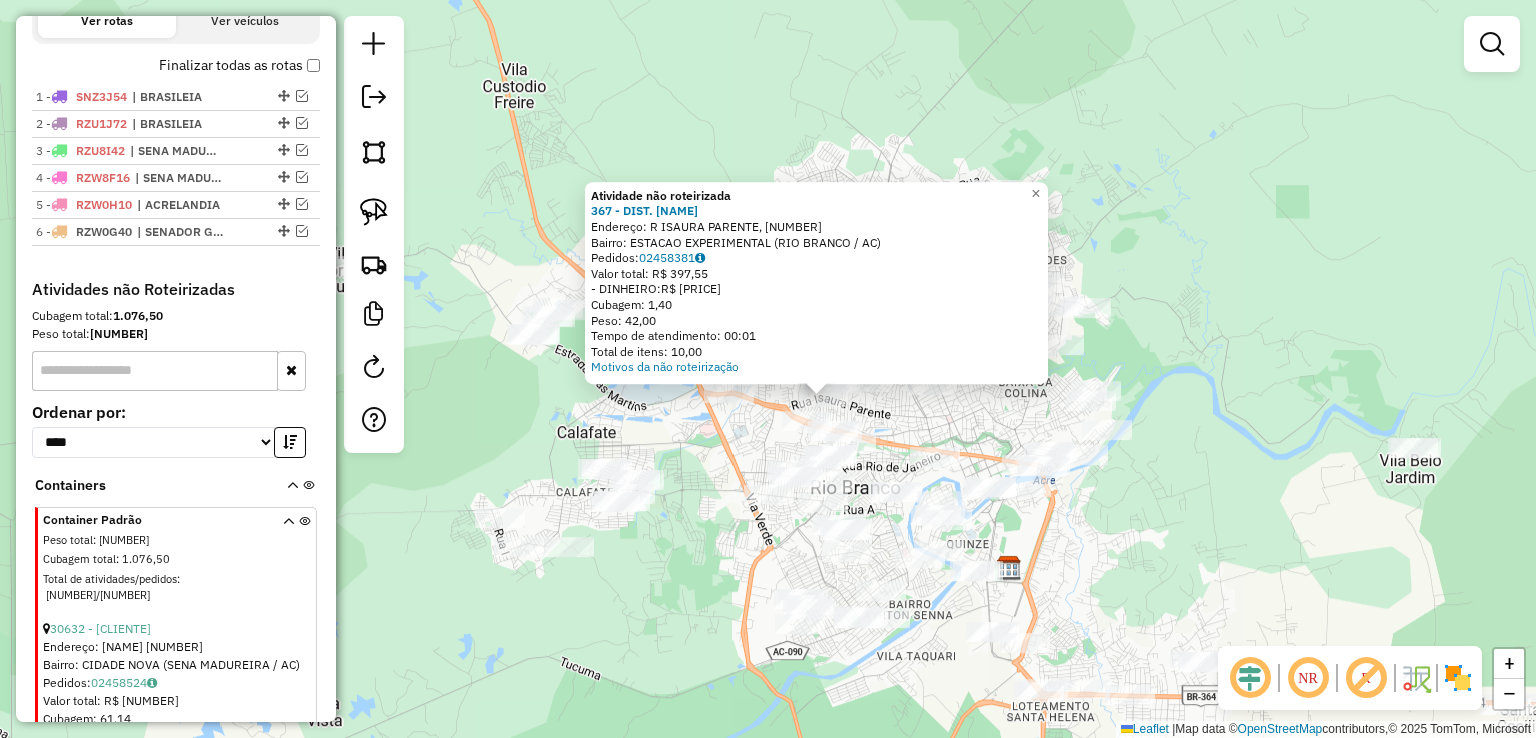 click on "Atividade não roteirizada [NUMBER] - [BUSINESS_NAME]  Endereço: [STREET_NAME], [NUMBER]   Bairro: [NEIGHBORHOOD] ([CITY] / [STATE])   Pedidos:  [POSTAL_CODE]   Valor total: R$ [PRICE]   - DINHEIRO:  R$ [PRICE]   Cubagem: [VOLUME]   Peso: [WEIGHT]   Tempo de atendimento: [TIME]   Total de itens: [NUMBER]  Motivos da não roteirização × Janela de atendimento Grade de atendimento Capacidade Transportadoras Veículos Cliente Pedidos  Rotas Selecione os dias de semana para filtrar as janelas de atendimento  Seg   Ter   Qua   Qui   Sex   Sáb   Dom  Informe o período da janela de atendimento: De: [TIME] Até: [TIME]  Filtrar exatamente a janela do cliente  Considerar janela de atendimento padrão  Selecione os dias de semana para filtrar as grades de atendimento  Seg   Ter   Qua   Qui   Sex   Sáb   Dom   Considerar clientes sem dia de atendimento cadastrado  Clientes fora do dia de atendimento selecionado Filtrar as atividades entre os valores definidos abaixo:  Peso mínimo: [WEIGHT]  Peso máximo: [WEIGHT]  Cubagem mínima: [VOLUME]  Cubagem máxima: [VOLUME]  De: [TIME]  De: [TIME]" 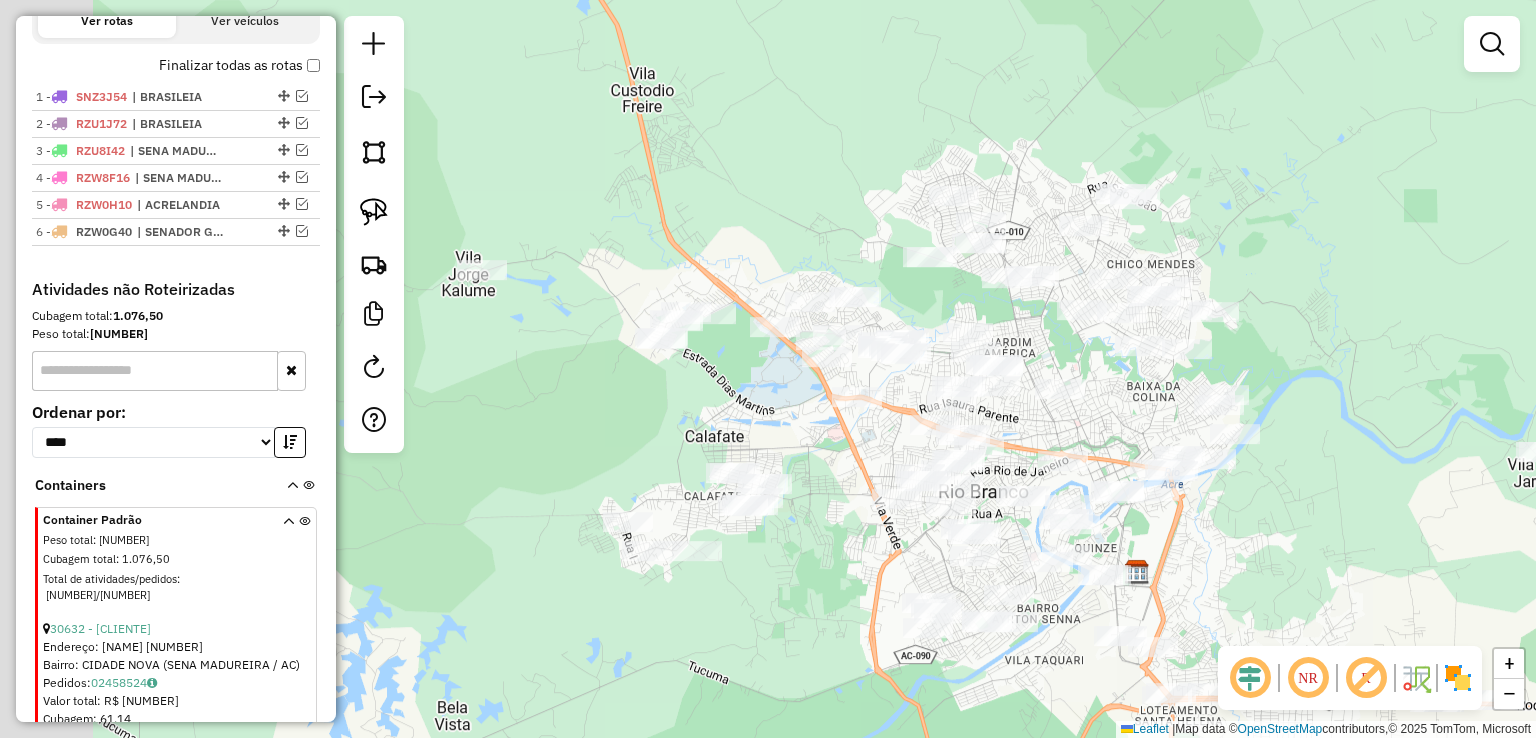 click on "Janela de atendimento Grade de atendimento Capacidade Transportadoras Veículos Cliente Pedidos  Rotas Selecione os dias de semana para filtrar as janelas de atendimento  Seg   Ter   Qua   Qui   Sex   Sáb   Dom  Informe o período da janela de atendimento: De: Até:  Filtrar exatamente a janela do cliente  Considerar janela de atendimento padrão  Selecione os dias de semana para filtrar as grades de atendimento  Seg   Ter   Qua   Qui   Sex   Sáb   Dom   Considerar clientes sem dia de atendimento cadastrado  Clientes fora do dia de atendimento selecionado Filtrar as atividades entre os valores definidos abaixo:  Peso mínimo:   Peso máximo:   Cubagem mínima:   Cubagem máxima:   De:   Até:  Filtrar as atividades entre o tempo de atendimento definido abaixo:  De:   Até:   Considerar capacidade total dos clientes não roteirizados Transportadora: Selecione um ou mais itens Tipo de veículo: Selecione um ou mais itens Veículo: Selecione um ou mais itens Motorista: Selecione um ou mais itens Nome: Rótulo:" 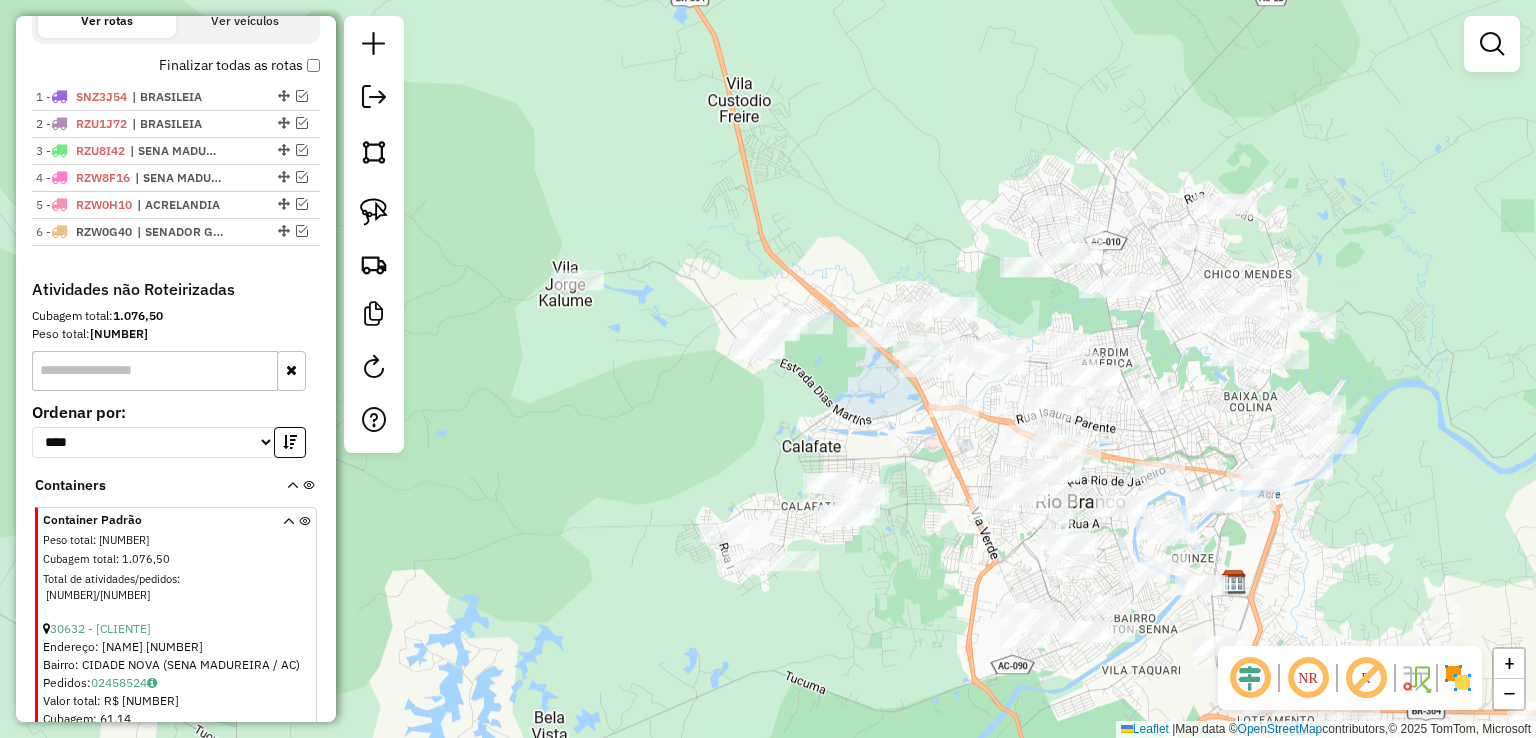drag, startPoint x: 782, startPoint y: 450, endPoint x: 879, endPoint y: 460, distance: 97.5141 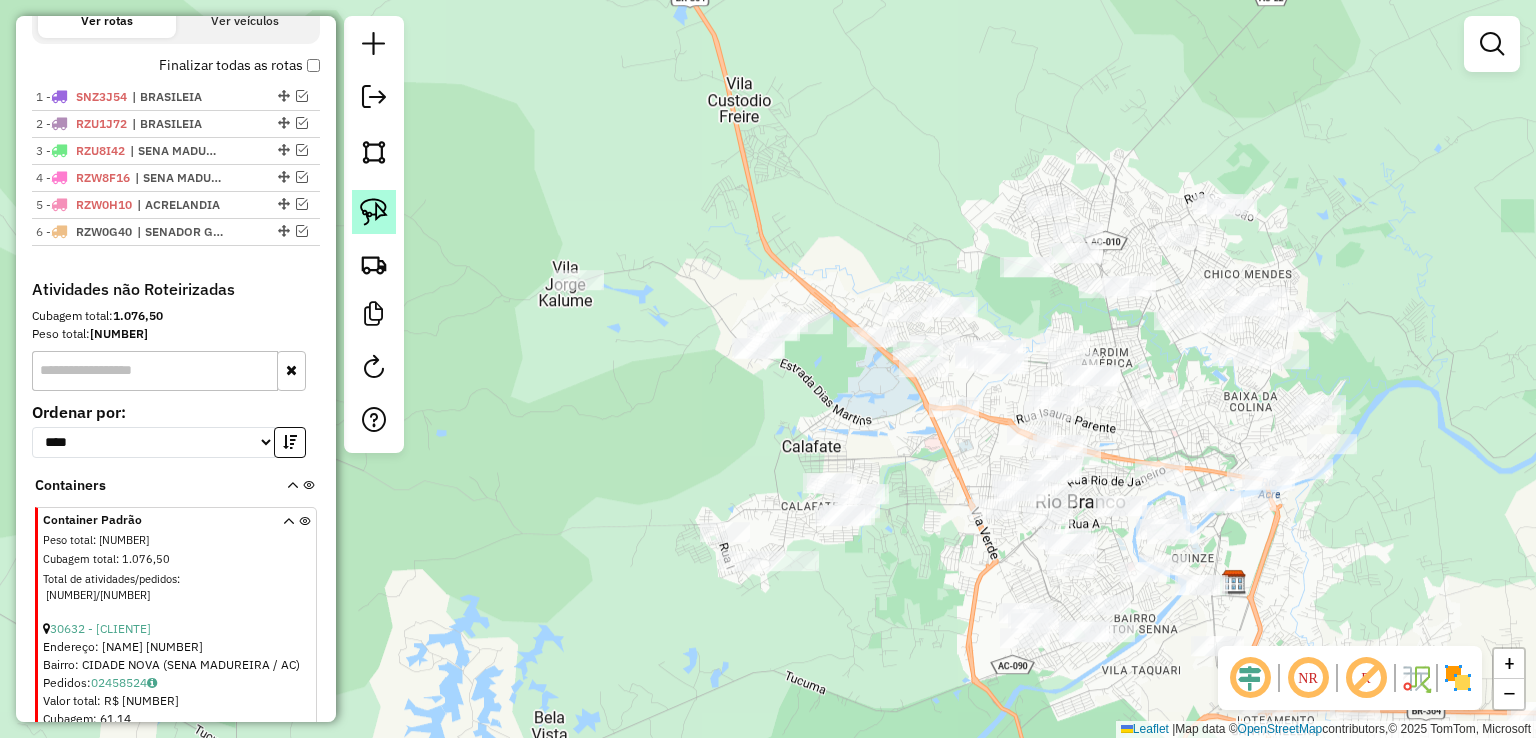 click 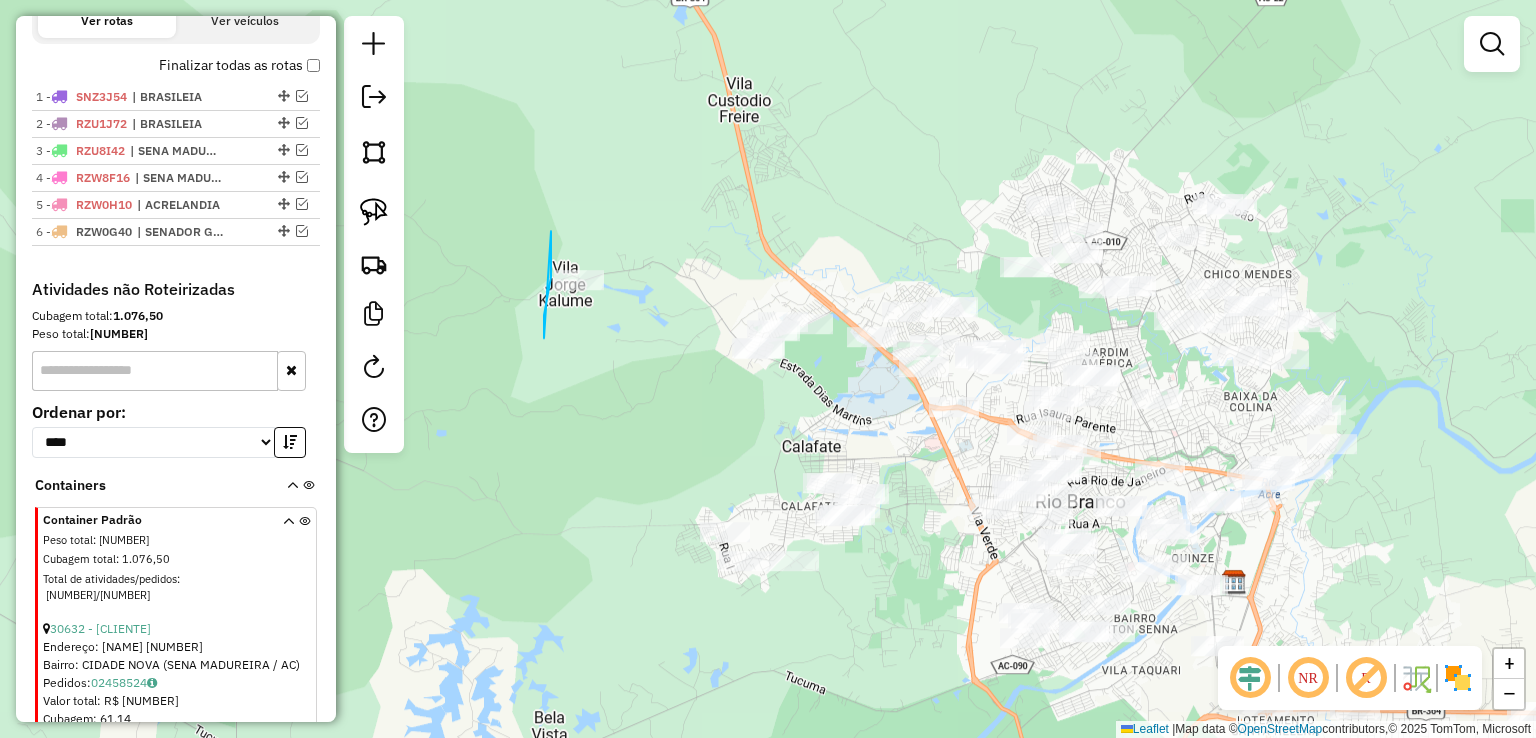 drag, startPoint x: 551, startPoint y: 231, endPoint x: 544, endPoint y: 338, distance: 107.22873 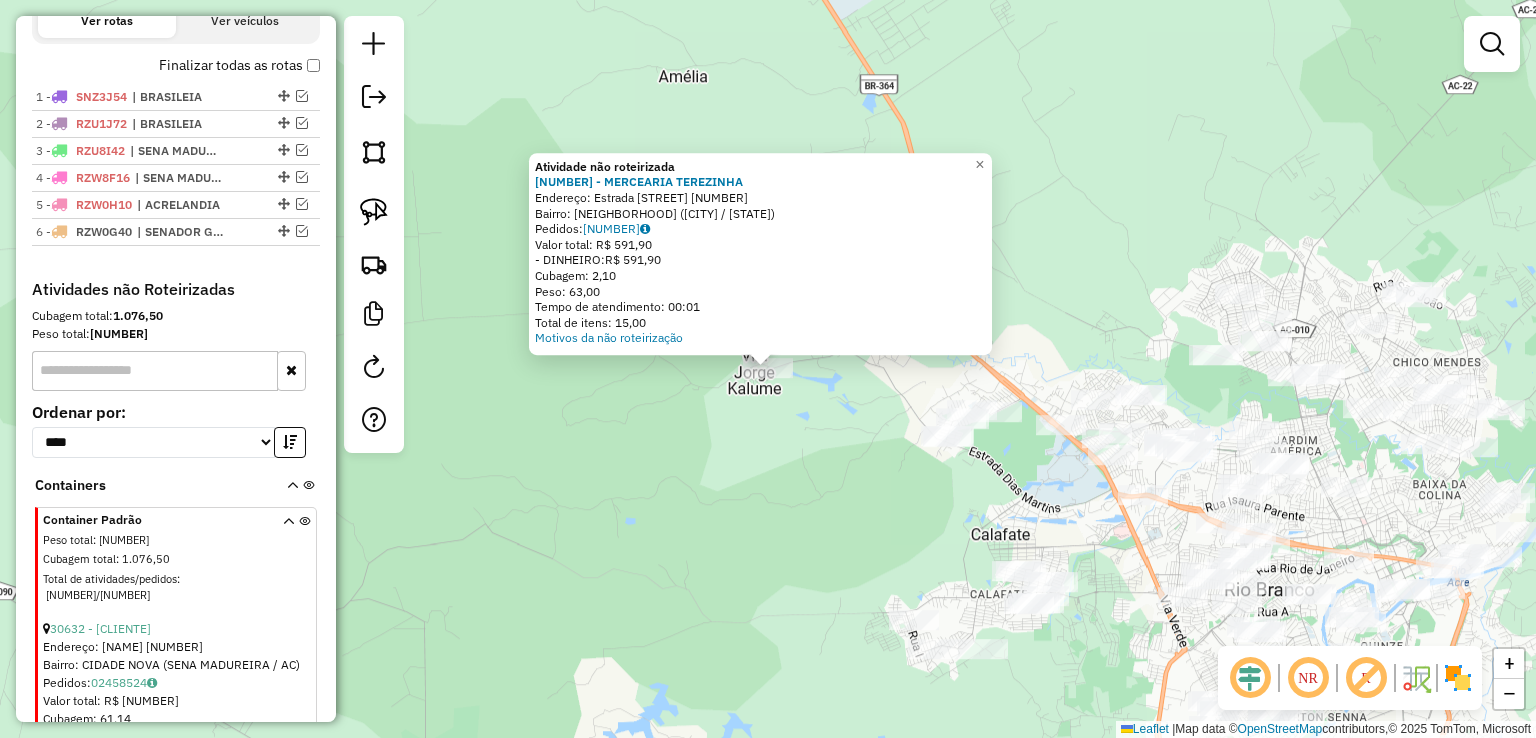click on "Atividade não roteirizada [NUMBER] - [NAME]  Endereço:  [NAME] [NAME] [NUMBER]   Bairro: [NAME] ([NAME] / [STATE])   Pedidos:  [NUMBER]   Valor total: [CURRENCY] [AMOUNT]   - DINHEIRO:  [CURRENCY] [AMOUNT]   Cubagem: [AMOUNT]   Peso: [AMOUNT]   Tempo de atendimento: [TIME]   Total de itens: [AMOUNT]  Motivos da não roteirização × Janela de atendimento Grade de atendimento Capacidade Transportadoras Veículos Cliente Pedidos  Rotas Selecione os dias de semana para filtrar as janelas de atendimento  Seg   Ter   Qua   Qui   Sex   Sáb   Dom  Informe o período da janela de atendimento: De: [TIME] Até: [TIME]  Filtrar exatamente a janela do cliente  Considerar janela de atendimento padrão  Selecione os dias de semana para filtrar as grades de atendimento  Seg   Ter   Qua   Qui   Sex   Sáb   Dom   Considerar clientes sem dia de atendimento cadastrado  Clientes fora do dia de atendimento selecionado Filtrar as atividades entre os valores definidos abaixo:  Peso mínimo:   Peso máximo:   Cubagem mínima:   Cubagem máxima:   De:  De:" 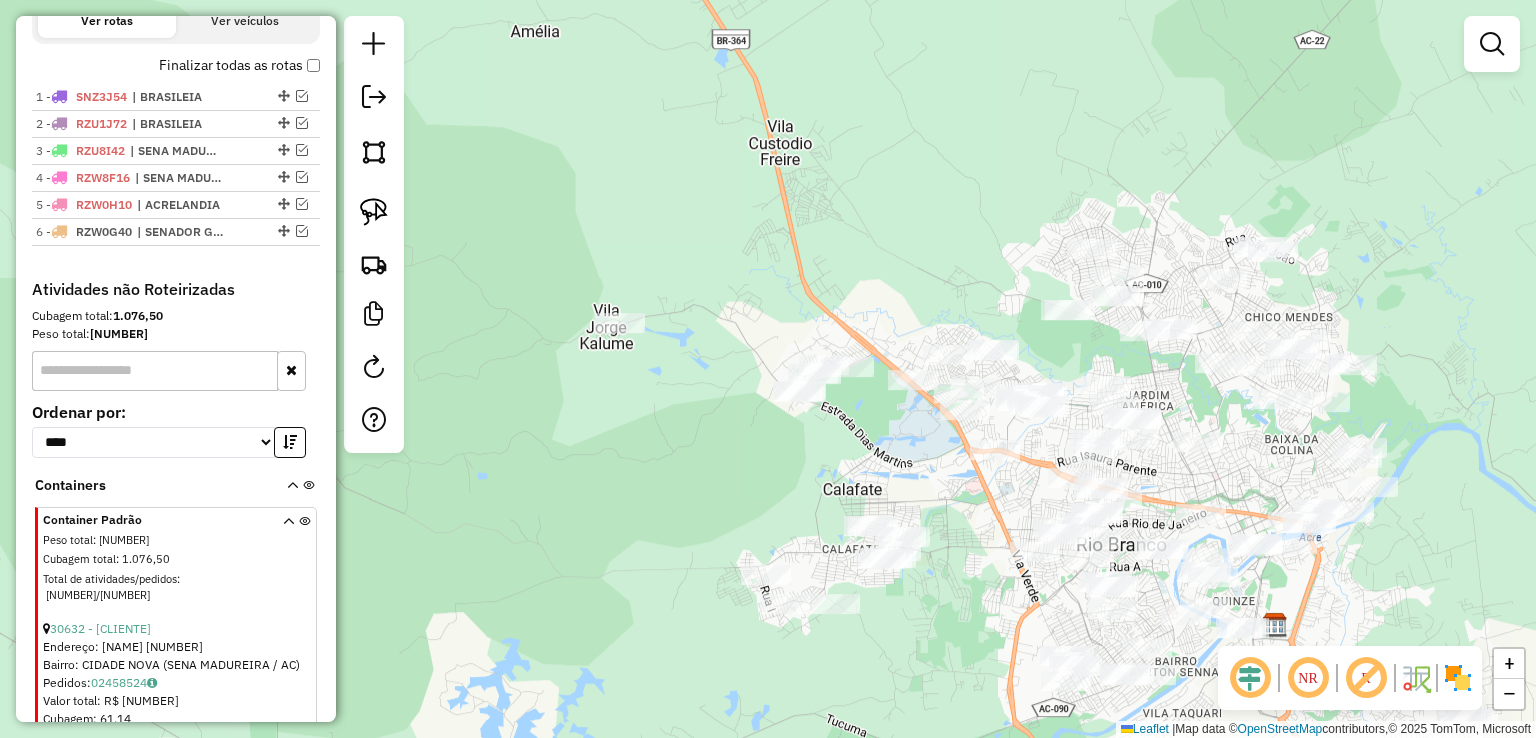 drag, startPoint x: 746, startPoint y: 441, endPoint x: 574, endPoint y: 386, distance: 180.57962 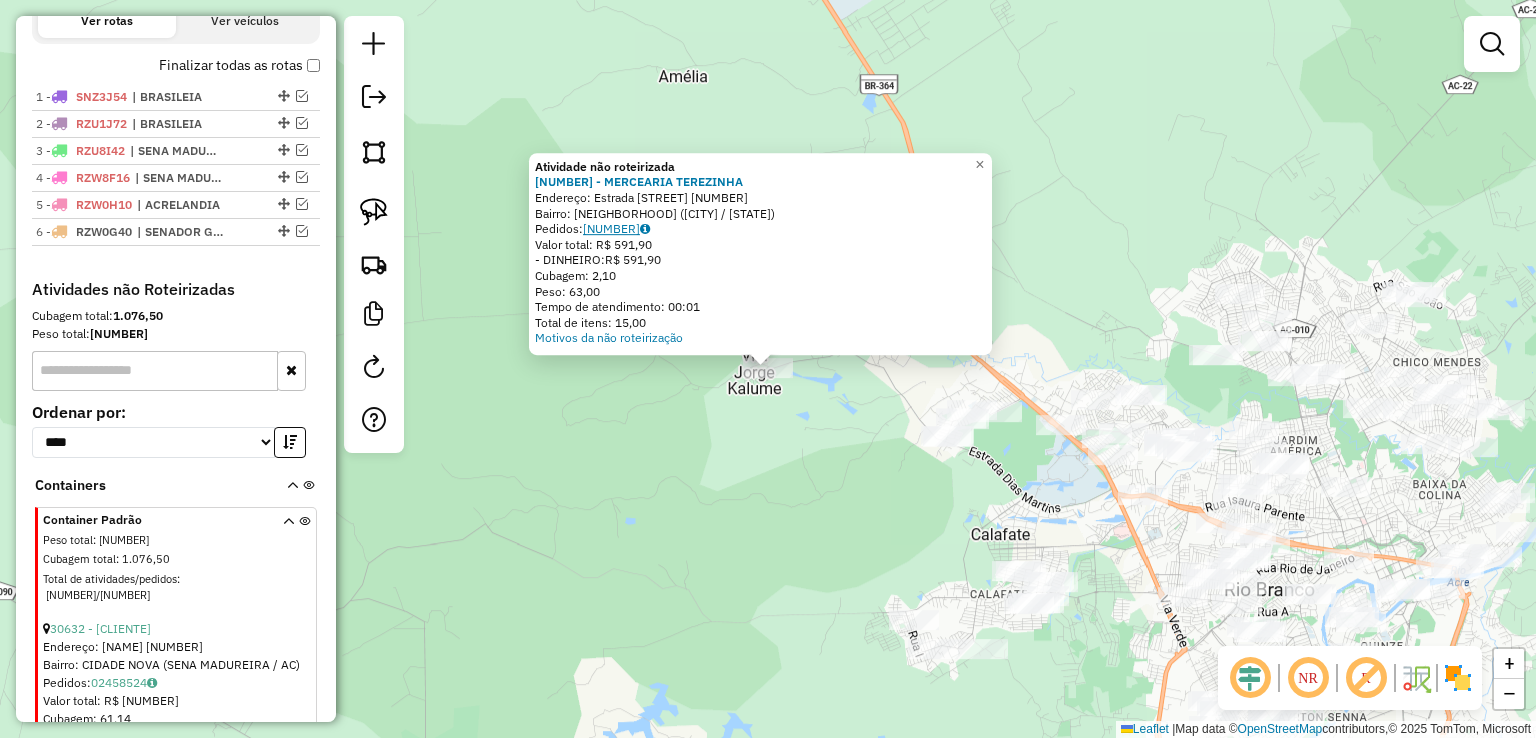 click on "[NUMBER]" 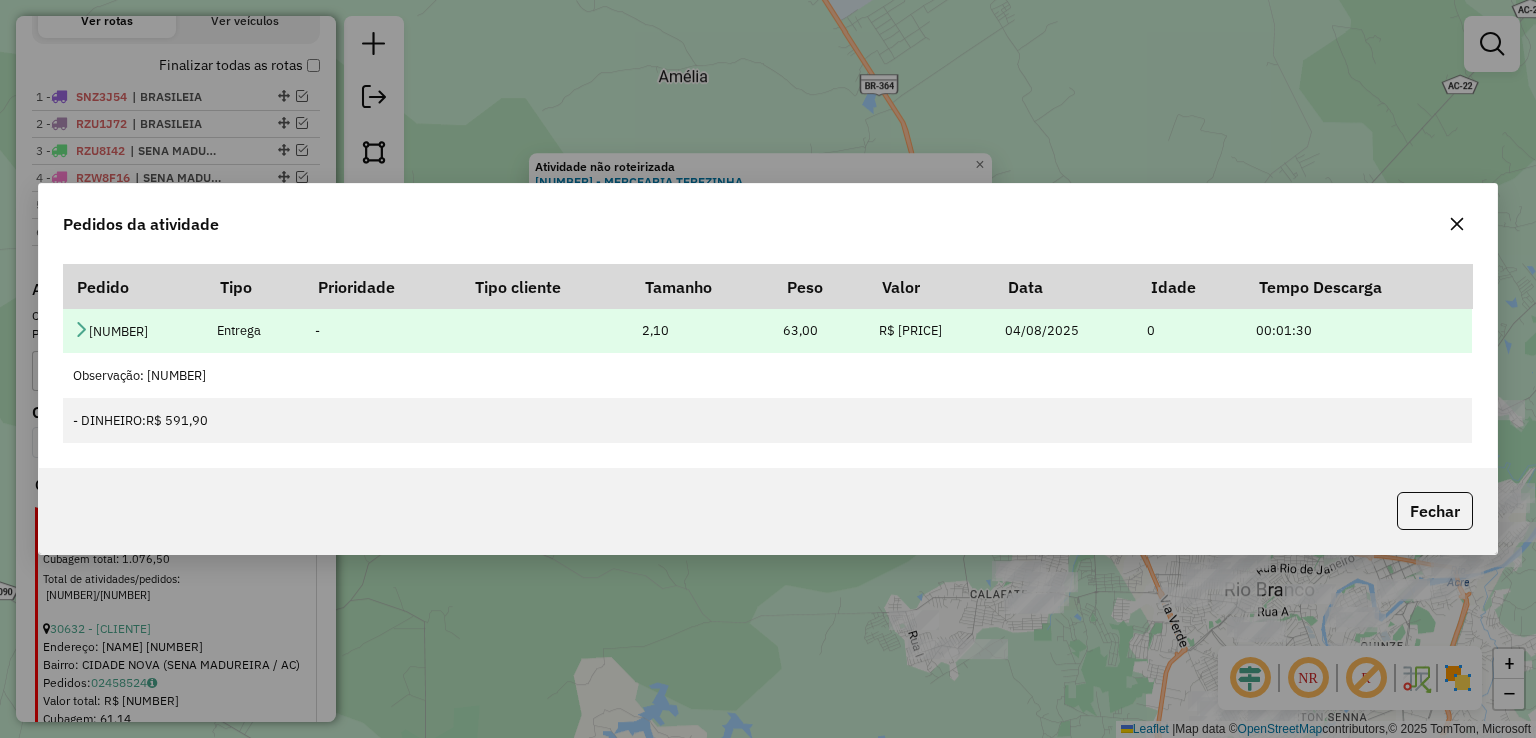 click at bounding box center (81, 329) 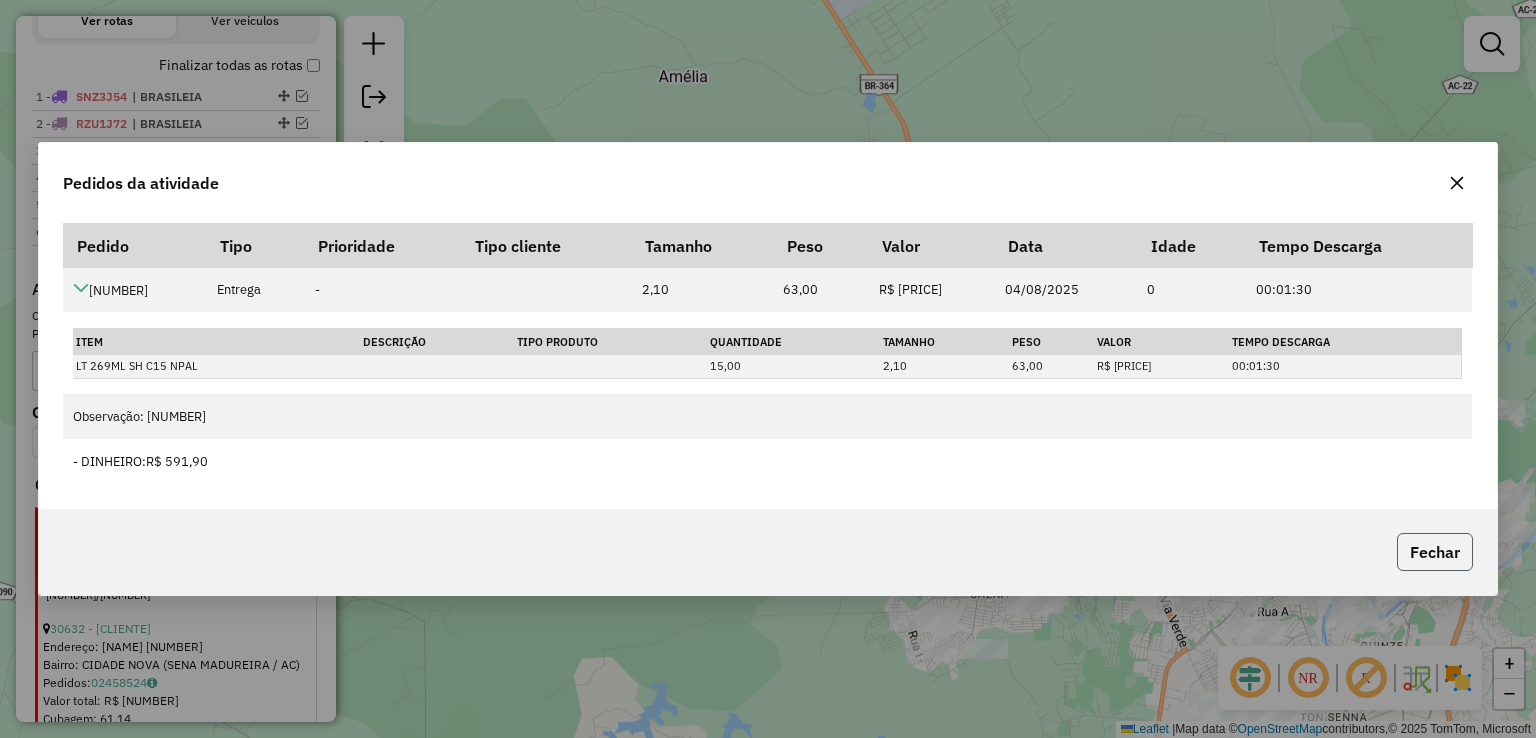 click on "Fechar" 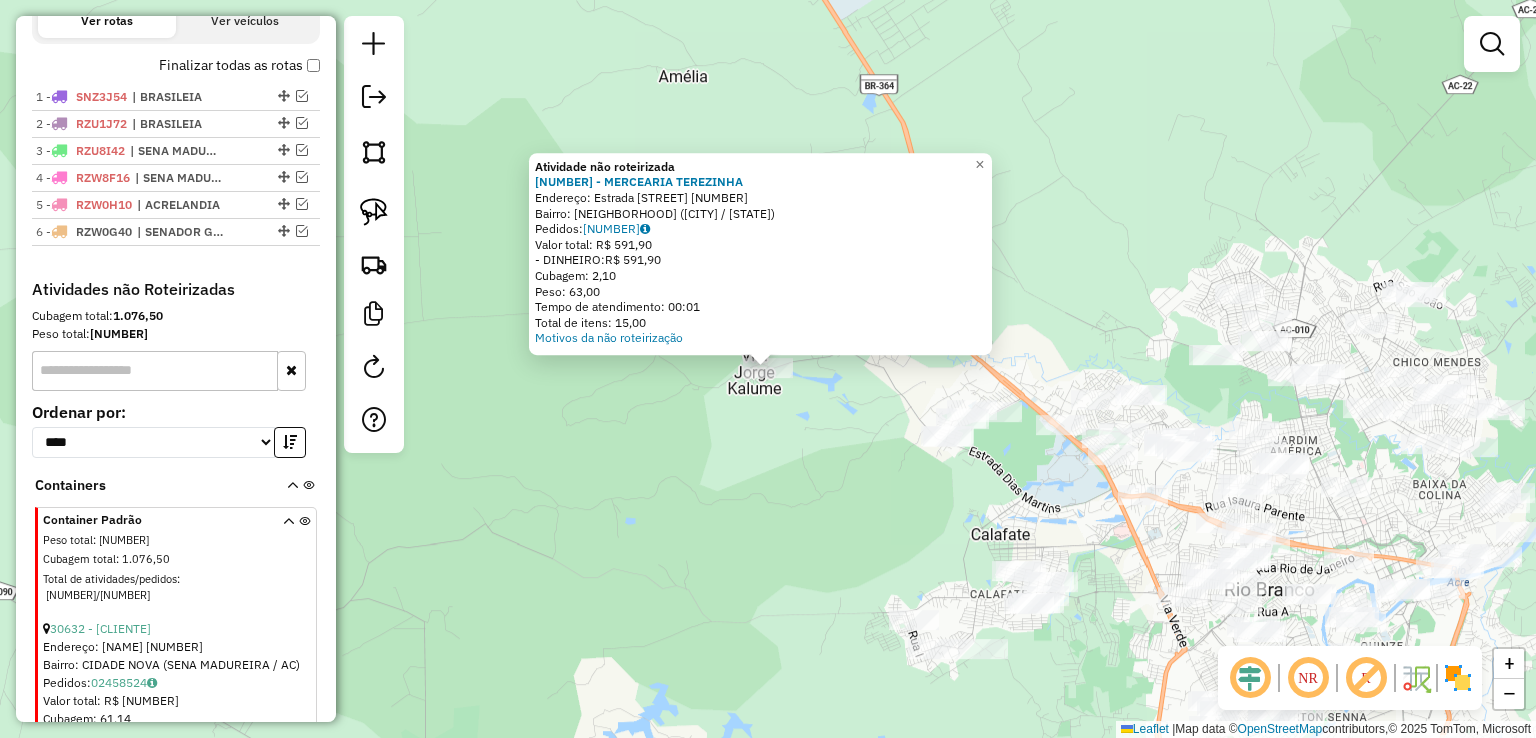click on "Atividade não roteirizada [NUMBER] - [NAME]  Endereço:  [NAME] [NAME] [NUMBER]   Bairro: [NAME] ([NAME] / [STATE])   Pedidos:  [NUMBER]   Valor total: [CURRENCY] [AMOUNT]   - DINHEIRO:  [CURRENCY] [AMOUNT]   Cubagem: [AMOUNT]   Peso: [AMOUNT]   Tempo de atendimento: [TIME]   Total de itens: [AMOUNT]  Motivos da não roteirização × Janela de atendimento Grade de atendimento Capacidade Transportadoras Veículos Cliente Pedidos  Rotas Selecione os dias de semana para filtrar as janelas de atendimento  Seg   Ter   Qua   Qui   Sex   Sáb   Dom  Informe o período da janela de atendimento: De: [TIME] Até: [TIME]  Filtrar exatamente a janela do cliente  Considerar janela de atendimento padrão  Selecione os dias de semana para filtrar as grades de atendimento  Seg   Ter   Qua   Qui   Sex   Sáb   Dom   Considerar clientes sem dia de atendimento cadastrado  Clientes fora do dia de atendimento selecionado Filtrar as atividades entre os valores definidos abaixo:  Peso mínimo:   Peso máximo:   Cubagem mínima:   Cubagem máxima:   De:  De:" 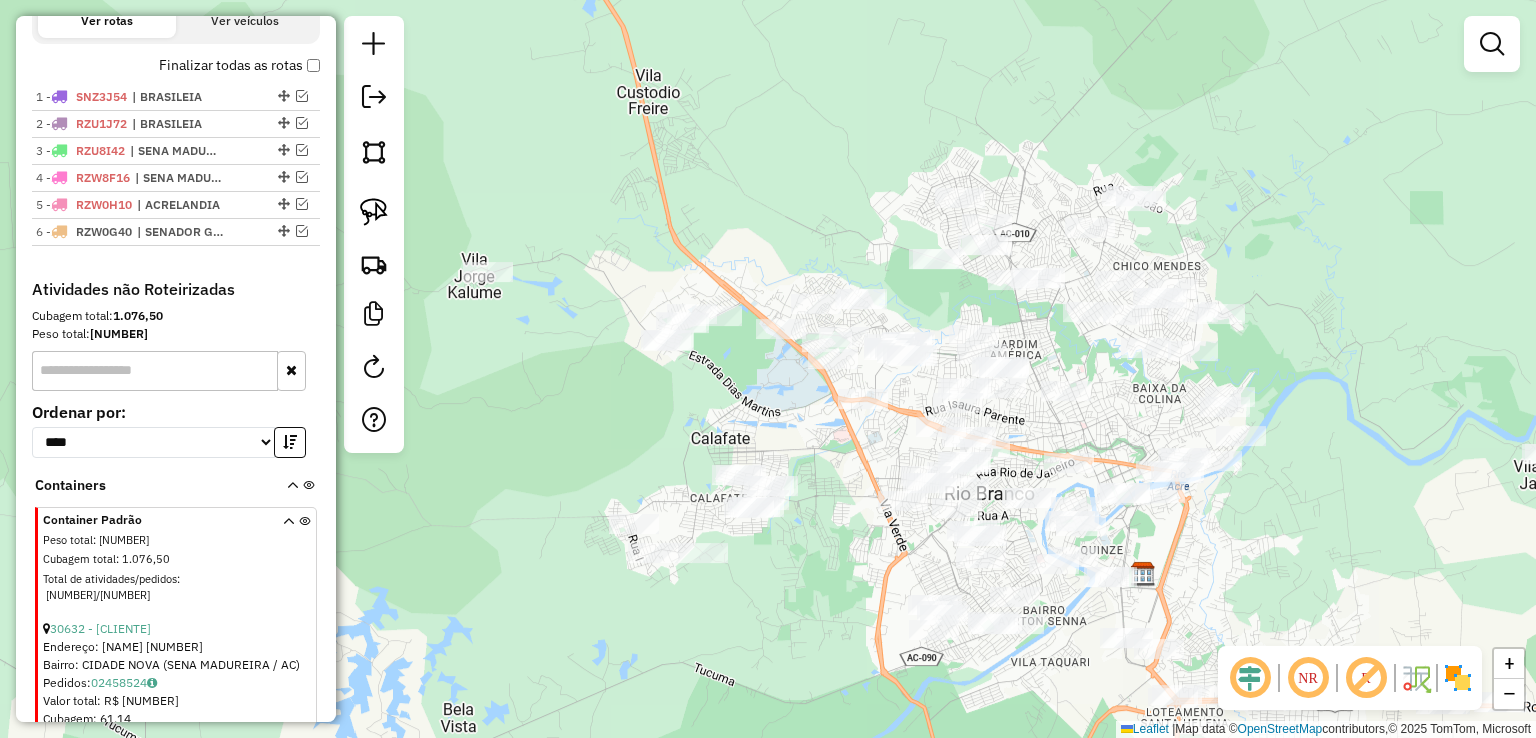 drag, startPoint x: 804, startPoint y: 475, endPoint x: 577, endPoint y: 385, distance: 244.1905 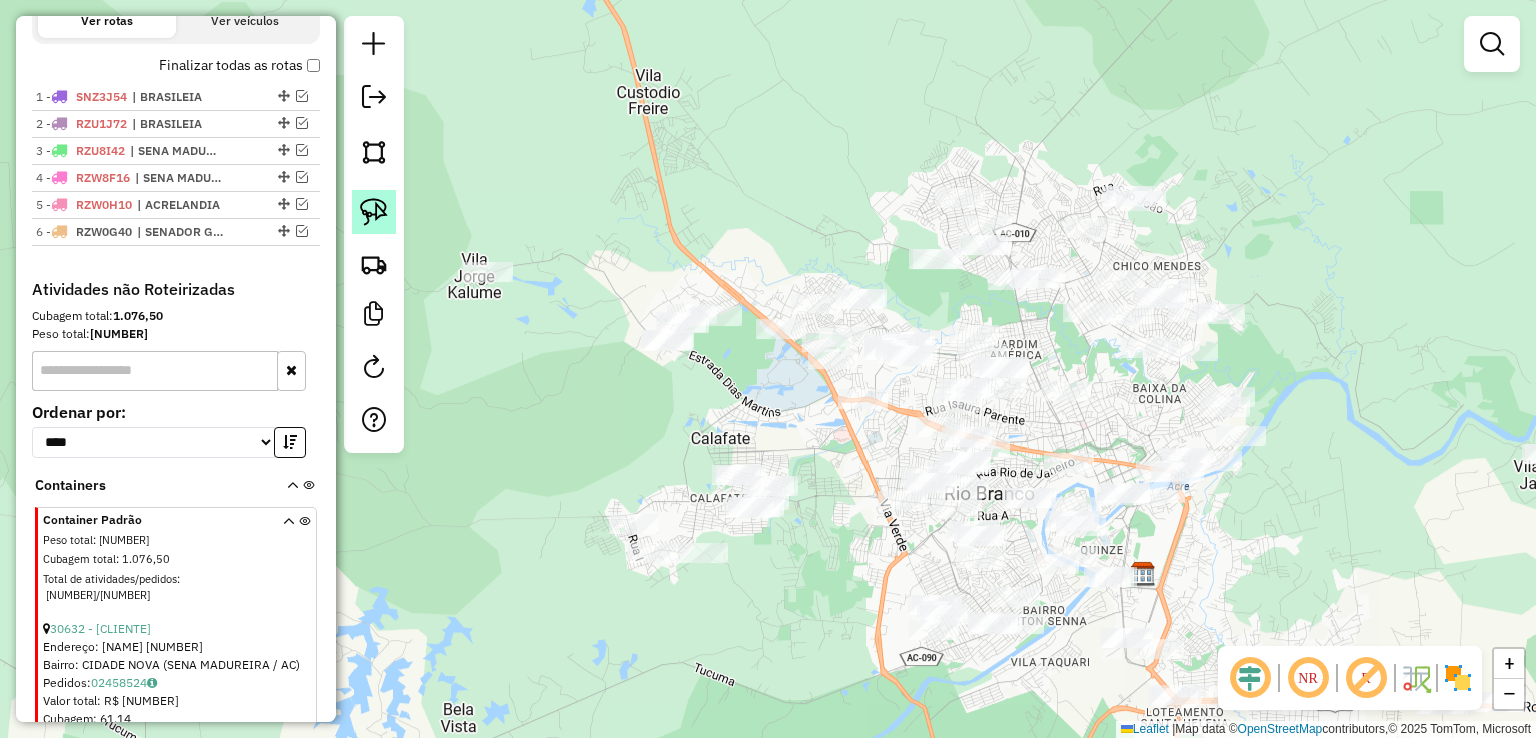 click 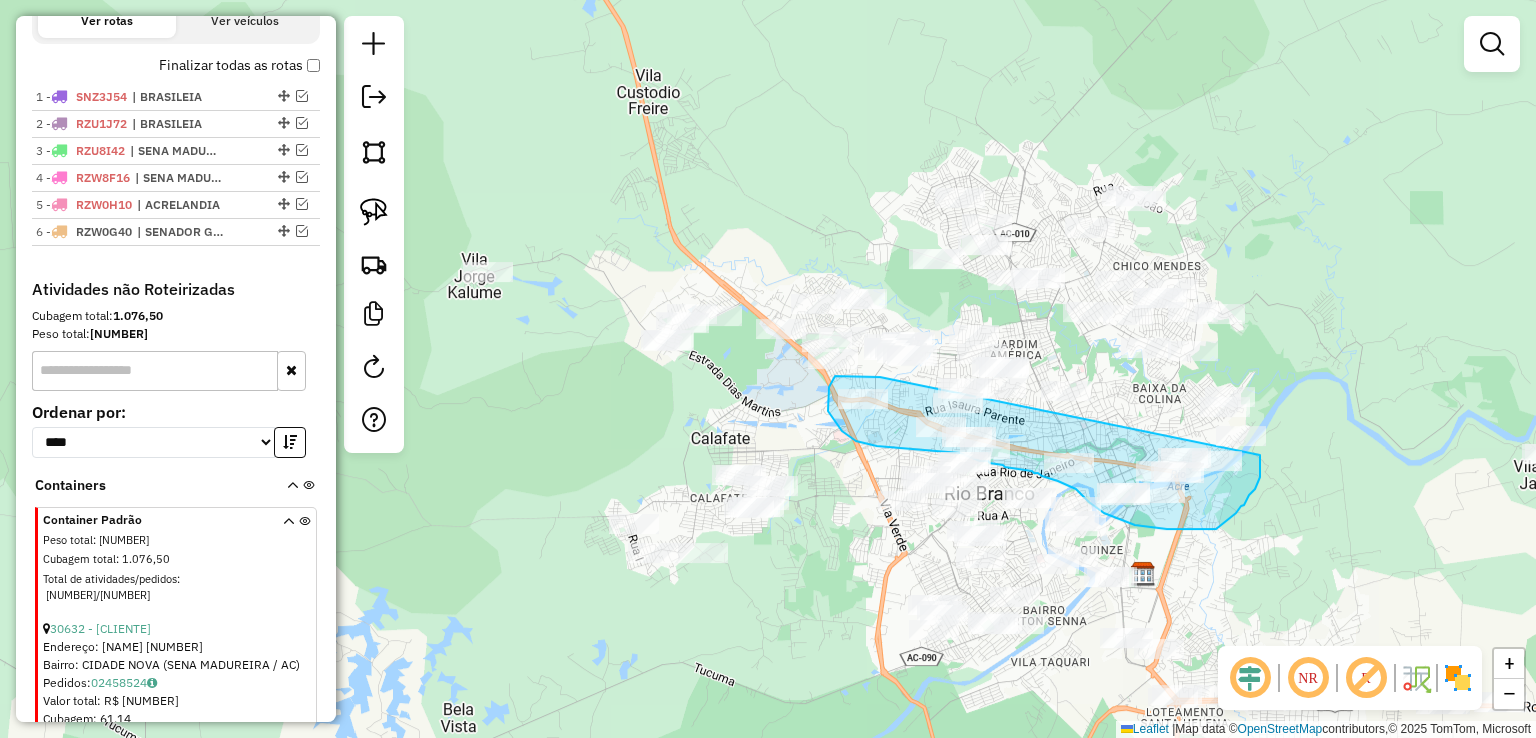 drag, startPoint x: 880, startPoint y: 377, endPoint x: 1260, endPoint y: 455, distance: 387.92267 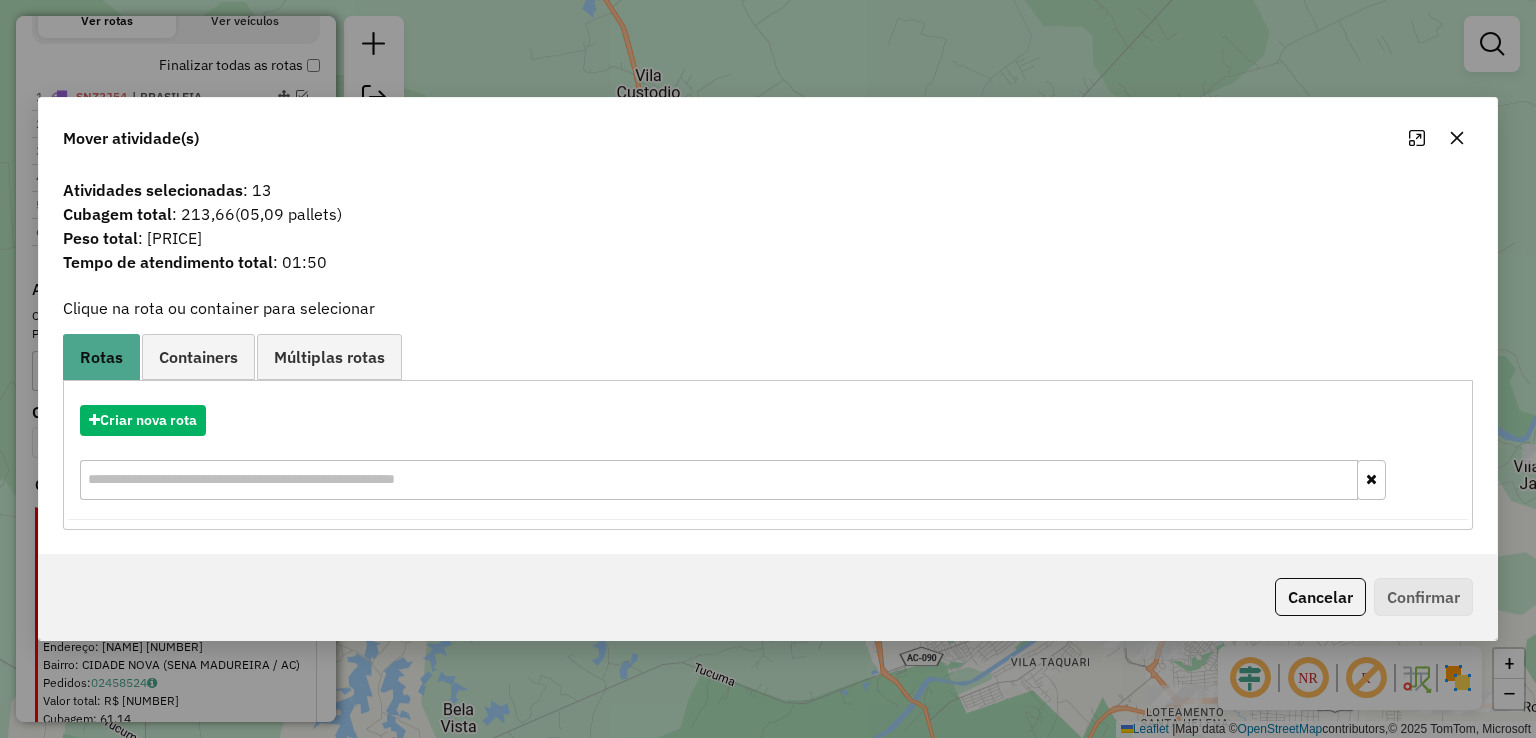 click on "Criar nova rota" at bounding box center [767, 455] 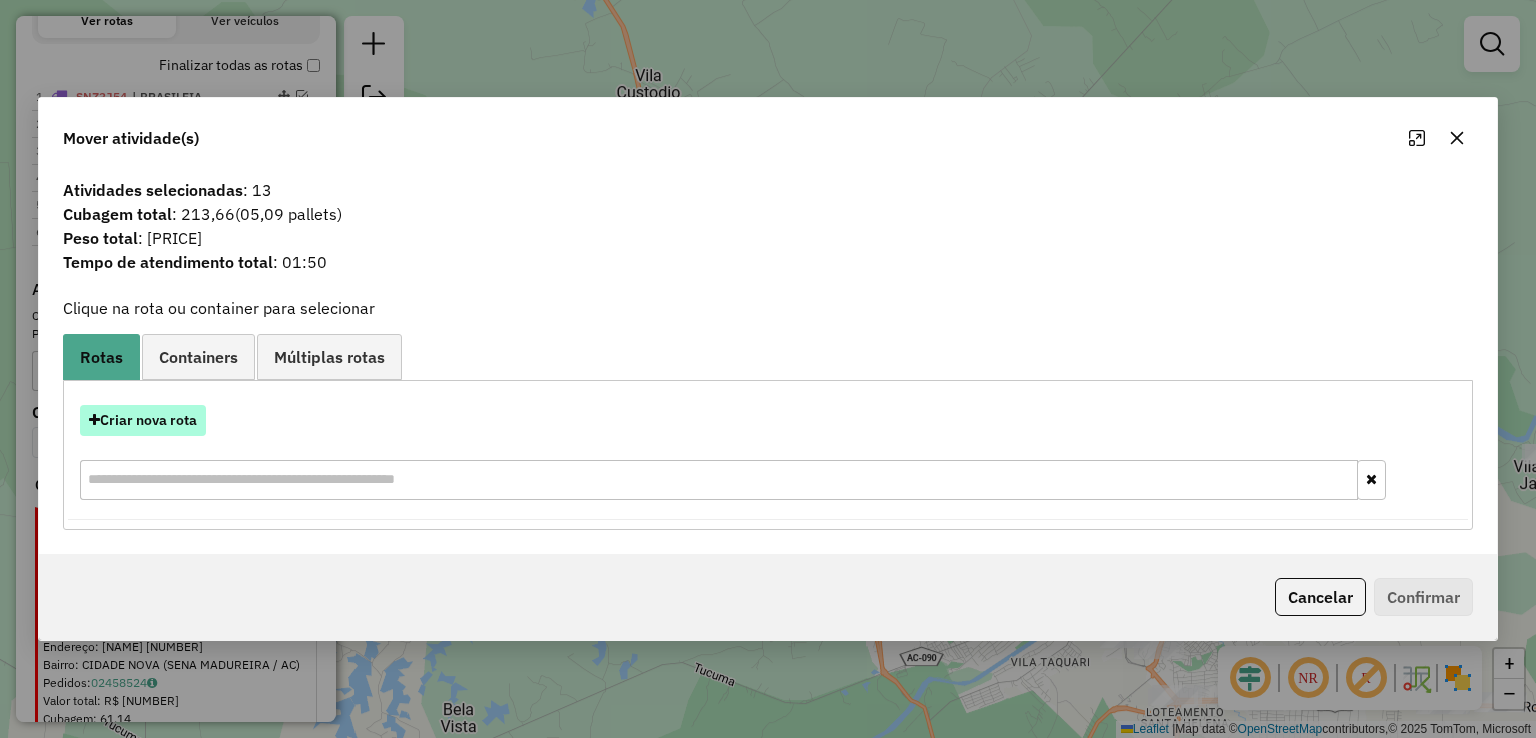 click on "Criar nova rota" at bounding box center [143, 420] 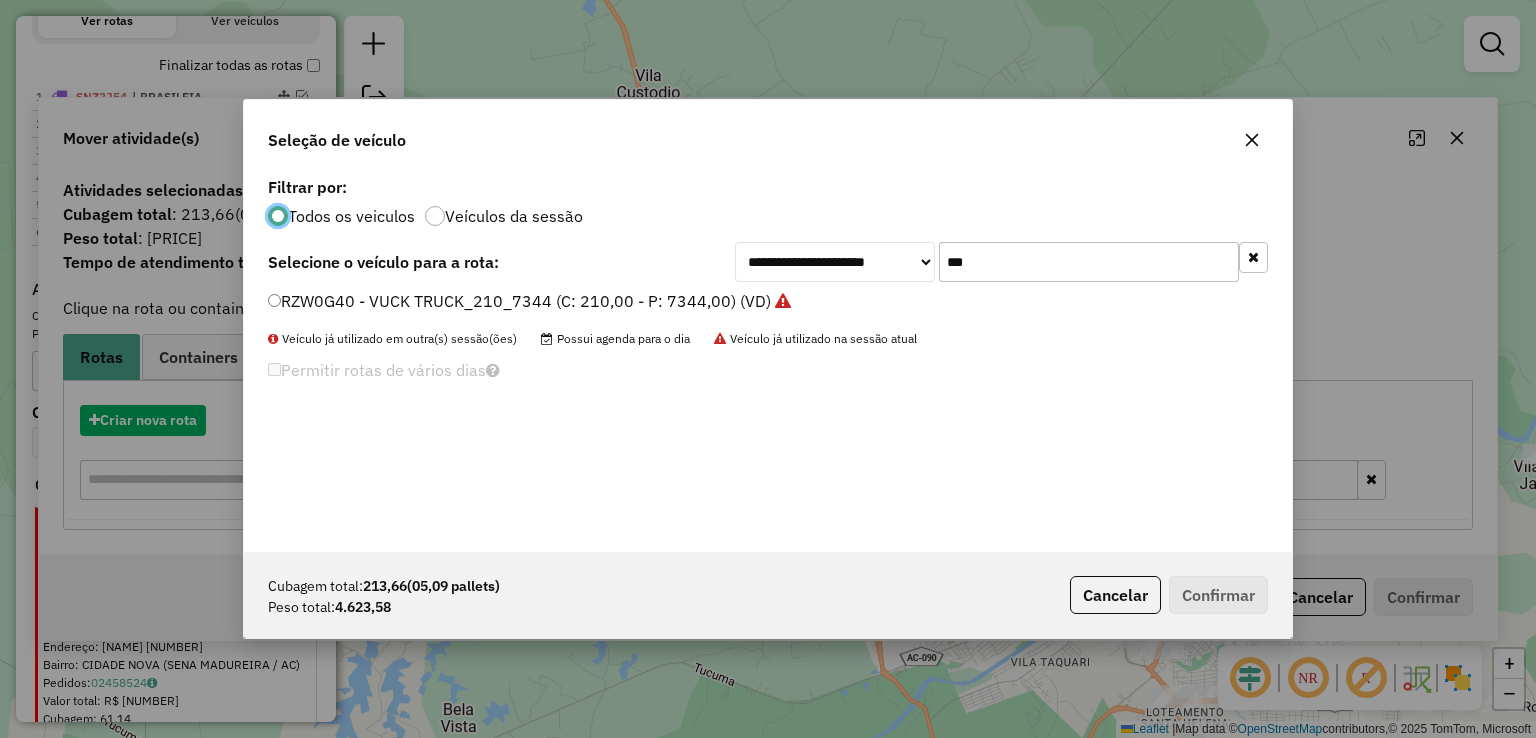 scroll, scrollTop: 10, scrollLeft: 6, axis: both 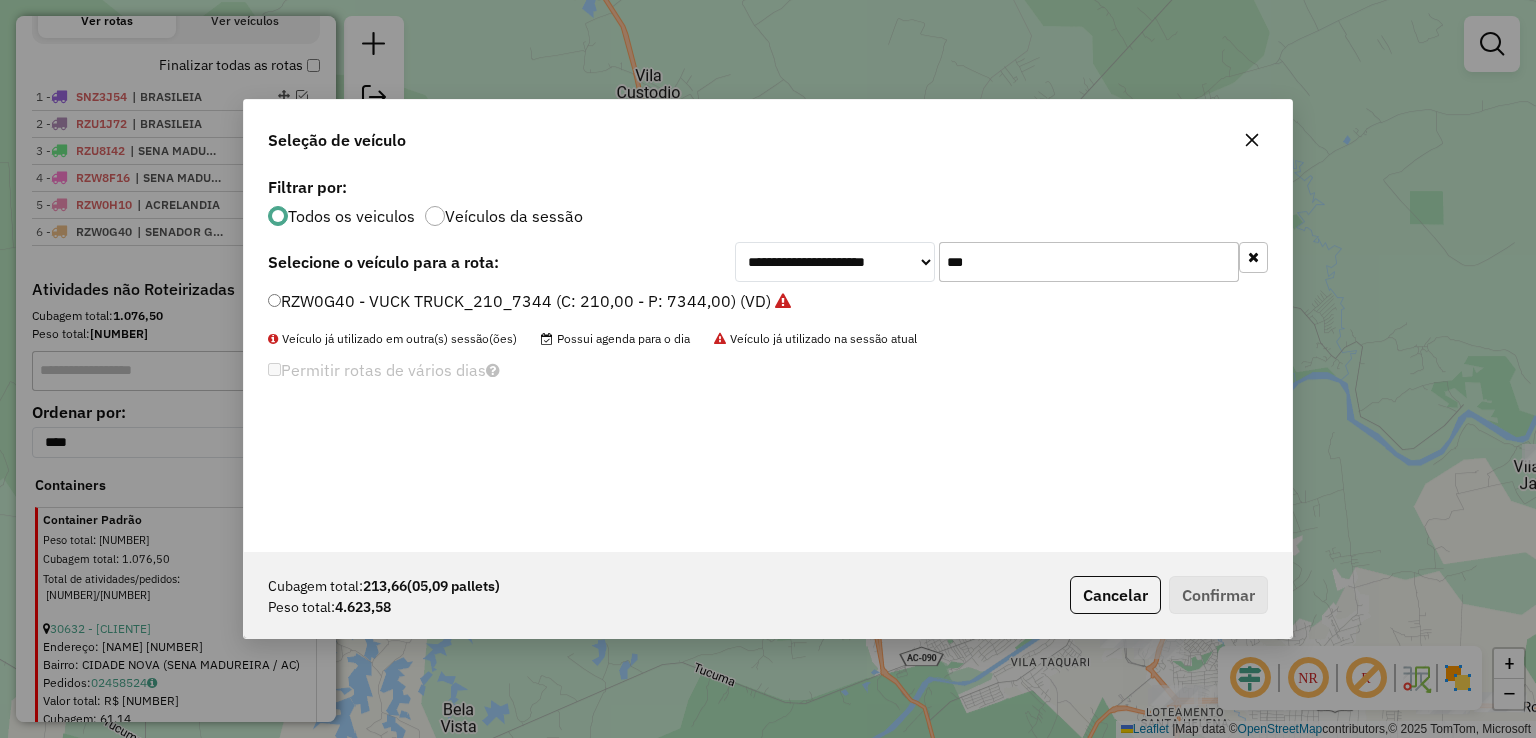 drag, startPoint x: 942, startPoint y: 264, endPoint x: 814, endPoint y: 265, distance: 128.0039 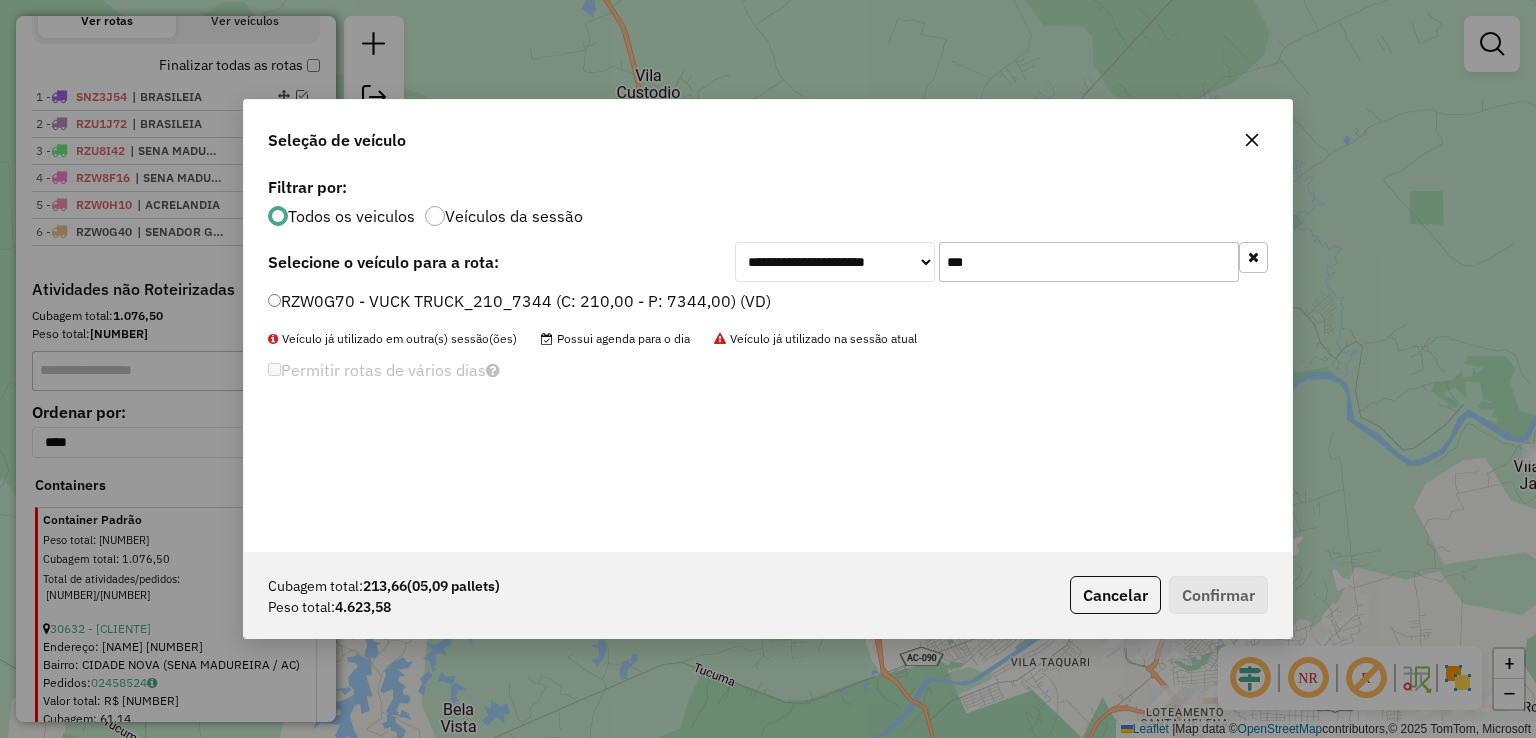 type on "***" 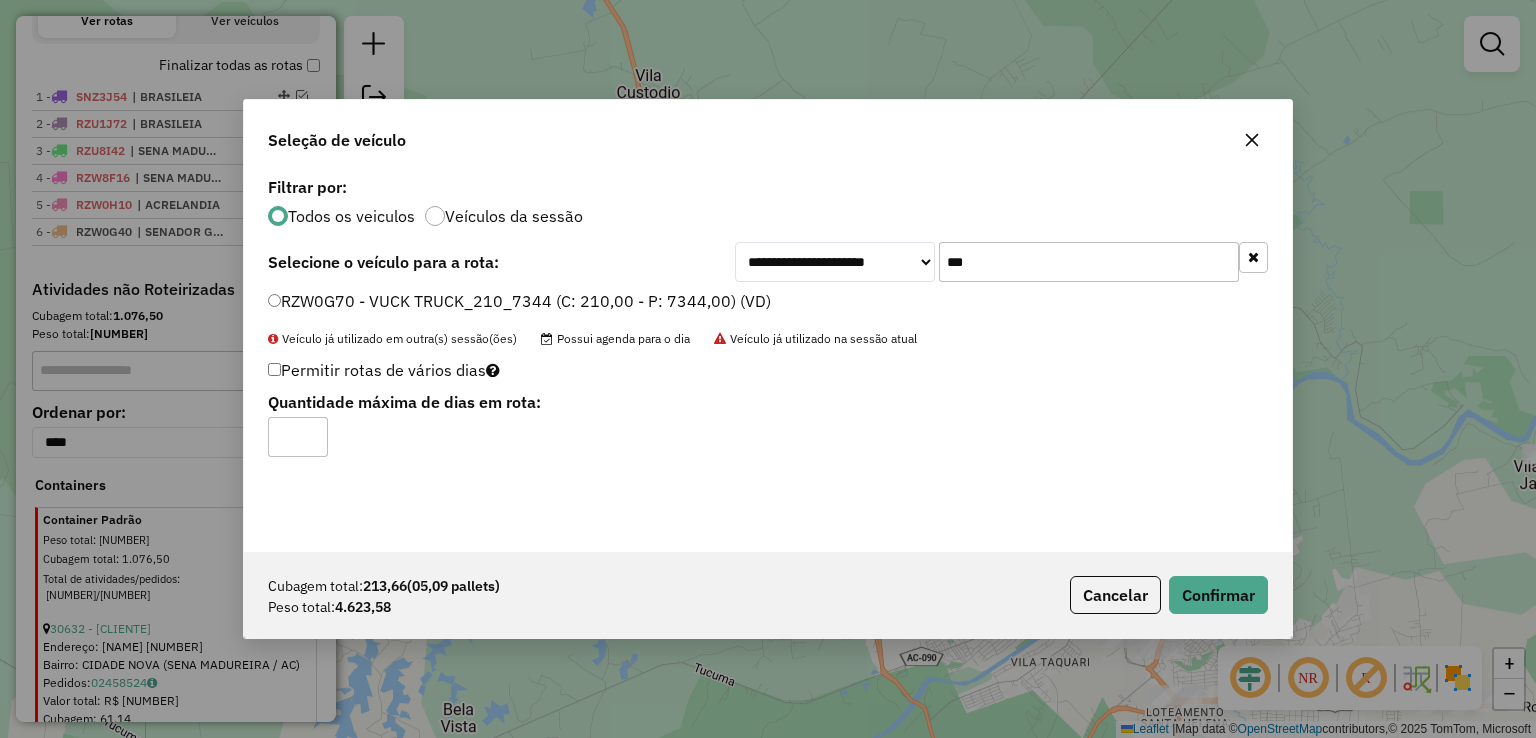 click on "Cubagem total:  [NUMBER]   ([NUMBER] pallets)  Peso total: [NUMBER]  Cancelar   Confirmar" 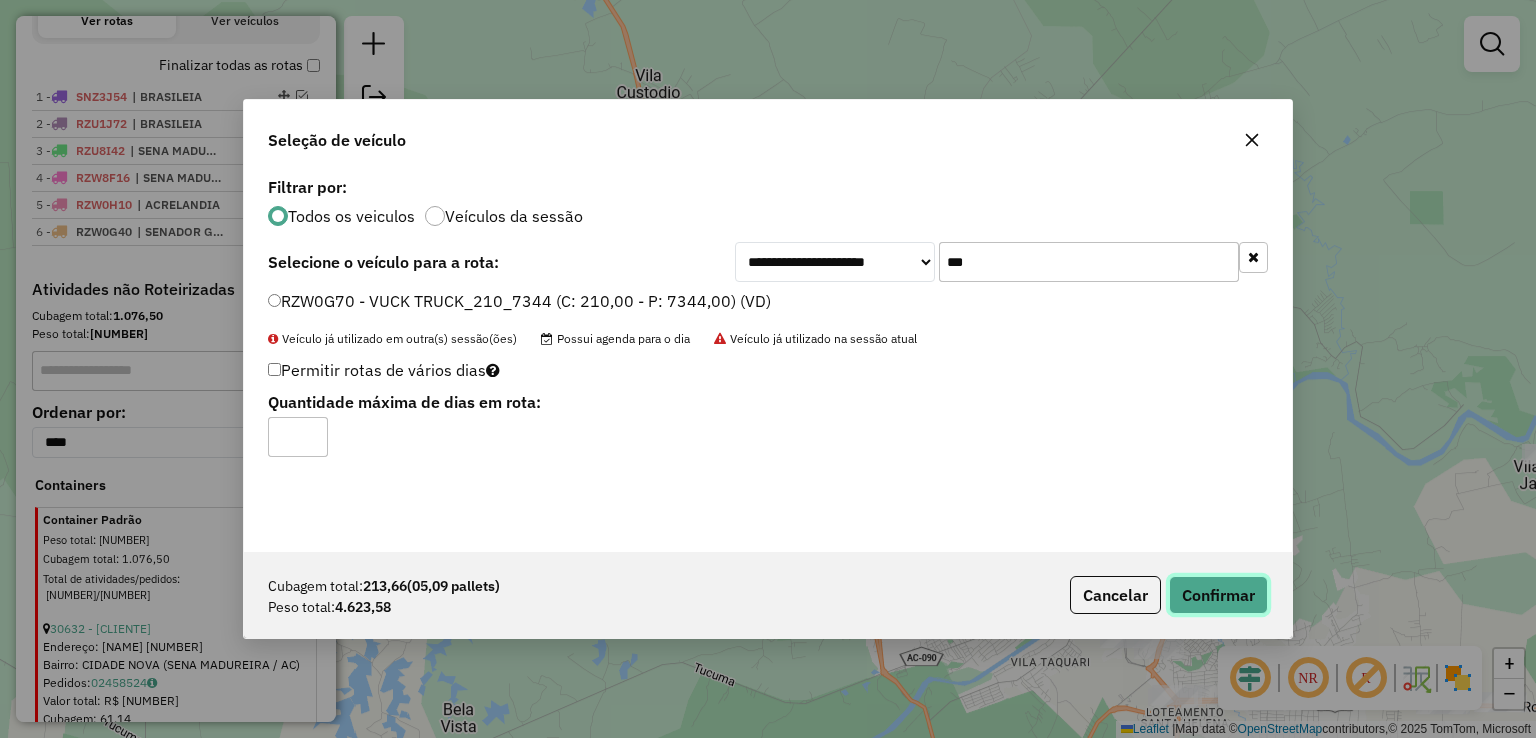 click on "Confirmar" 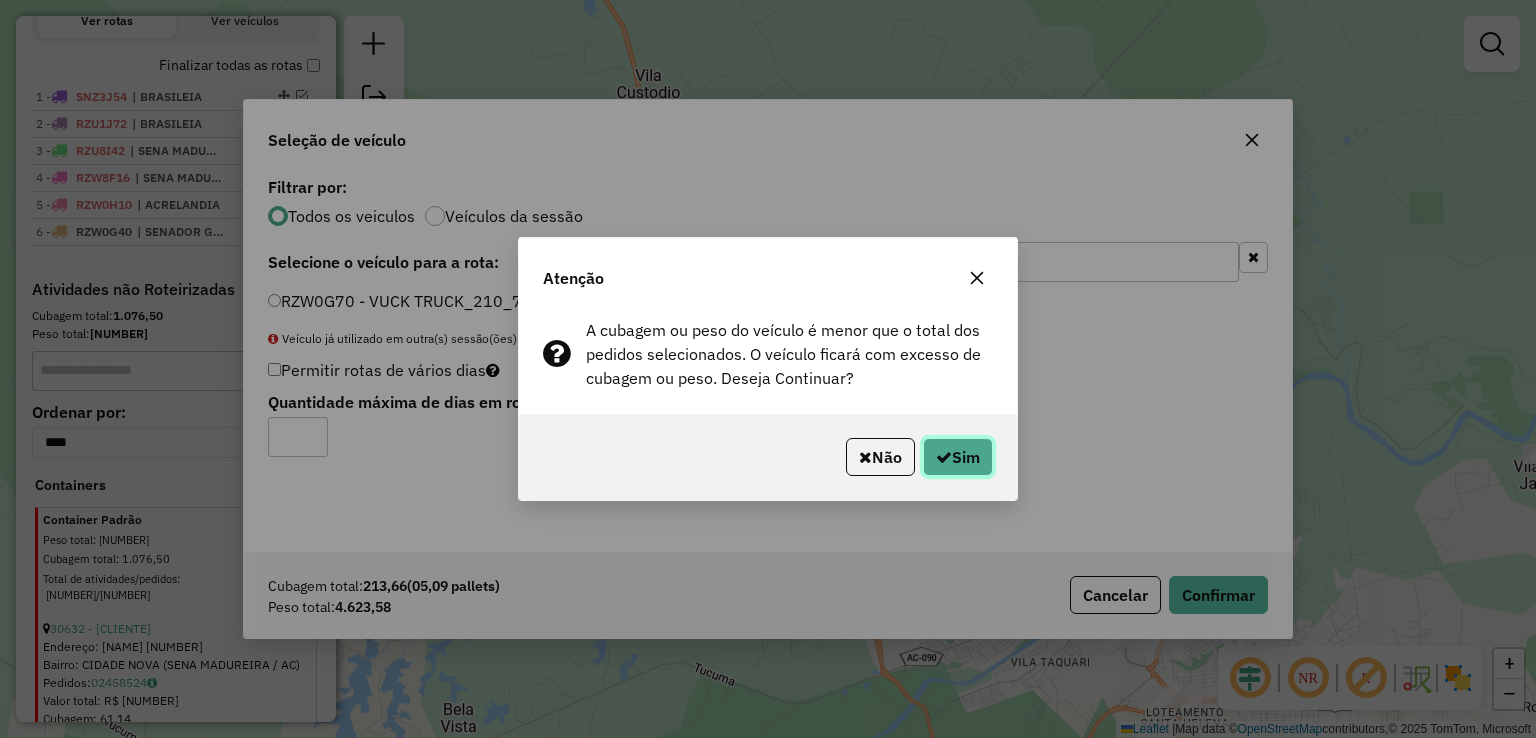 click on "Sim" 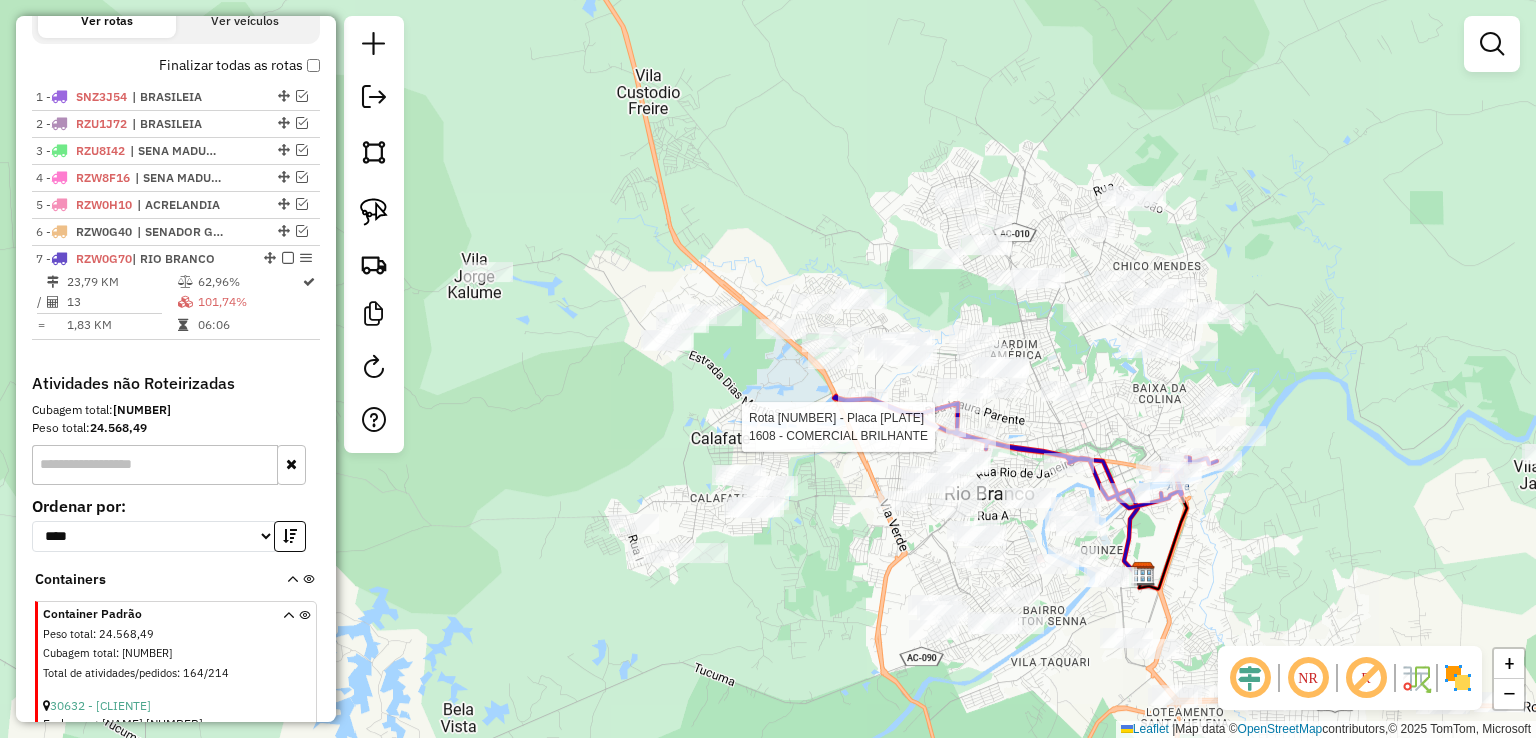 click 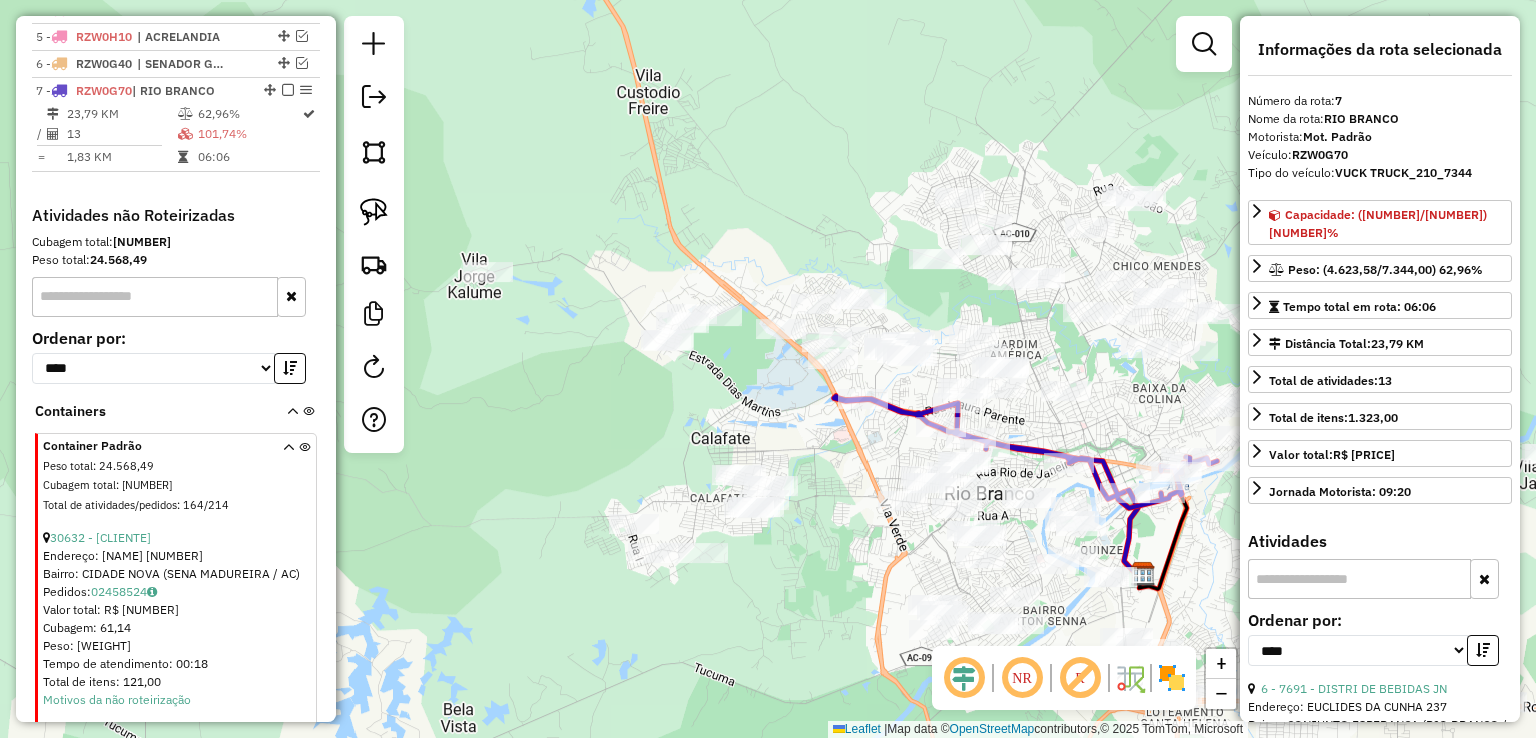 scroll, scrollTop: 909, scrollLeft: 0, axis: vertical 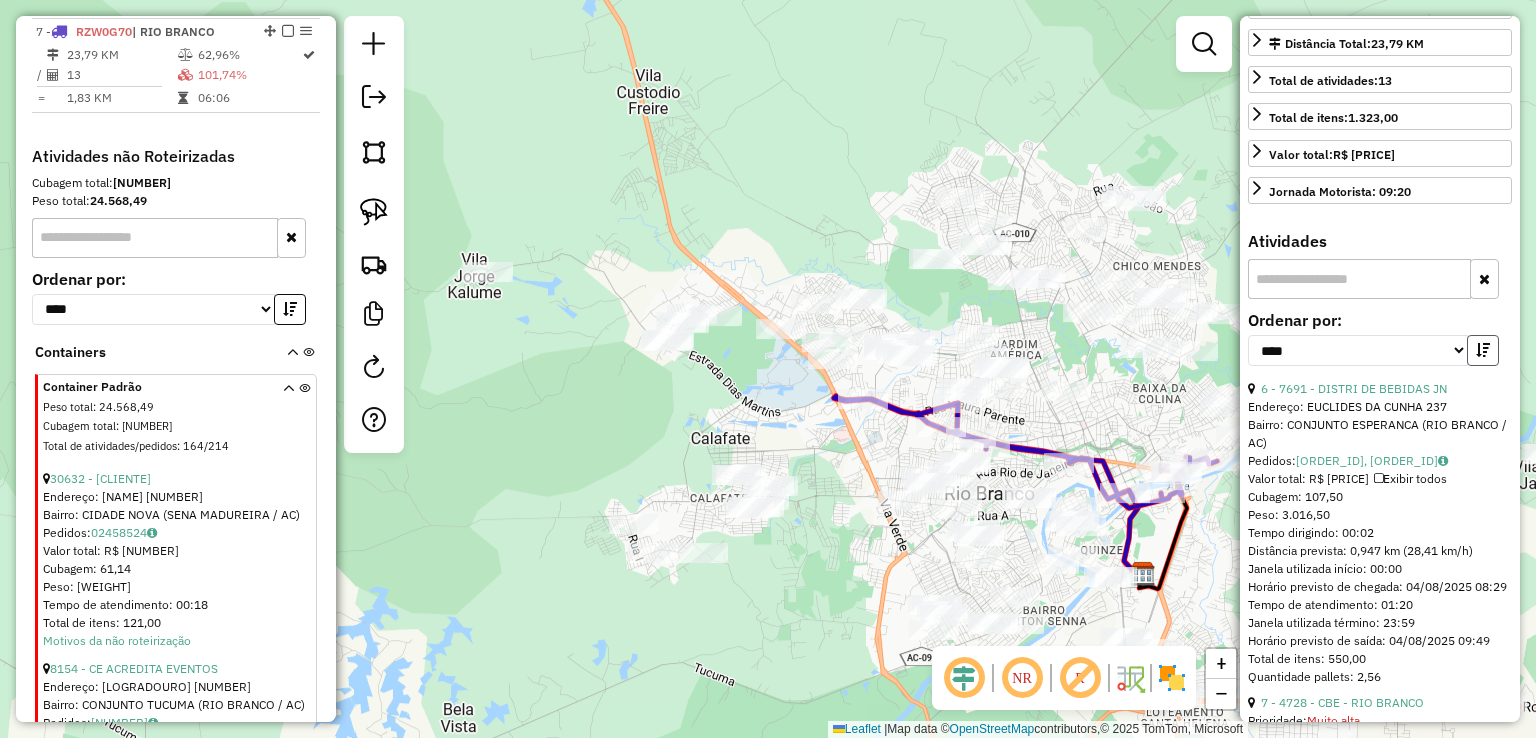 click at bounding box center [1483, 350] 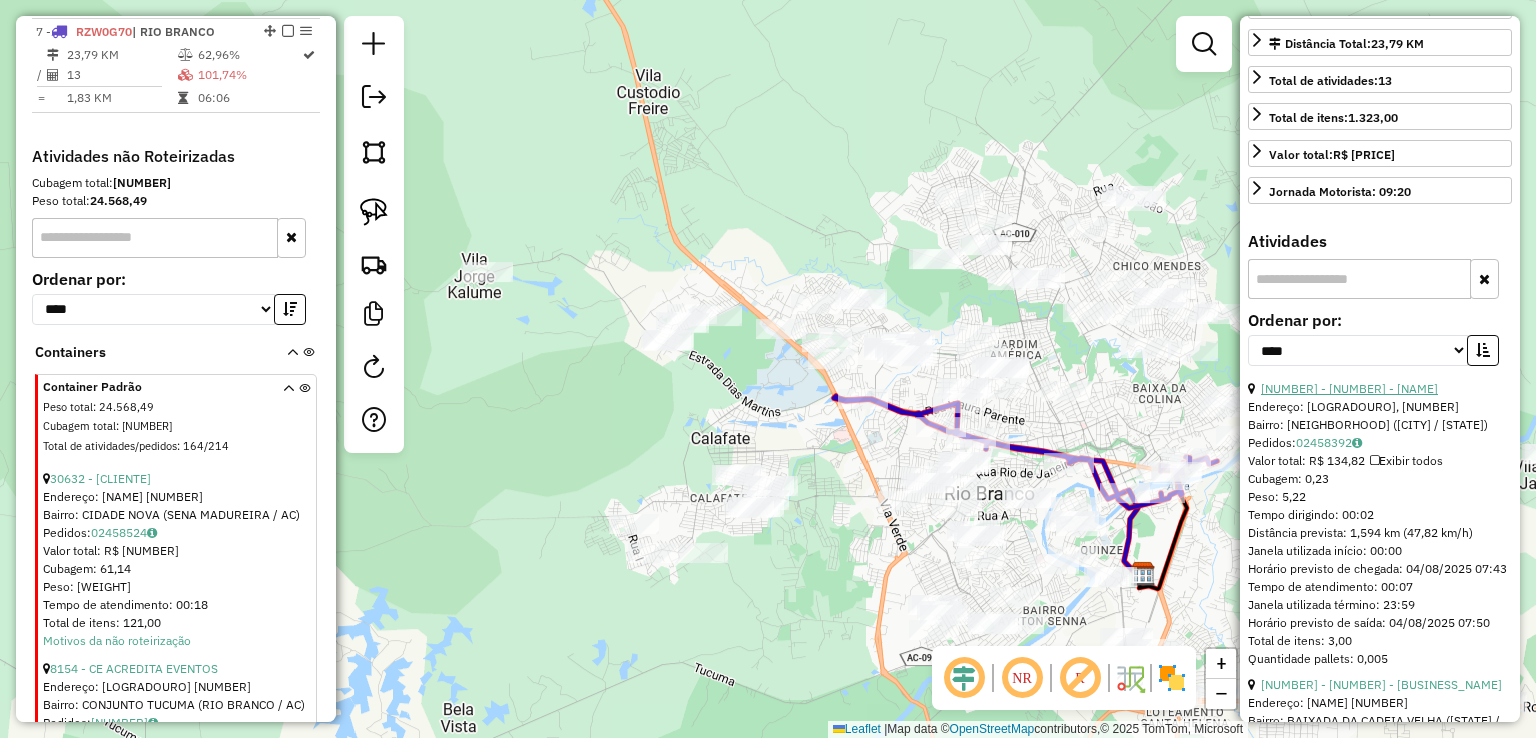 click on "[NUMBER] - [NUMBER] - [NAME]" at bounding box center (1349, 388) 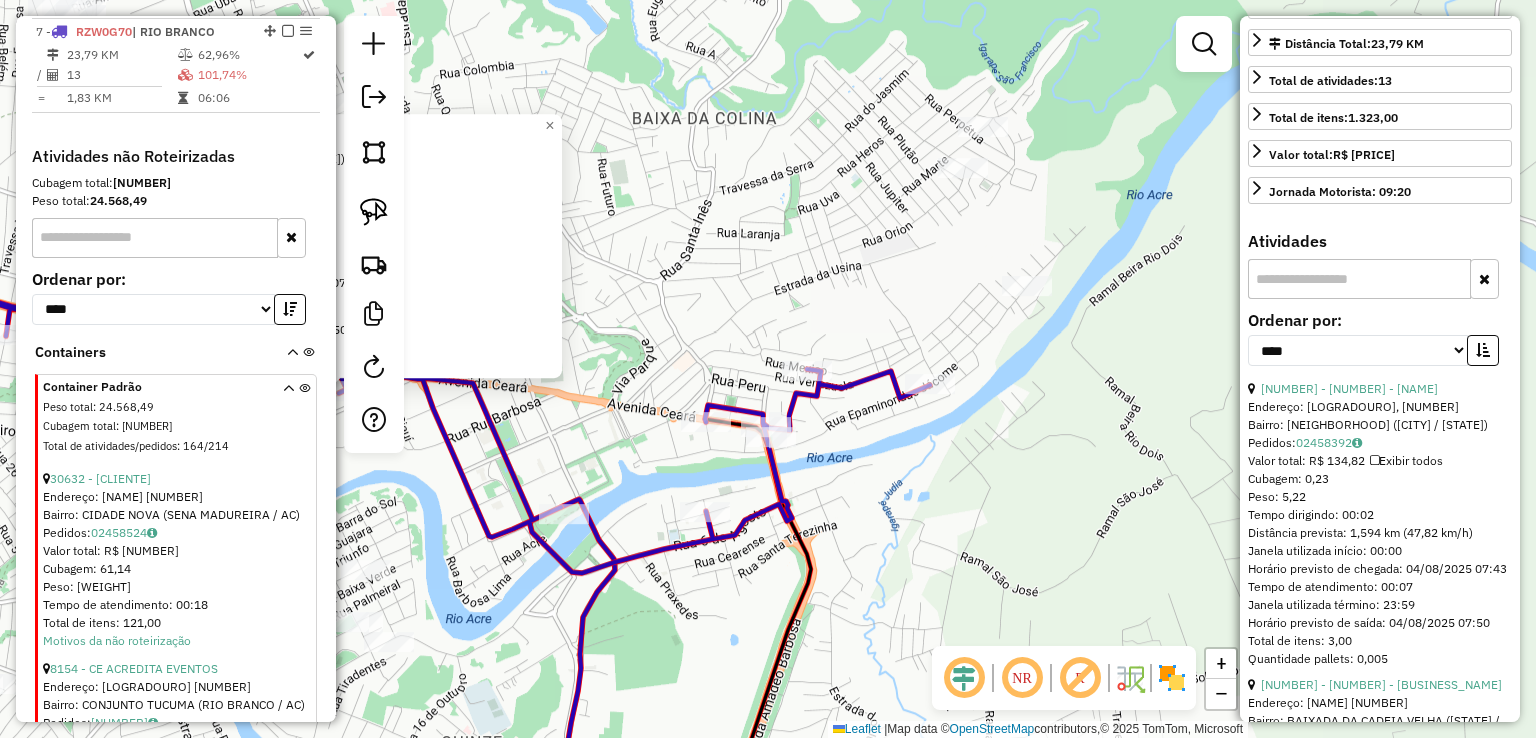 drag, startPoint x: 1035, startPoint y: 428, endPoint x: 655, endPoint y: 482, distance: 383.81766 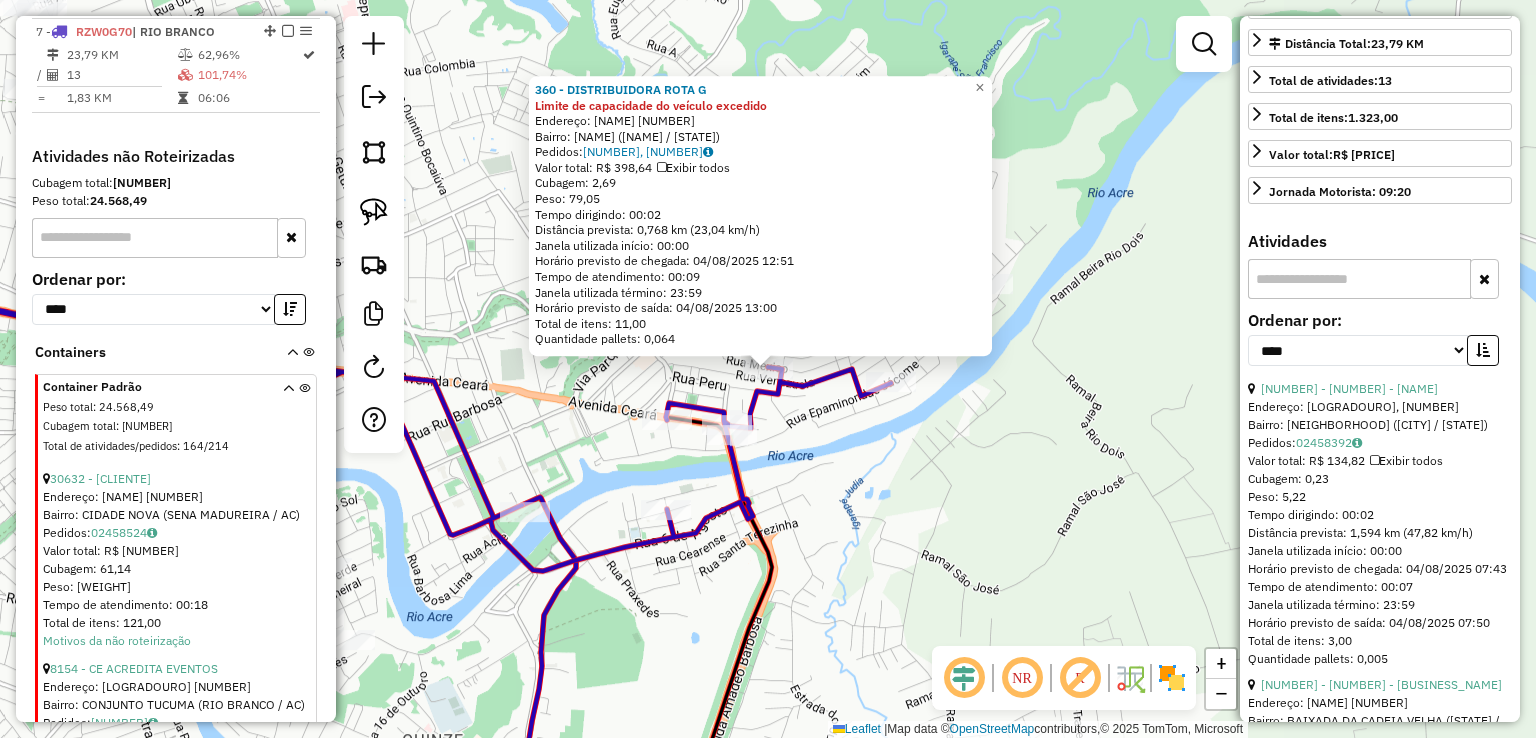 click on "[NUMBER] - DISTRIBUIDORA ROTA G Limite de capacidade do veículo excedido Endereço: MEXICO [NUMBER] Bairro: [NEIGHBORHOOD] ([CITY] / [STATE]) Pedidos: [ORDER_ID], [ORDER_ID] Valor total: [CURRENCY] [AMOUNT] Exibir todos Cubagem: [CUBAGE] Peso: [WEIGHT] Tempo dirigindo: [TIME] Distância prevista: [DISTANCE] km ([SPEED] km/h) Janela utilizada início: [TIME] Horário previsto de chegada: [DATE] [TIME] Tempo de atendimento: [TIME] Janela utilizada término: [TIME] Horário previsto de saída: [DATE] [TIME] Total de itens: [ITEMS] Quantidade pallets: [PALLETS] × Janela de atendimento Grade de atendimento Capacidade Transportadoras Veículos Cliente Pedidos Rotas Selecione os dias de semana para filtrar as janelas de atendimento Seg Ter Qua Qui Sex Sáb Dom Informe o período da janela de atendimento: De: [TIME] Até: [TIME] Filtrar exatamente a janela do cliente Considerar janela de atendimento padrão Selecione os dias de semana para filtrar as grades de atendimento Seg Ter Qua Qui Sex Sáb Dom +" 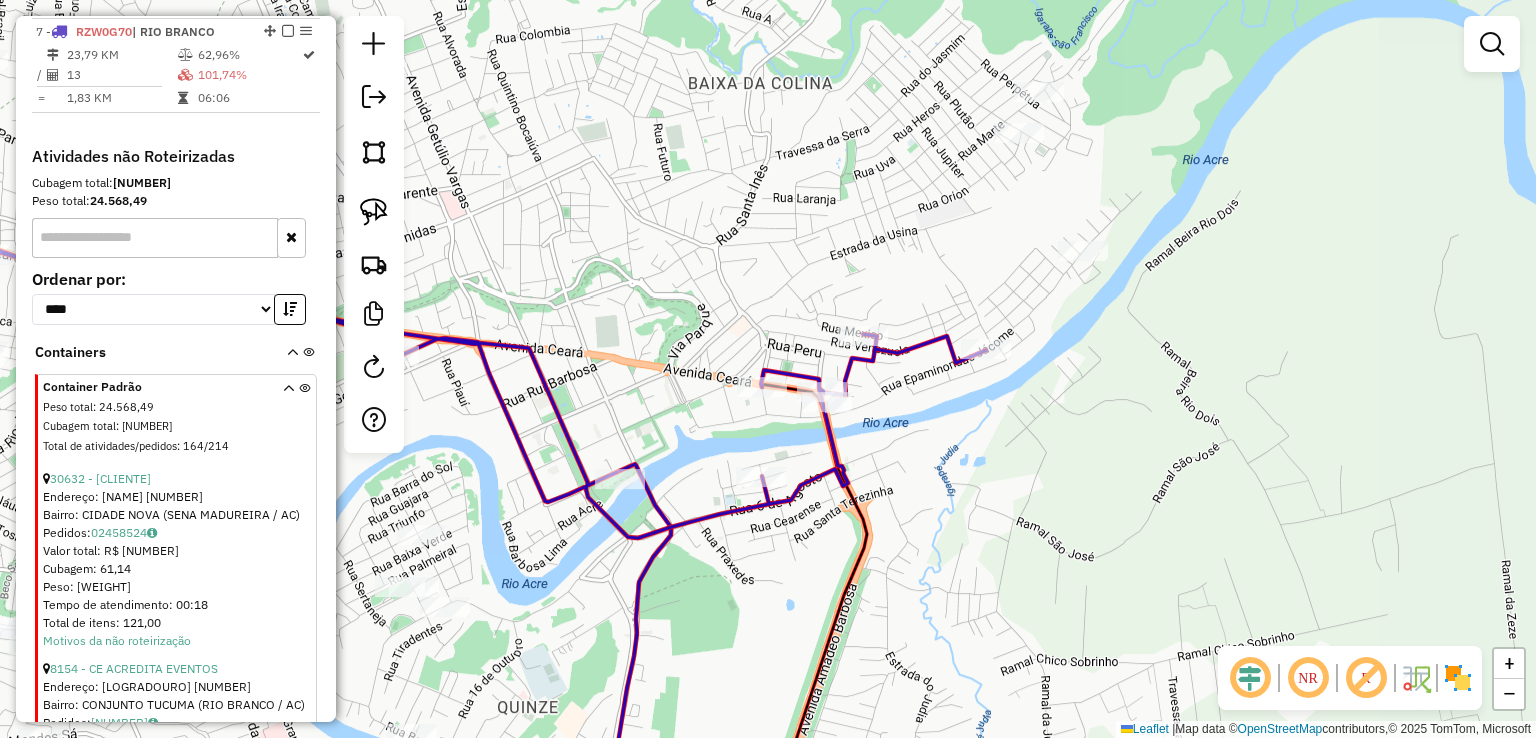 drag, startPoint x: 843, startPoint y: 554, endPoint x: 1020, endPoint y: 491, distance: 187.87762 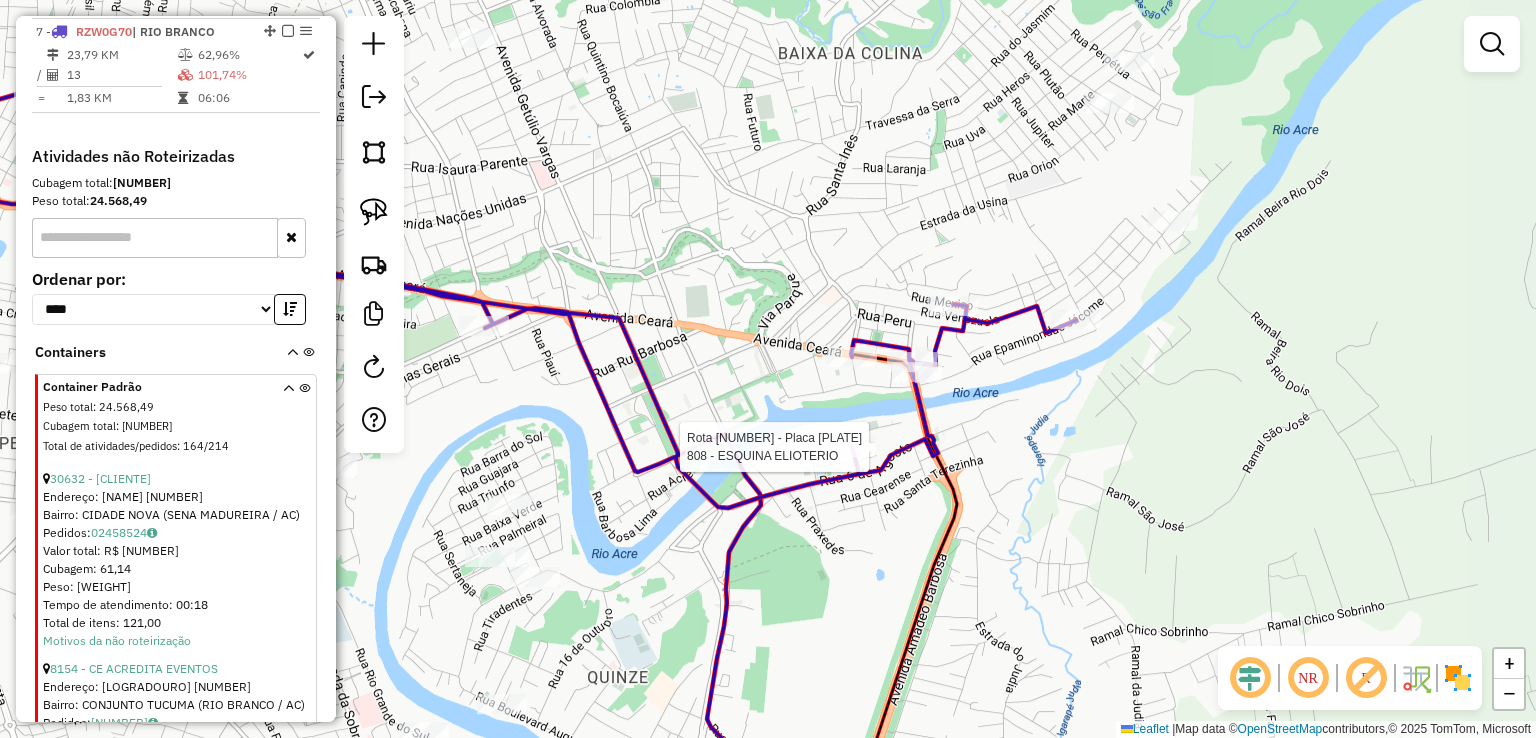 select on "*********" 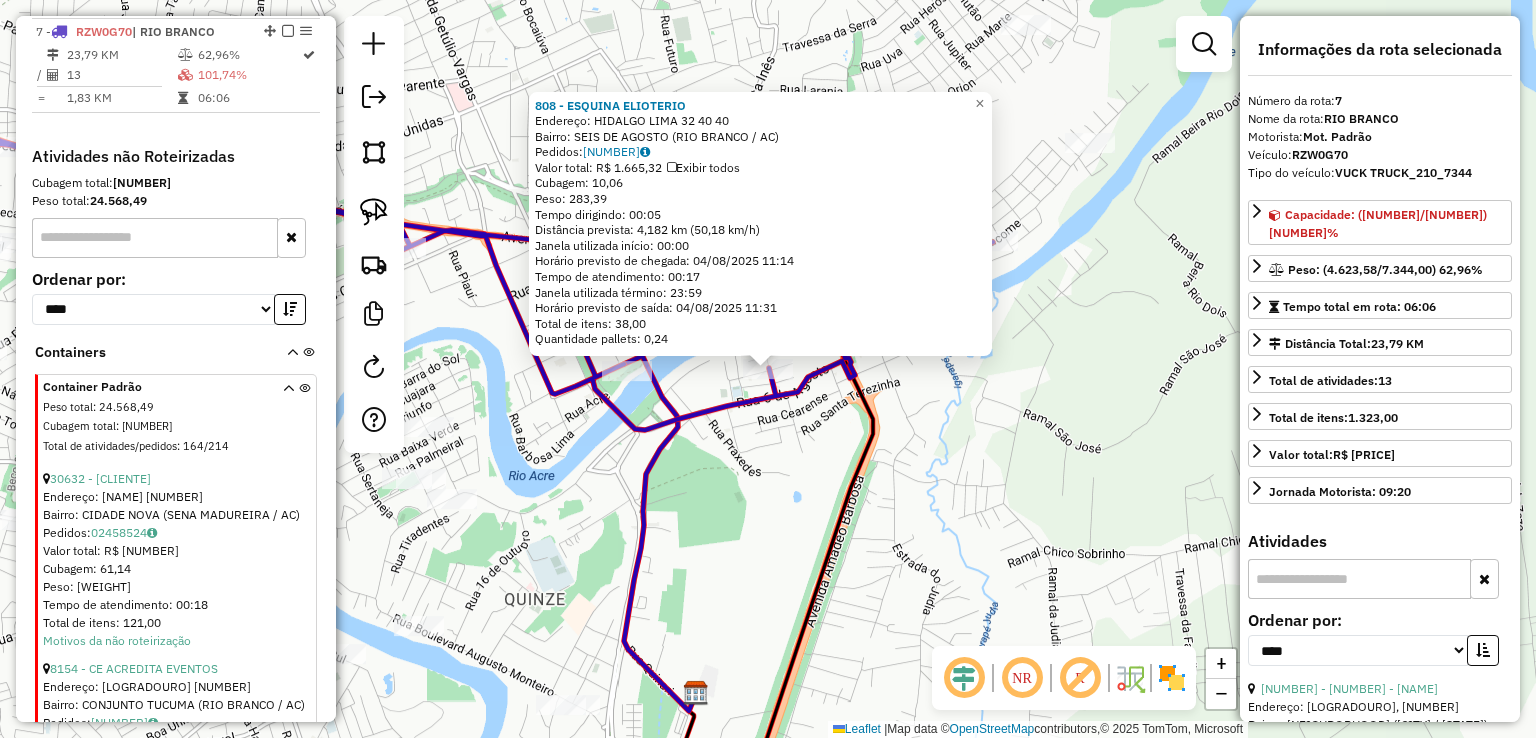 click on "[NUMBER] - [BUSINESS_NAME]  Endereço: [STREET_NAME] [NUMBER] [NUMBER]   Bairro: [NEIGHBORHOOD] ([CITY] / [STATE])   Pedidos:  [POSTAL_CODE]   Valor total: R$ [PRICE]   Exibir todos   Cubagem: [VOLUME]  Peso: [WEIGHT]  Tempo dirigindo: [TIME]   Distância prevista: [DISTANCE] km ([SPEED] km/h)   Janela utilizada início: [TIME]   Horário previsto de chegada: [DATE] [TIME]   Tempo de atendimento: [TIME]   Janela utilizada término: [TIME]   Horário previsto de saída: [DATE] [TIME]   Total de itens: [NUMBER]   Quantidade pallets: [NUMBER]  × Janela de atendimento Grade de atendimento Capacidade Transportadoras Veículos Cliente Pedidos  Rotas Selecione os dias de semana para filtrar as janelas de atendimento  Seg   Ter   Qua   Qui   Sex   Sáb   Dom  Informe o período da janela de atendimento: De: [TIME] Até: [TIME]  Filtrar exatamente a janela do cliente  Considerar janela de atendimento padrão  Selecione os dias de semana para filtrar as grades de atendimento  Seg   Ter   Qua   Qui   Sex   Sáb   Dom   Clientes fora do dia de atendimento selecionado" 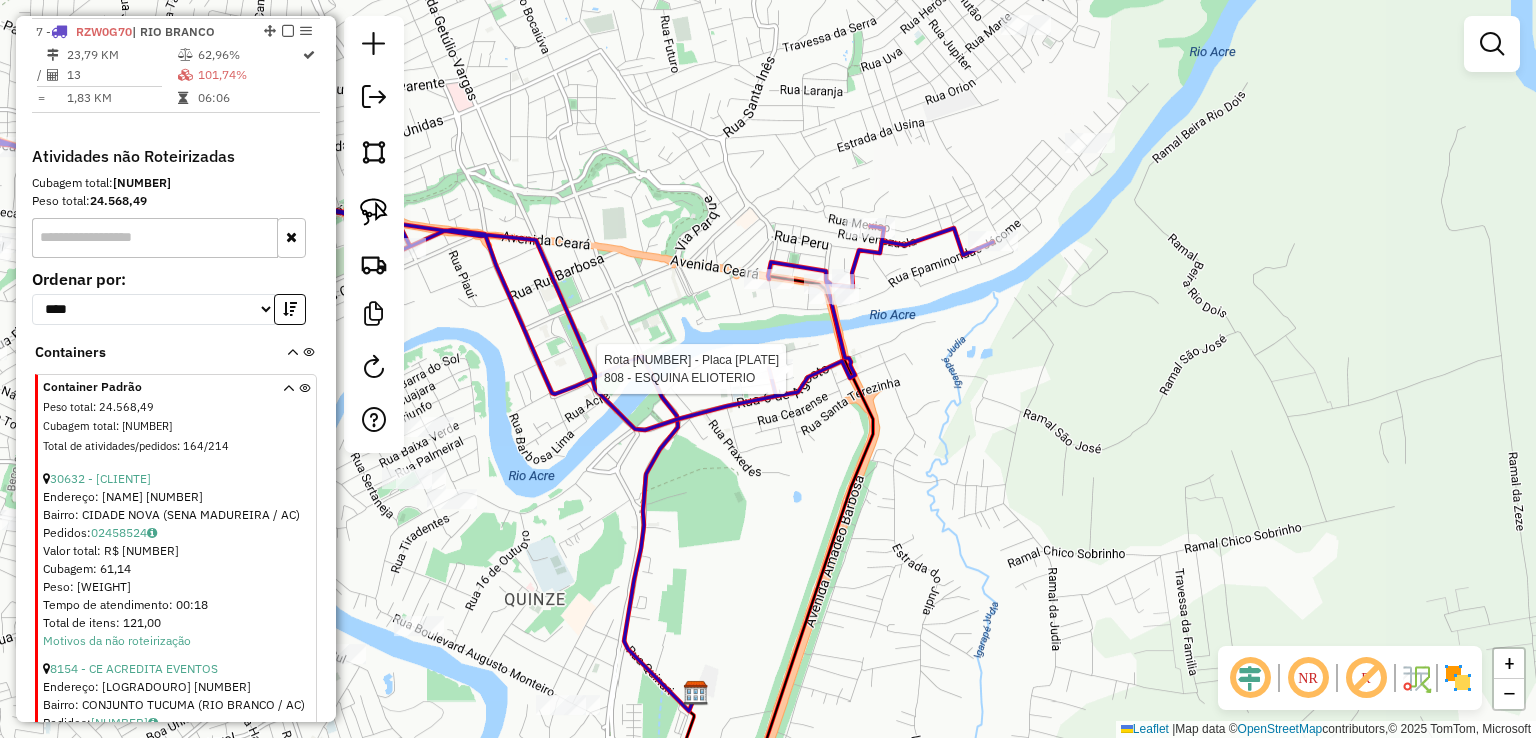 select on "*********" 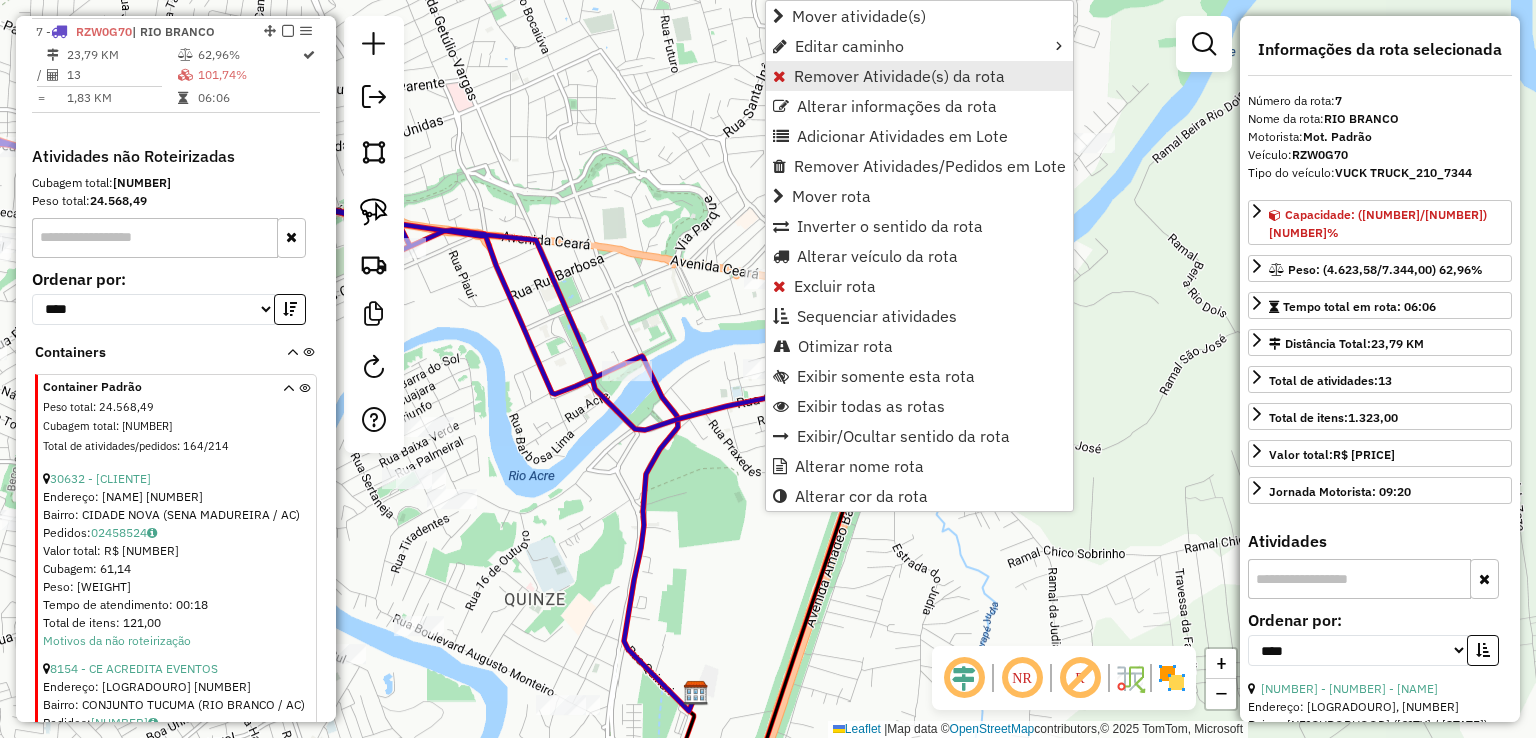 click on "Remover Atividade(s) da rota" at bounding box center (899, 76) 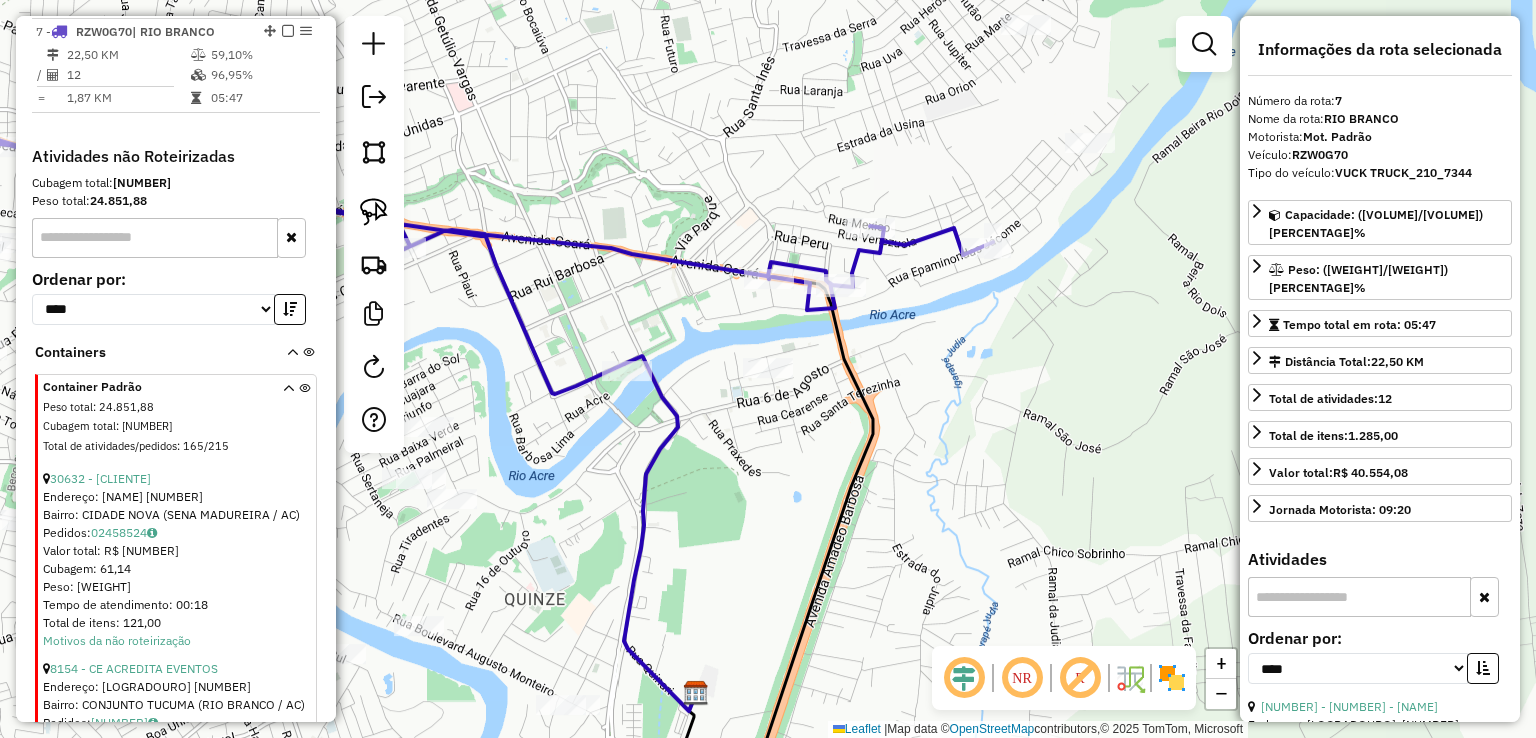 click 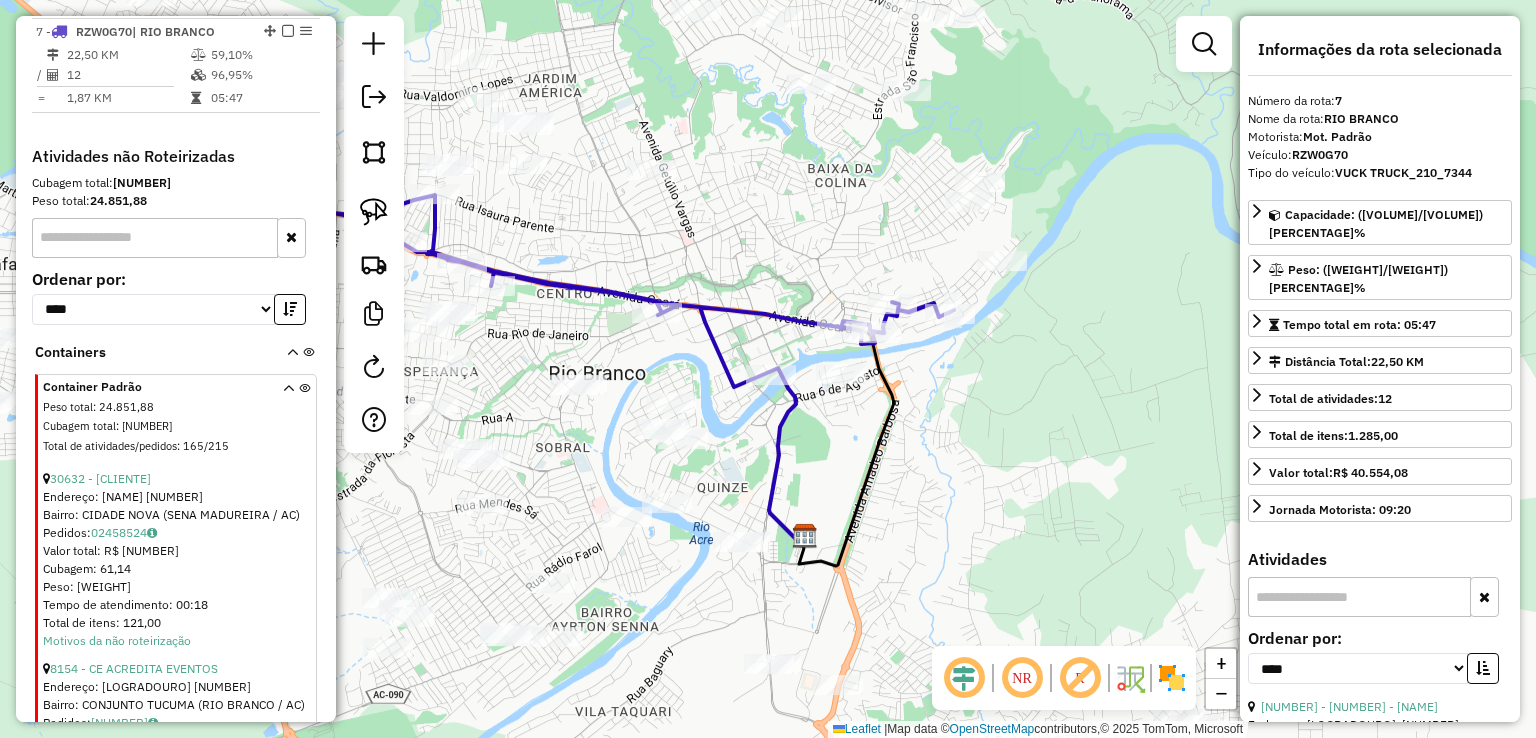 drag, startPoint x: 716, startPoint y: 350, endPoint x: 917, endPoint y: 356, distance: 201.08954 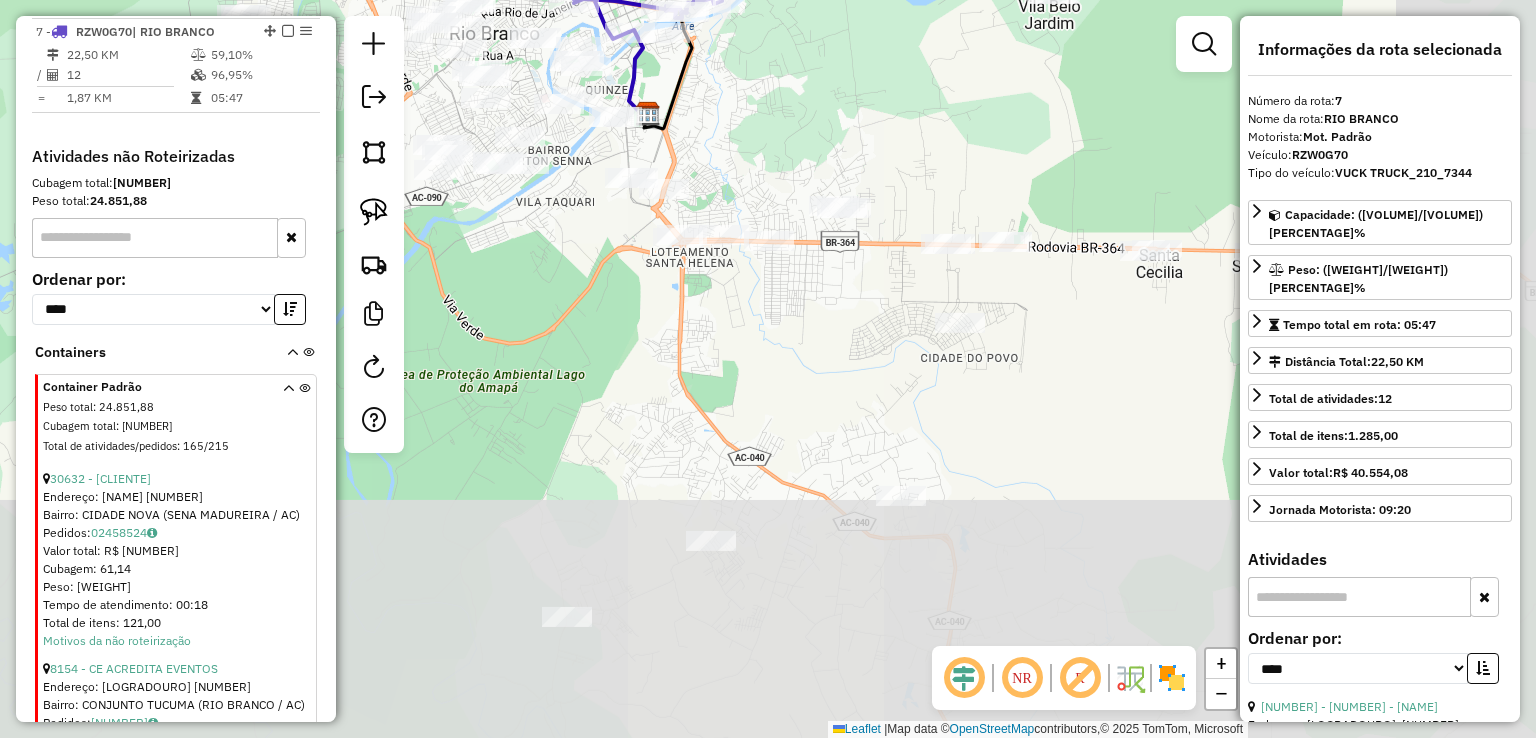 drag, startPoint x: 1064, startPoint y: 445, endPoint x: 788, endPoint y: 105, distance: 437.92236 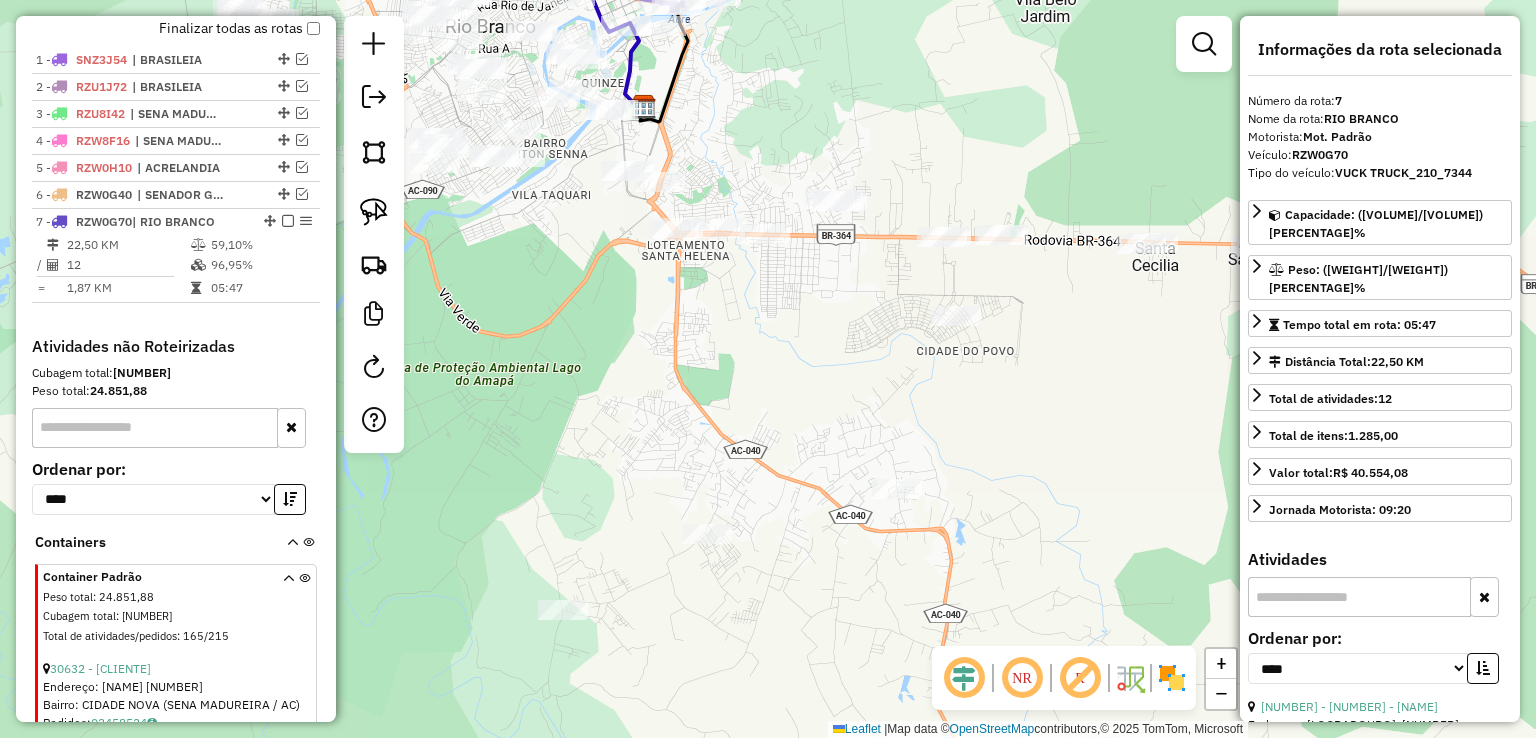 scroll, scrollTop: 709, scrollLeft: 0, axis: vertical 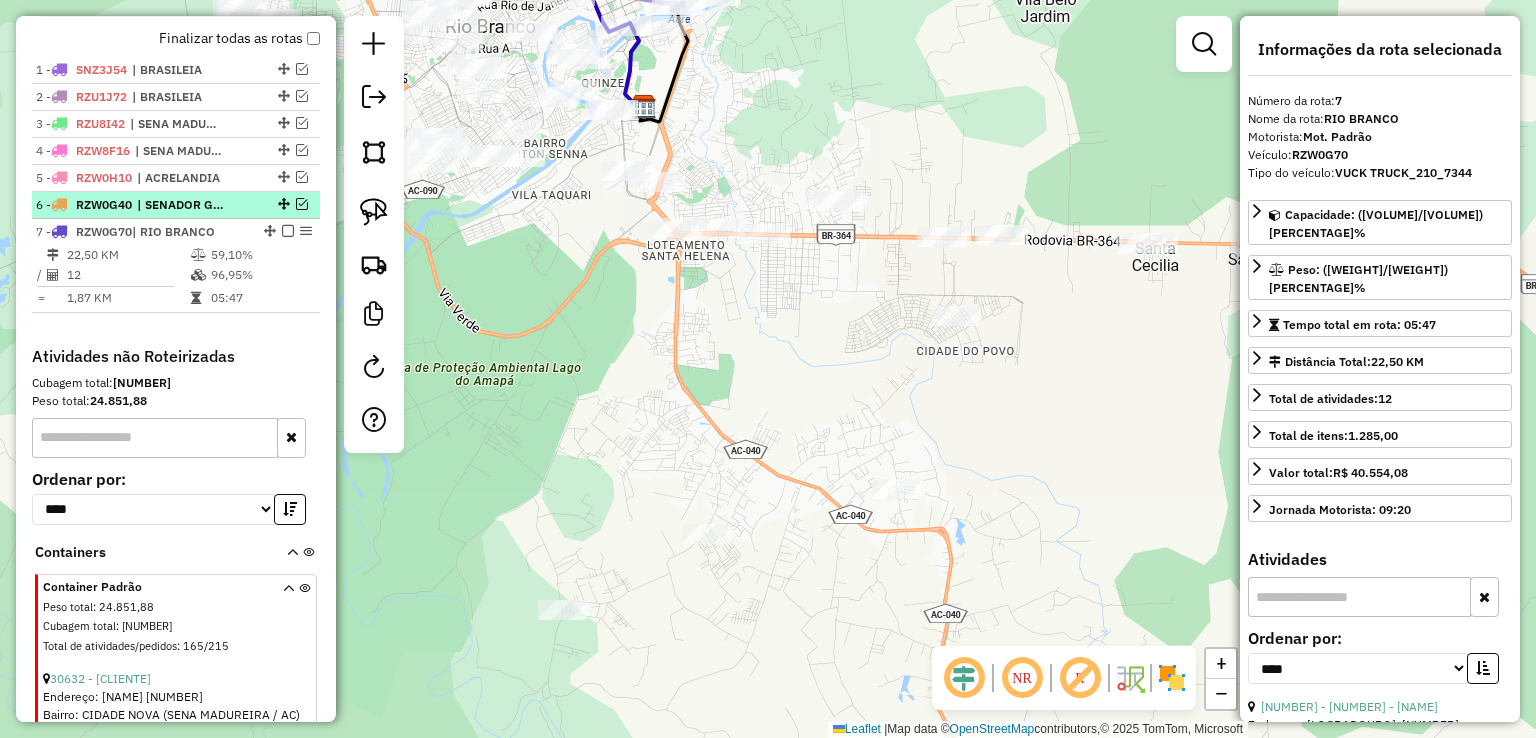 click at bounding box center [302, 204] 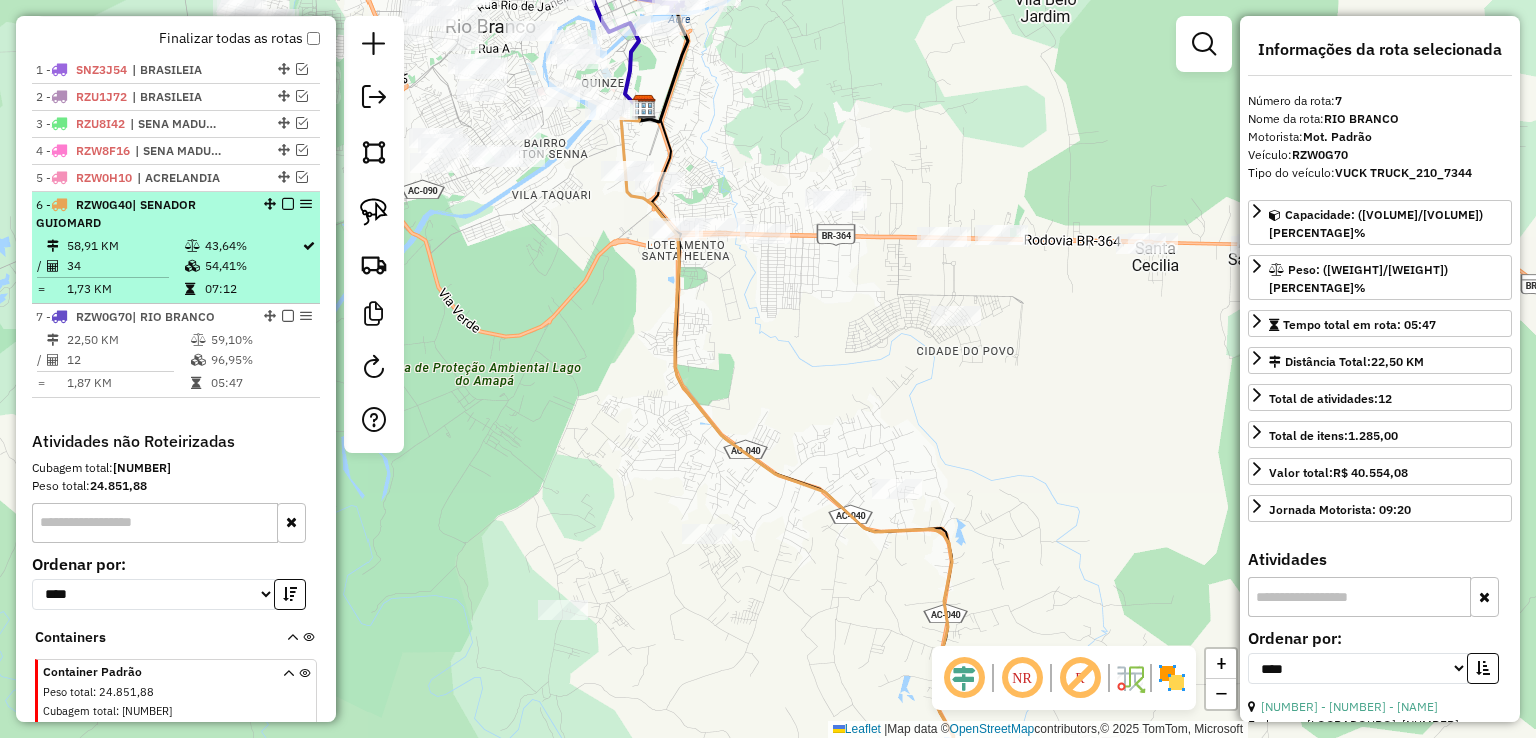 click on "54,41%" at bounding box center (252, 266) 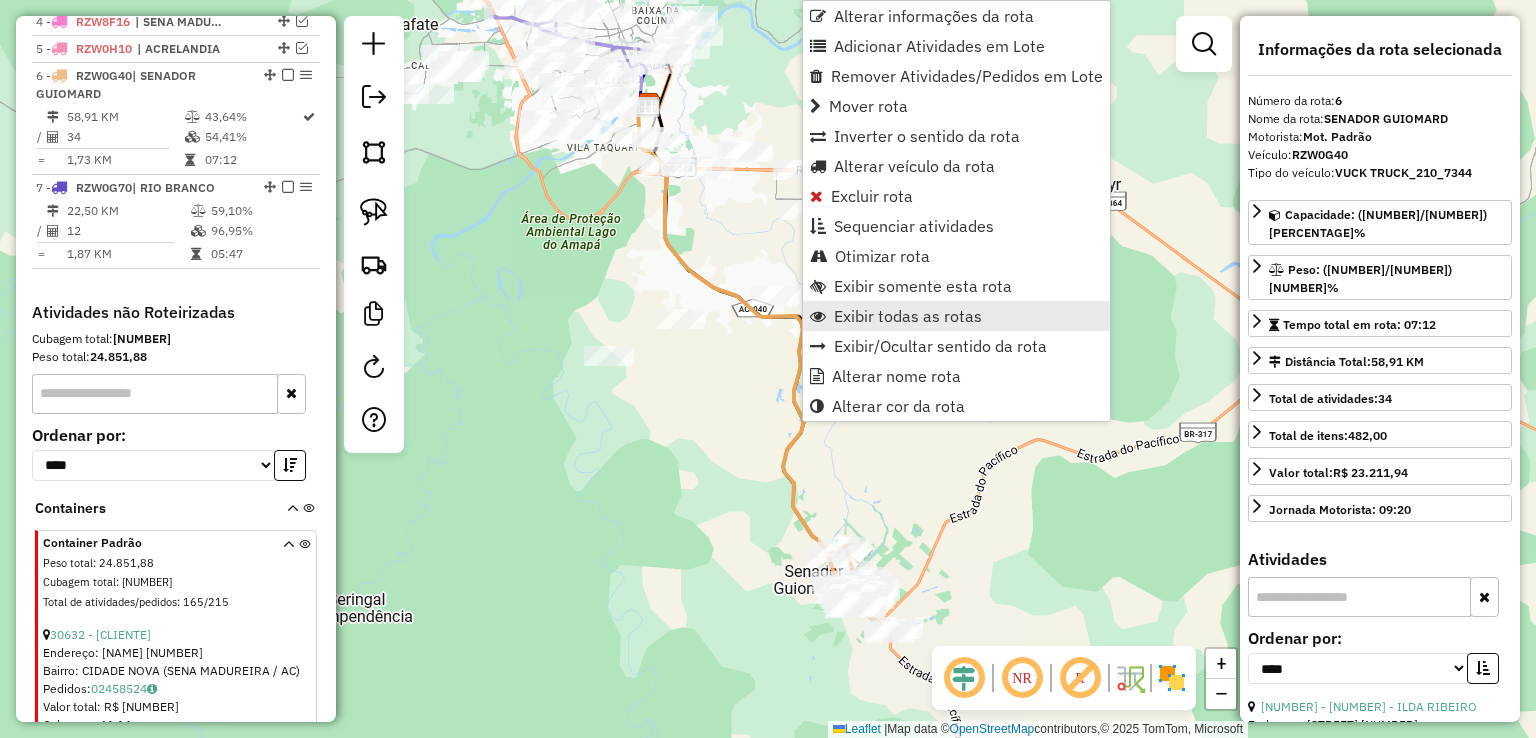scroll, scrollTop: 882, scrollLeft: 0, axis: vertical 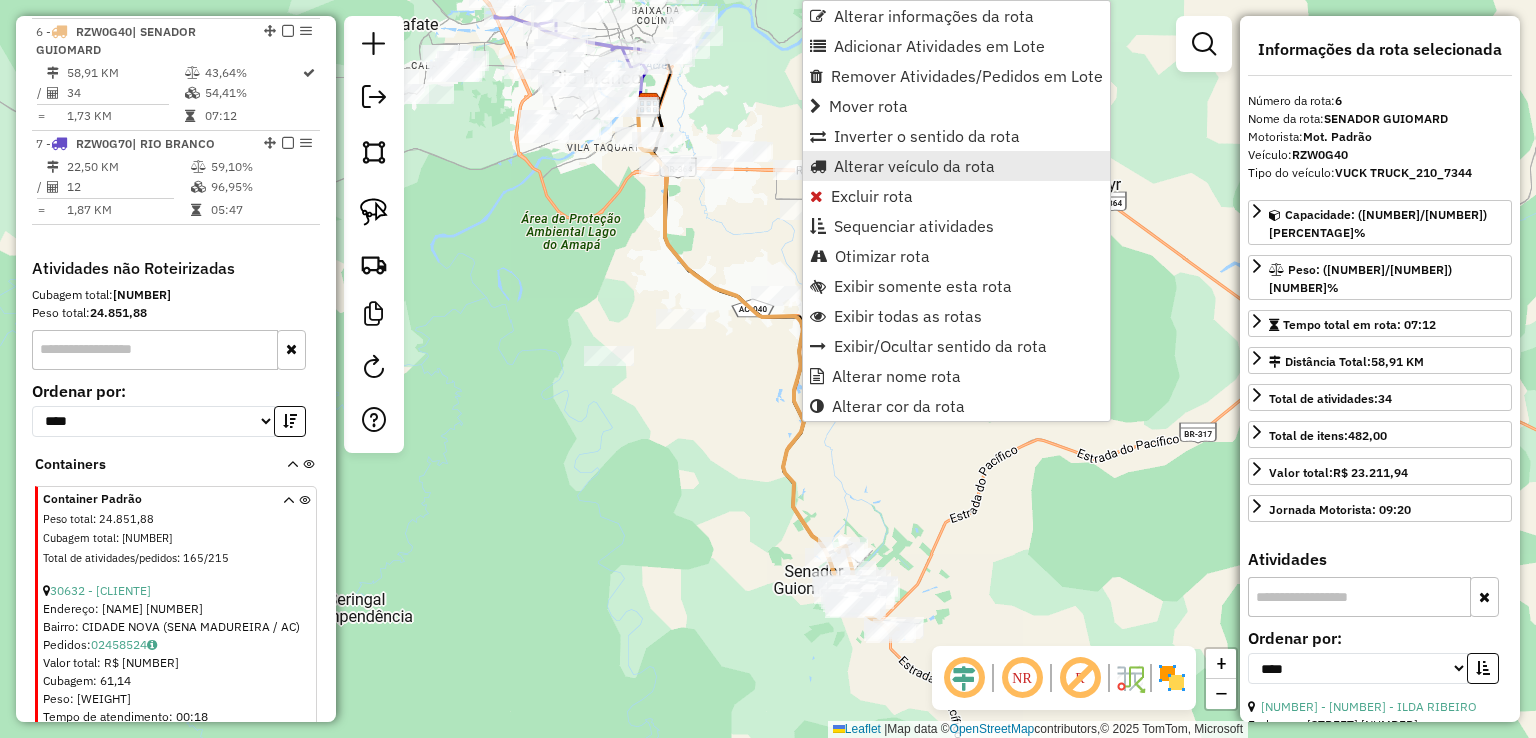 click on "Alterar veículo da rota" at bounding box center [914, 166] 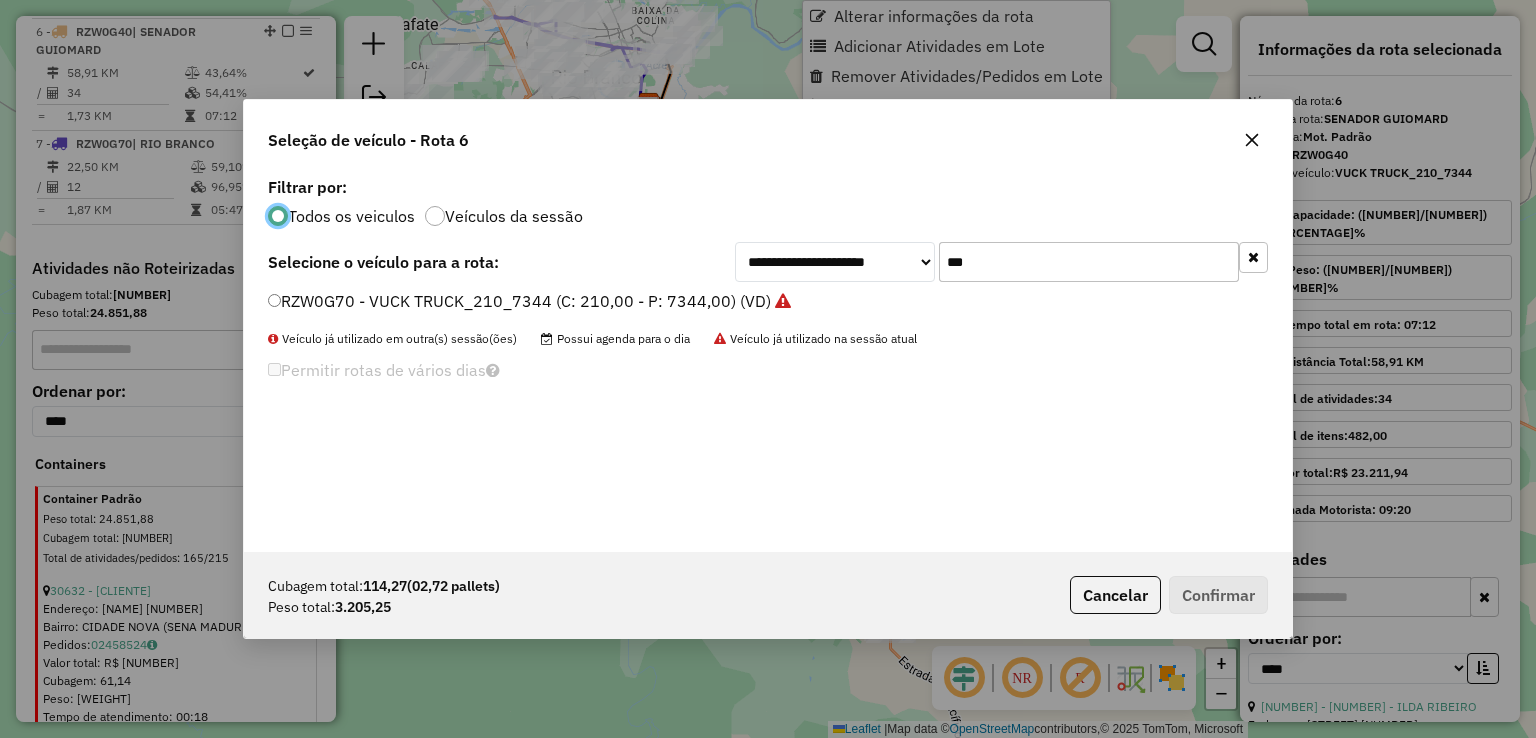 scroll, scrollTop: 10, scrollLeft: 6, axis: both 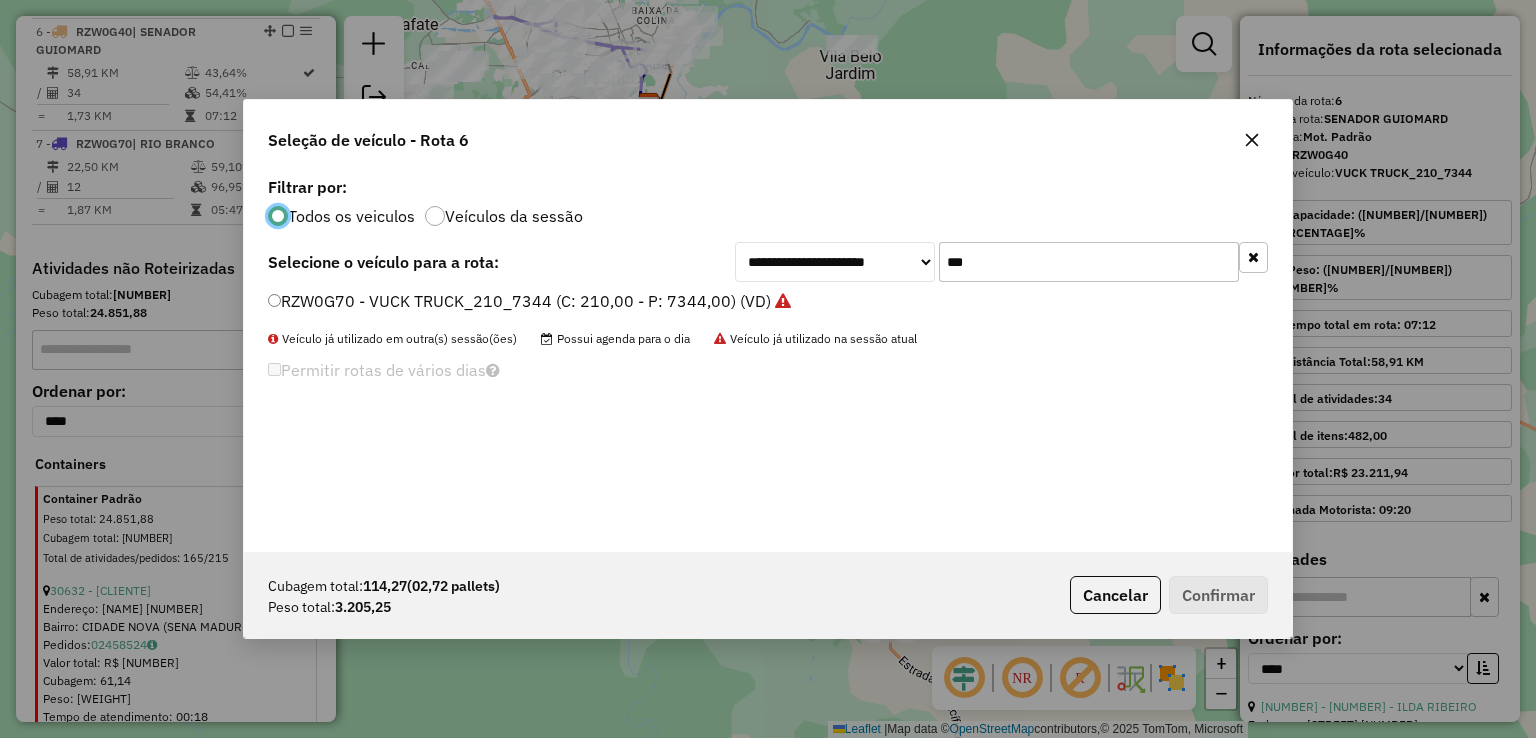 click on "***" 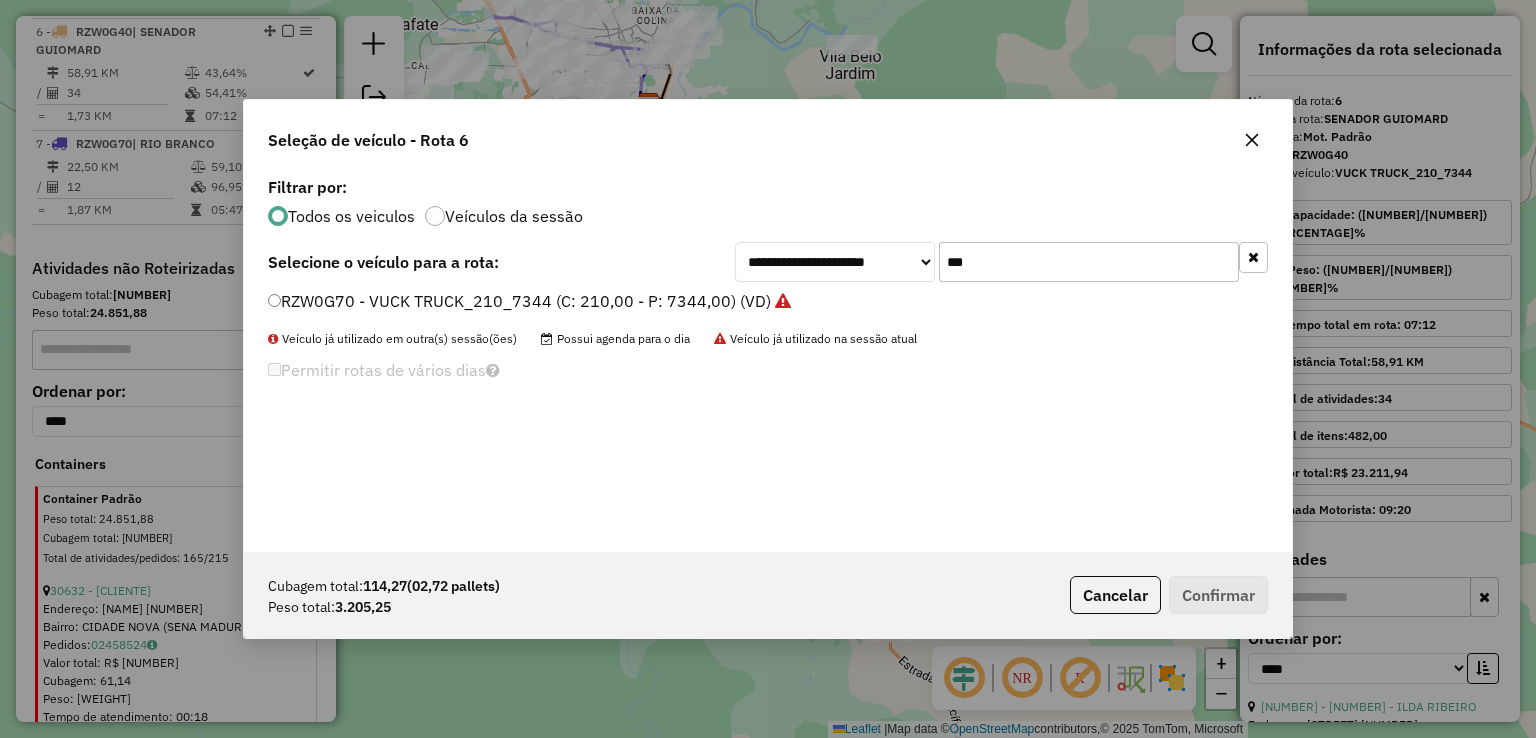 click on "RZW0G70 - VUCK TRUCK_210_7344 (C: 210,00 - P: 7344,00) (VD)" 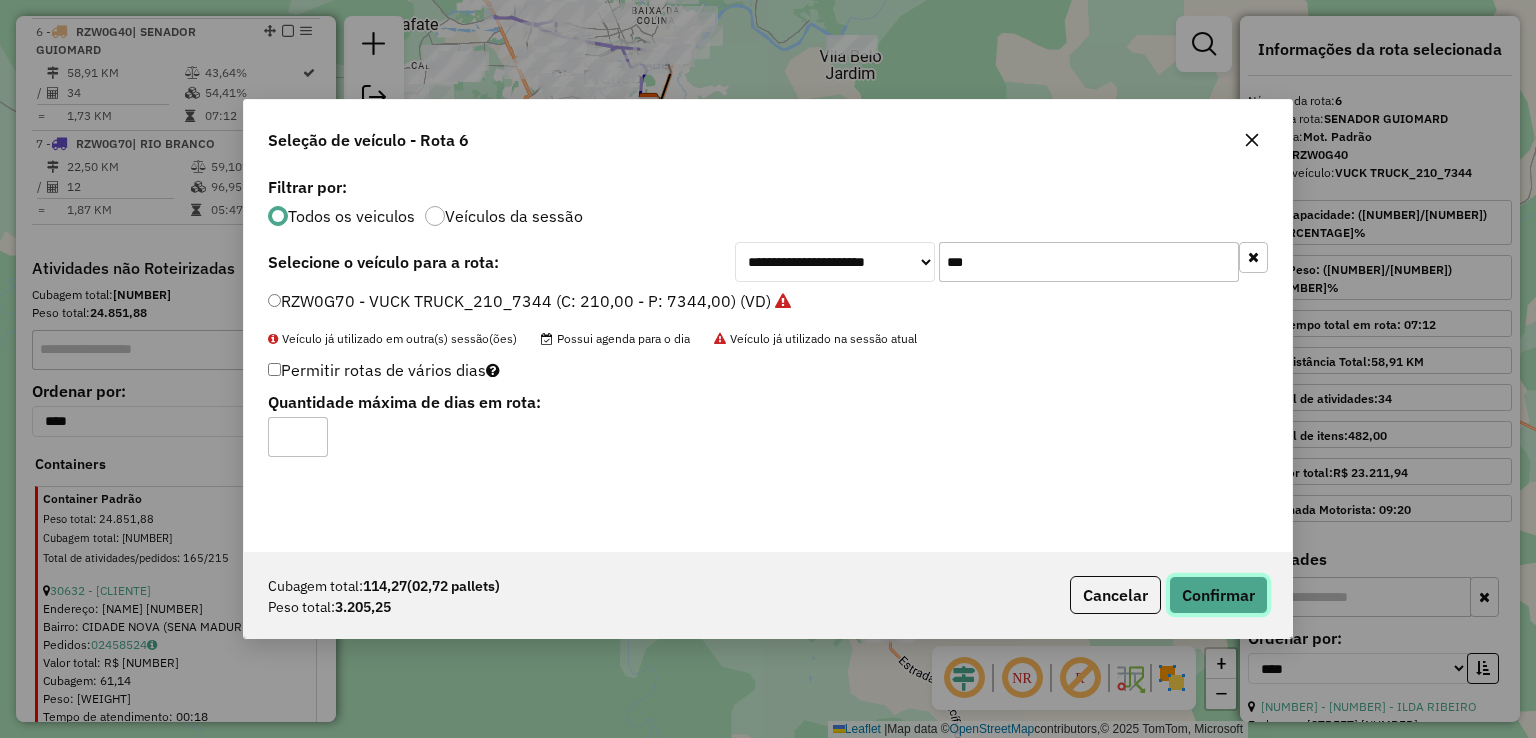 click on "Confirmar" 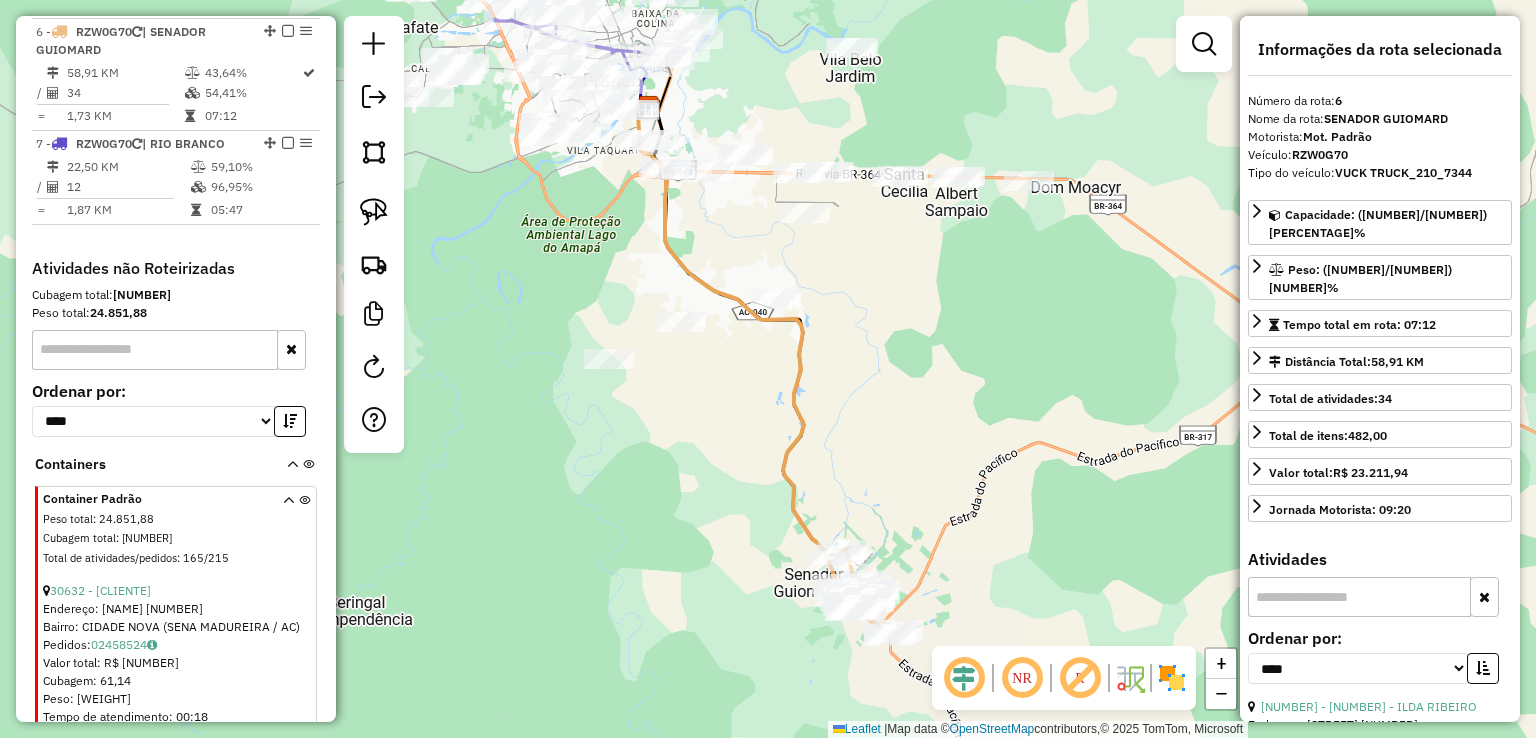 drag, startPoint x: 700, startPoint y: 98, endPoint x: 748, endPoint y: 275, distance: 183.39302 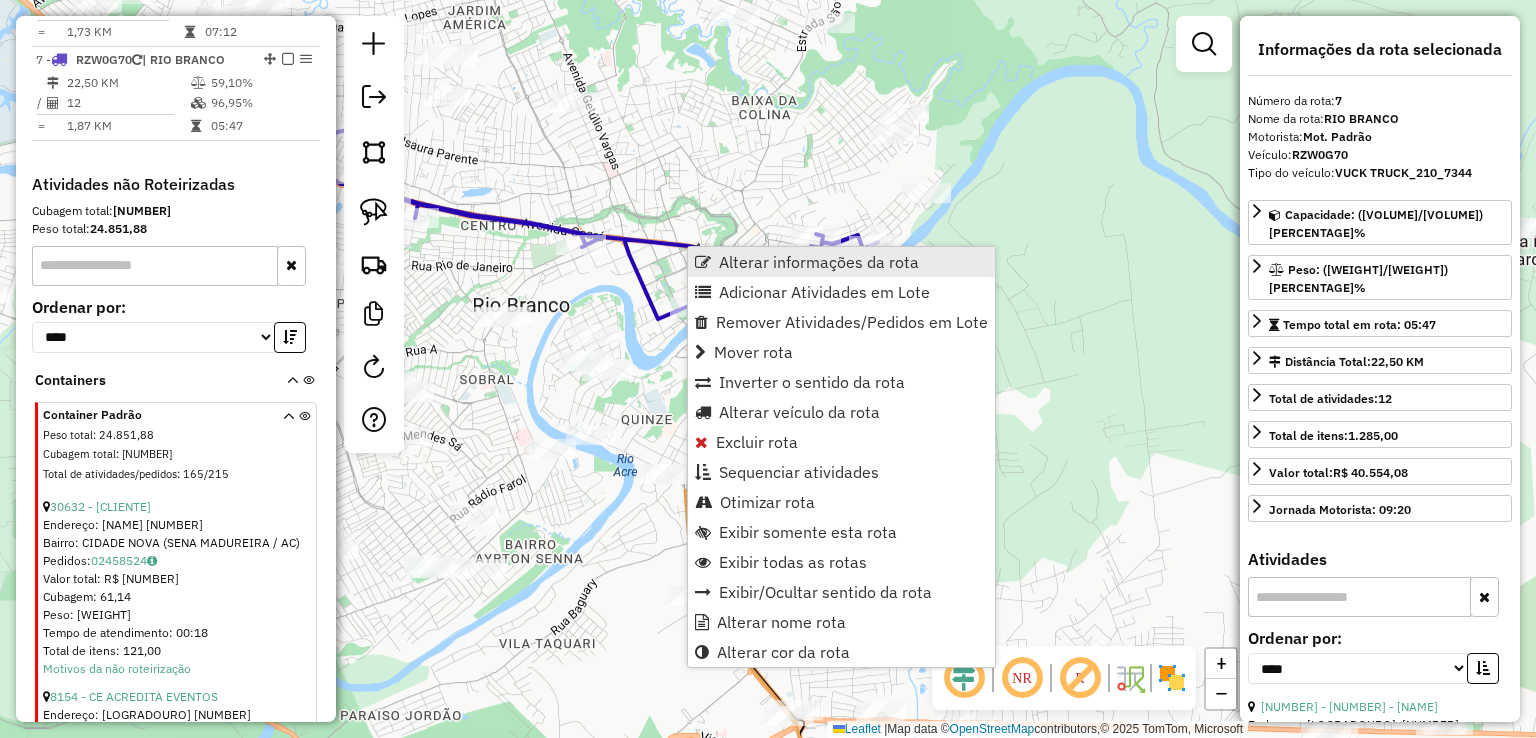 scroll, scrollTop: 994, scrollLeft: 0, axis: vertical 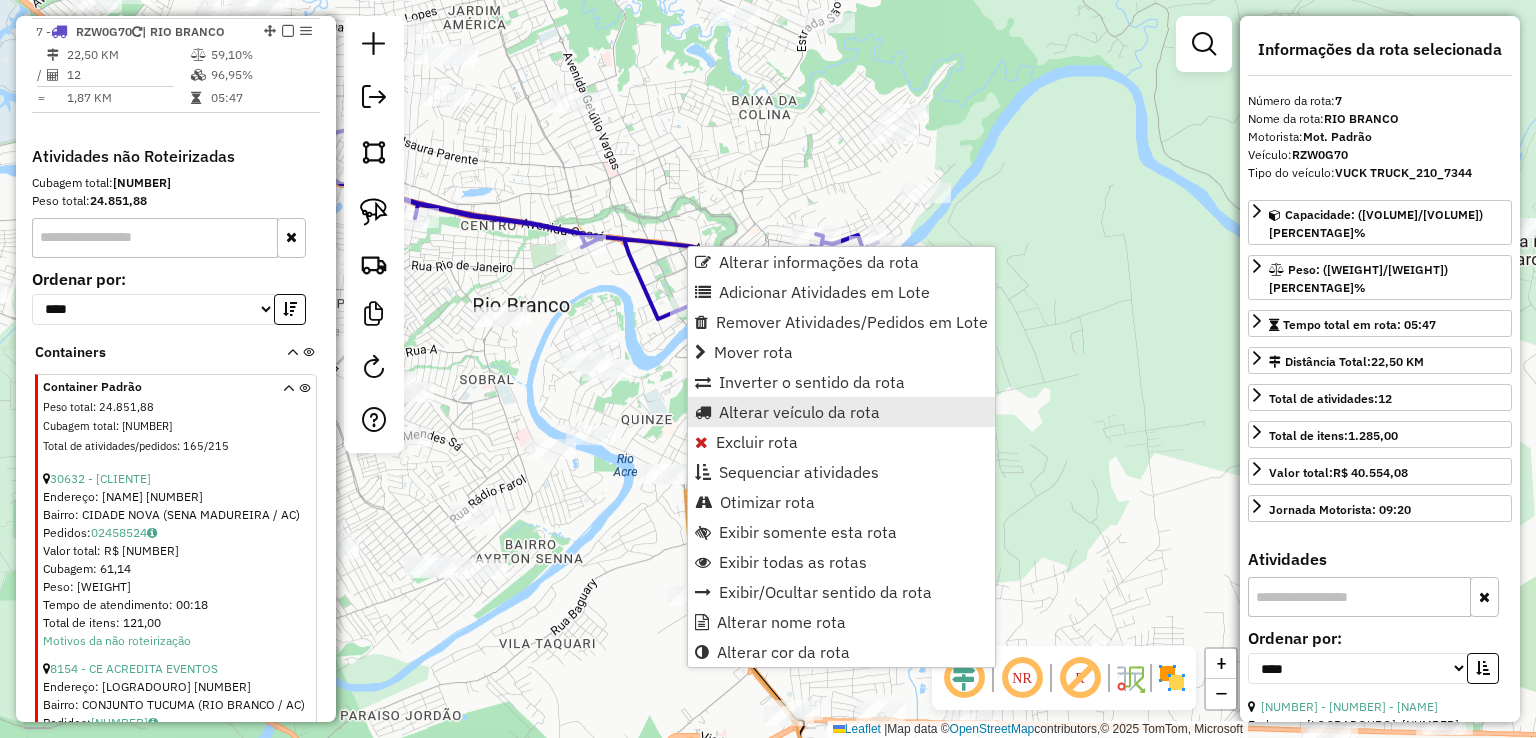 click on "Alterar veículo da rota" at bounding box center [799, 412] 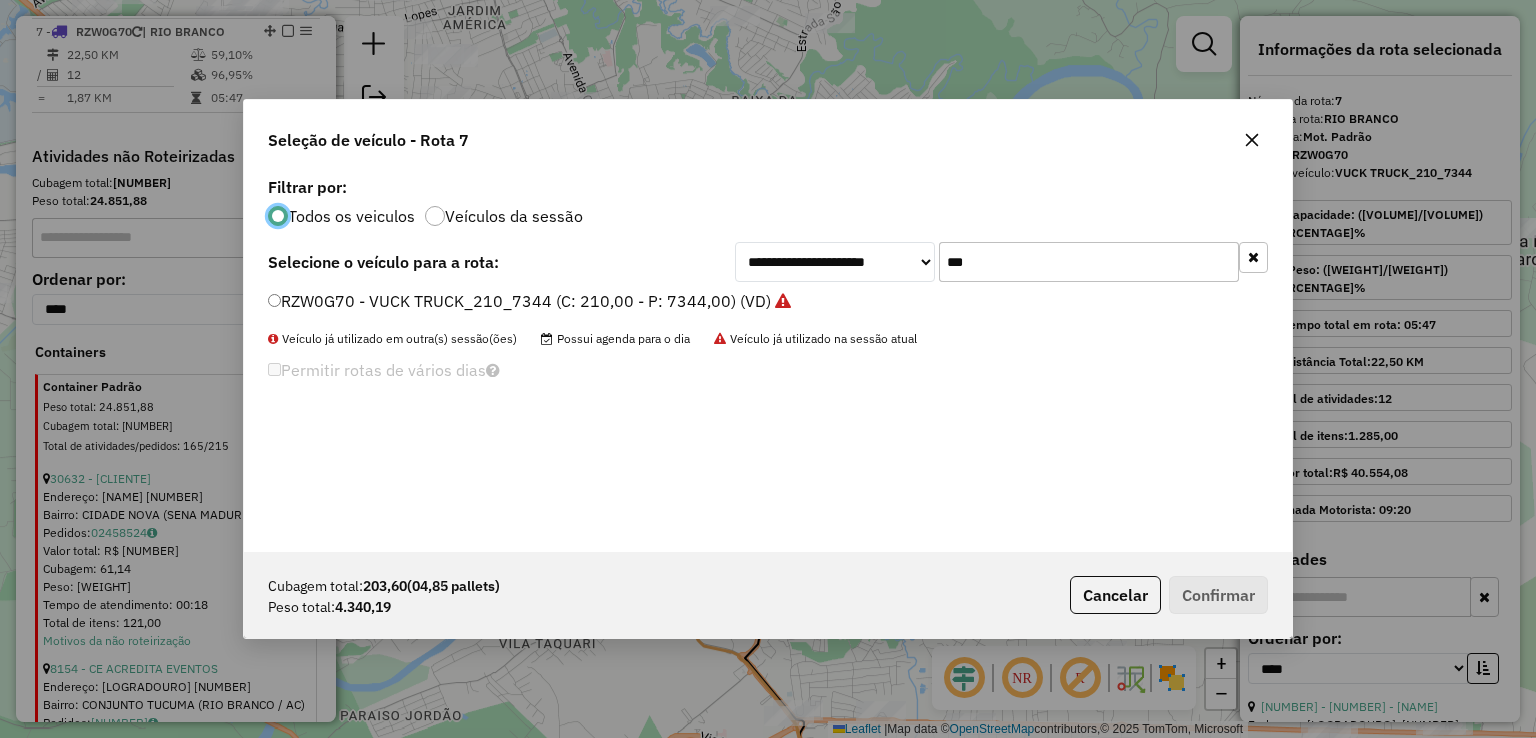 scroll, scrollTop: 10, scrollLeft: 6, axis: both 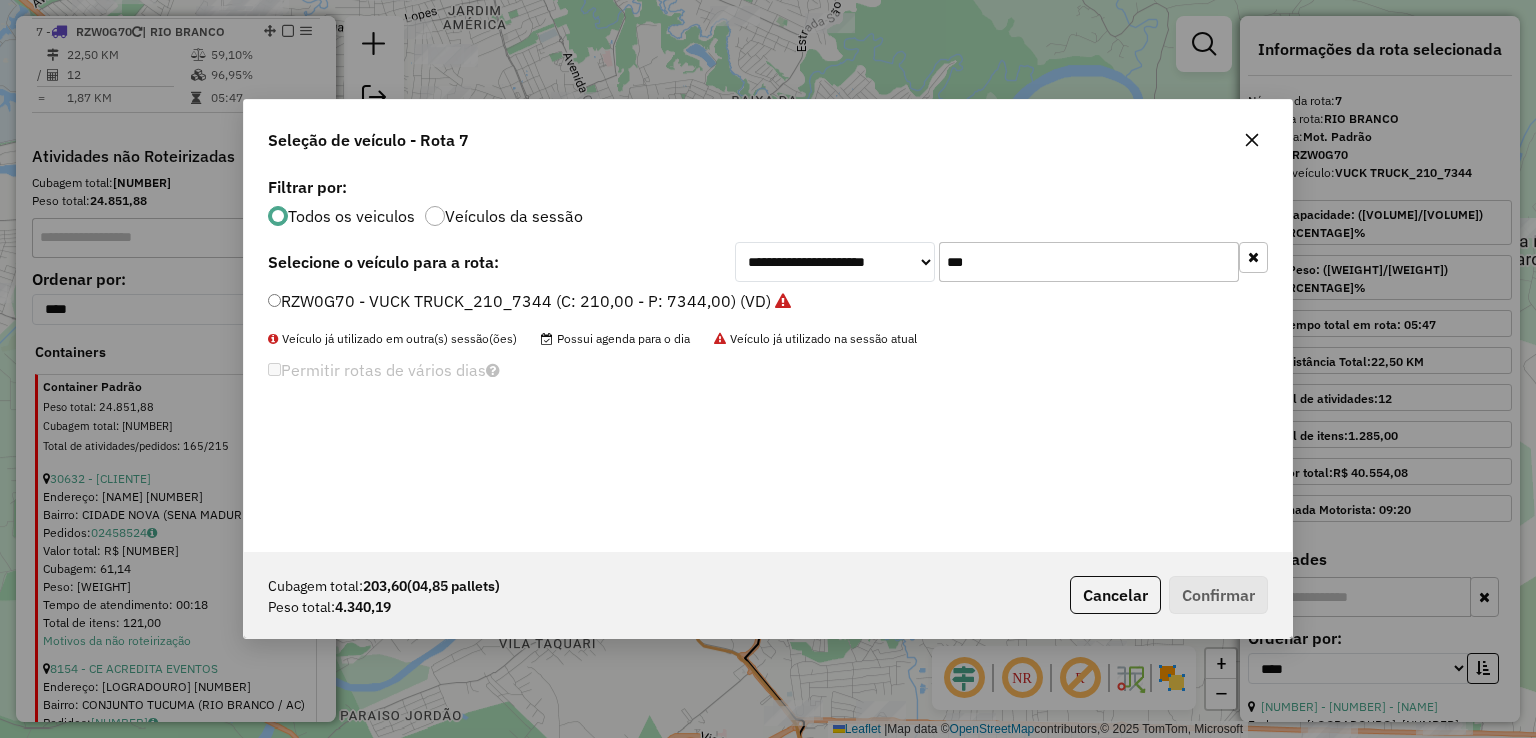 drag, startPoint x: 989, startPoint y: 256, endPoint x: 896, endPoint y: 265, distance: 93.43447 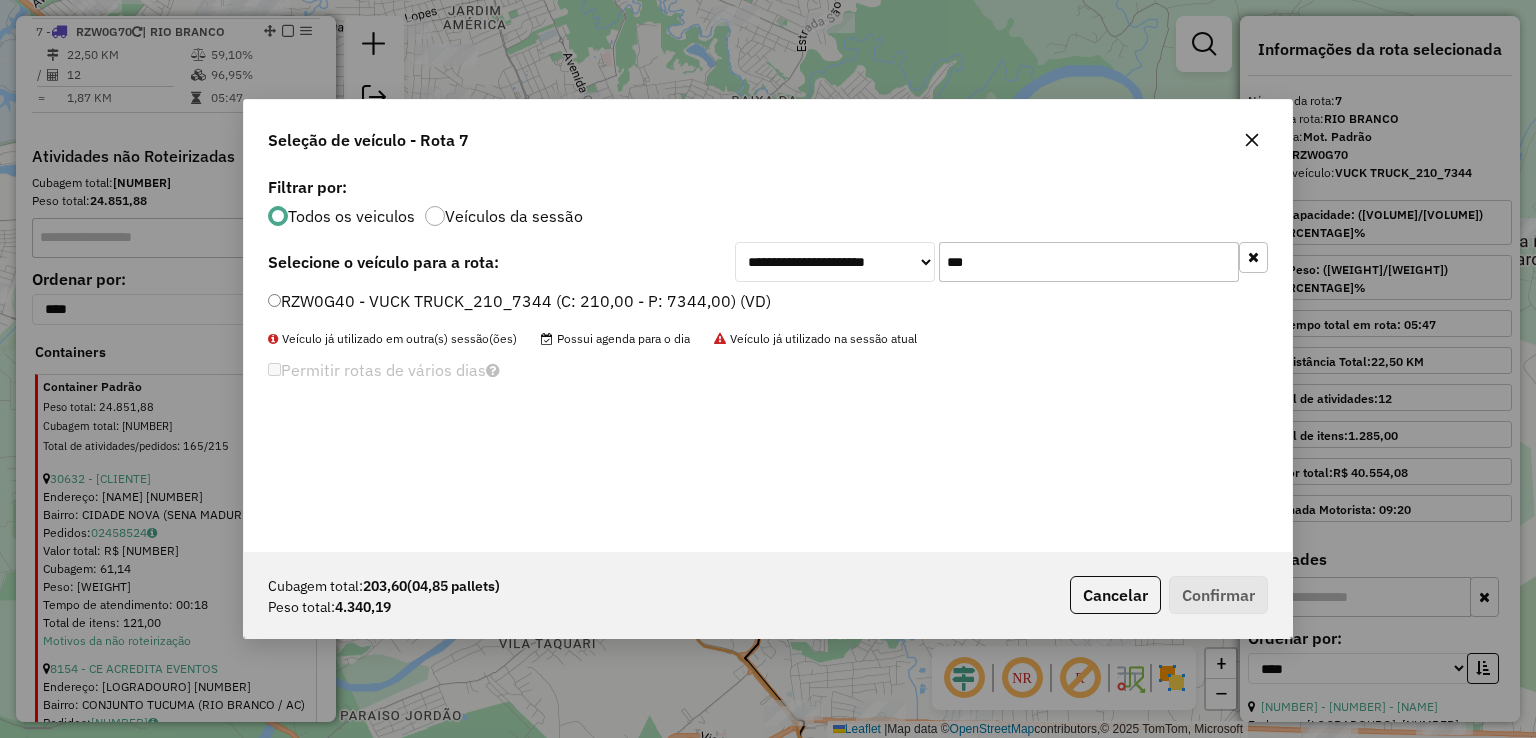 type on "***" 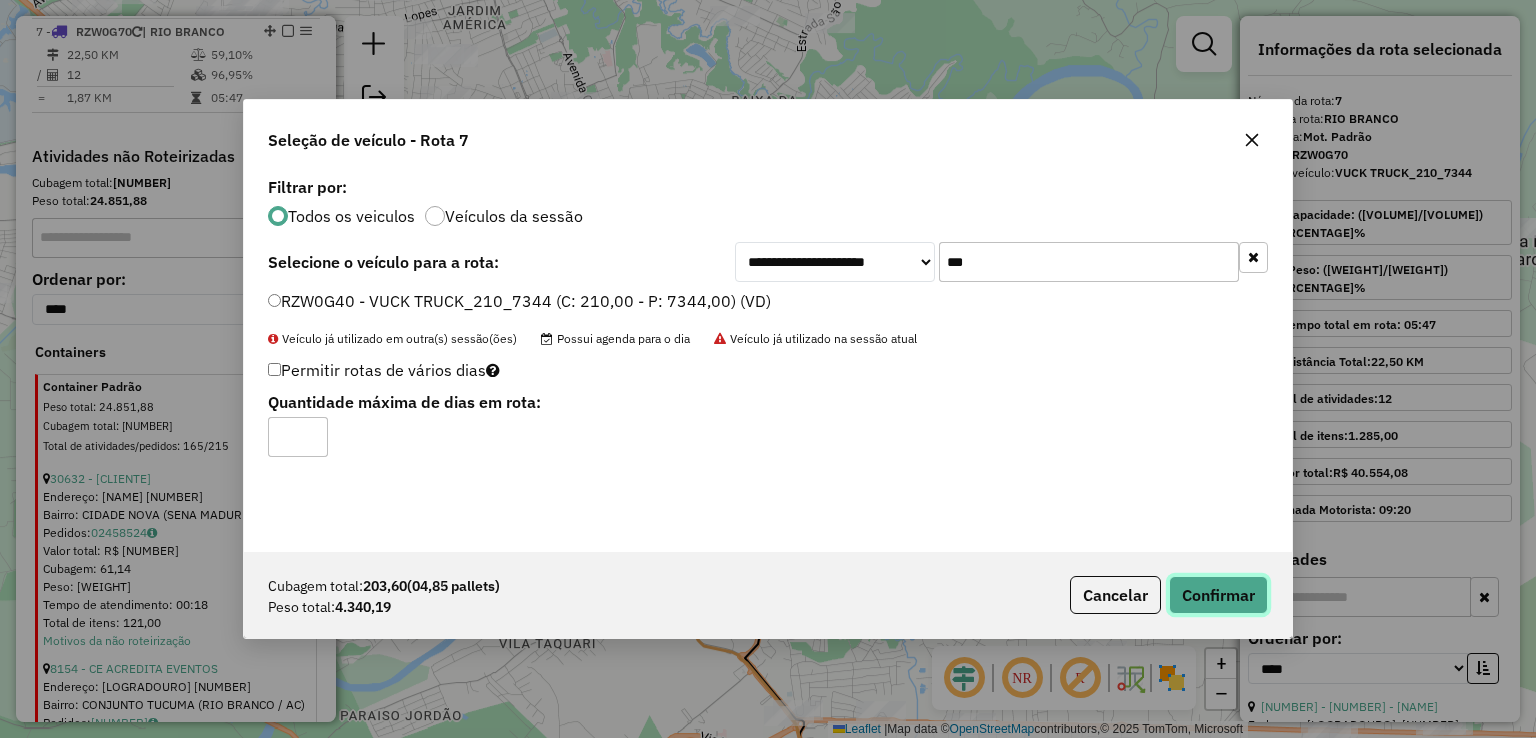 click on "Confirmar" 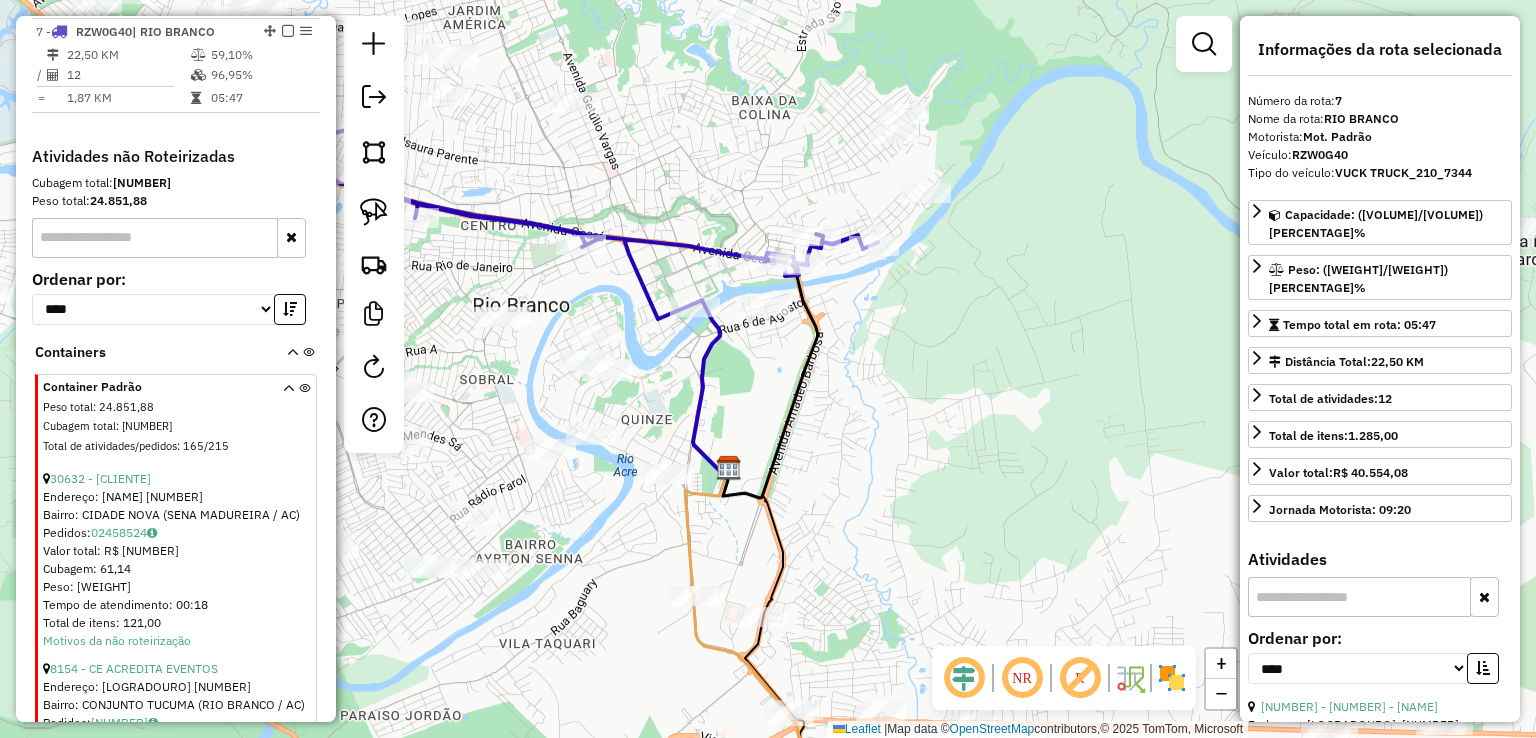 click 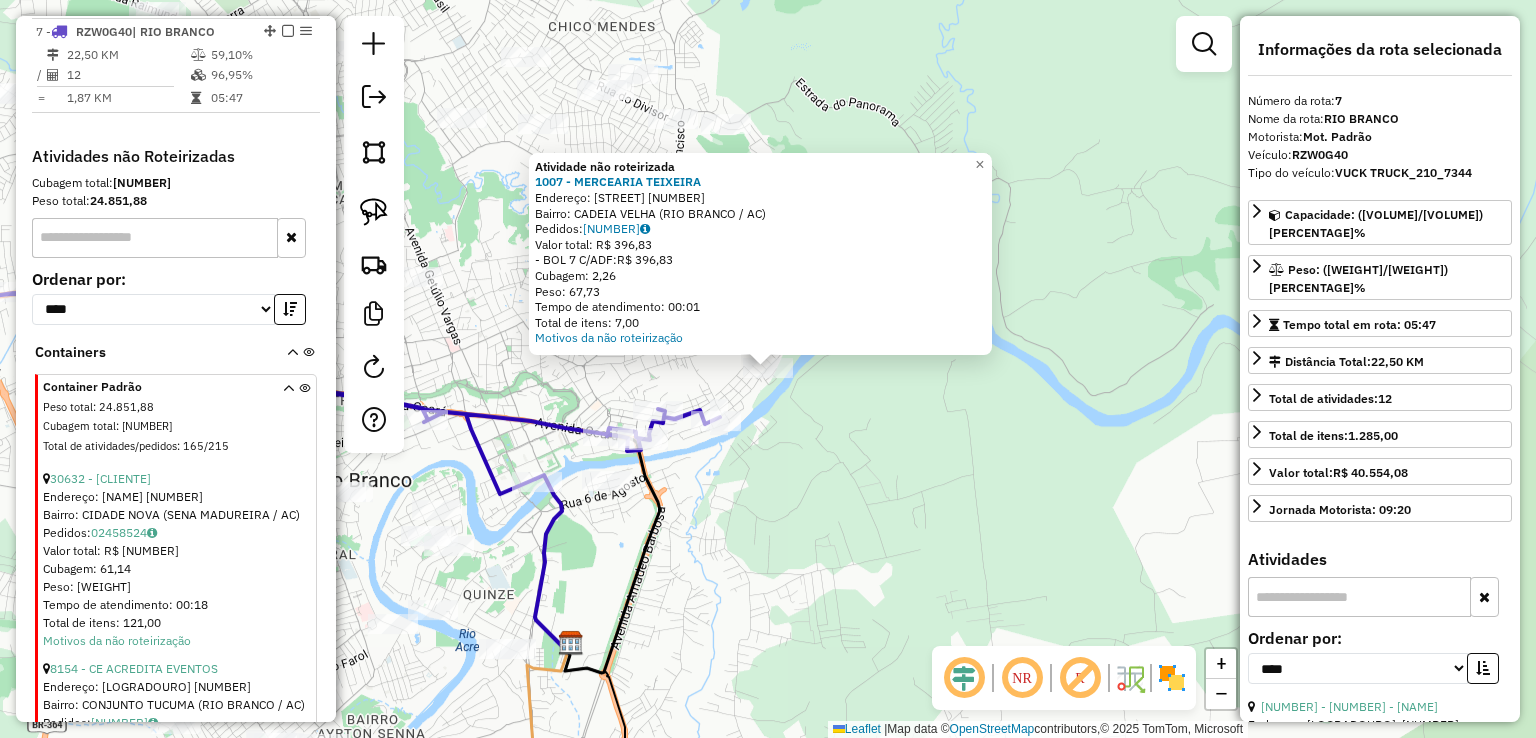 click on "Atividade não roteirizada [NUMBER] - MERCEARIA TEIXEIRA Endereço: EPAMINONDAS JACOME [NUMBER] Bairro: [NEIGHBORHOOD] ([CITY] / [STATE]) Pedidos: [ORDER_ID] Valor total: R$ [PRICE] - BOL 7 C/ADF: R$ [PRICE] Cubagem: [WEIGHT] Peso: [WEIGHT] Tempo de atendimento: [TIME] Total de itens: [ITEMS] Motivos da não roteirização × Janela de atendimento Grade de atendimento Capacidade Transportadoras Veículos Cliente Pedidos Rotas Selecione os dias de semana para filtrar as janelas de atendimento Seg Ter Qua Qui Sex Sáb Dom Informe o período da janela de atendimento: De: Até: Filtrar exatamente a janela do cliente Considerar janela de atendimento padrão Selecione os dias de semana para filtrar as grades de atendimento Seg Ter Qua Qui Sex Sáb Dom Considerar clientes sem dia de atendimento cadastrado Clientes fora do dia de atendimento selecionado Filtrar as atividades entre os valores definidos abaixo: Peso mínimo: Peso máximo: Cubagem mínima: Cubagem máxima: De: De:" 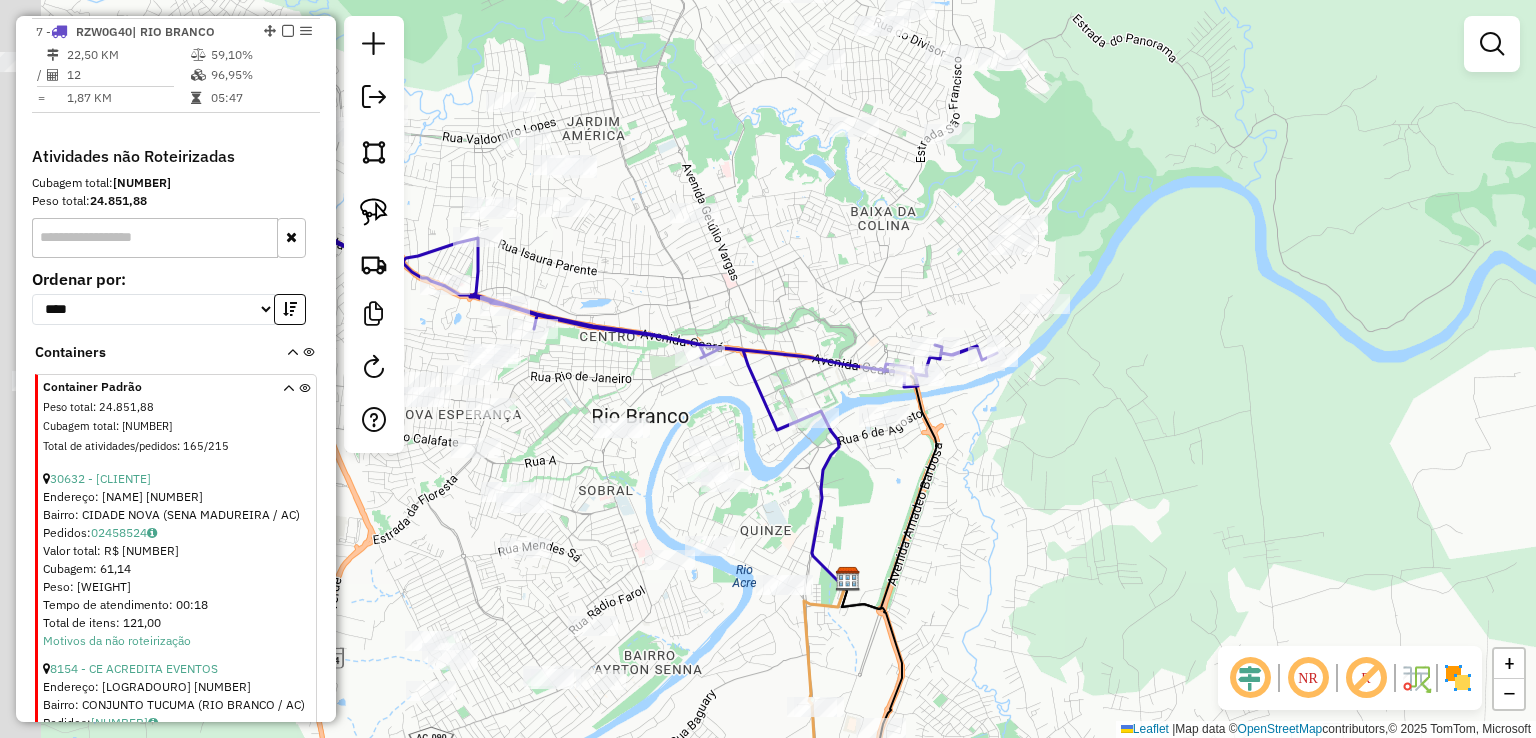drag, startPoint x: 803, startPoint y: 474, endPoint x: 1080, endPoint y: 410, distance: 284.2974 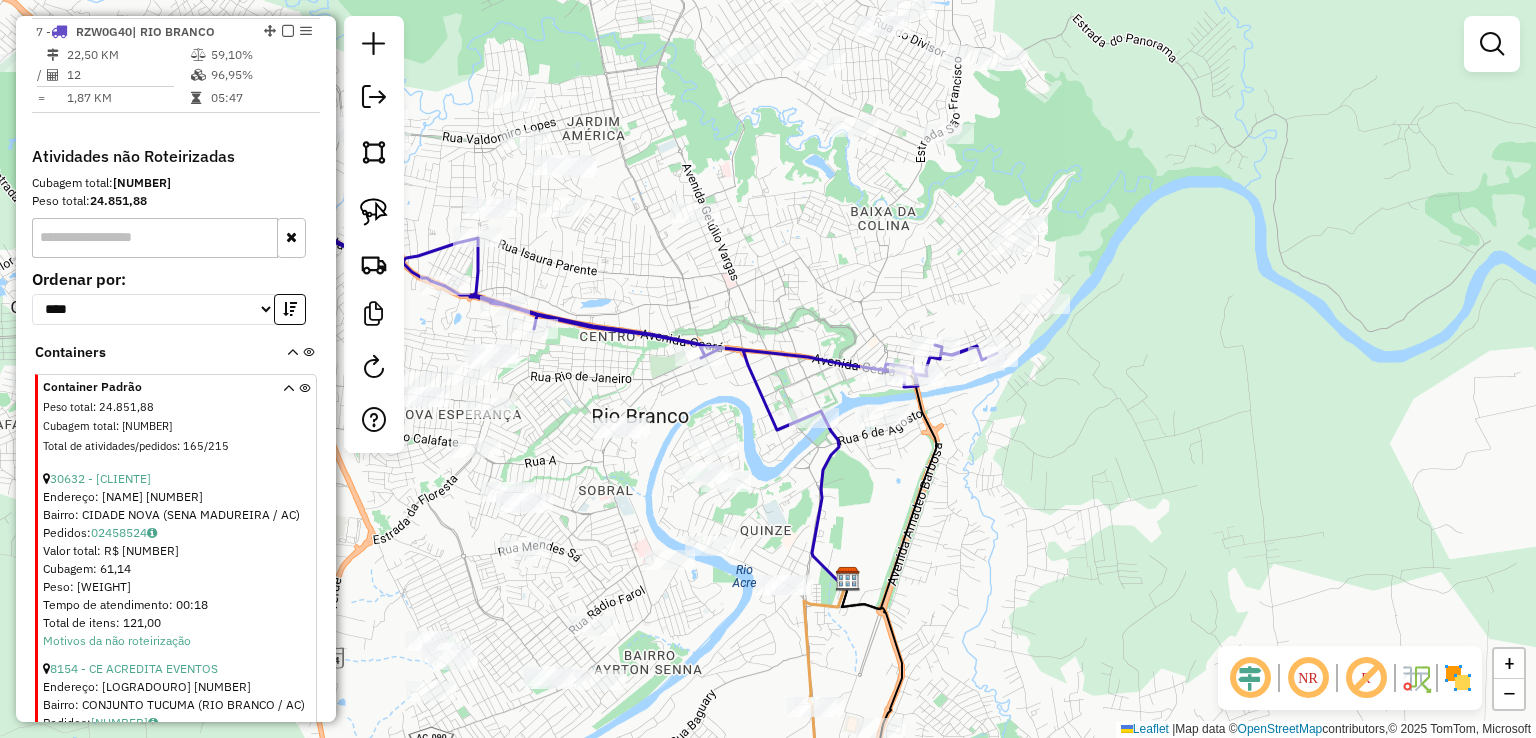 click 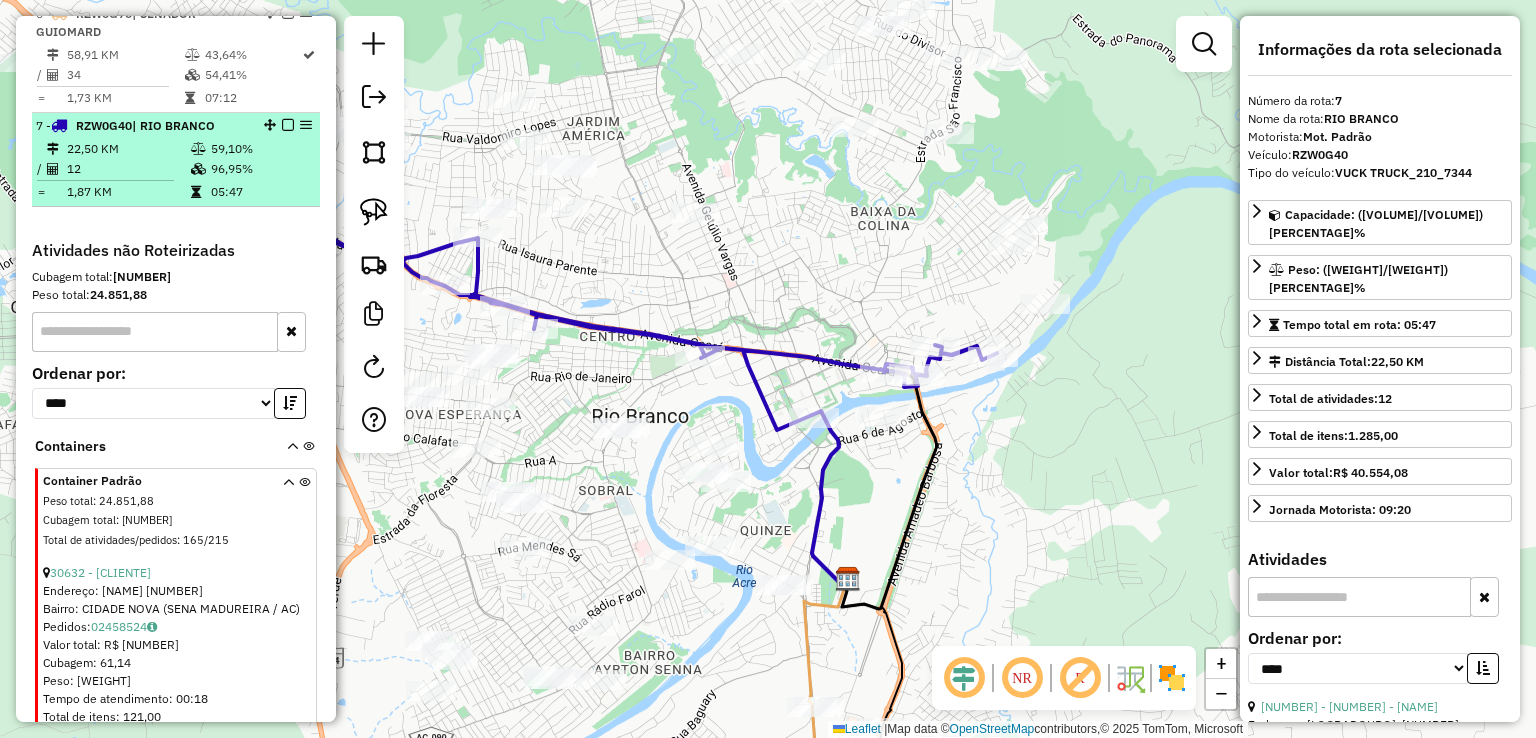scroll, scrollTop: 794, scrollLeft: 0, axis: vertical 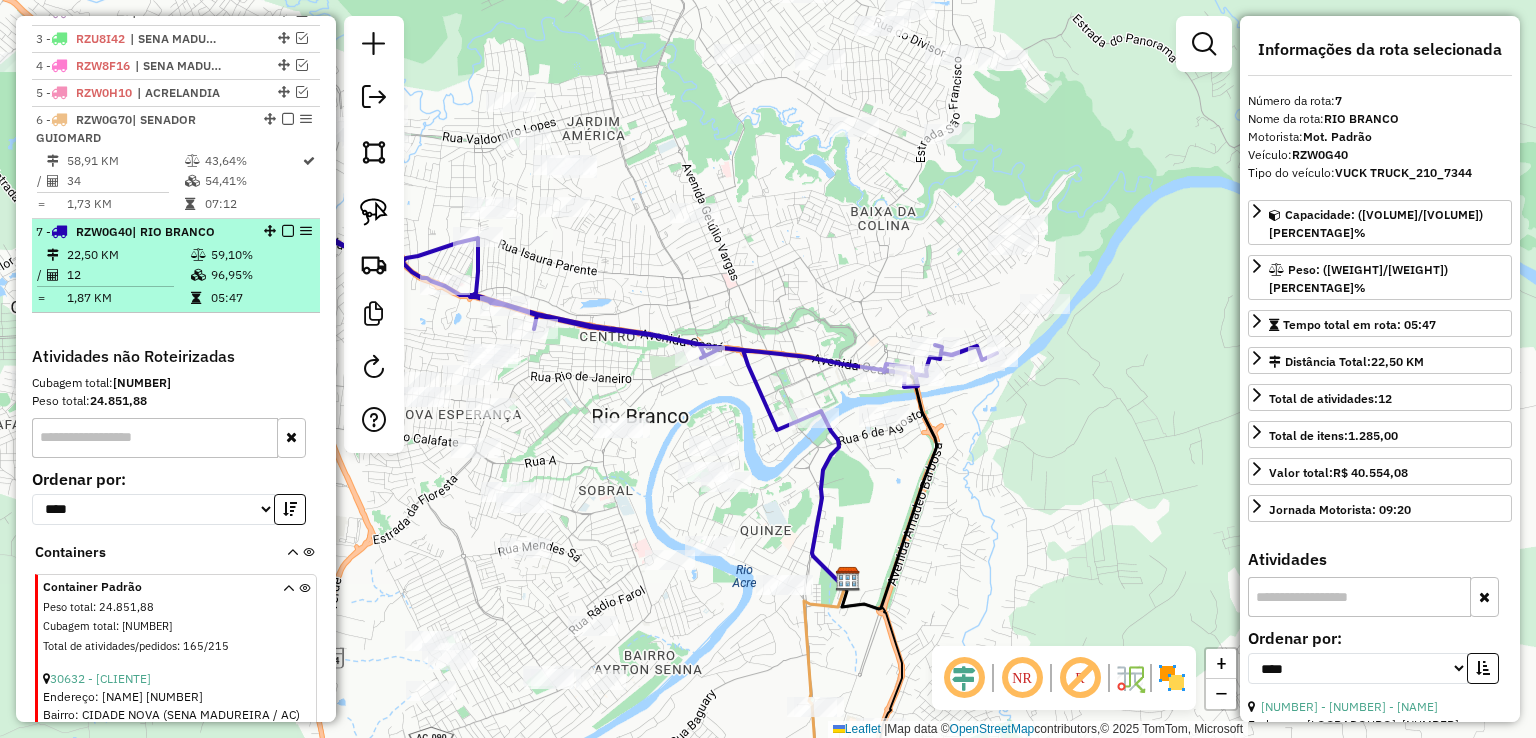 click at bounding box center (288, 231) 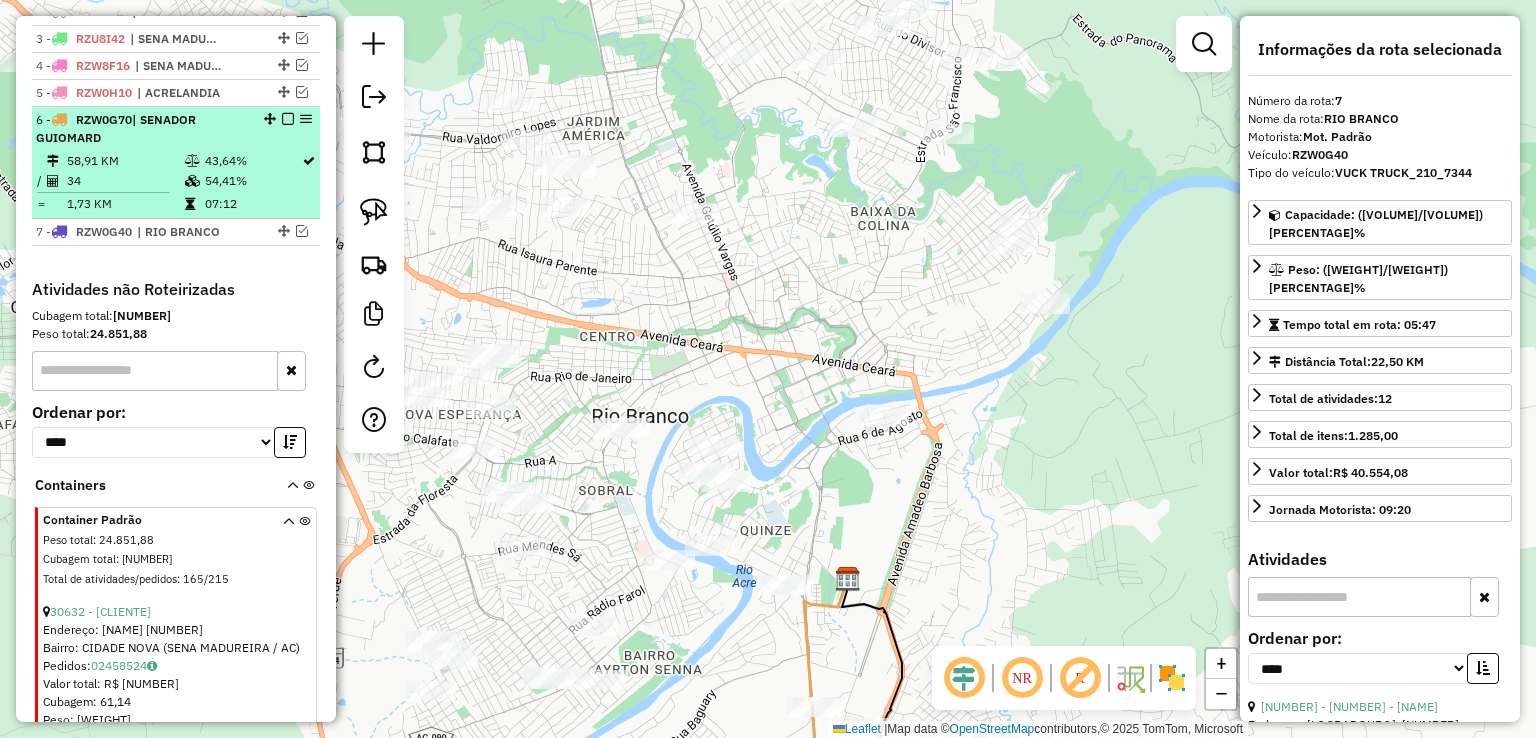 click at bounding box center [288, 119] 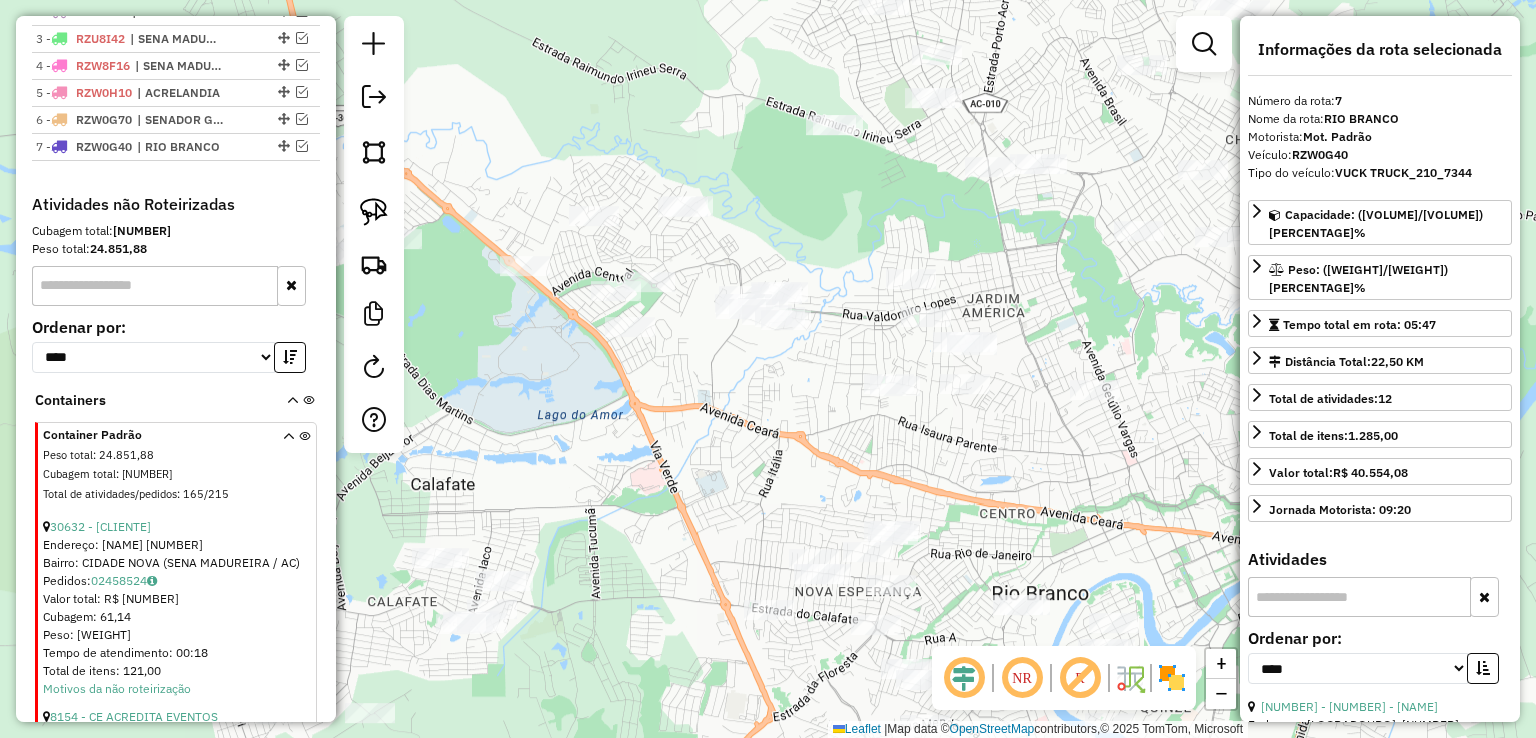 drag, startPoint x: 610, startPoint y: 300, endPoint x: 1010, endPoint y: 477, distance: 437.4117 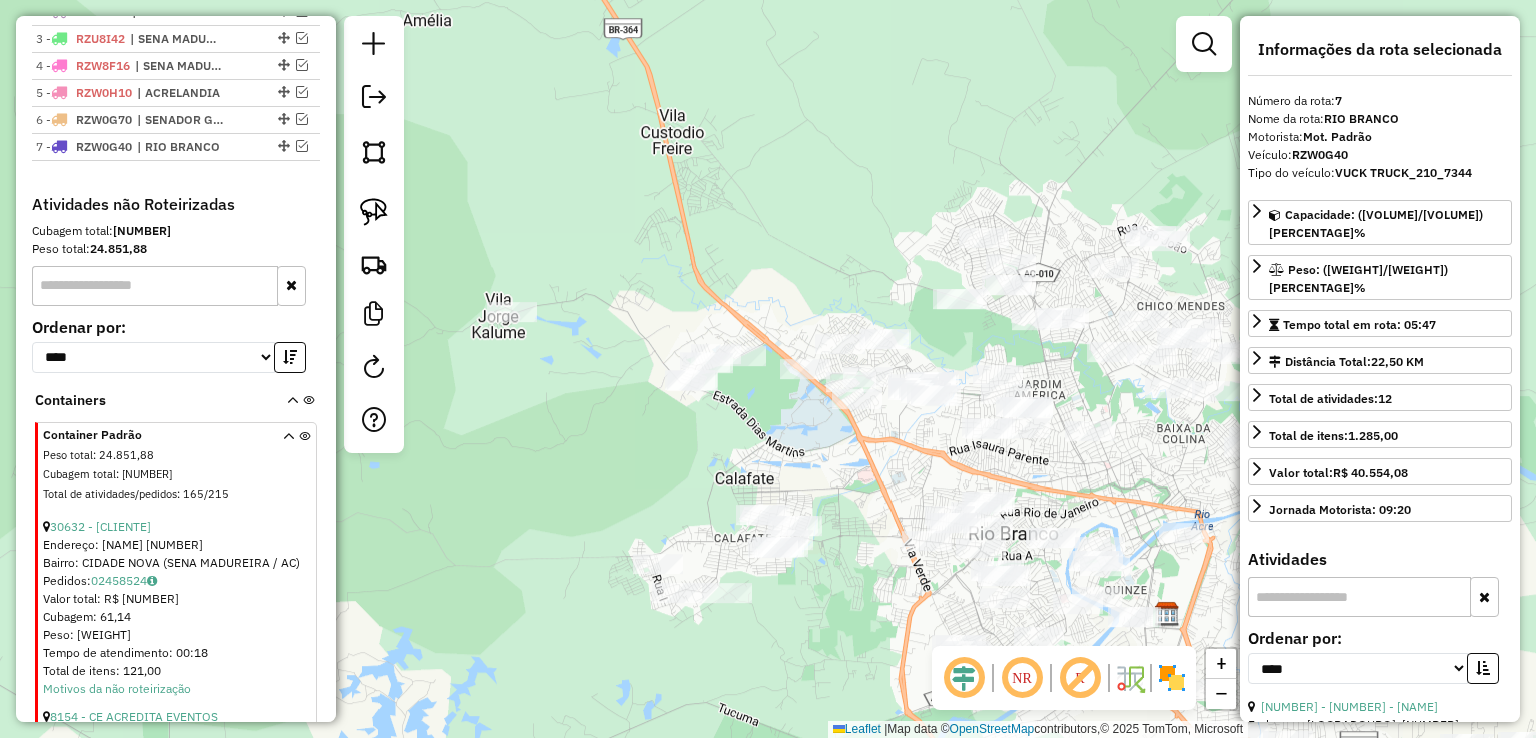 drag, startPoint x: 998, startPoint y: 469, endPoint x: 1036, endPoint y: 469, distance: 38 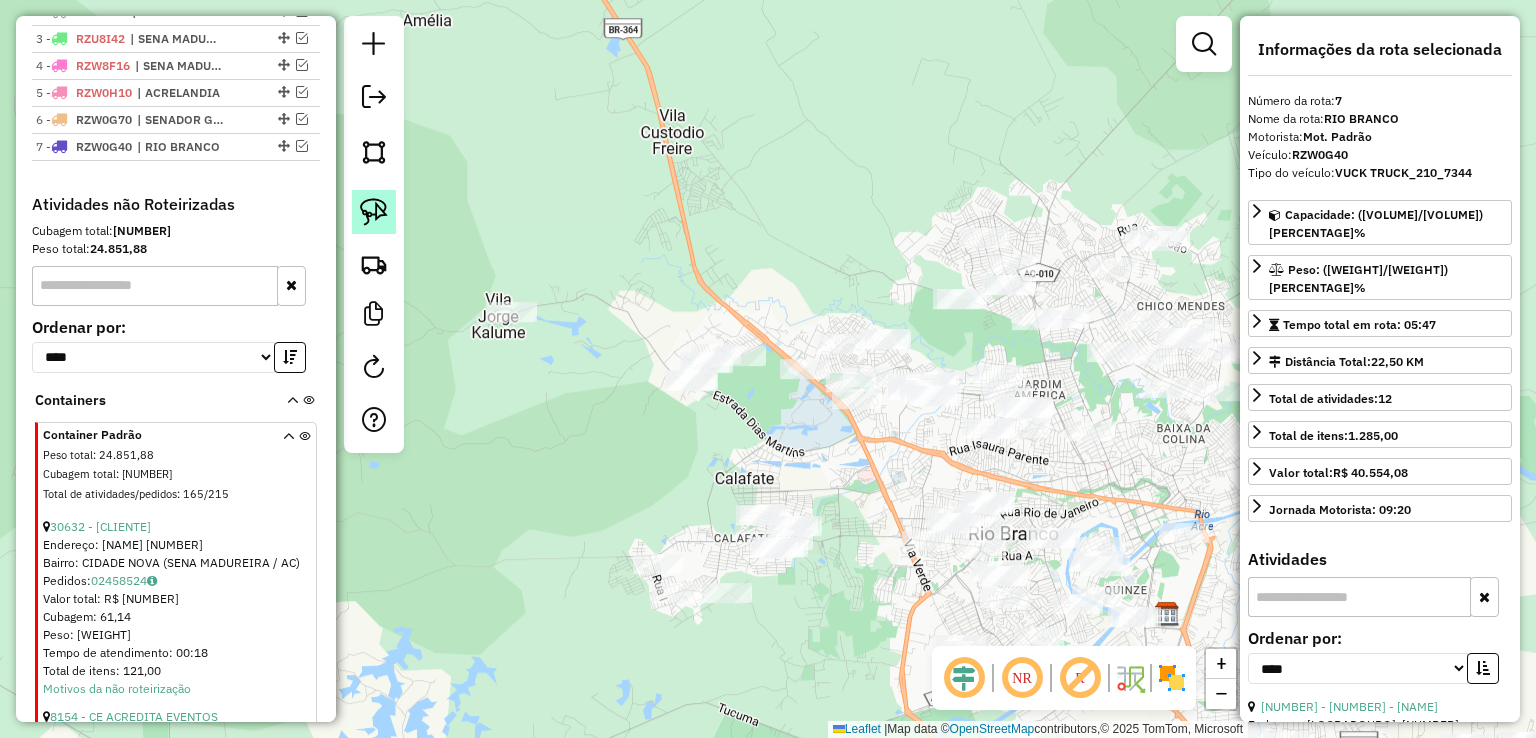 click 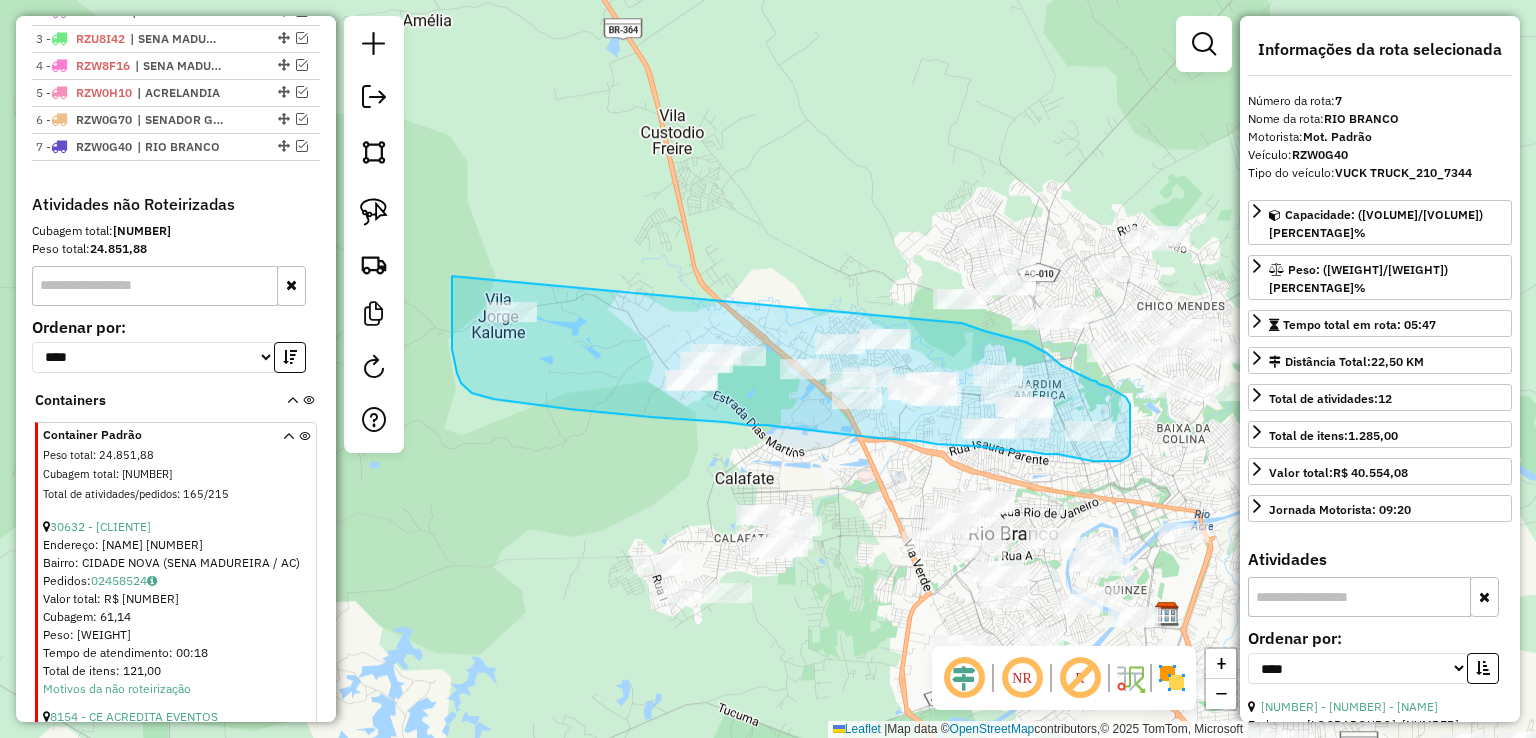 drag, startPoint x: 452, startPoint y: 276, endPoint x: 962, endPoint y: 323, distance: 512.16113 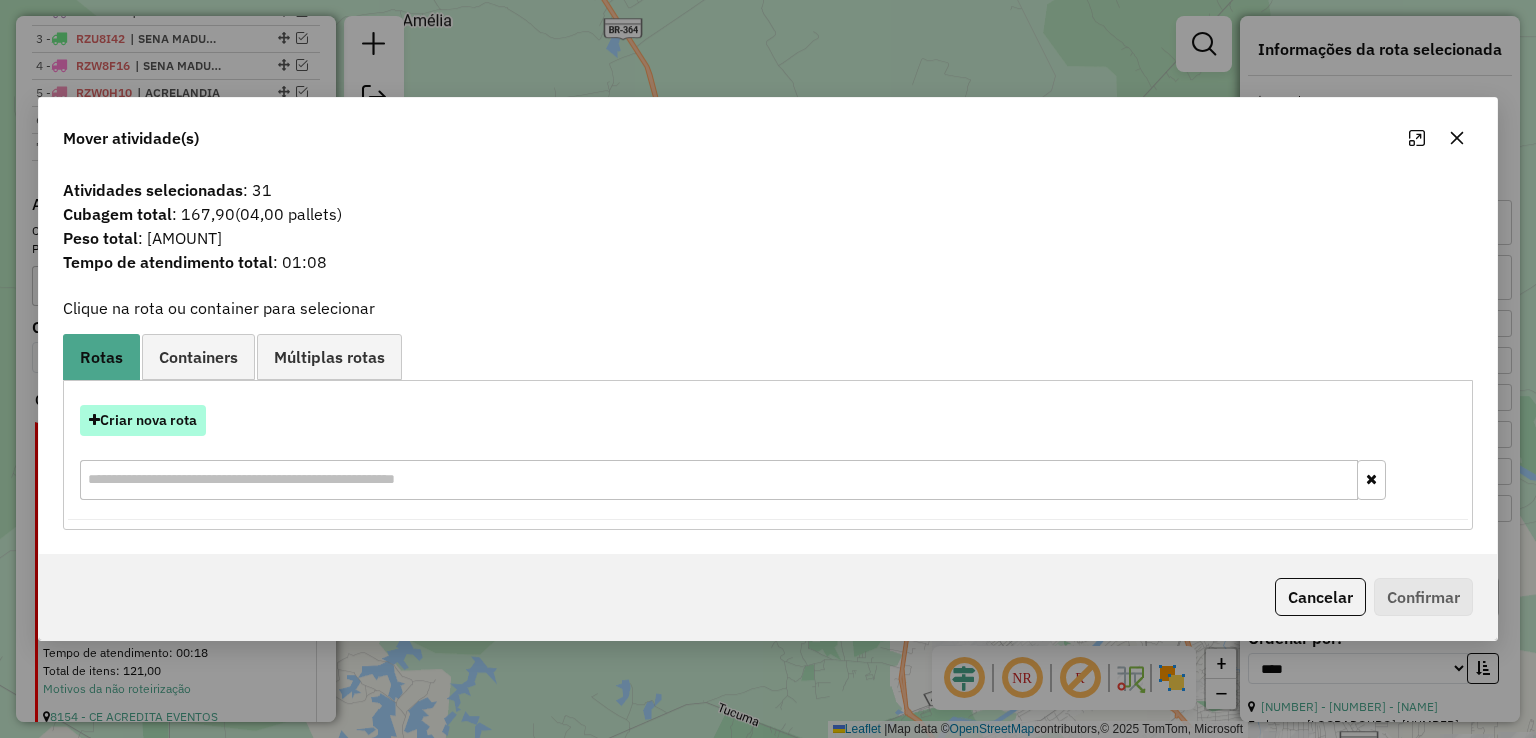 click on "Criar nova rota" at bounding box center [143, 420] 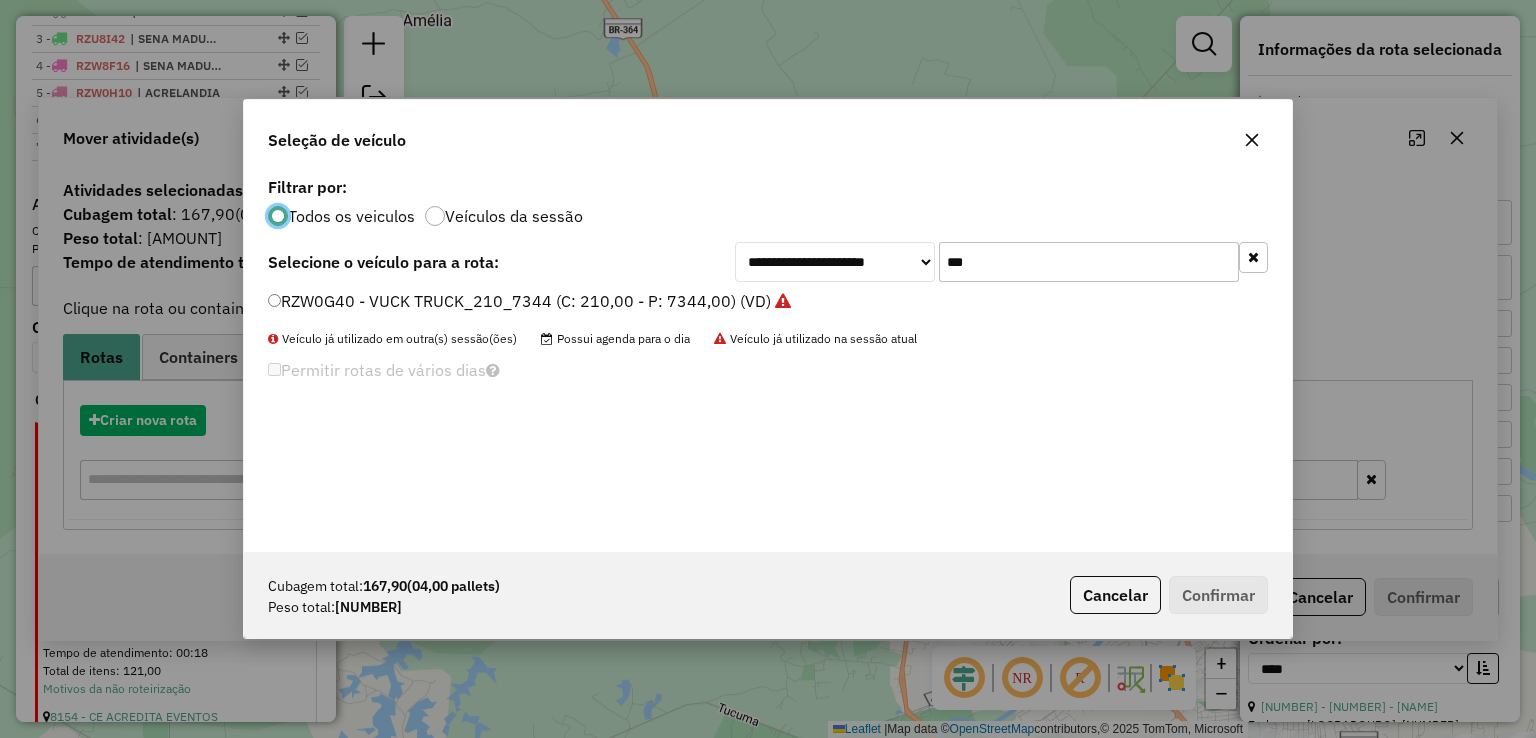 scroll, scrollTop: 10, scrollLeft: 6, axis: both 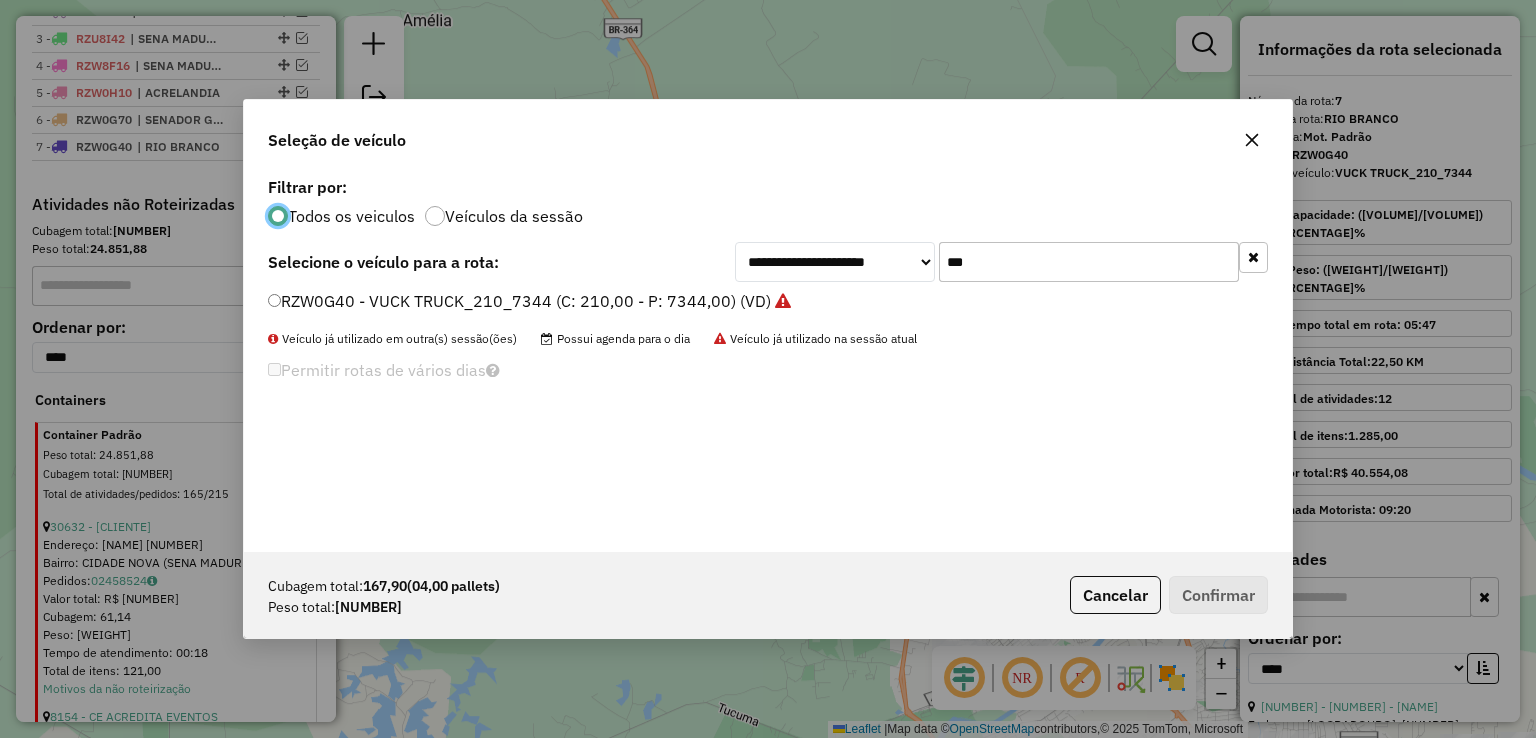 drag, startPoint x: 1022, startPoint y: 264, endPoint x: 617, endPoint y: 261, distance: 405.0111 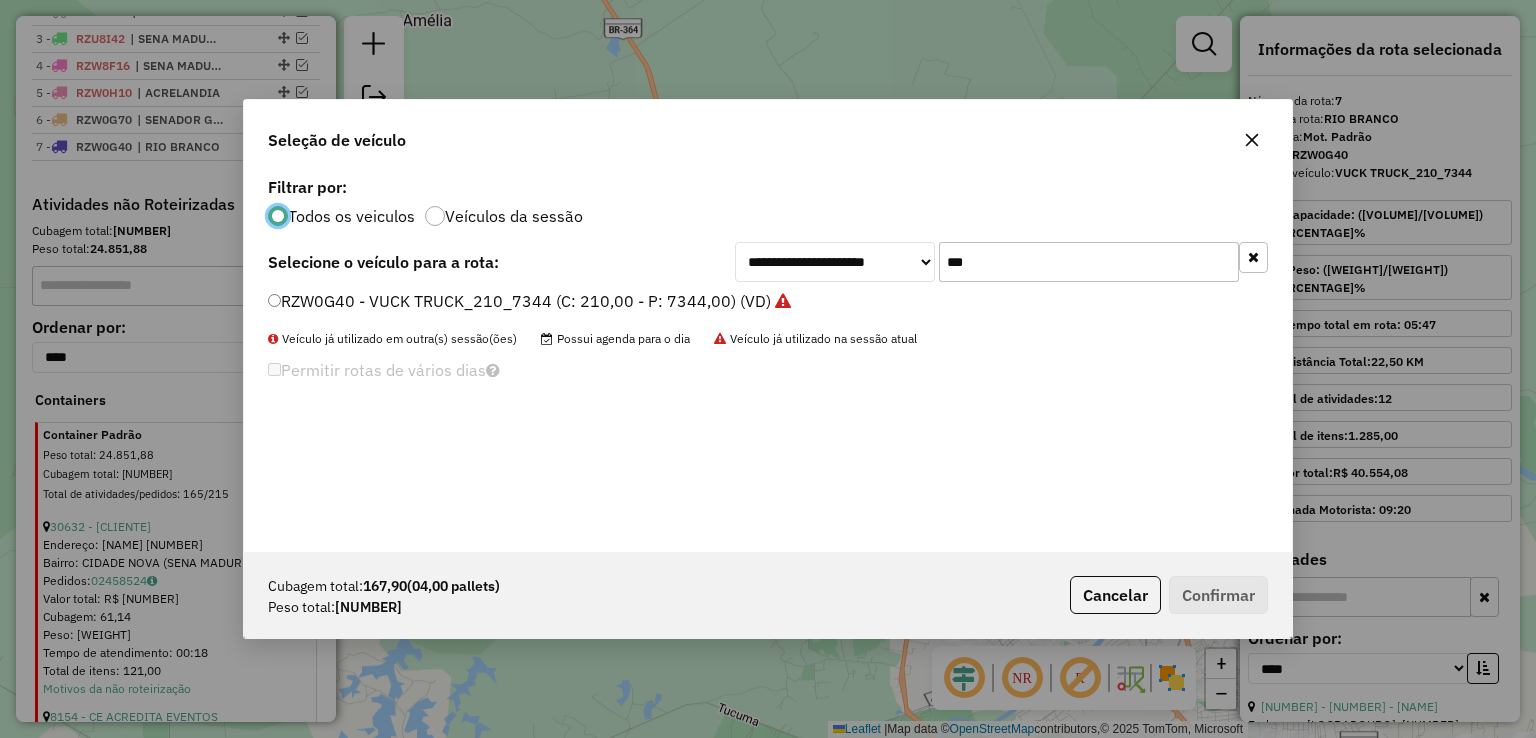 click on "**********" 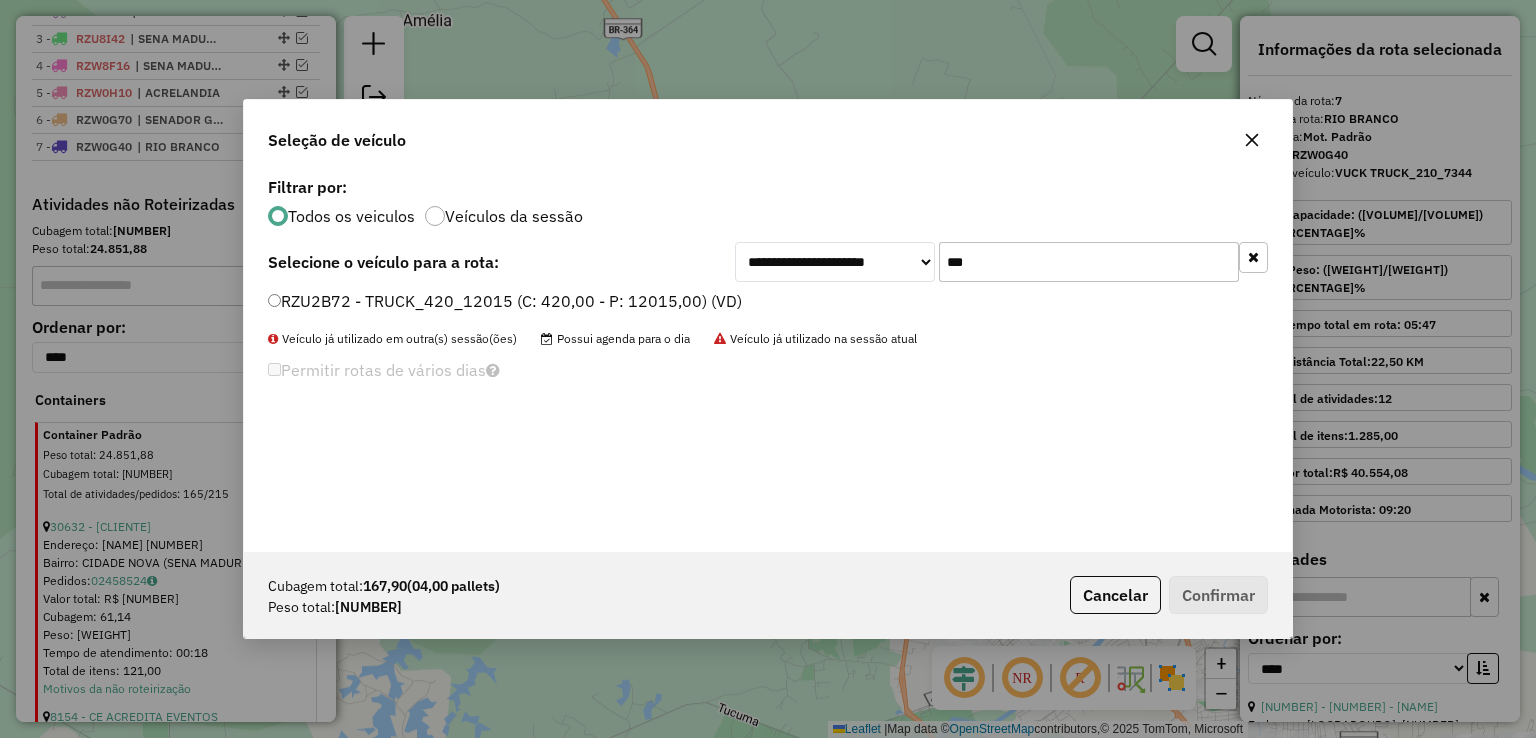 type on "***" 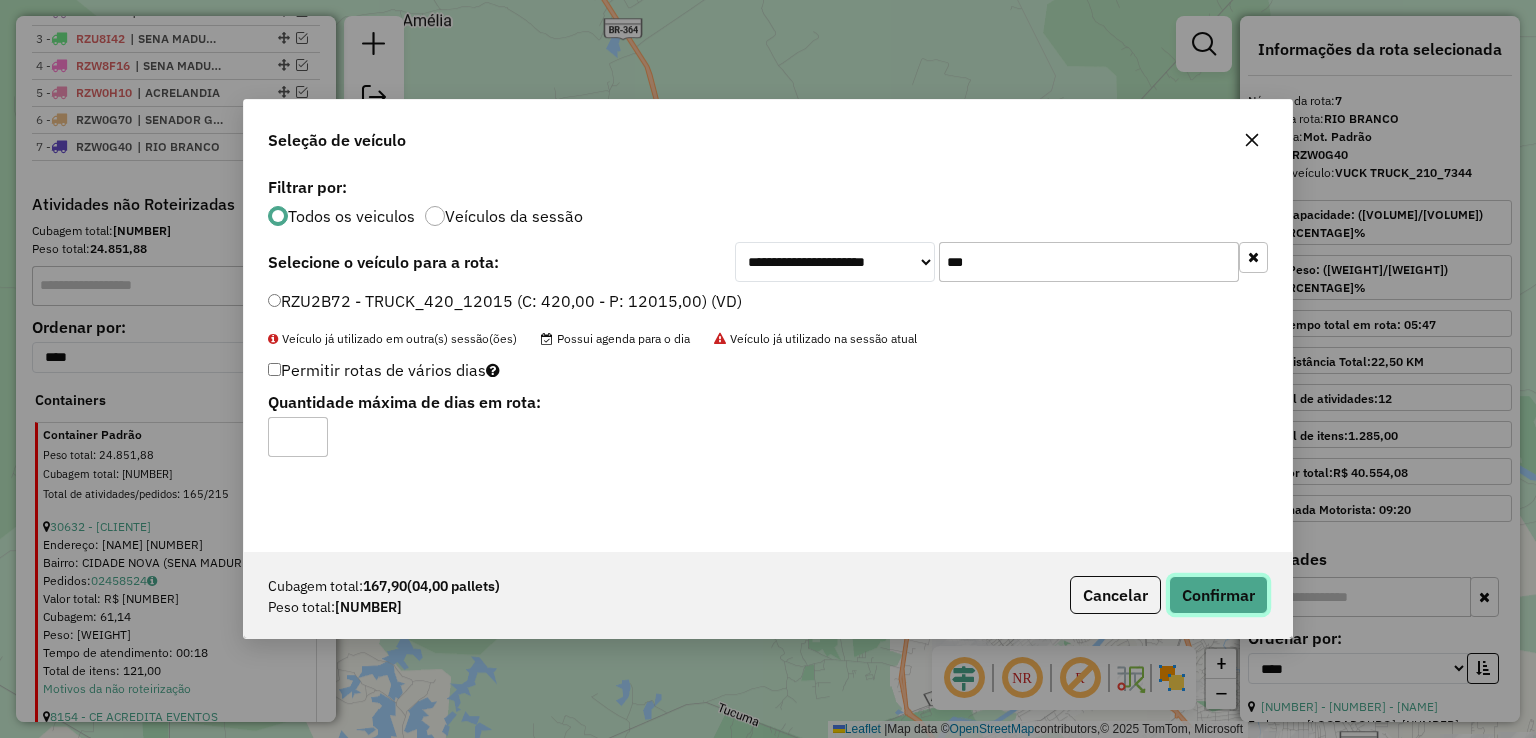 click on "Confirmar" 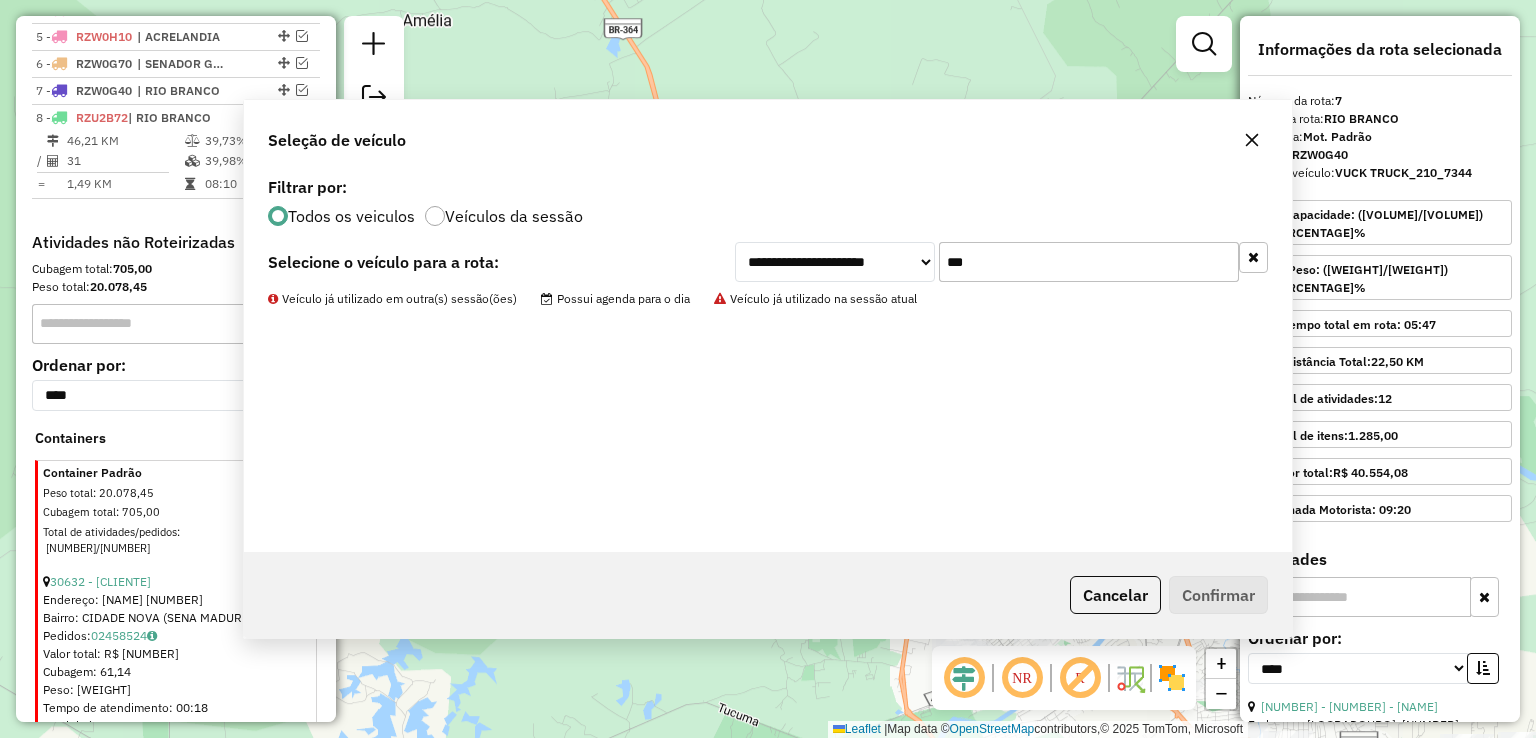 scroll, scrollTop: 909, scrollLeft: 0, axis: vertical 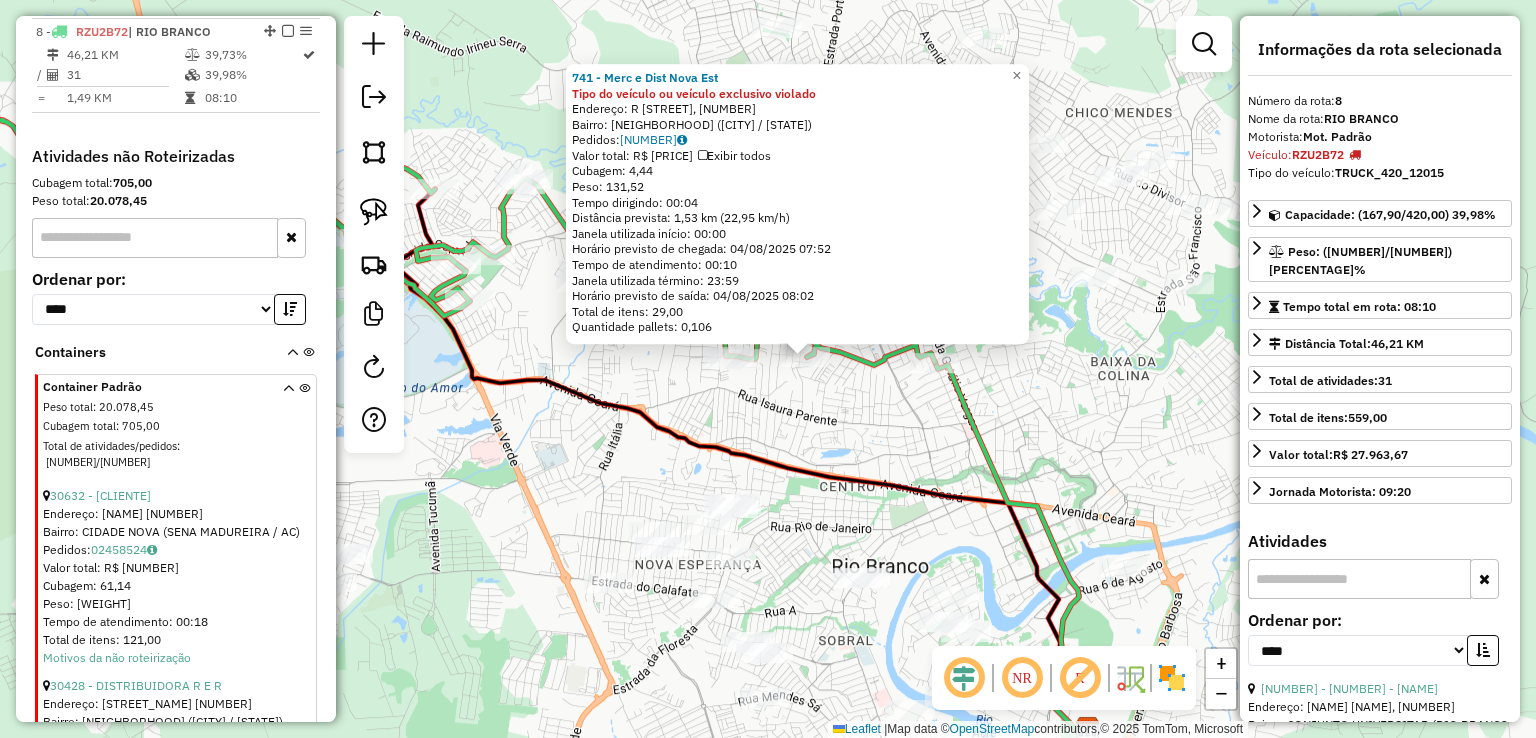 click on "[NUMBER] - [BUSINESS_NAME]  Endereço: [STREET_NAME], [NUMBER]   Bairro: [NEIGHBORHOOD] ([CITY] / [STATE])   Pedidos:  [POSTAL_CODE]   Valor total: R$ [PRICE]   Exibir todos   Cubagem: [VOLUME]  Peso: [WEIGHT]  Tempo dirigindo: [TIME]   Distância prevista: [DISTANCE] km ([SPEED] km/h)   Janela utilizada início: [TIME]   Horário previsto de chegada: [DATE] [TIME]   Tempo de atendimento: [TIME]   Janela utilizada término: [TIME]   Horário previsto de saída: [DATE] [TIME]   Total de itens: [NUMBER]   Quantidade pallets: [NUMBER]  × Janela de atendimento Grade de atendimento Capacidade Transportadoras Veículos Cliente Pedidos  Rotas Selecione os dias de semana para filtrar as janelas de atendimento  Seg   Ter   Qua   Qui   Sex   Sáb   Dom  Informe o período da janela de atendimento: De: [TIME] Até: [TIME]  Filtrar exatamente a janela do cliente  Considerar janela de atendimento padrão  Selecione os dias de semana para filtrar as grades de atendimento  Seg   Ter   Qua   Qui   Sex   Sáb   Dom   Considerar clientes sem dia de atendimento cadastrado  Clientes fora do dia de atendimento selecionado Filtrar as atividades entre os valores definidos abaixo:  Peso mínimo: [WEIGHT]  Peso máximo: [WEIGHT]  Cubagem mínima: [VOLUME]  Cubagem máxima: [VOLUME]  De: [TIME]  De: [TIME]" 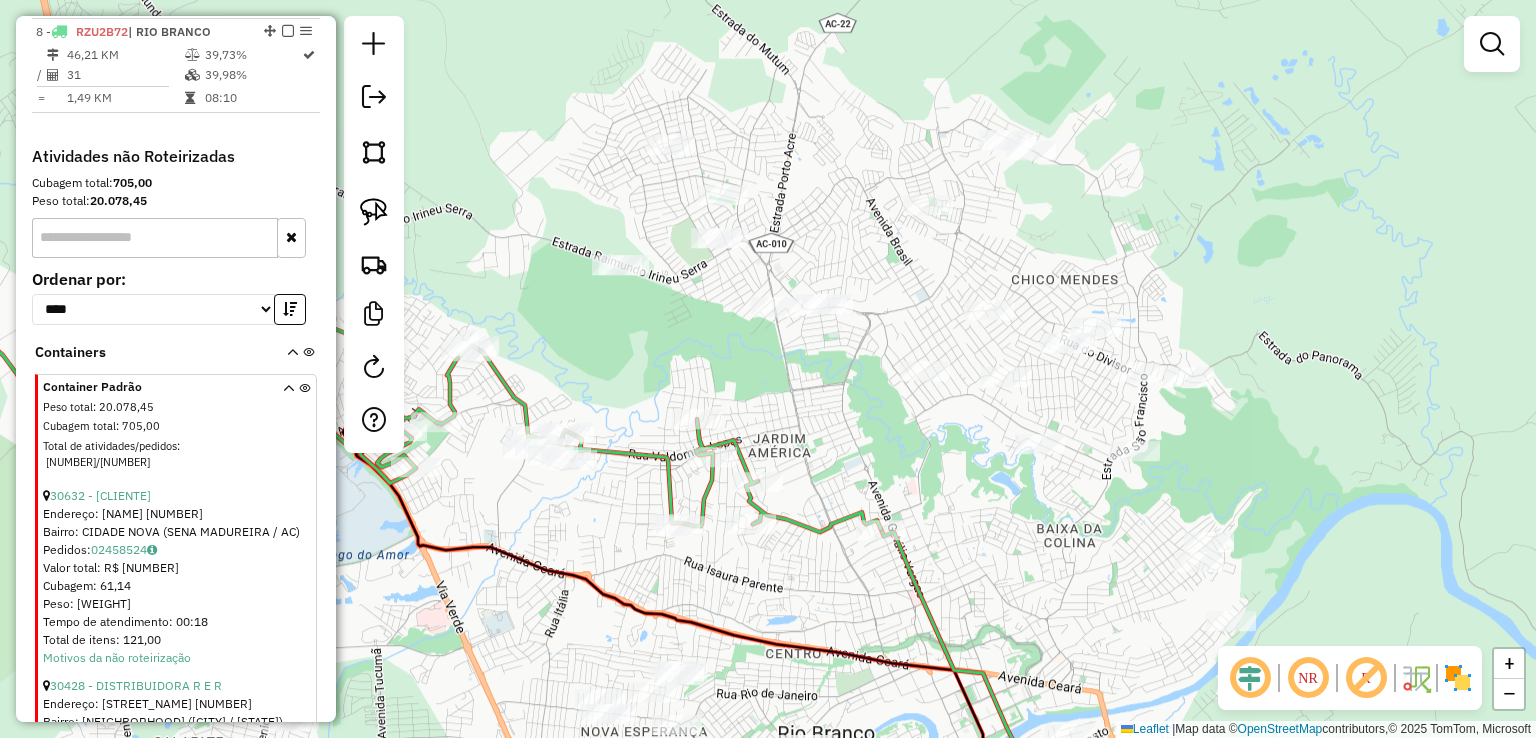 drag, startPoint x: 884, startPoint y: 269, endPoint x: 830, endPoint y: 432, distance: 171.71198 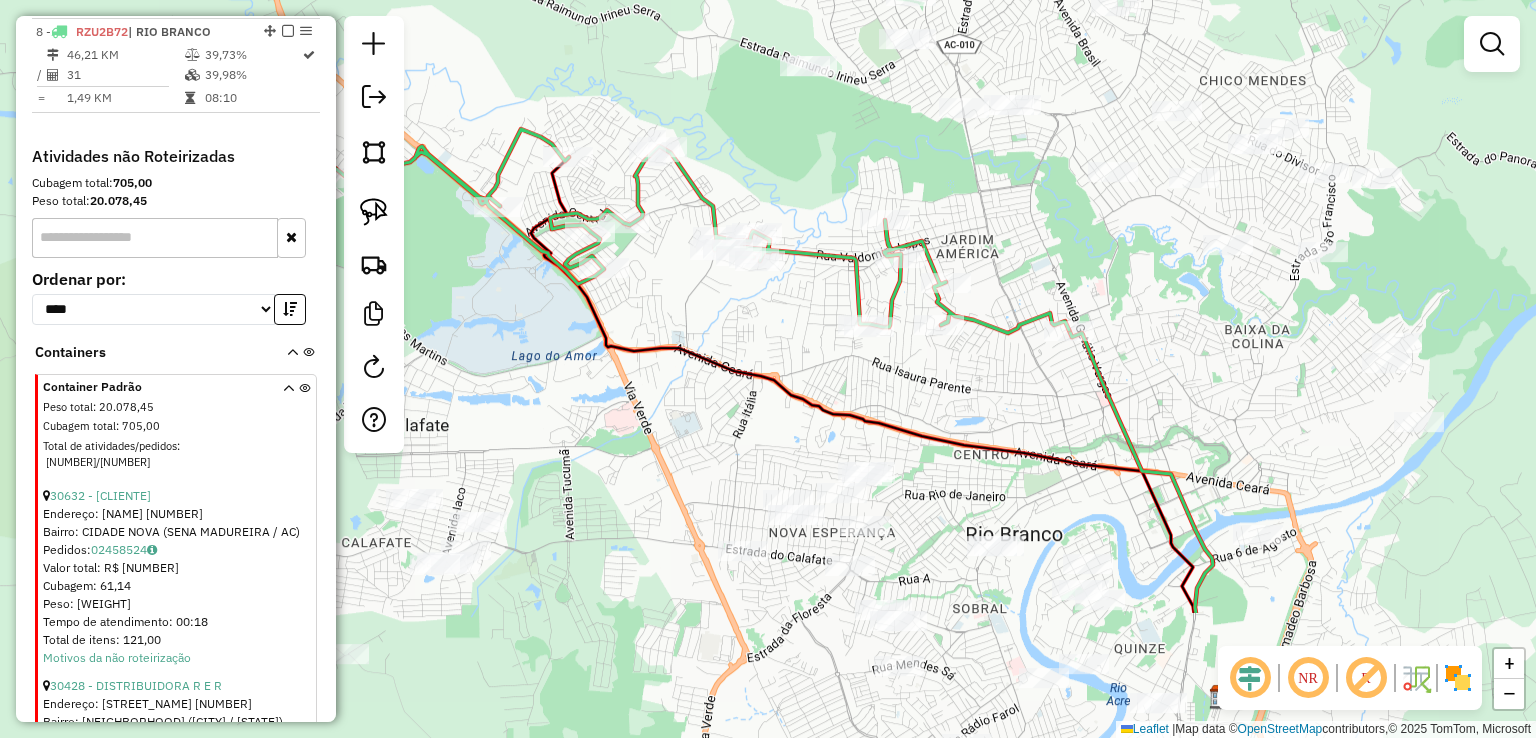 drag, startPoint x: 796, startPoint y: 430, endPoint x: 902, endPoint y: 50, distance: 394.5073 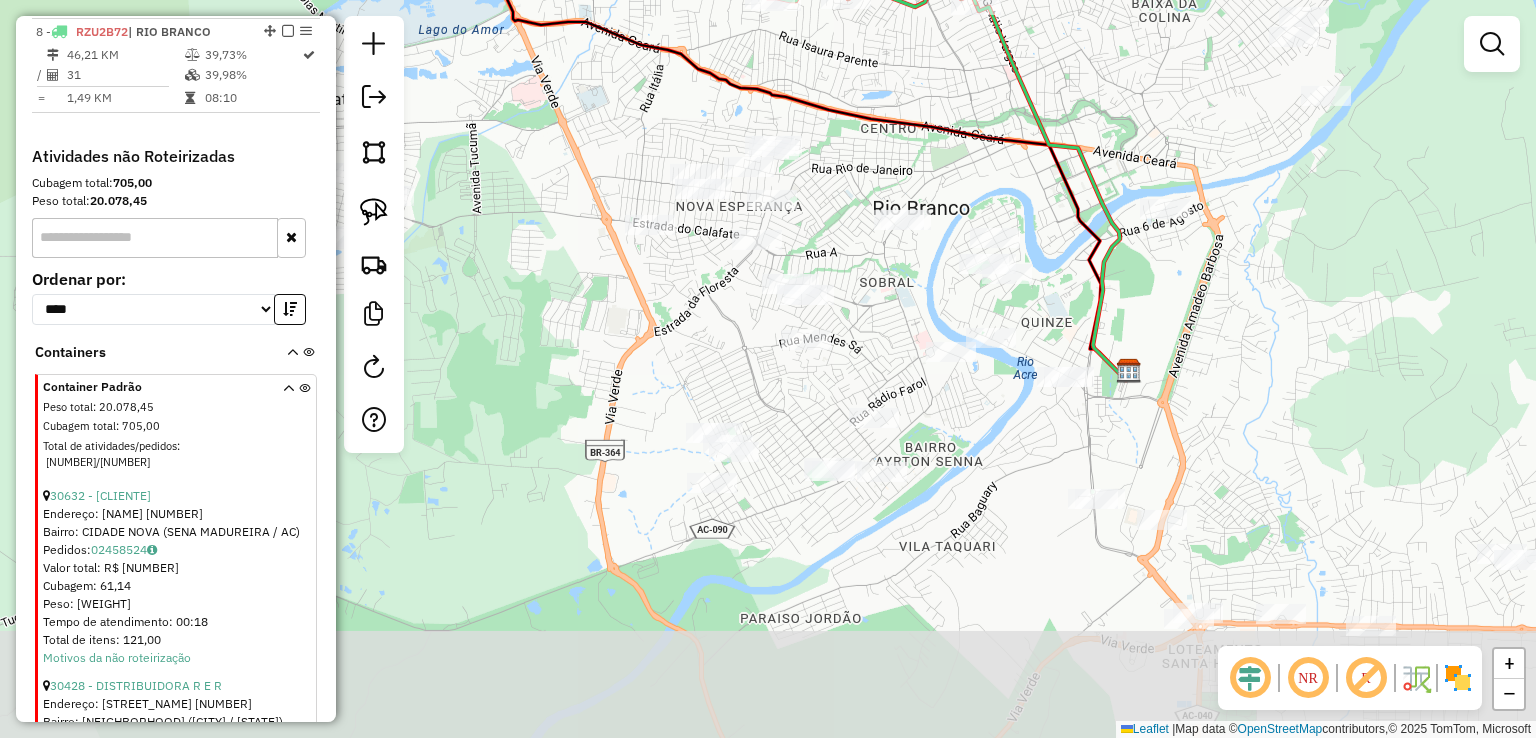 drag, startPoint x: 844, startPoint y: 415, endPoint x: 848, endPoint y: 286, distance: 129.062 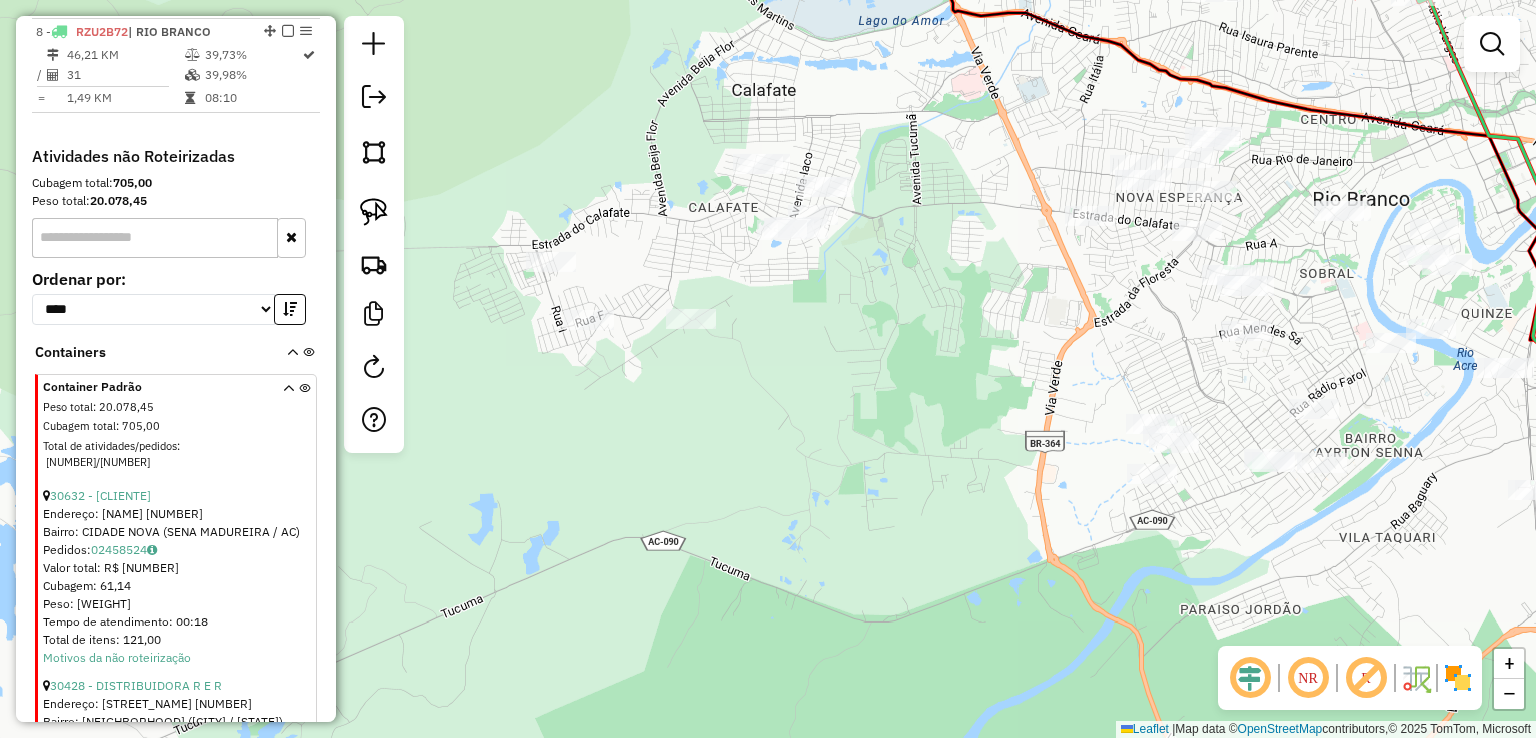drag, startPoint x: 848, startPoint y: 286, endPoint x: 1288, endPoint y: 277, distance: 440.09204 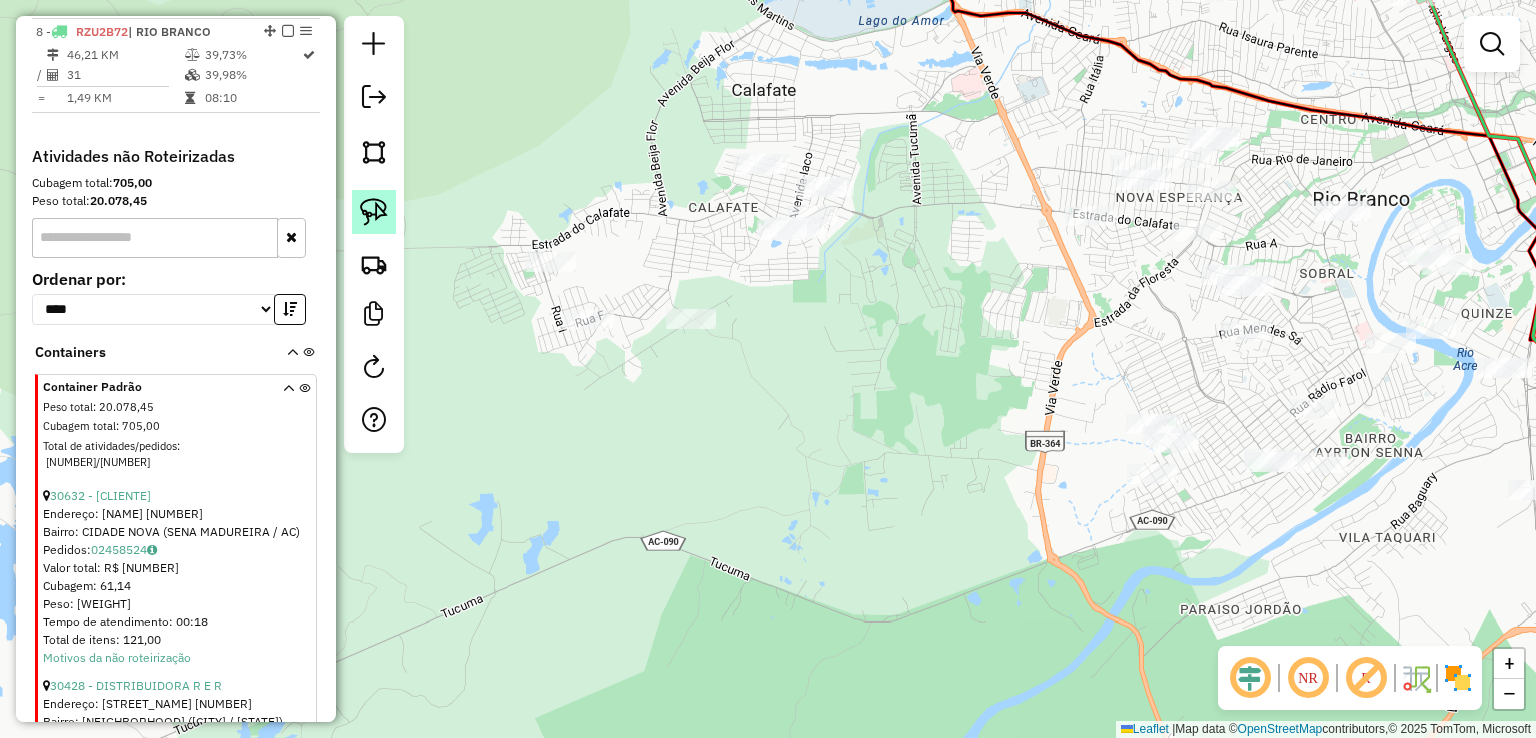 click 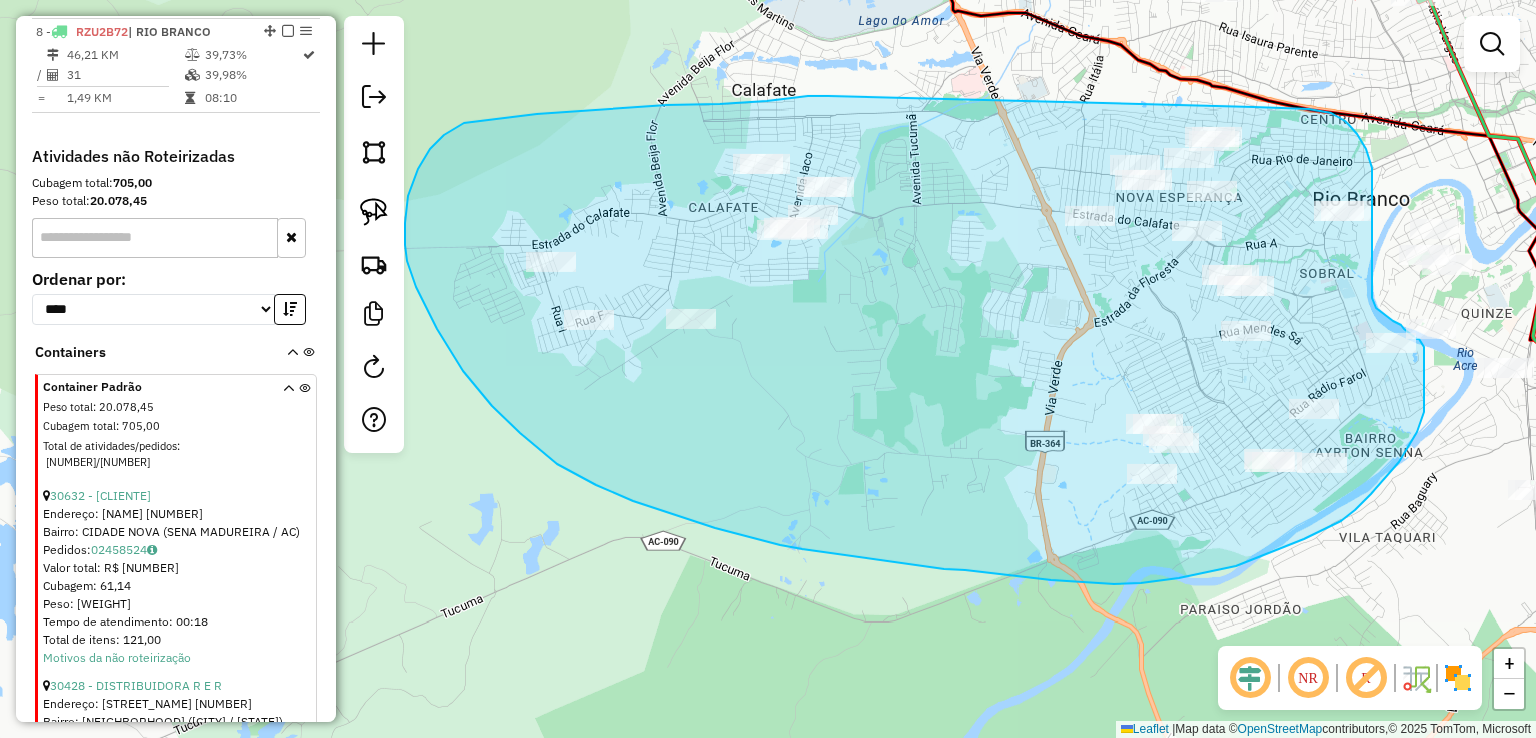 drag, startPoint x: 828, startPoint y: 96, endPoint x: 1253, endPoint y: 107, distance: 425.14233 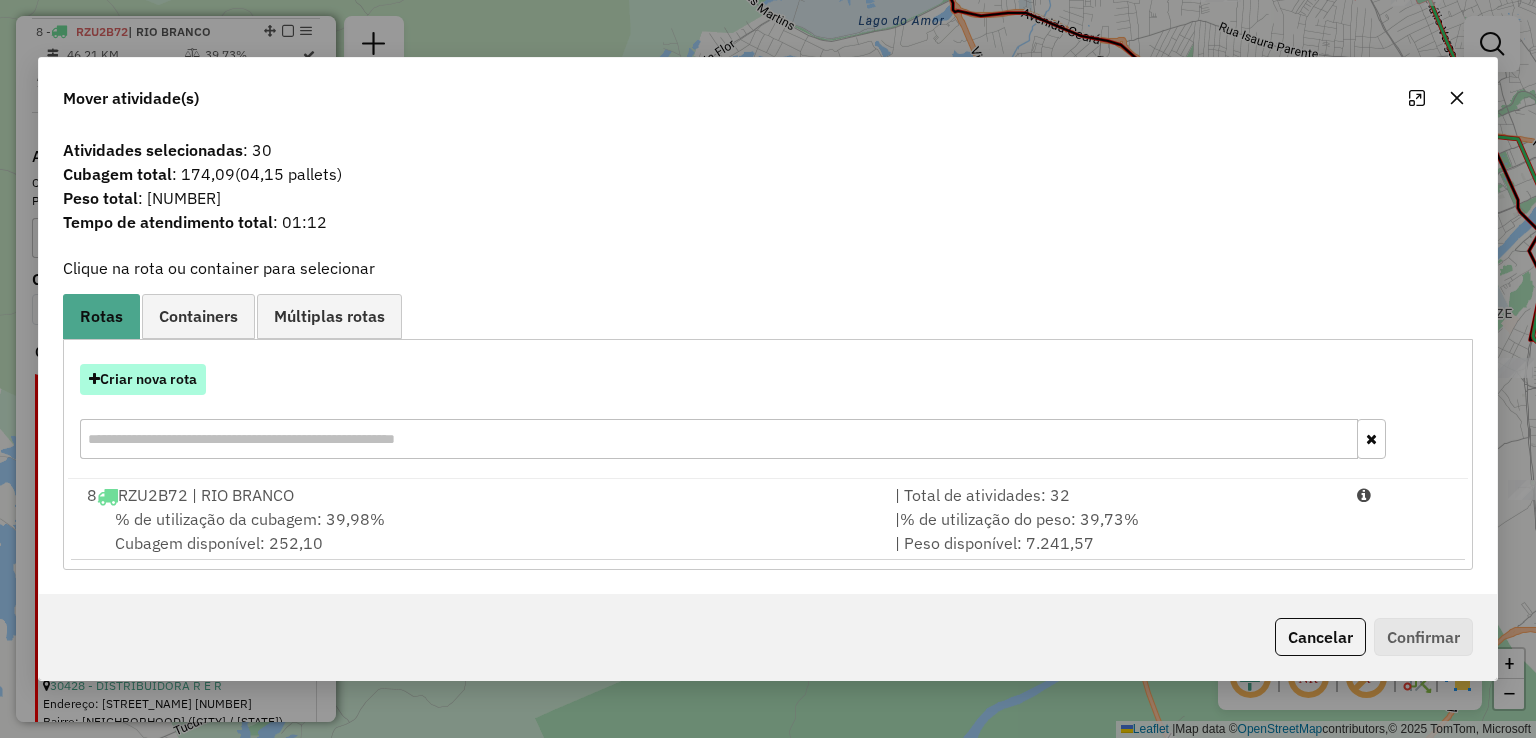 click on "Criar nova rota" at bounding box center [143, 379] 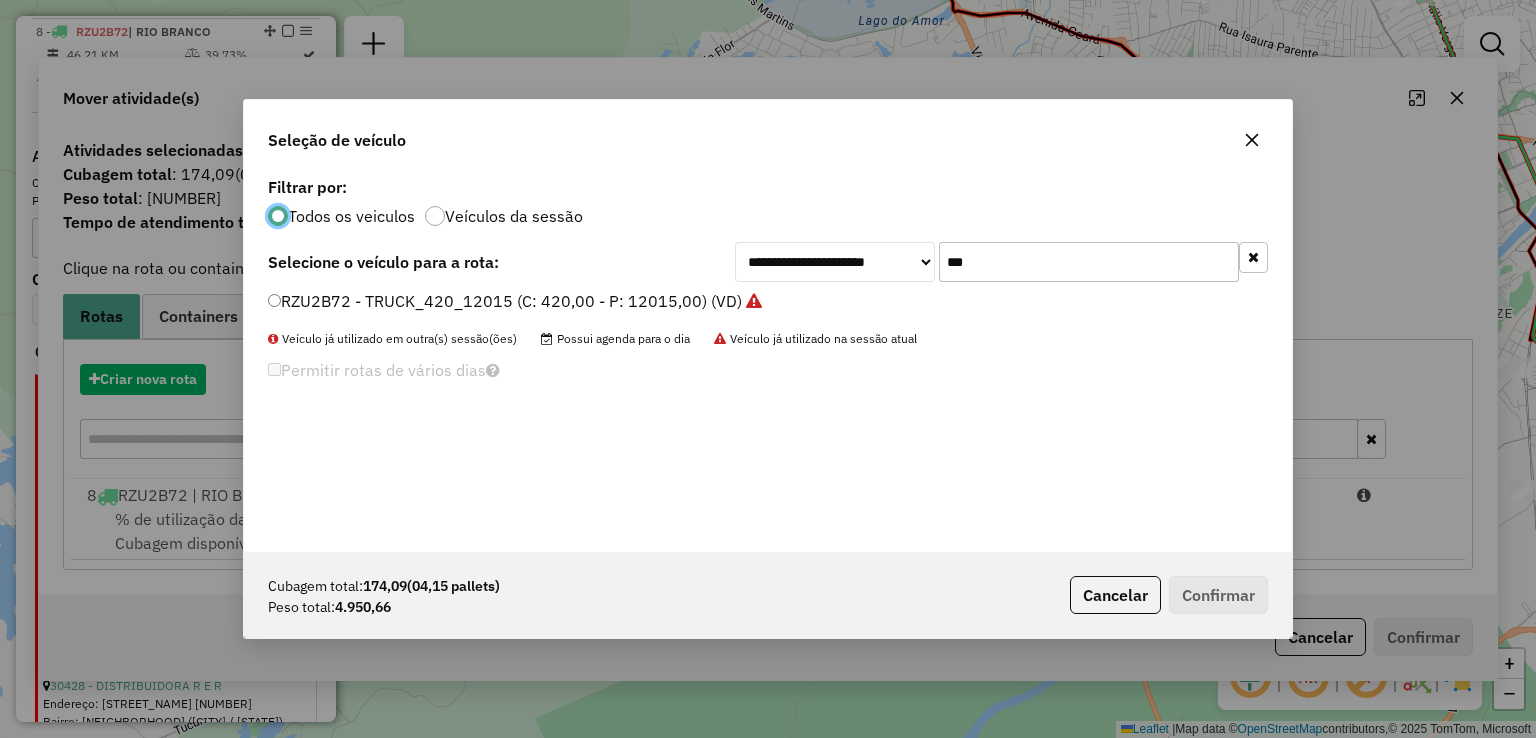 scroll, scrollTop: 10, scrollLeft: 6, axis: both 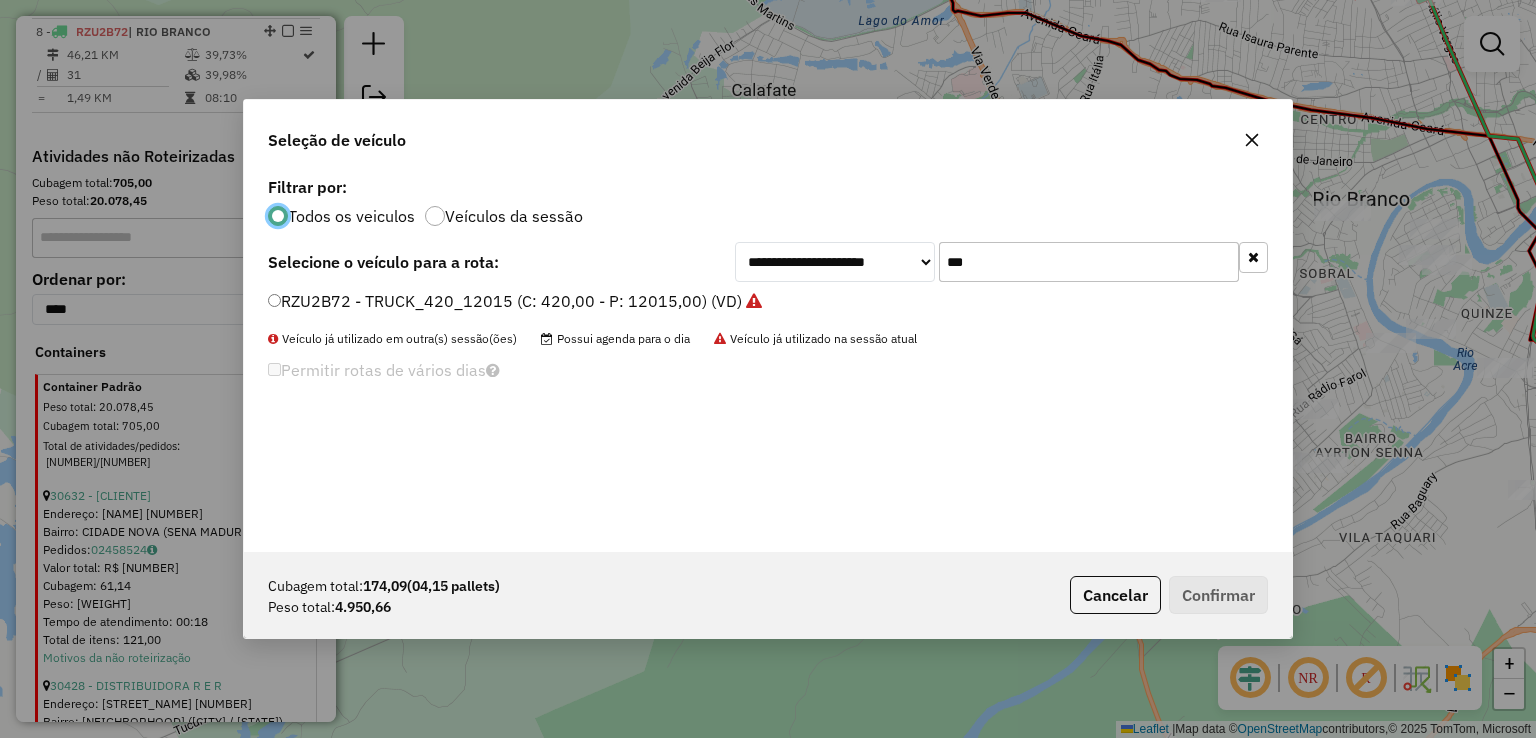 drag, startPoint x: 1079, startPoint y: 268, endPoint x: 745, endPoint y: 269, distance: 334.0015 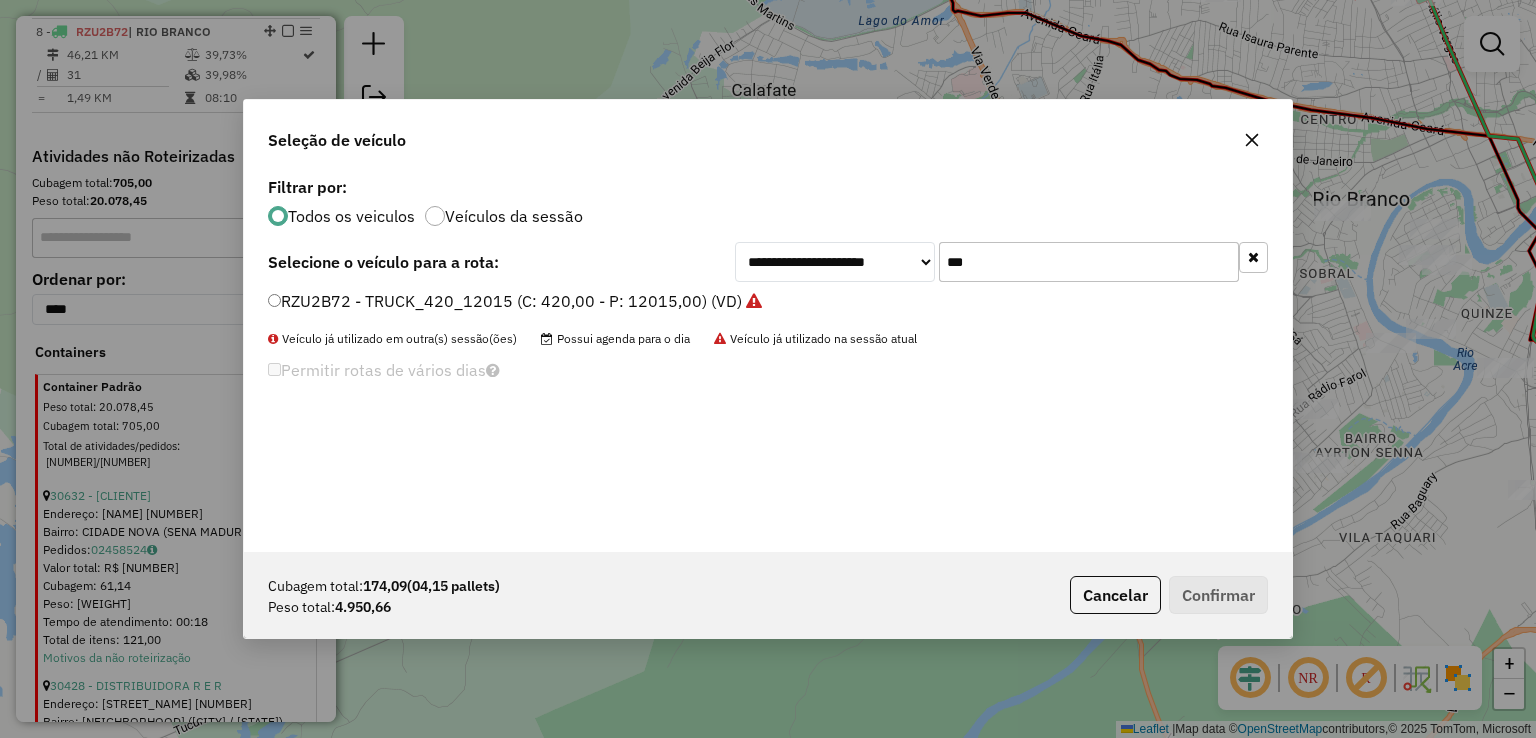drag, startPoint x: 992, startPoint y: 260, endPoint x: 885, endPoint y: 260, distance: 107 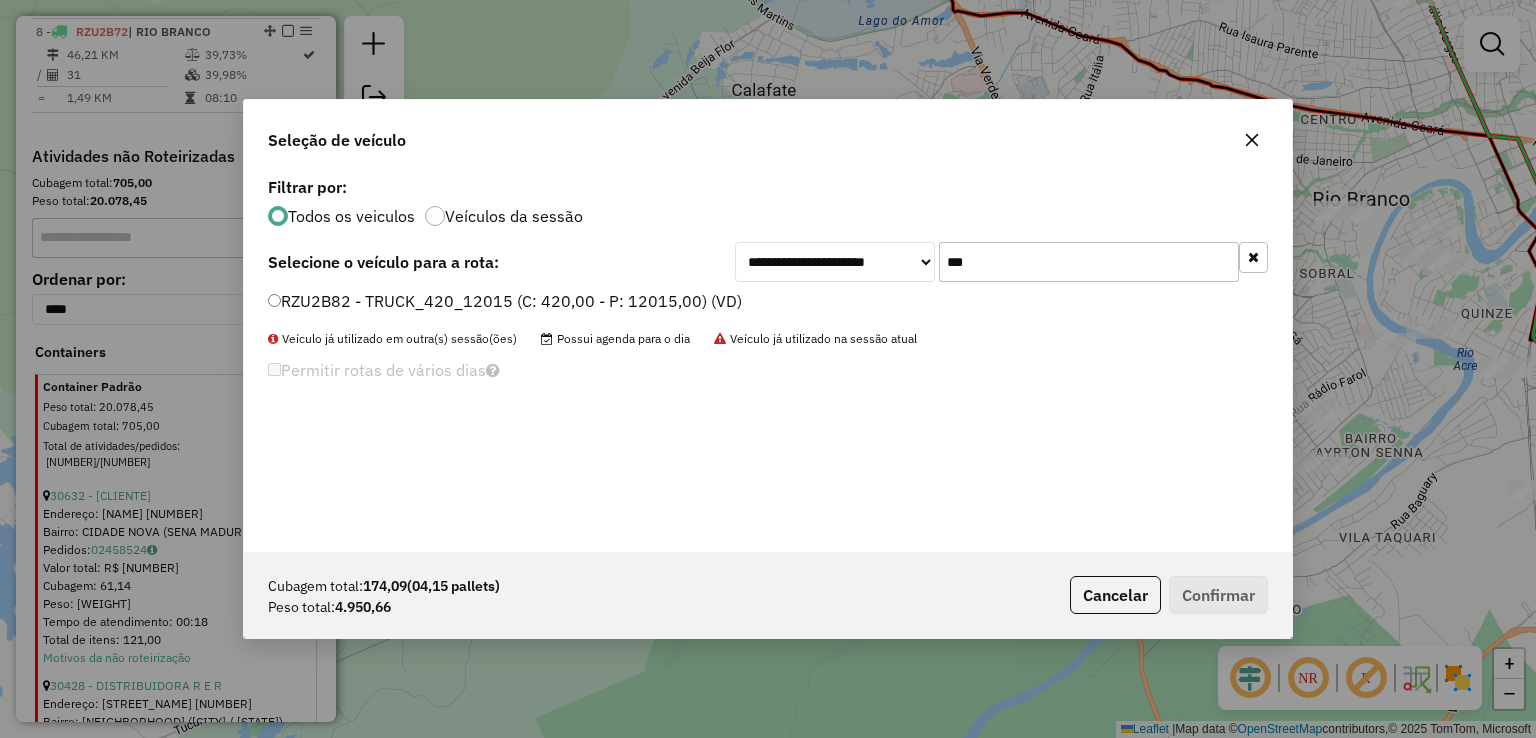 type on "***" 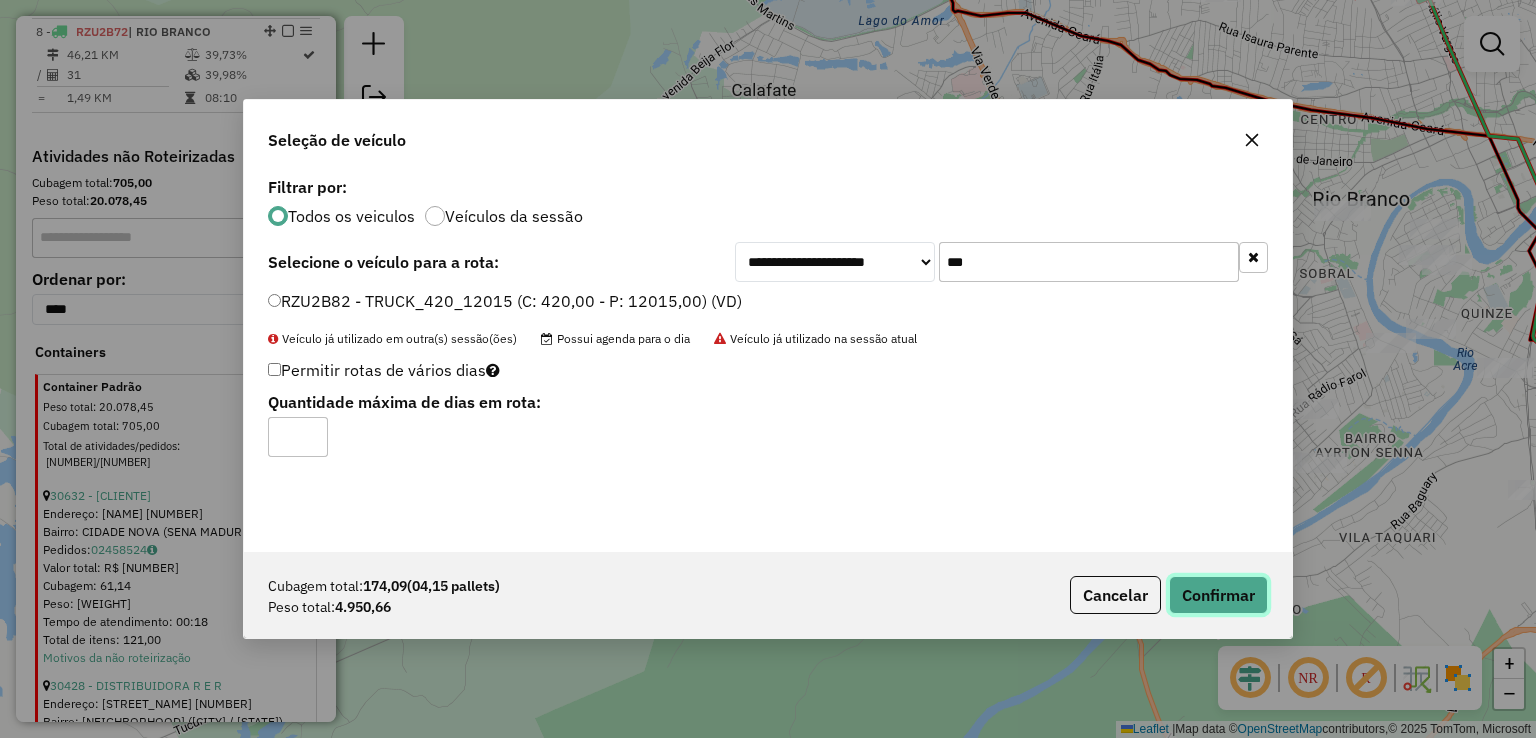 click on "Confirmar" 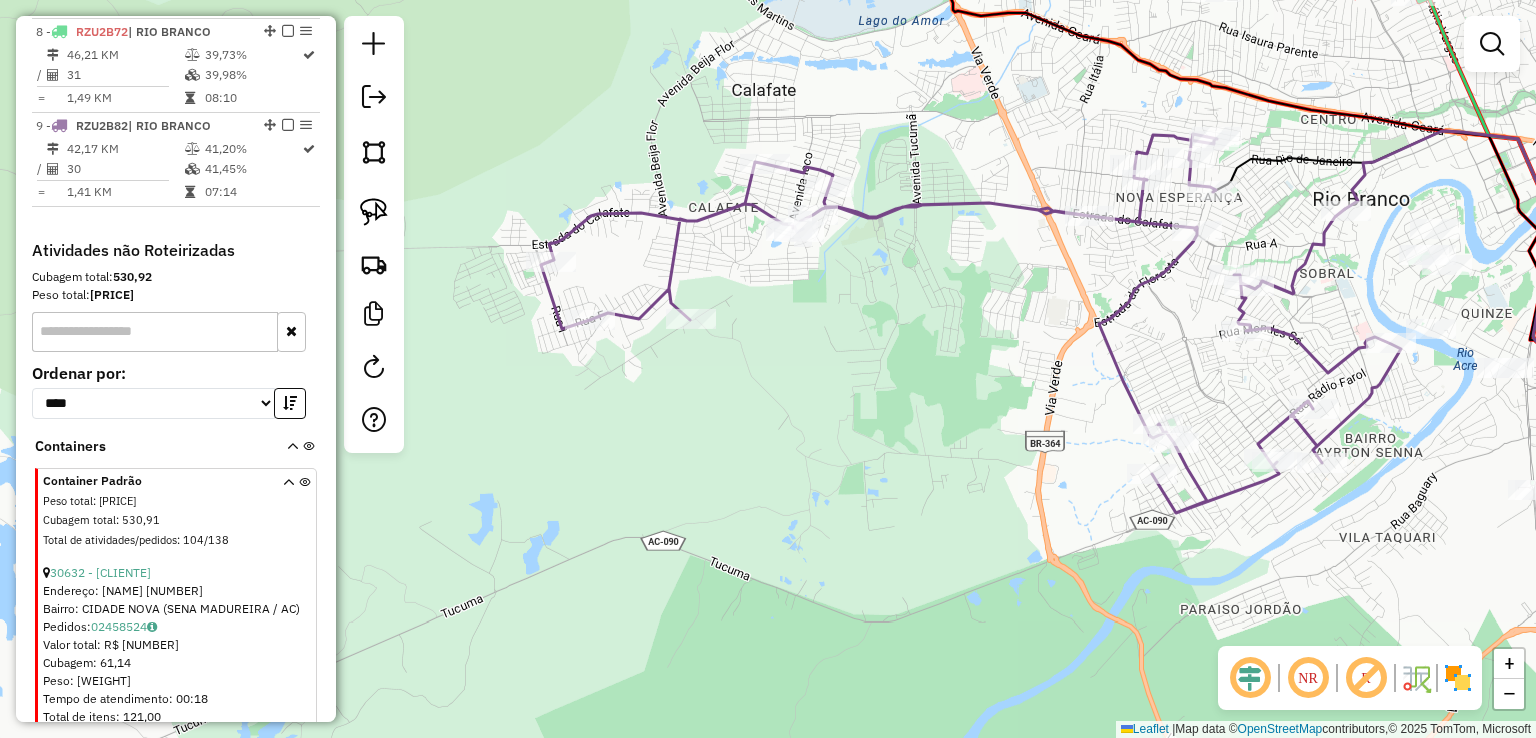 click 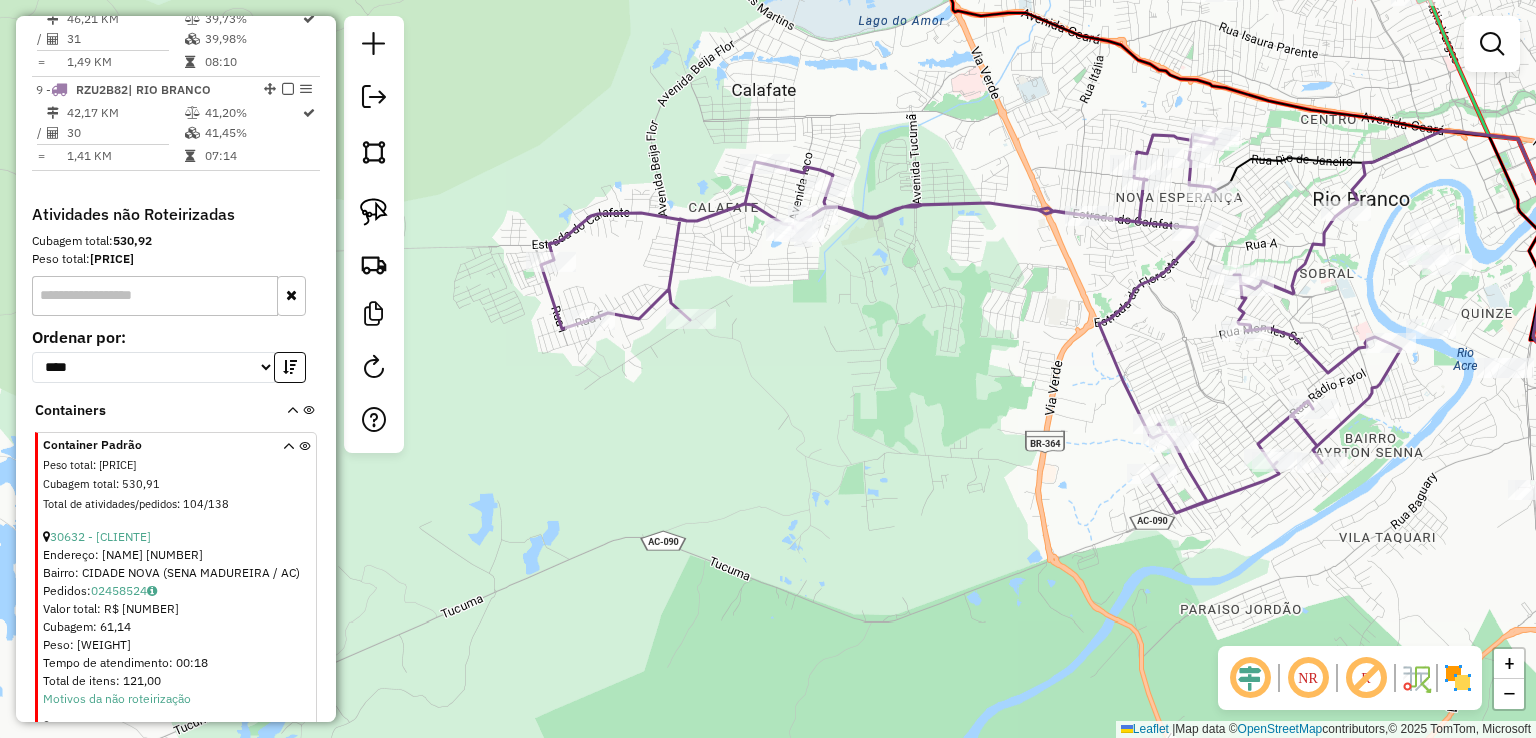 select on "*********" 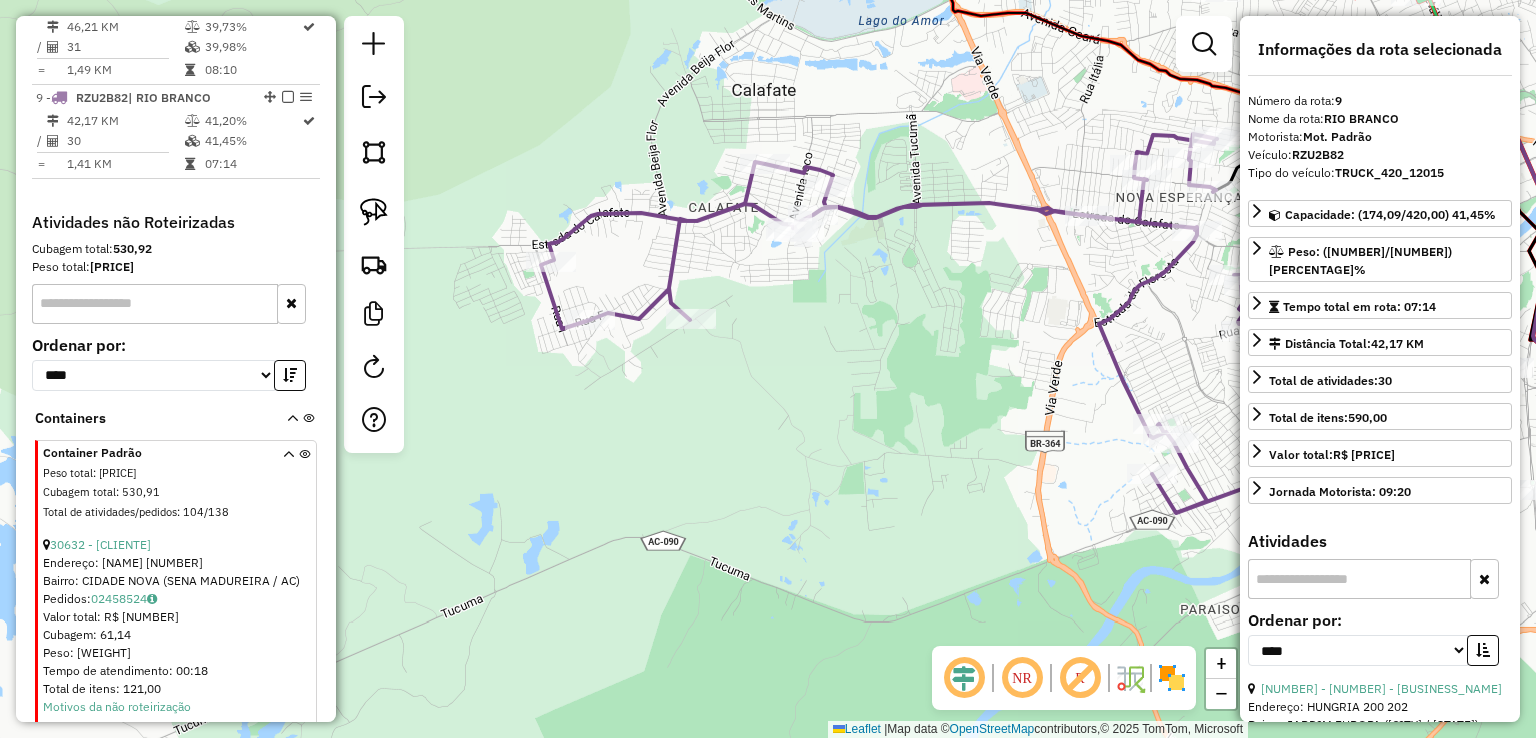 scroll, scrollTop: 930, scrollLeft: 0, axis: vertical 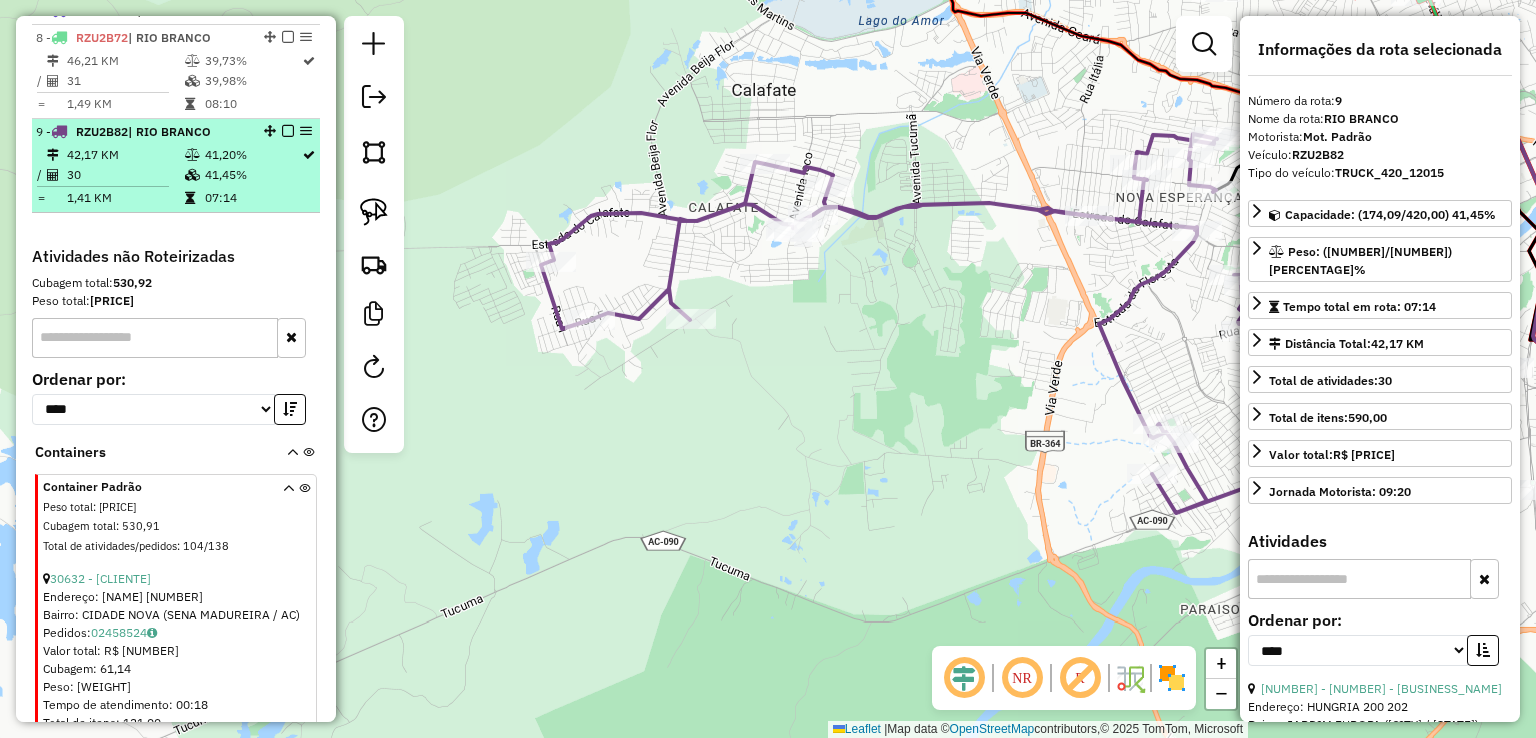 click at bounding box center [288, 131] 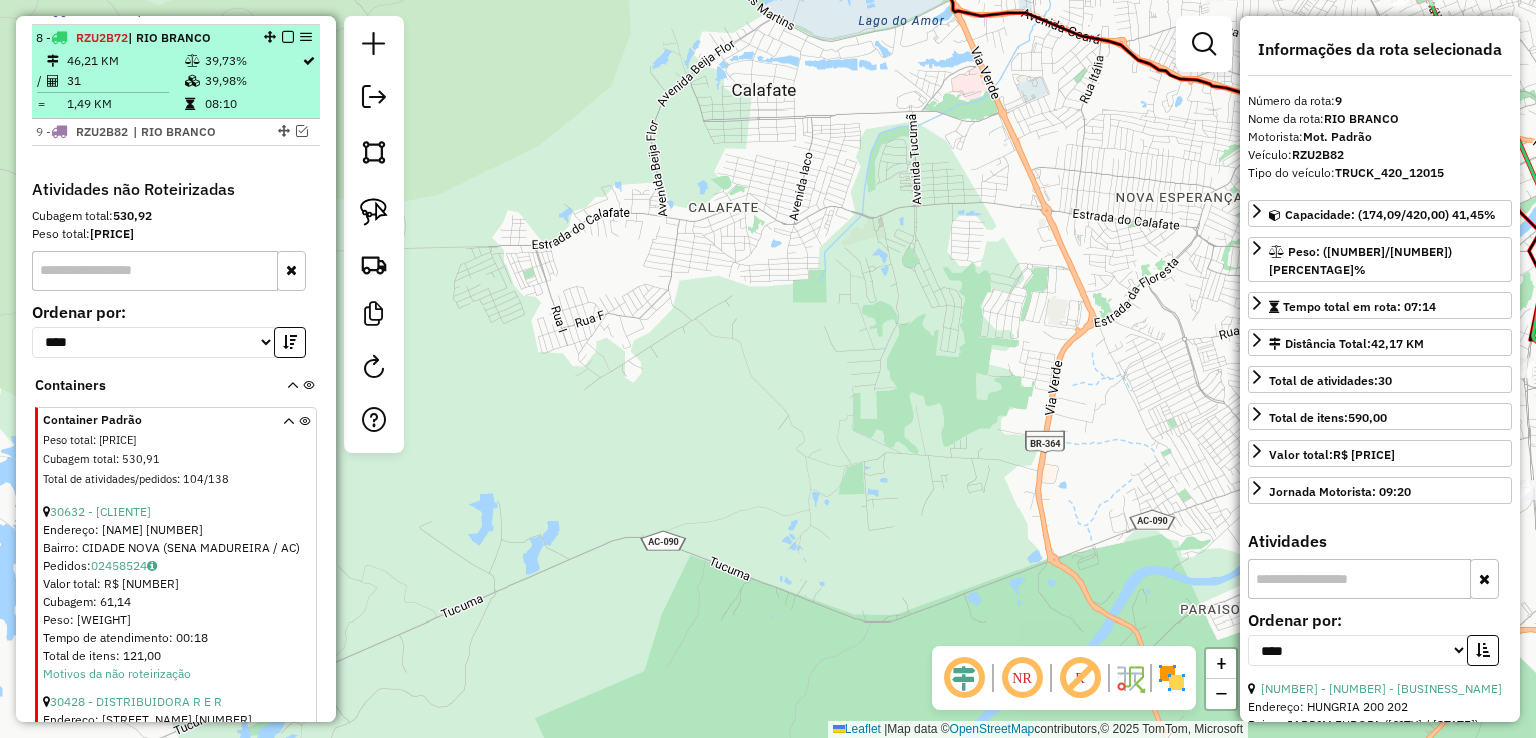 click at bounding box center [194, 81] 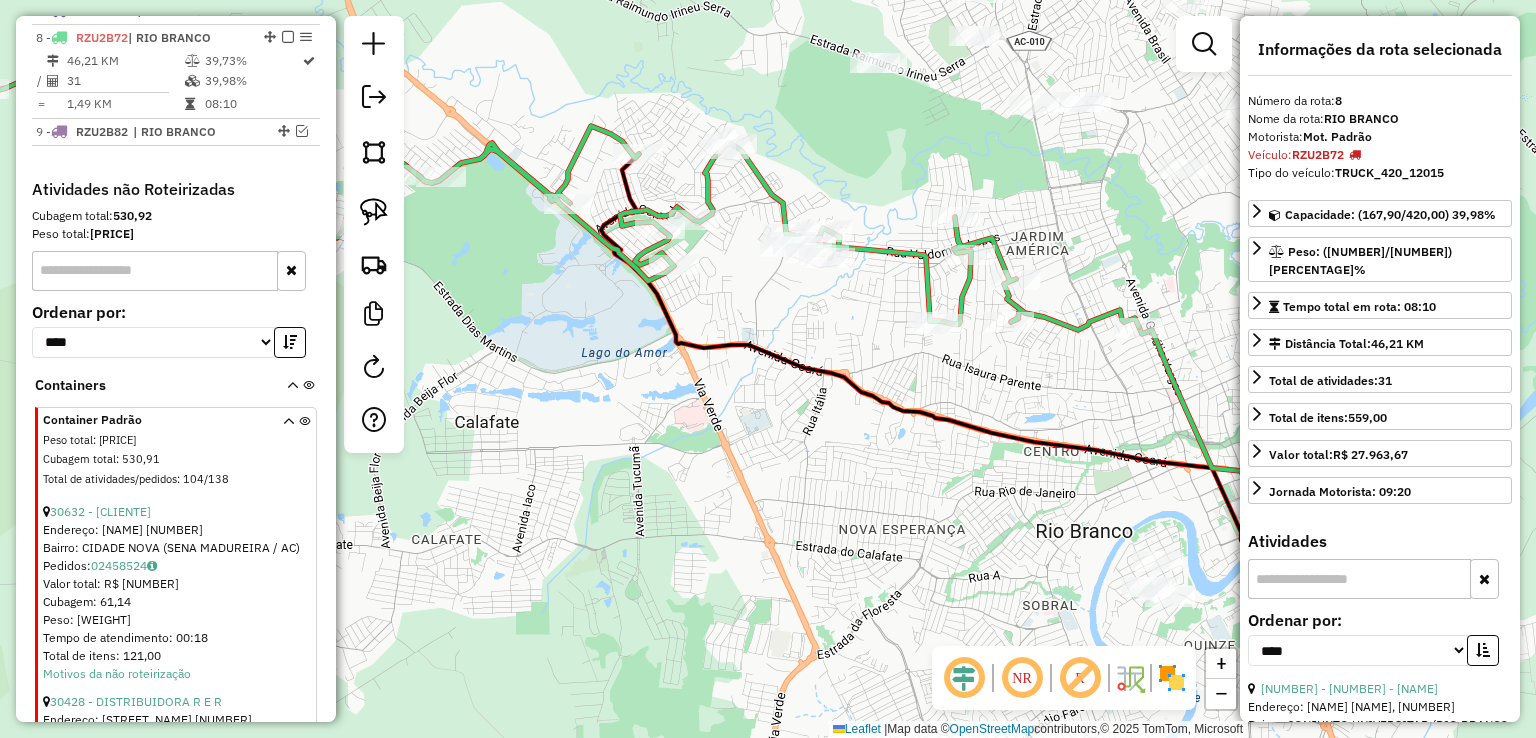 drag, startPoint x: 969, startPoint y: 297, endPoint x: 839, endPoint y: 306, distance: 130.31117 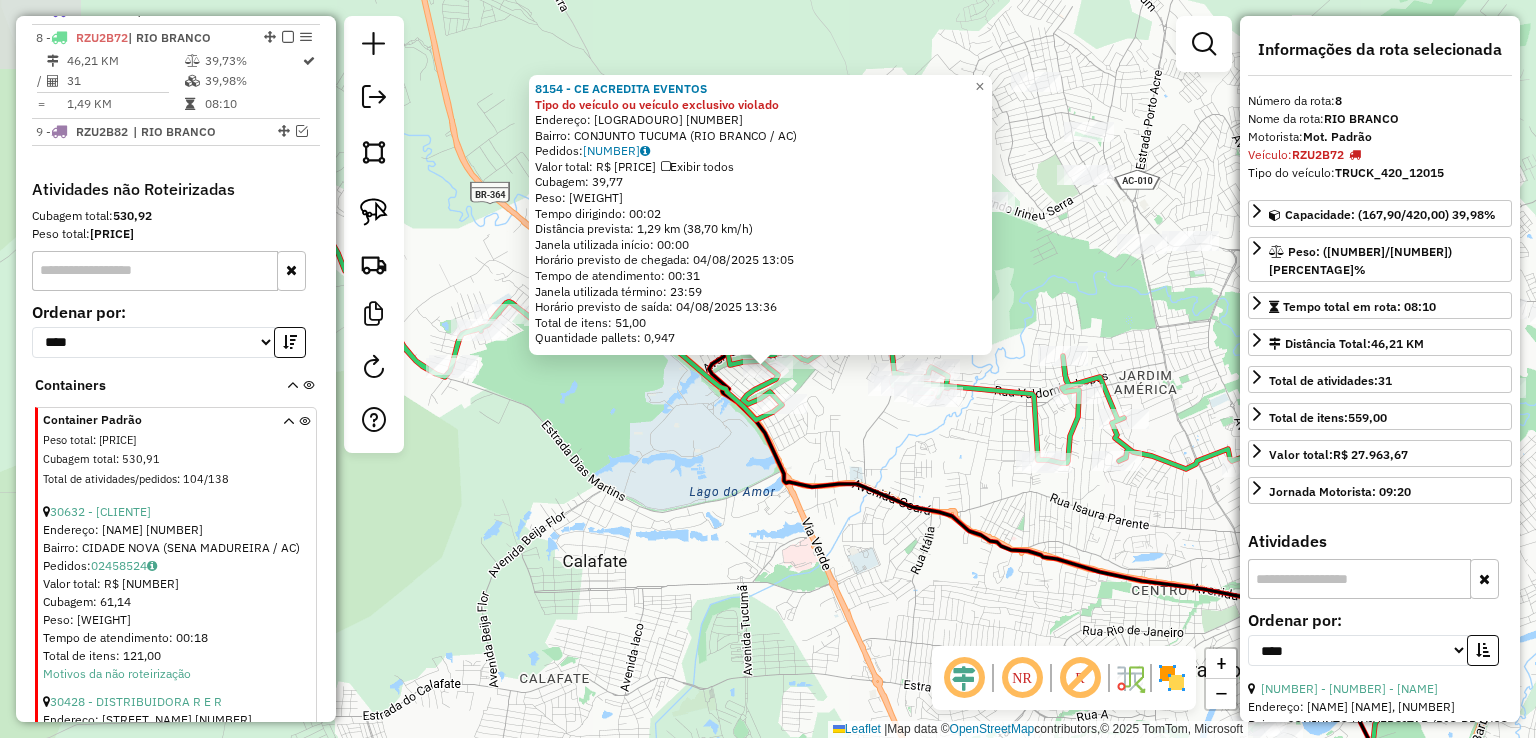 scroll, scrollTop: 936, scrollLeft: 0, axis: vertical 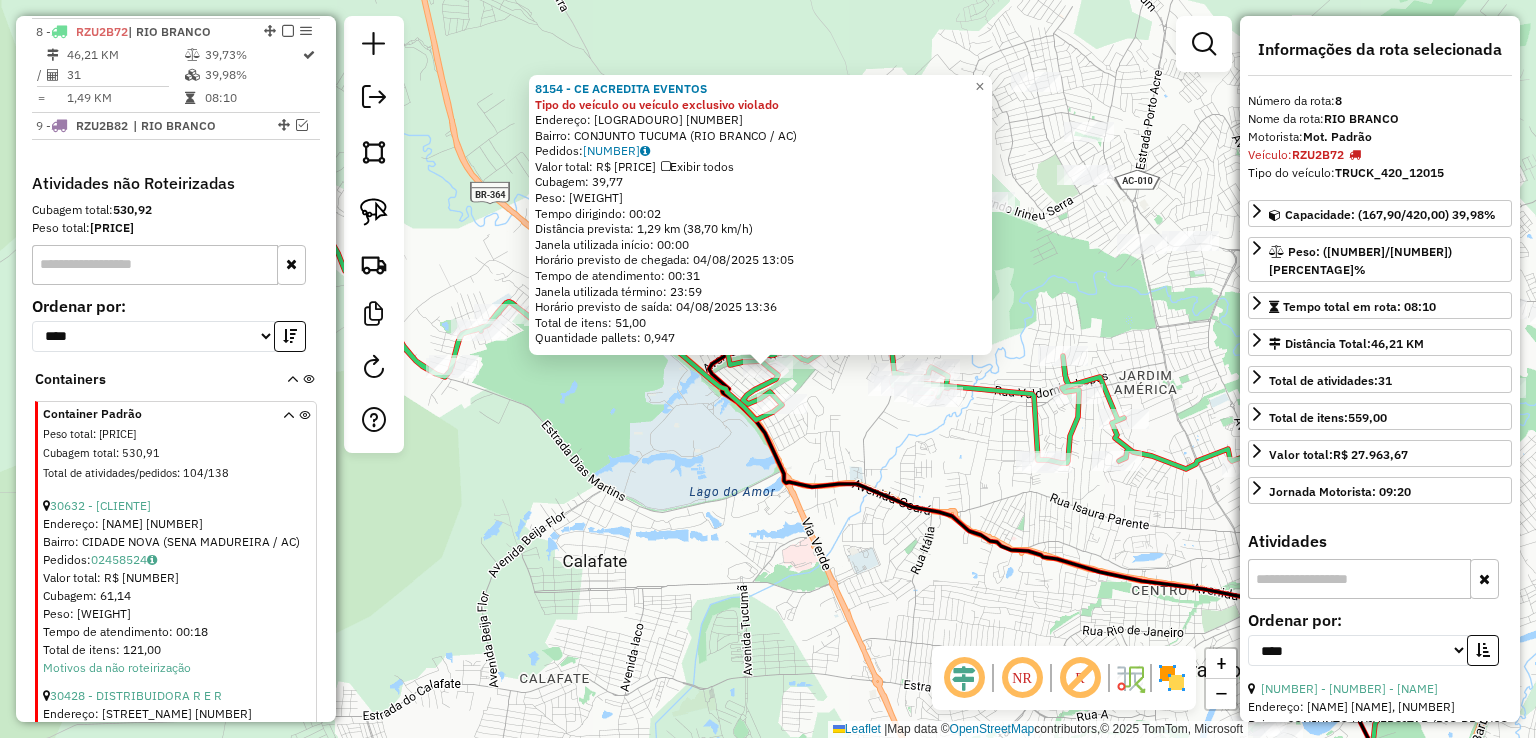 click on "[NUMBER] - CE ACREDITA EVENTOS Tipo do veículo ou veículo exclusivo violado Endereço: NORDESTE [NUMBER] Bairro: [NEIGHBORHOOD] ([CITY] / [STATE]) Pedidos: [ORDER_ID] Valor total: R$ [PRICE] Exibir todos Cubagem: [WEIGHT] Peso: [WEIGHT] Tempo dirigindo: [TIME] Distância prevista: [DISTANCE] ([SPEED]) Janela utilizada início: [TIME] Horário previsto de chegada: [DATE] [TIME] Tempo de atendimento: [TIME] Janela utilizada término: [TIME] Horário previsto de saída: [DATE] [TIME] Total de itens: [ITEMS] Quantidade pallets: [PALLETS] × Janela de atendimento Grade de atendimento Capacidade Transportadoras Veículos Cliente Pedidos Rotas Selecione os dias de semana para filtrar as janelas de atendimento Seg Ter Qua Qui Sex Sáb Dom Informe o período da janela de atendimento: De: Até: Filtrar exatamente a janela do cliente Considerar janela de atendimento padrão Selecione os dias de semana para filtrar as grades de atendimento Seg Ter Qua Qui Sex Sáb Dom De:" 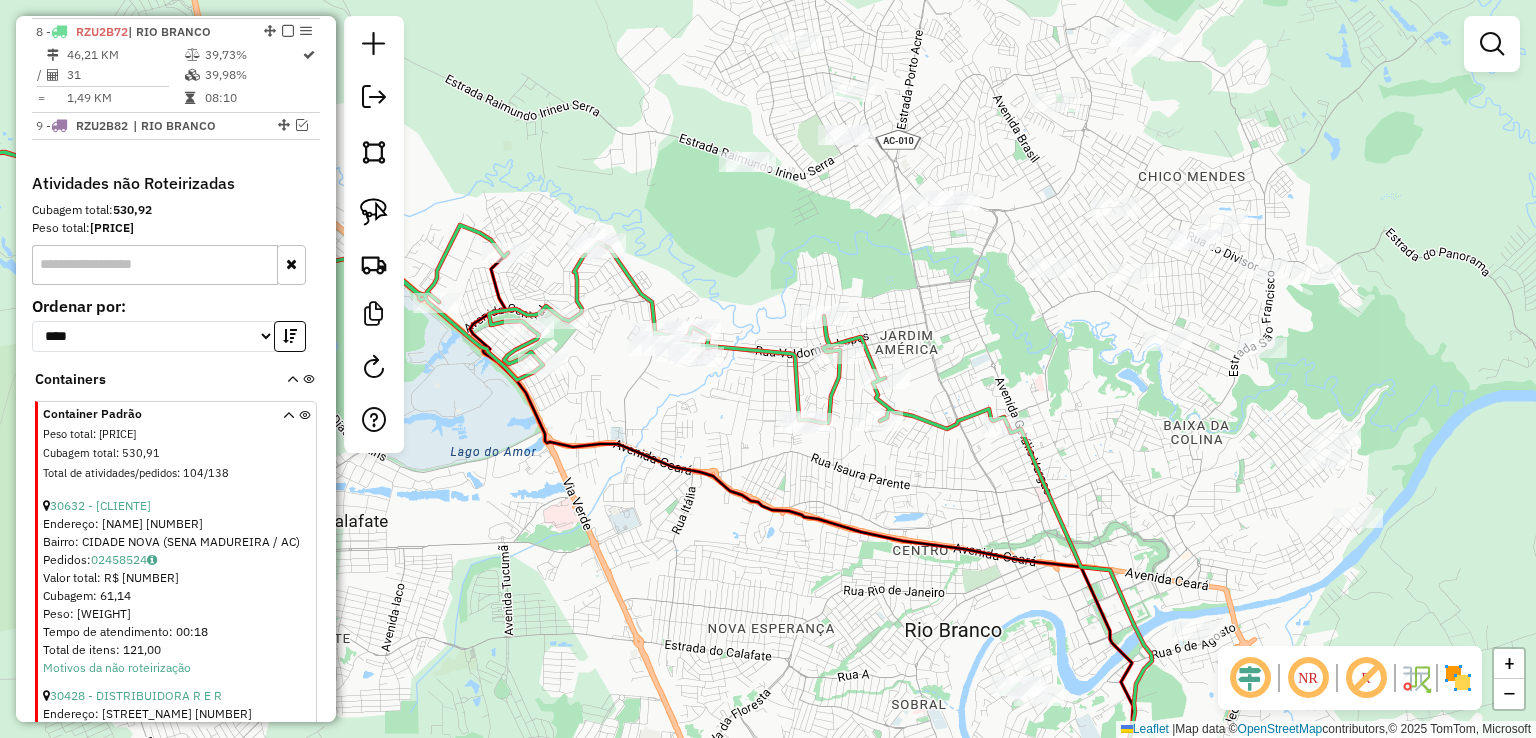 drag, startPoint x: 973, startPoint y: 467, endPoint x: 688, endPoint y: 422, distance: 288.53076 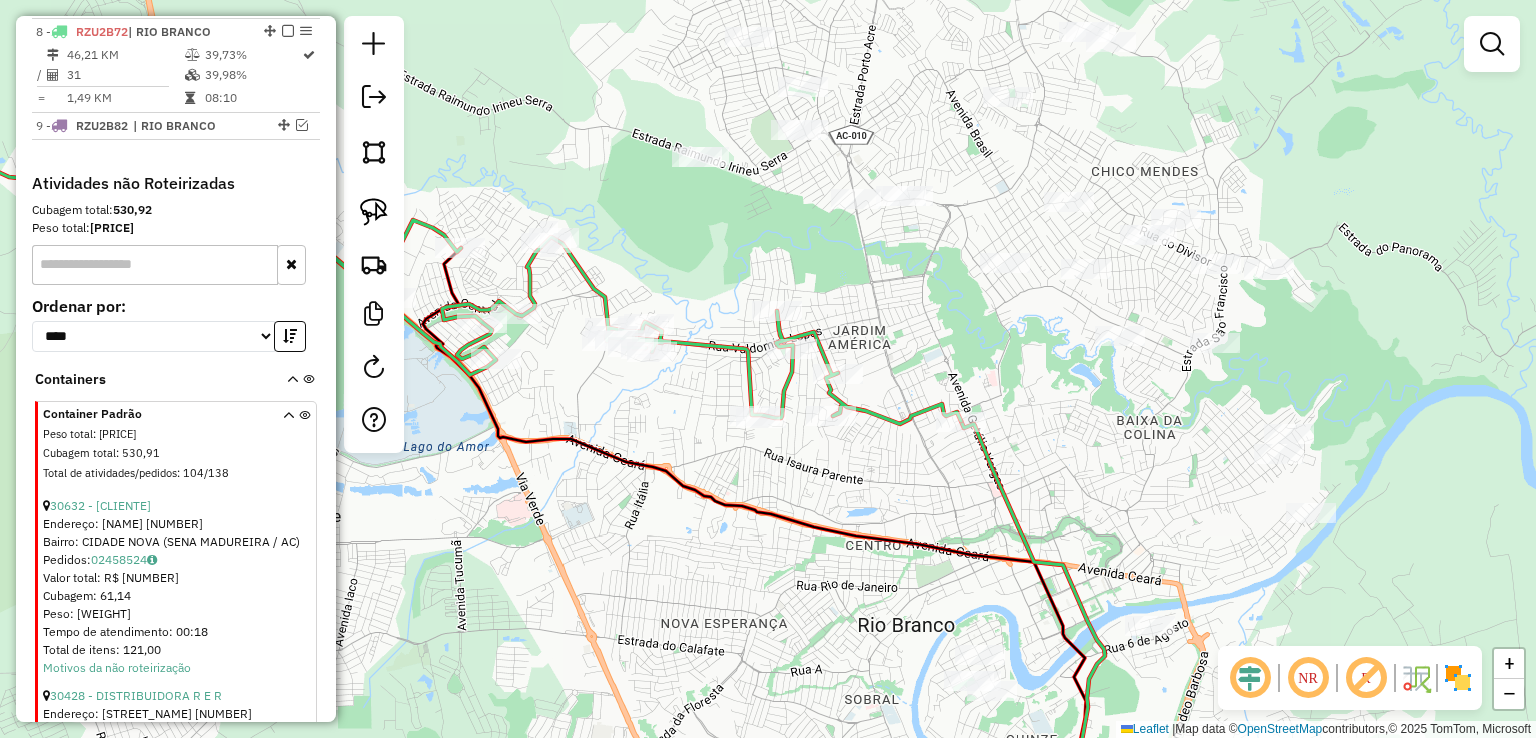click 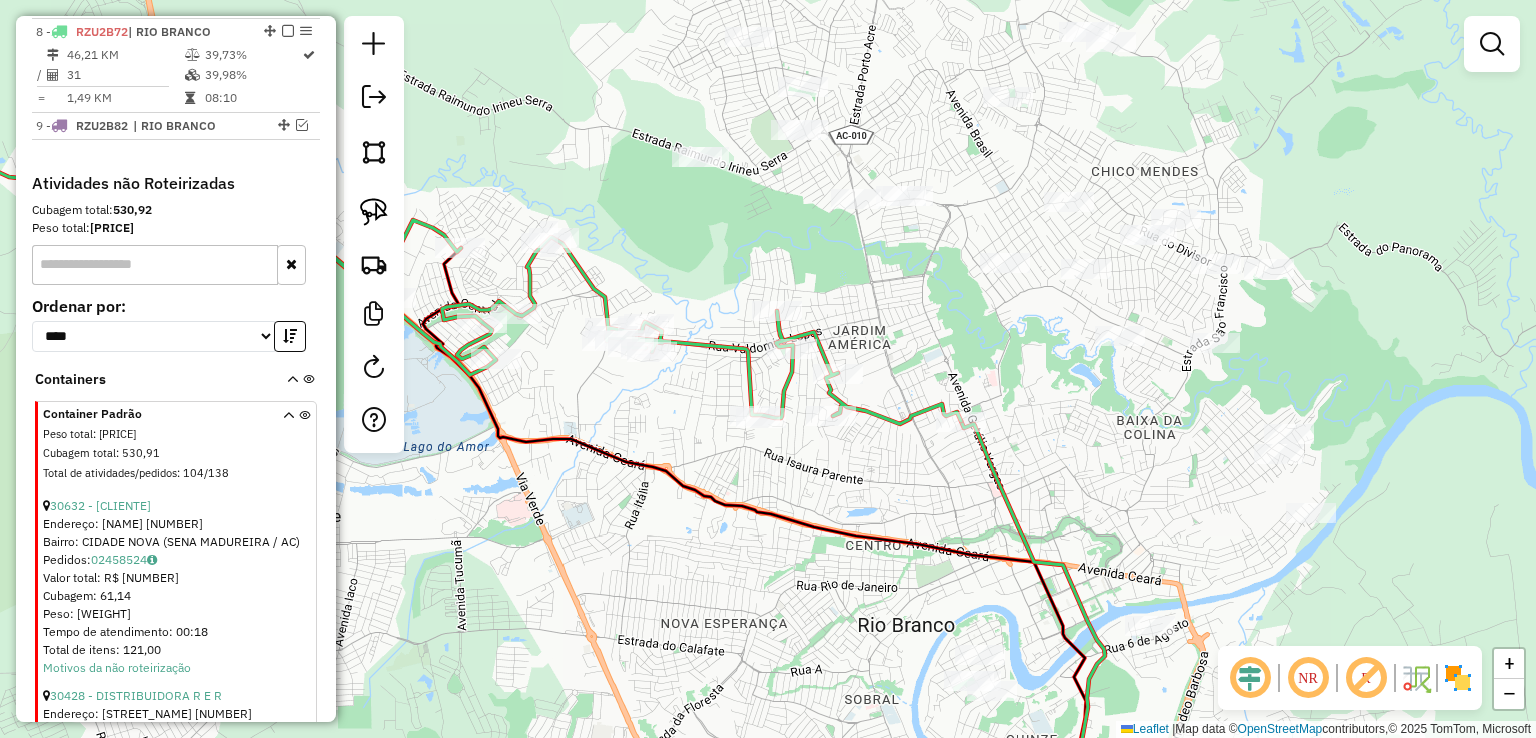 select on "*********" 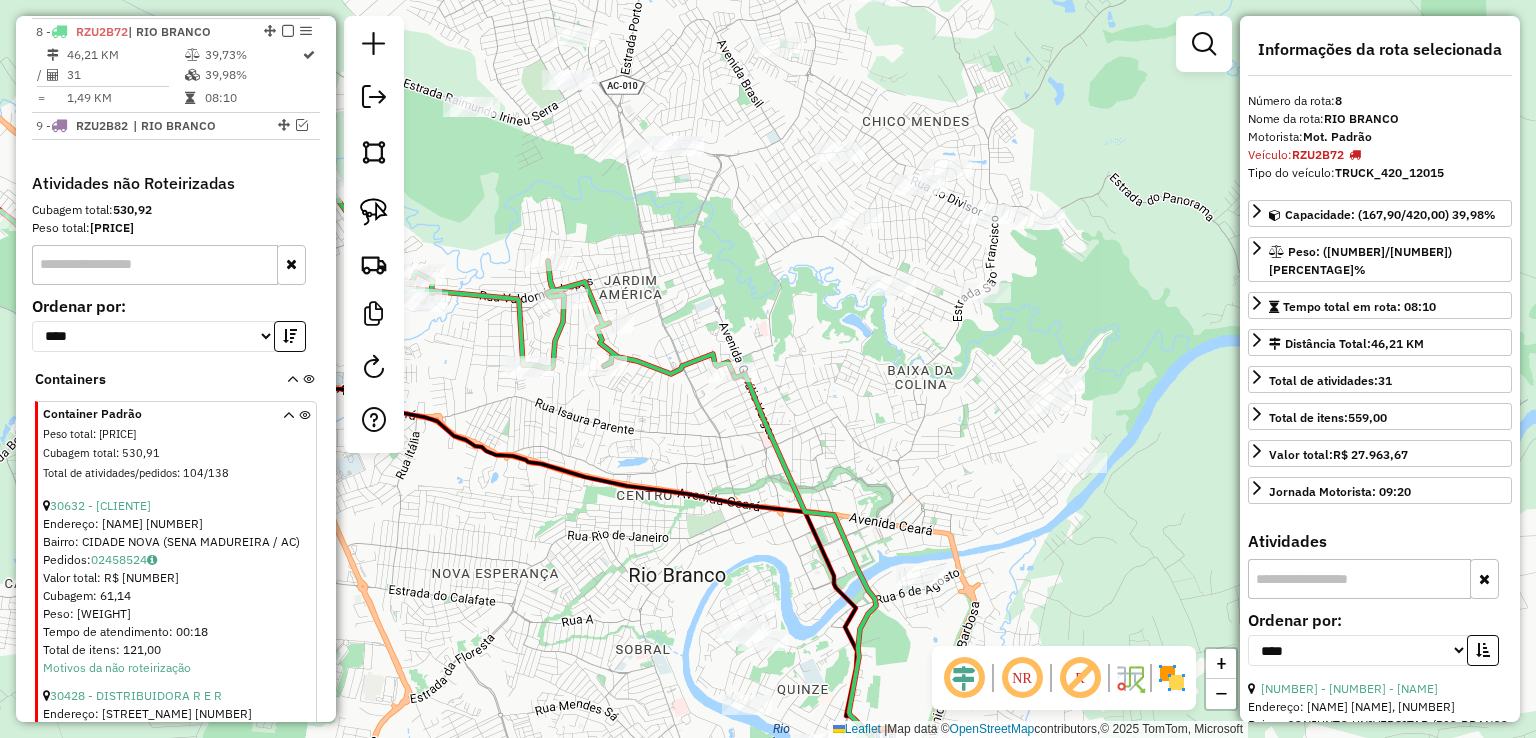drag, startPoint x: 913, startPoint y: 343, endPoint x: 684, endPoint y: 293, distance: 234.39496 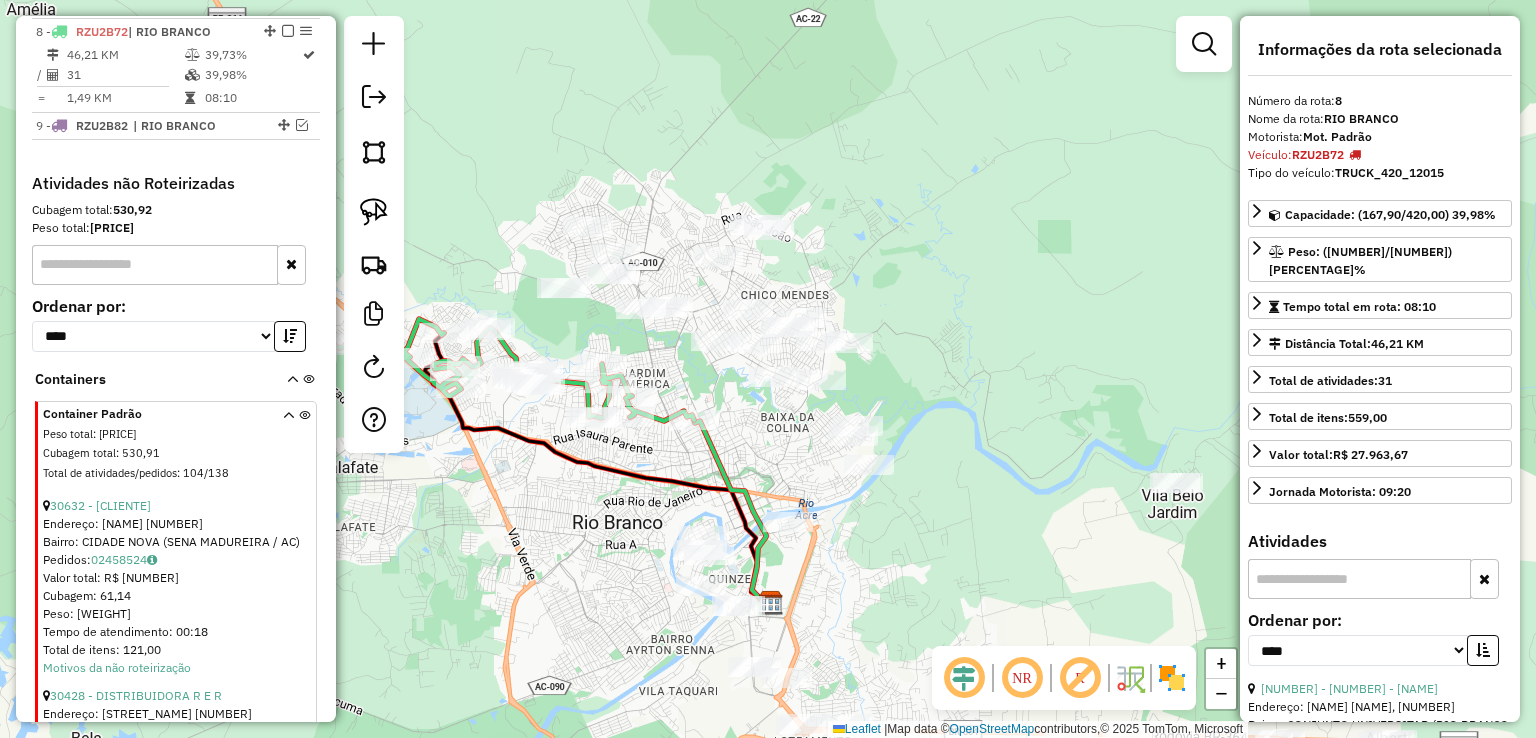 drag, startPoint x: 682, startPoint y: 280, endPoint x: 668, endPoint y: 367, distance: 88.11924 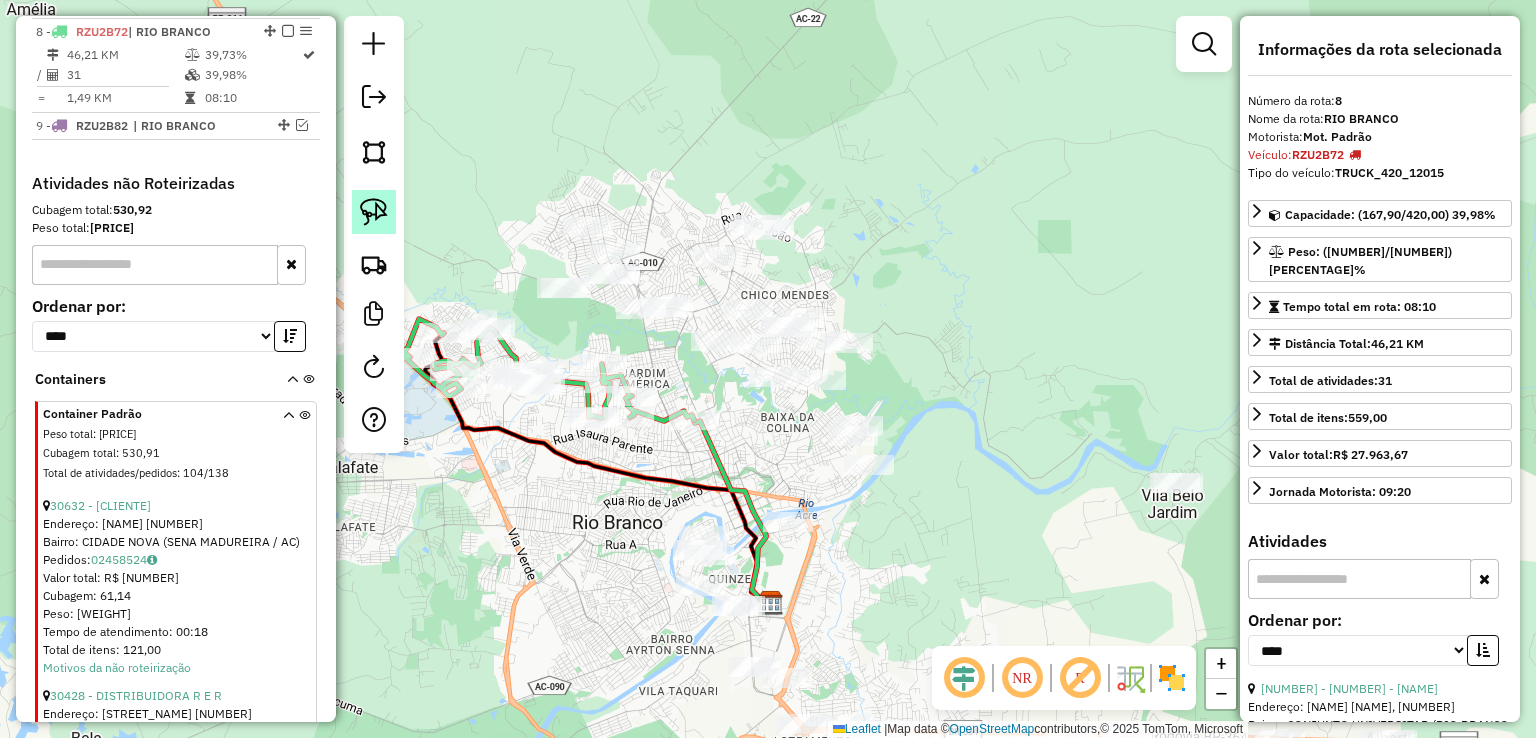 click 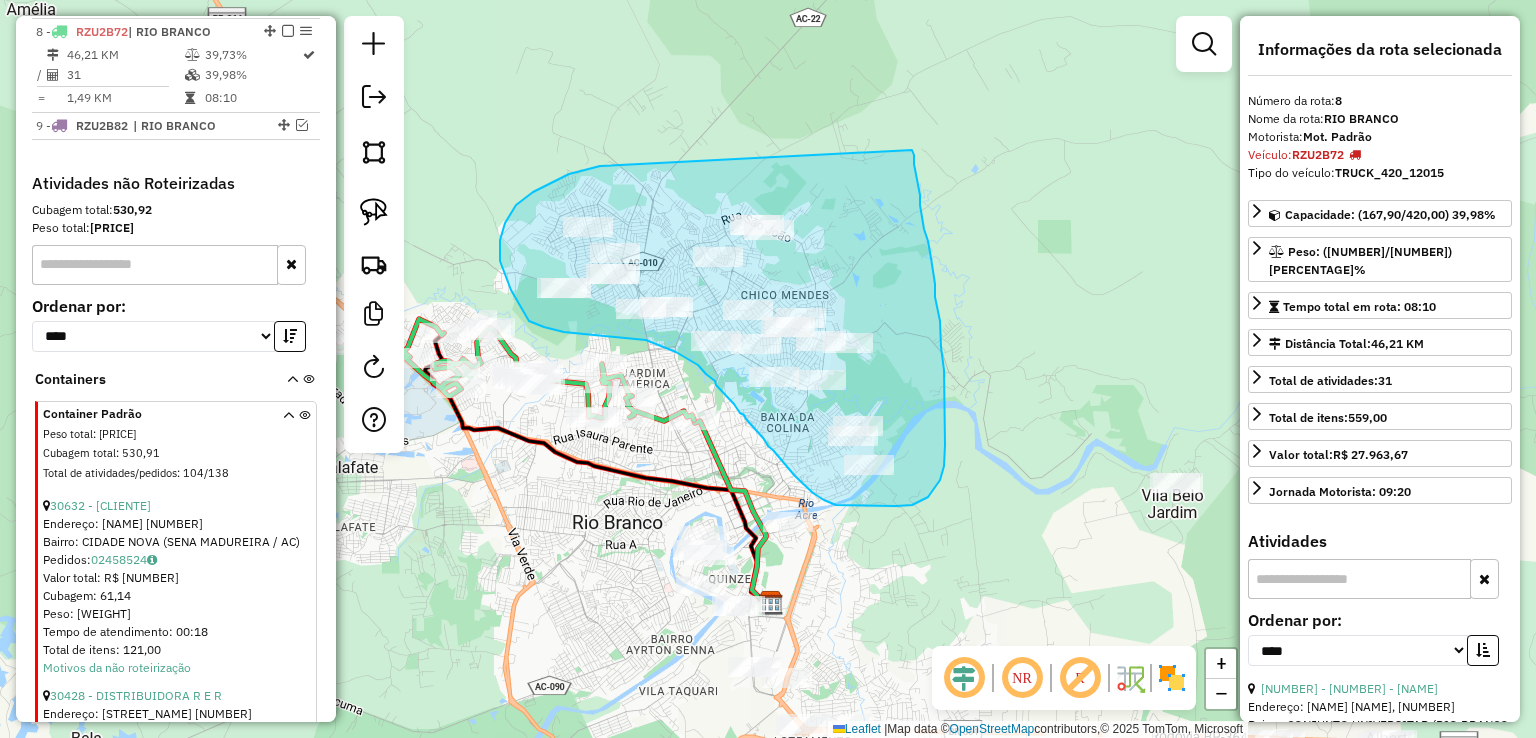 drag, startPoint x: 600, startPoint y: 166, endPoint x: 912, endPoint y: 150, distance: 312.40997 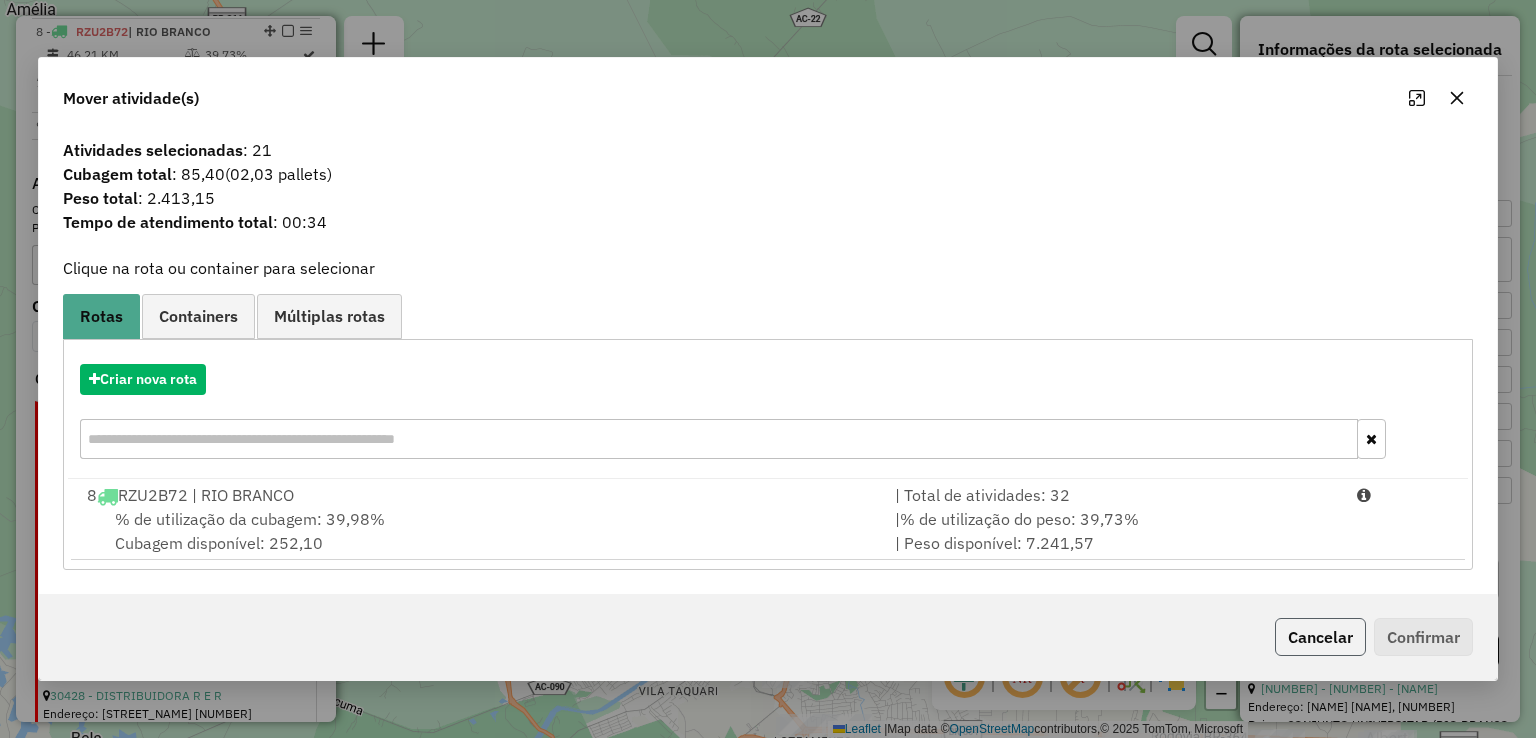 click on "Cancelar" 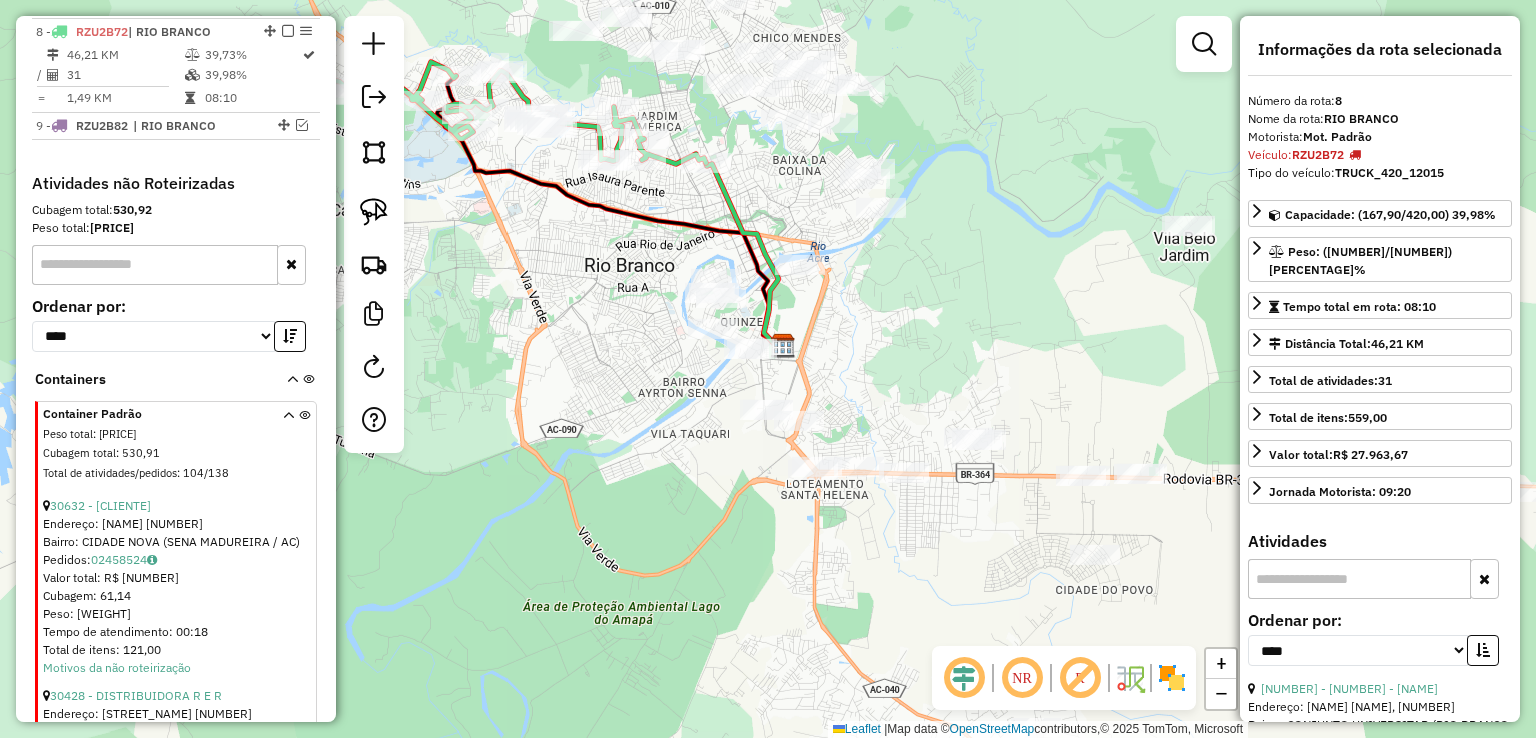 drag, startPoint x: 923, startPoint y: 601, endPoint x: 935, endPoint y: 344, distance: 257.28 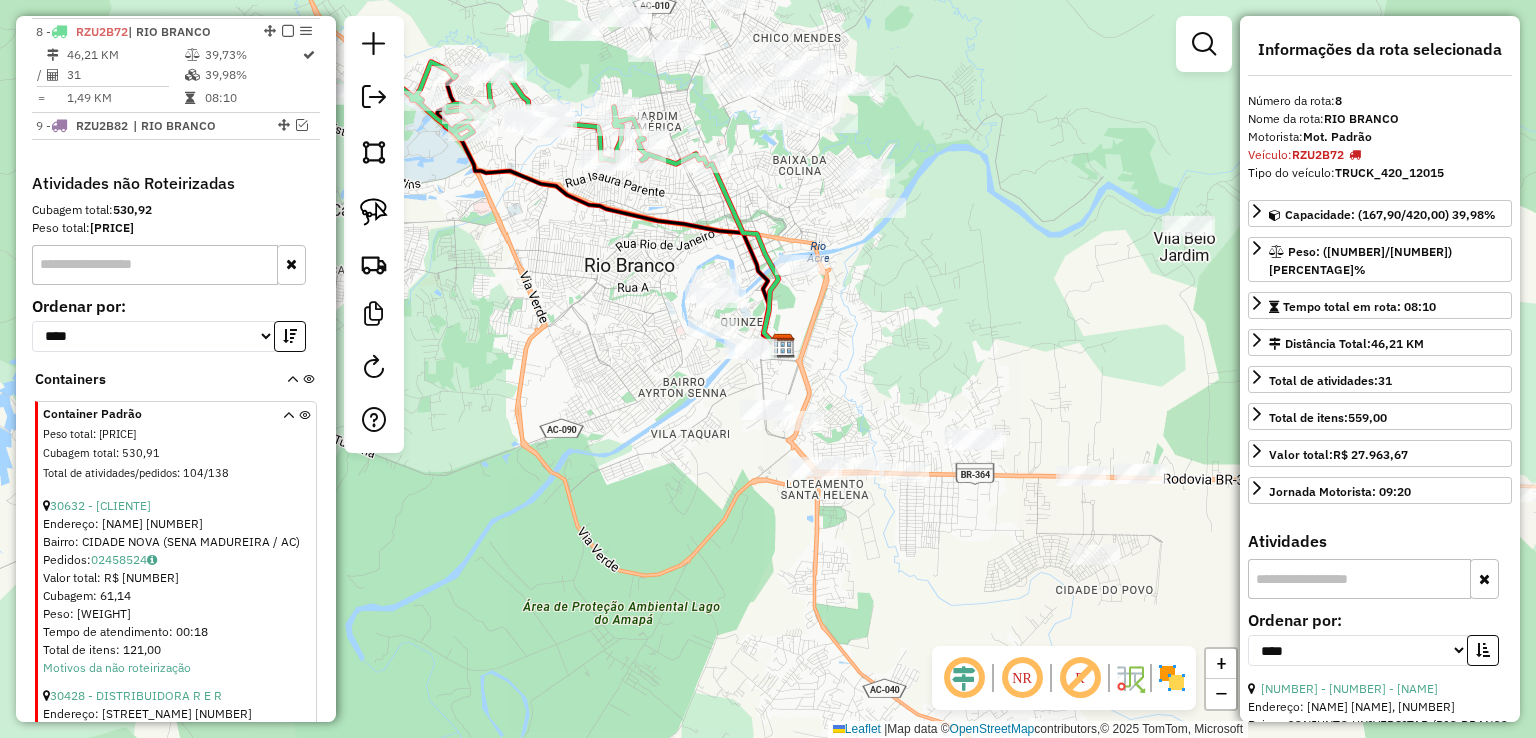 click 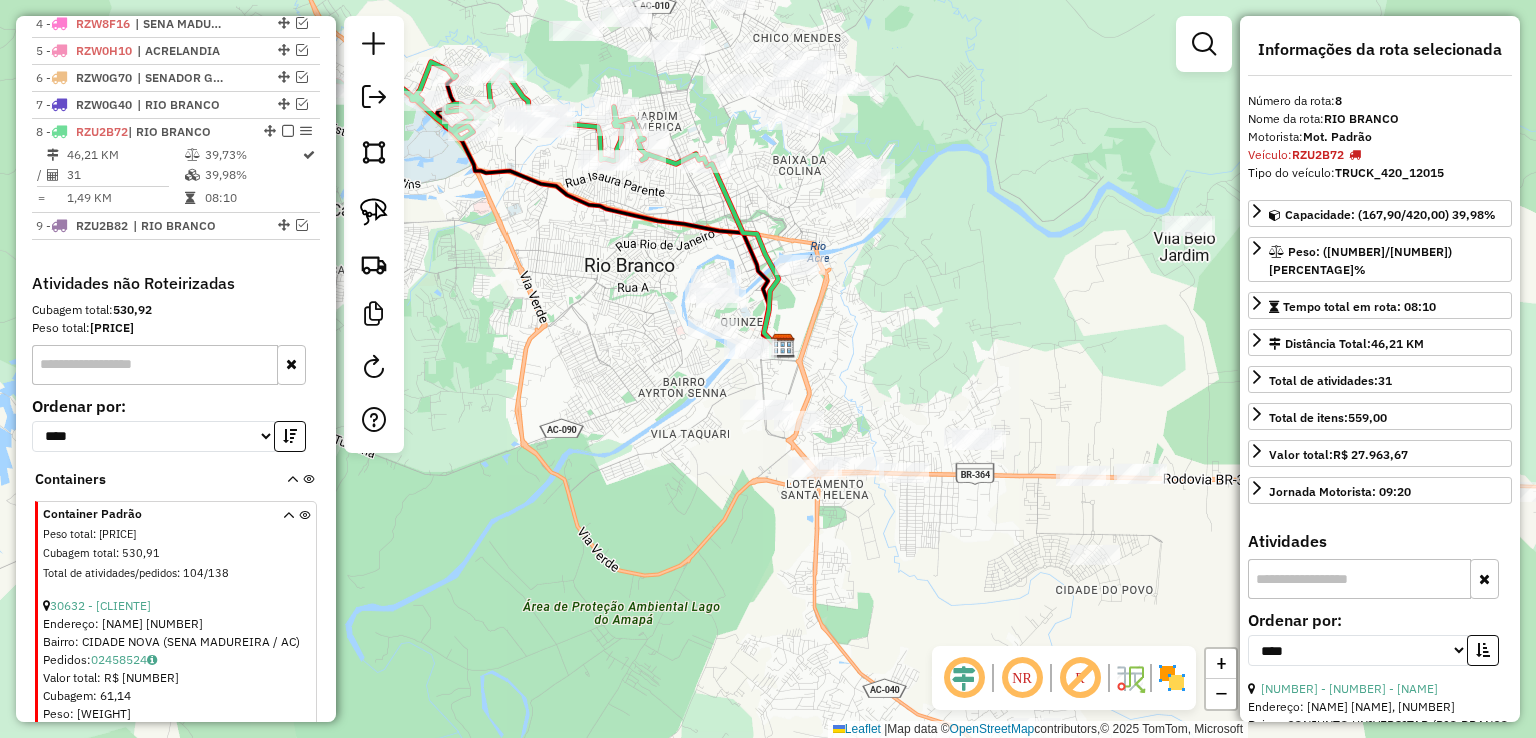 scroll, scrollTop: 736, scrollLeft: 0, axis: vertical 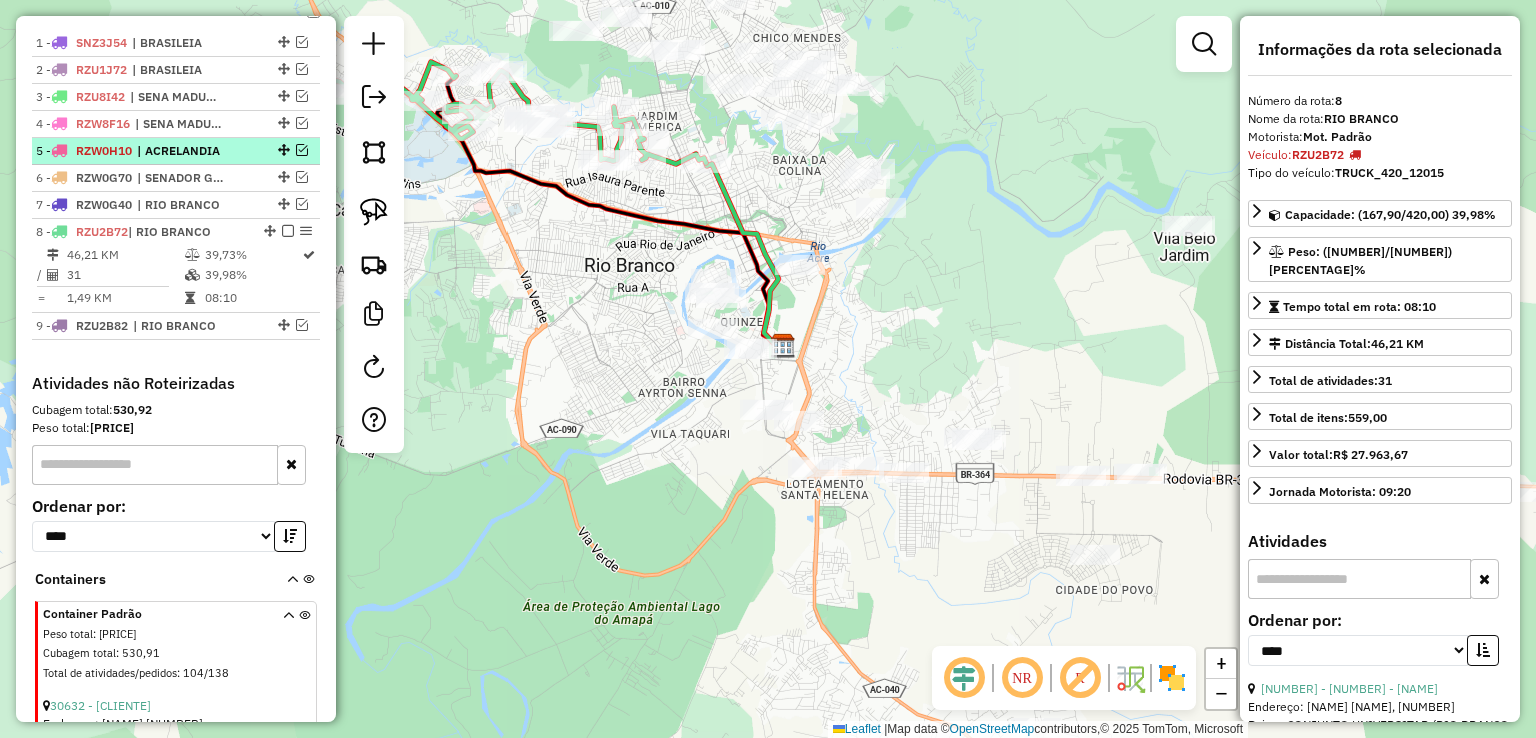 click at bounding box center [302, 150] 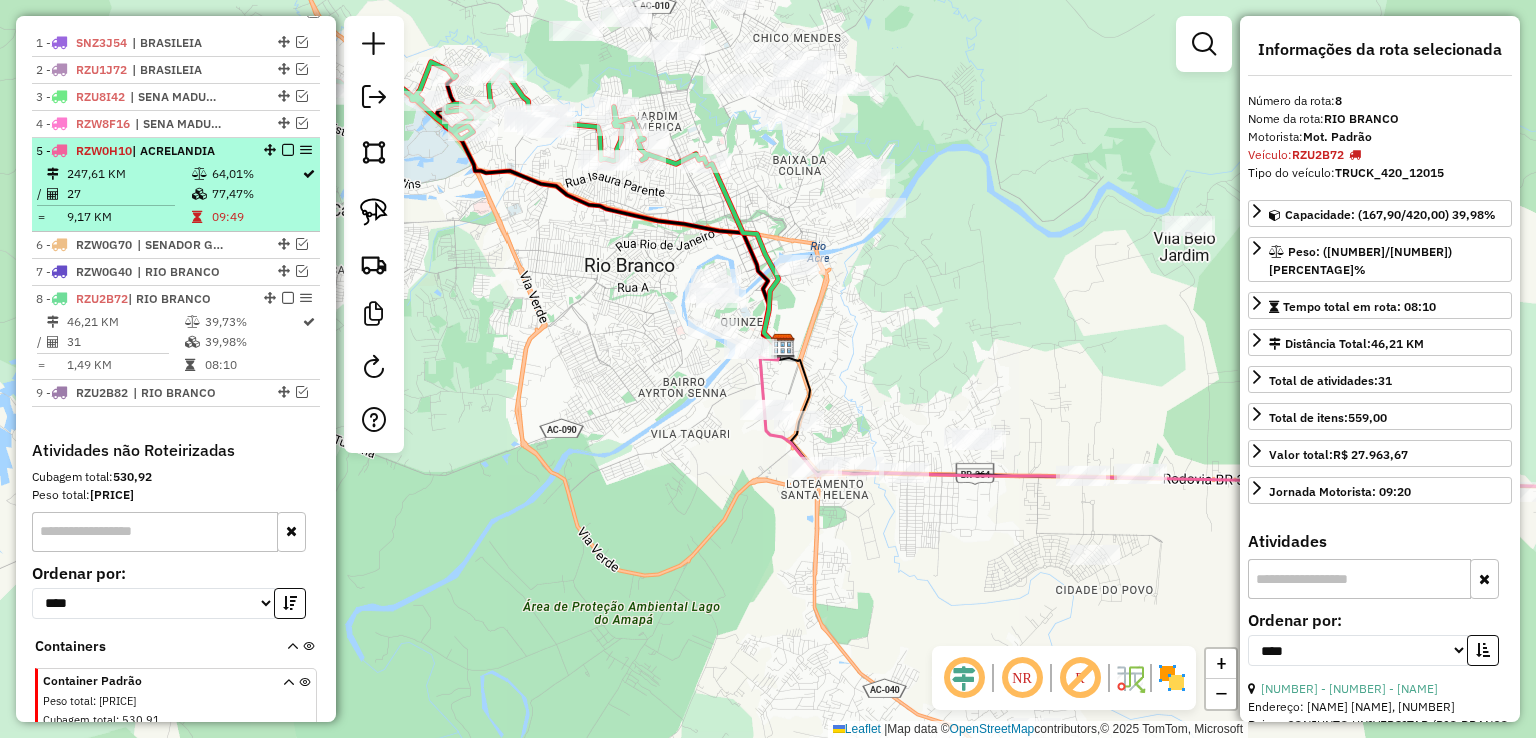 click at bounding box center [199, 174] 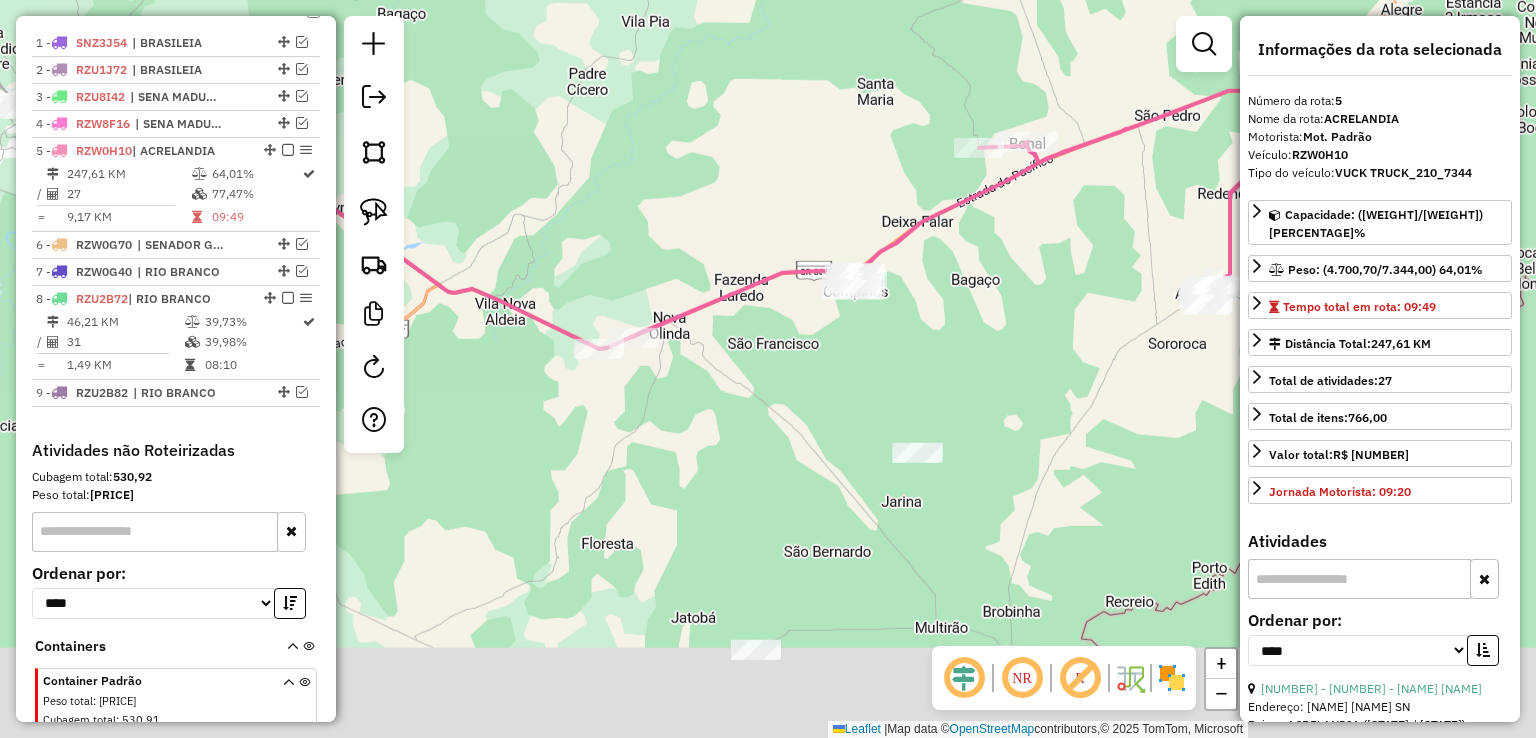 drag, startPoint x: 777, startPoint y: 290, endPoint x: 708, endPoint y: 141, distance: 164.2011 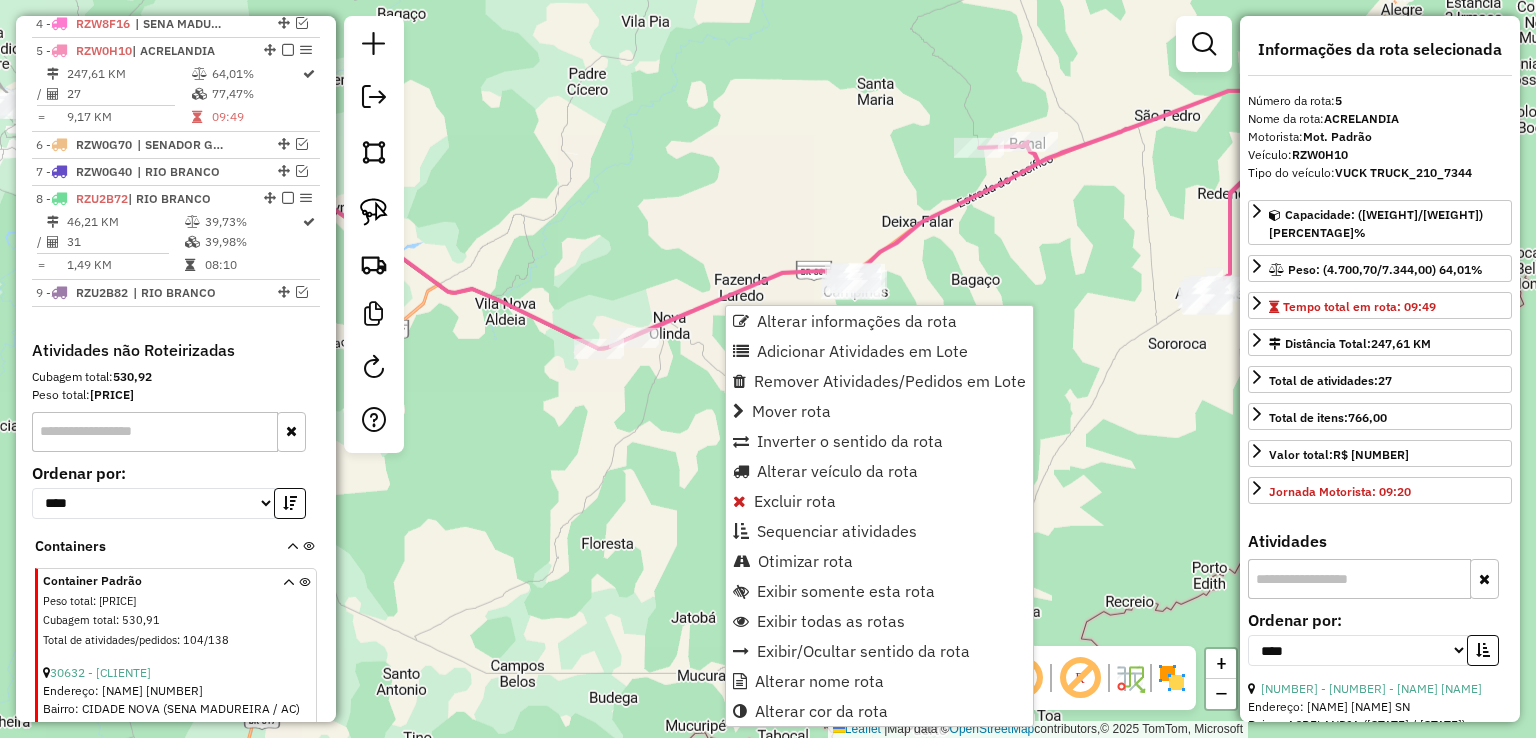 scroll, scrollTop: 856, scrollLeft: 0, axis: vertical 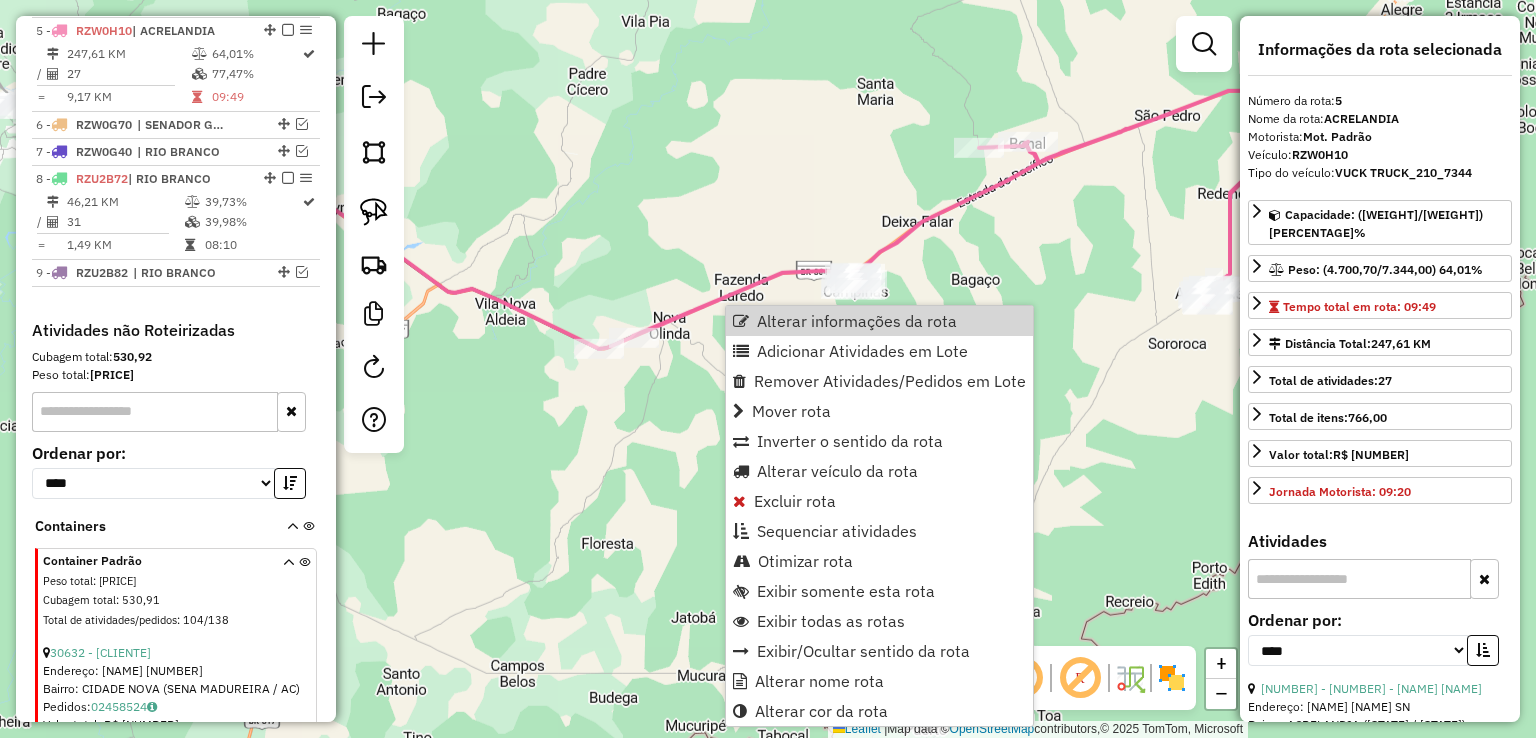 click on "Janela de atendimento Grade de atendimento Capacidade Transportadoras Veículos Cliente Pedidos  Rotas Selecione os dias de semana para filtrar as janelas de atendimento  Seg   Ter   Qua   Qui   Sex   Sáb   Dom  Informe o período da janela de atendimento: De: Até:  Filtrar exatamente a janela do cliente  Considerar janela de atendimento padrão  Selecione os dias de semana para filtrar as grades de atendimento  Seg   Ter   Qua   Qui   Sex   Sáb   Dom   Considerar clientes sem dia de atendimento cadastrado  Clientes fora do dia de atendimento selecionado Filtrar as atividades entre os valores definidos abaixo:  Peso mínimo:   Peso máximo:   Cubagem mínima:   Cubagem máxima:   De:   Até:  Filtrar as atividades entre o tempo de atendimento definido abaixo:  De:   Até:   Considerar capacidade total dos clientes não roteirizados Transportadora: Selecione um ou mais itens Tipo de veículo: Selecione um ou mais itens Veículo: Selecione um ou mais itens Motorista: Selecione um ou mais itens Nome: Rótulo:" 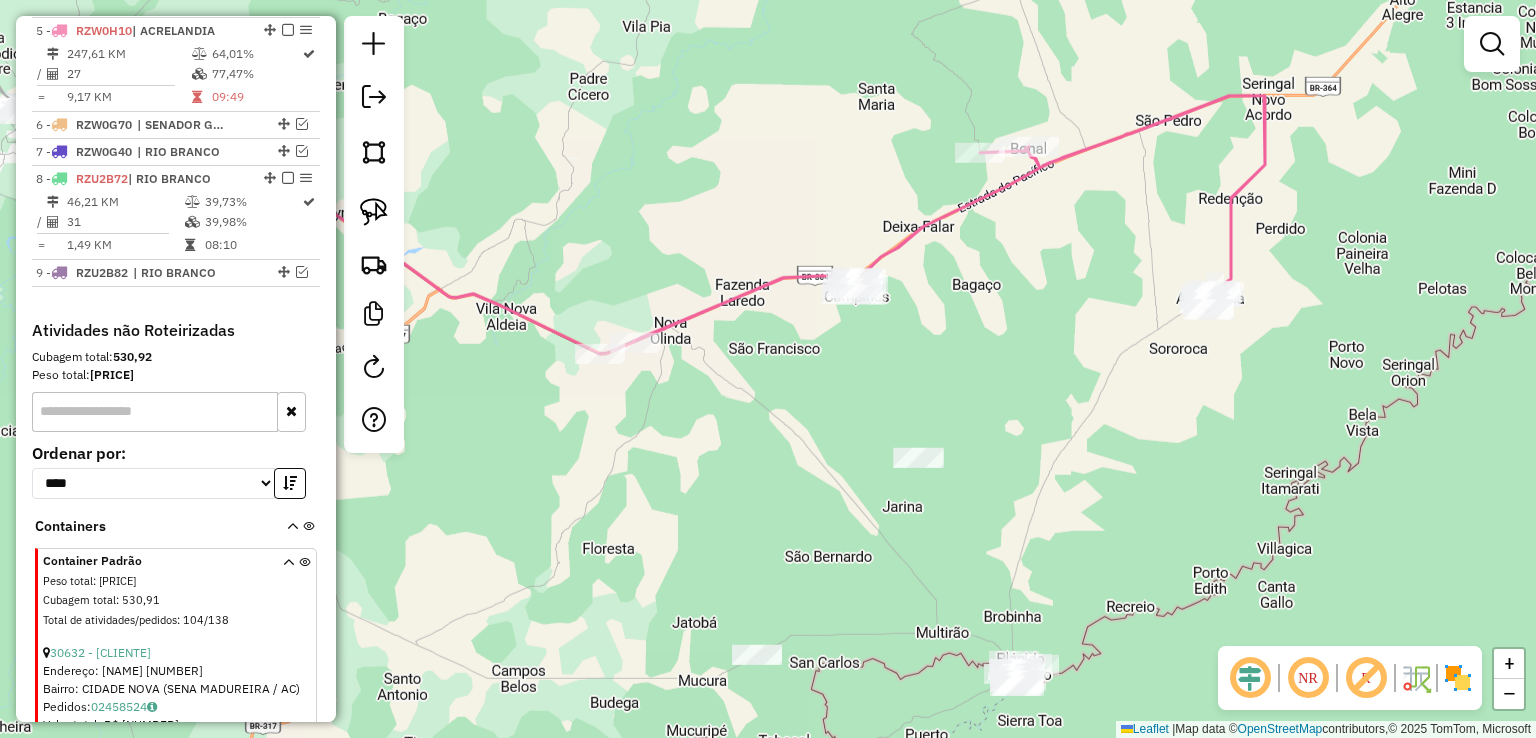 drag, startPoint x: 574, startPoint y: 153, endPoint x: 1266, endPoint y: 368, distance: 724.63025 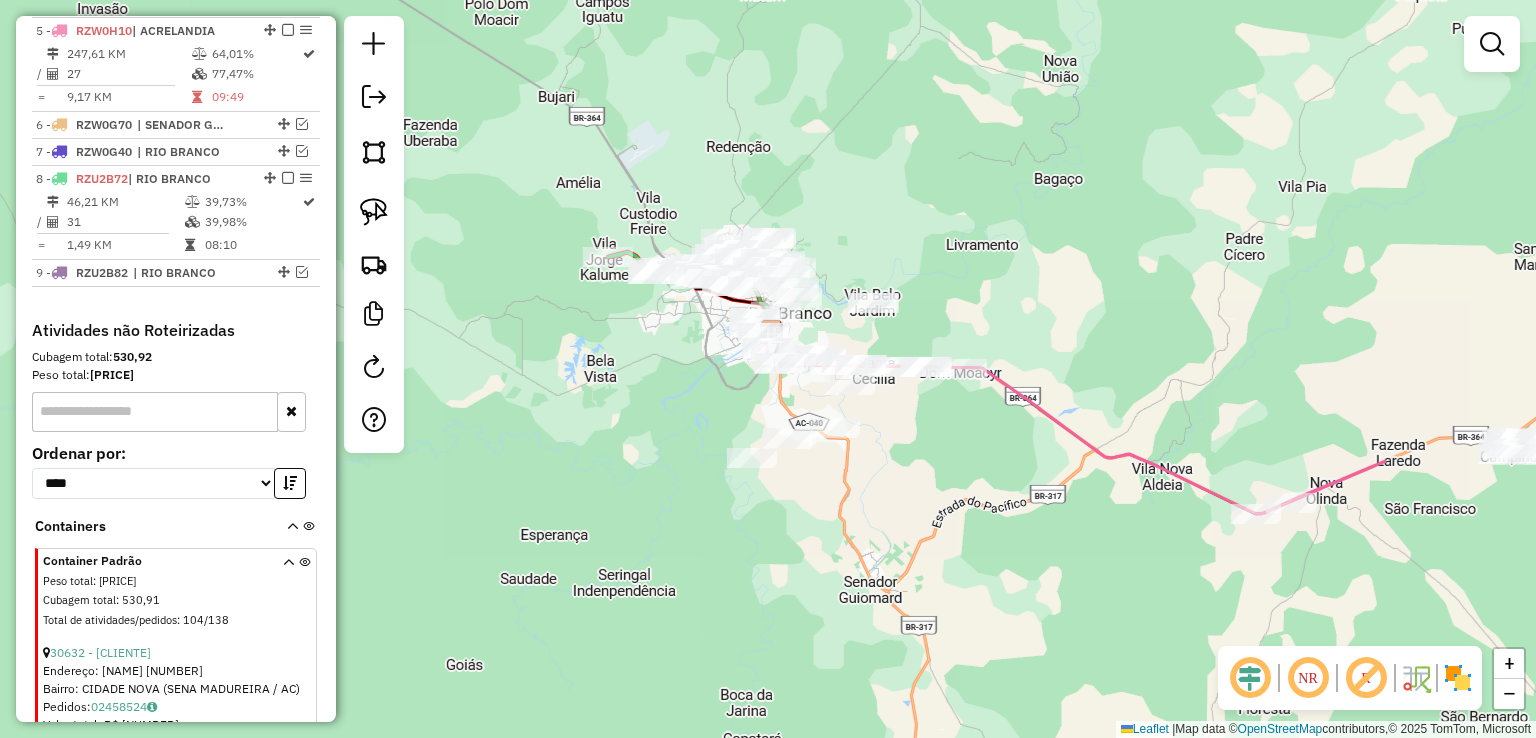 drag, startPoint x: 1129, startPoint y: 268, endPoint x: 802, endPoint y: 173, distance: 340.5202 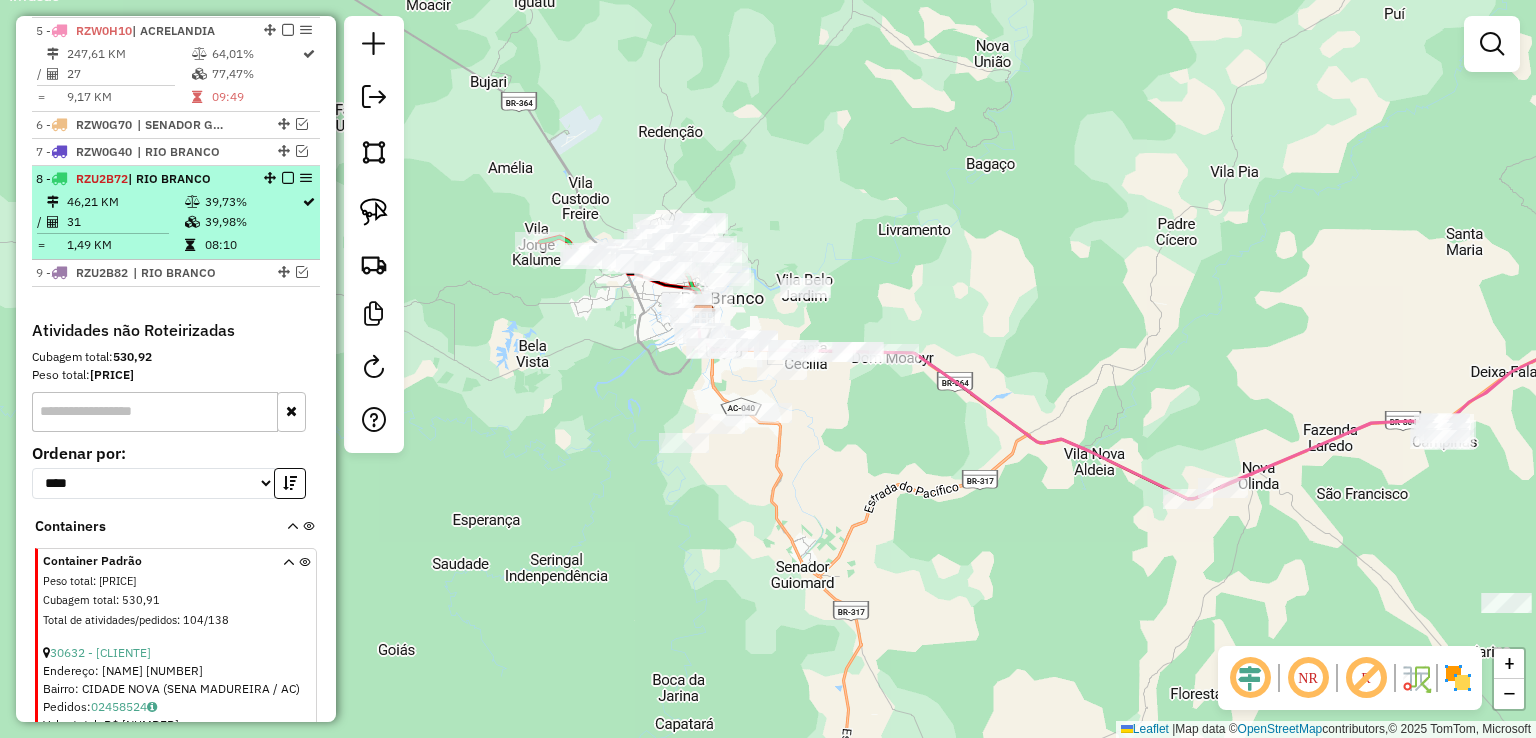 scroll, scrollTop: 656, scrollLeft: 0, axis: vertical 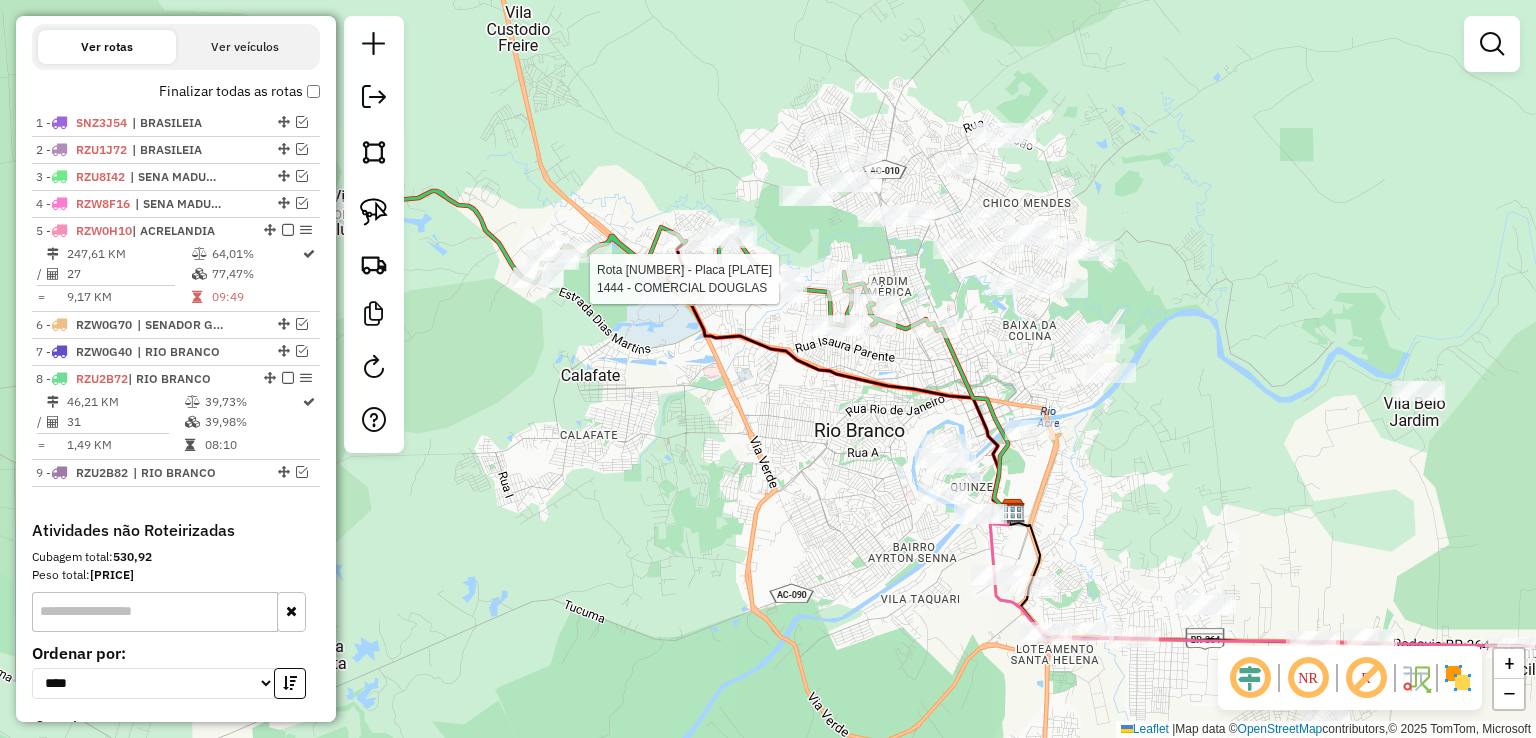 select on "*********" 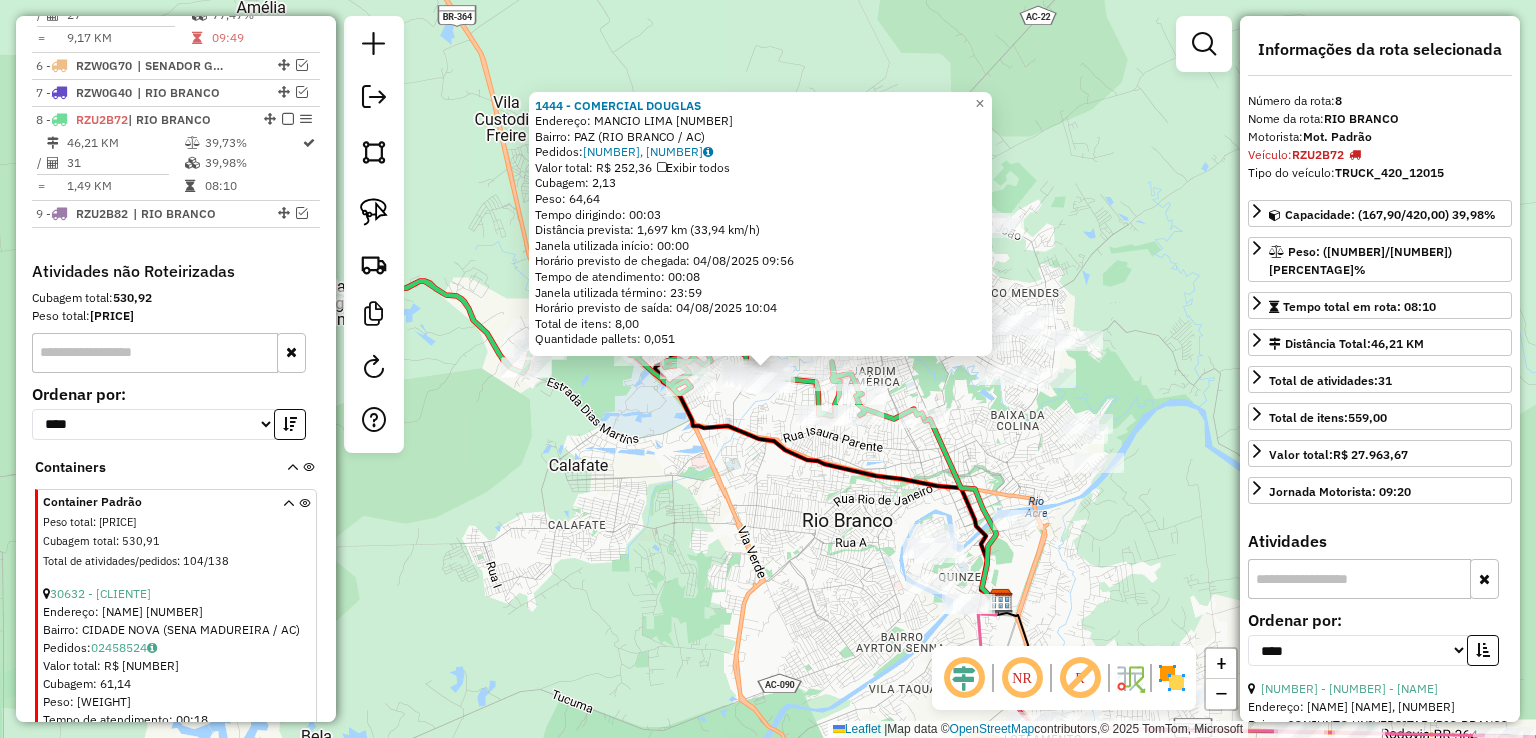 scroll, scrollTop: 1004, scrollLeft: 0, axis: vertical 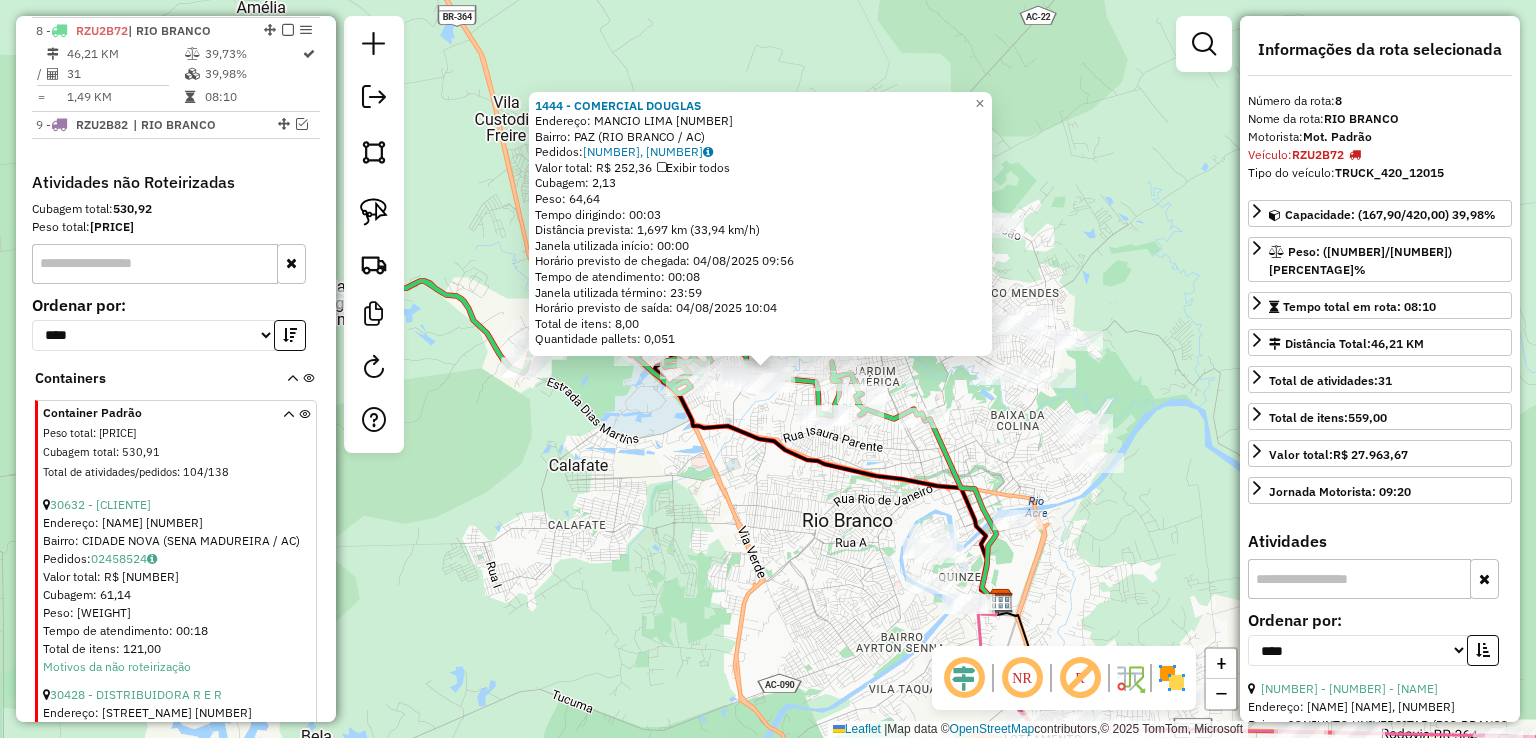 click 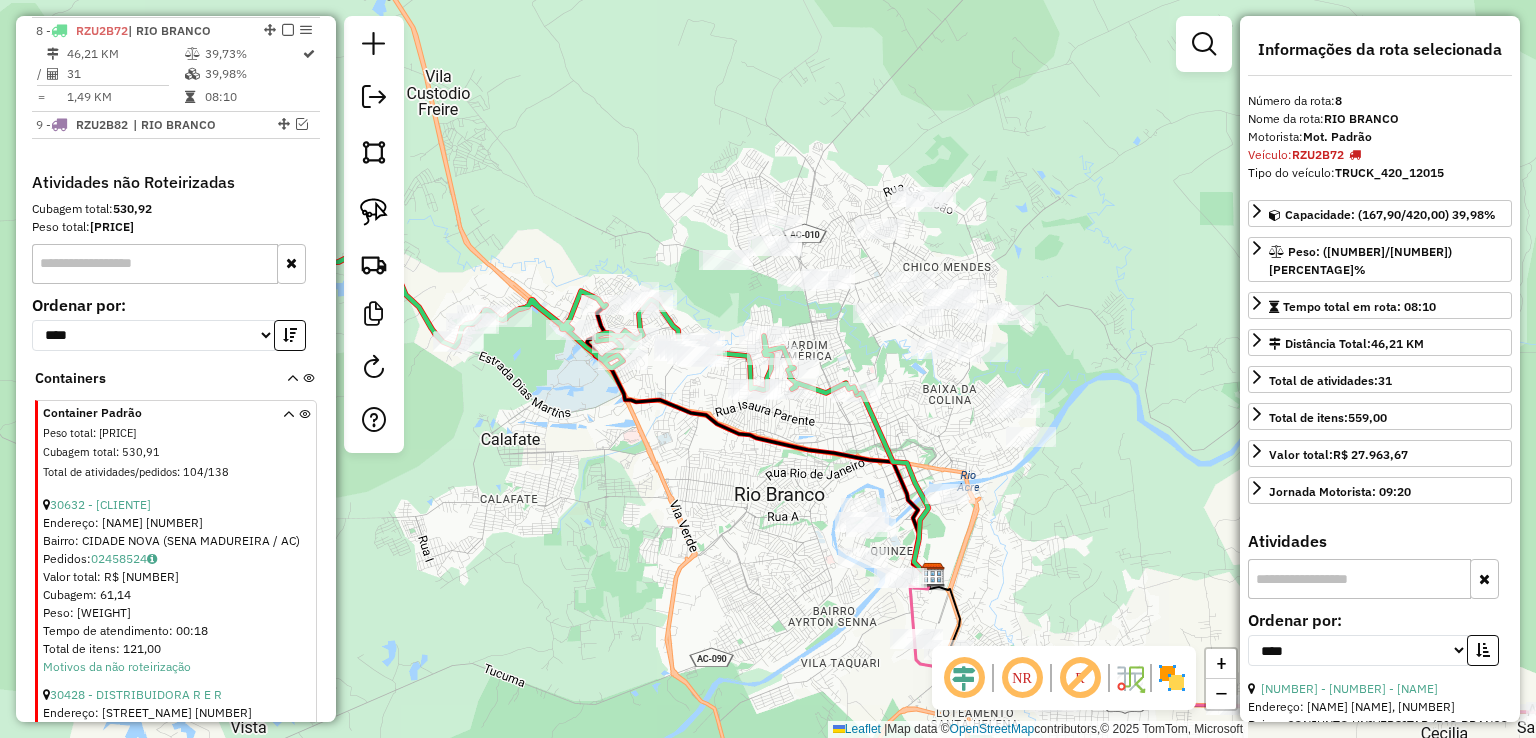 drag, startPoint x: 620, startPoint y: 156, endPoint x: 500, endPoint y: 98, distance: 133.28166 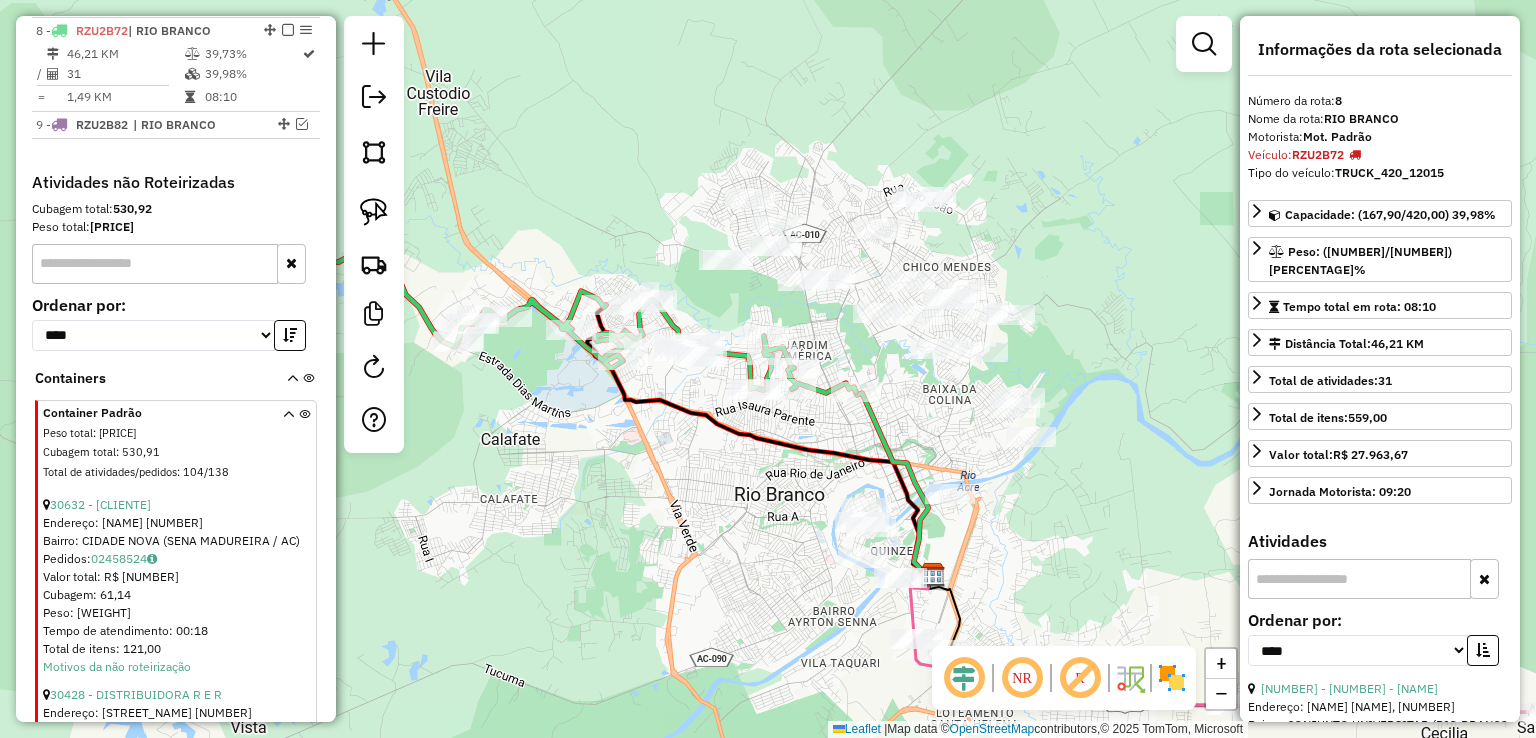 click on "Janela de atendimento Grade de atendimento Capacidade Transportadoras Veículos Cliente Pedidos  Rotas Selecione os dias de semana para filtrar as janelas de atendimento  Seg   Ter   Qua   Qui   Sex   Sáb   Dom  Informe o período da janela de atendimento: De: Até:  Filtrar exatamente a janela do cliente  Considerar janela de atendimento padrão  Selecione os dias de semana para filtrar as grades de atendimento  Seg   Ter   Qua   Qui   Sex   Sáb   Dom   Considerar clientes sem dia de atendimento cadastrado  Clientes fora do dia de atendimento selecionado Filtrar as atividades entre os valores definidos abaixo:  Peso mínimo:   Peso máximo:   Cubagem mínima:   Cubagem máxima:   De:   Até:  Filtrar as atividades entre o tempo de atendimento definido abaixo:  De:   Até:   Considerar capacidade total dos clientes não roteirizados Transportadora: Selecione um ou mais itens Tipo de veículo: Selecione um ou mais itens Veículo: Selecione um ou mais itens Motorista: Selecione um ou mais itens Nome: Rótulo:" 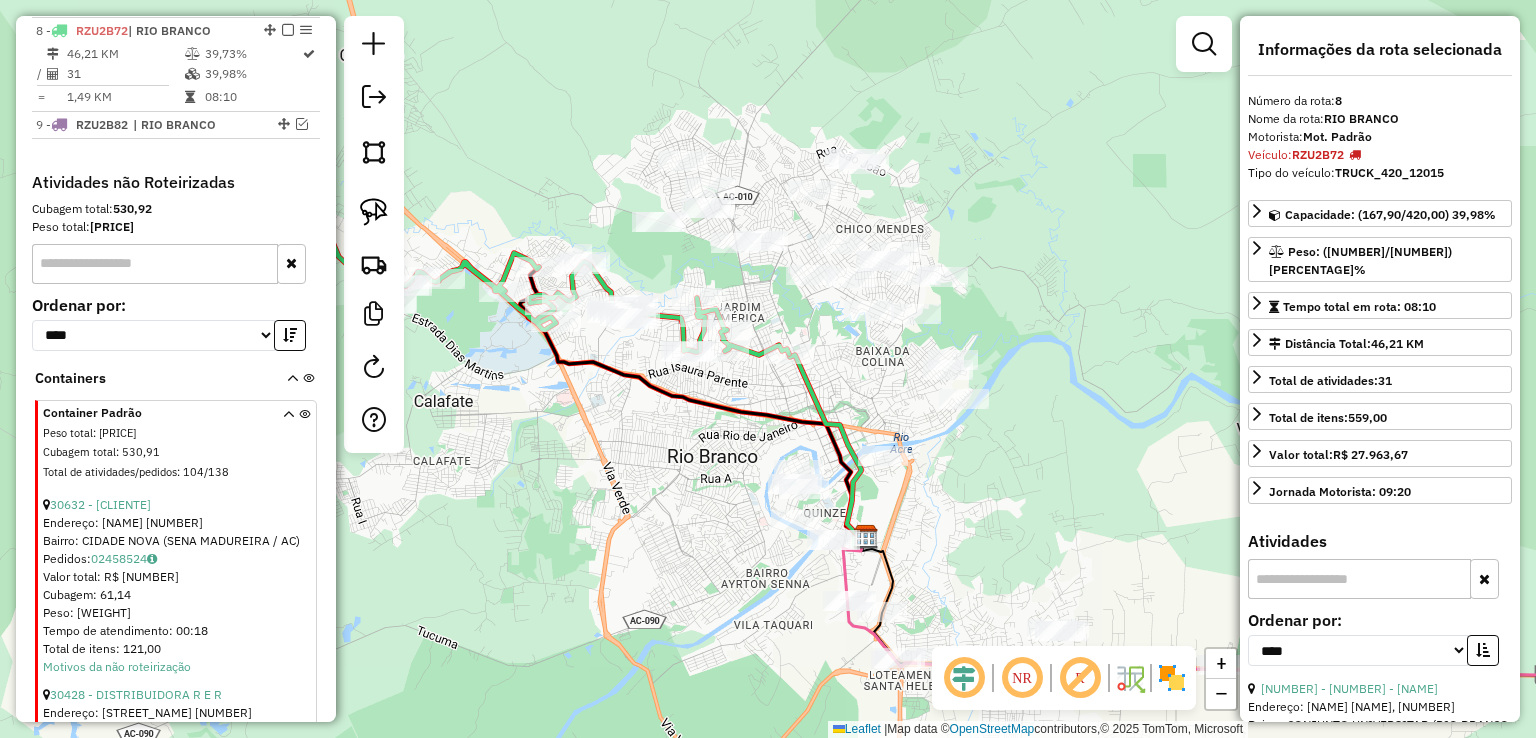 click 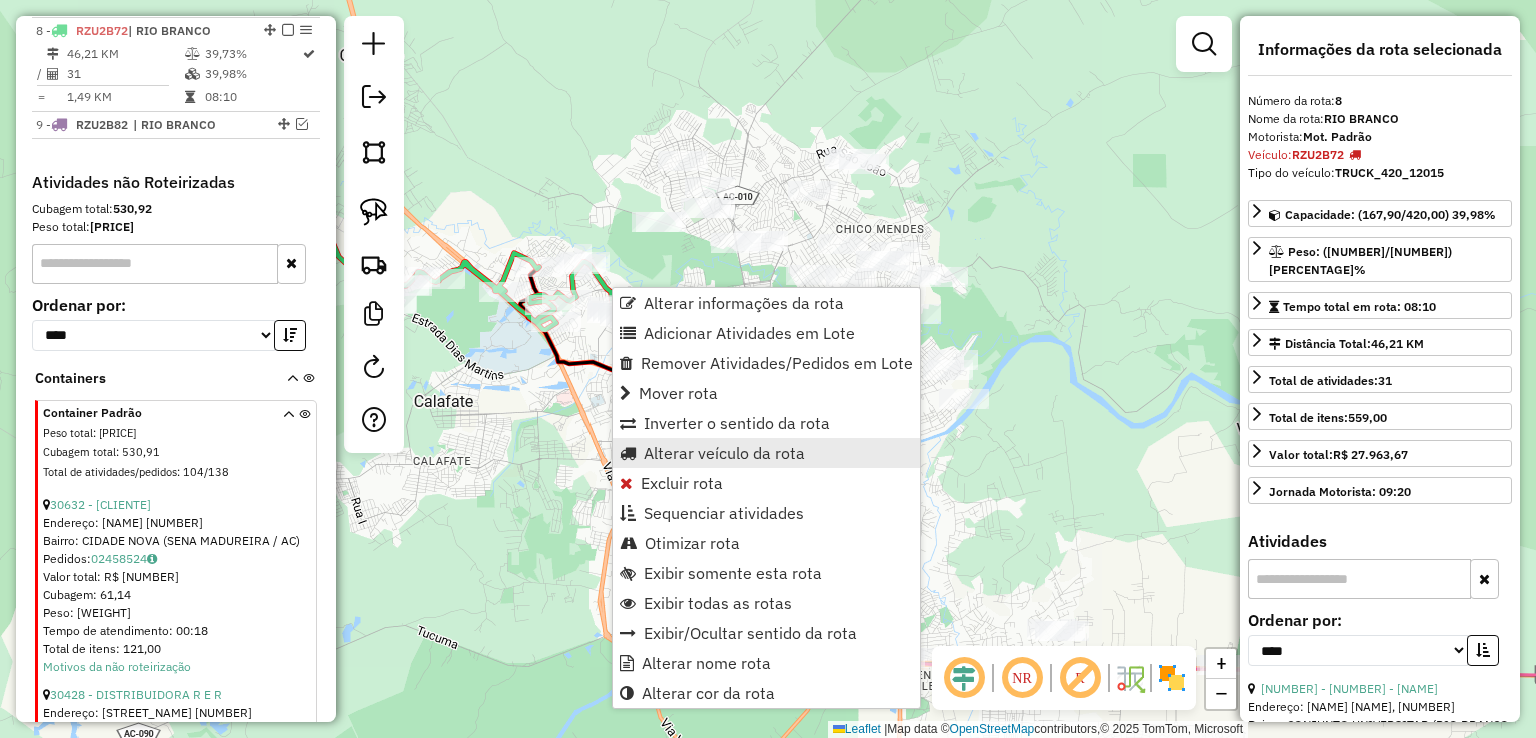 click on "Alterar veículo da rota" at bounding box center [724, 453] 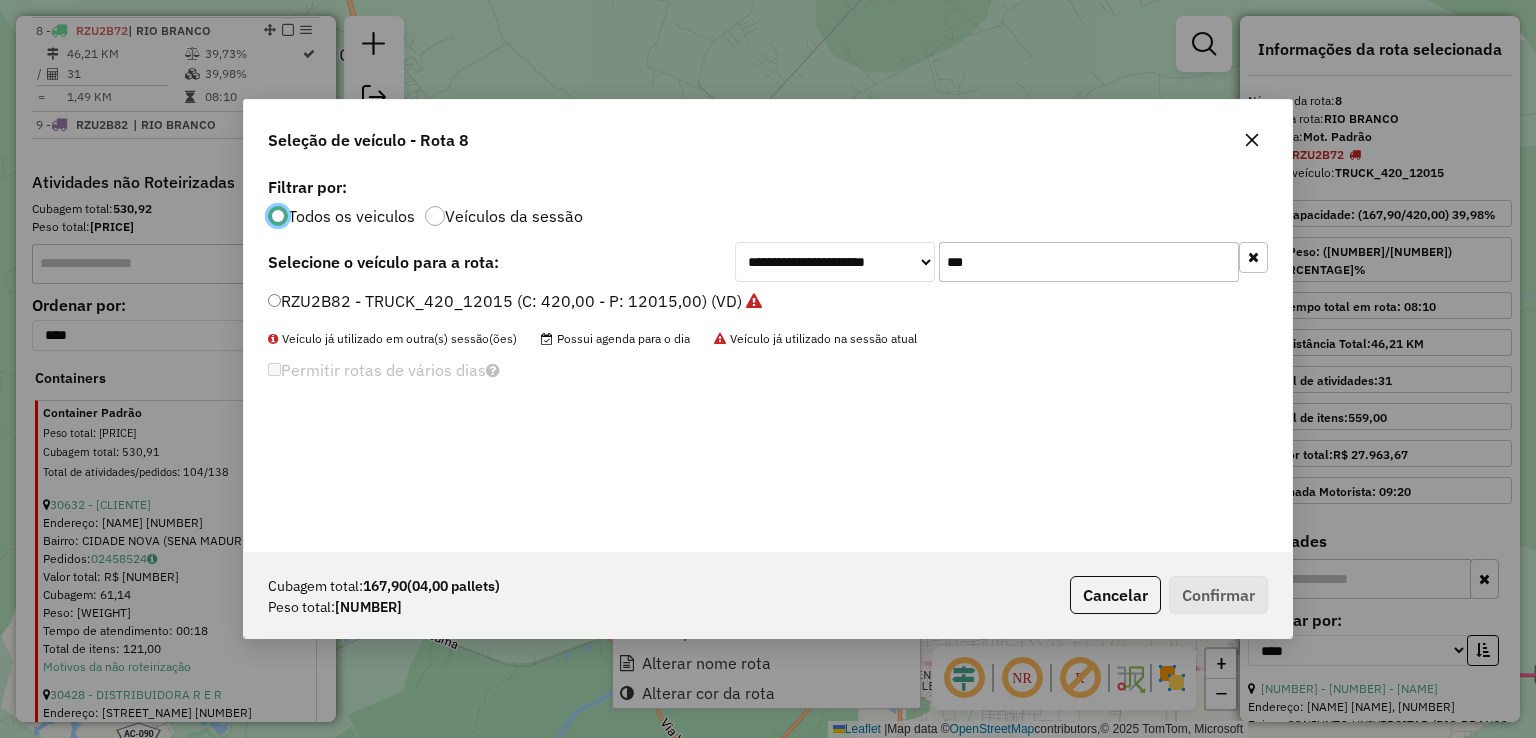 scroll, scrollTop: 10, scrollLeft: 6, axis: both 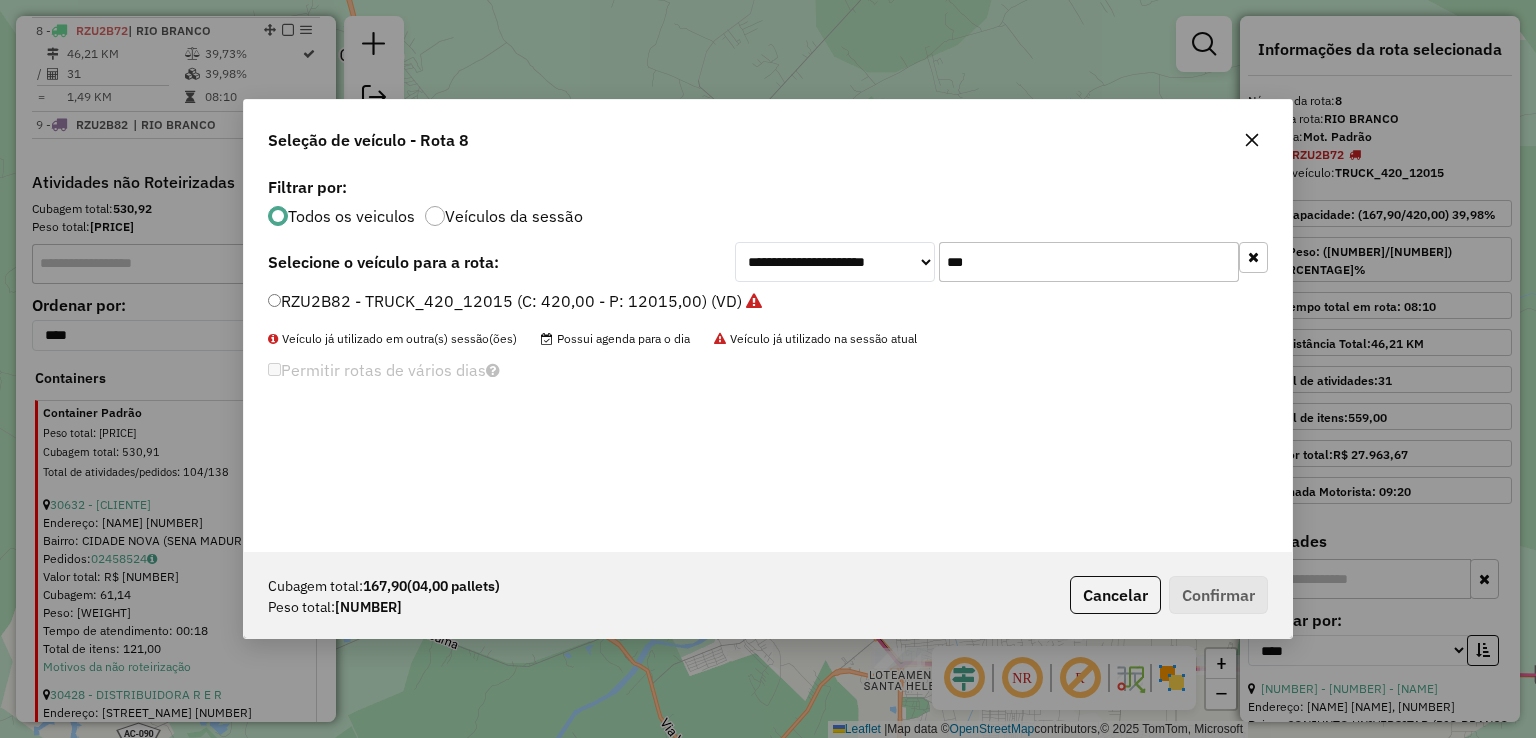 drag, startPoint x: 1051, startPoint y: 251, endPoint x: 725, endPoint y: 255, distance: 326.02454 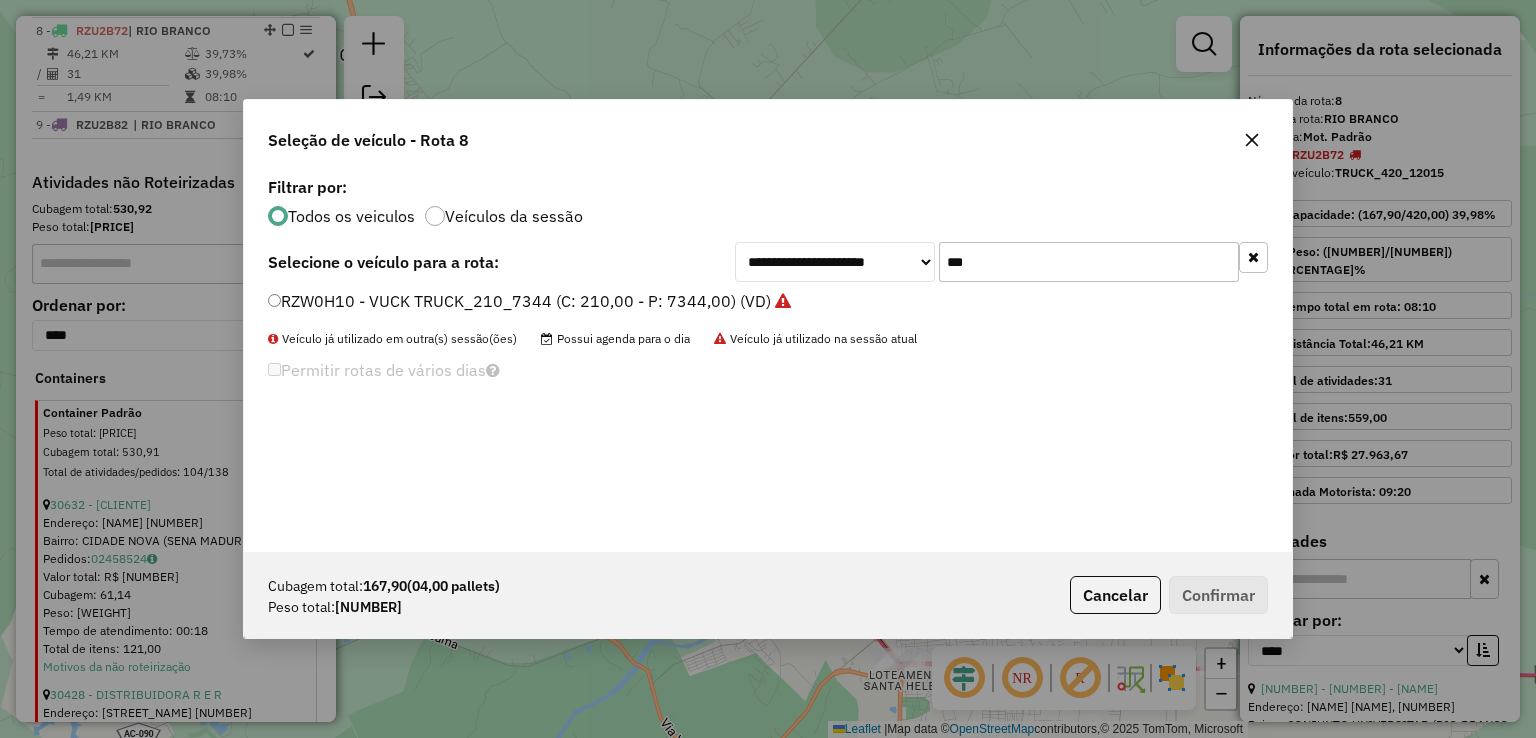 type on "***" 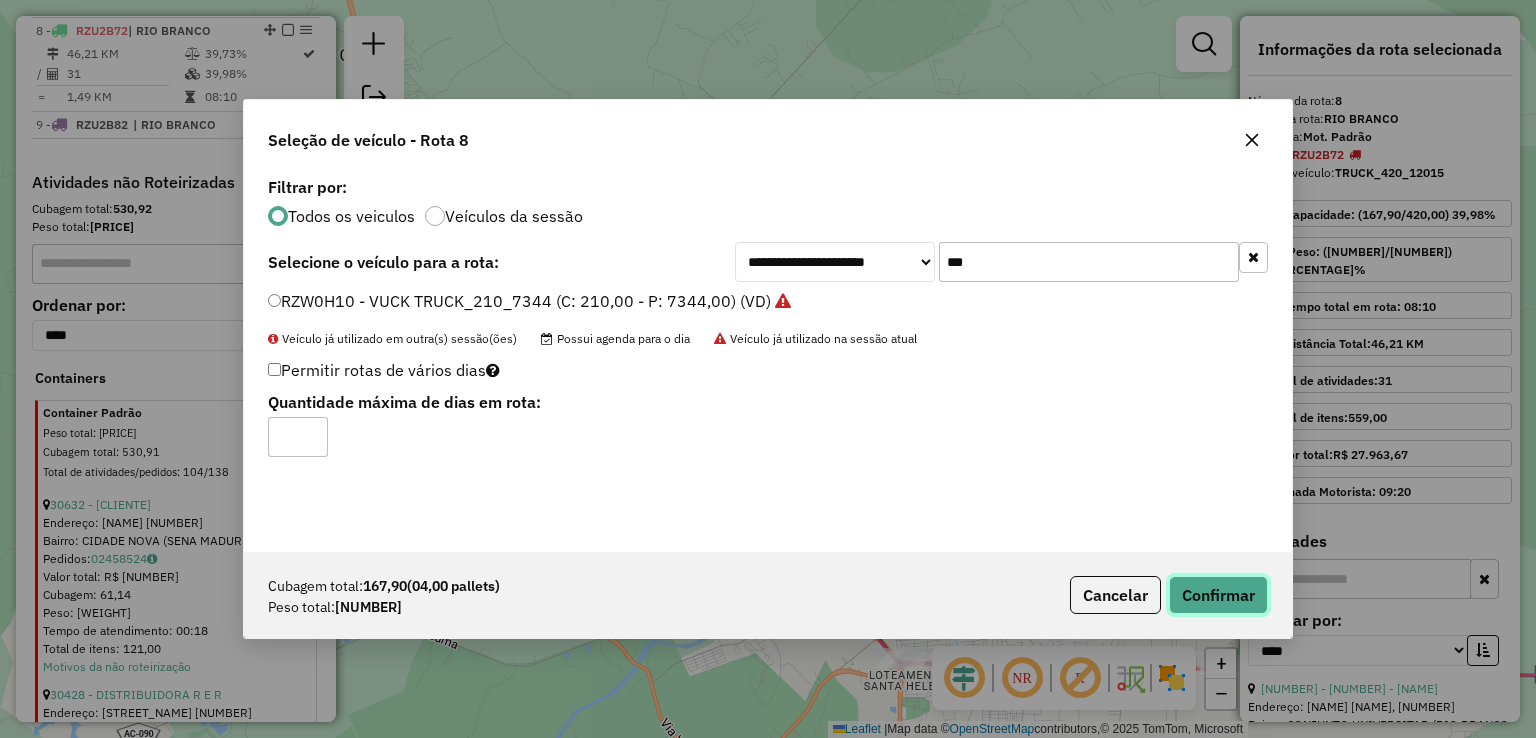 click on "Confirmar" 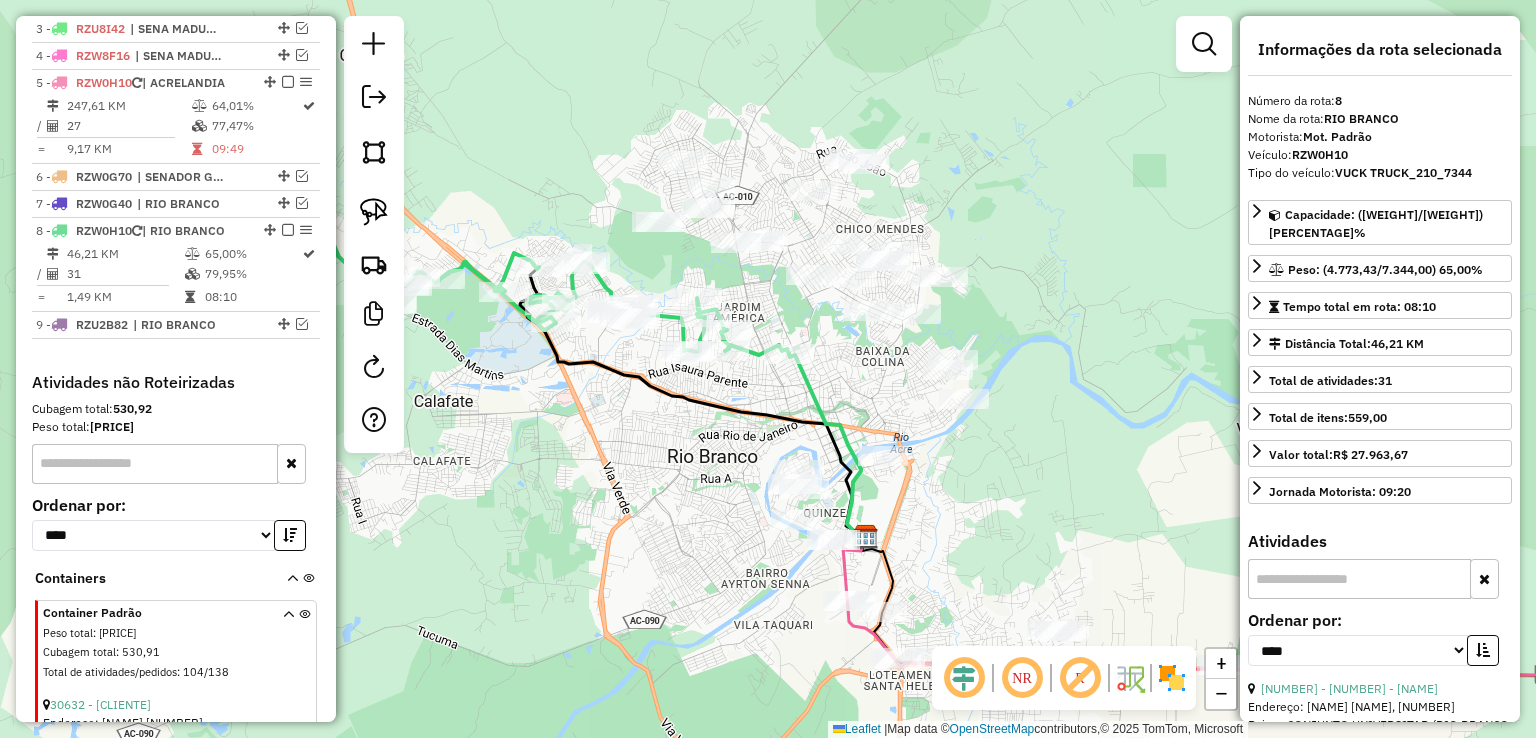 scroll, scrollTop: 704, scrollLeft: 0, axis: vertical 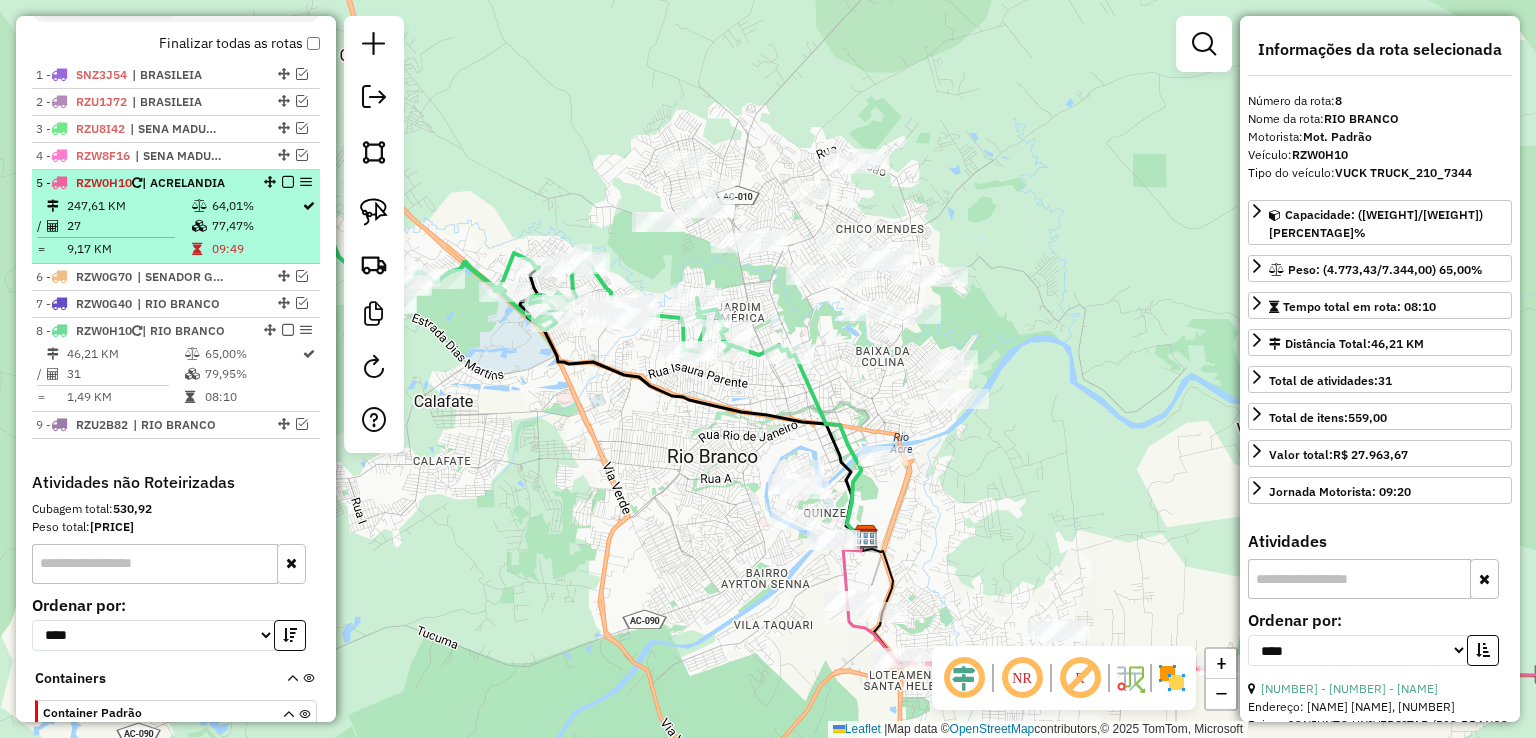 click on "27" at bounding box center (128, 226) 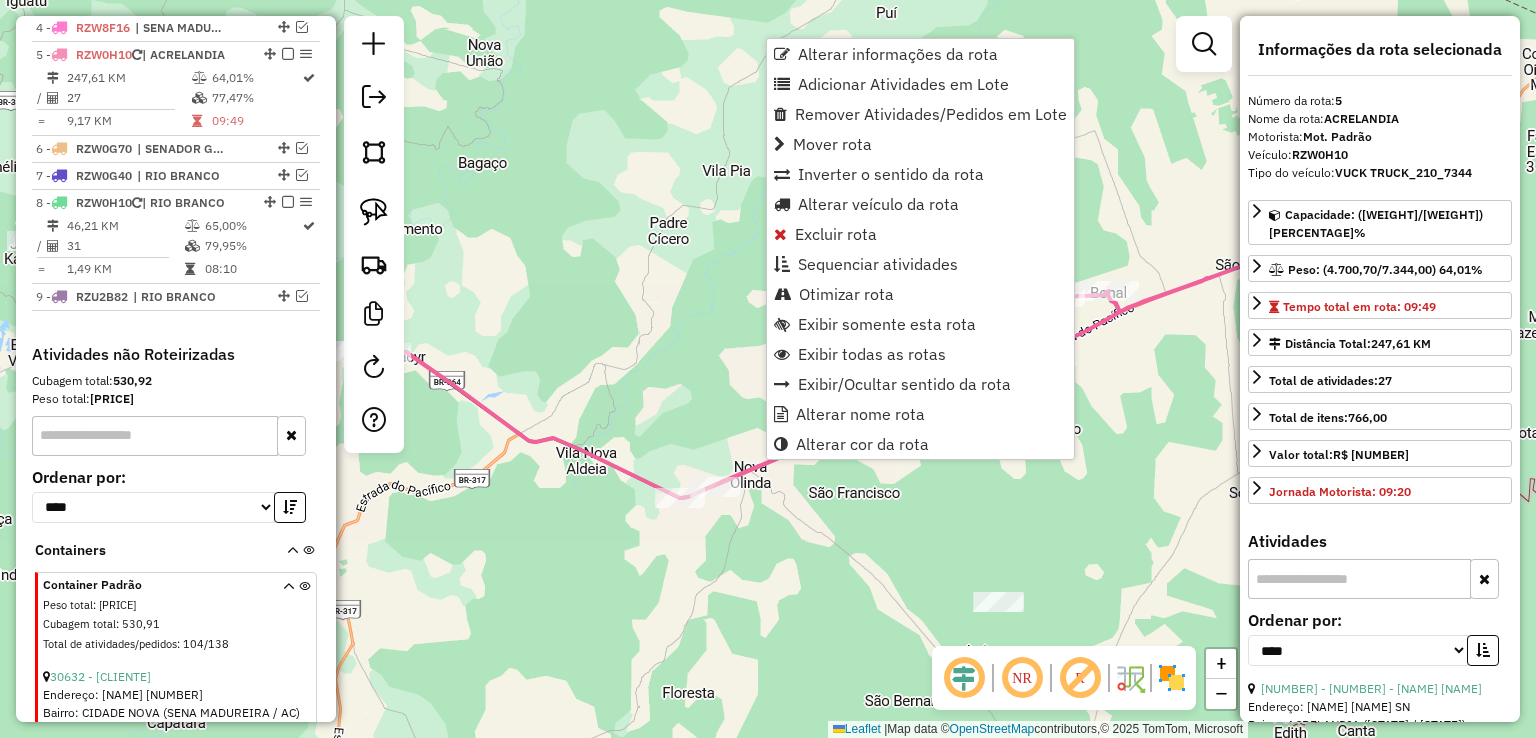 scroll, scrollTop: 856, scrollLeft: 0, axis: vertical 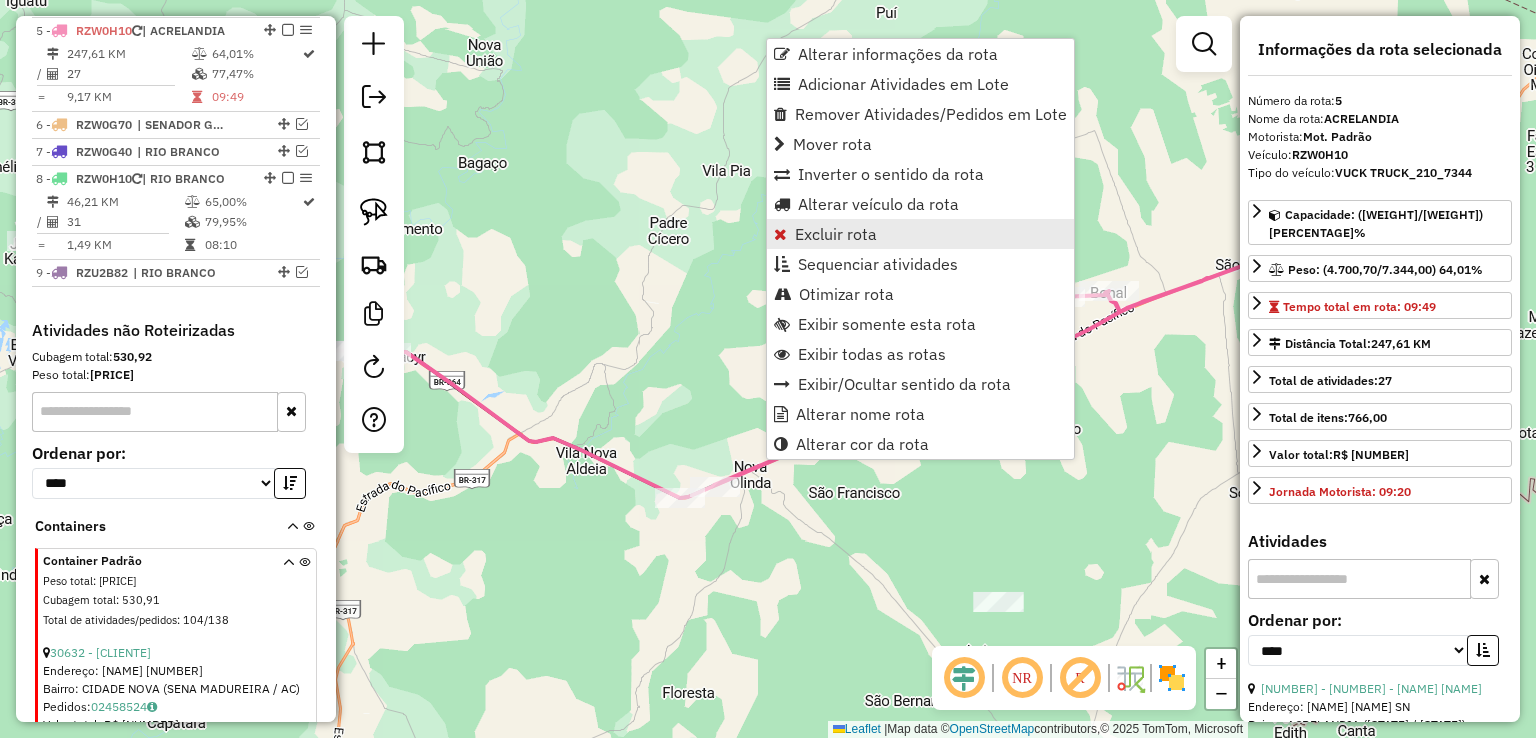 click on "Excluir rota" at bounding box center (836, 234) 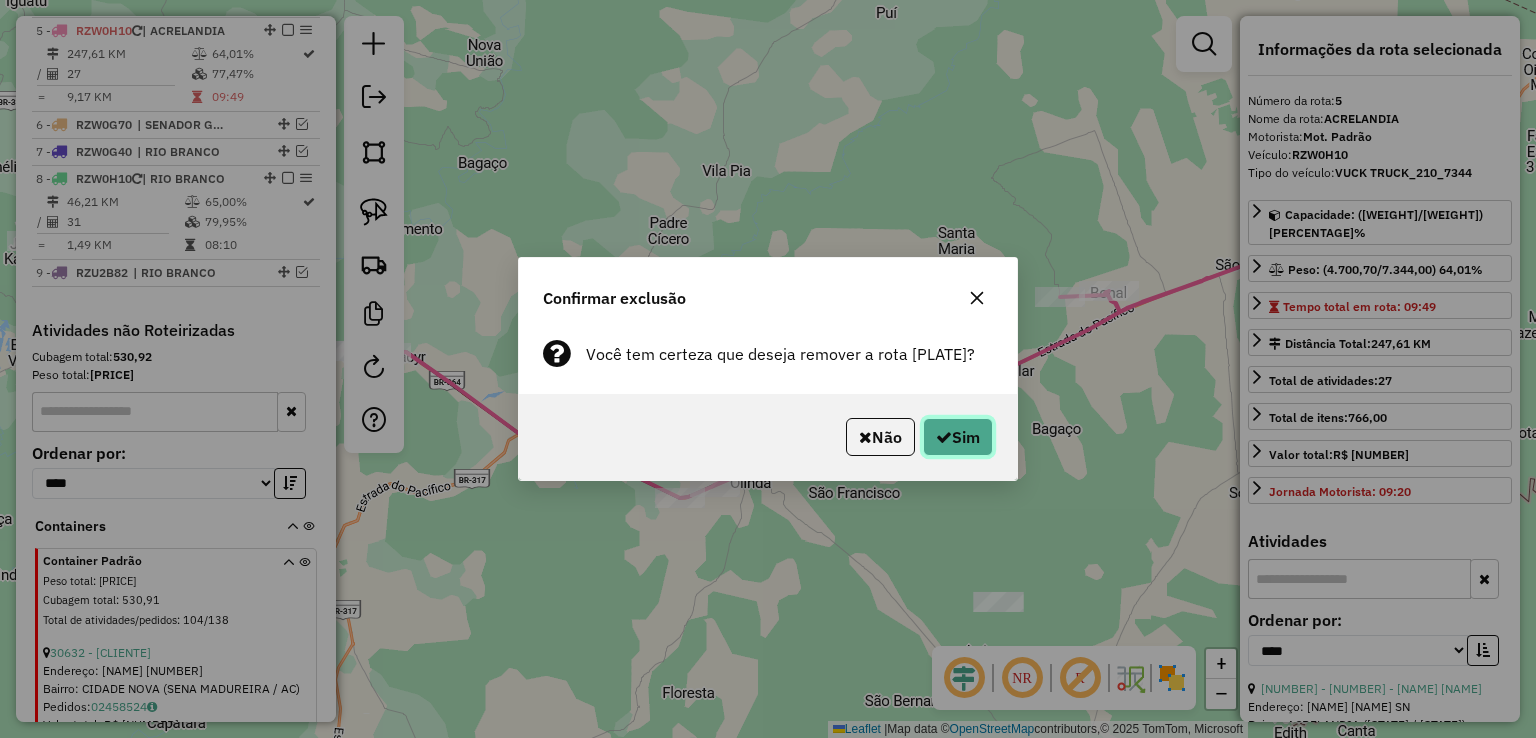 click on "Sim" 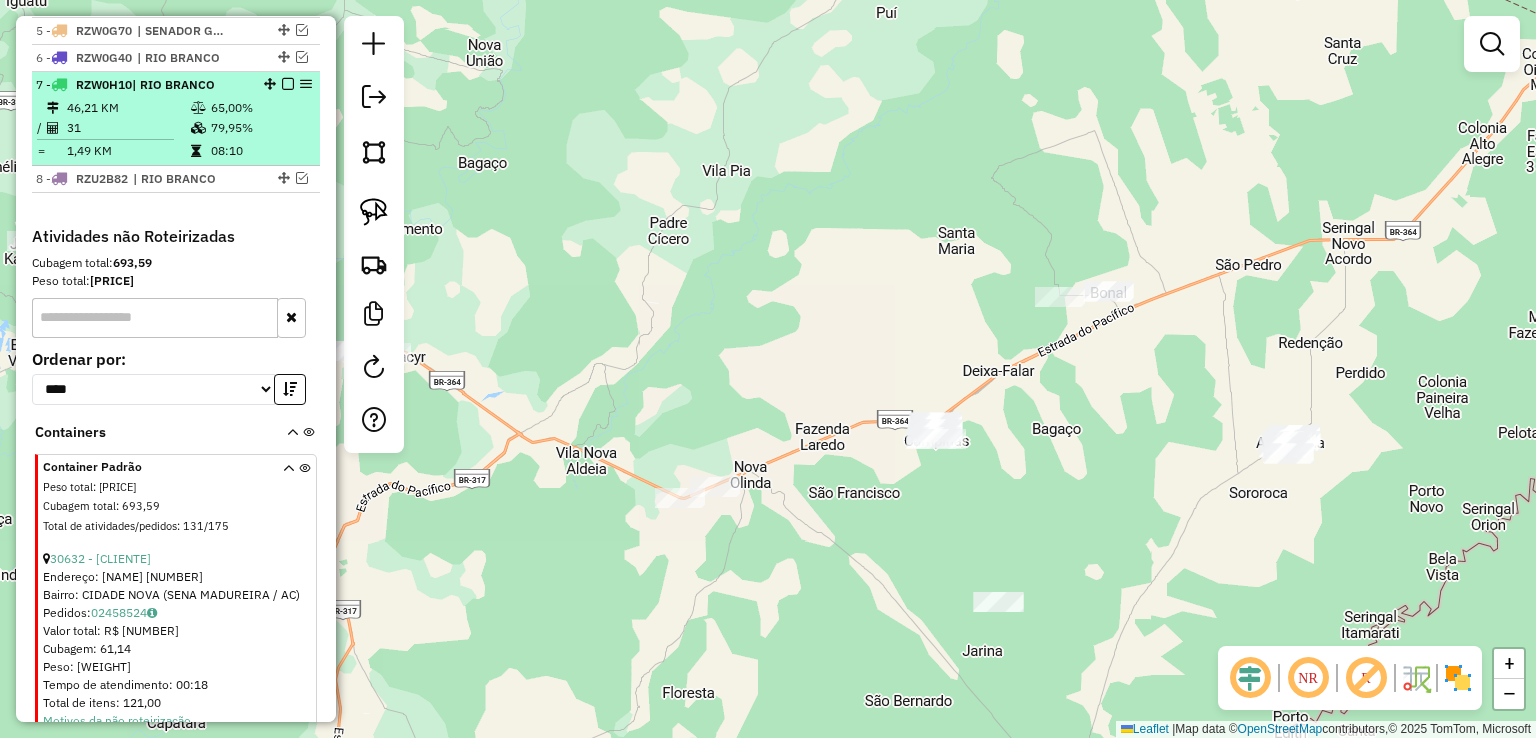 click on "79,95%" at bounding box center [260, 128] 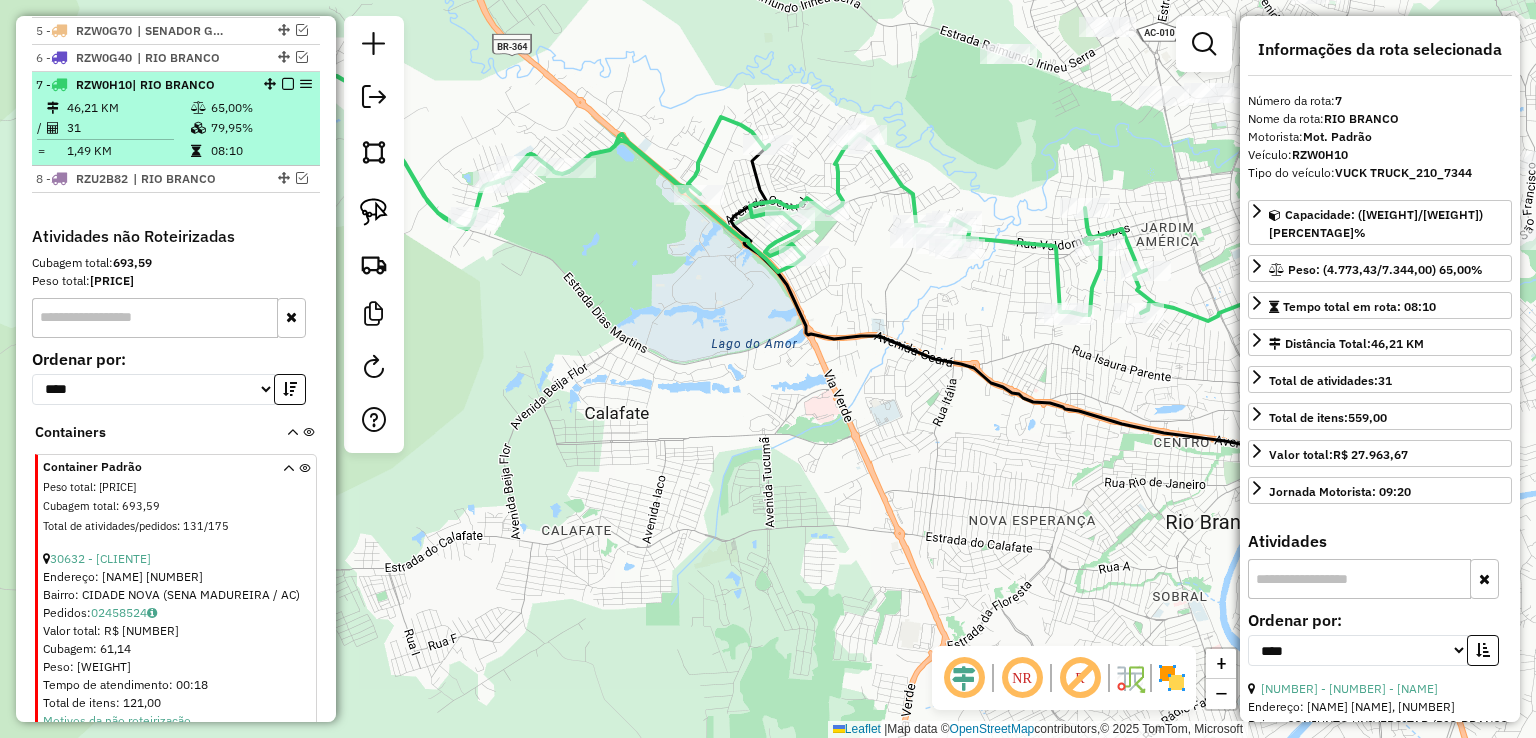 click at bounding box center [288, 84] 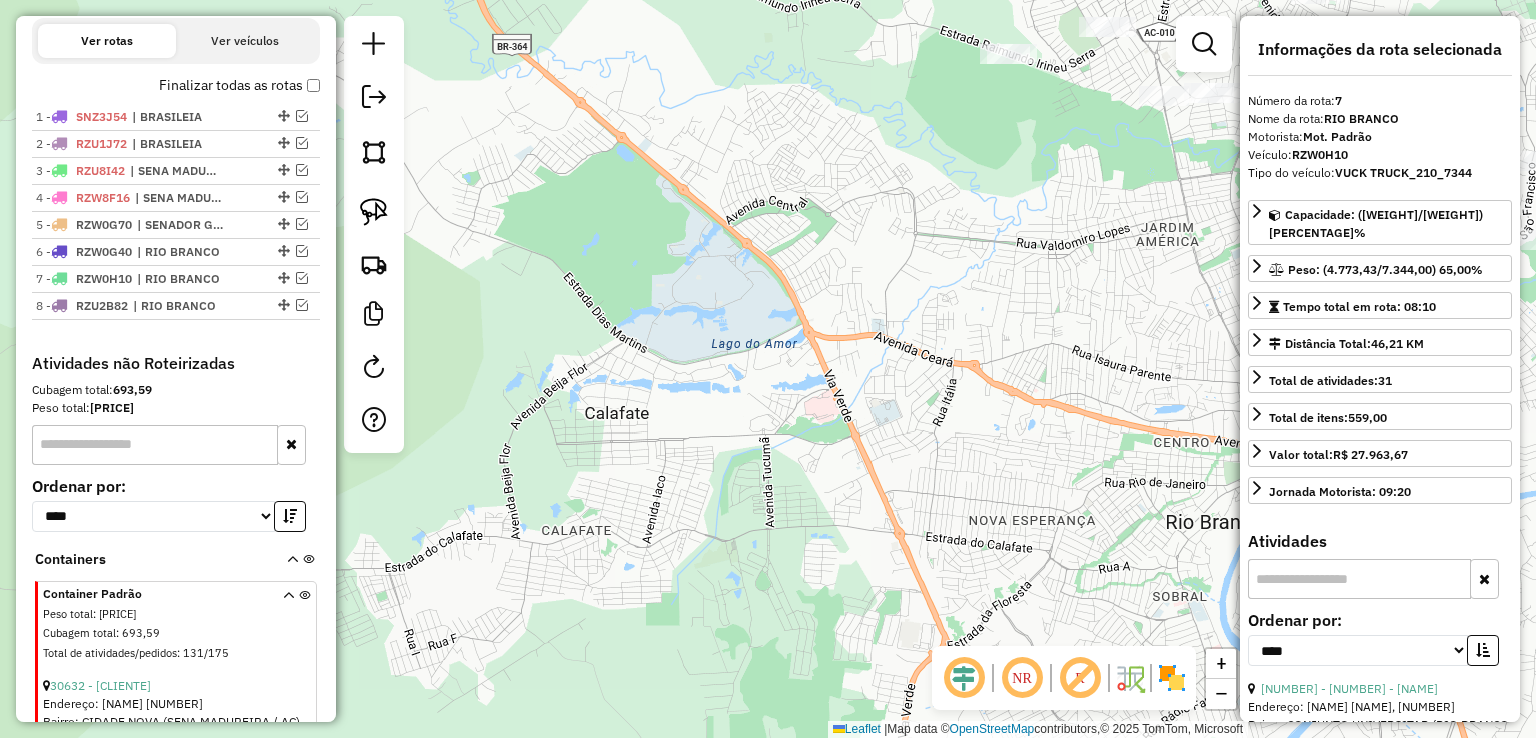 scroll, scrollTop: 656, scrollLeft: 0, axis: vertical 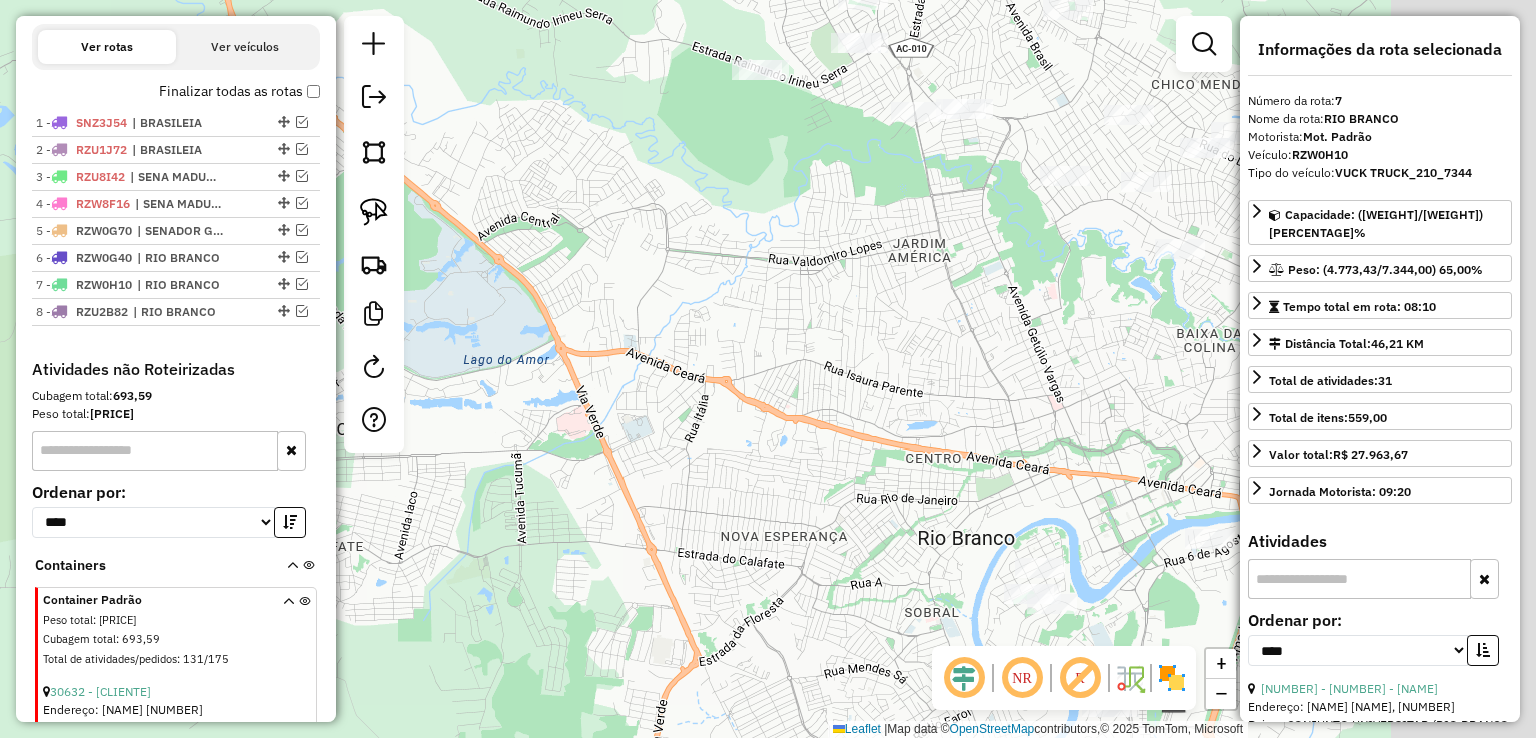 drag, startPoint x: 877, startPoint y: 226, endPoint x: 621, endPoint y: 245, distance: 256.7041 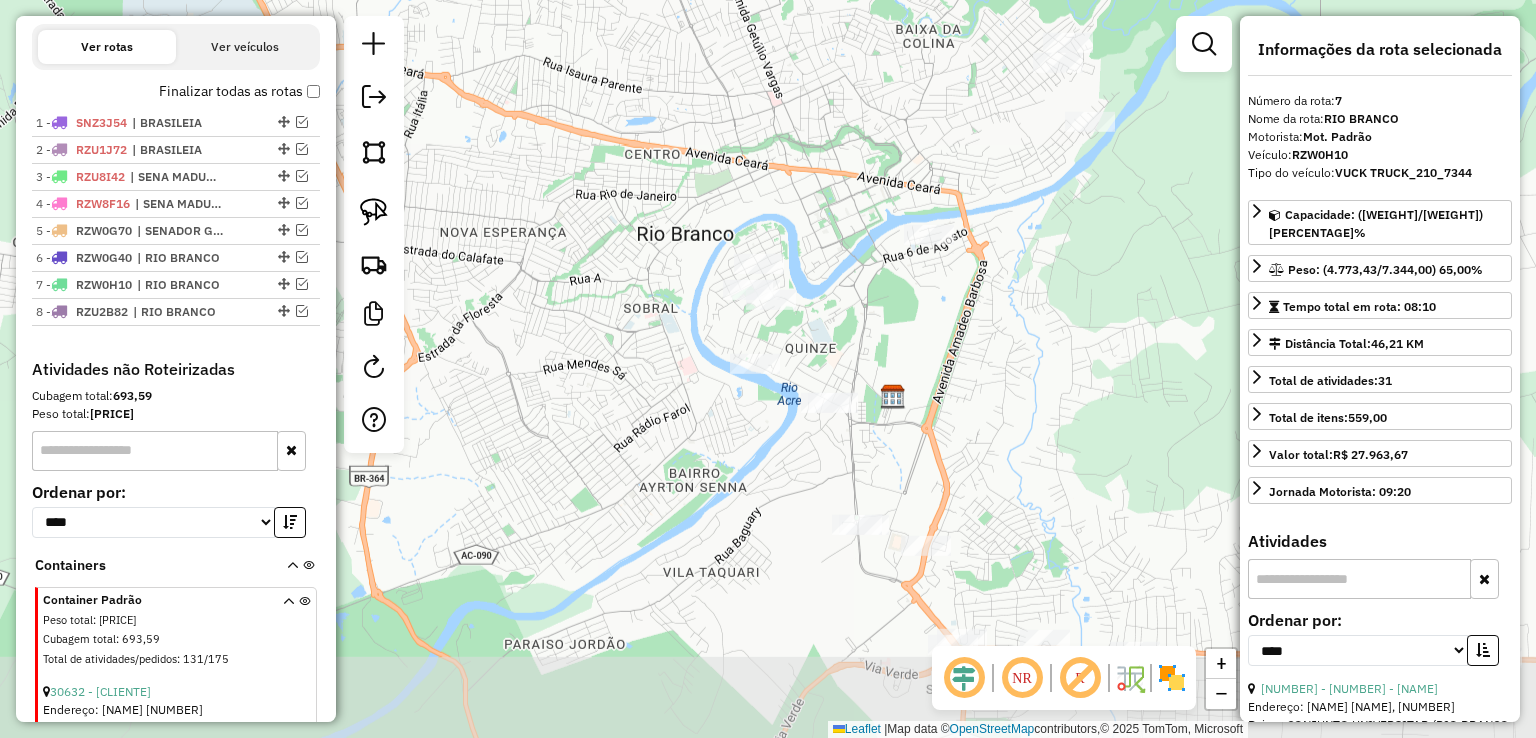 drag, startPoint x: 1001, startPoint y: 369, endPoint x: 703, endPoint y: 25, distance: 455.12634 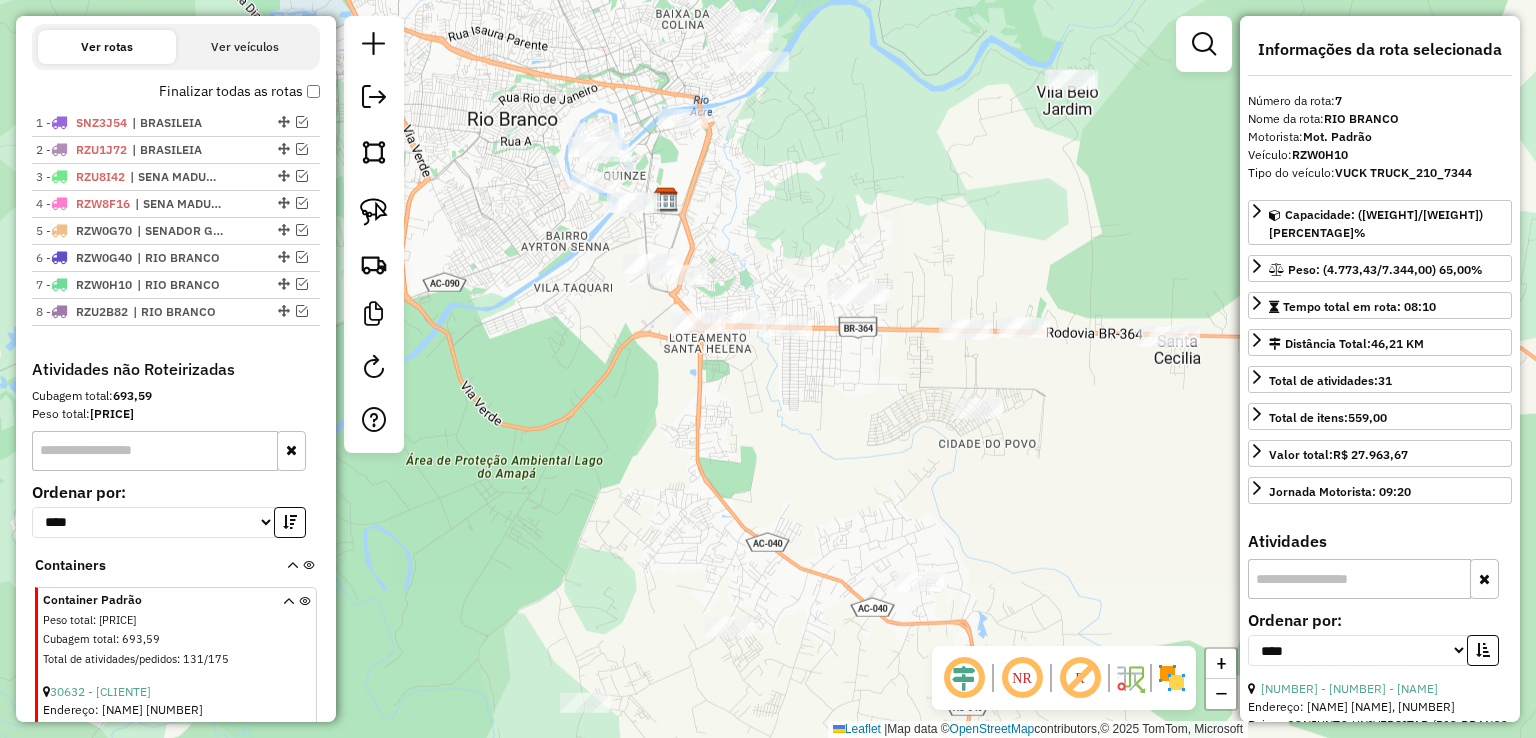 drag, startPoint x: 1043, startPoint y: 282, endPoint x: 776, endPoint y: 189, distance: 282.7331 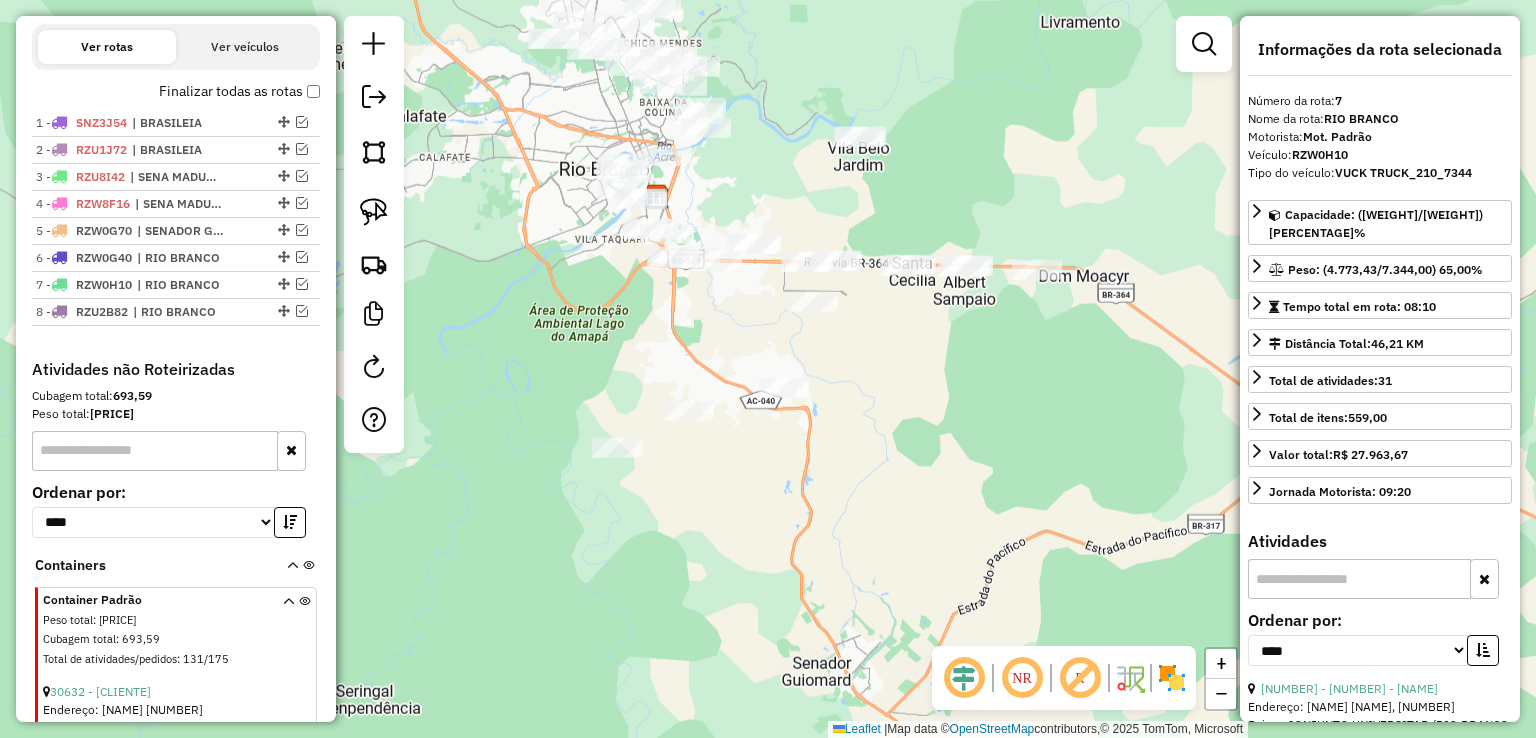 drag, startPoint x: 796, startPoint y: 189, endPoint x: 740, endPoint y: 191, distance: 56.0357 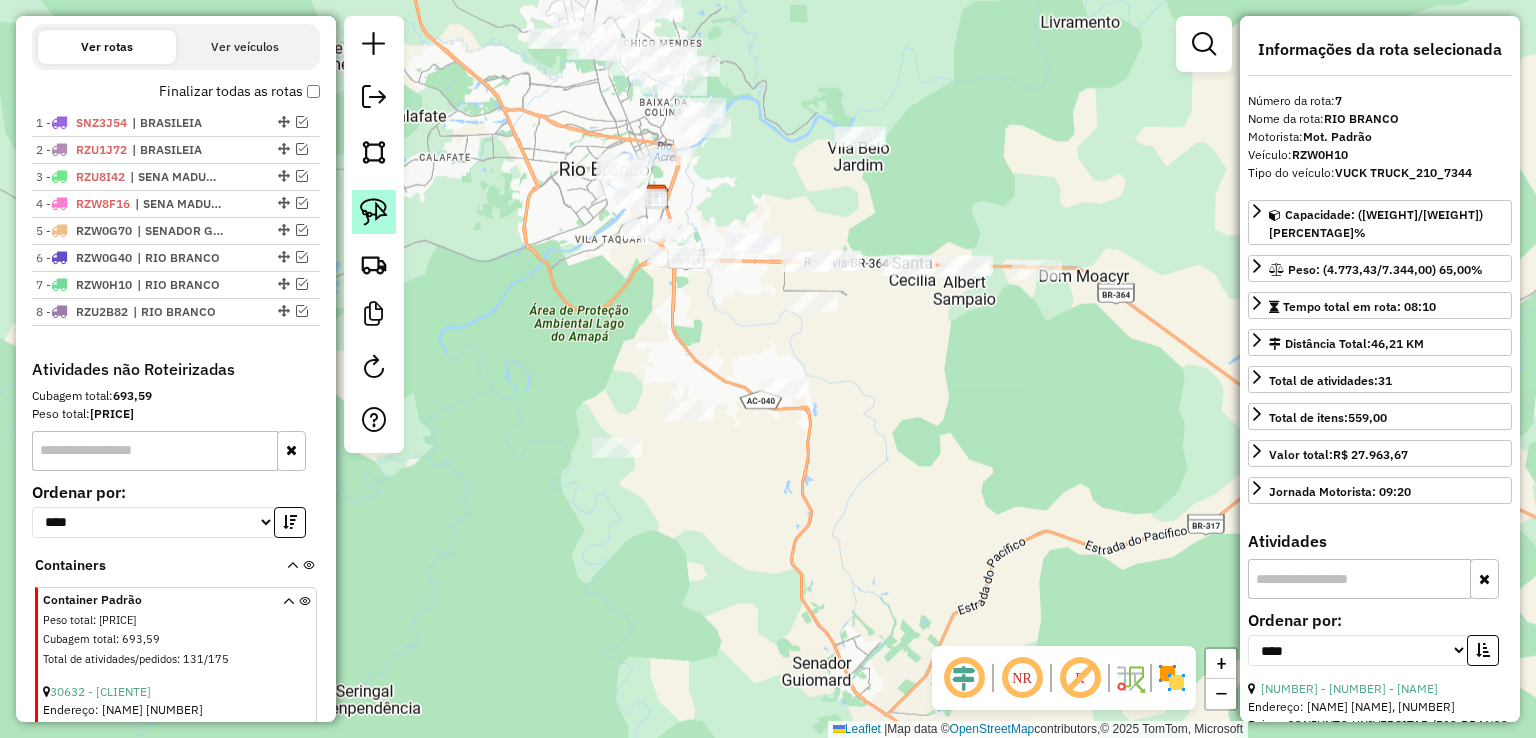 click 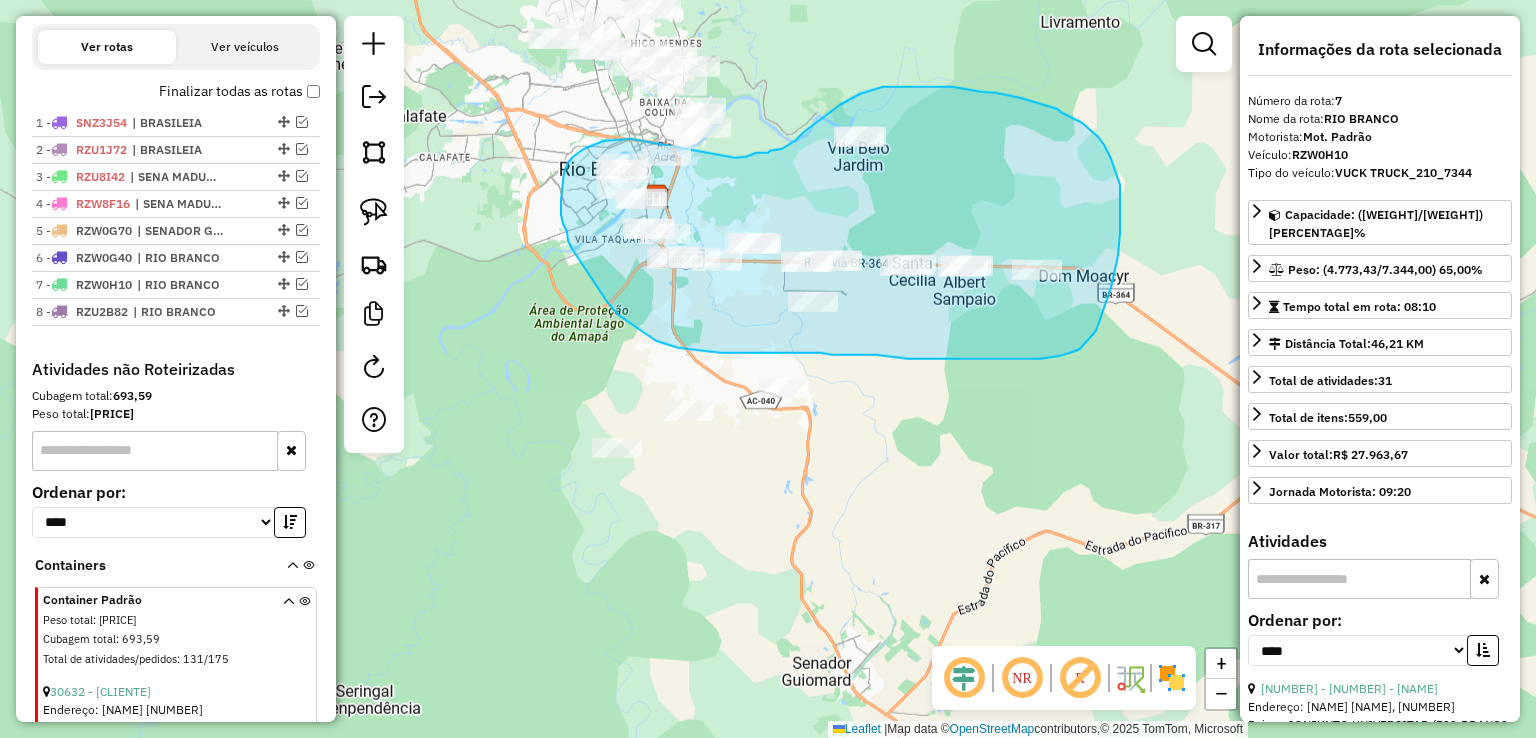 drag, startPoint x: 631, startPoint y: 139, endPoint x: 735, endPoint y: 158, distance: 105.72133 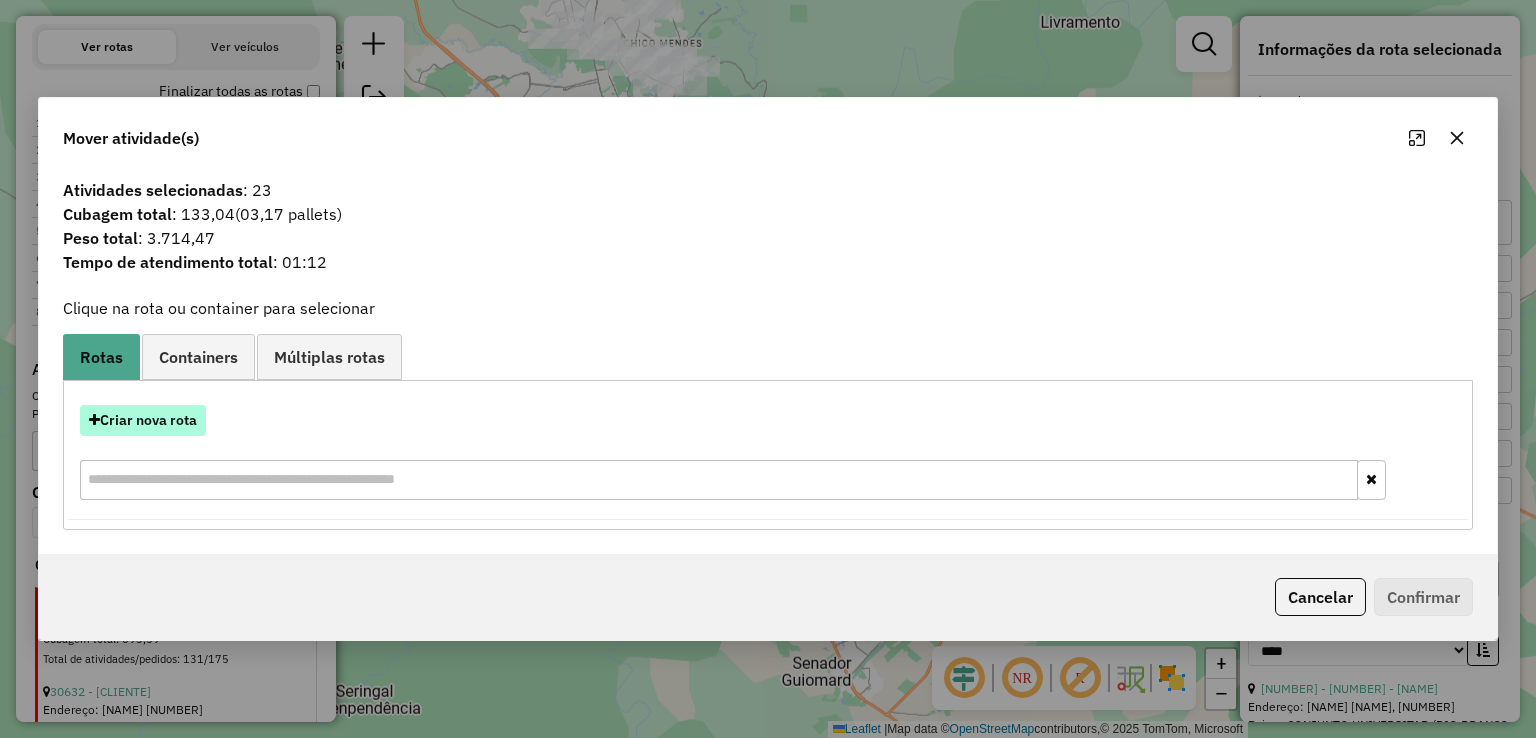 click on "Criar nova rota" at bounding box center (143, 420) 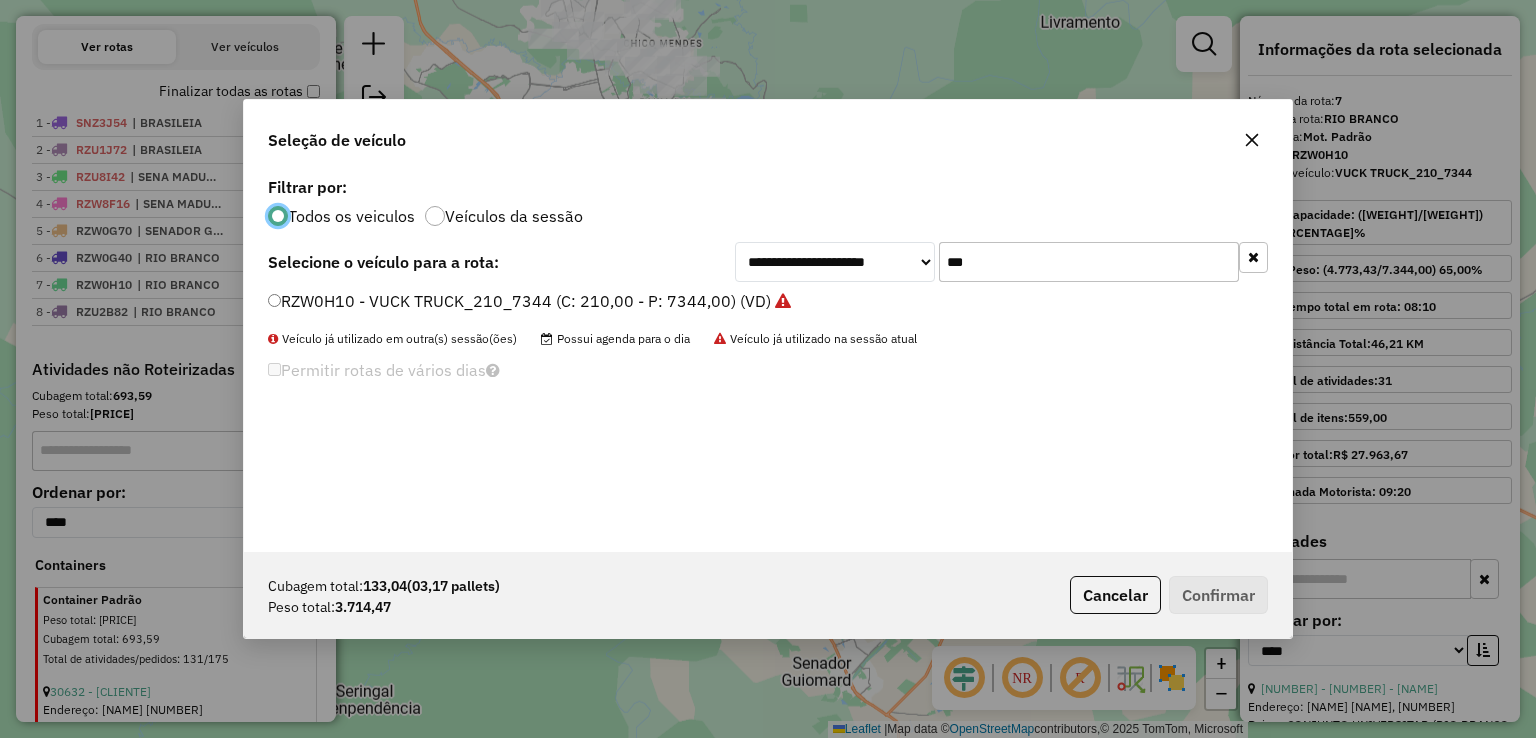 scroll, scrollTop: 10, scrollLeft: 6, axis: both 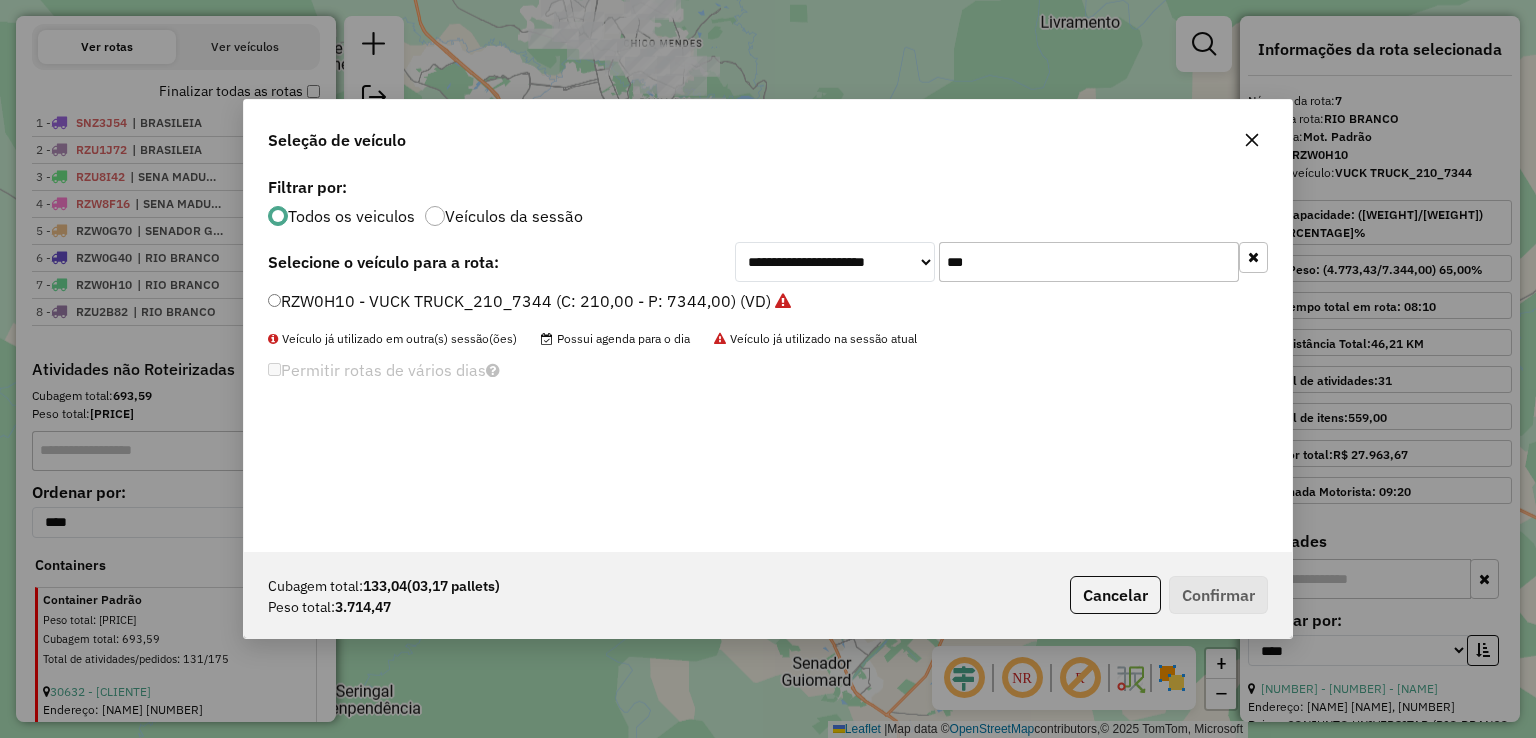 drag, startPoint x: 1010, startPoint y: 265, endPoint x: 759, endPoint y: 269, distance: 251.03188 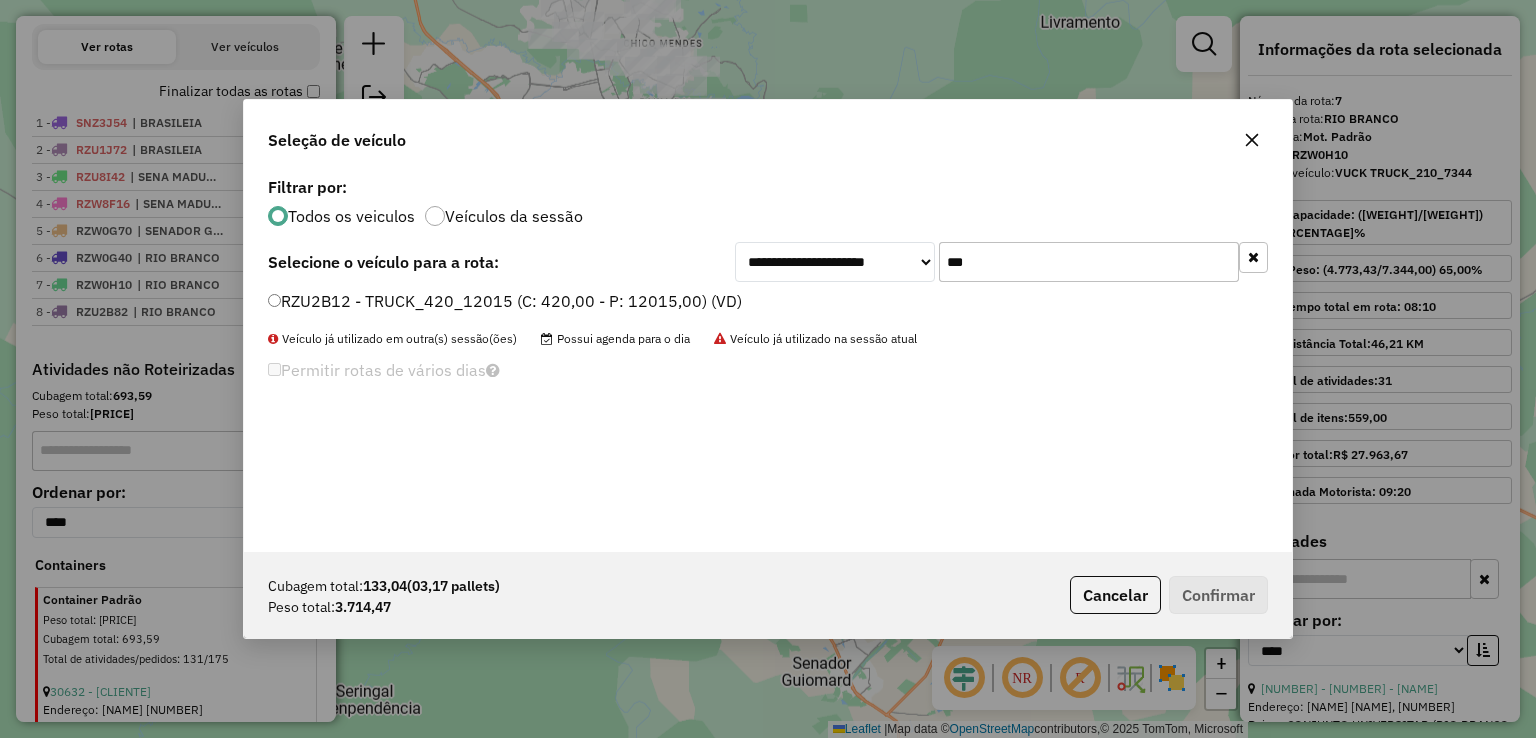 type on "***" 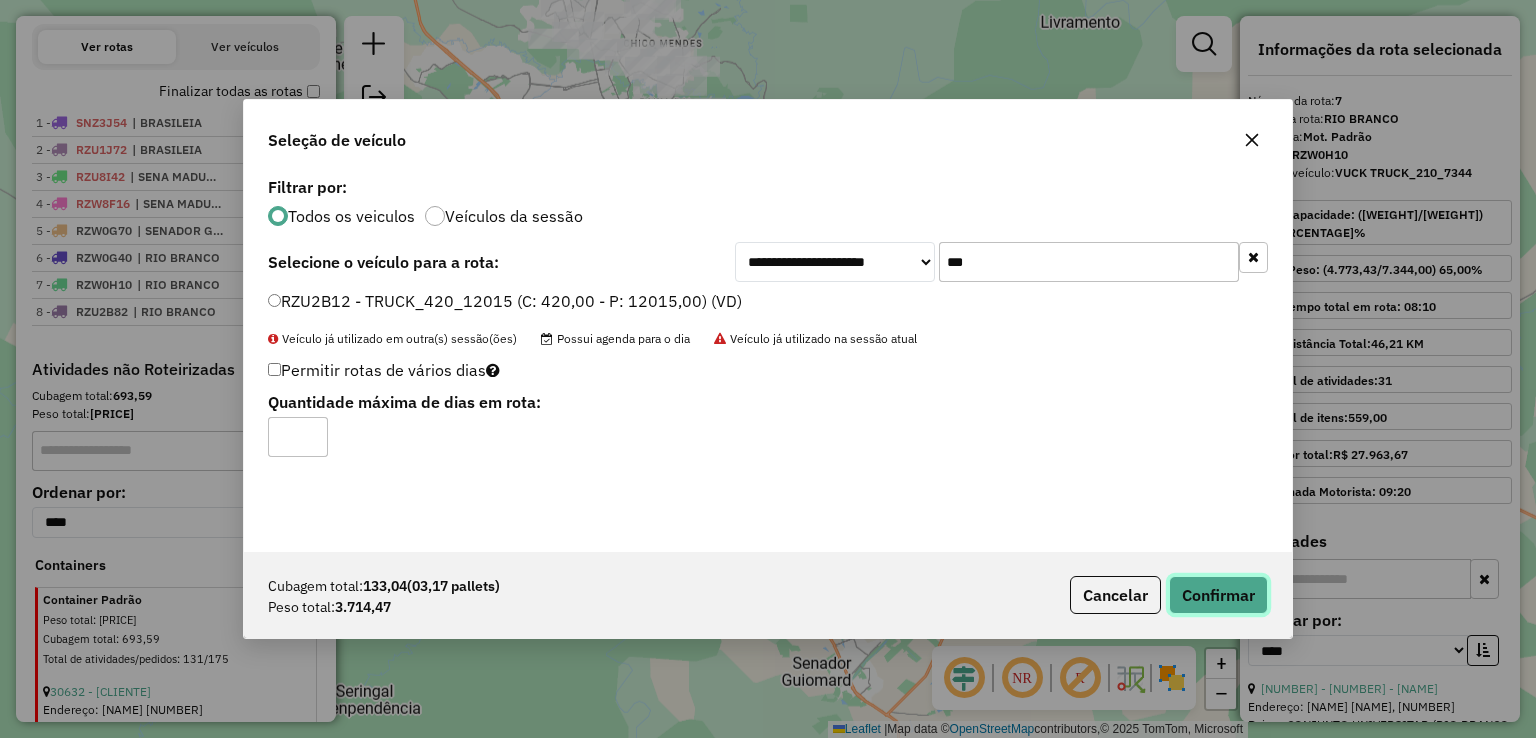 click on "Confirmar" 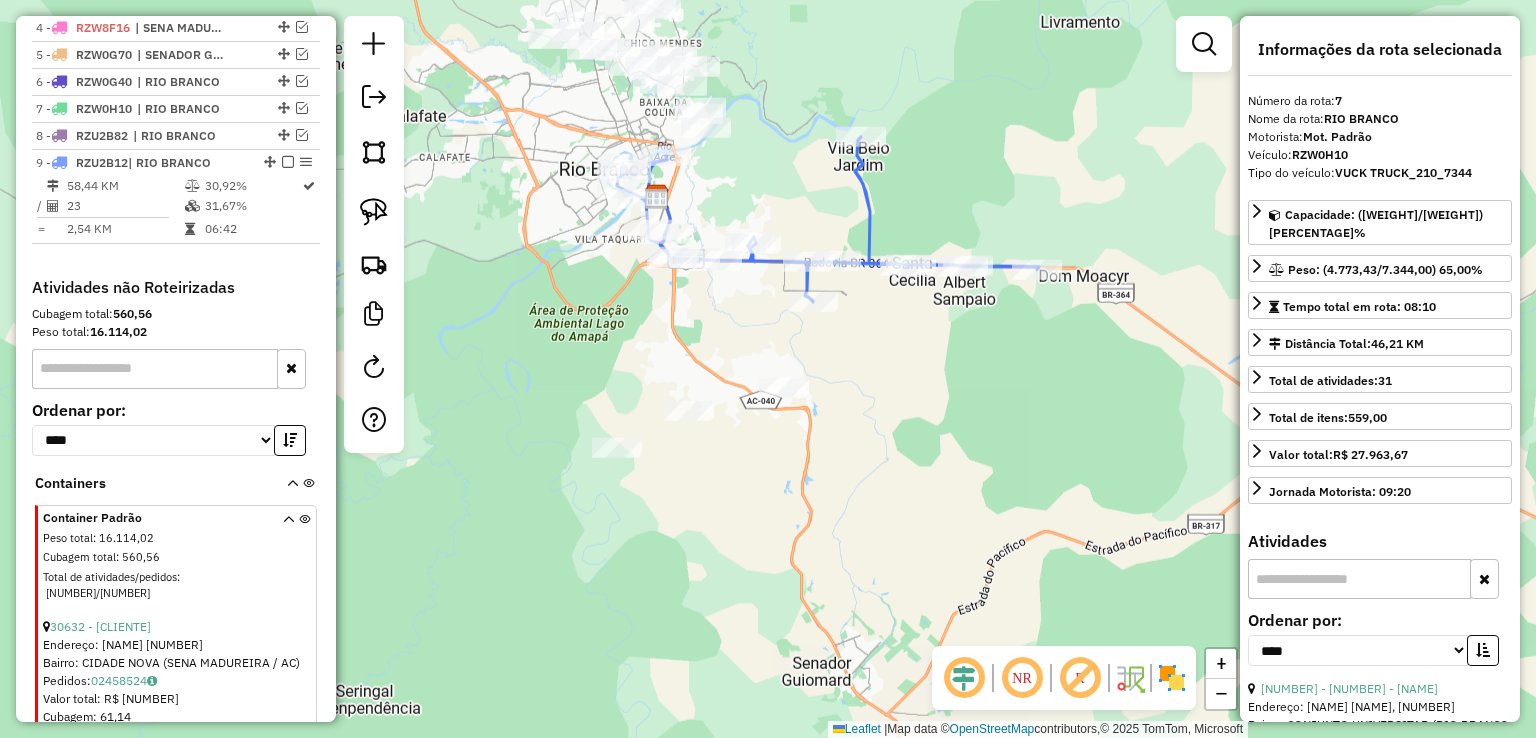 scroll, scrollTop: 909, scrollLeft: 0, axis: vertical 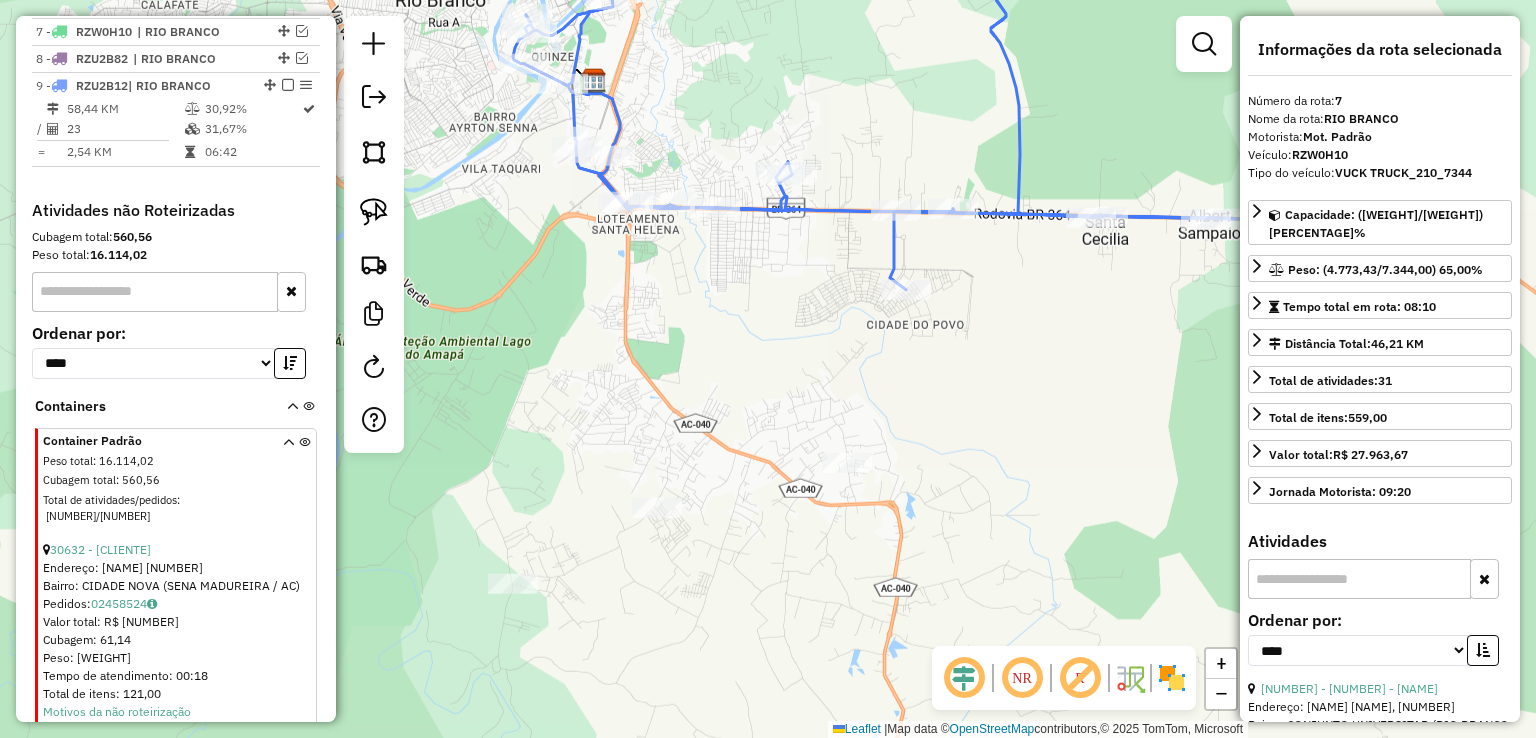 drag, startPoint x: 720, startPoint y: 313, endPoint x: 769, endPoint y: 520, distance: 212.72047 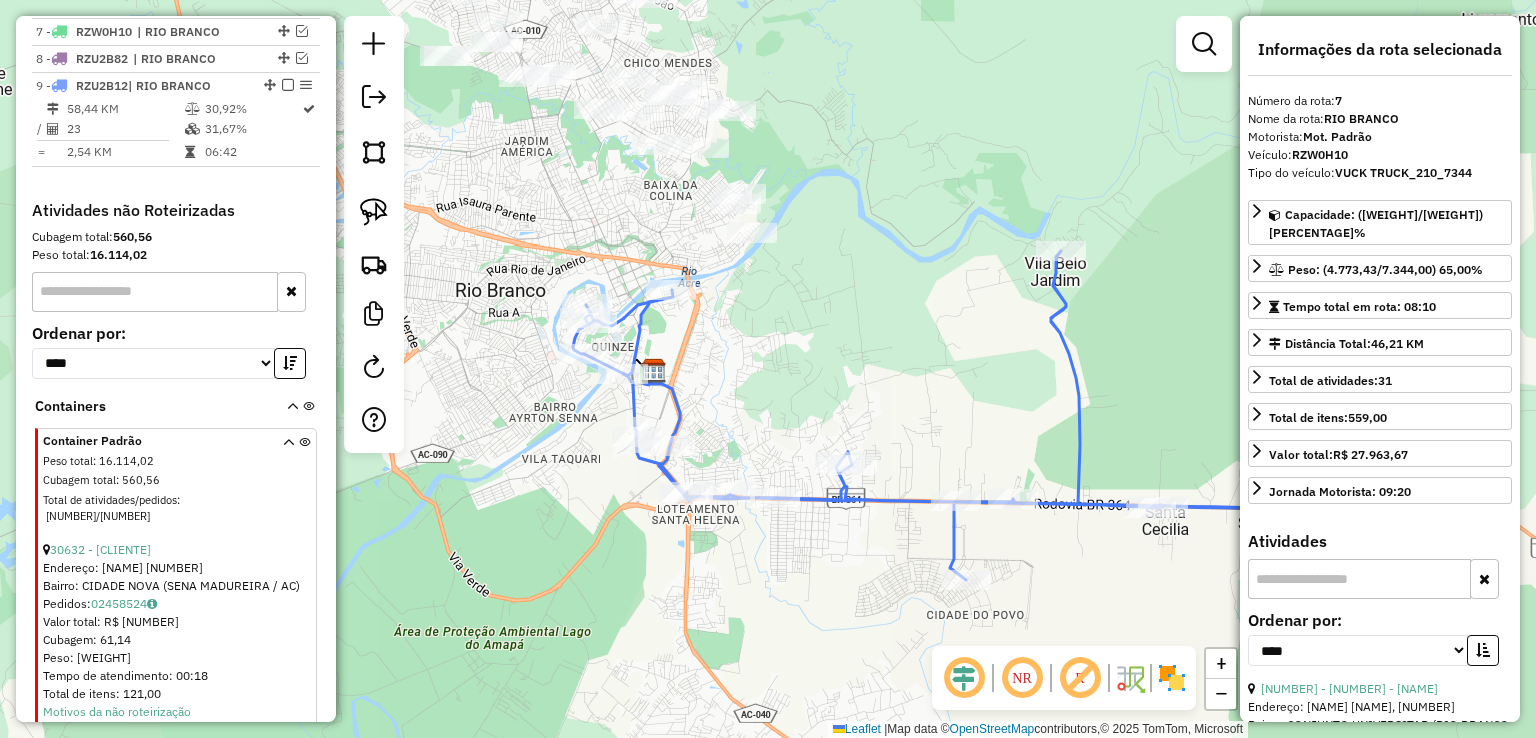 drag, startPoint x: 701, startPoint y: 289, endPoint x: 711, endPoint y: 328, distance: 40.261642 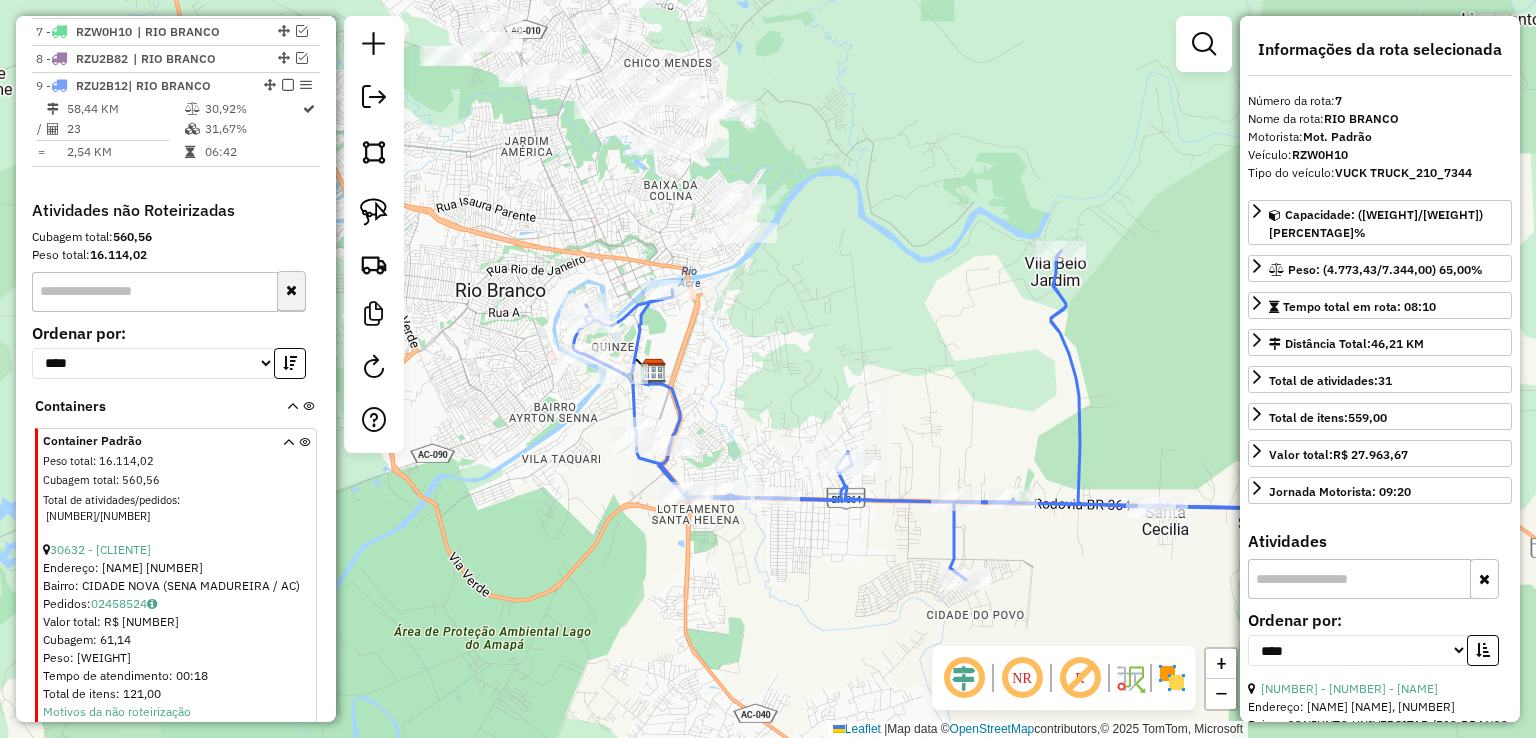 scroll, scrollTop: 709, scrollLeft: 0, axis: vertical 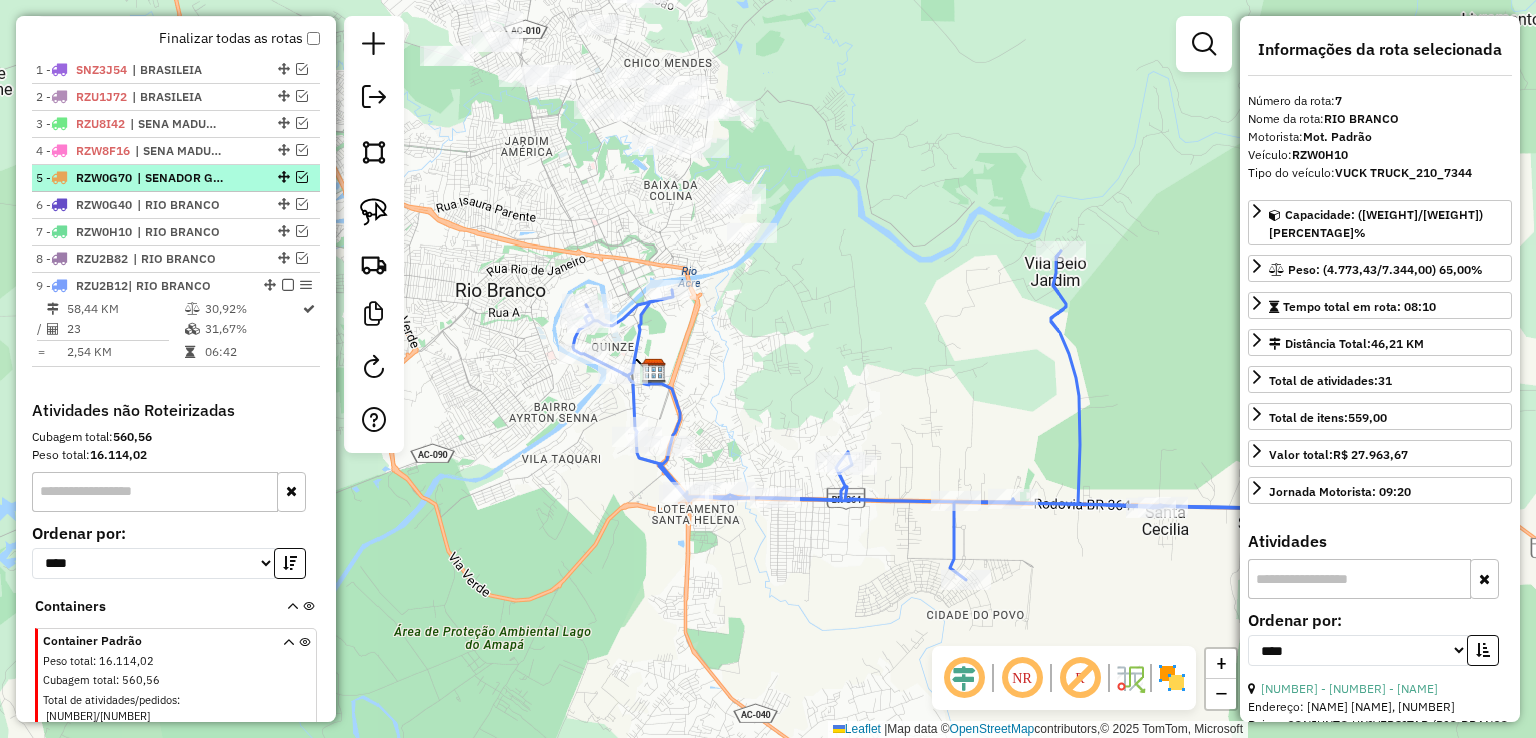 click at bounding box center (302, 177) 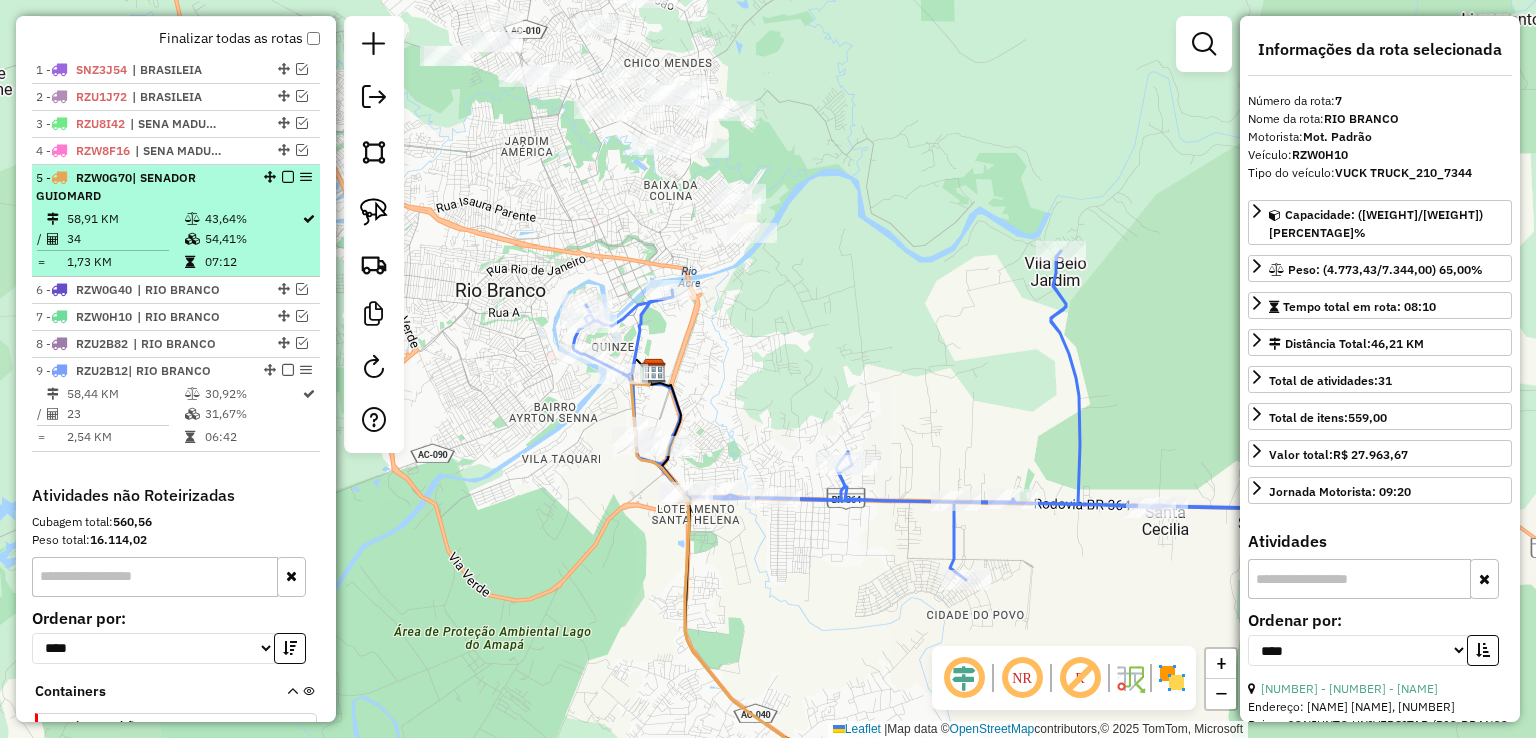 click on "[NUMBER] - [NAME] [NUMBER] | [NAME]" at bounding box center (176, 187) 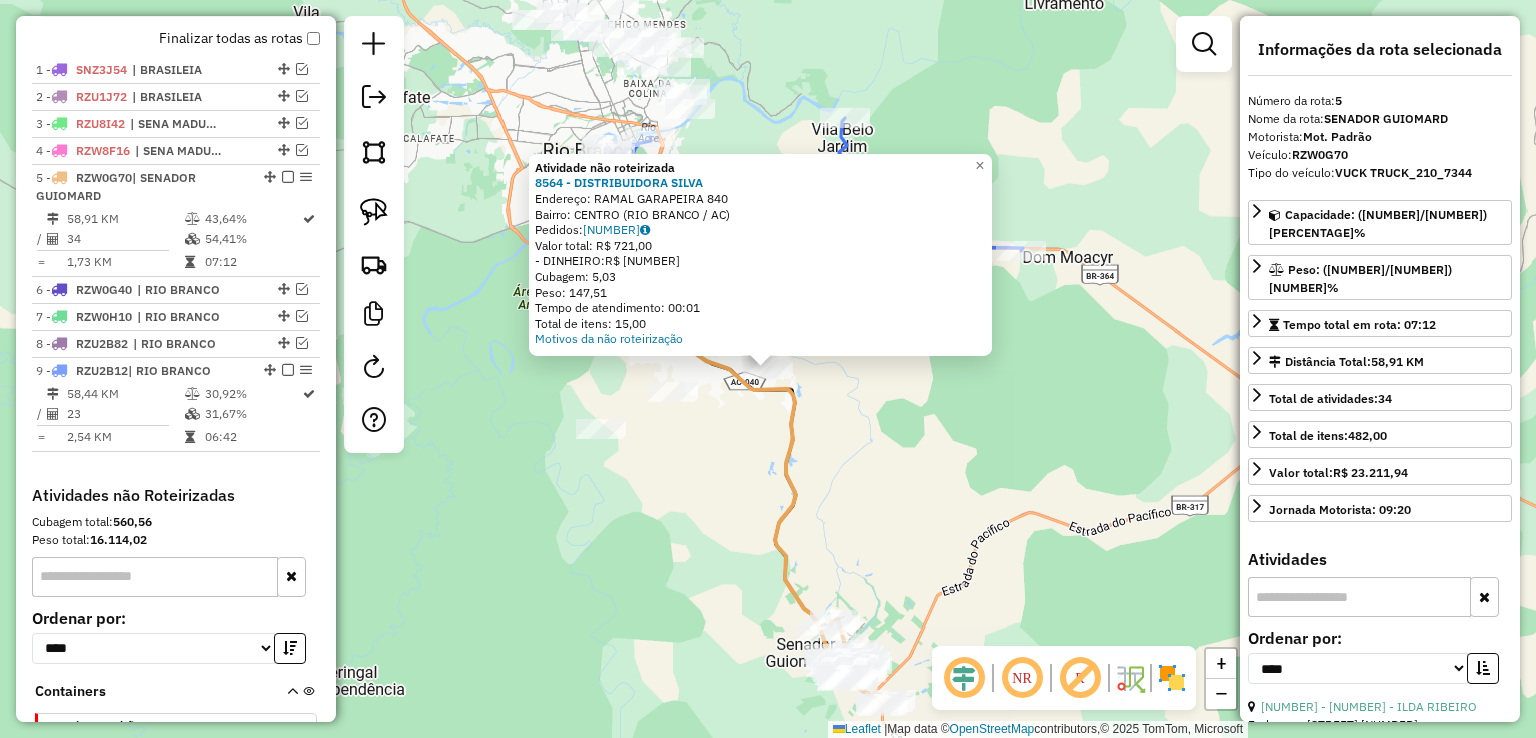 click on "Atividade não roteirizada [NUMBER] - DISTRIBUIDORA SILVA Endereço: RAMAL GARAPEIRA [NUMBER] Bairro: [NEIGHBORHOOD] ([CITY] / [STATE]) Pedidos: [ORDER_ID] Valor total: R$ [PRICE] - DINHEIRO: R$ [PRICE] Cubagem: [WEIGHT] Peso: [WEIGHT] Tempo de atendimento: [TIME] Total de itens: [ITEMS] Motivos da não roteirização × Janela de atendimento Grade de atendimento Capacidade Transportadoras Veículos Cliente Pedidos Rotas Selecione os dias de semana para filtrar as janelas de atendimento Seg Ter Qua Qui Sex Sáb Dom Informe o período da janela de atendimento: De: Até: Filtrar exatamente a janela do cliente Considerar janela de atendimento padrão Selecione os dias de semana para filtrar as grades de atendimento Seg Ter Qua Qui Sex Sáb Dom Considerar clientes sem dia de atendimento cadastrado Clientes fora do dia de atendimento selecionado Filtrar as atividades entre os valores definidos abaixo: Peso mínimo: Peso máximo: Cubagem mínima: Cubagem máxima: De: Até: De:" 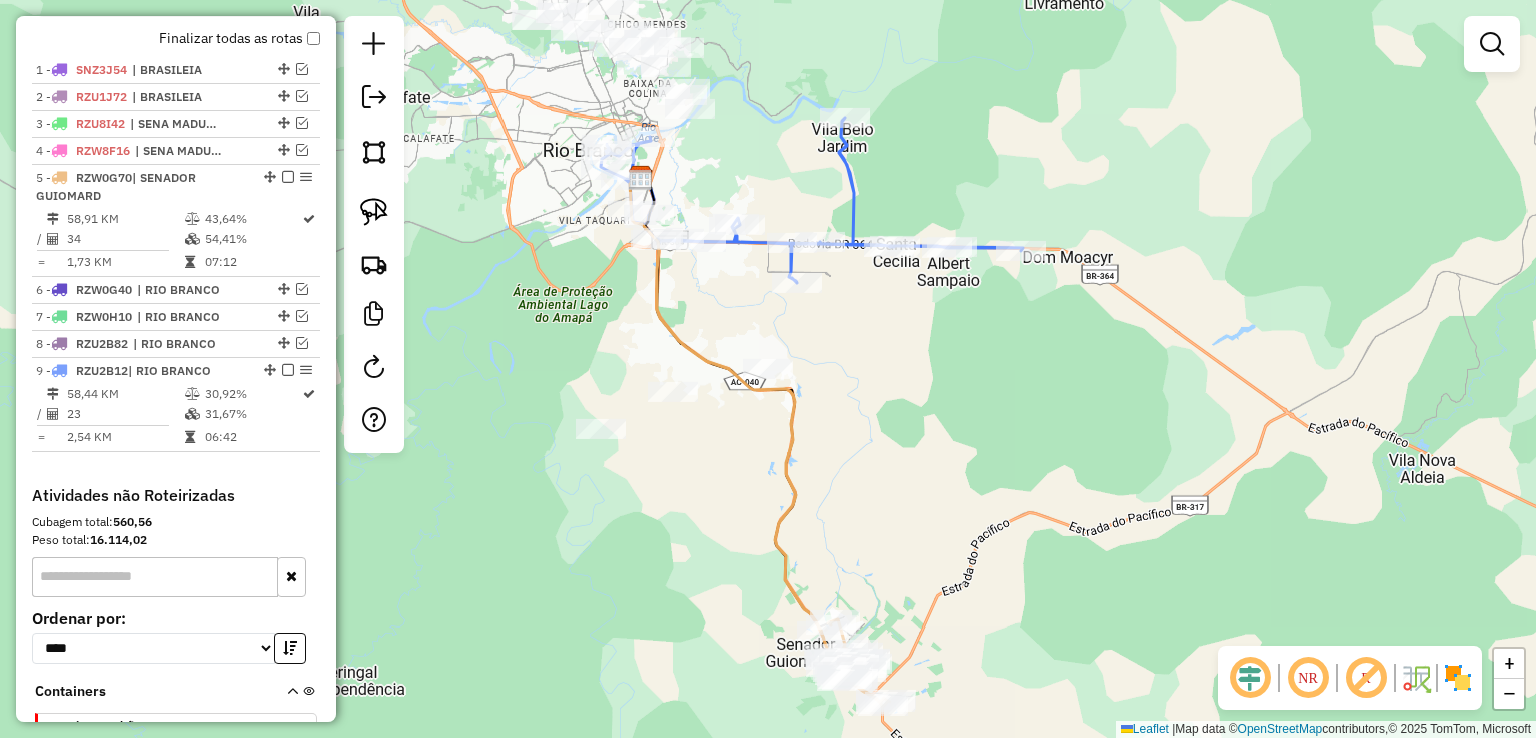 drag, startPoint x: 715, startPoint y: 314, endPoint x: 785, endPoint y: 540, distance: 236.59248 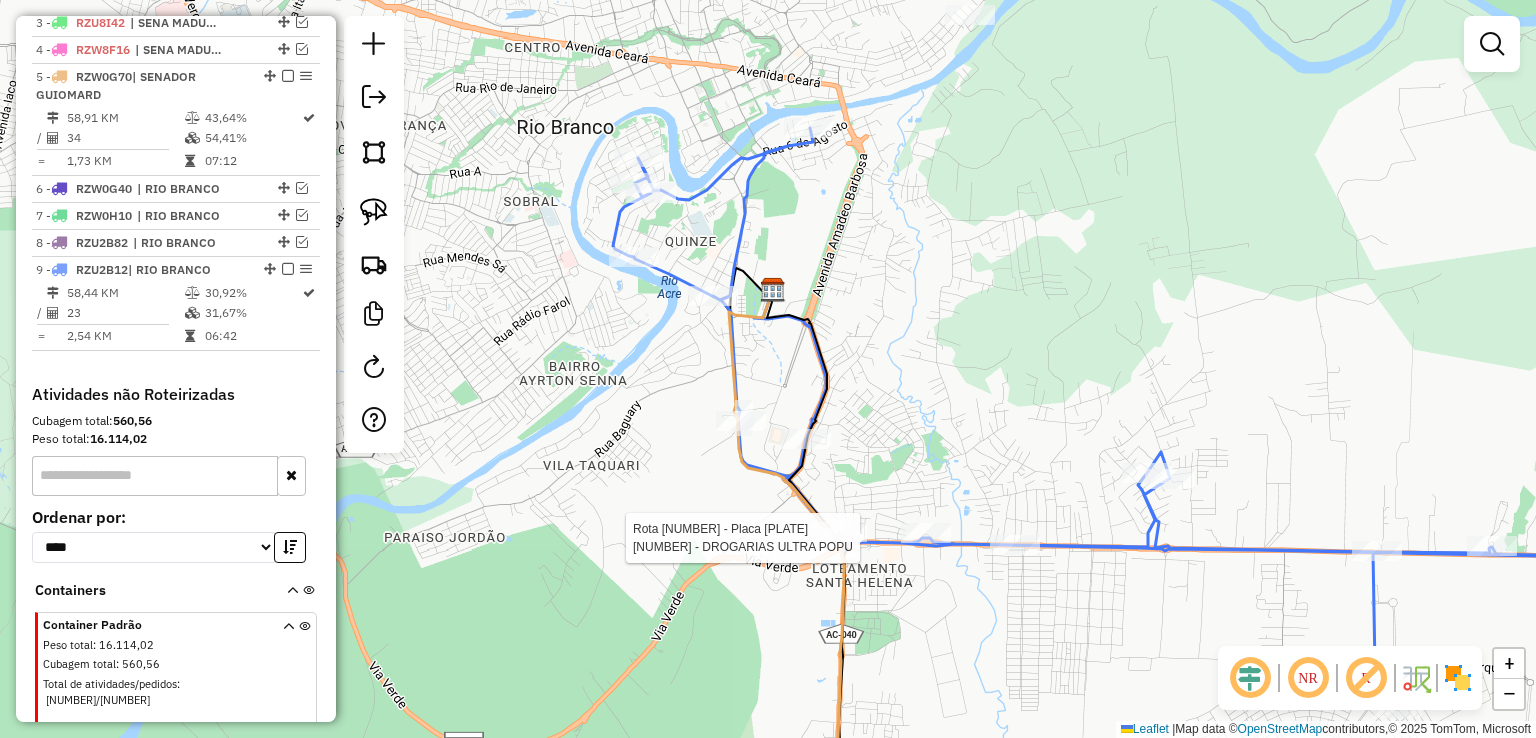 select on "*********" 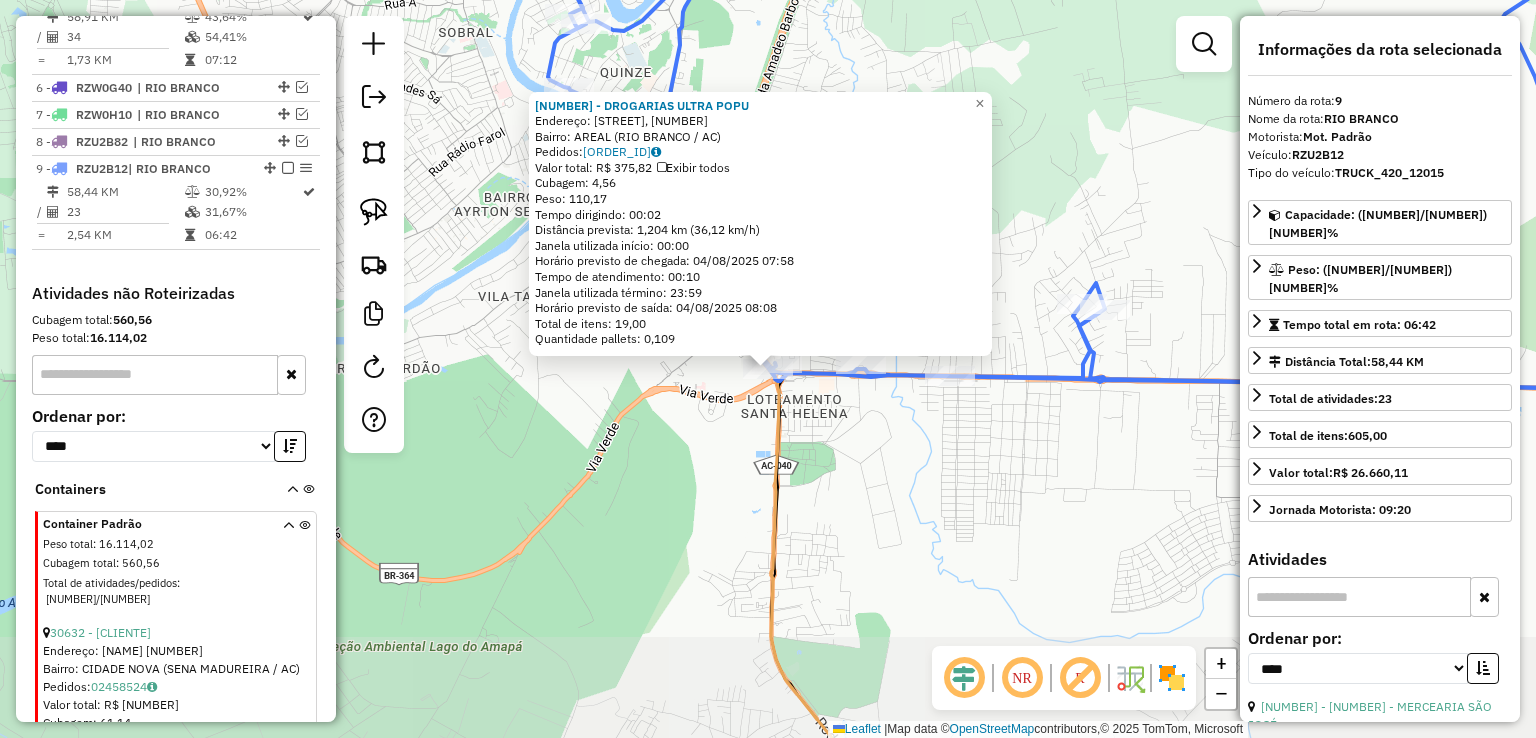 scroll, scrollTop: 1048, scrollLeft: 0, axis: vertical 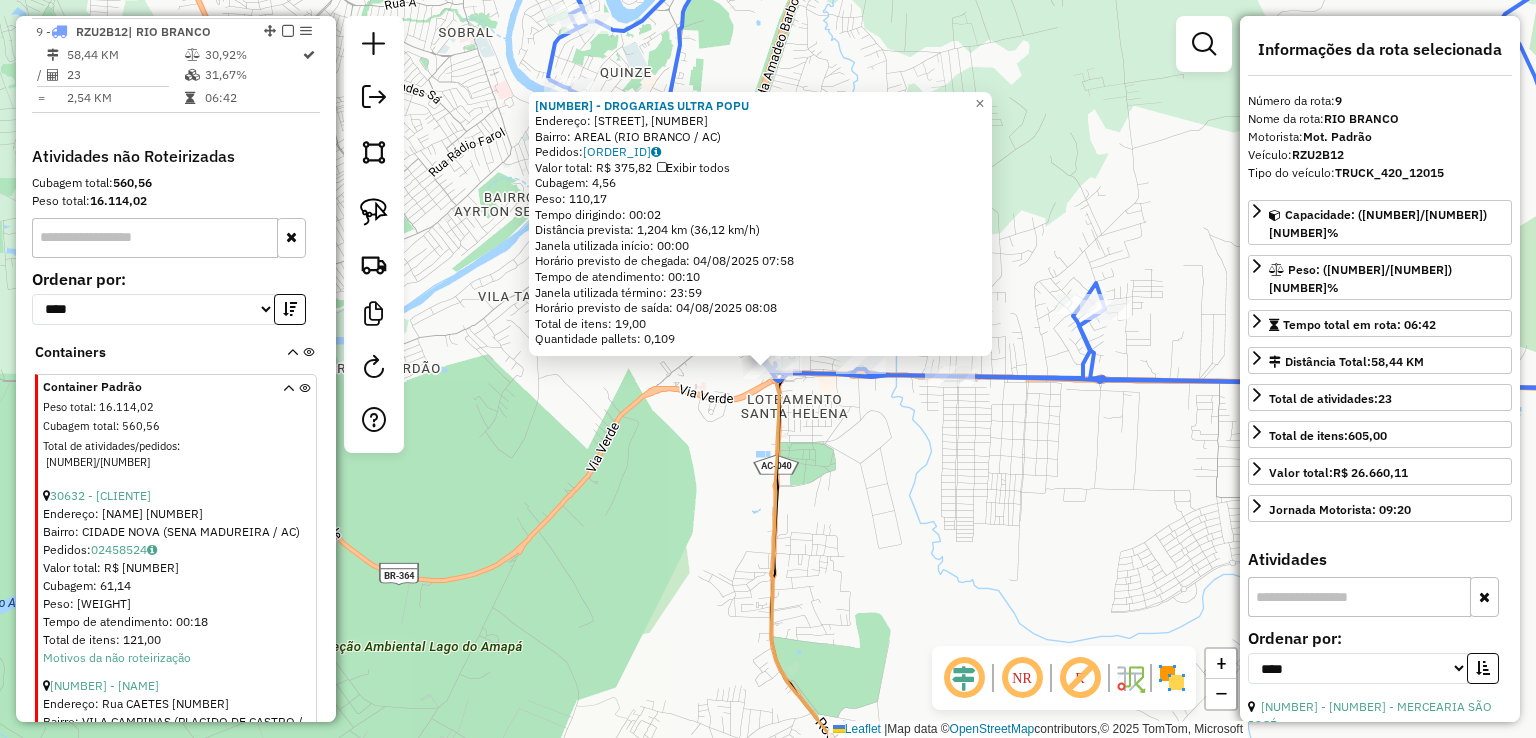 click on "7920 - DROGARIAS ULTRA POPU Endereço: CHICO MENDES, [NUMBER] Bairro: AREAL ([STATE] / [STATE]) Pedidos: 02458479 Valor total: R$ [NUMBER] Exibir todos Cubagem: [NUMBER] Peso: [NUMBER] Tempo dirigindo: [TIME] Distância prevista: [NUMBER] km ([NUMBER] km/h) Janela utilizada início: [TIME] Horário previsto de chegada: [DATE] [TIME] Tempo de atendimento: [TIME] Janela utilizada término: [TIME] Horário previsto de saída: [DATE] [TIME] Total de itens: [NUMBER] Quantidade pallets: [NUMBER] × Janela de atendimento Grade de atendimento Capacidade Transportadoras Veículos Cliente Pedidos Rotas Selecione os dias de semana para filtrar as janelas de atendimento Seg Ter Qua Qui Sex Sáb Dom Informe o período da janela de atendimento: De: Até: Filtrar exatamente a janela do cliente Considerar janela de atendimento padrão Selecione os dias de semana para filtrar as grades de atendimento Seg Ter Qua Qui Sex Sáb Dom Considerar clientes sem dia de atendimento cadastrado De:" 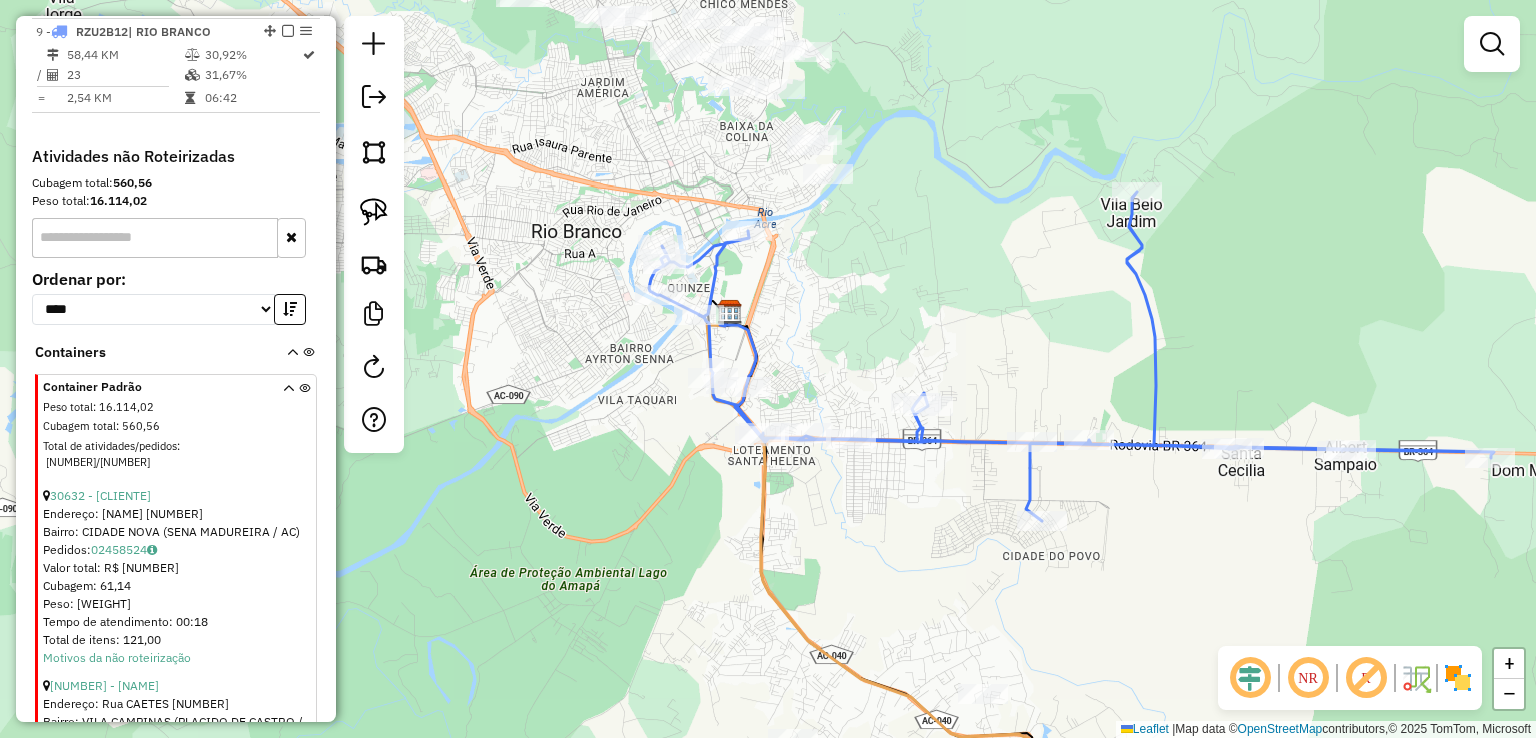 drag, startPoint x: 944, startPoint y: 208, endPoint x: 896, endPoint y: 328, distance: 129.24396 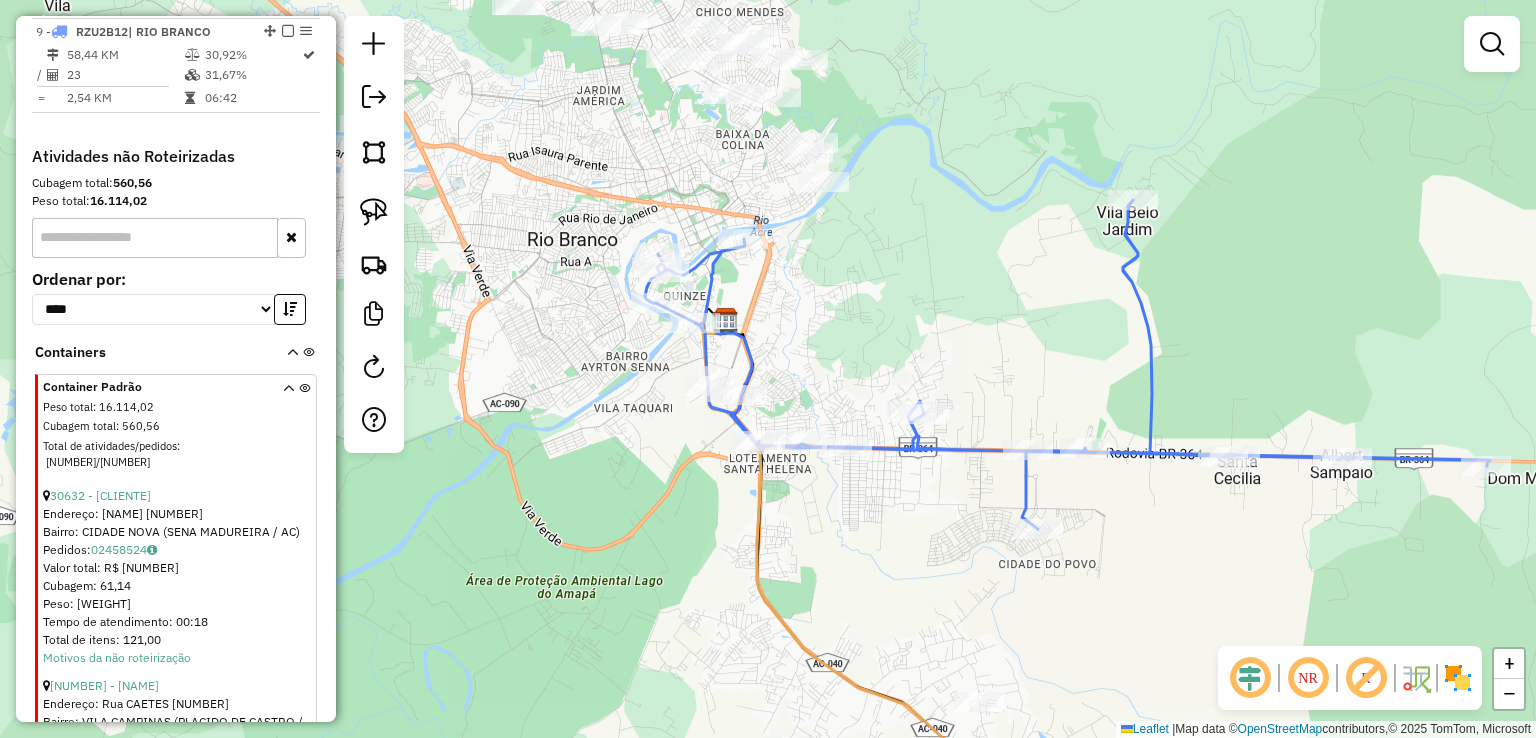 click 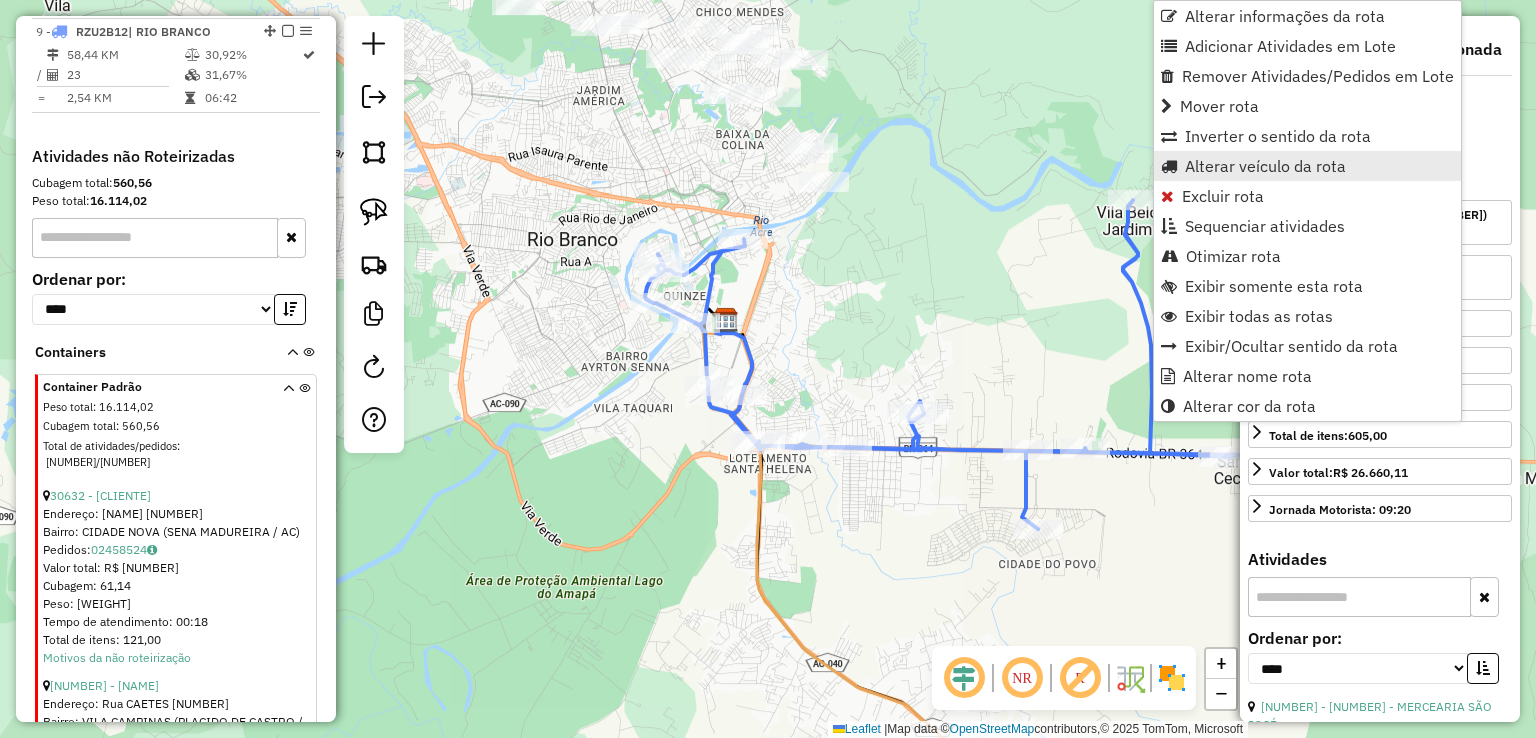 click on "Alterar veículo da rota" at bounding box center [1265, 166] 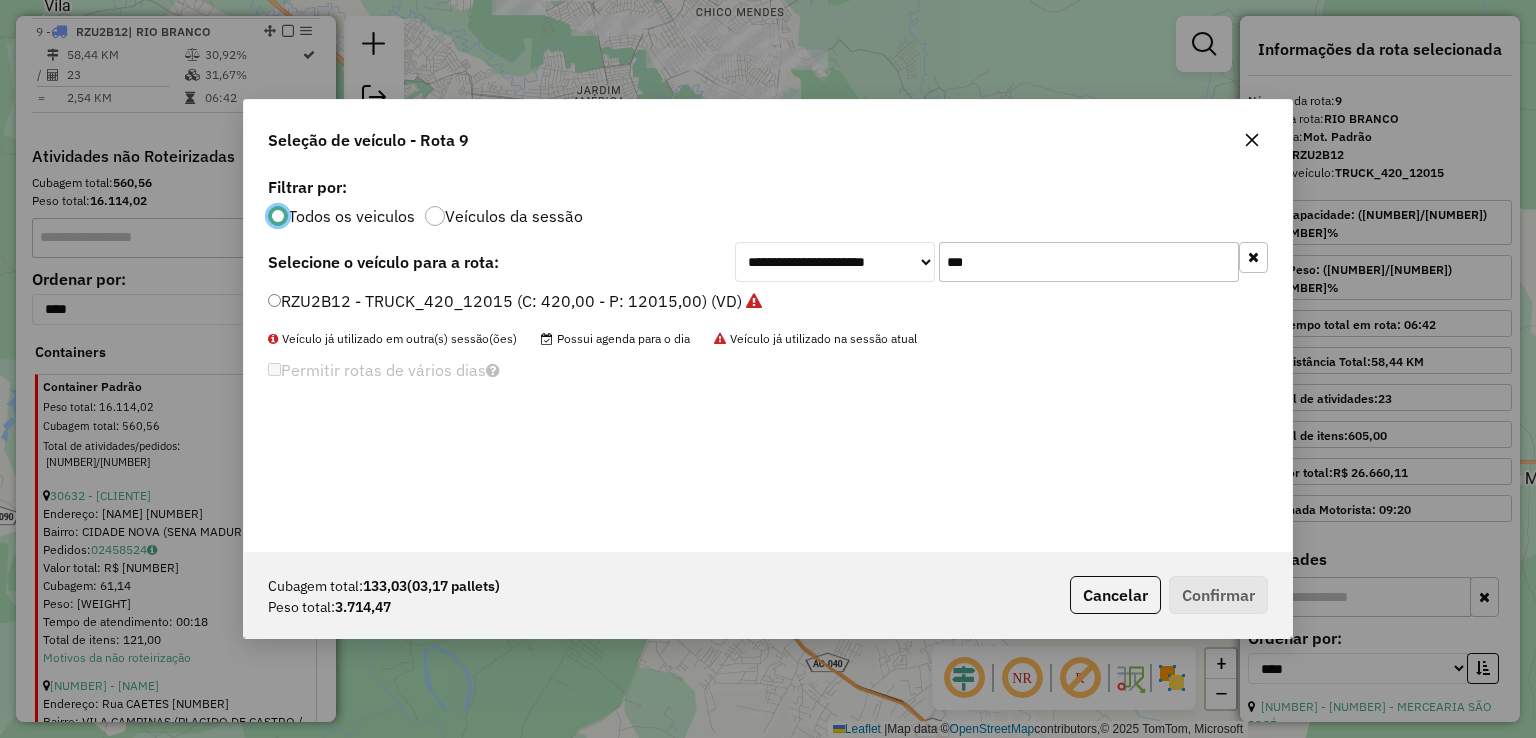 scroll, scrollTop: 10, scrollLeft: 6, axis: both 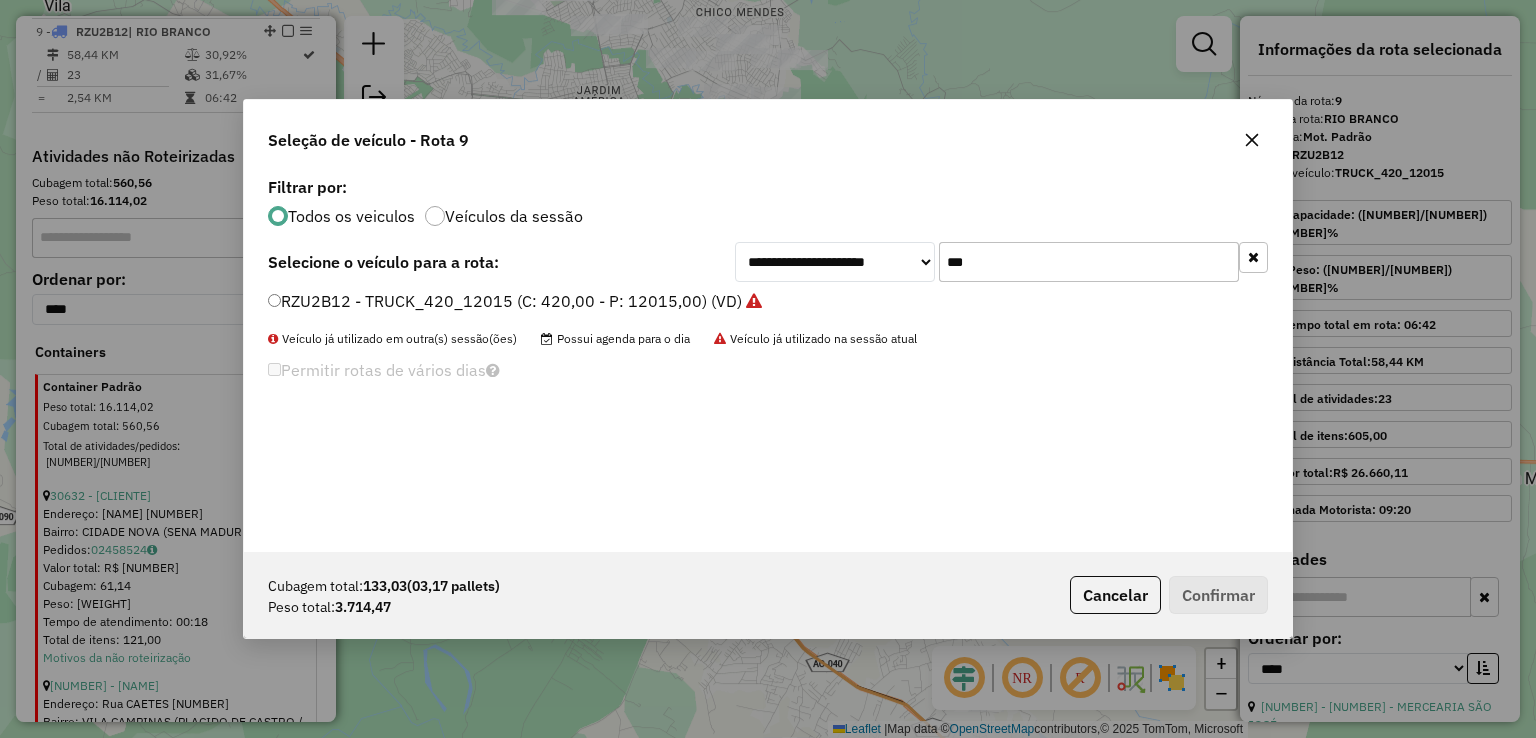 drag, startPoint x: 1020, startPoint y: 265, endPoint x: 752, endPoint y: 262, distance: 268.01678 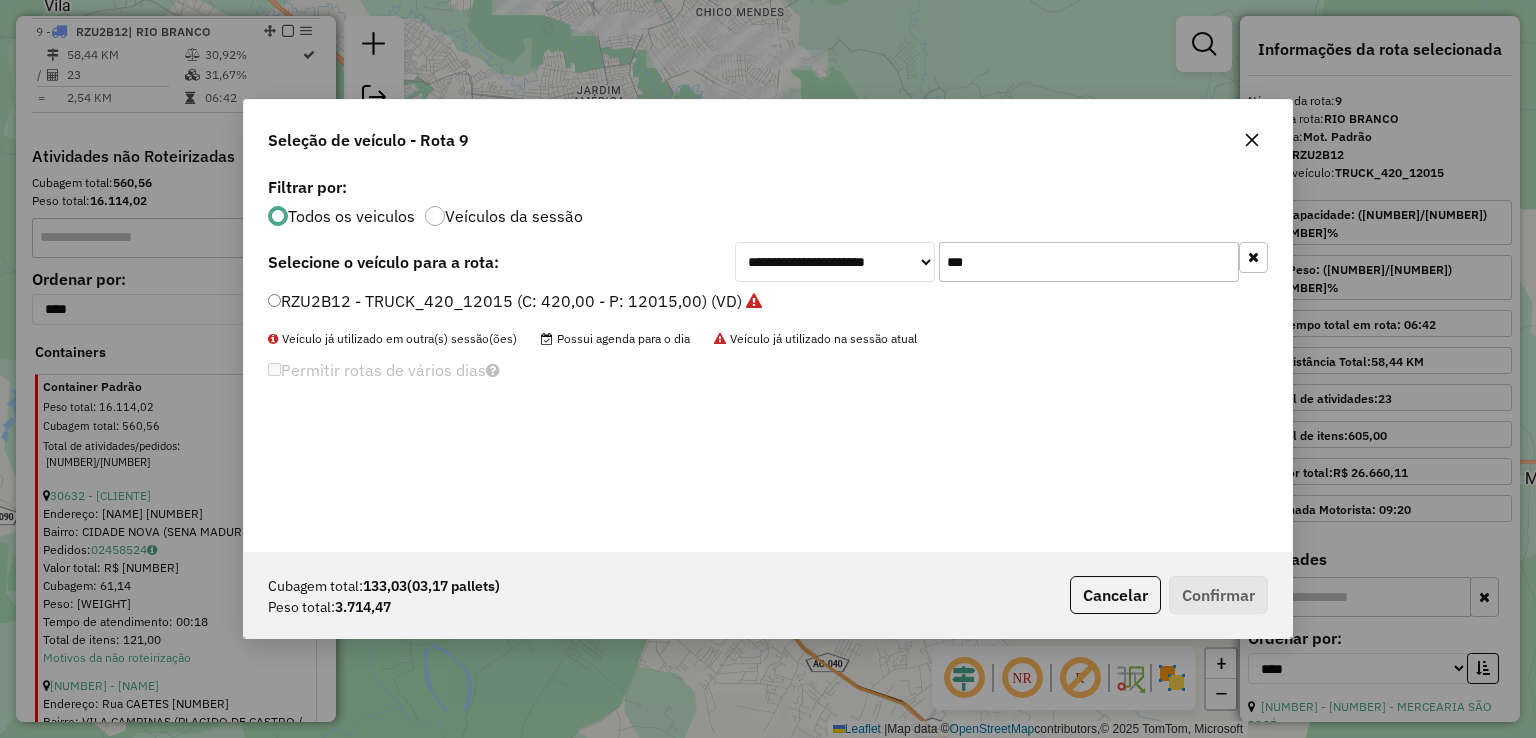 click on "**********" 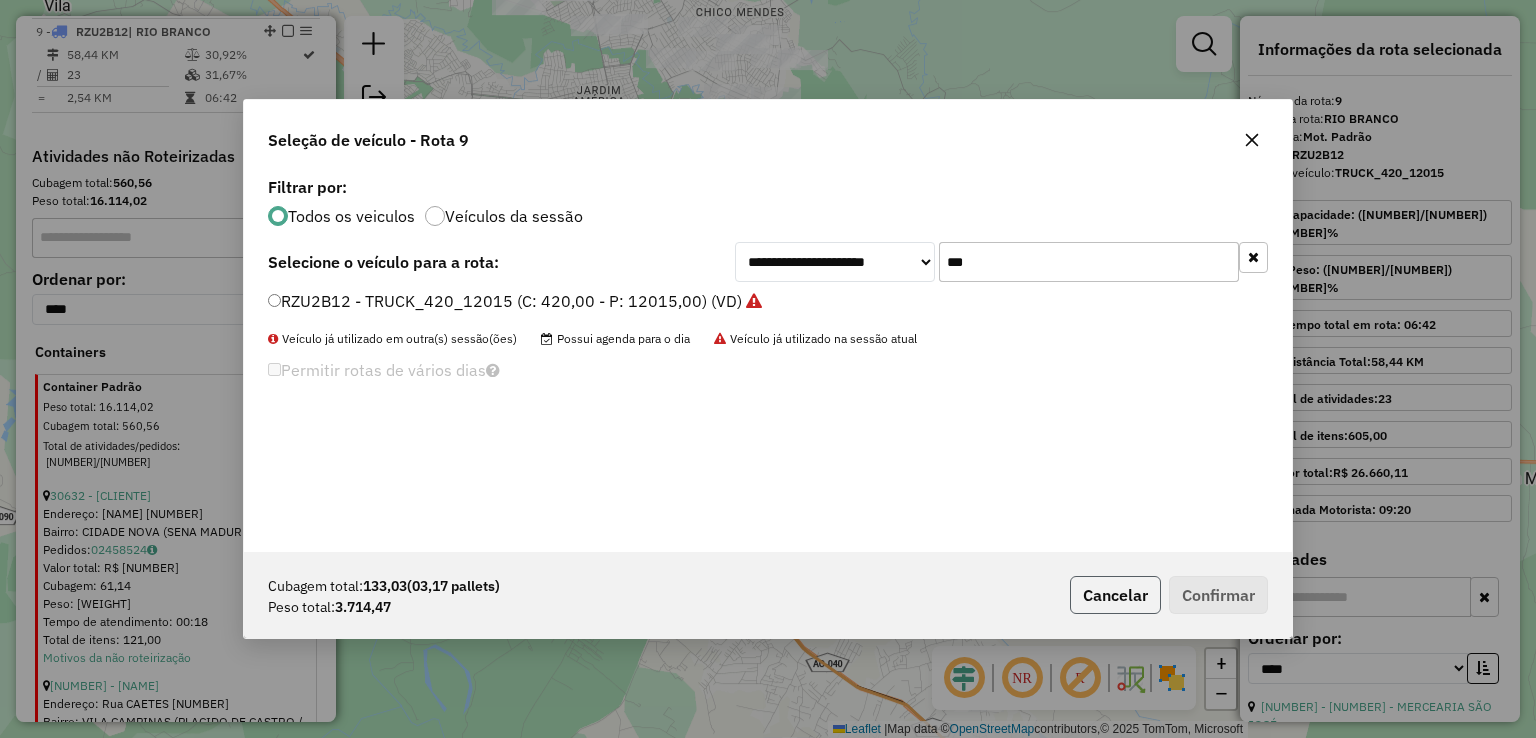 click on "Cancelar" 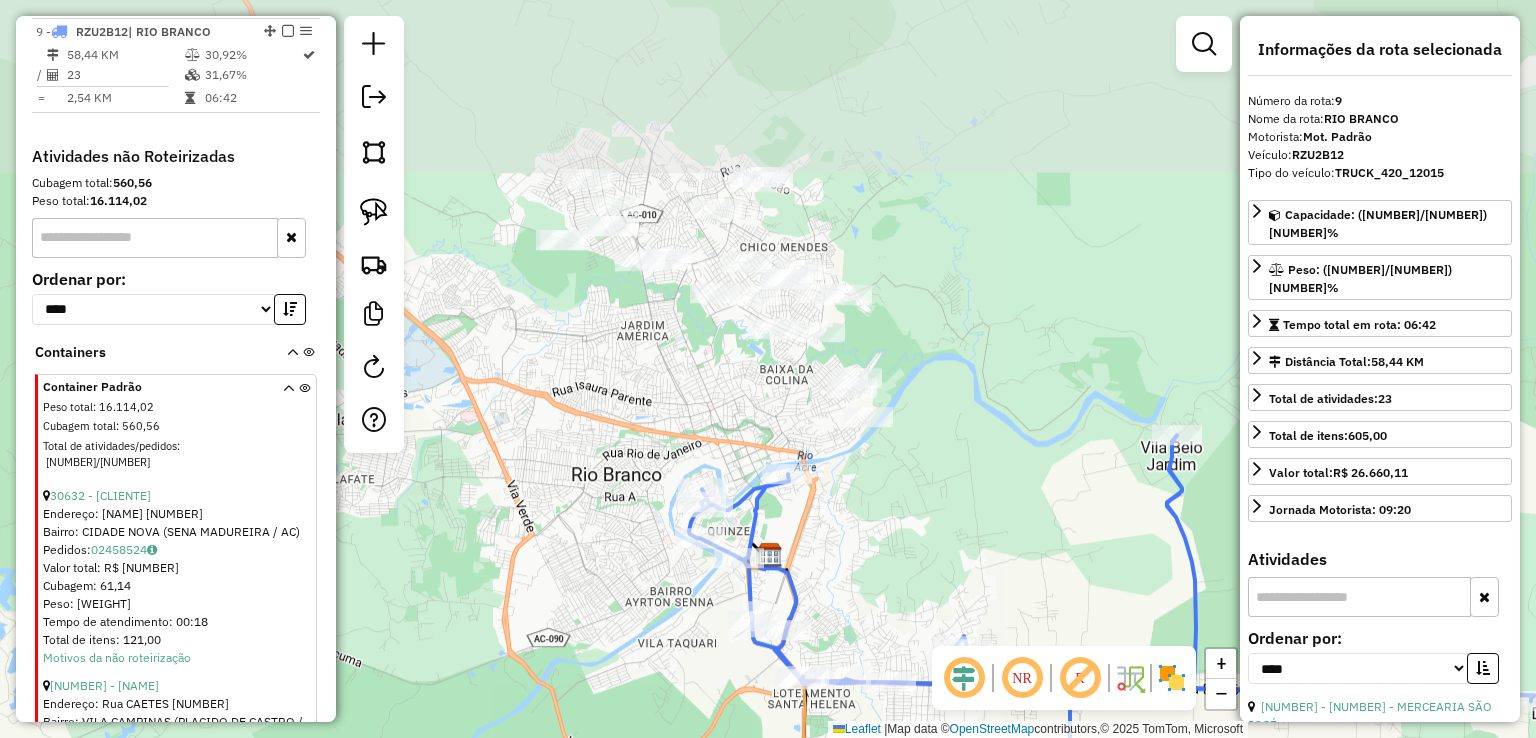 drag, startPoint x: 890, startPoint y: 345, endPoint x: 934, endPoint y: 580, distance: 239.08366 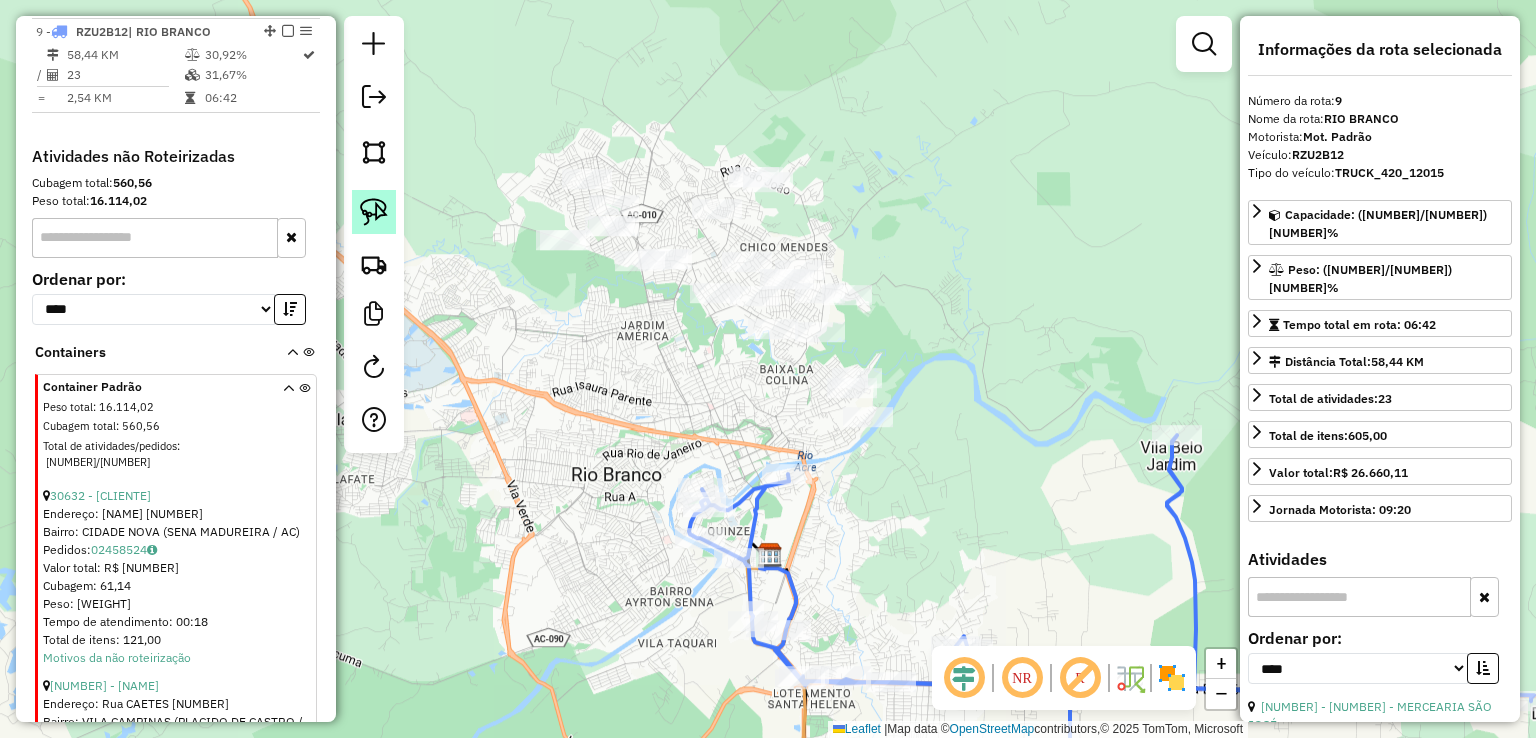 click 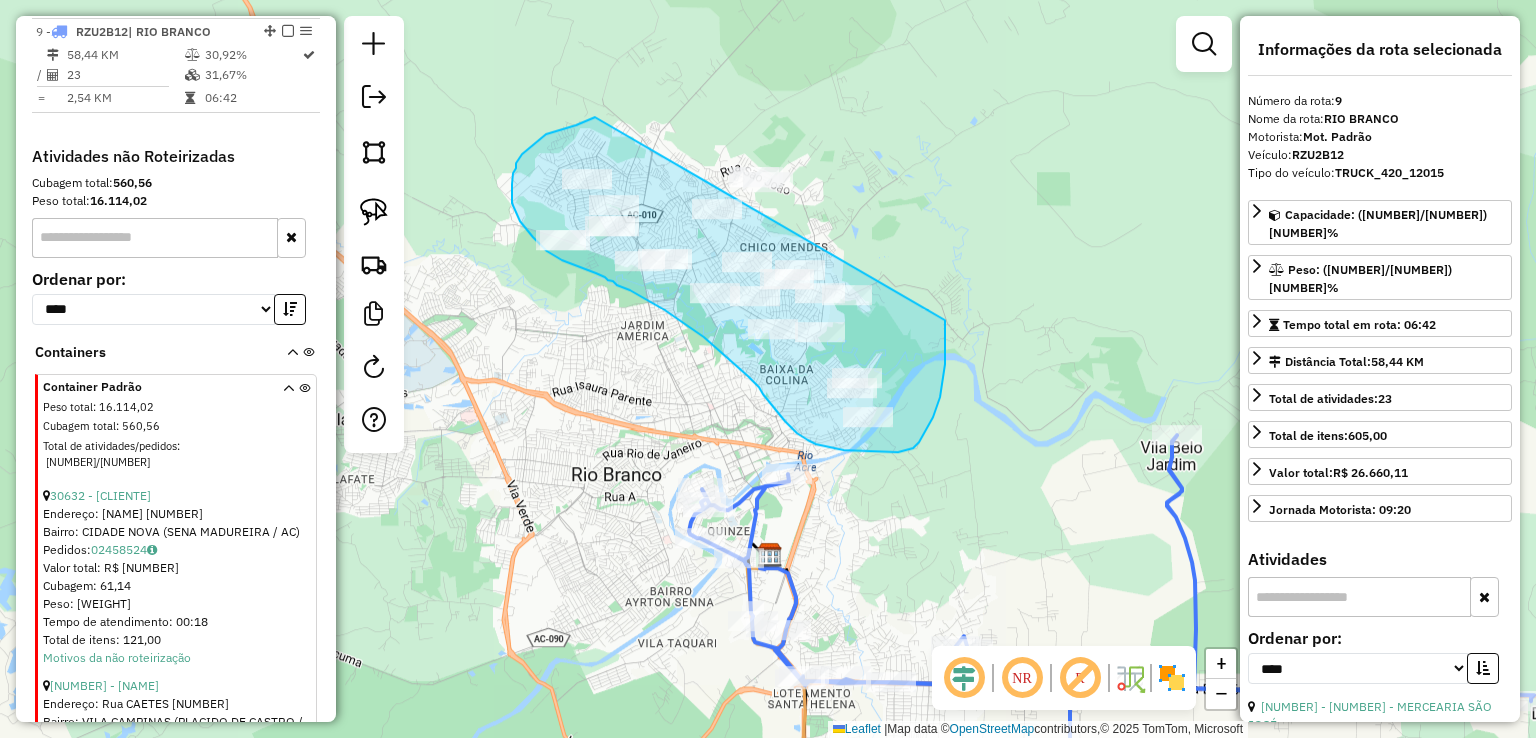 drag, startPoint x: 595, startPoint y: 117, endPoint x: 897, endPoint y: 168, distance: 306.27603 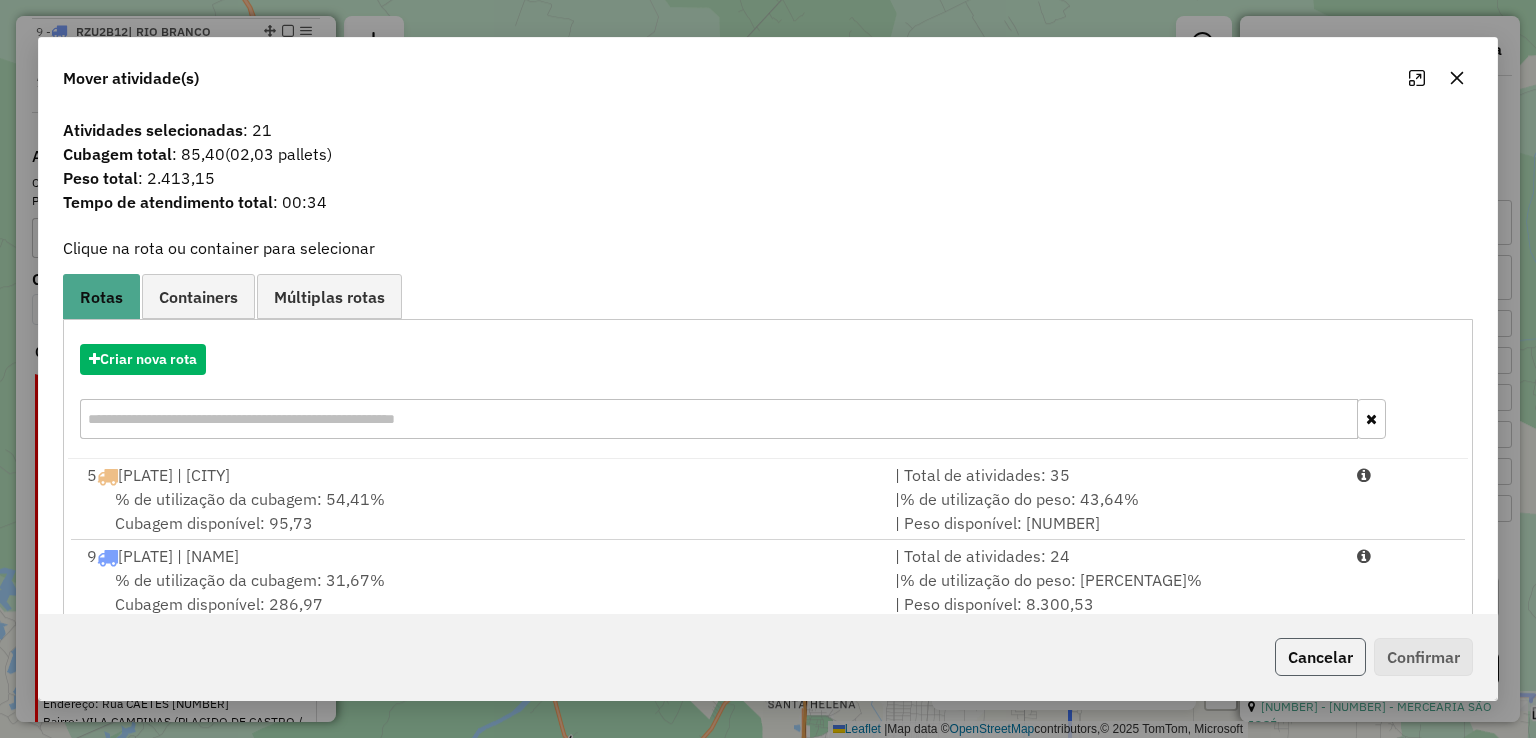 click on "Cancelar" 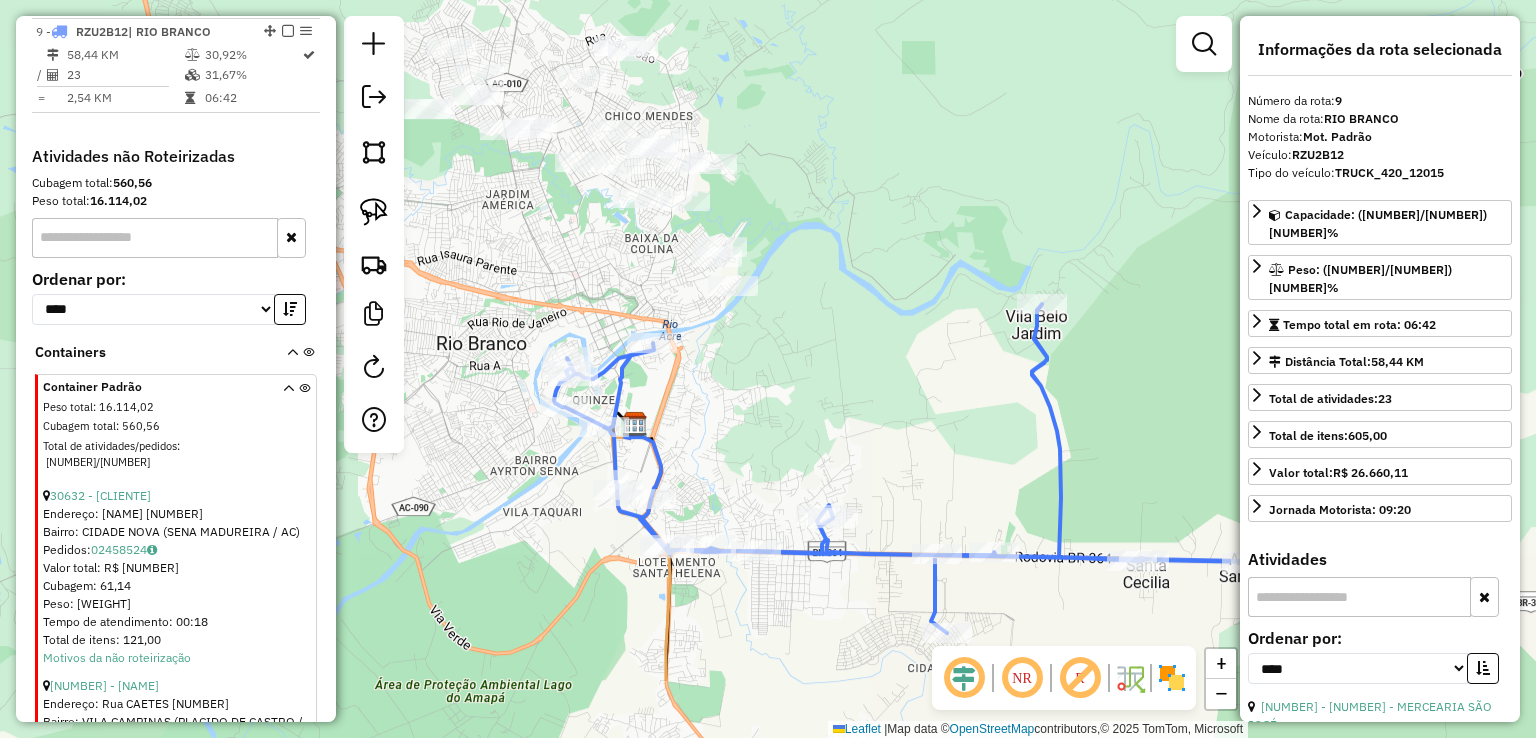 drag, startPoint x: 964, startPoint y: 461, endPoint x: 741, endPoint y: 368, distance: 241.6154 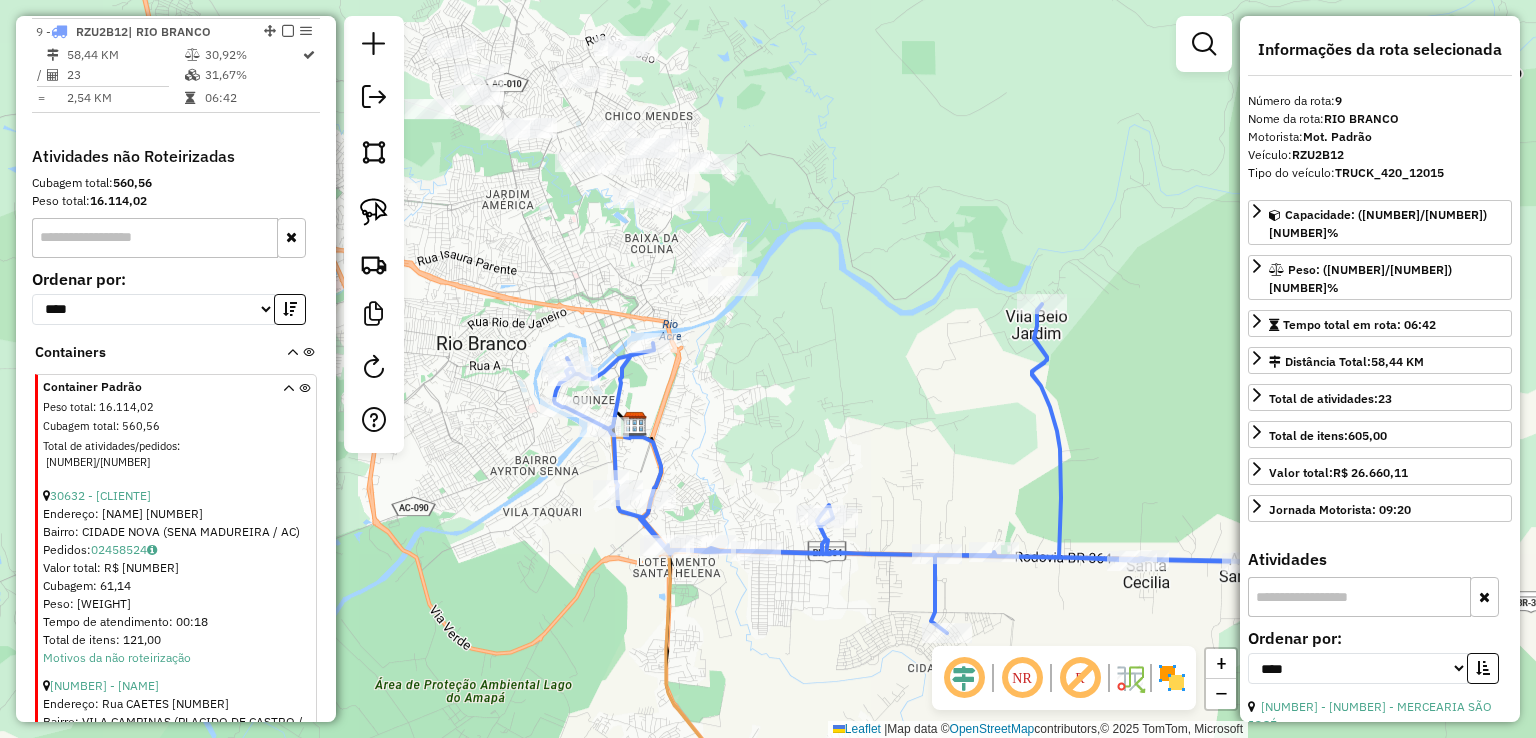 scroll, scrollTop: 848, scrollLeft: 0, axis: vertical 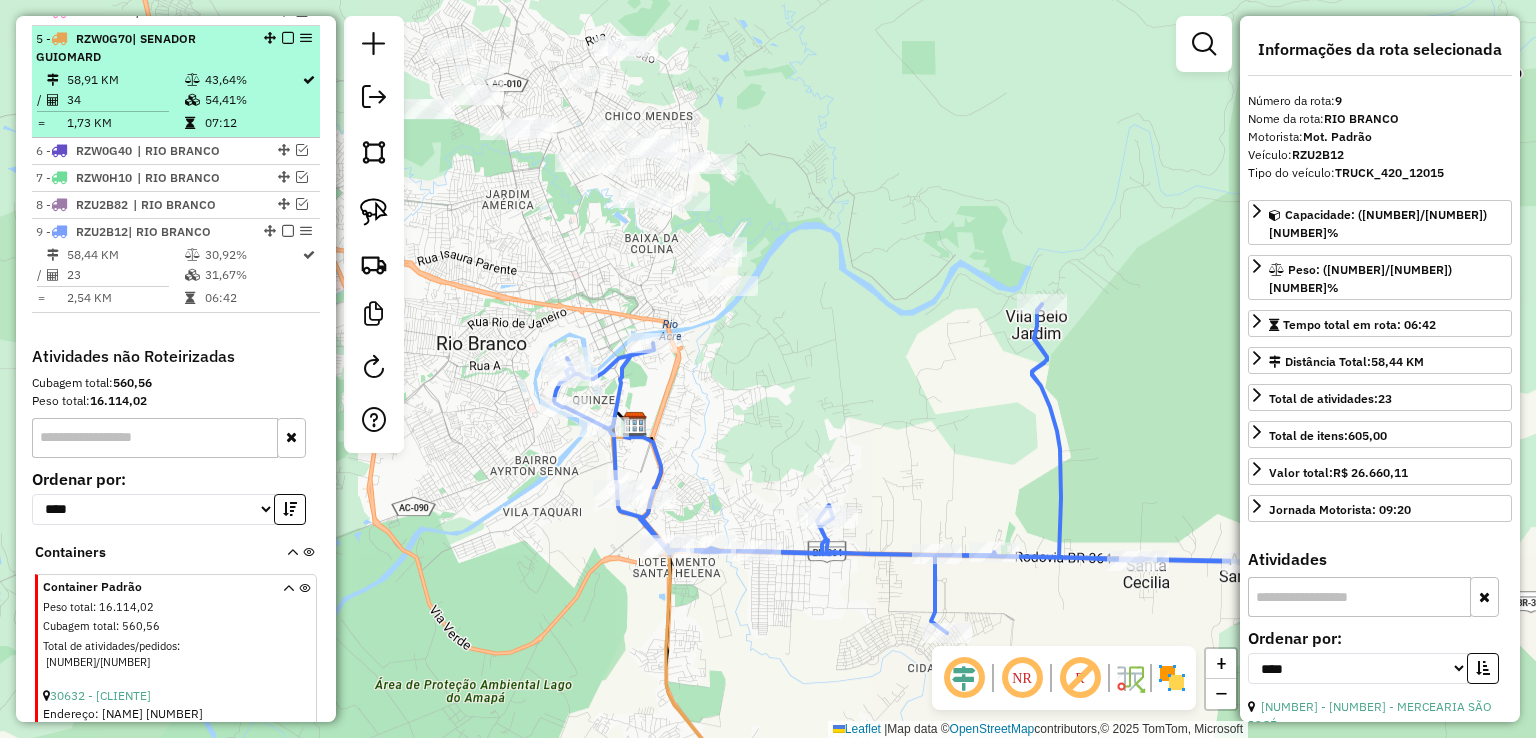 click on "07:12" at bounding box center (252, 123) 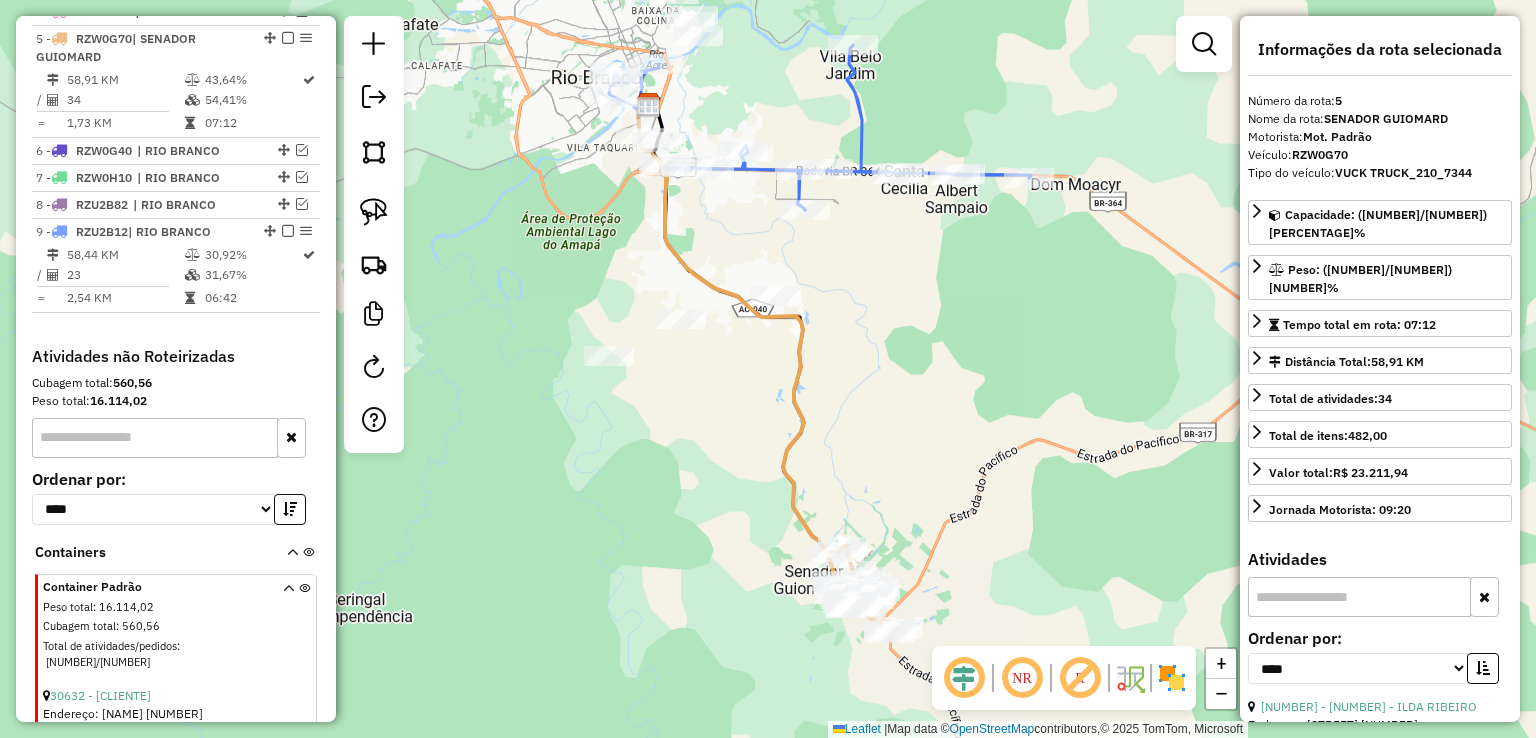 click 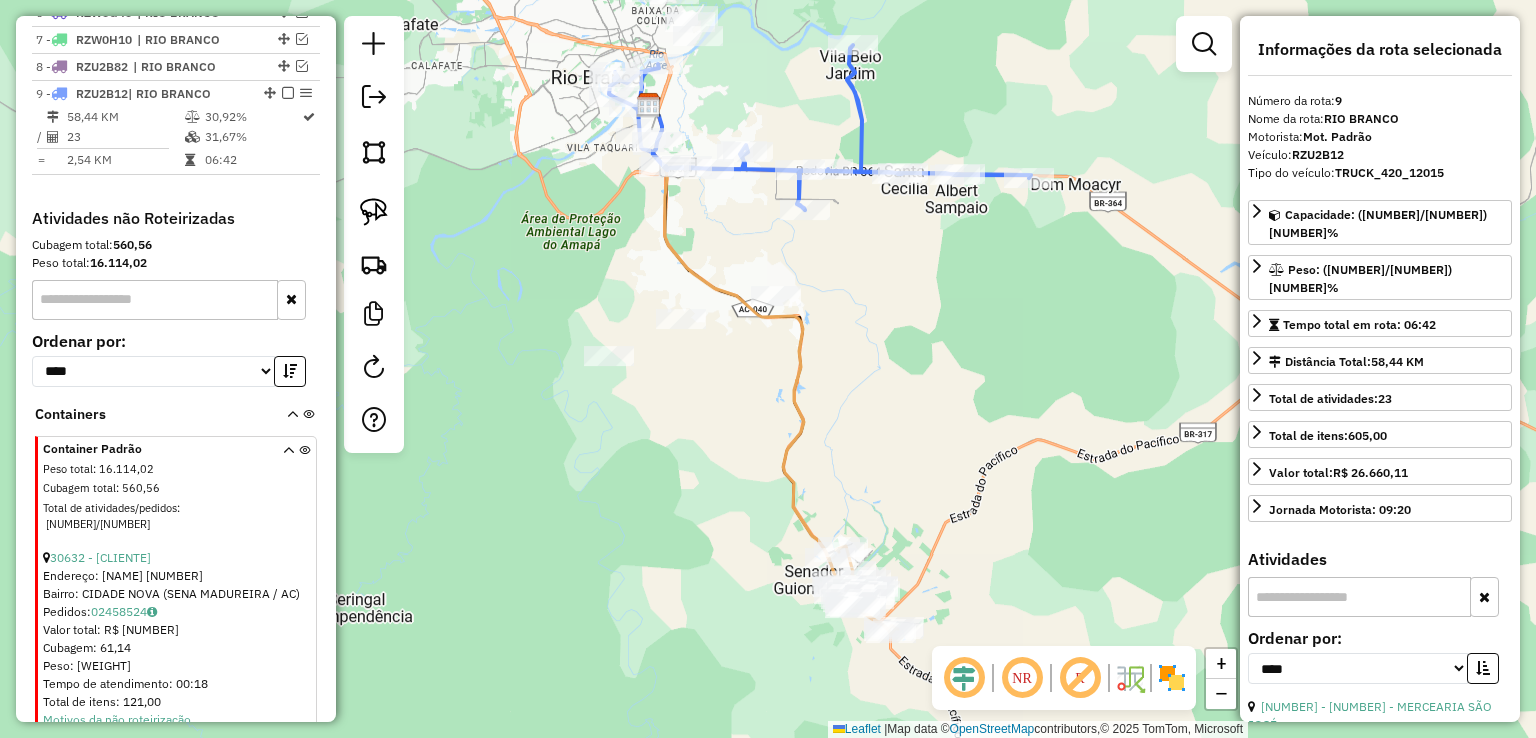 scroll, scrollTop: 1048, scrollLeft: 0, axis: vertical 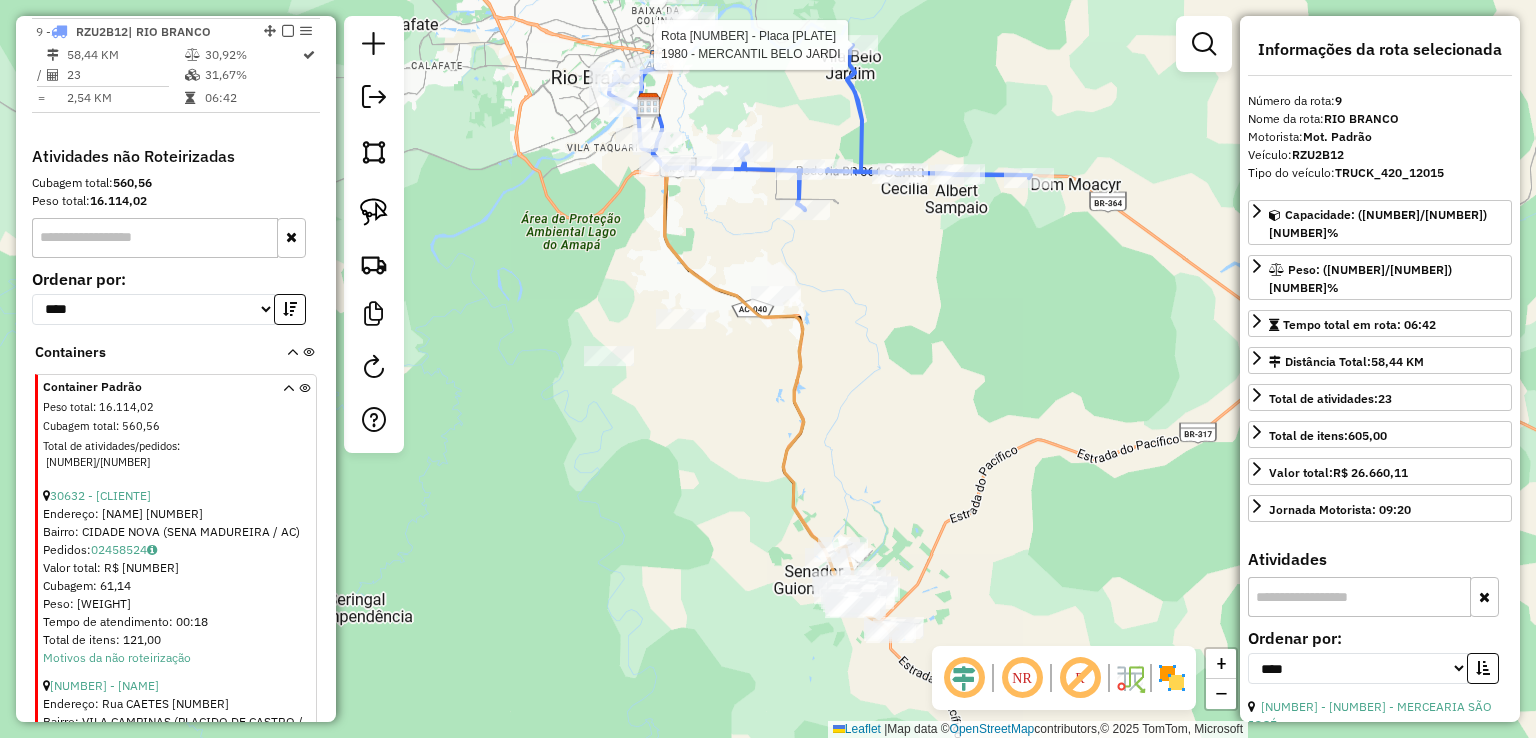 click 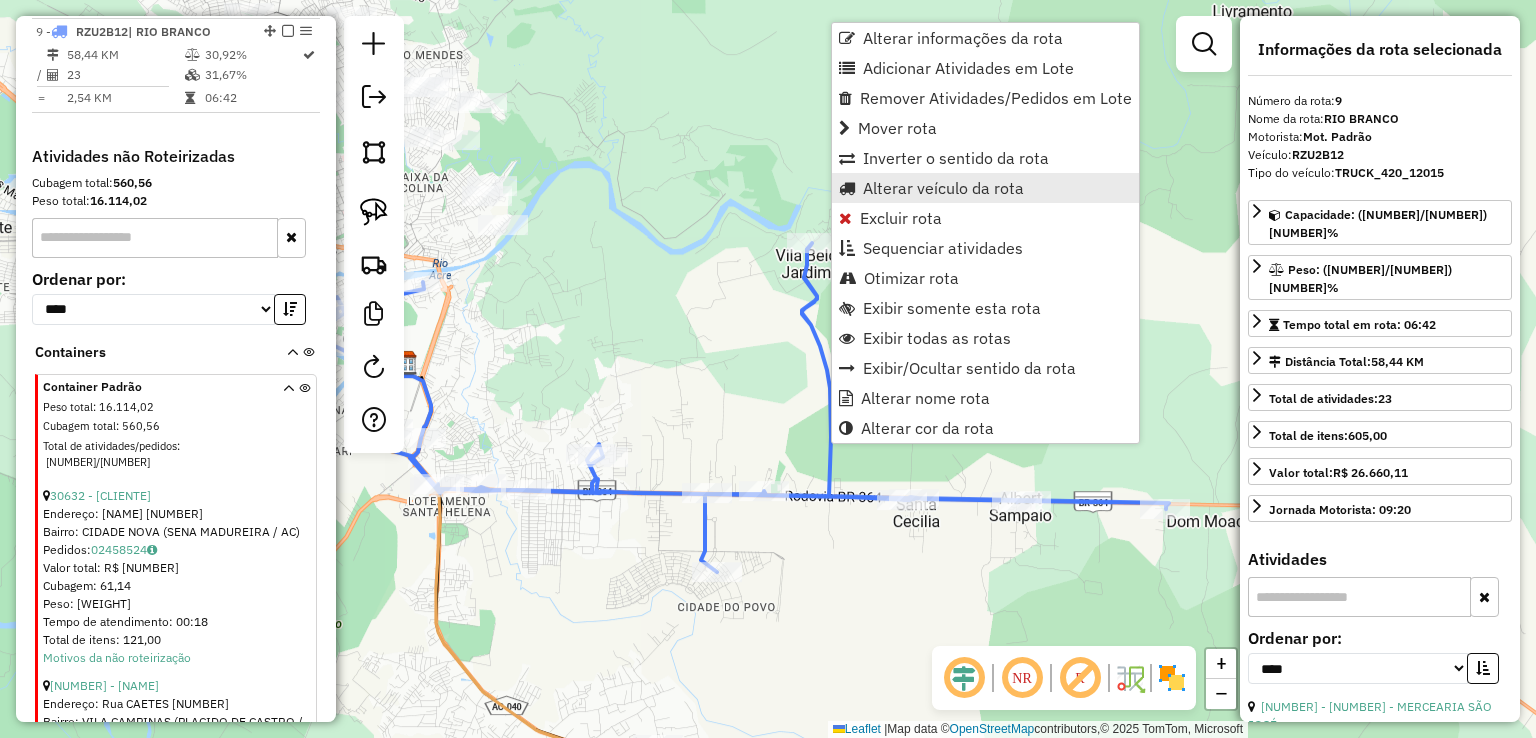 click on "Alterar veículo da rota" at bounding box center [943, 188] 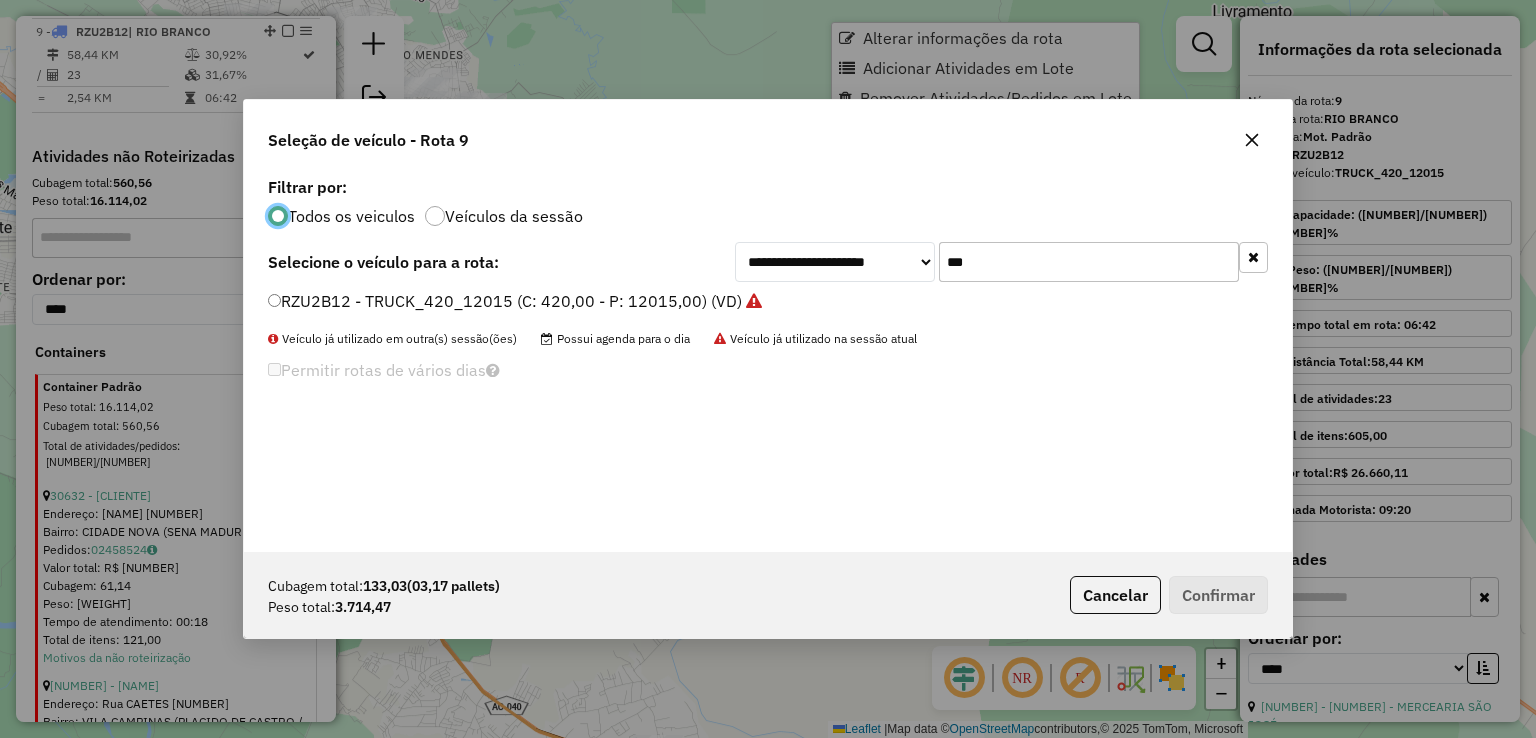 scroll, scrollTop: 10, scrollLeft: 6, axis: both 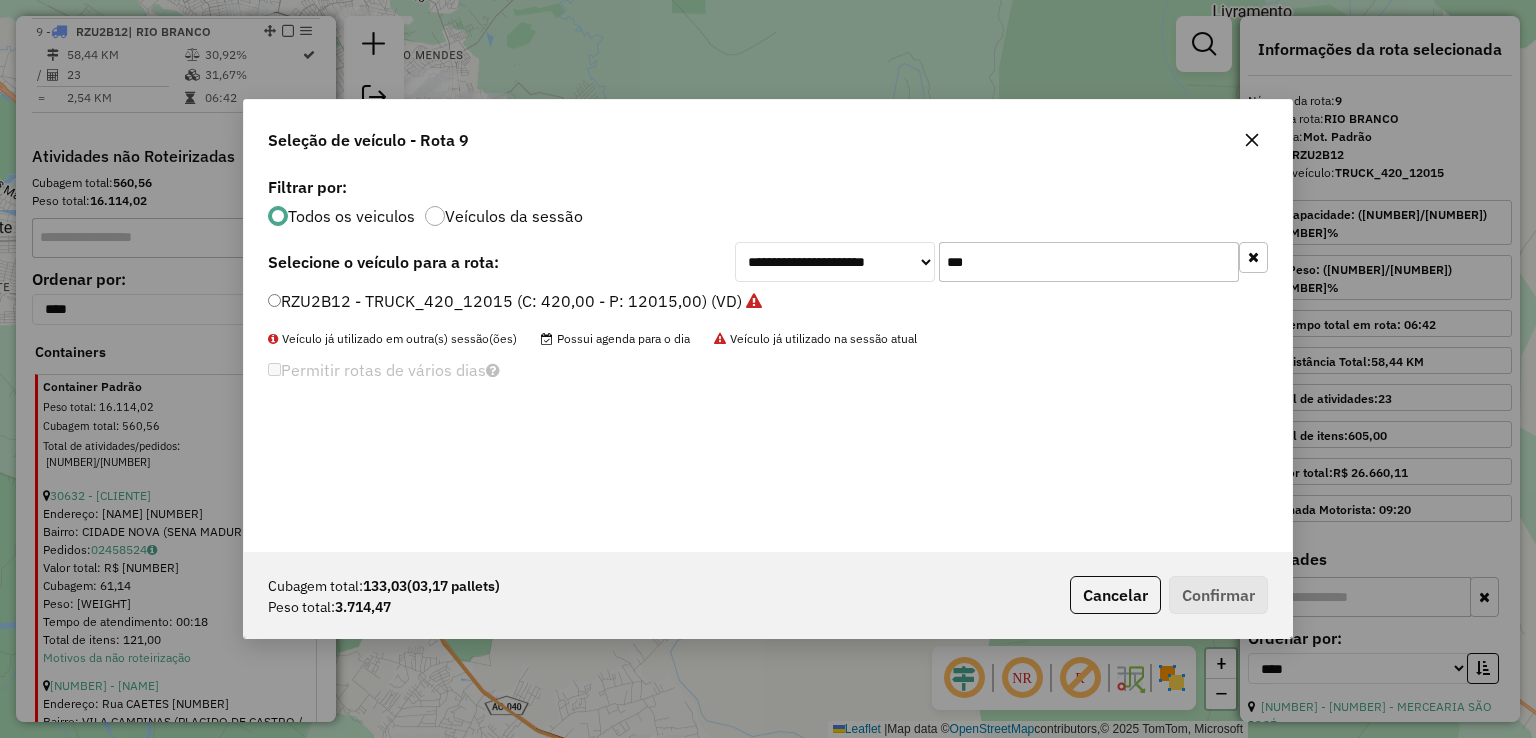 drag, startPoint x: 1011, startPoint y: 253, endPoint x: 824, endPoint y: 232, distance: 188.17545 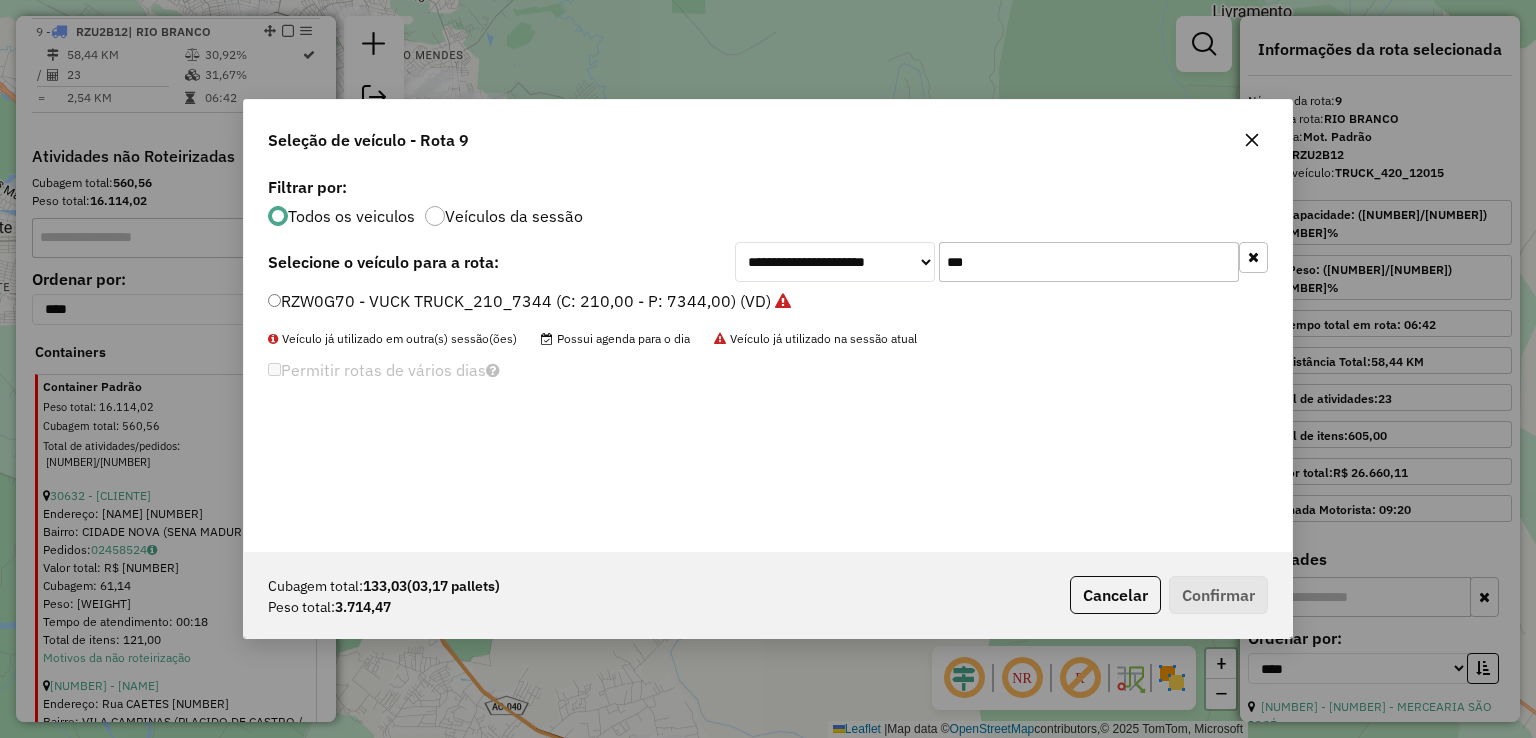 type on "***" 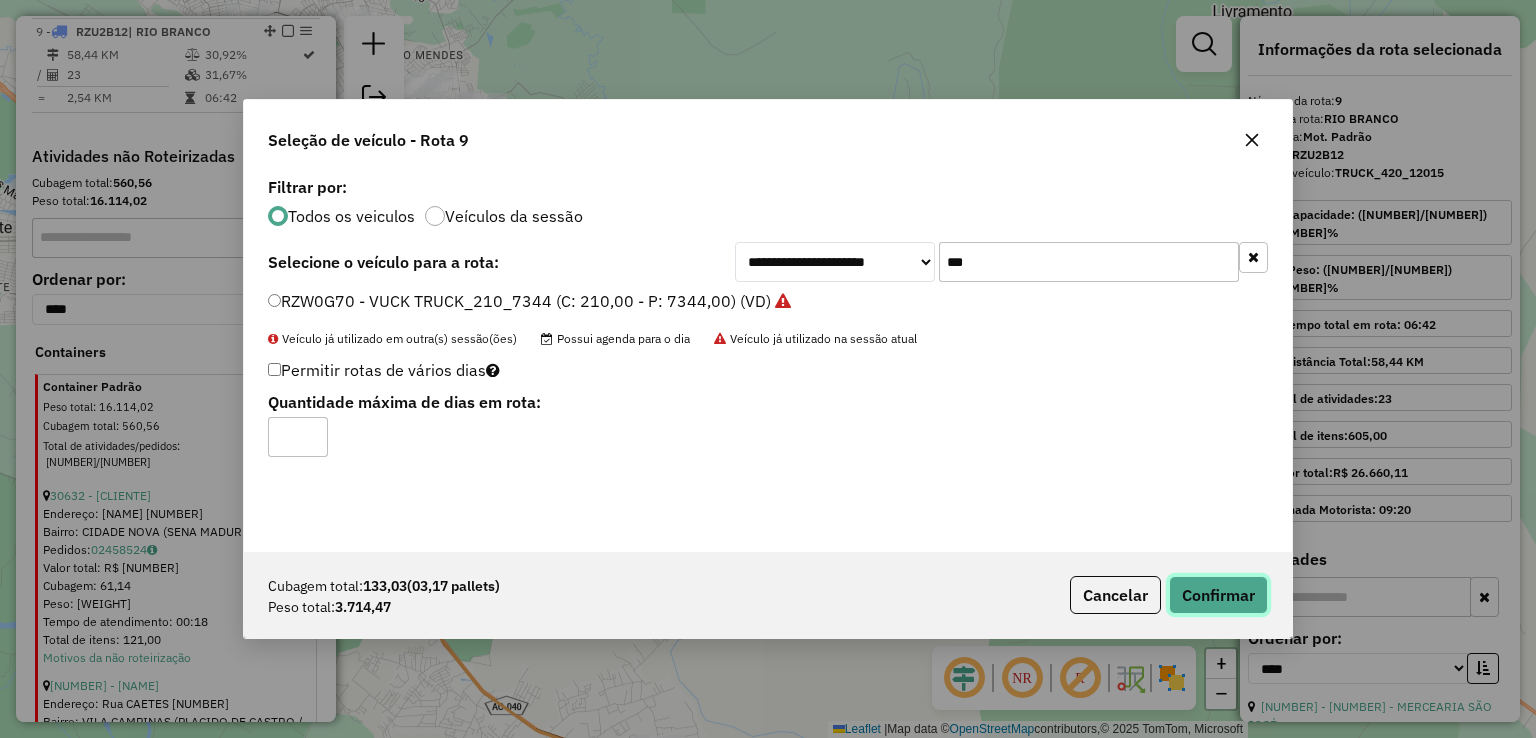 click on "Confirmar" 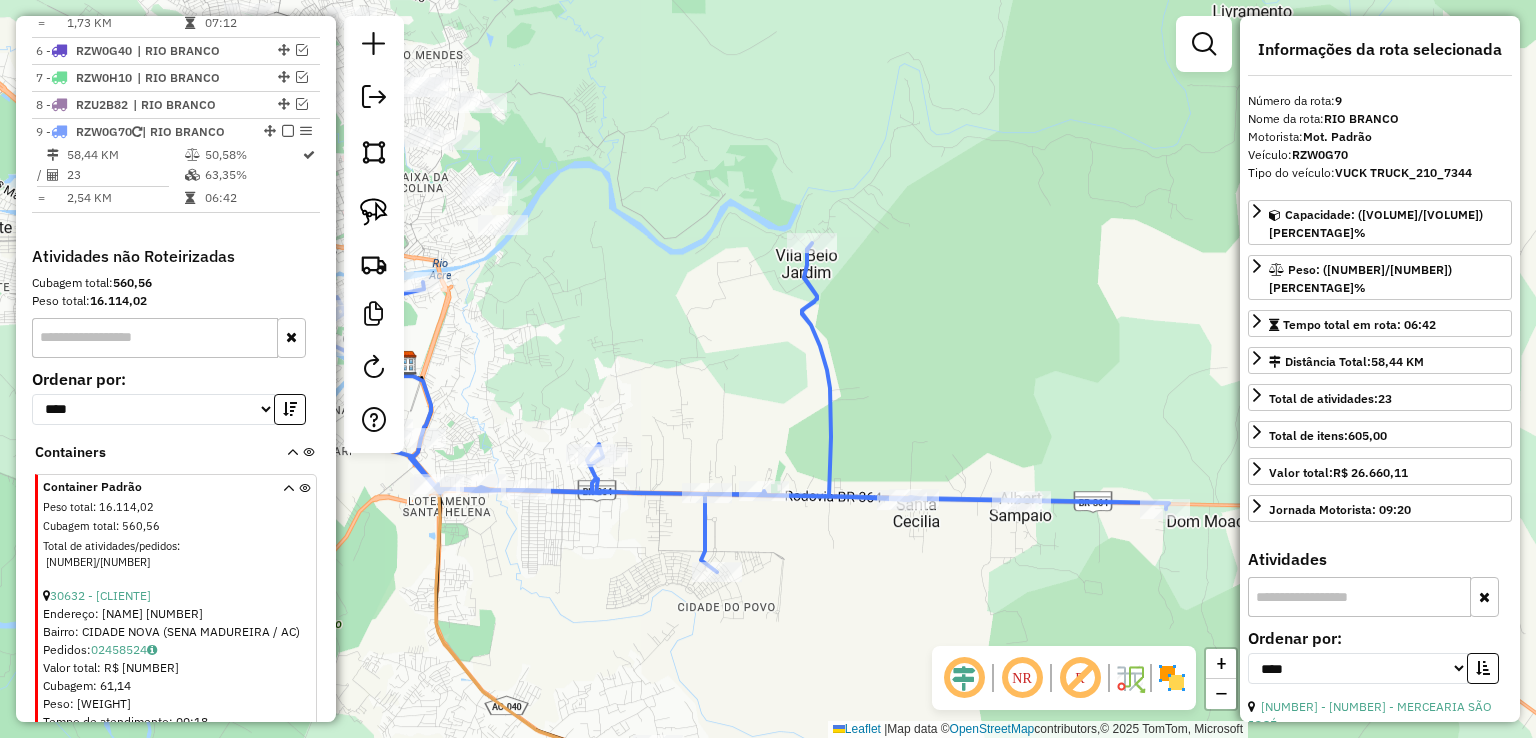scroll, scrollTop: 848, scrollLeft: 0, axis: vertical 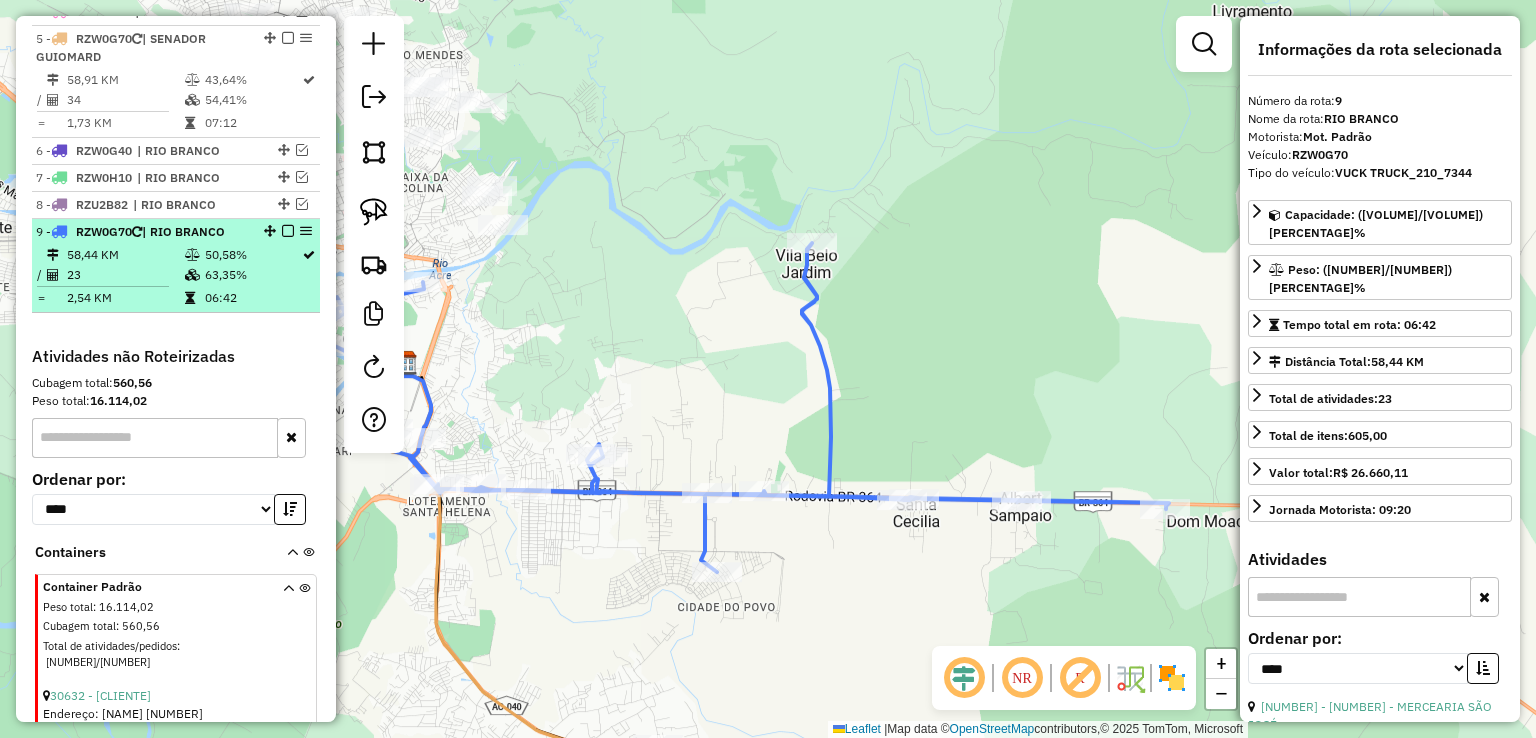click at bounding box center [288, 231] 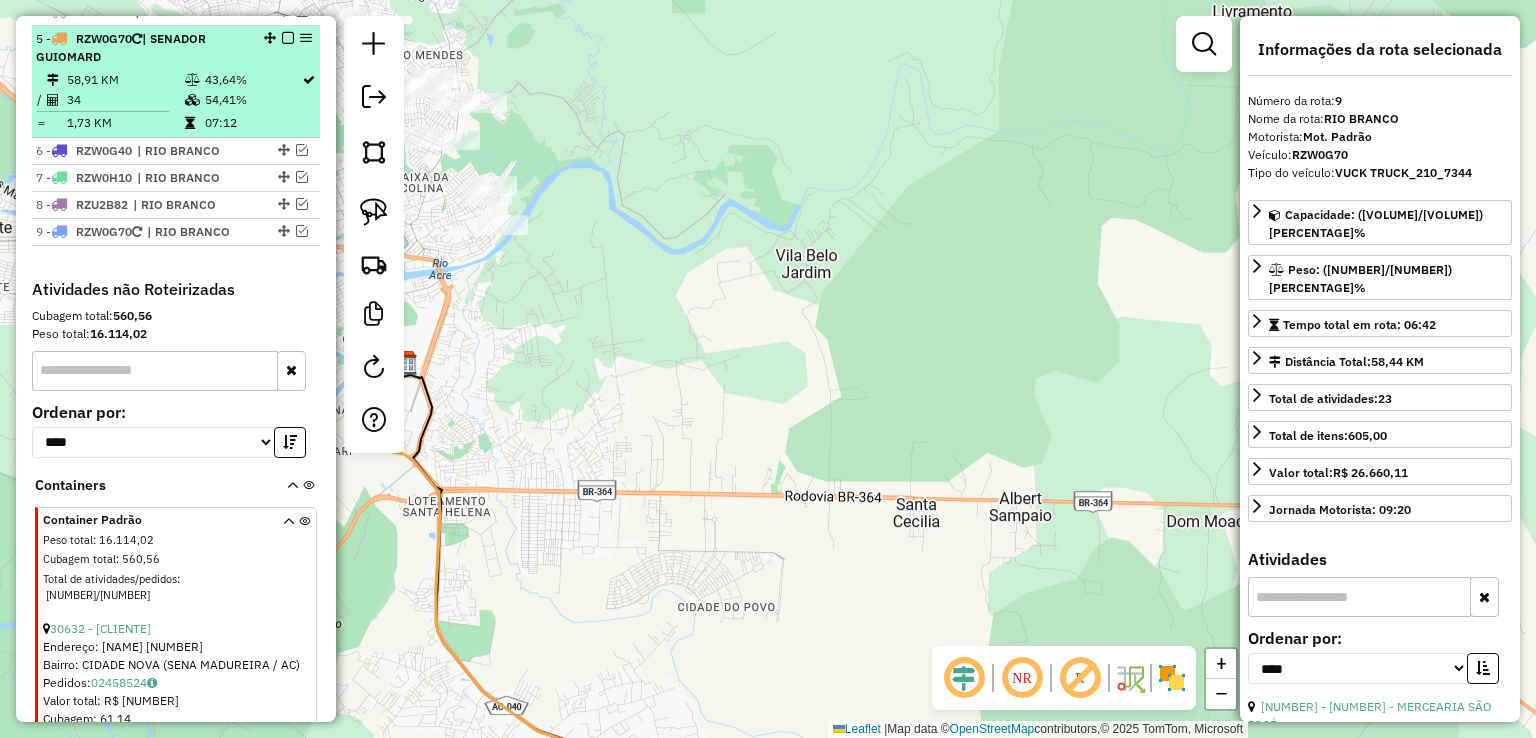 click on "54,41%" at bounding box center (252, 100) 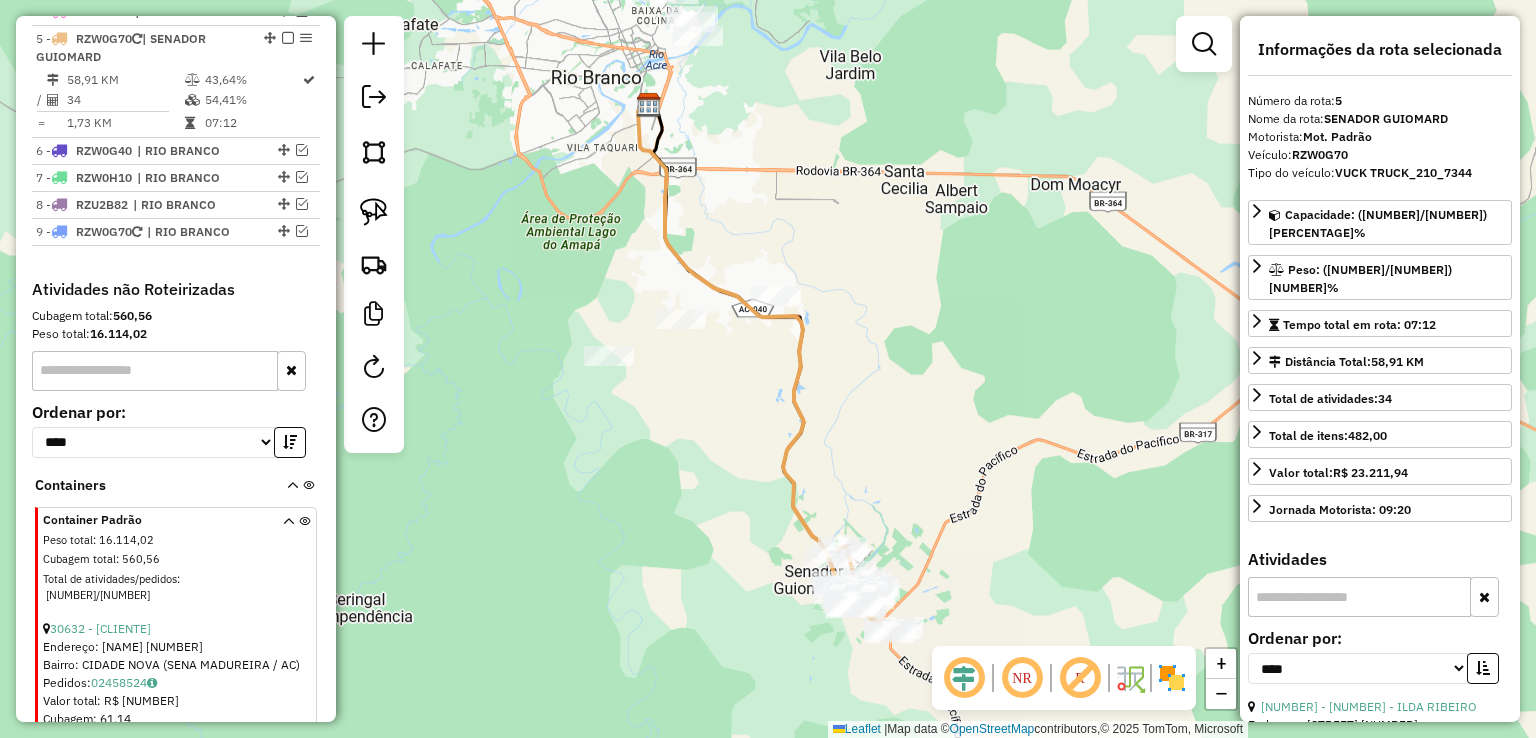click 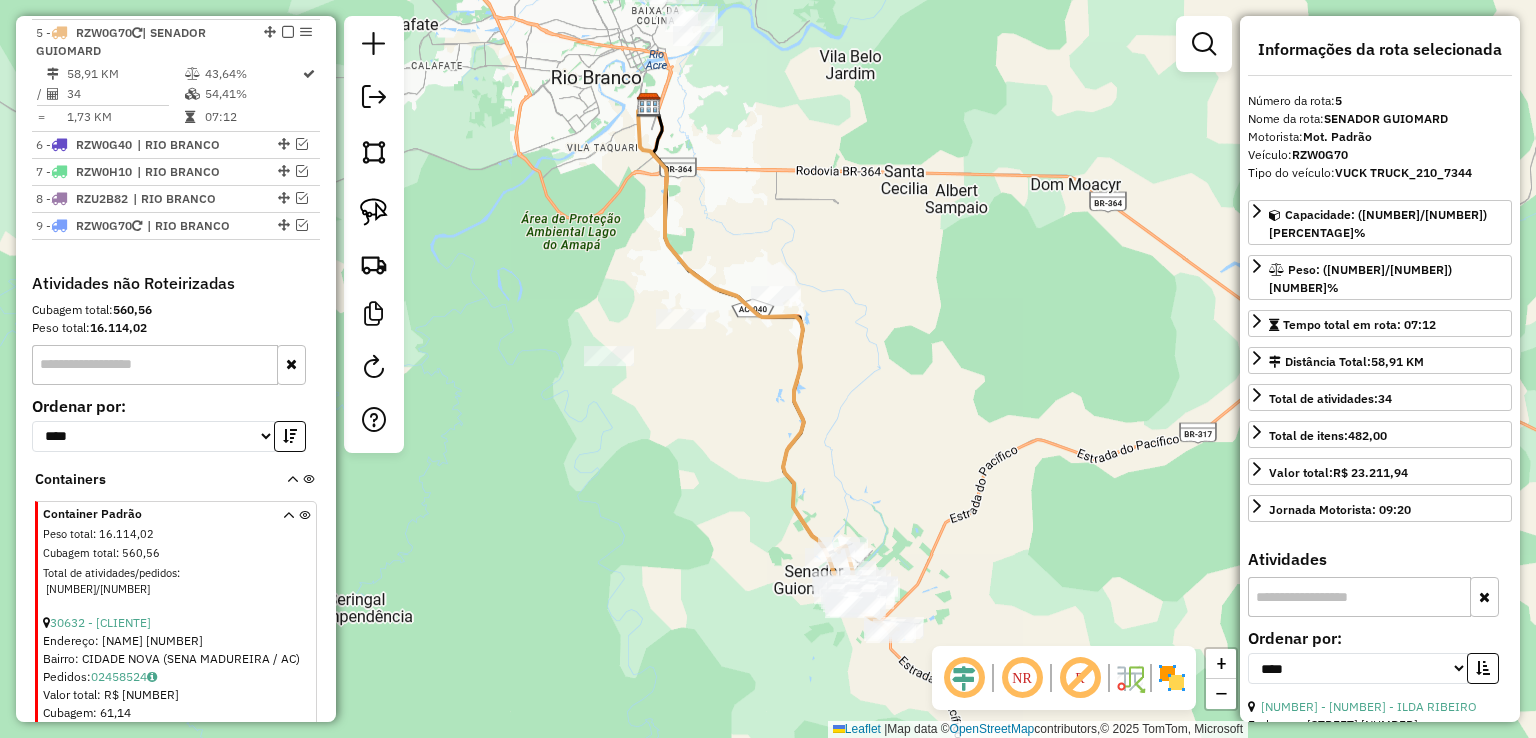 scroll, scrollTop: 856, scrollLeft: 0, axis: vertical 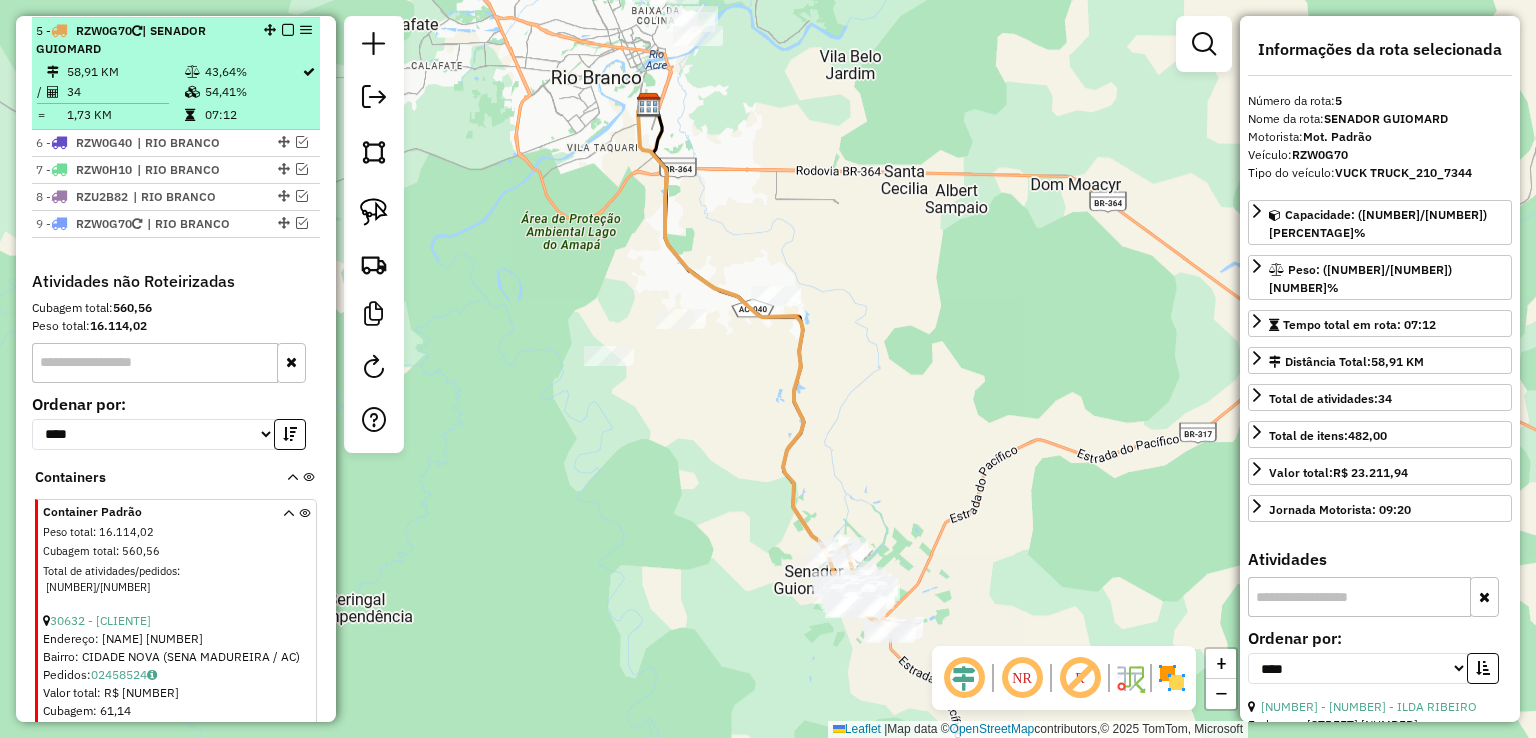 click on "43,64%" at bounding box center (252, 72) 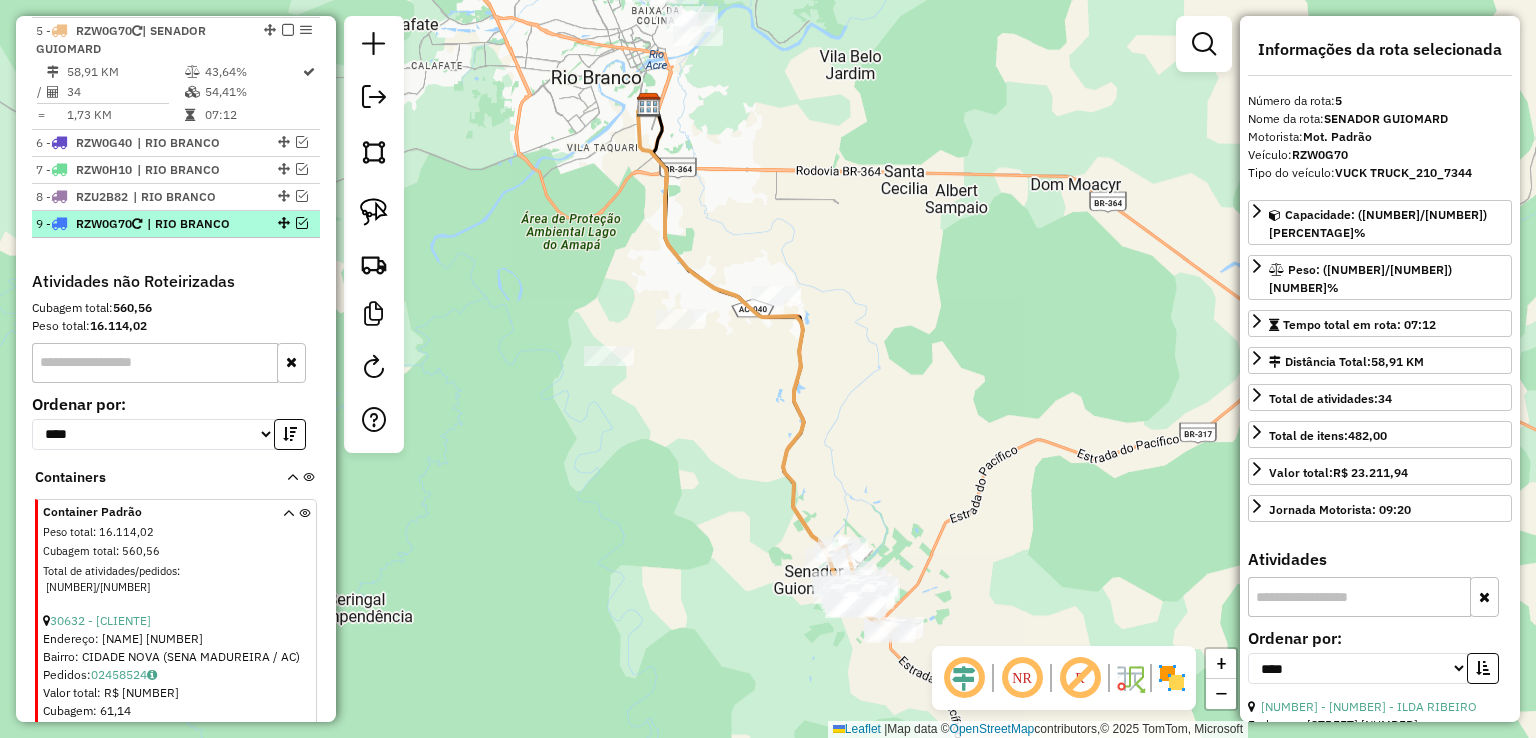 click on "| RIO BRANCO" at bounding box center [193, 224] 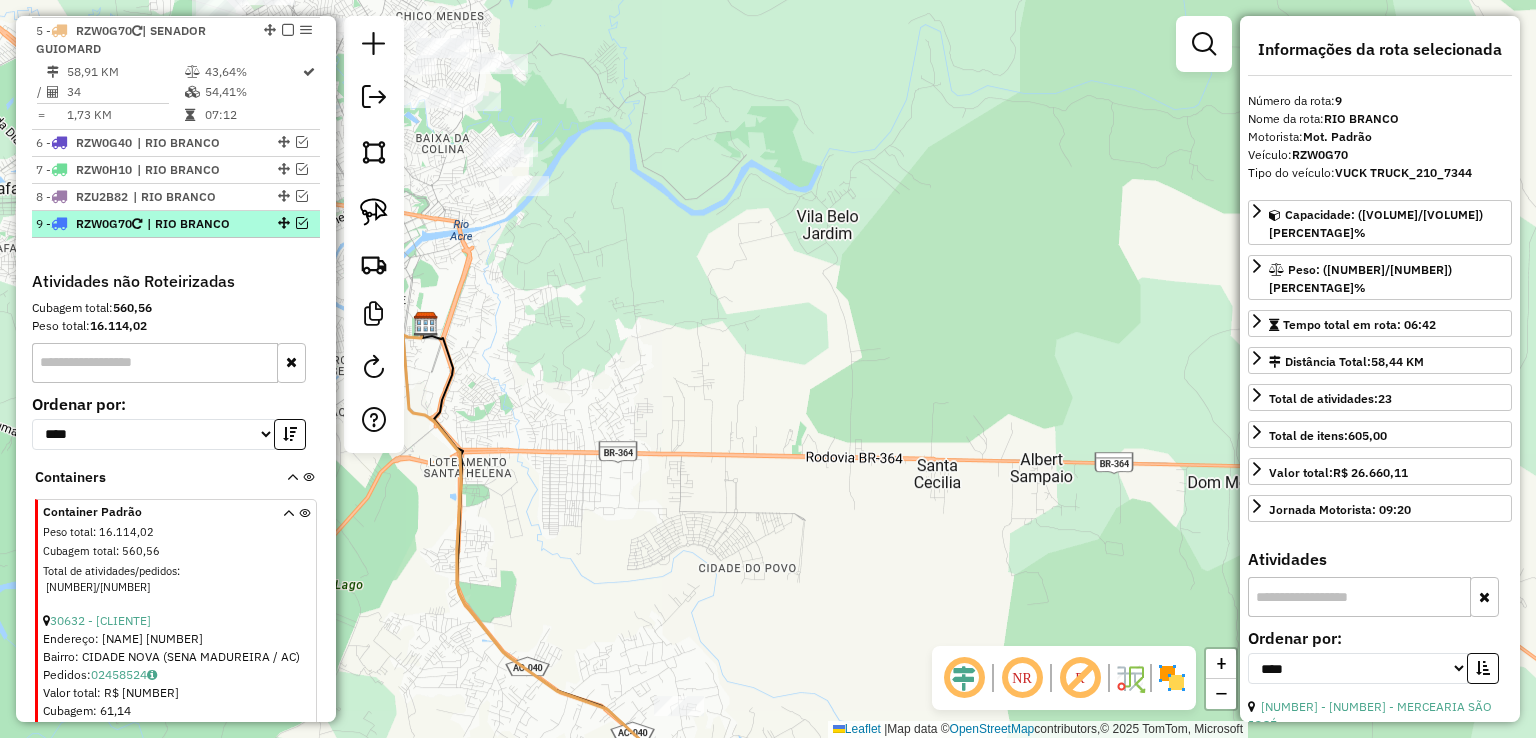click at bounding box center [302, 223] 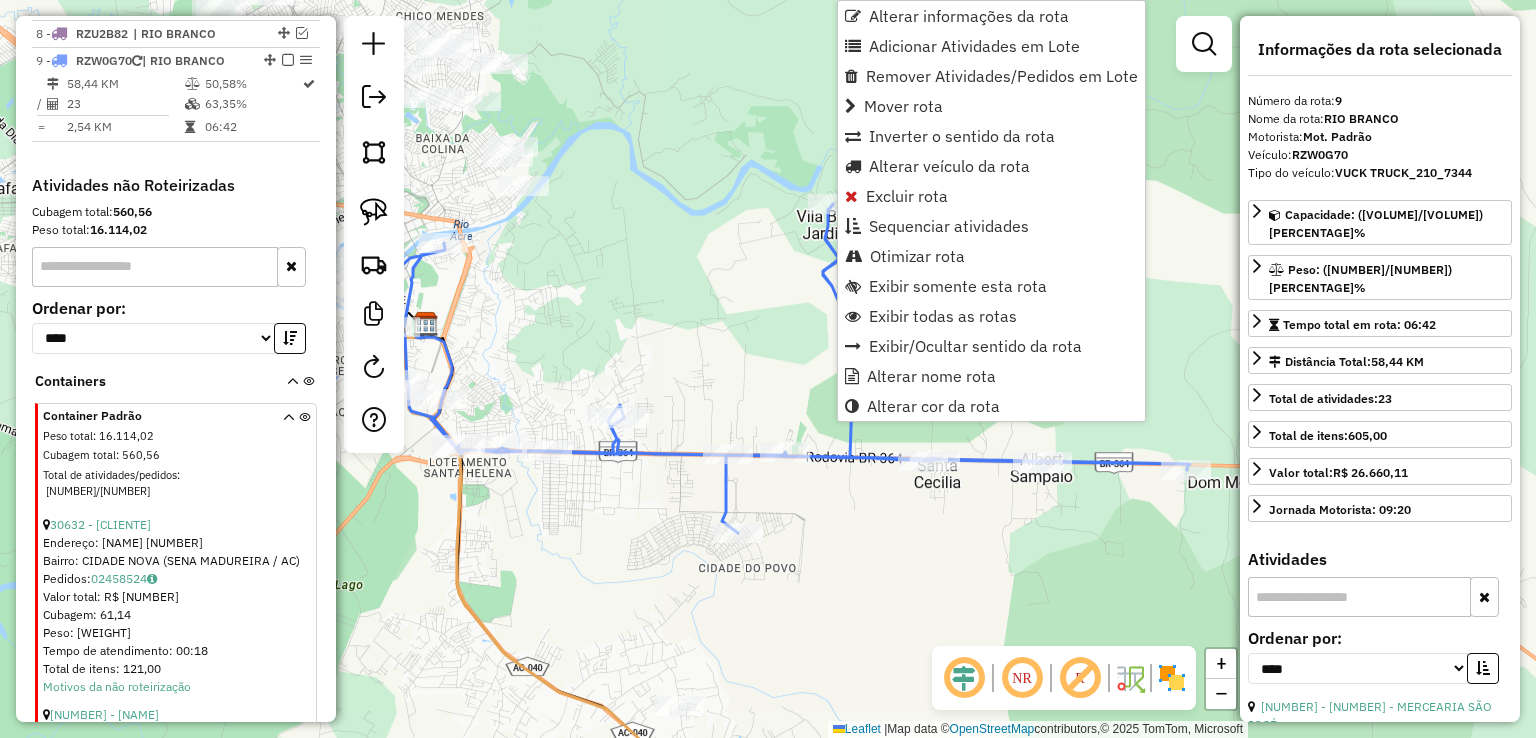scroll, scrollTop: 1048, scrollLeft: 0, axis: vertical 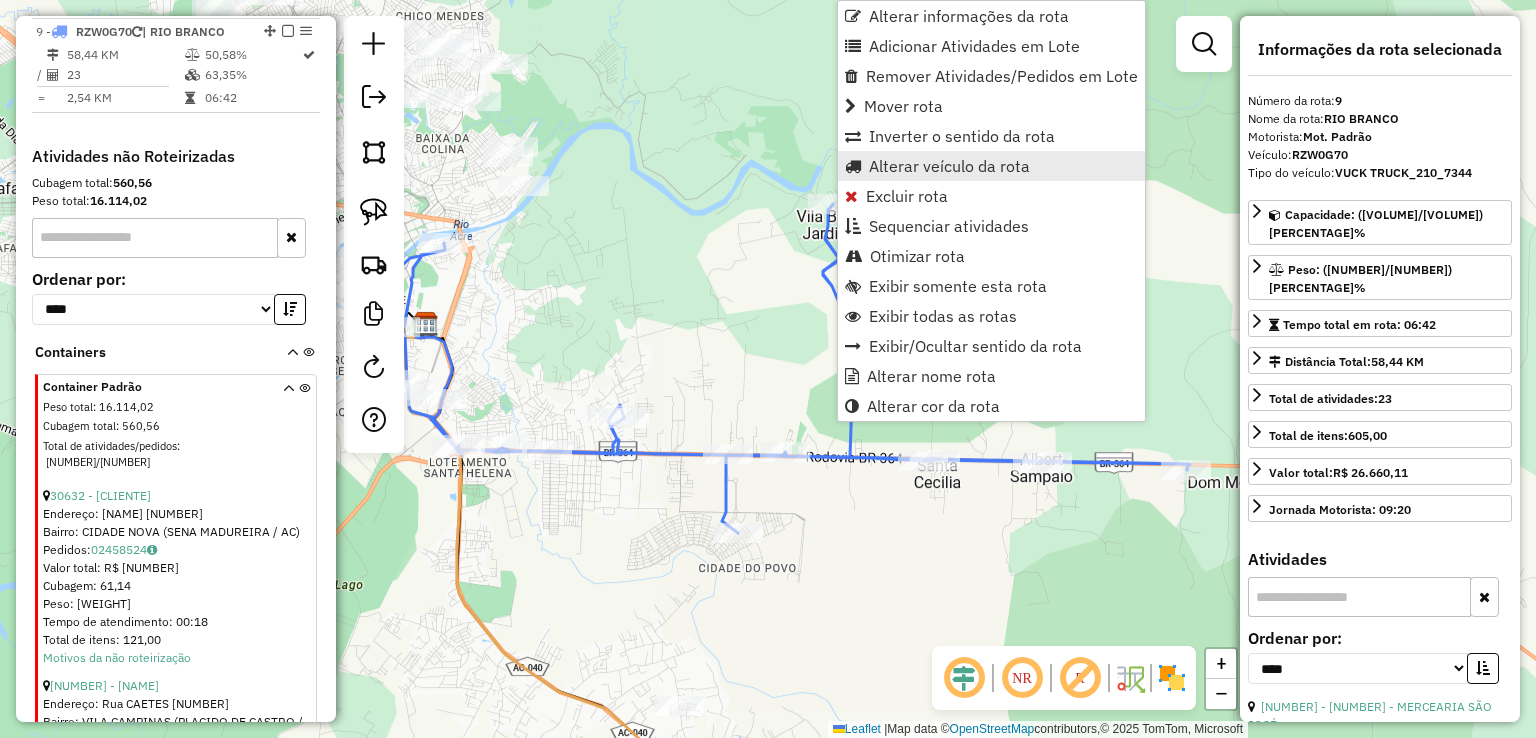 click on "Alterar veículo da rota" at bounding box center (949, 166) 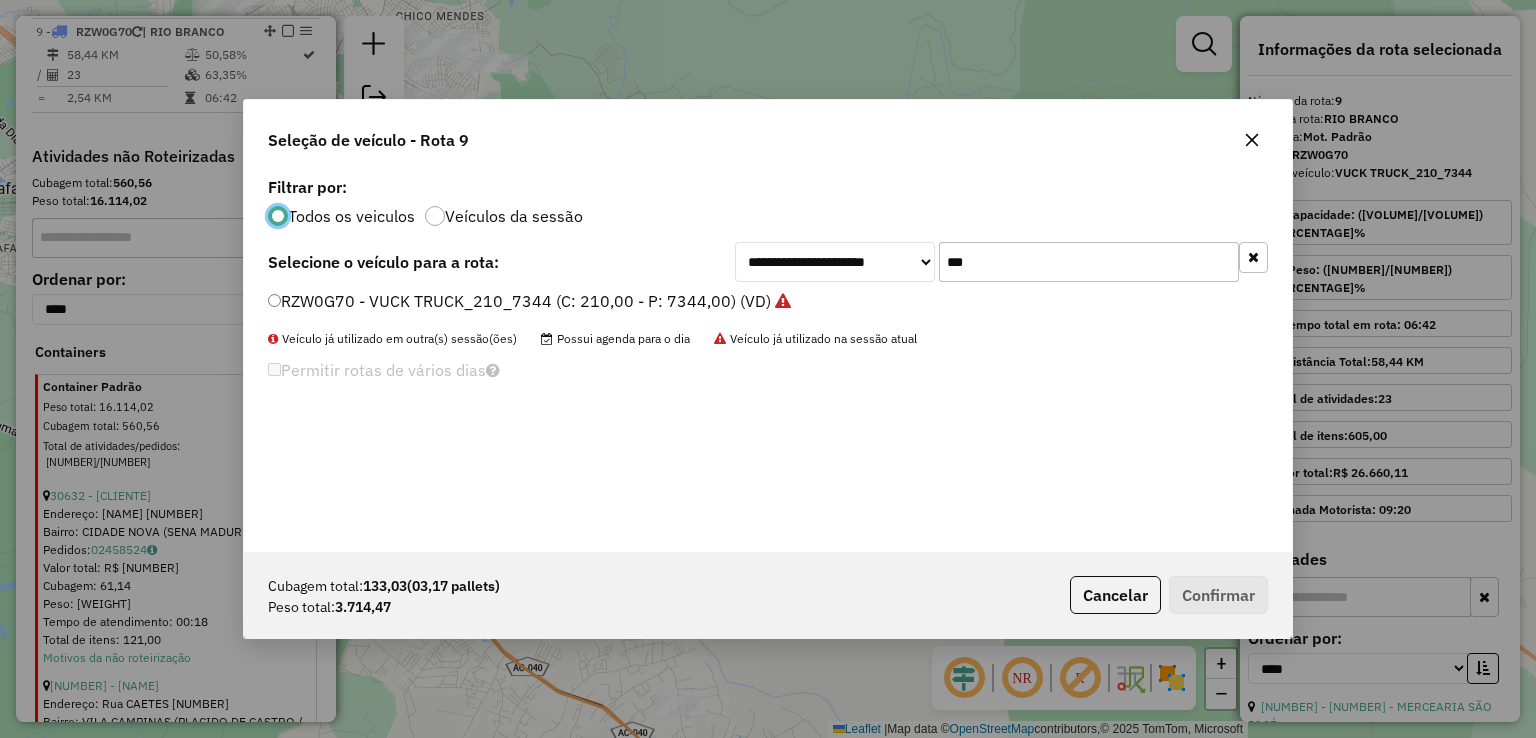 scroll, scrollTop: 10, scrollLeft: 6, axis: both 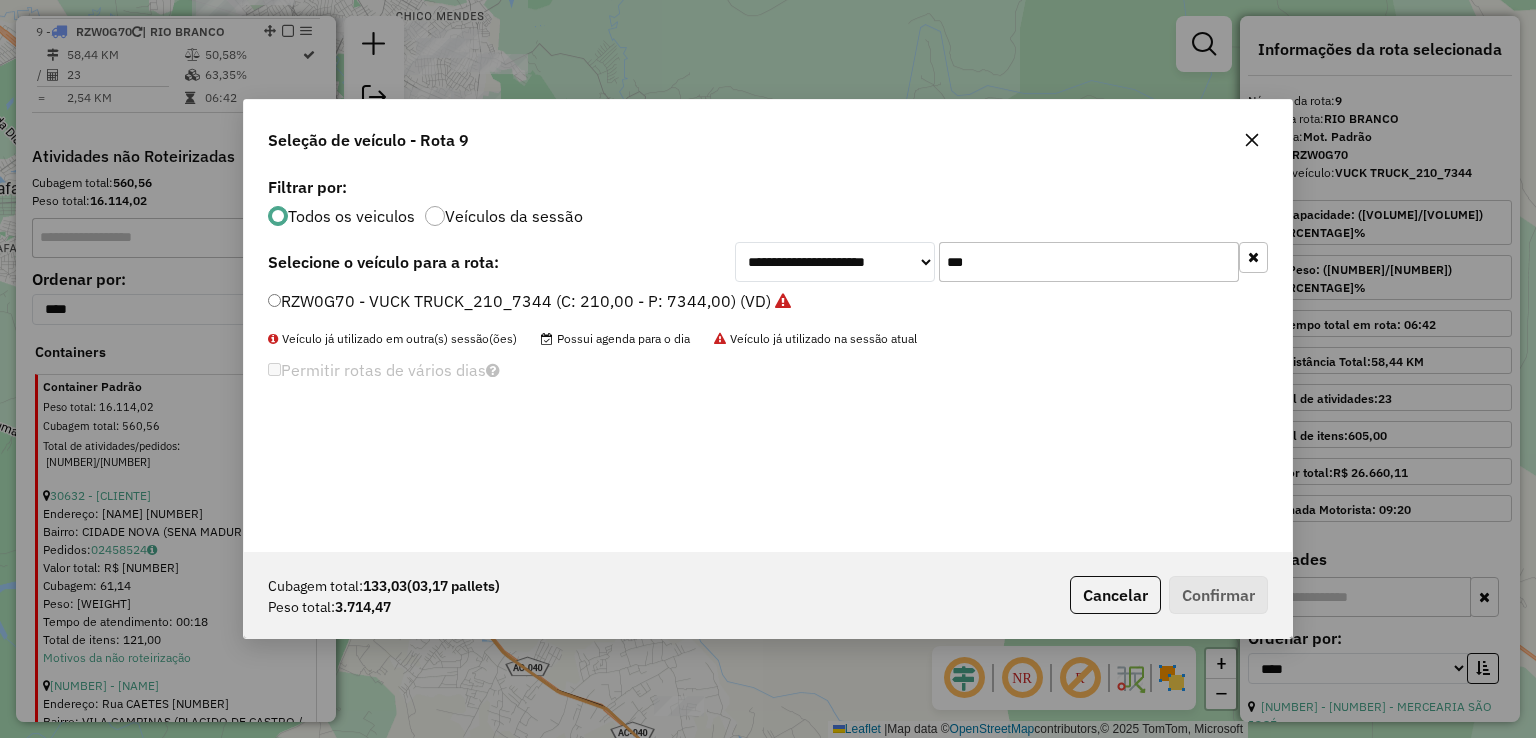 drag, startPoint x: 1027, startPoint y: 264, endPoint x: 844, endPoint y: 264, distance: 183 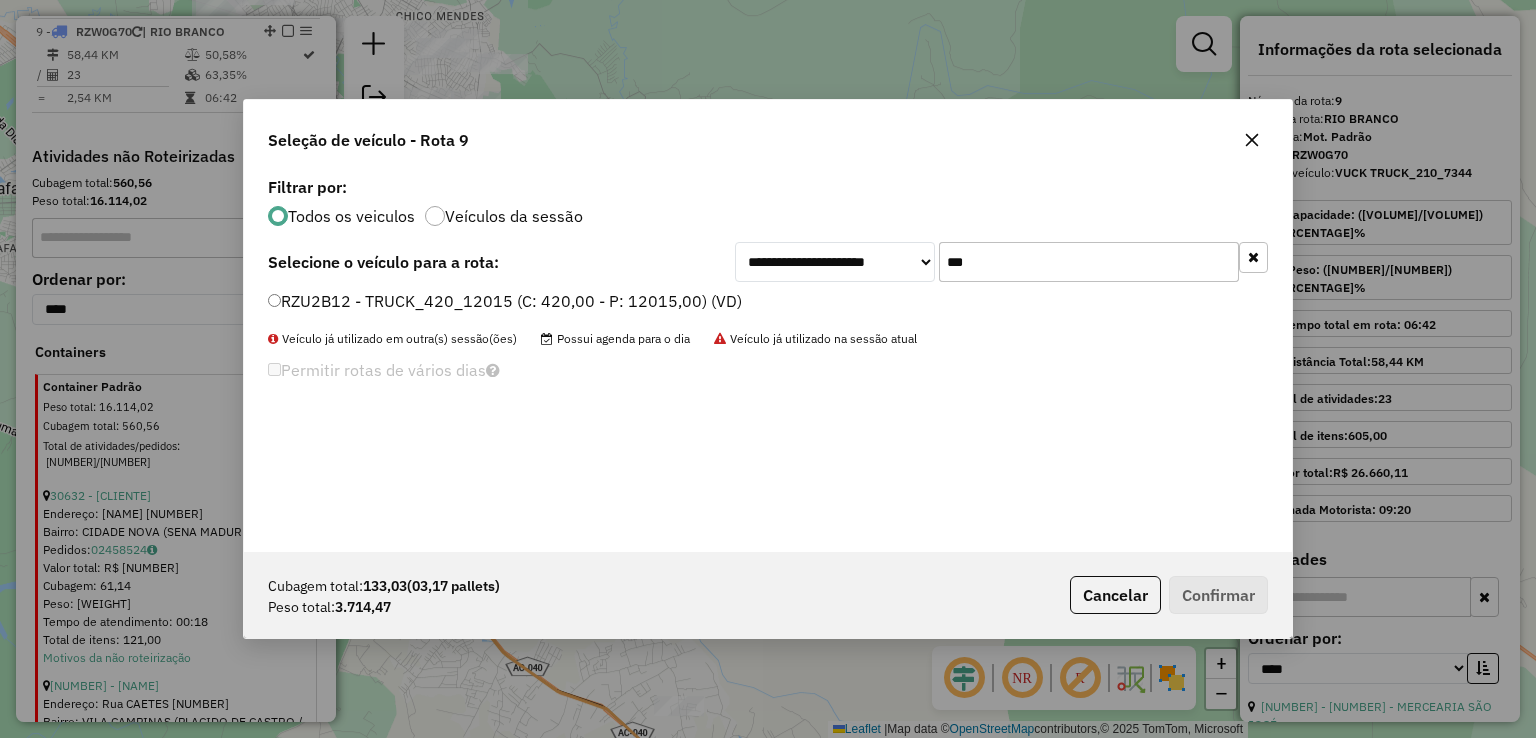 type on "***" 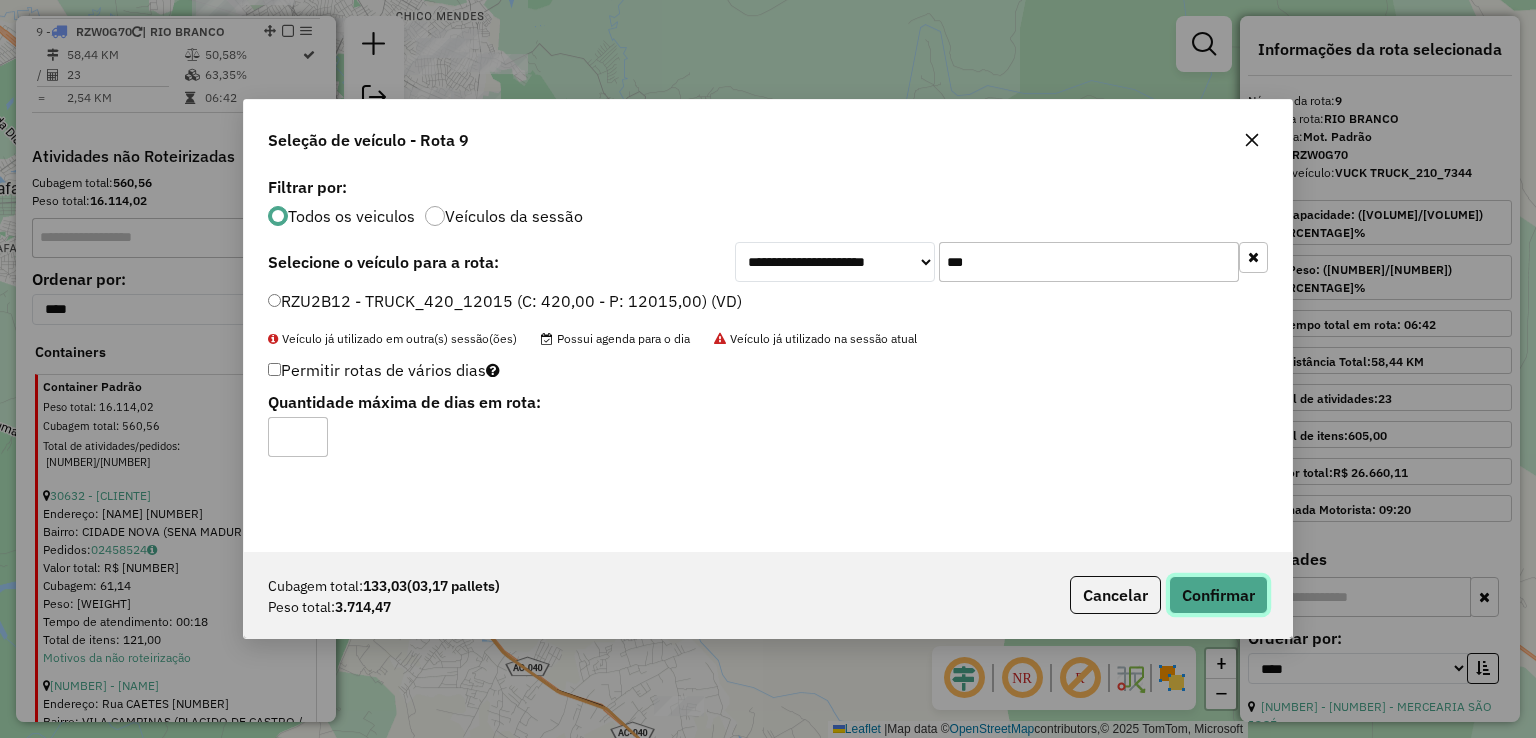 click on "Confirmar" 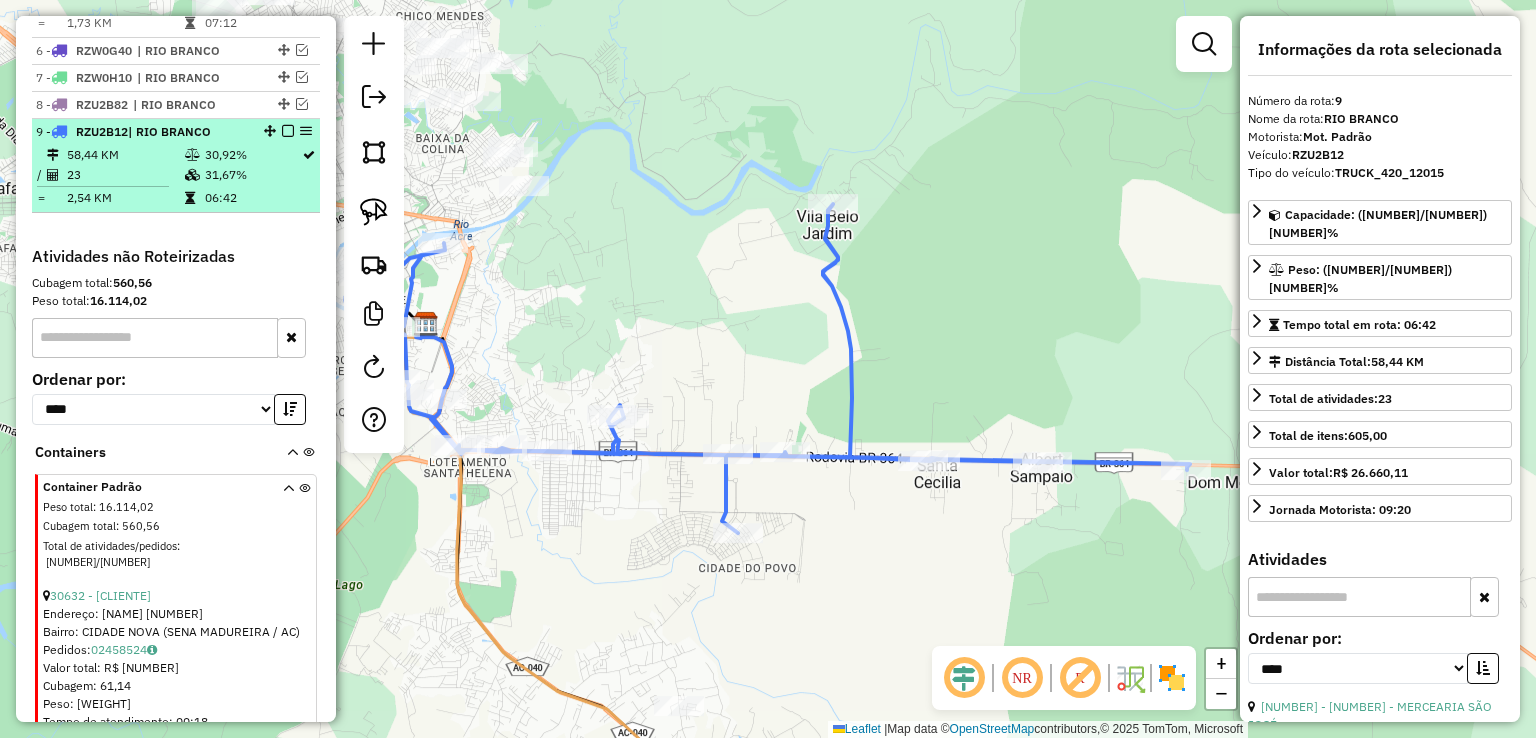 click at bounding box center [288, 131] 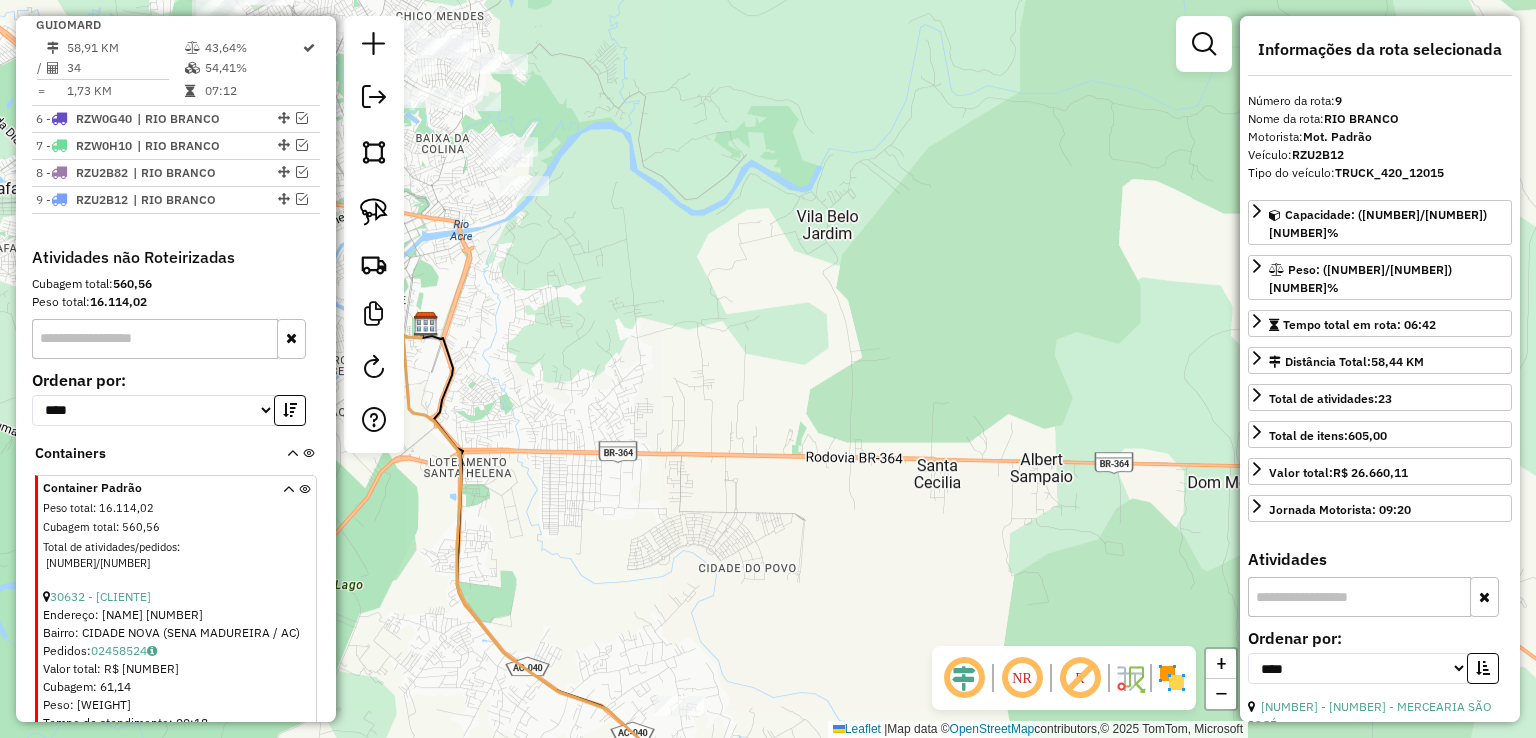 scroll, scrollTop: 848, scrollLeft: 0, axis: vertical 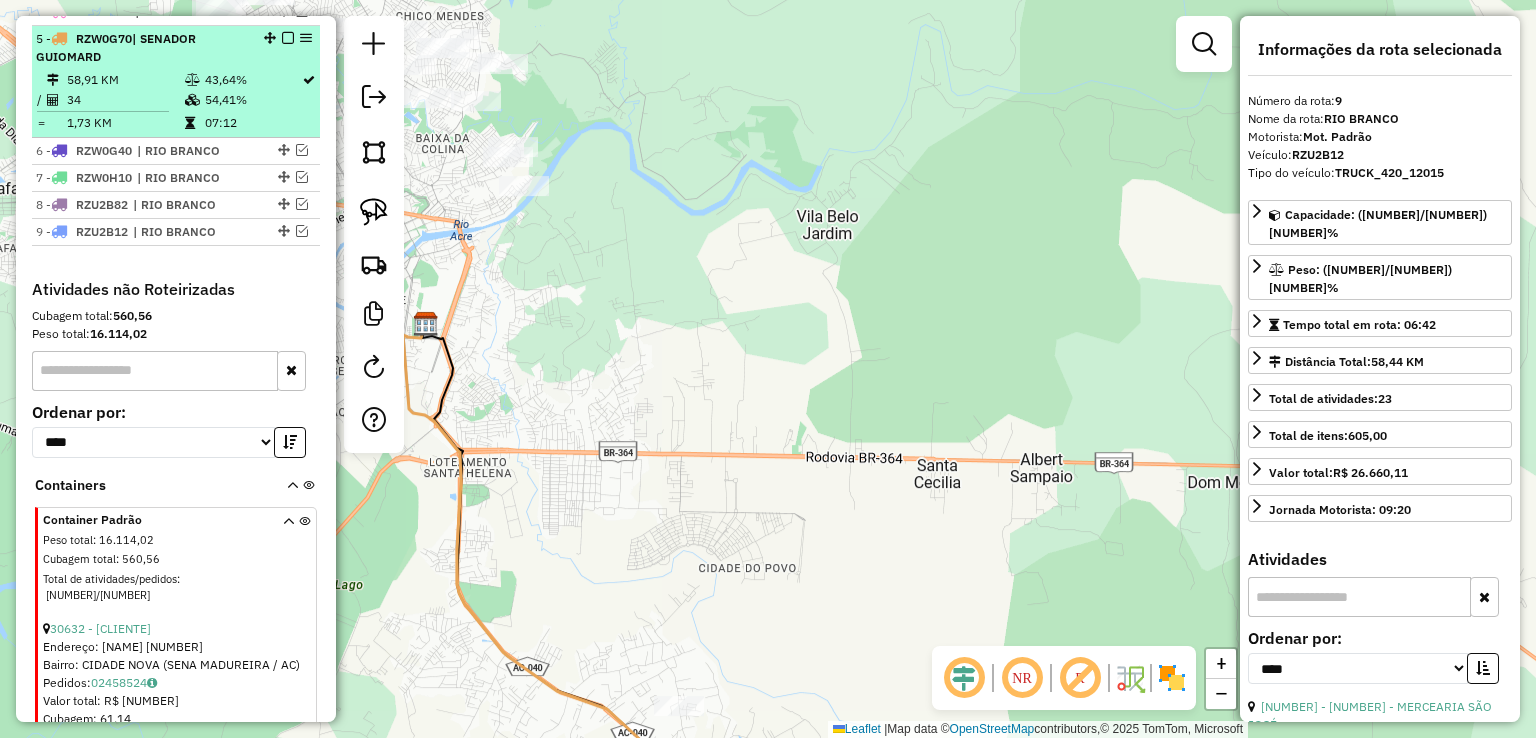 click on "54,41%" at bounding box center [252, 100] 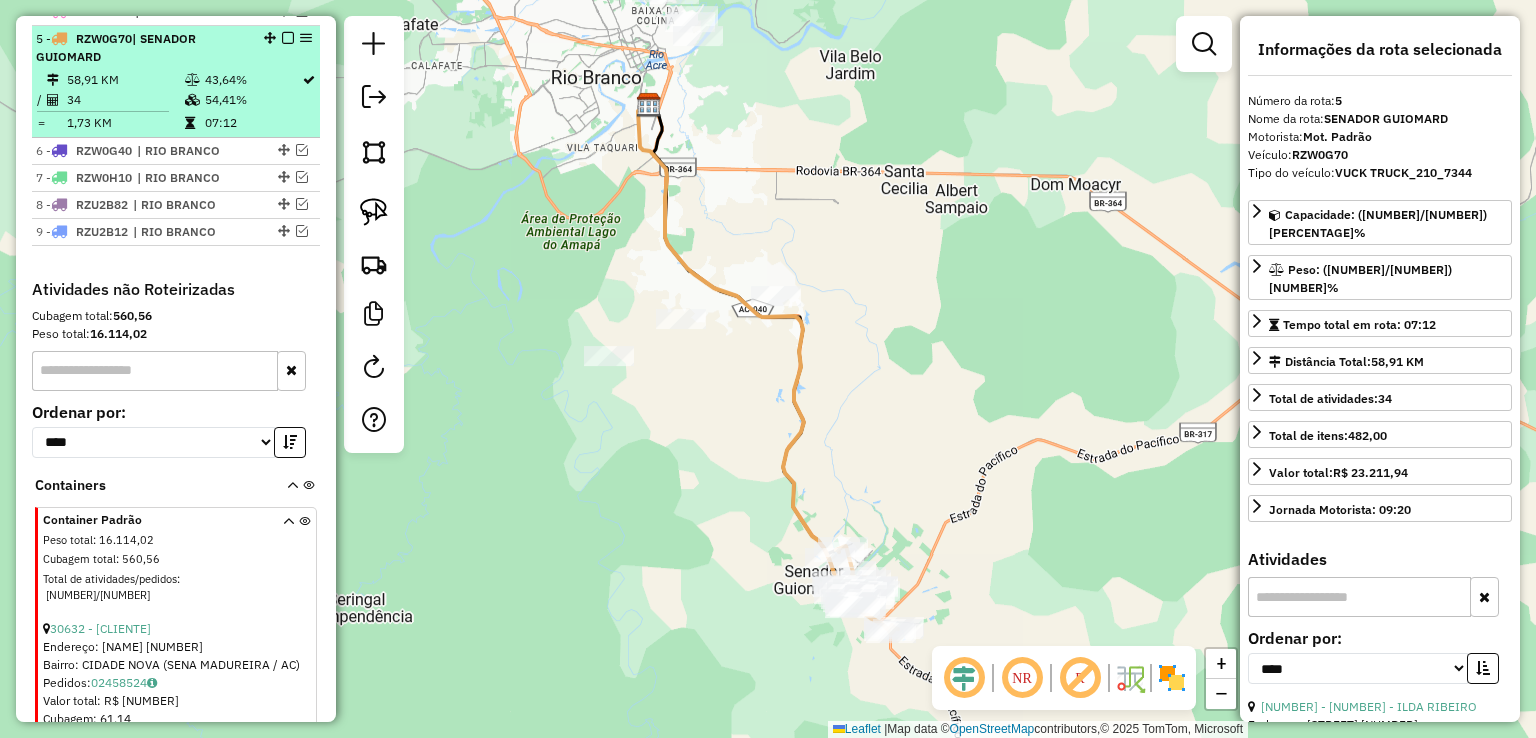 click at bounding box center [288, 38] 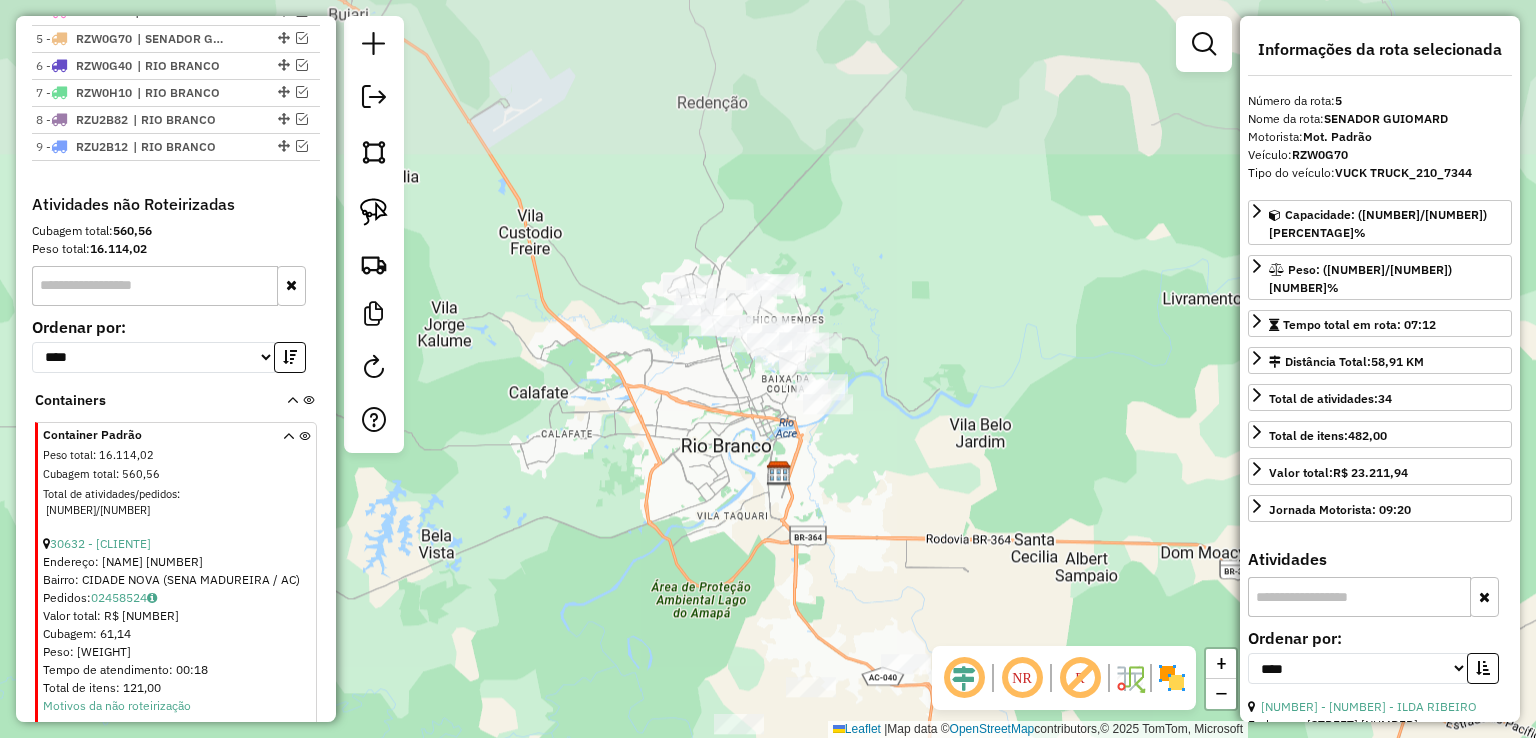 drag, startPoint x: 695, startPoint y: 241, endPoint x: 823, endPoint y: 606, distance: 386.7932 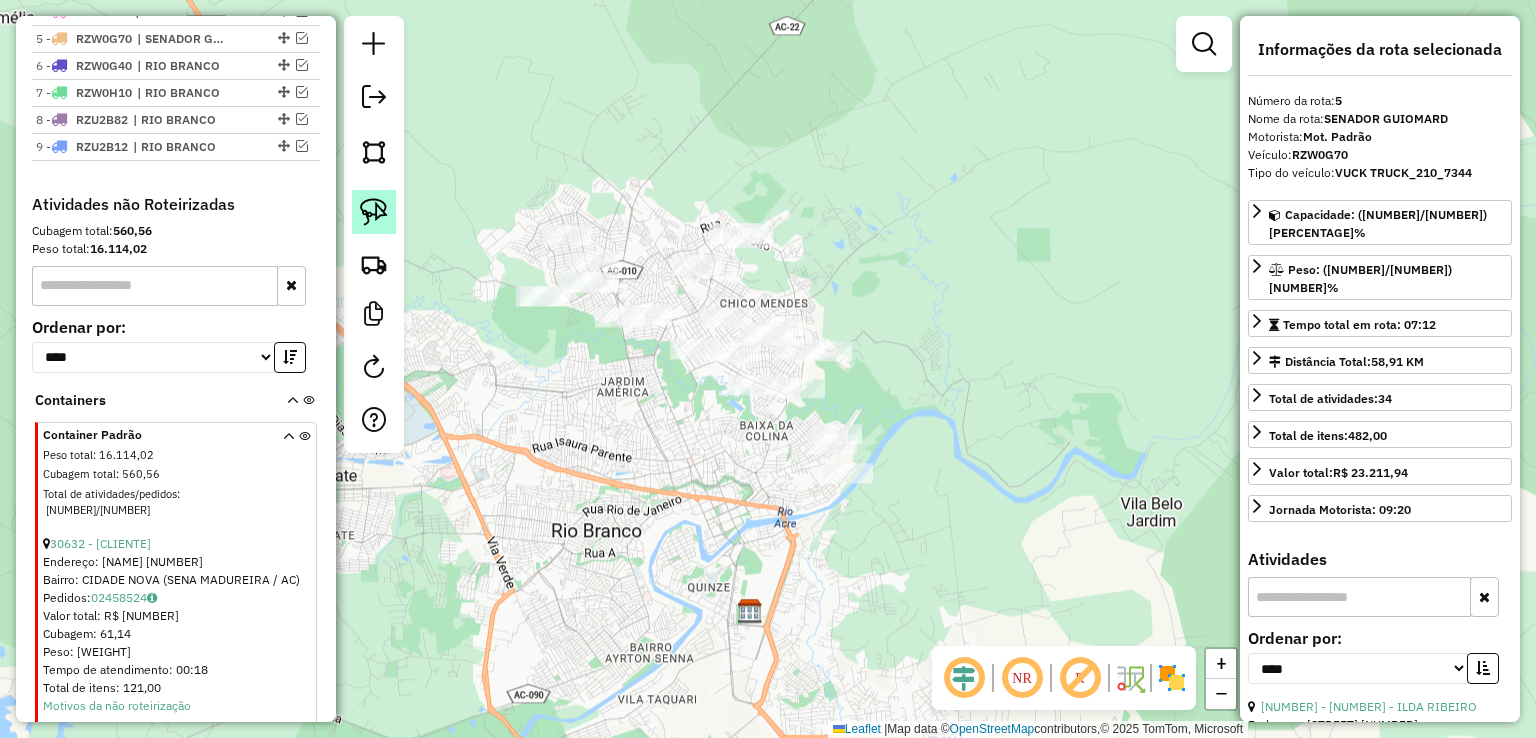 click 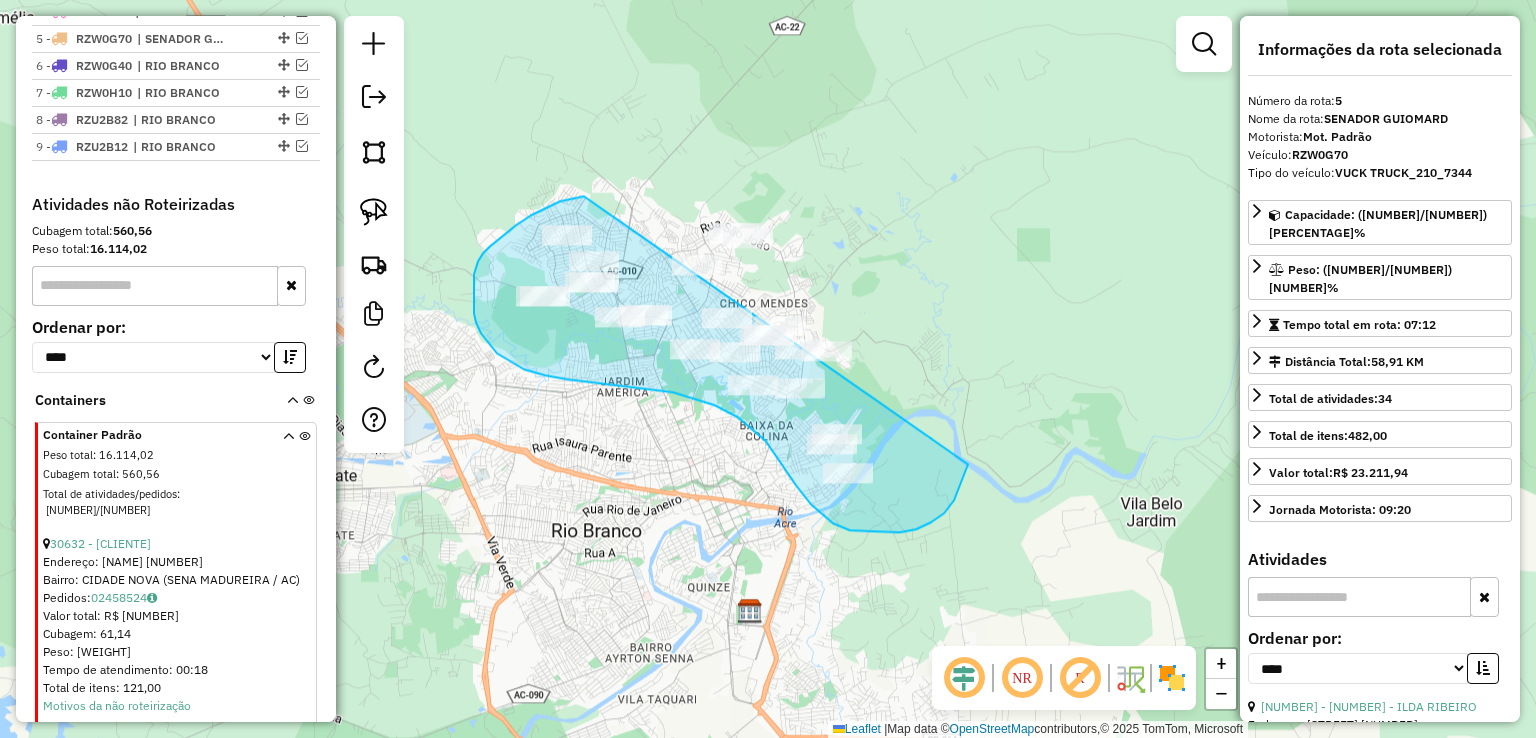 drag, startPoint x: 584, startPoint y: 196, endPoint x: 956, endPoint y: 153, distance: 374.47696 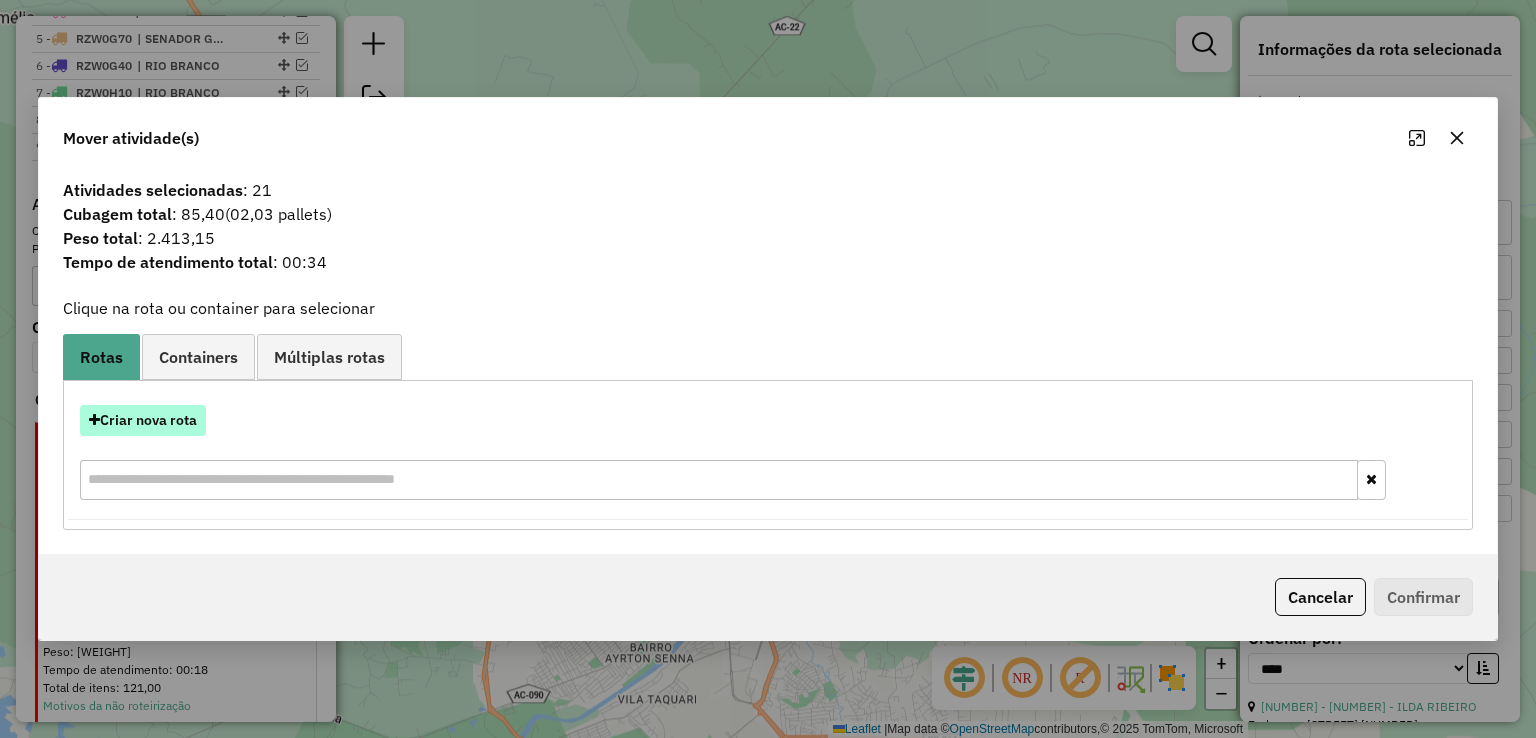 click on "Criar nova rota" at bounding box center (143, 420) 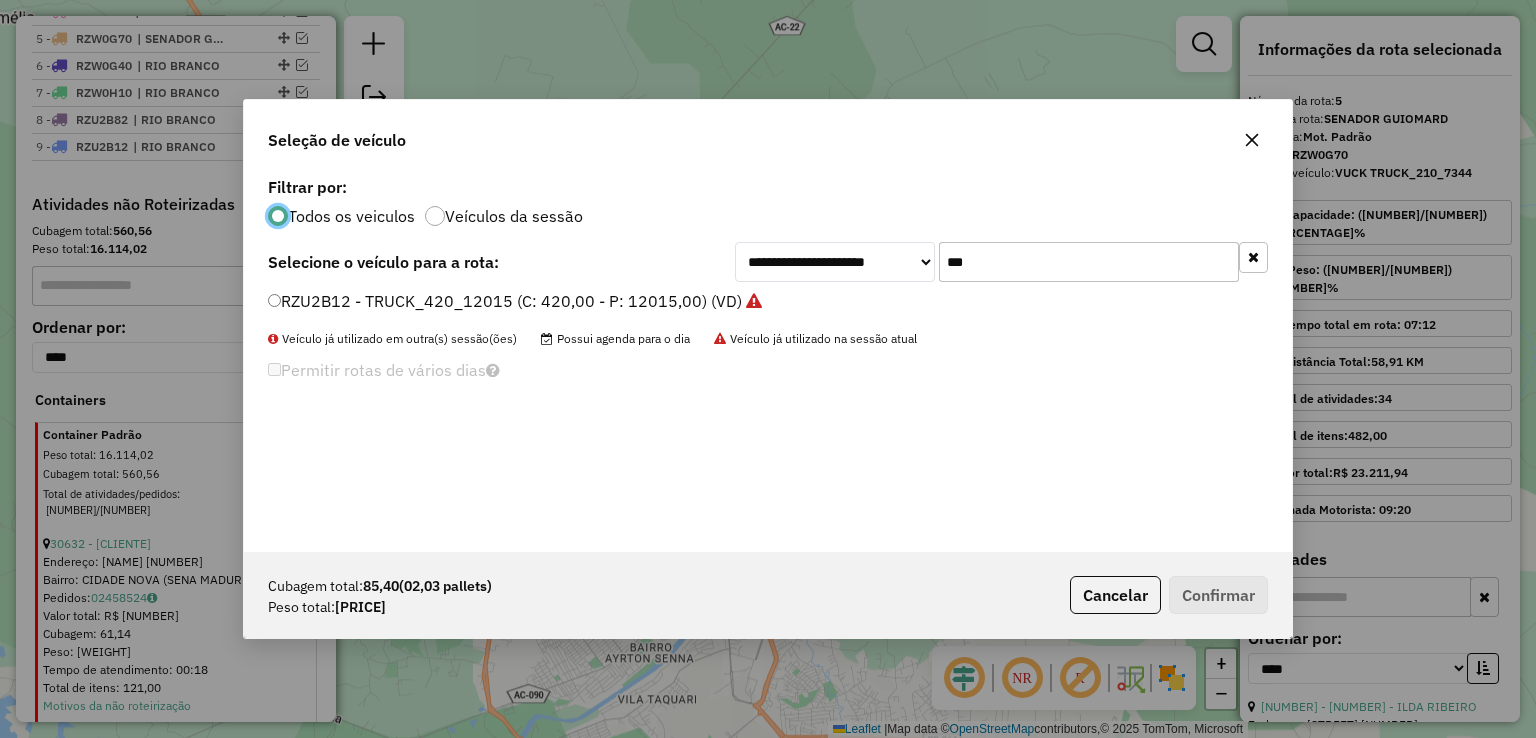 scroll, scrollTop: 10, scrollLeft: 6, axis: both 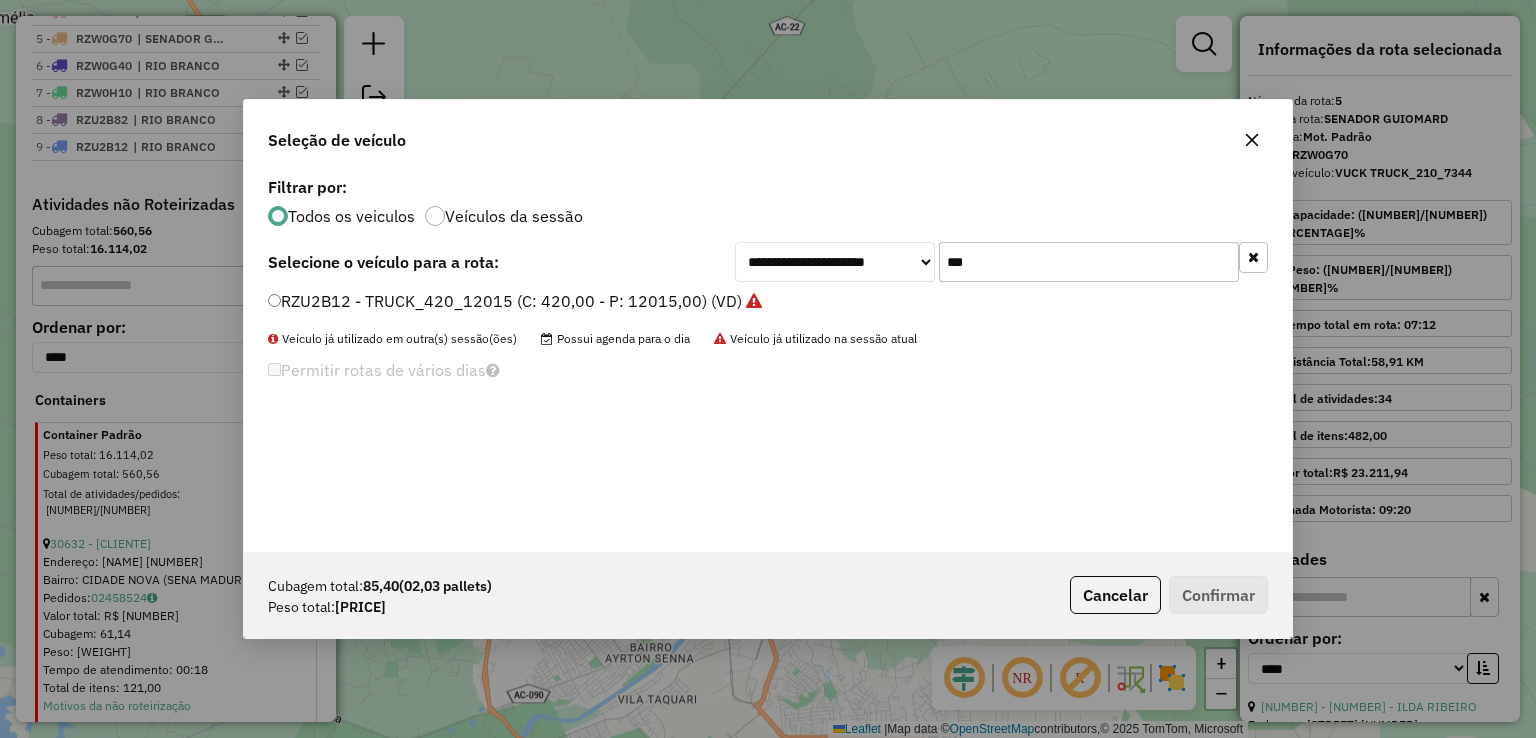 drag, startPoint x: 1132, startPoint y: 264, endPoint x: 793, endPoint y: 264, distance: 339 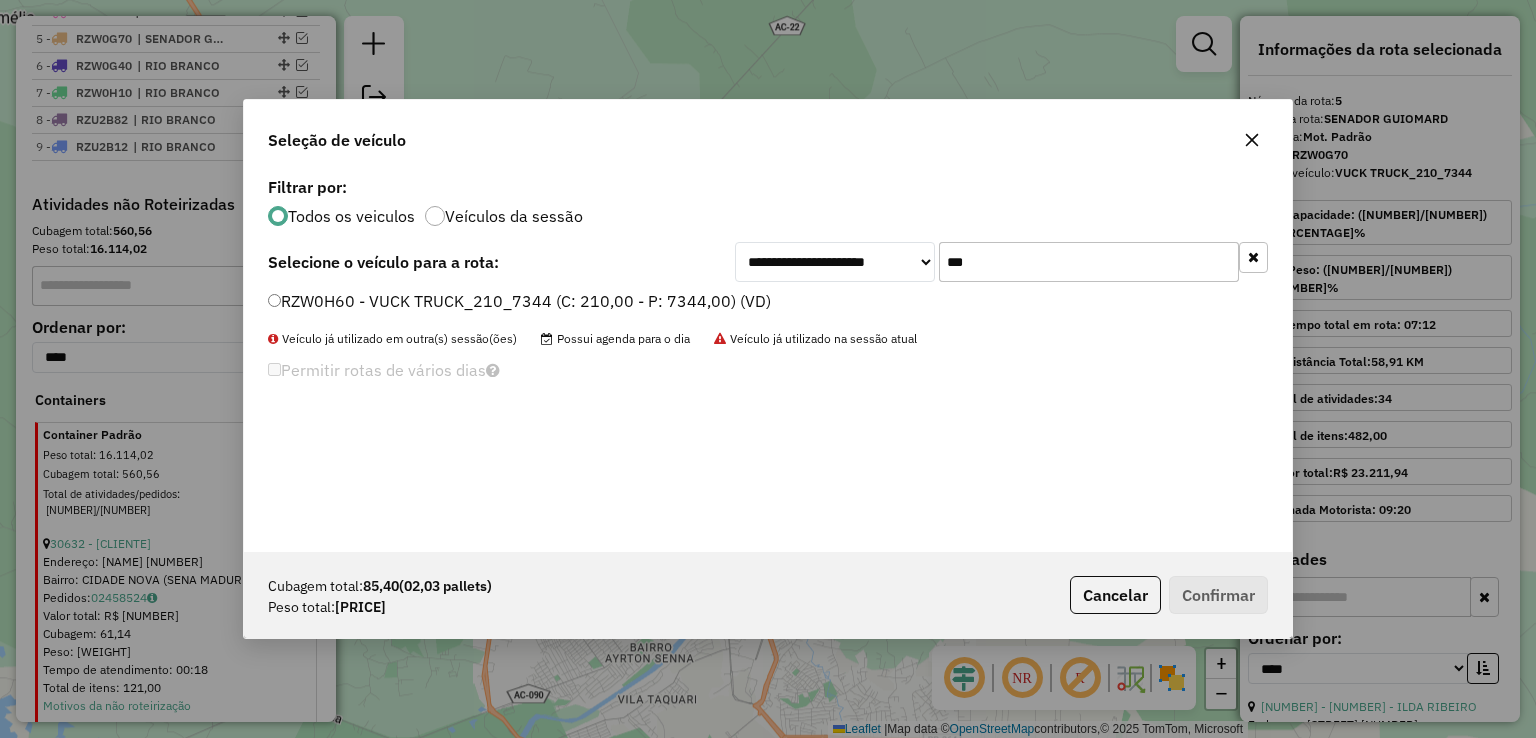 type on "***" 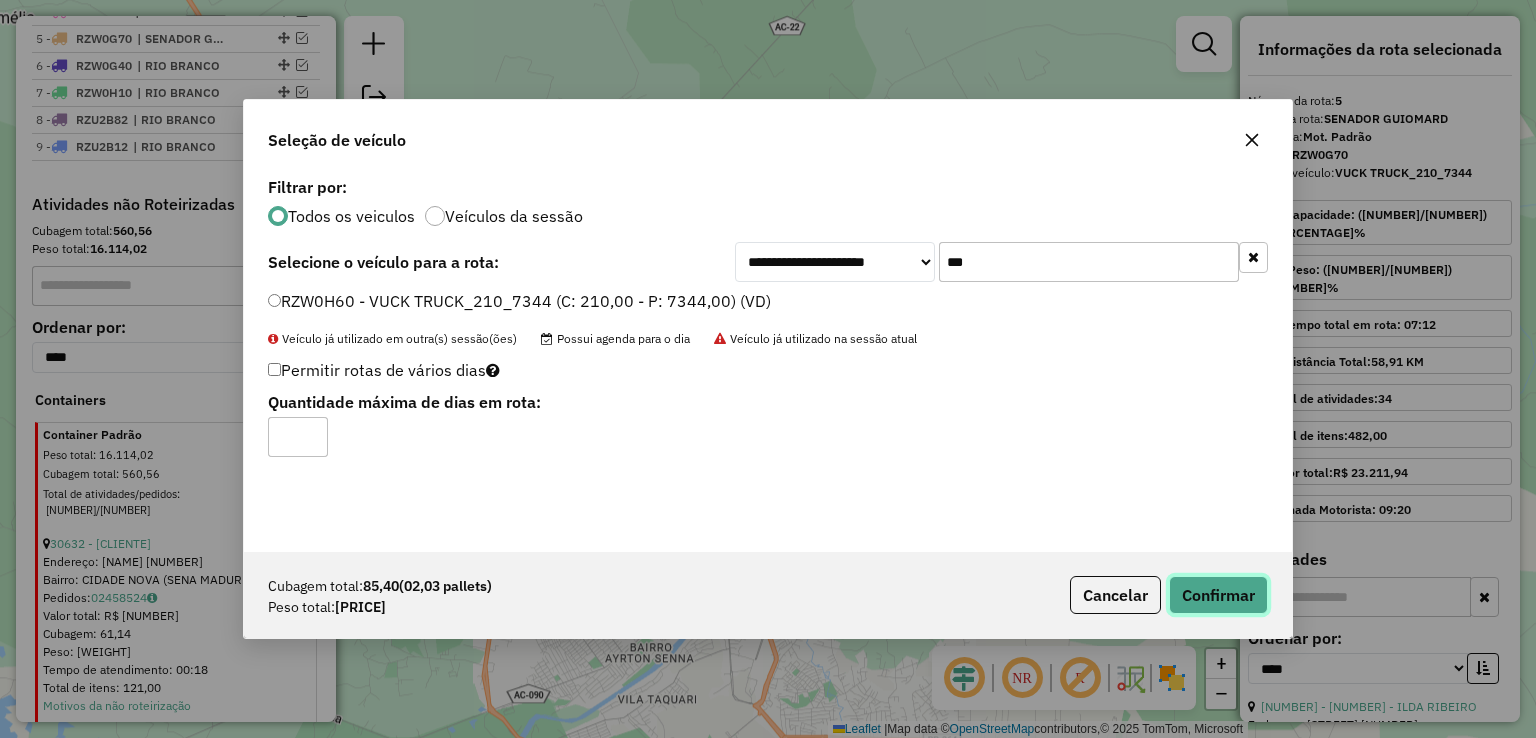 click on "Confirmar" 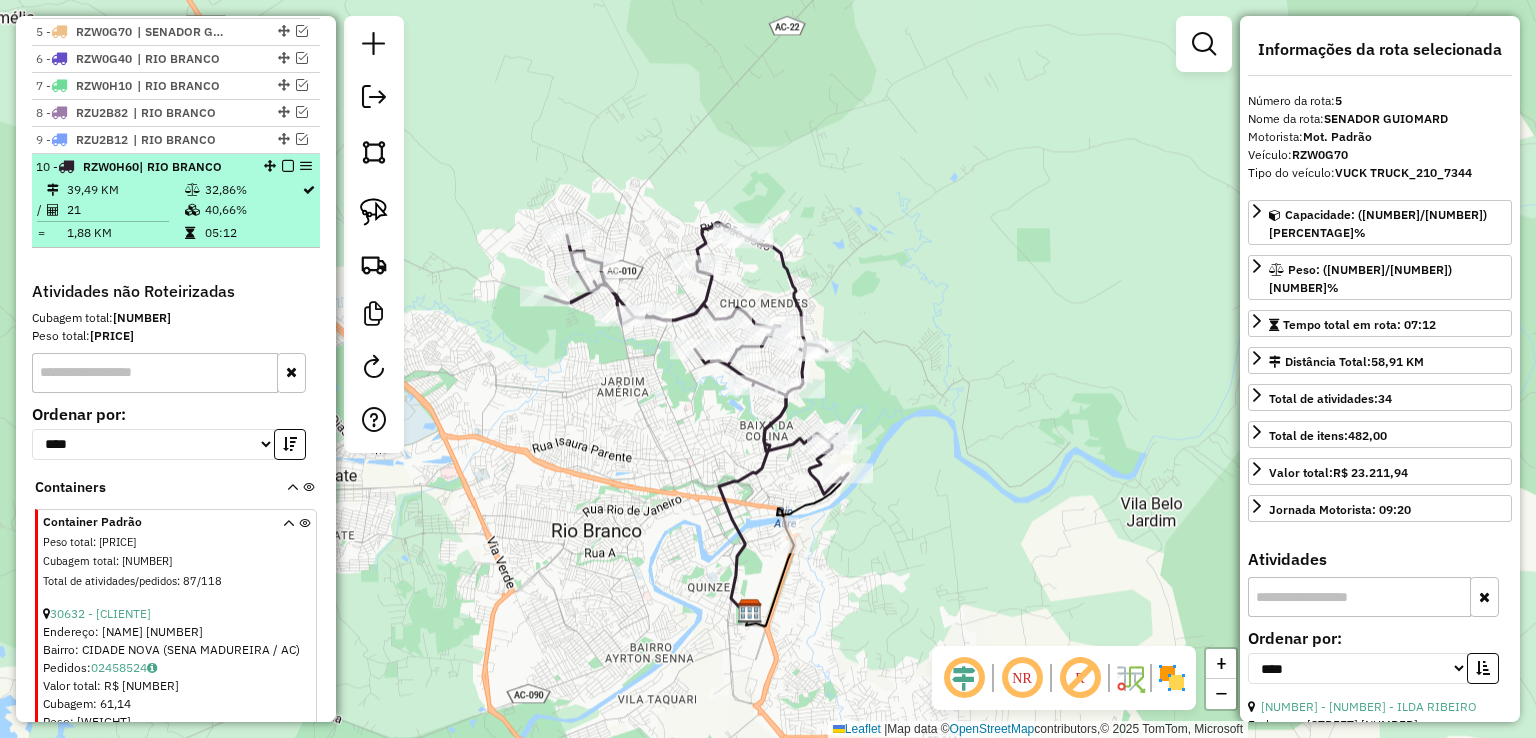scroll, scrollTop: 856, scrollLeft: 0, axis: vertical 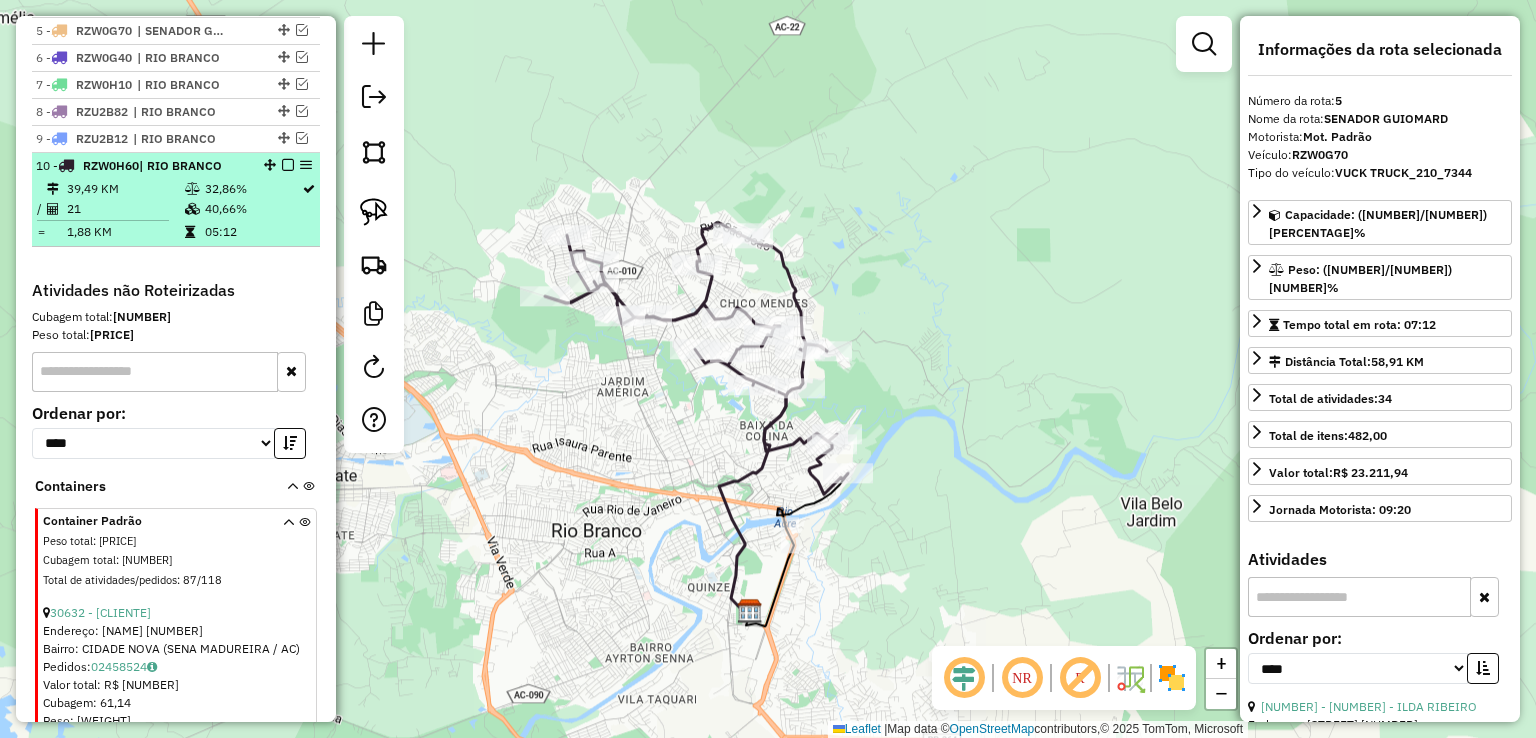 click at bounding box center [288, 165] 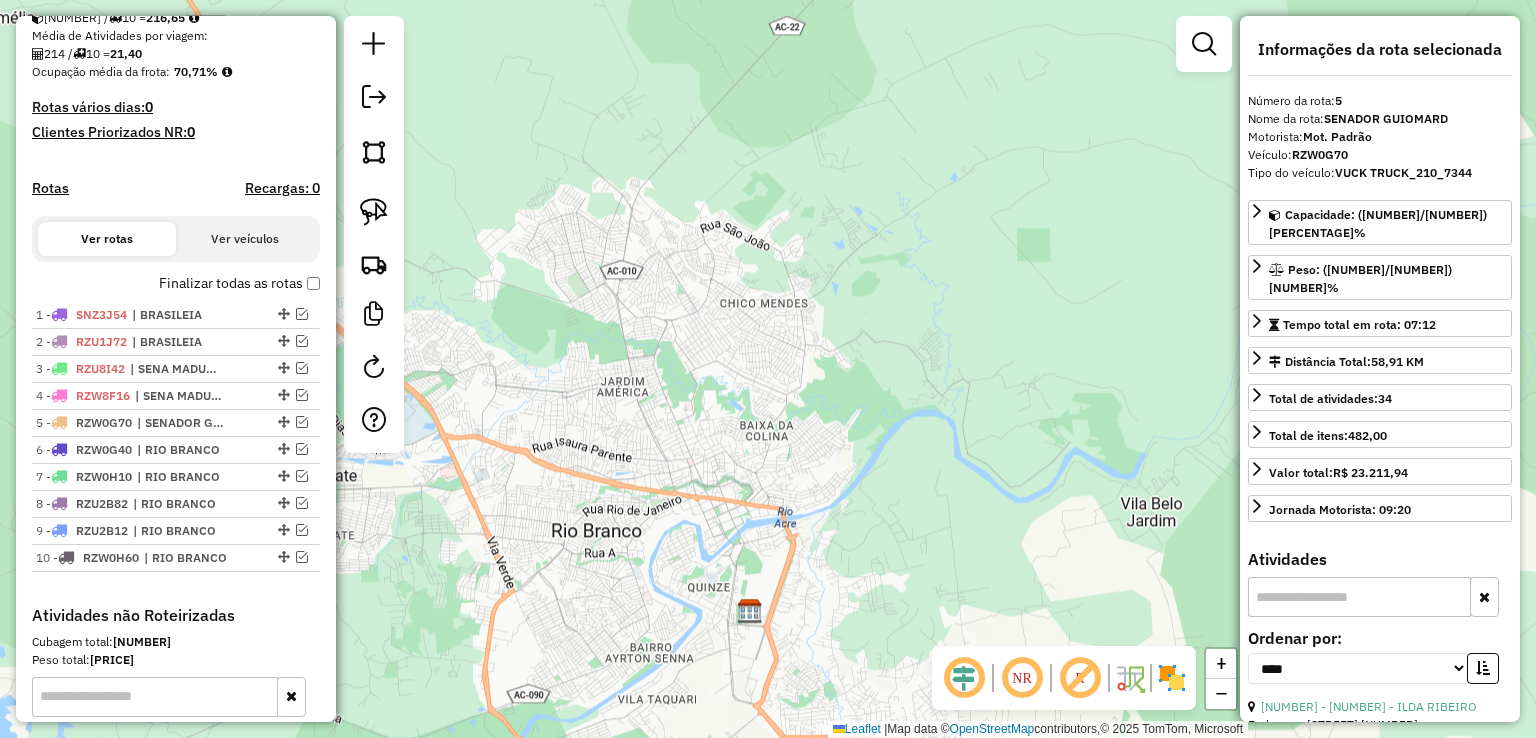 scroll, scrollTop: 456, scrollLeft: 0, axis: vertical 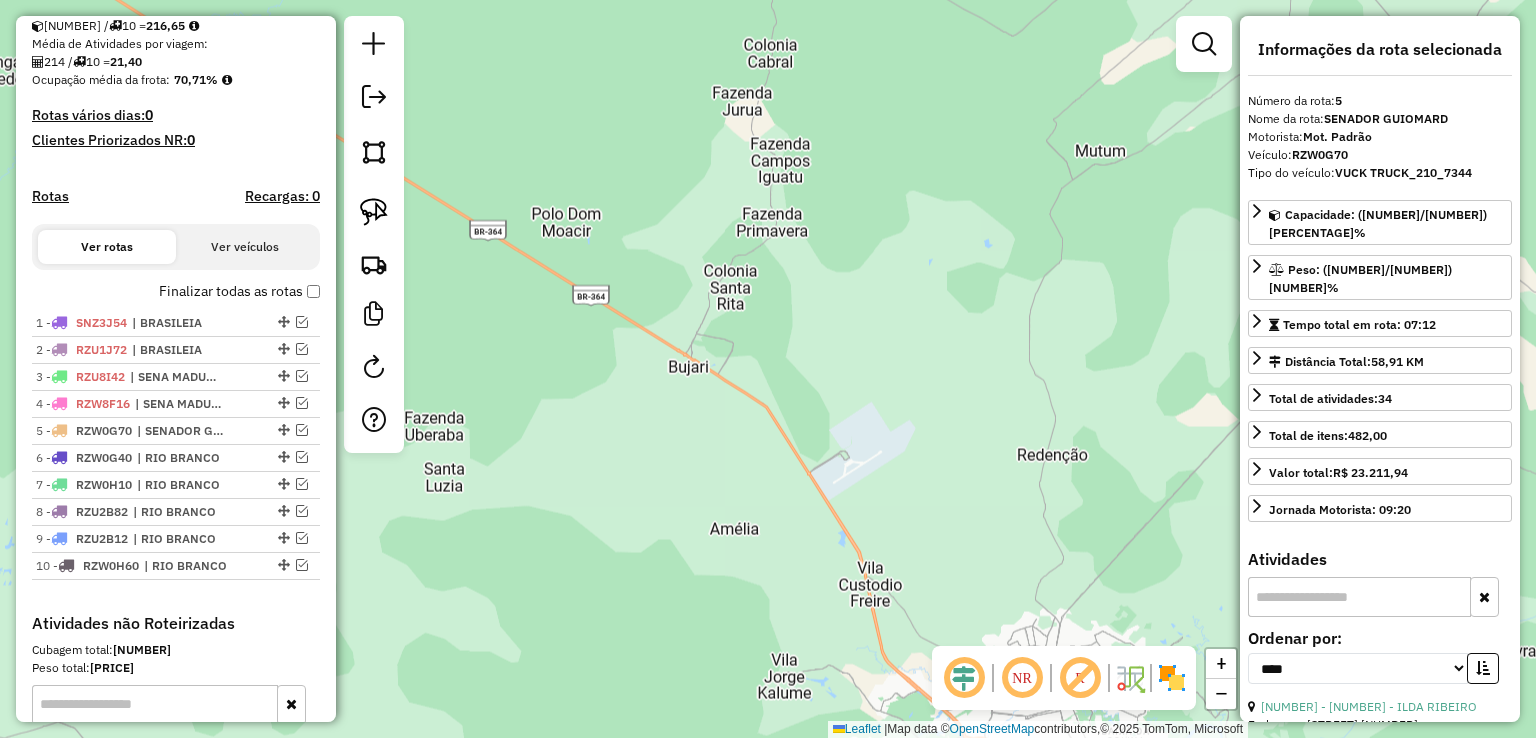 drag, startPoint x: 590, startPoint y: 201, endPoint x: 948, endPoint y: 593, distance: 530.87476 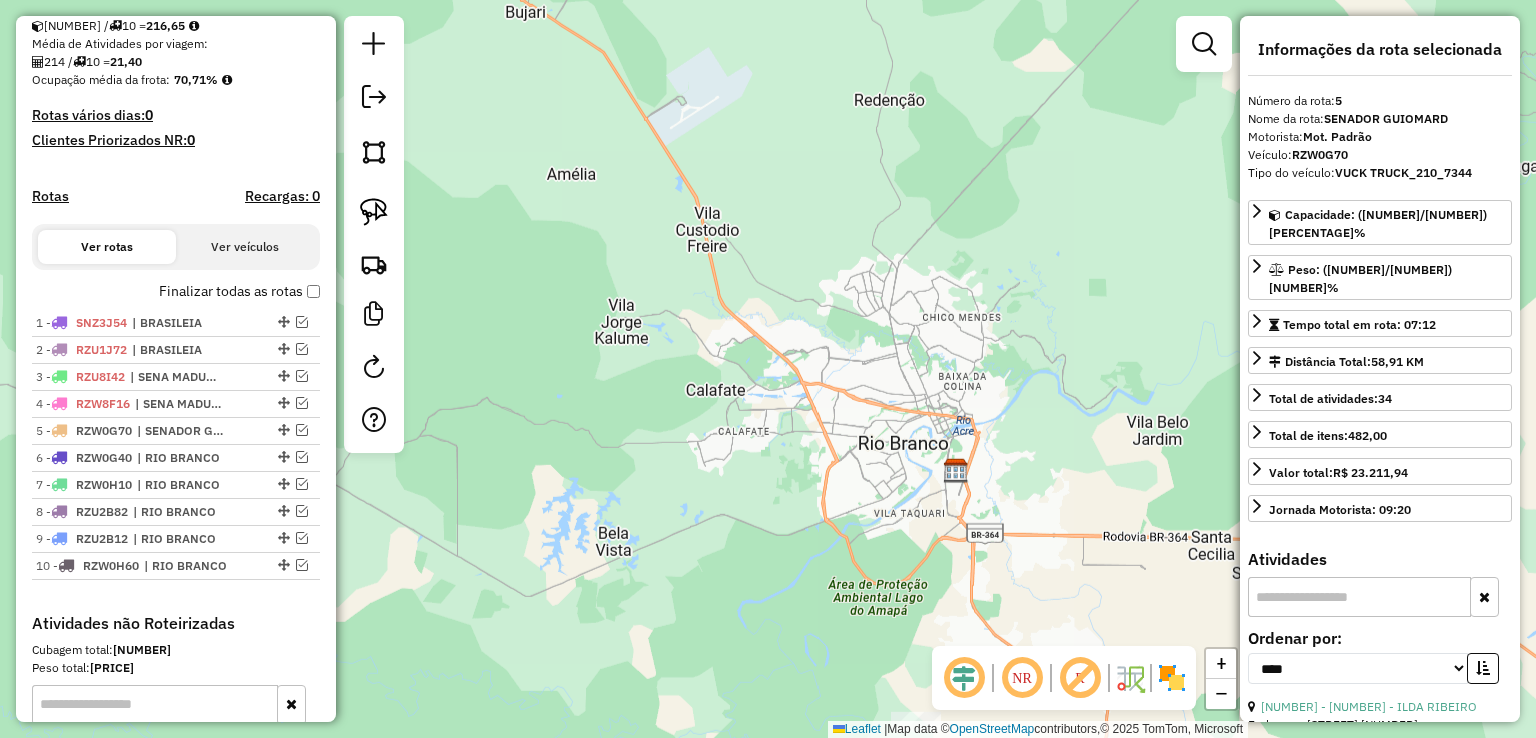 drag, startPoint x: 811, startPoint y: 493, endPoint x: 635, endPoint y: 105, distance: 426.05164 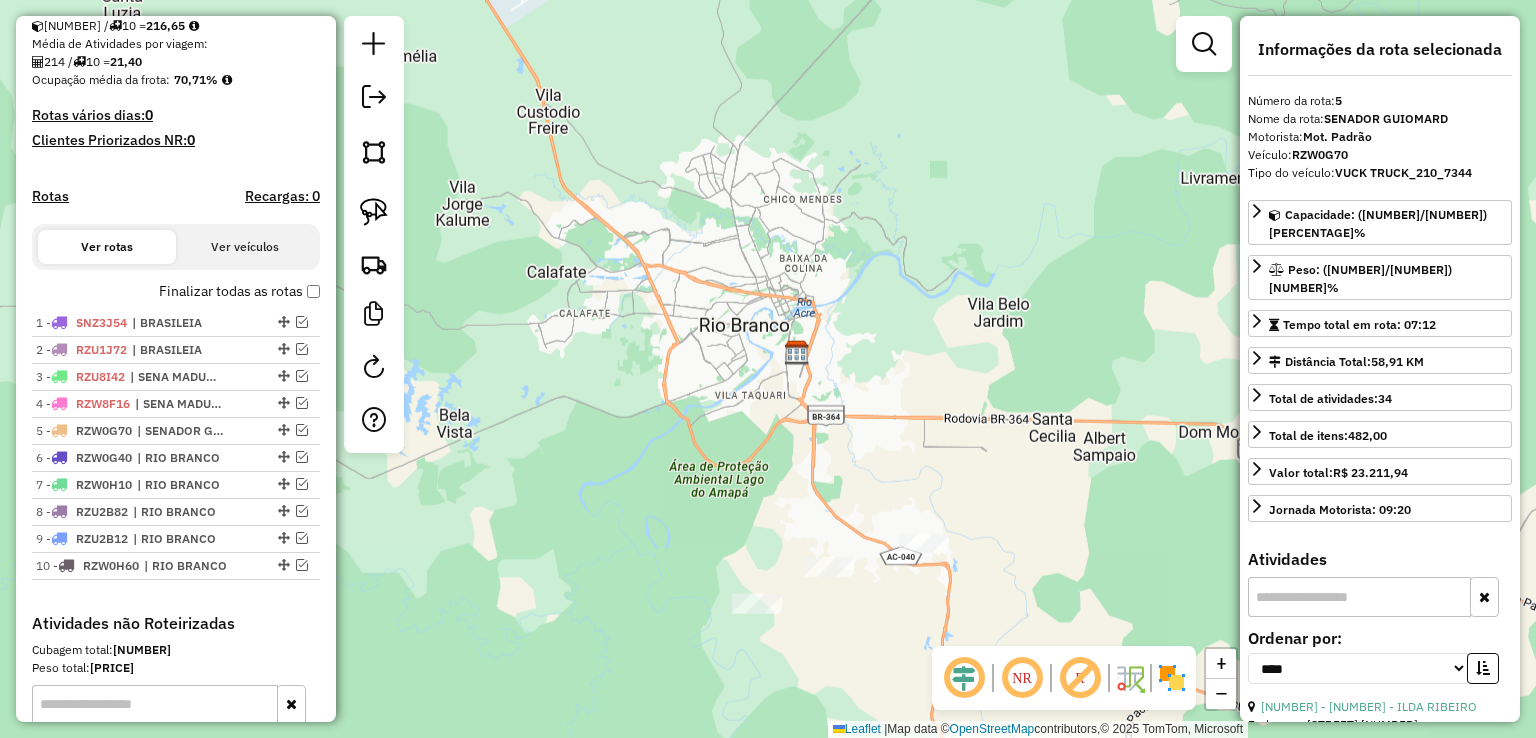 drag, startPoint x: 1048, startPoint y: 328, endPoint x: 892, endPoint y: 229, distance: 184.76201 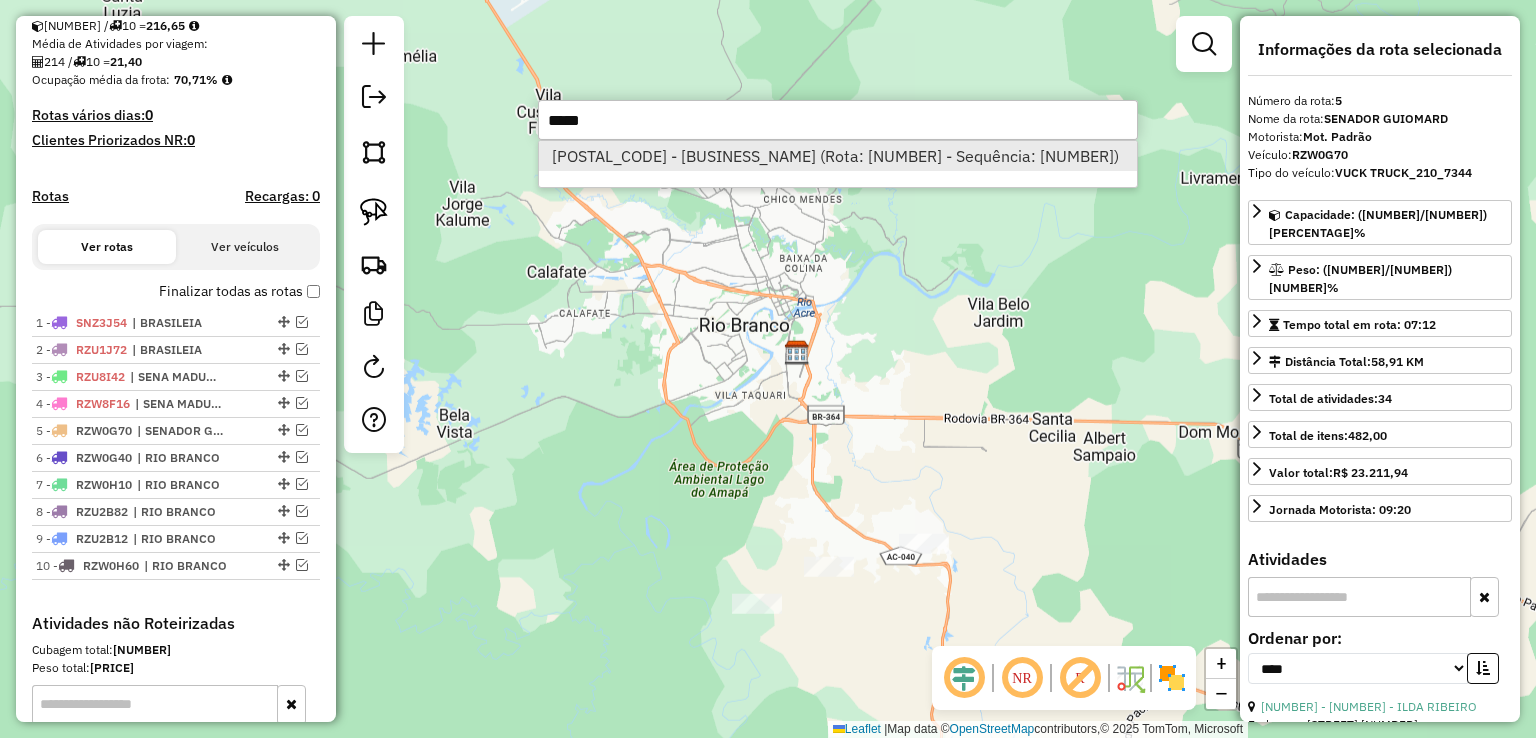 type on "*****" 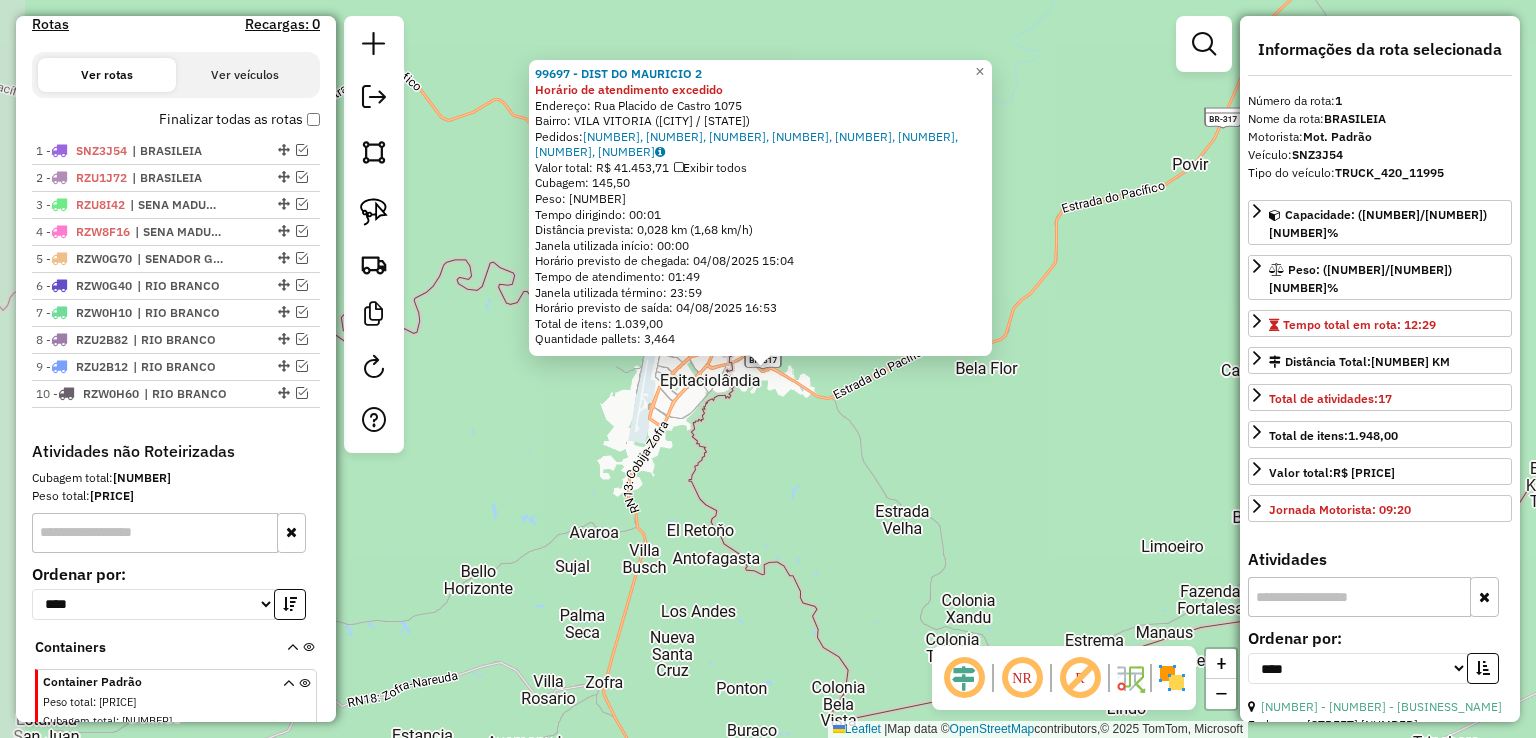 scroll, scrollTop: 748, scrollLeft: 0, axis: vertical 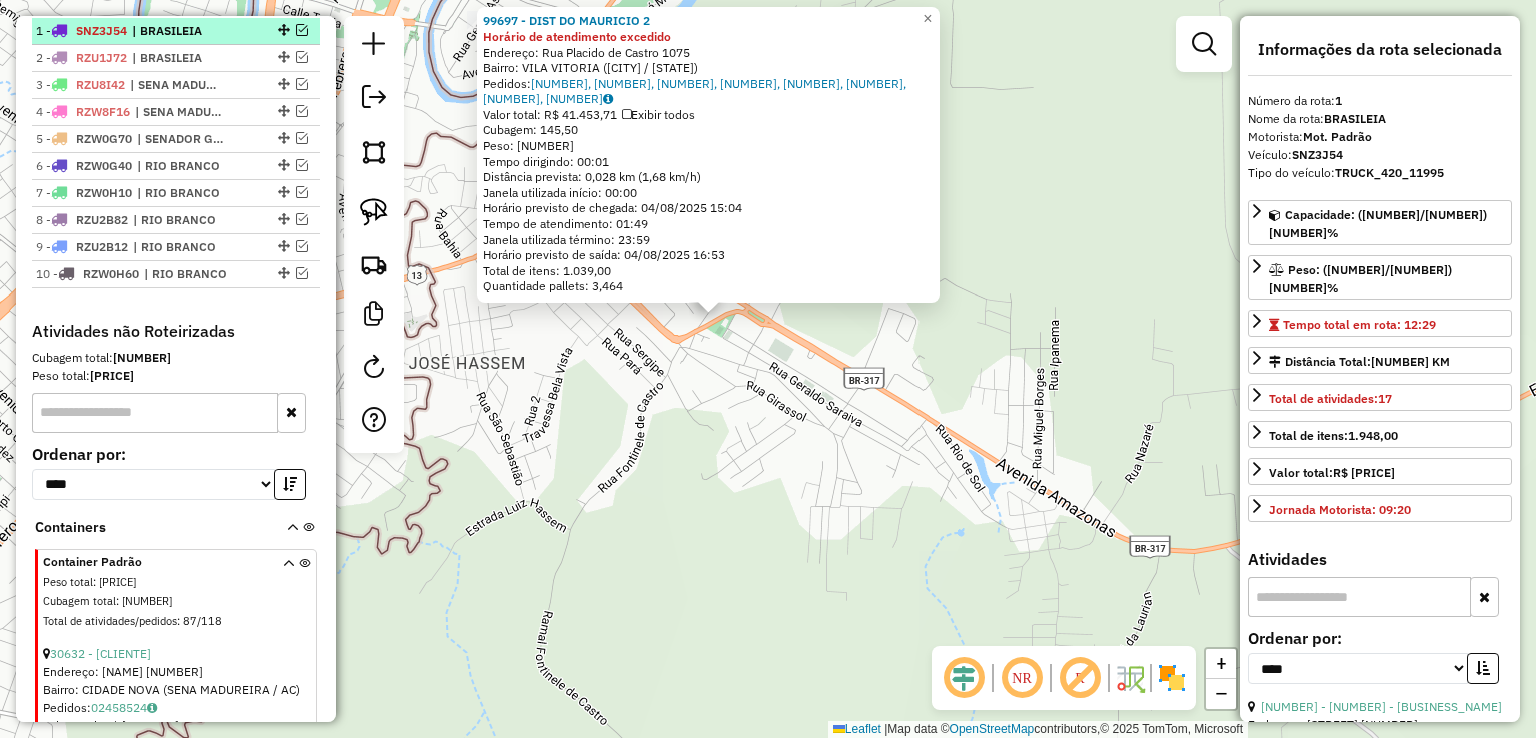 click at bounding box center [302, 30] 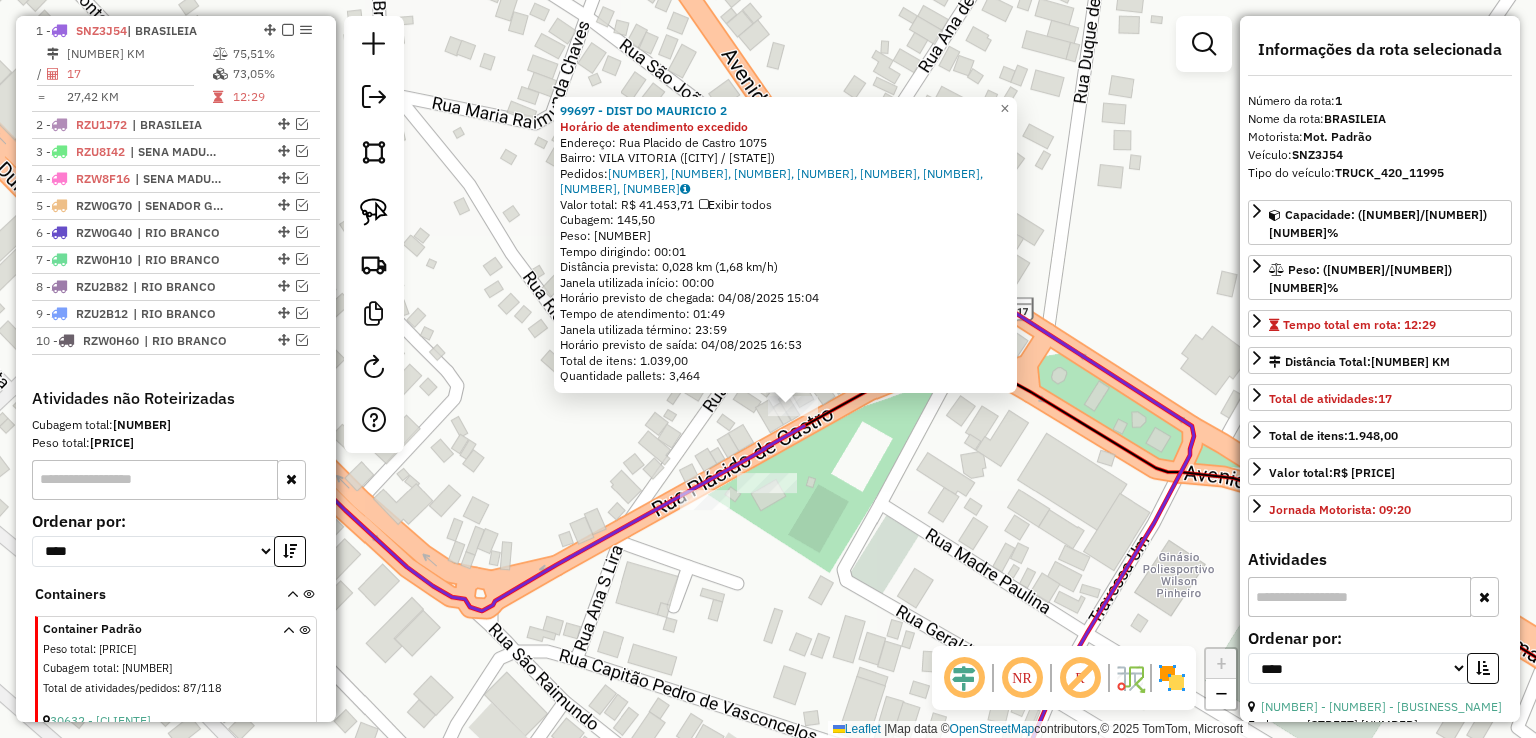 drag, startPoint x: 680, startPoint y: 319, endPoint x: 895, endPoint y: 497, distance: 279.12183 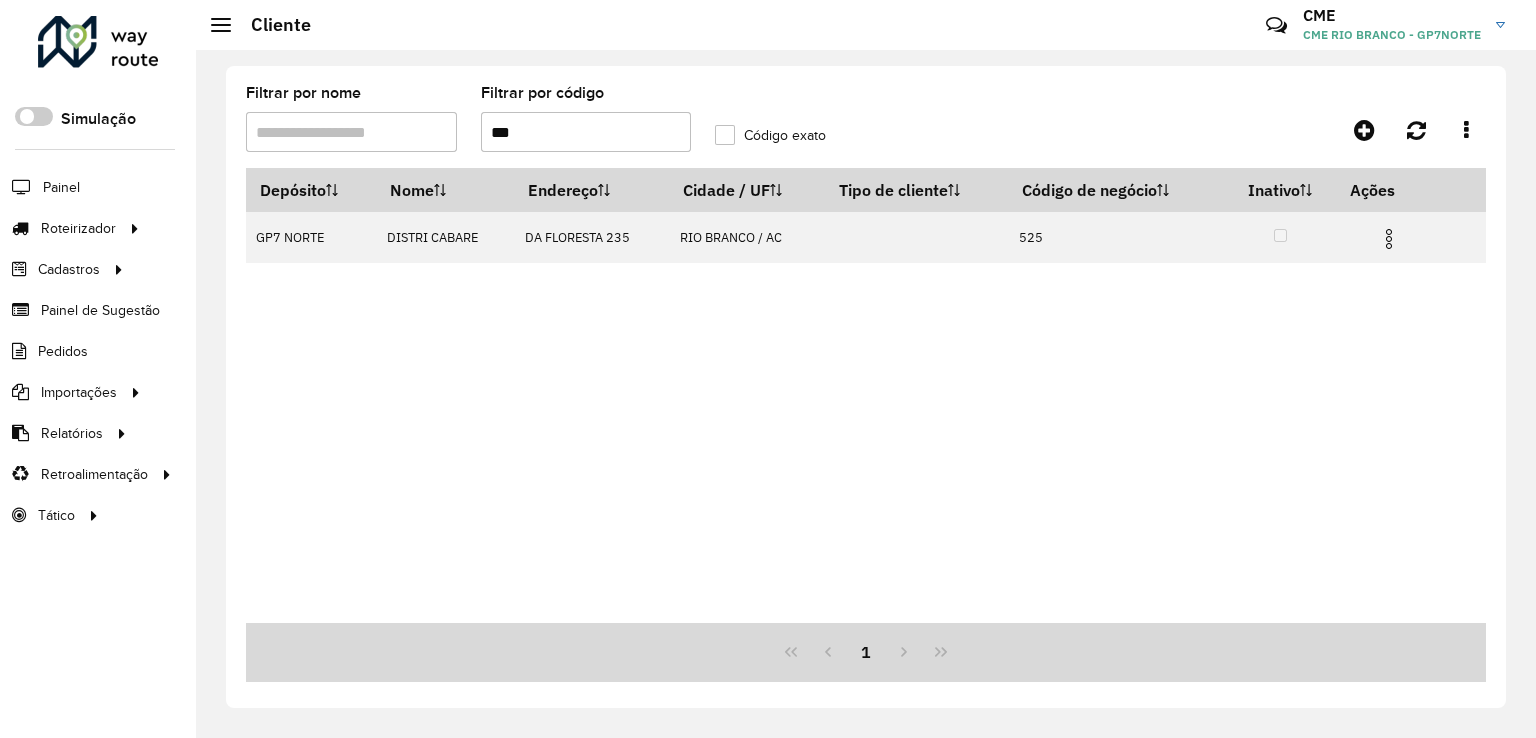 scroll, scrollTop: 0, scrollLeft: 0, axis: both 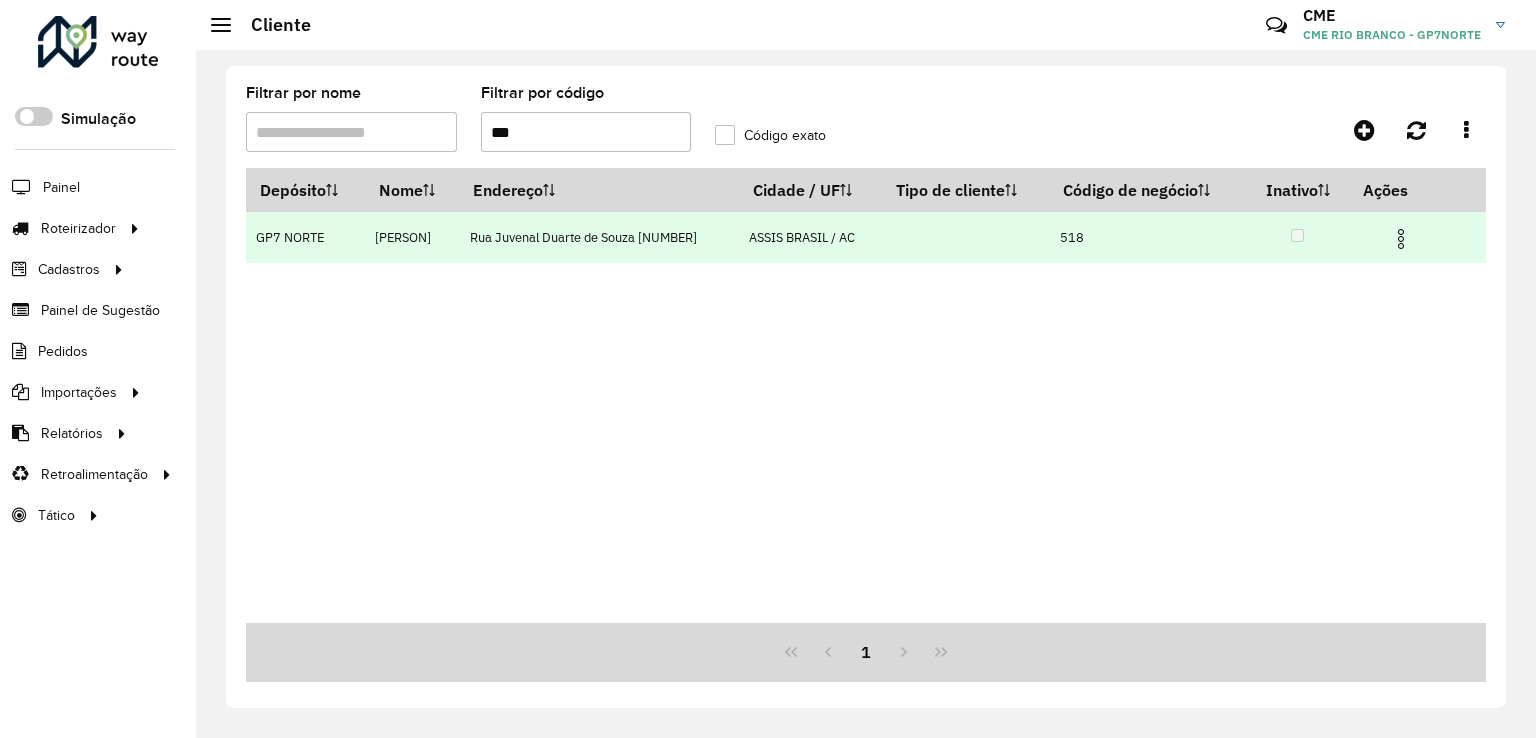 type on "***" 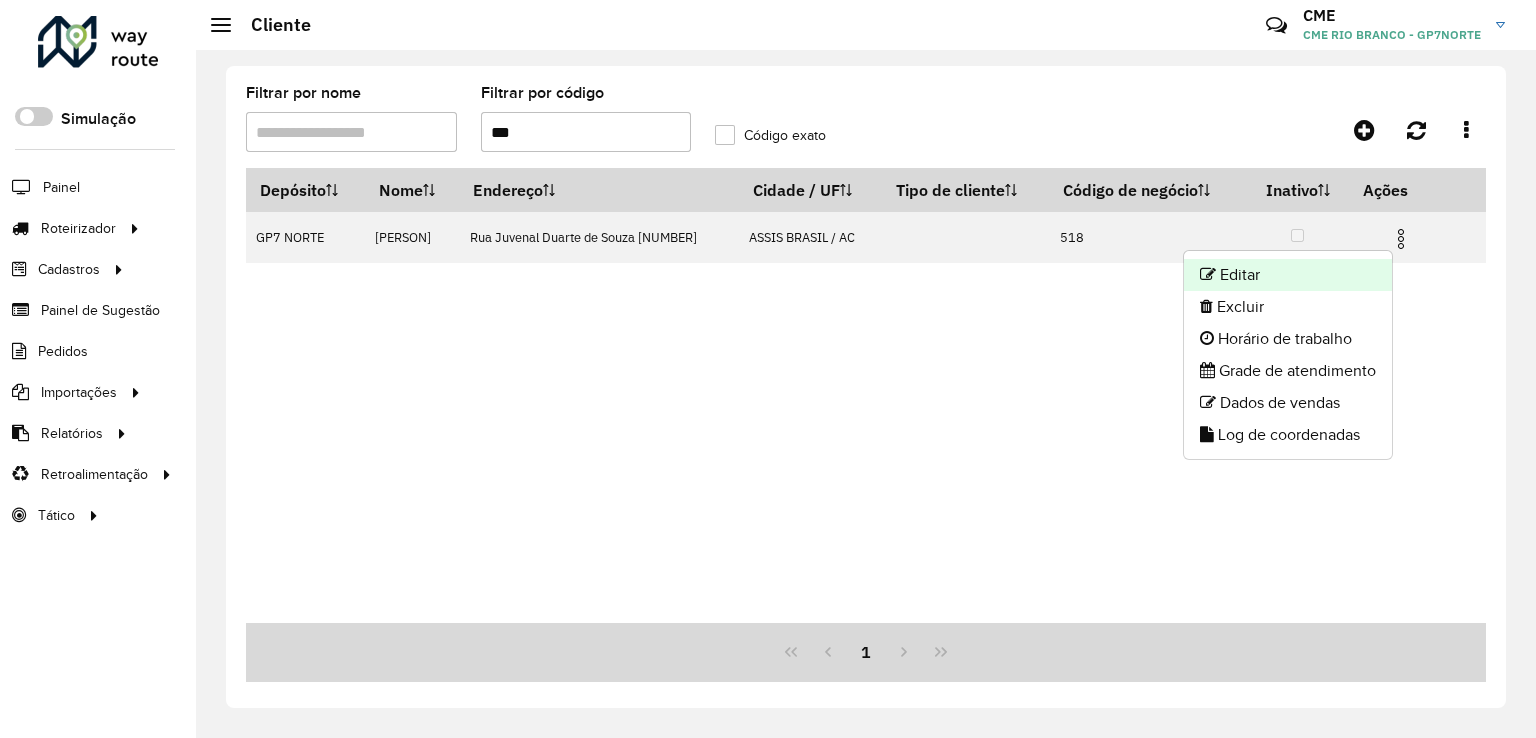 click on "Editar" 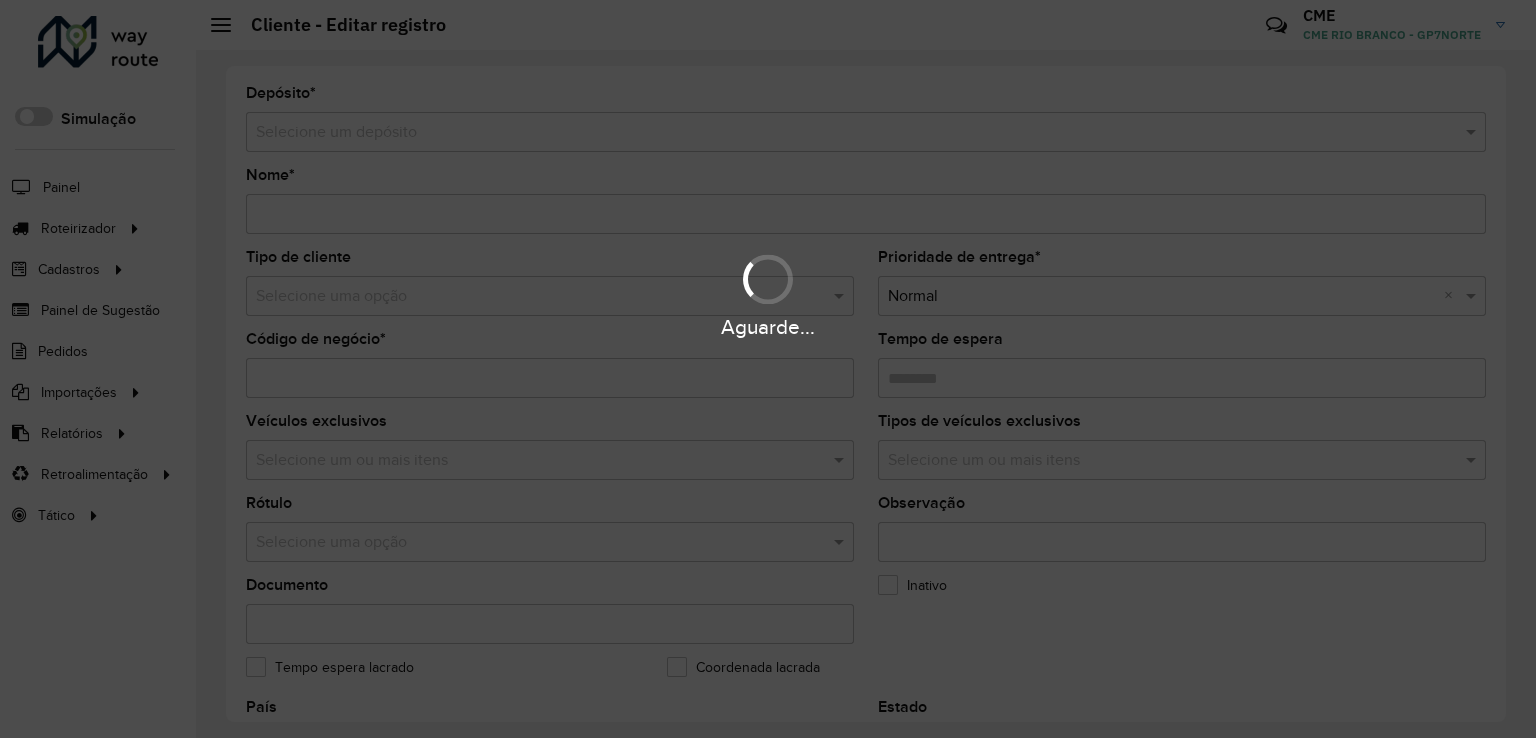 type on "**********" 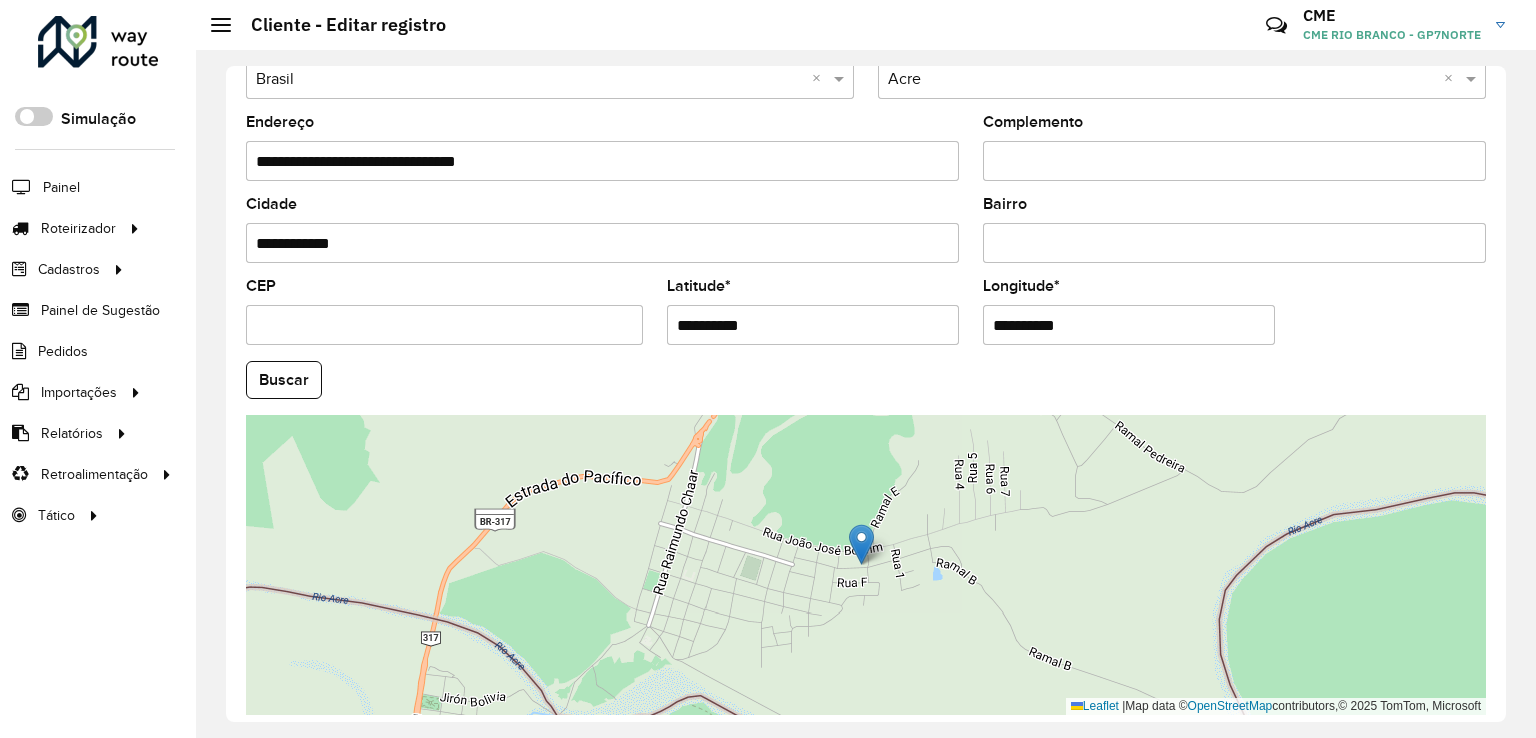 scroll, scrollTop: 742, scrollLeft: 0, axis: vertical 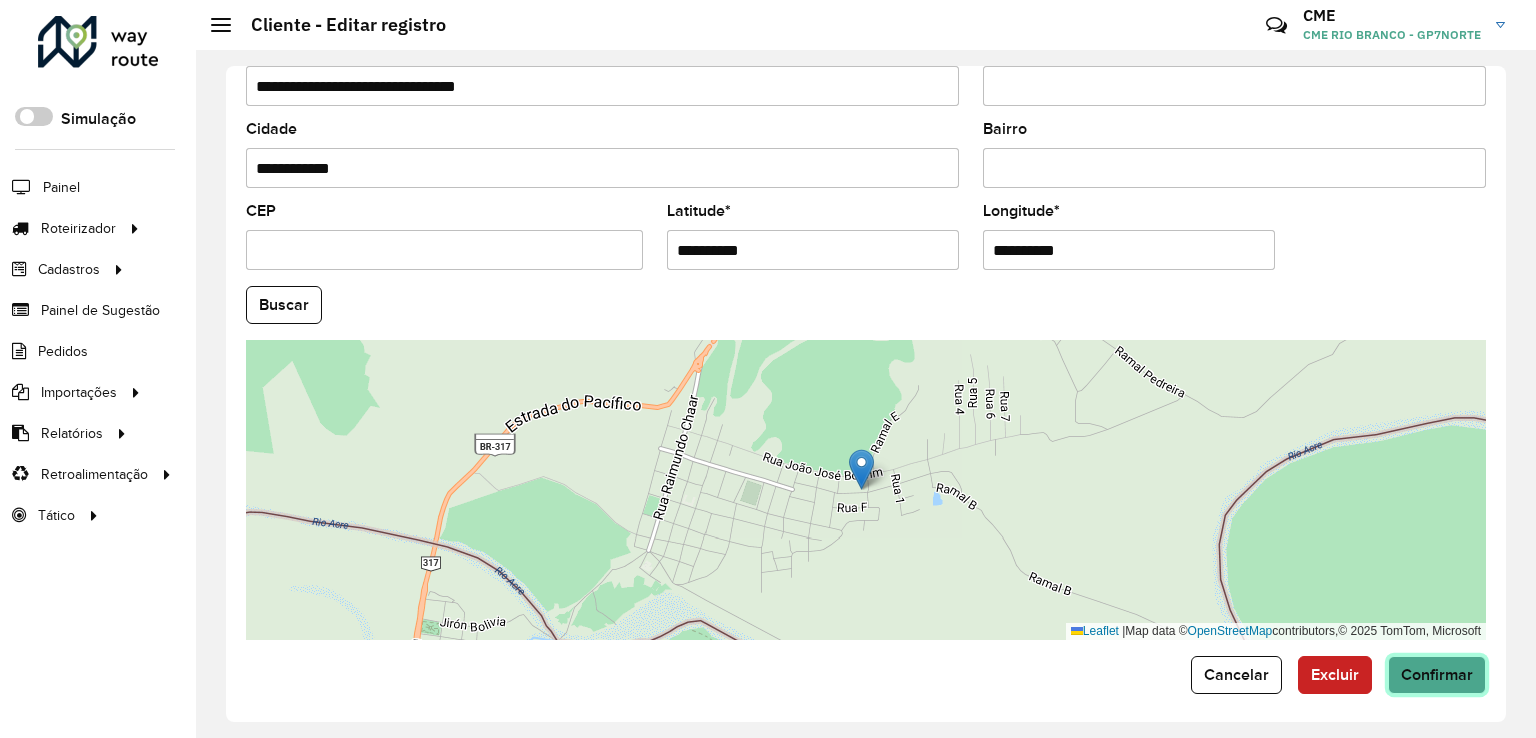 click on "Confirmar" 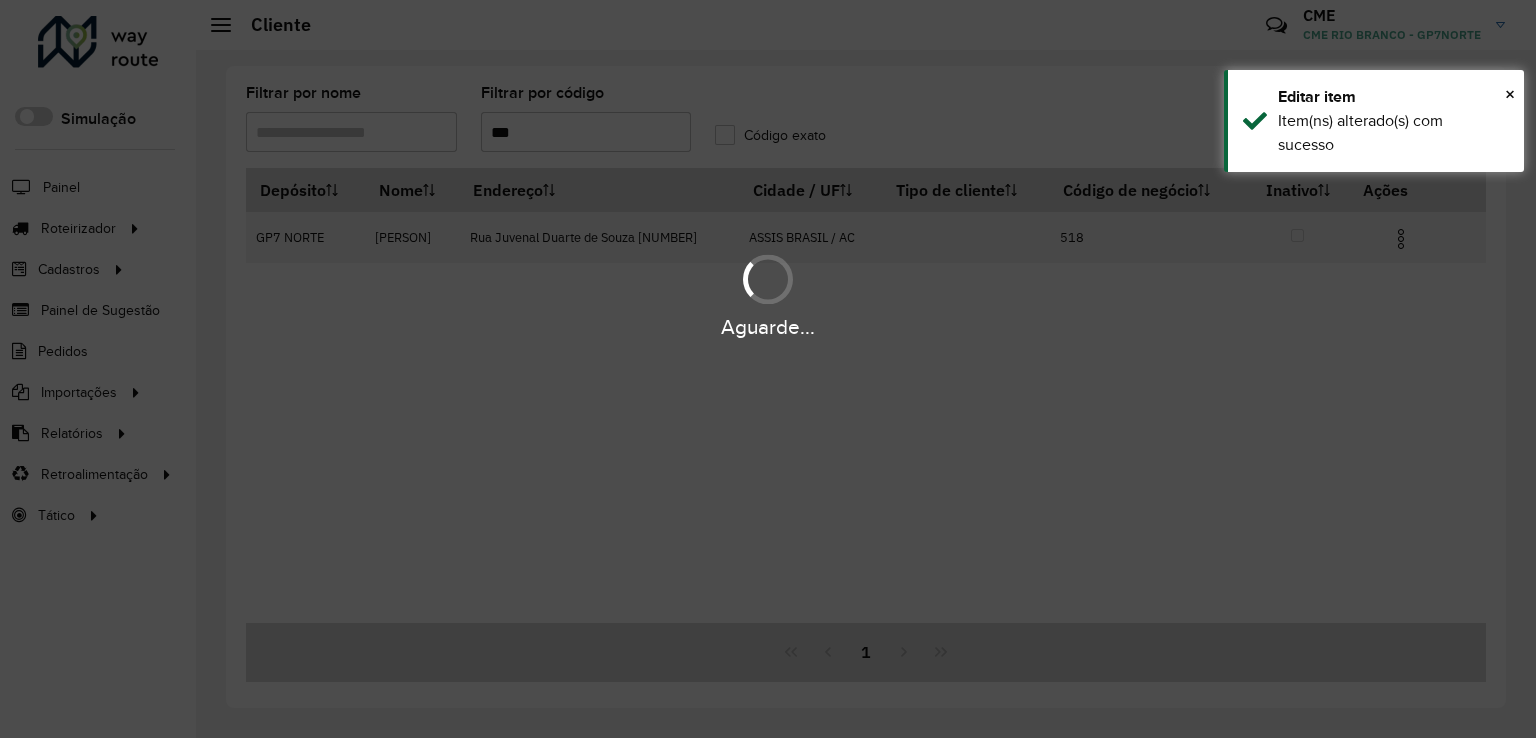 click on "***" at bounding box center [586, 132] 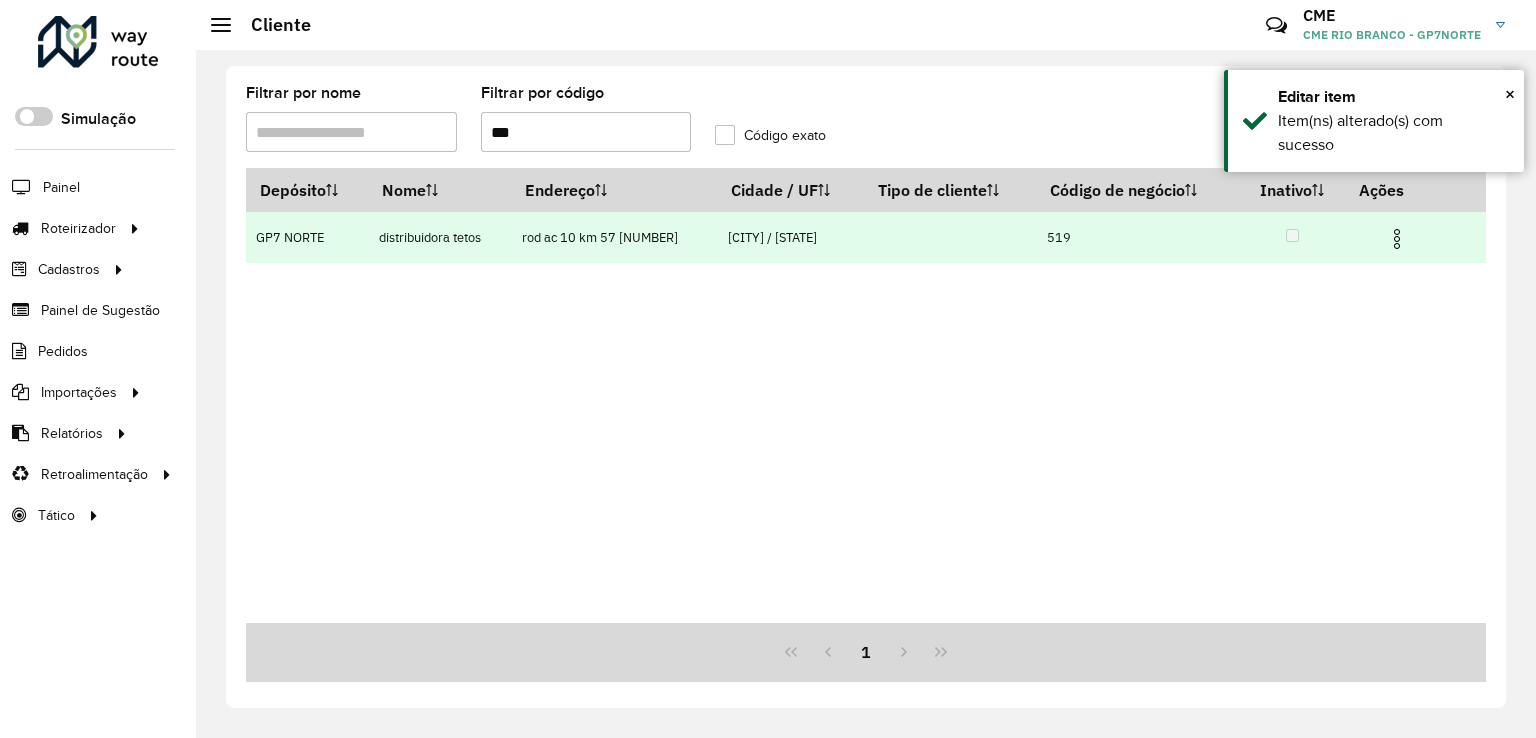 type on "***" 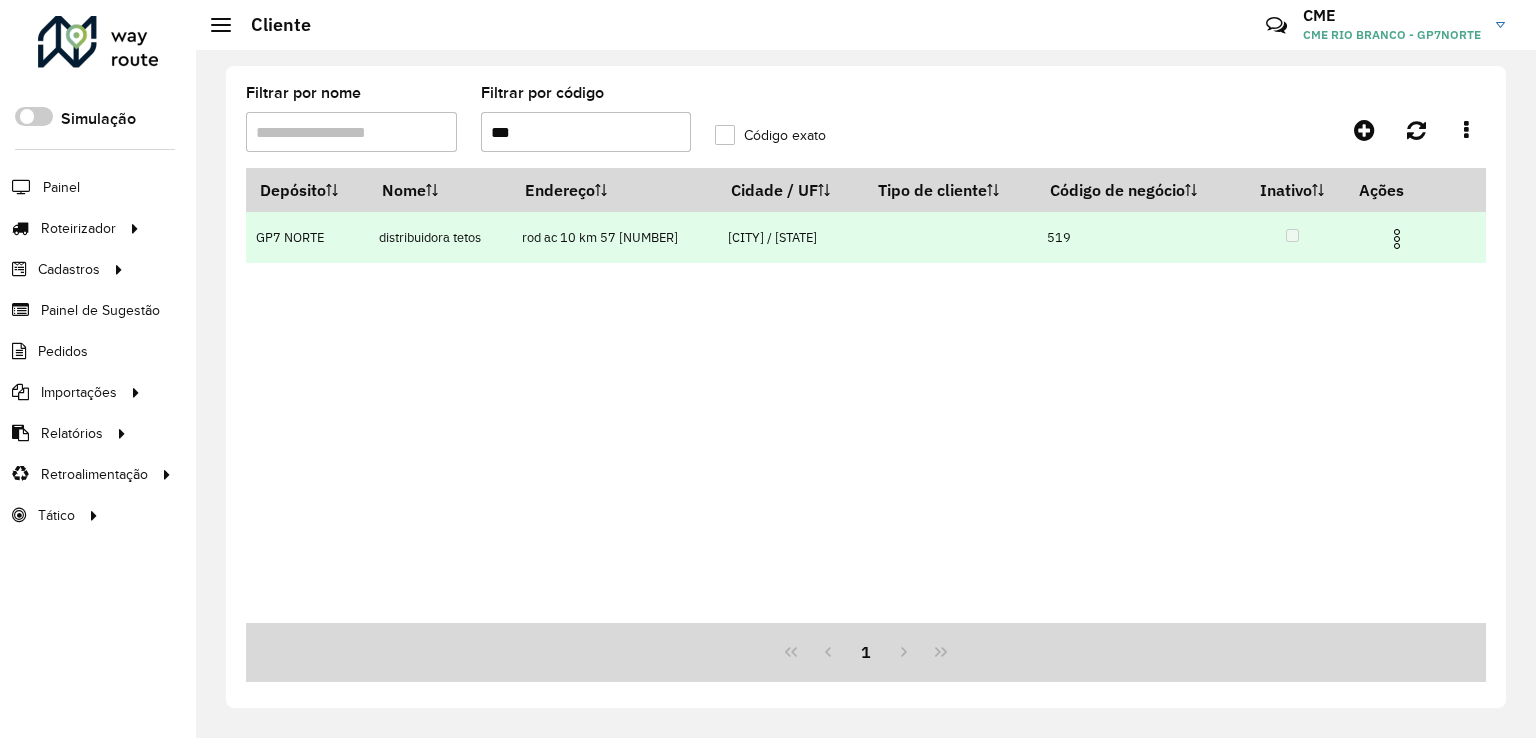 click at bounding box center (1397, 239) 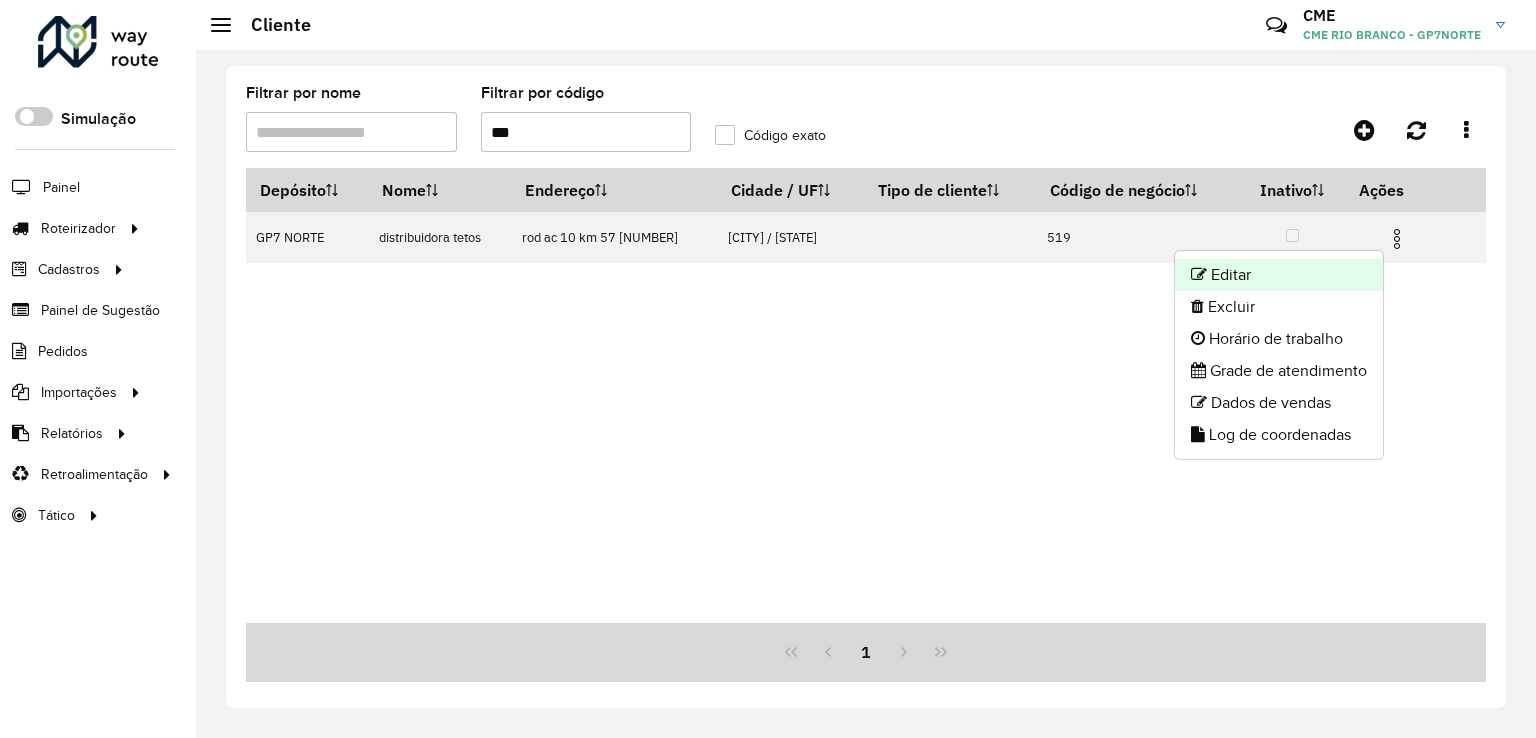 click on "Editar" 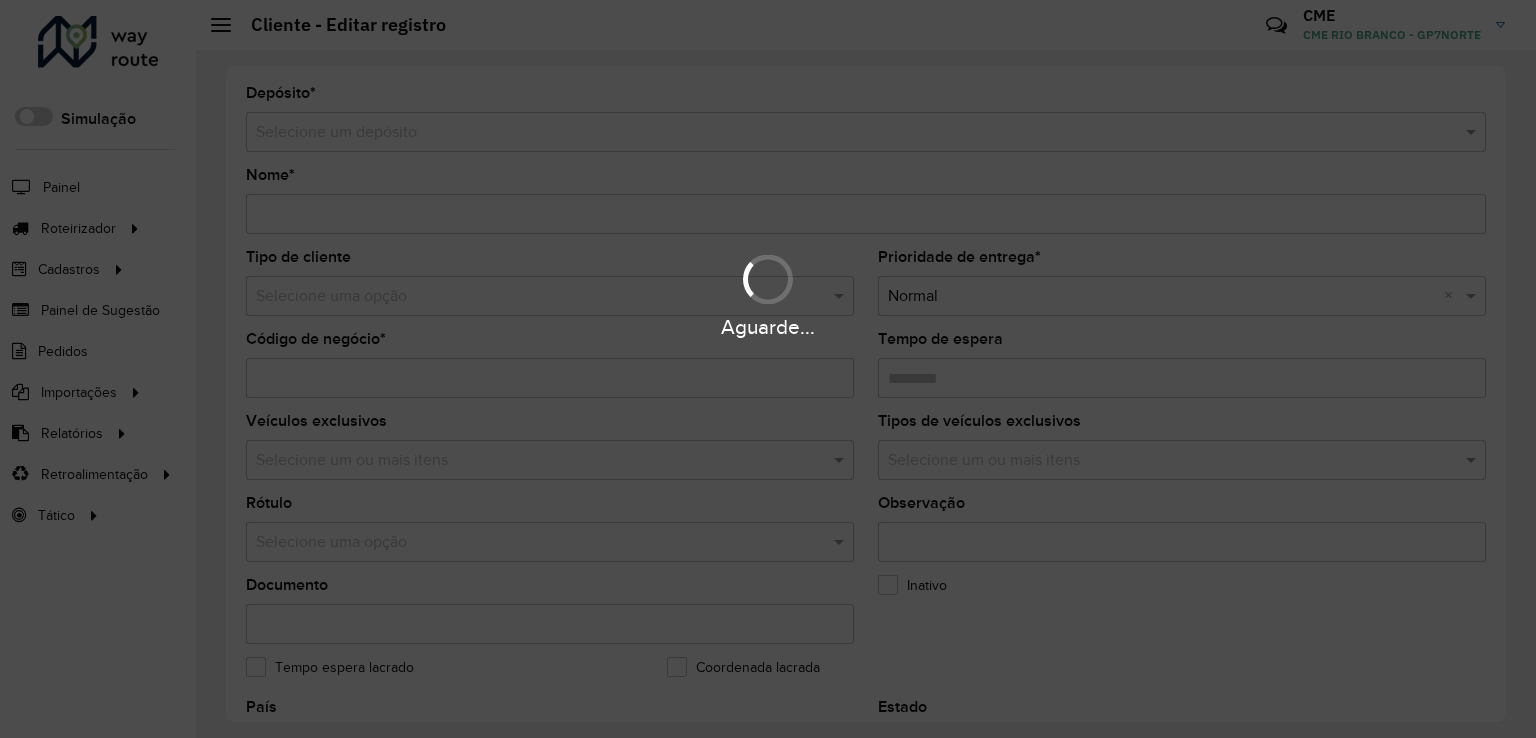 type on "**********" 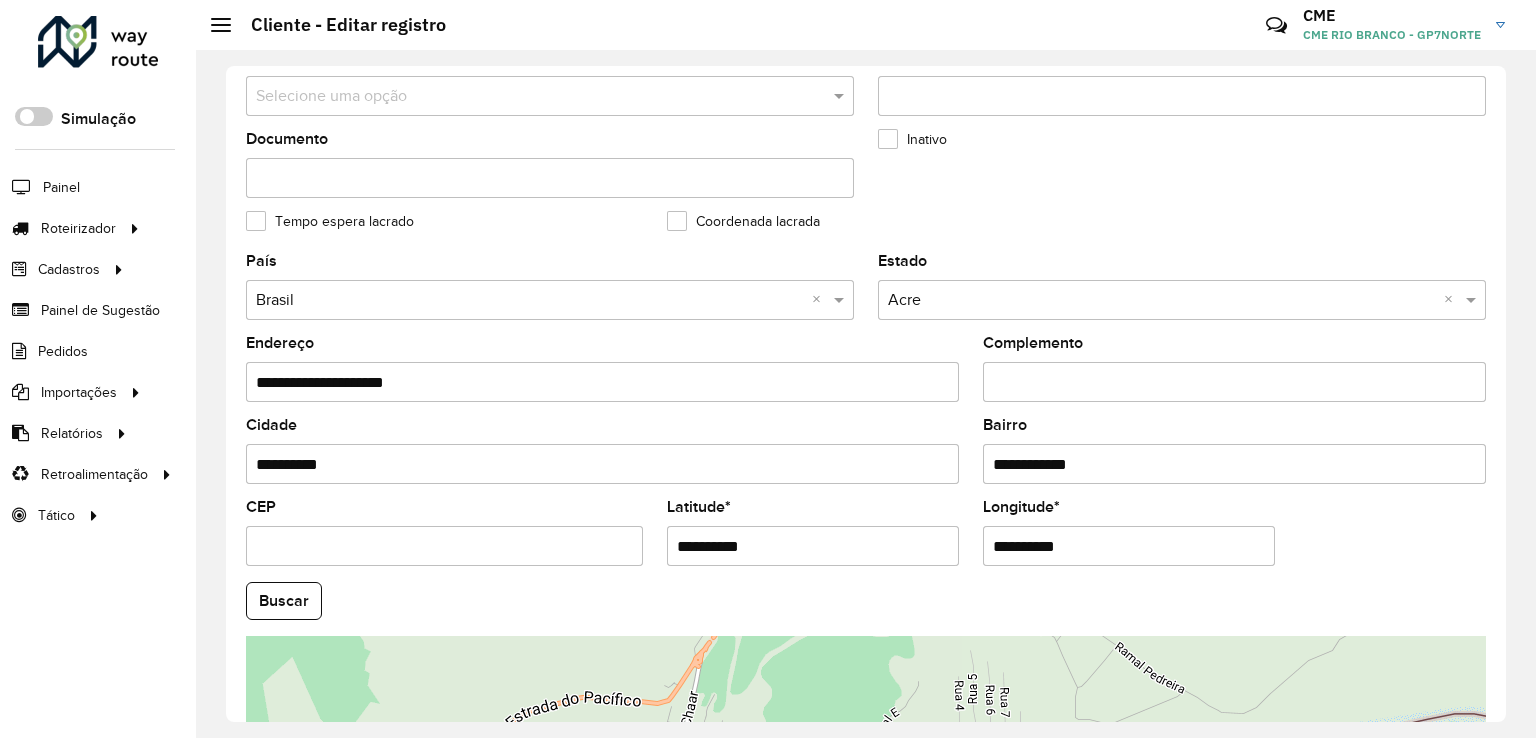 scroll, scrollTop: 700, scrollLeft: 0, axis: vertical 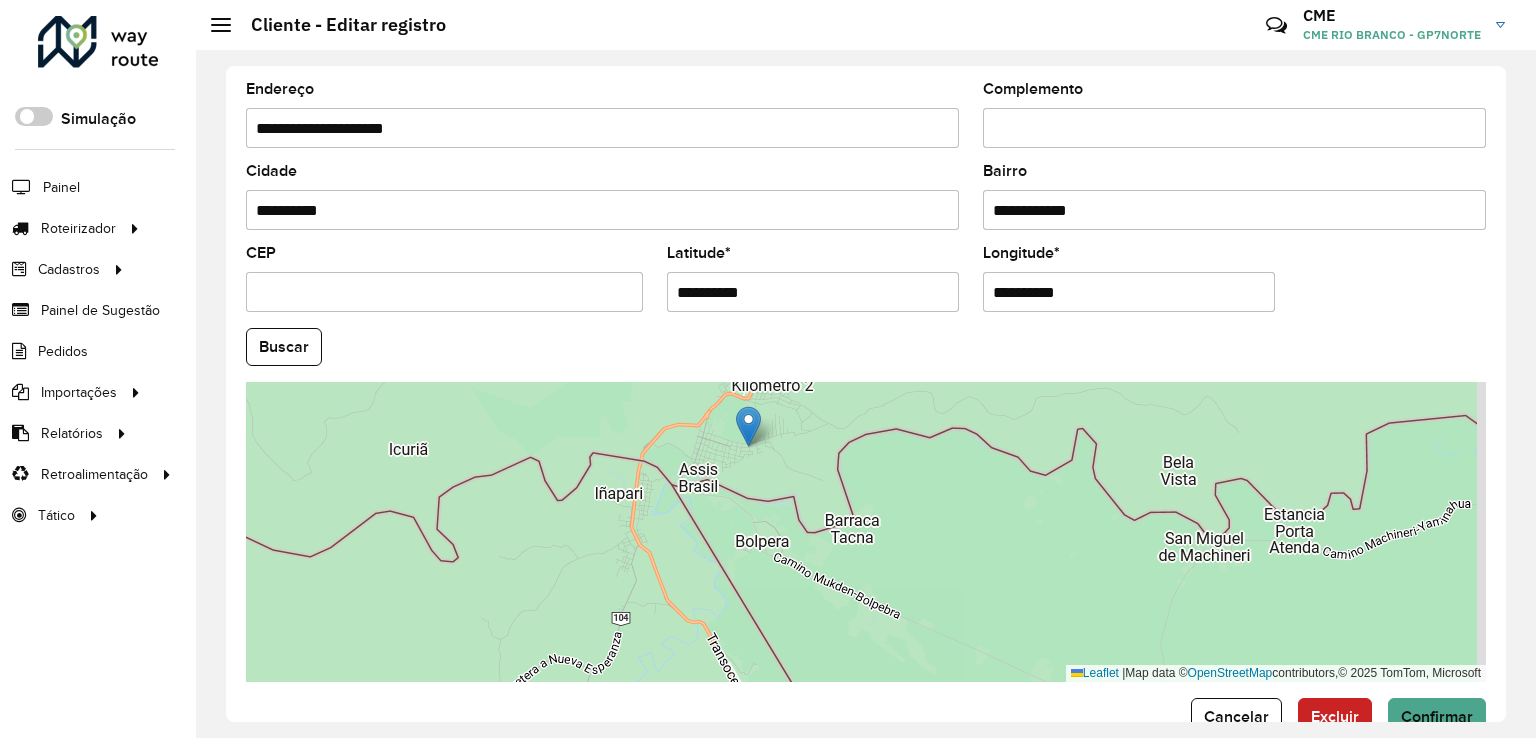 drag, startPoint x: 893, startPoint y: 283, endPoint x: 565, endPoint y: 281, distance: 328.0061 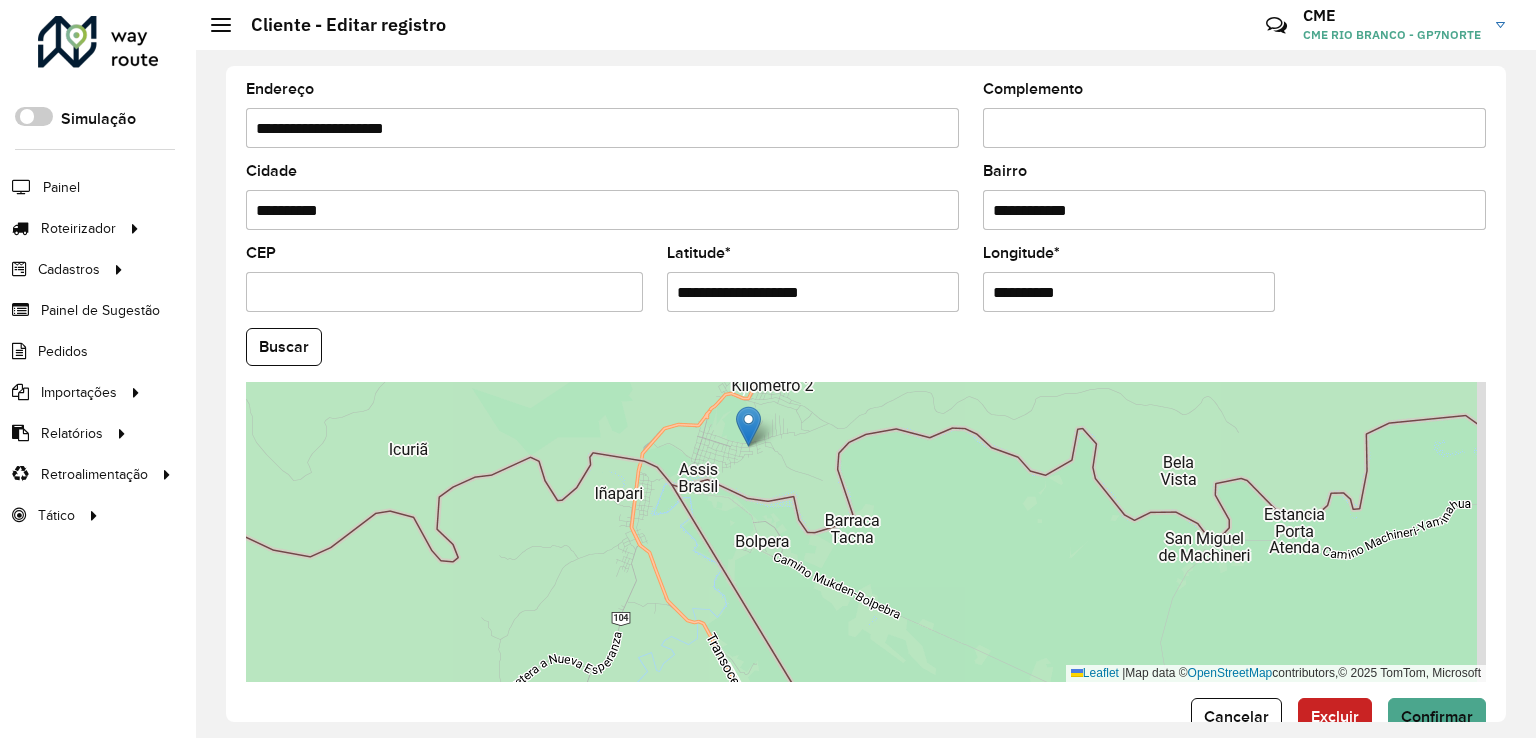 drag, startPoint x: 745, startPoint y: 297, endPoint x: 852, endPoint y: 293, distance: 107.07474 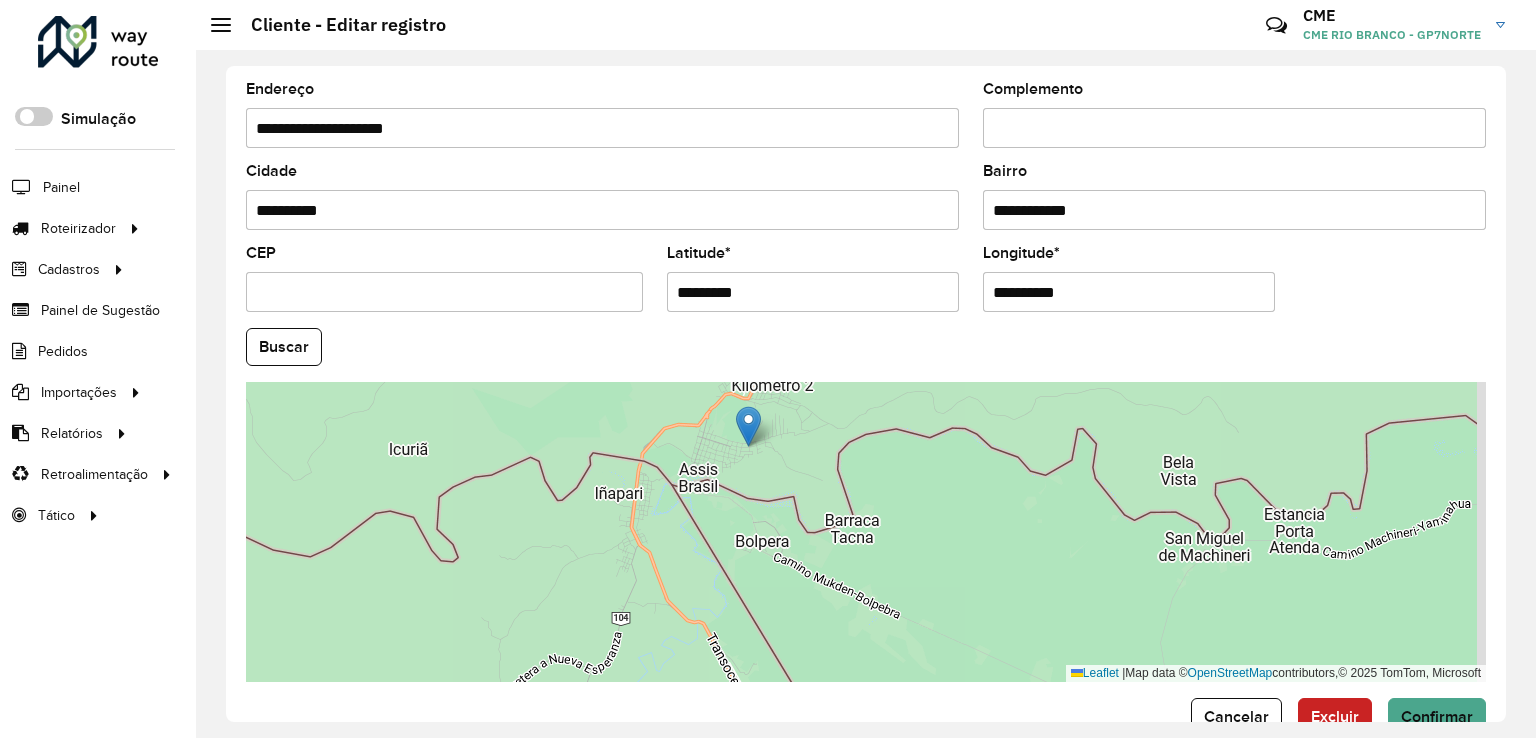 type on "*********" 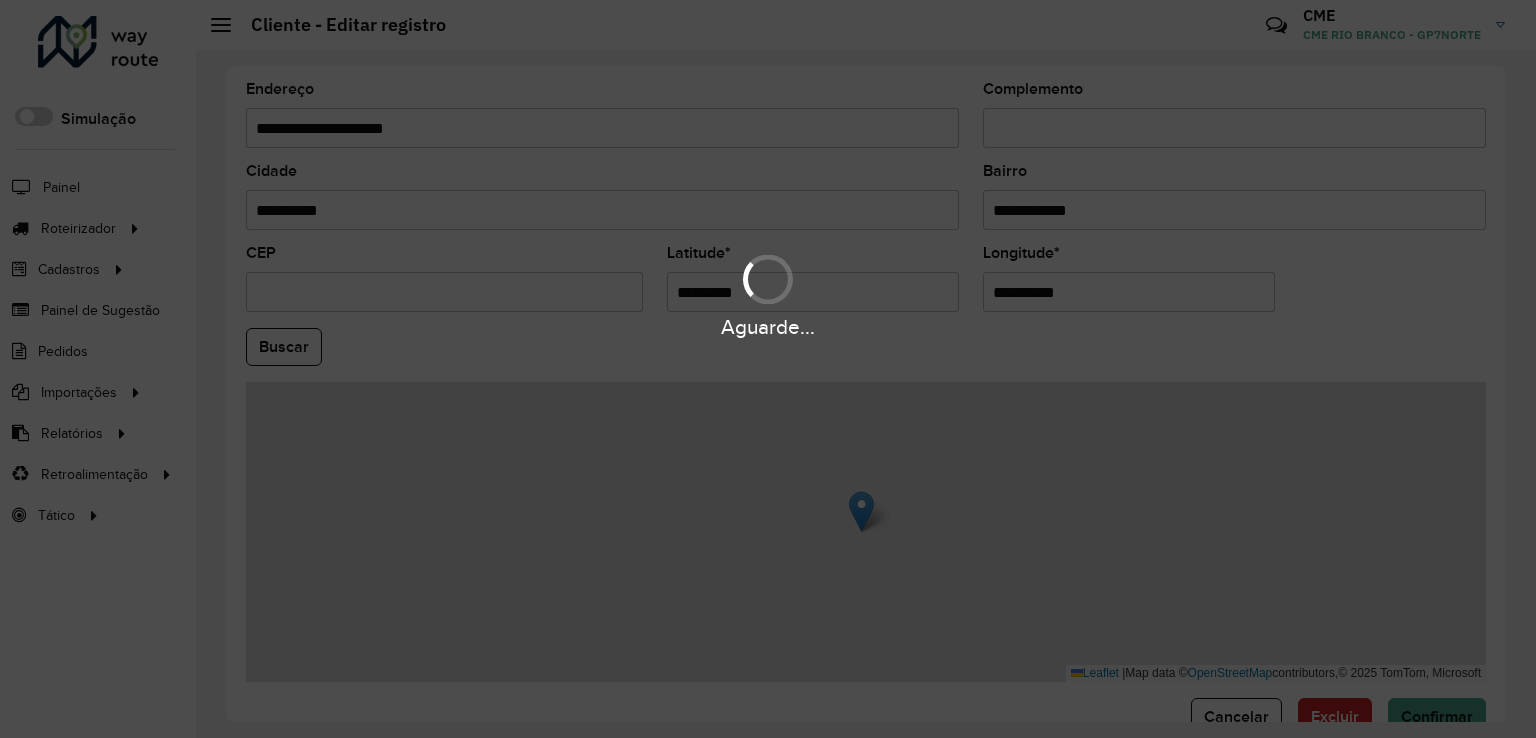 click on "Aguarde...  Pop-up bloqueado!  Seu navegador bloqueou automáticamente a abertura de uma nova janela.   Acesse as configurações e adicione o endereço do sistema a lista de permissão.   Fechar  Roteirizador AmbevTech Simulação Painel Roteirizador Entregas Vendas Cadastros Checkpoint Classificações de venda Cliente Consulta de setores Depósito Disponibilidade de veículos Fator tipo de produto Gabarito planner Grupo Rota Fator Tipo Produto Grupo de rotas exclusiva Grupo de setores Layout integração Modelo Parada Pedágio Perfil de Vendedor Ponto de apoio FAD Produto Restrição de Atendimento Planner Rodízio de placa Rota exclusiva FAD Rótulo Setor Setor Planner Tipo de cliente Tipo de veículo Tipo de veículo RN Transportadora Vendedor Veículo Painel de Sugestão Pedidos Importações Classificação e volume de venda Clientes Fator tipo produto Gabarito planner Grade de atendimento Janela de atendimento Localização Pedidos Restrição de Atendimento Planner Tempo de espera Vendedor Veículos" at bounding box center [768, 369] 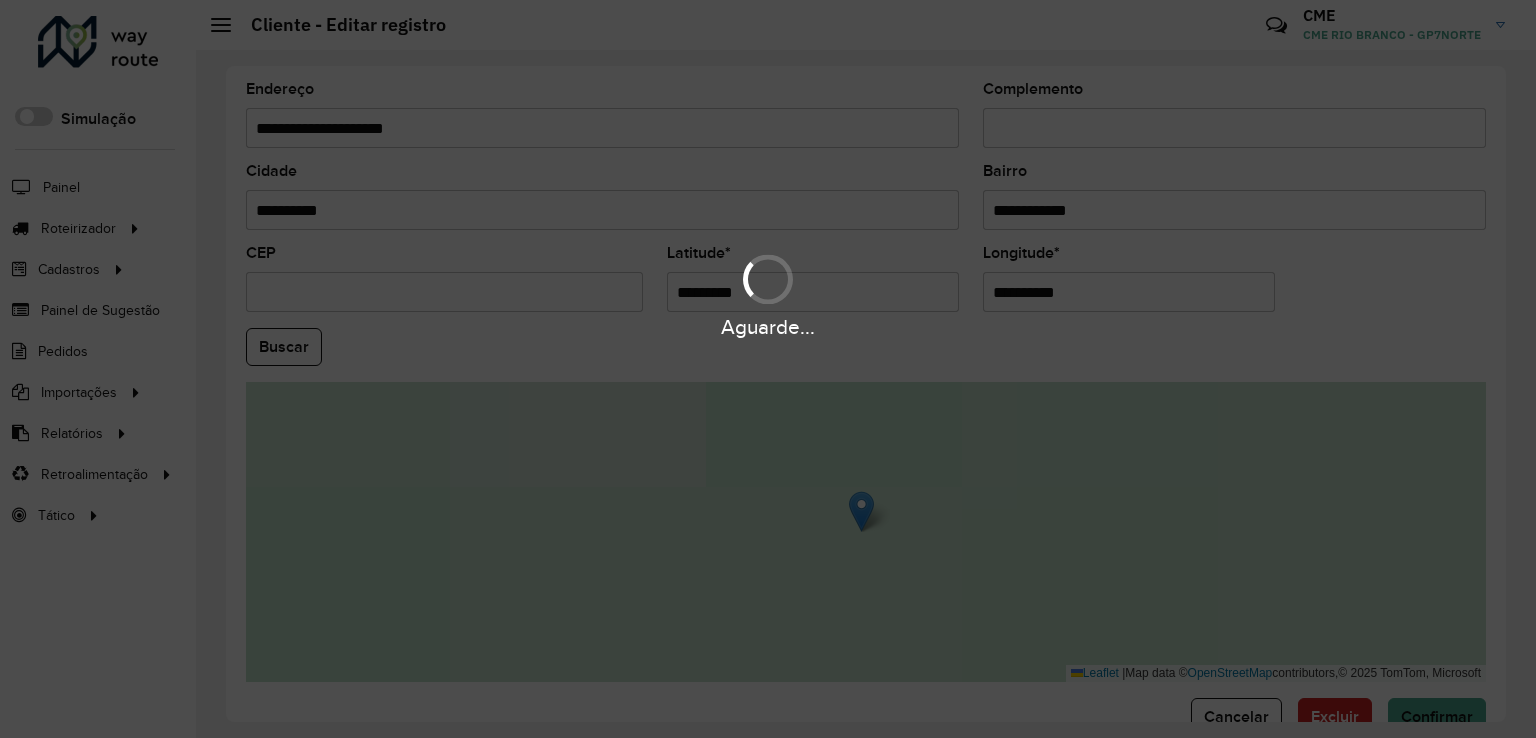 click on "Aguarde..." at bounding box center [768, 295] 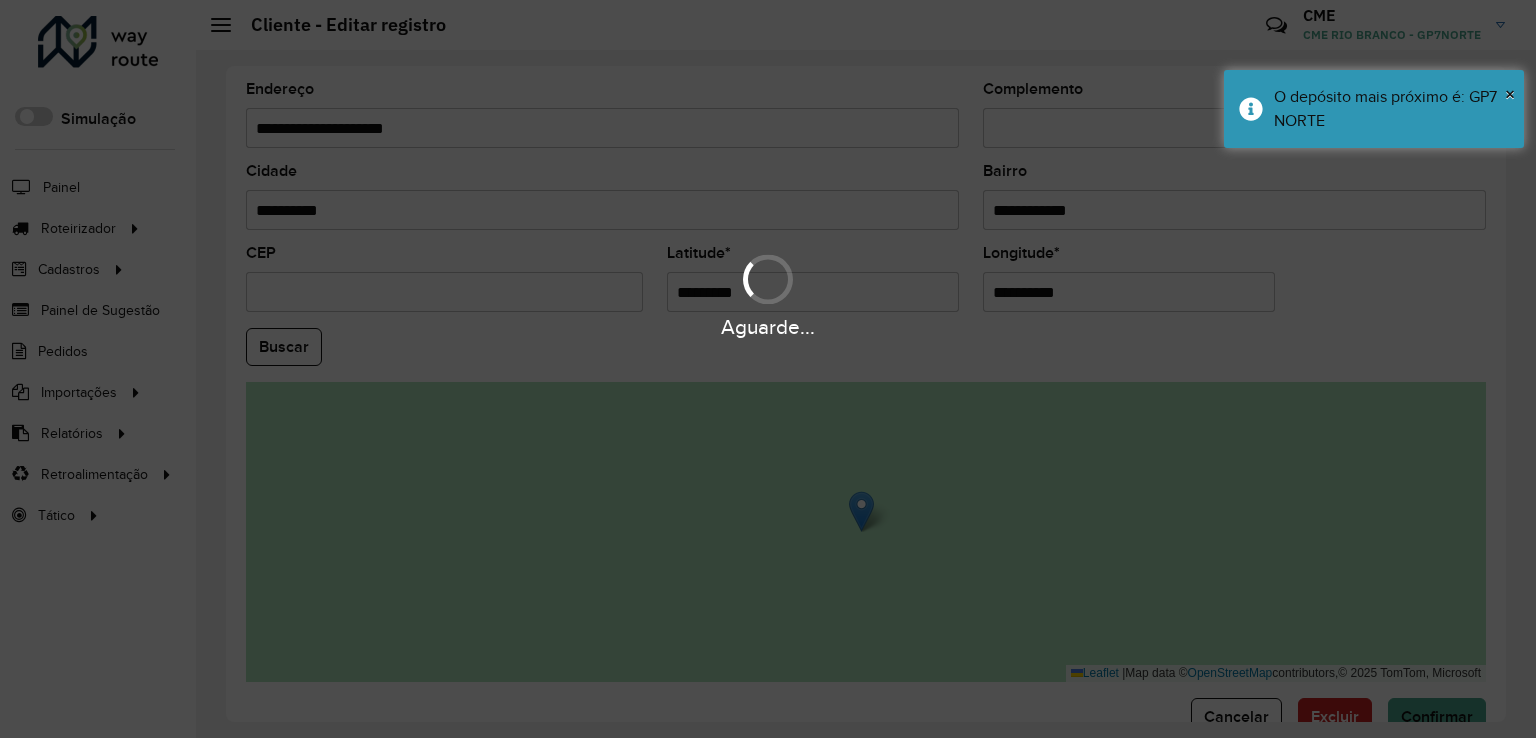 click on "Aguarde..." at bounding box center [768, 295] 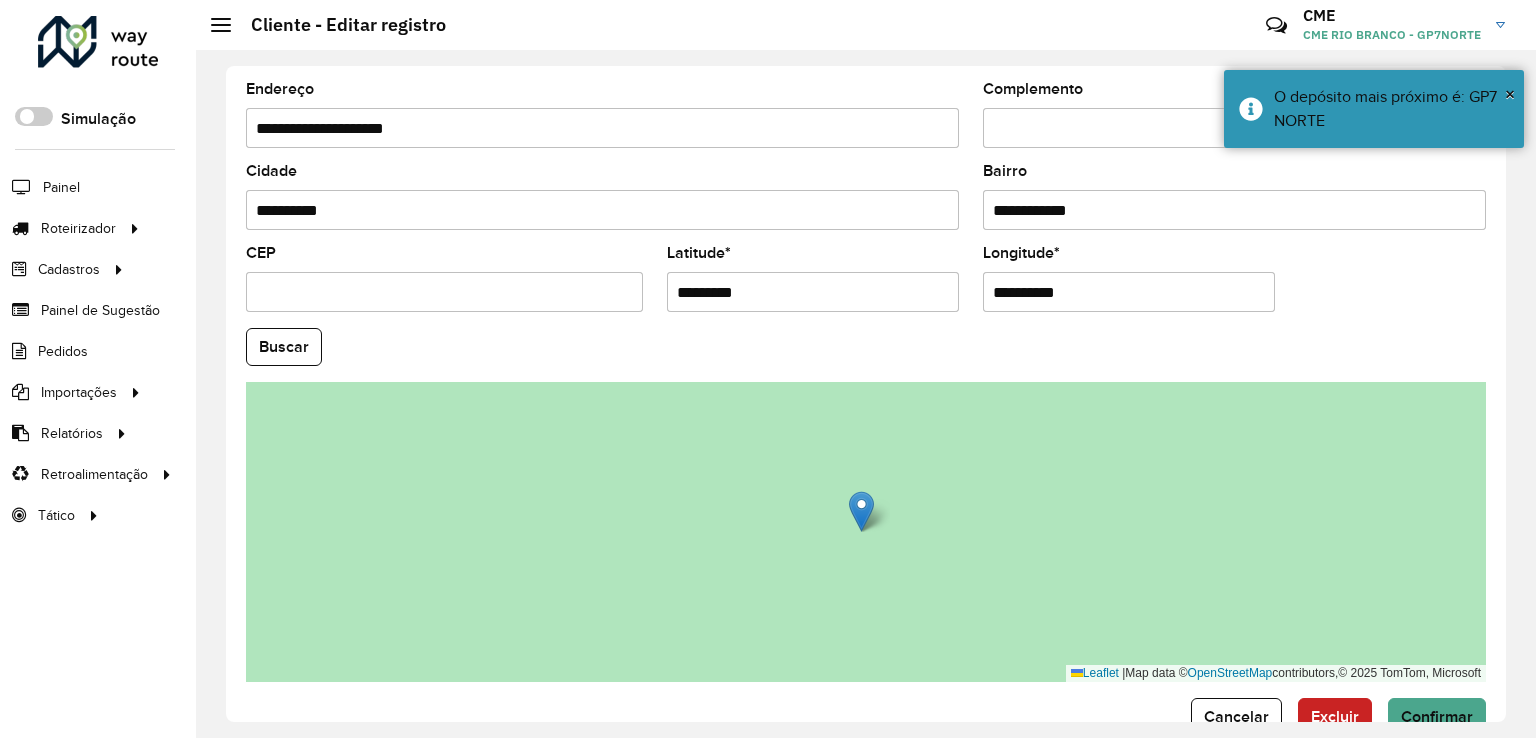 click on "**********" at bounding box center (1129, 292) 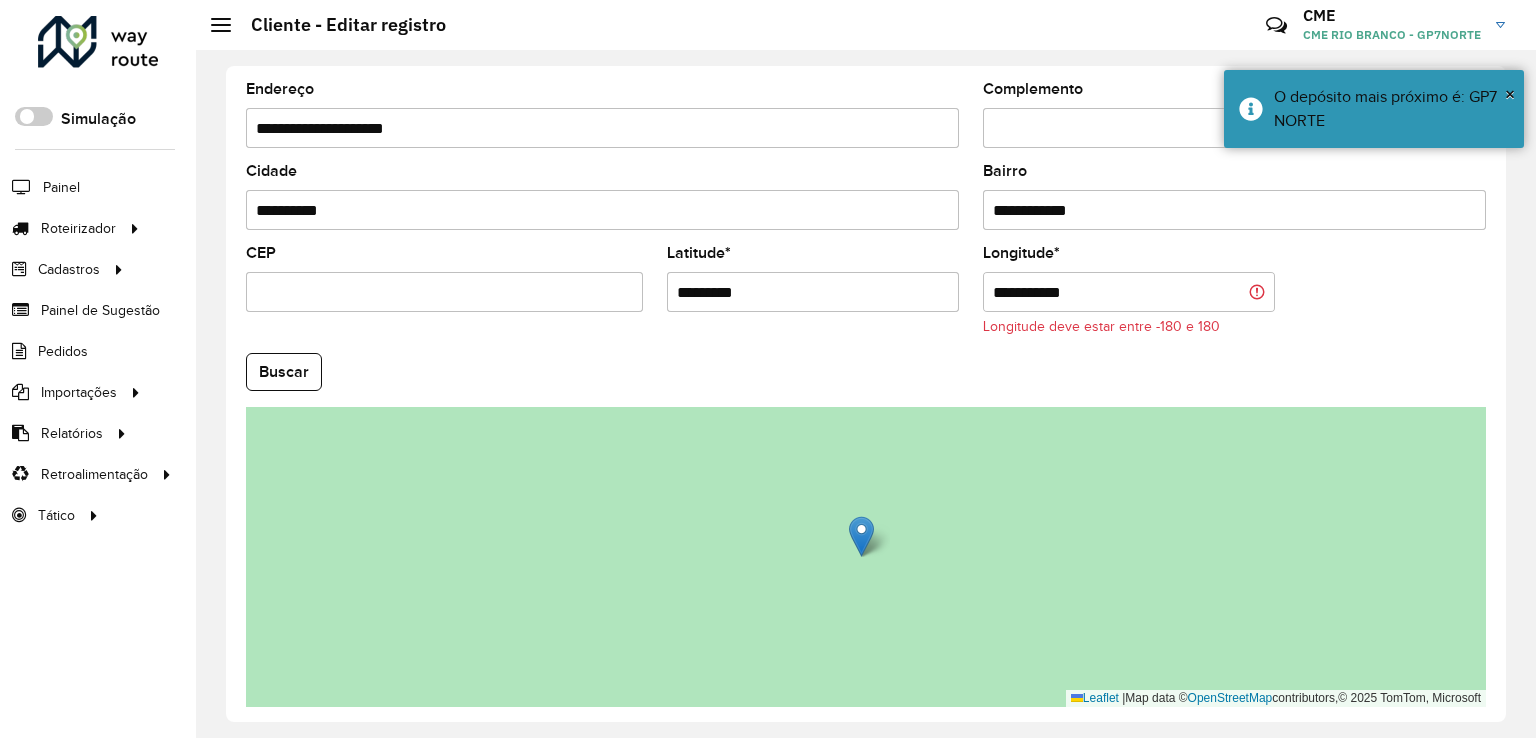 click on "**********" at bounding box center (1129, 292) 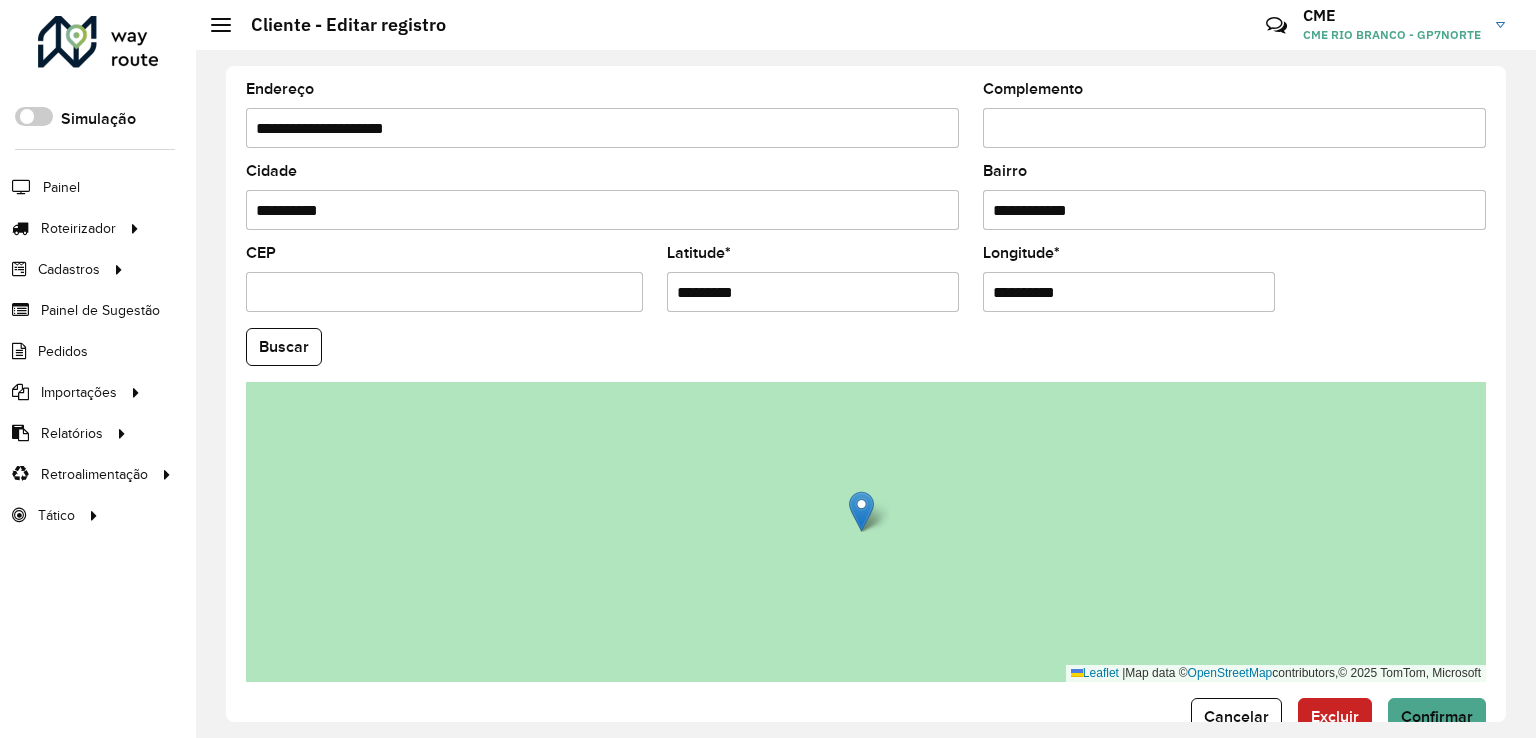 type on "**********" 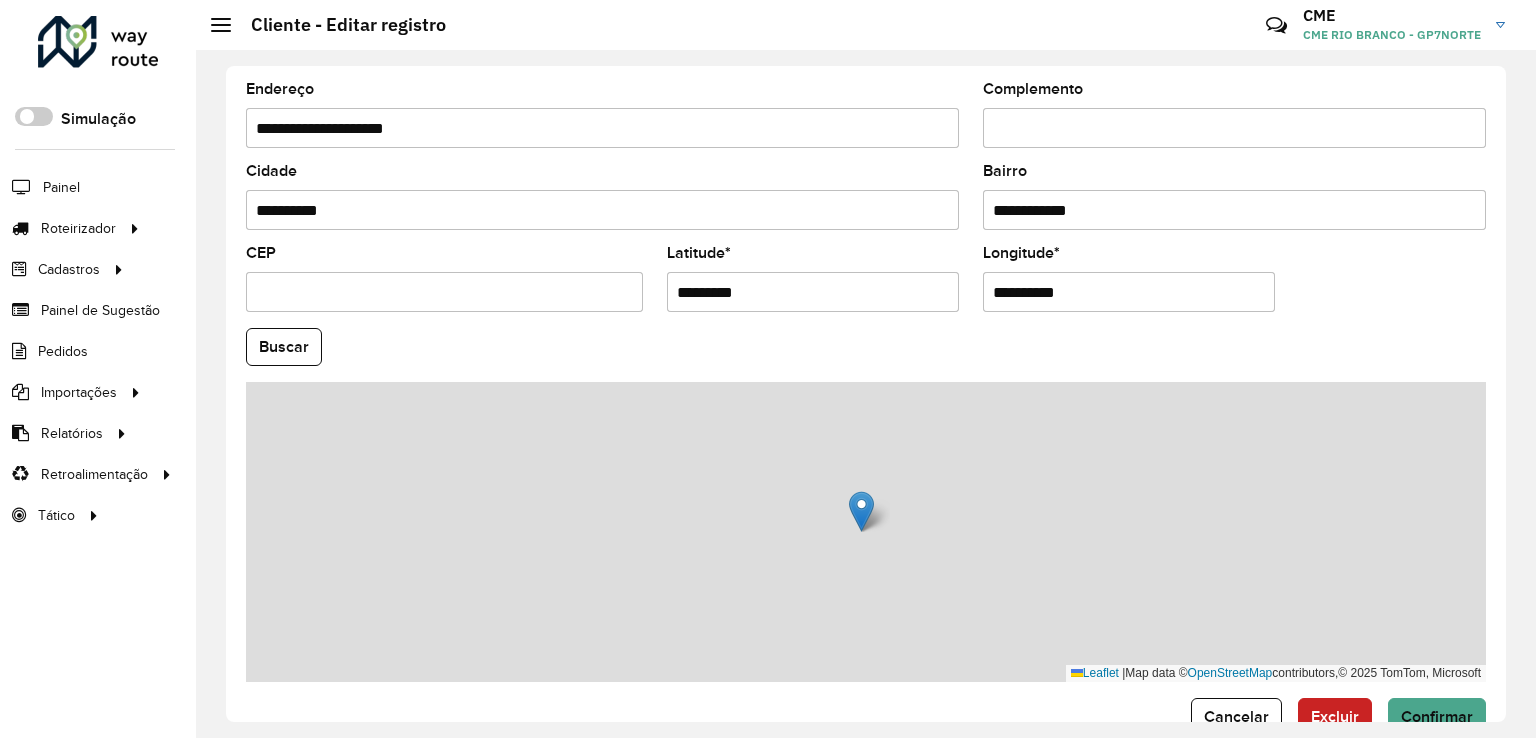 click on "Aguarde...  Pop-up bloqueado!  Seu navegador bloqueou automáticamente a abertura de uma nova janela.   Acesse as configurações e adicione o endereço do sistema a lista de permissão.   Fechar  Roteirizador AmbevTech Simulação Painel Roteirizador Entregas Vendas Cadastros Checkpoint Classificações de venda Cliente Consulta de setores Depósito Disponibilidade de veículos Fator tipo de produto Gabarito planner Grupo Rota Fator Tipo Produto Grupo de rotas exclusiva Grupo de setores Layout integração Modelo Parada Pedágio Perfil de Vendedor Ponto de apoio FAD Produto Restrição de Atendimento Planner Rodízio de placa Rota exclusiva FAD Rótulo Setor Setor Planner Tipo de cliente Tipo de veículo Tipo de veículo RN Transportadora Vendedor Veículo Painel de Sugestão Pedidos Importações Classificação e volume de venda Clientes Fator tipo produto Gabarito planner Grade de atendimento Janela de atendimento Localização Pedidos Restrição de Atendimento Planner Tempo de espera Vendedor Veículos" at bounding box center [768, 369] 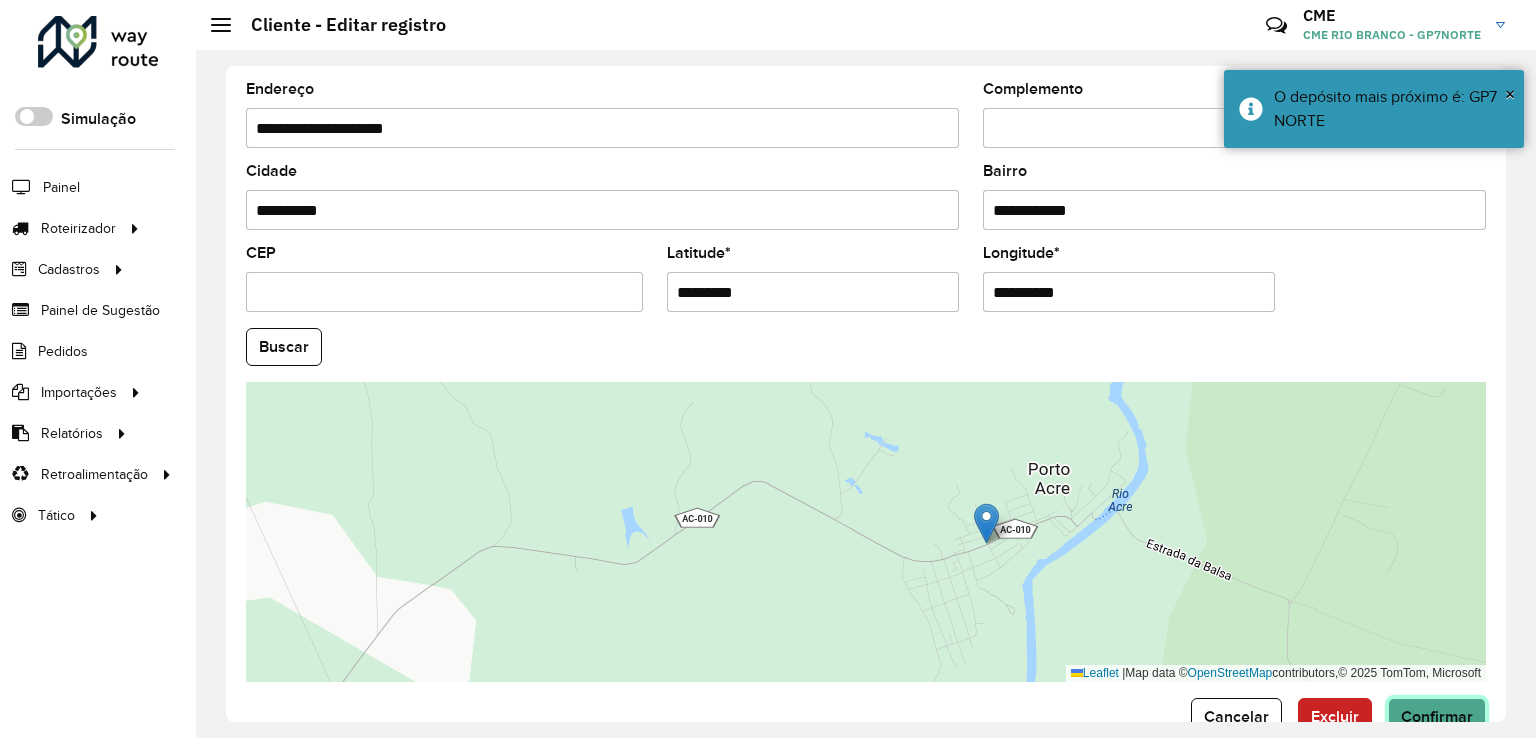 click on "Confirmar" 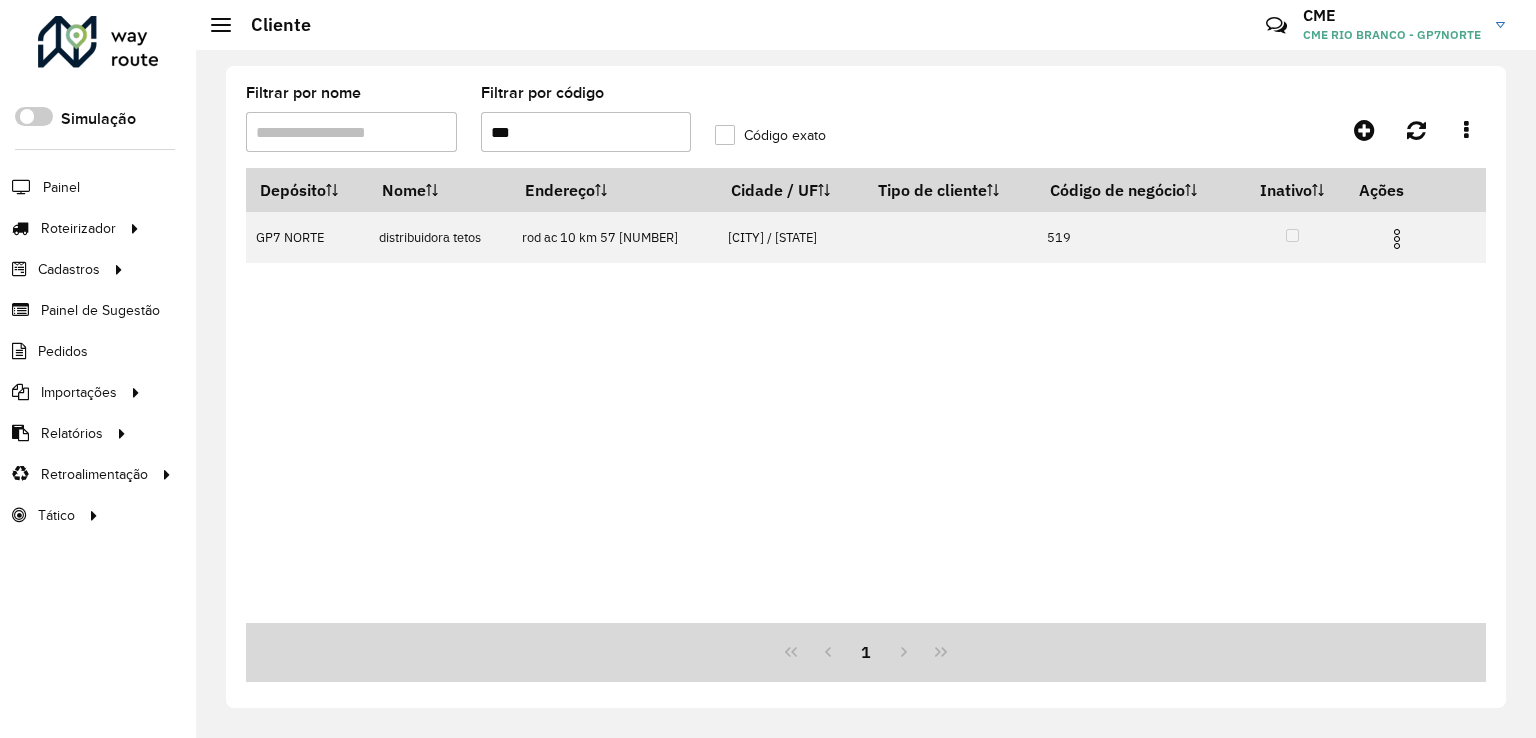 click on "***" at bounding box center (586, 132) 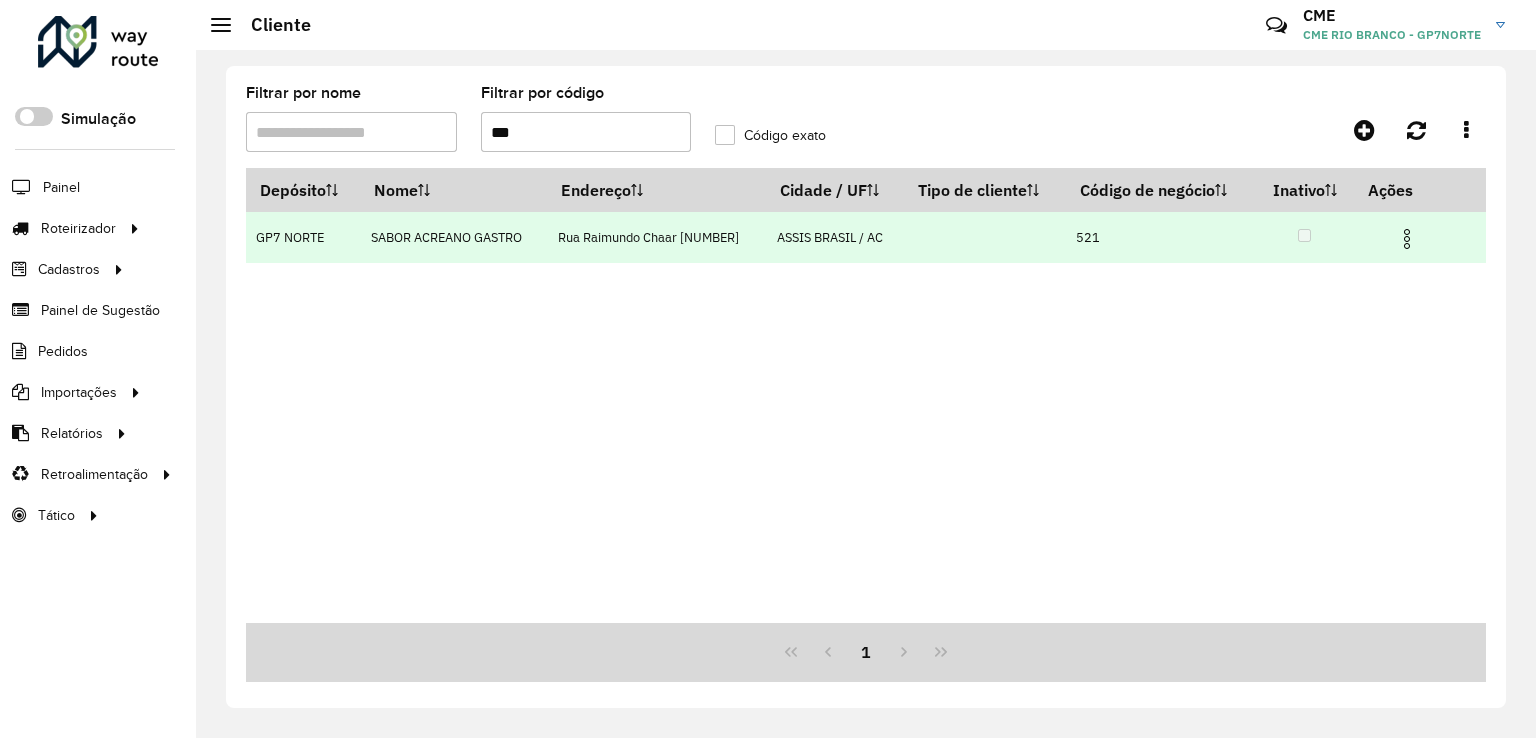 type on "***" 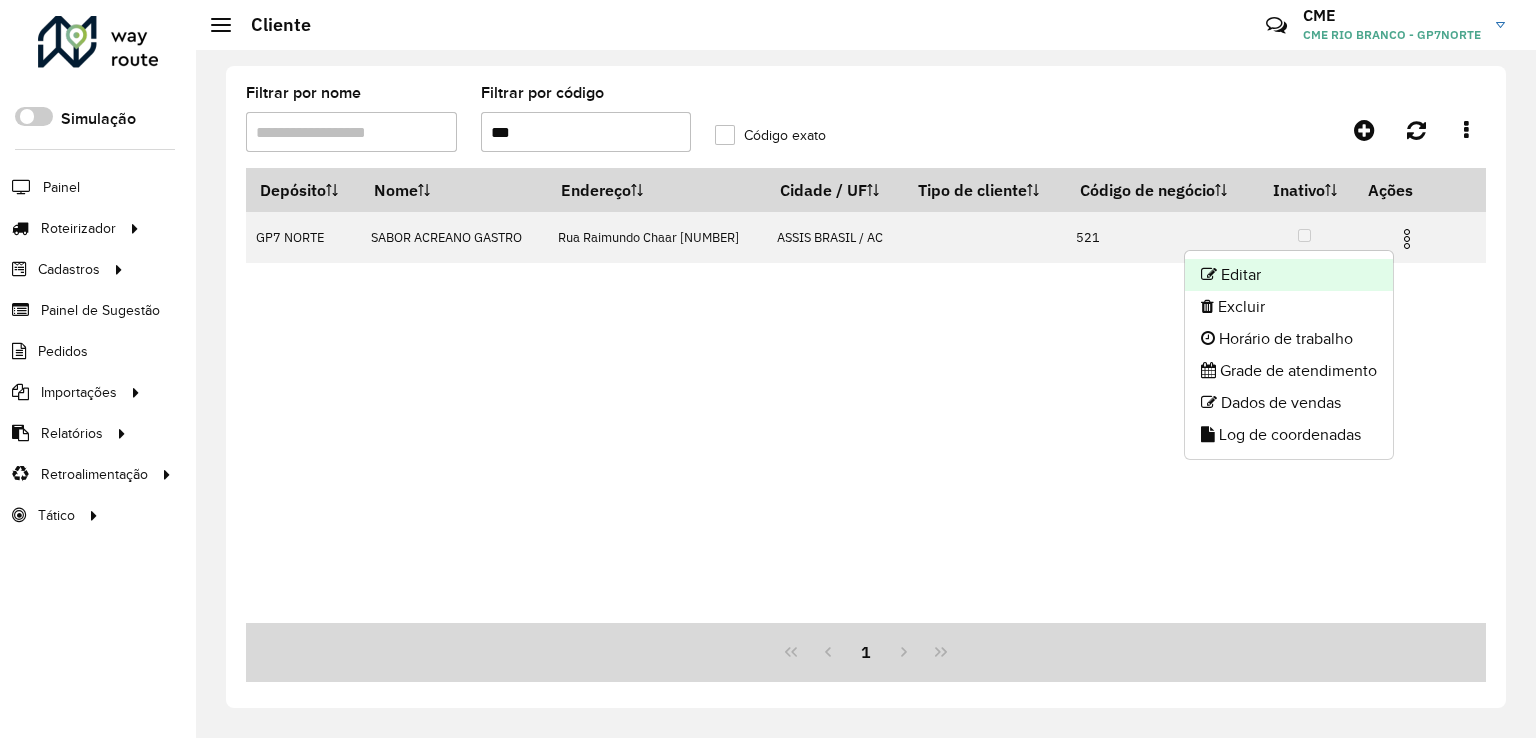 click on "Editar" 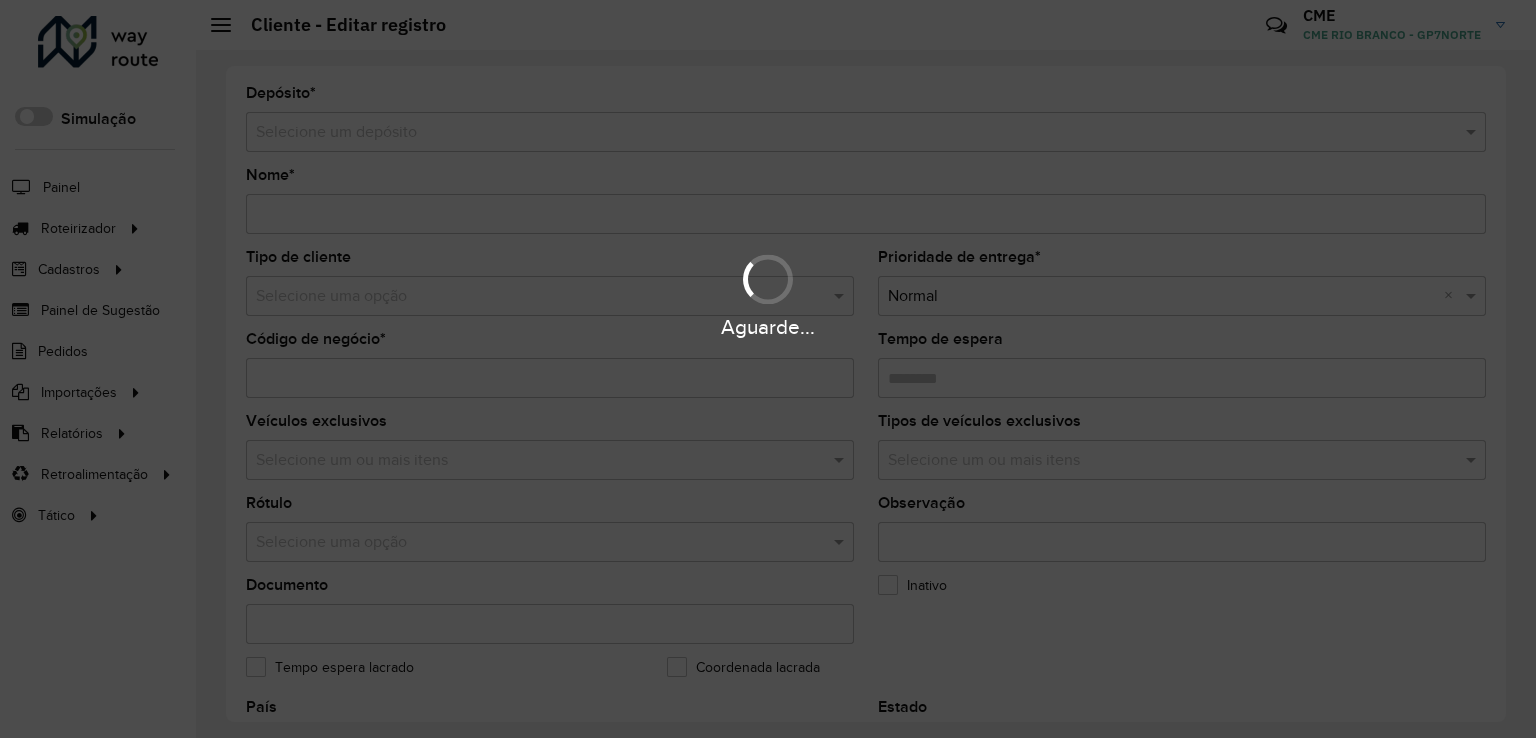 type on "**********" 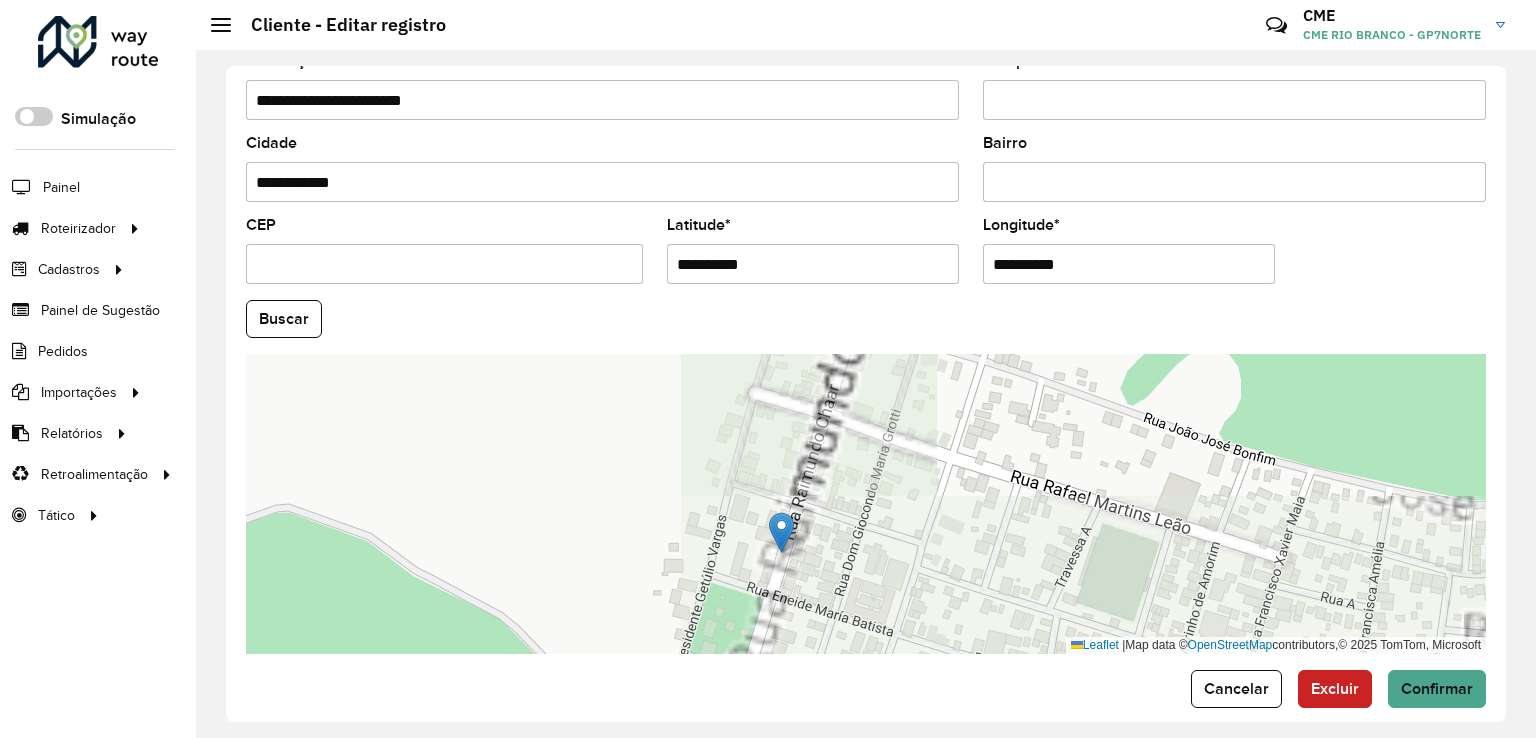 scroll, scrollTop: 742, scrollLeft: 0, axis: vertical 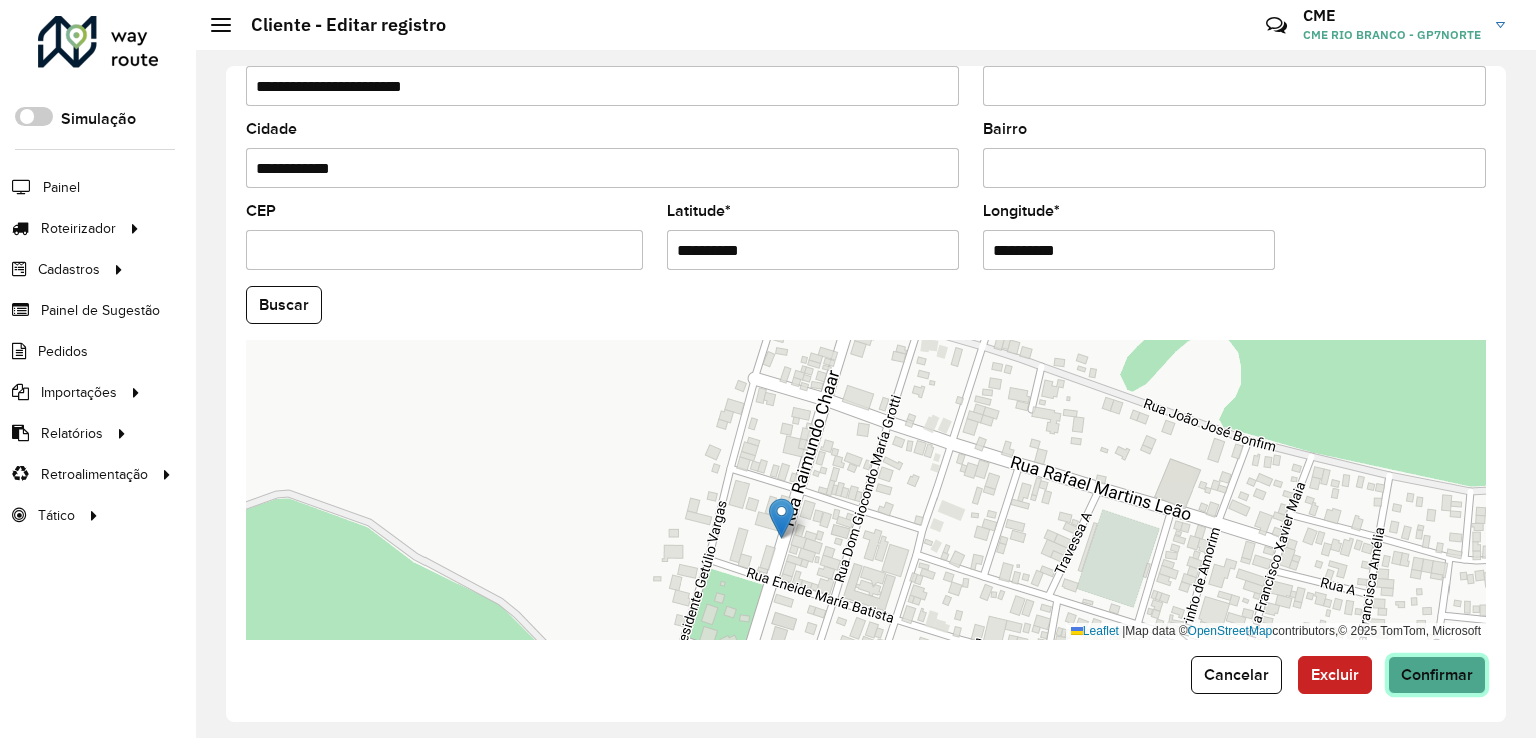 click on "Confirmar" 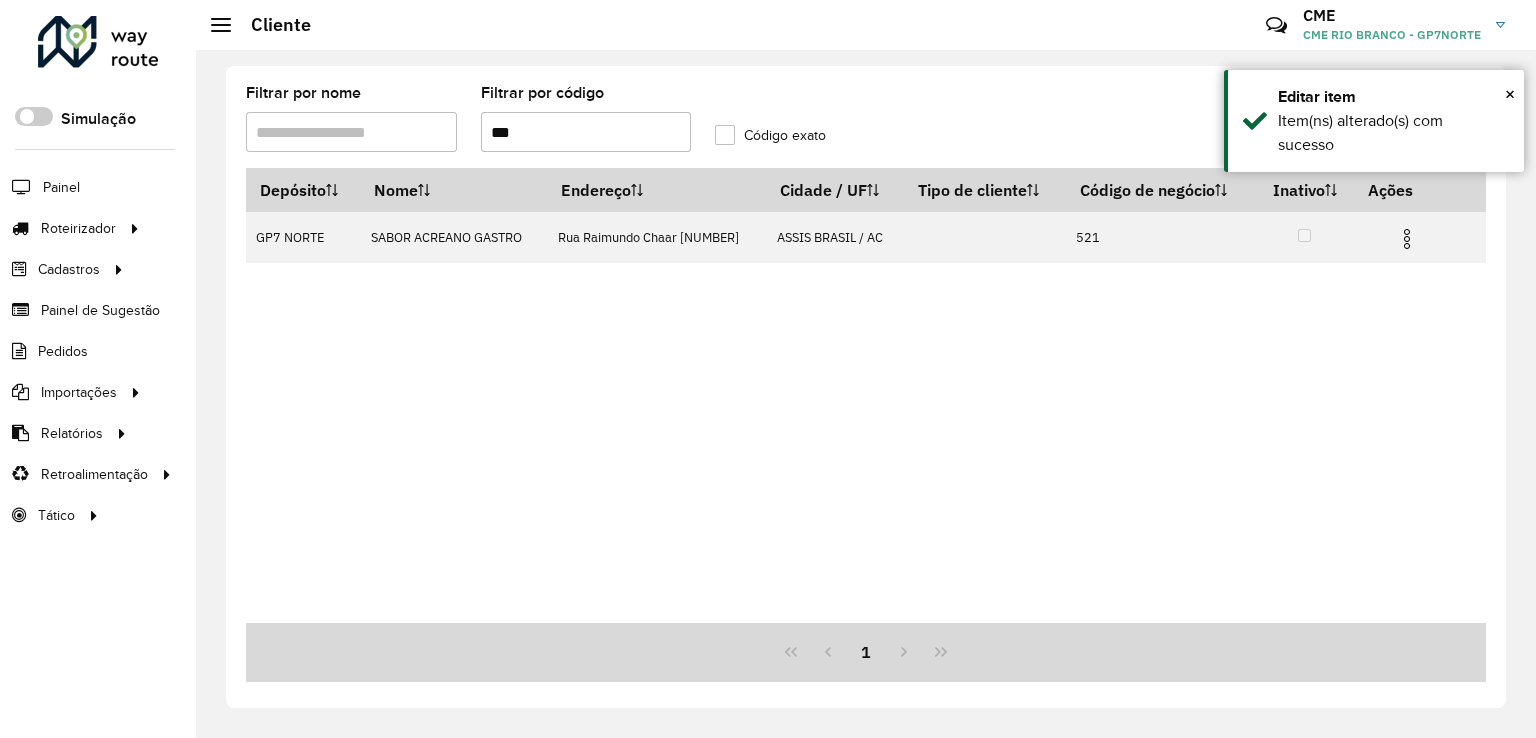 click on "***" at bounding box center (586, 132) 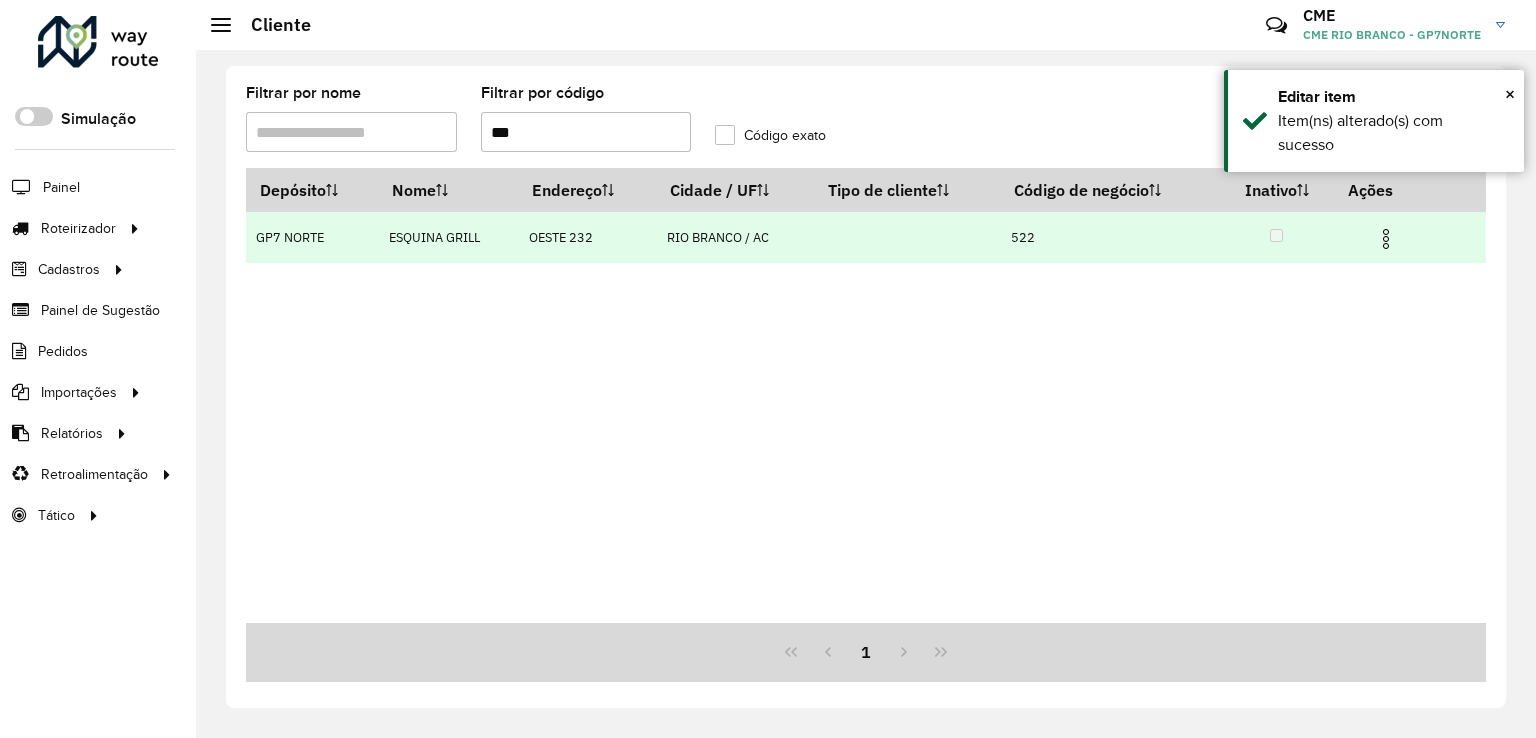 type on "***" 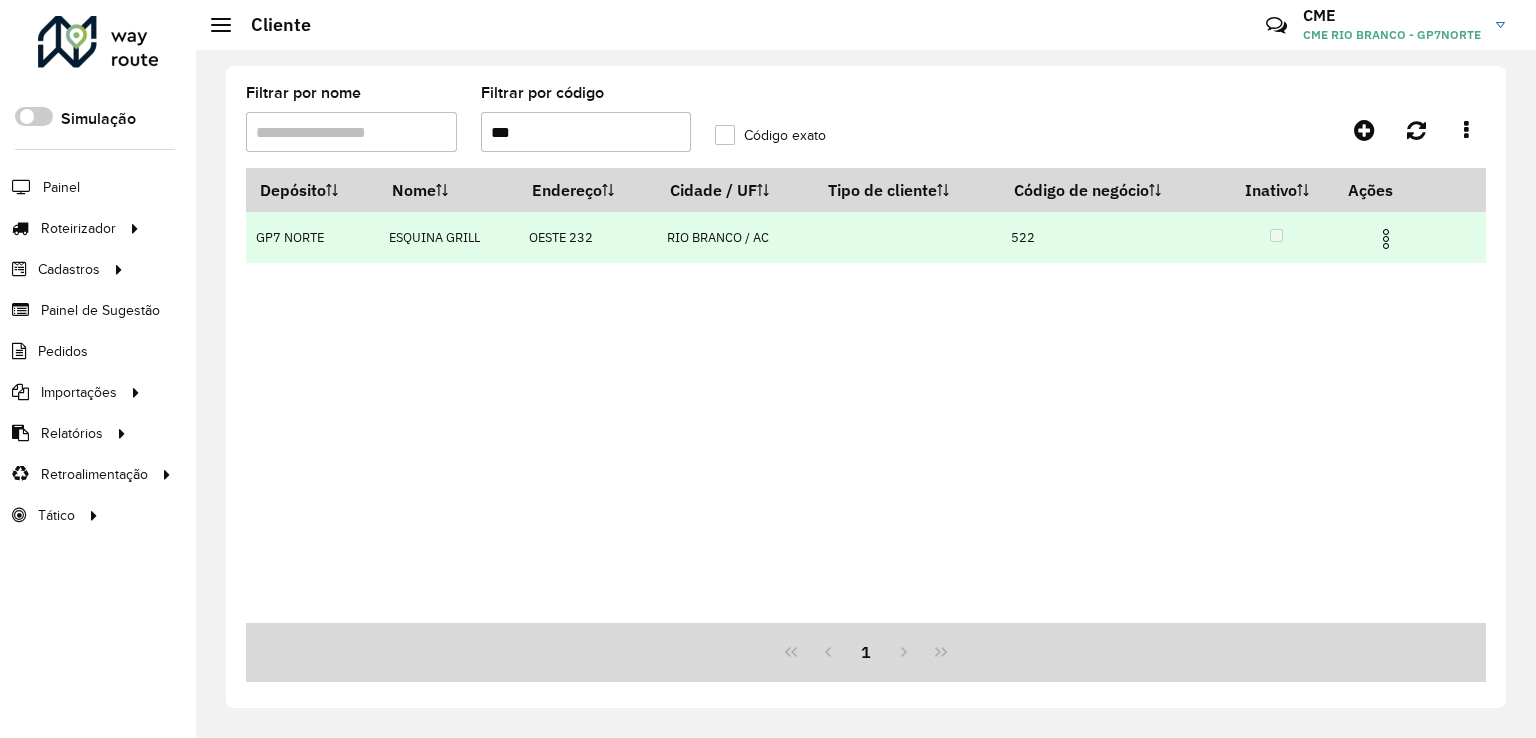 click at bounding box center (1386, 239) 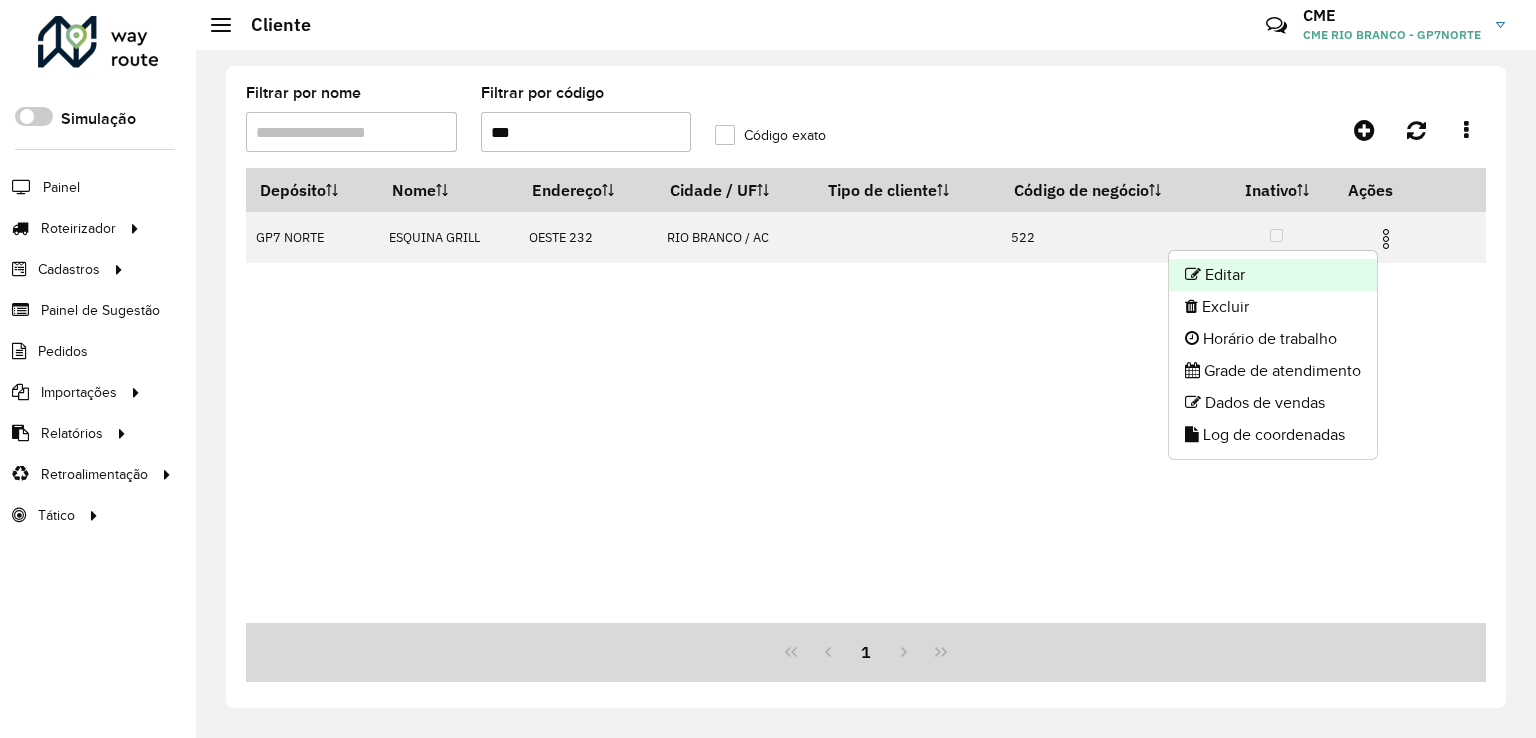 click on "Editar" 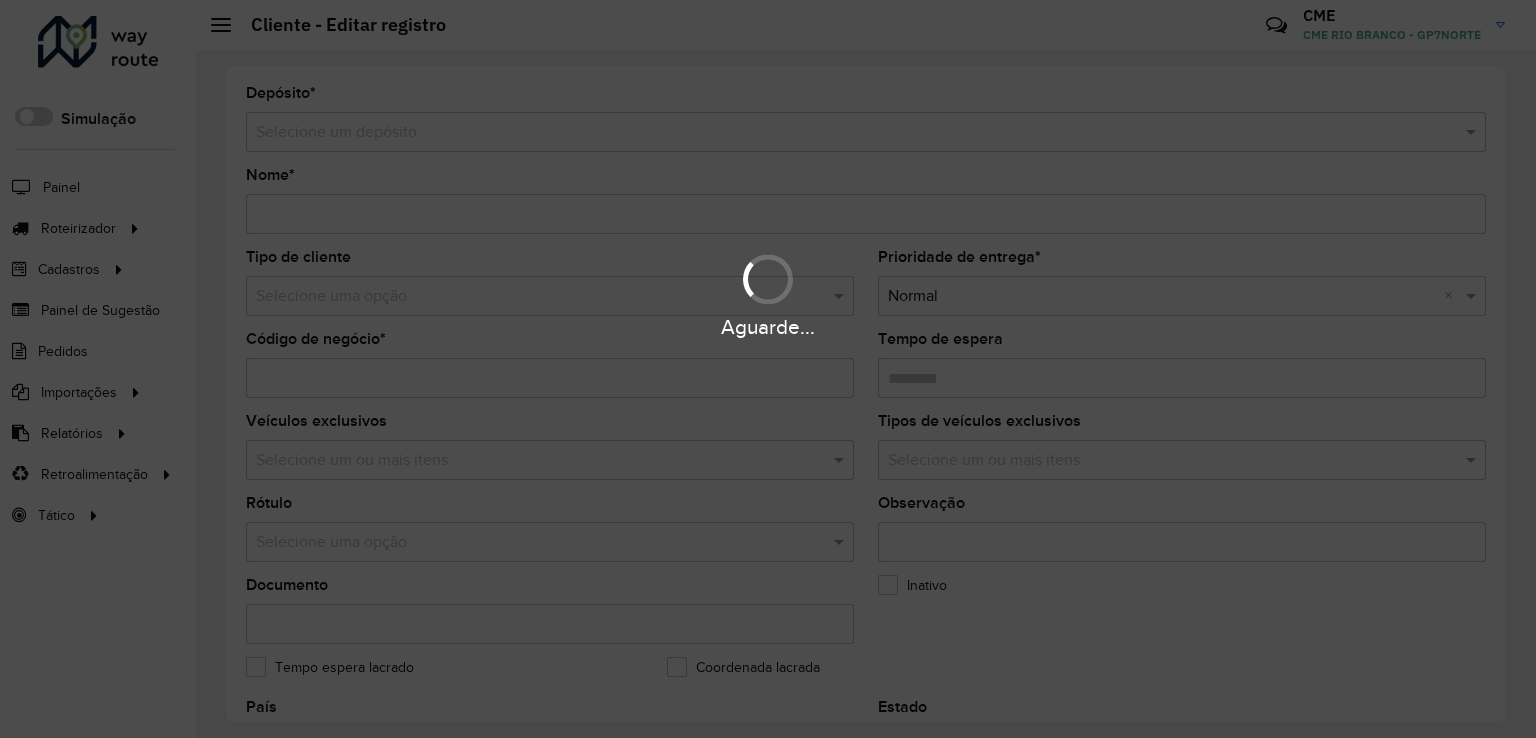 type on "**********" 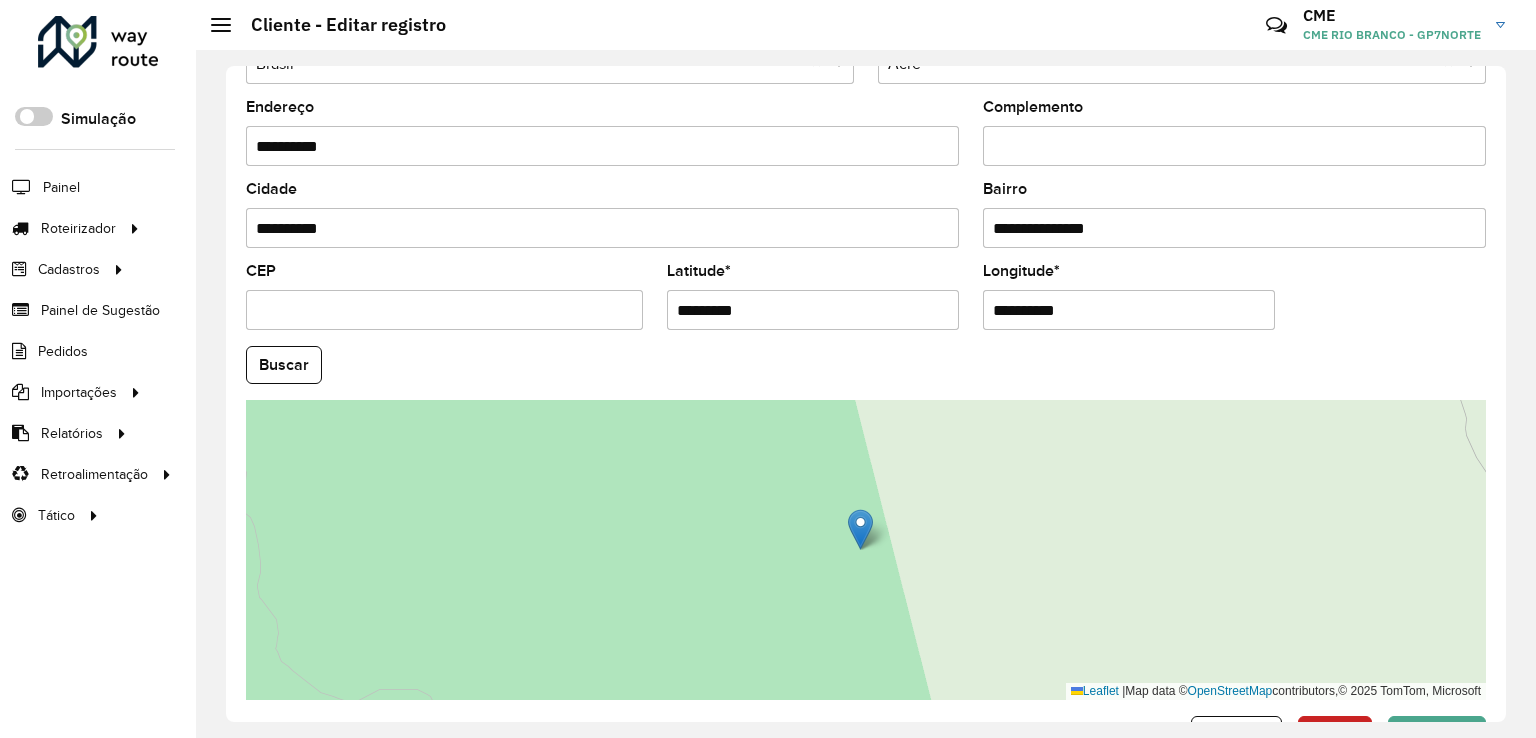 scroll, scrollTop: 742, scrollLeft: 0, axis: vertical 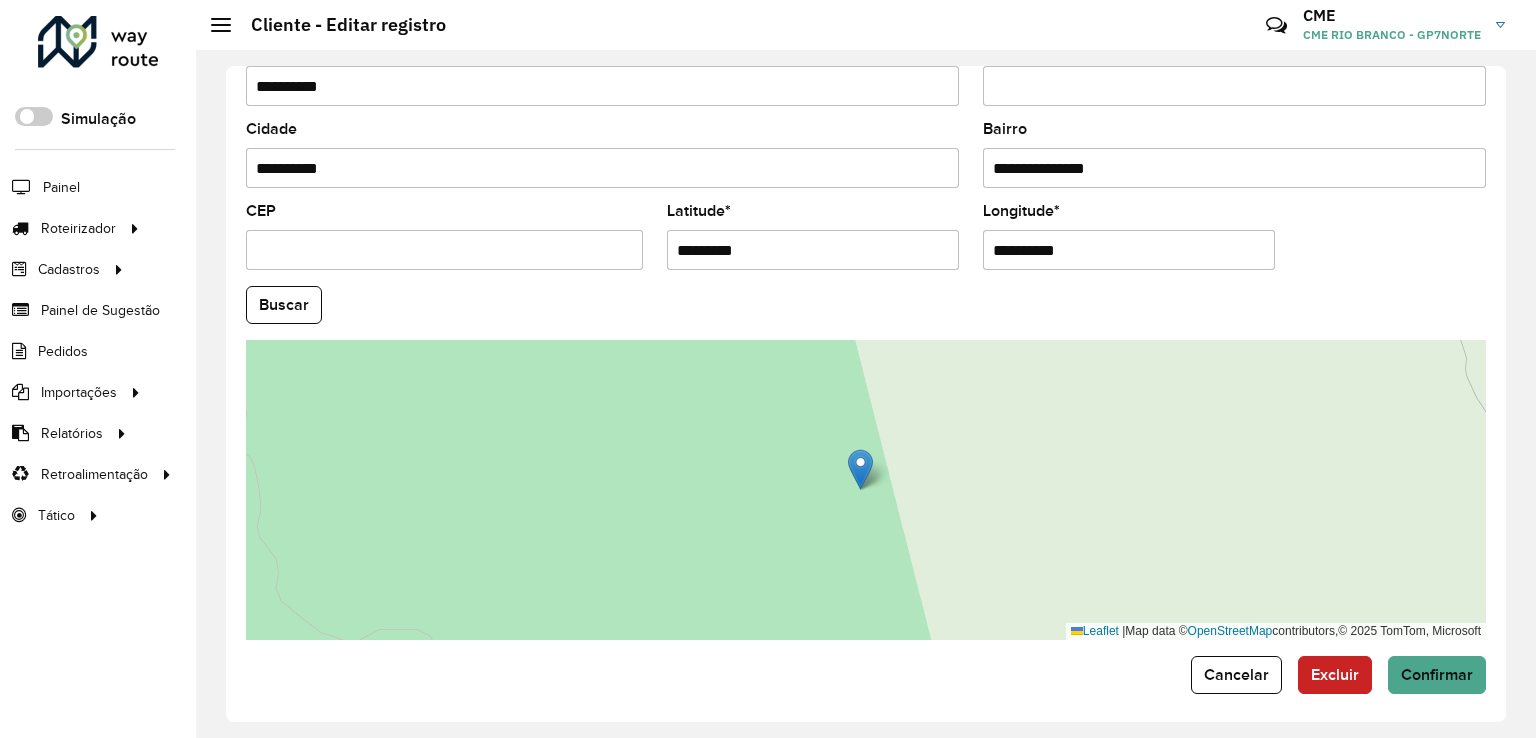 click on "Buscar" 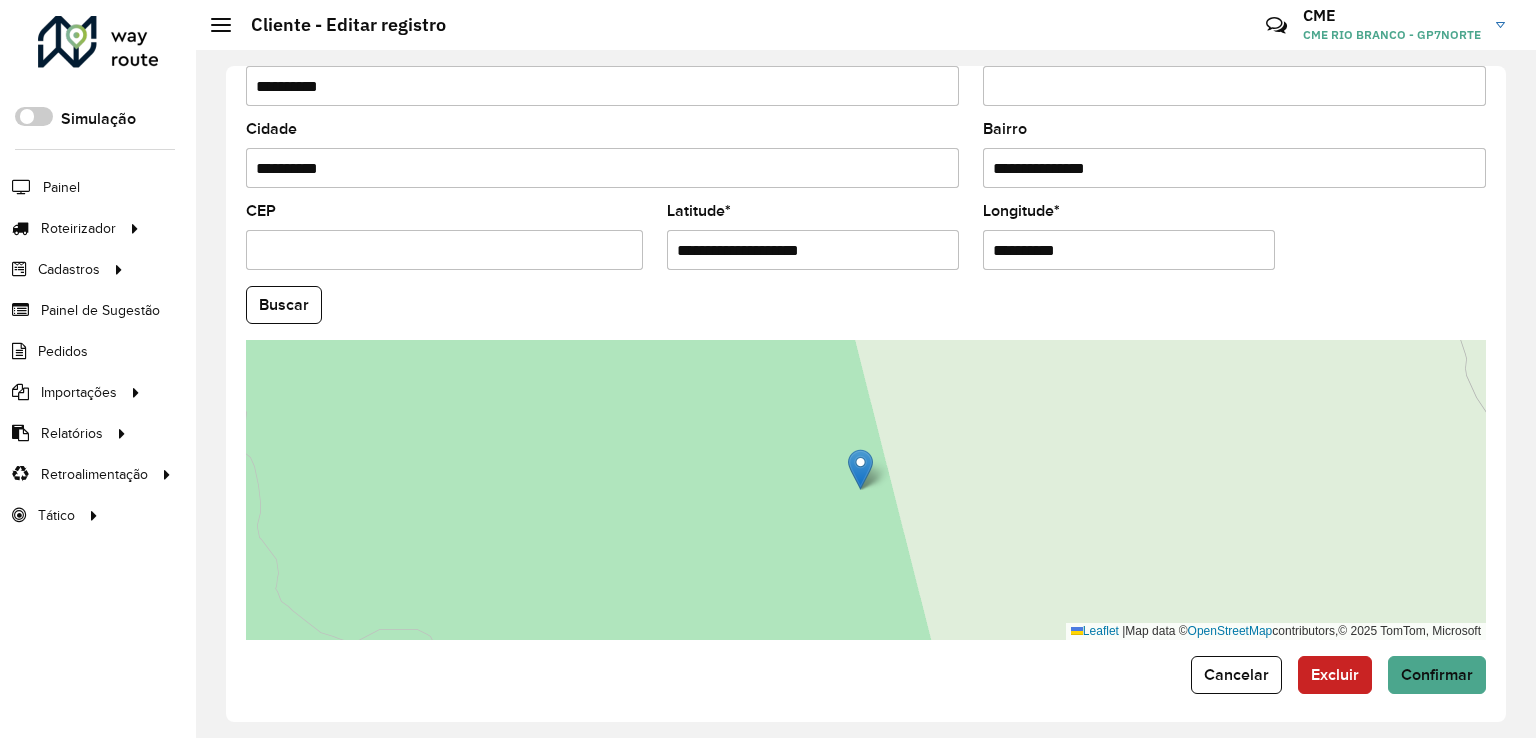 drag, startPoint x: 741, startPoint y: 241, endPoint x: 841, endPoint y: 238, distance: 100.04499 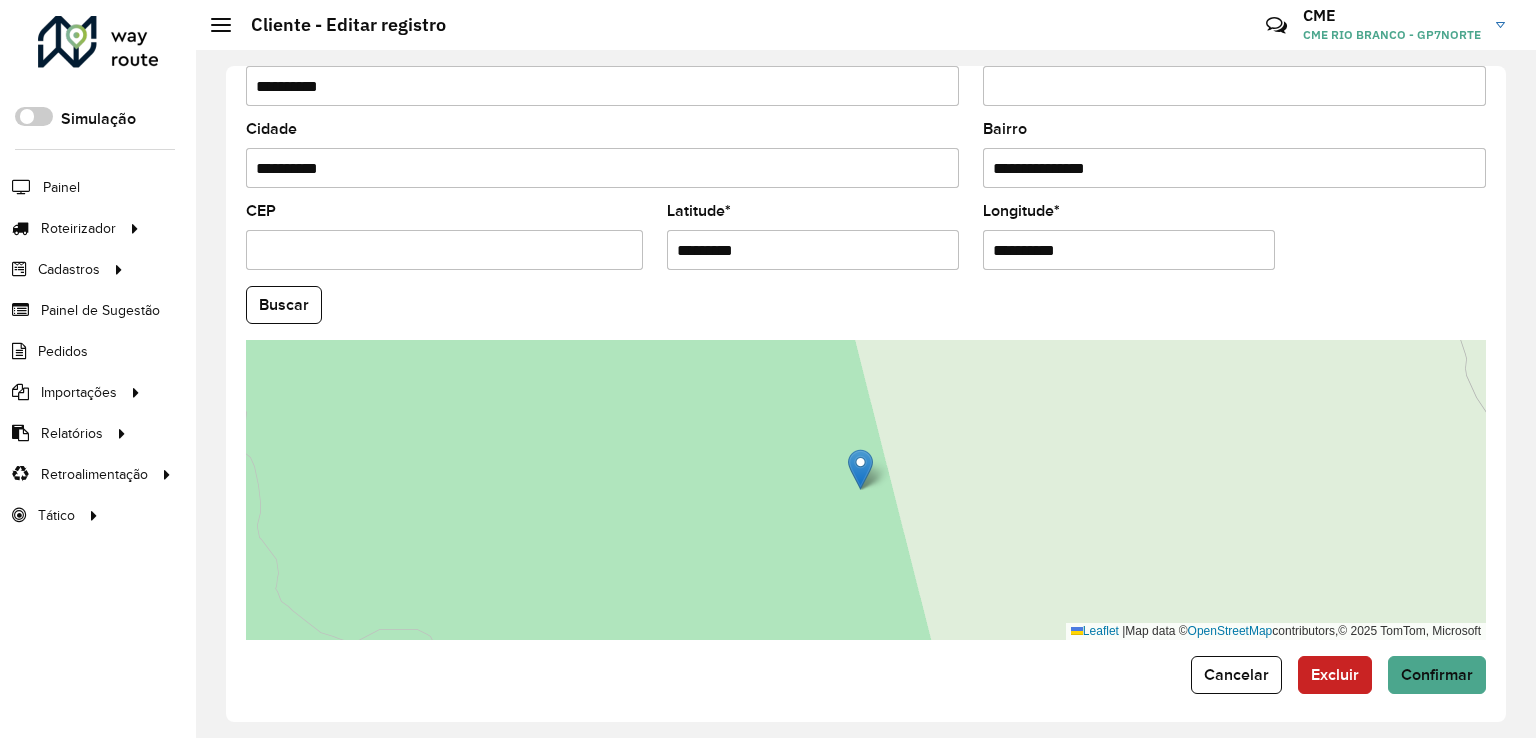 drag, startPoint x: 1120, startPoint y: 229, endPoint x: 848, endPoint y: 237, distance: 272.1176 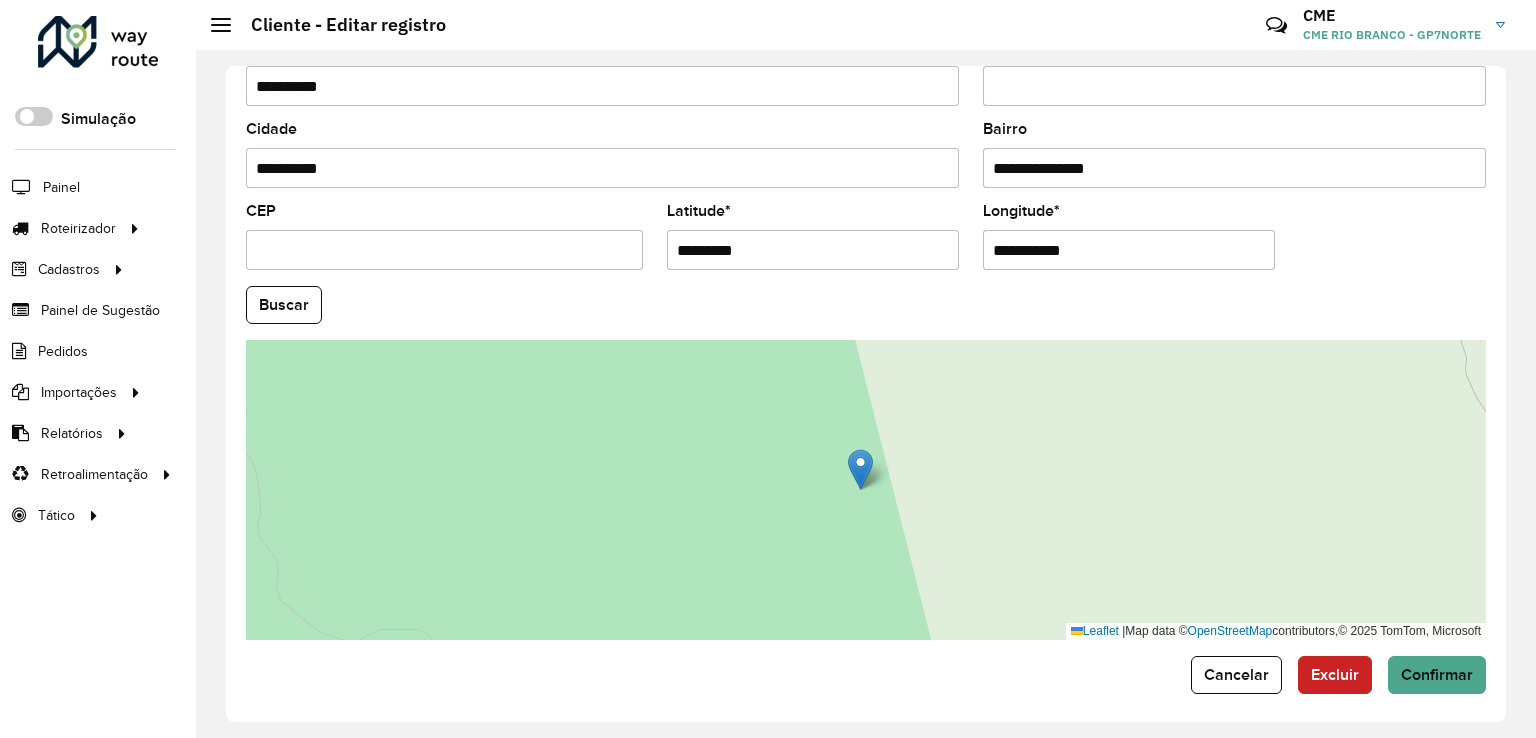 click on "**********" at bounding box center [1129, 250] 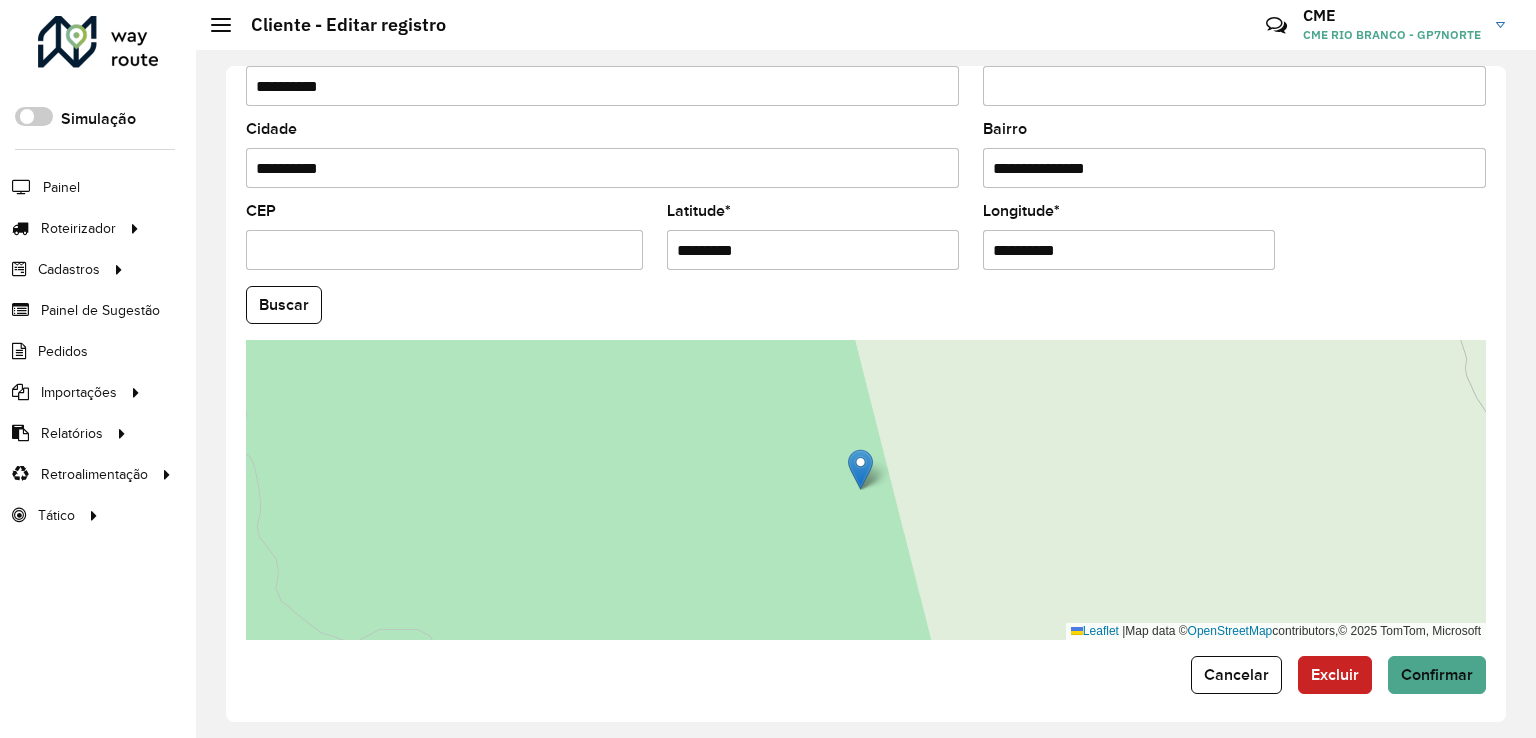 click on "*********" at bounding box center (813, 250) 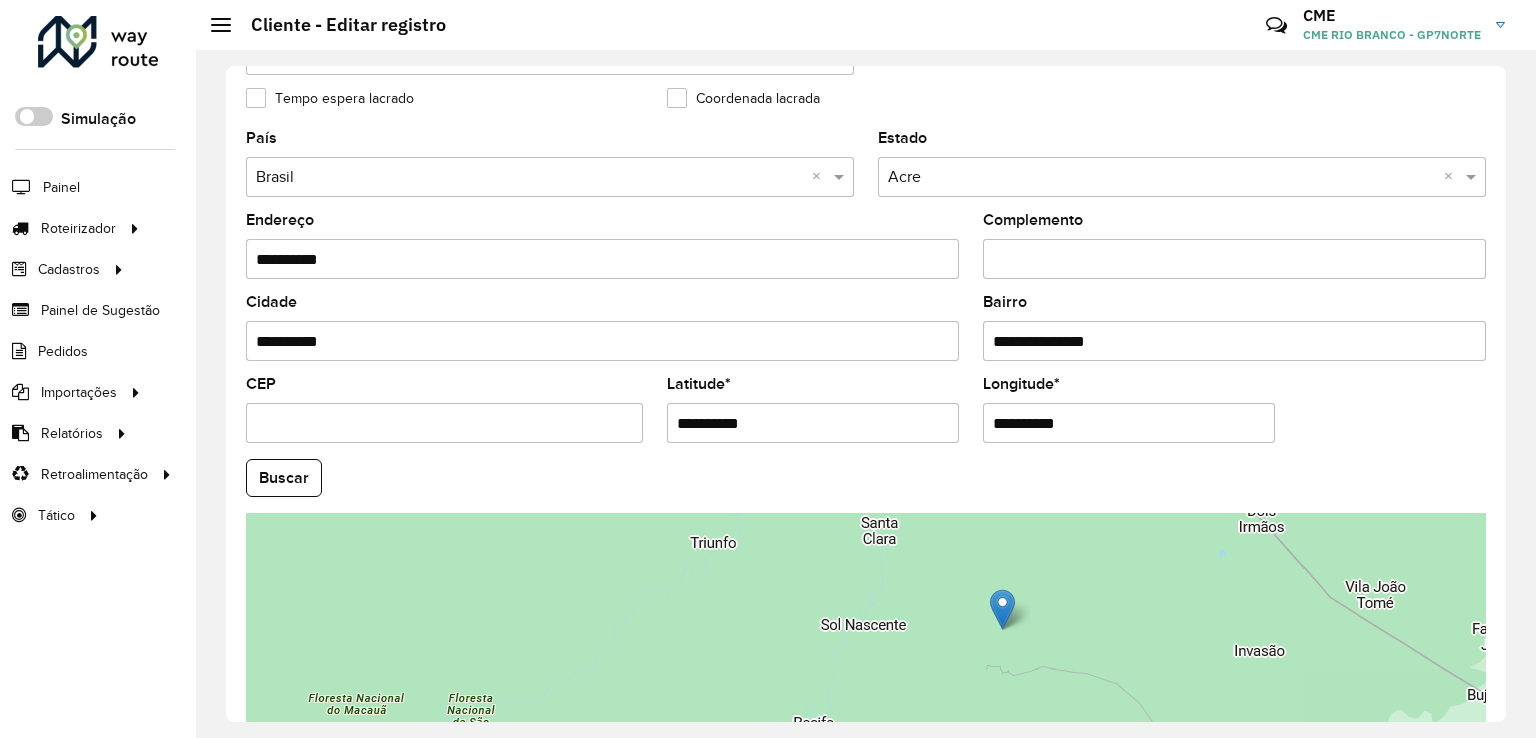 scroll, scrollTop: 542, scrollLeft: 0, axis: vertical 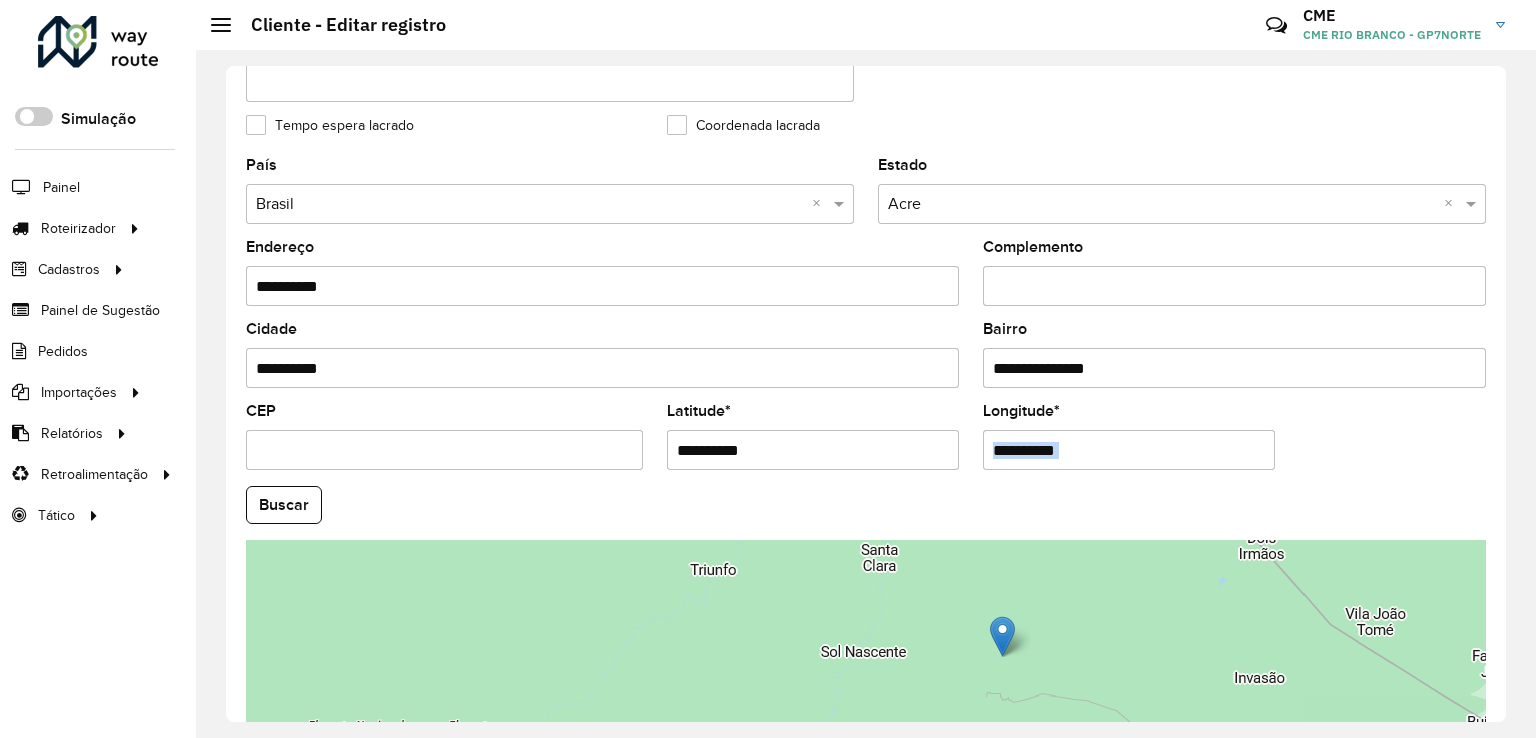drag, startPoint x: 1146, startPoint y: 481, endPoint x: 1092, endPoint y: 411, distance: 88.40814 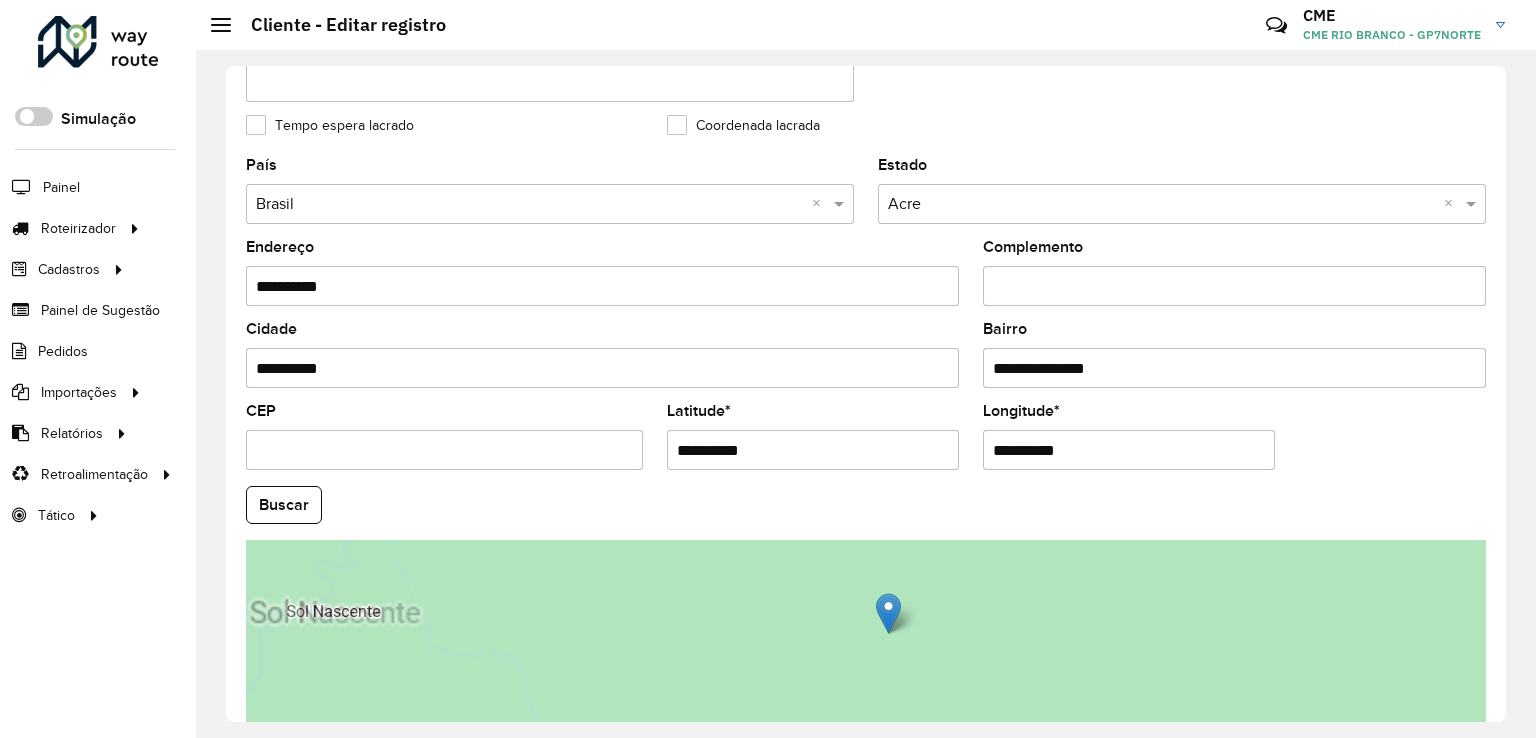 scroll, scrollTop: 653, scrollLeft: 0, axis: vertical 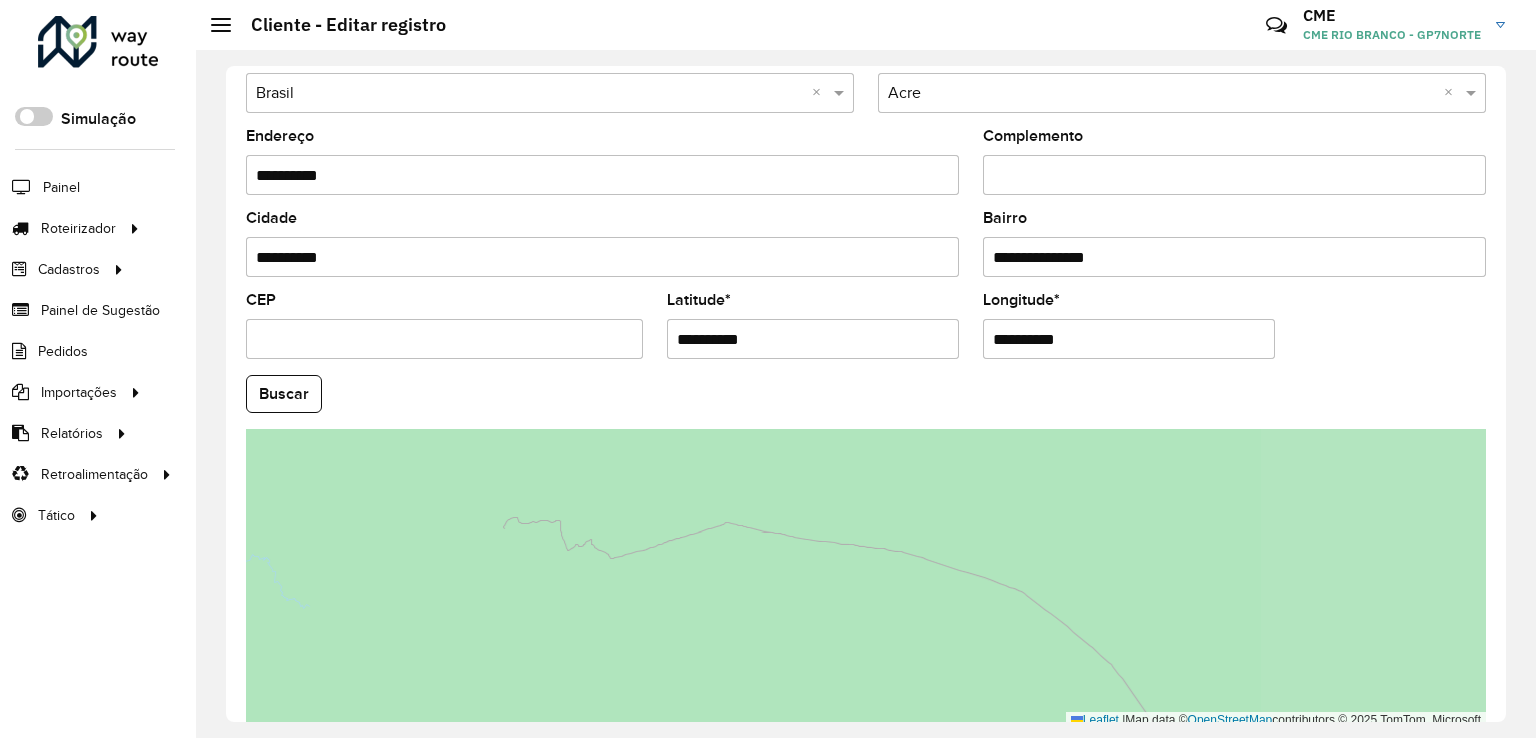drag, startPoint x: 1090, startPoint y: 640, endPoint x: 767, endPoint y: 494, distance: 354.4644 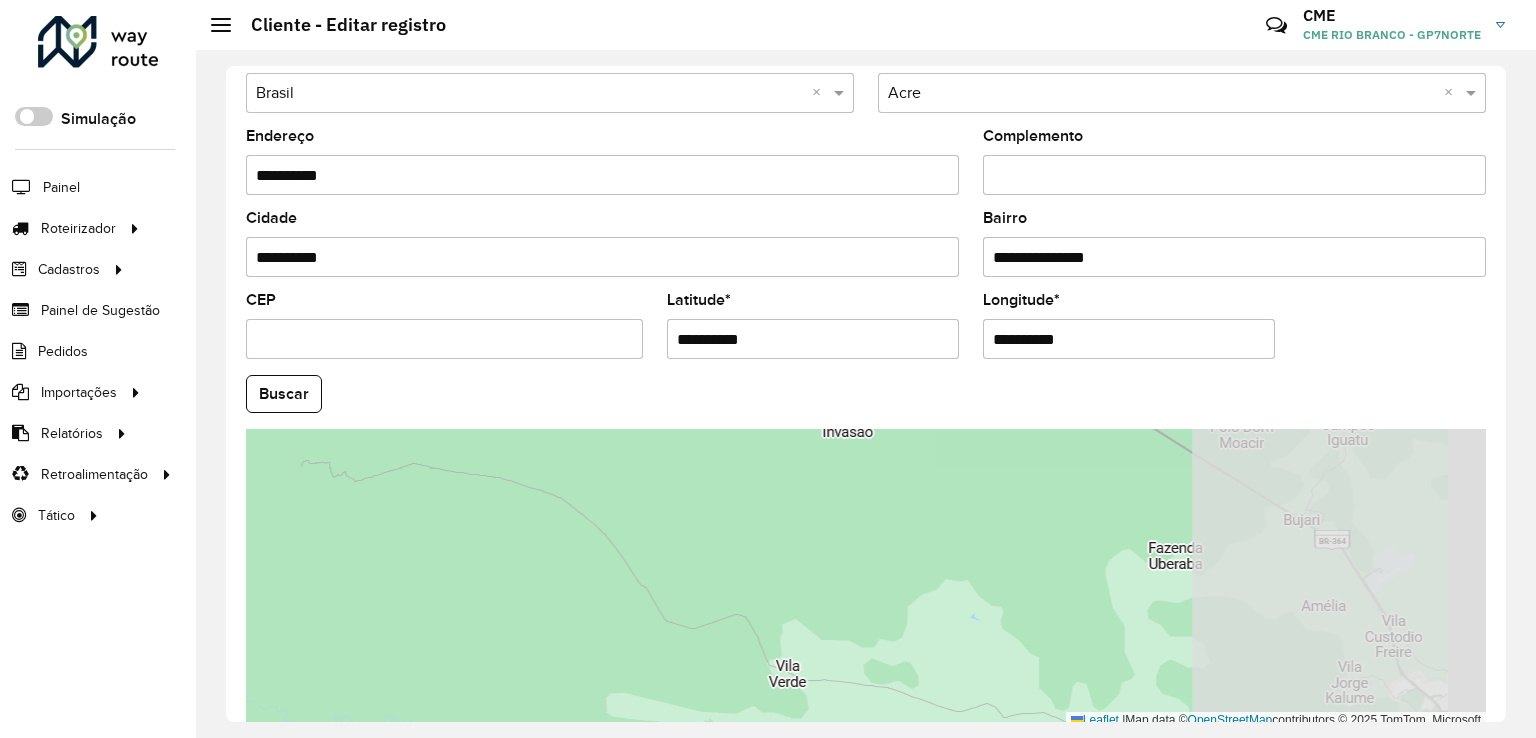 drag, startPoint x: 1055, startPoint y: 566, endPoint x: 707, endPoint y: 501, distance: 354.01837 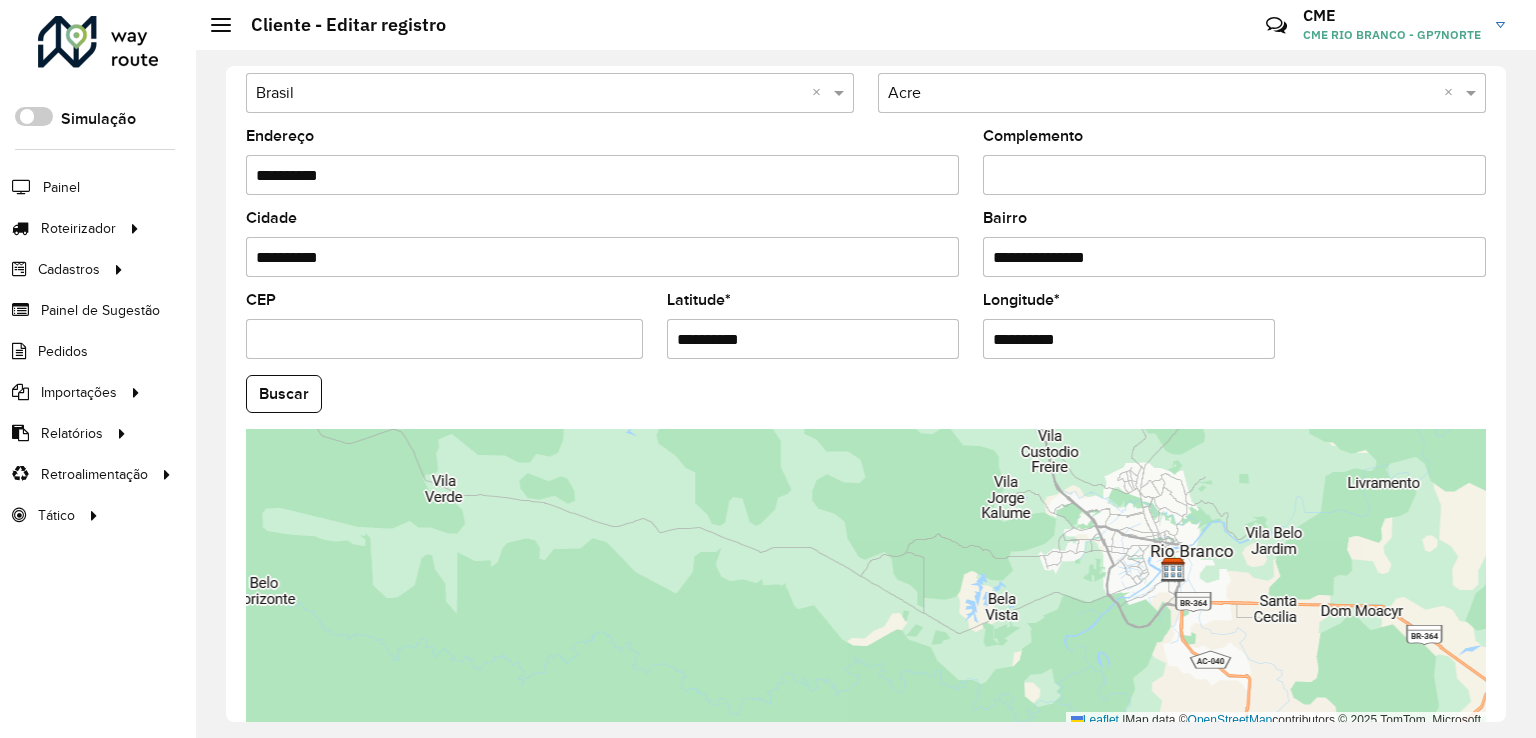 drag, startPoint x: 1084, startPoint y: 558, endPoint x: 771, endPoint y: 465, distance: 326.5241 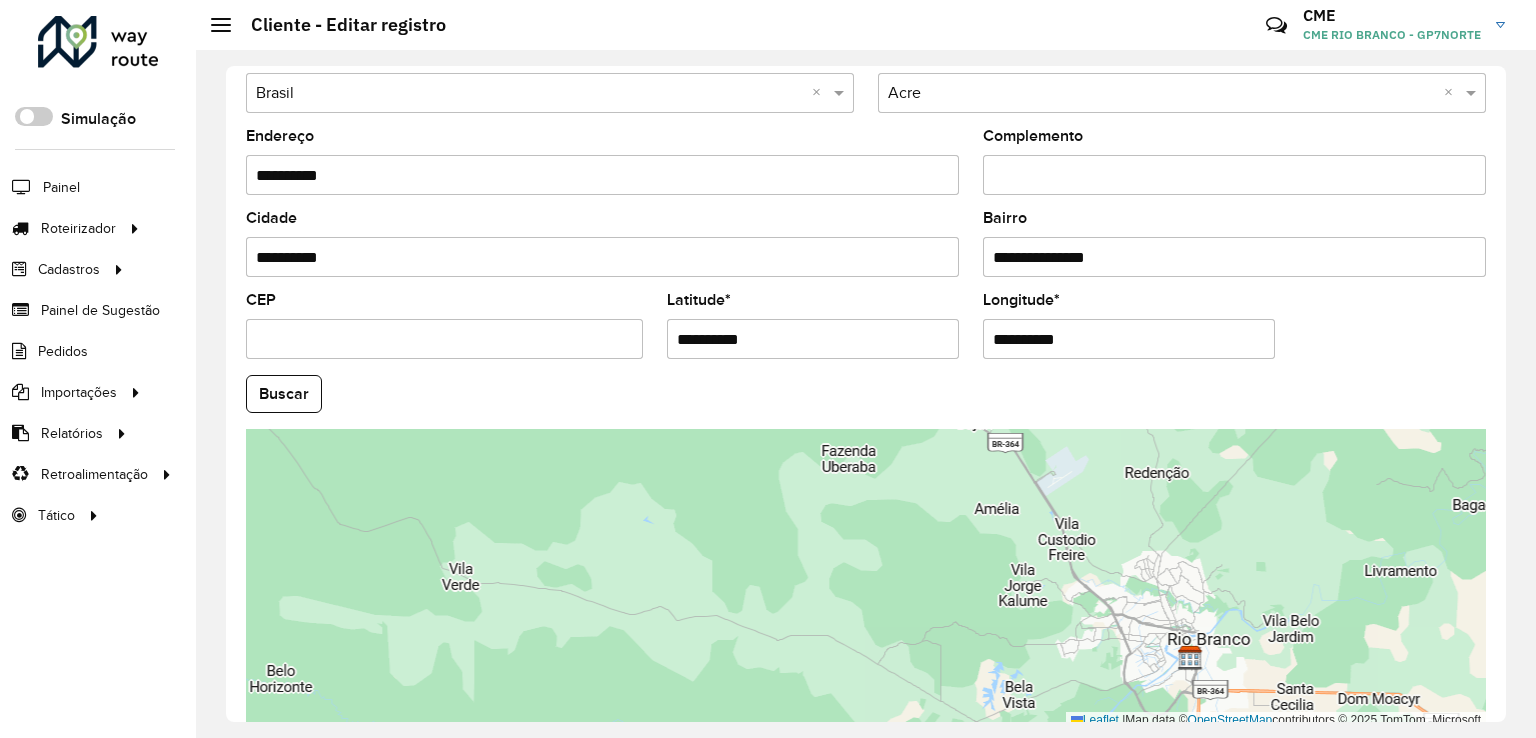 click on "**********" 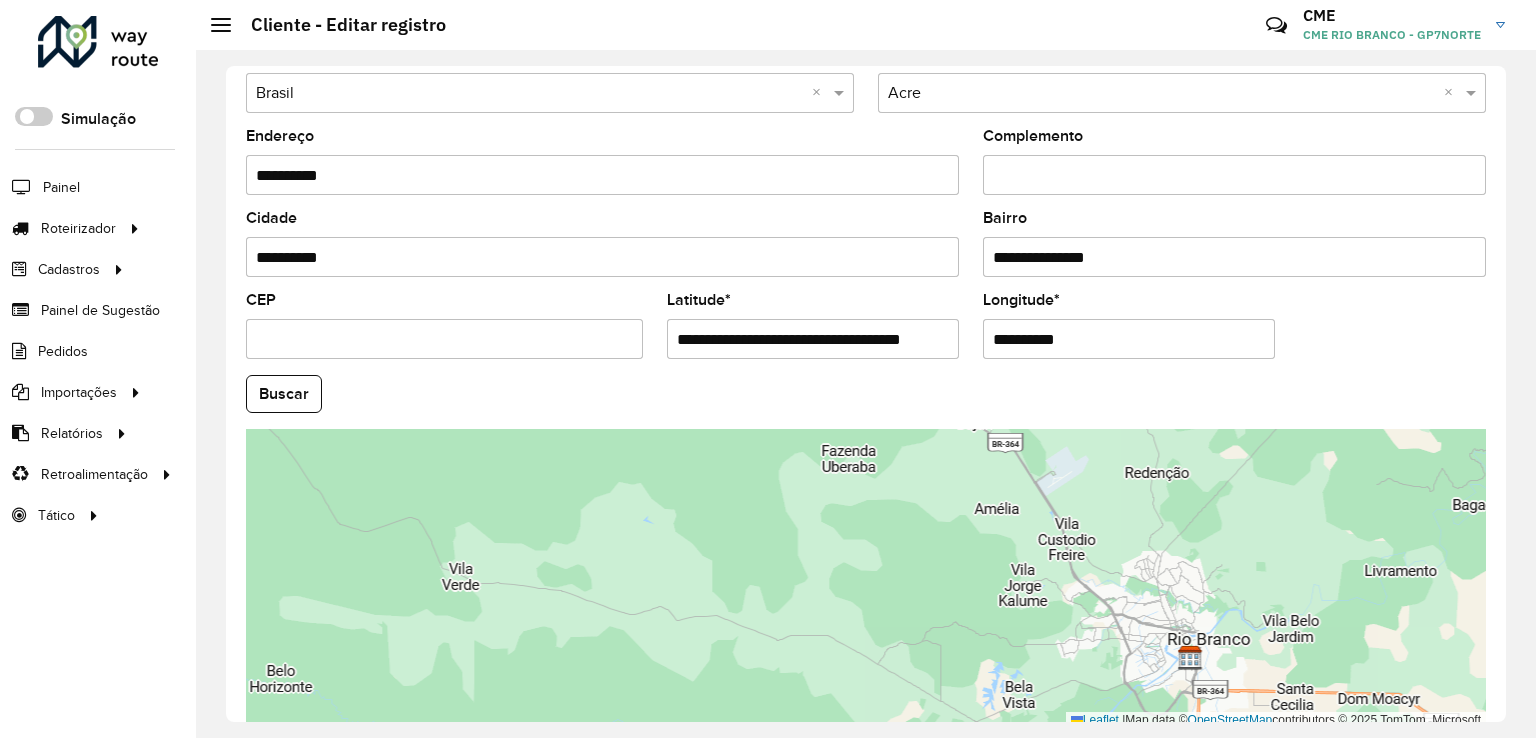 scroll, scrollTop: 0, scrollLeft: 60, axis: horizontal 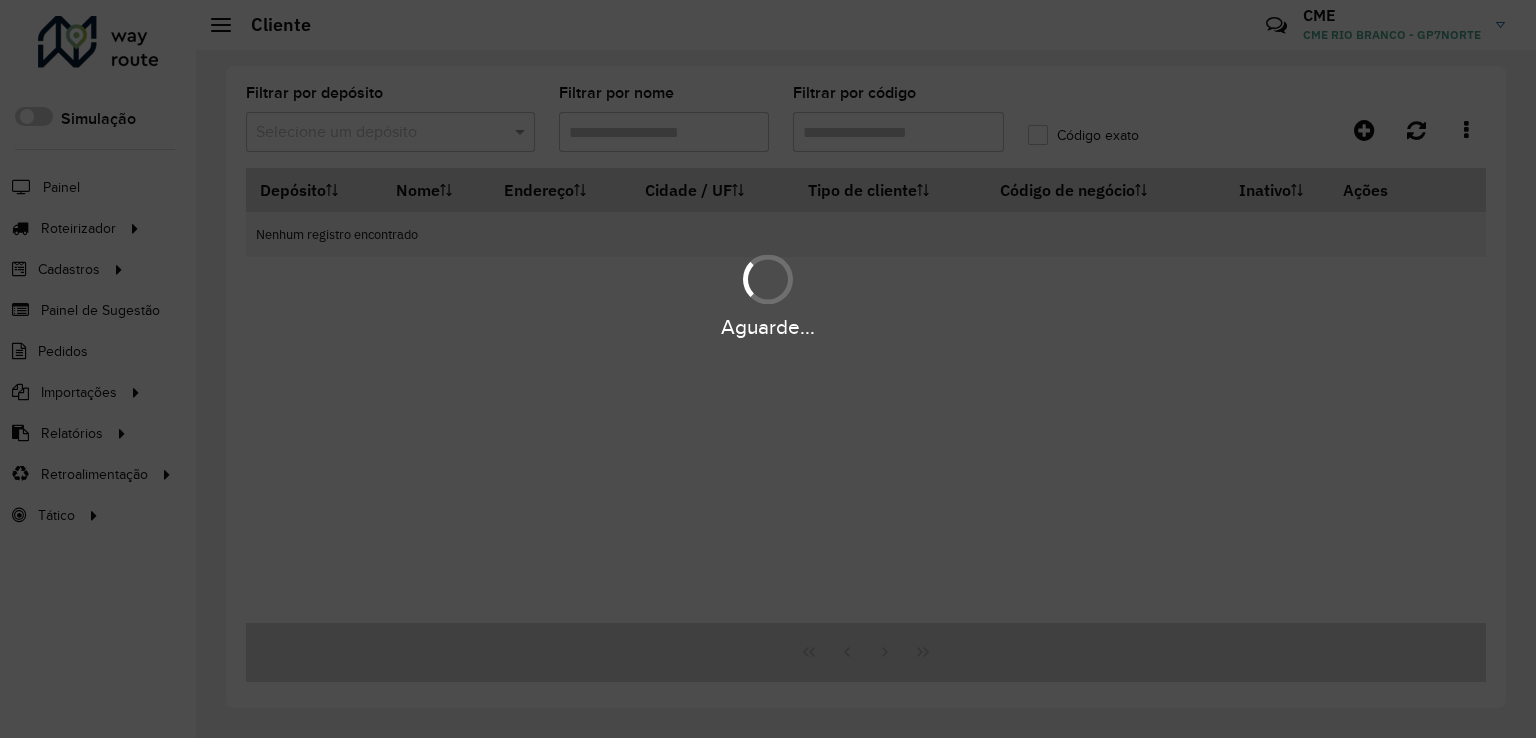 type on "***" 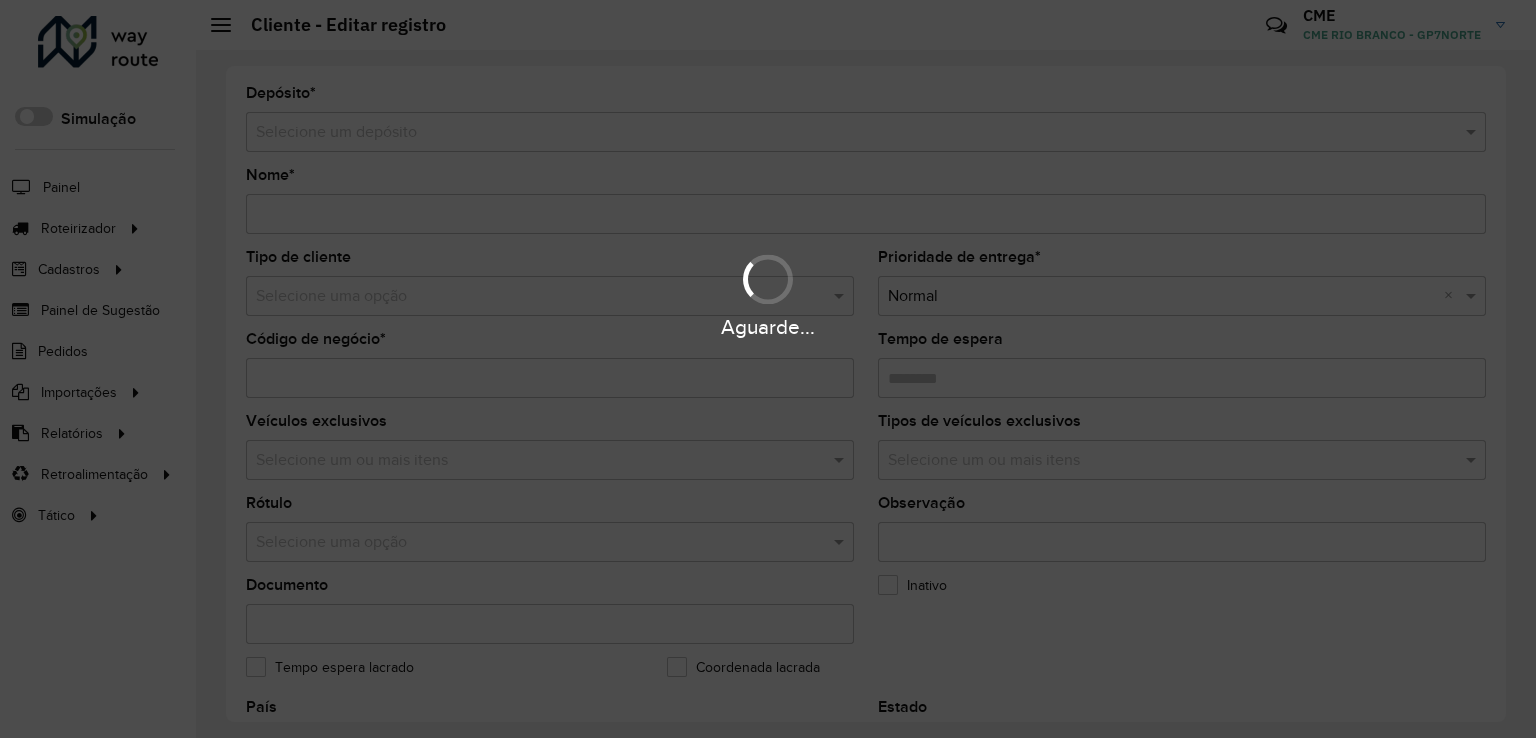 type on "**********" 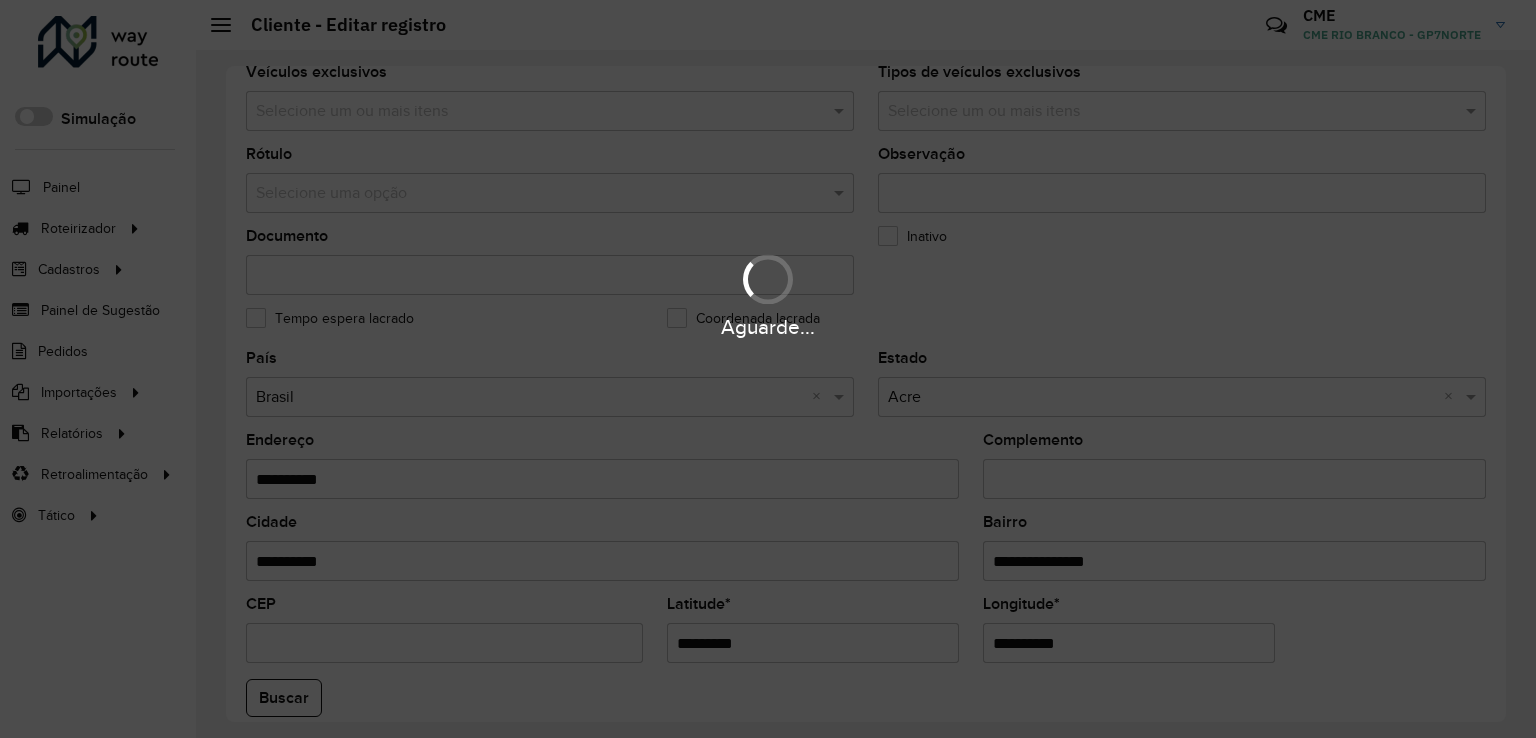 scroll, scrollTop: 500, scrollLeft: 0, axis: vertical 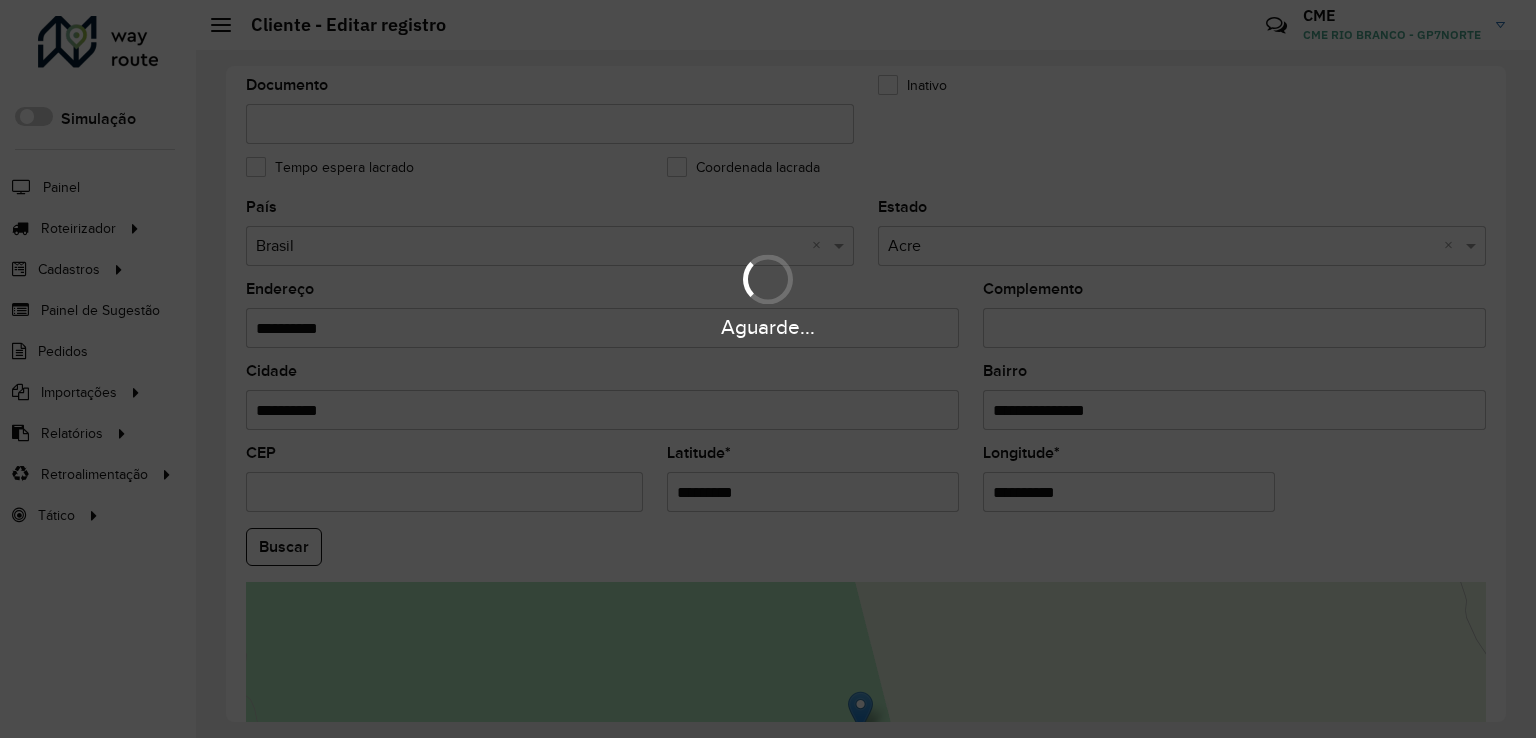 click on "Aguarde..." at bounding box center (768, 369) 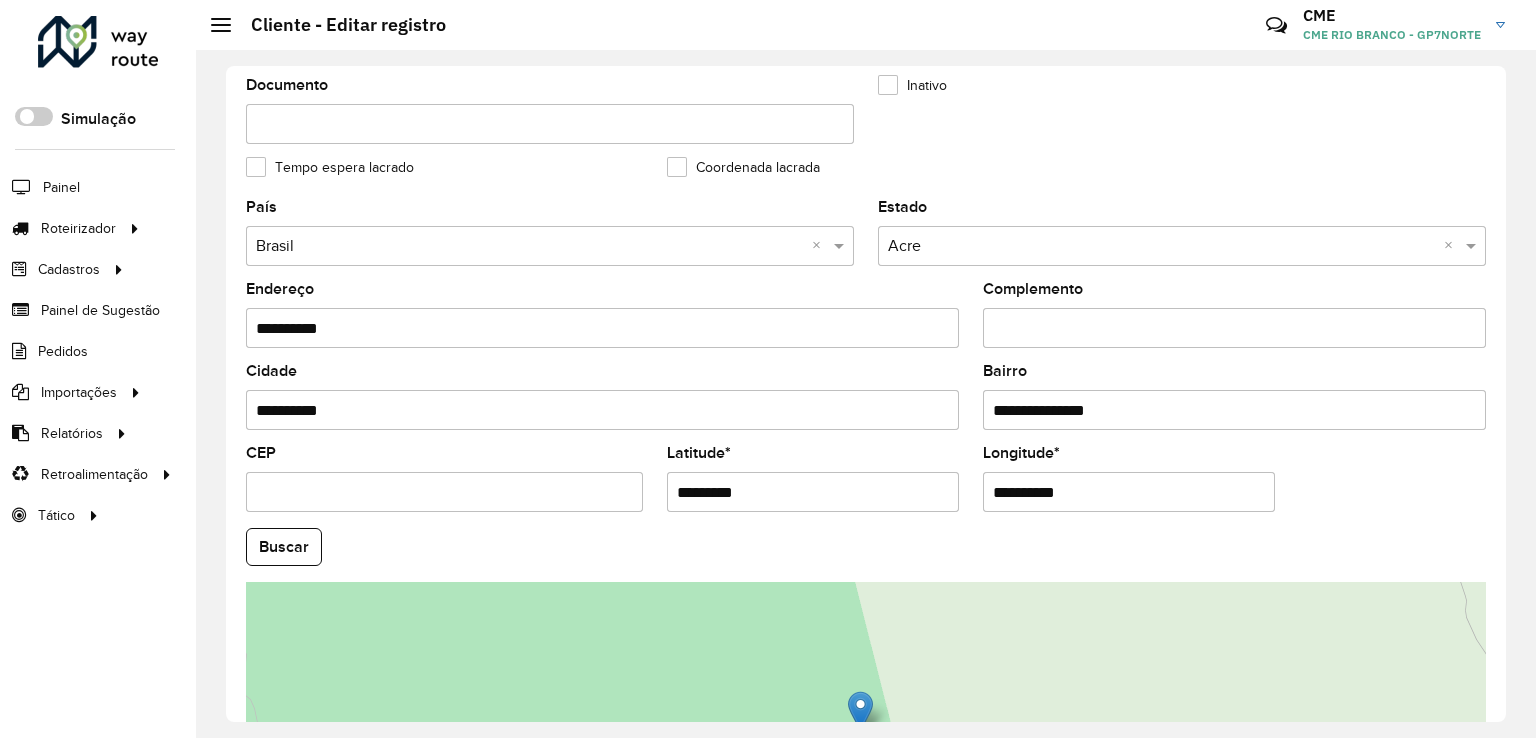 click on "*********" at bounding box center [813, 492] 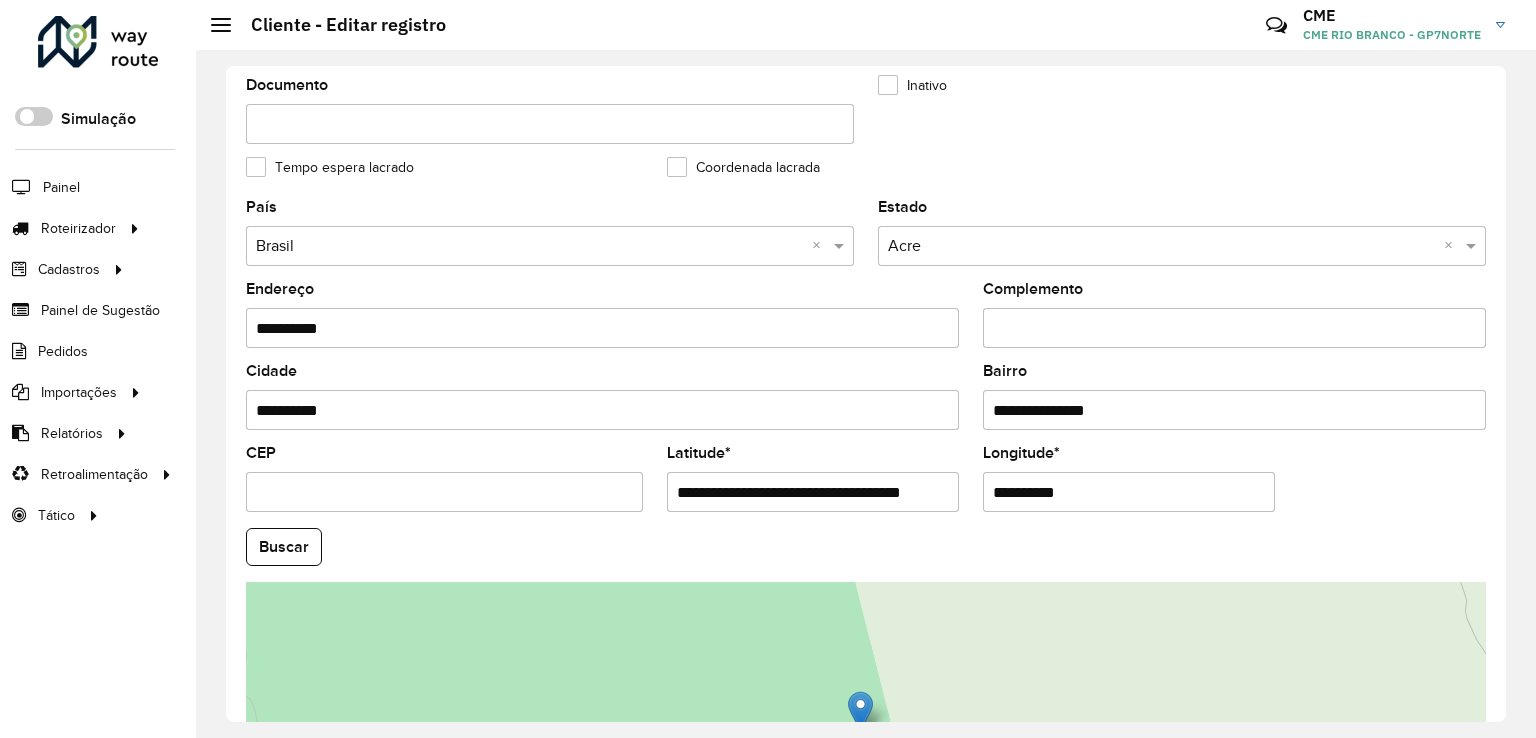 scroll, scrollTop: 0, scrollLeft: 34, axis: horizontal 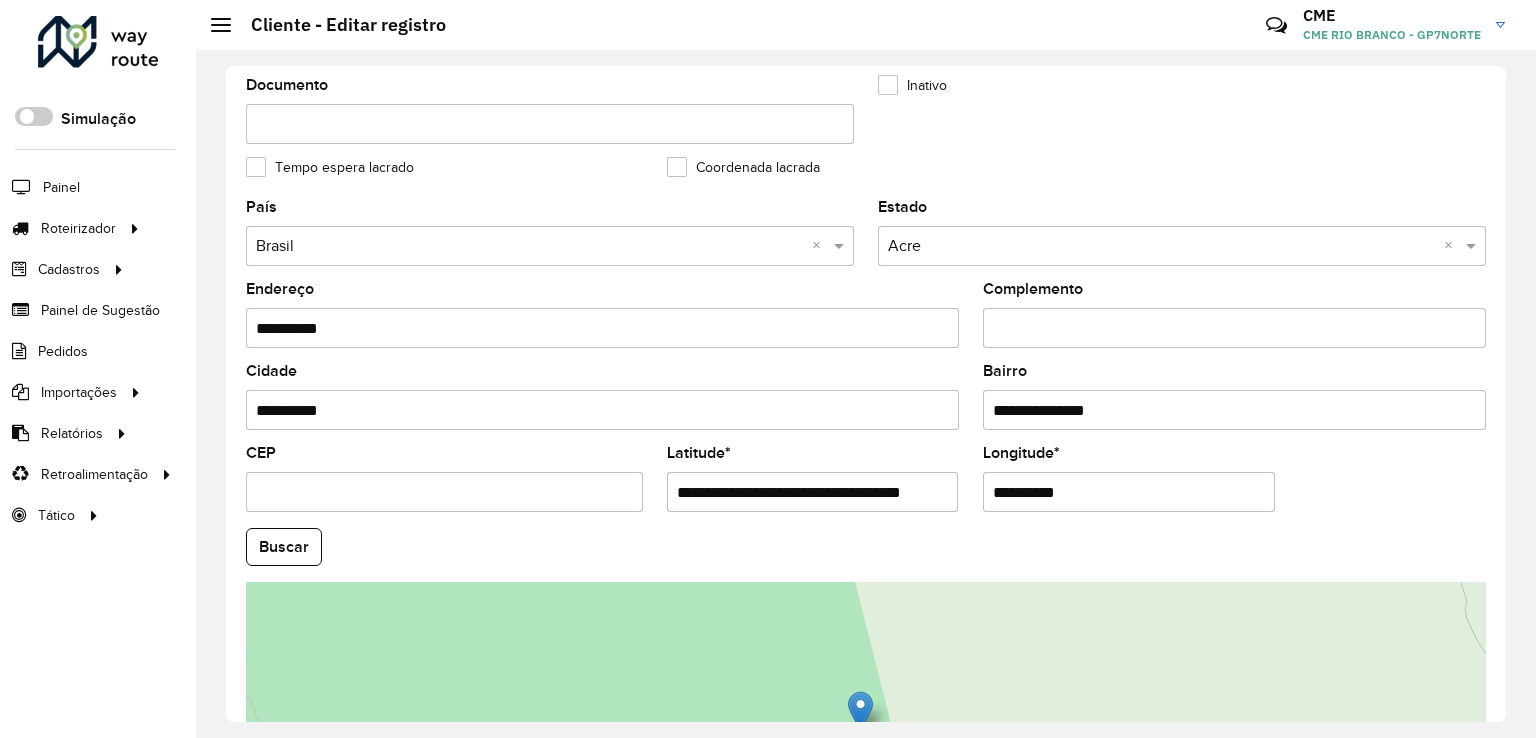 click on "**********" at bounding box center (812, 492) 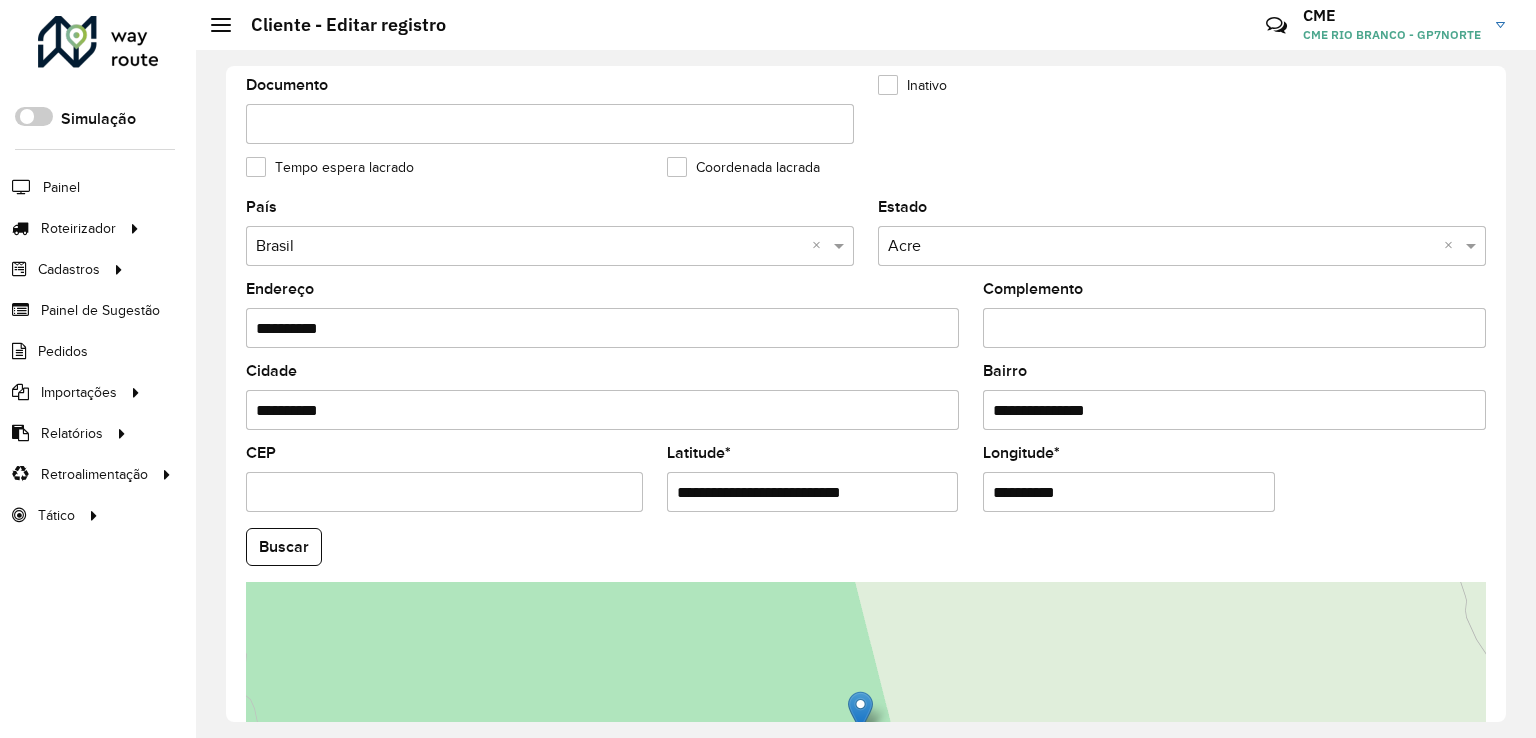 drag, startPoint x: 744, startPoint y: 490, endPoint x: 906, endPoint y: 493, distance: 162.02777 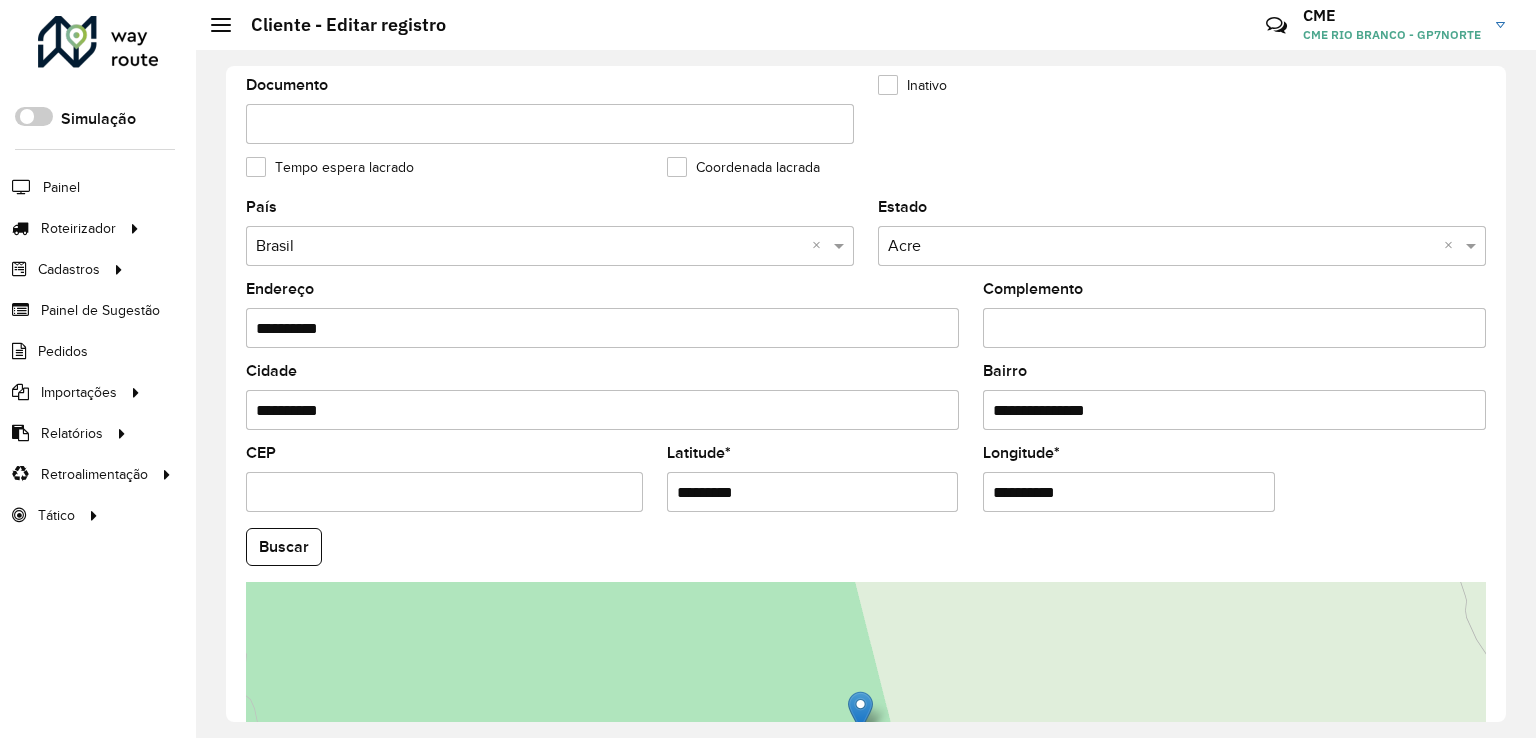 type on "*********" 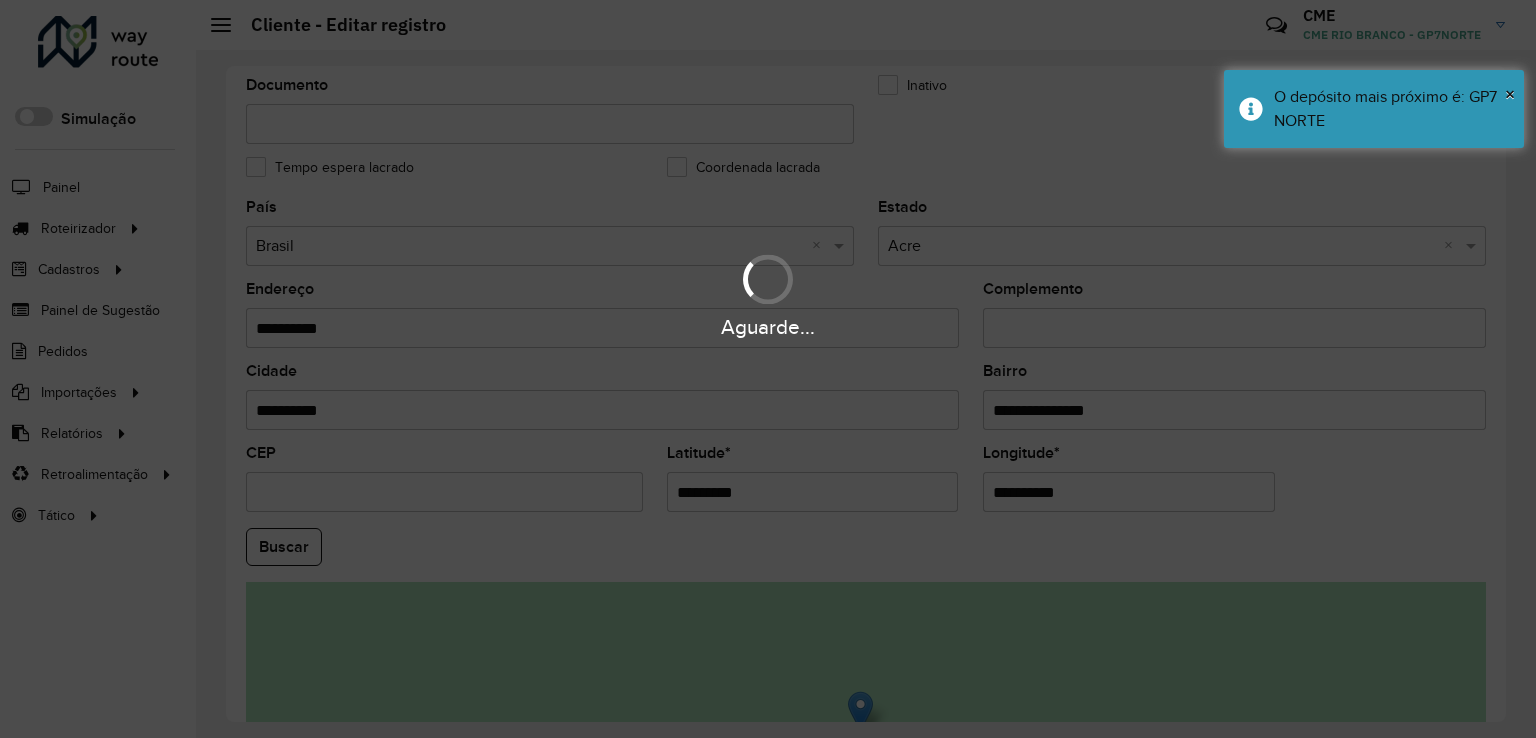 paste on "********" 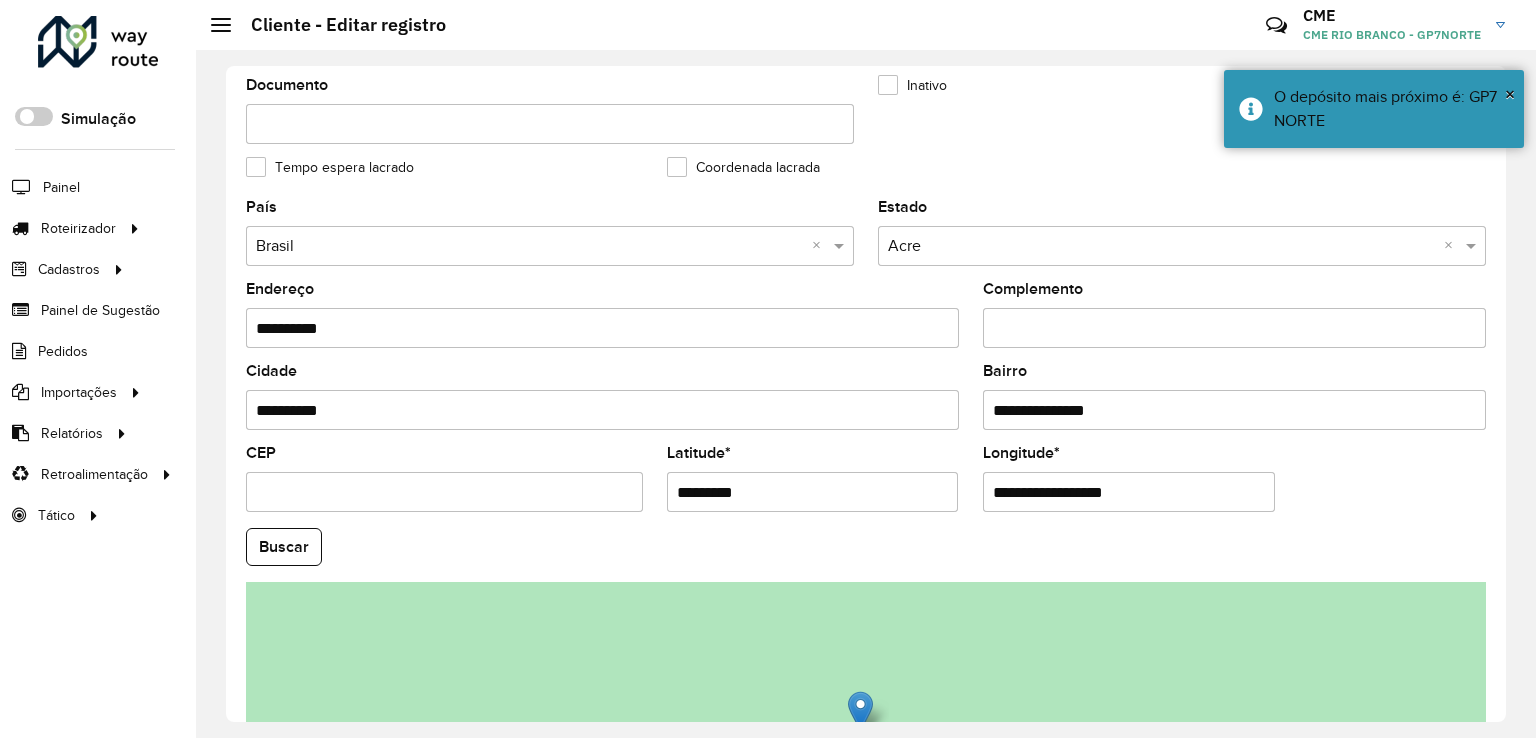 click on "**********" at bounding box center [1129, 492] 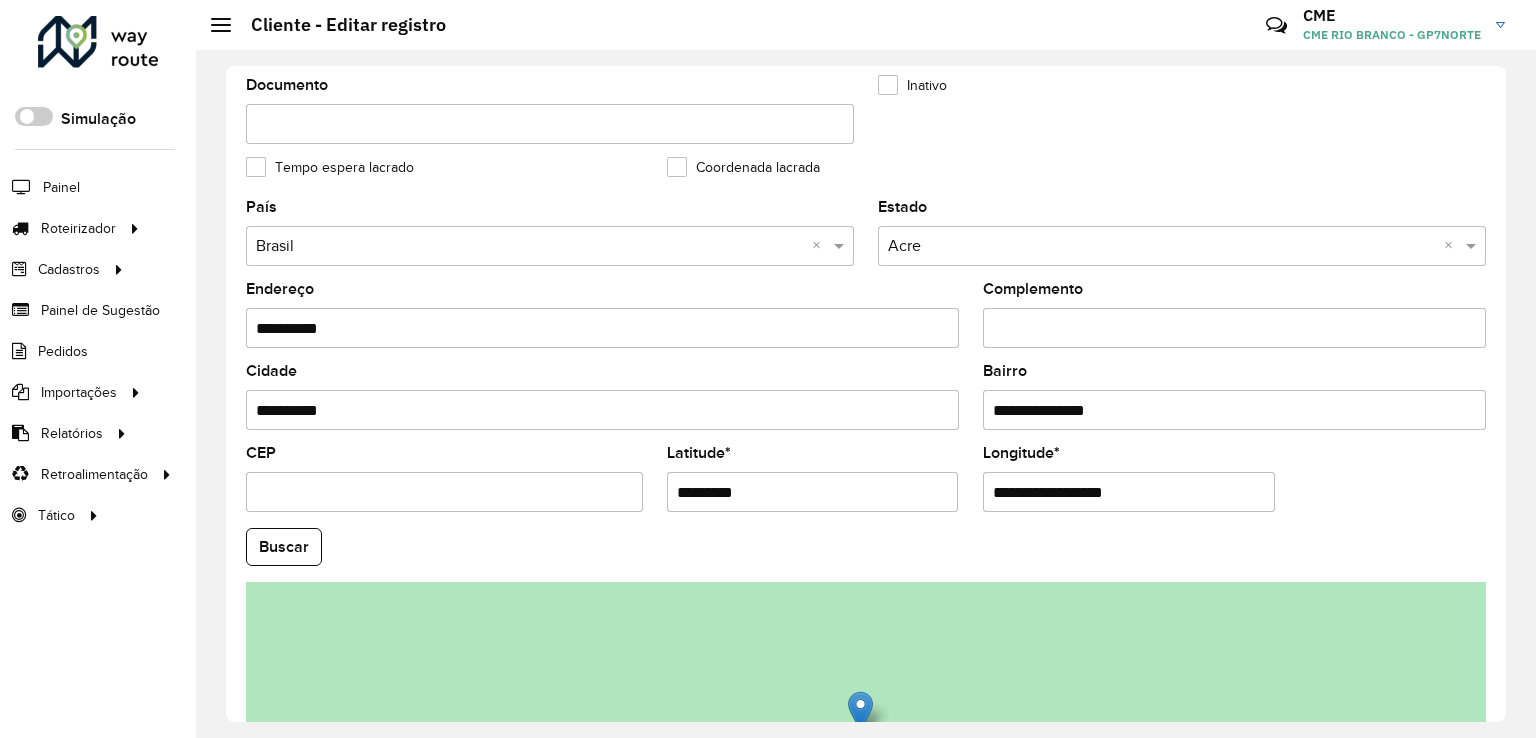 drag, startPoint x: 1074, startPoint y: 489, endPoint x: 1180, endPoint y: 489, distance: 106 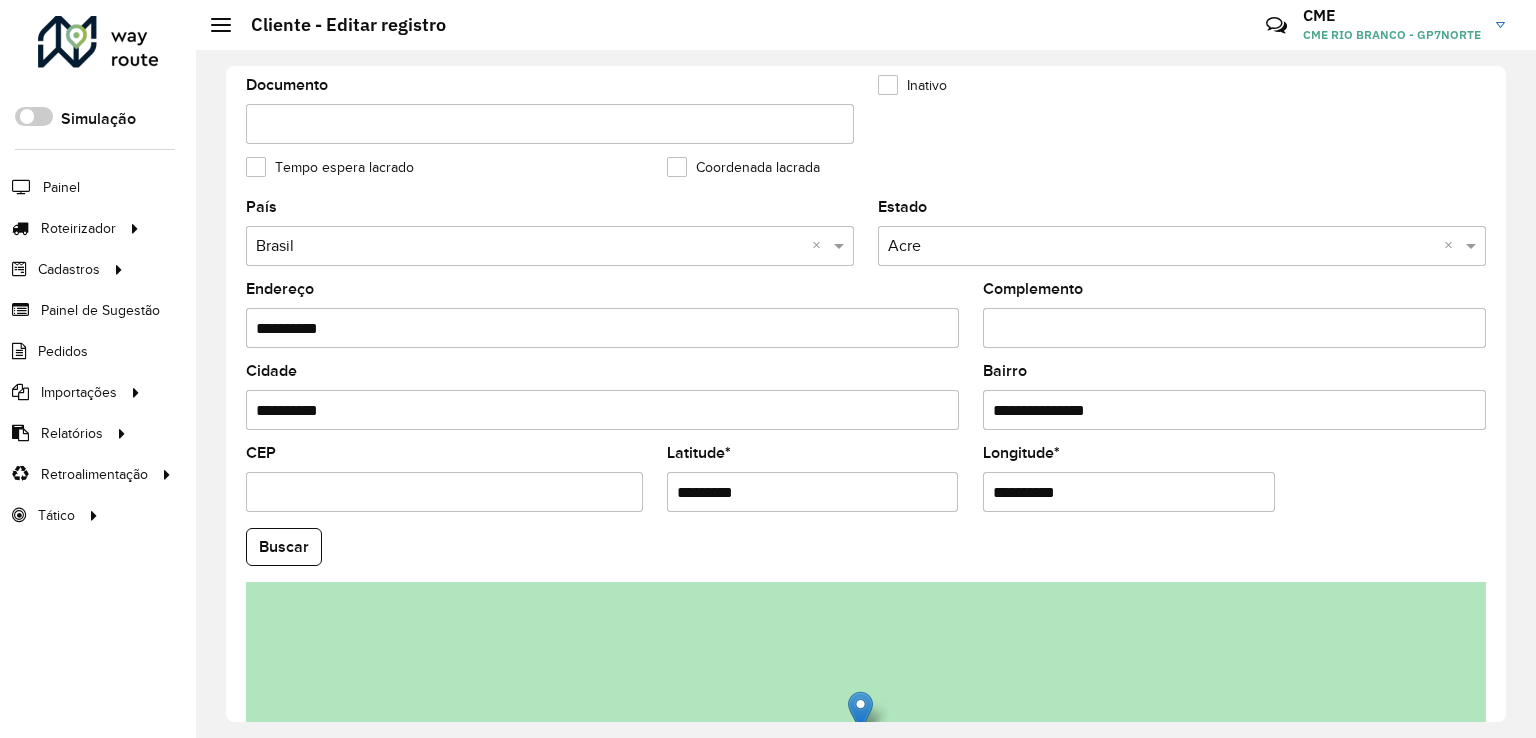 type on "**********" 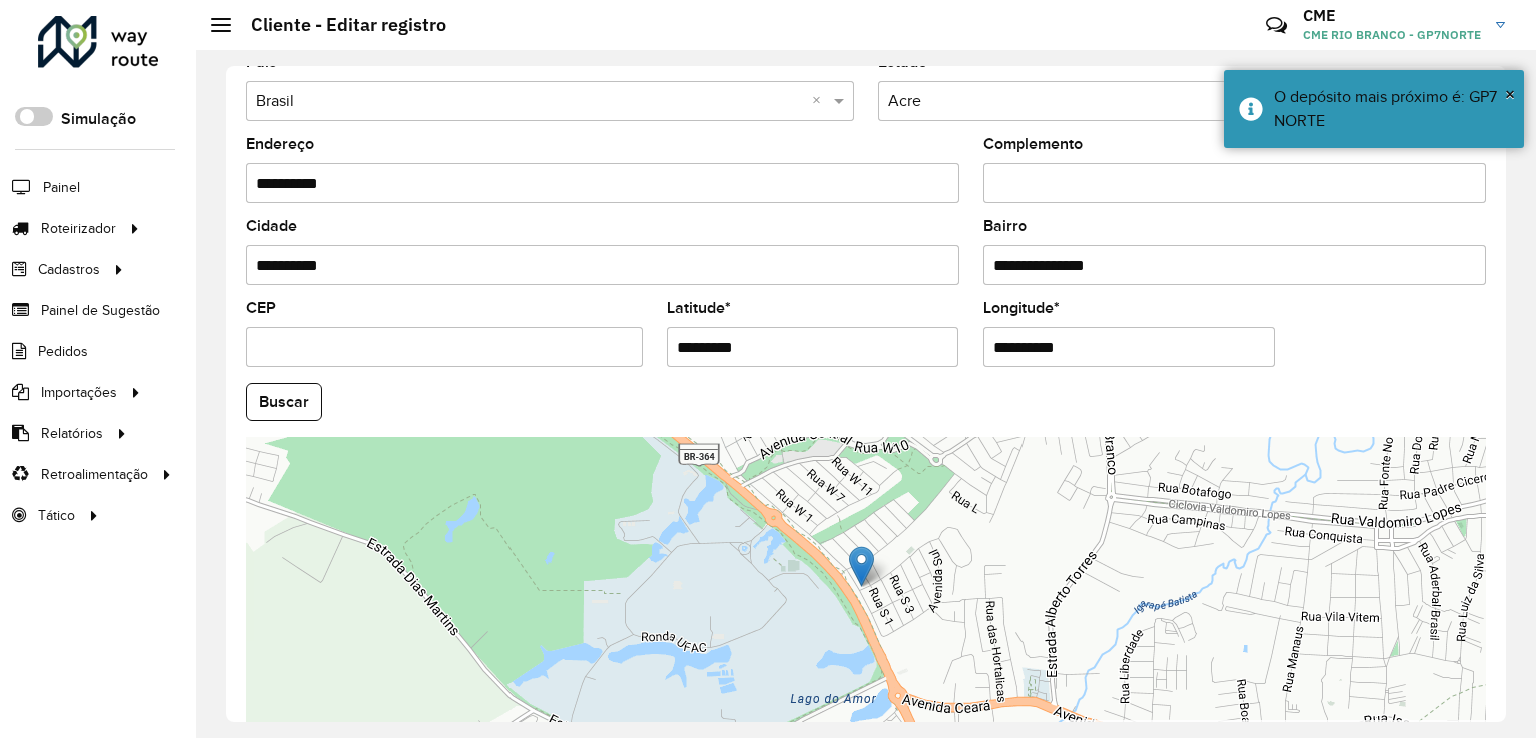 scroll, scrollTop: 742, scrollLeft: 0, axis: vertical 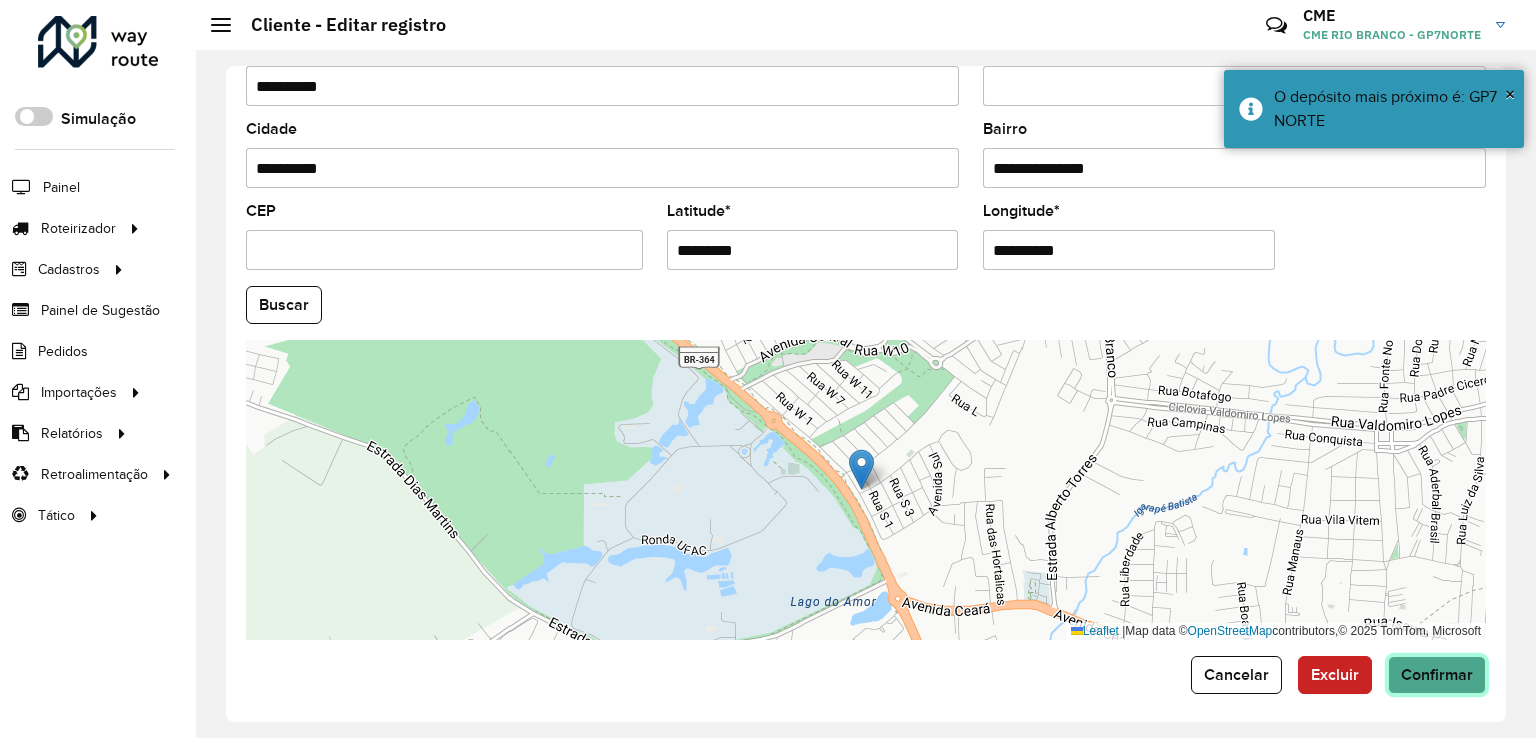 click on "Confirmar" 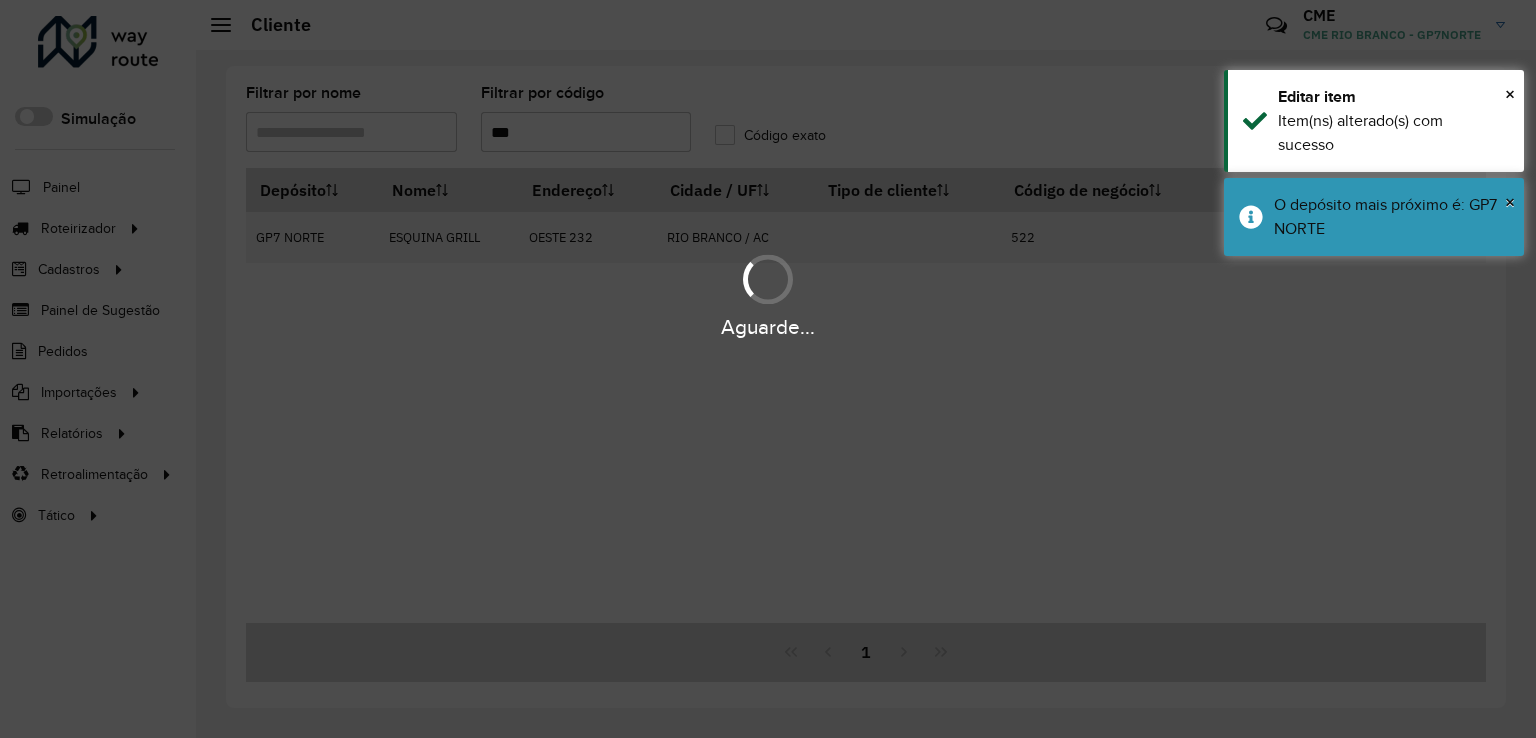 click on "Aguarde..." at bounding box center (768, 369) 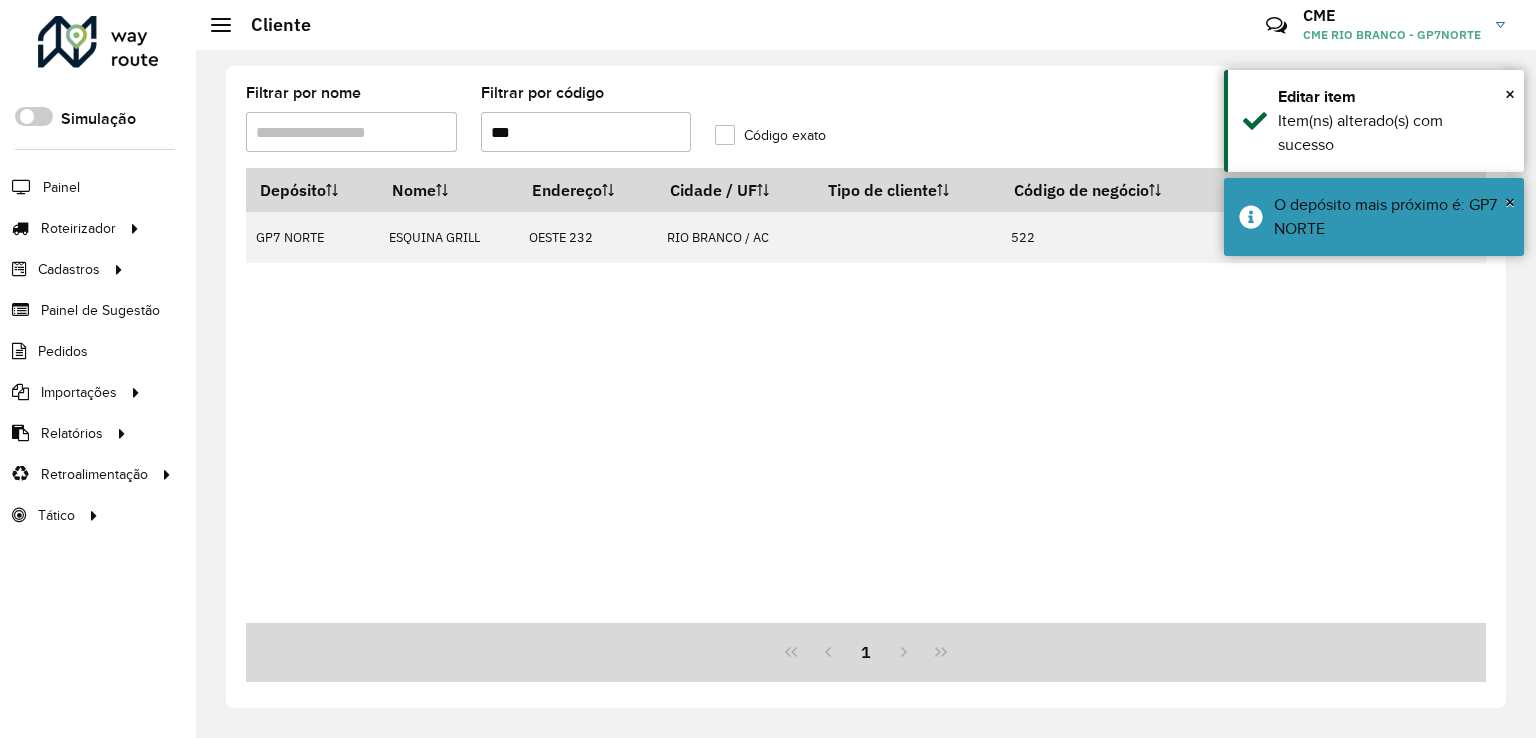 click on "***" at bounding box center (586, 132) 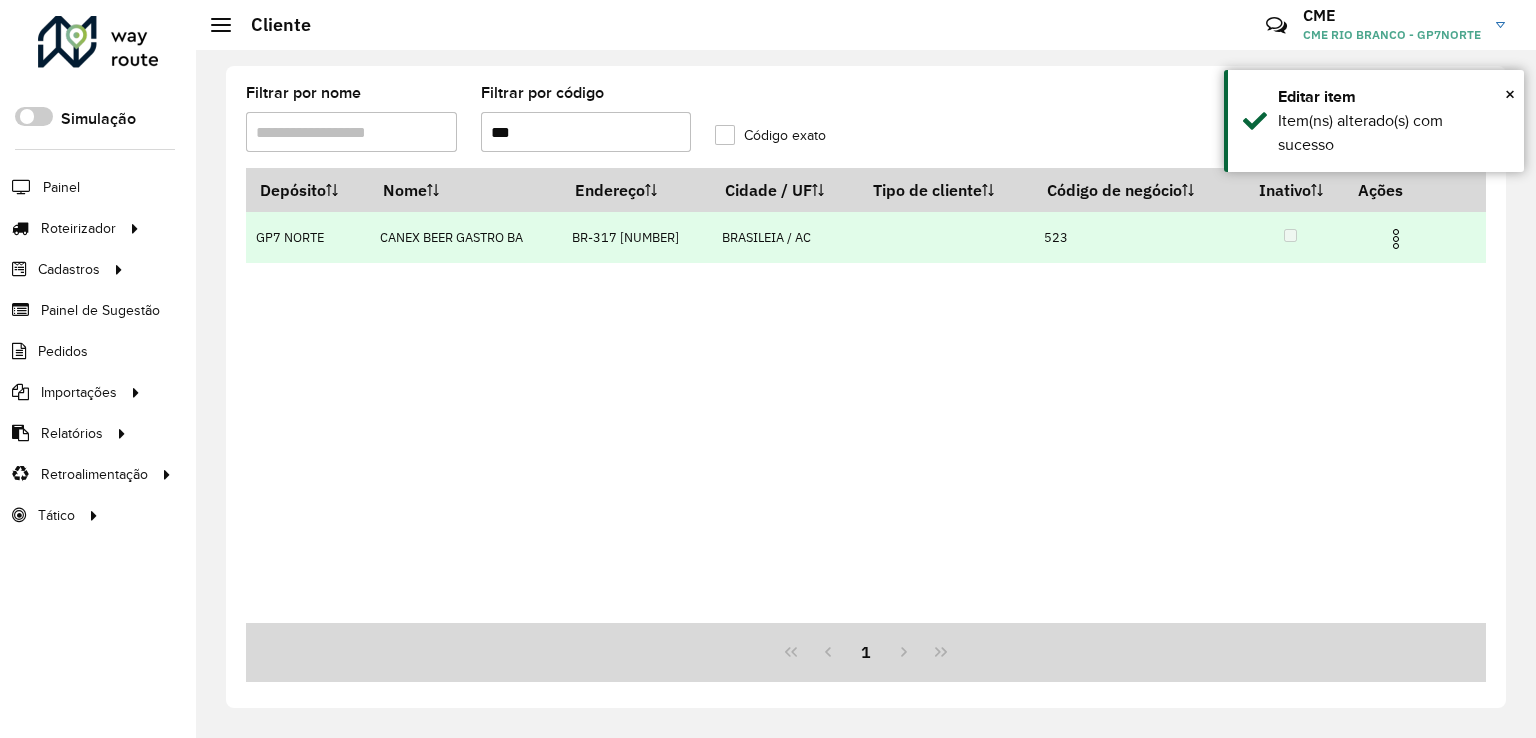 type on "***" 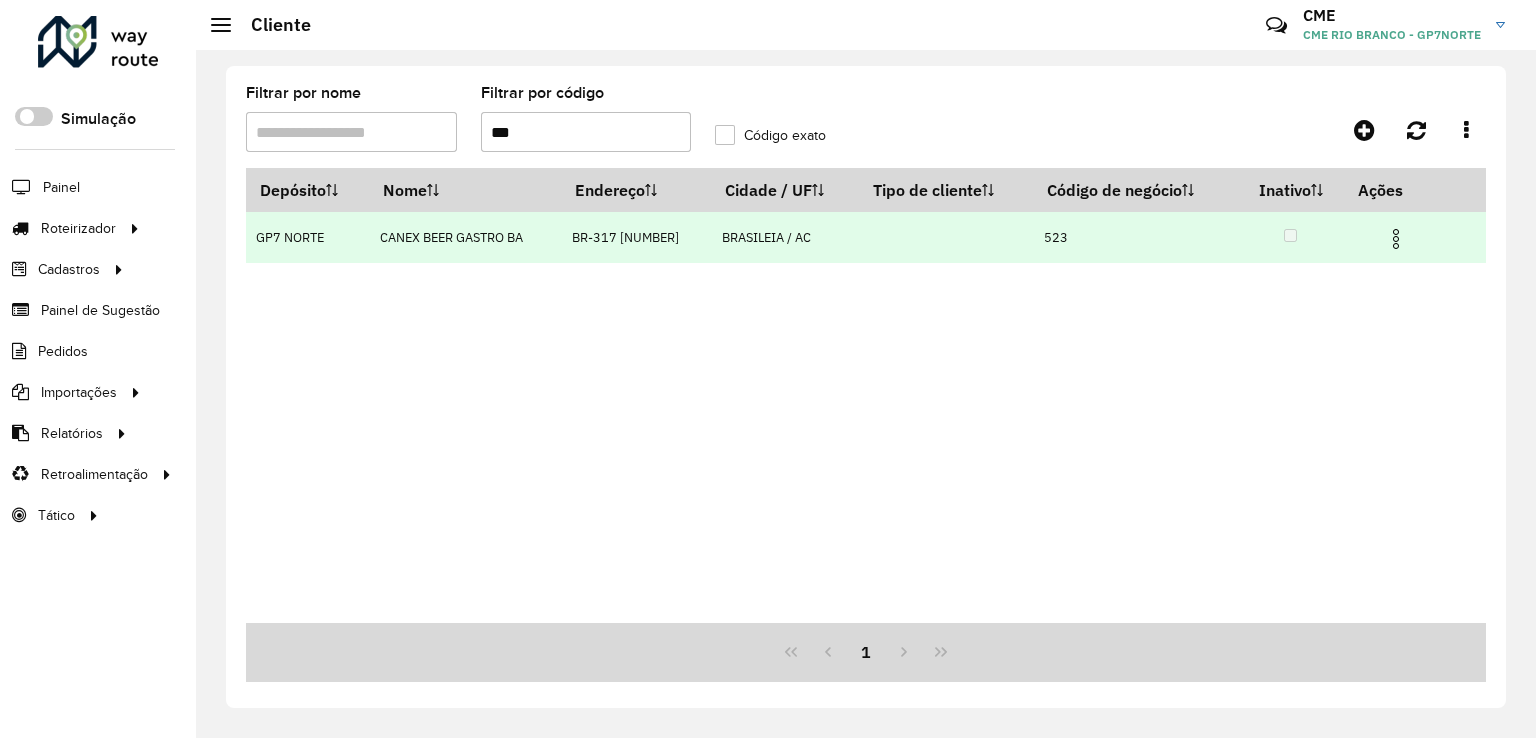 click at bounding box center (1396, 239) 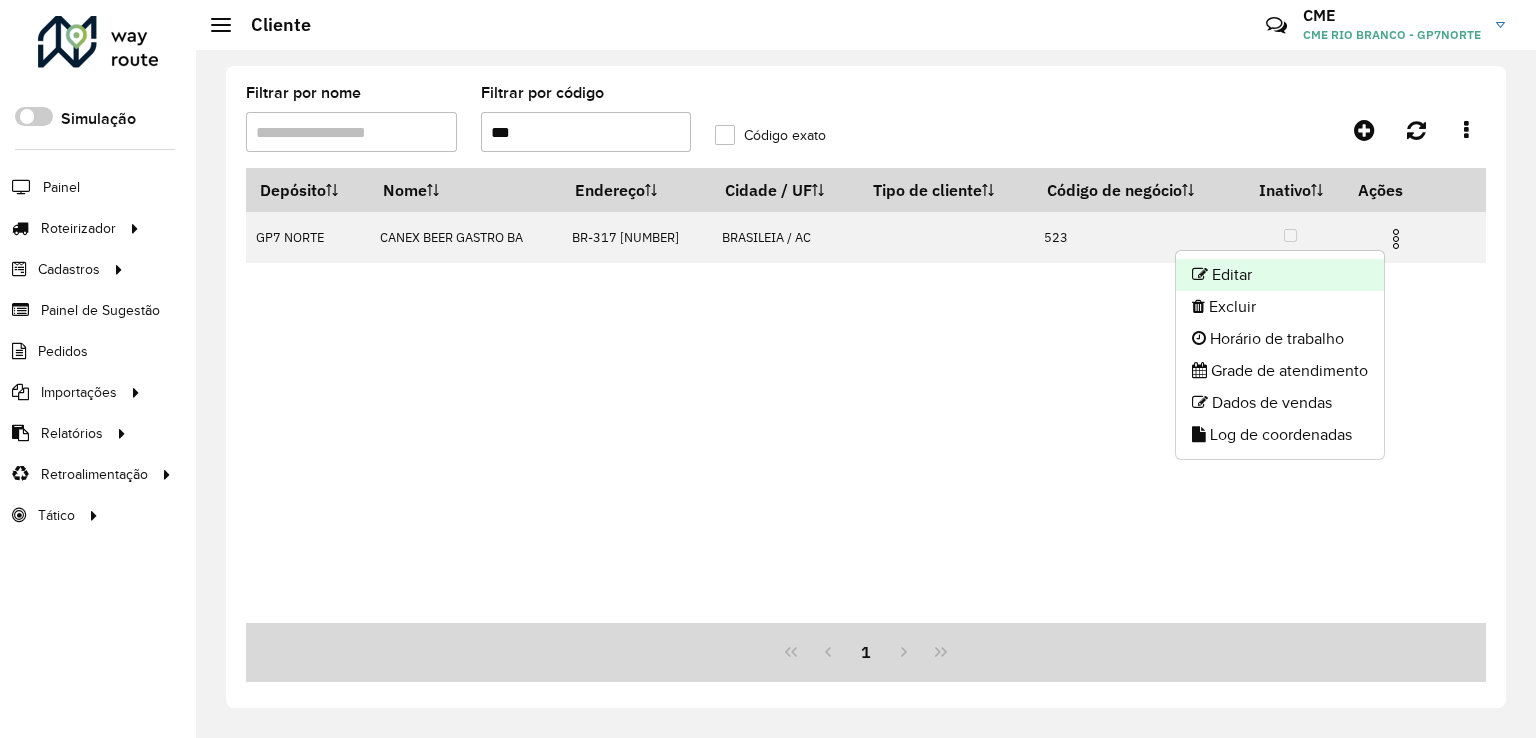 click on "Editar" 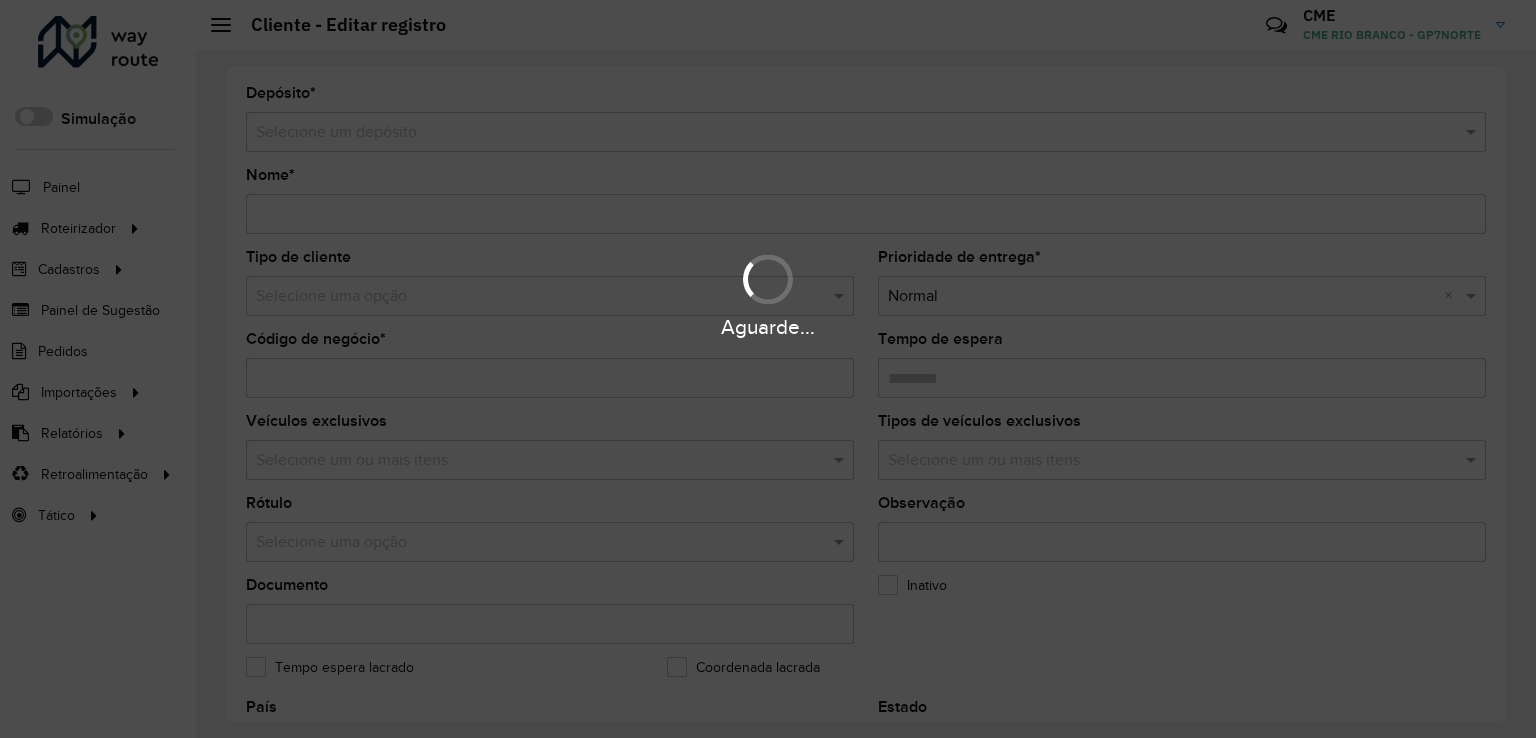 type on "**********" 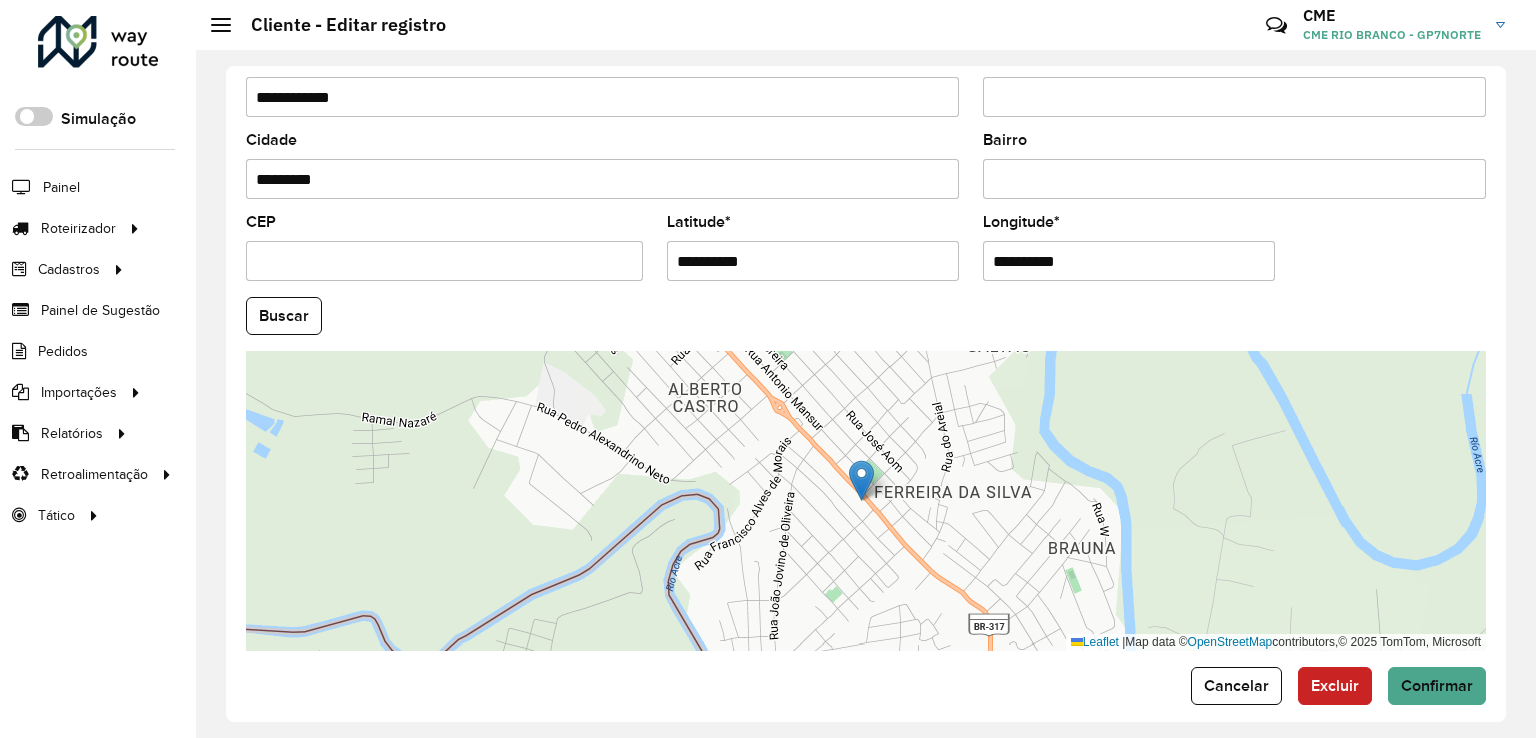 scroll, scrollTop: 742, scrollLeft: 0, axis: vertical 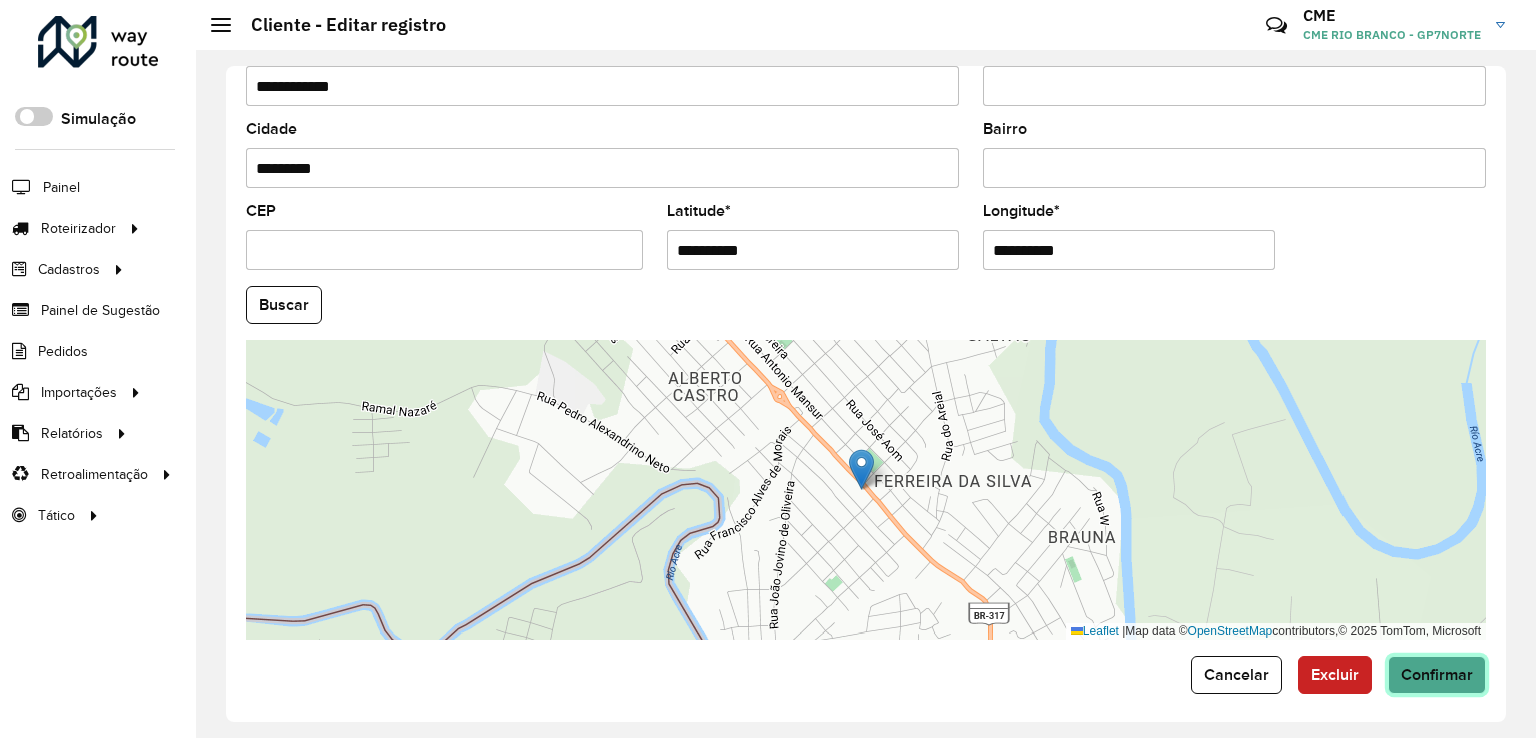 click on "Confirmar" 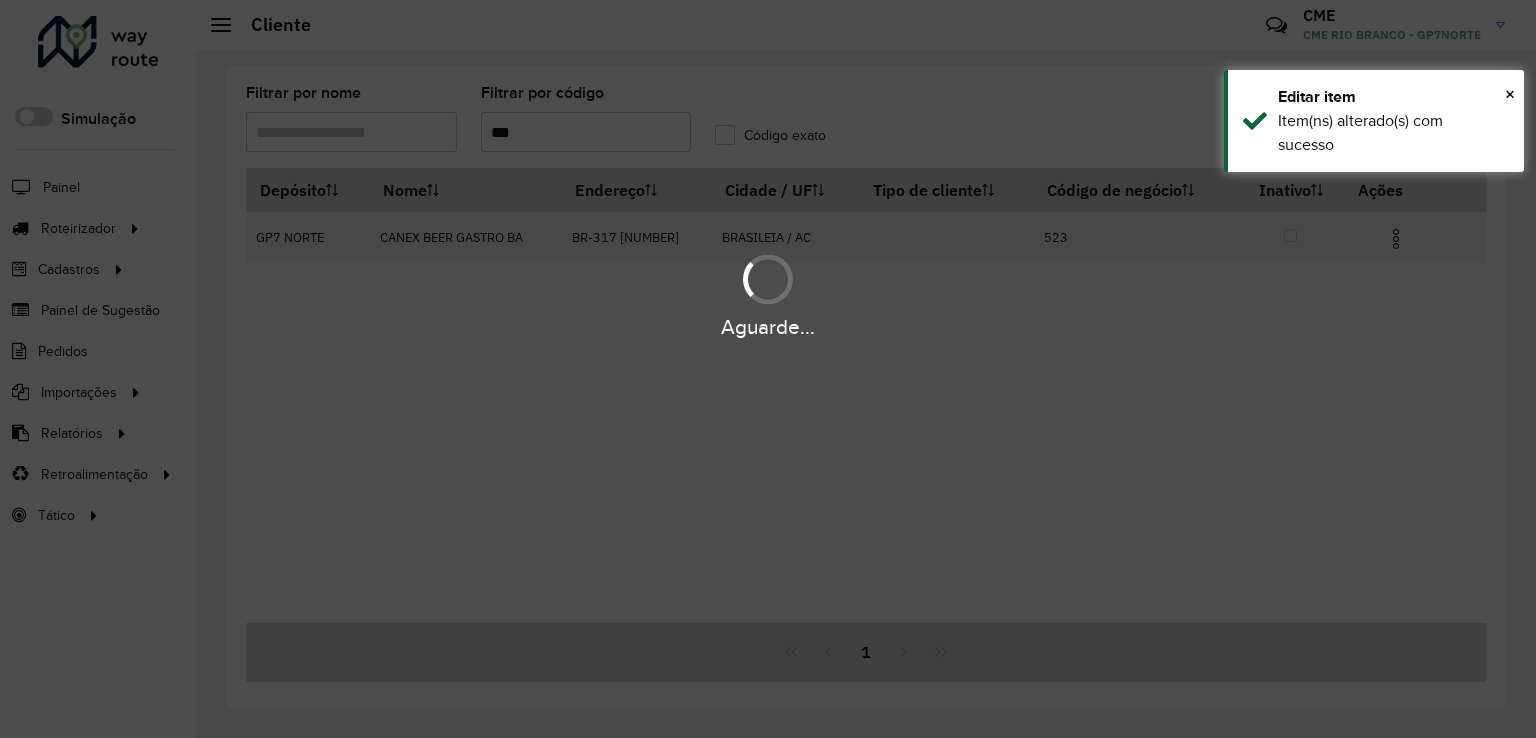 click on "Aguarde..." at bounding box center (768, 369) 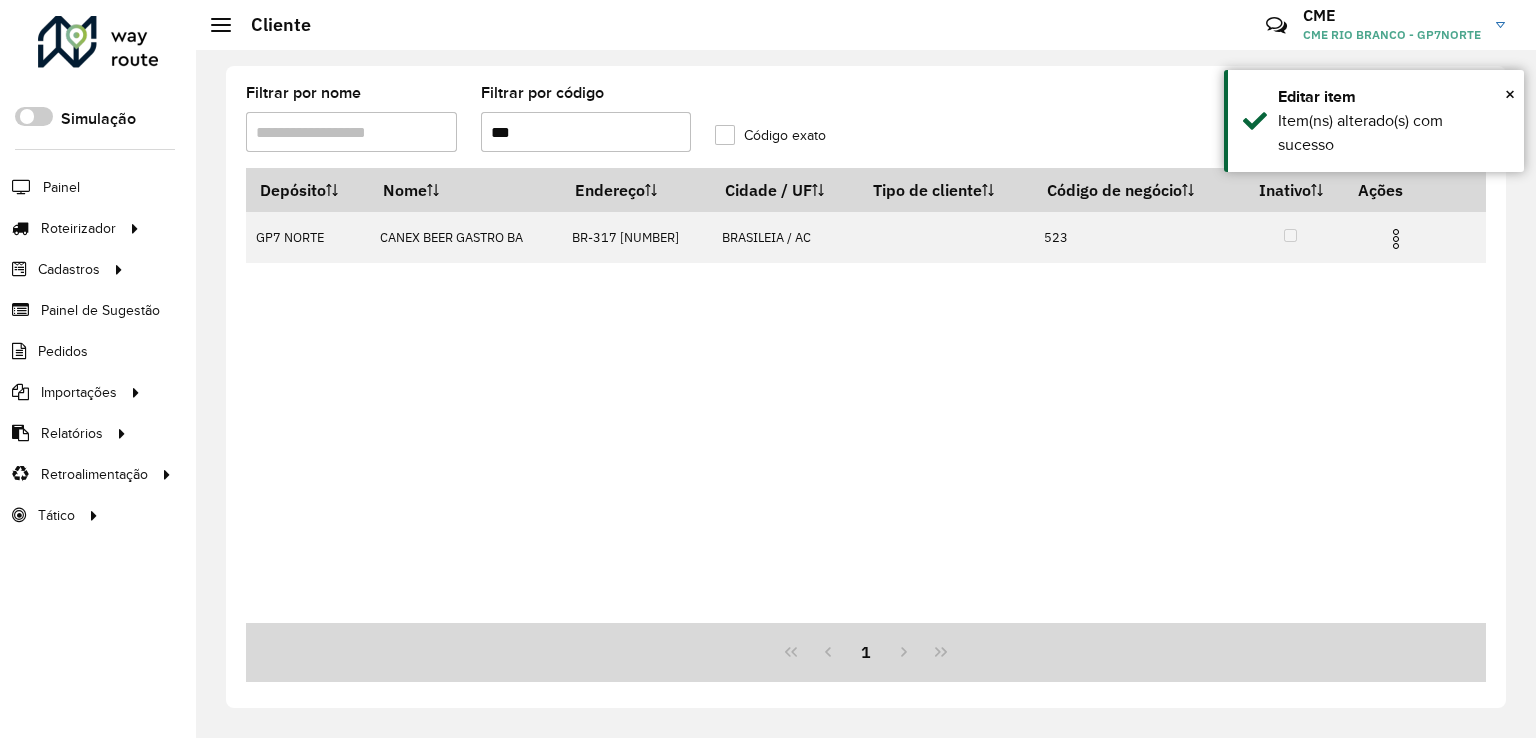 click on "***" at bounding box center (586, 132) 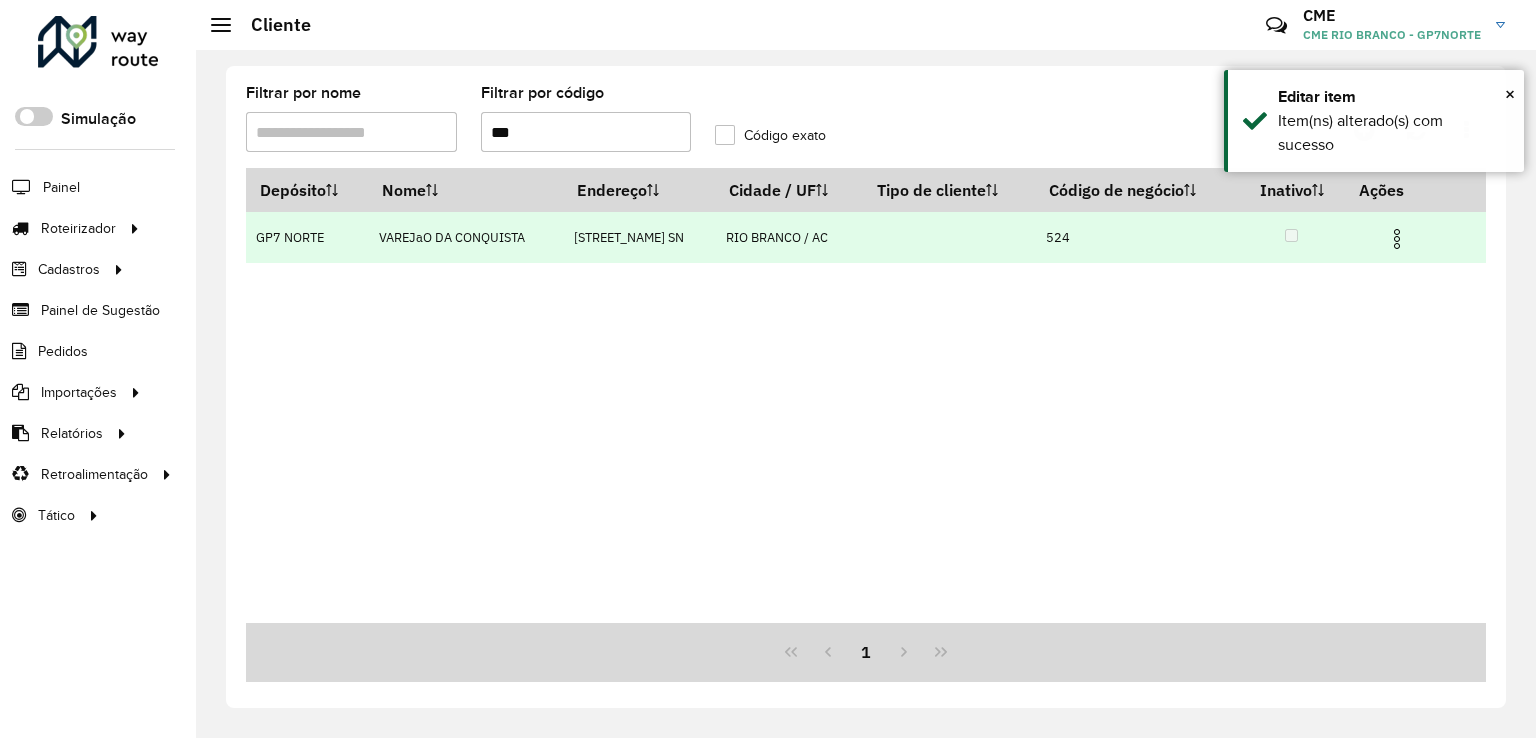 type on "***" 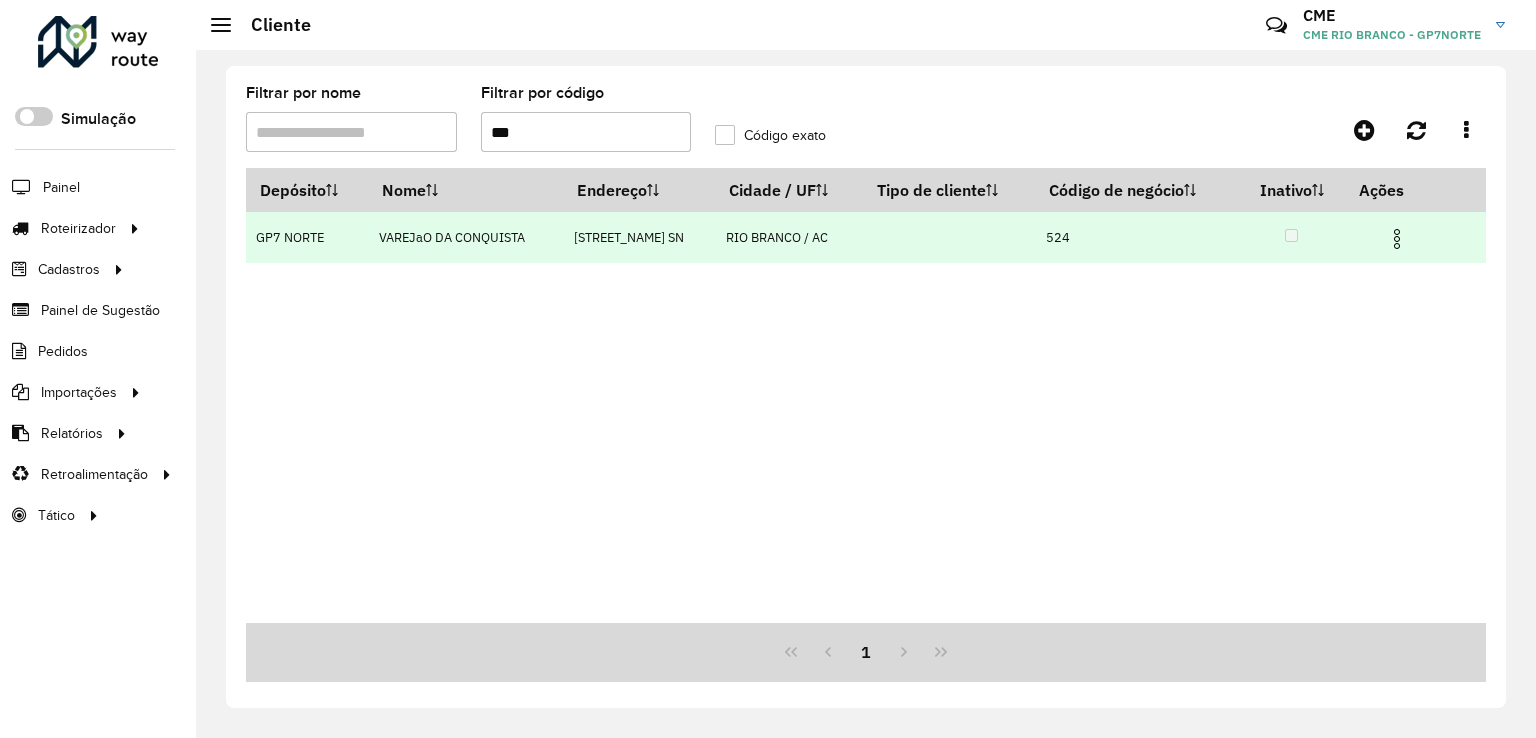 click at bounding box center [1397, 239] 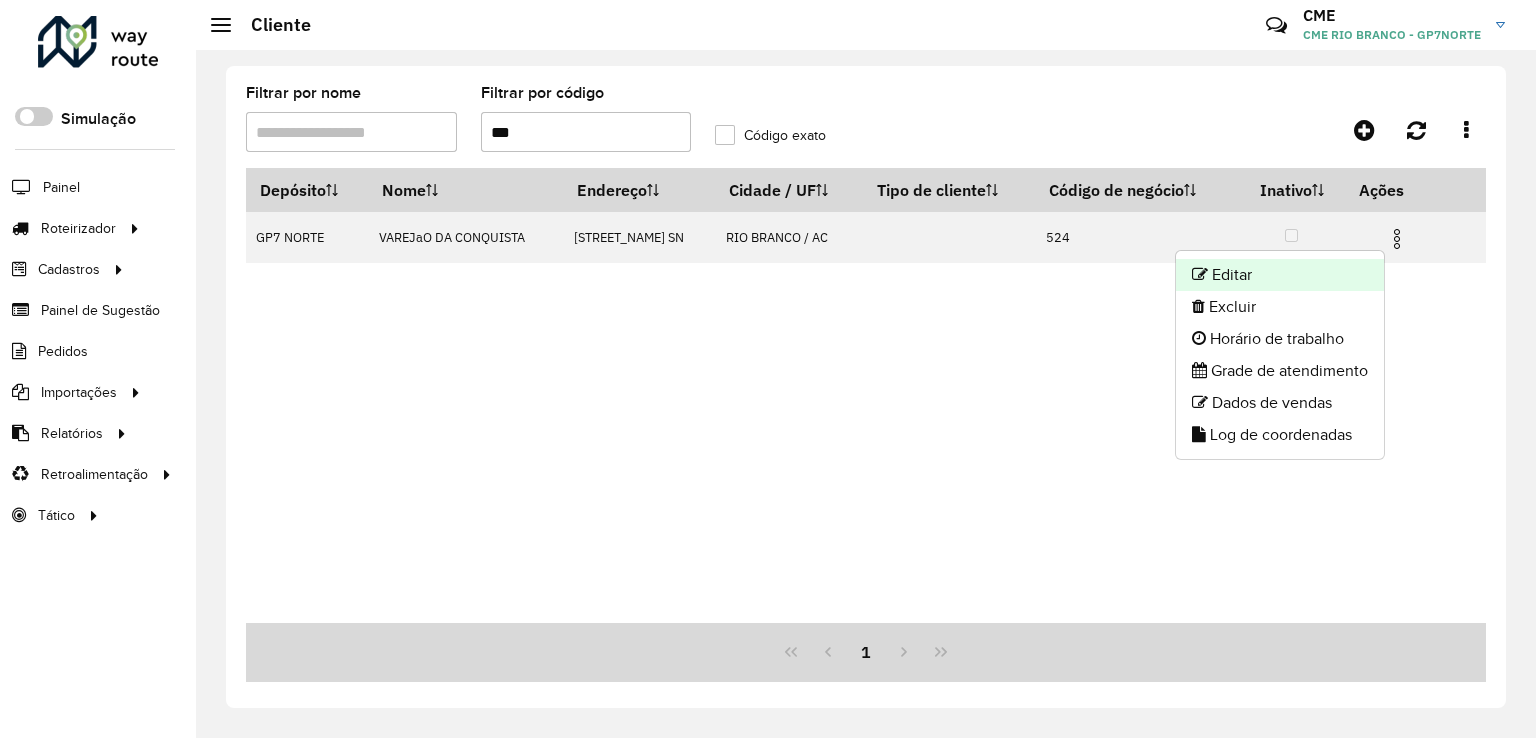 click on "Editar" 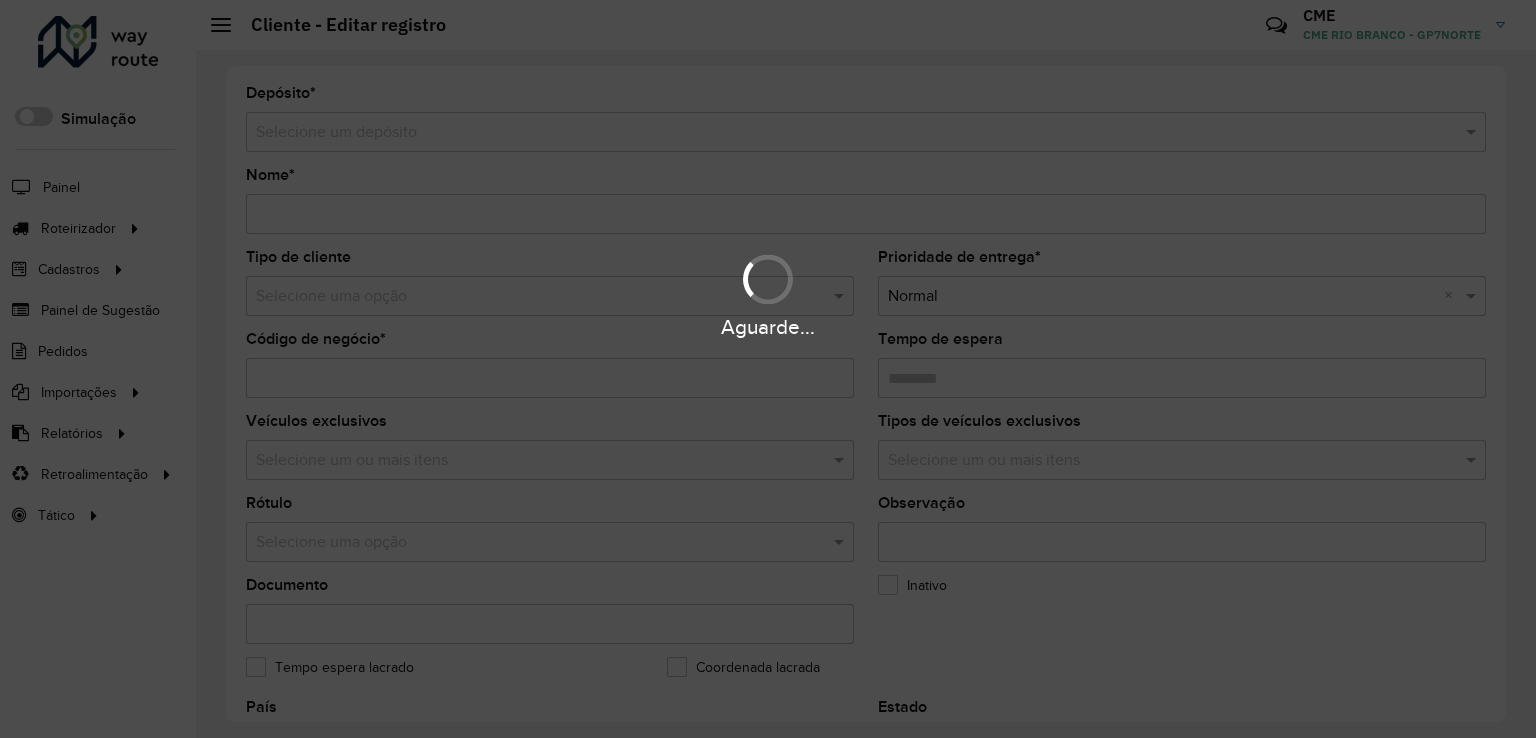 type on "**********" 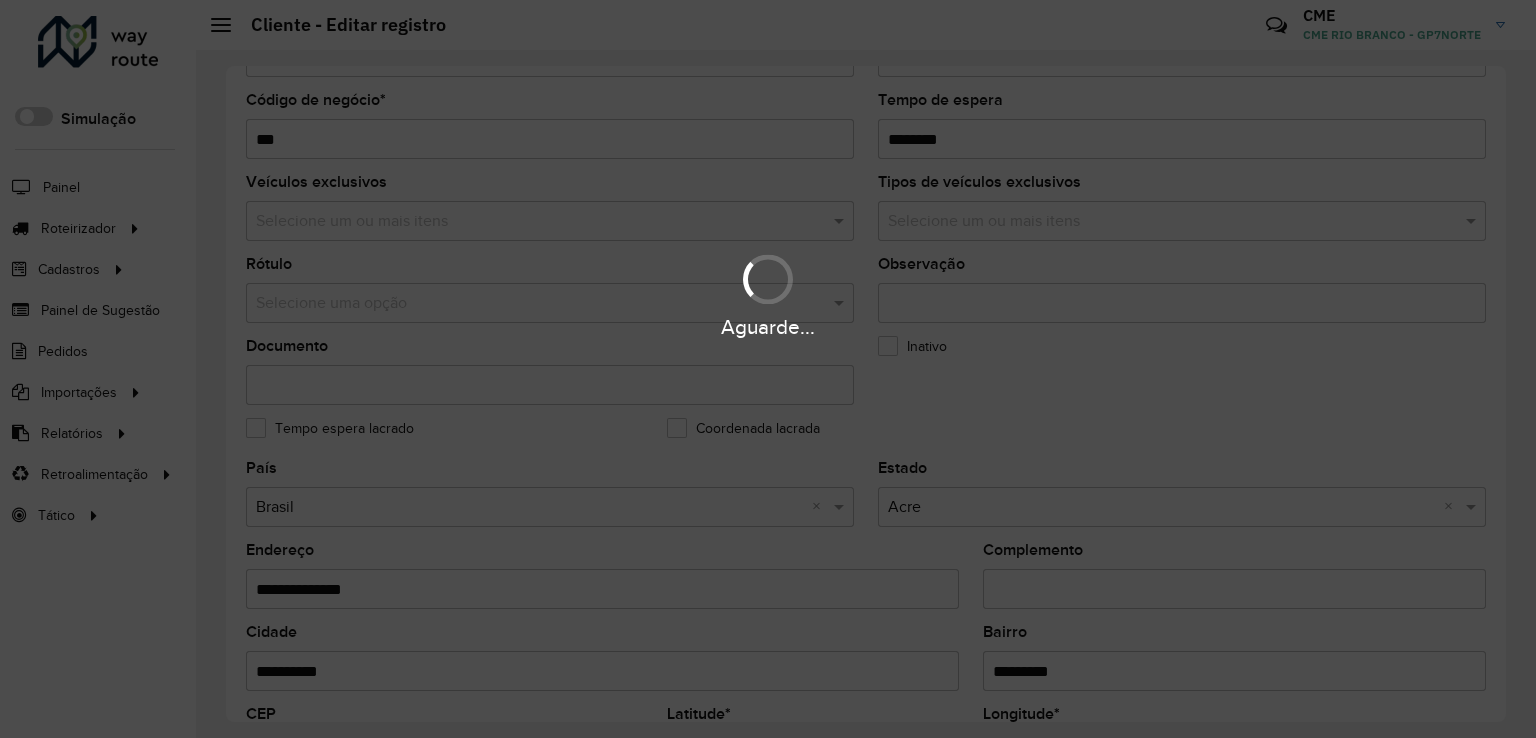 scroll, scrollTop: 700, scrollLeft: 0, axis: vertical 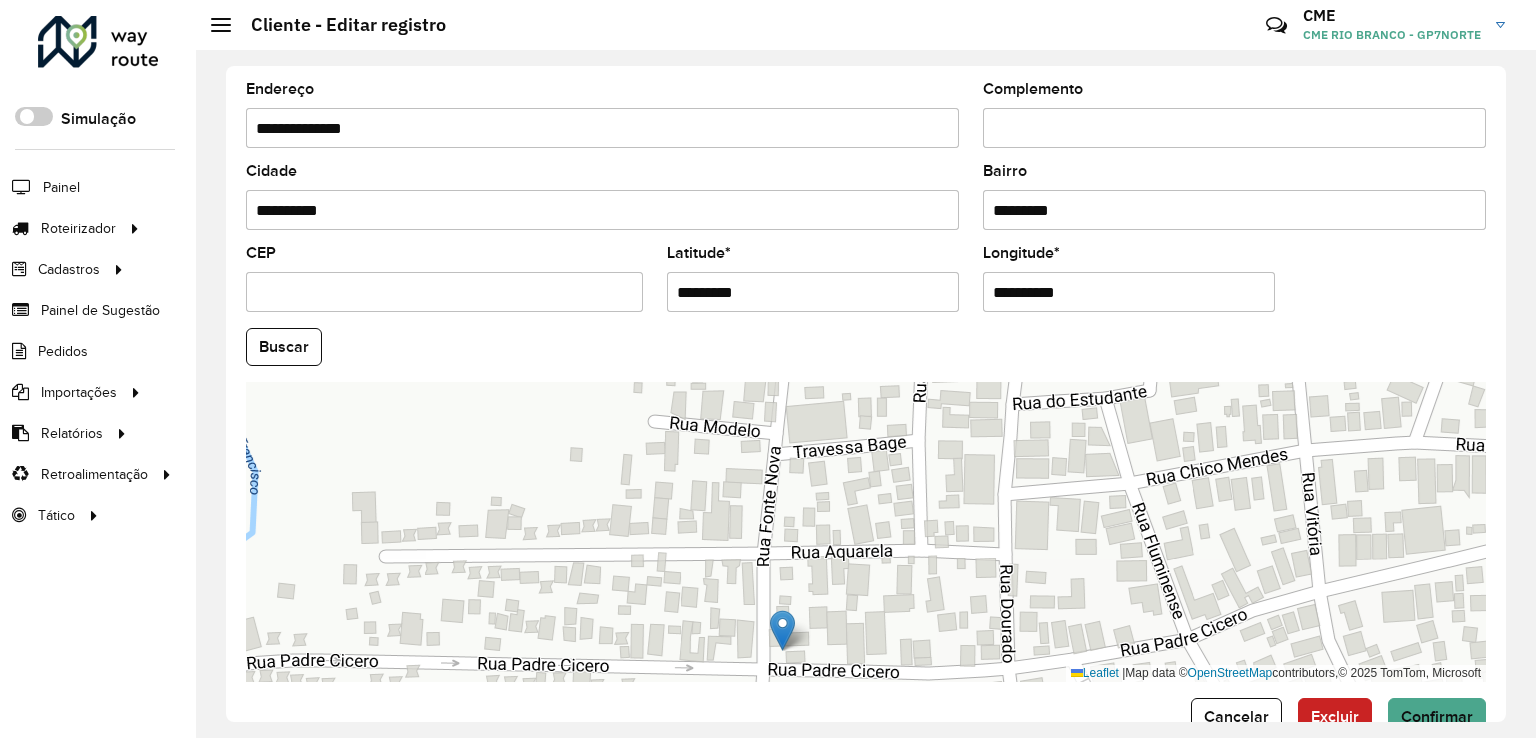 drag, startPoint x: 895, startPoint y: 457, endPoint x: 881, endPoint y: 613, distance: 156.62694 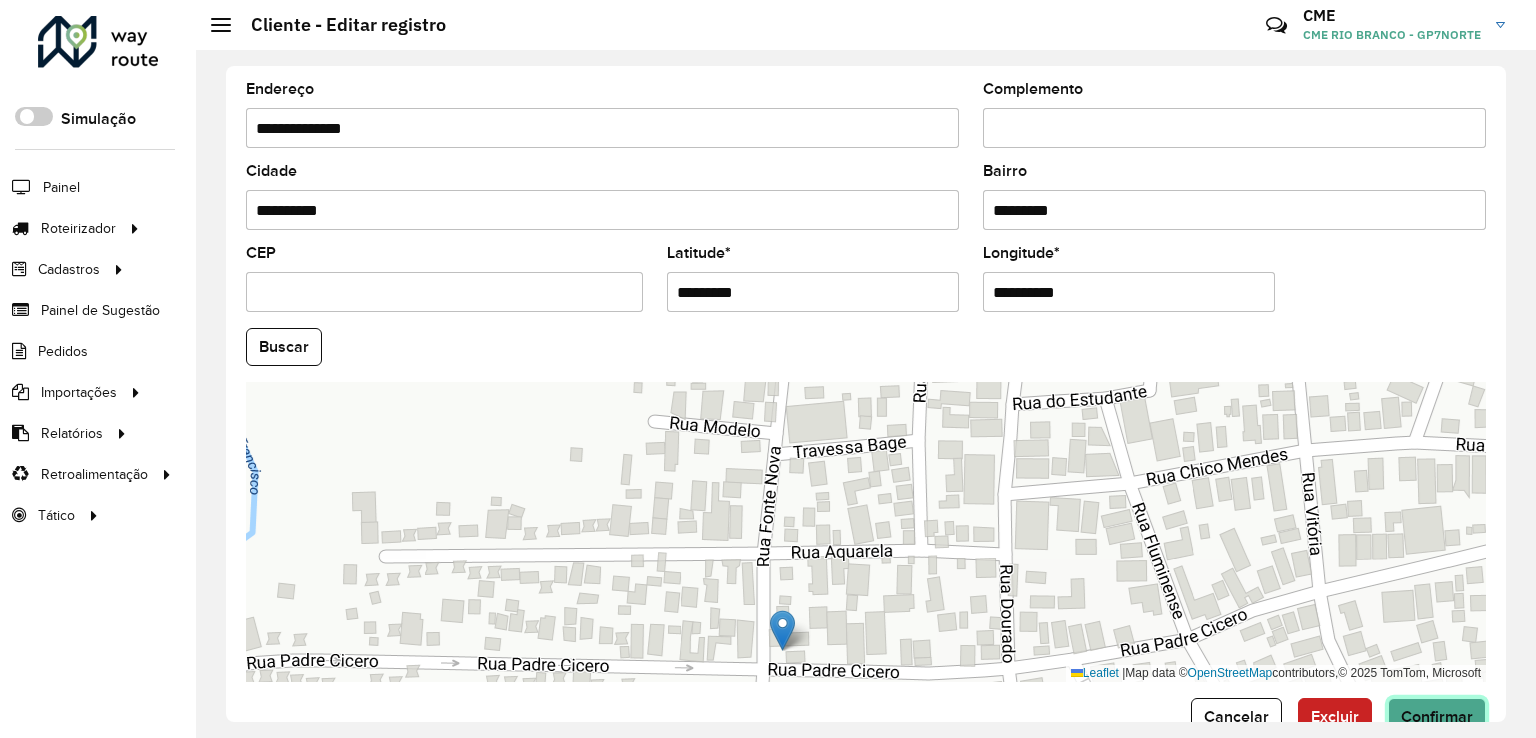 click on "Confirmar" 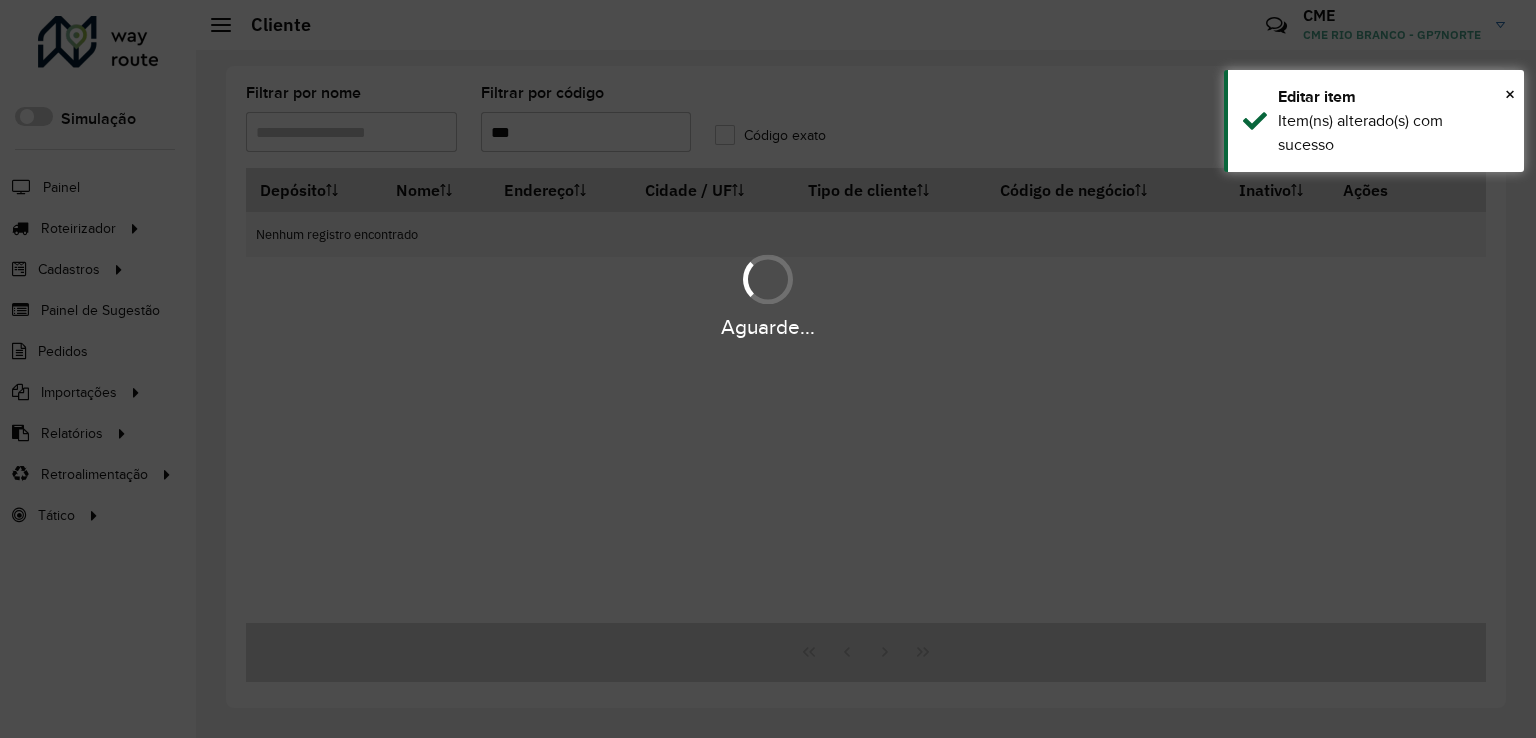 click on "Aguarde..." at bounding box center [768, 369] 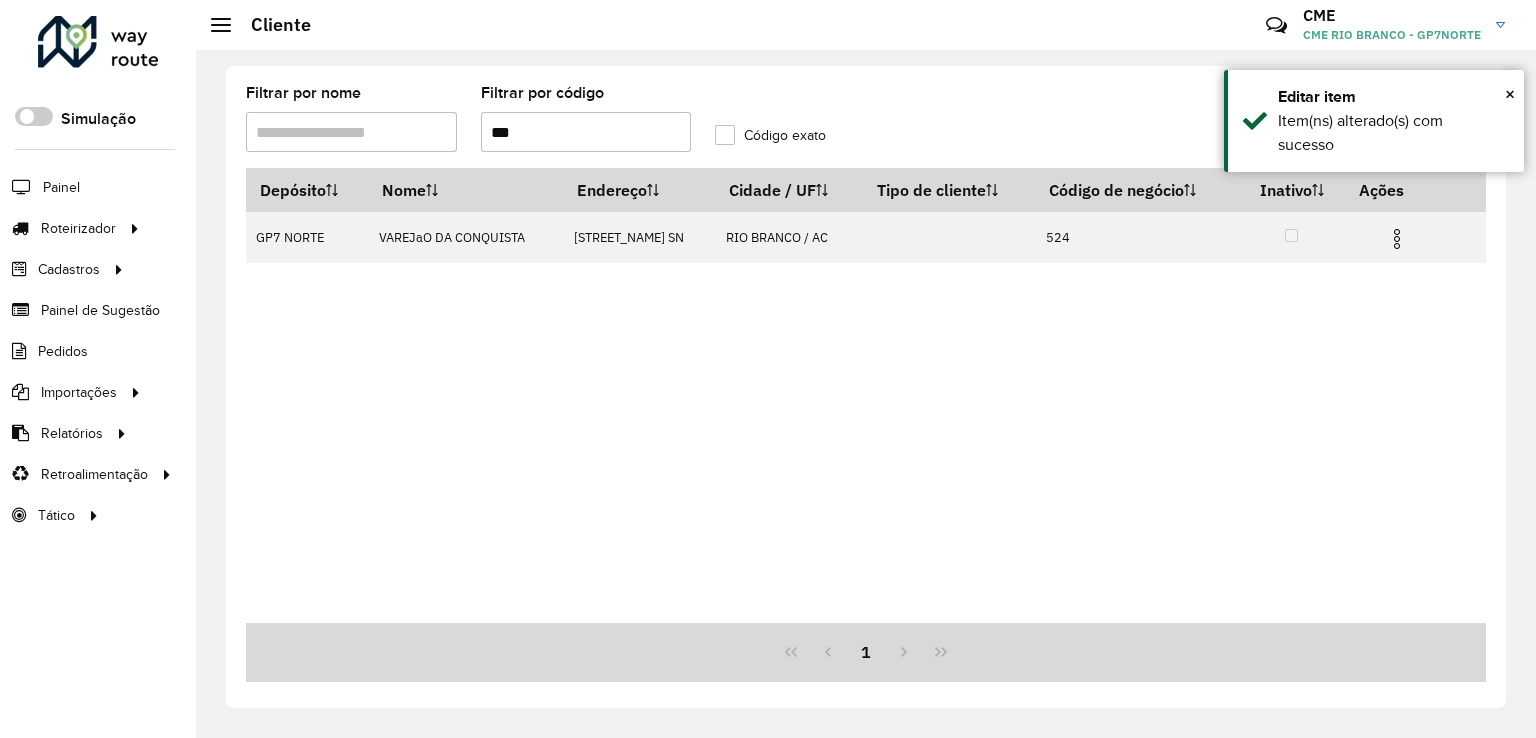 click on "***" at bounding box center (586, 132) 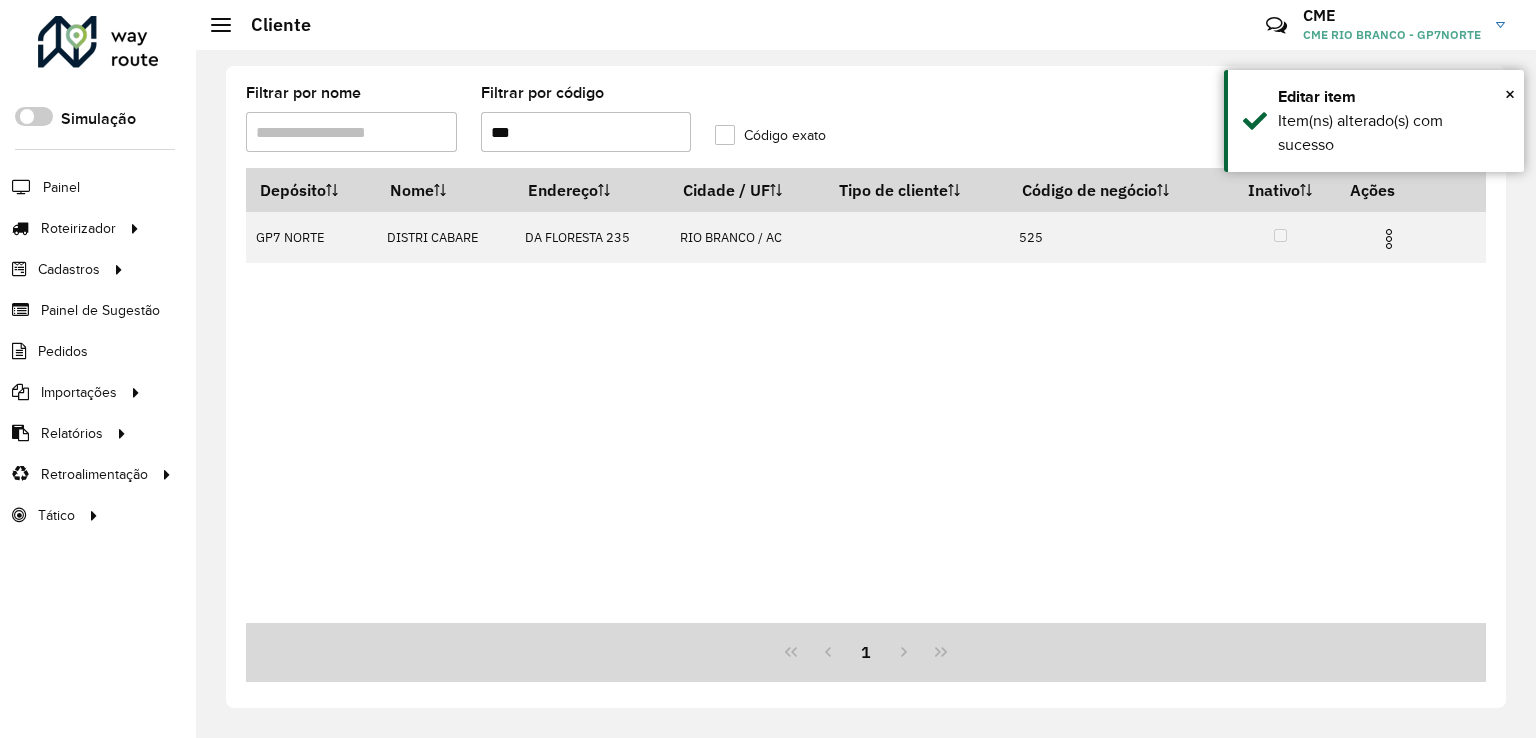 type on "***" 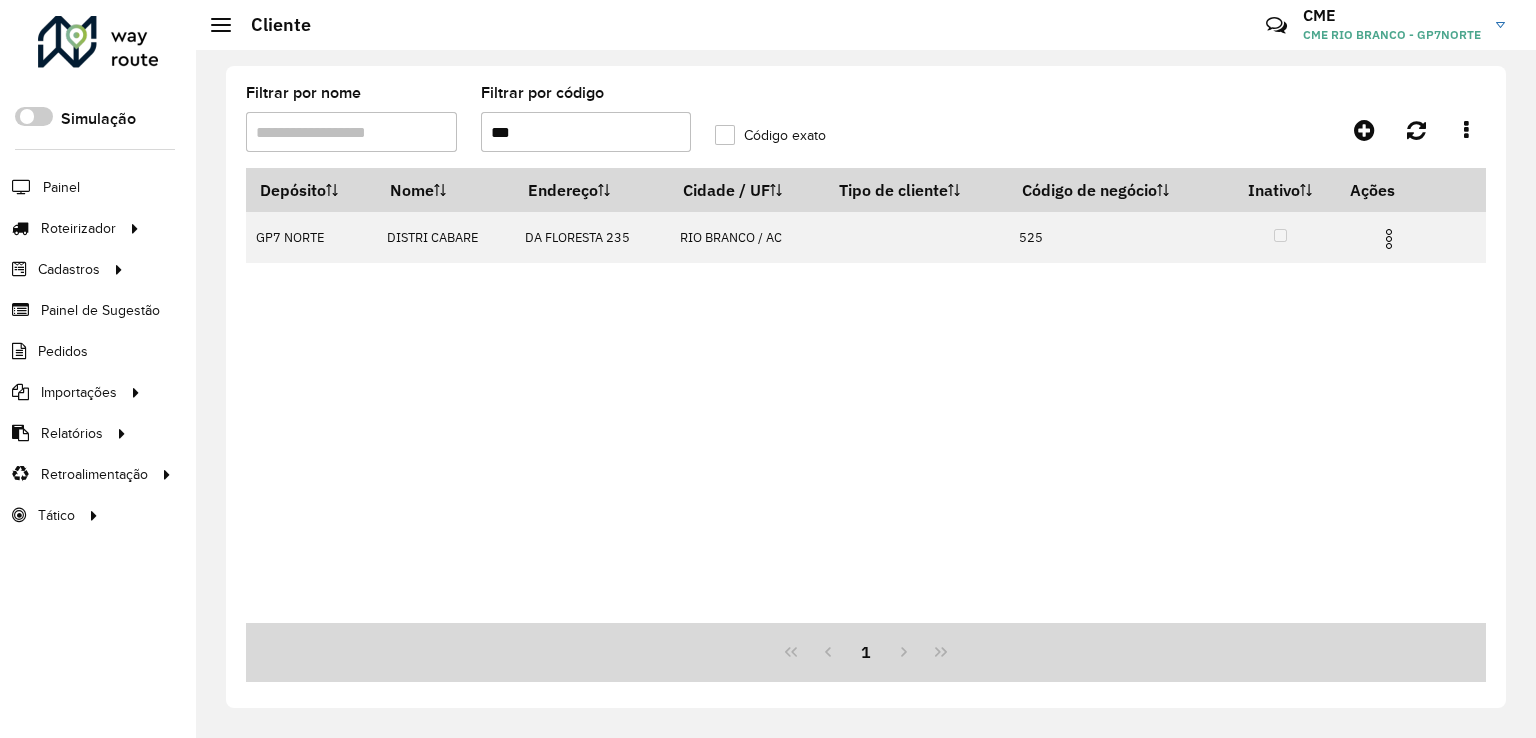 click at bounding box center (1389, 239) 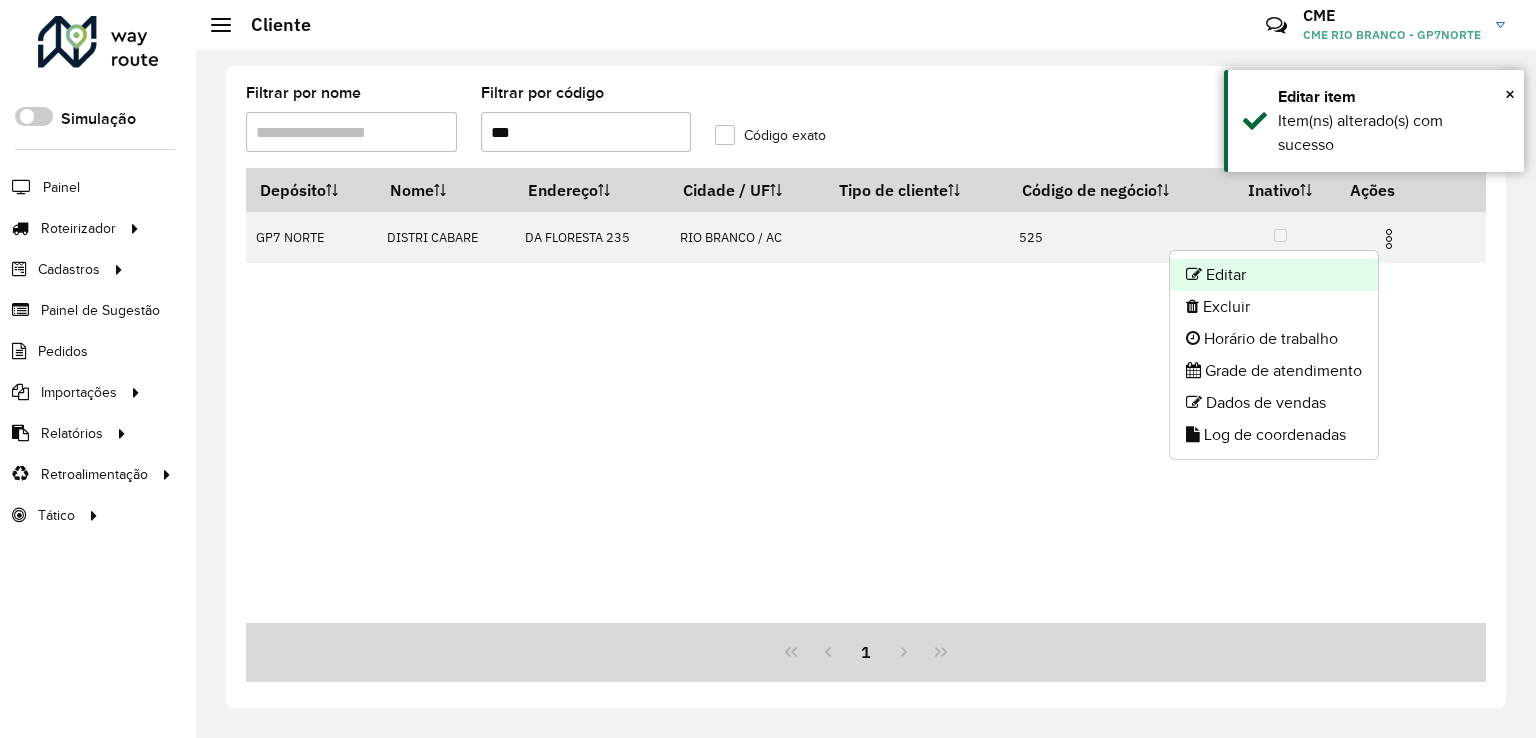 click on "Editar" 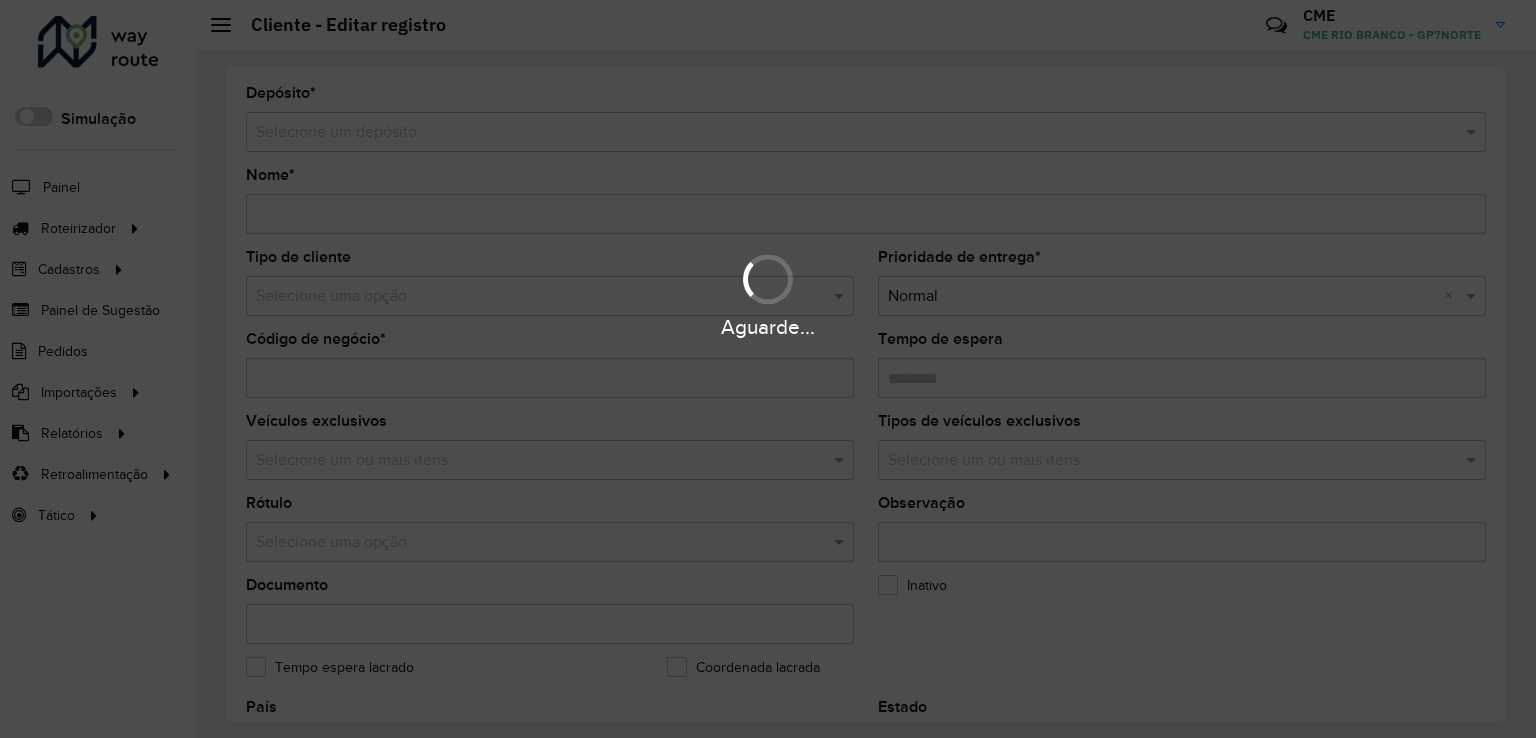 type on "**********" 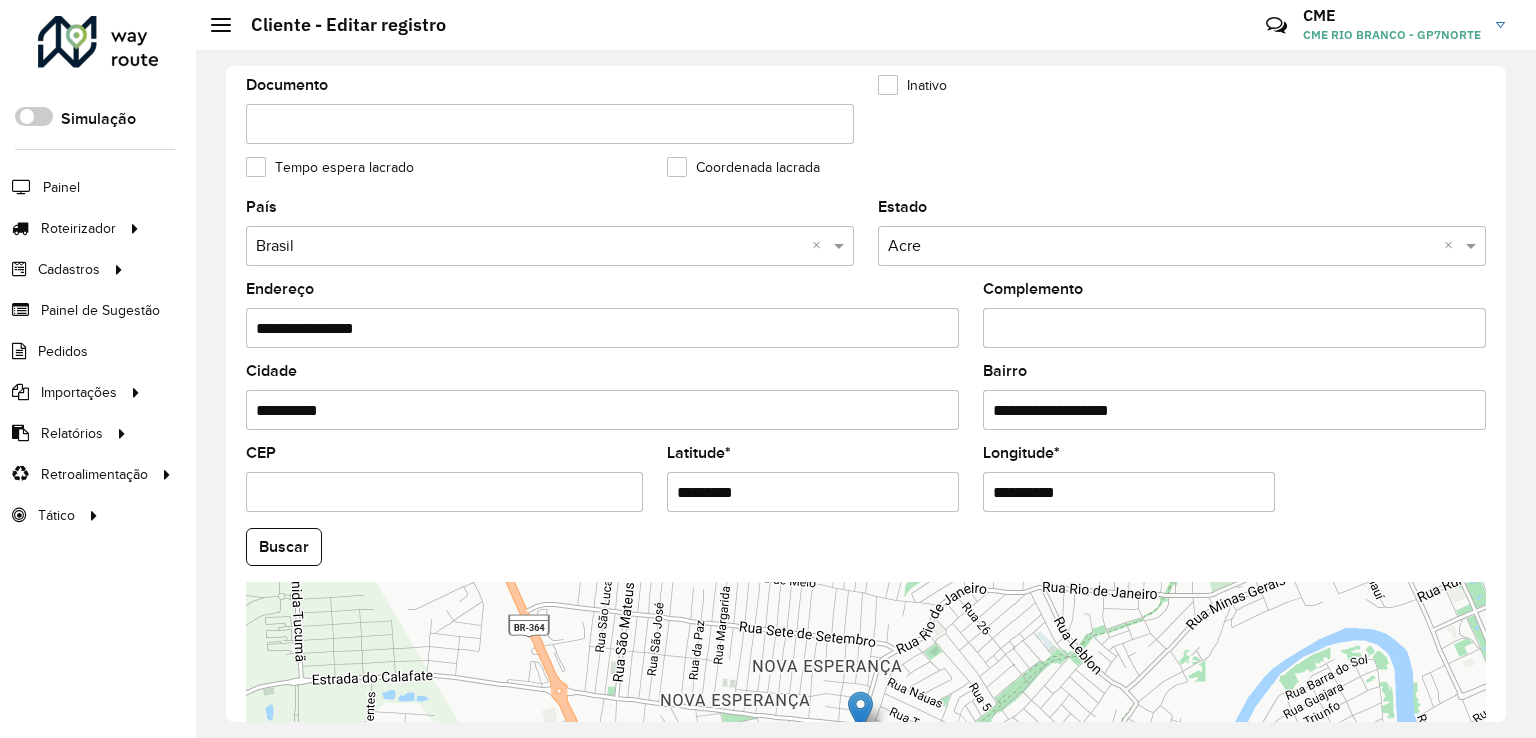 scroll, scrollTop: 700, scrollLeft: 0, axis: vertical 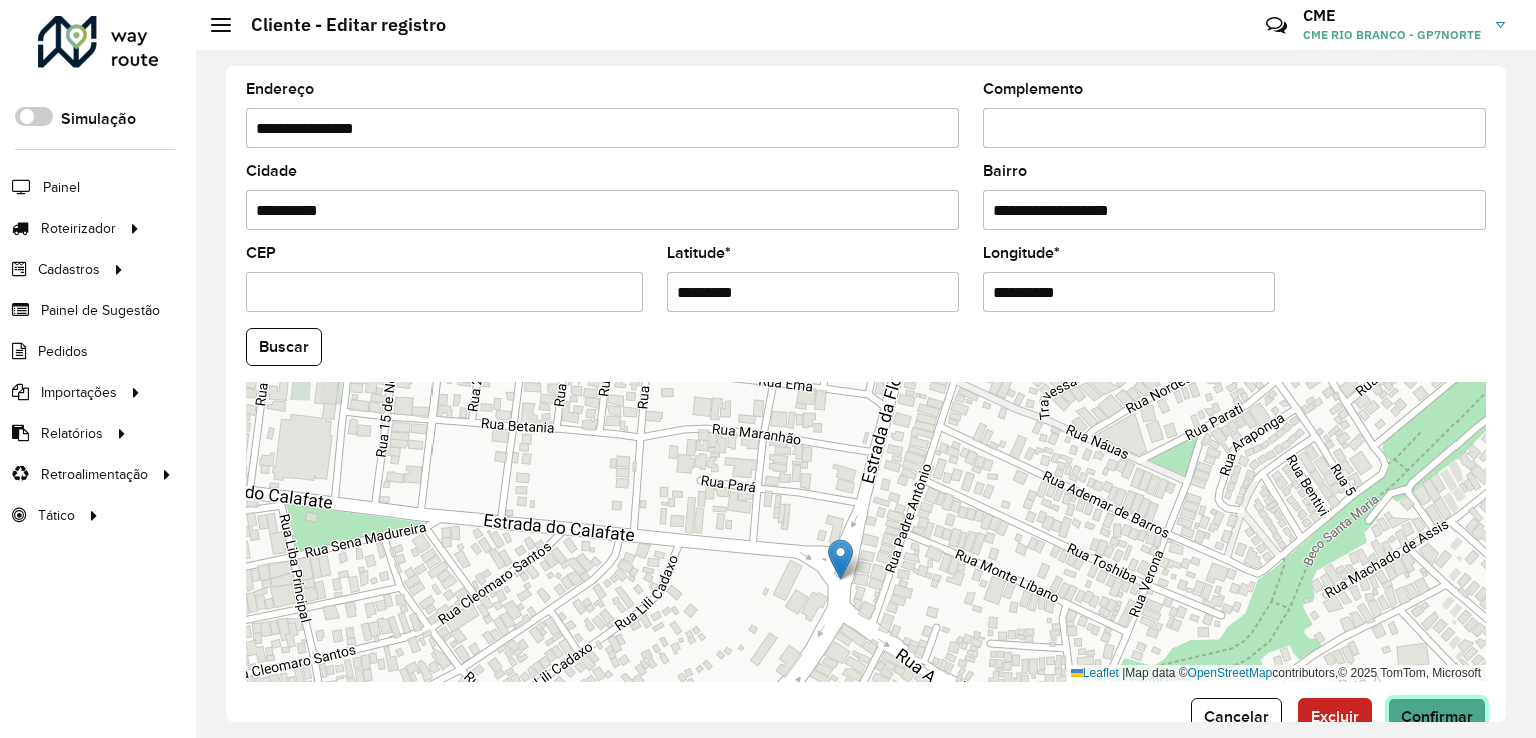 click on "Confirmar" 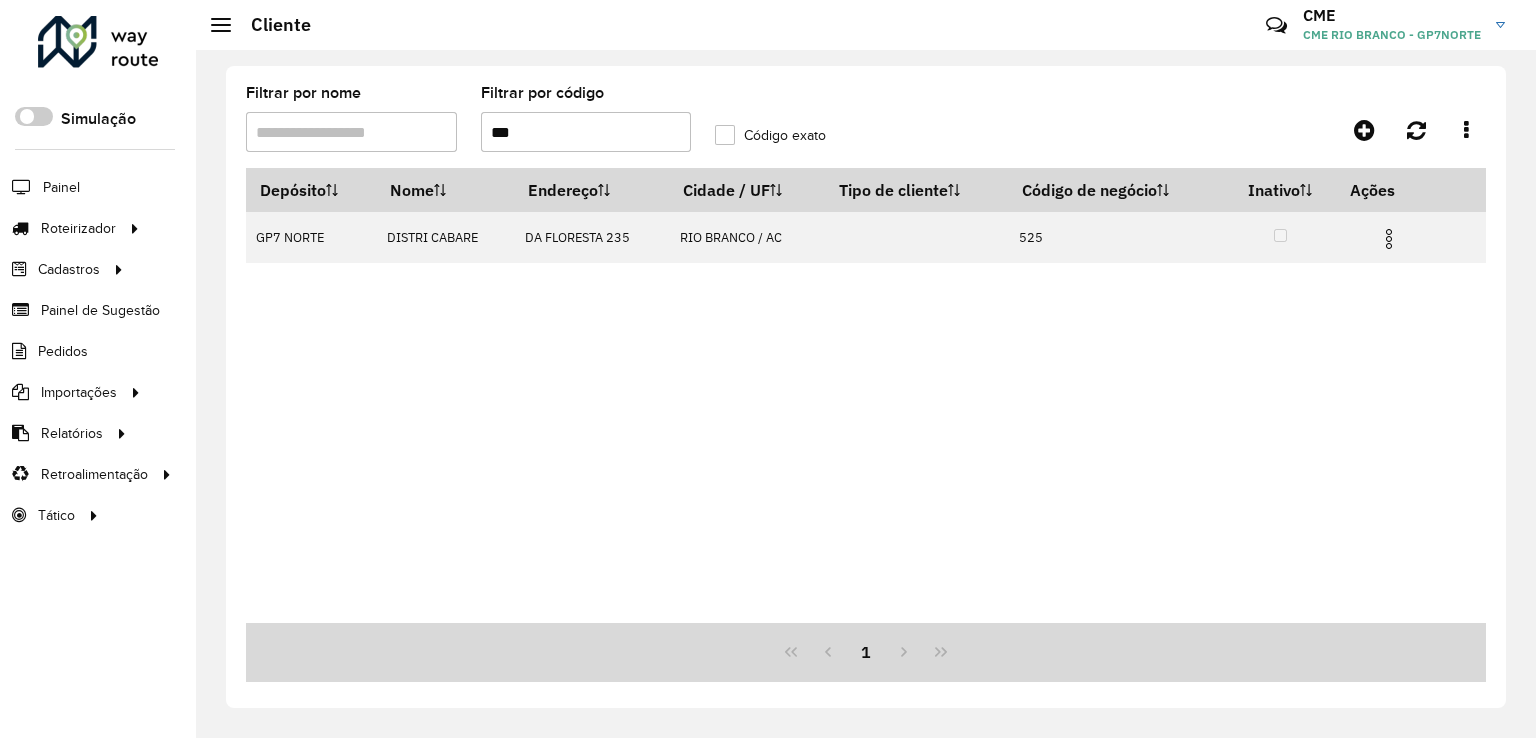 click on "***" at bounding box center [586, 132] 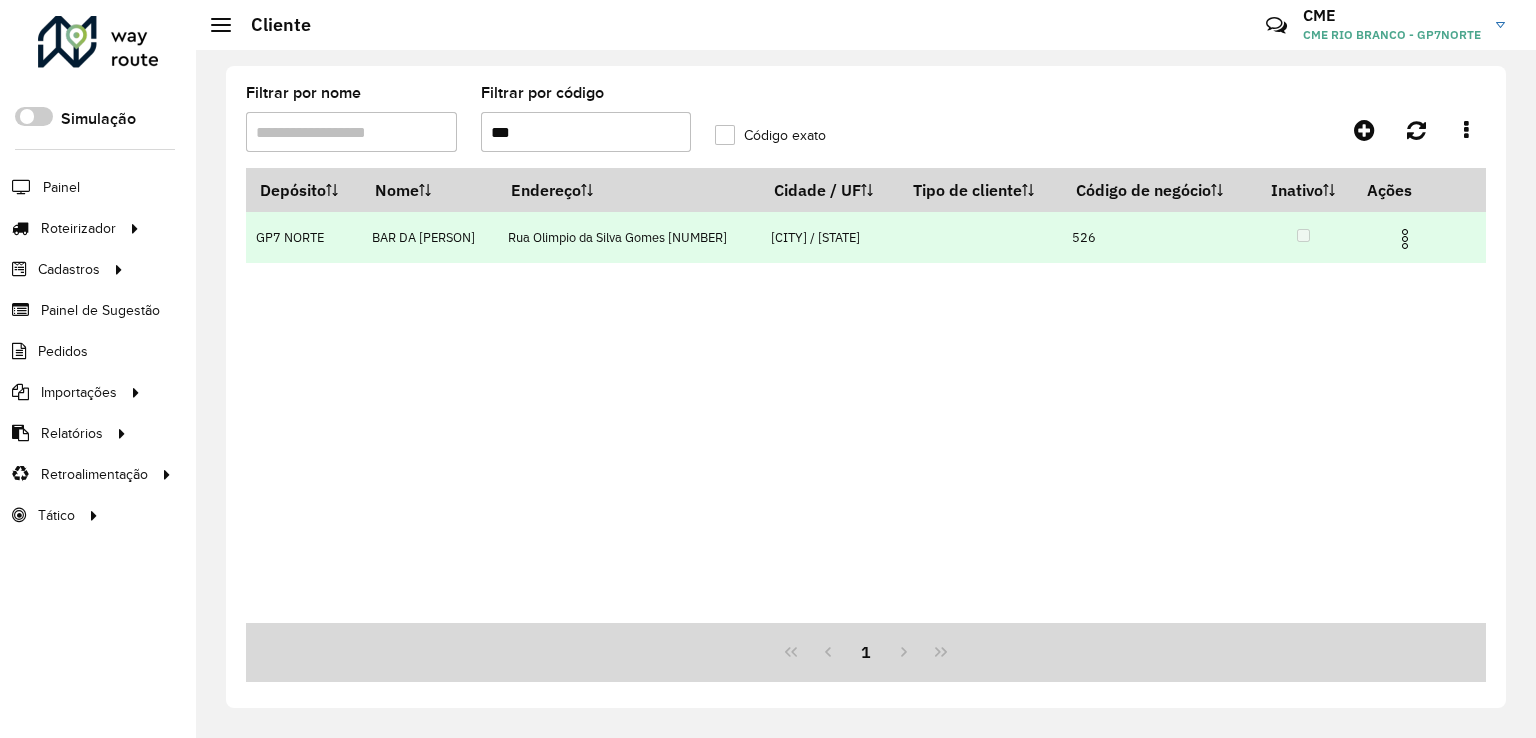 type on "***" 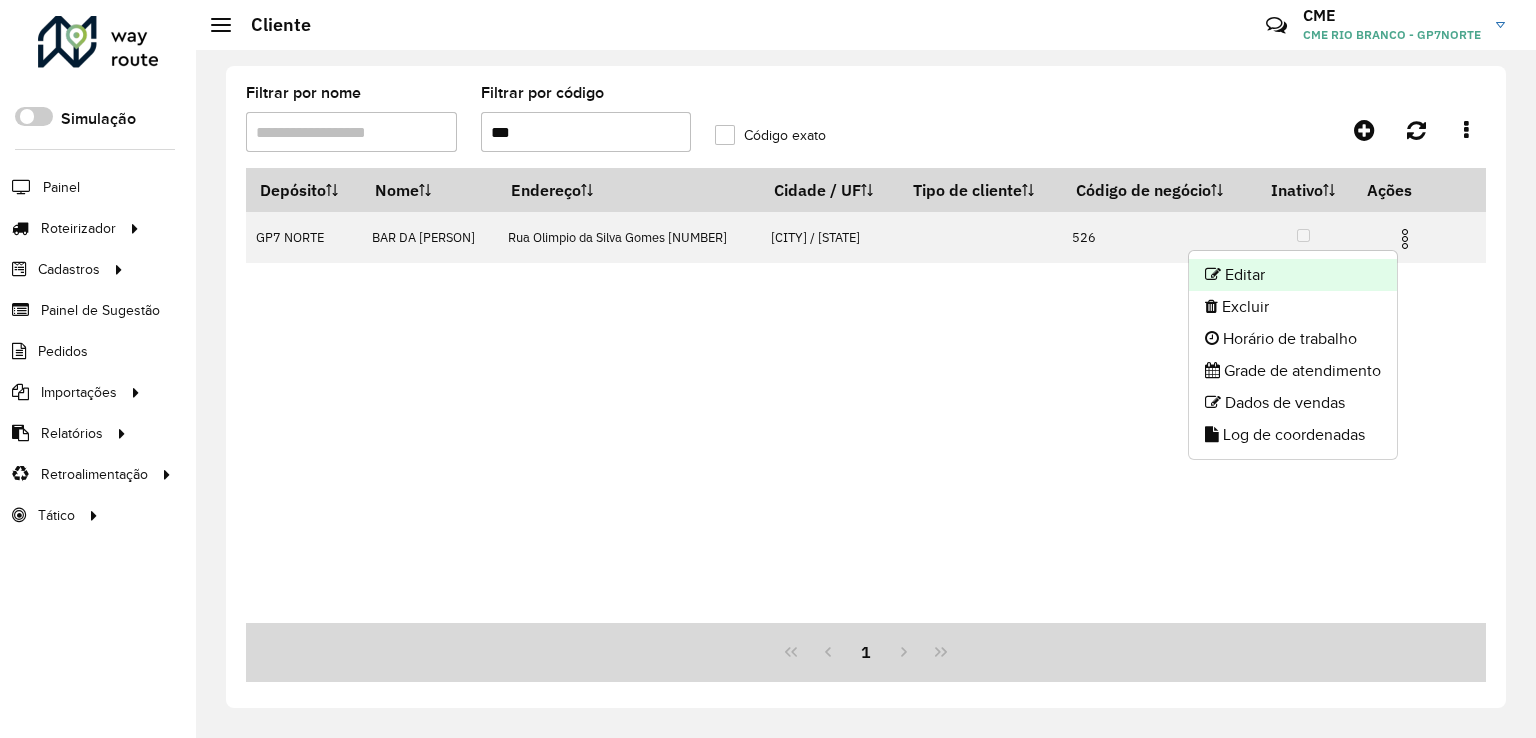 click on "Editar" 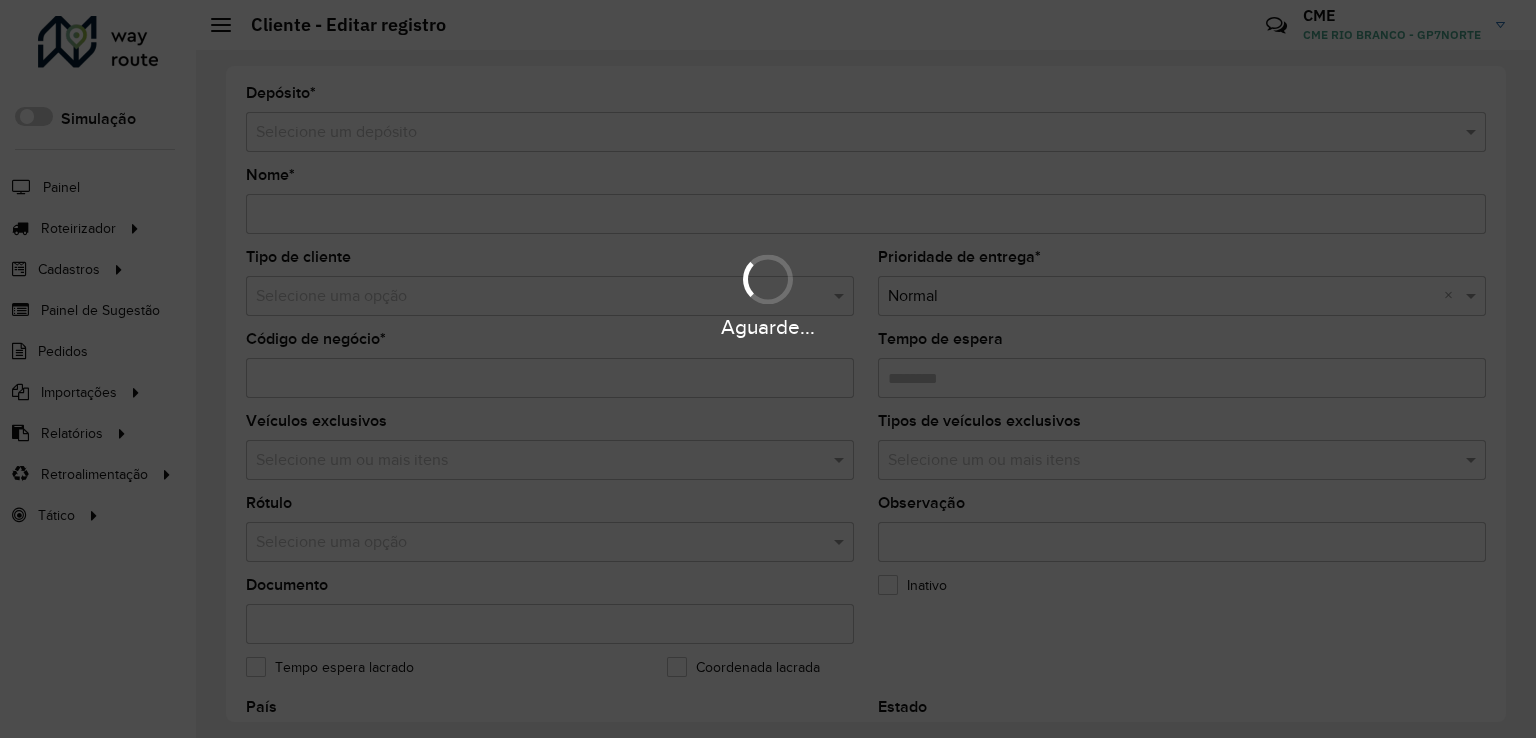 type on "**********" 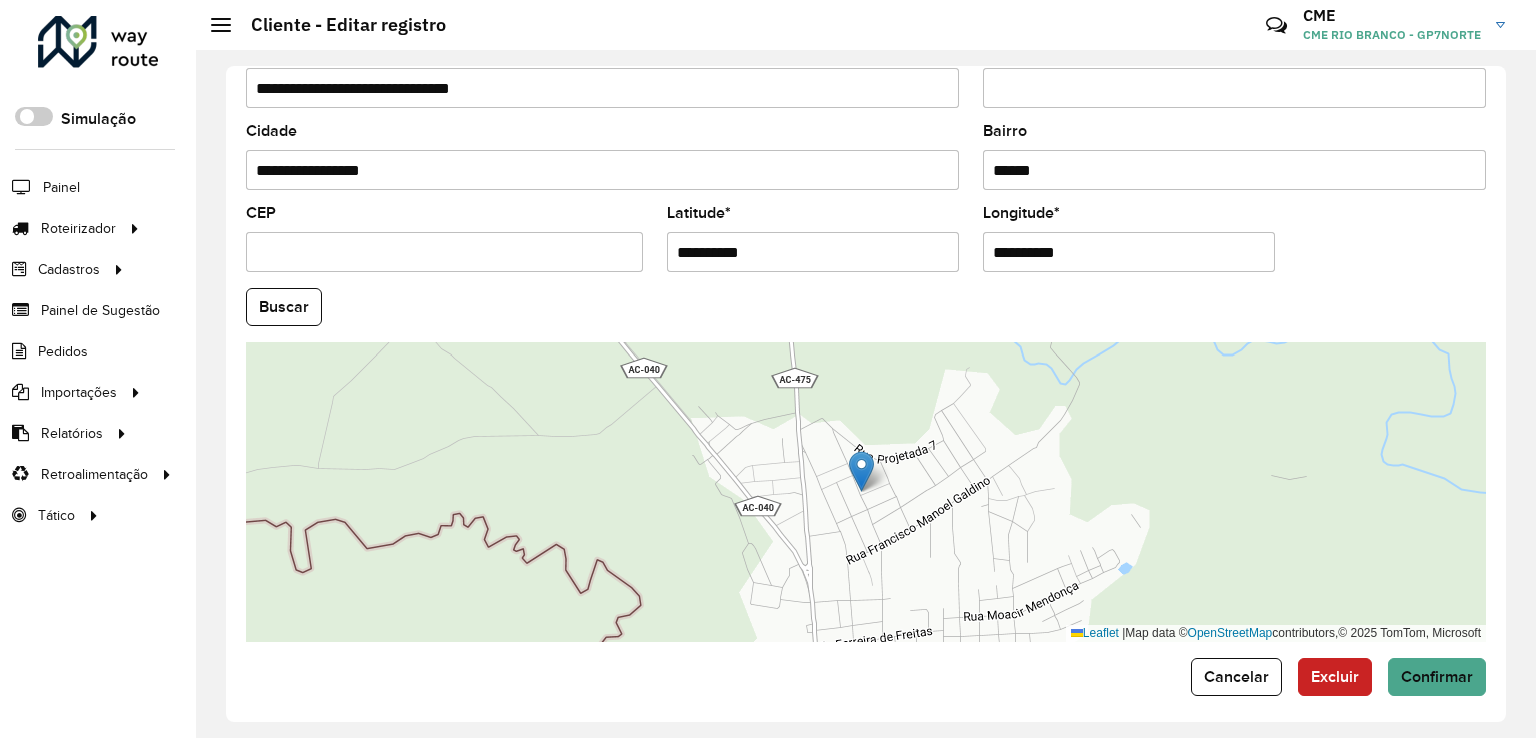 scroll, scrollTop: 742, scrollLeft: 0, axis: vertical 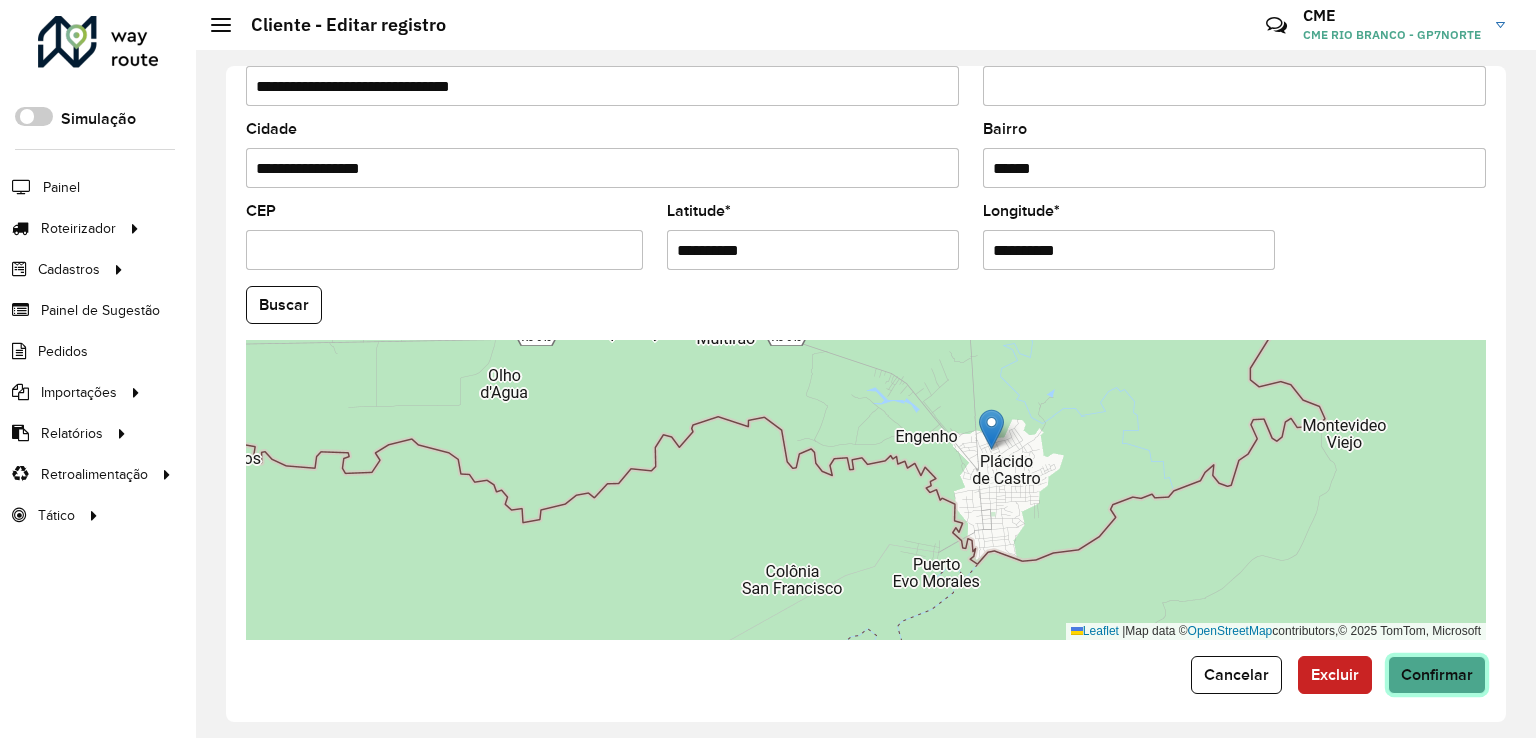 click on "Confirmar" 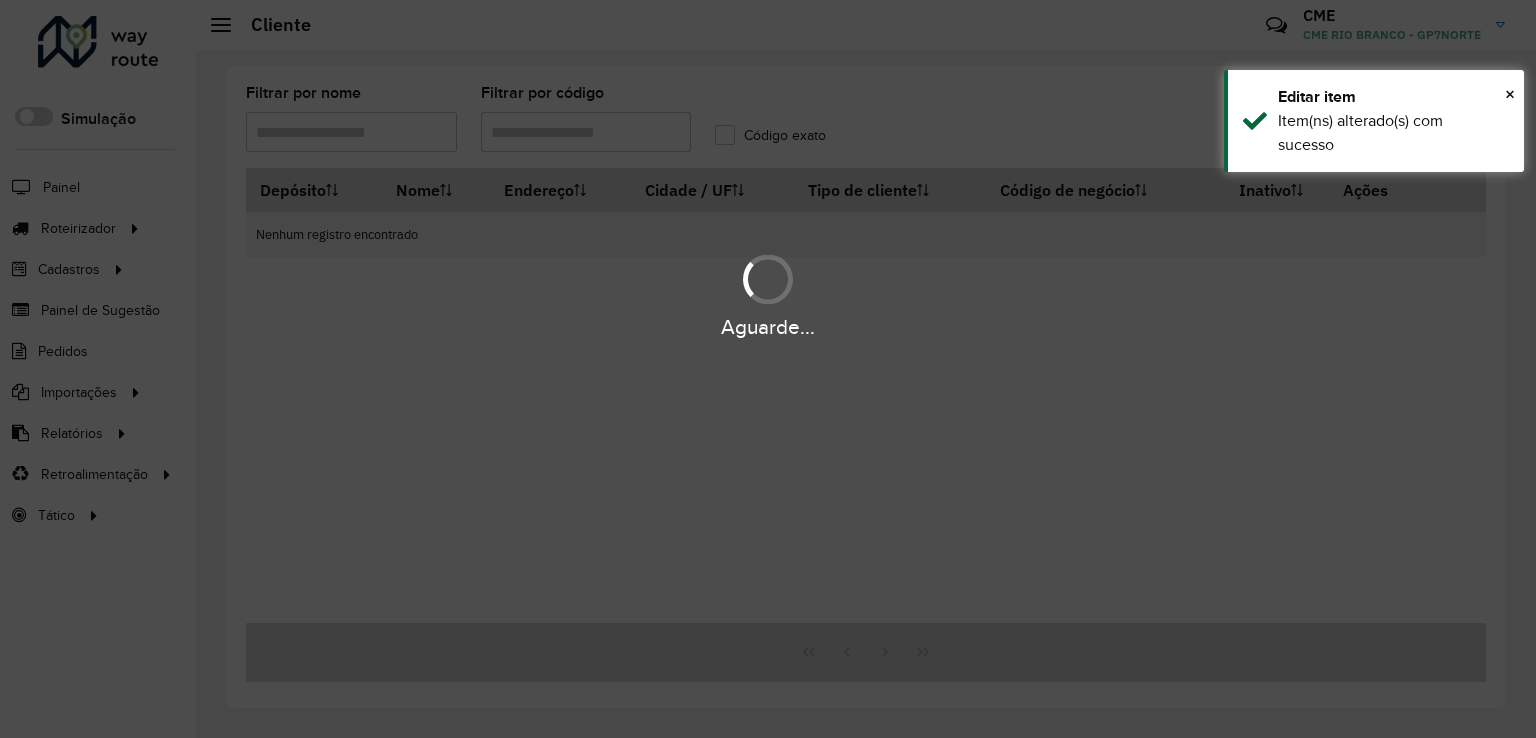 type on "***" 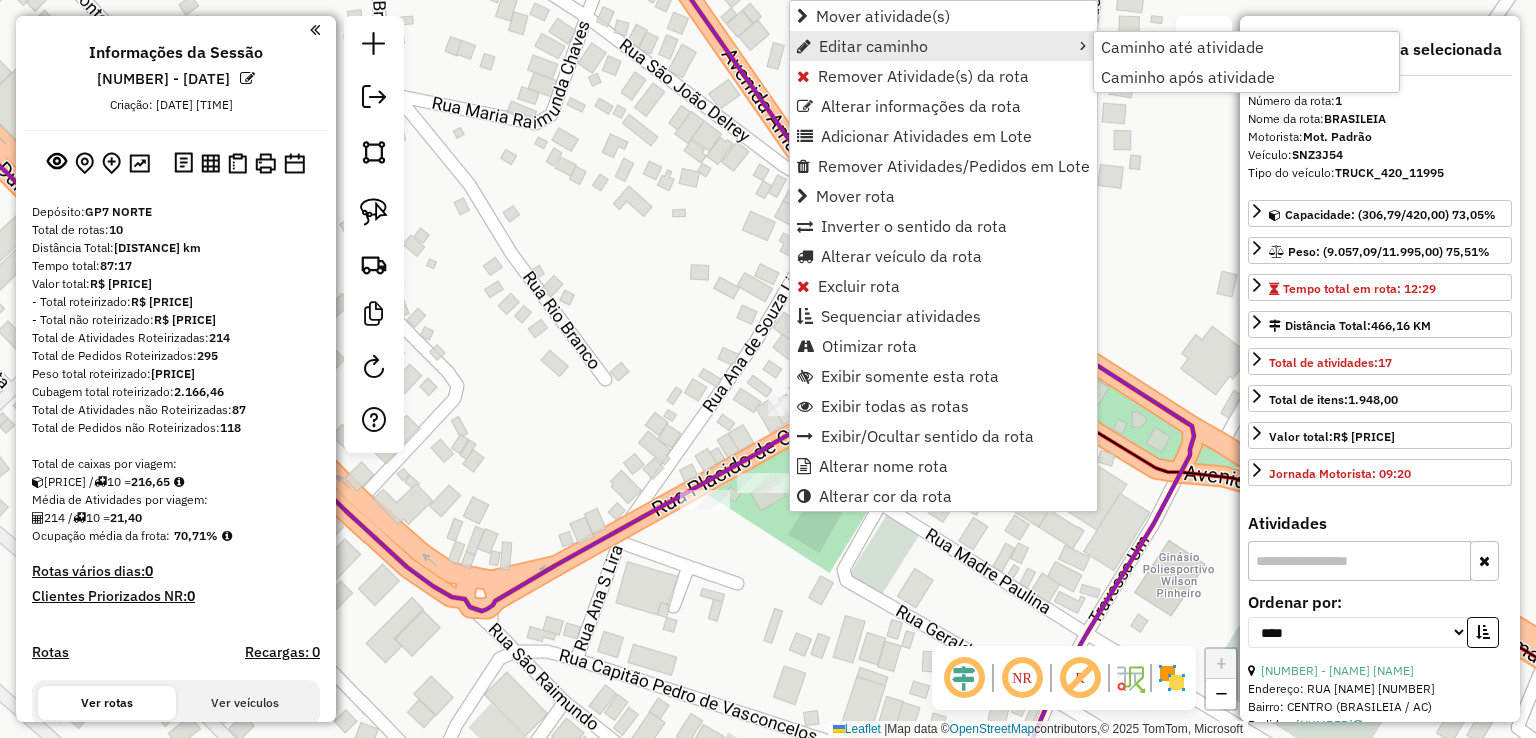 select on "*********" 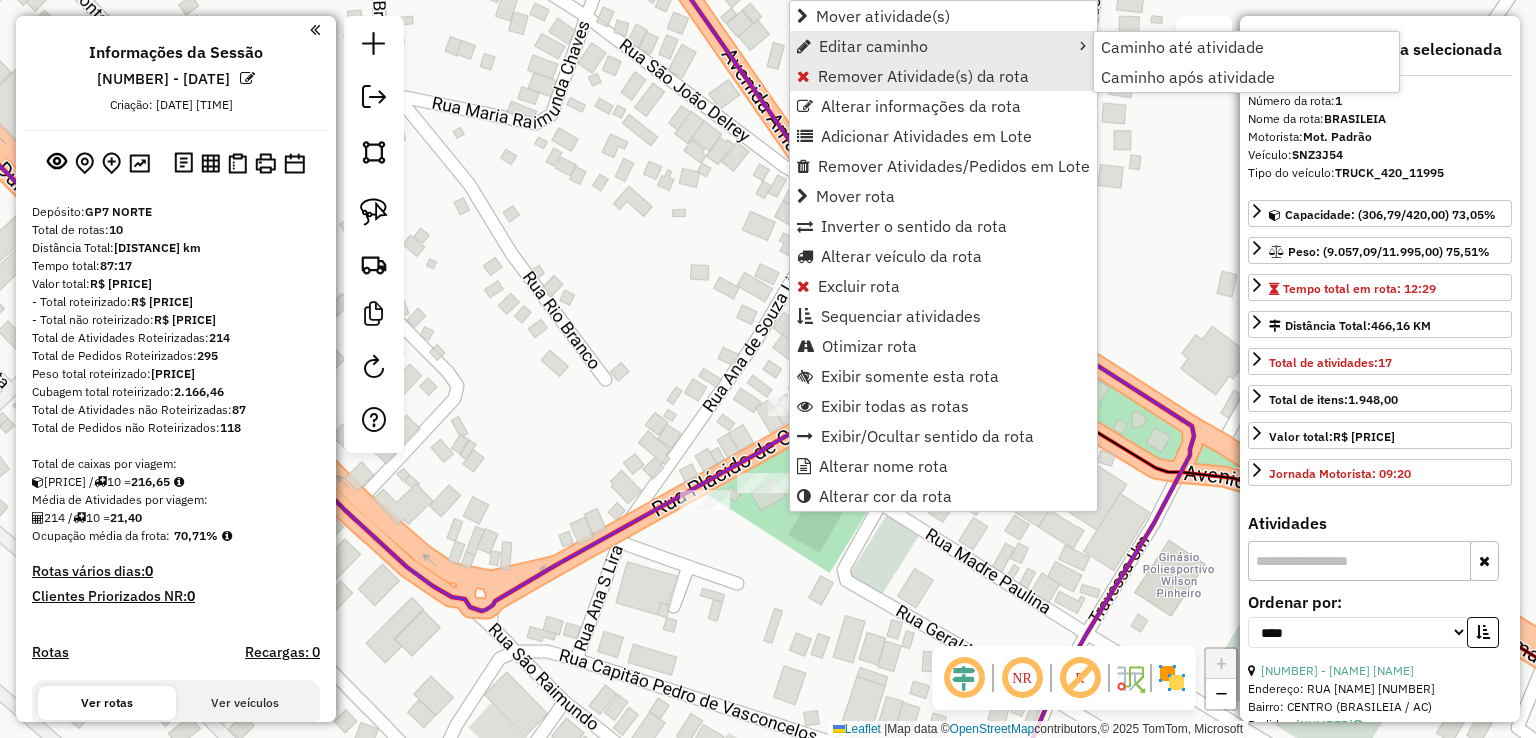 scroll, scrollTop: 0, scrollLeft: 0, axis: both 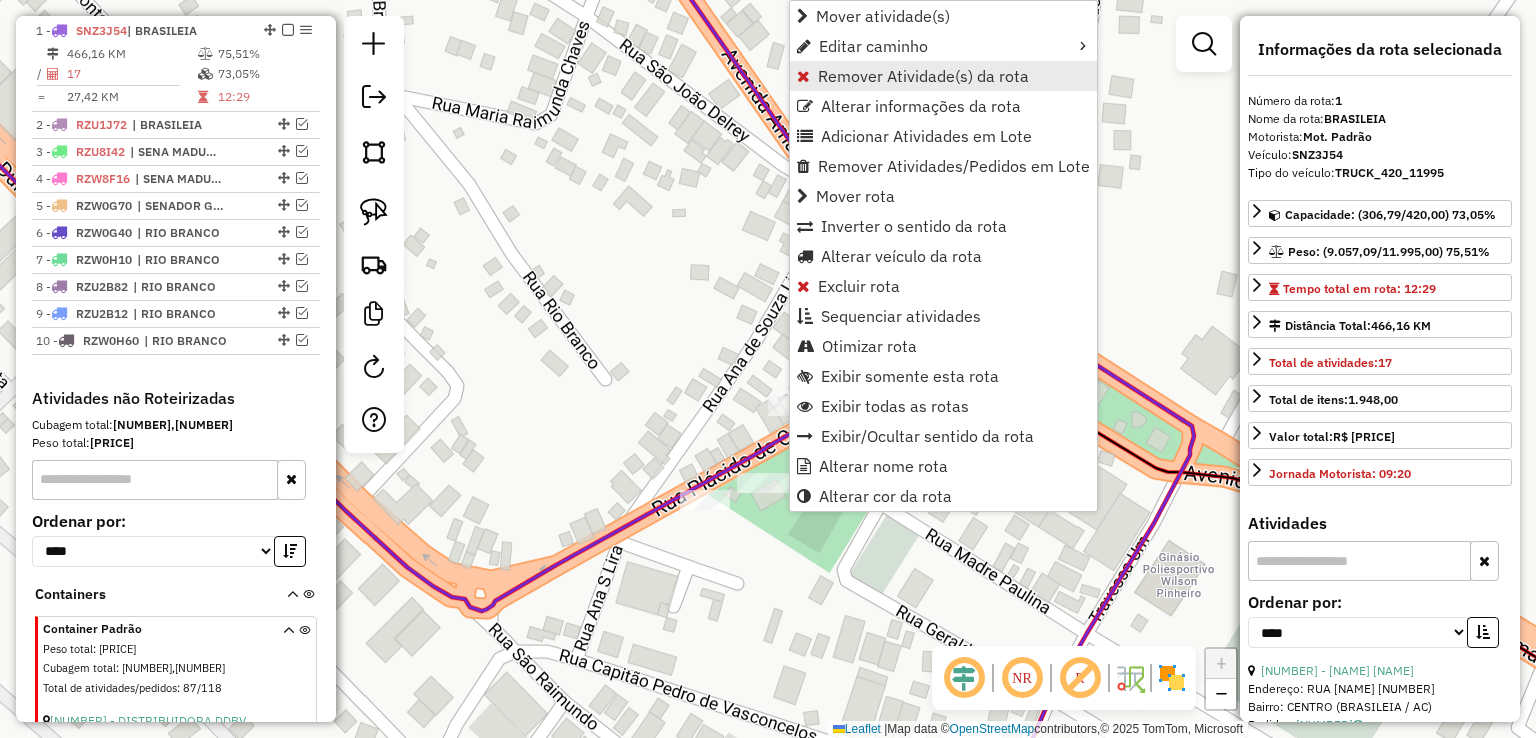 click on "Remover Atividade(s) da rota" at bounding box center (923, 76) 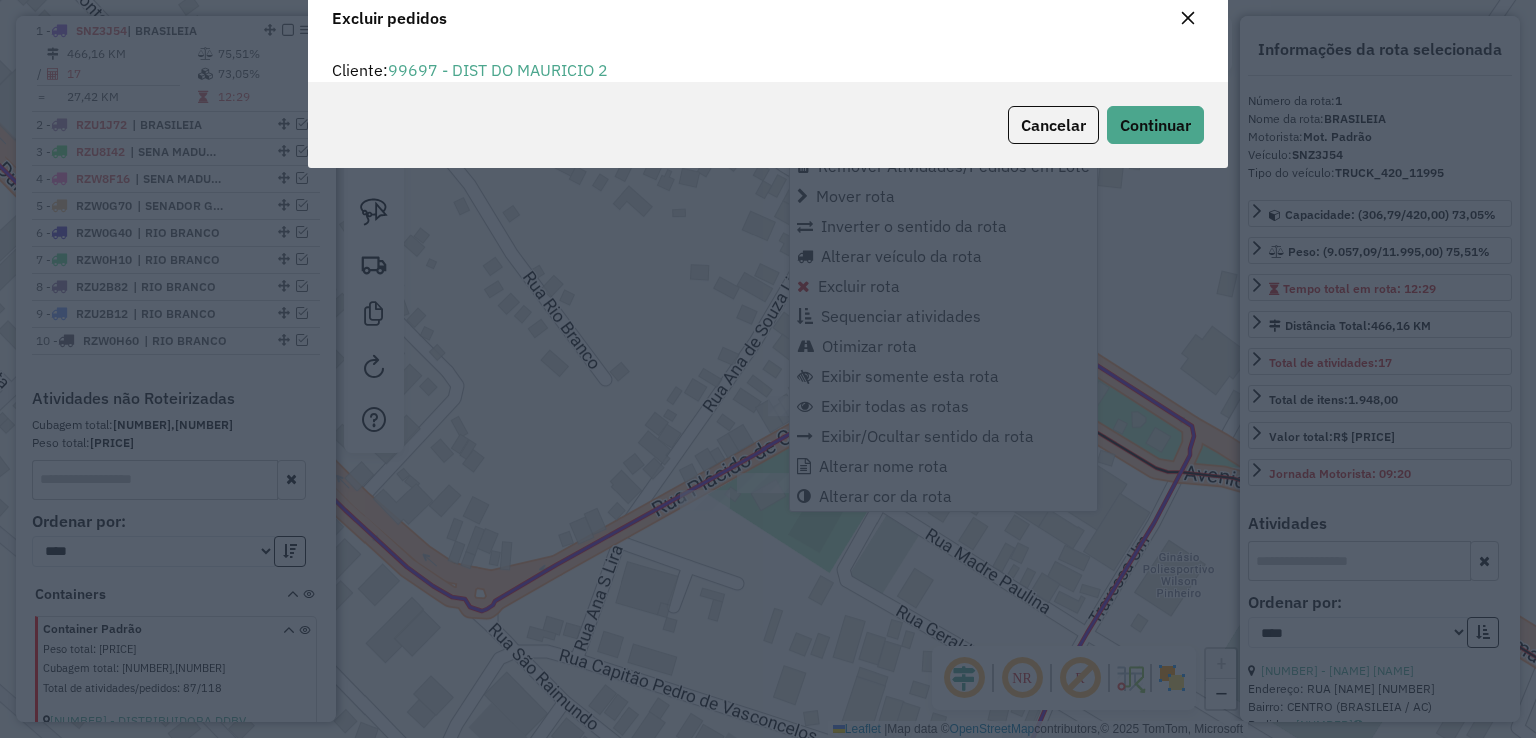 scroll, scrollTop: 69, scrollLeft: 0, axis: vertical 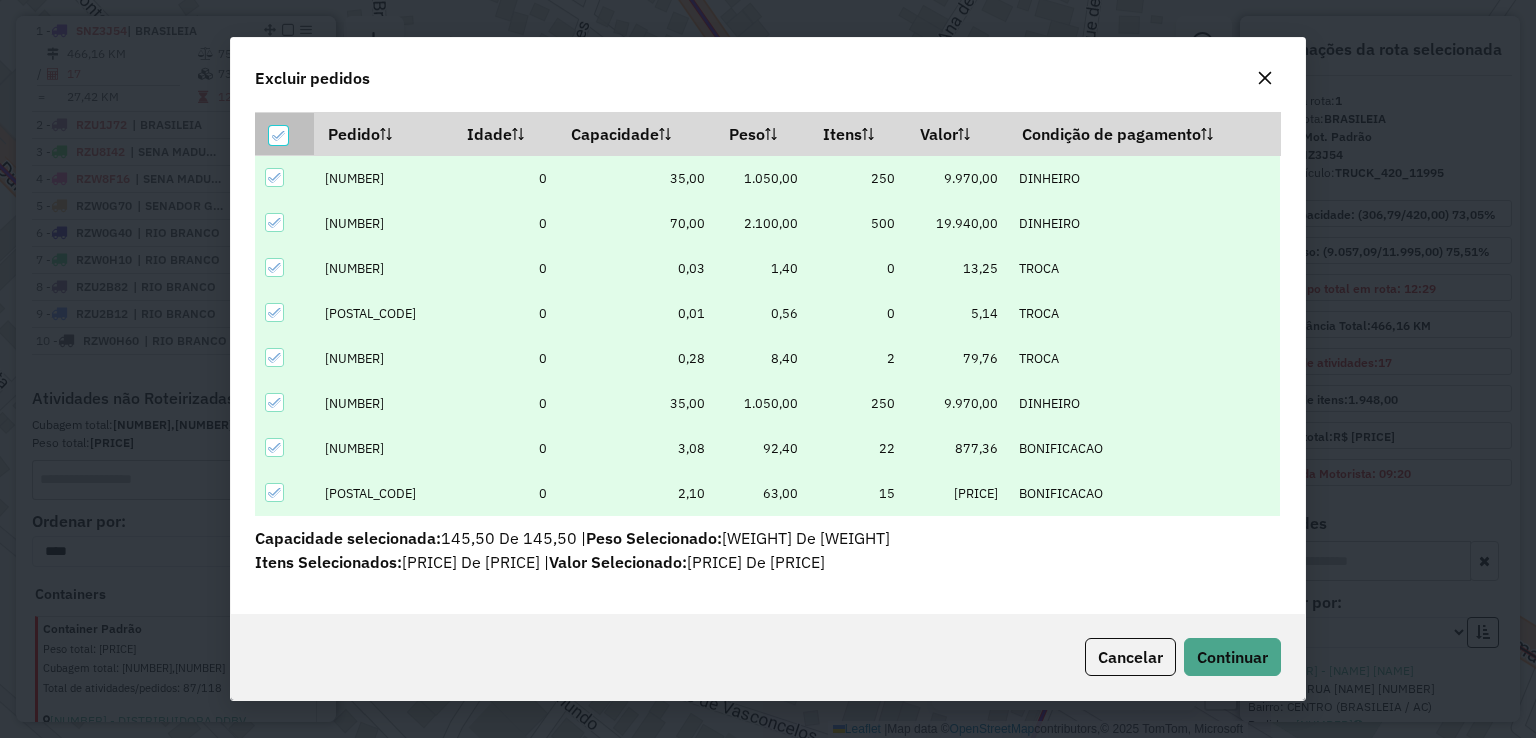 click 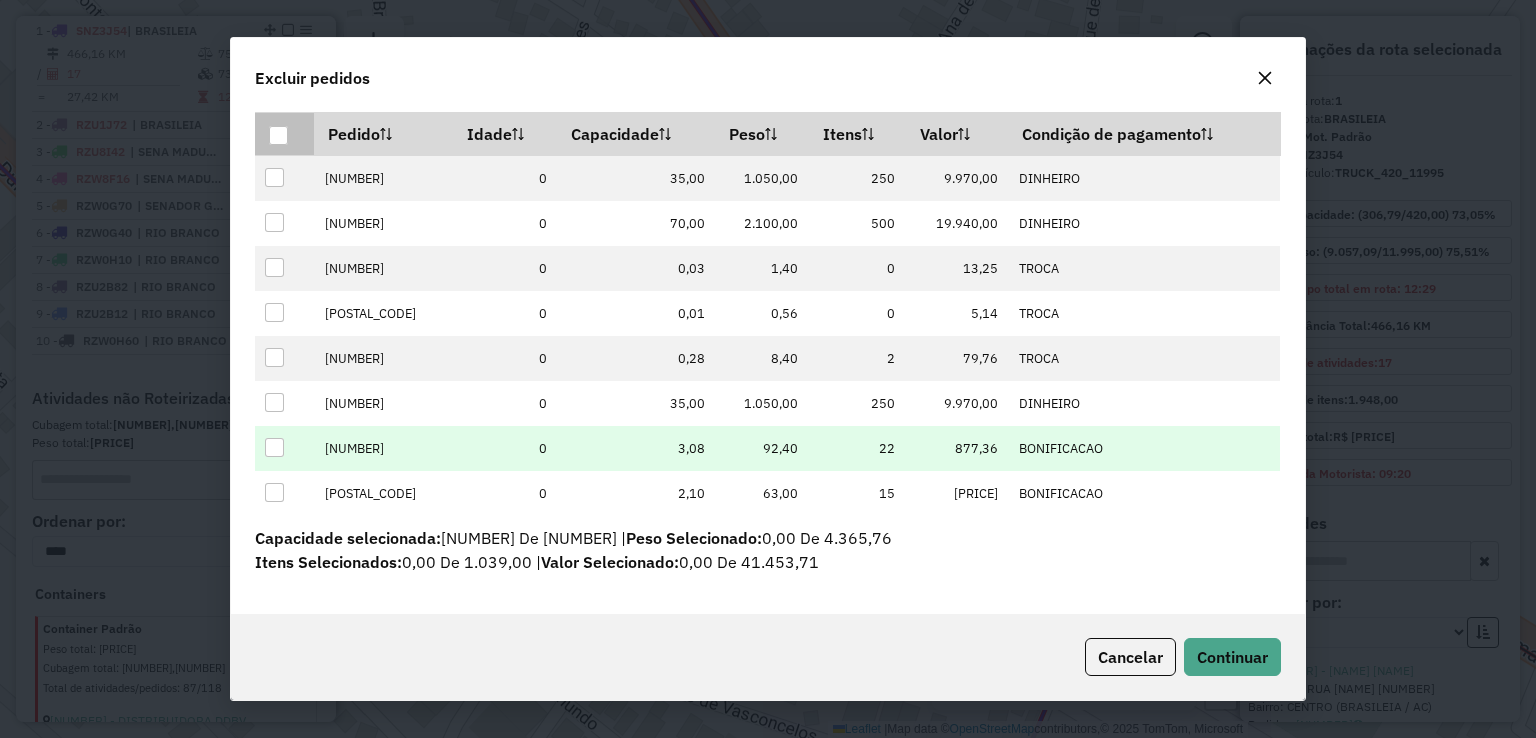 click at bounding box center (274, 447) 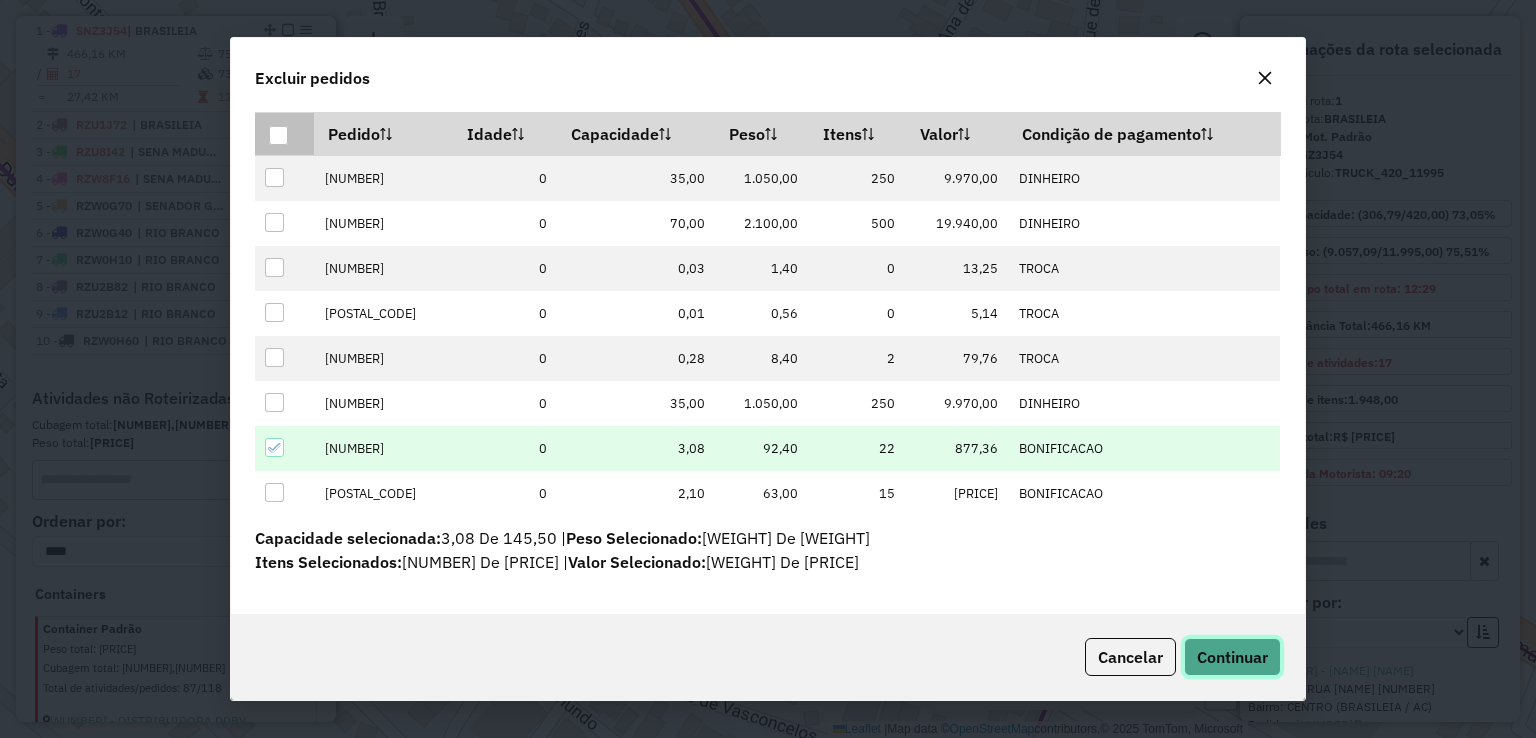 click on "Continuar" 